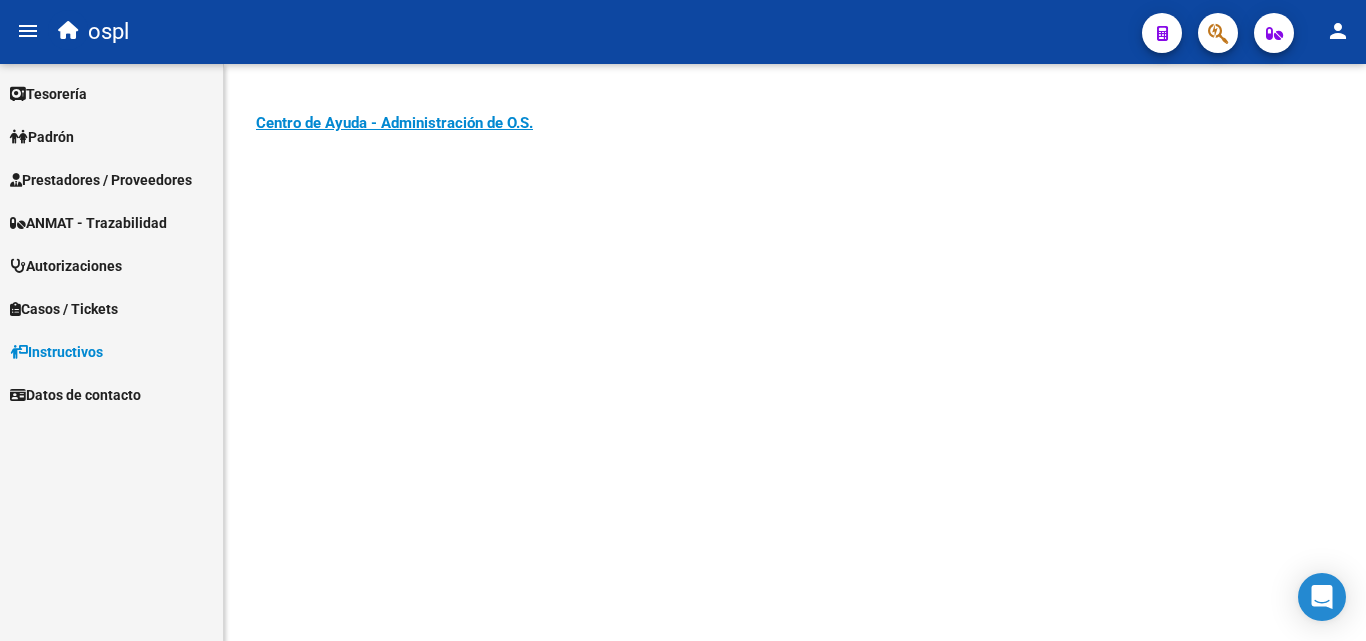 scroll, scrollTop: 0, scrollLeft: 0, axis: both 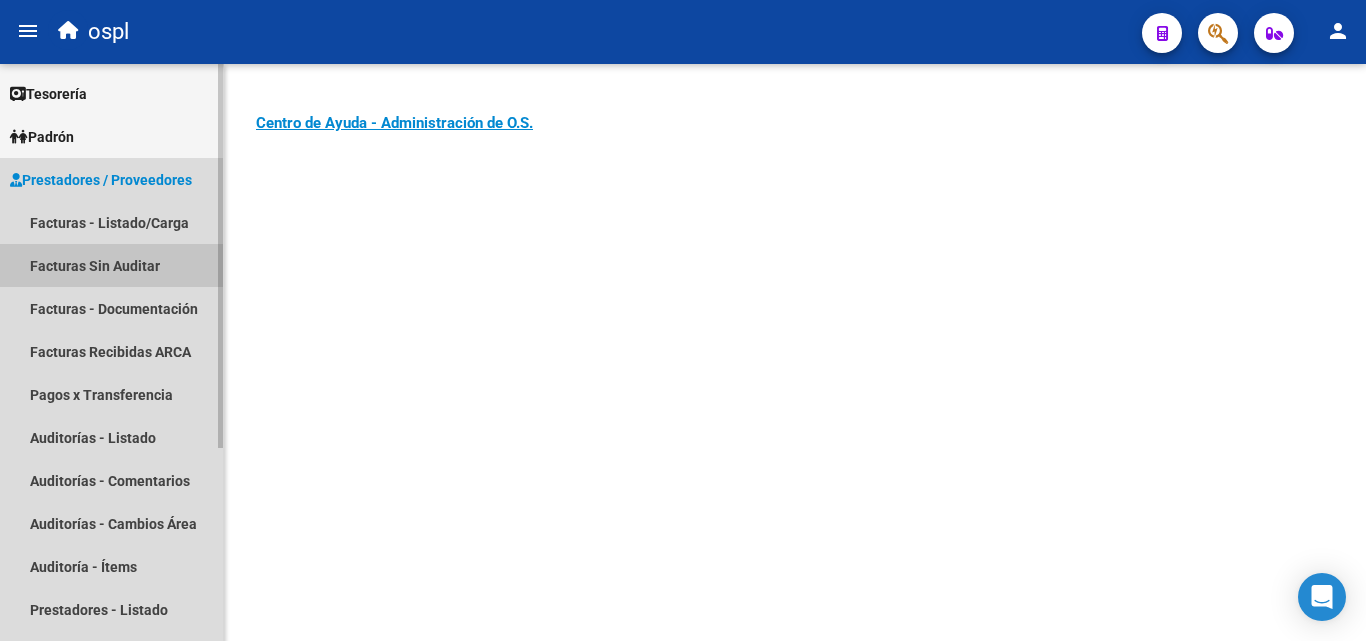 click on "Facturas Sin Auditar" at bounding box center (111, 265) 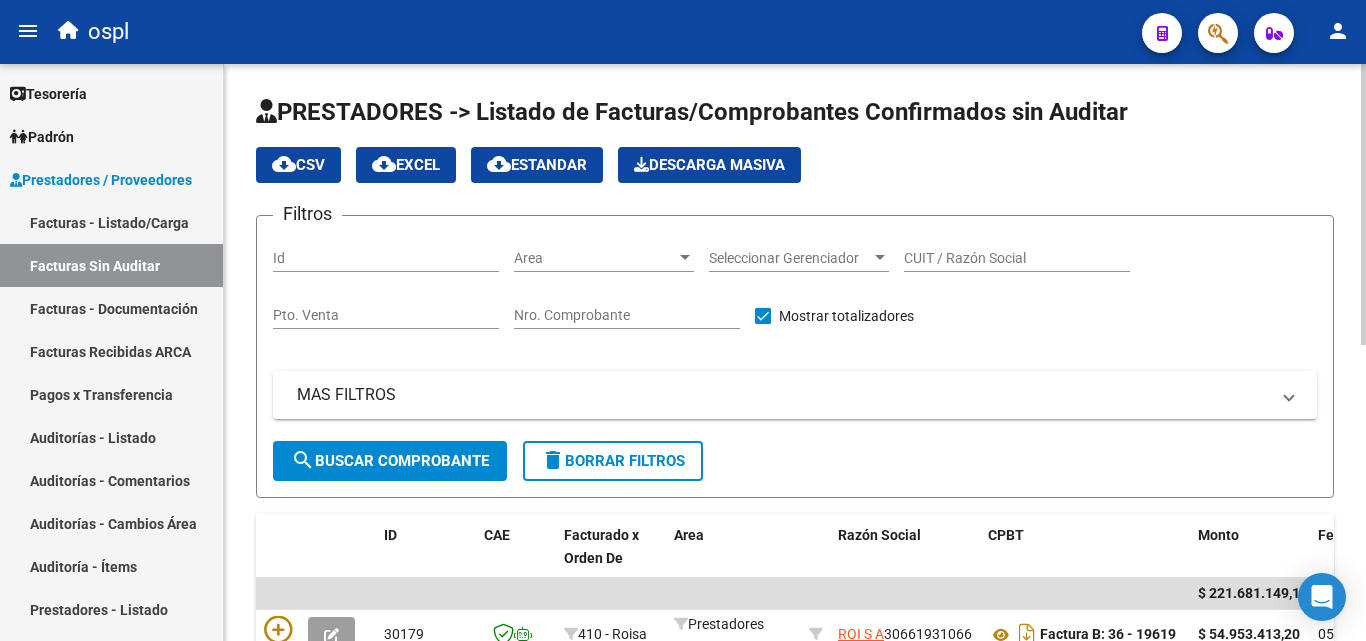 click on "PRESTADORES -> Listado de Facturas/Comprobantes Confirmados sin Auditar cloud_download  CSV  cloud_download  EXCEL  cloud_download  Estandar   Descarga Masiva
Filtros Id Area Area Seleccionar Gerenciador Seleccionar Gerenciador CUIT / Razón Social Pto. Venta Nro. Comprobante   Mostrar totalizadores   MAS FILTROS  Comprobante Tipo Comprobante Tipo Start date – End date Fec. Comprobante Desde / Hasta Hospital Refes Start date – End date Fec. Rec. Desde / Hasta Start date – End date Fec. Creado Desde / Hasta Start date – End date Fec. Vencimiento  Desde / Hasta No Archivado search  Buscar Comprobante  delete  Borrar Filtros  ID CAE Facturado x Orden De Area Razón Social CPBT Monto Fecha Cpbt Fecha Recibido Doc Respaldatoria Fecha Vencimiento Fecha Confirmado Trazabilidad Expediente SUR Asociado Comentario Prestador / Gerenciador Comentario Obra Social Hospital Refes Codigo SSS Creado Usuario Confirmado Por Email $ 221.681.149,14
30179  410 - Roisa  Prestadores Privados ROI S A    [CUIT]" 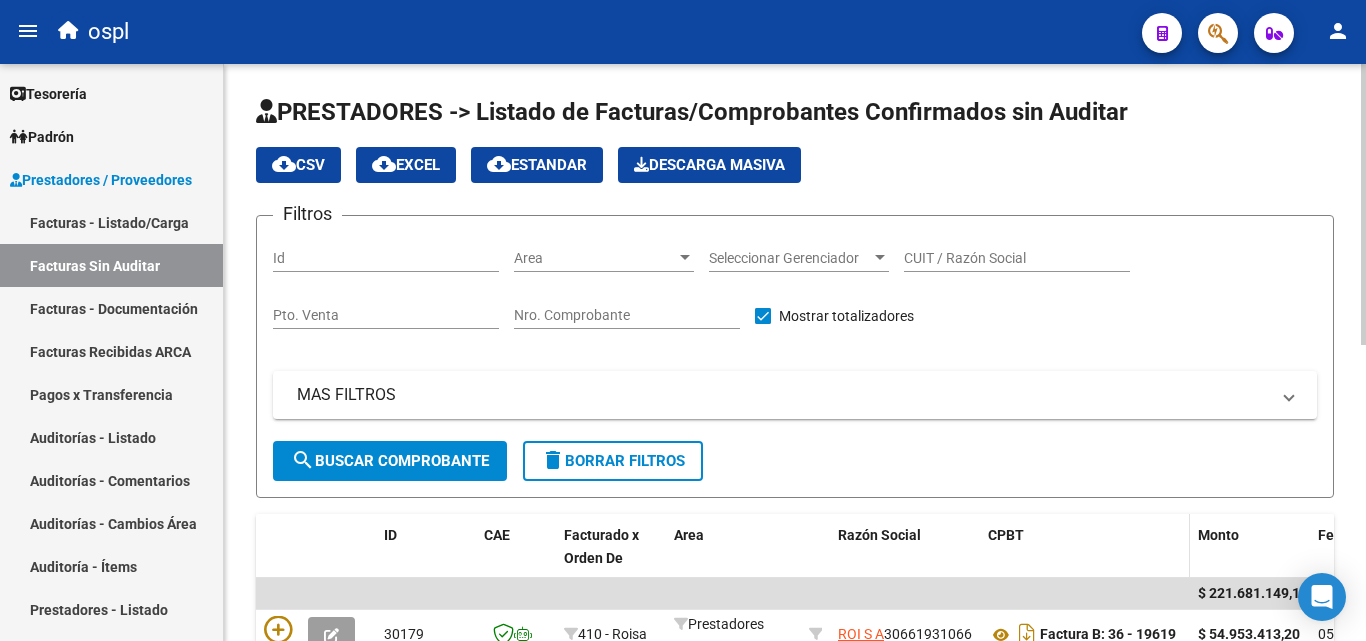 scroll, scrollTop: 300, scrollLeft: 0, axis: vertical 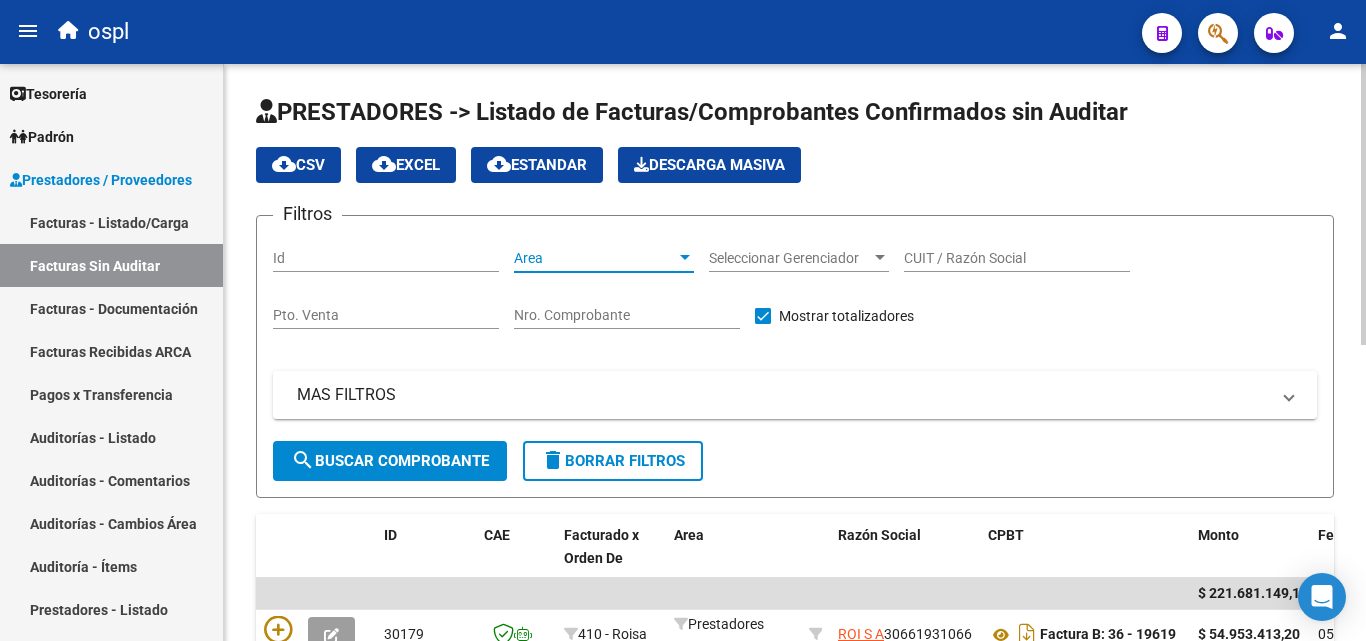 click on "Area" at bounding box center [595, 258] 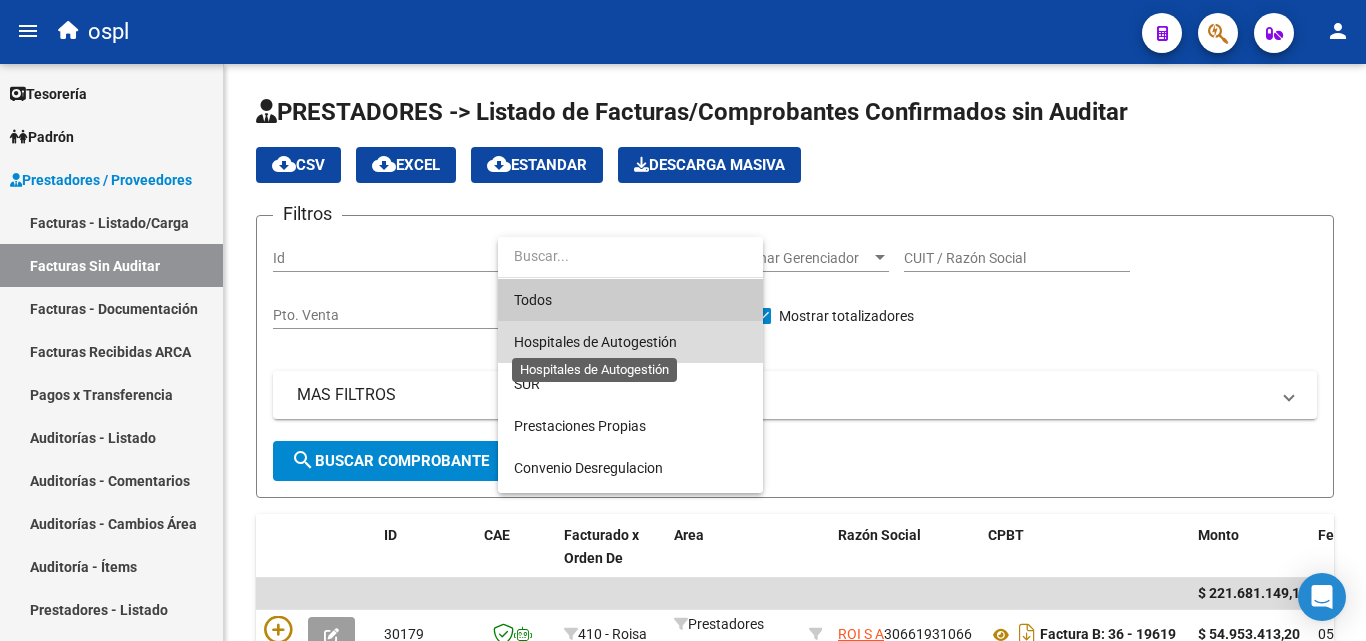 click on "Hospitales de Autogestión" at bounding box center (595, 342) 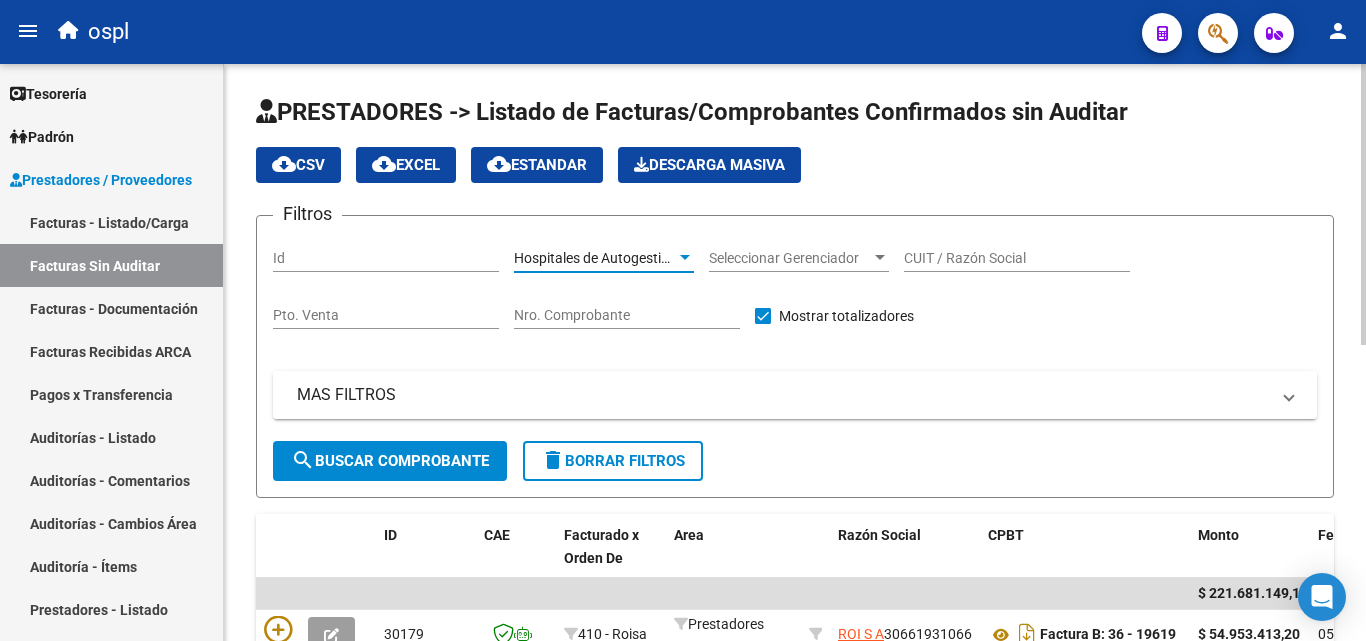 click on "MAS FILTROS" at bounding box center (783, 395) 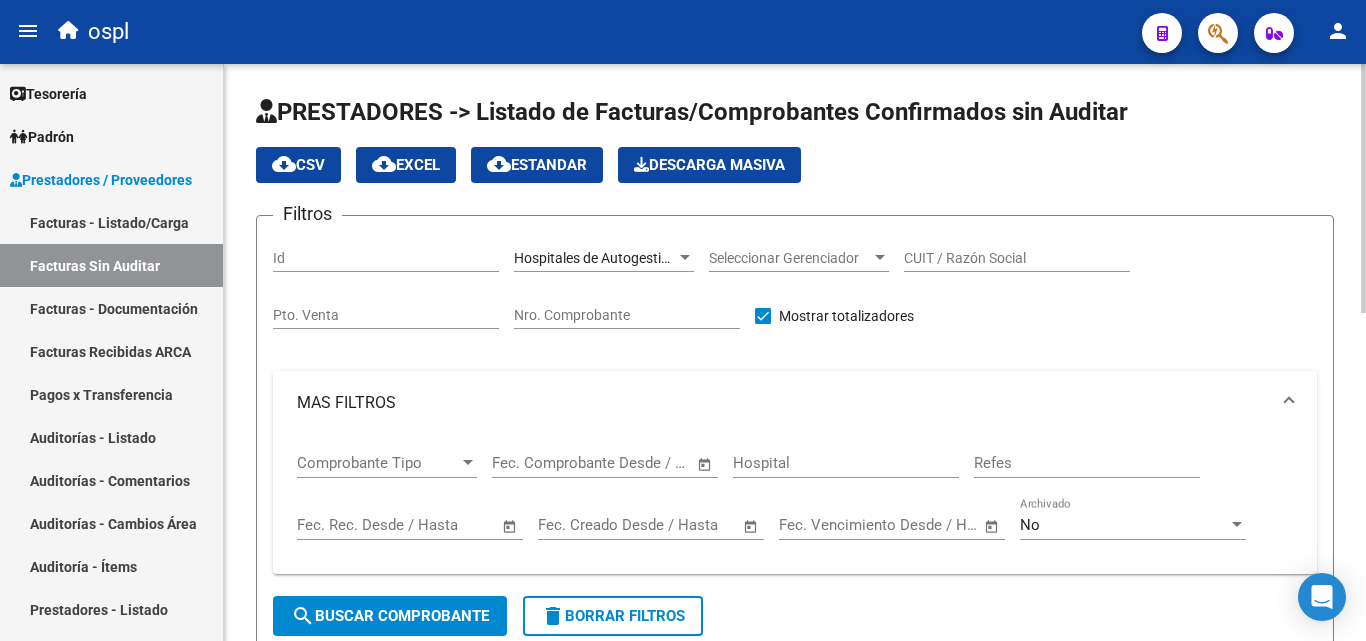 click 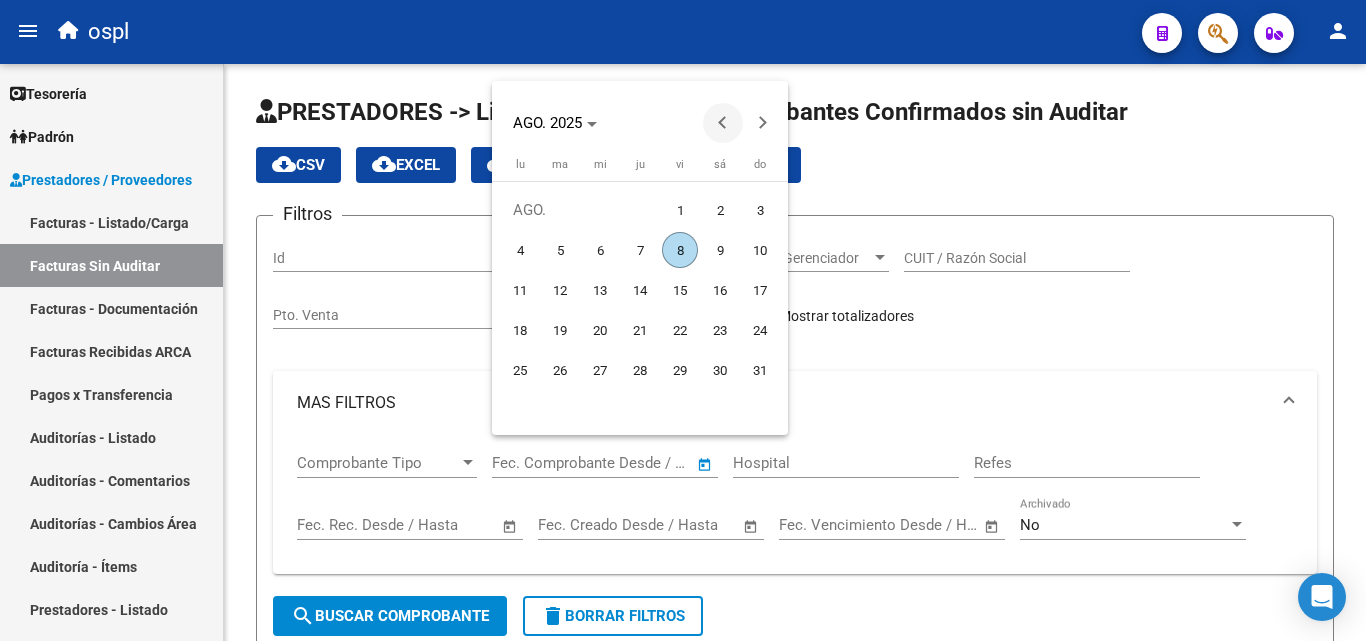 click at bounding box center [723, 123] 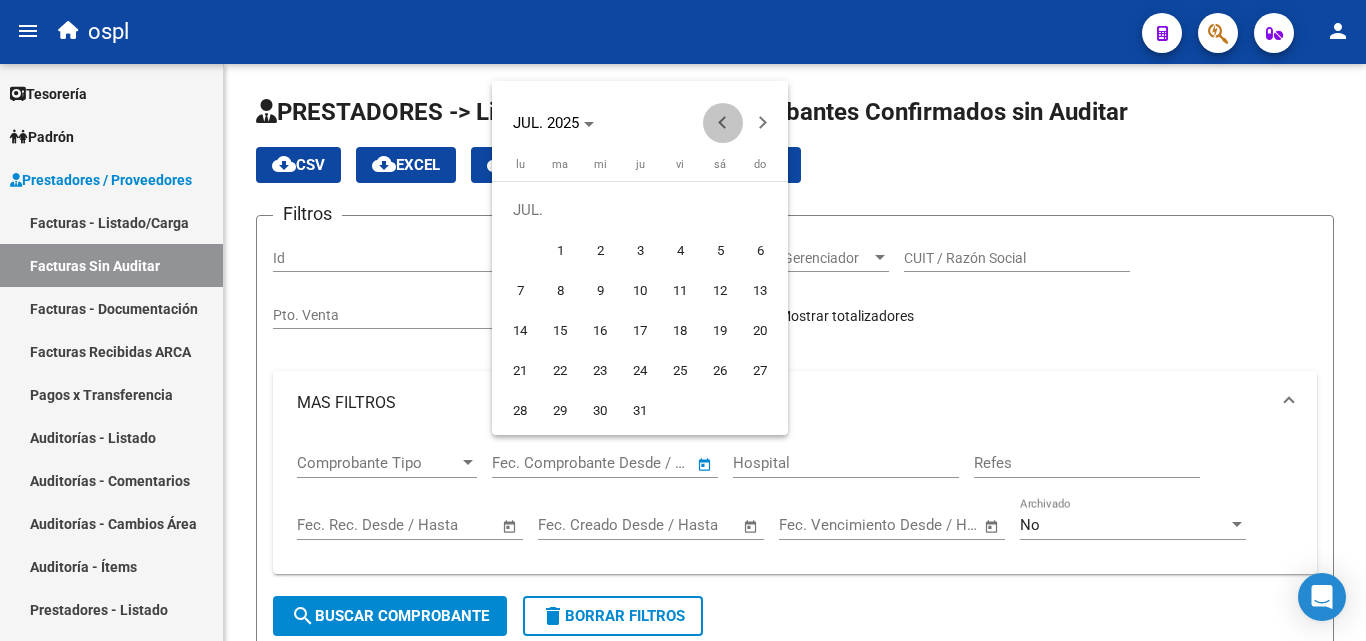 click at bounding box center [723, 123] 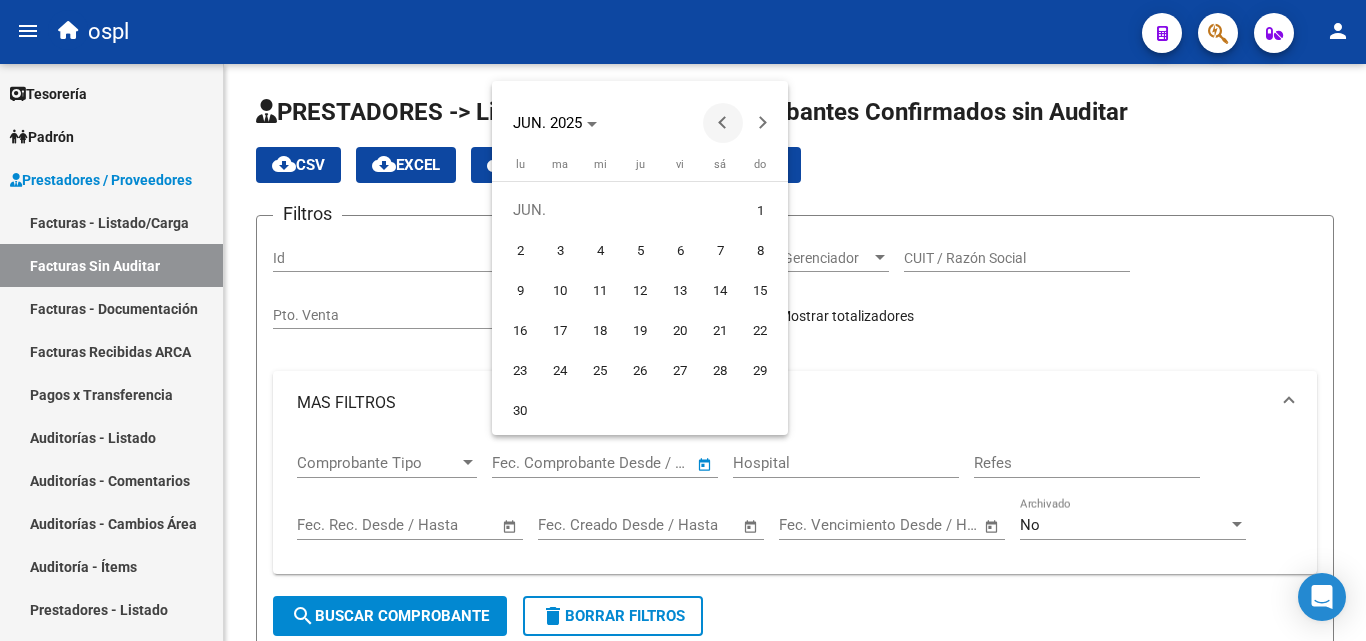 click at bounding box center [723, 123] 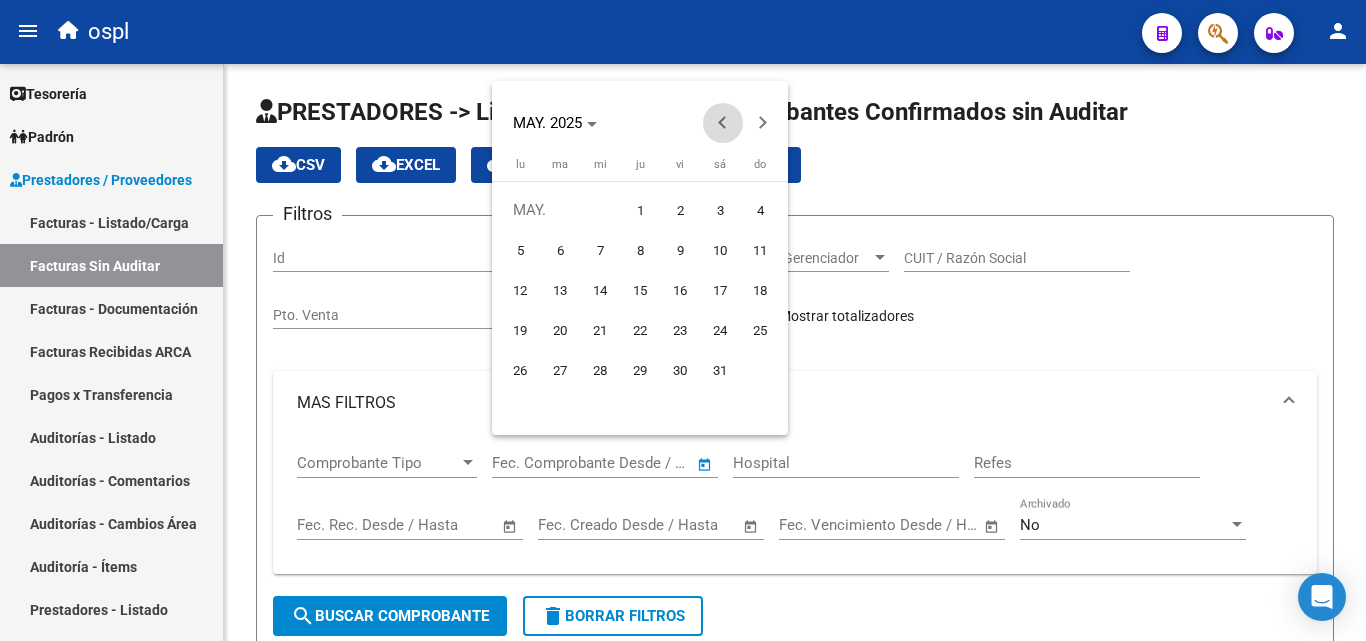 click at bounding box center (723, 123) 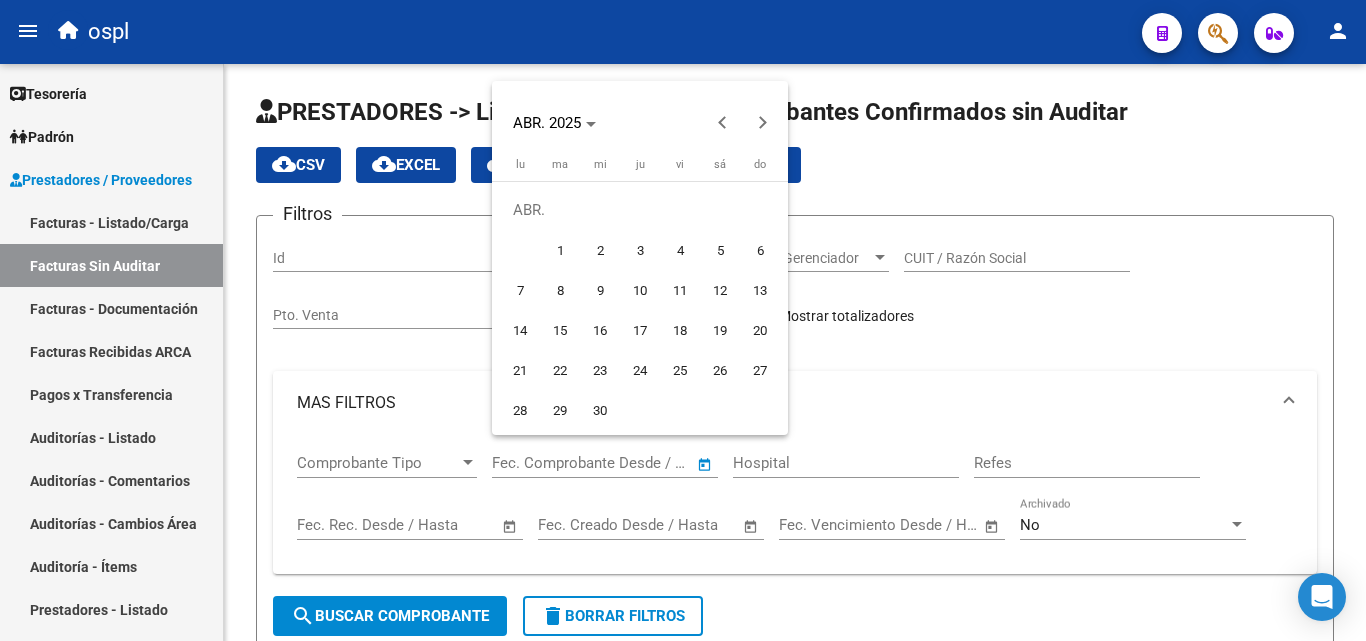 click on "1" at bounding box center [560, 250] 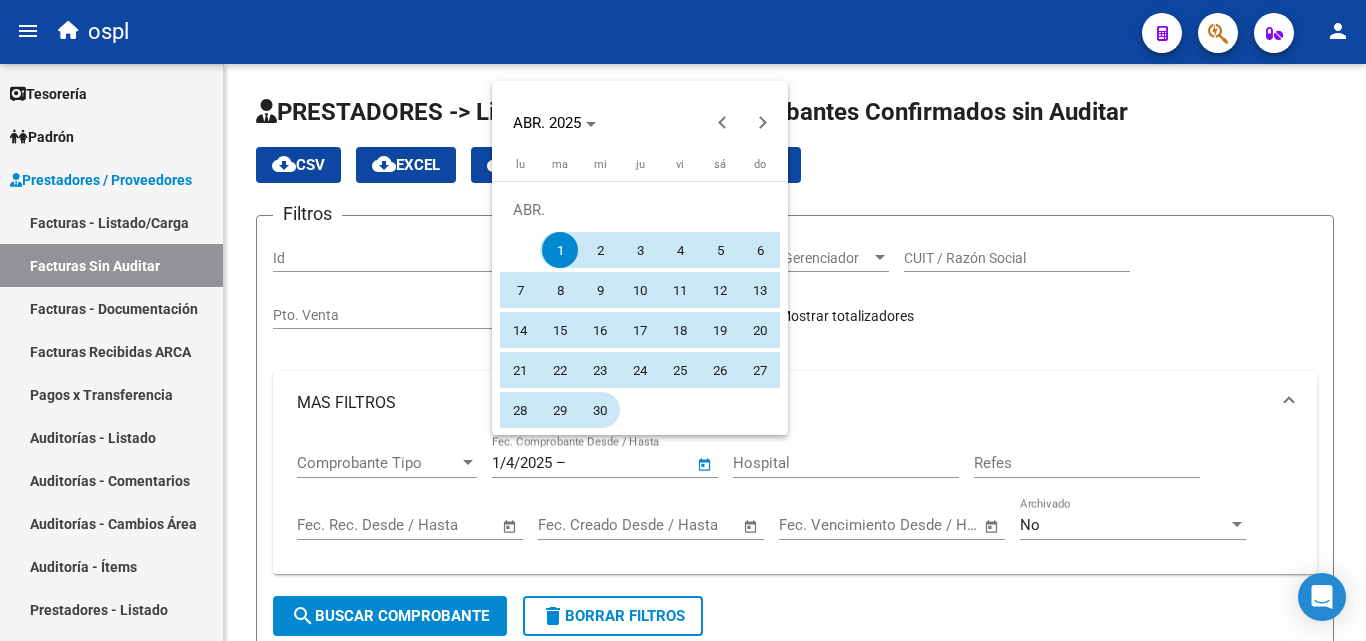 click on "30" at bounding box center [600, 410] 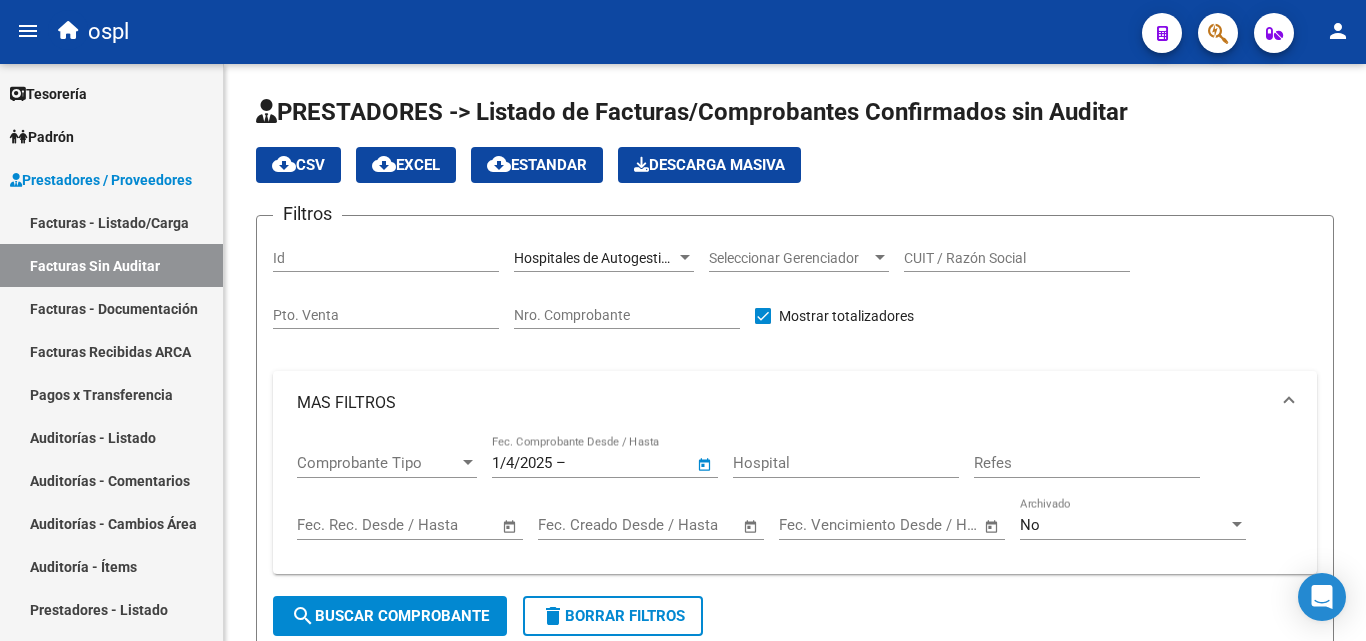 type on "30/4/2025" 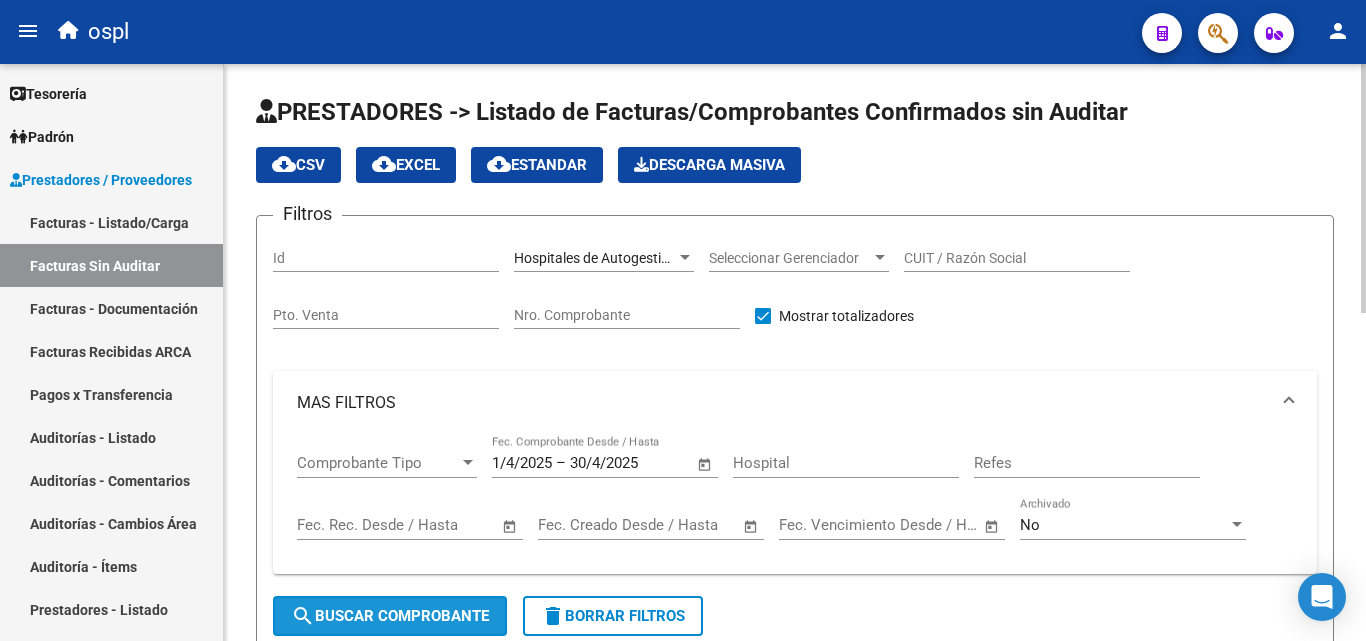 click on "search  Buscar Comprobante" 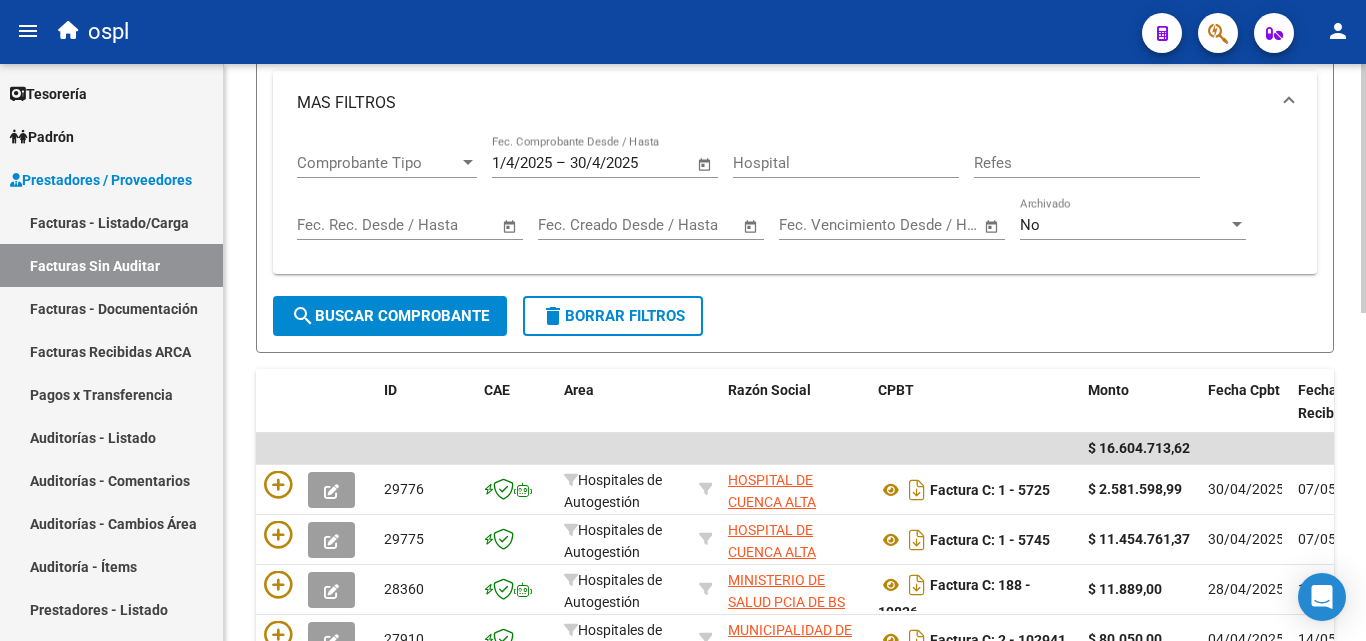 scroll, scrollTop: 600, scrollLeft: 0, axis: vertical 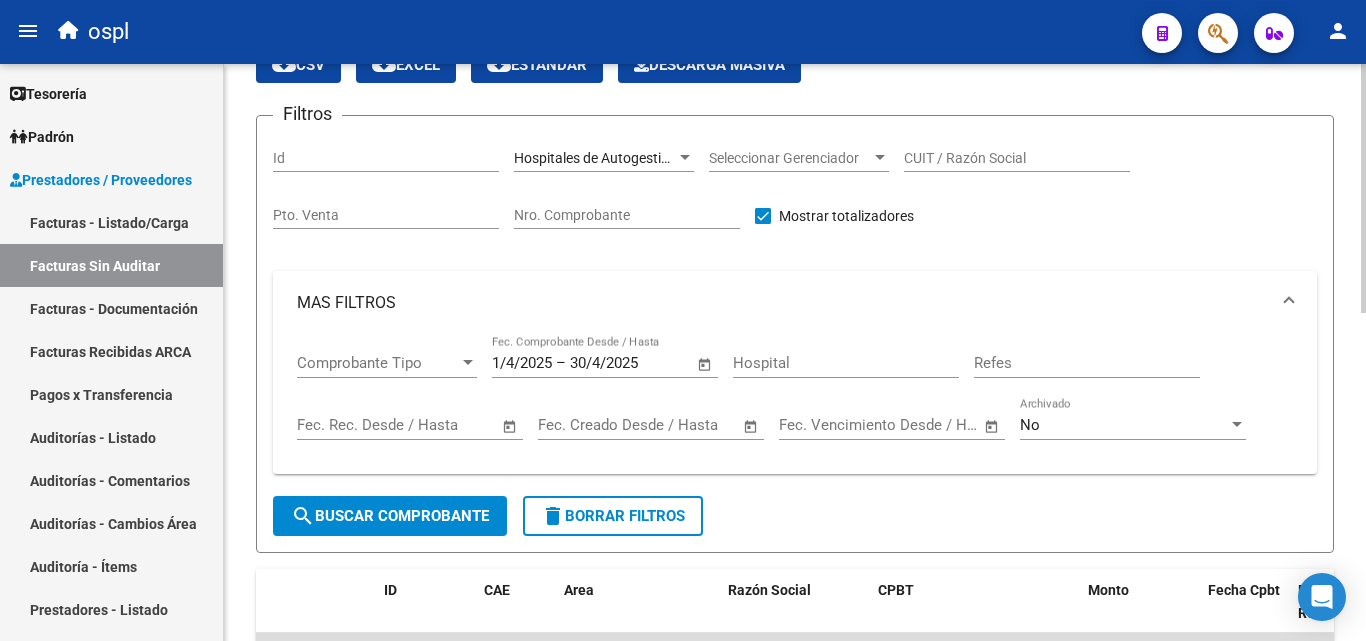 click on "search  Buscar Comprobante" 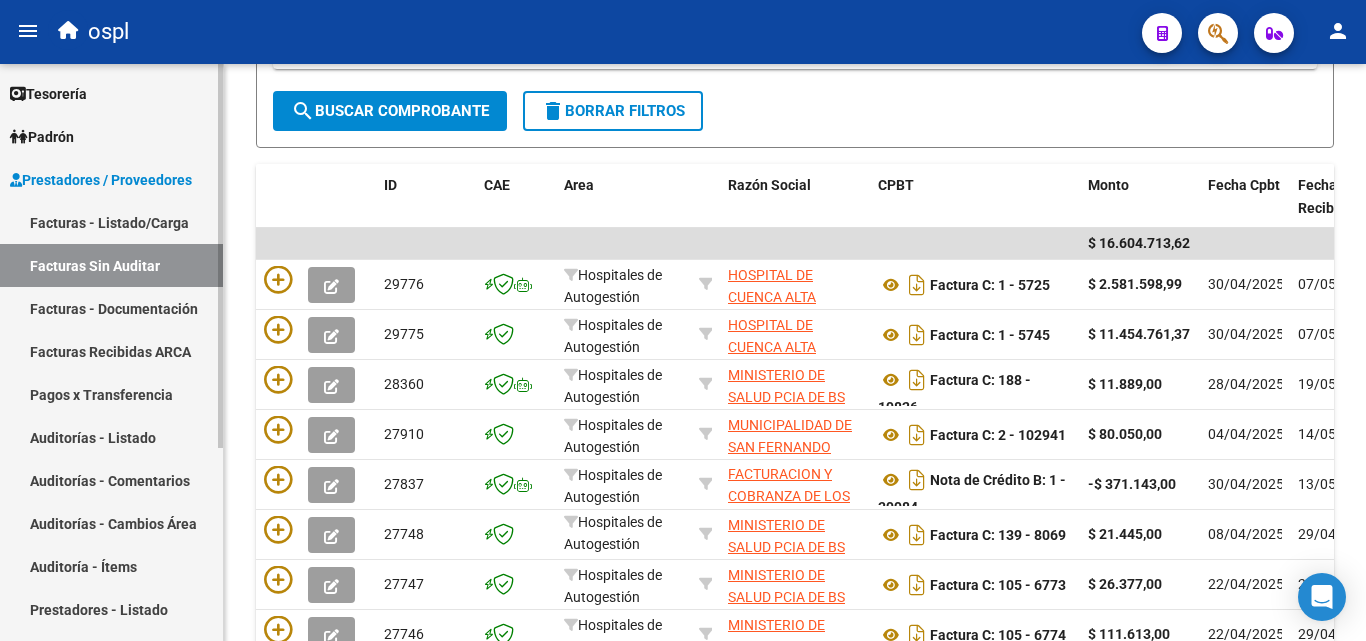 scroll, scrollTop: 461, scrollLeft: 0, axis: vertical 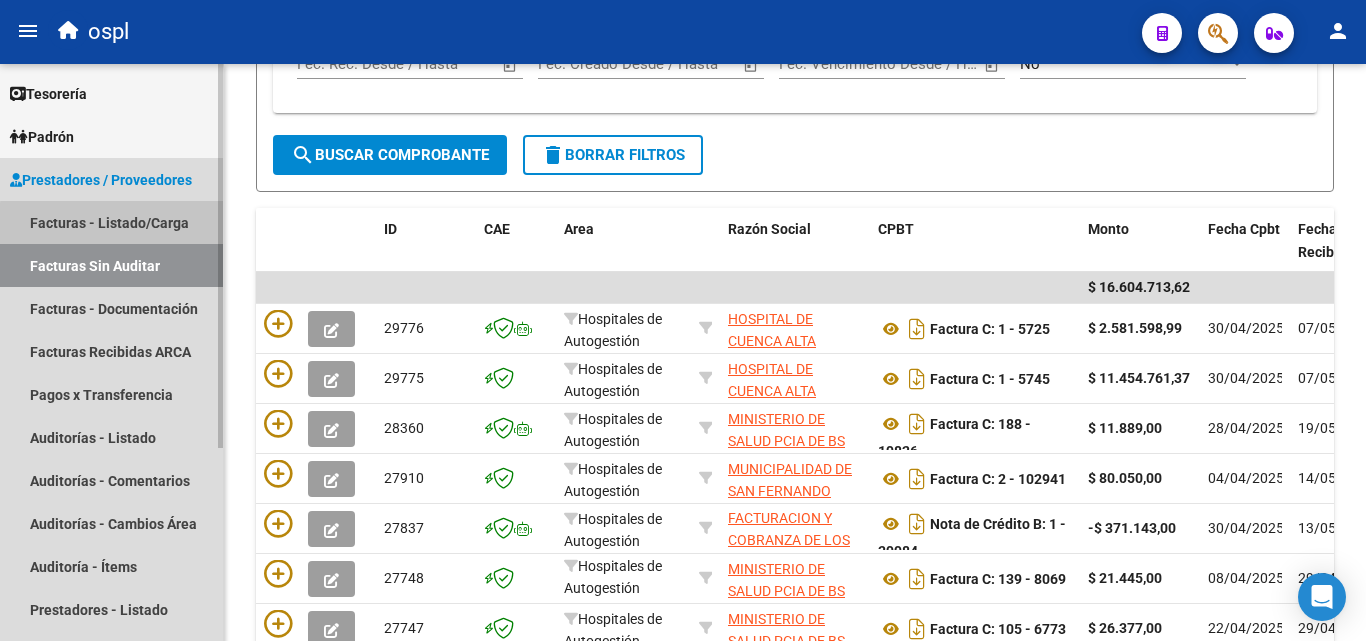 click on "Facturas - Listado/Carga" at bounding box center (111, 222) 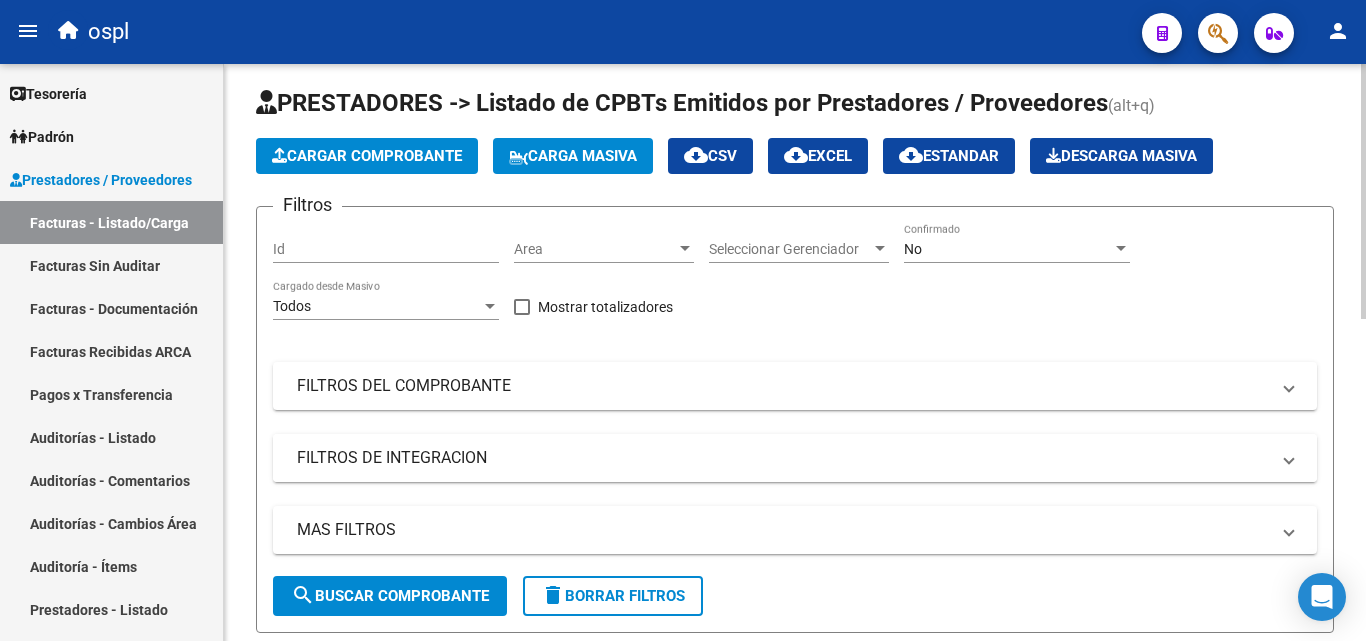 scroll, scrollTop: 0, scrollLeft: 0, axis: both 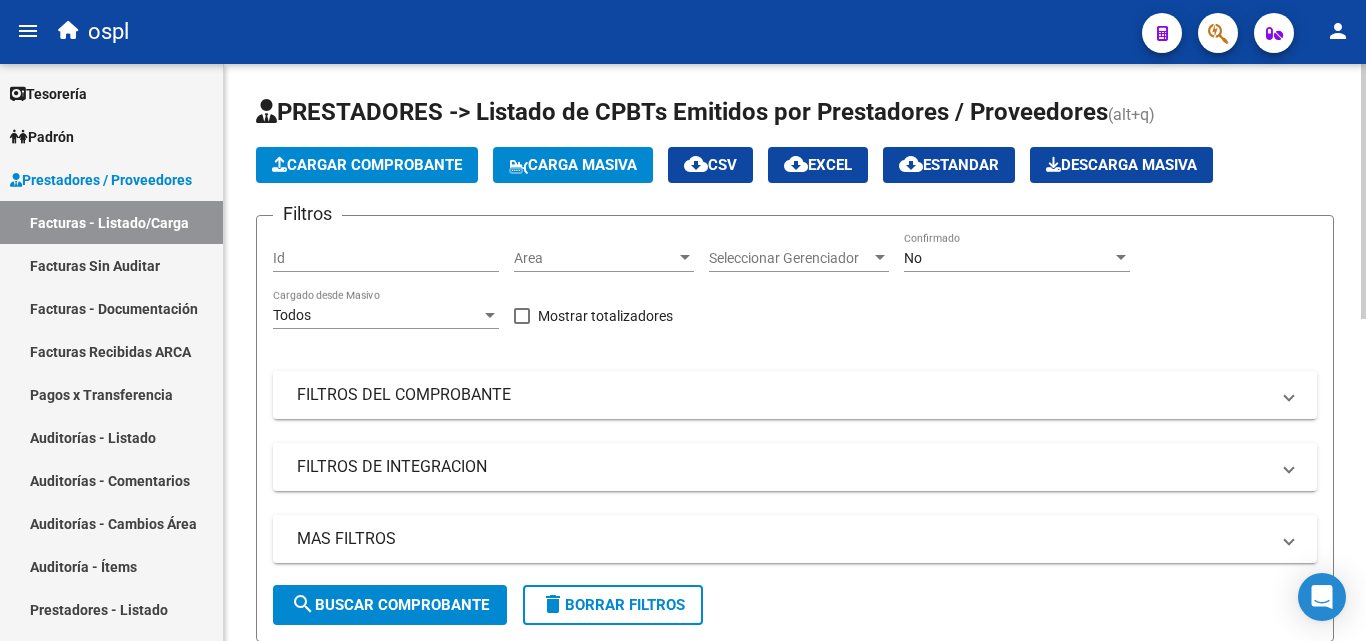 click at bounding box center [685, 257] 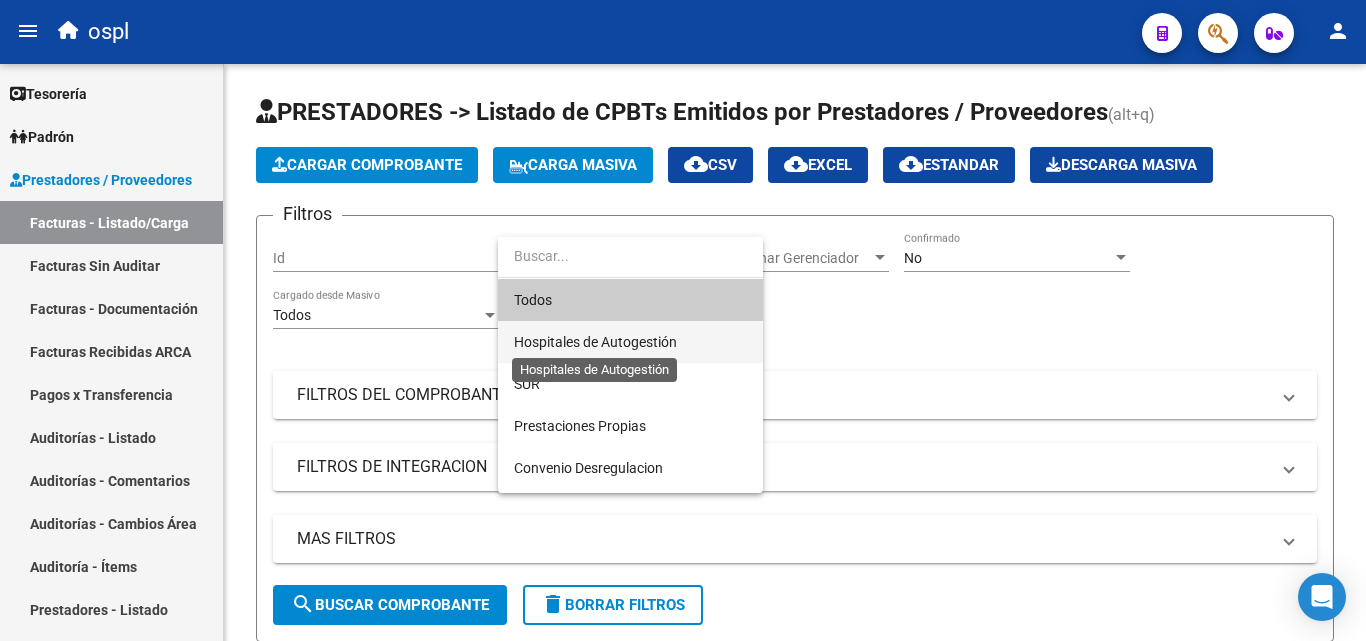 click on "Hospitales de Autogestión" at bounding box center (595, 342) 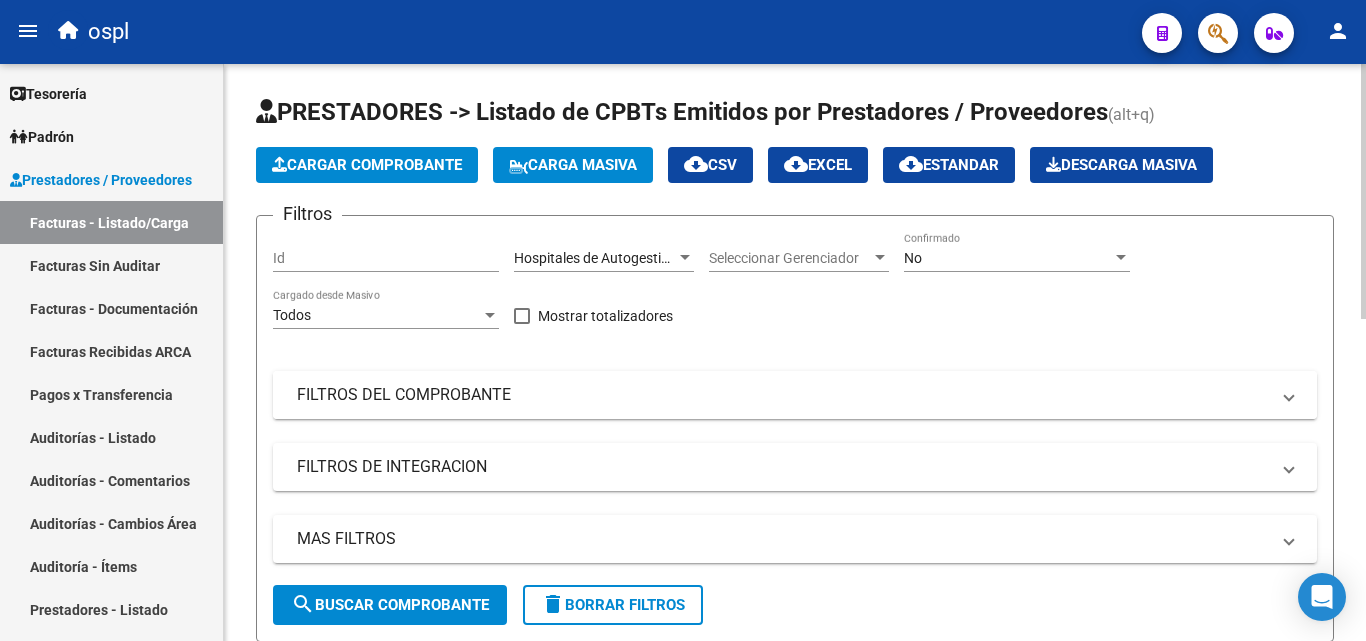 click on "FILTROS DEL COMPROBANTE" at bounding box center [783, 395] 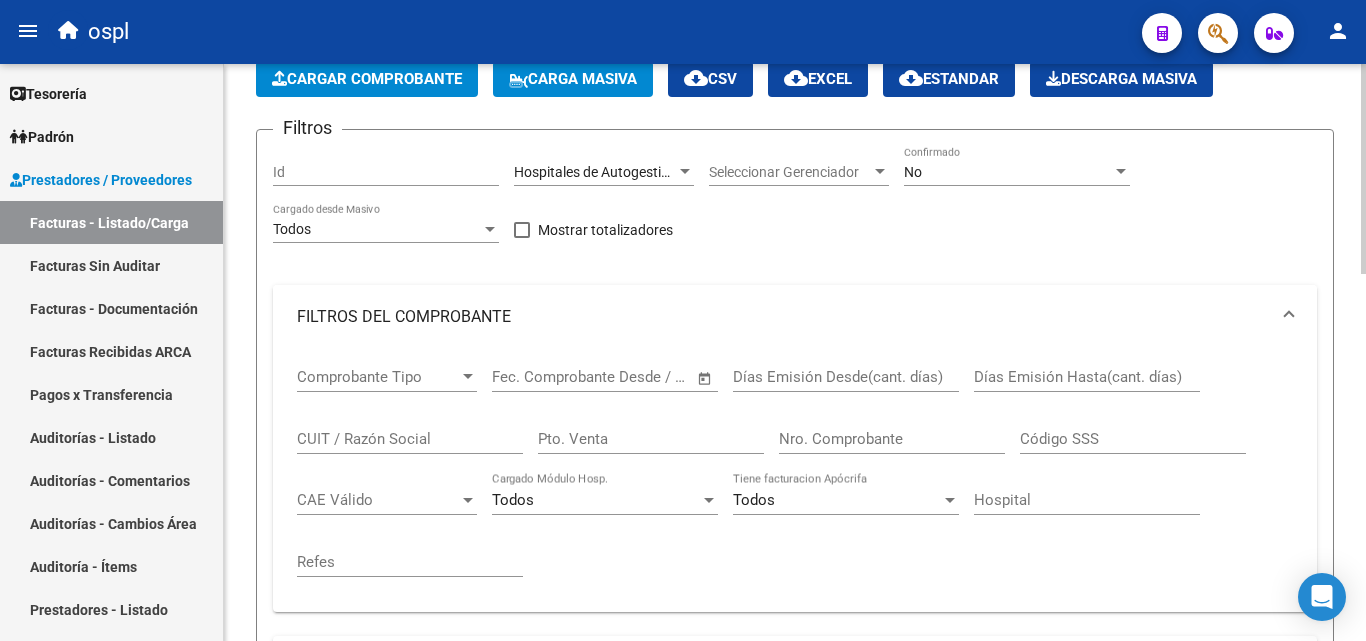 scroll, scrollTop: 200, scrollLeft: 0, axis: vertical 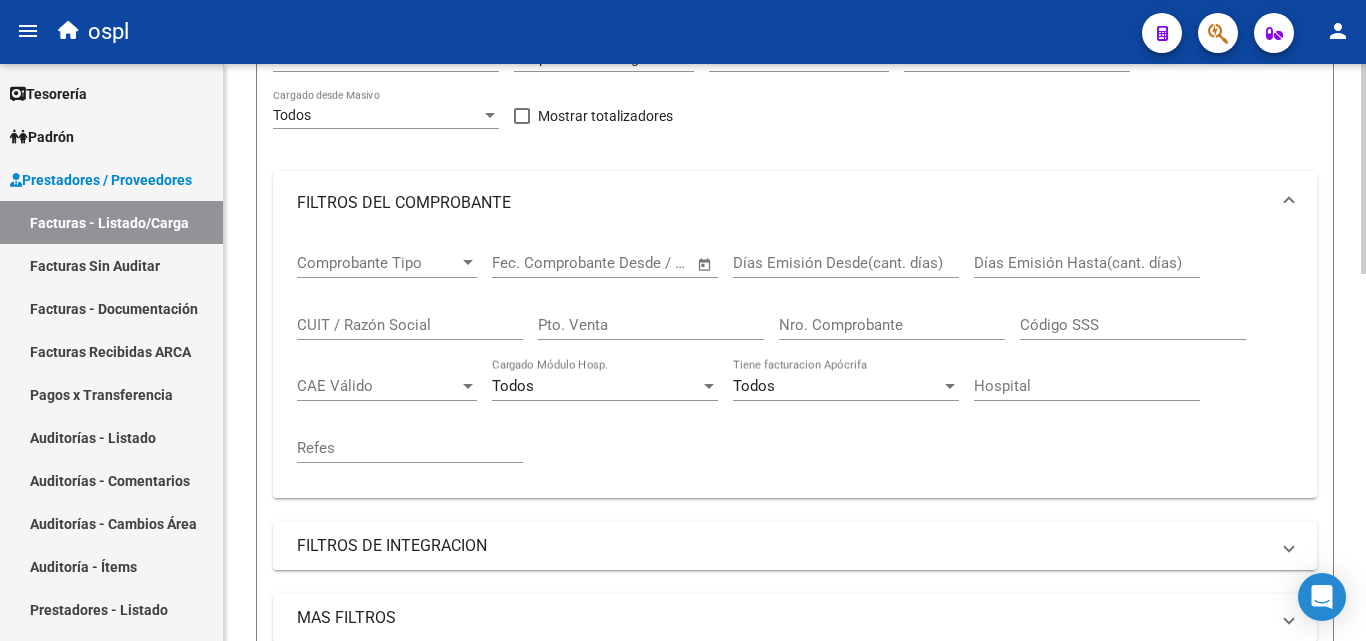 click 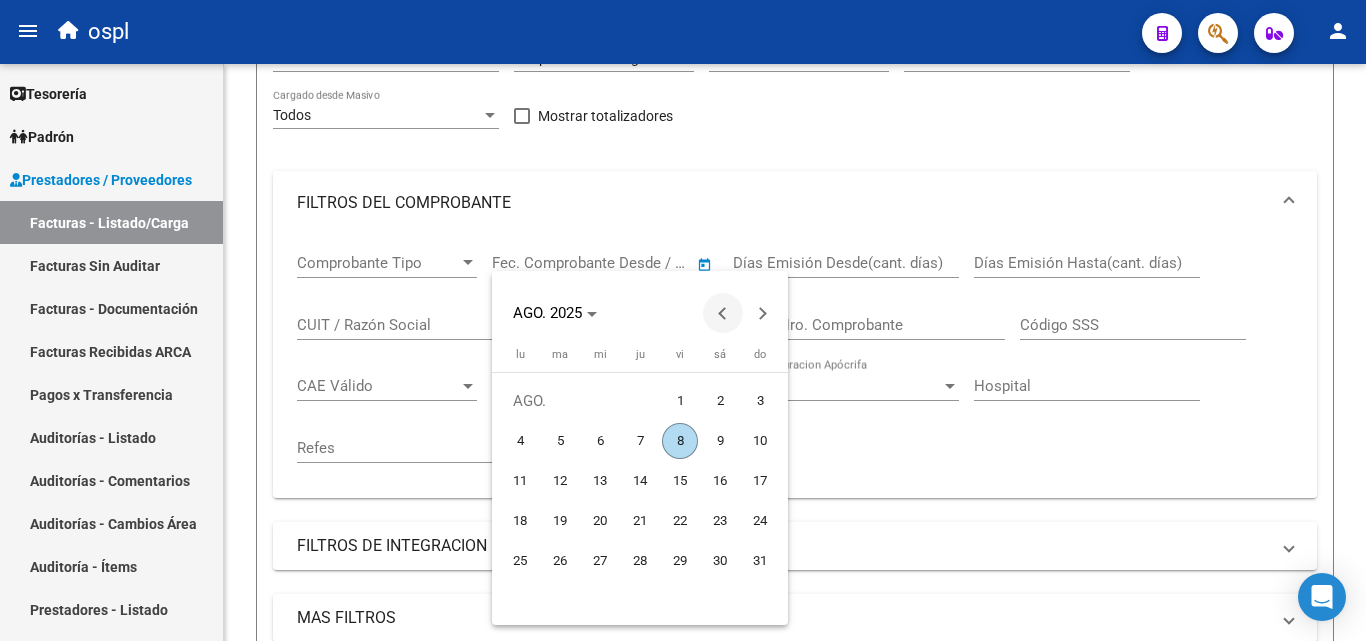 click at bounding box center (723, 313) 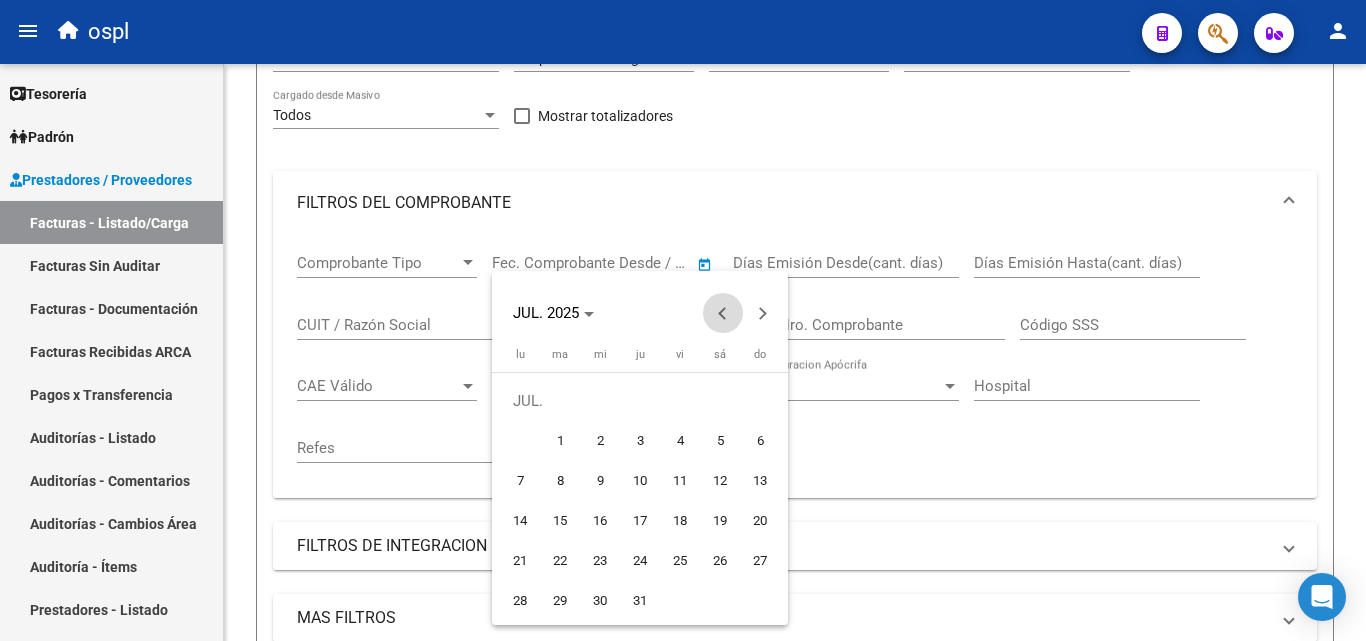 click at bounding box center (723, 313) 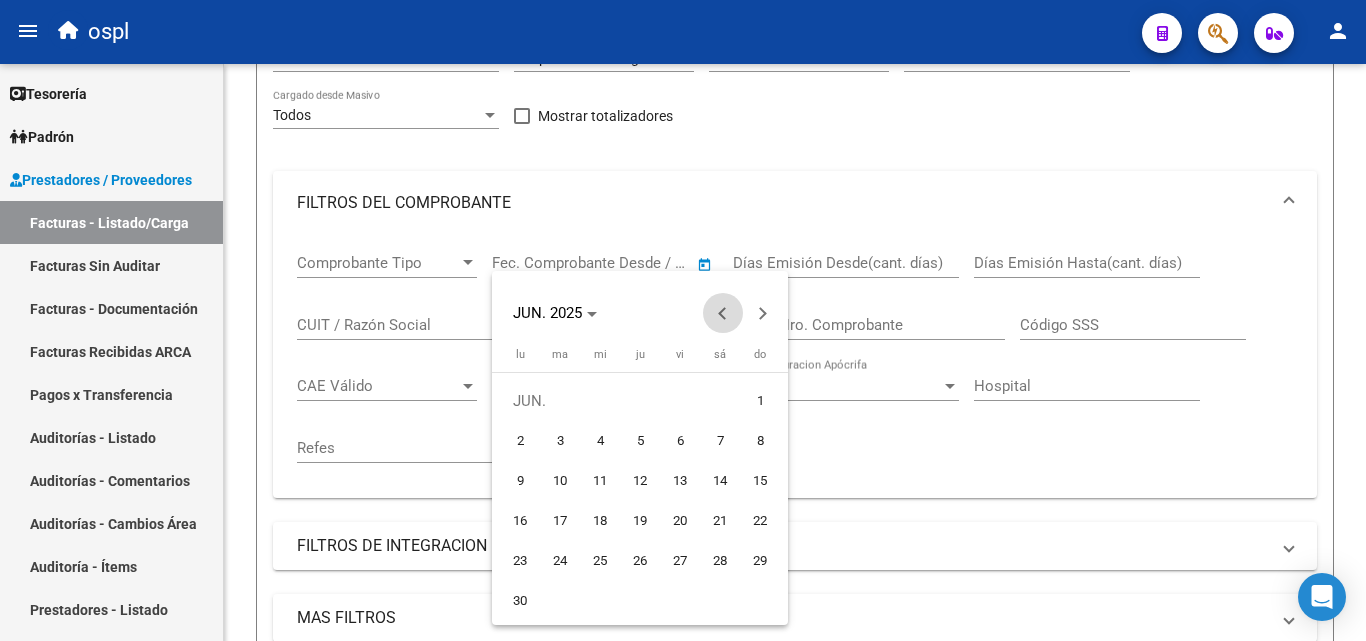 click at bounding box center [723, 313] 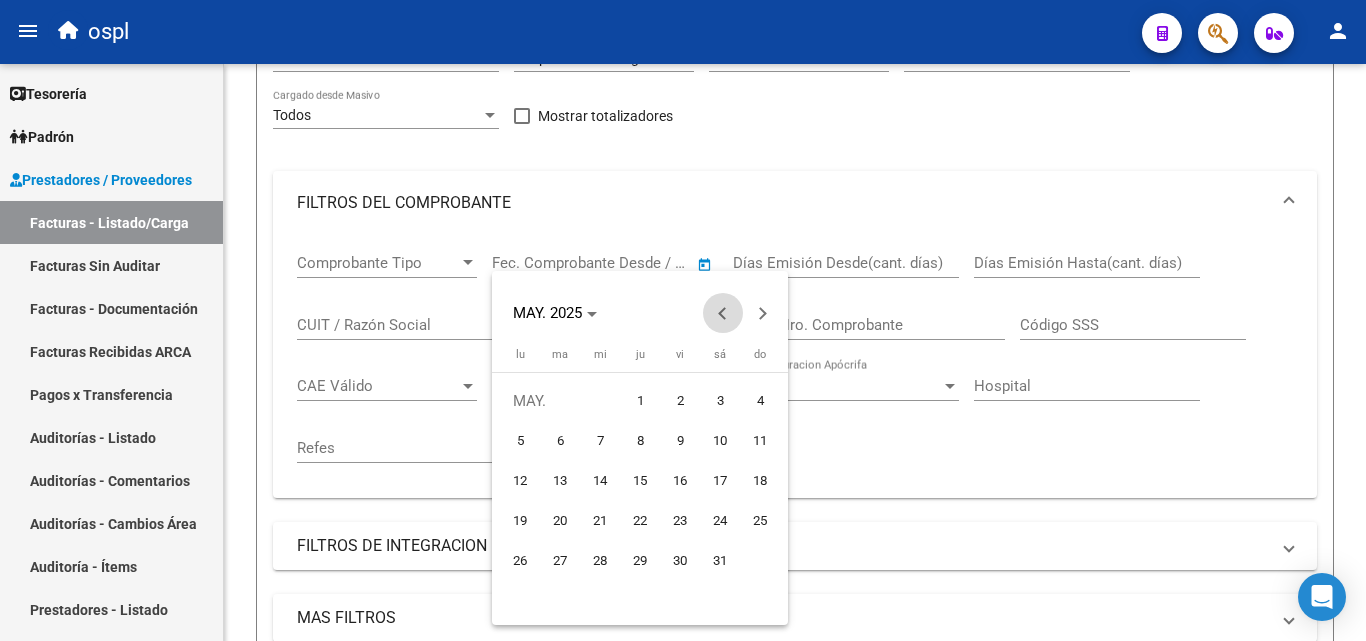 click at bounding box center (723, 313) 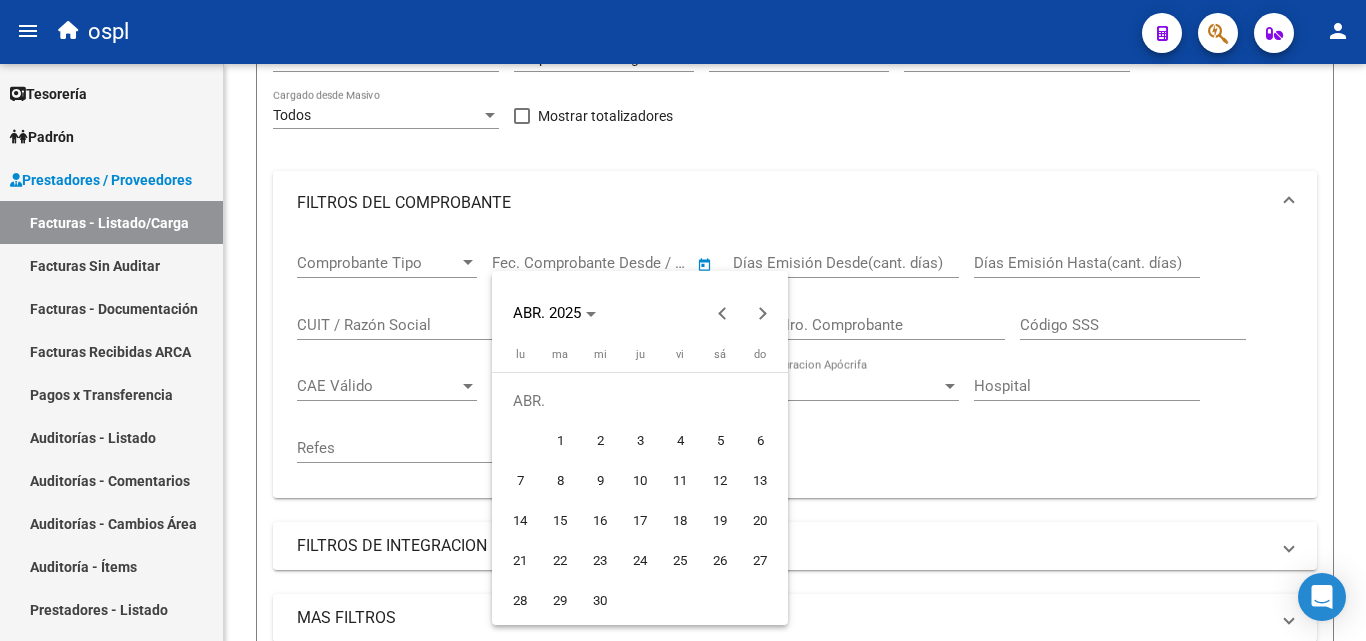 click on "1" at bounding box center (560, 441) 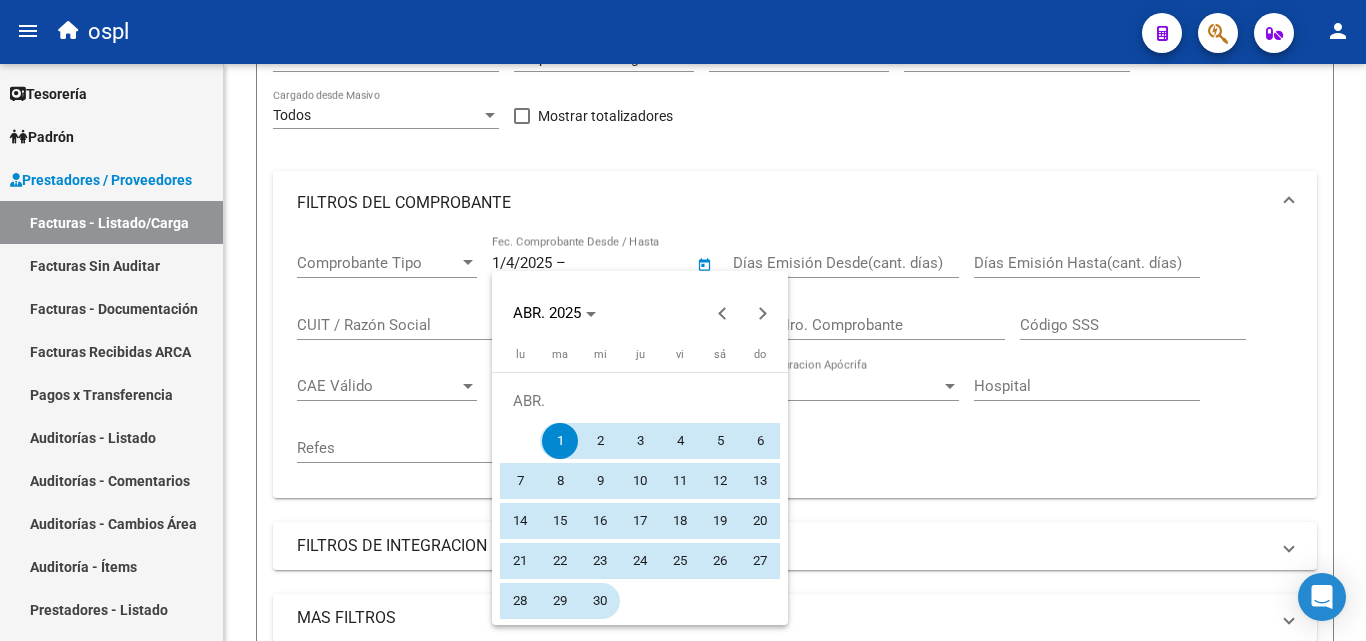 click on "30" at bounding box center [600, 601] 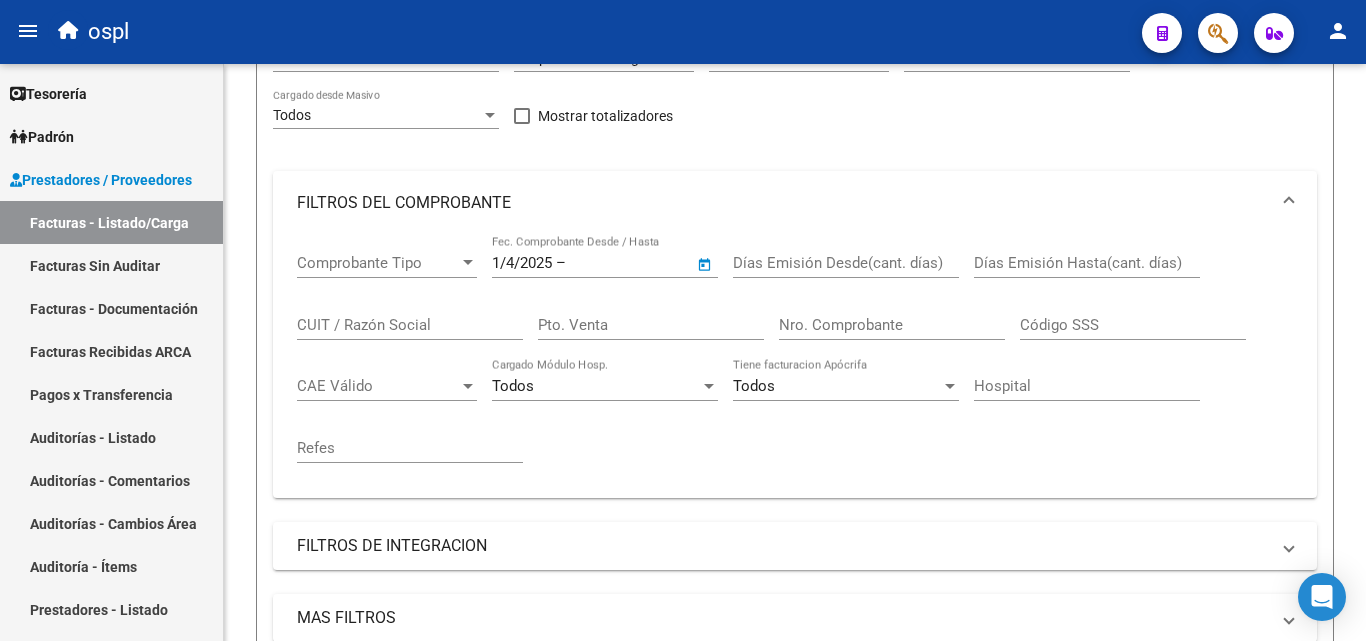 type on "30/4/2025" 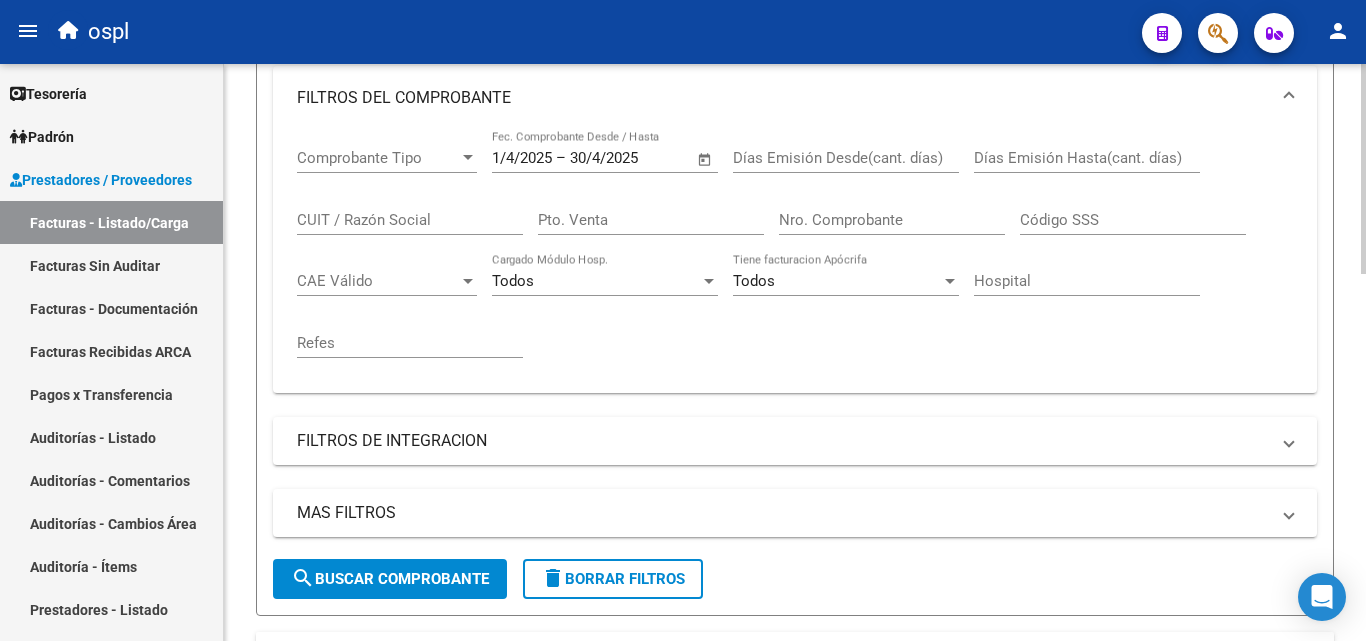scroll, scrollTop: 400, scrollLeft: 0, axis: vertical 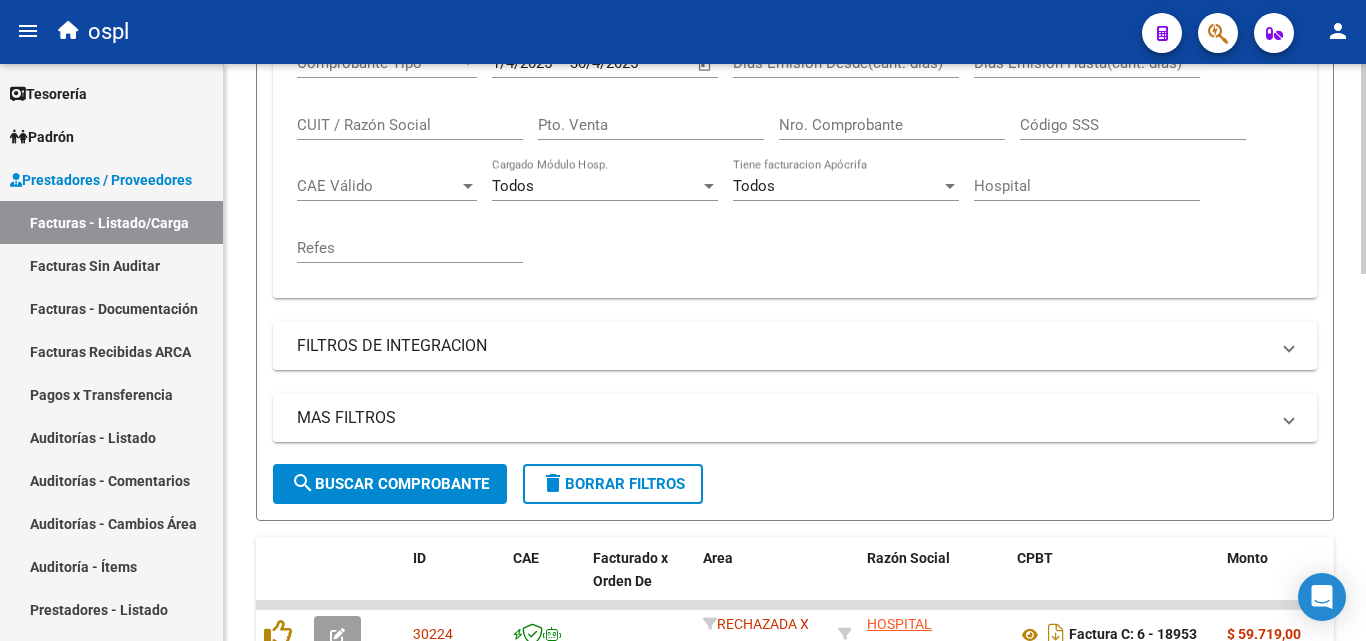 click on "search  Buscar Comprobante" 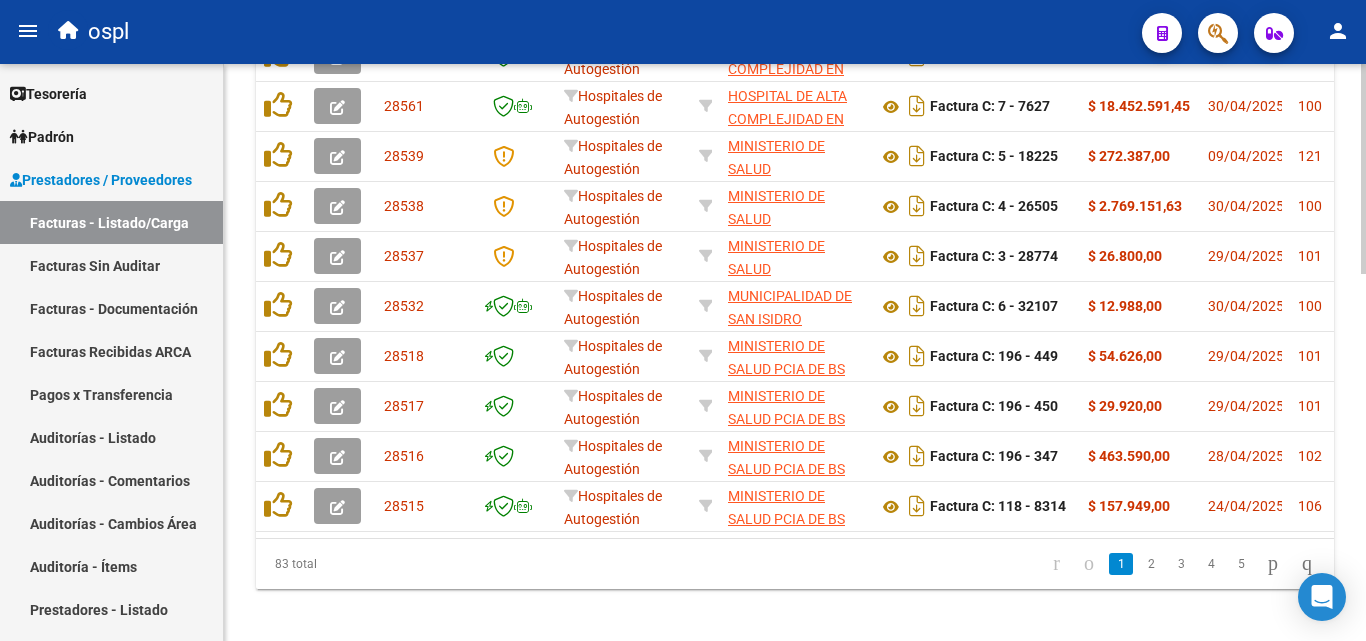 scroll, scrollTop: 1006, scrollLeft: 0, axis: vertical 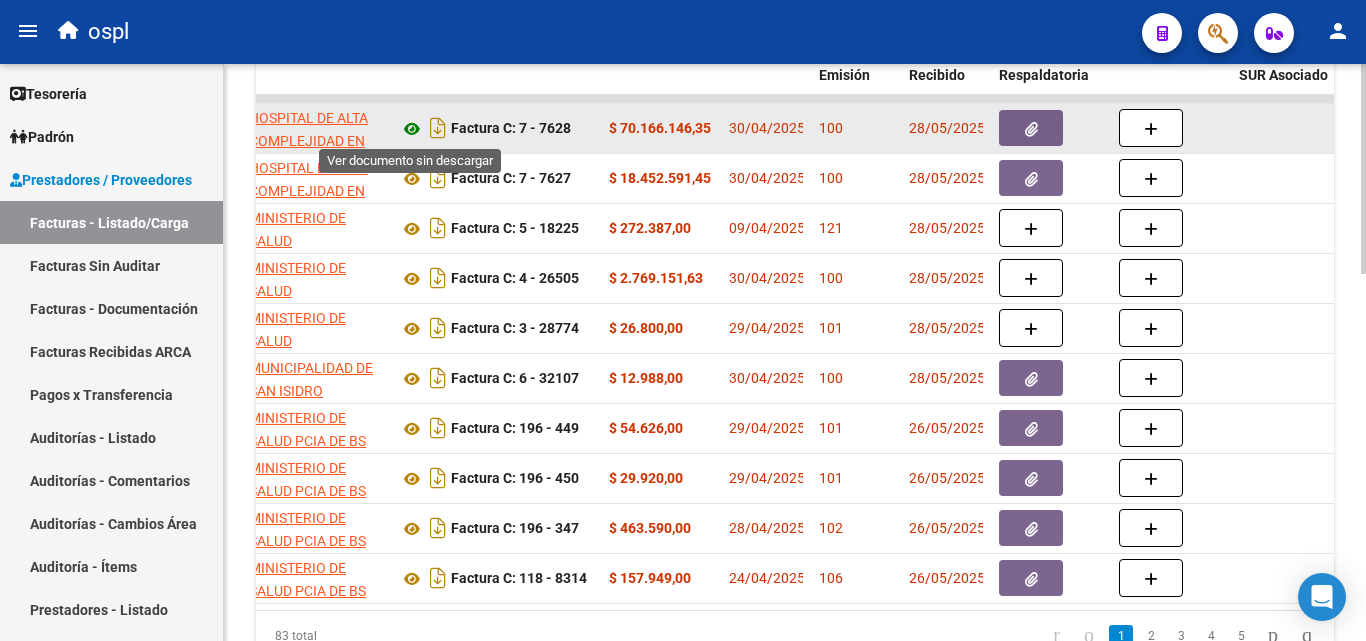 click 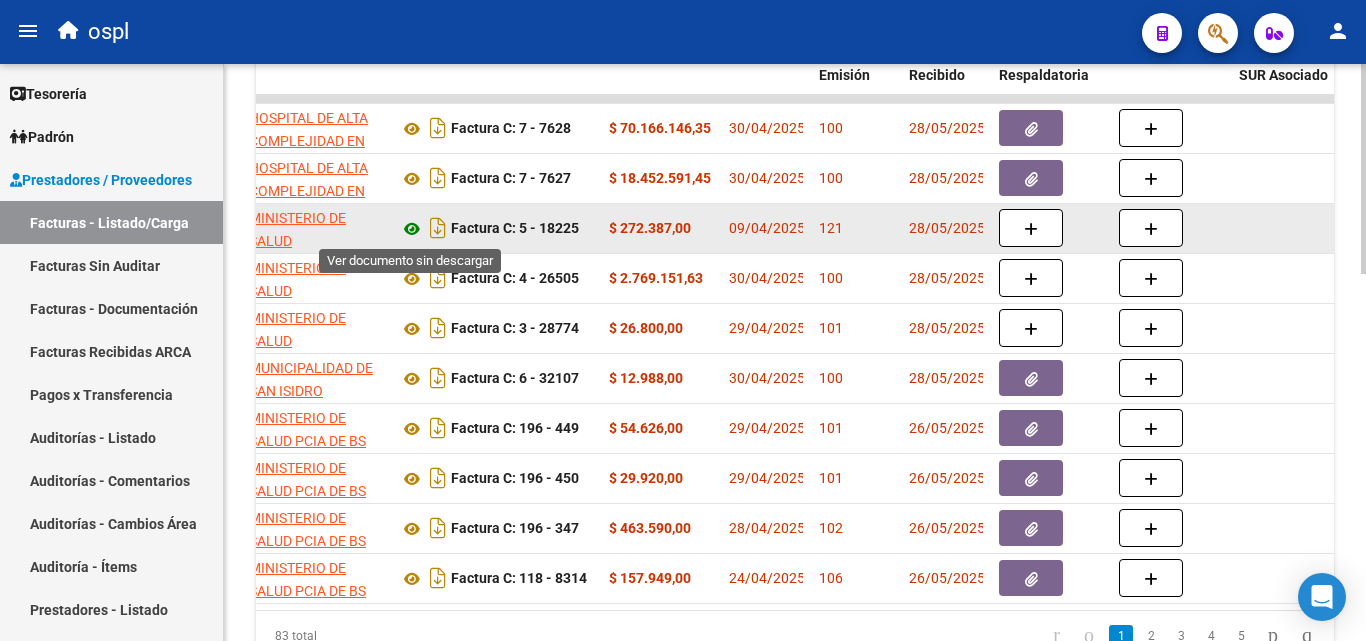 click 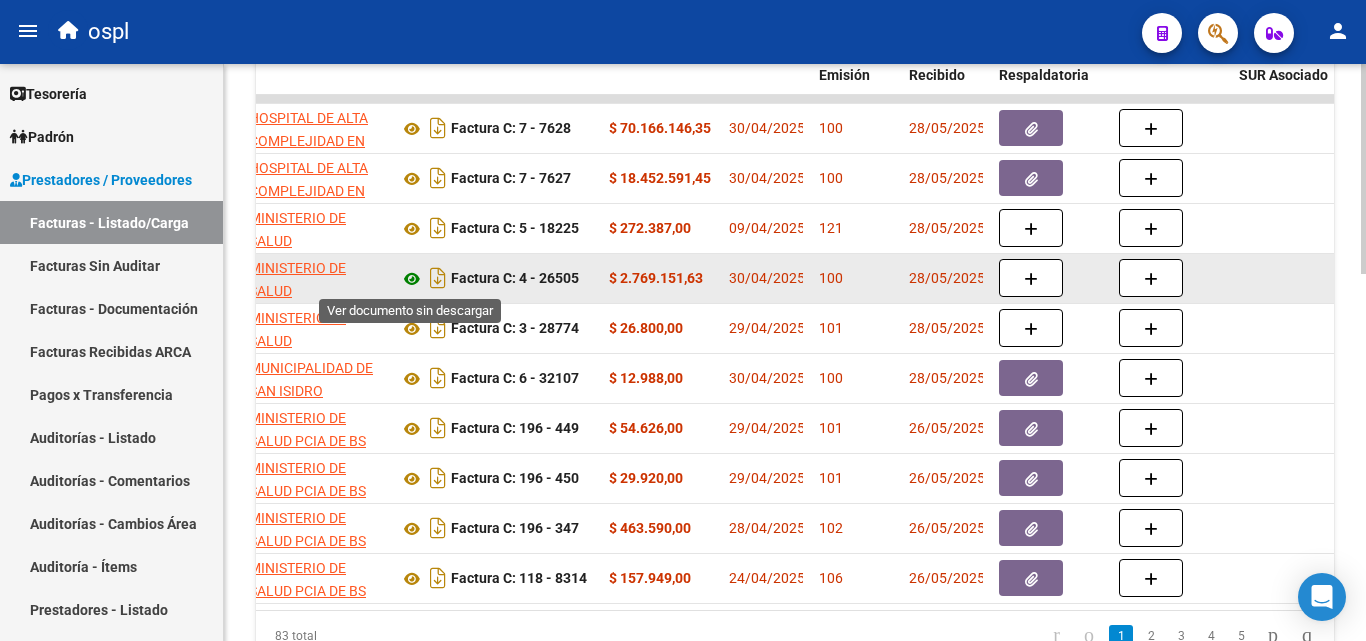 click 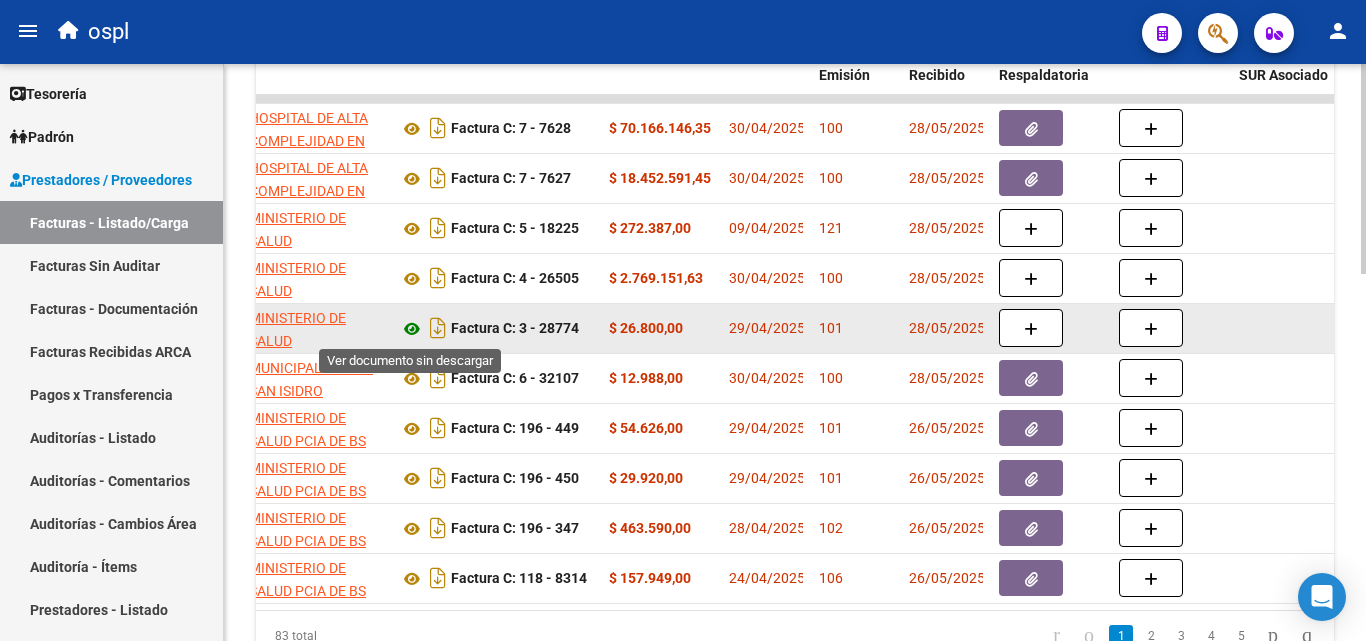 click 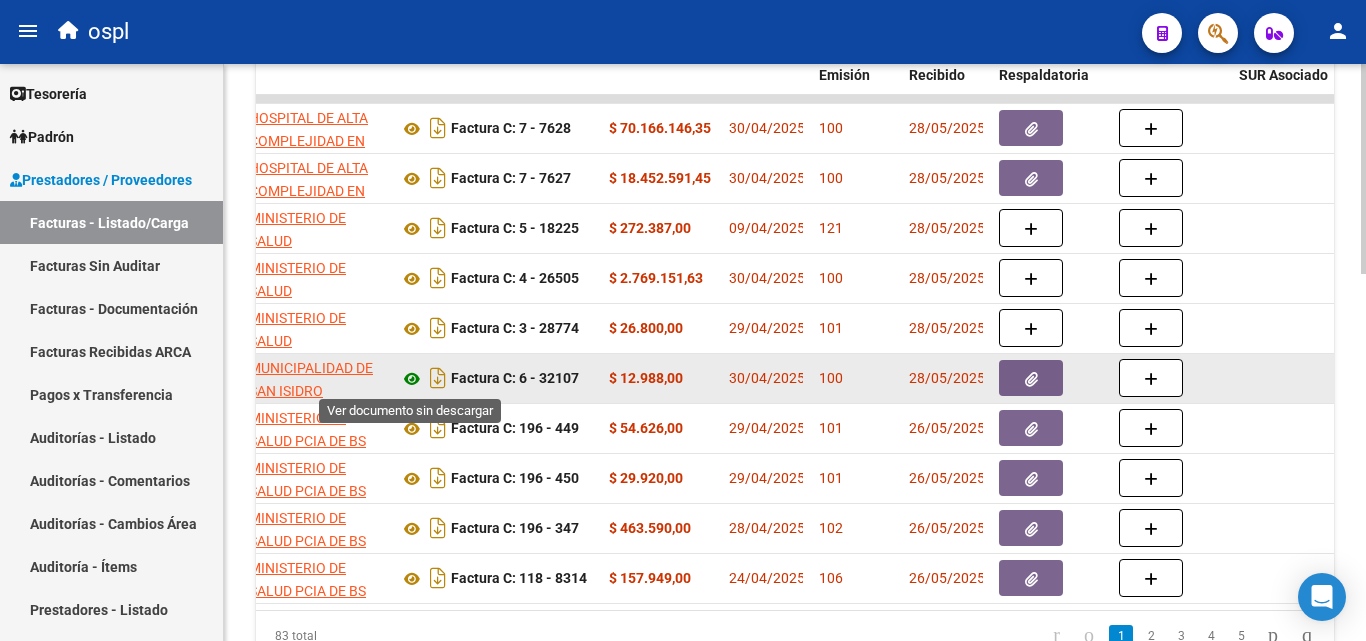 click 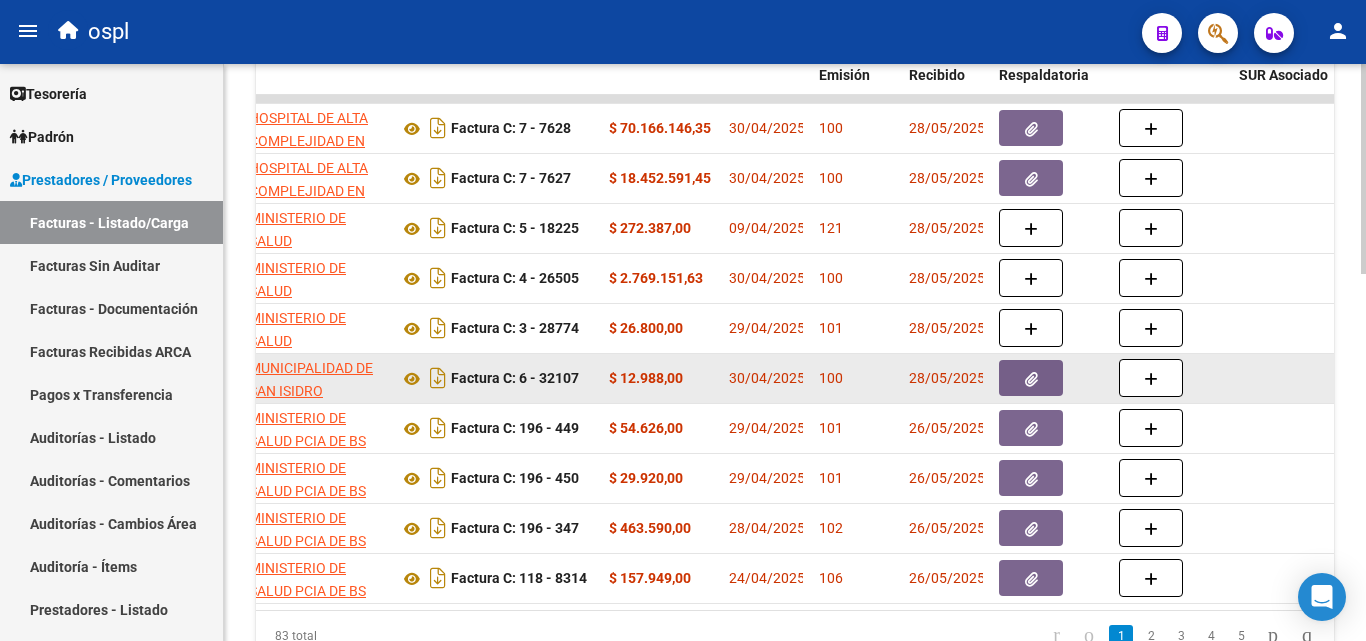 click 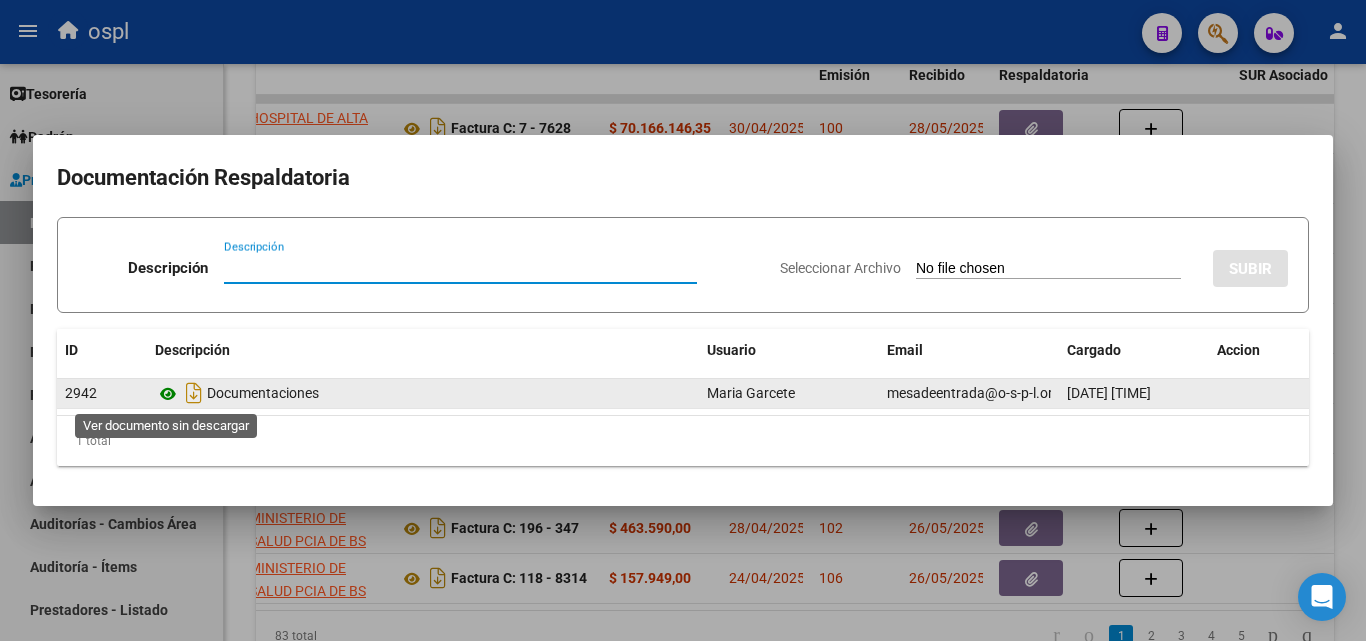 click 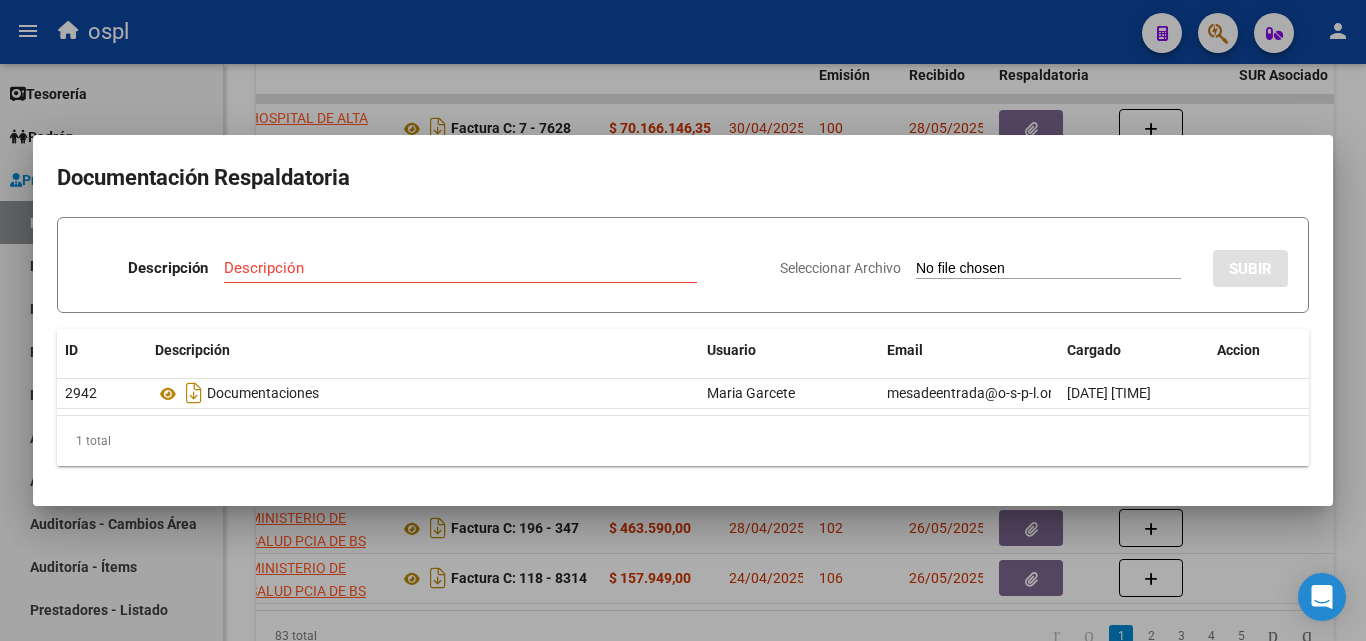 click at bounding box center [683, 320] 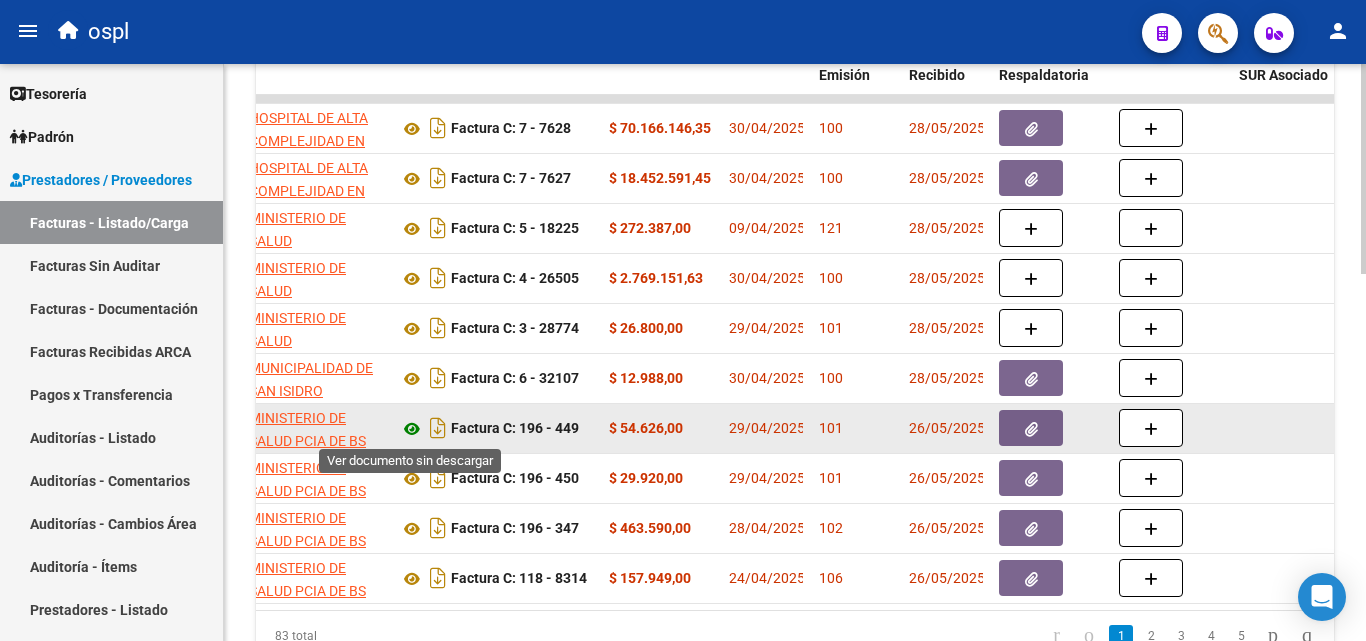 click 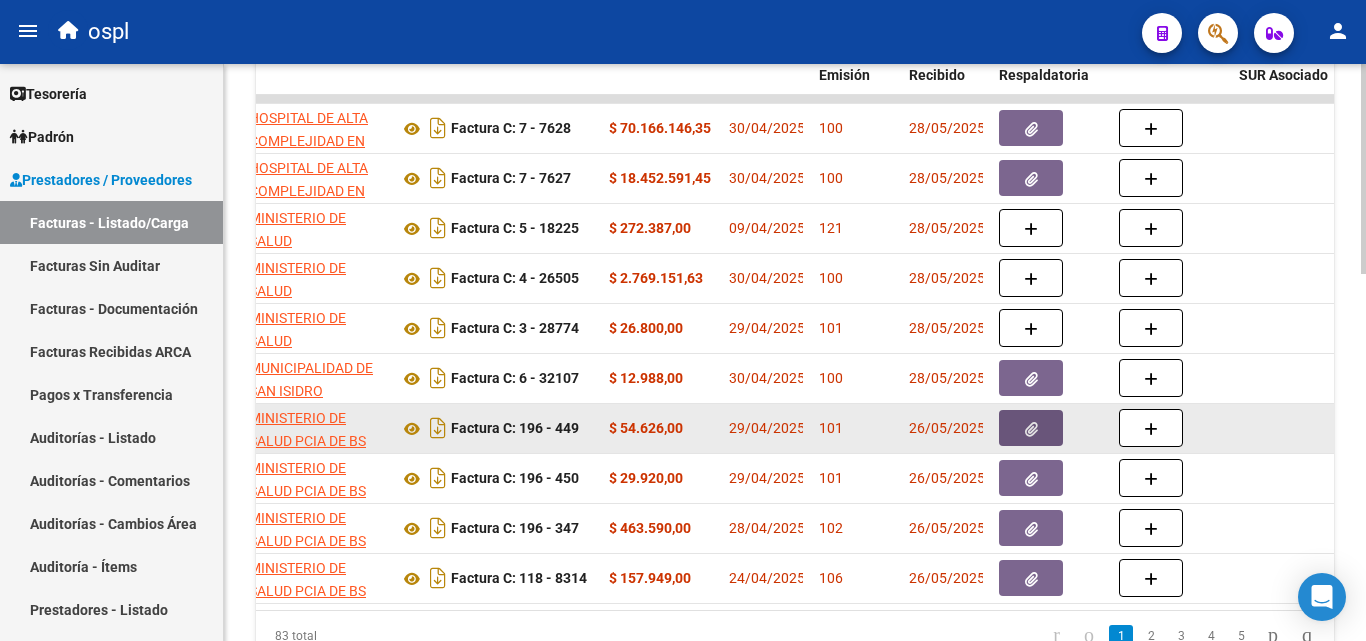 click 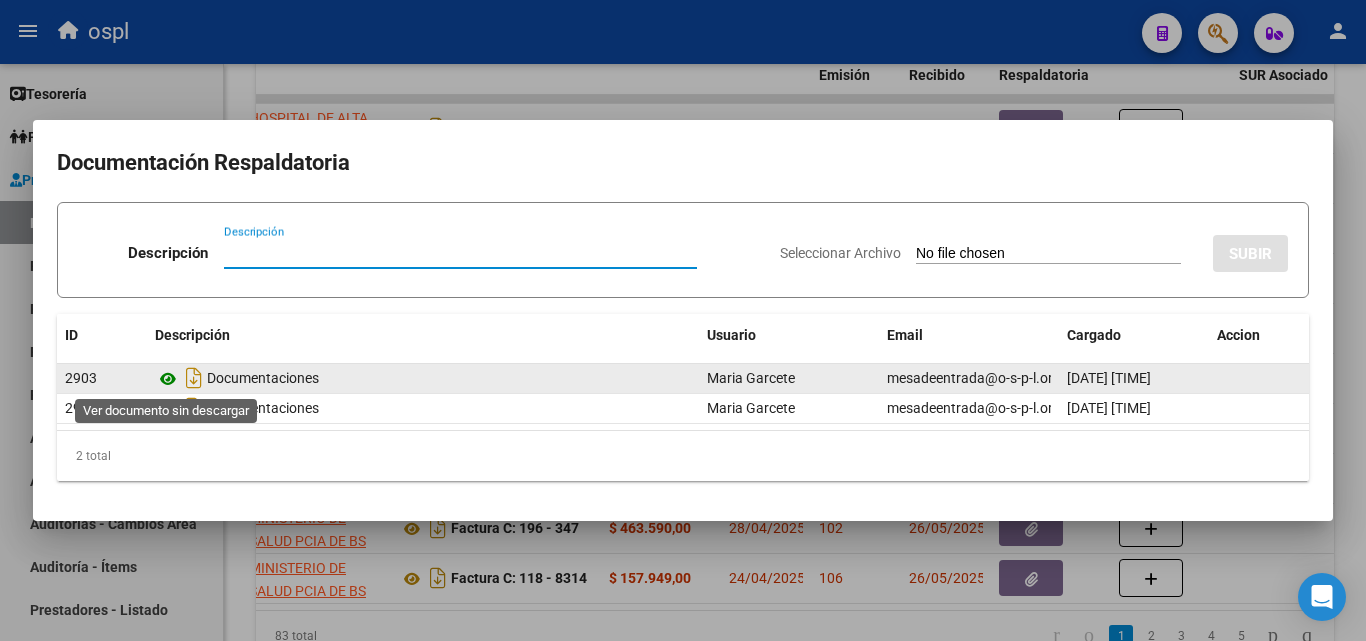 click 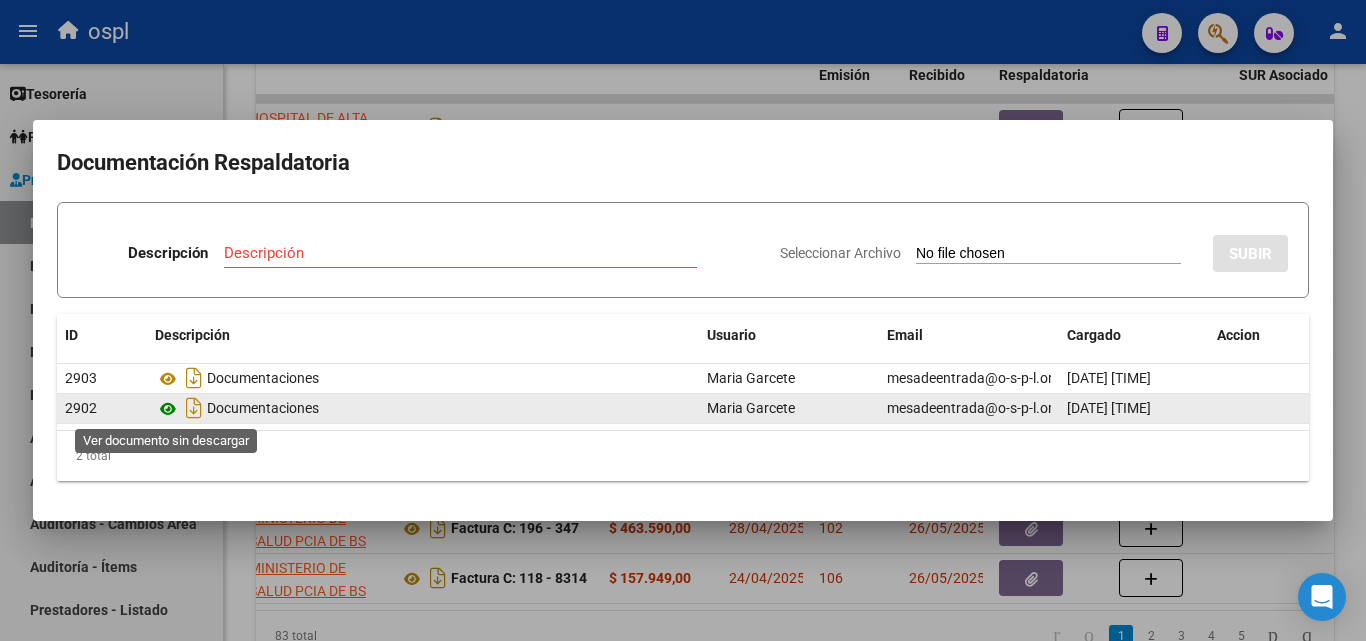 click 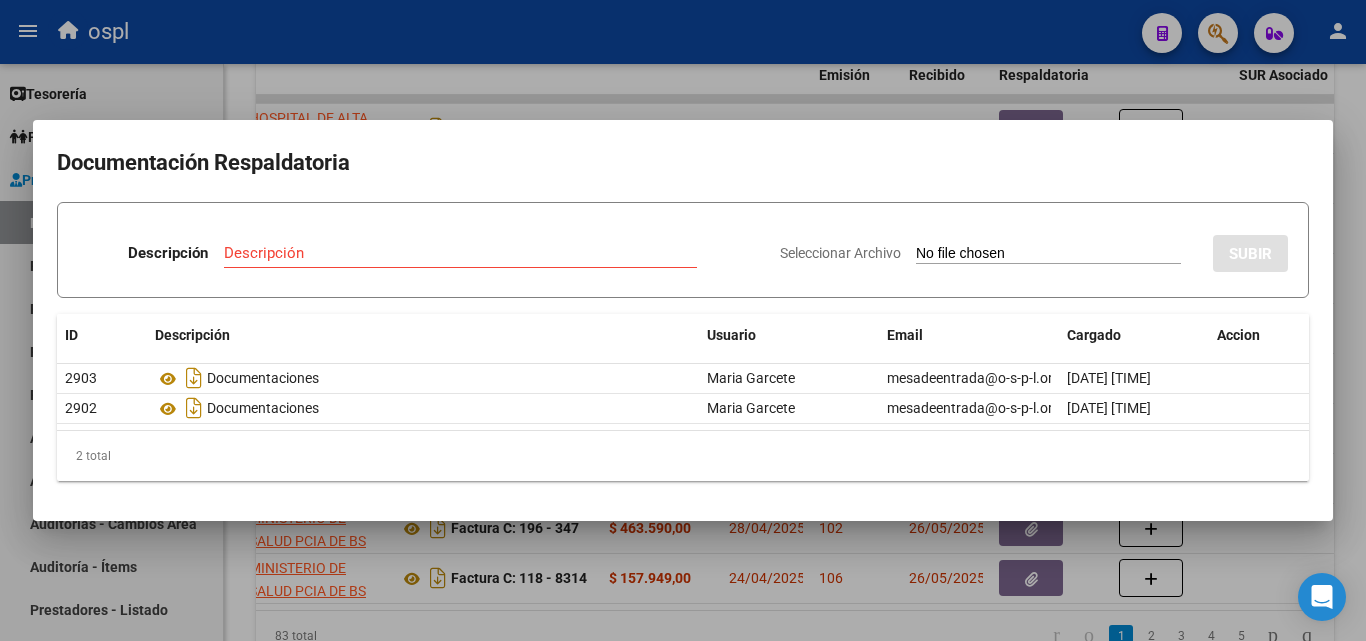 click at bounding box center [683, 320] 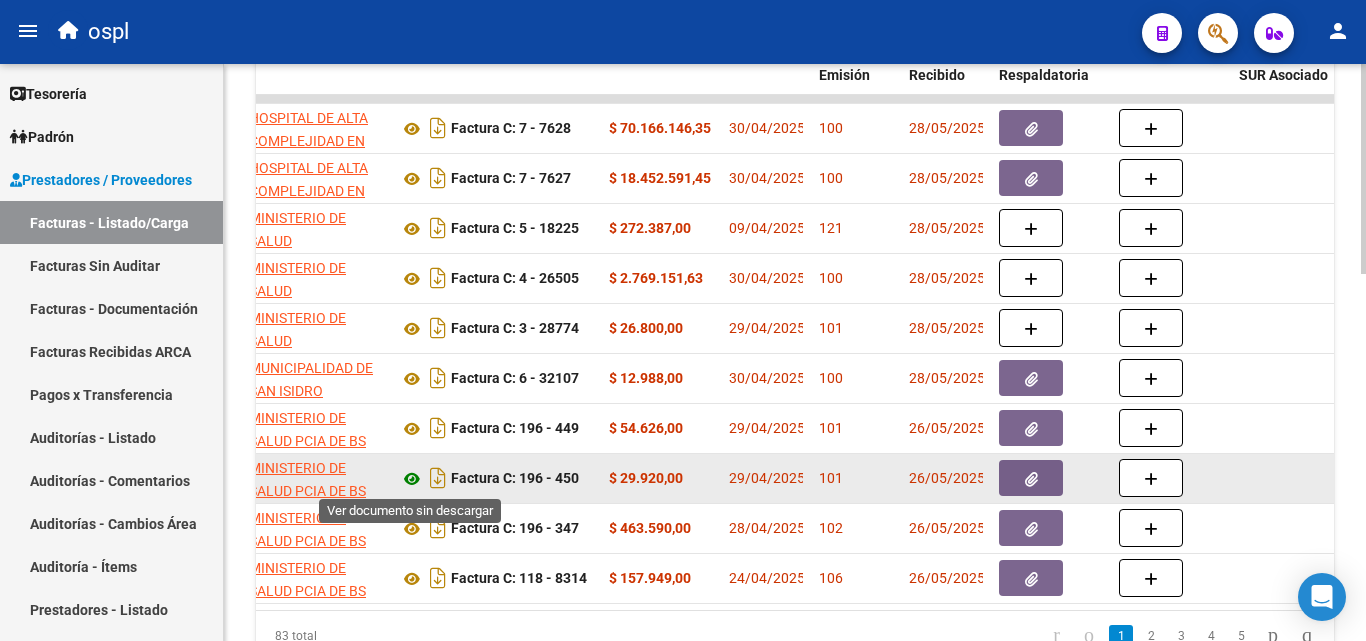 click 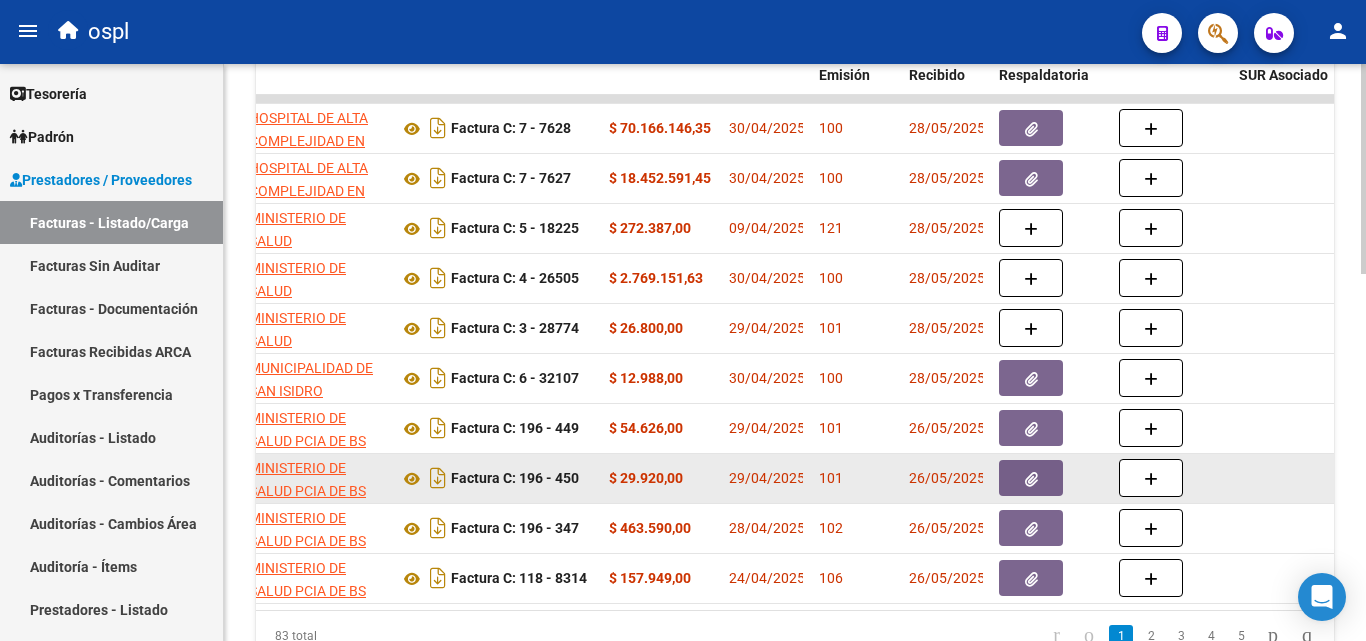click 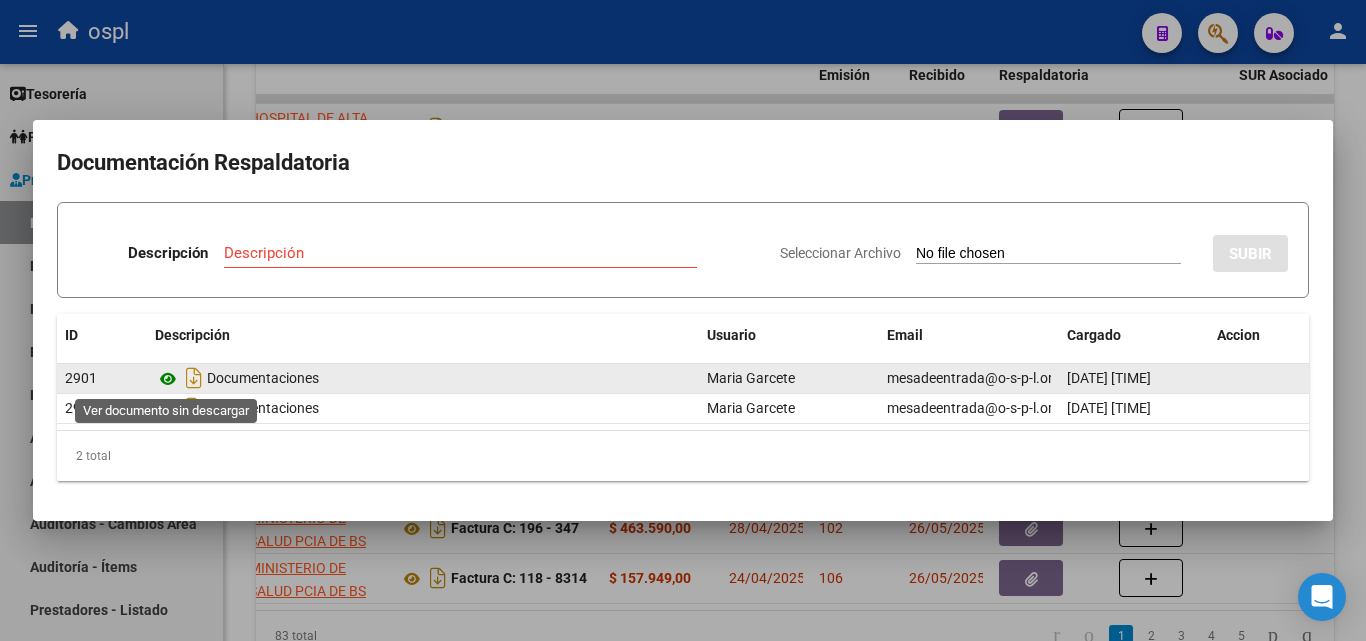 click 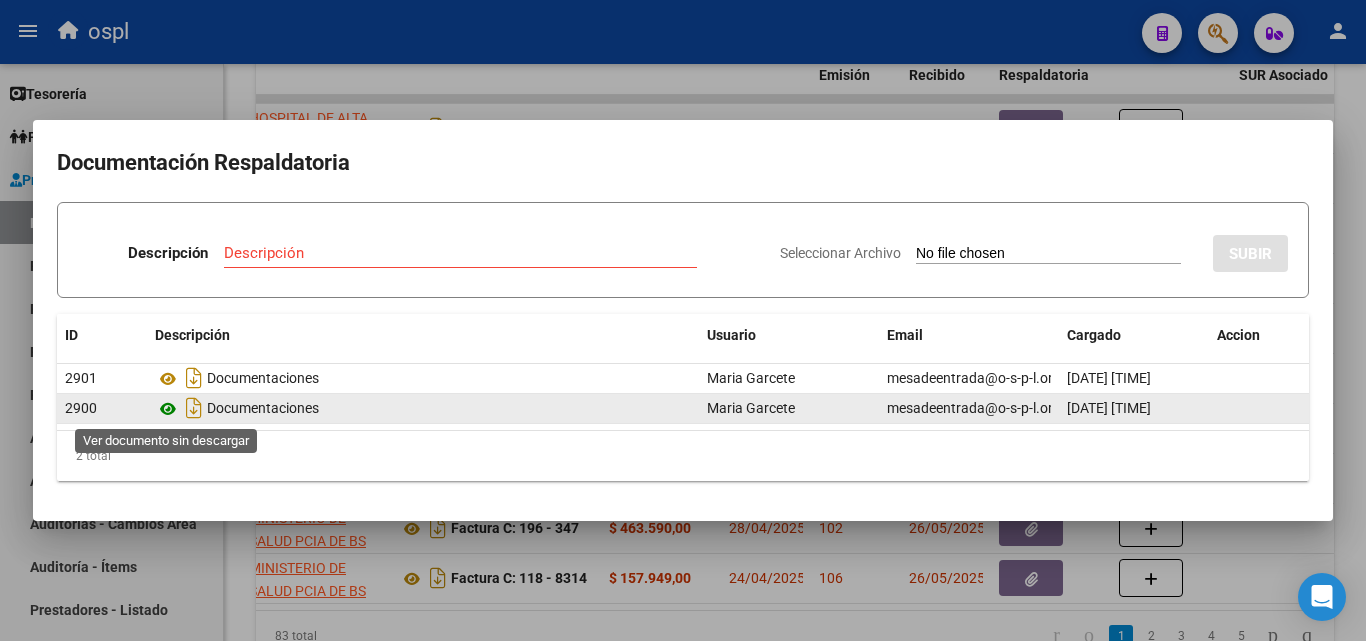 click 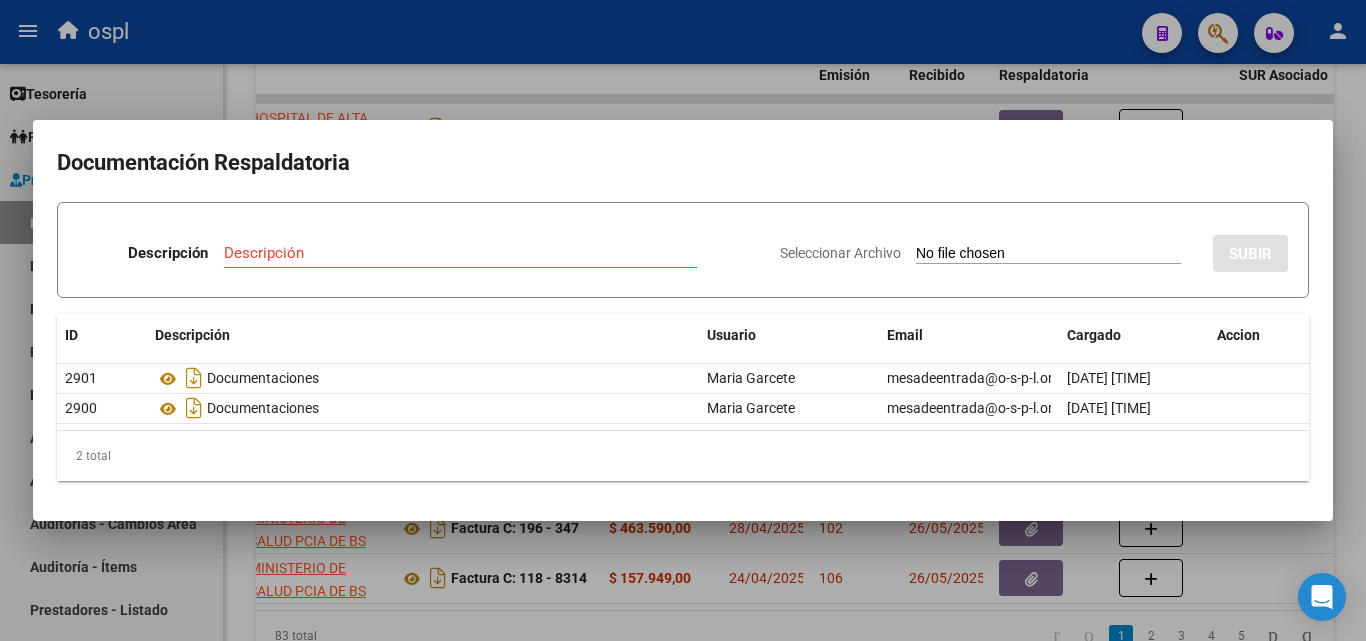 click at bounding box center (683, 320) 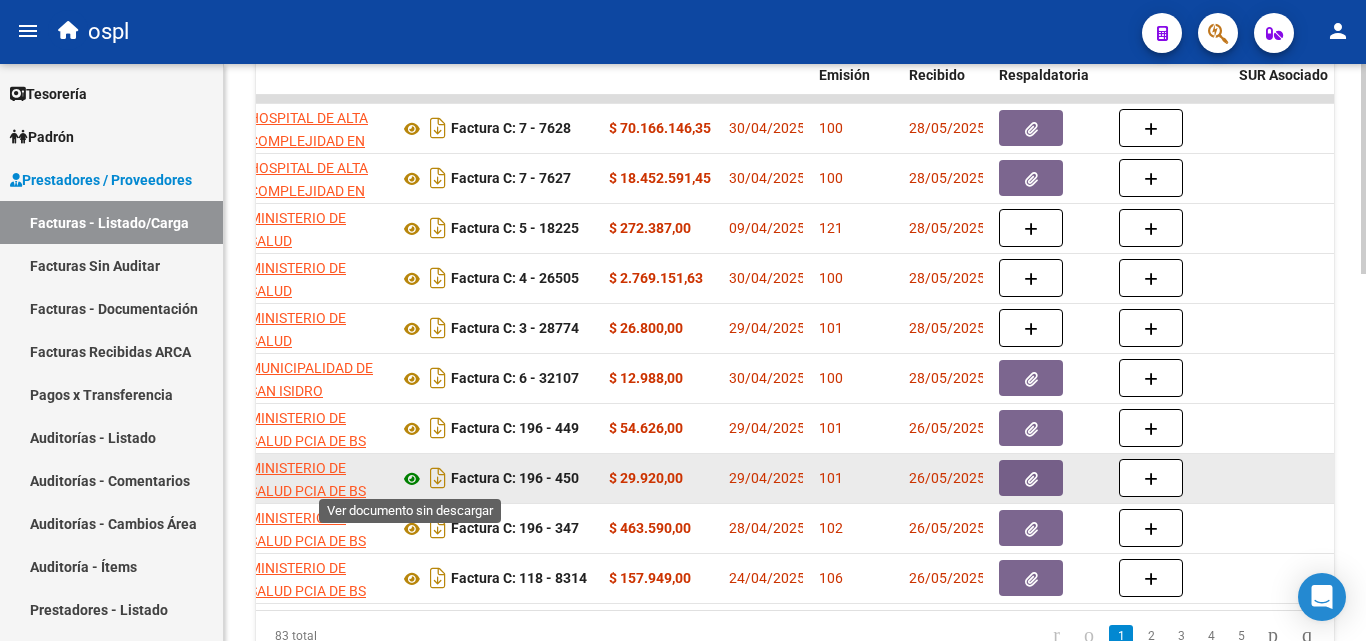 click 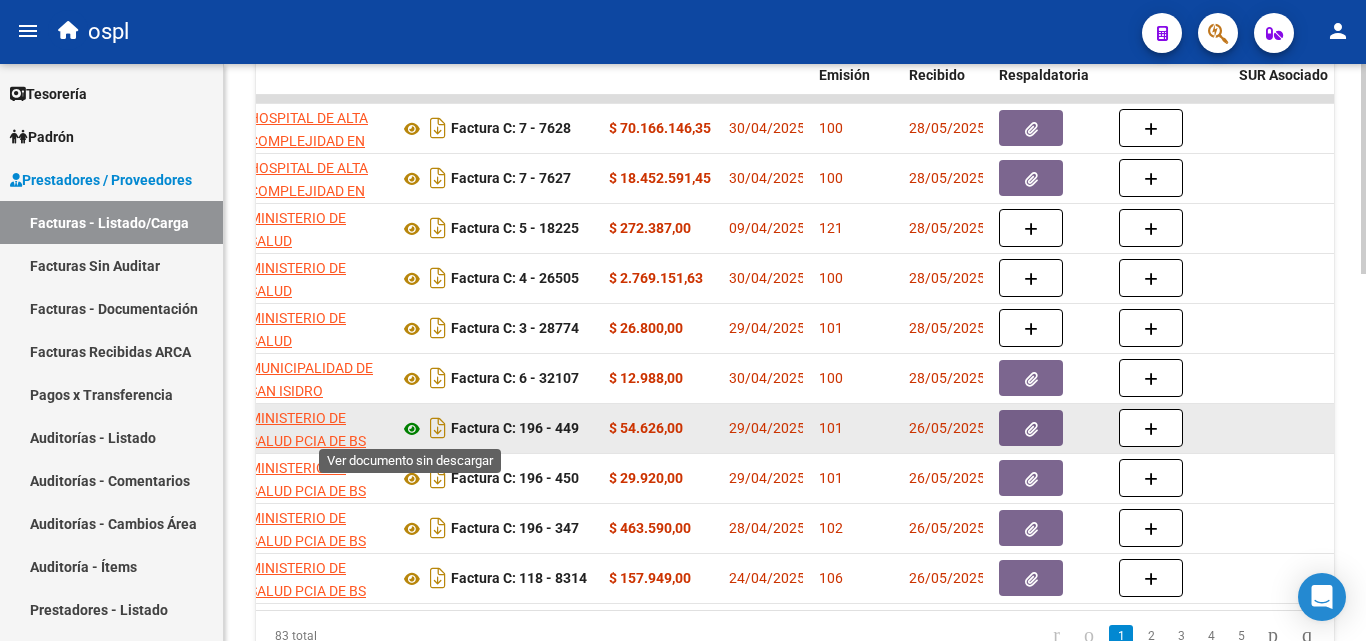 click 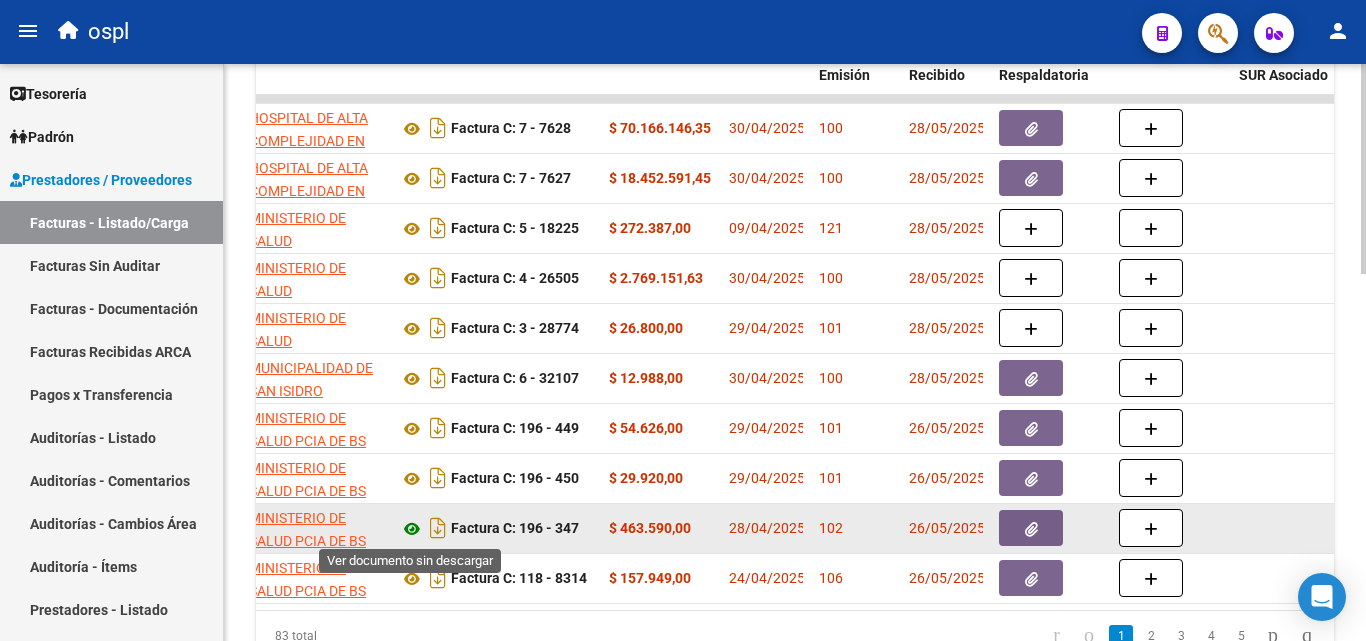 click 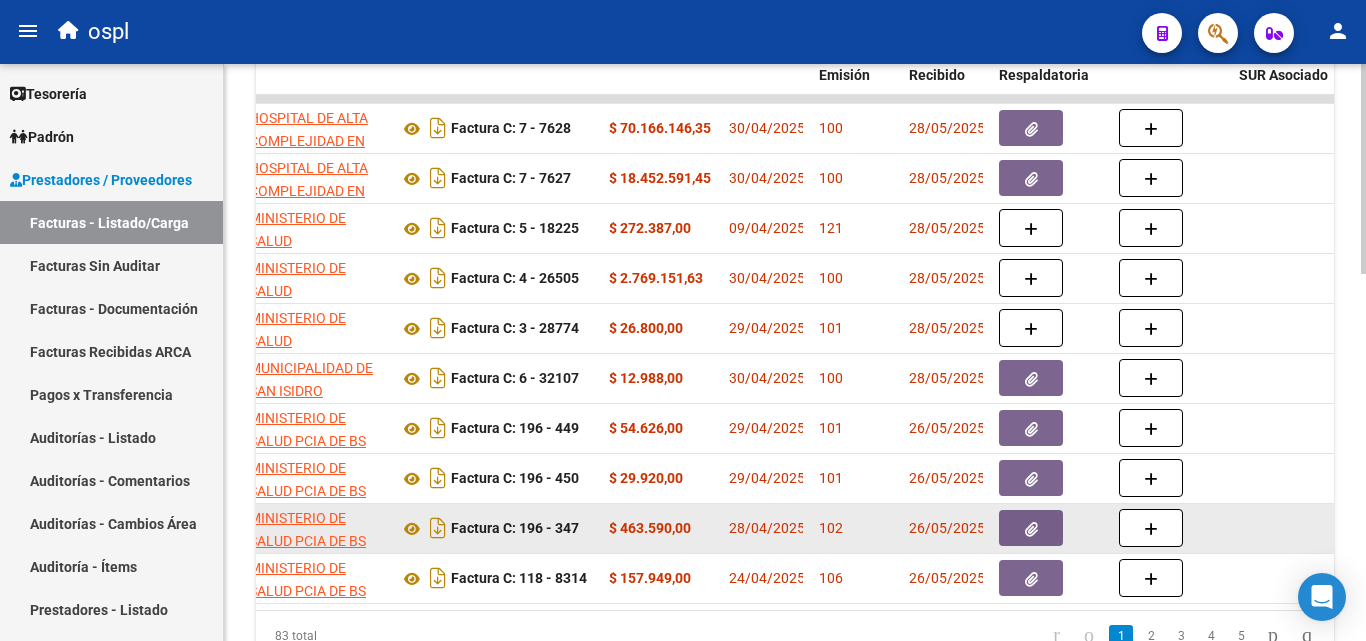click 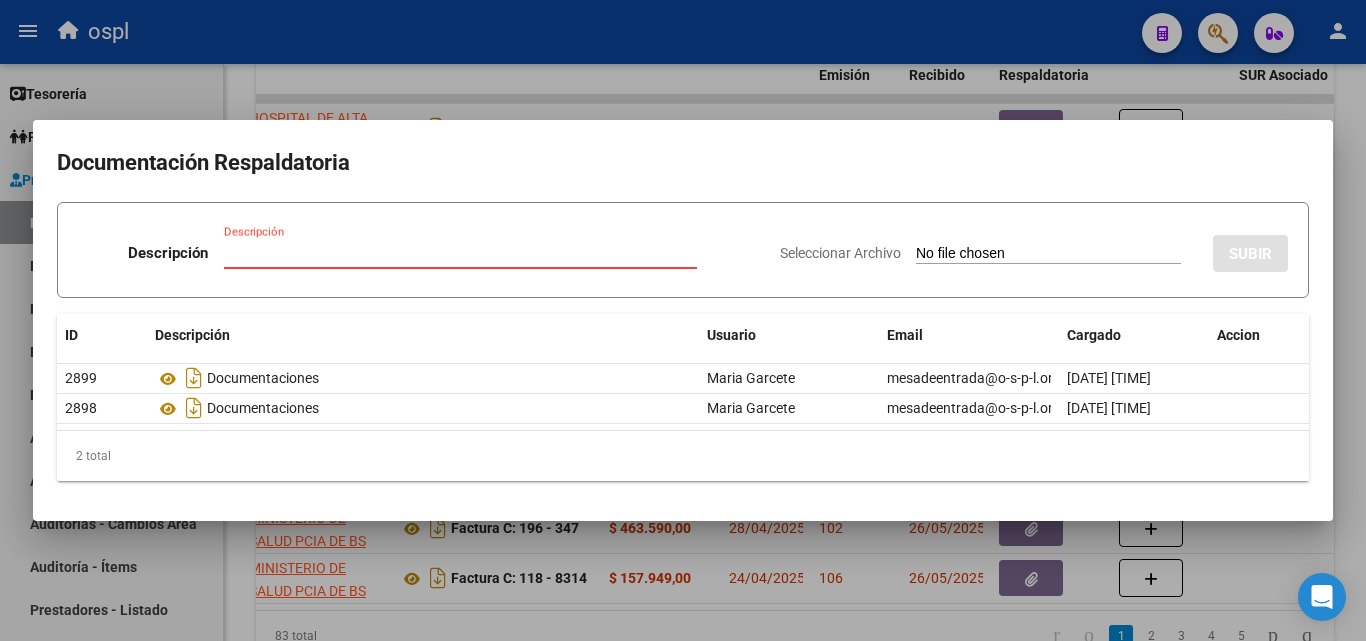 click at bounding box center [683, 320] 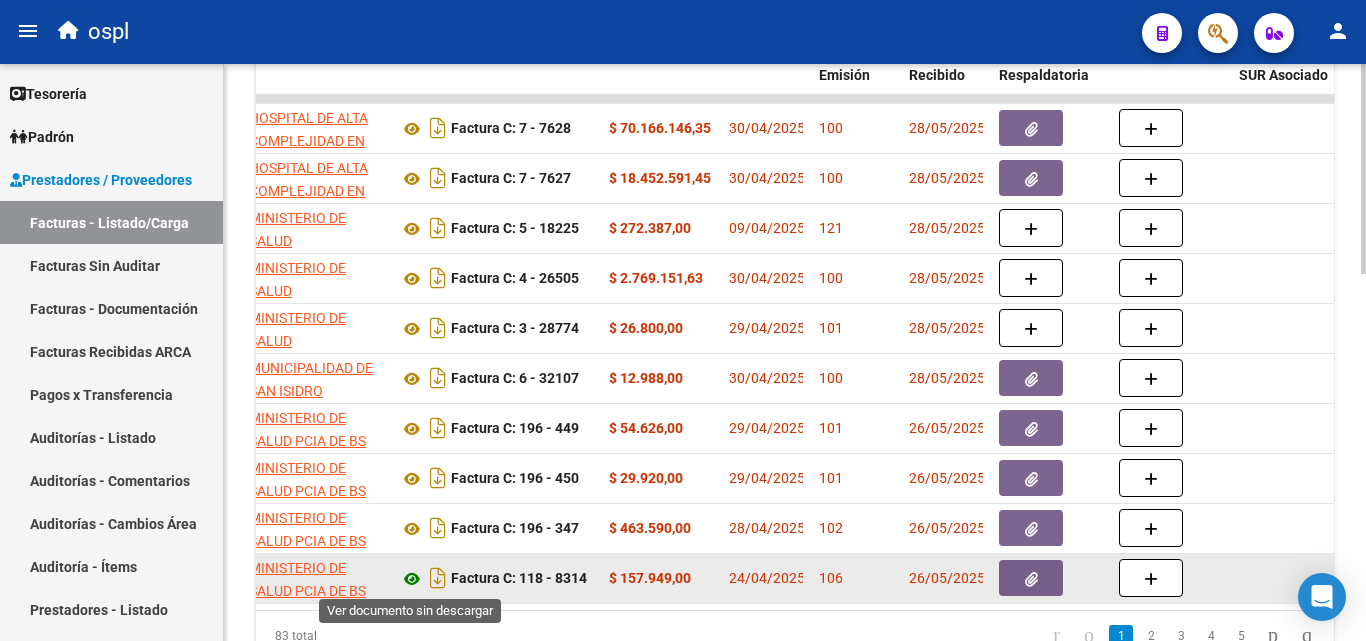 click 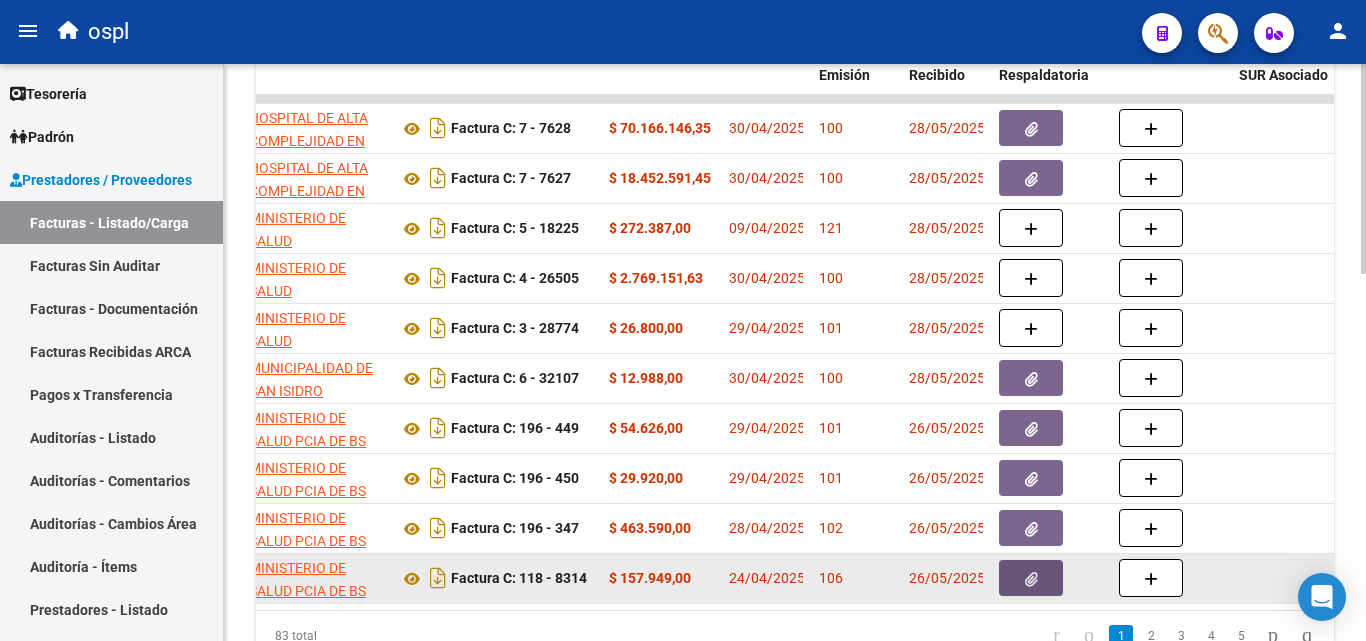 click 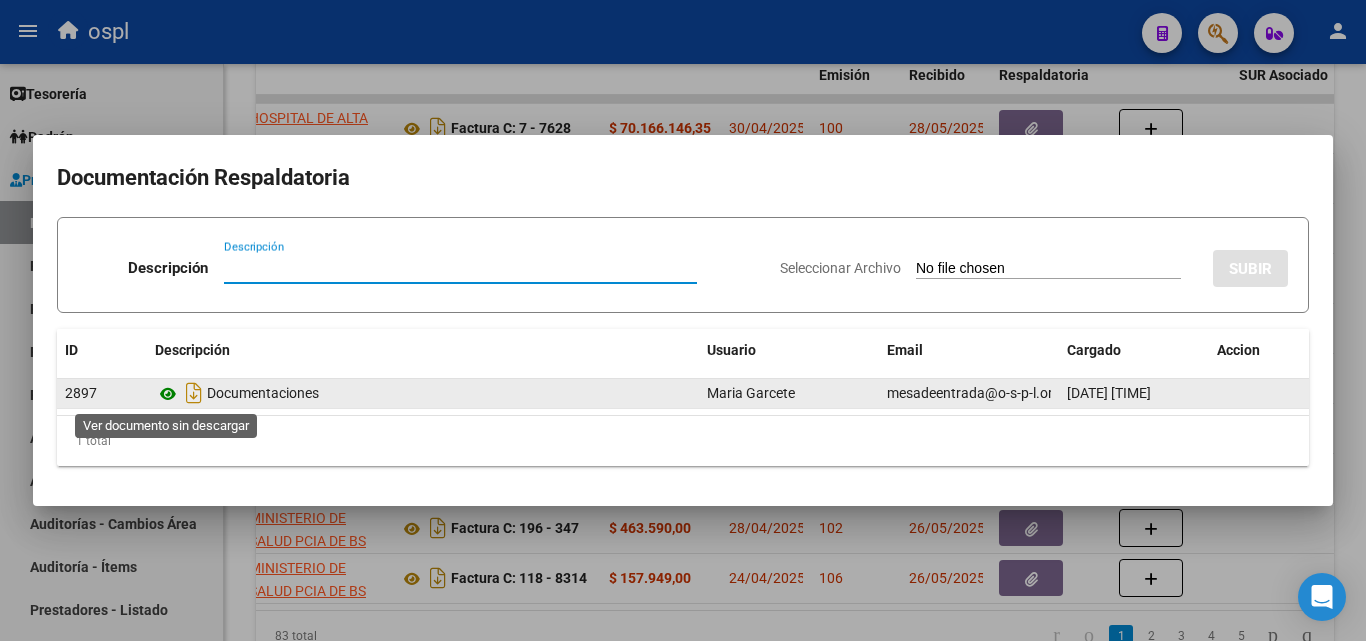 click 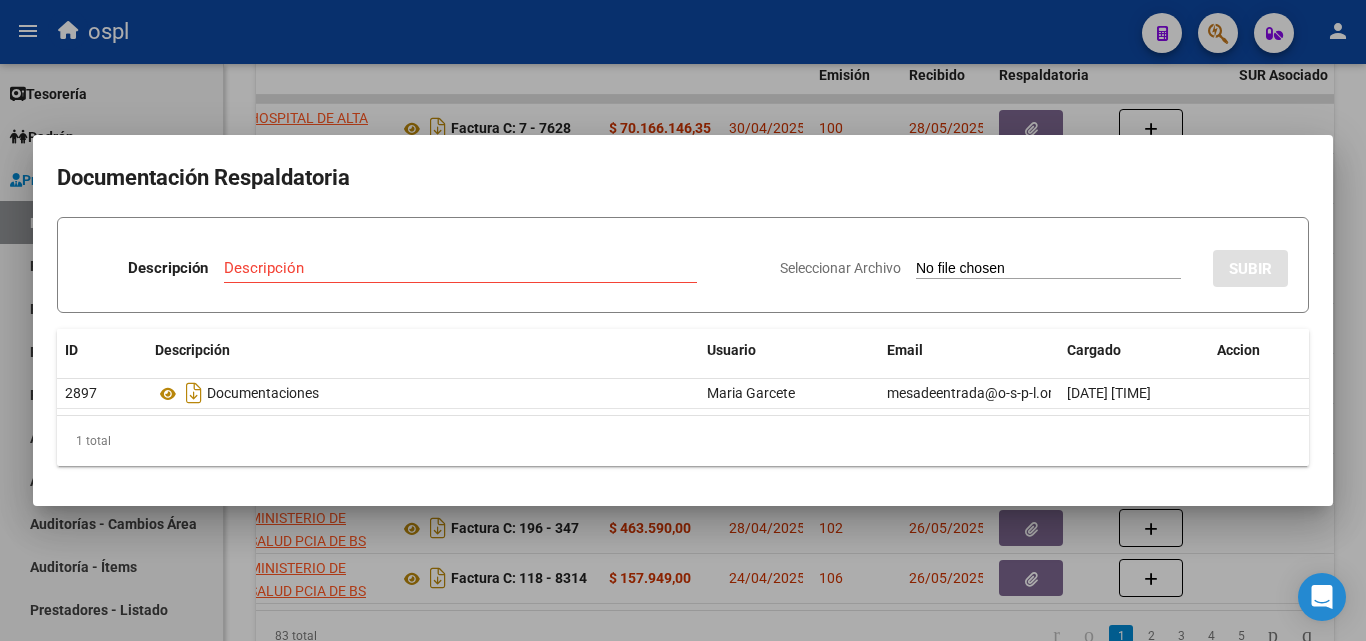 click at bounding box center (683, 320) 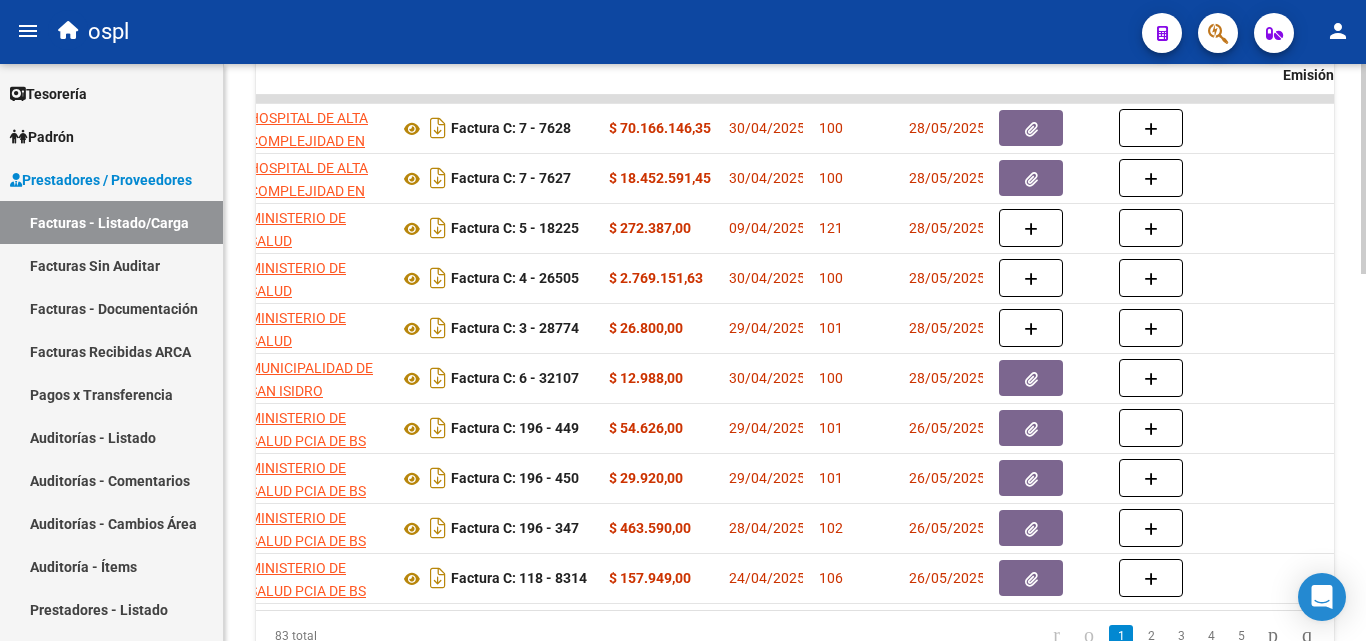 scroll, scrollTop: 0, scrollLeft: 0, axis: both 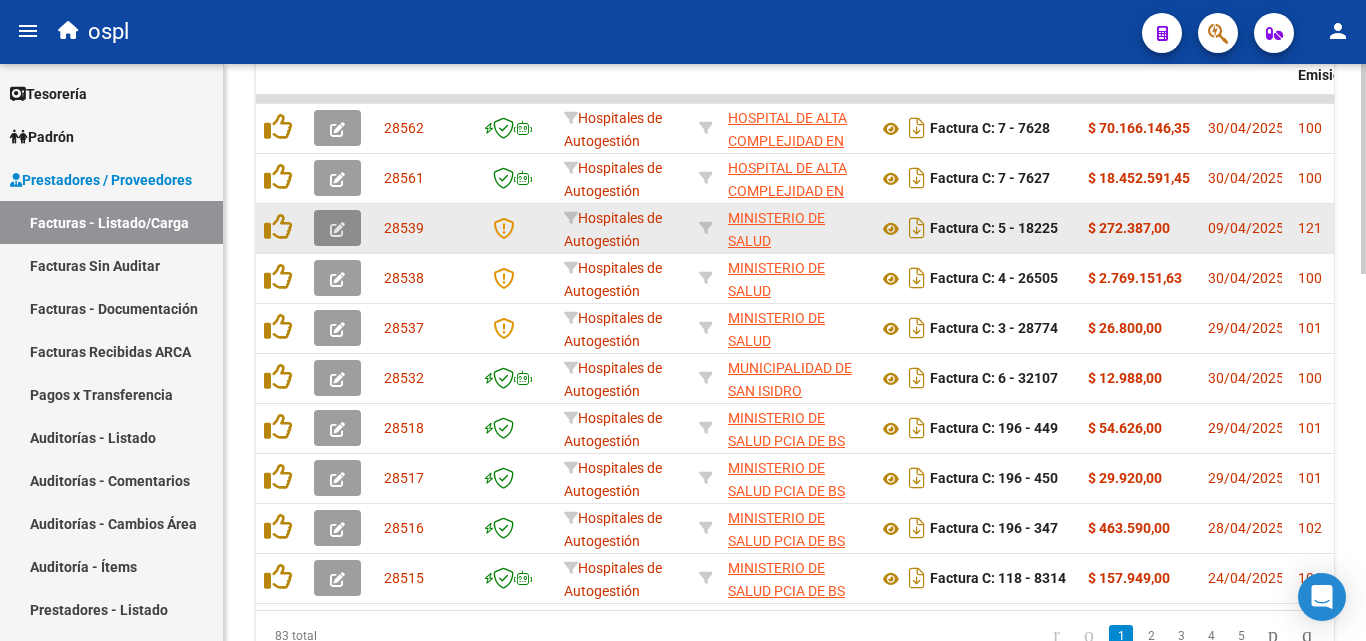 click 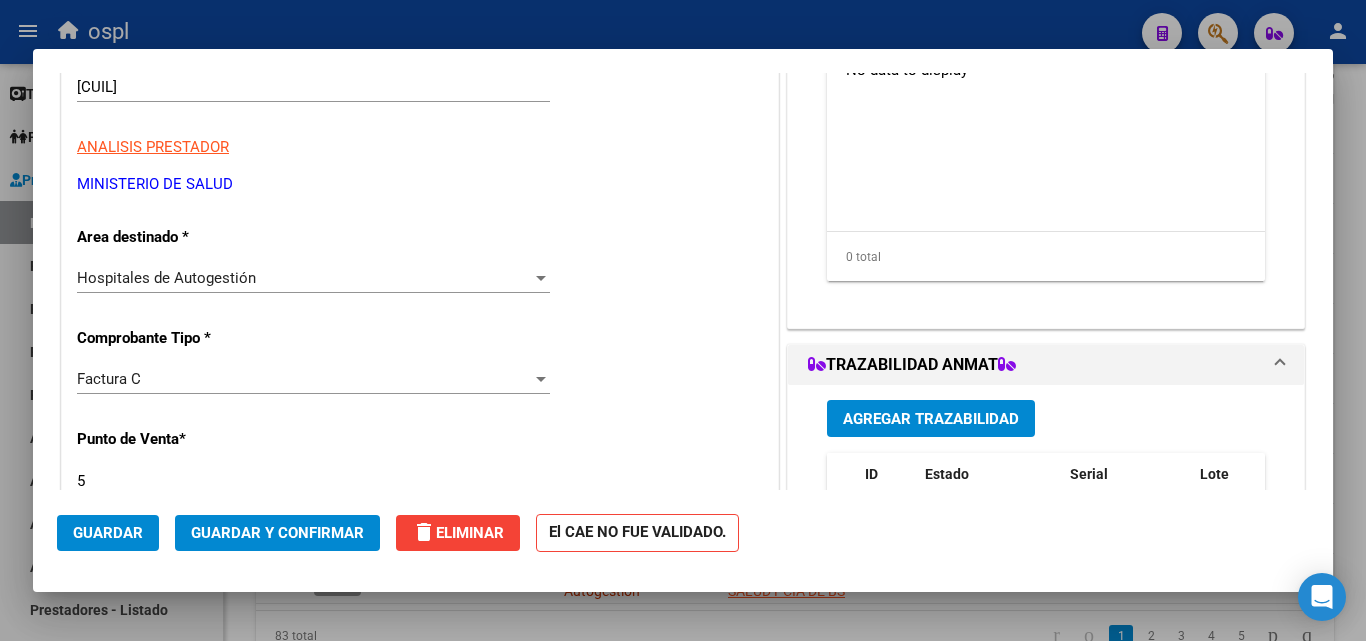 scroll, scrollTop: 300, scrollLeft: 0, axis: vertical 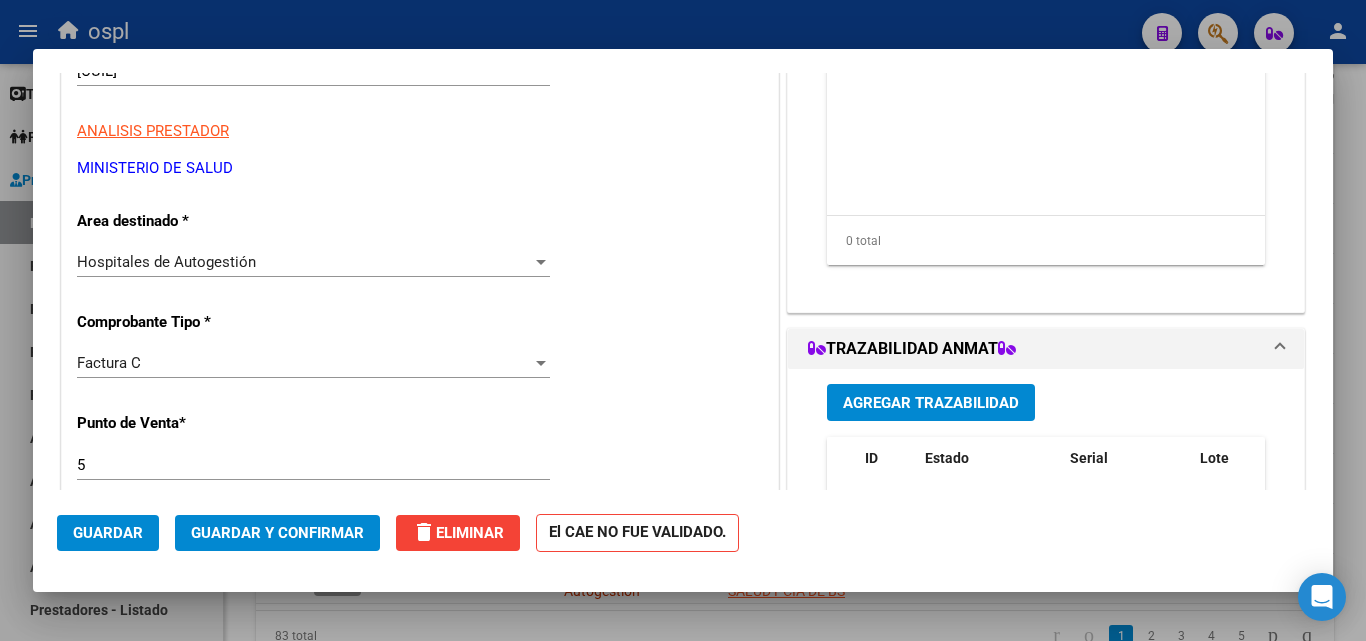 click on "Hospitales de Autogestión Seleccionar Area" at bounding box center (313, 262) 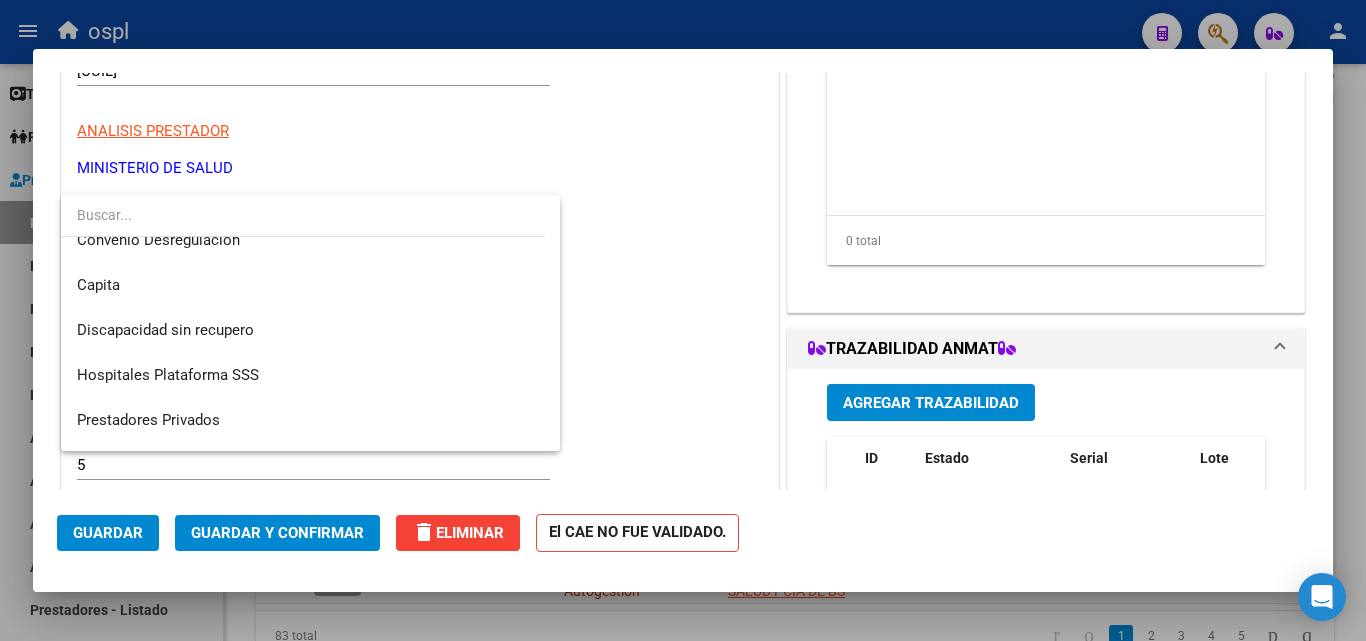 scroll, scrollTop: 239, scrollLeft: 0, axis: vertical 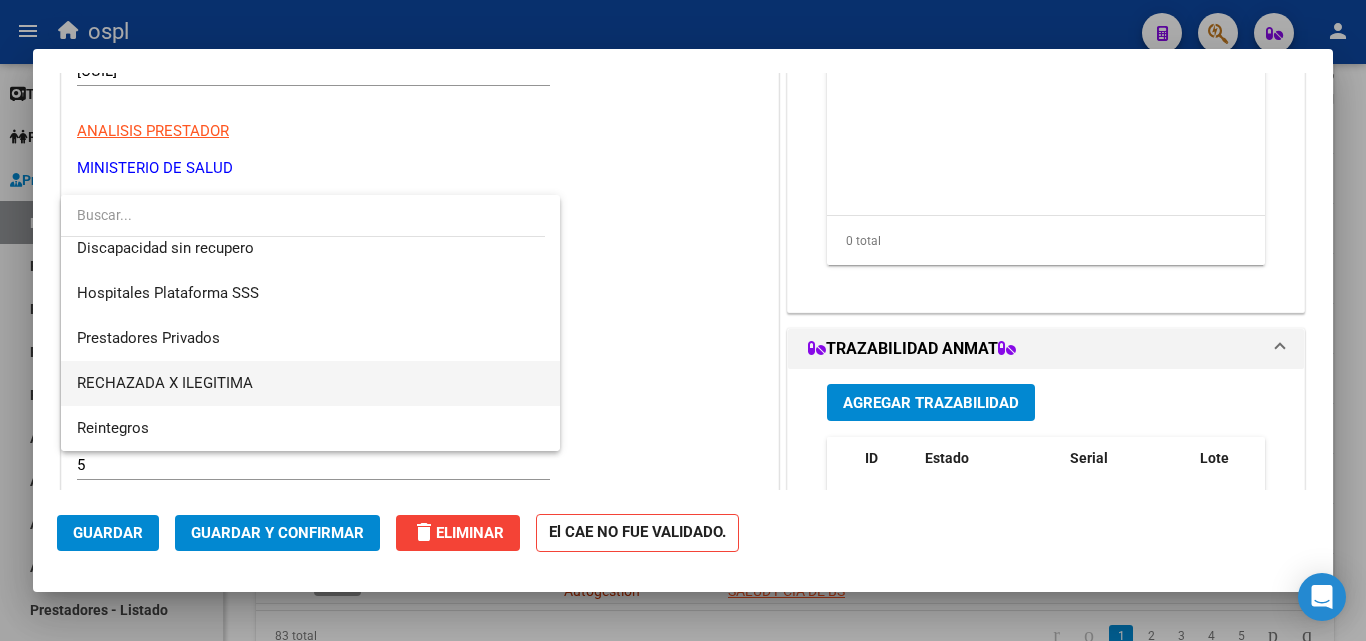 click on "RECHAZADA X ILEGITIMA" at bounding box center (310, 383) 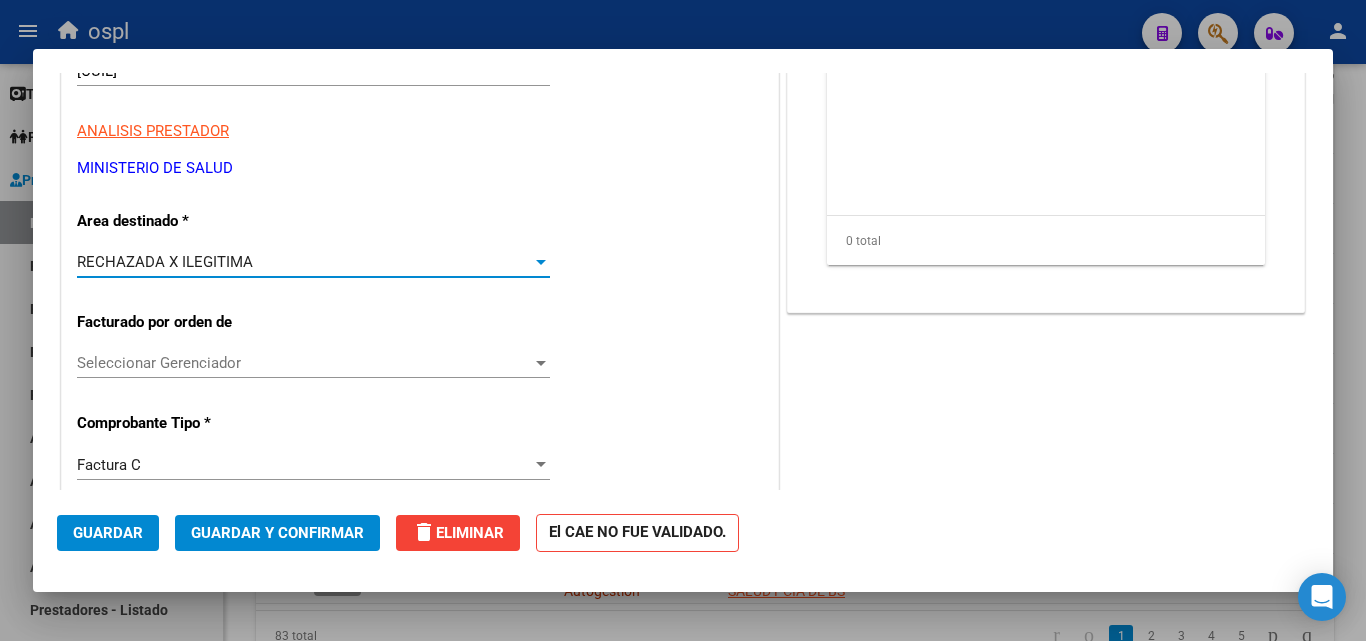 click on "Guardar Guardar y Confirmar delete  Eliminar
El CAE NO FUE VALIDADO." 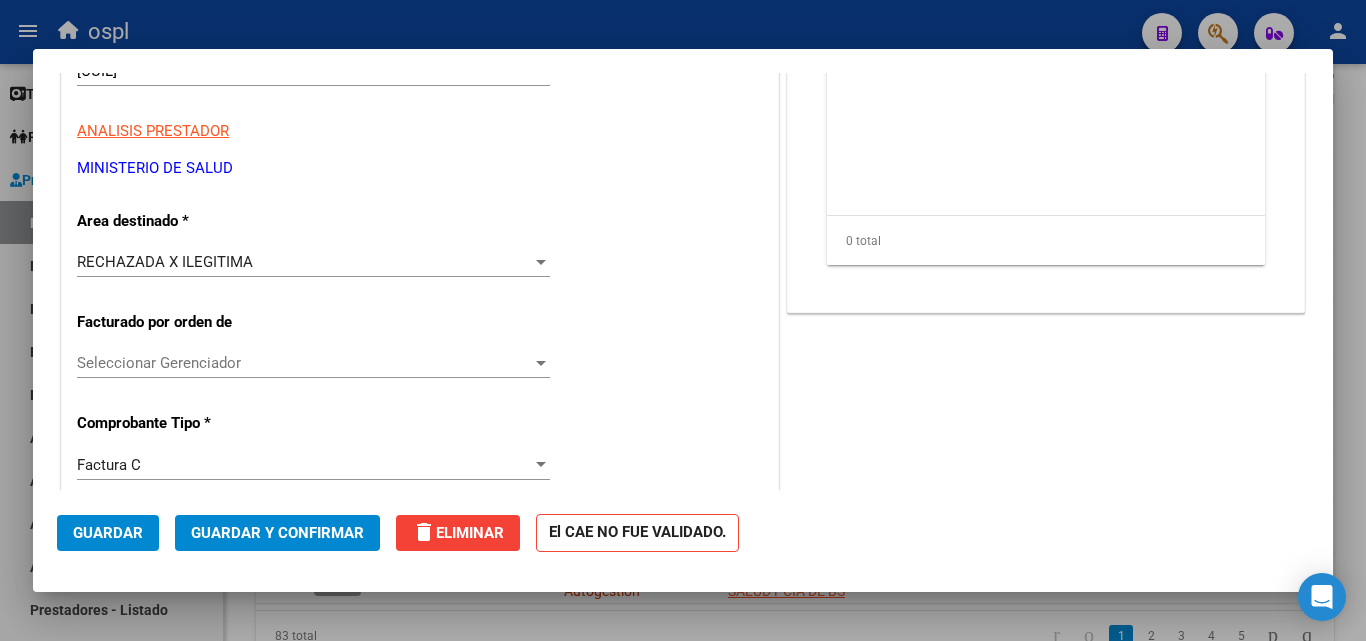 click on "Guardar y Confirmar" 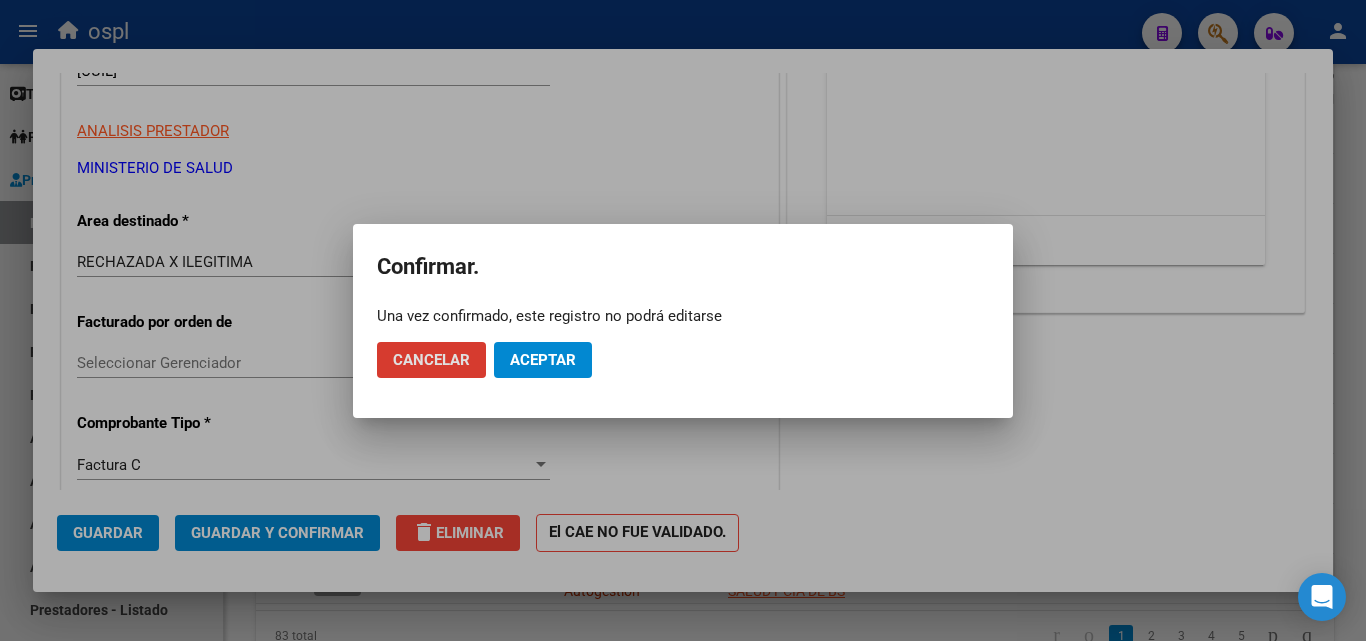 click on "Aceptar" 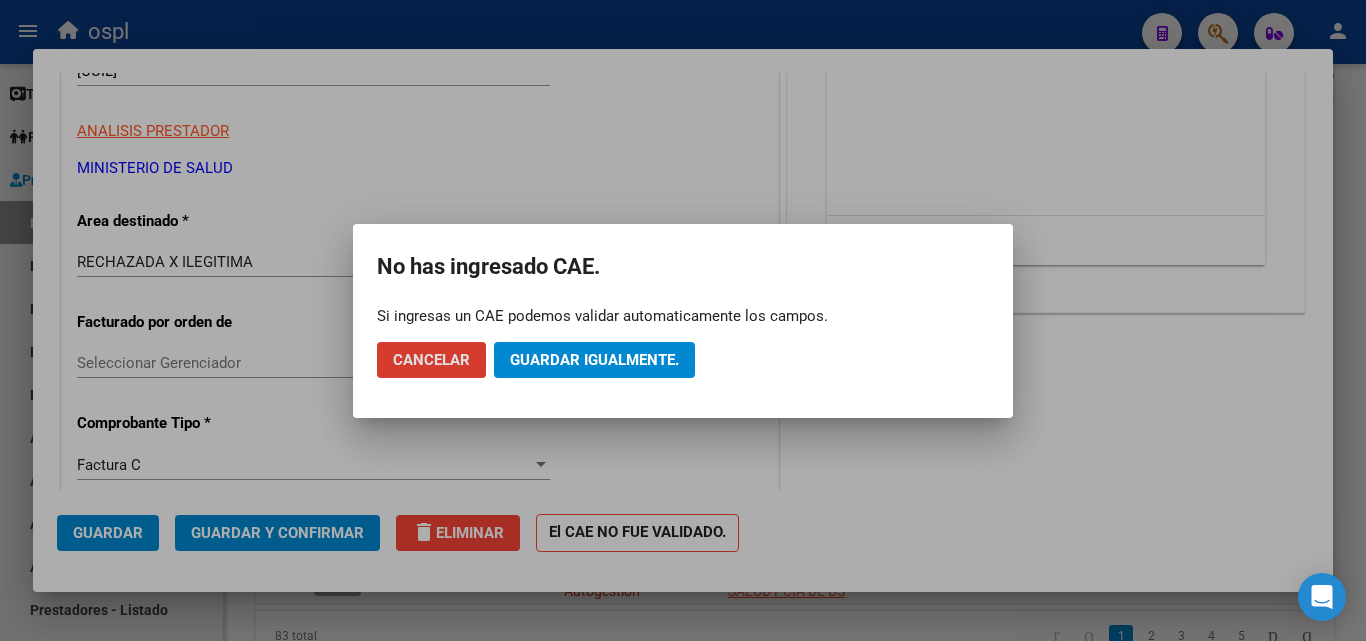click on "Guardar igualmente." 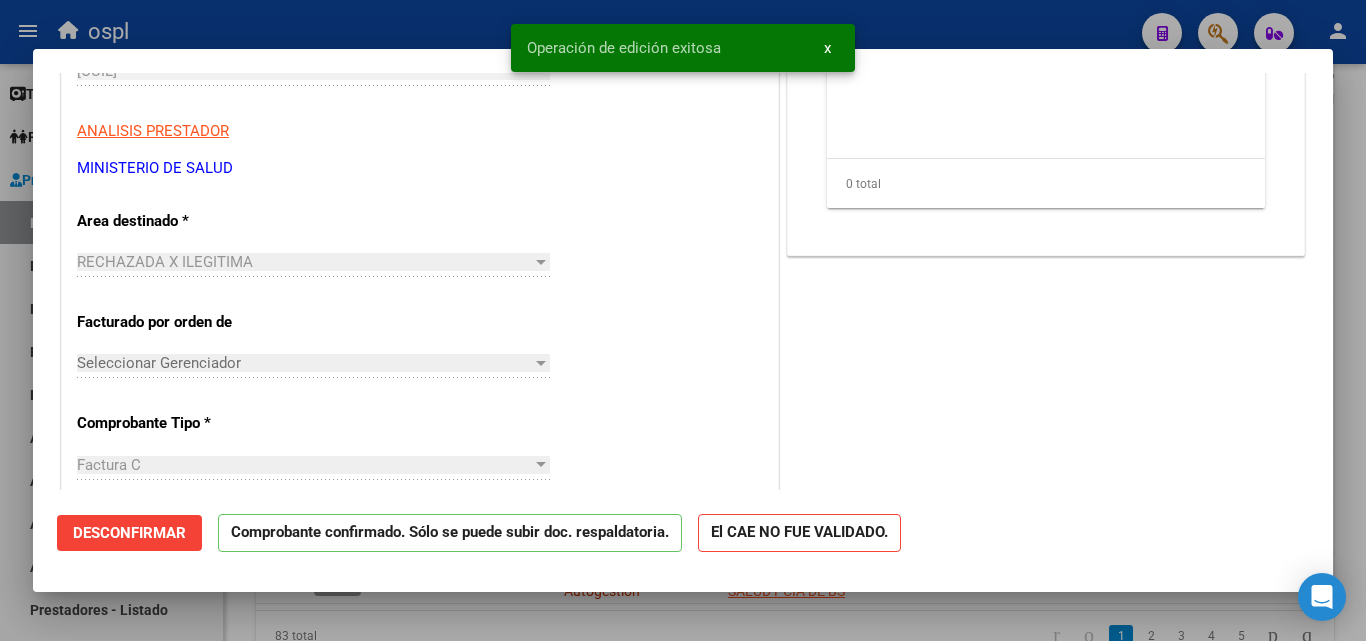 click at bounding box center [683, 320] 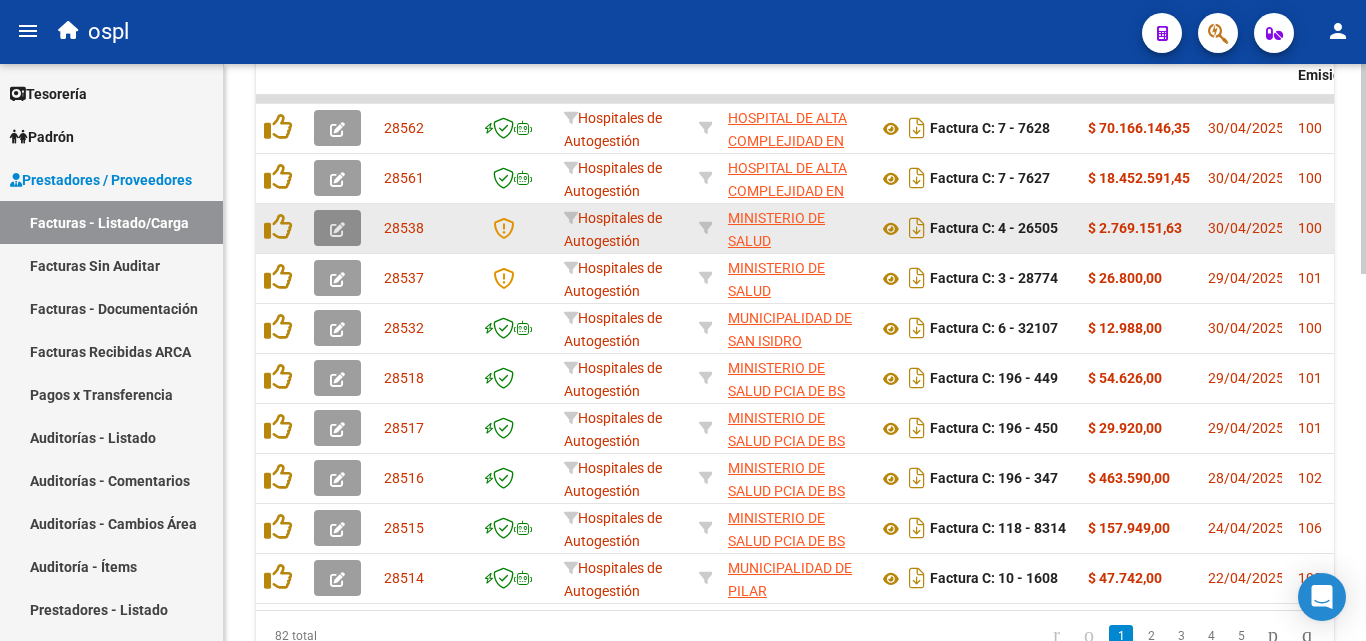 click 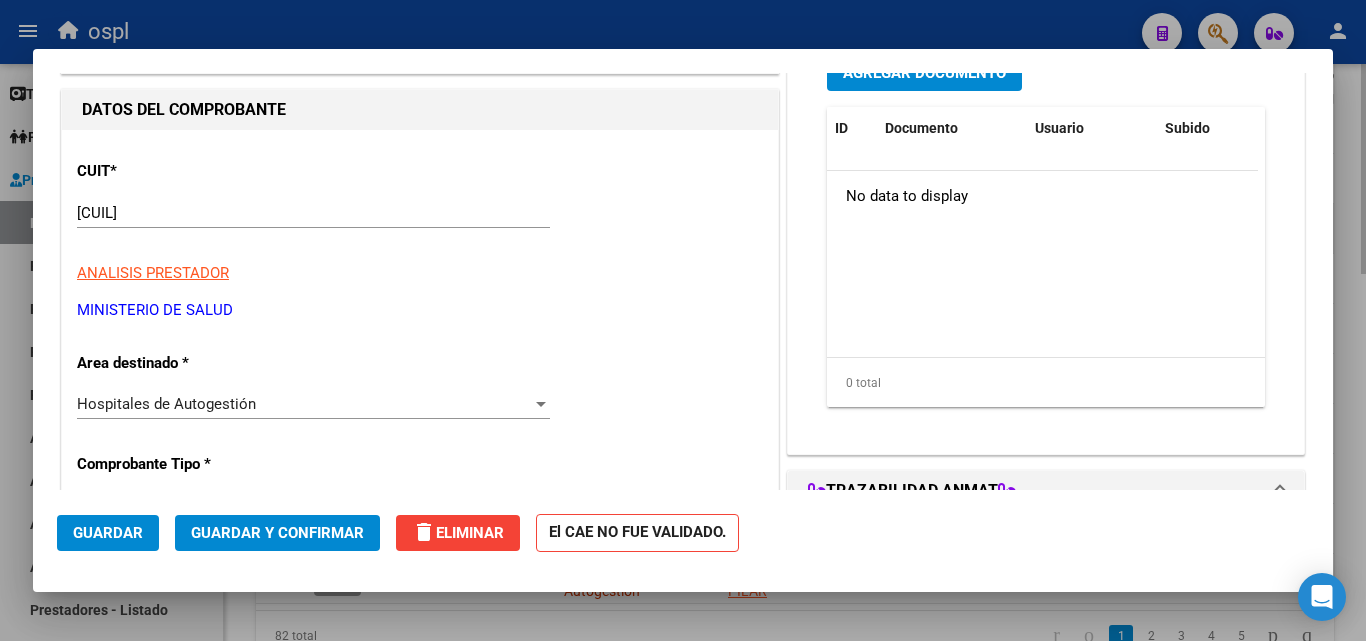 scroll, scrollTop: 200, scrollLeft: 0, axis: vertical 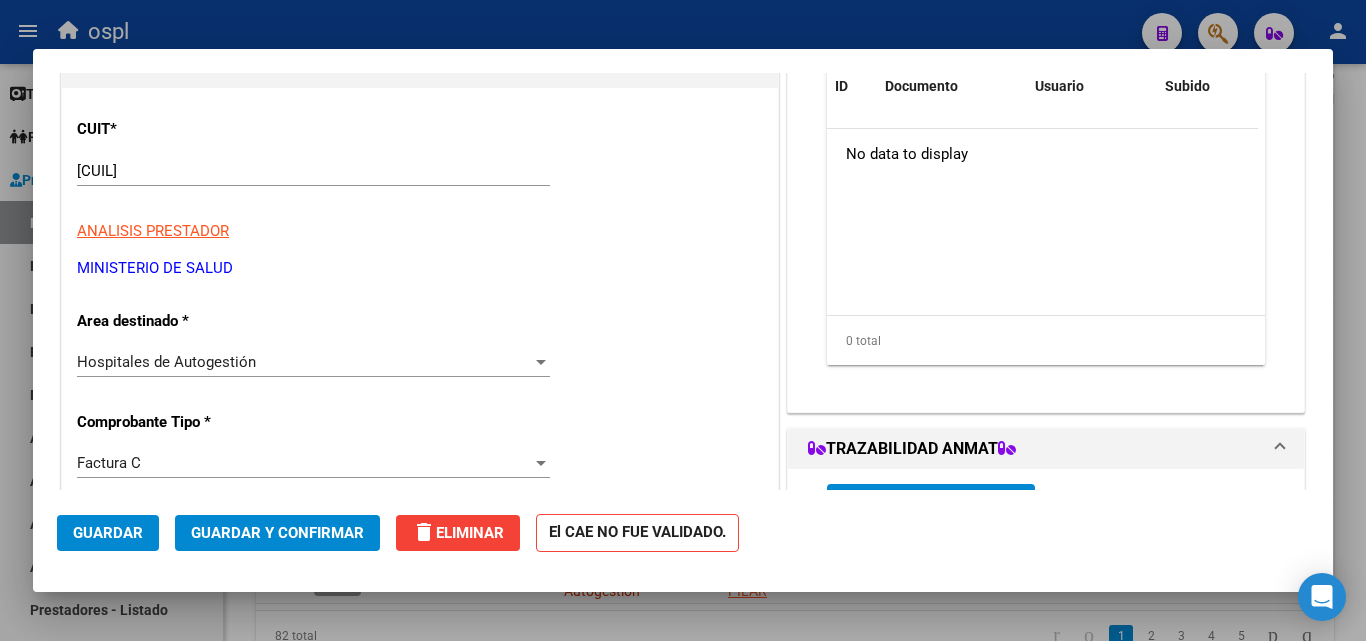 click on "Hospitales de Autogestión" at bounding box center [304, 362] 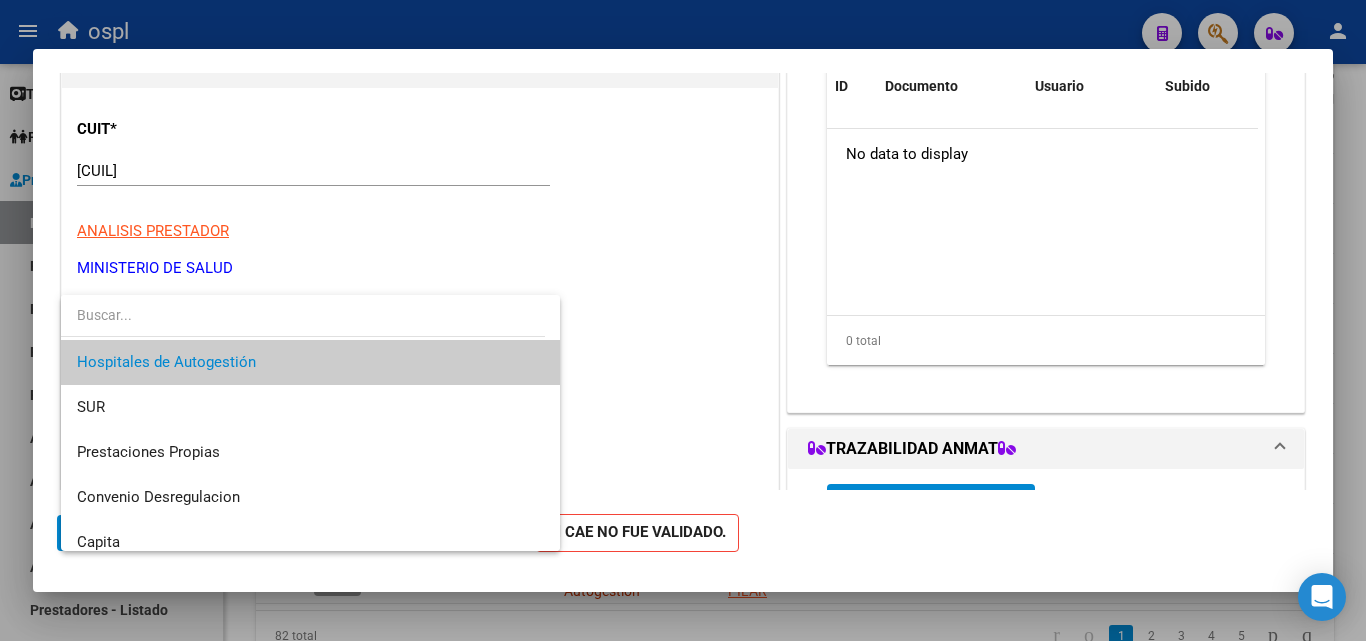 scroll, scrollTop: 239, scrollLeft: 0, axis: vertical 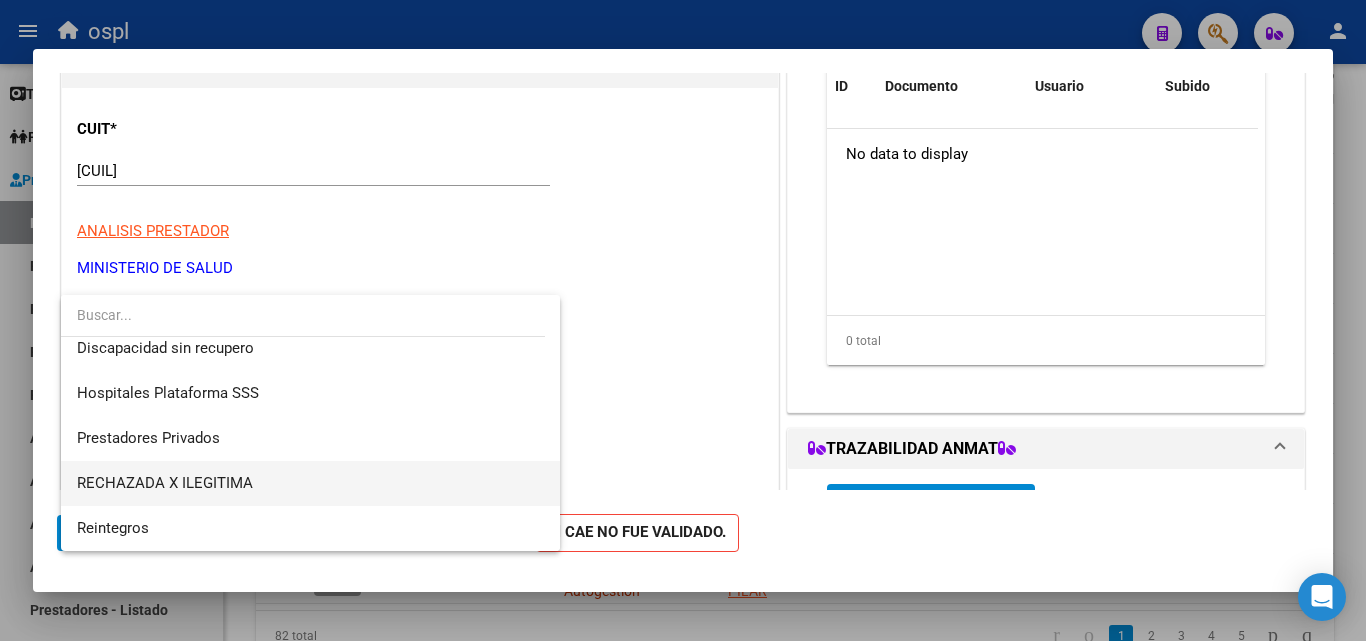 click on "RECHAZADA X ILEGITIMA" at bounding box center (310, 483) 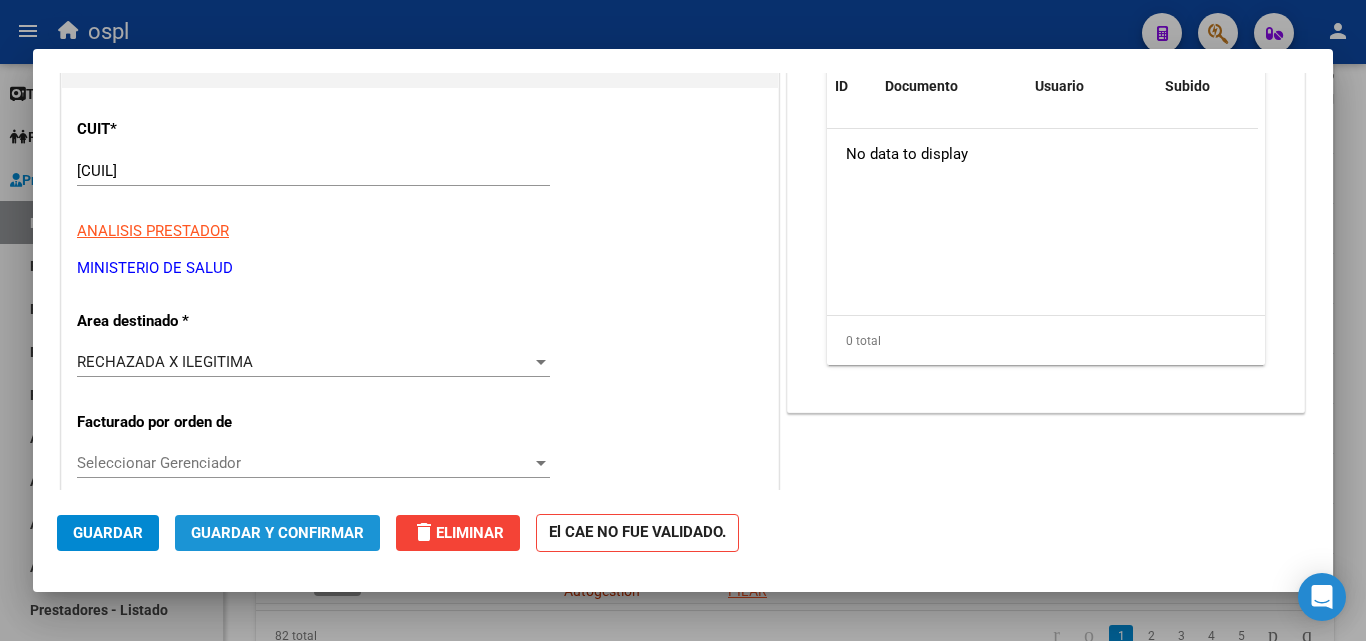 click on "Guardar y Confirmar" 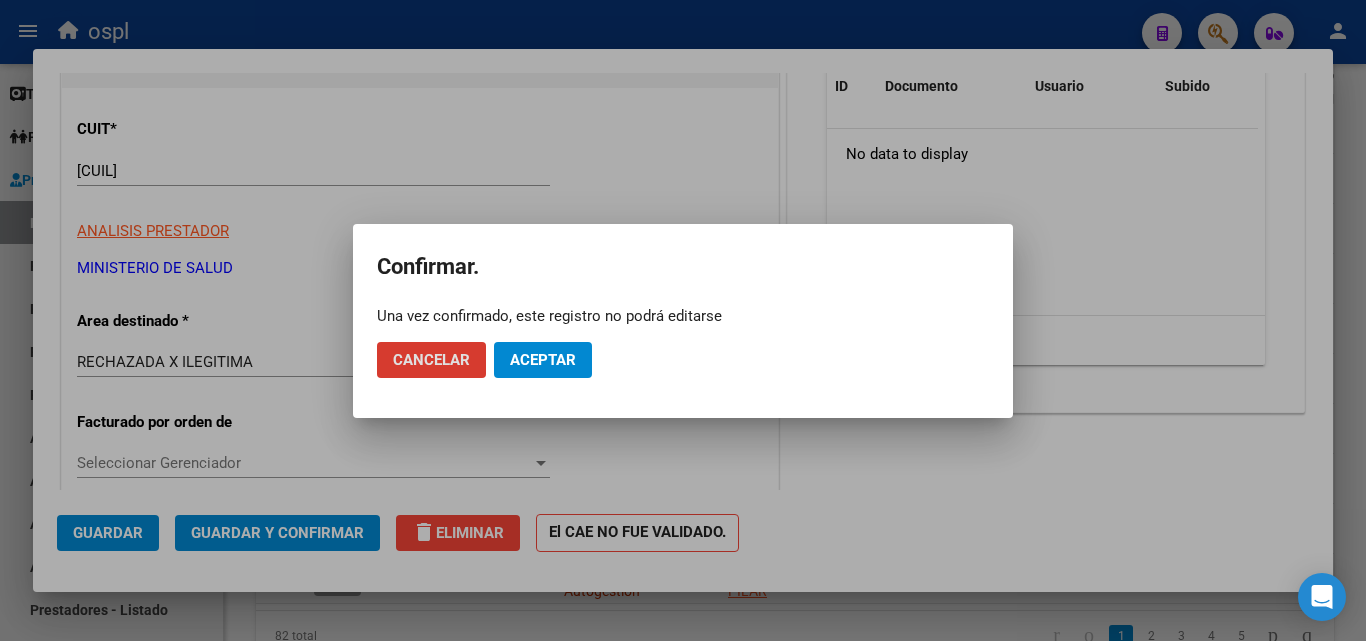 click on "Aceptar" 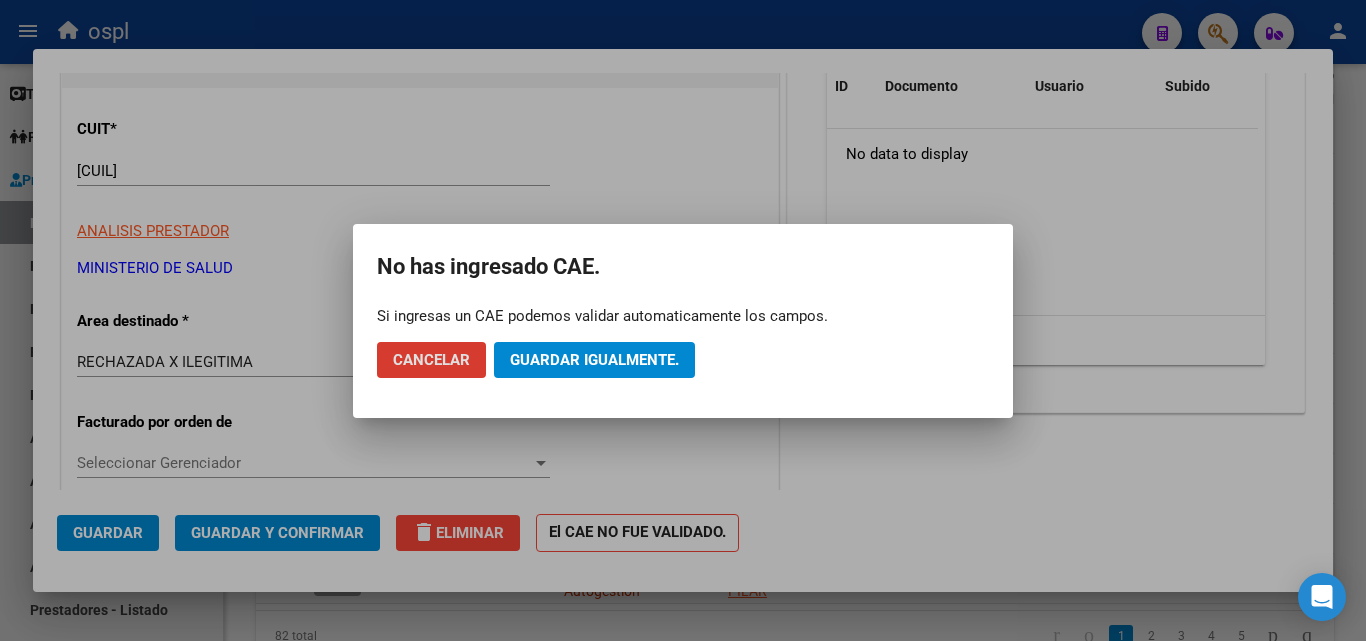 click on "Guardar igualmente." 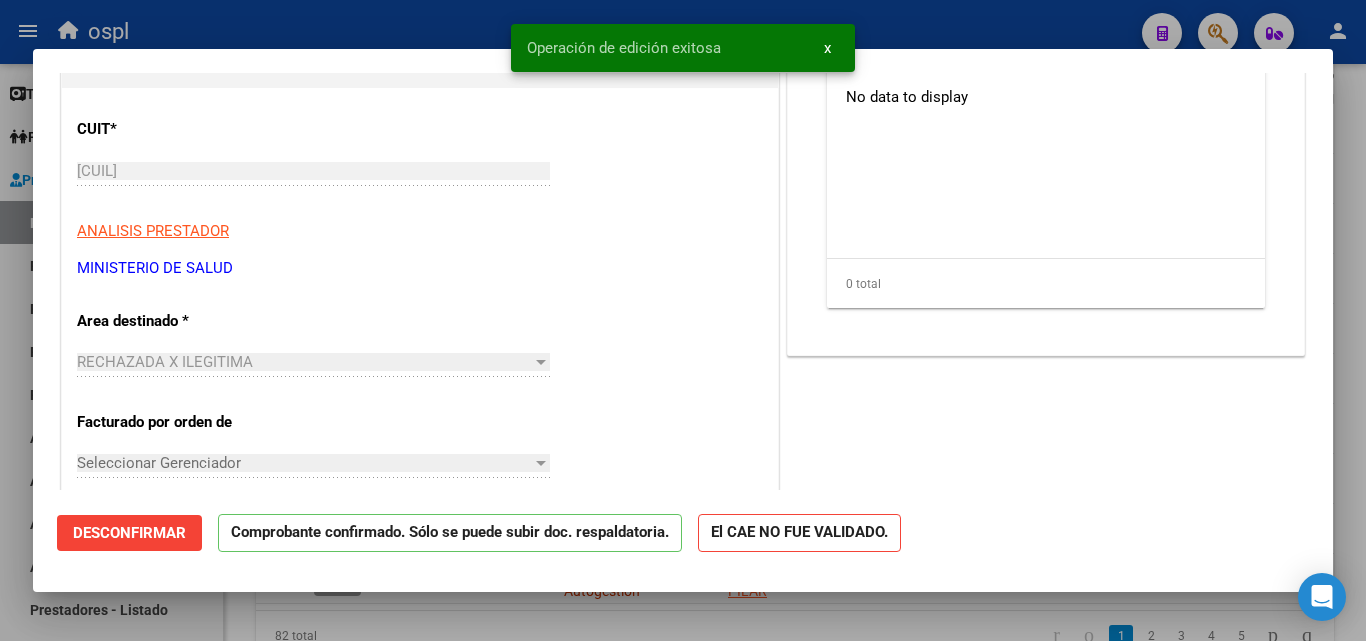 click at bounding box center [683, 320] 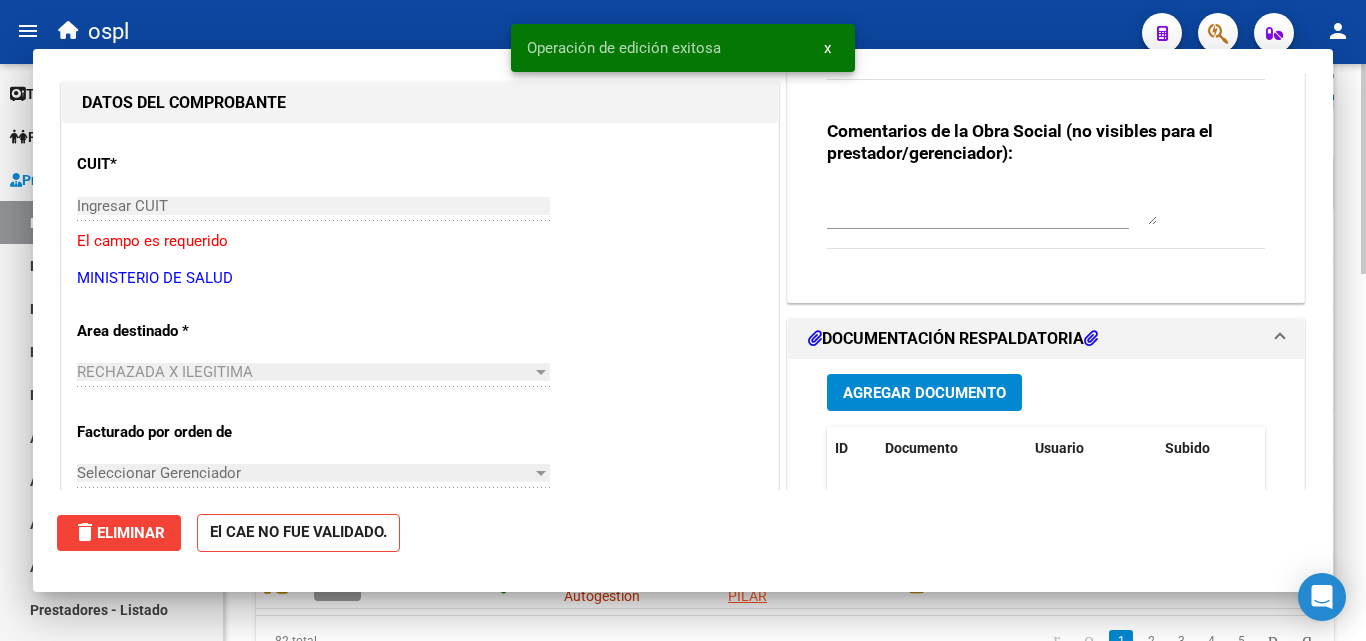scroll, scrollTop: 0, scrollLeft: 0, axis: both 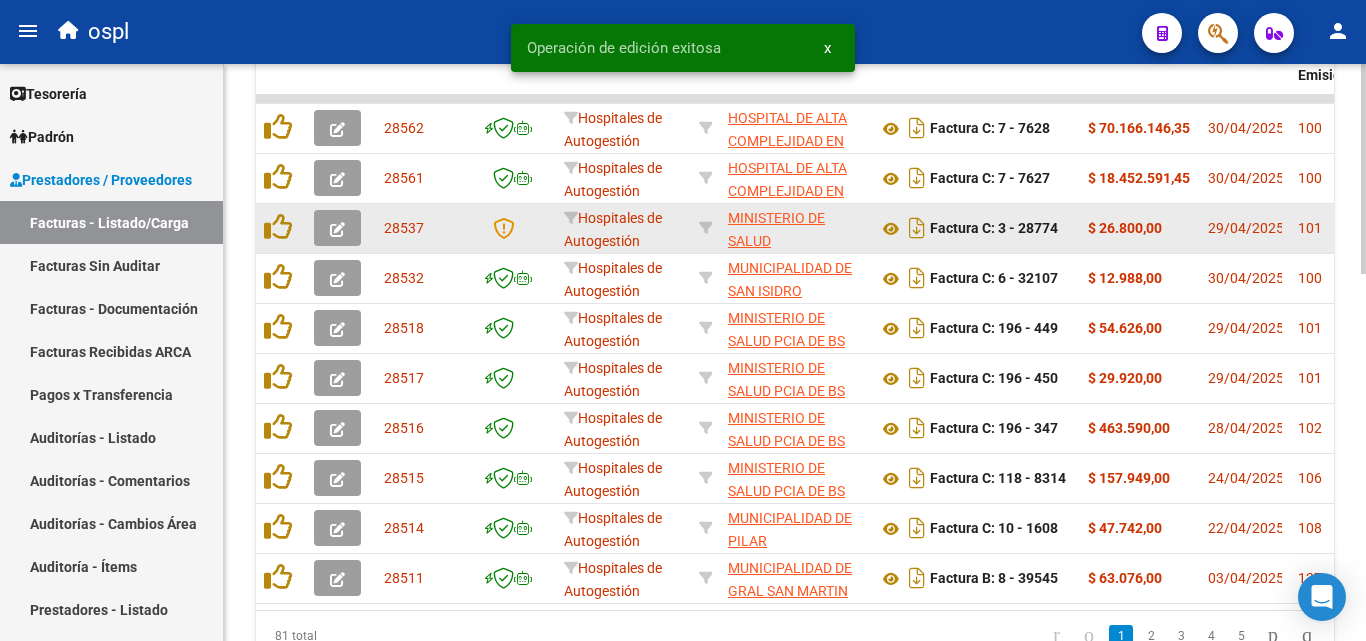 click 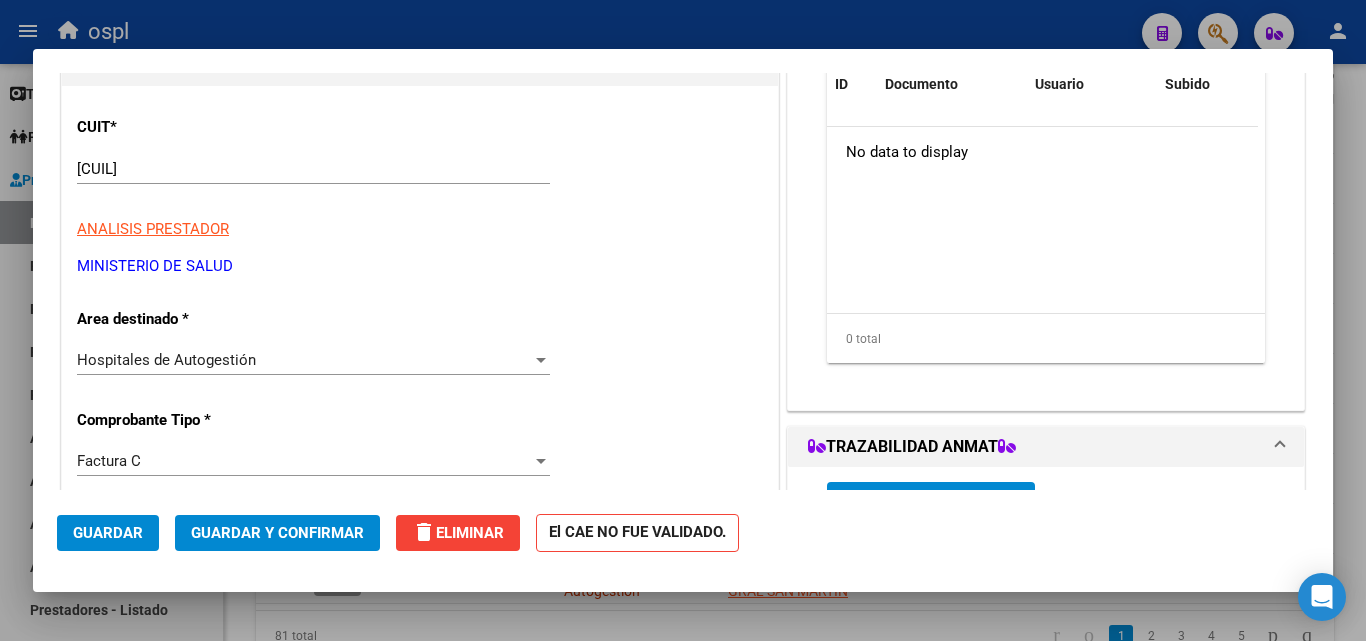 scroll, scrollTop: 300, scrollLeft: 0, axis: vertical 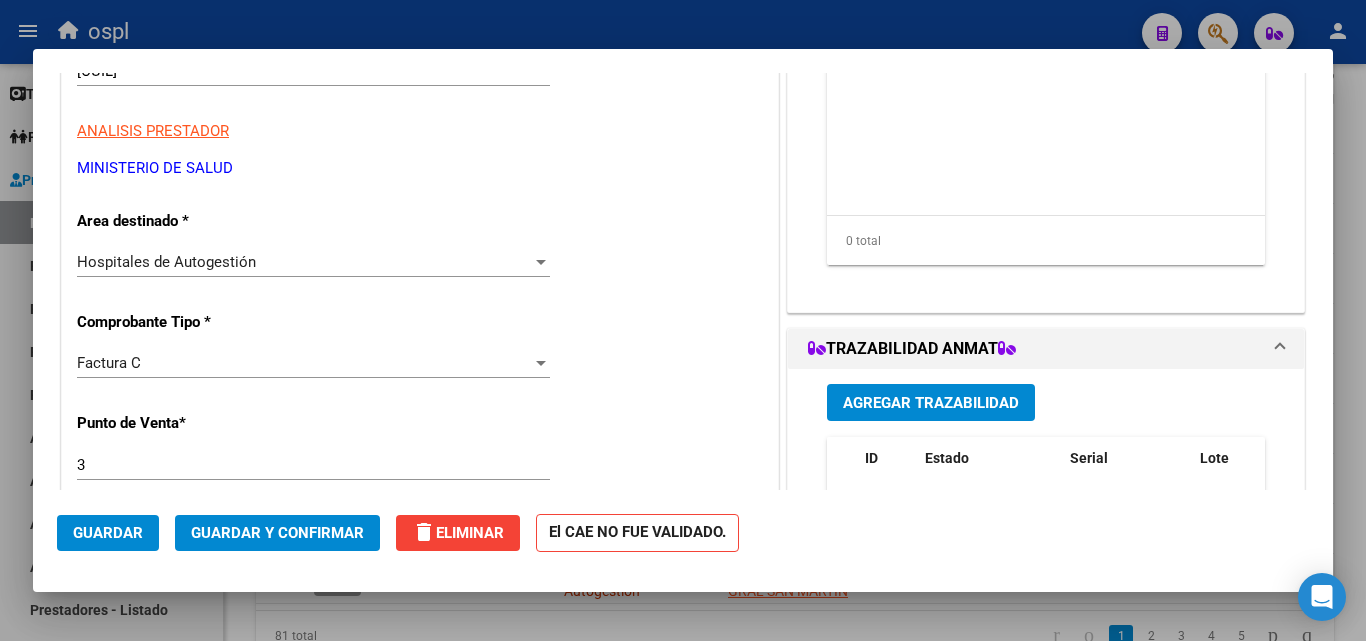 click on "Hospitales de Autogestión" at bounding box center (304, 262) 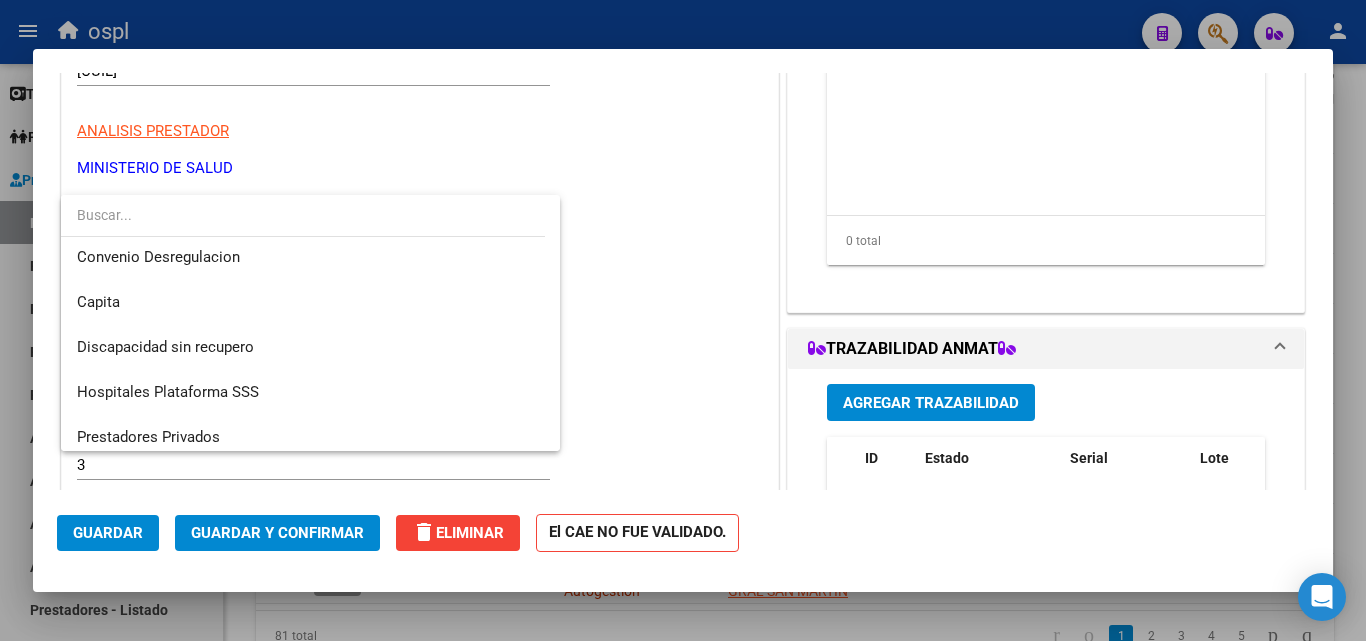 scroll, scrollTop: 239, scrollLeft: 0, axis: vertical 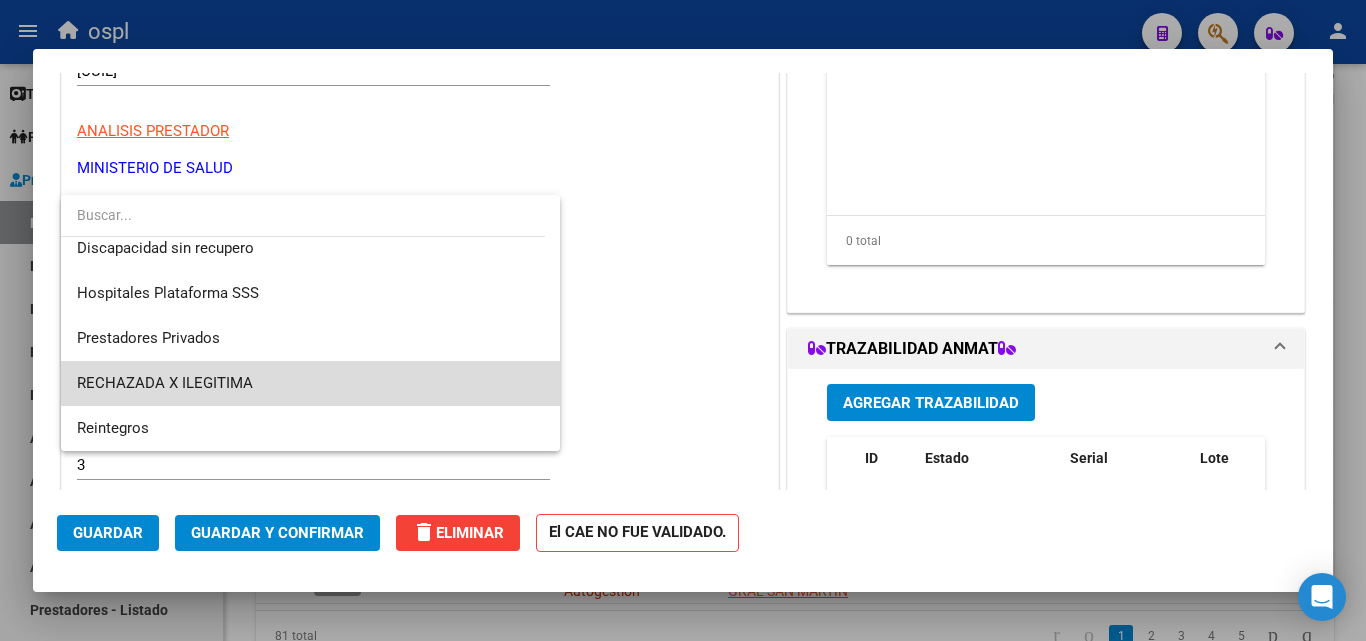 click on "RECHAZADA X ILEGITIMA" at bounding box center [310, 383] 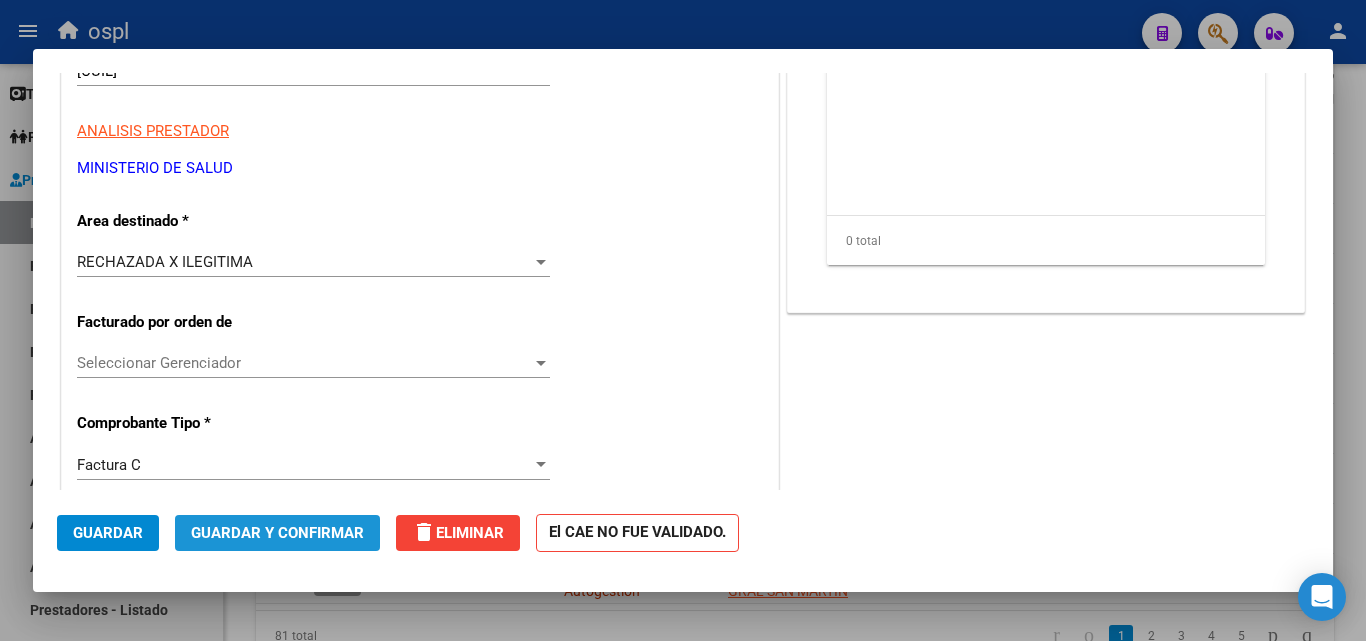 click on "Guardar y Confirmar" 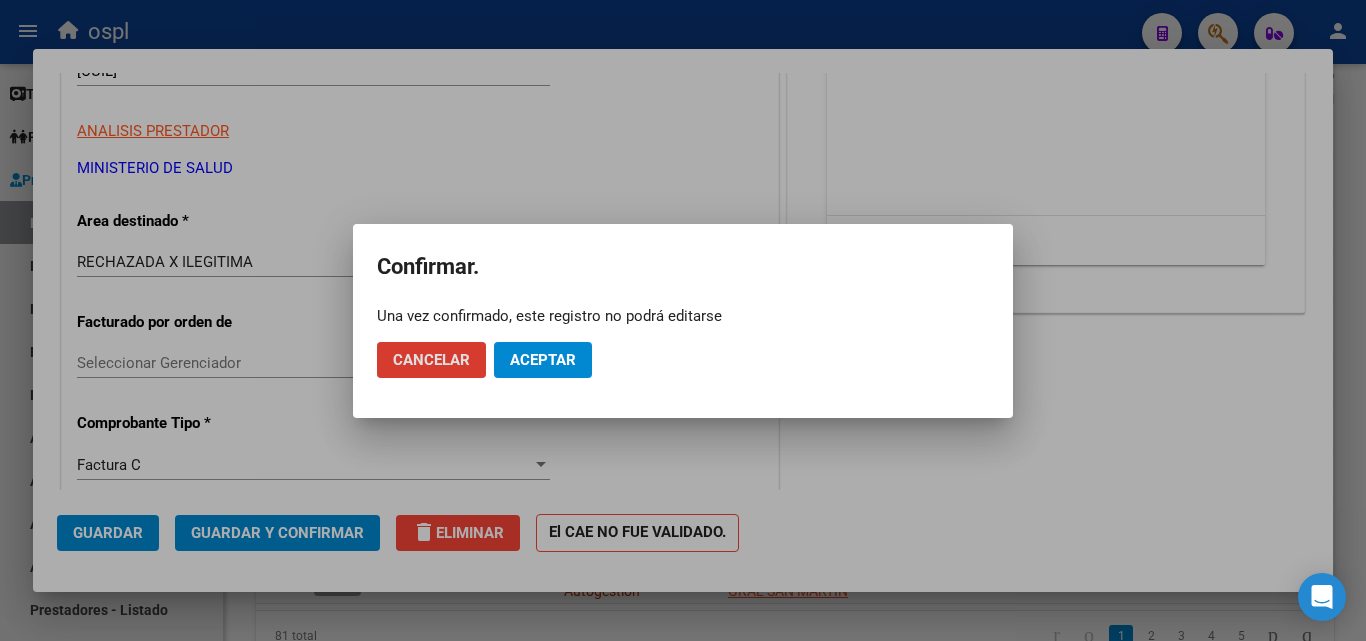 click on "Aceptar" 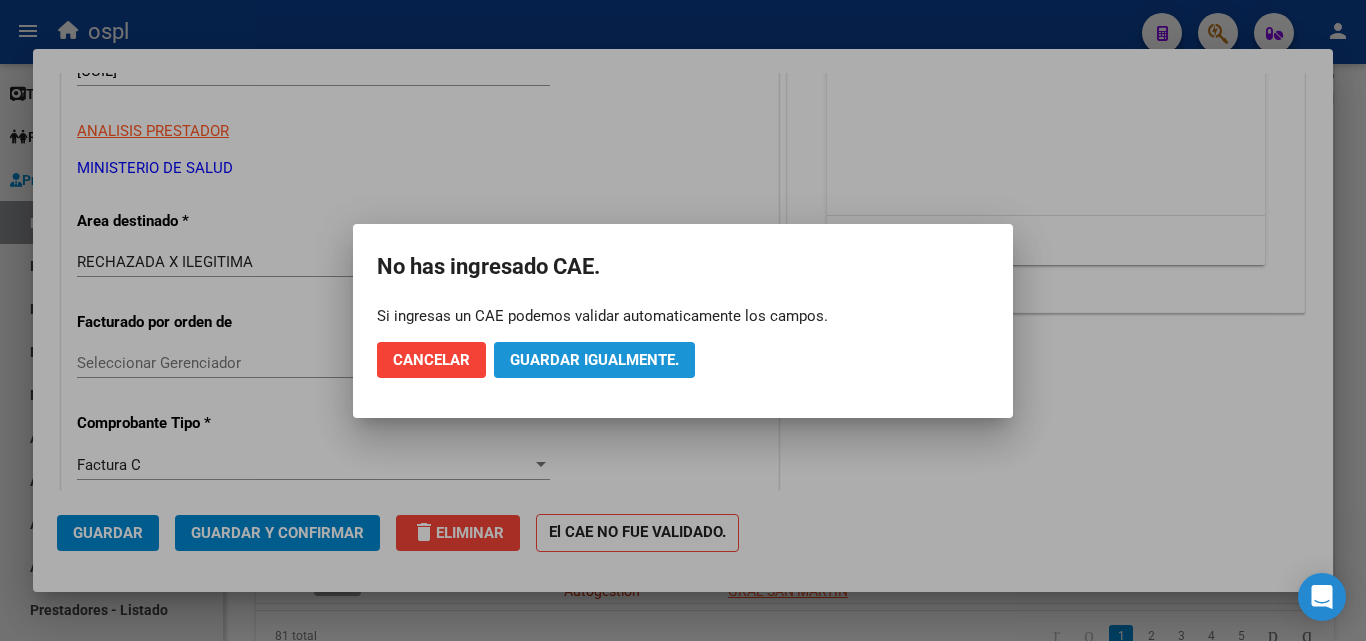 click on "Guardar igualmente." 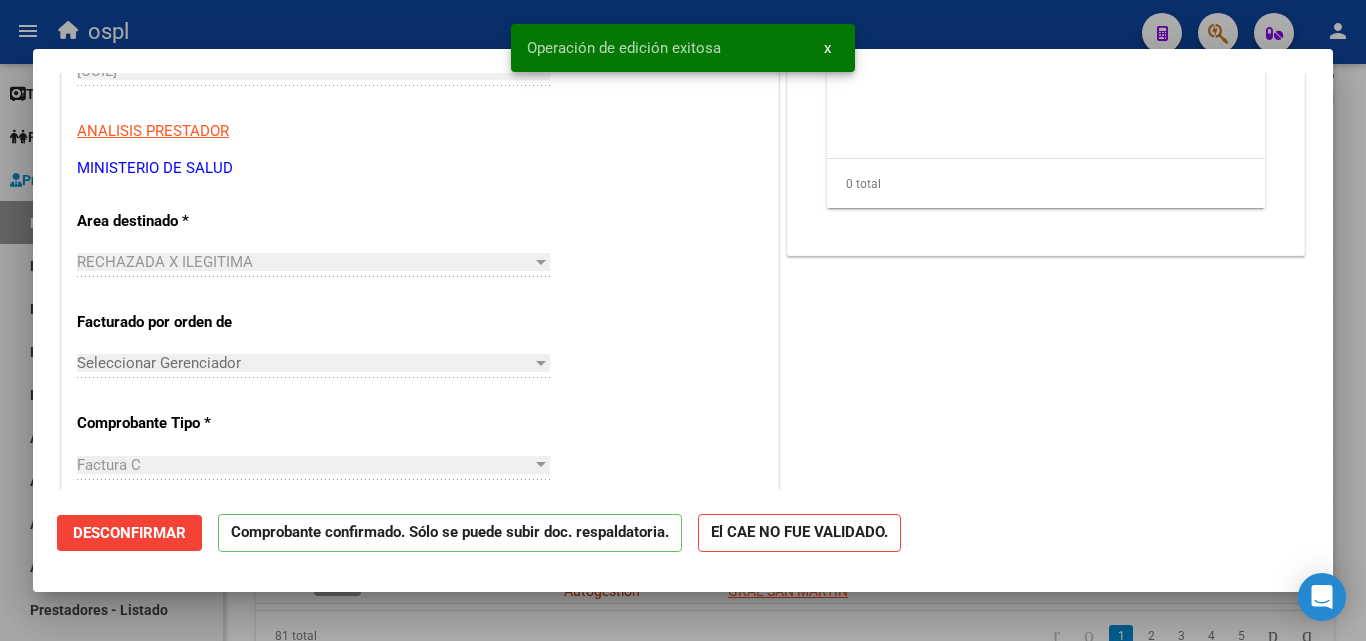 click at bounding box center [683, 320] 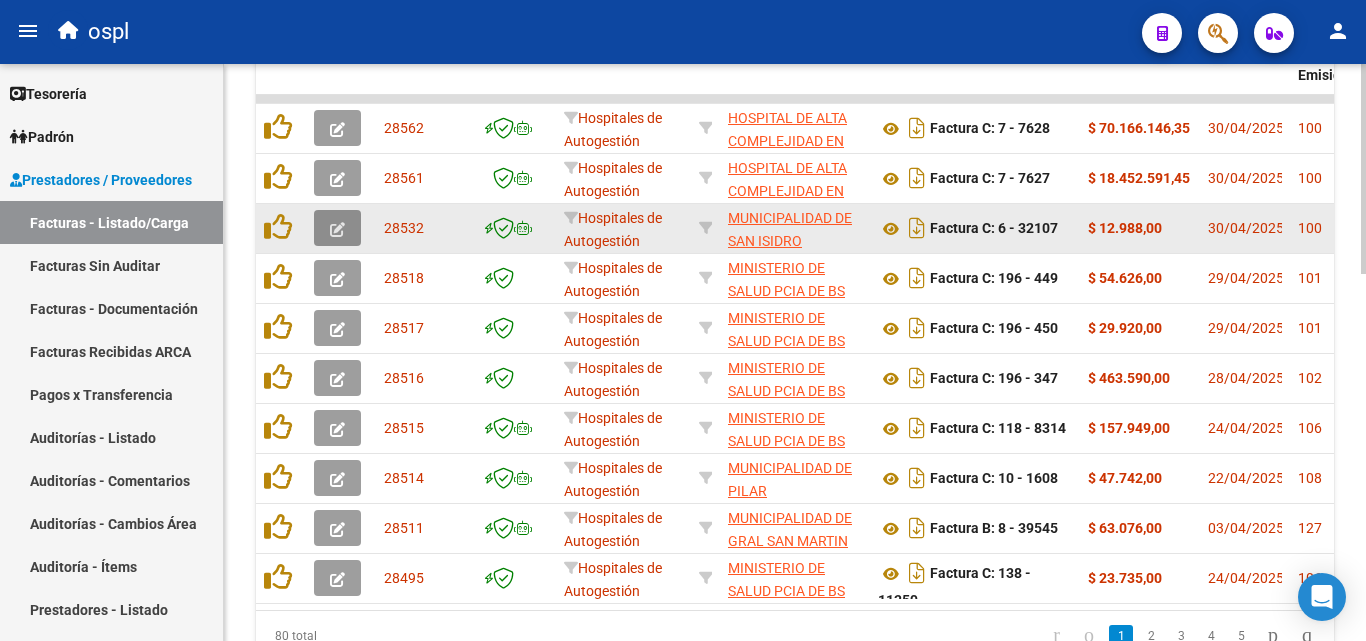 click 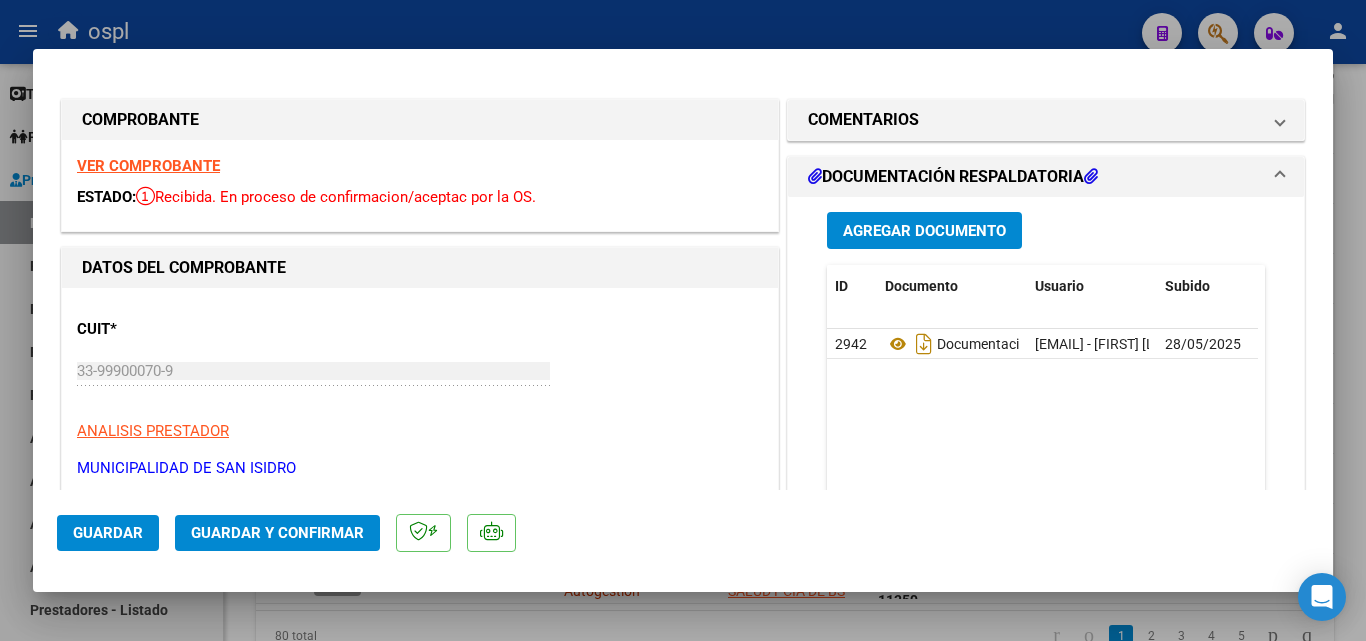 scroll, scrollTop: 200, scrollLeft: 0, axis: vertical 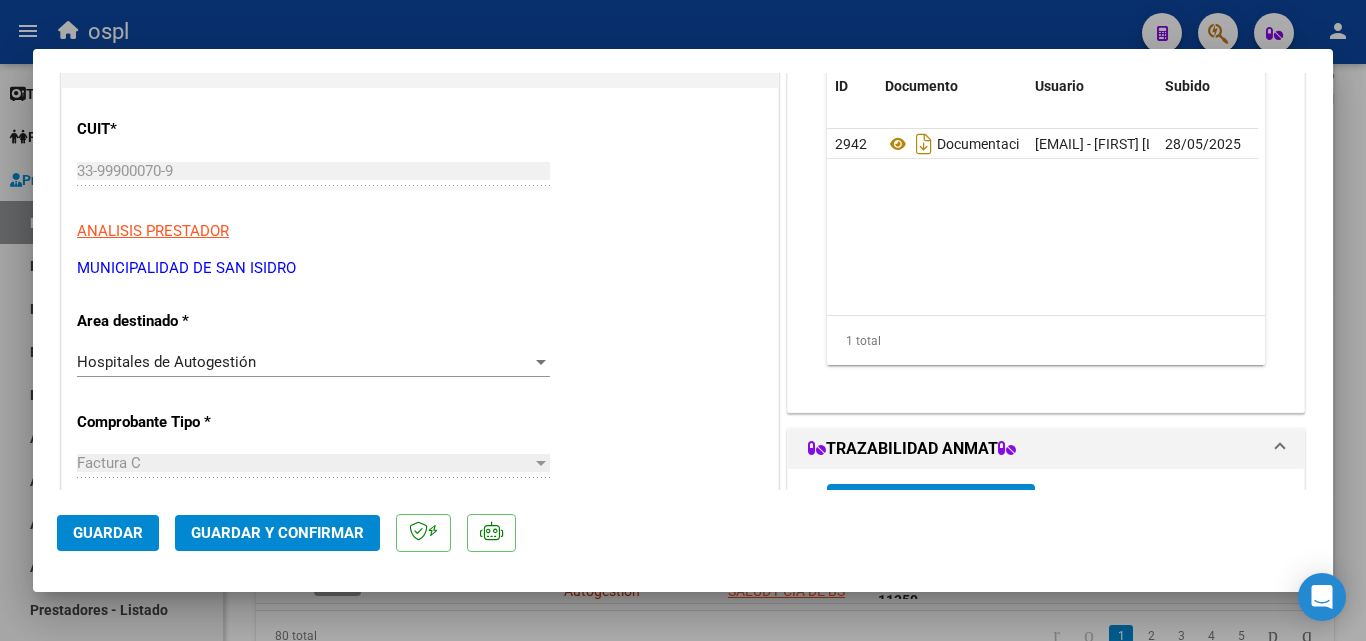 click on "Hospitales de Autogestión Seleccionar Area" at bounding box center [313, 362] 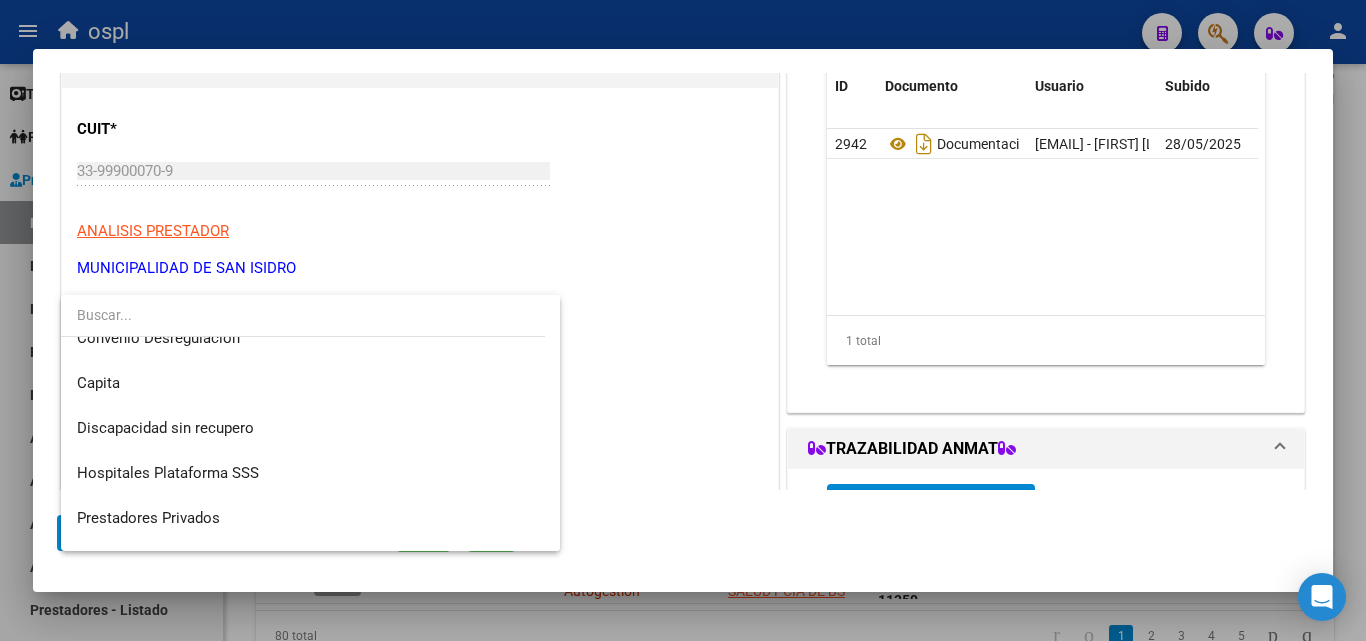 scroll, scrollTop: 239, scrollLeft: 0, axis: vertical 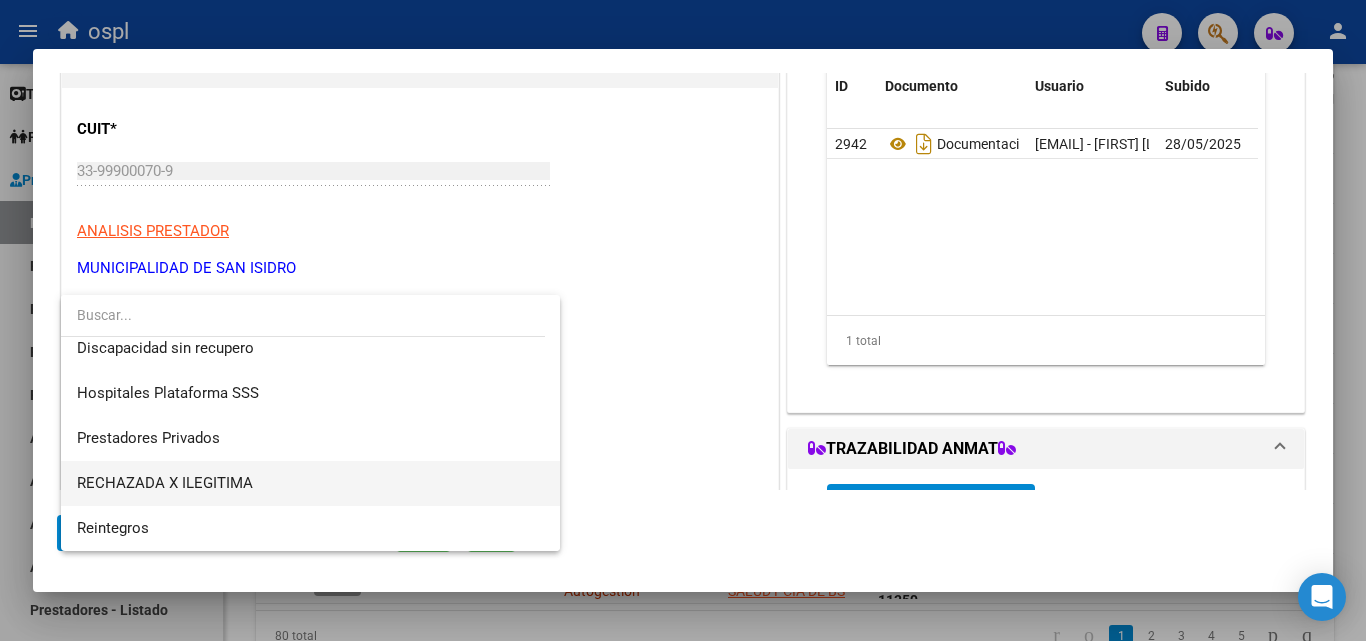 click on "RECHAZADA X ILEGITIMA" at bounding box center (310, 483) 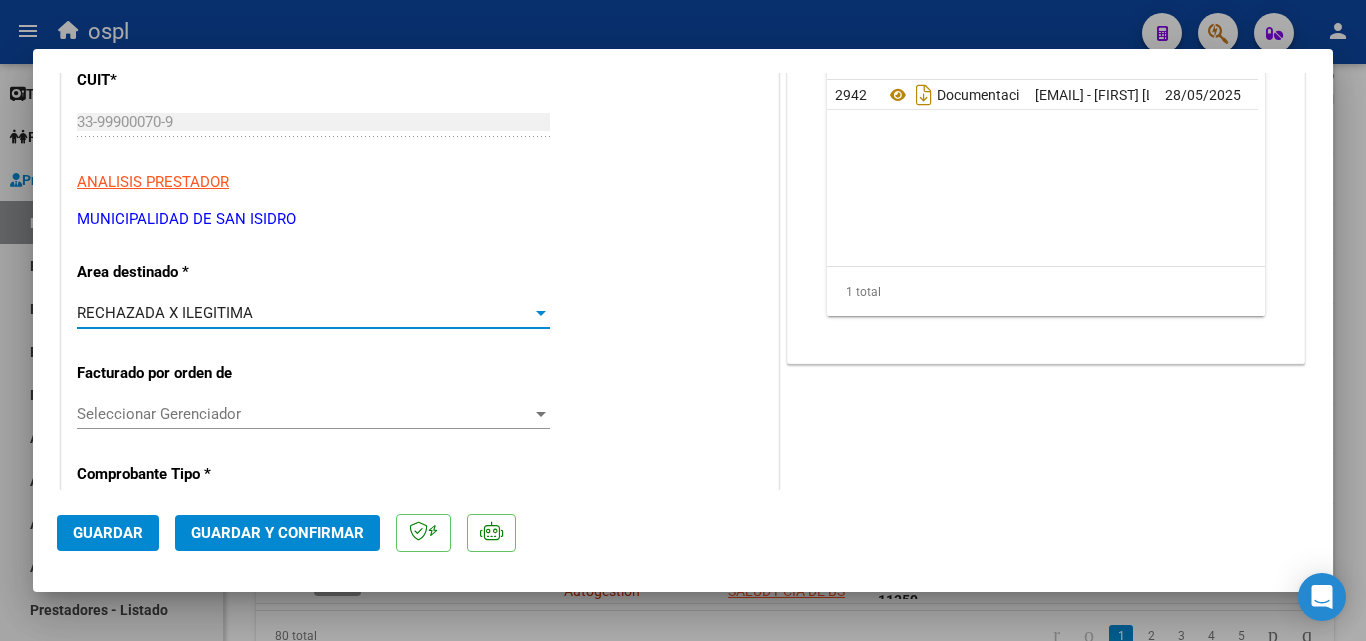 scroll, scrollTop: 400, scrollLeft: 0, axis: vertical 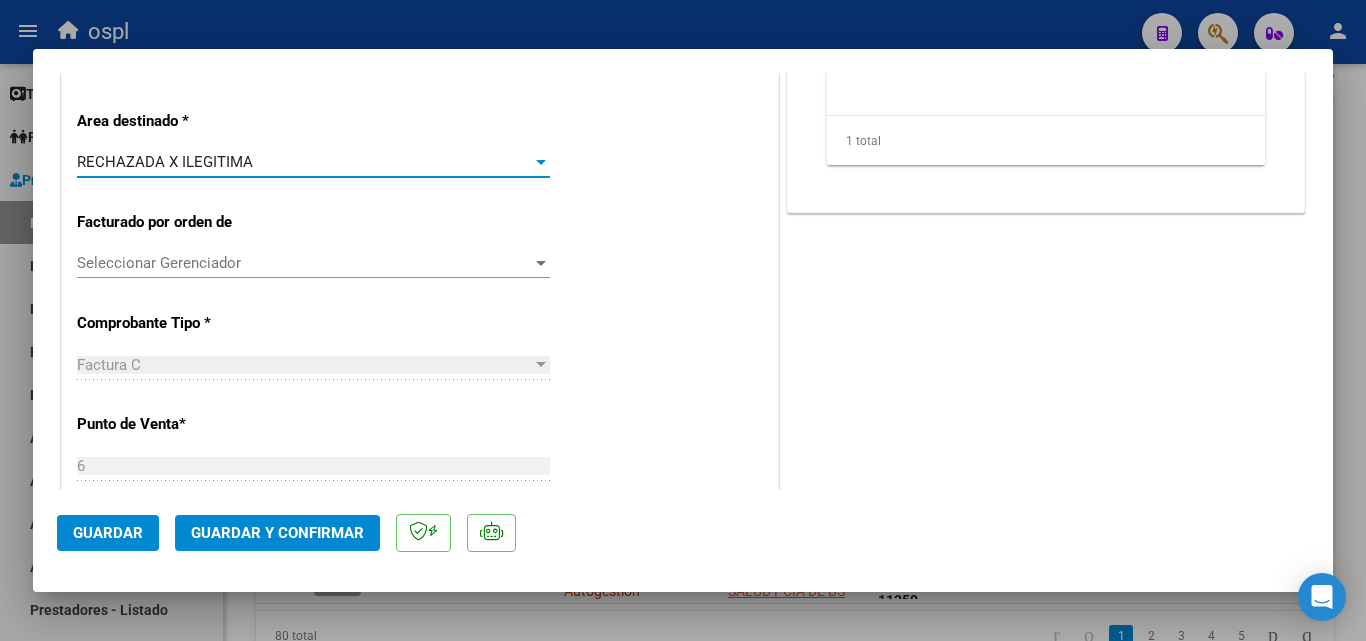 click on "Guardar y Confirmar" 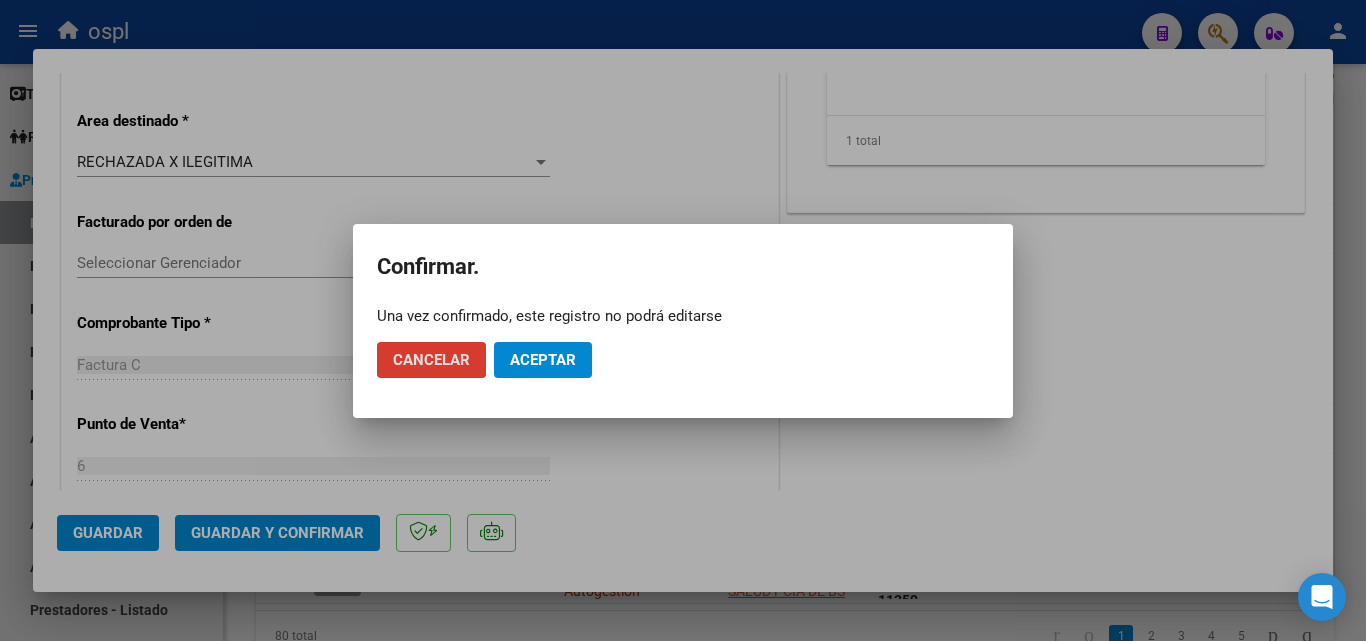 click on "Aceptar" 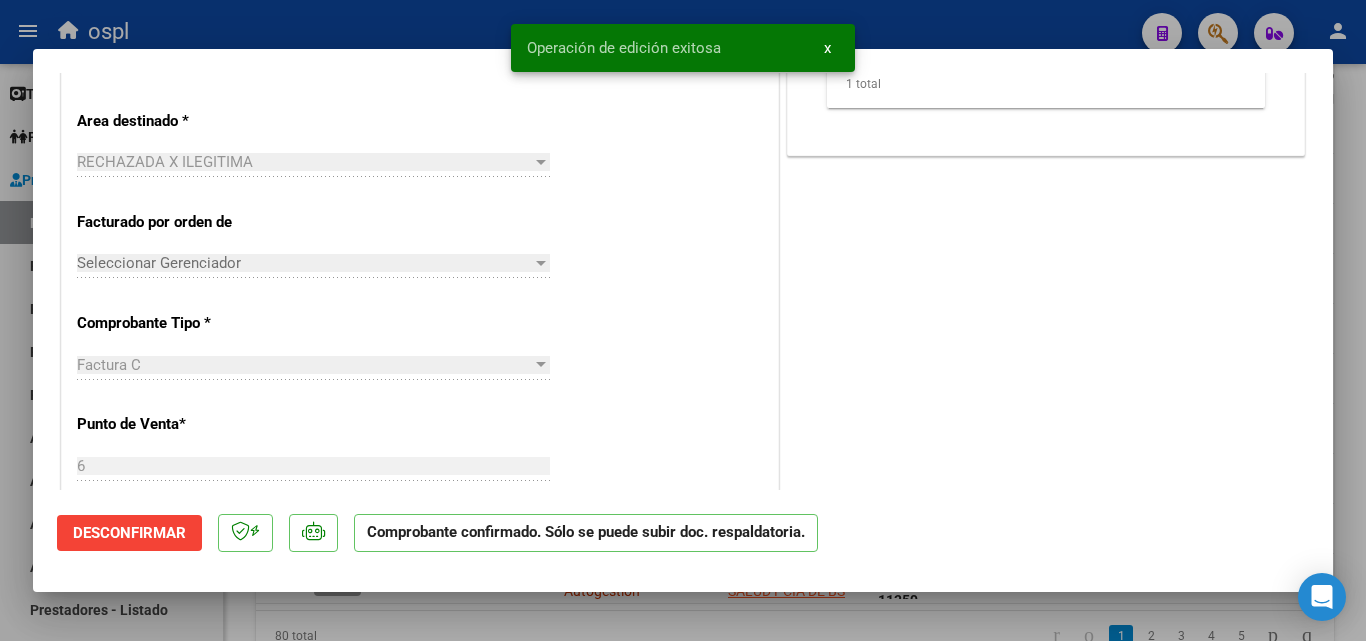 click at bounding box center [683, 320] 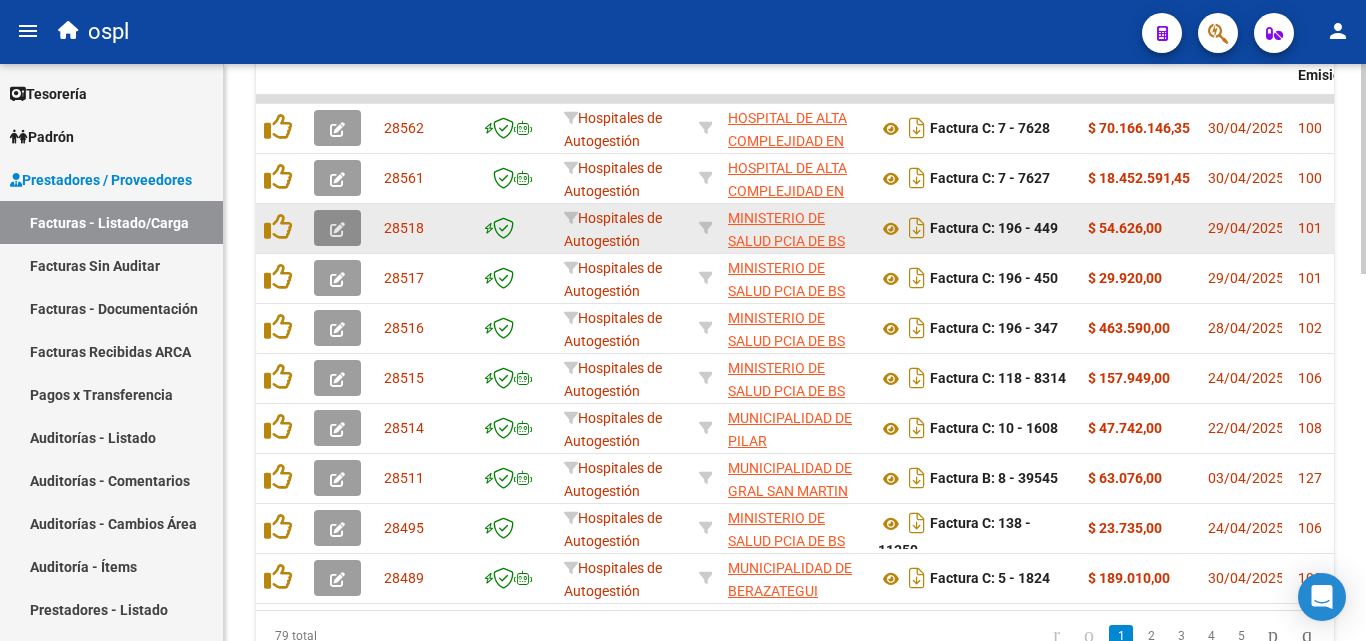 click 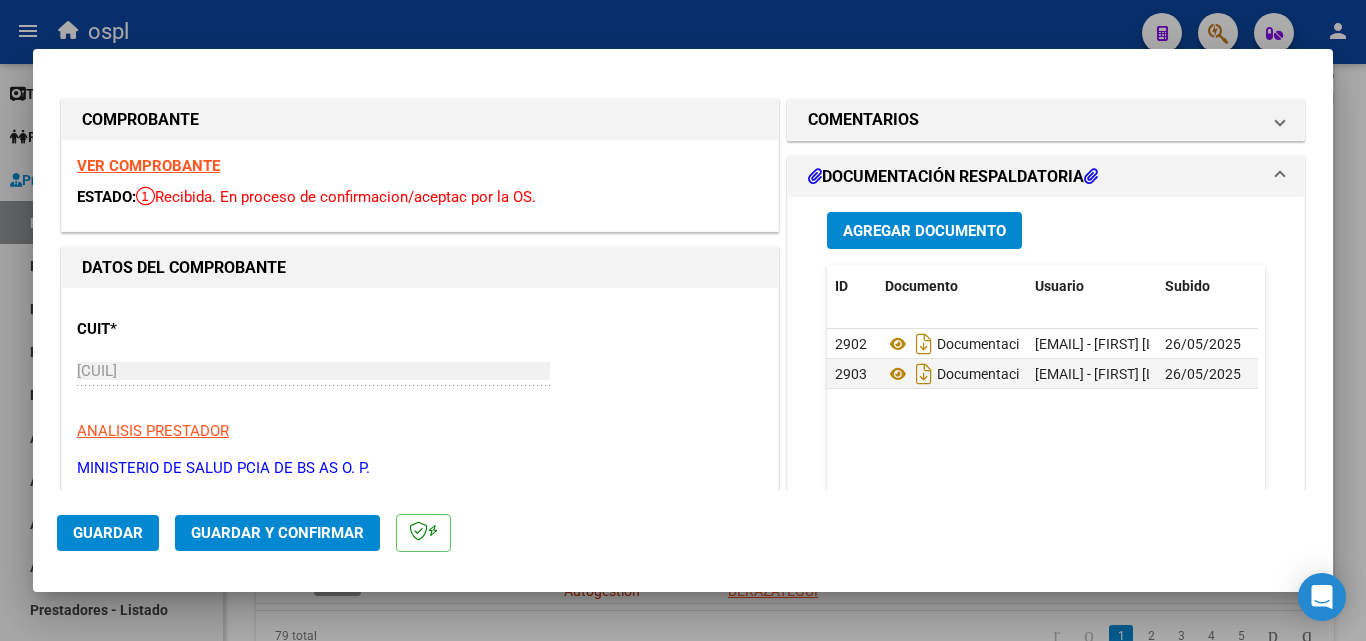 scroll, scrollTop: 400, scrollLeft: 0, axis: vertical 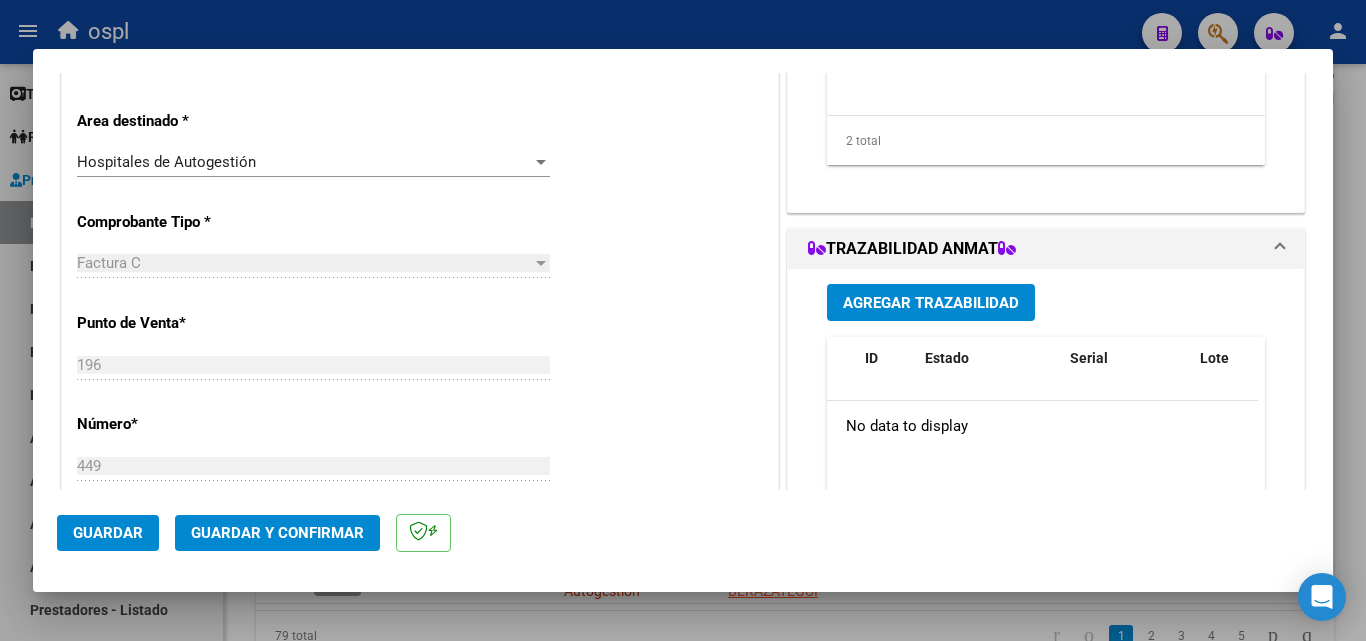 click on "Hospitales de Autogestión" at bounding box center (304, 162) 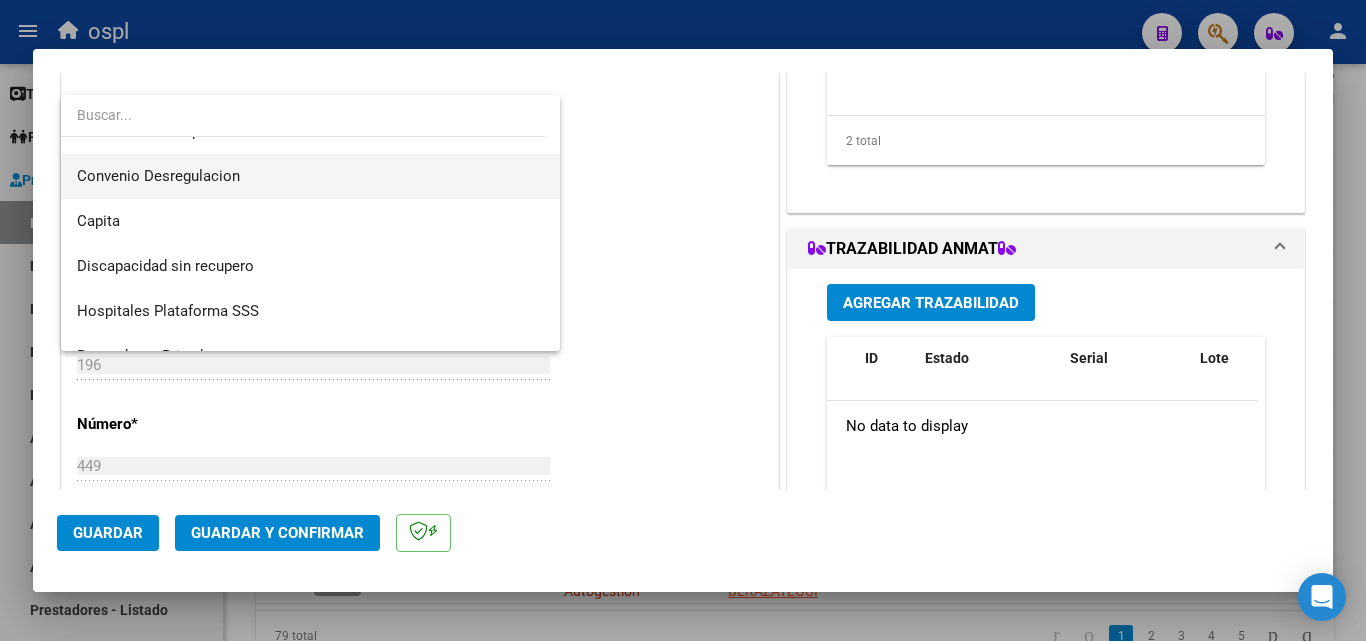 scroll, scrollTop: 239, scrollLeft: 0, axis: vertical 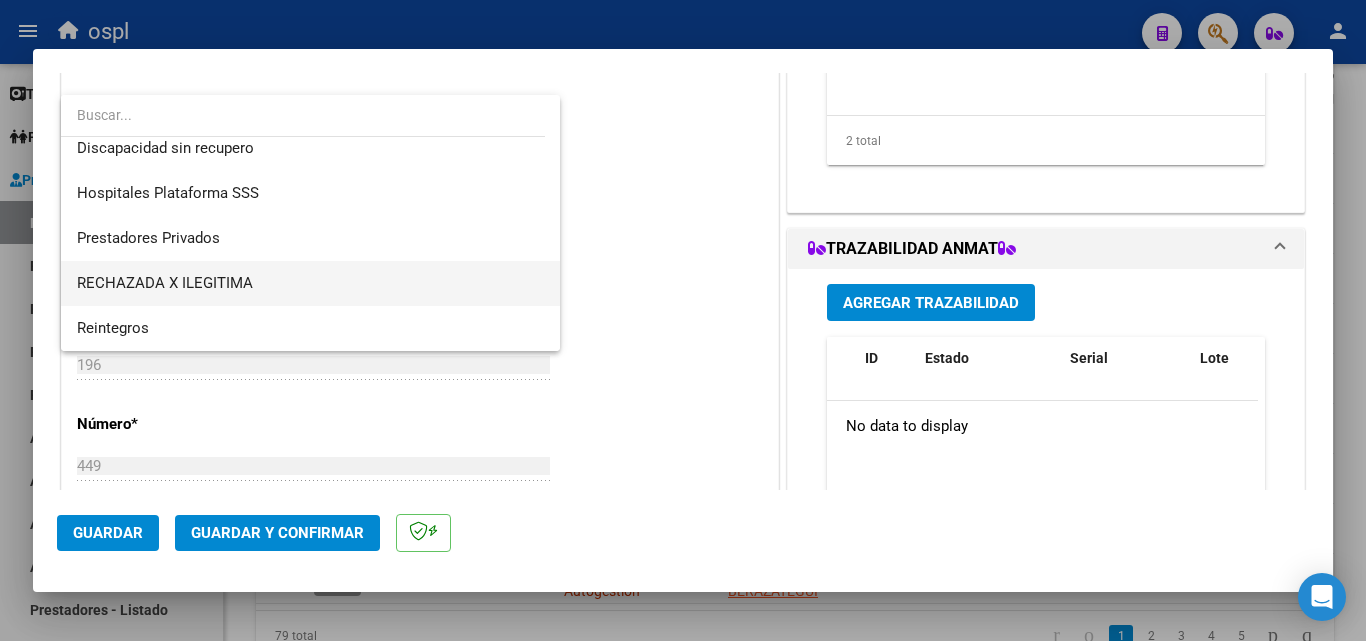 click on "RECHAZADA X ILEGITIMA" at bounding box center [310, 283] 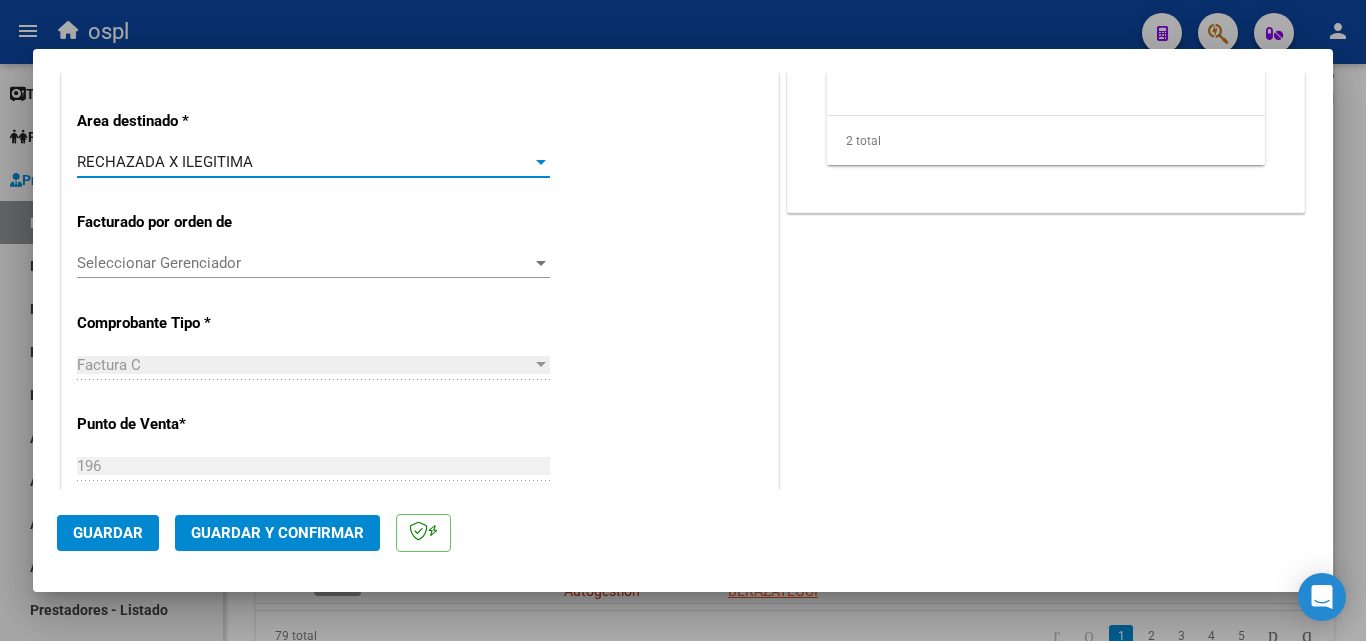 click on "Guardar y Confirmar" 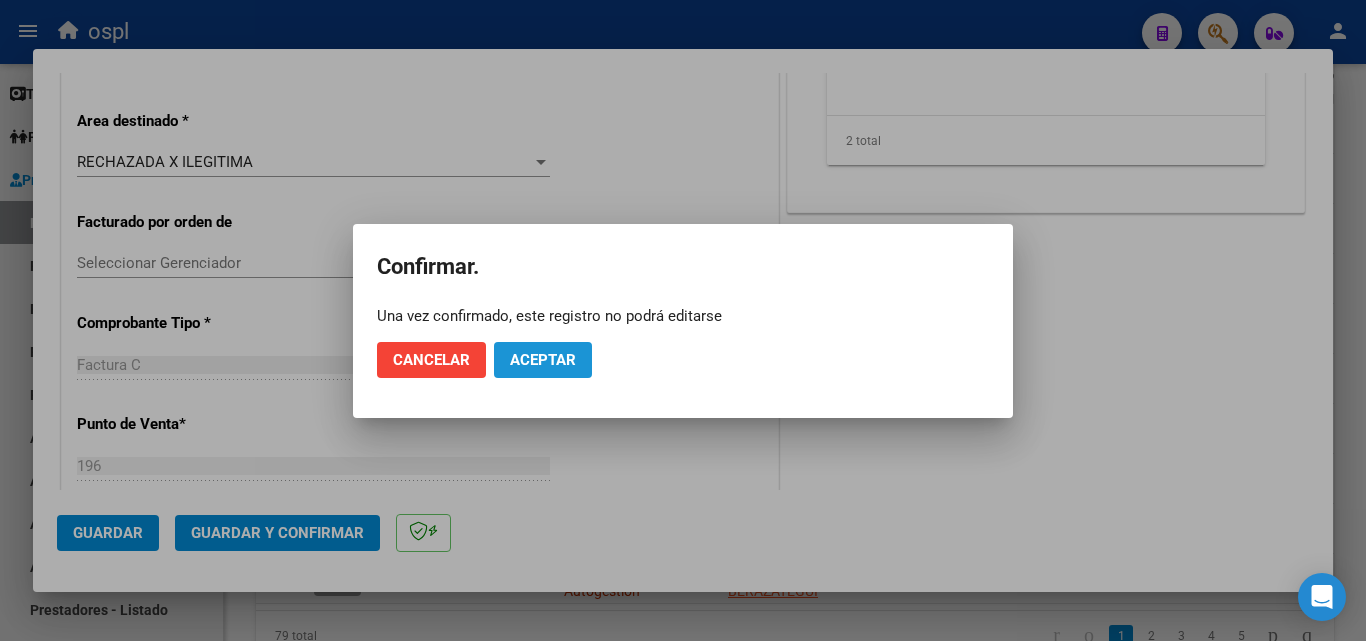 click on "Aceptar" 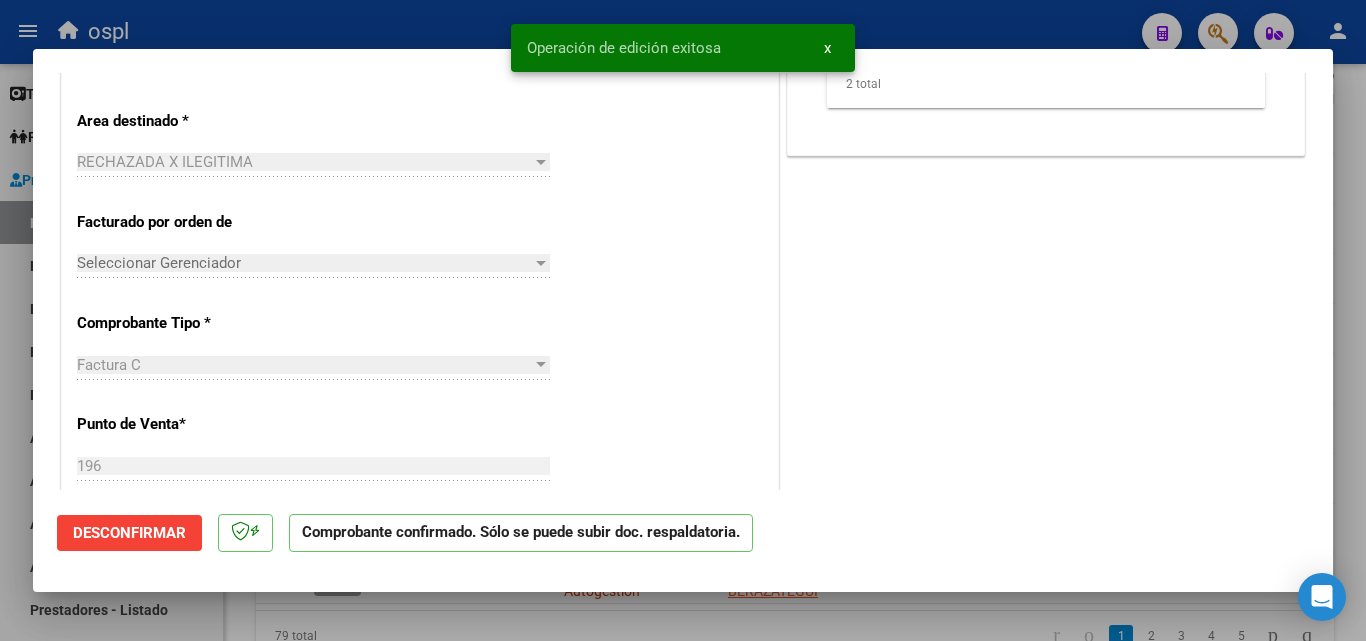 click at bounding box center [683, 320] 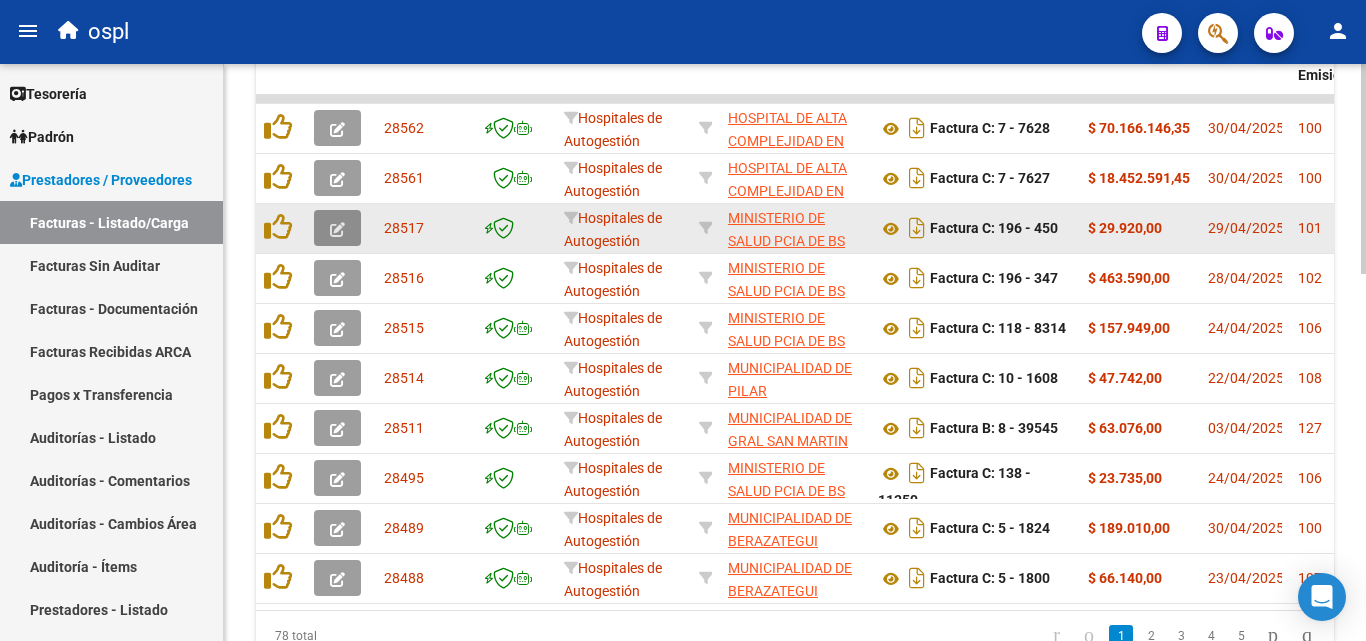 click 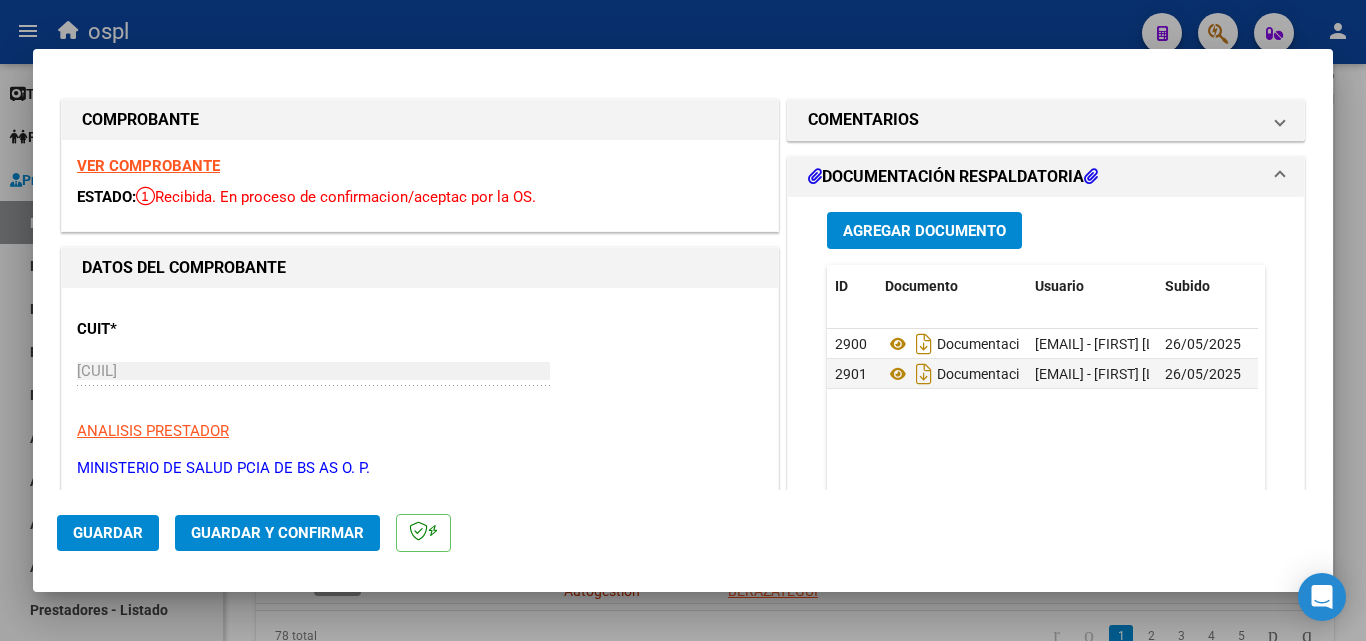 scroll, scrollTop: 200, scrollLeft: 0, axis: vertical 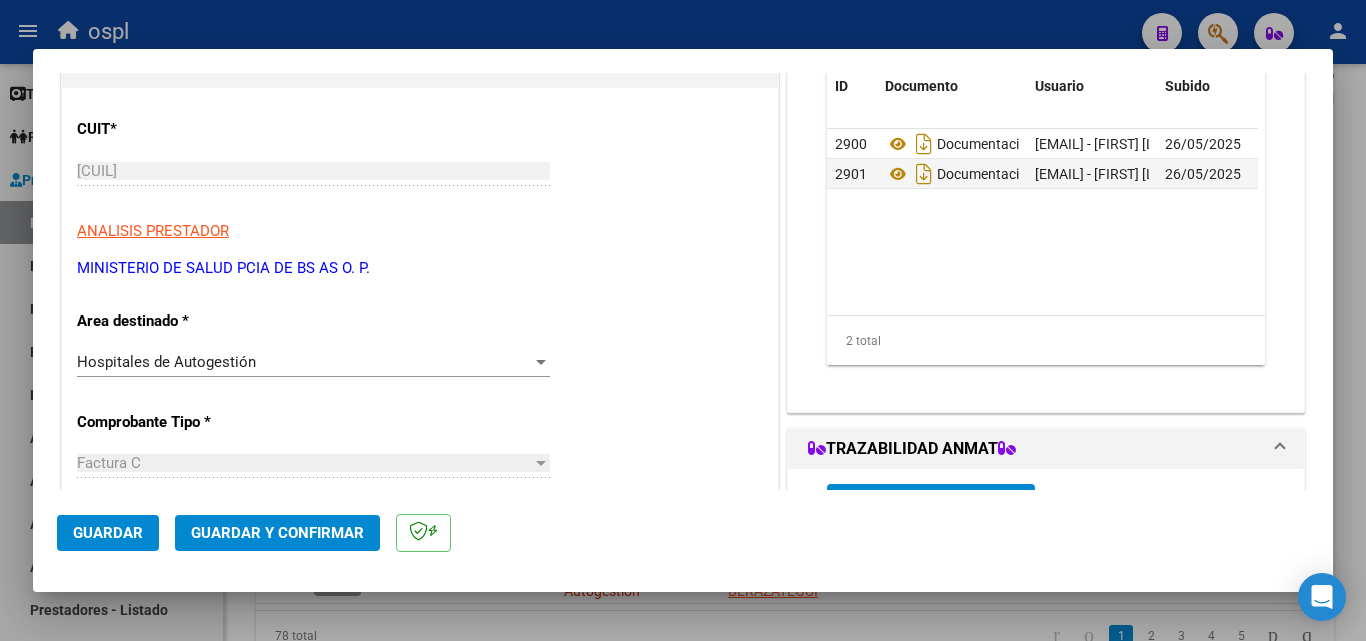 click on "Hospitales de Autogestión" at bounding box center (304, 362) 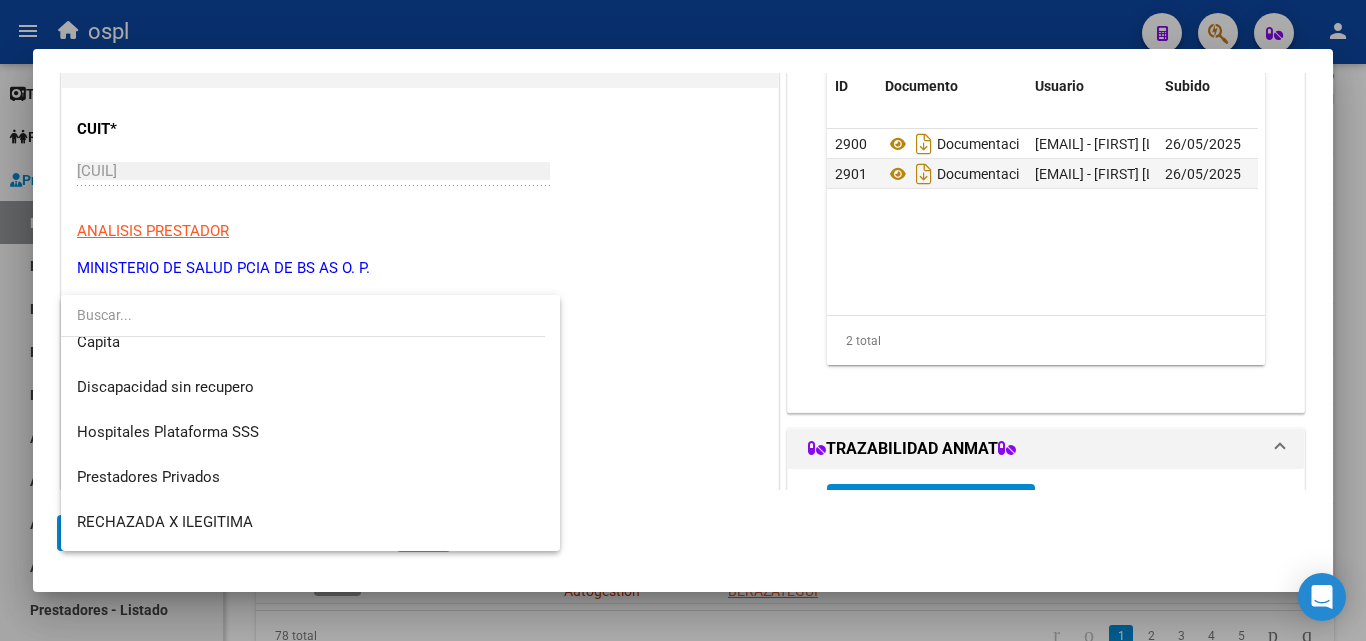 scroll, scrollTop: 239, scrollLeft: 0, axis: vertical 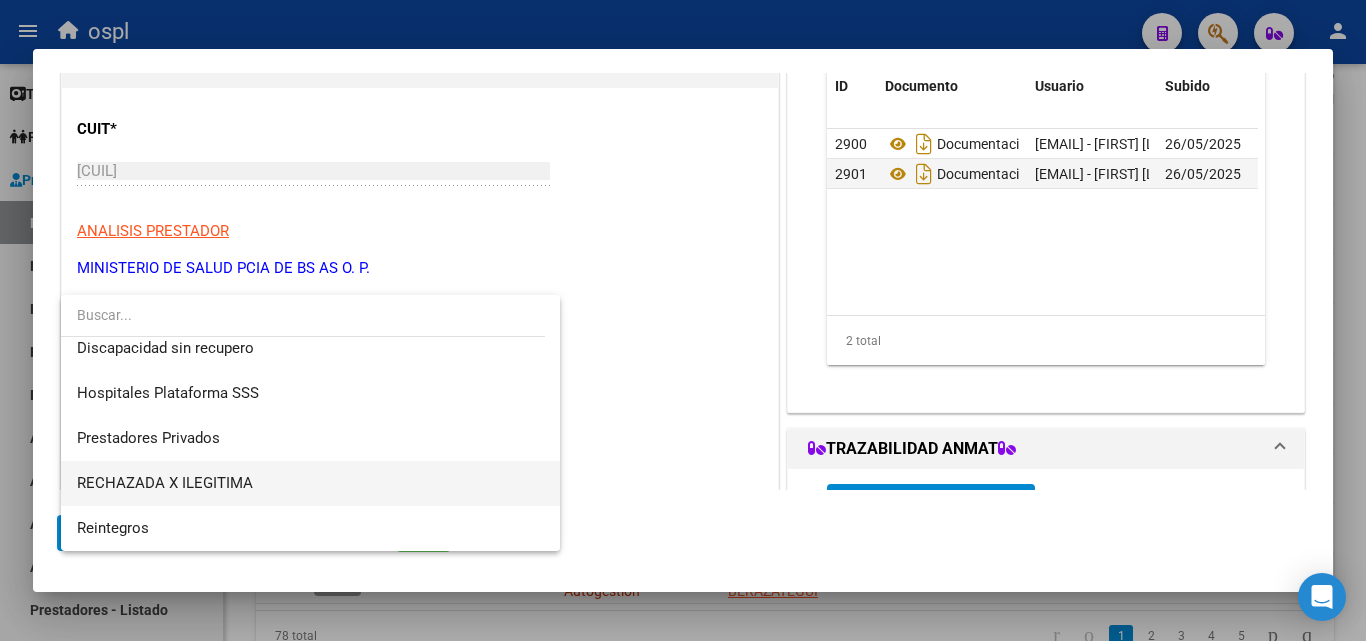 click on "RECHAZADA X ILEGITIMA" at bounding box center (310, 483) 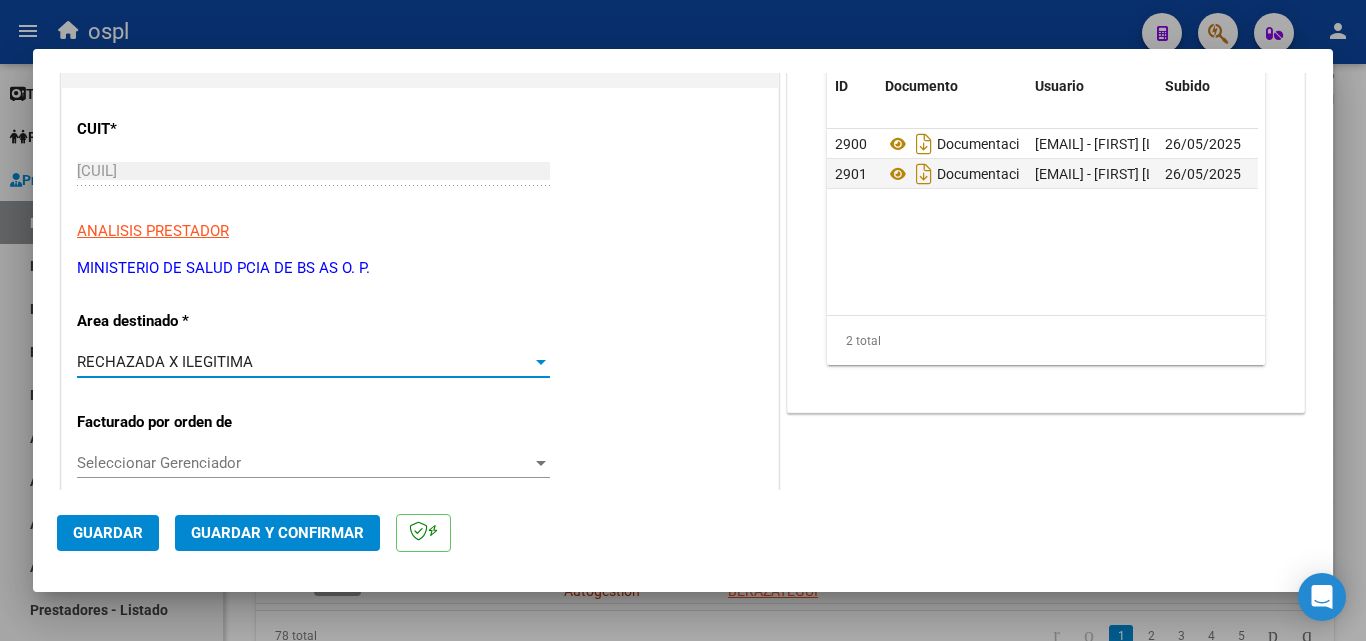 click on "Guardar y Confirmar" 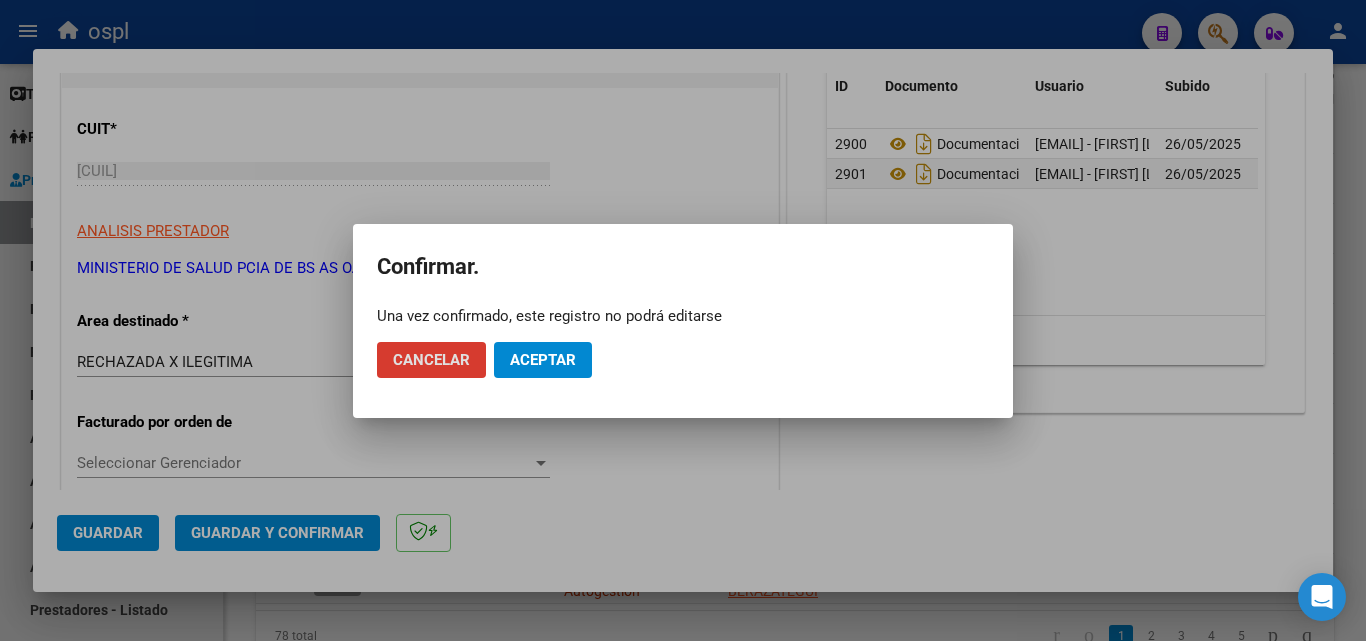 click on "Aceptar" 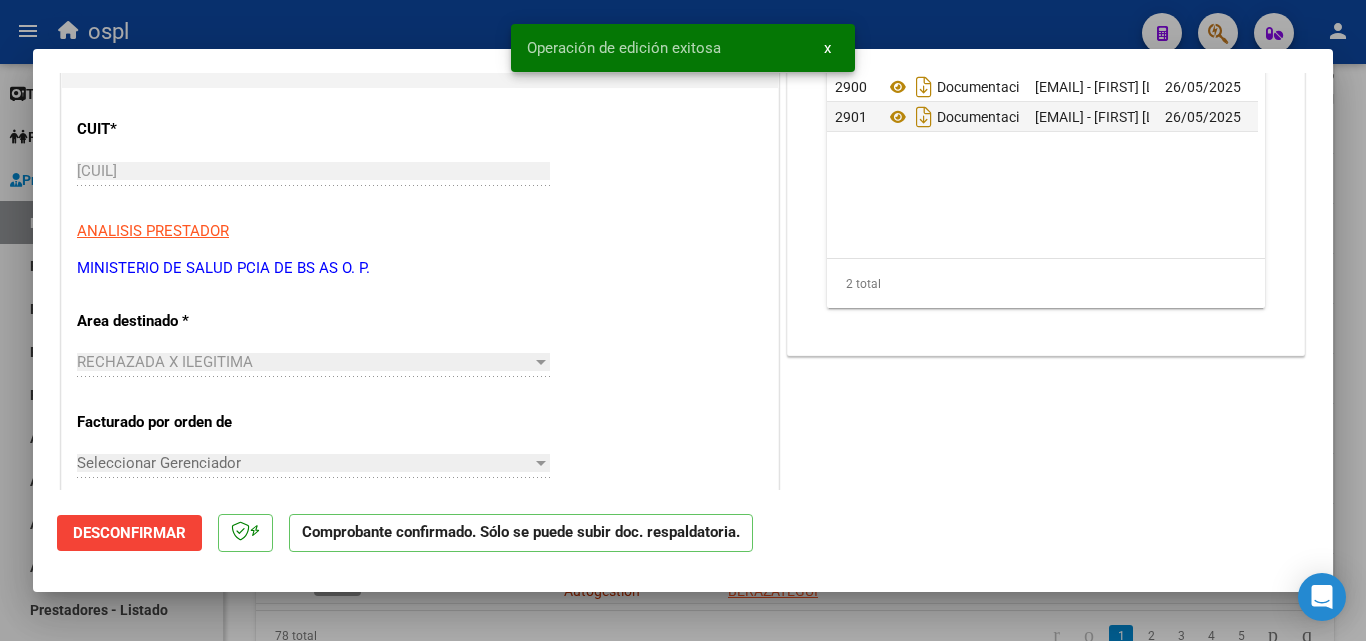 click at bounding box center (683, 320) 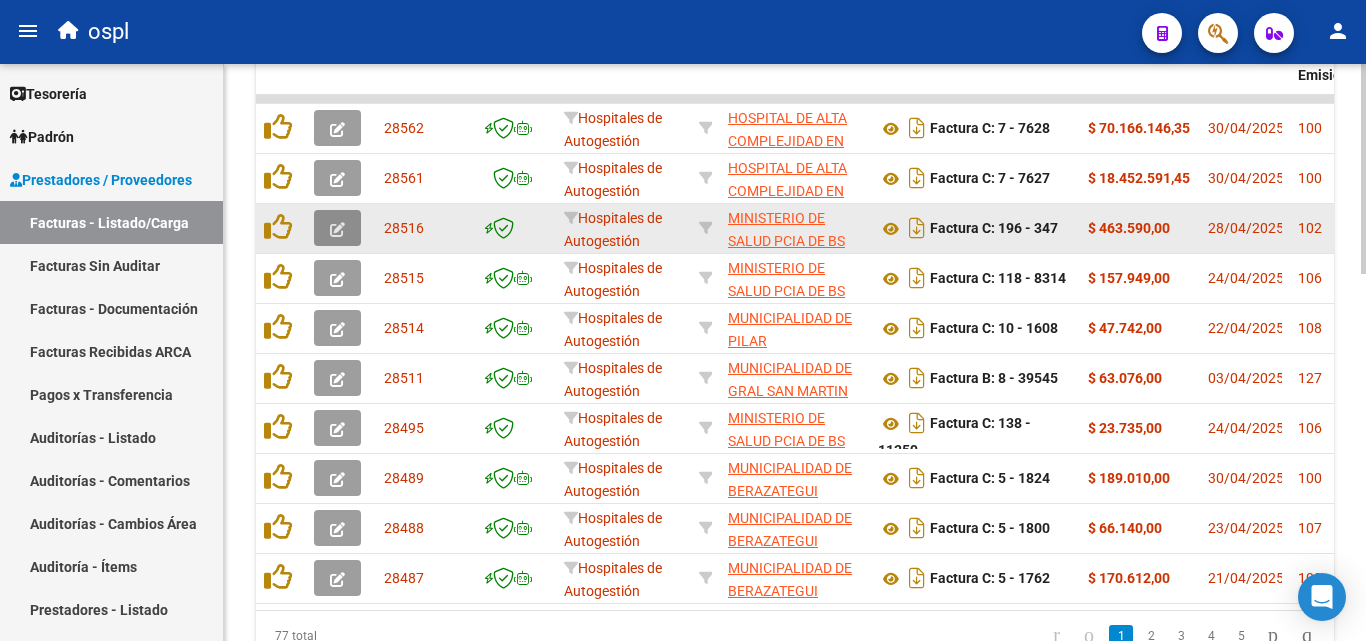 click 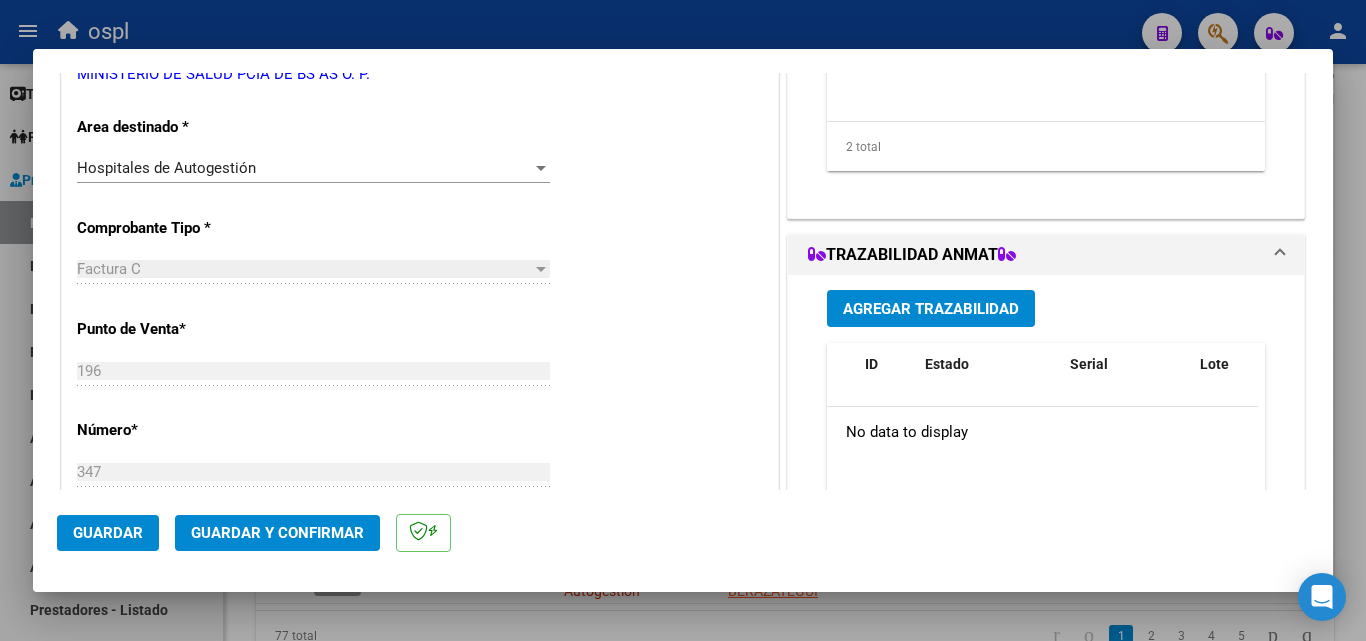scroll, scrollTop: 400, scrollLeft: 0, axis: vertical 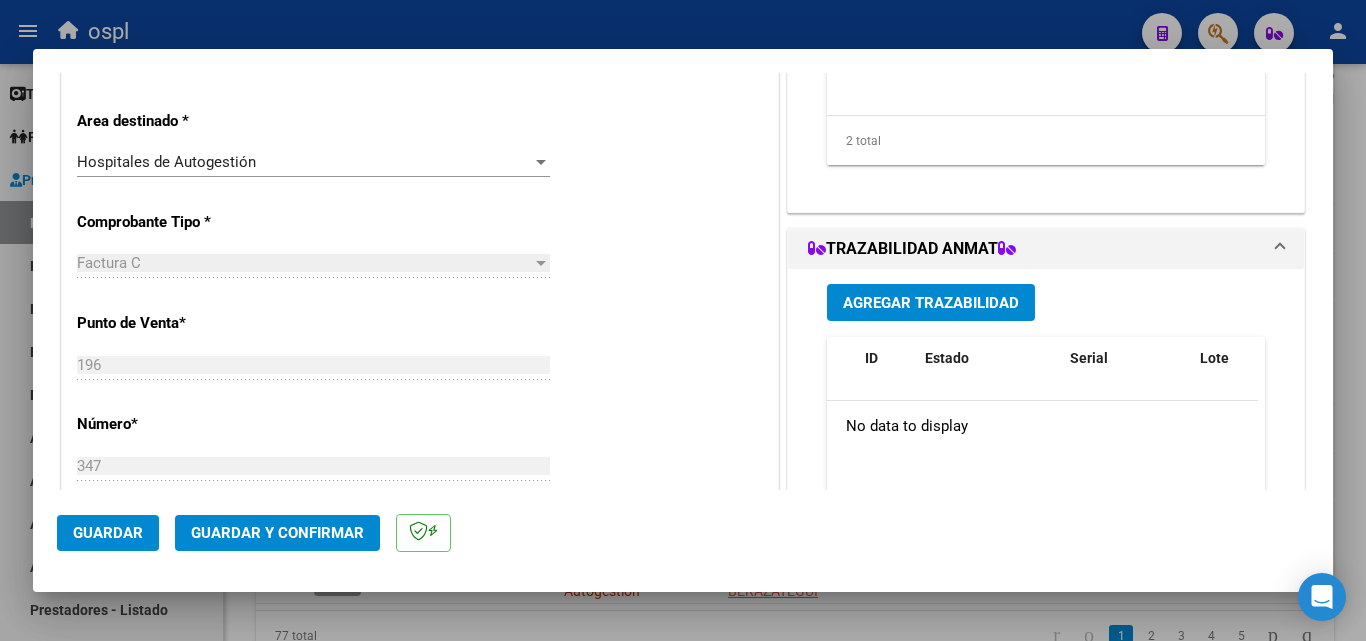click on "Hospitales de Autogestión" at bounding box center [304, 162] 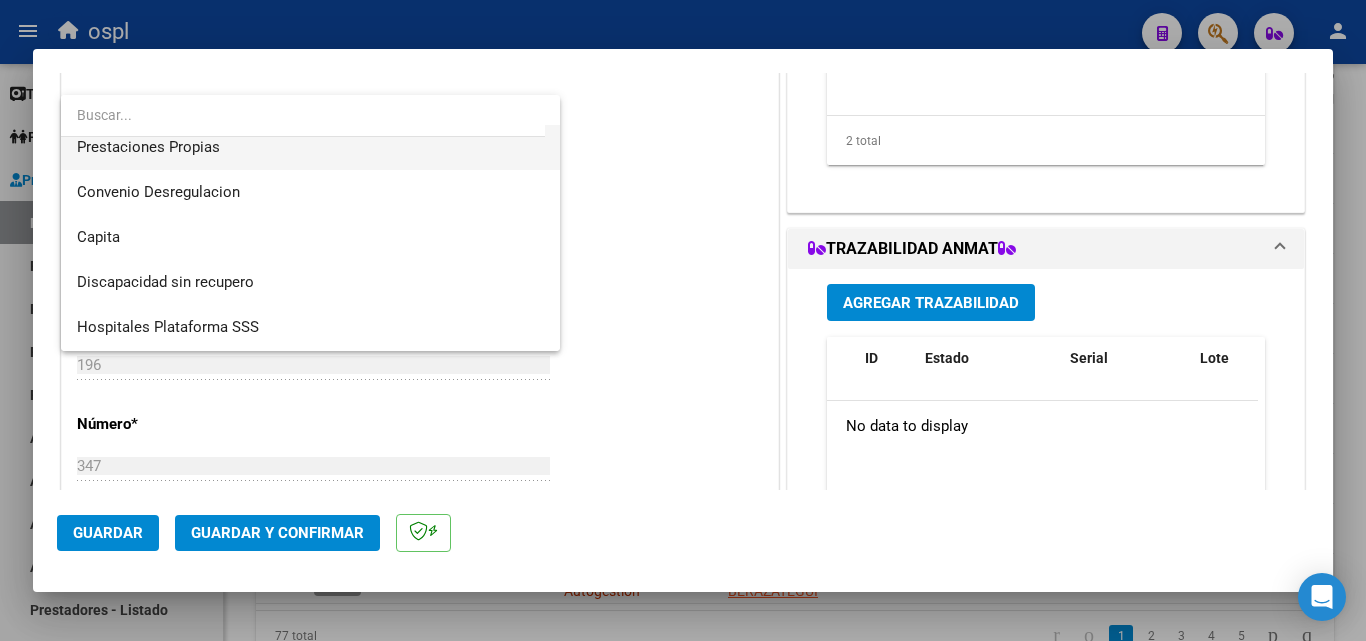 scroll, scrollTop: 239, scrollLeft: 0, axis: vertical 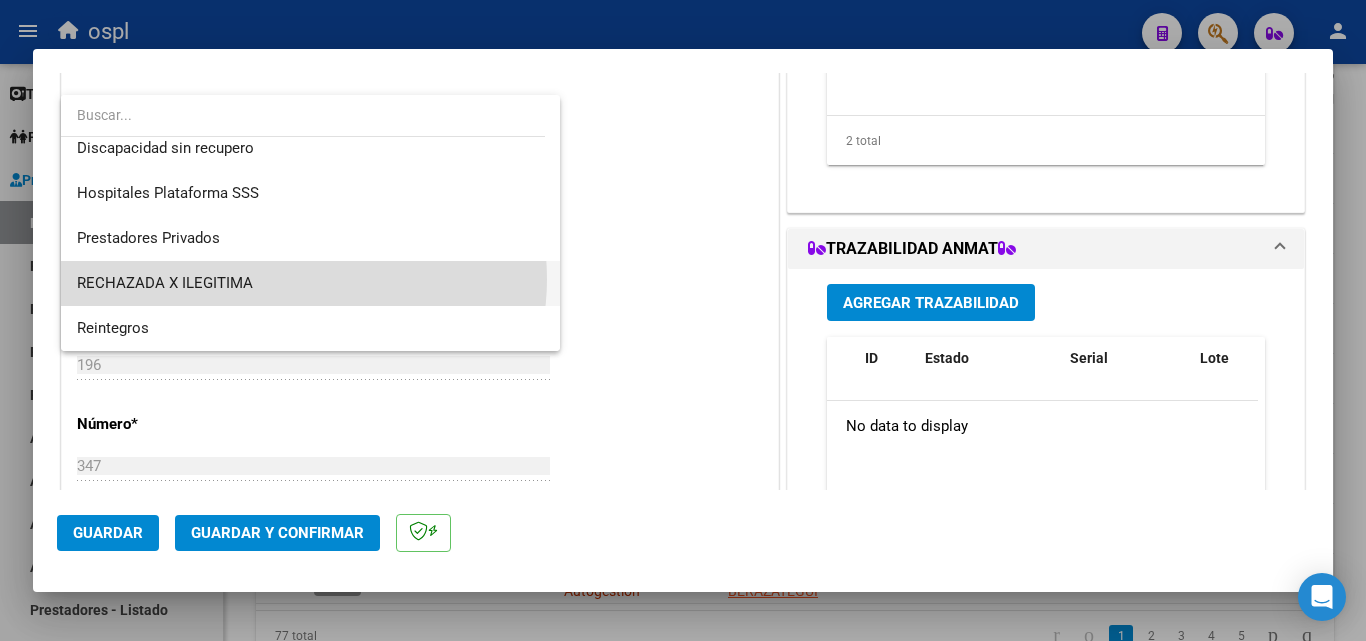 click on "RECHAZADA X ILEGITIMA" at bounding box center (310, 283) 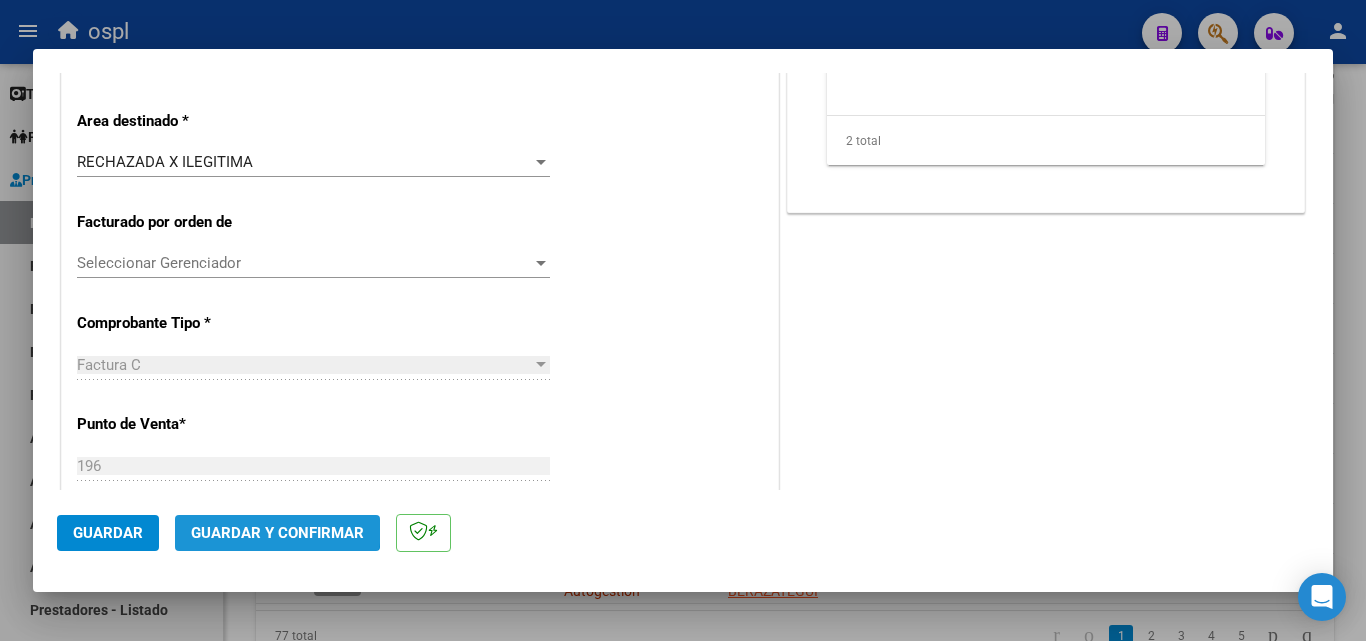 click on "Guardar y Confirmar" 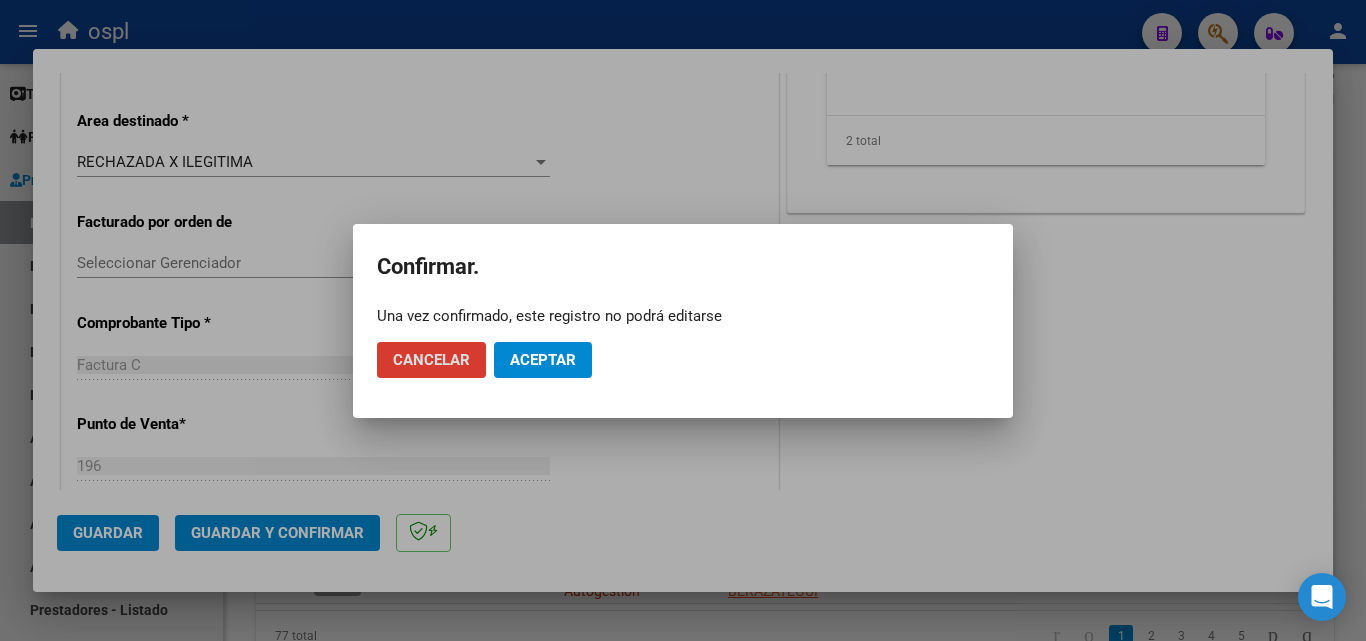 click on "Aceptar" 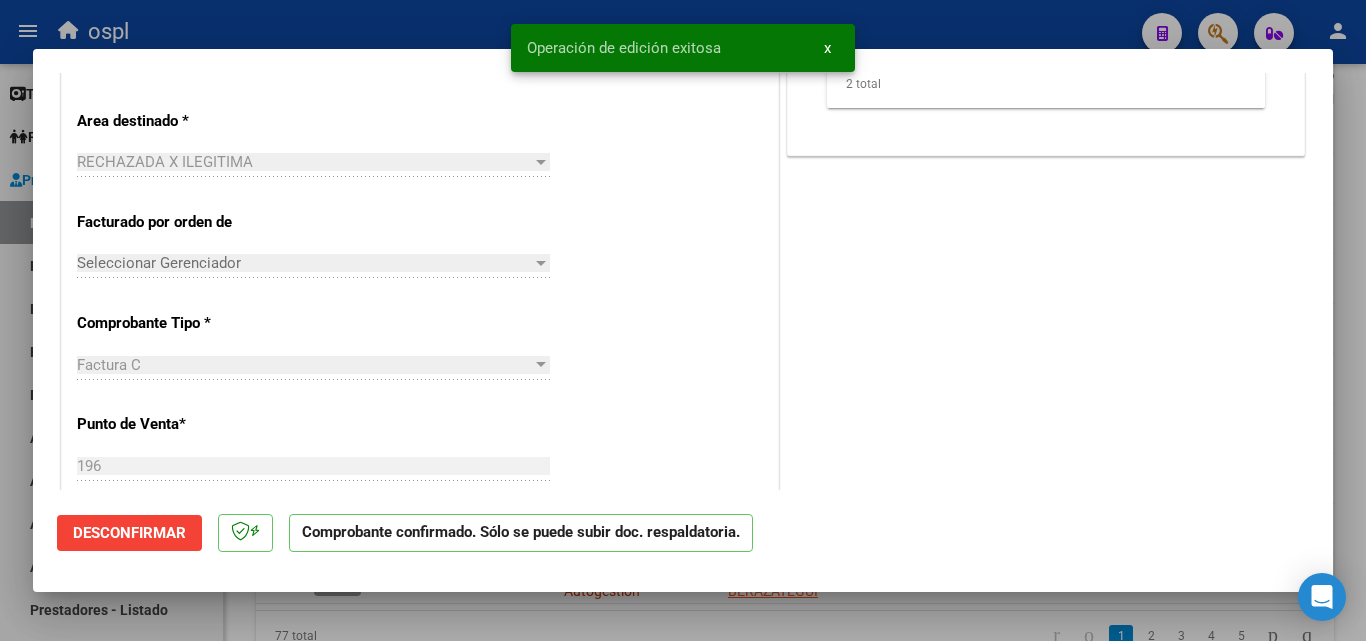 click at bounding box center [683, 320] 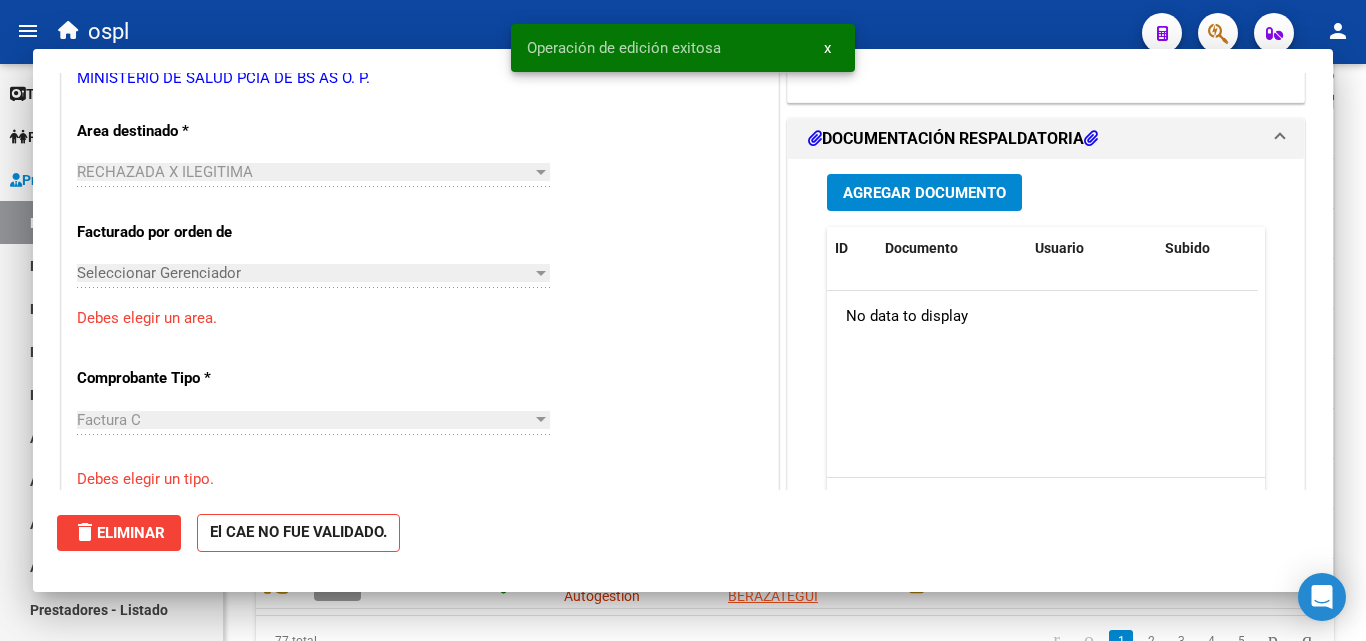scroll, scrollTop: 0, scrollLeft: 0, axis: both 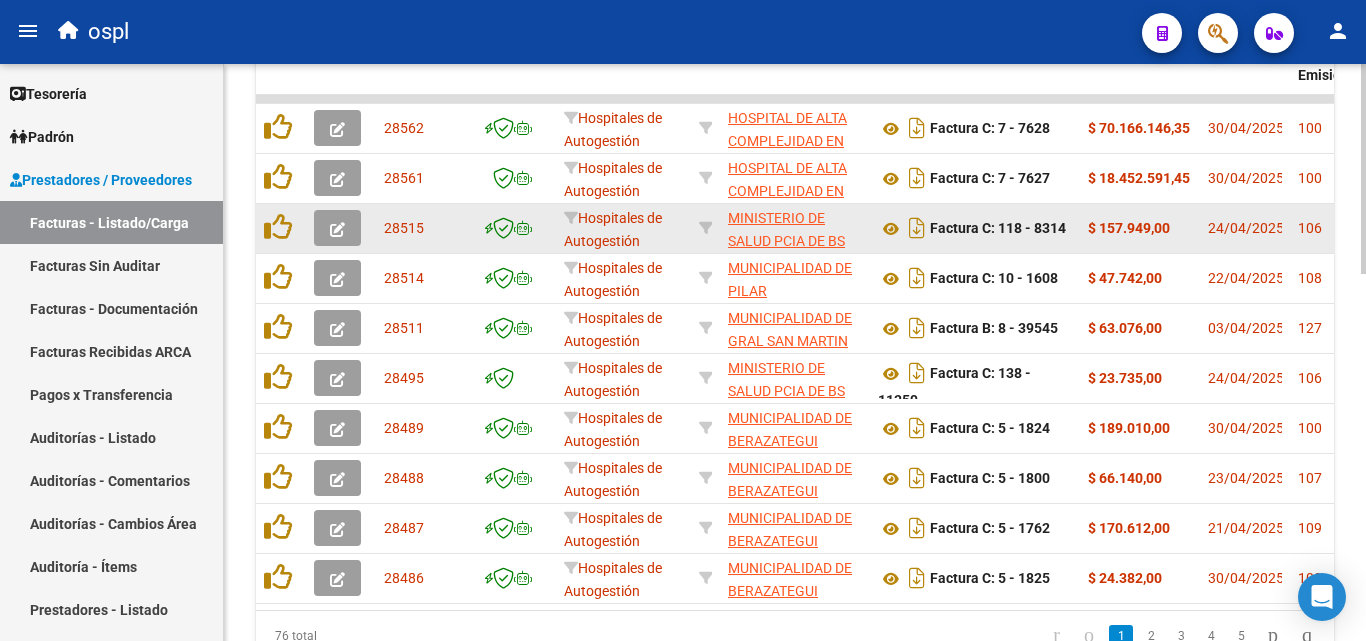 click 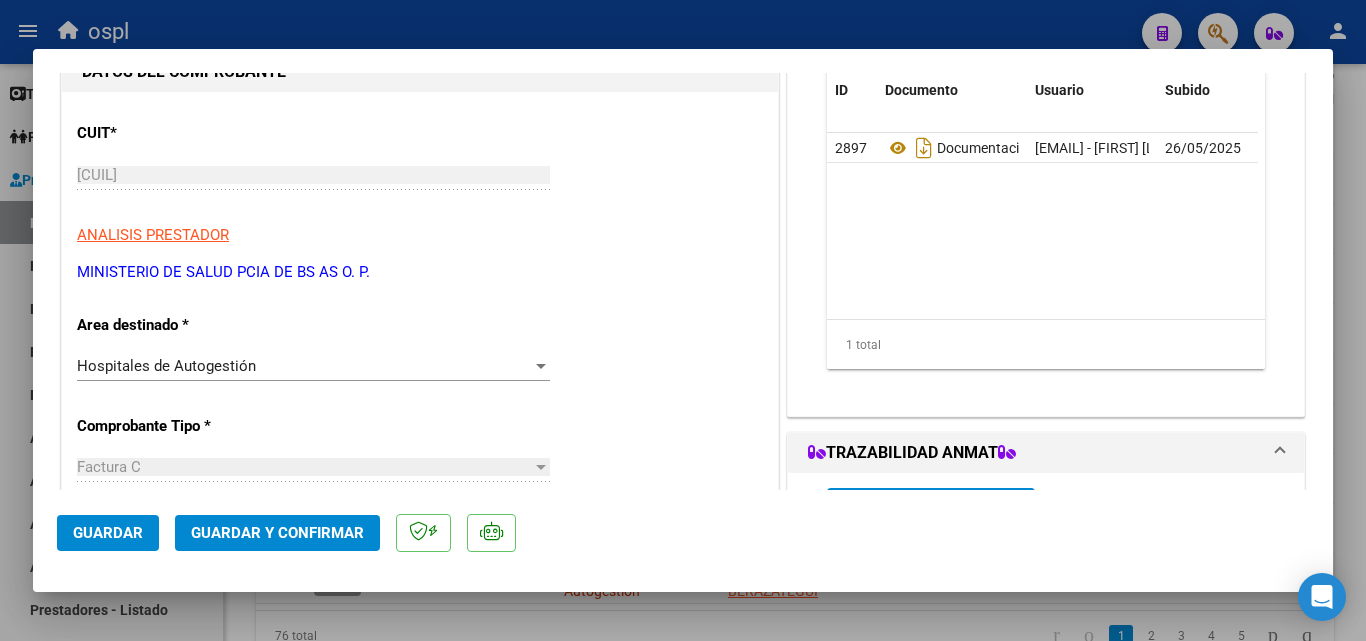 scroll, scrollTop: 200, scrollLeft: 0, axis: vertical 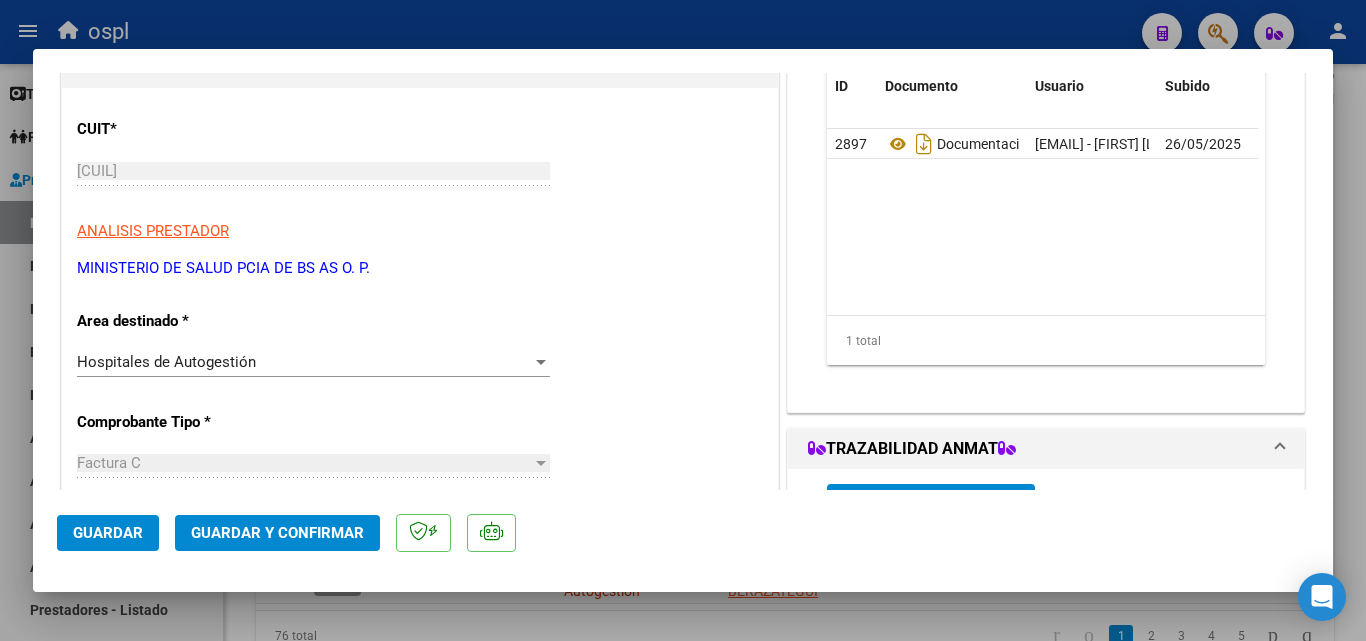 click on "Hospitales de Autogestión" at bounding box center (304, 362) 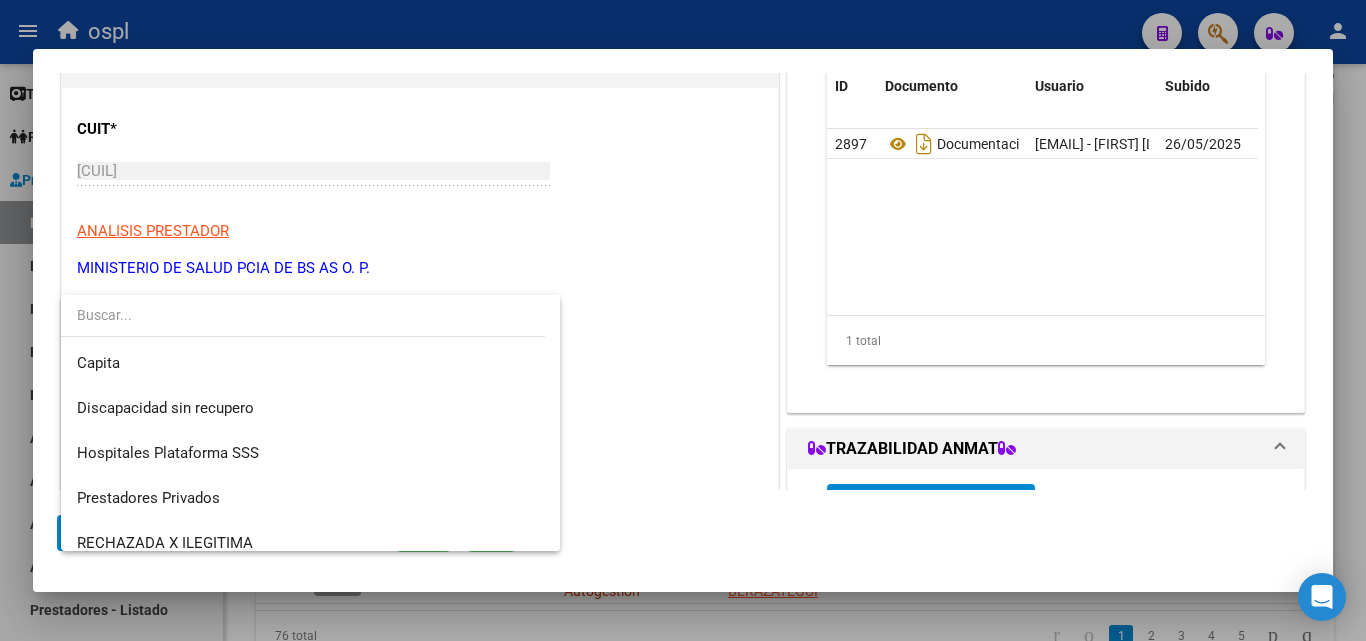 scroll, scrollTop: 200, scrollLeft: 0, axis: vertical 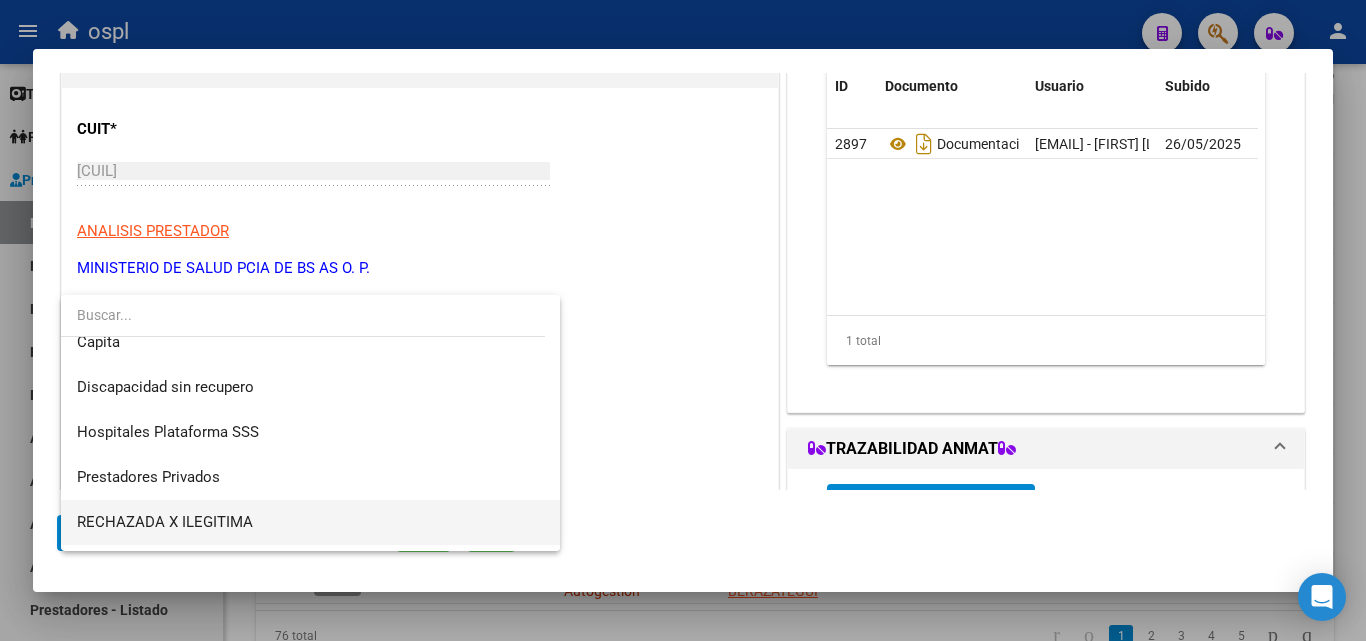 click on "RECHAZADA X ILEGITIMA" at bounding box center [310, 522] 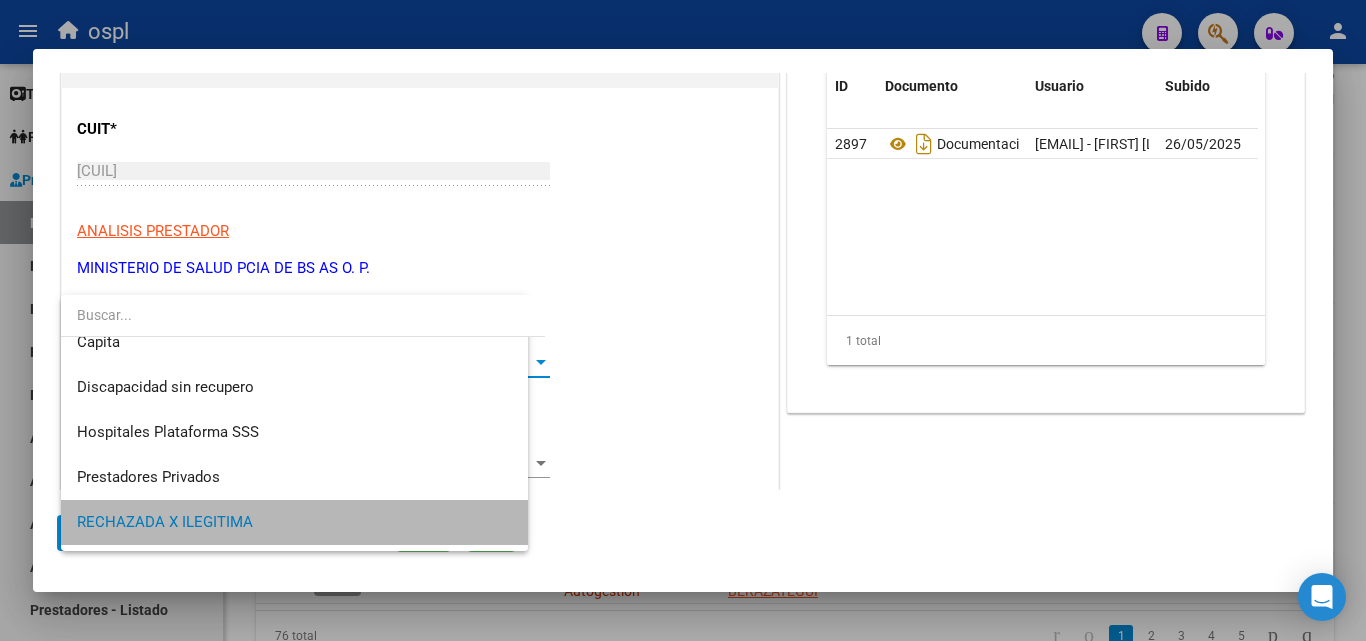 scroll, scrollTop: 191, scrollLeft: 0, axis: vertical 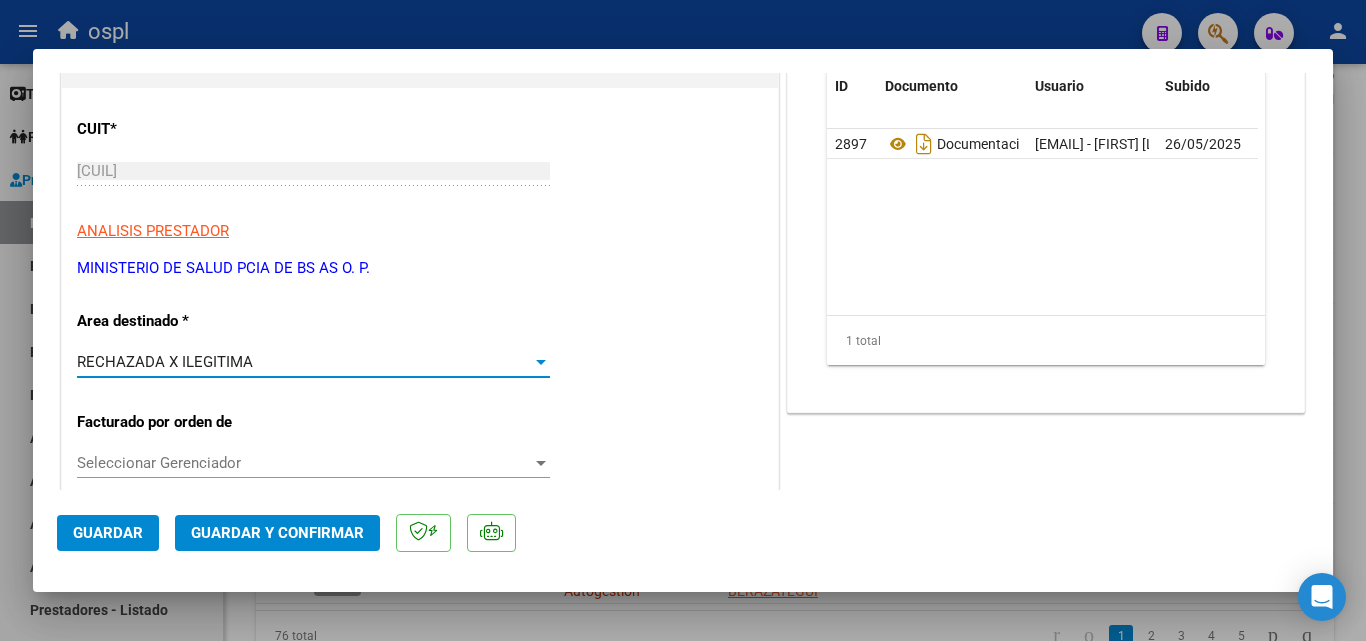 click on "Guardar y Confirmar" 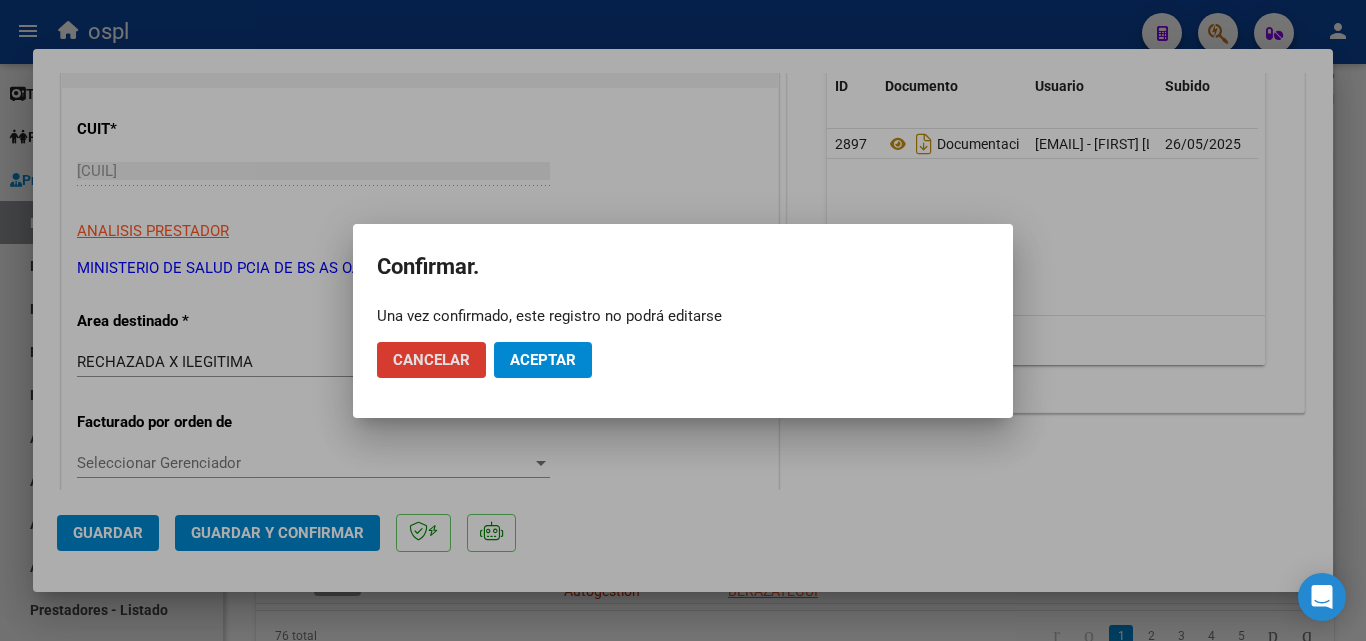 click on "Aceptar" 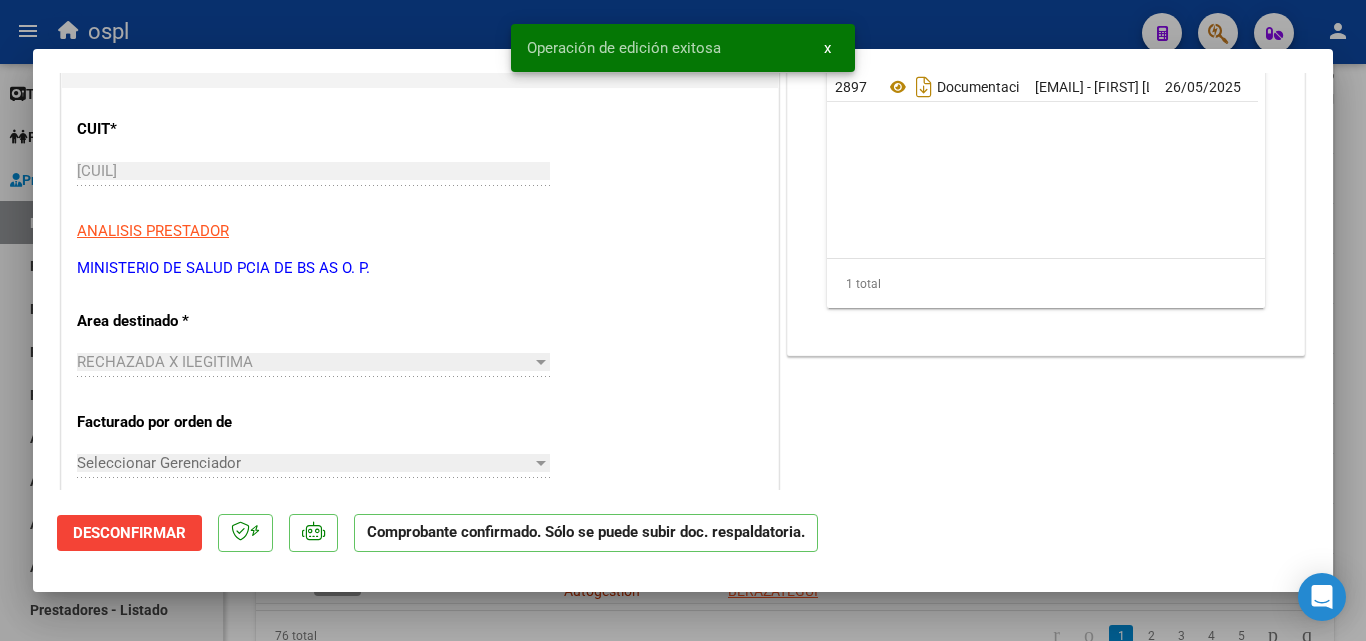 click at bounding box center [683, 320] 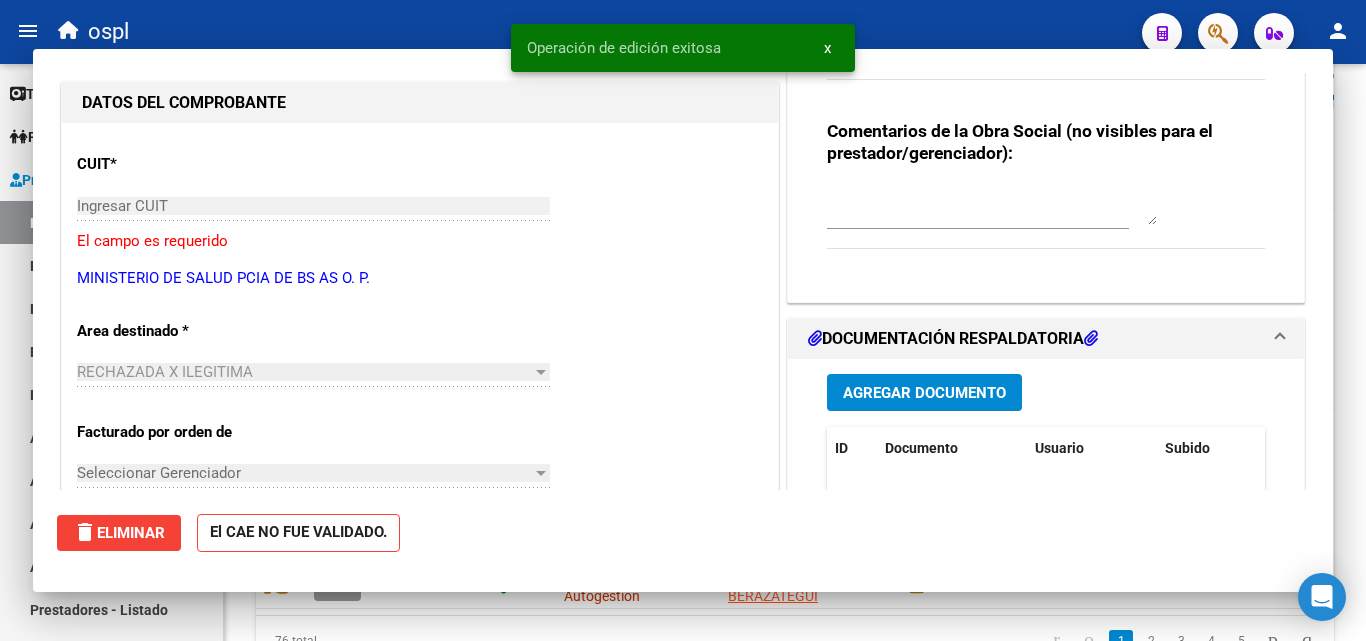 scroll, scrollTop: 0, scrollLeft: 0, axis: both 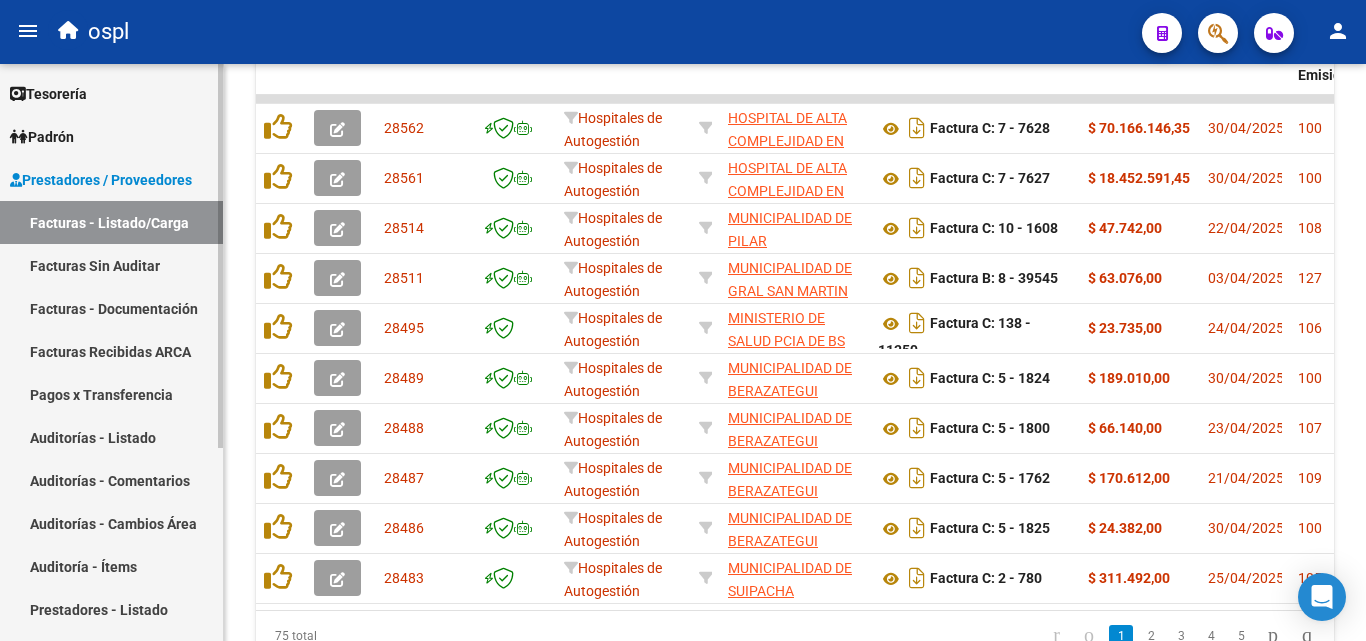click on "Facturas Sin Auditar" at bounding box center (111, 265) 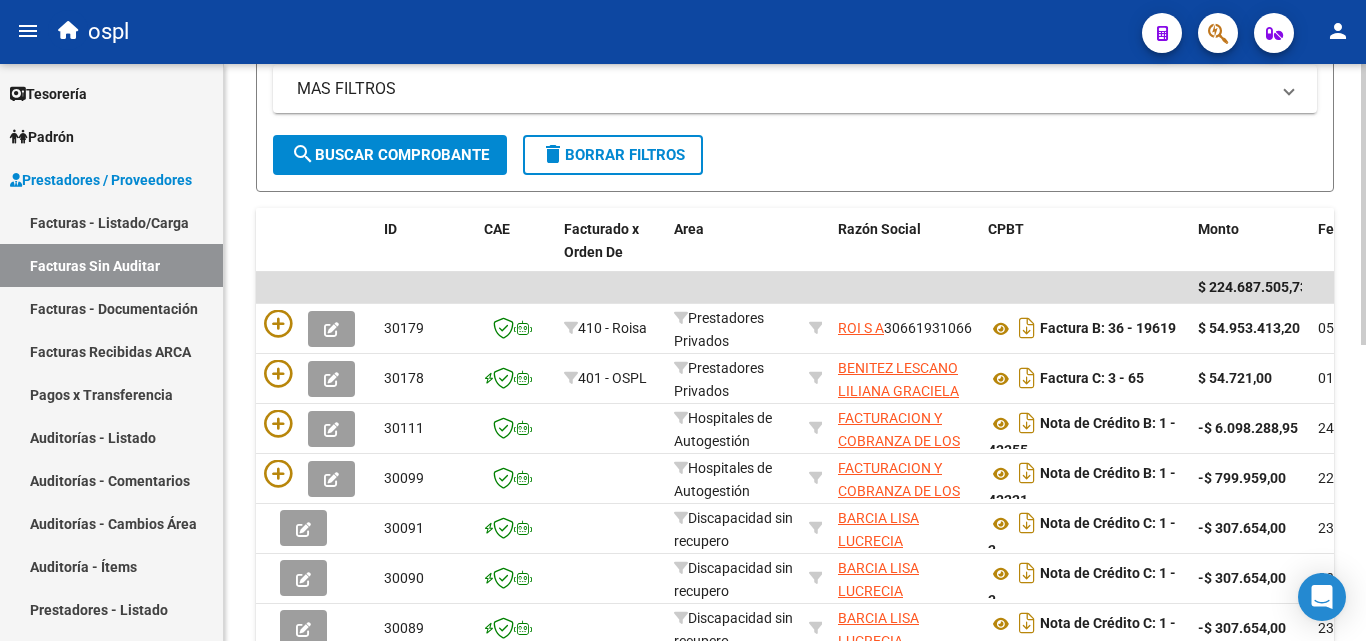scroll, scrollTop: 206, scrollLeft: 0, axis: vertical 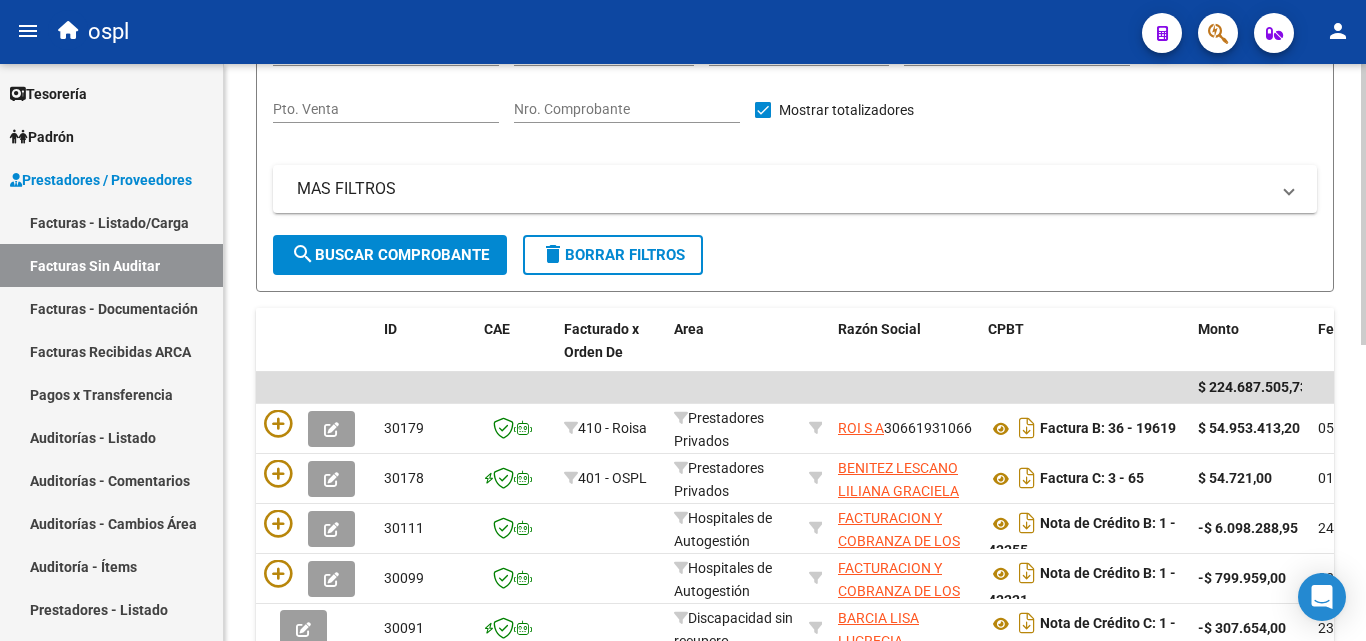 click on "Nro. Comprobante" at bounding box center [627, 109] 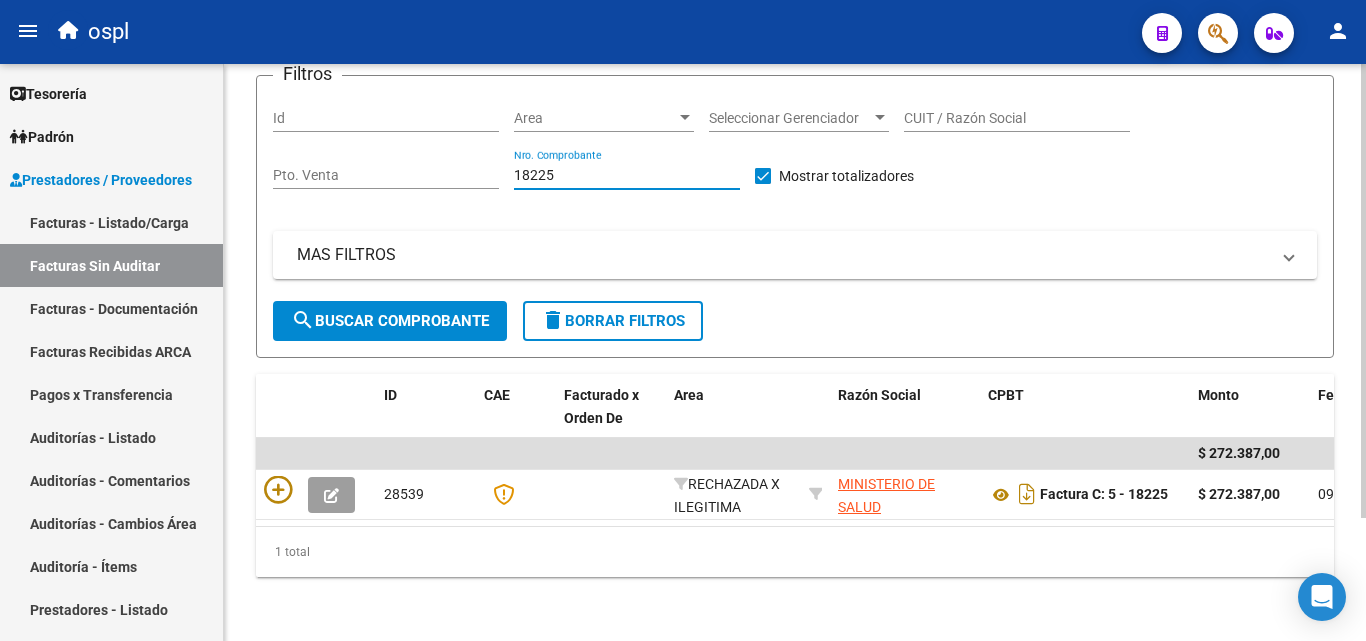 scroll, scrollTop: 156, scrollLeft: 0, axis: vertical 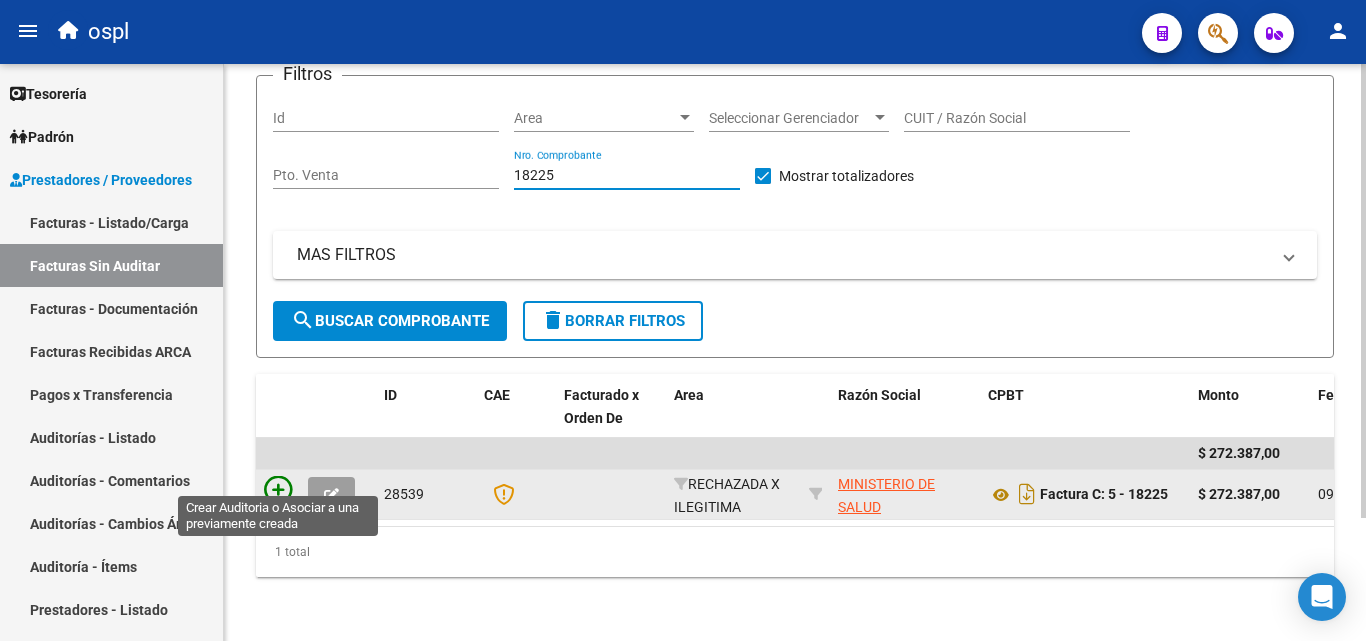 type on "18225" 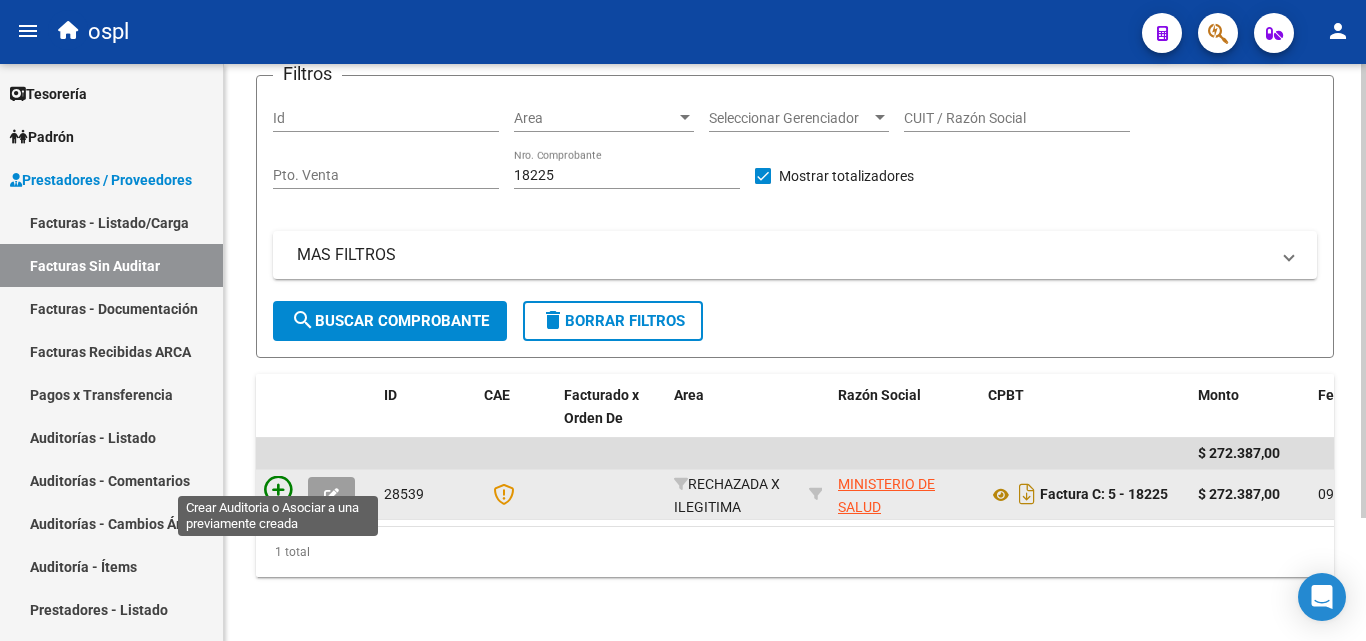 click 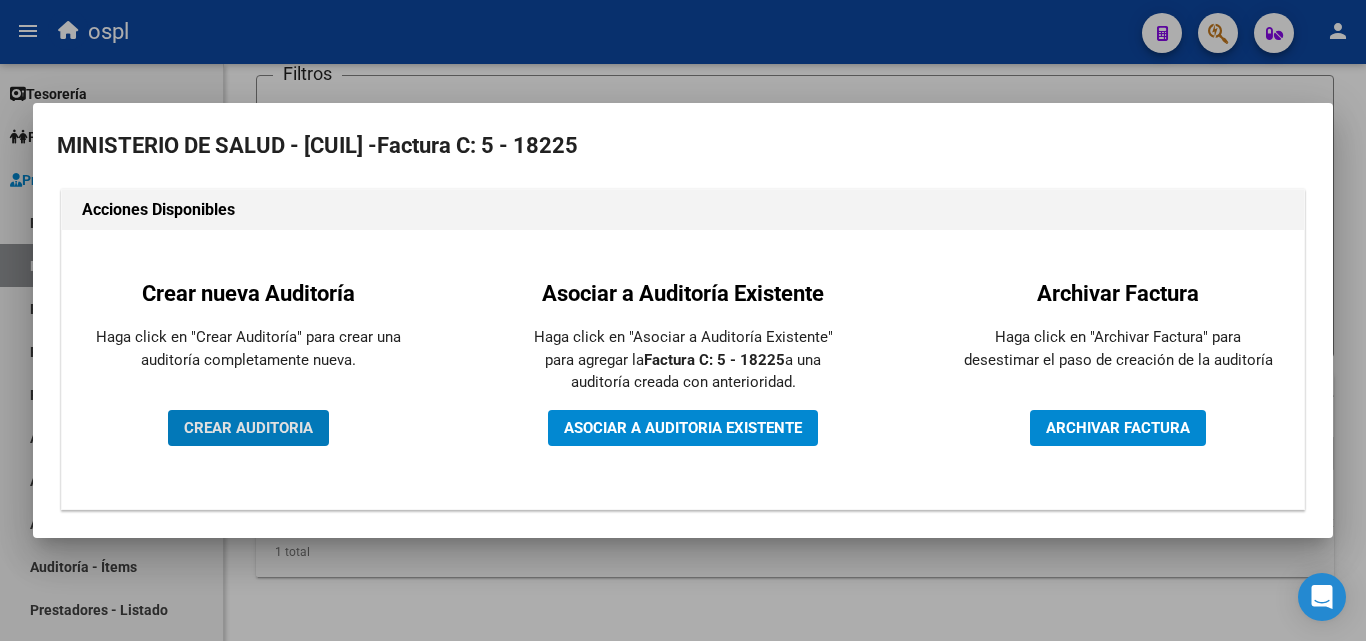 click on "CREAR AUDITORIA" at bounding box center (248, 428) 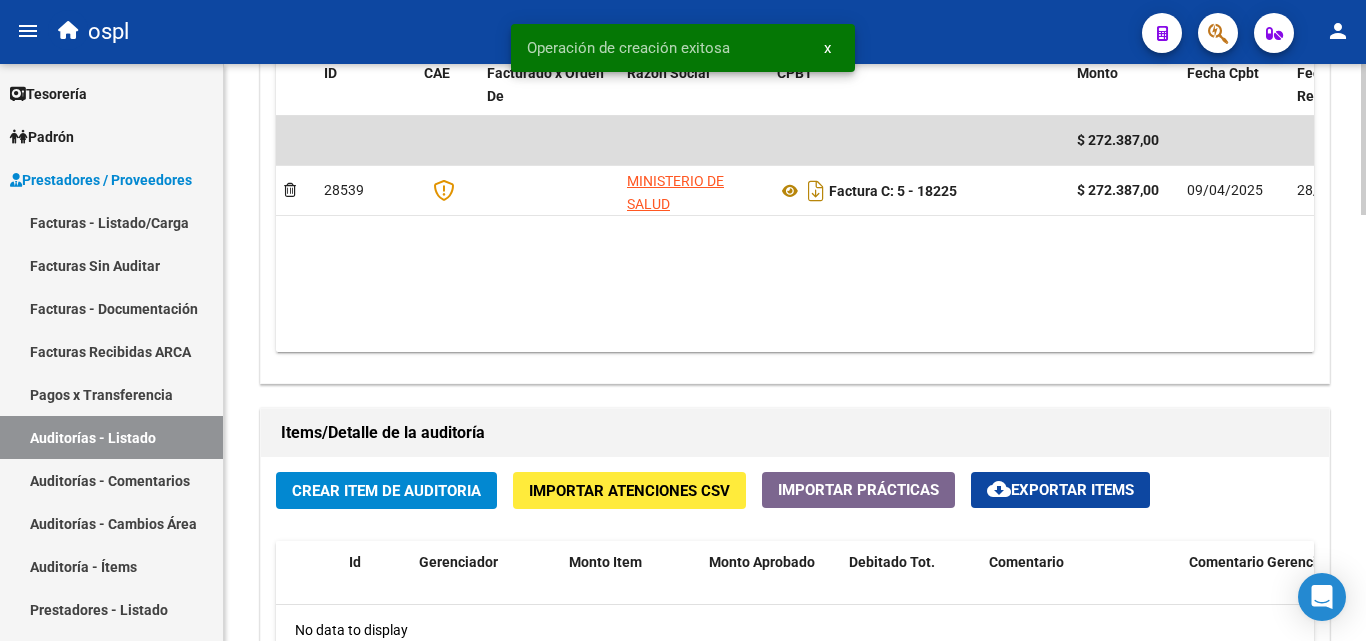 scroll, scrollTop: 1200, scrollLeft: 0, axis: vertical 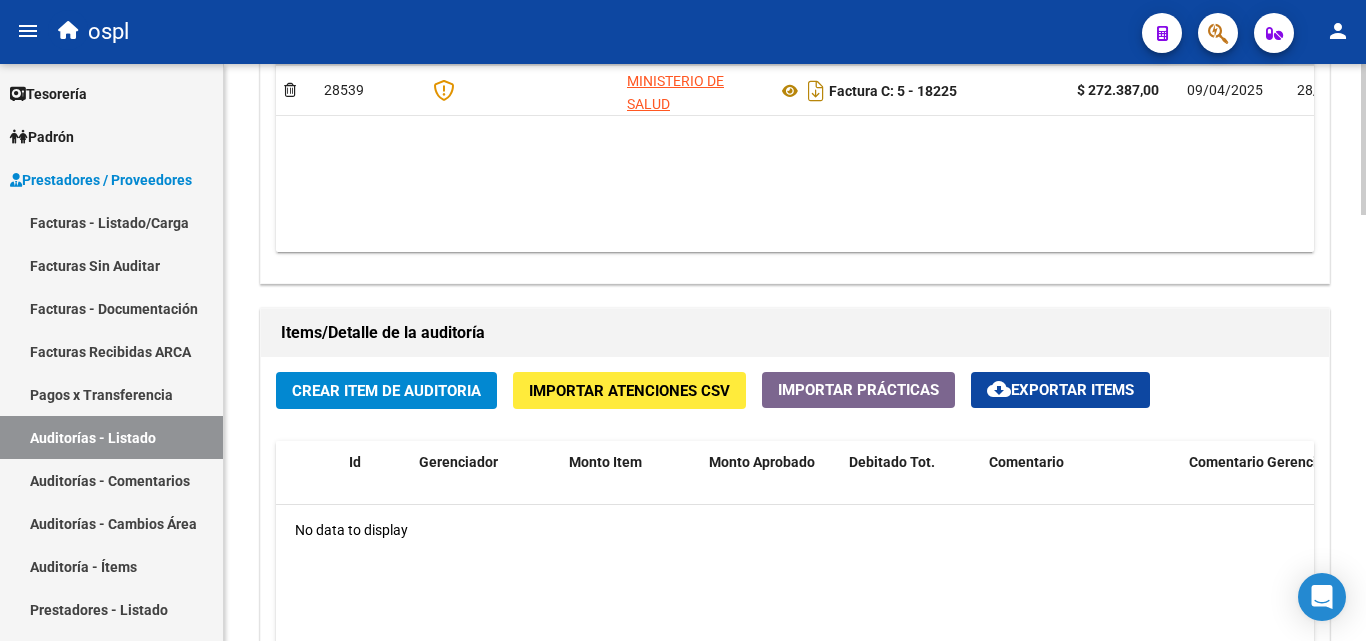 click on "Crear Item de Auditoria" 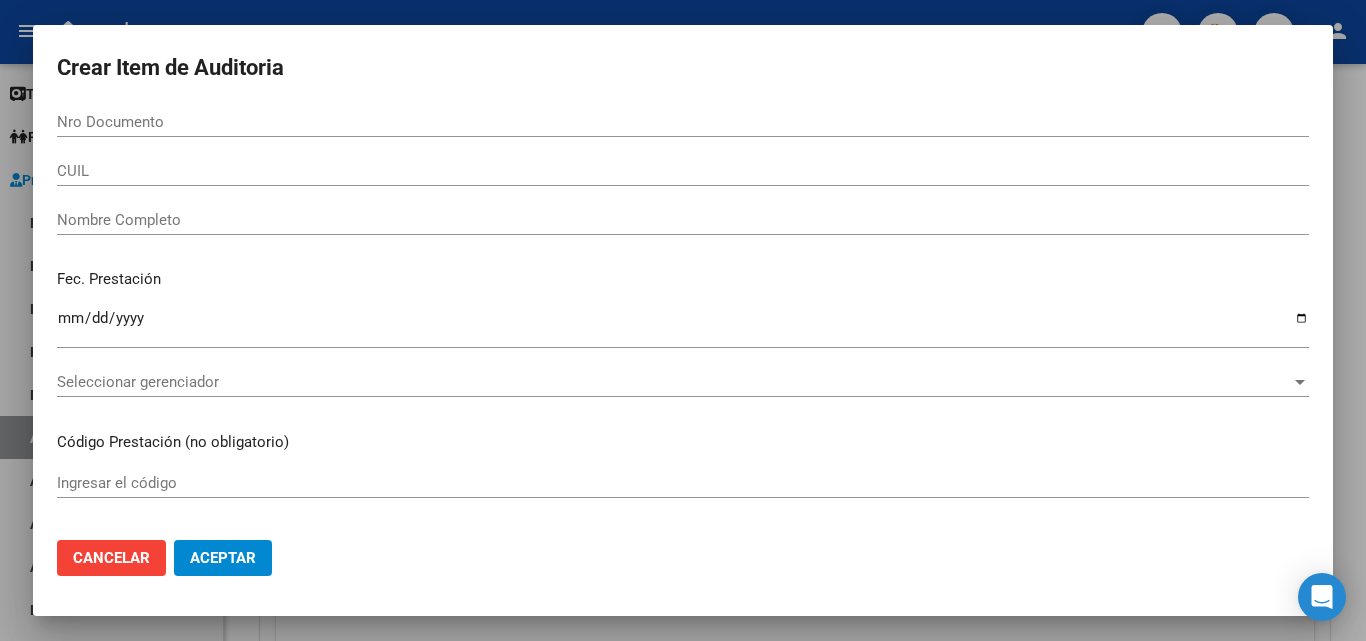 click on "Nombre Completo" at bounding box center (683, 220) 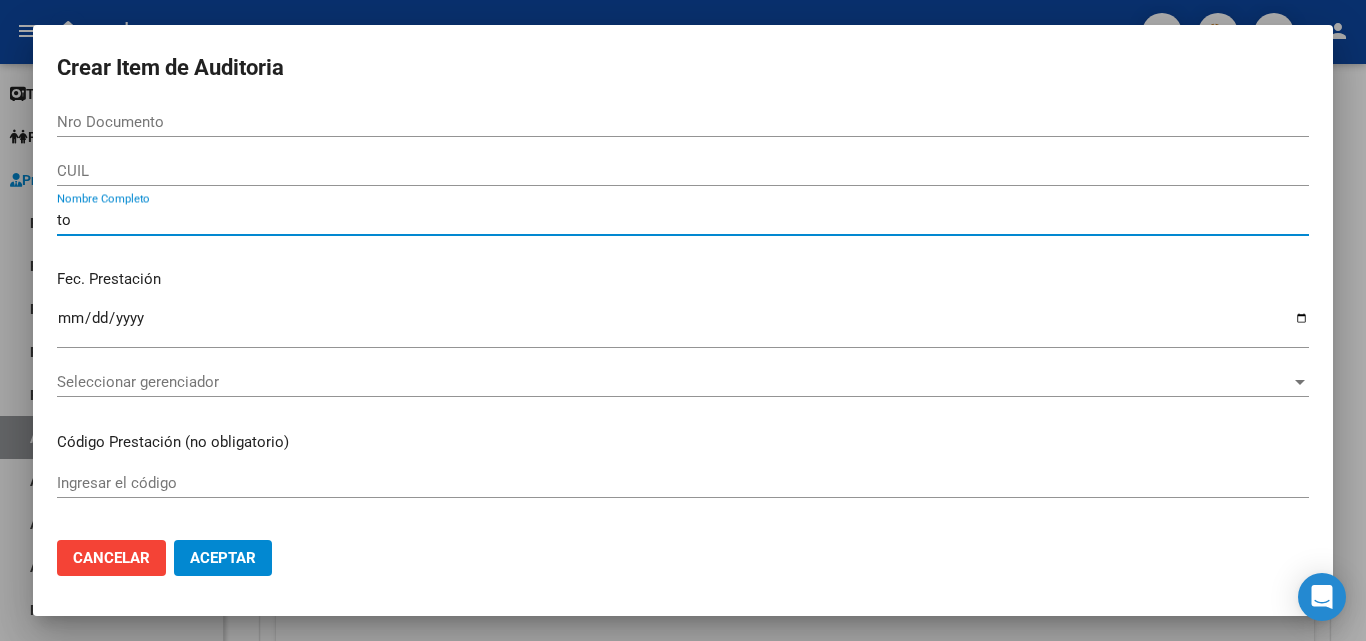 type on "t" 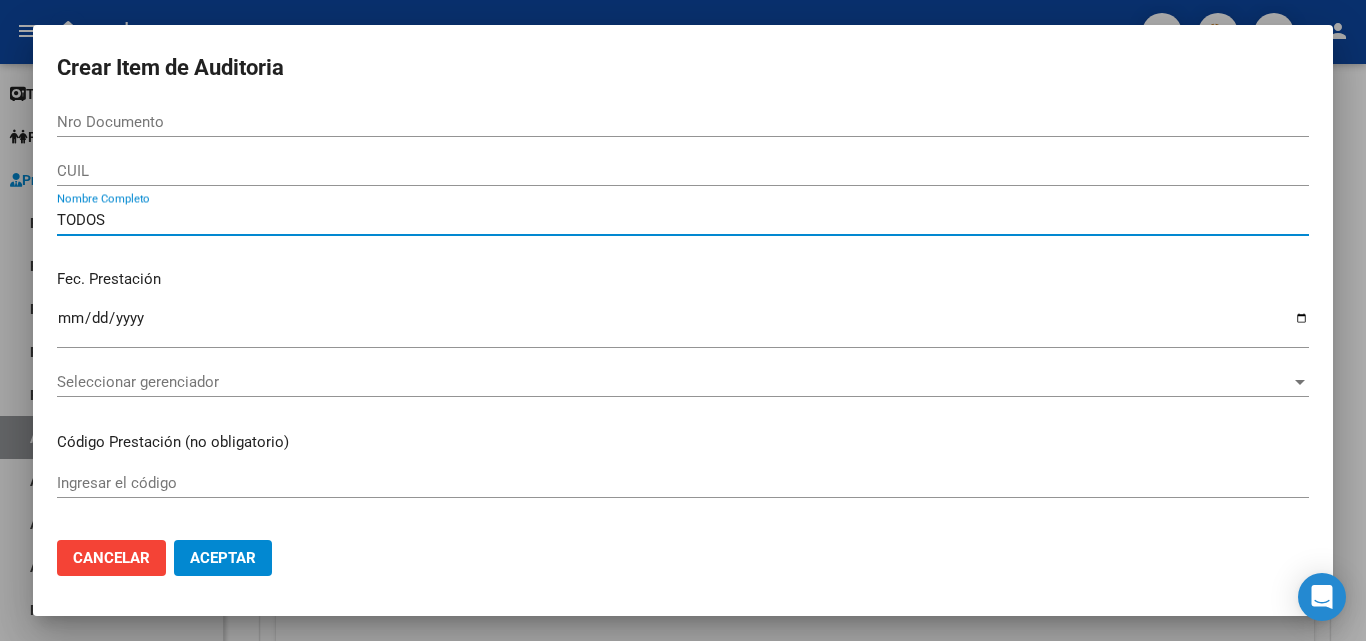 type on "TODOS" 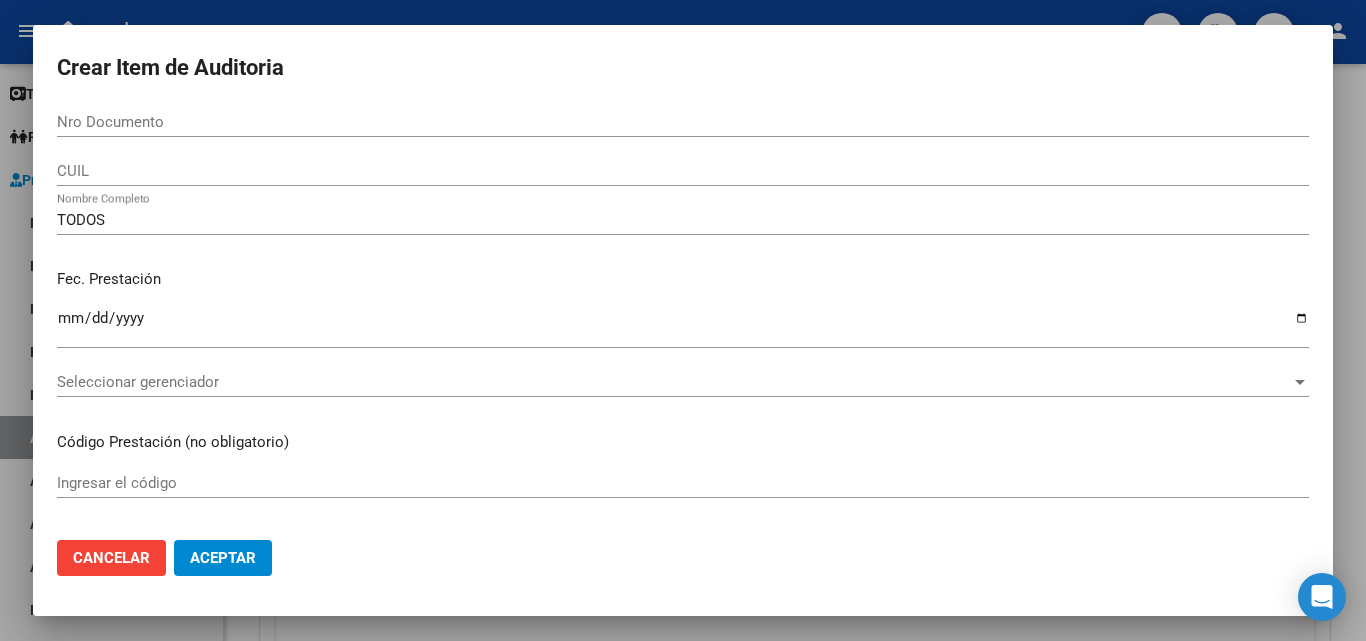 click on "Nro Documento" at bounding box center [683, 122] 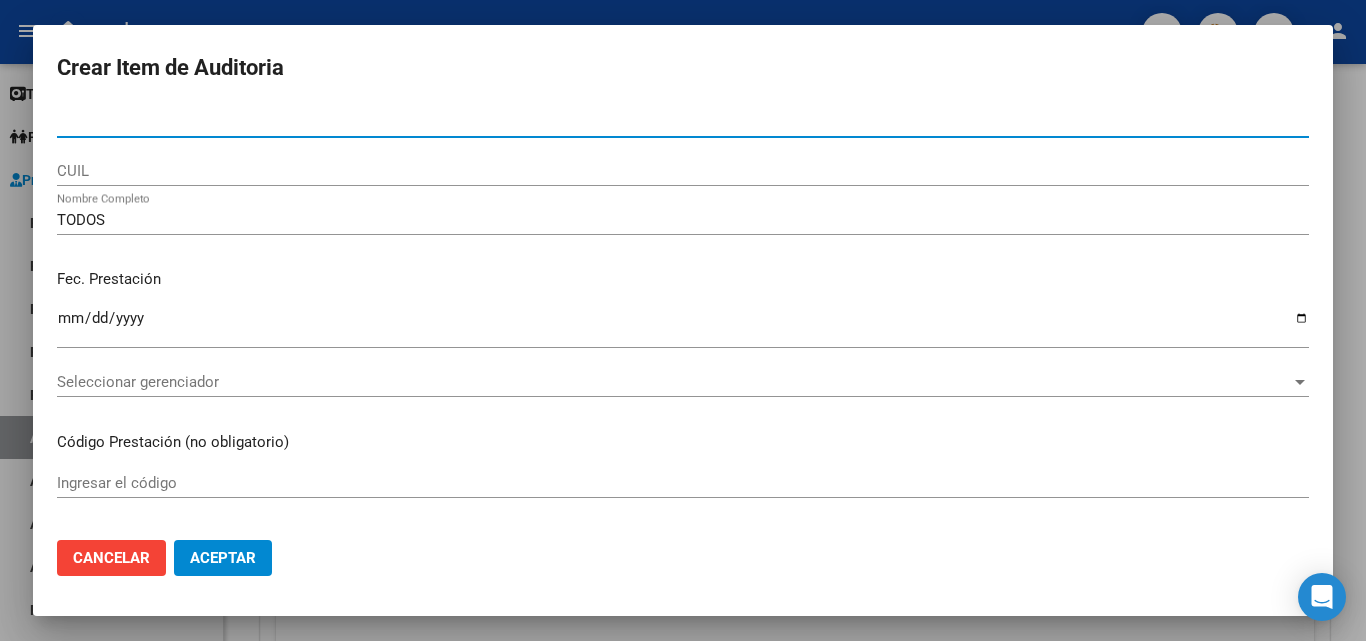 click on "Fec. Prestación    Ingresar la fecha" at bounding box center (683, 310) 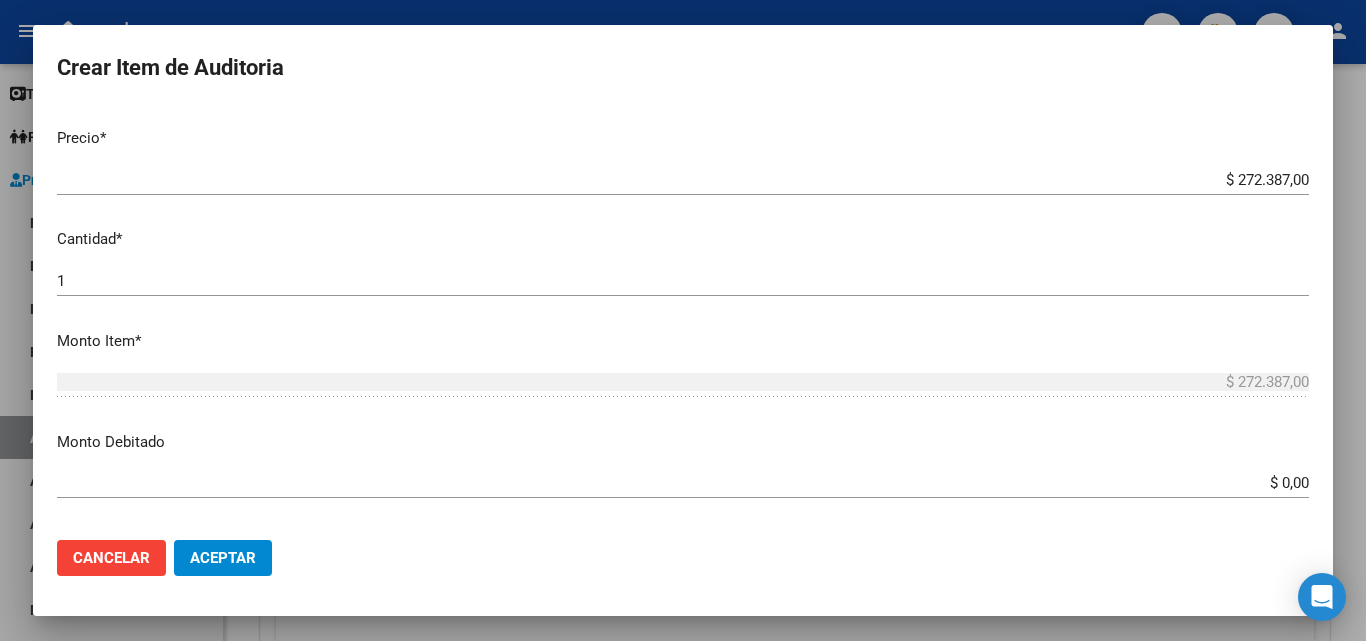 scroll, scrollTop: 500, scrollLeft: 0, axis: vertical 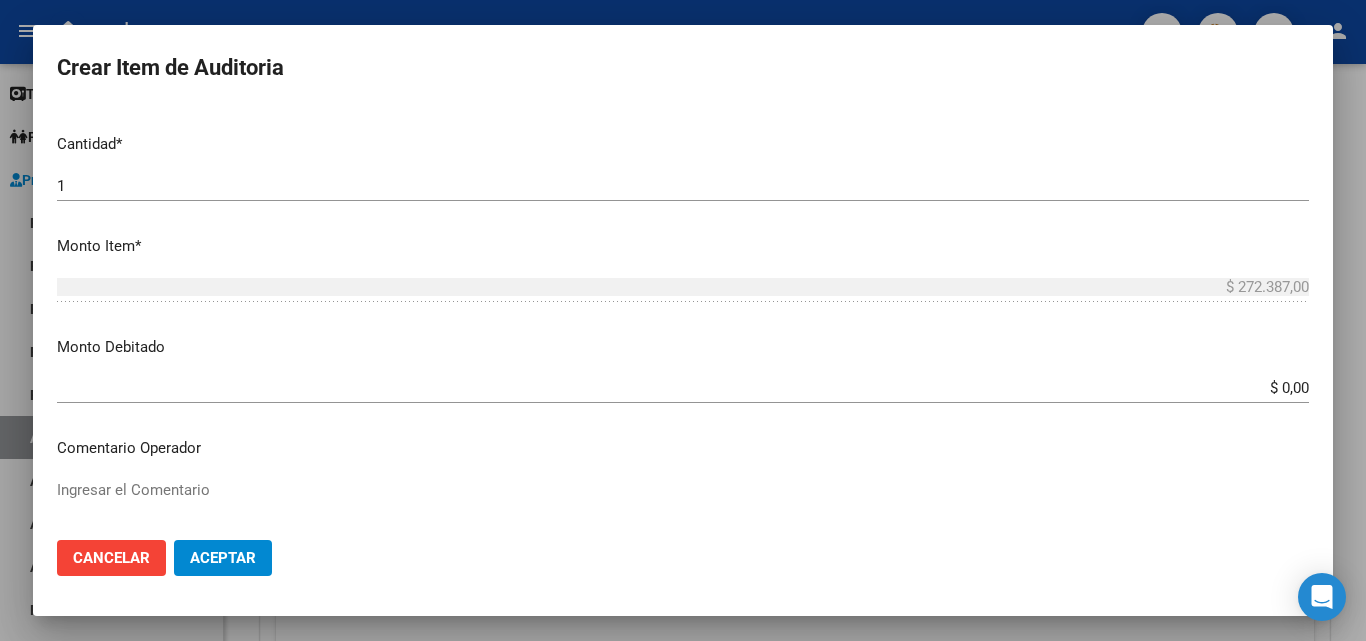 click on "$ 0,00" at bounding box center [683, 388] 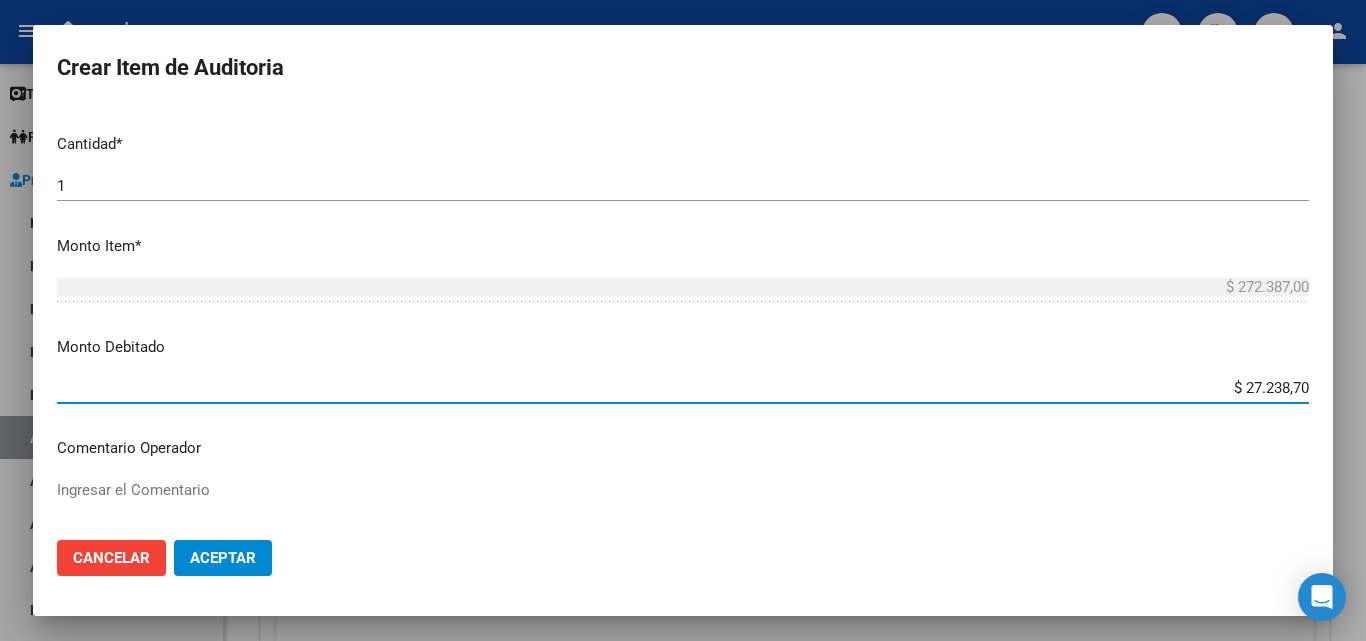 type on "$ 272.387,00" 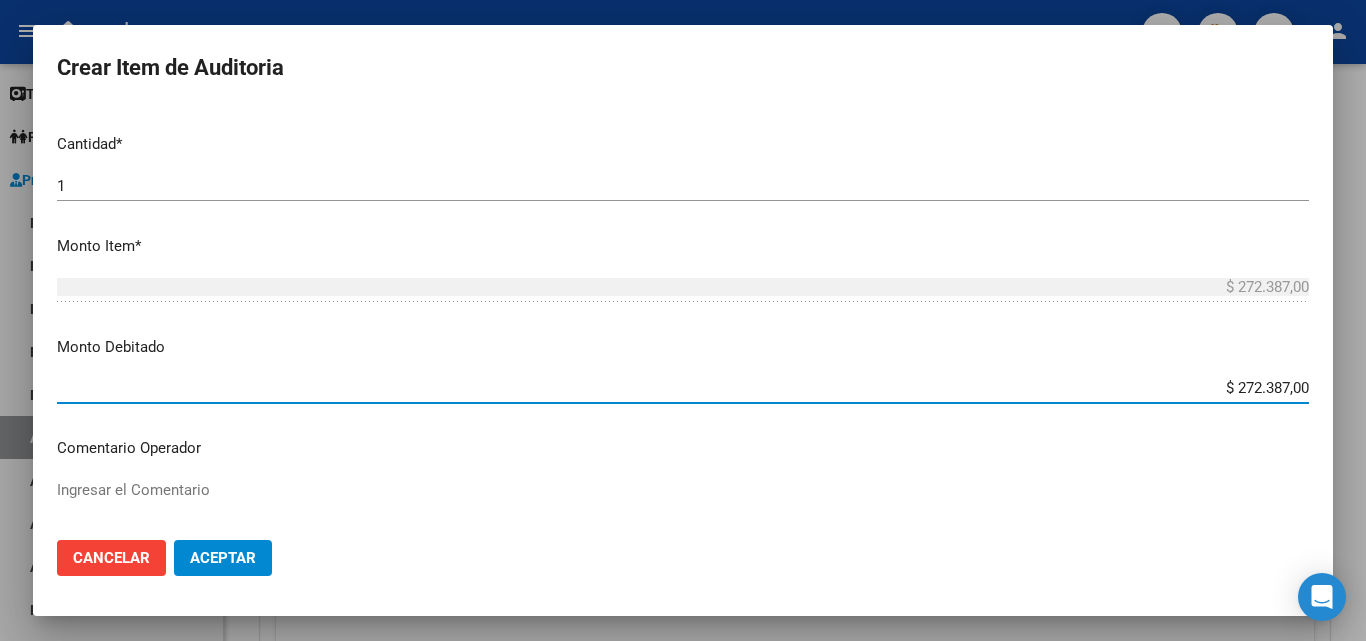 click on "$ 272.387,00 Ingresar el monto" at bounding box center (683, 287) 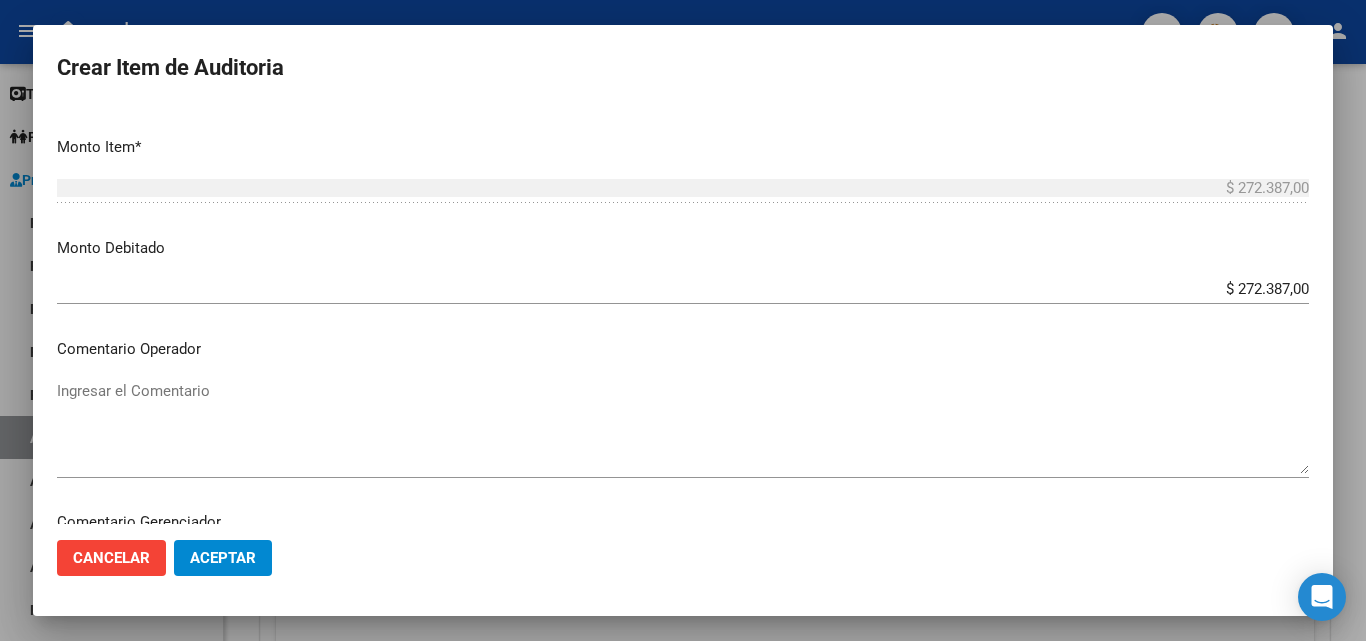 scroll, scrollTop: 600, scrollLeft: 0, axis: vertical 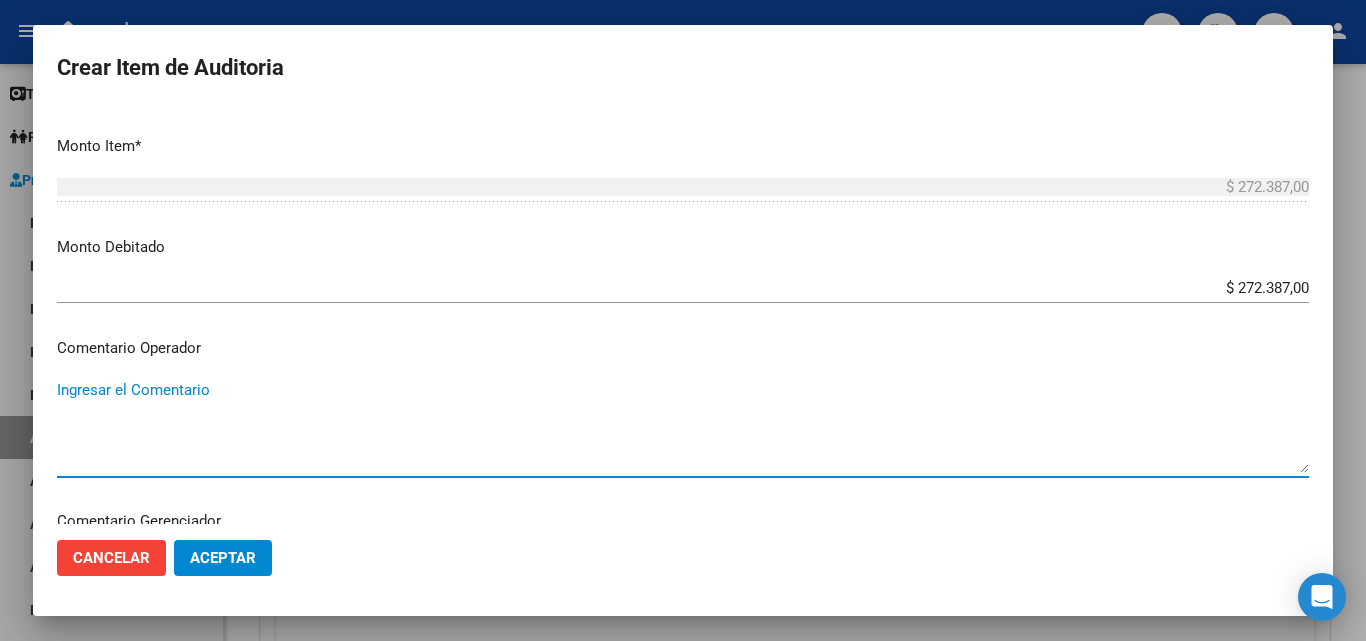 click on "Ingresar el Comentario" at bounding box center (683, 426) 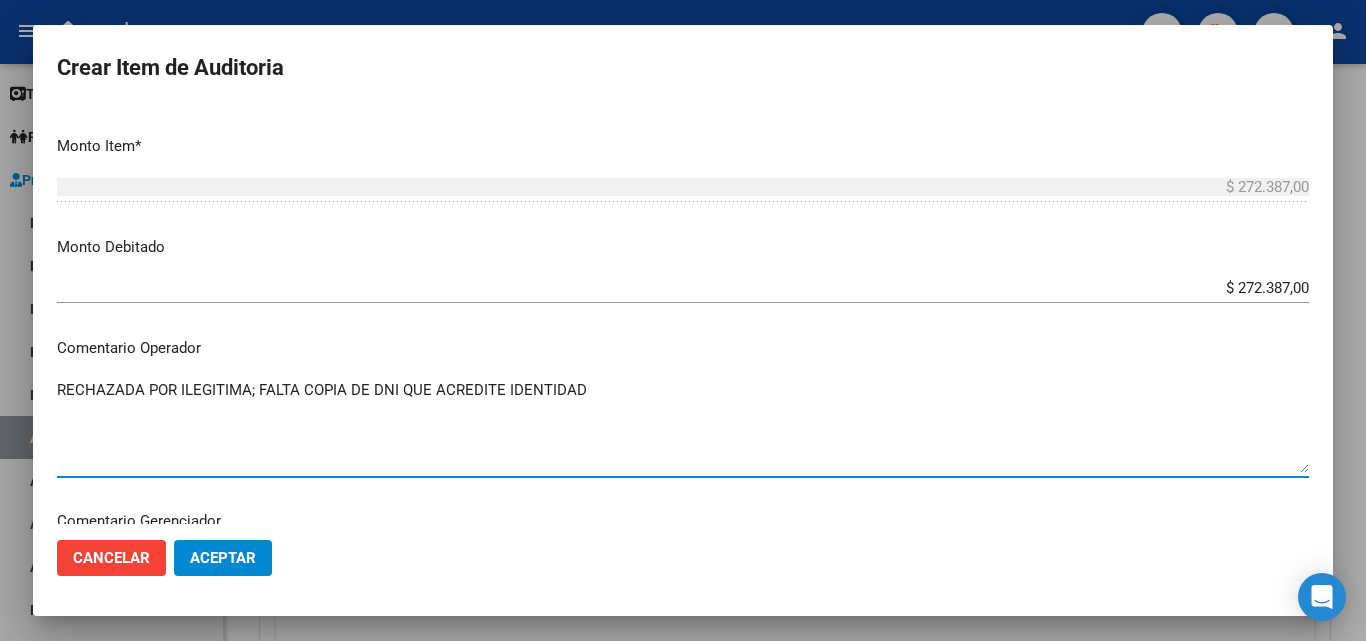 type on "RECHAZADA POR ILEGITIMA; FALTA COPIA DE DNI QUE ACREDITE IDENTIDAD" 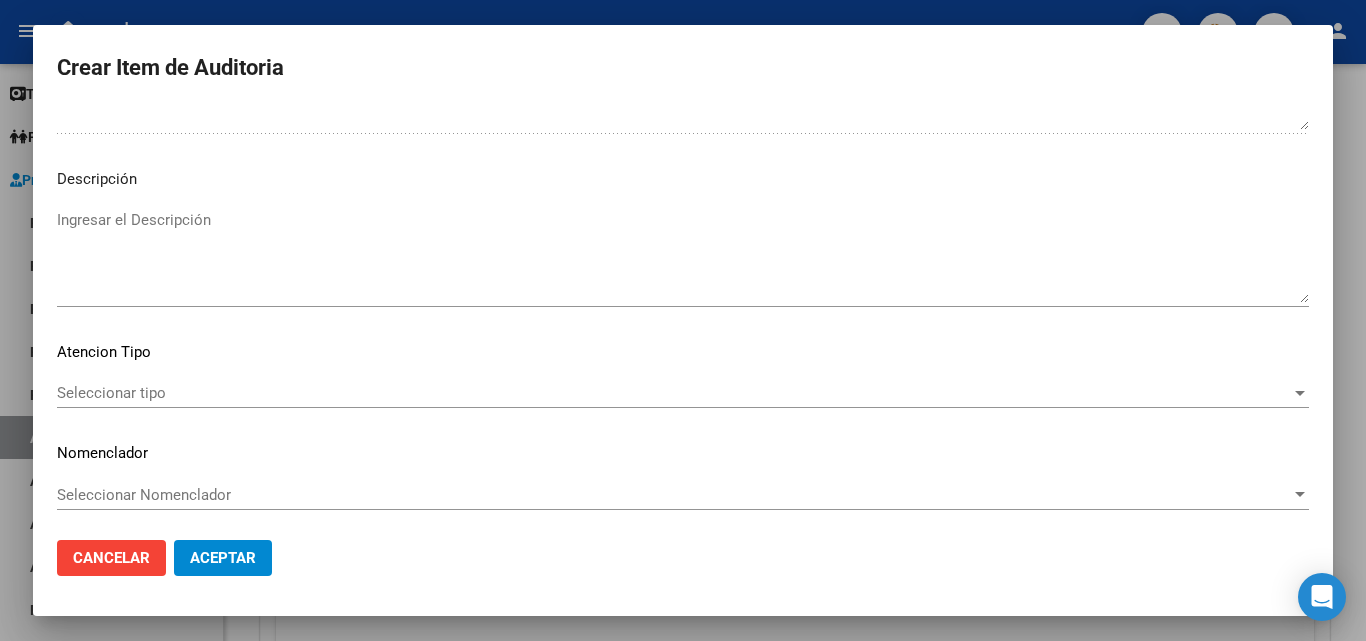 scroll, scrollTop: 1120, scrollLeft: 0, axis: vertical 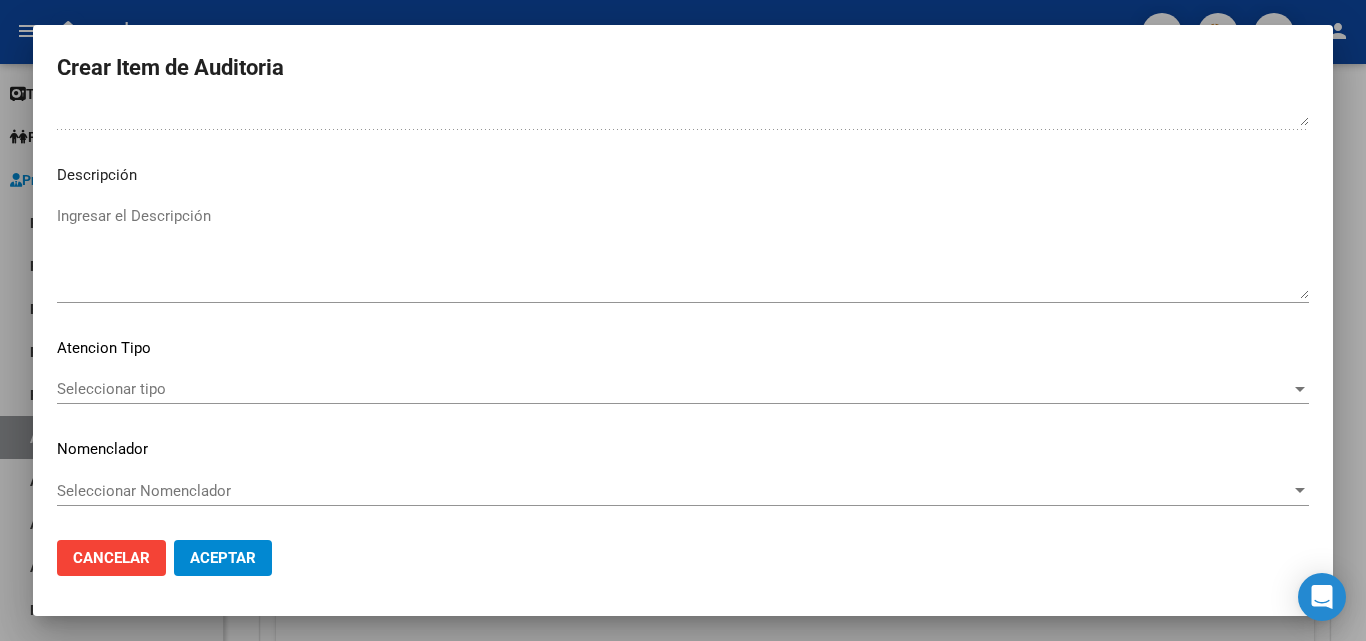 click on "Aceptar" 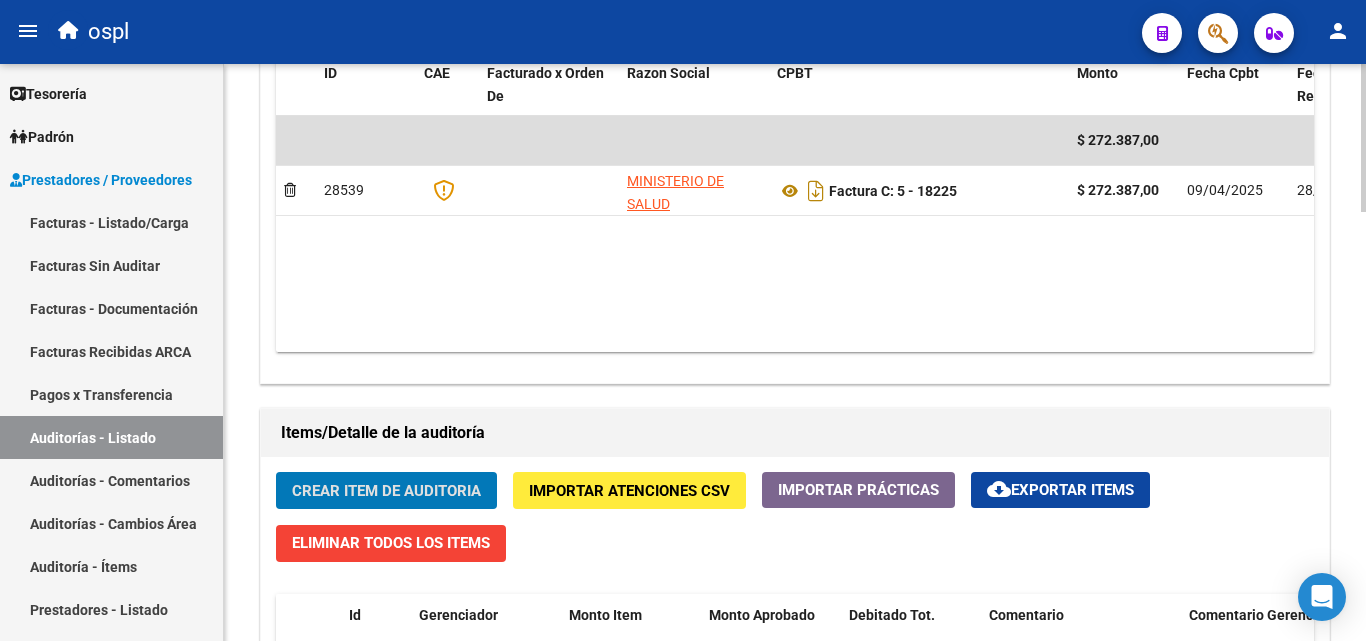 scroll, scrollTop: 1001, scrollLeft: 0, axis: vertical 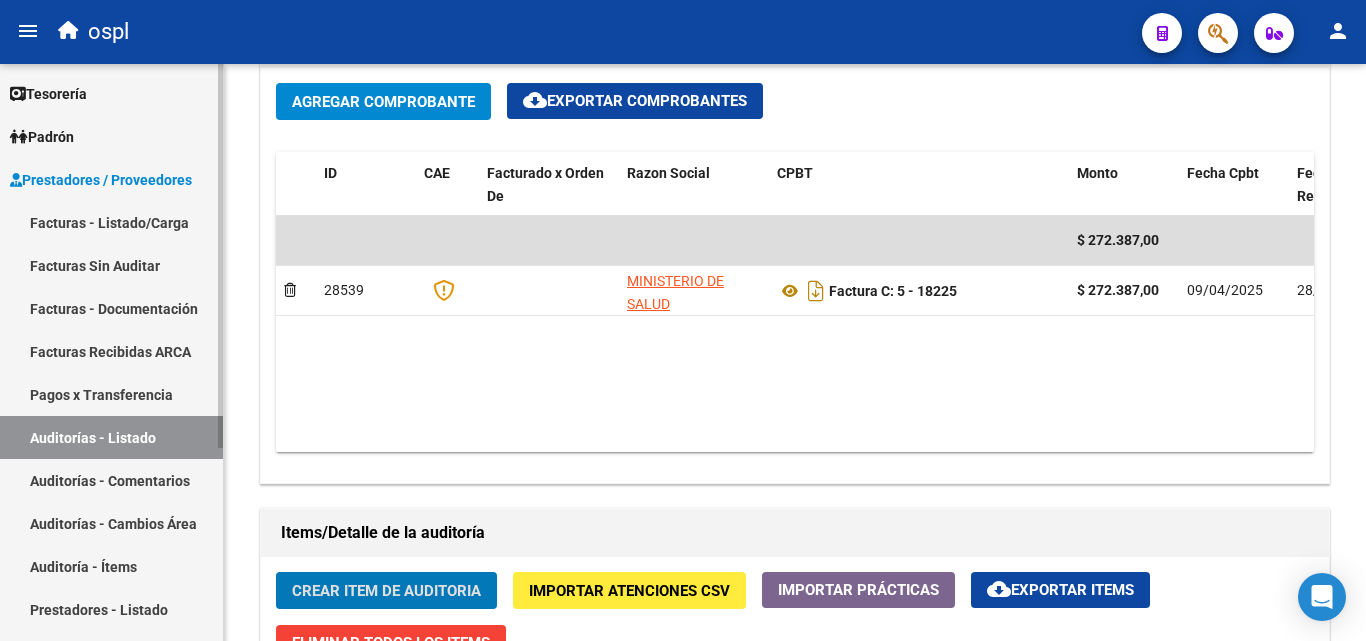 click on "Facturas Sin Auditar" at bounding box center (111, 265) 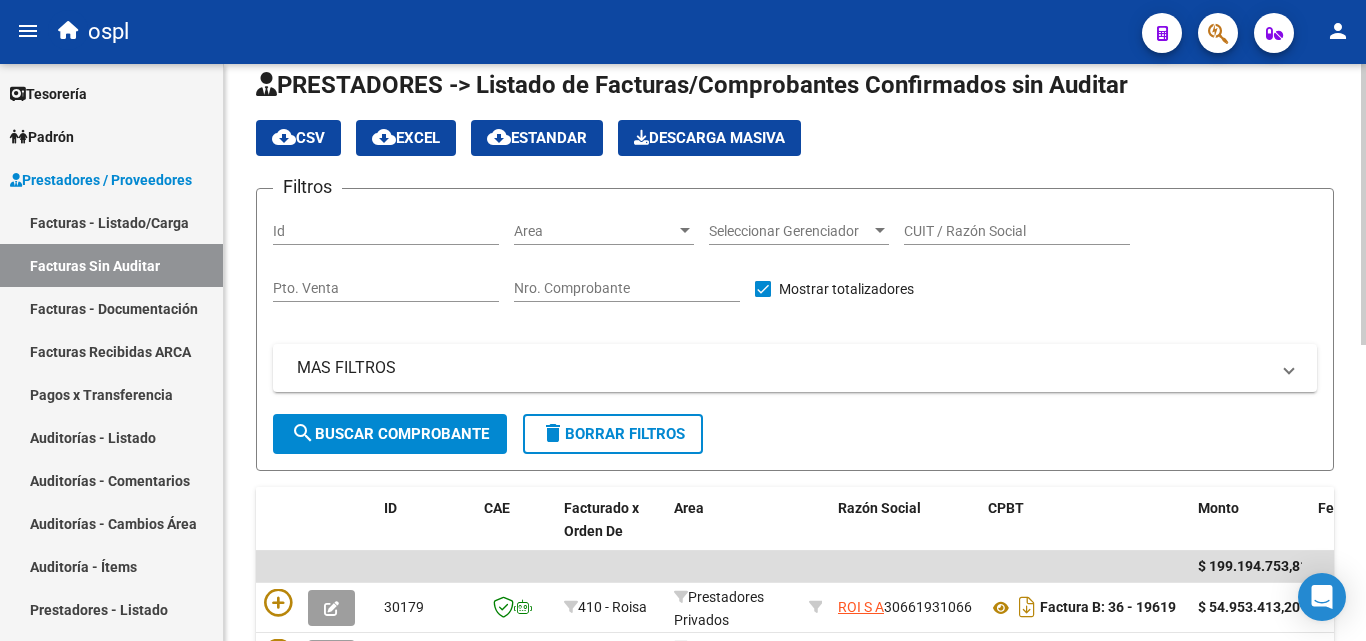 scroll, scrollTop: 6, scrollLeft: 0, axis: vertical 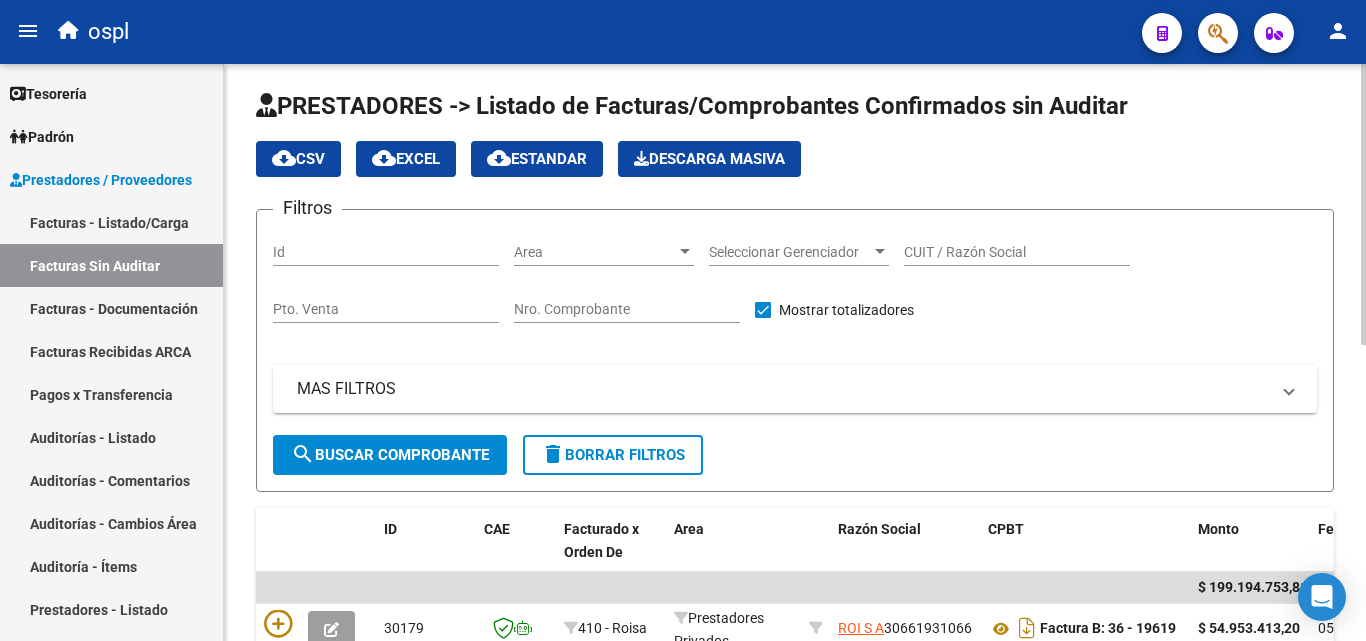 click on "Nro. Comprobante" at bounding box center [627, 309] 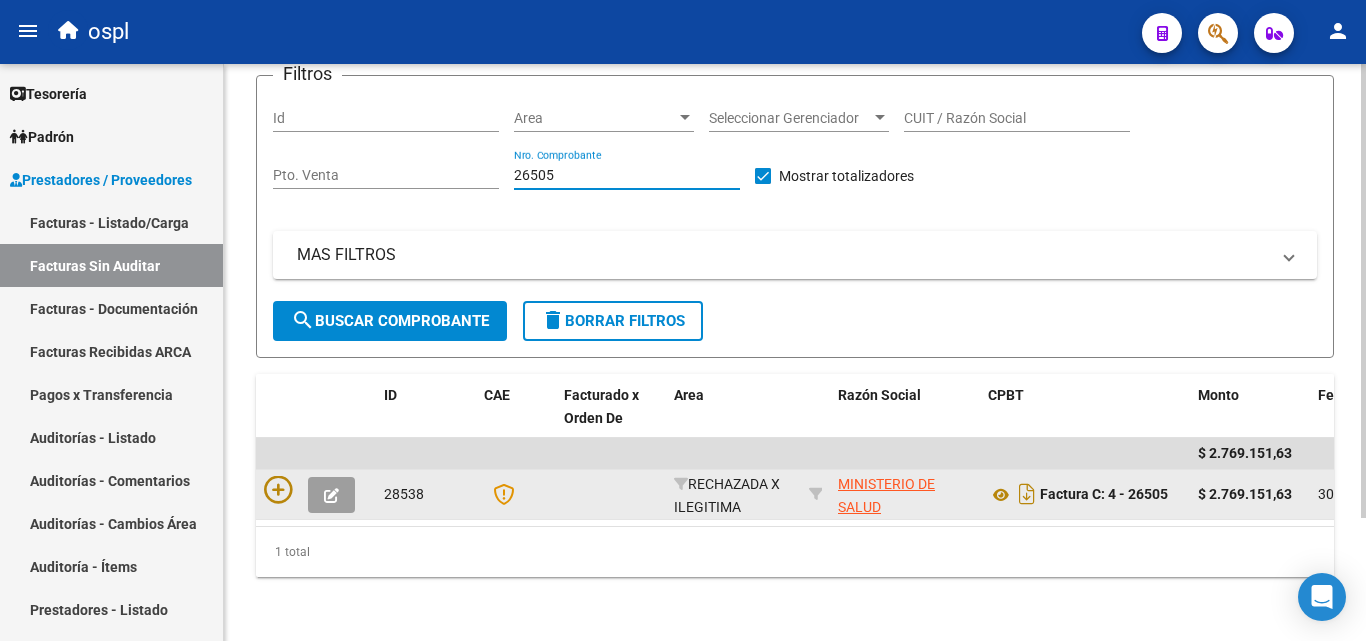 scroll, scrollTop: 156, scrollLeft: 0, axis: vertical 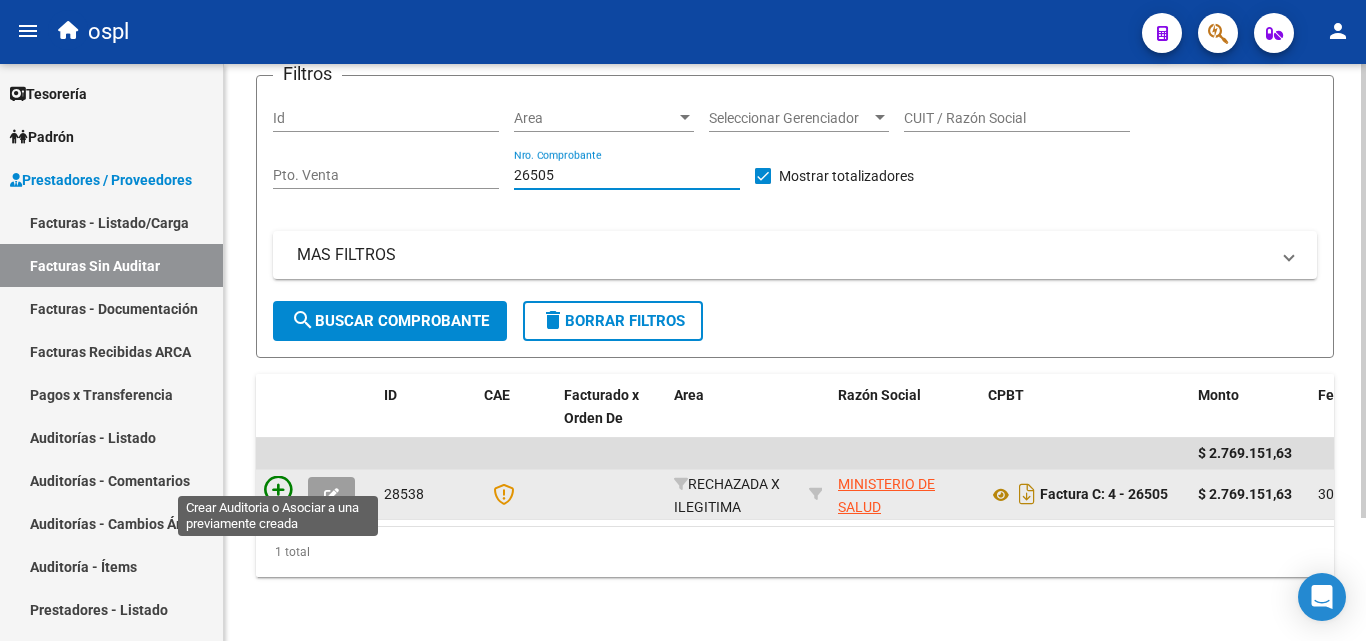 type on "26505" 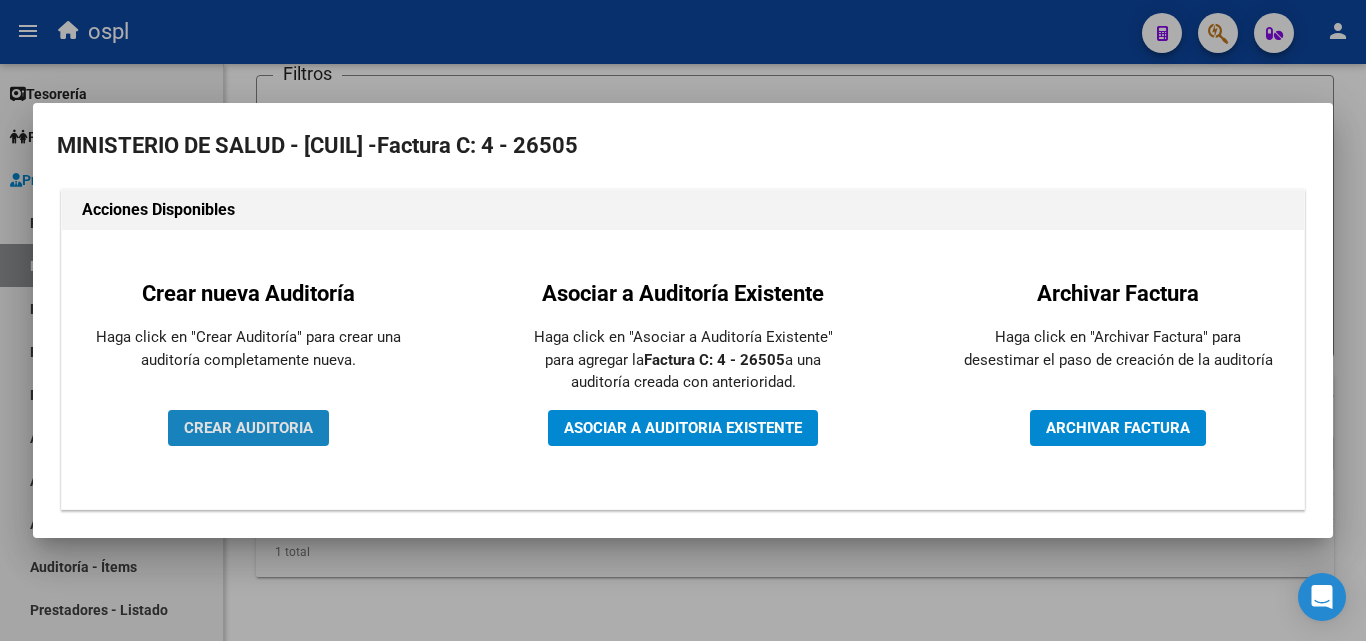 click on "CREAR AUDITORIA" at bounding box center (248, 428) 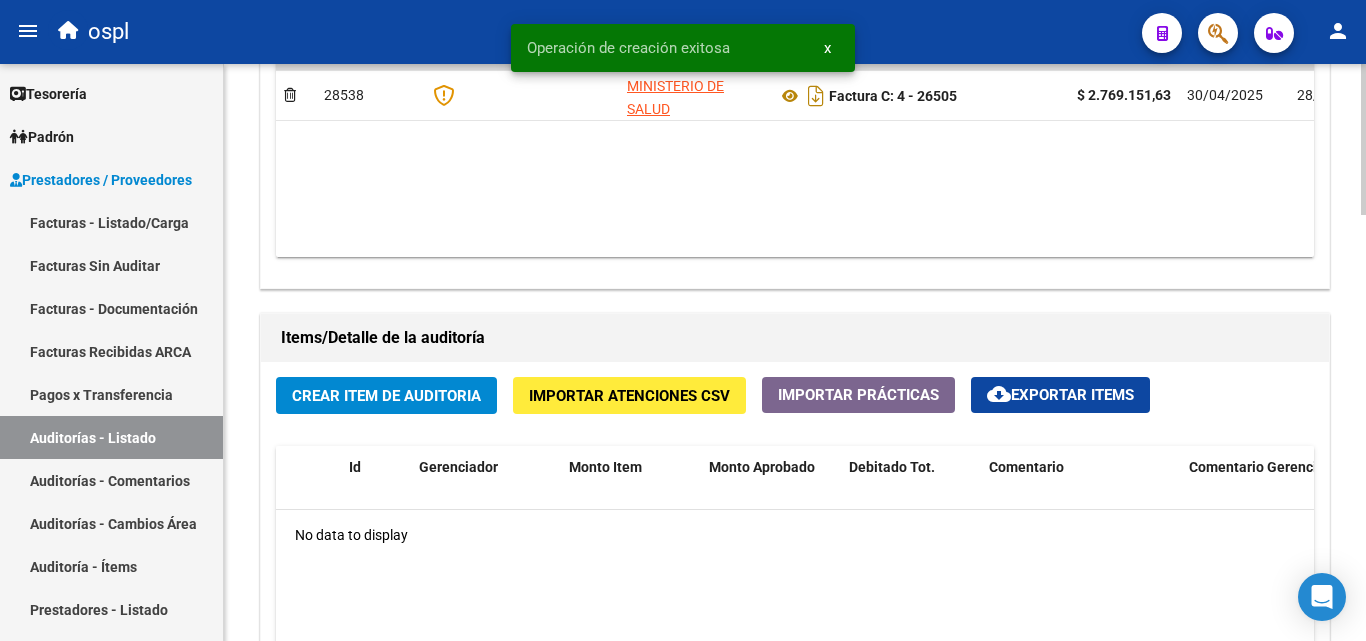 scroll, scrollTop: 1300, scrollLeft: 0, axis: vertical 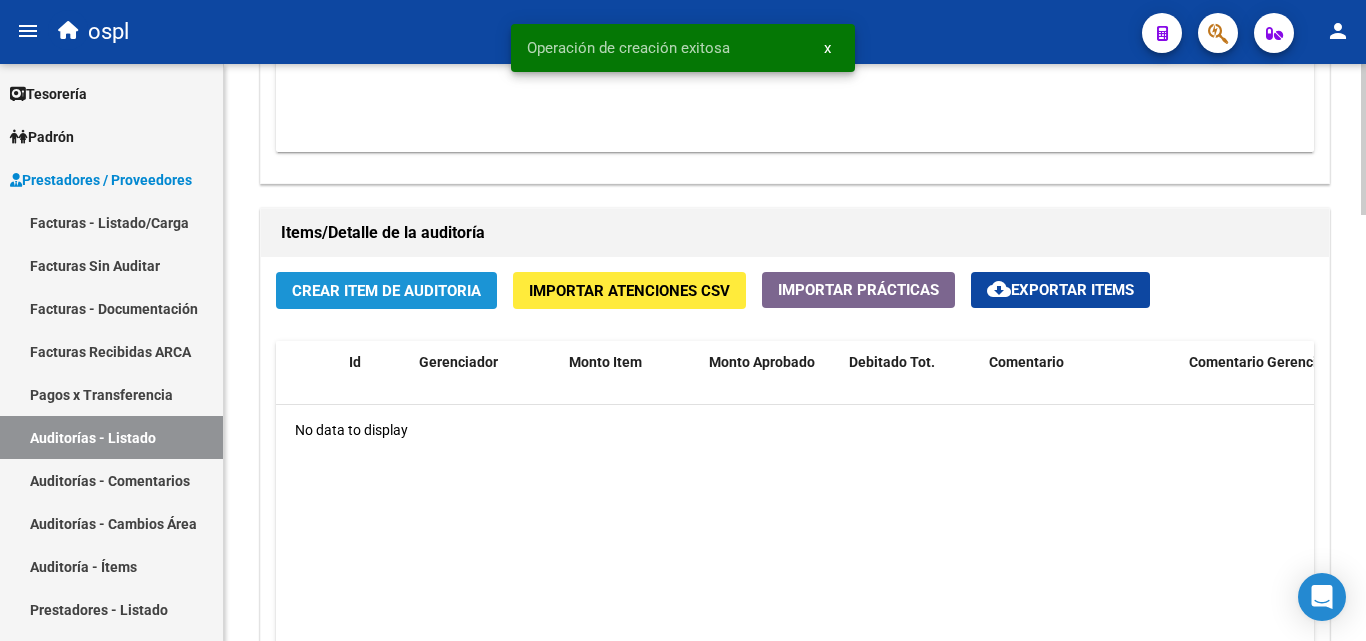 click on "Crear Item de Auditoria" 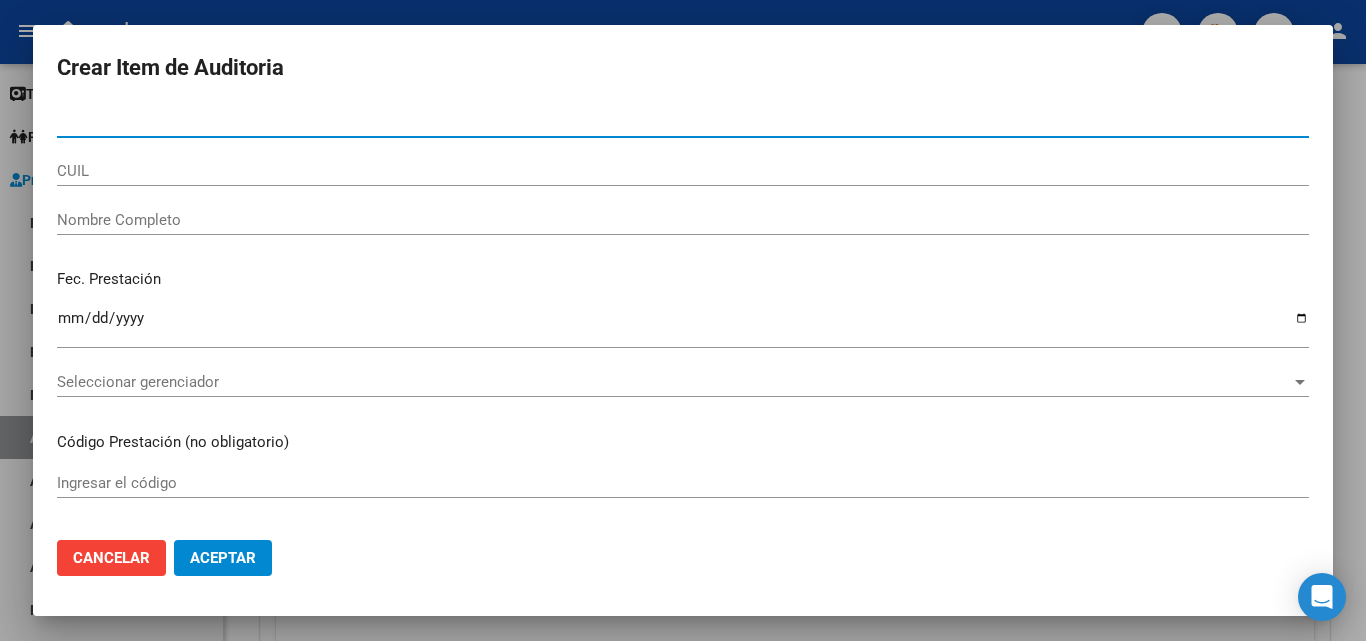 click on "Nombre Completo" at bounding box center [683, 220] 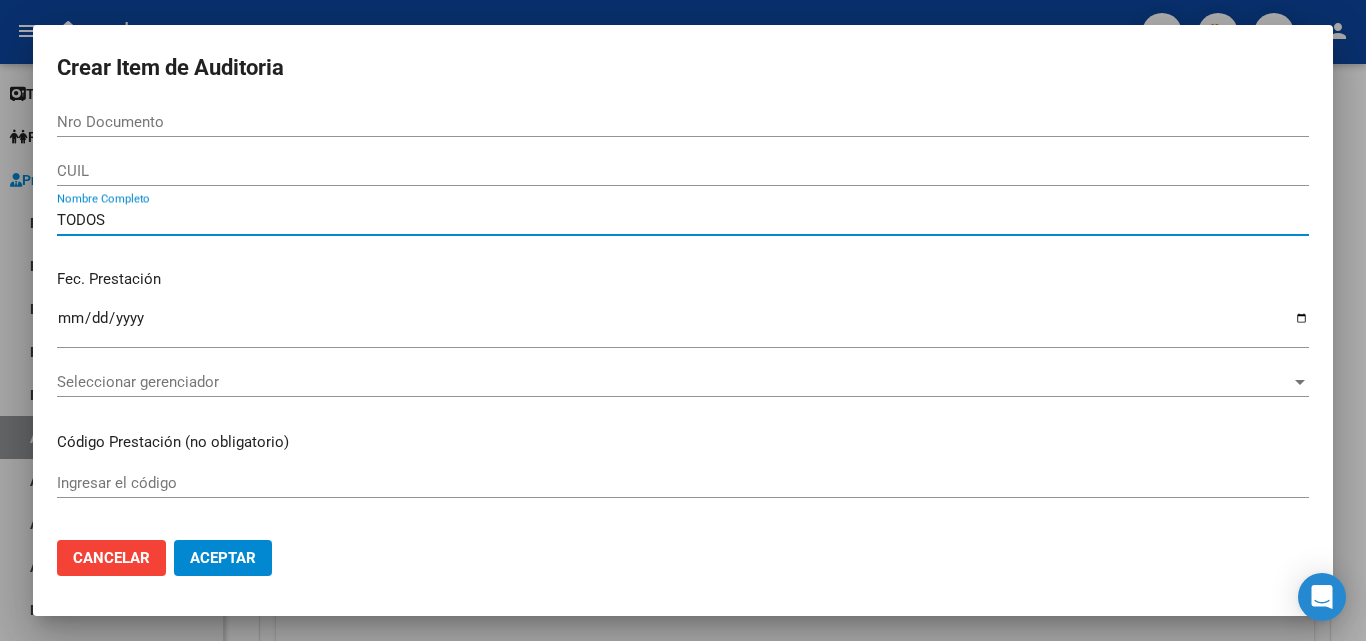 type on "TODOS" 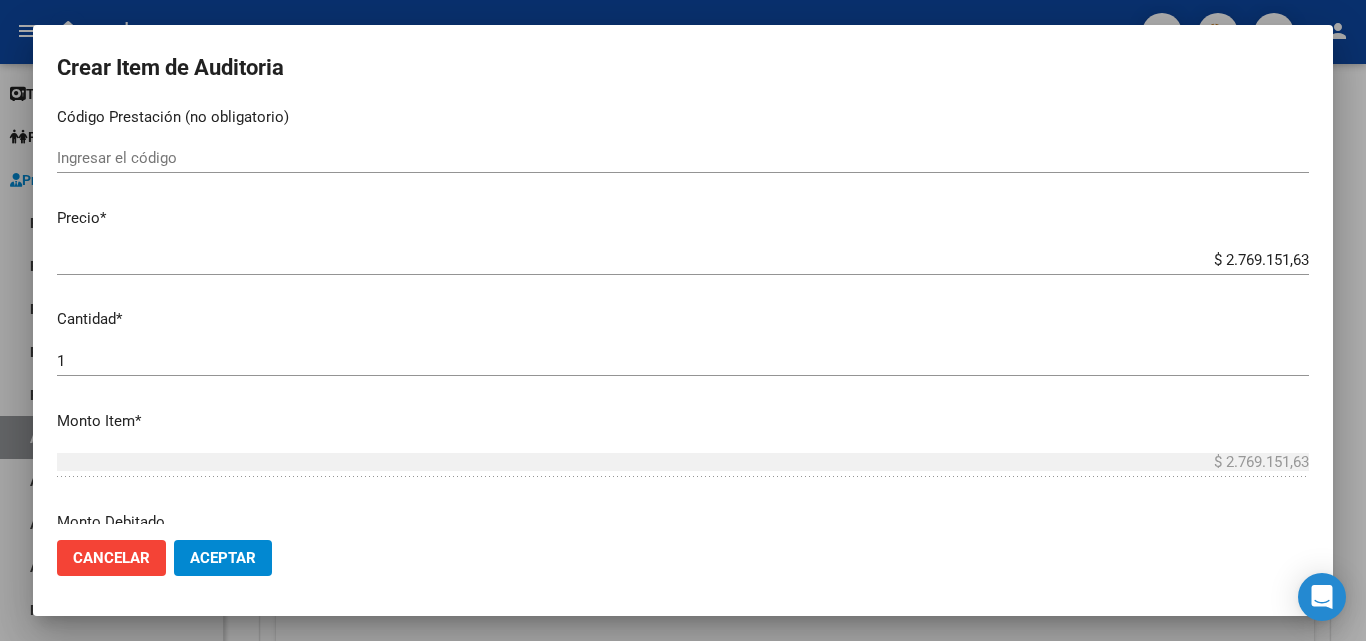 scroll, scrollTop: 500, scrollLeft: 0, axis: vertical 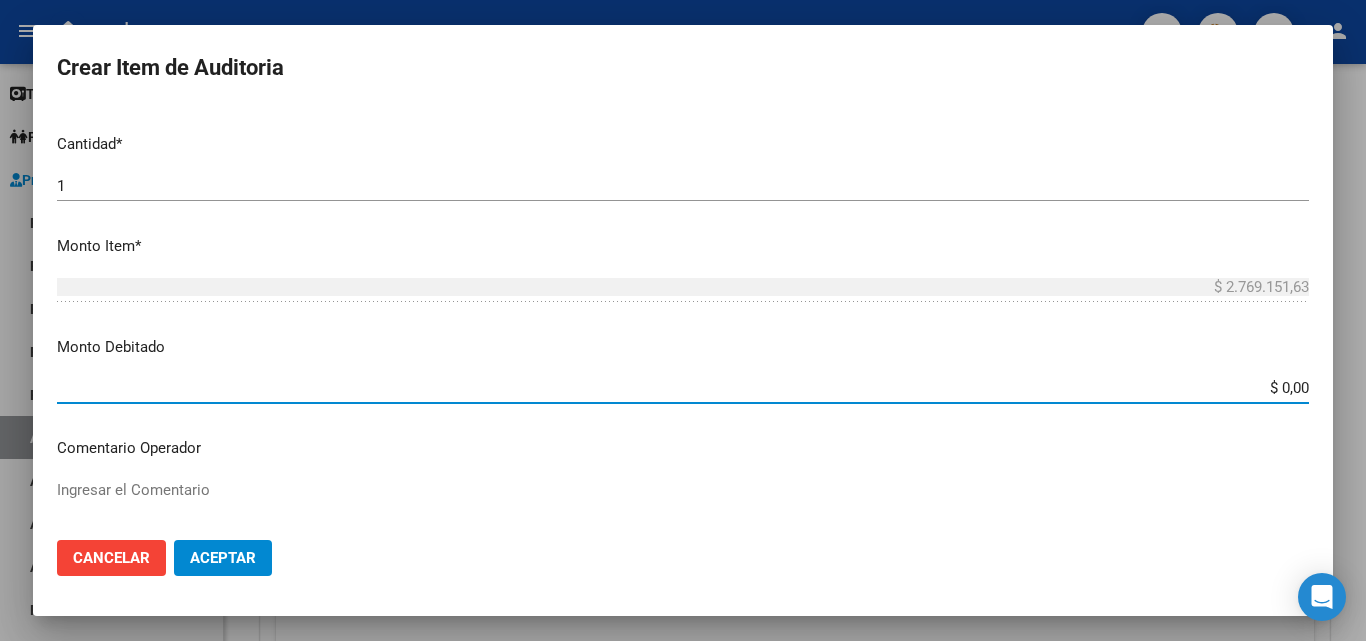 click on "$ 0,00" at bounding box center [683, 388] 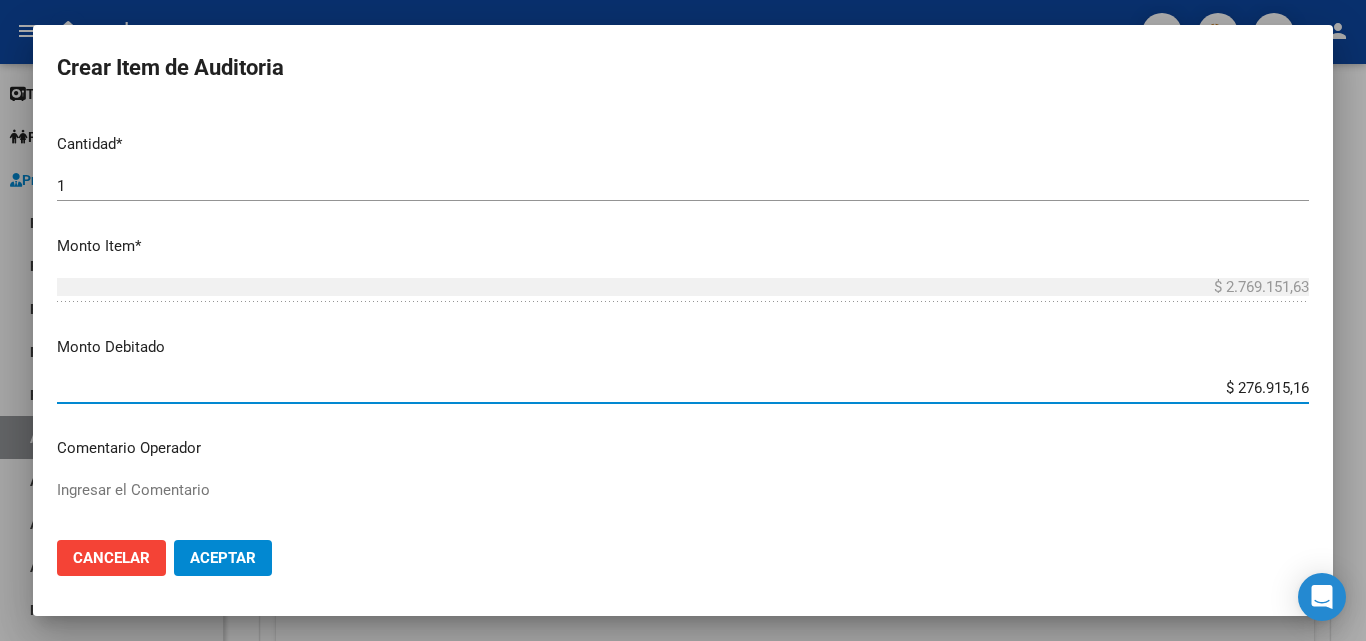 type on "$ 2.769.151,63" 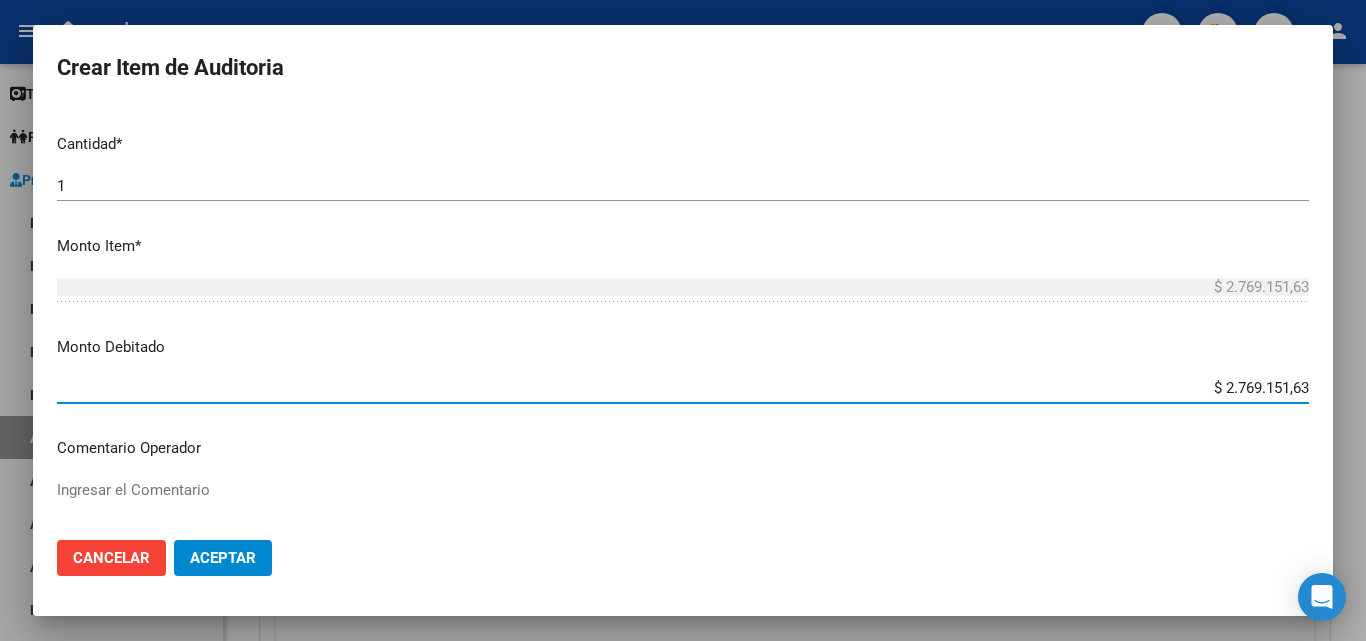 click on "Nro Documento    CUIL    TODOS Nombre Completo  Fec. Prestación    Ingresar la fecha  Seleccionar gerenciador Seleccionar gerenciador Código Prestación (no obligatorio)    Ingresar el código  Precio  *   $ 2.769.151,63 Ingresar el precio  Cantidad  *   1 Ingresar la cantidad  Monto Item  *   $ 2.769.151,63 Ingresar el monto  Monto Debitado    $ 2.769.151,63 Ingresar el monto  Comentario Operador    Ingresar el Comentario  Comentario Gerenciador    Ingresar el Comentario  Descripción    Ingresar el Descripción   Atencion Tipo  Seleccionar tipo Seleccionar tipo  Nomenclador  Seleccionar Nomenclador Seleccionar Nomenclador" at bounding box center [683, 315] 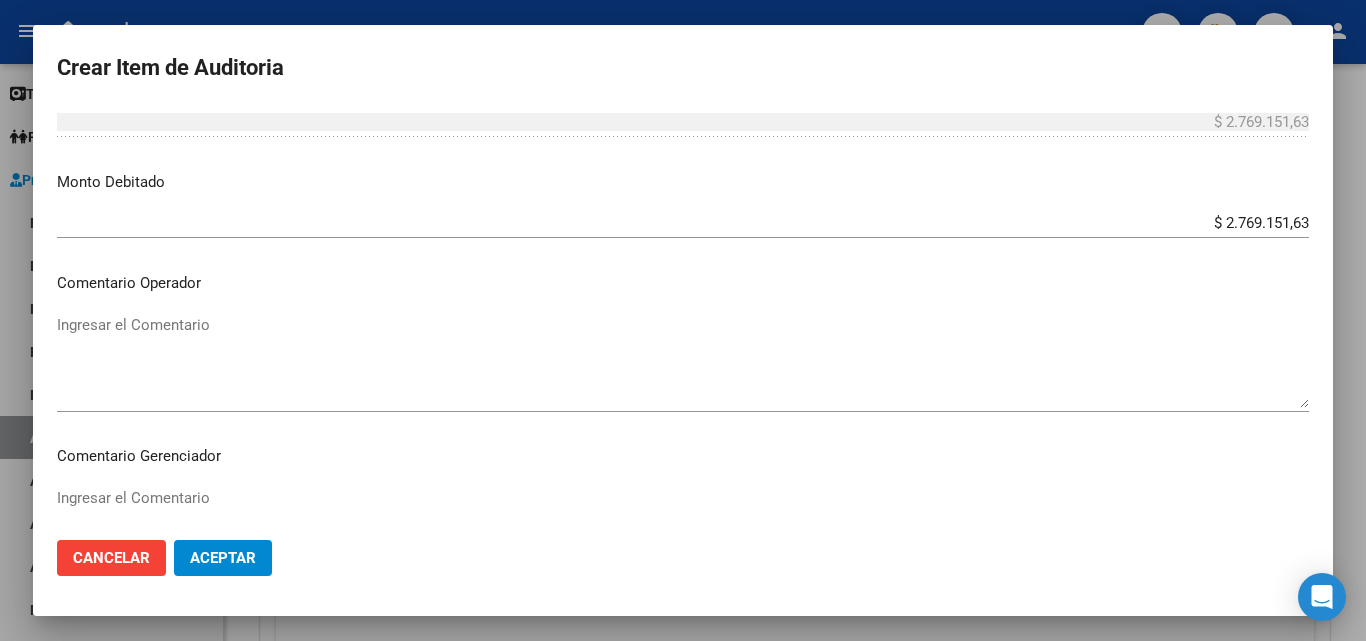 scroll, scrollTop: 700, scrollLeft: 0, axis: vertical 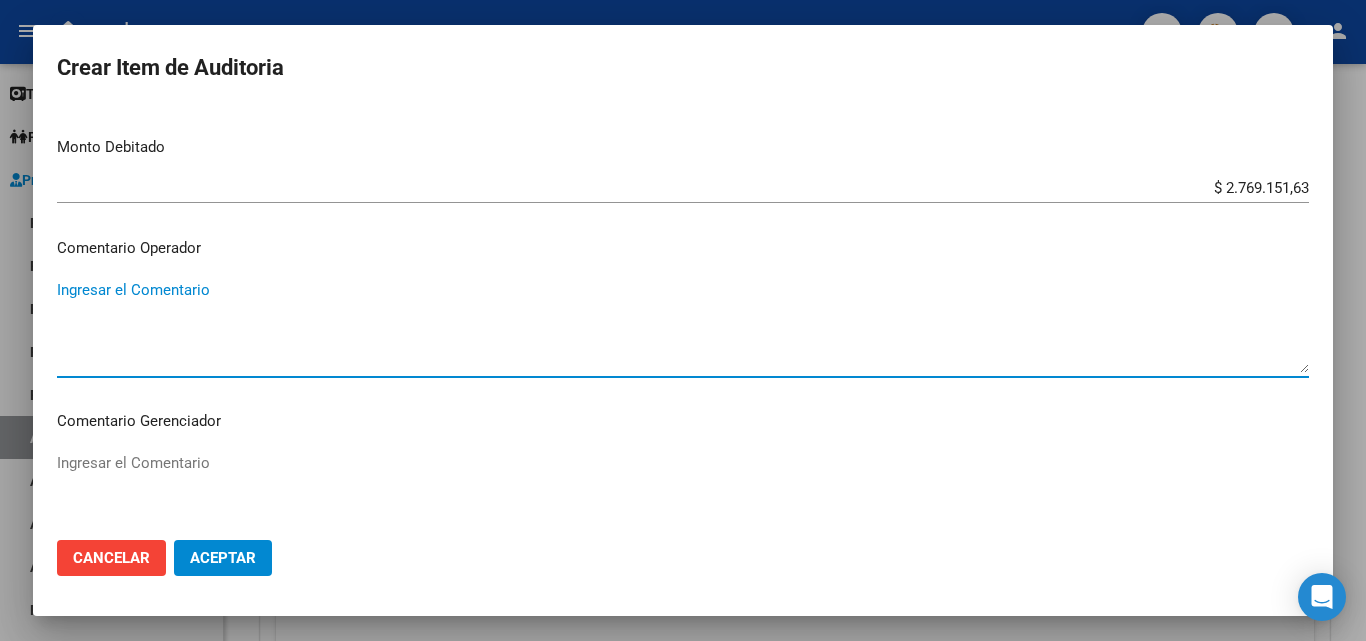 paste on "RECHAZADA POR ILEGITIMA; FALTA COPIA DE DNI QUE ACREDITE IDENTIDAD" 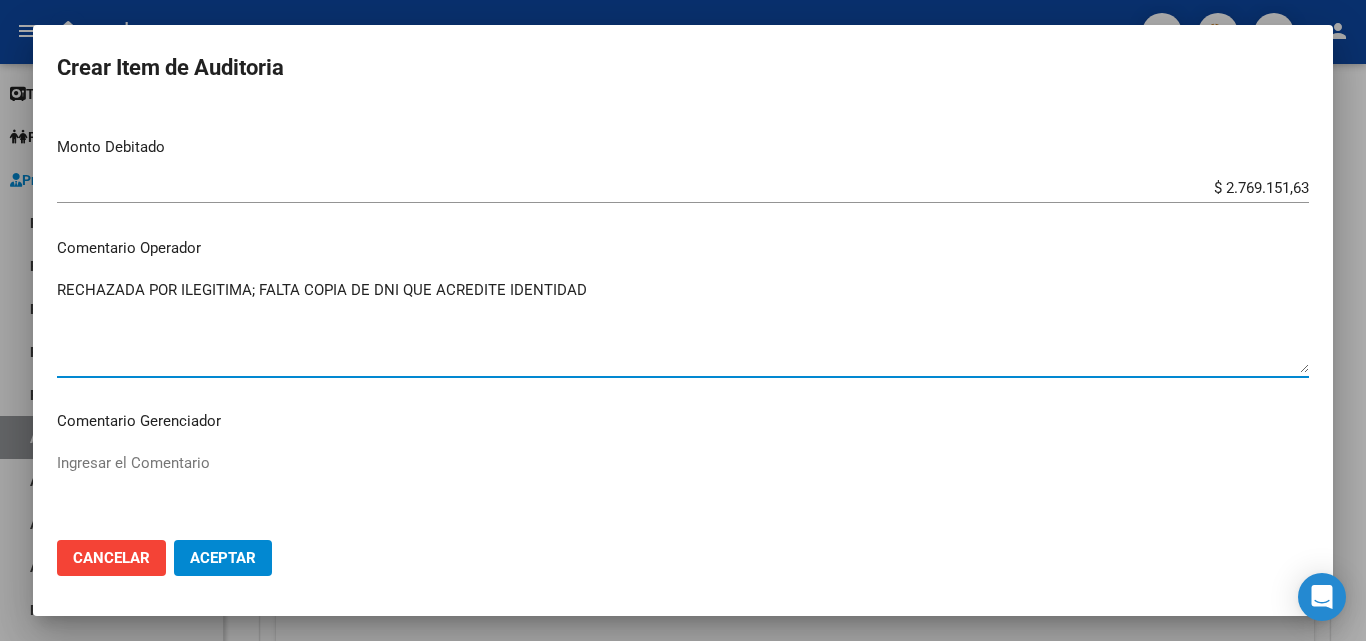 type on "RECHAZADA POR ILEGITIMA; FALTA COPIA DE DNI QUE ACREDITE IDENTIDAD" 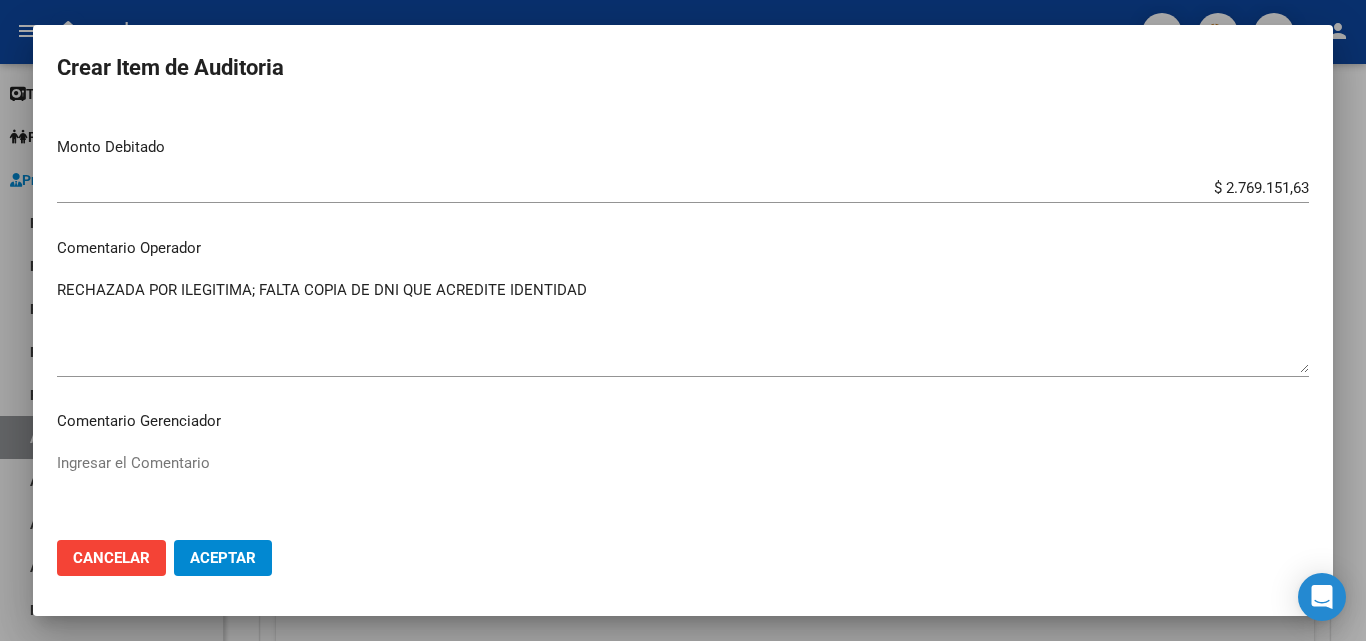click on "Comentario Gerenciador" at bounding box center (683, 421) 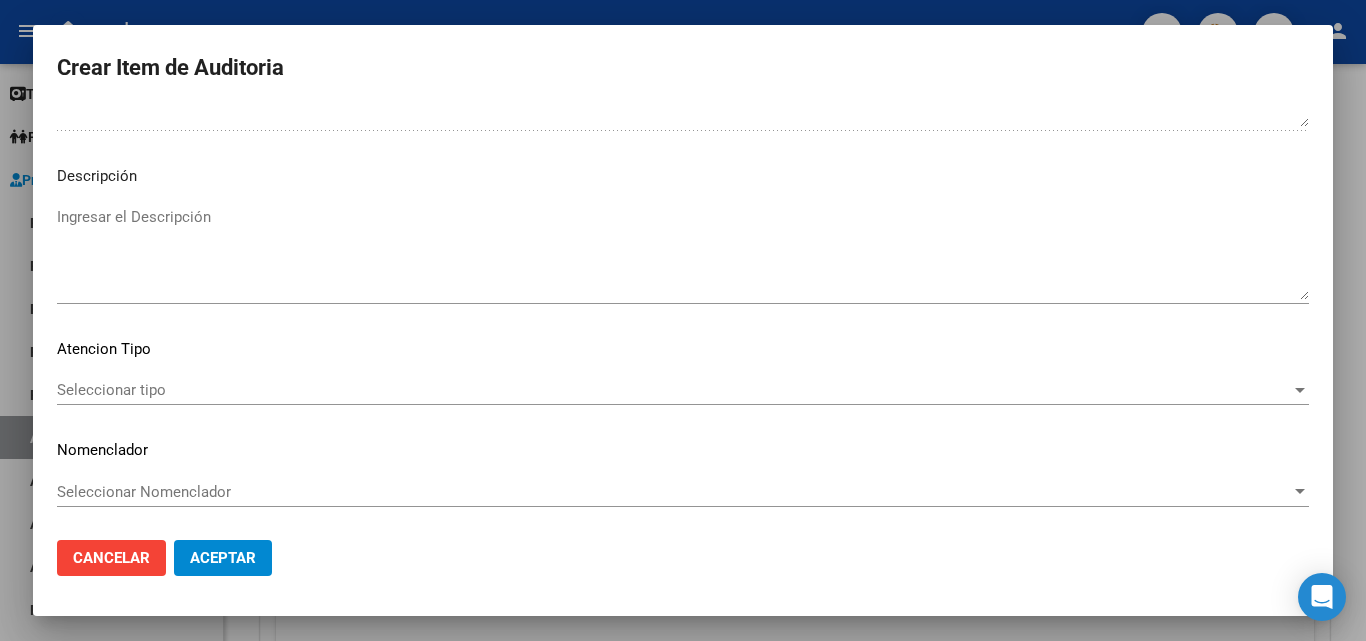 scroll, scrollTop: 1120, scrollLeft: 0, axis: vertical 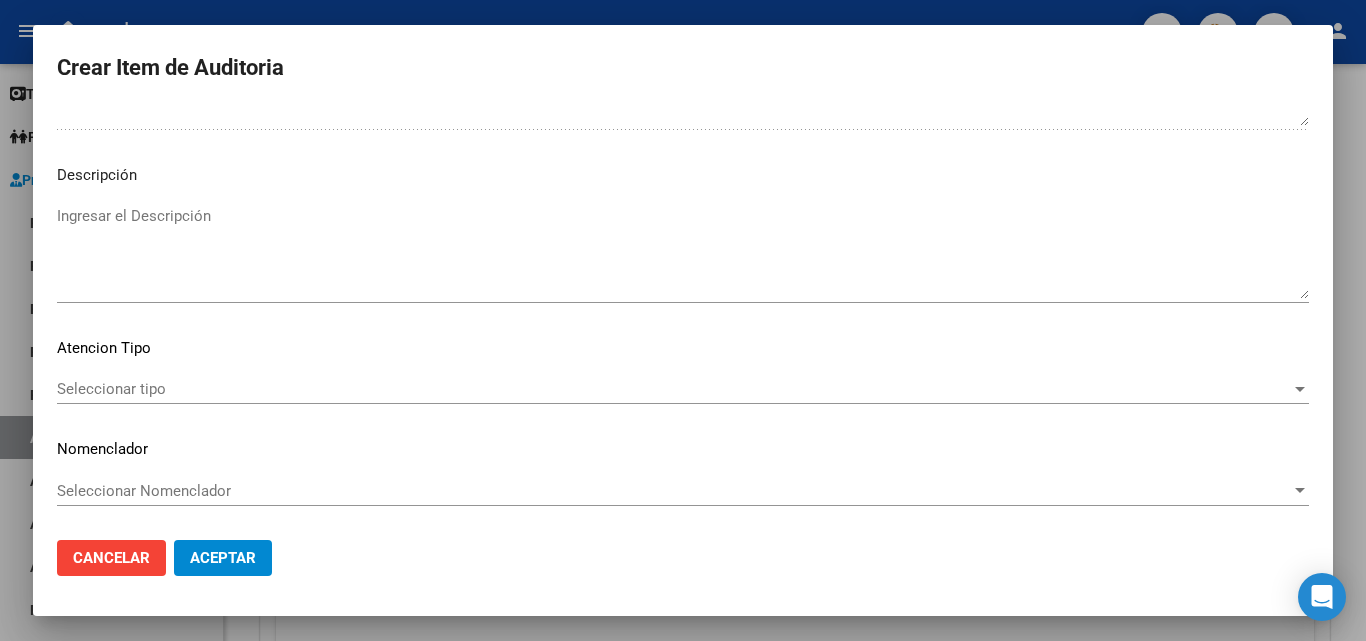 click on "Aceptar" 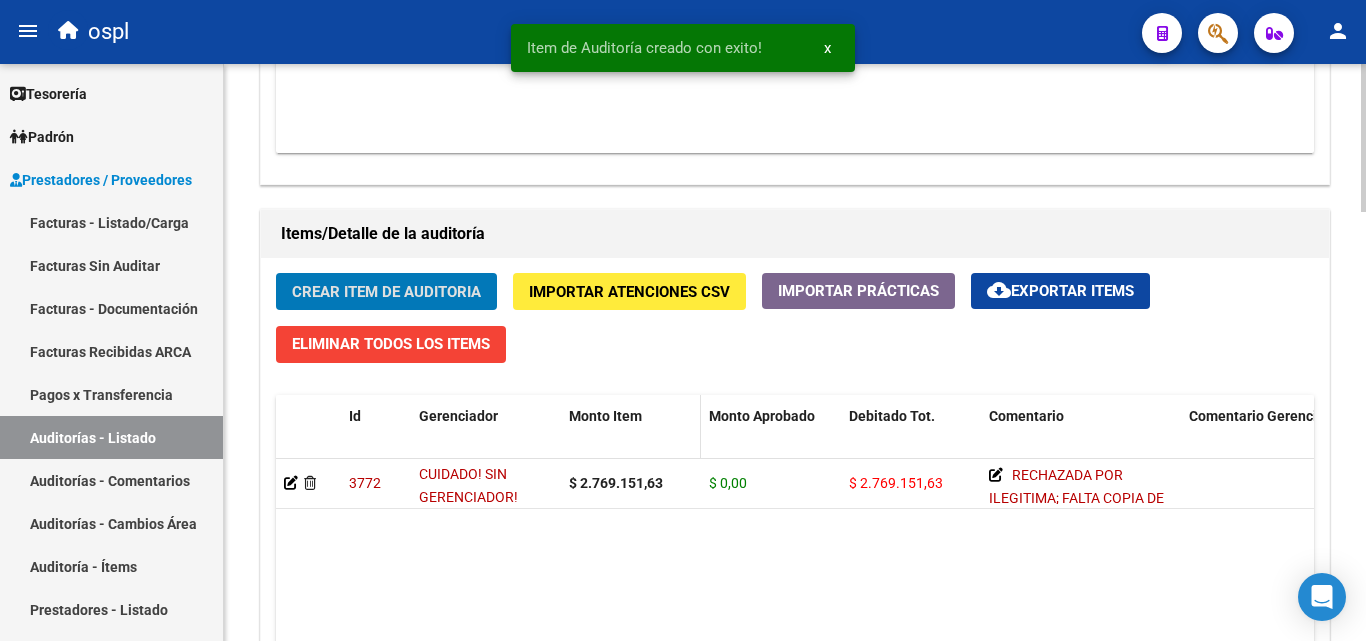 scroll, scrollTop: 1301, scrollLeft: 0, axis: vertical 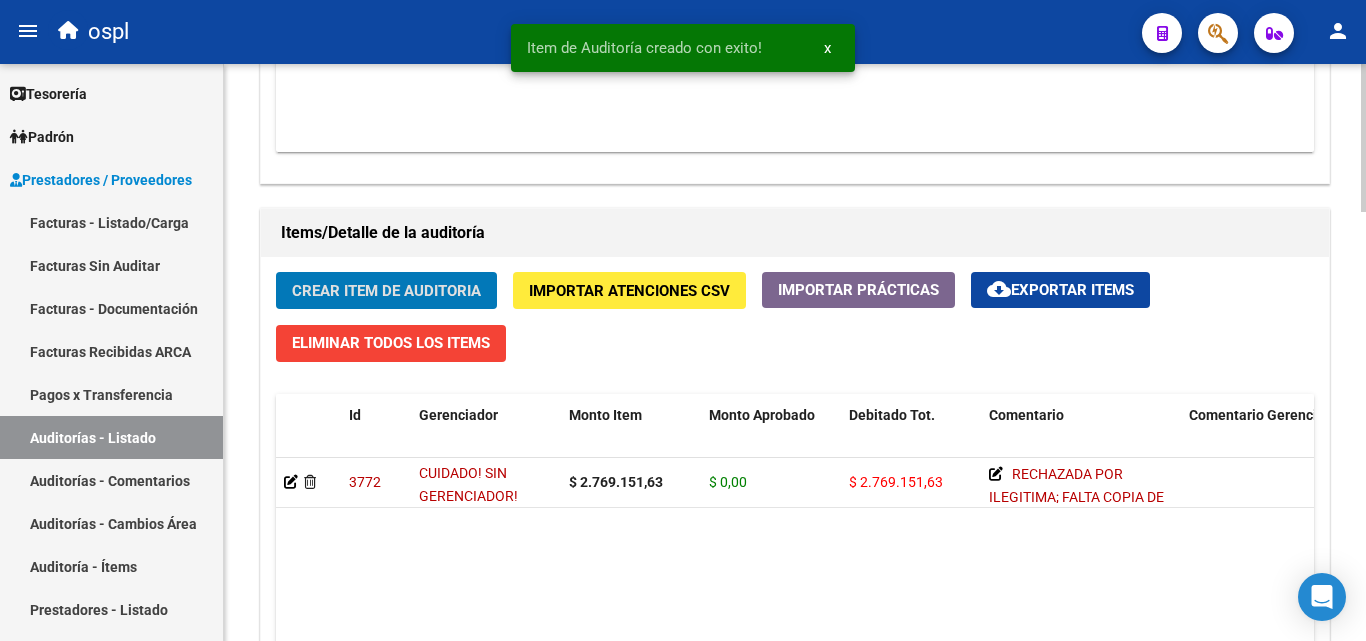 click on "Crear Item de Auditoria Importar Atenciones CSV  Importar Prácticas
cloud_download  Exportar Items   Eliminar Todos los Items  Id Gerenciador Monto Item Monto Aprobado Debitado Tot. Comentario Comentario Gerenciador Descripción Afiliado Estado CUIL Documento Nombre Completo Fec. Prestación Atencion Tipo Nomenclador Código Nomenclador Nombre Usuario Creado Area Creado Area Modificado     3772   CUIDADO! SIN GERENCIADOR!  $ 2.769.151,63 $ 0,00 $ 2.769.151,63      RECHAZADA POR ILEGITIMA; FALTA COPIA DE DNI QUE ACREDITE IDENTIDAD       TODOS  [FIRST] [LAST]   [DATE]   1 total   1" 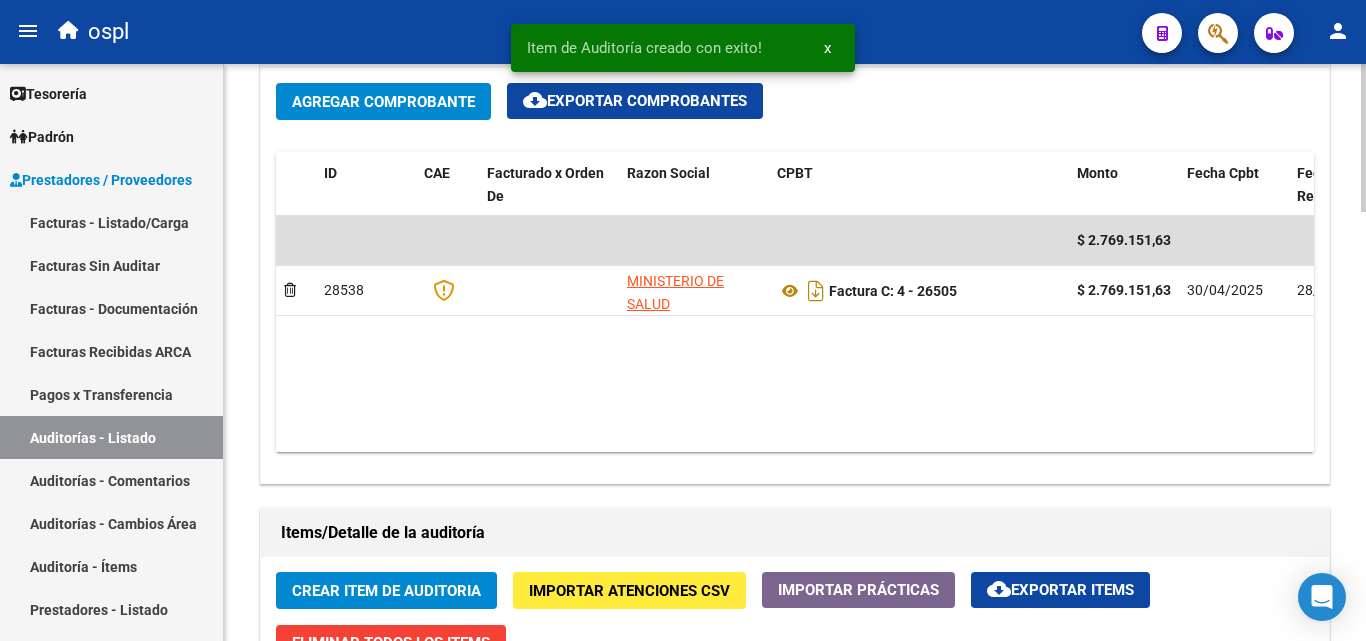 scroll, scrollTop: 901, scrollLeft: 0, axis: vertical 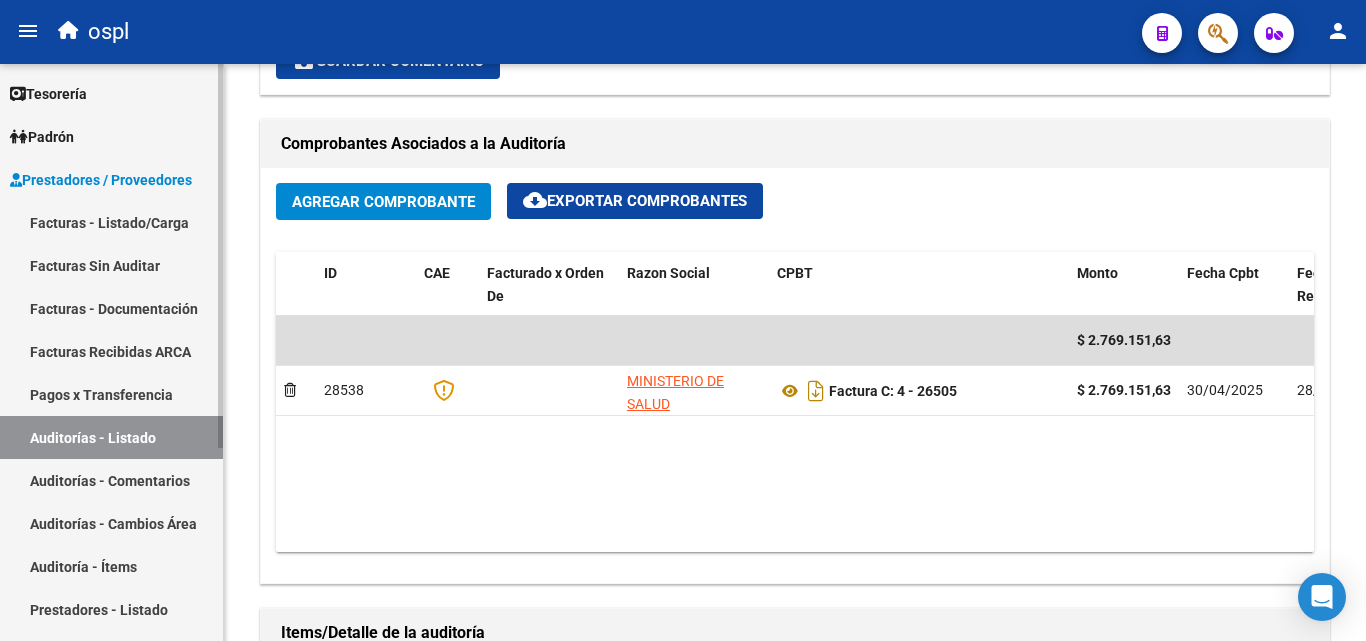 click on "Facturas Sin Auditar" at bounding box center (111, 265) 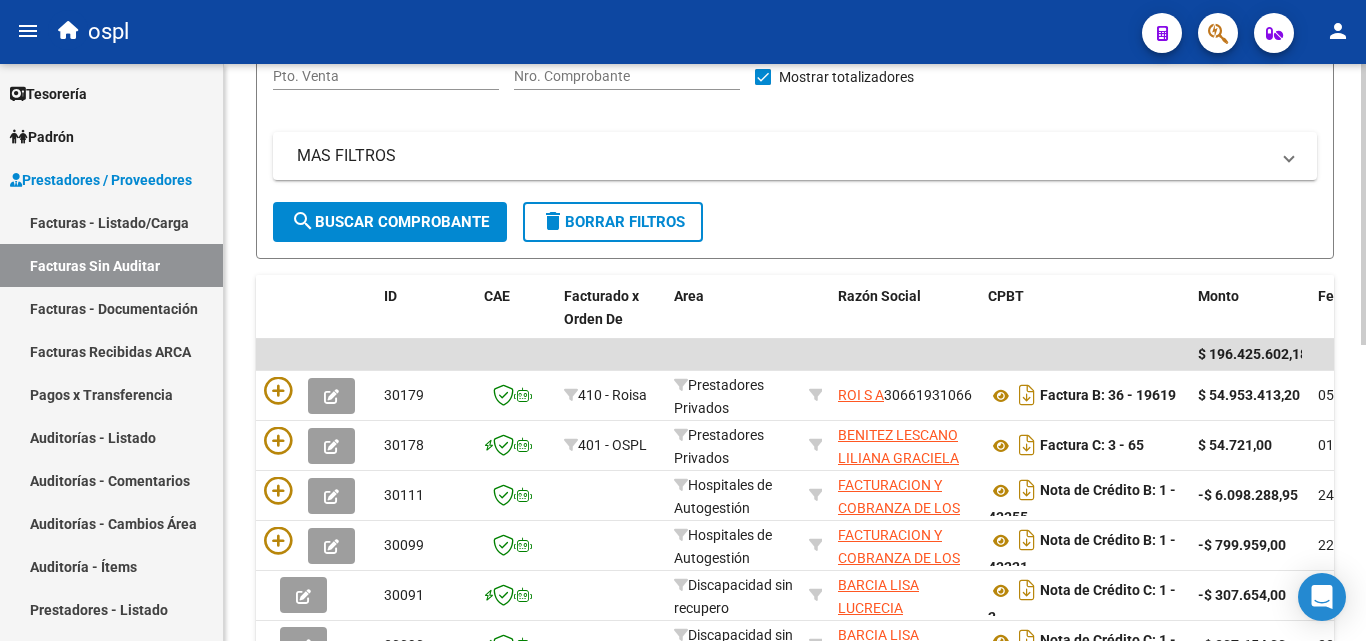 scroll, scrollTop: 206, scrollLeft: 0, axis: vertical 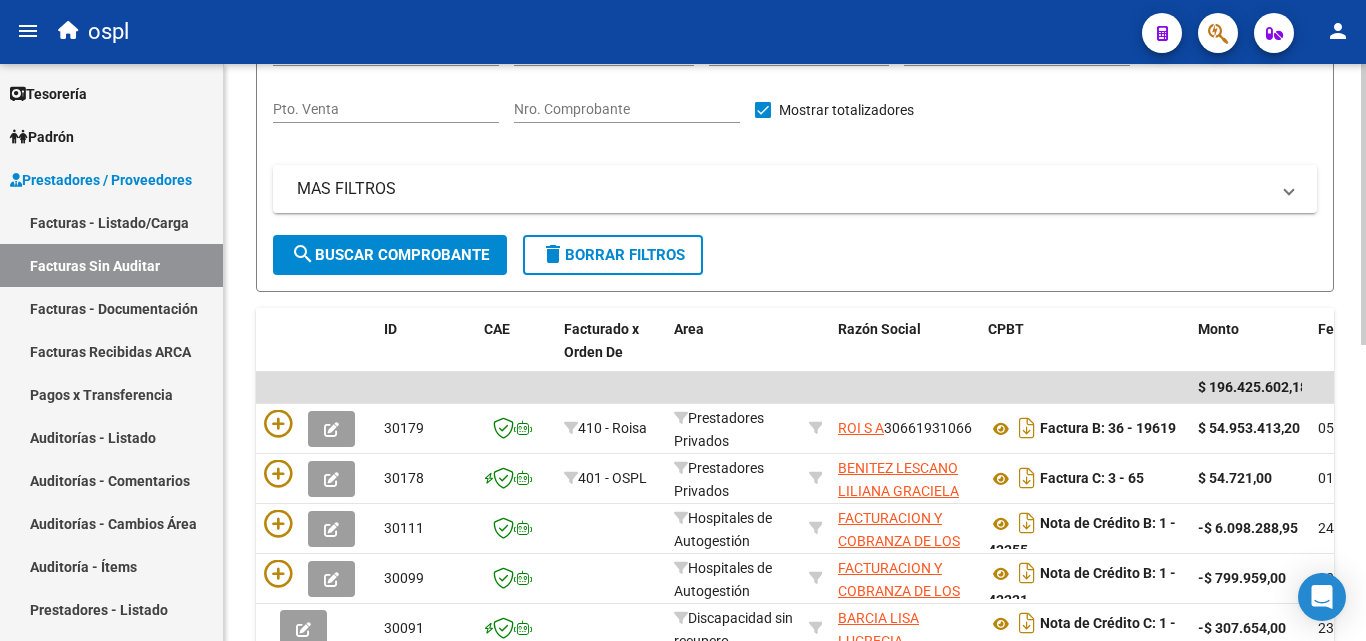 click on "Nro. Comprobante" 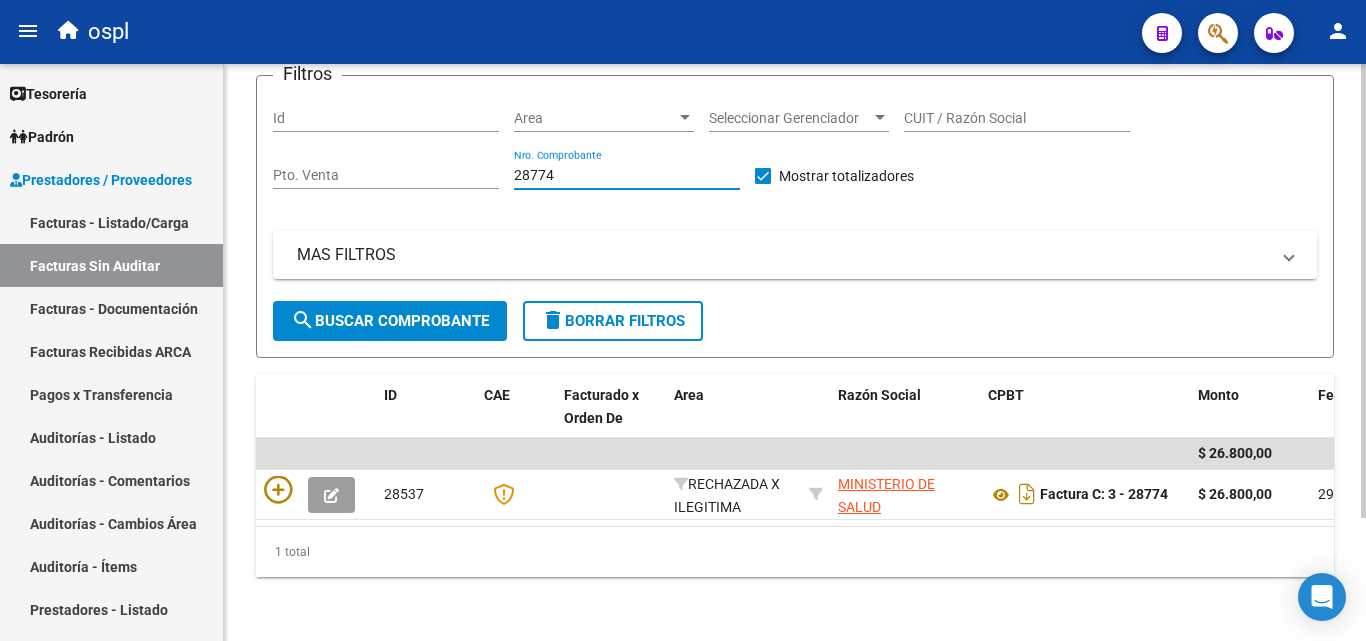 scroll, scrollTop: 156, scrollLeft: 0, axis: vertical 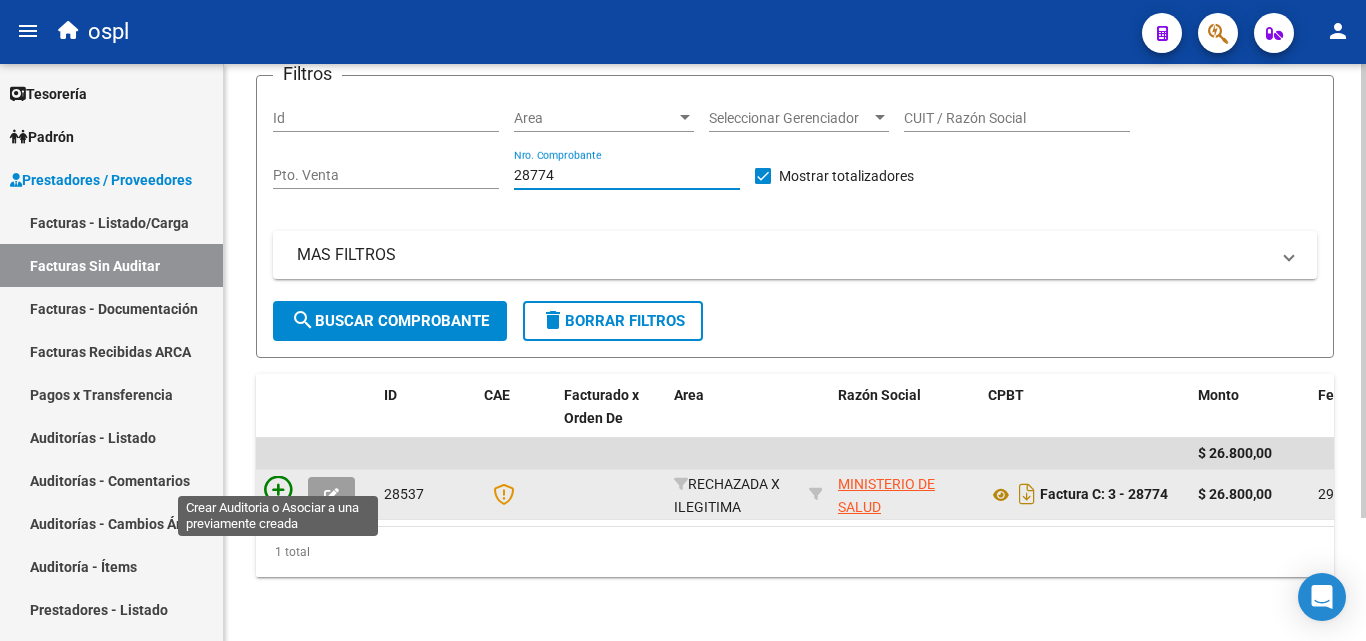 type on "28774" 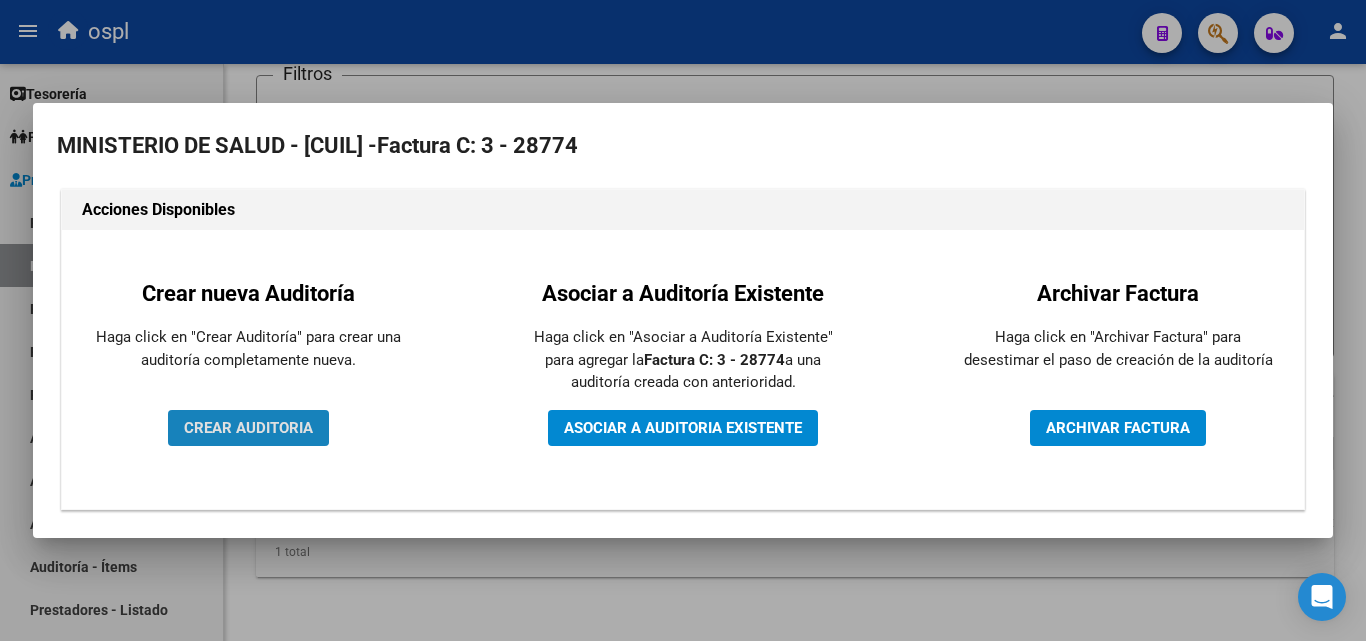 click on "CREAR AUDITORIA" at bounding box center [248, 428] 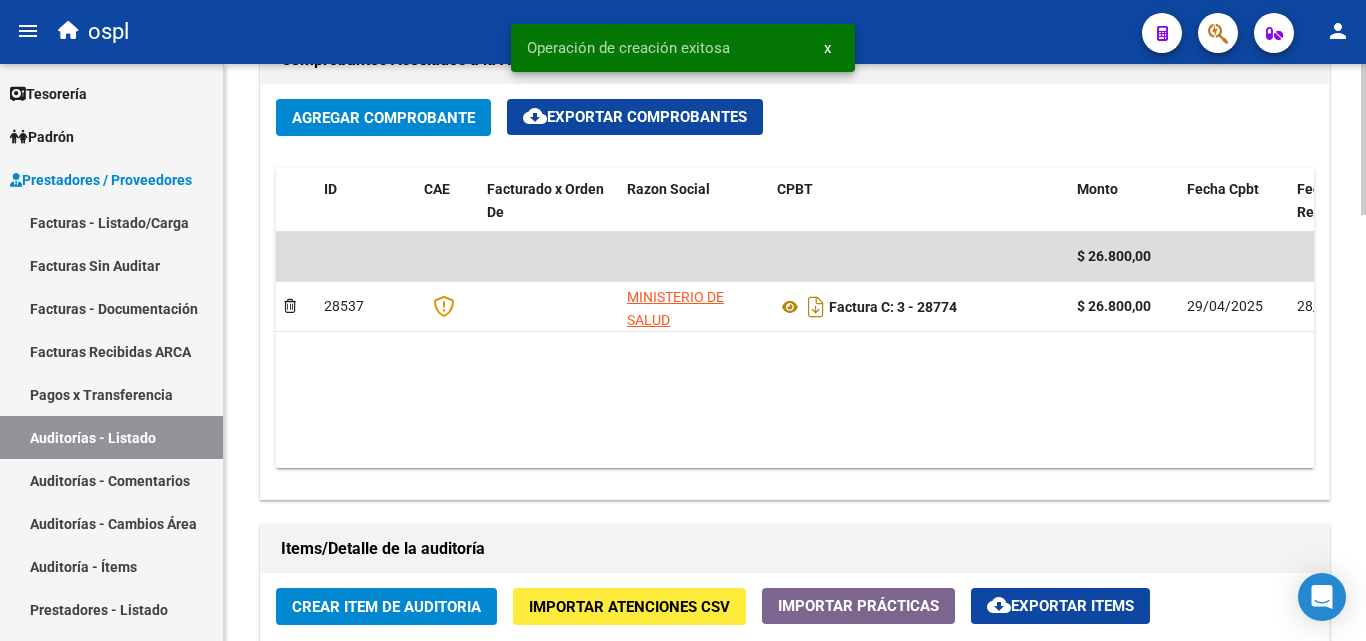 scroll, scrollTop: 1200, scrollLeft: 0, axis: vertical 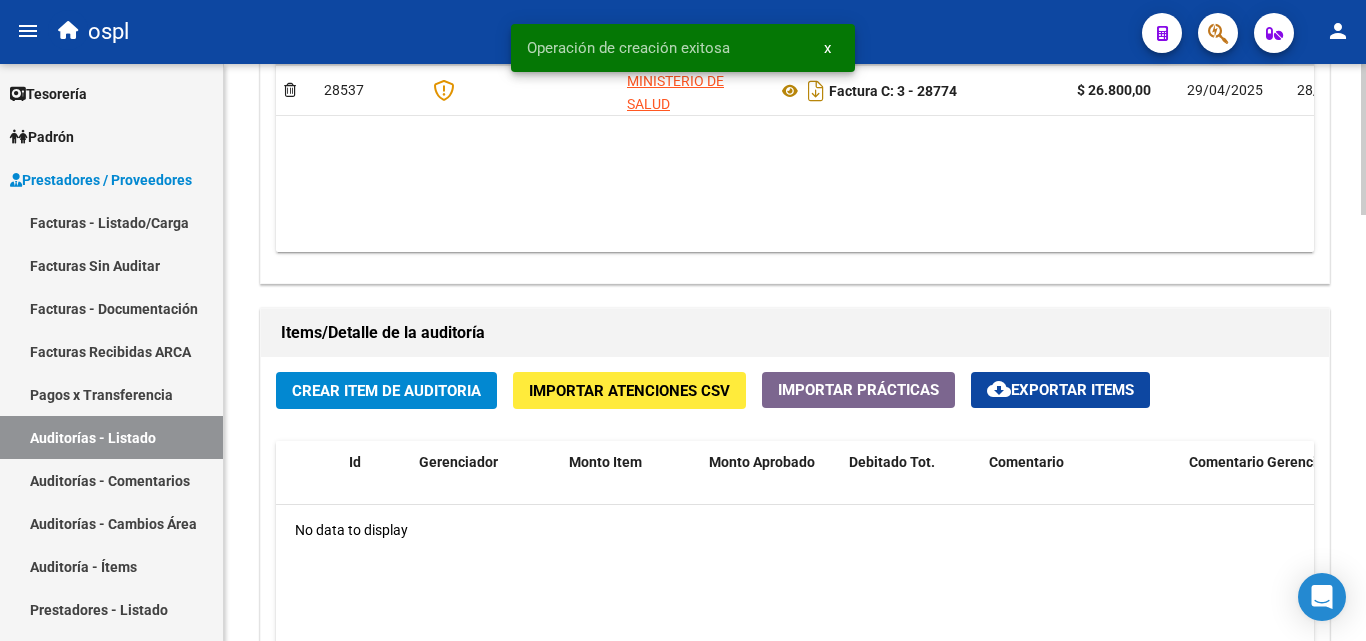 click on "Crear Item de Auditoria" 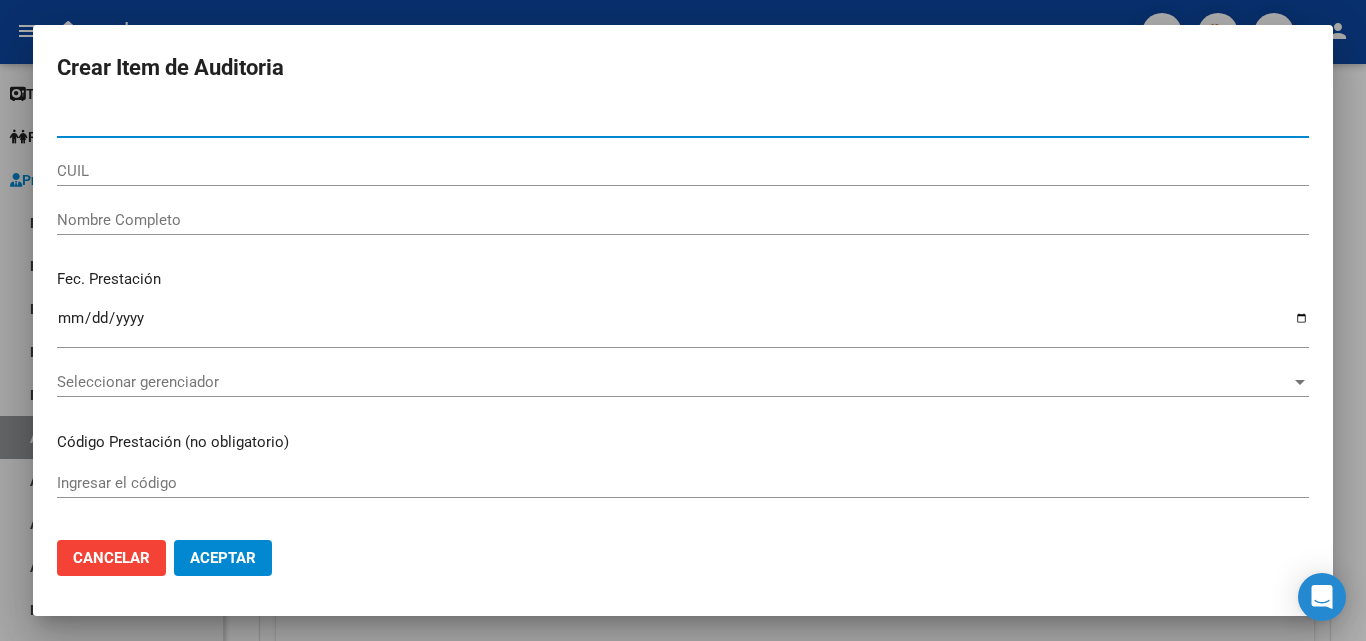 click on "Nombre Completo" at bounding box center [683, 220] 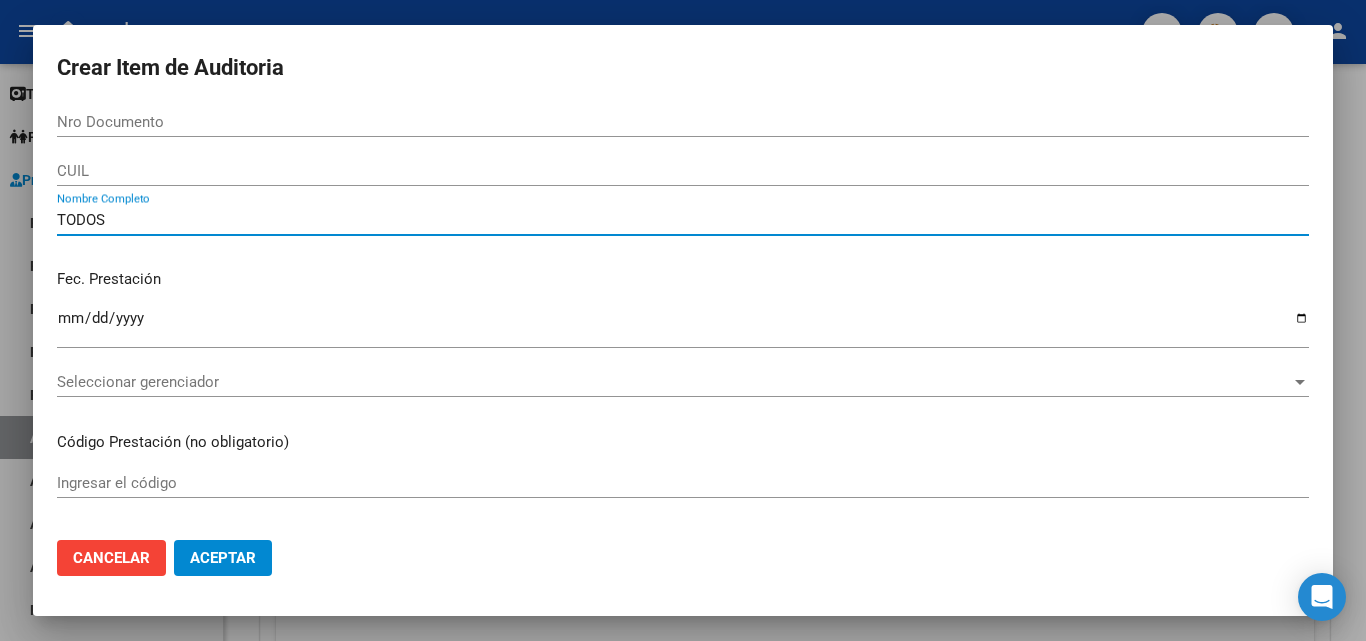 type on "TODOS" 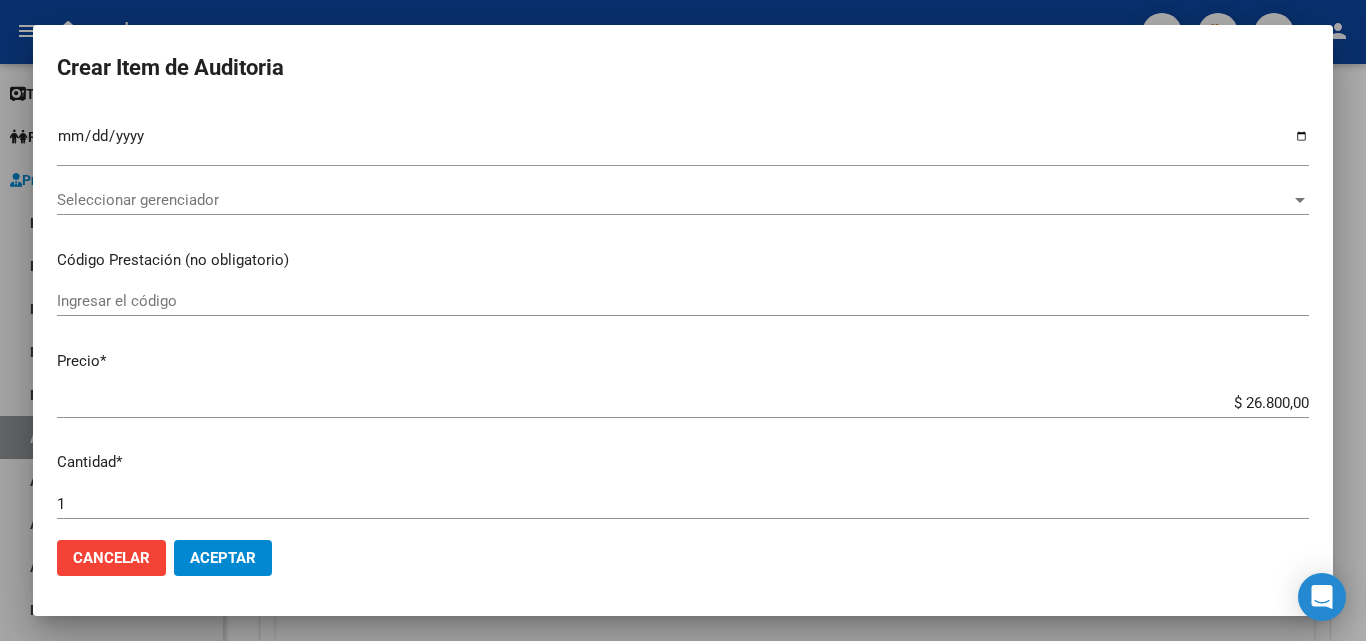 scroll, scrollTop: 400, scrollLeft: 0, axis: vertical 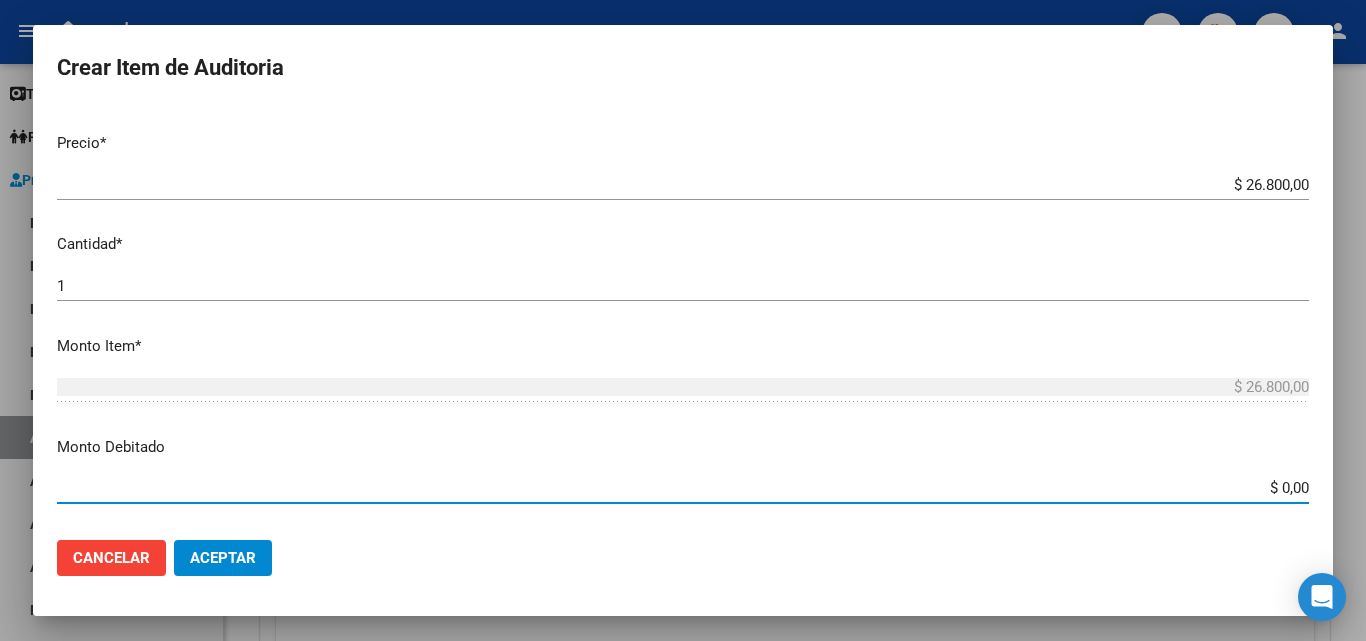 click on "$ 0,00" at bounding box center [683, 488] 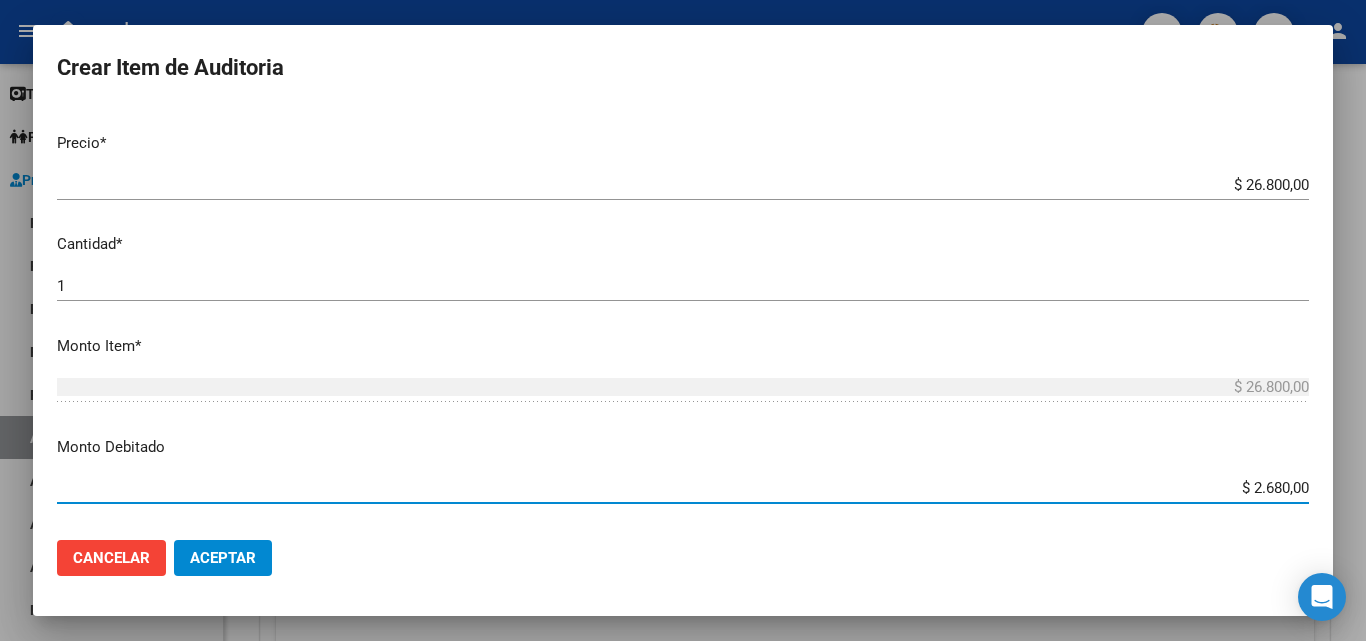 type on "$ 26.800,00" 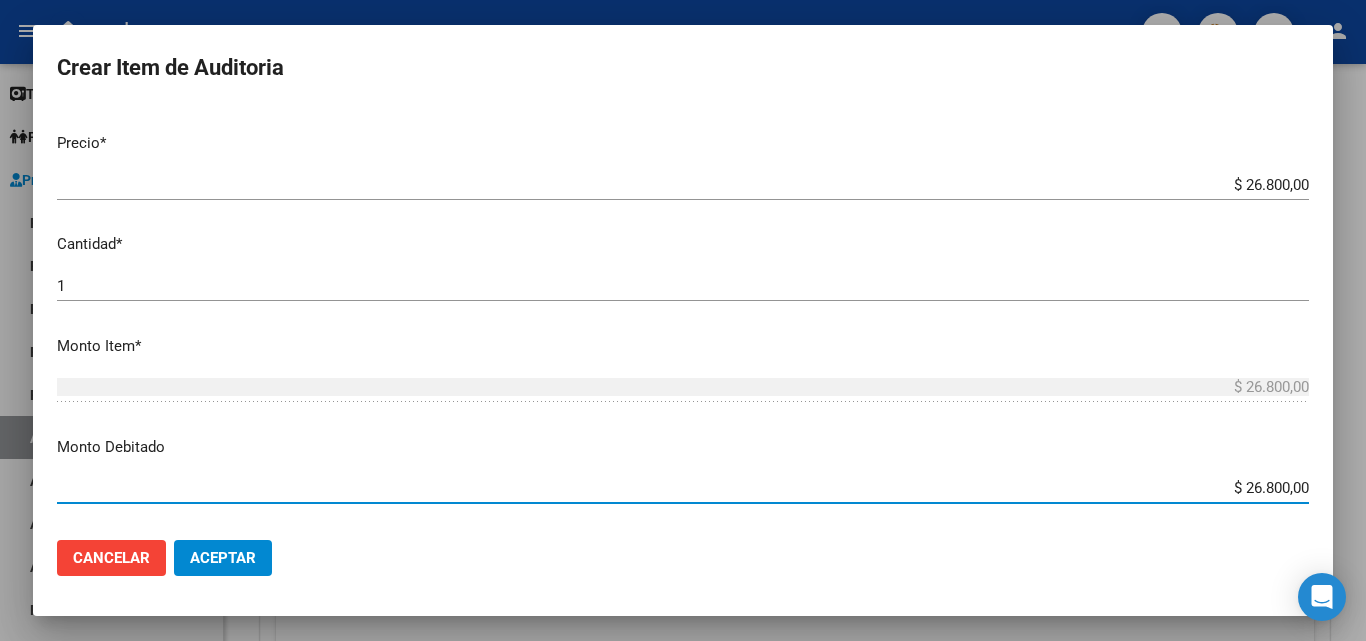 click on "Nro Documento    CUIL    TODOS Nombre Completo  Fec. Prestación    Ingresar la fecha  Seleccionar gerenciador Seleccionar gerenciador Código Prestación (no obligatorio)    Ingresar el código  Precio  *   $ 26.800,00 Ingresar el precio  Cantidad  *   1 Ingresar la cantidad  Monto Item  *   $ 26.800,00 Ingresar el monto  Monto Debitado    $ 26.800,00 Ingresar el monto  Comentario Operador    Ingresar el Comentario  Comentario Gerenciador    Ingresar el Comentario  Descripción    Ingresar el Descripción   Atencion Tipo  Seleccionar tipo Seleccionar tipo  Nomenclador  Seleccionar Nomenclador Seleccionar Nomenclador" at bounding box center (683, 315) 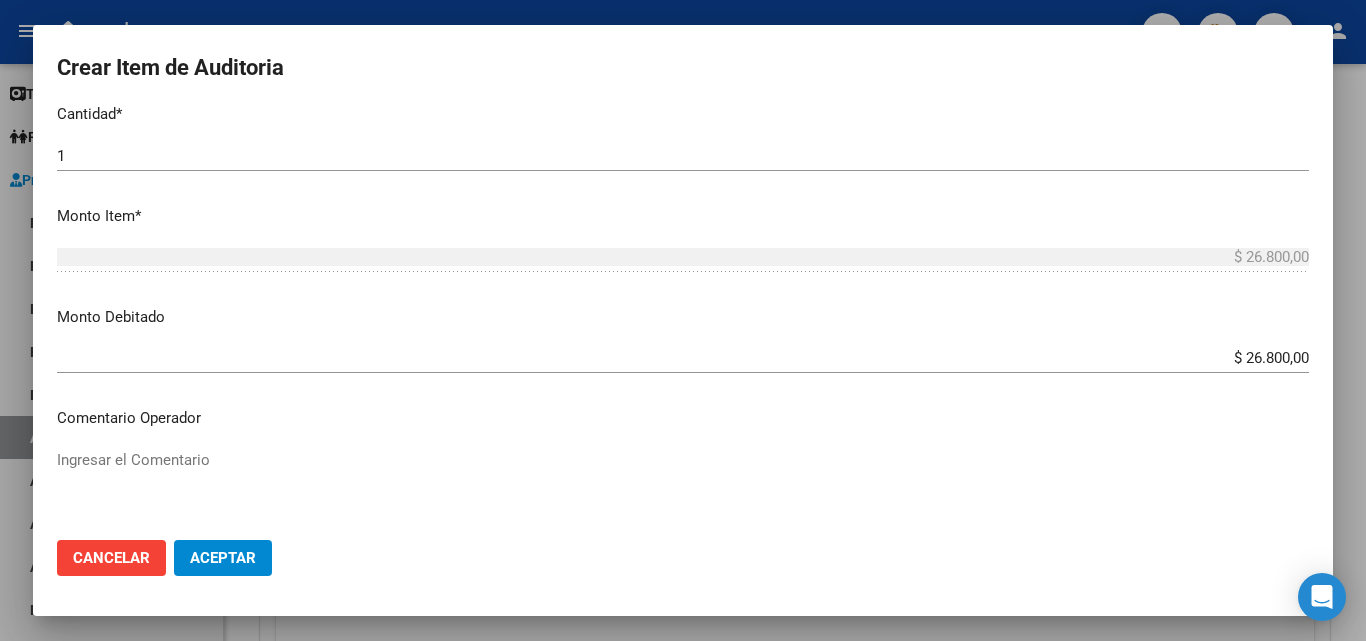 scroll, scrollTop: 700, scrollLeft: 0, axis: vertical 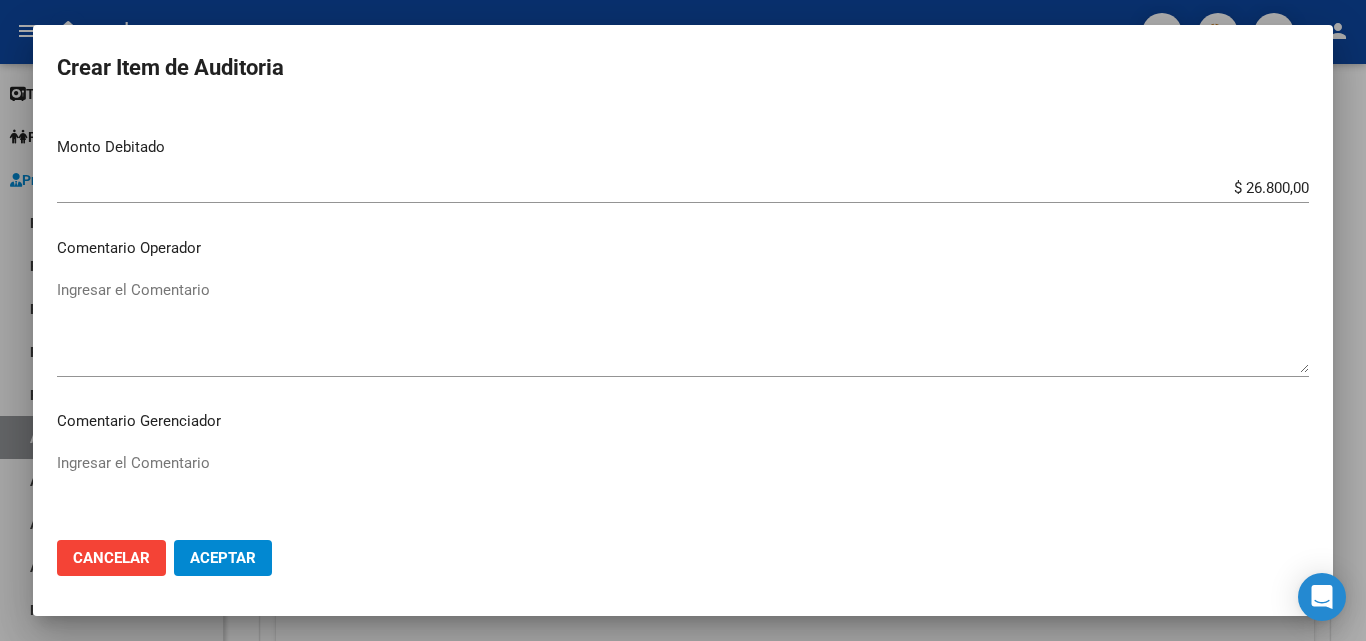 click on "Ingresar el Comentario" at bounding box center (683, 326) 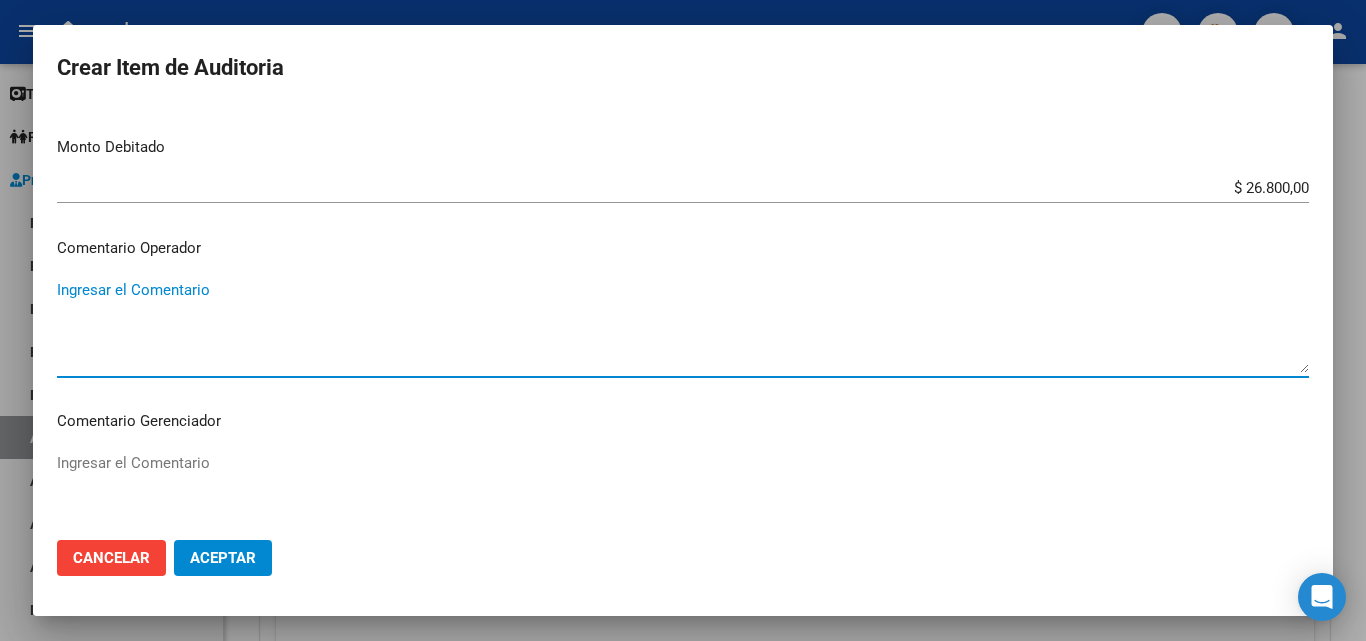 paste on "RECHAZADA POR ILEGITIMA; FALTA COPIA DE DNI QUE ACREDITE IDENTIDAD" 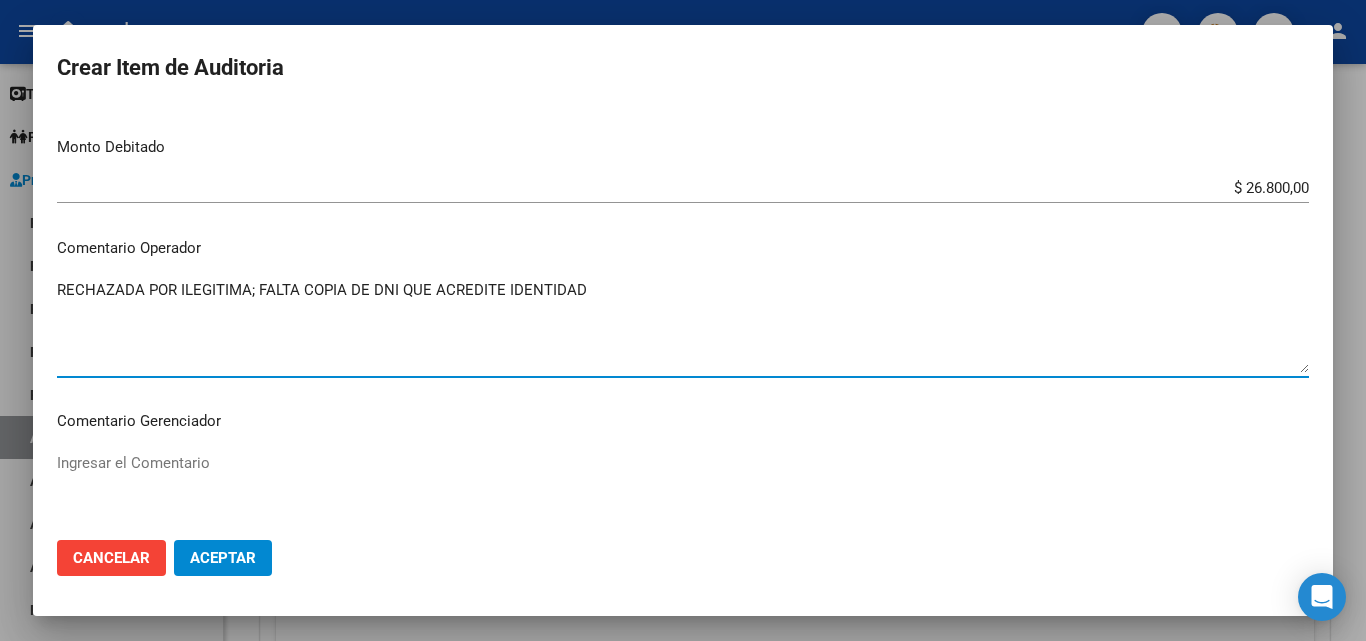 type on "RECHAZADA POR ILEGITIMA; FALTA COPIA DE DNI QUE ACREDITE IDENTIDAD" 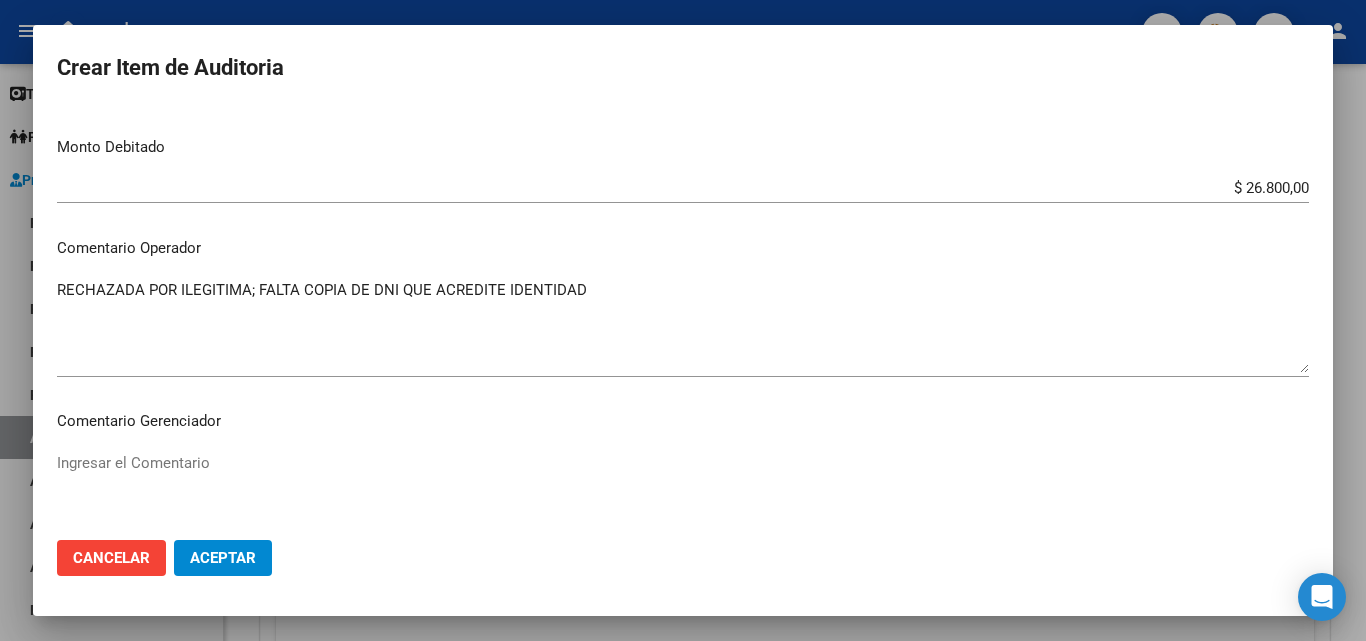 click on "Nro Documento    CUIL    TODOS Nombre Completo  Fec. Prestación    Ingresar la fecha  Seleccionar gerenciador Seleccionar gerenciador Código Prestación (no obligatorio)    Ingresar el código  Precio  *   $ 26.800,00 Ingresar el precio  Cantidad  *   1 Ingresar la cantidad  Monto Item  *   $ 26.800,00 Ingresar el monto  Monto Debitado    $ 26.800,00 Ingresar el monto  Comentario Operador    RECHAZADA POR ILEGITIMA; FALTA COPIA DE DNI QUE ACREDITE IDENTIDAD Ingresar el Comentario  Comentario Gerenciador    Ingresar el Comentario  Descripción    Ingresar el Descripción   Atencion Tipo  Seleccionar tipo Seleccionar tipo  Nomenclador  Seleccionar Nomenclador Seleccionar Nomenclador" at bounding box center [683, 315] 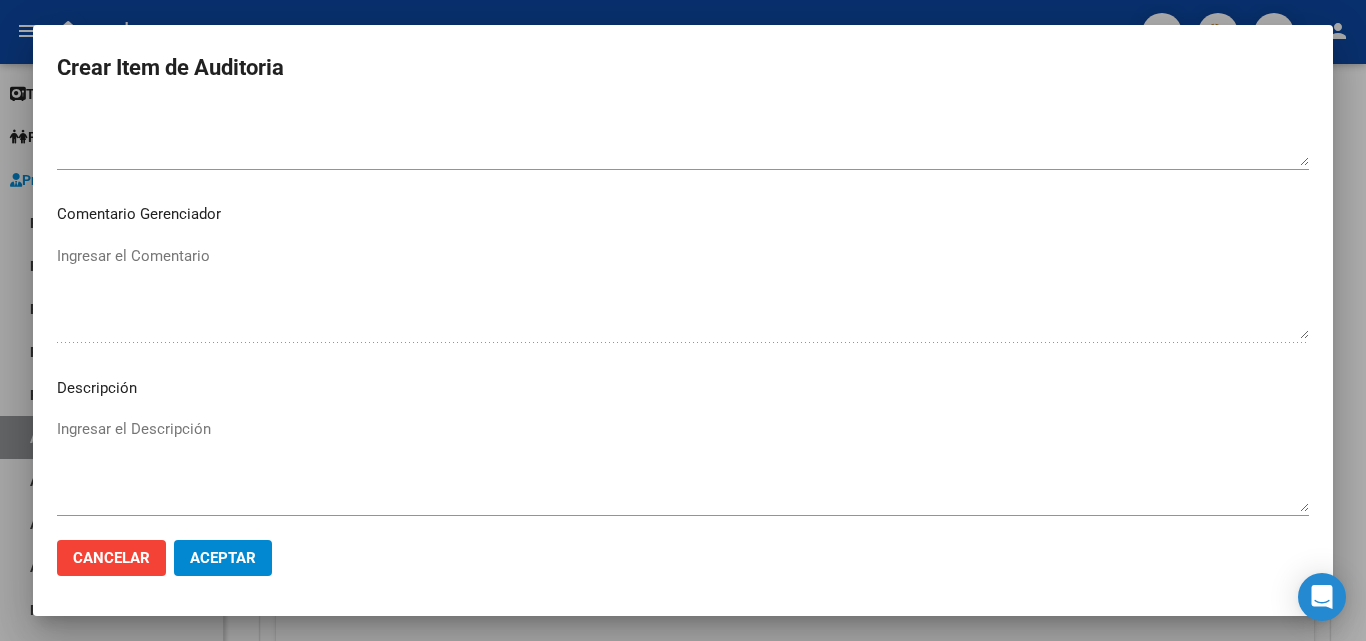 scroll, scrollTop: 1120, scrollLeft: 0, axis: vertical 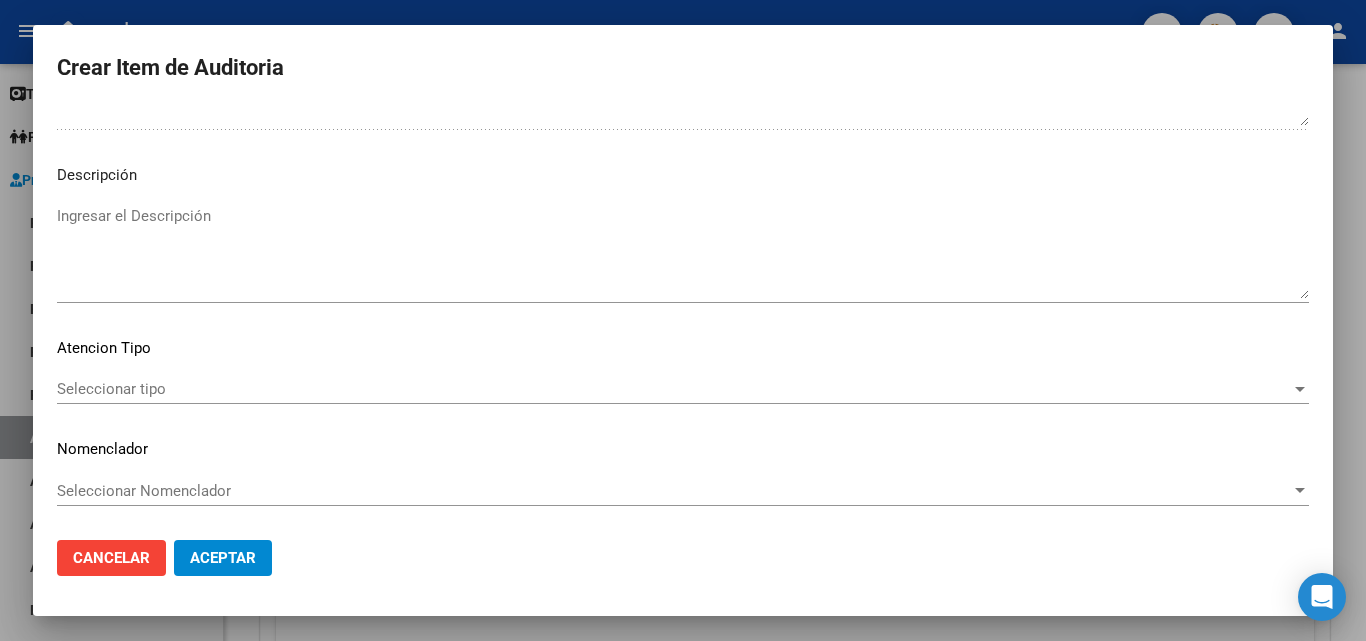 click on "Aceptar" 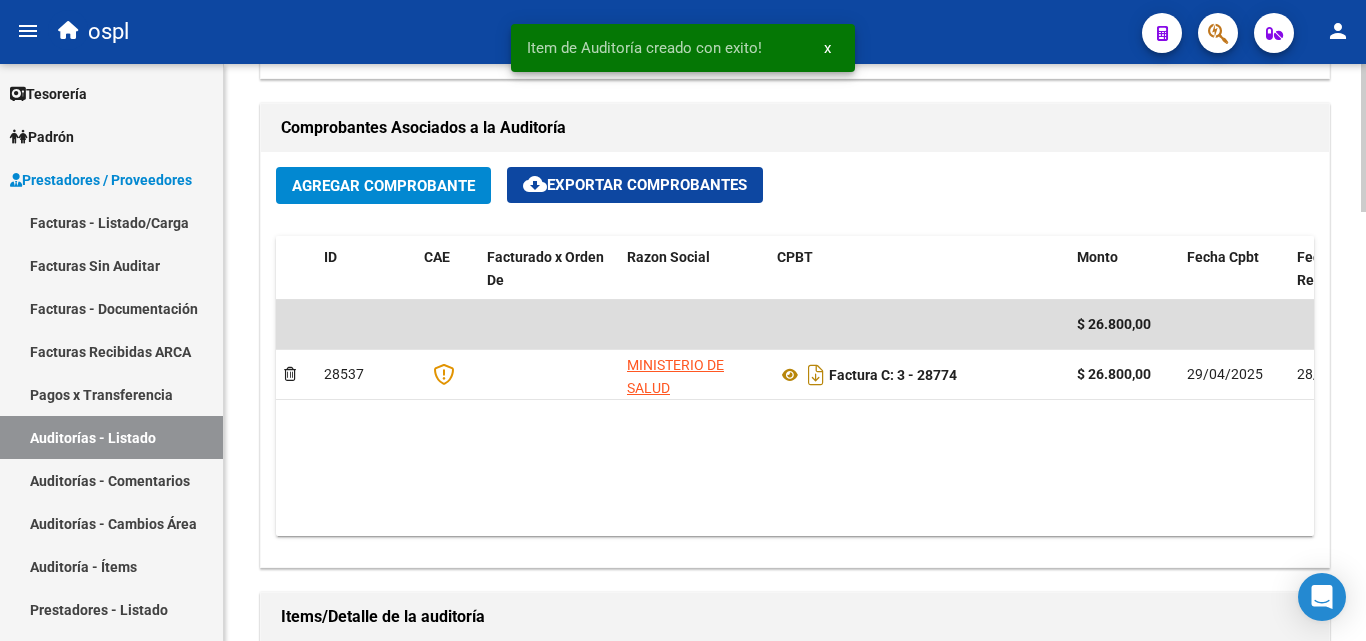 scroll, scrollTop: 901, scrollLeft: 0, axis: vertical 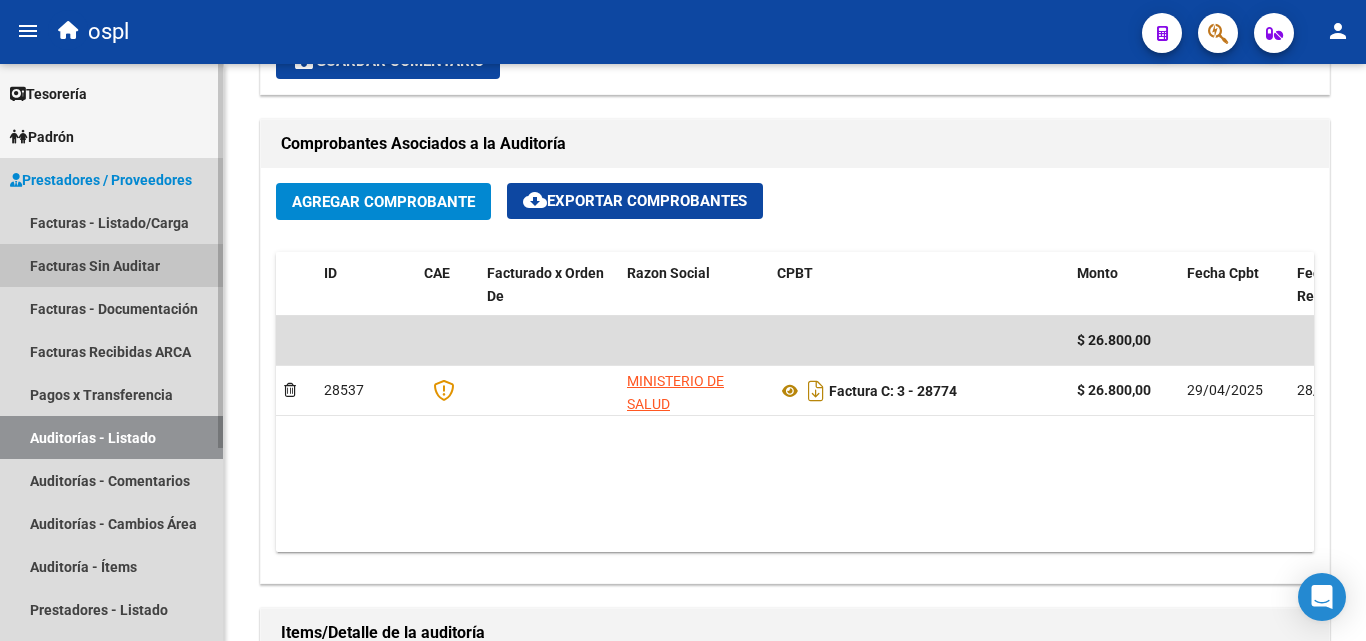 click on "Facturas Sin Auditar" at bounding box center (111, 265) 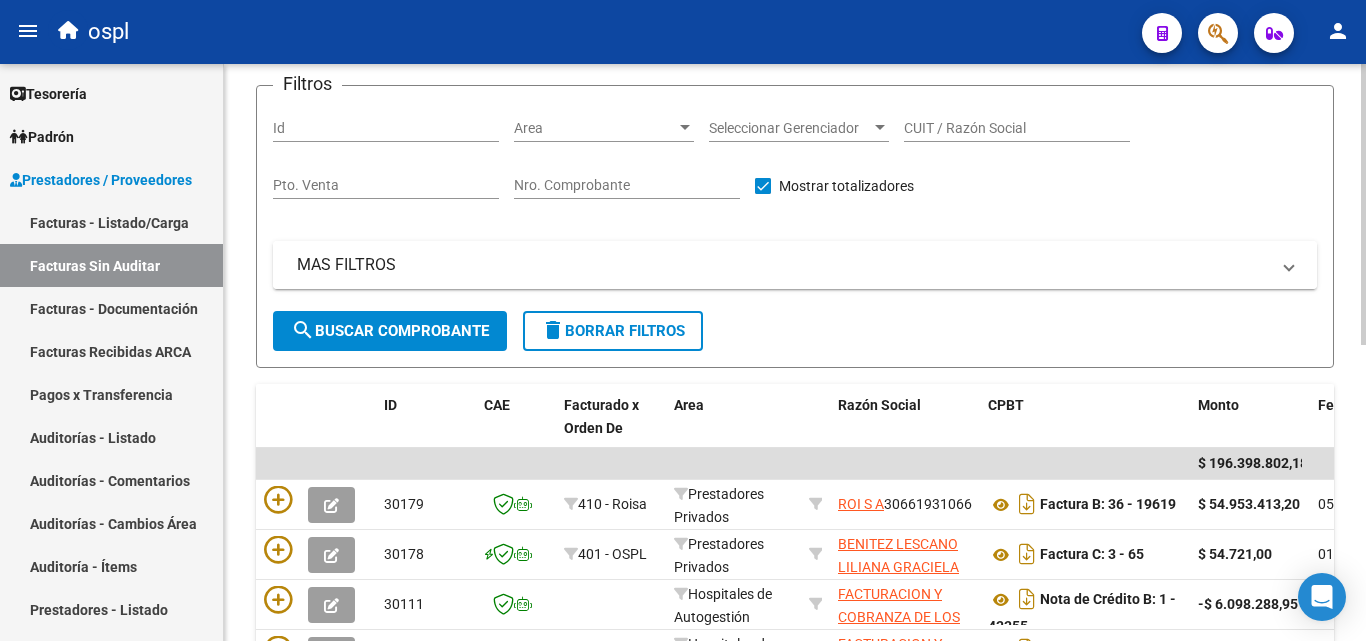 scroll, scrollTop: 106, scrollLeft: 0, axis: vertical 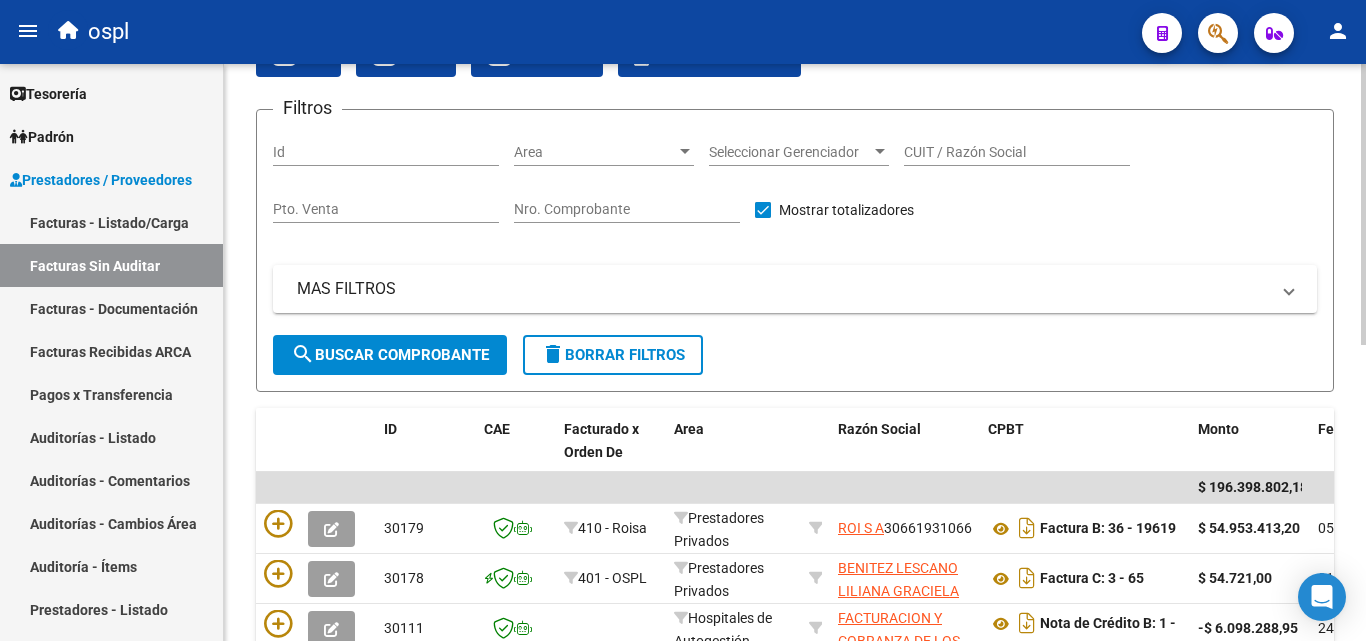 click on "Nro. Comprobante" at bounding box center [627, 209] 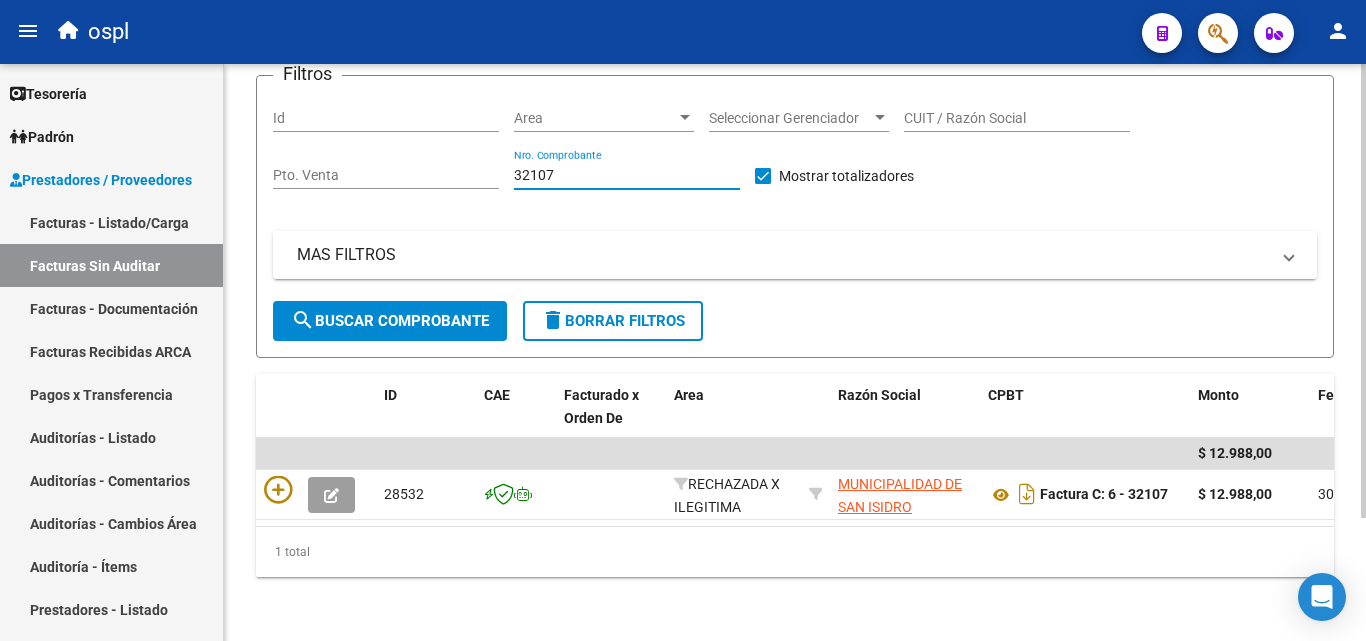 scroll, scrollTop: 156, scrollLeft: 0, axis: vertical 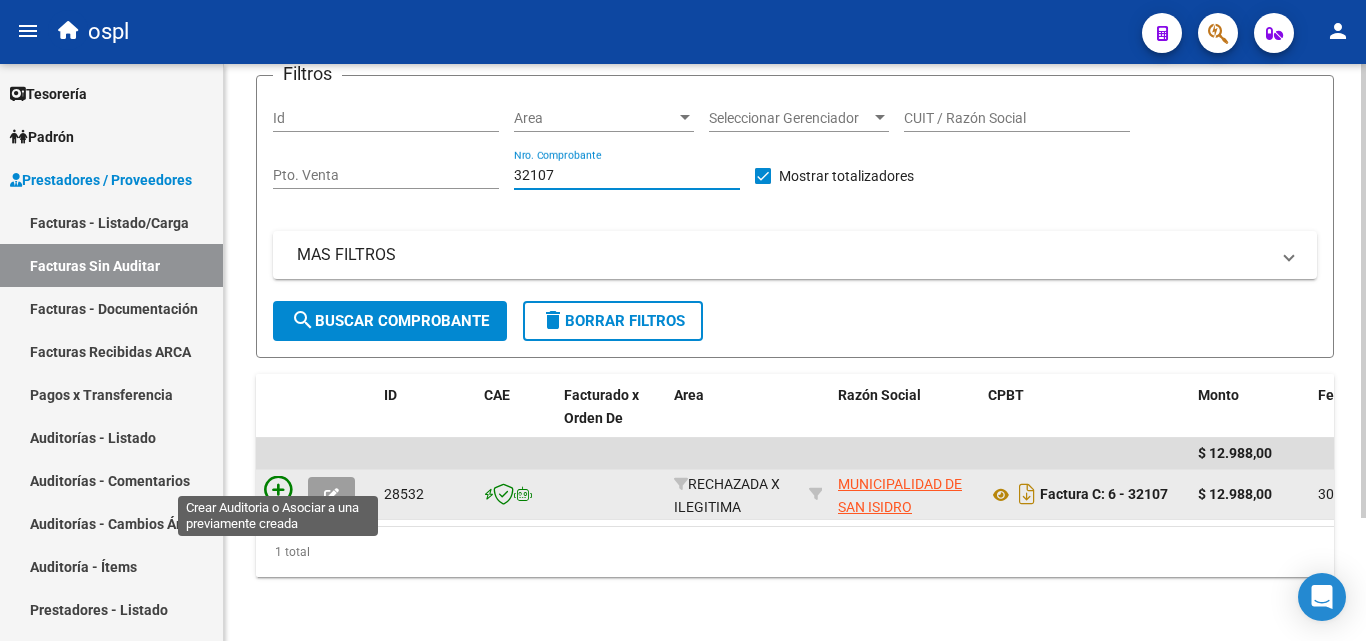 type on "32107" 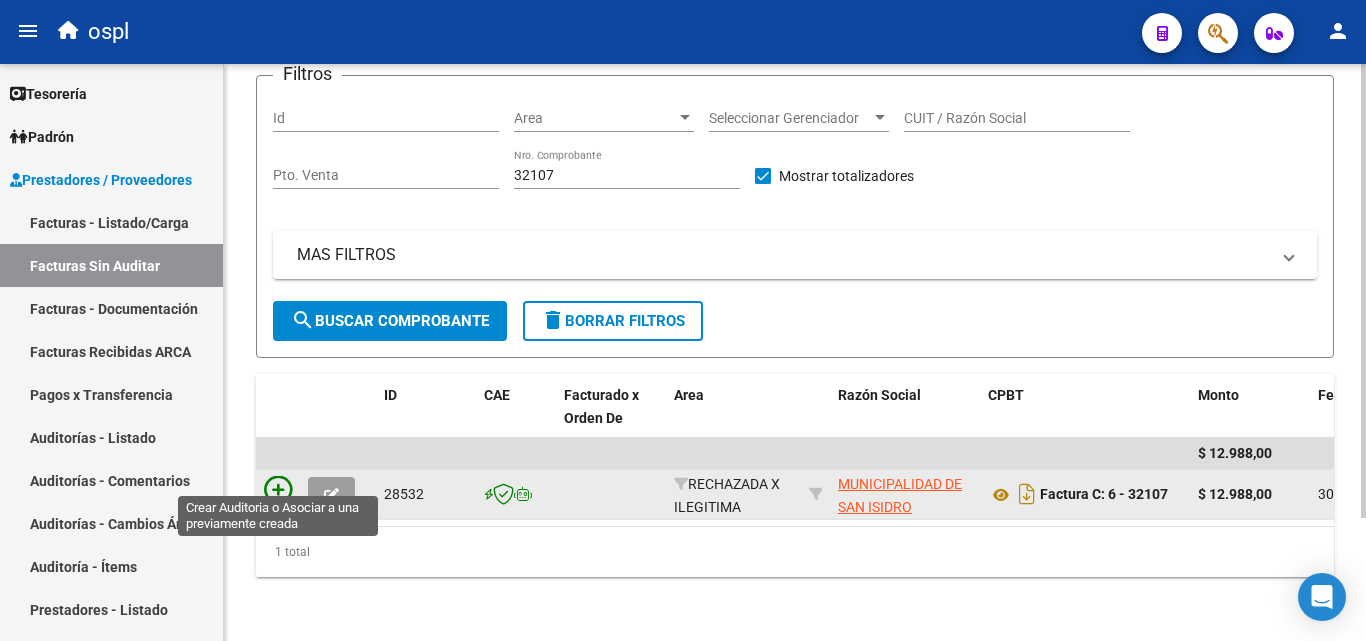 click 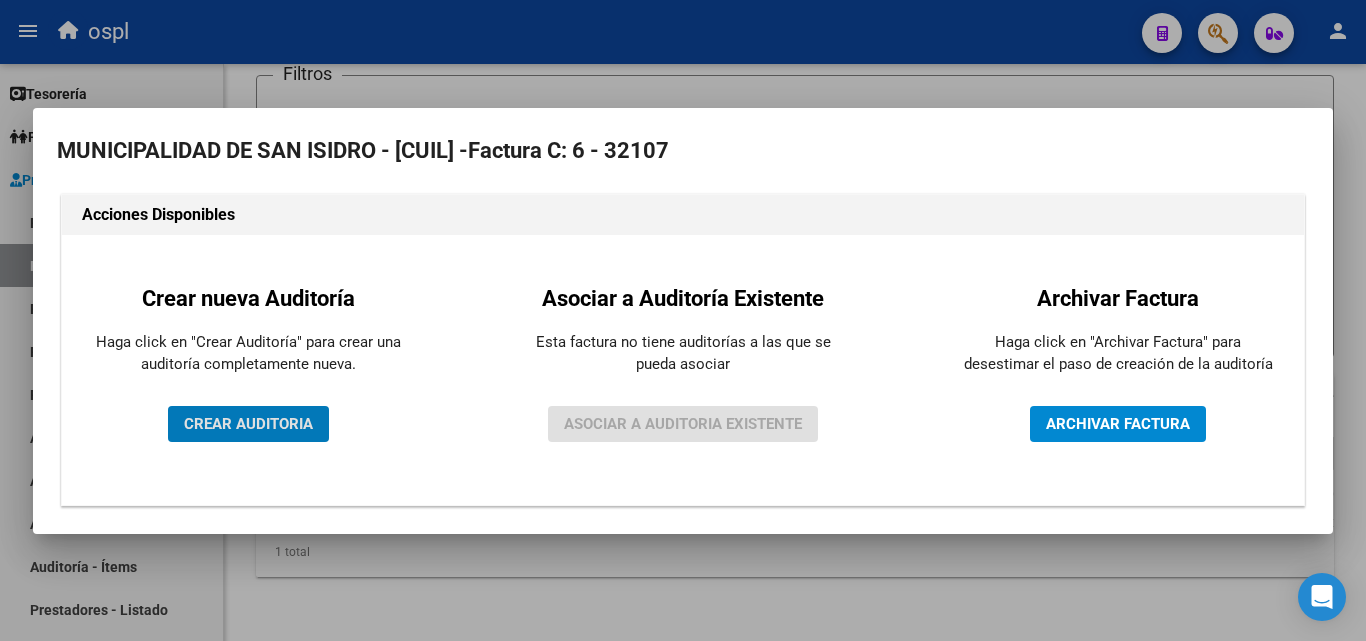 click on "CREAR AUDITORIA" at bounding box center (248, 424) 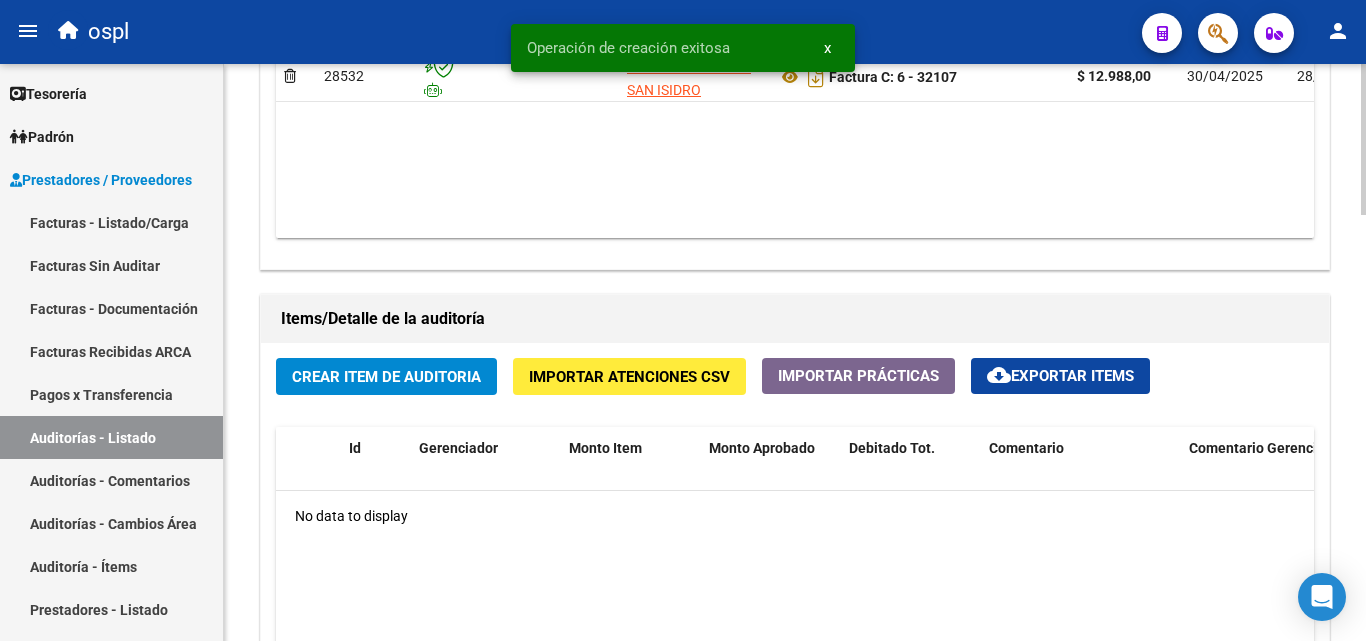 scroll, scrollTop: 1300, scrollLeft: 0, axis: vertical 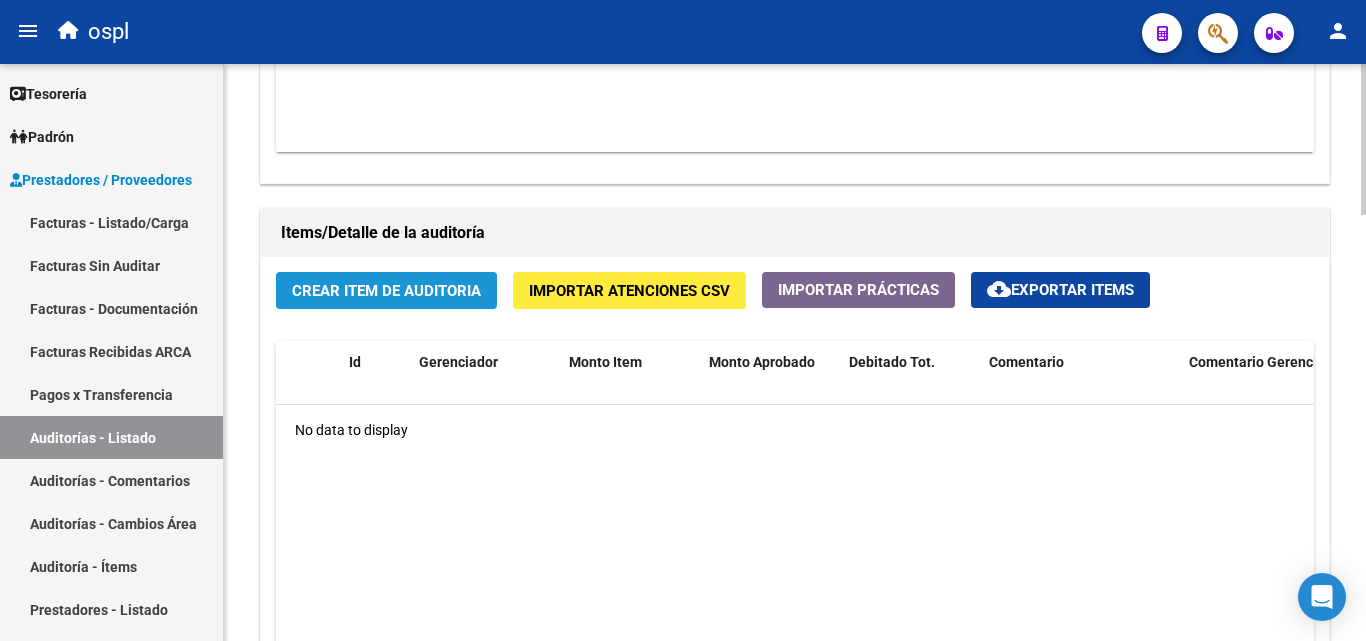 click on "Crear Item de Auditoria" 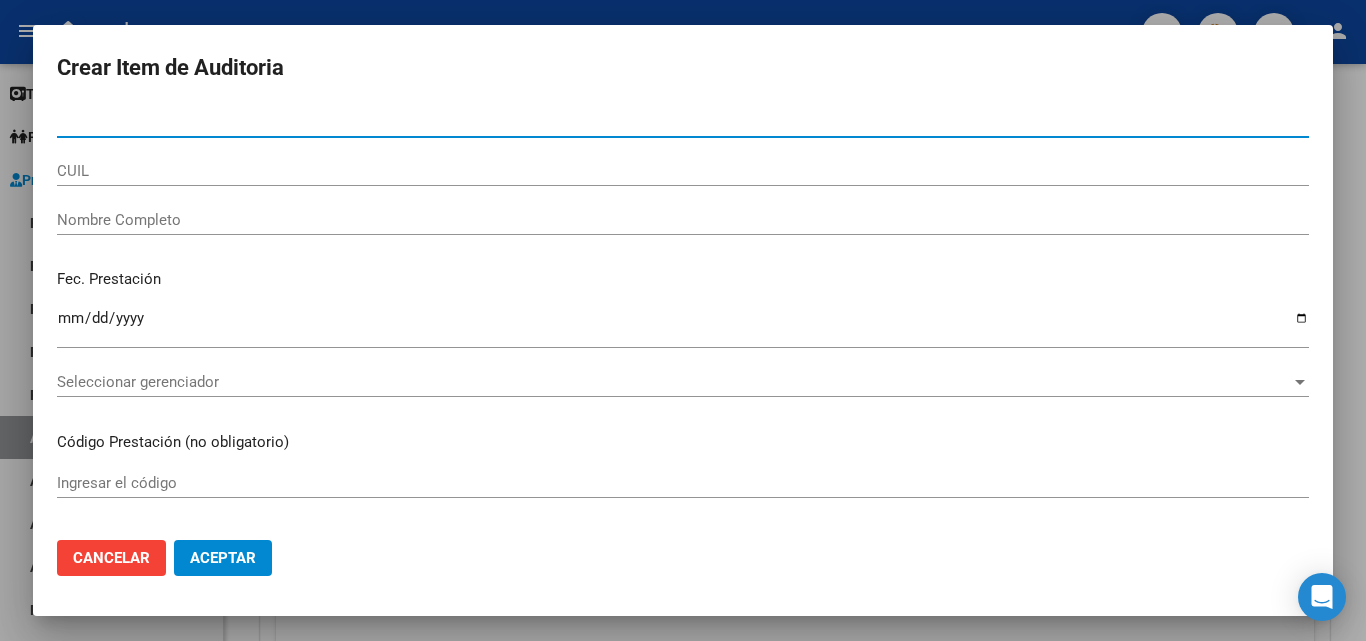click on "Nombre Completo" at bounding box center (683, 220) 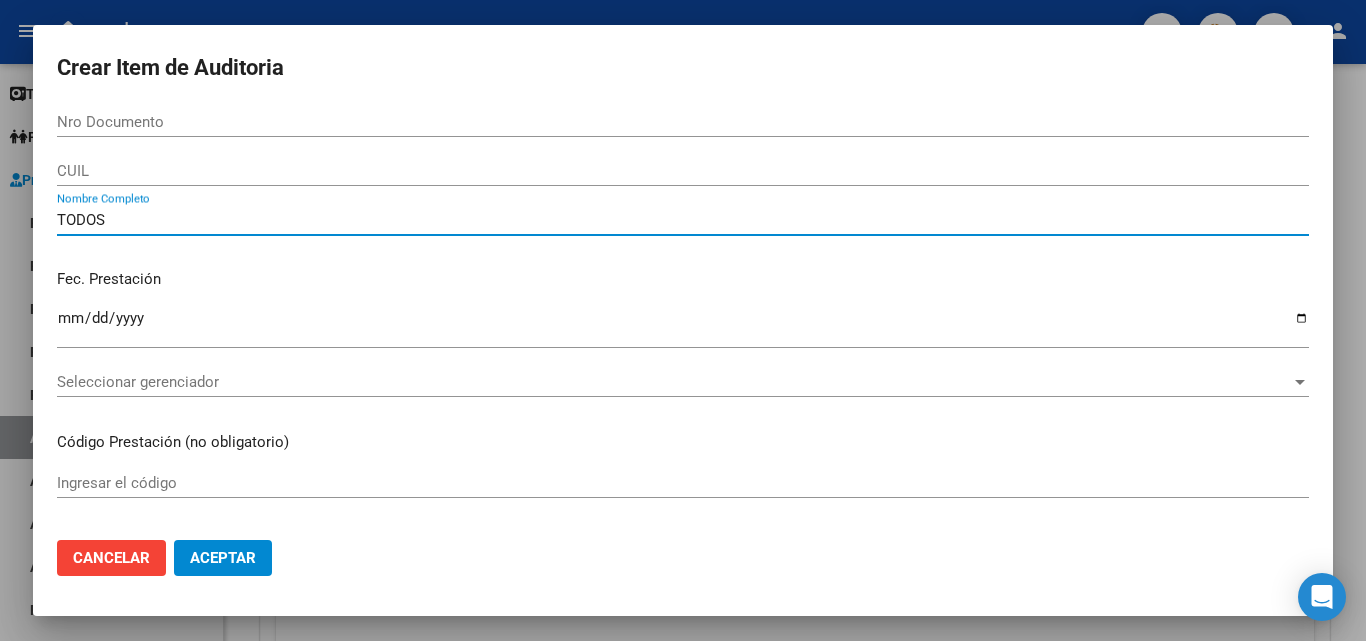 type on "TODOS" 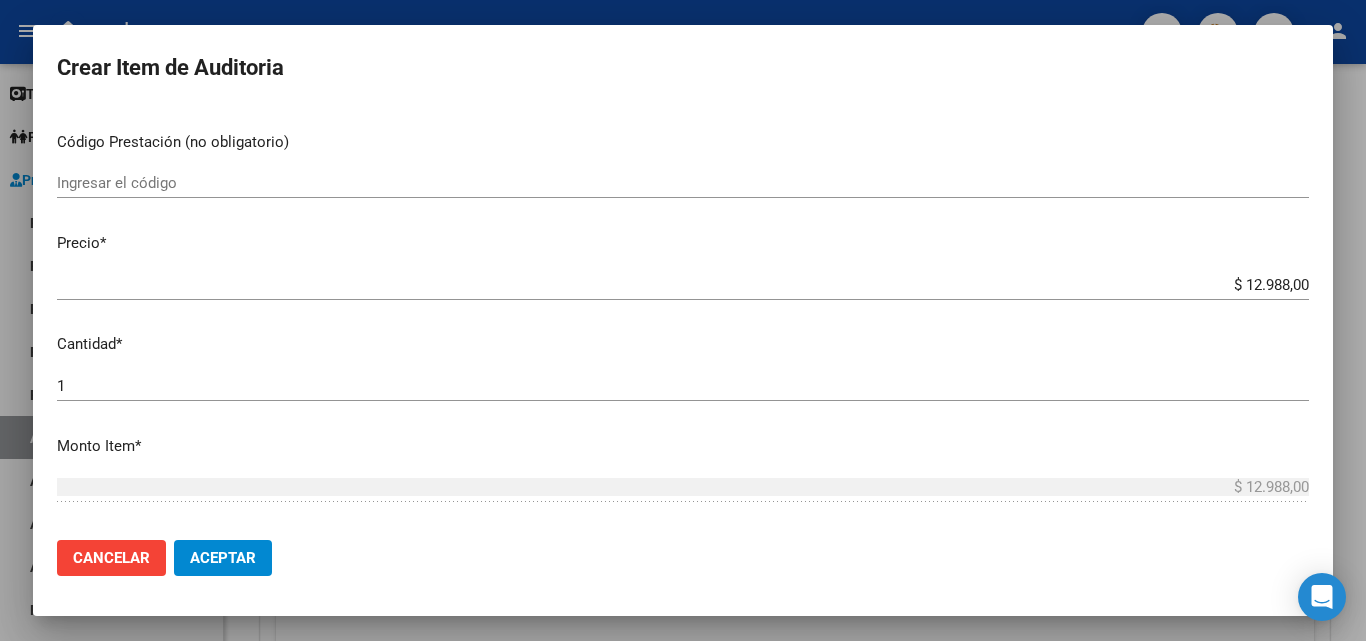 scroll, scrollTop: 400, scrollLeft: 0, axis: vertical 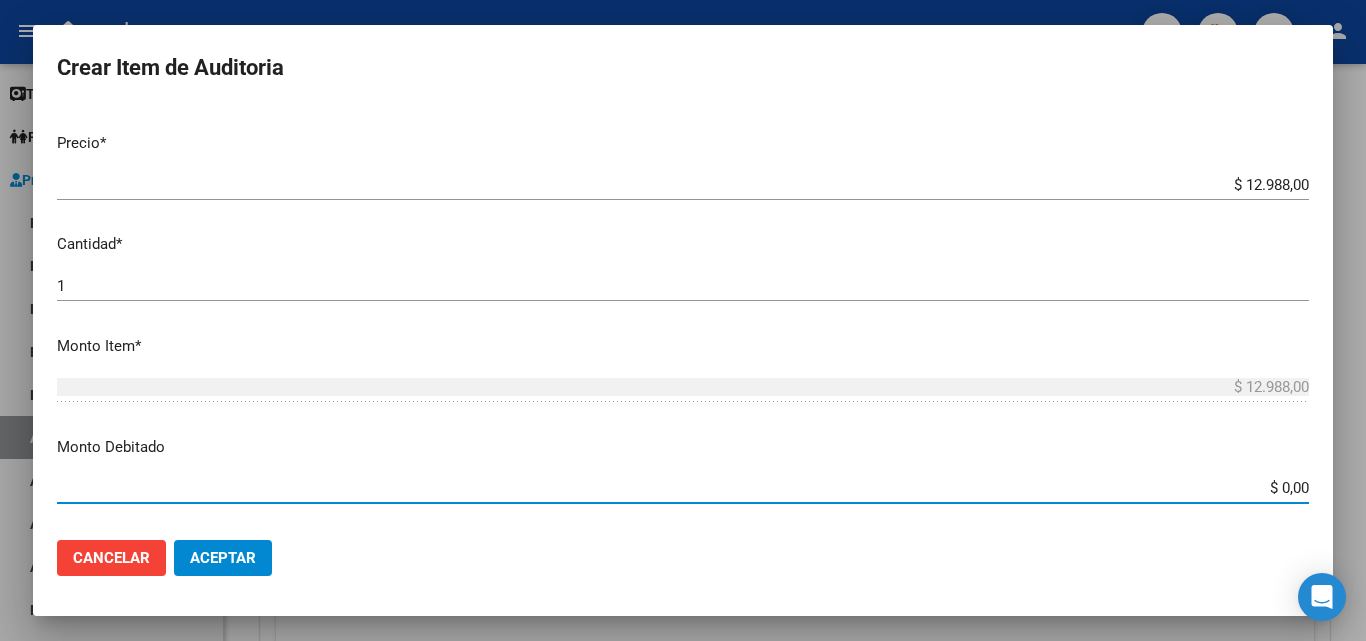 click on "$ 0,00" at bounding box center (683, 488) 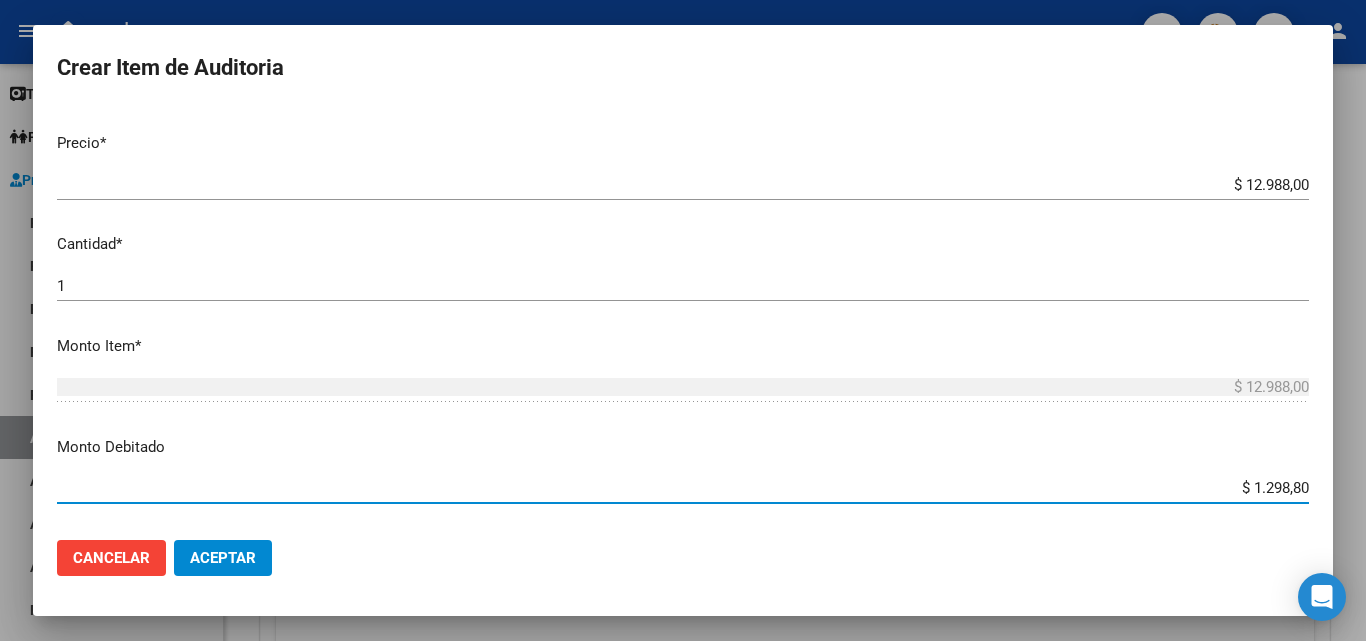 type on "$ 12.988,00" 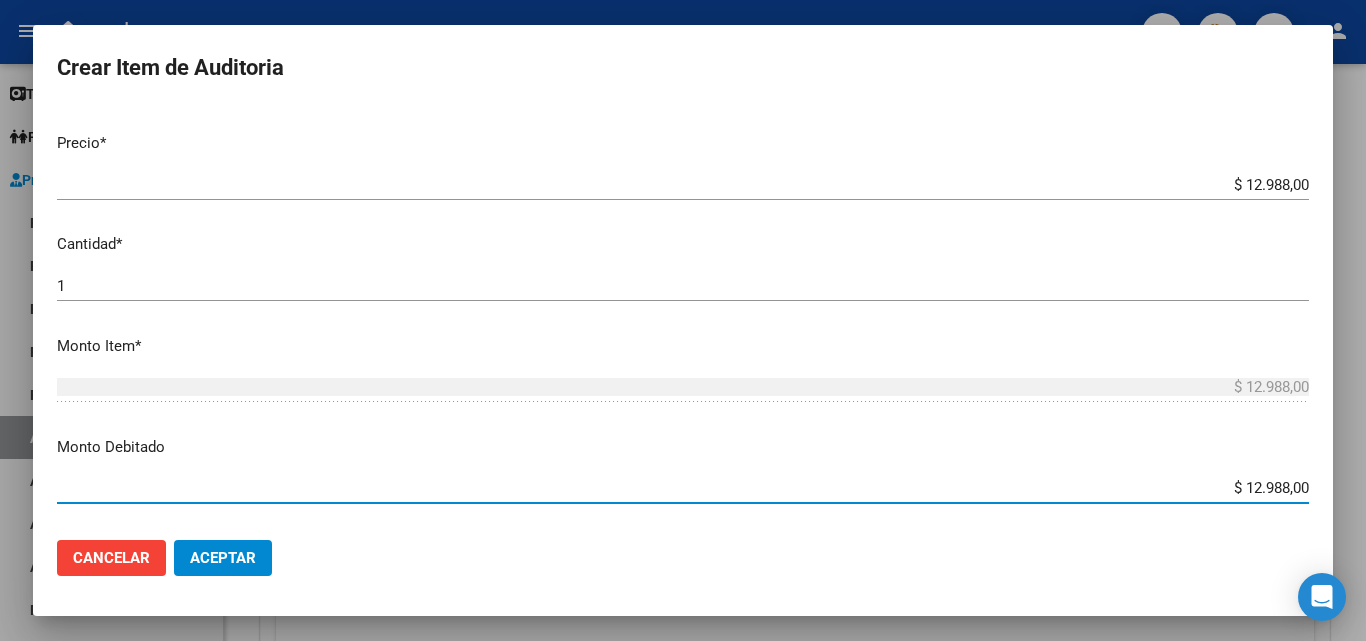 click on "Nro Documento    CUIL    TODOS Nombre Completo  Fec. Prestación    Ingresar la fecha  Seleccionar gerenciador Seleccionar gerenciador Código Prestación (no obligatorio)    Ingresar el código  Precio  *   $ 12.988,00 Ingresar el precio  Cantidad  *   1 Ingresar la cantidad  Monto Item  *   $ 12.988,00 Ingresar el monto  Monto Debitado    $ 12.988,00 Ingresar el monto  Comentario Operador    Ingresar el Comentario  Comentario Gerenciador    Ingresar el Comentario  Descripción    Ingresar el Descripción   Atencion Tipo  Seleccionar tipo Seleccionar tipo  Nomenclador  Seleccionar Nomenclador Seleccionar Nomenclador" at bounding box center (683, 315) 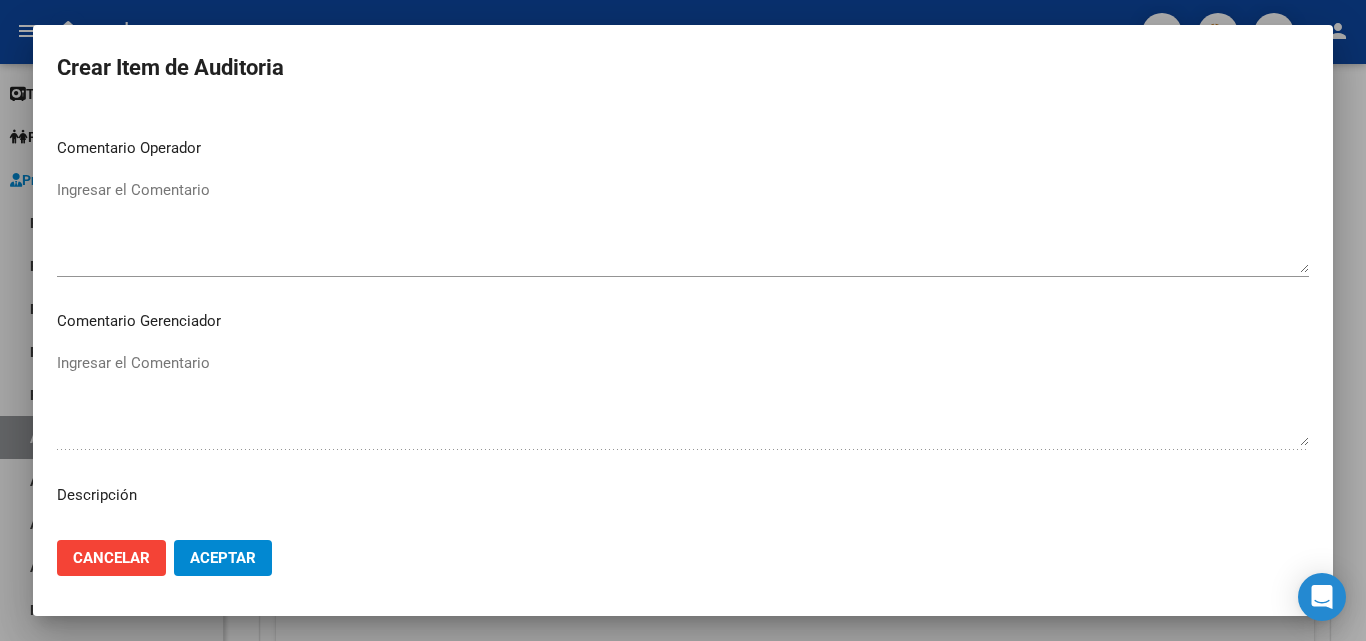 scroll, scrollTop: 700, scrollLeft: 0, axis: vertical 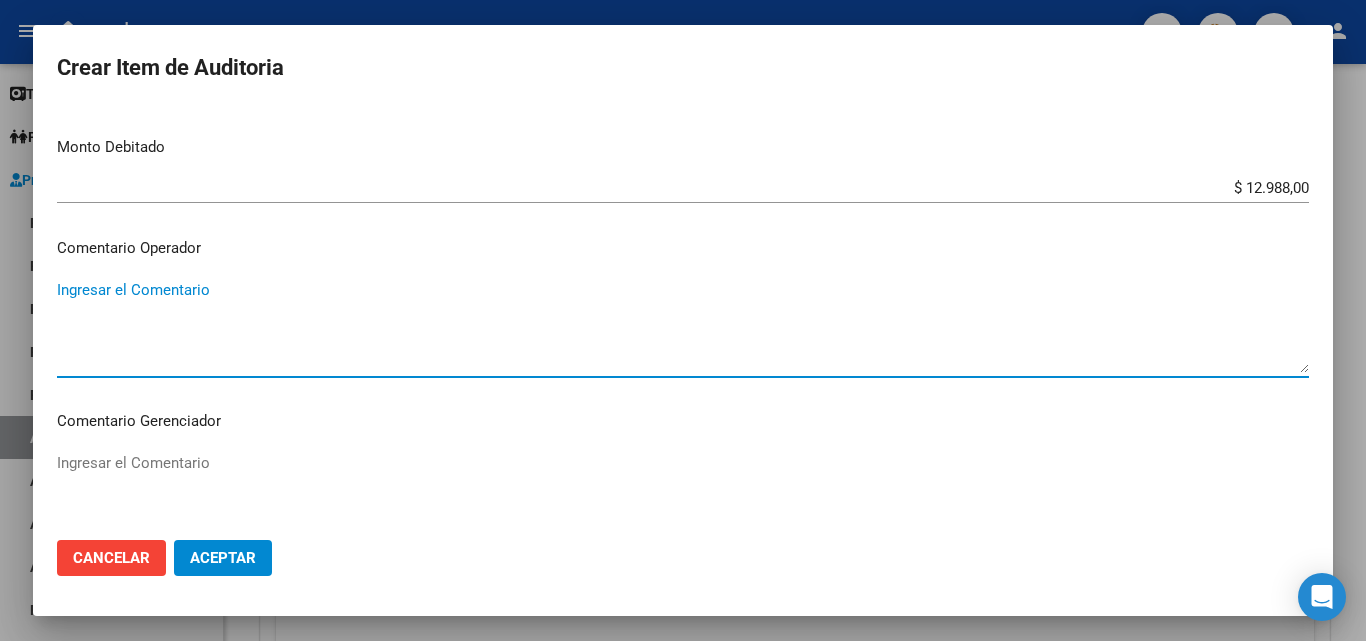 paste on "RECHAZADA POR ILEGITIMA; FALTA COPIA DE DNI QUE ACREDITE IDENTIDAD" 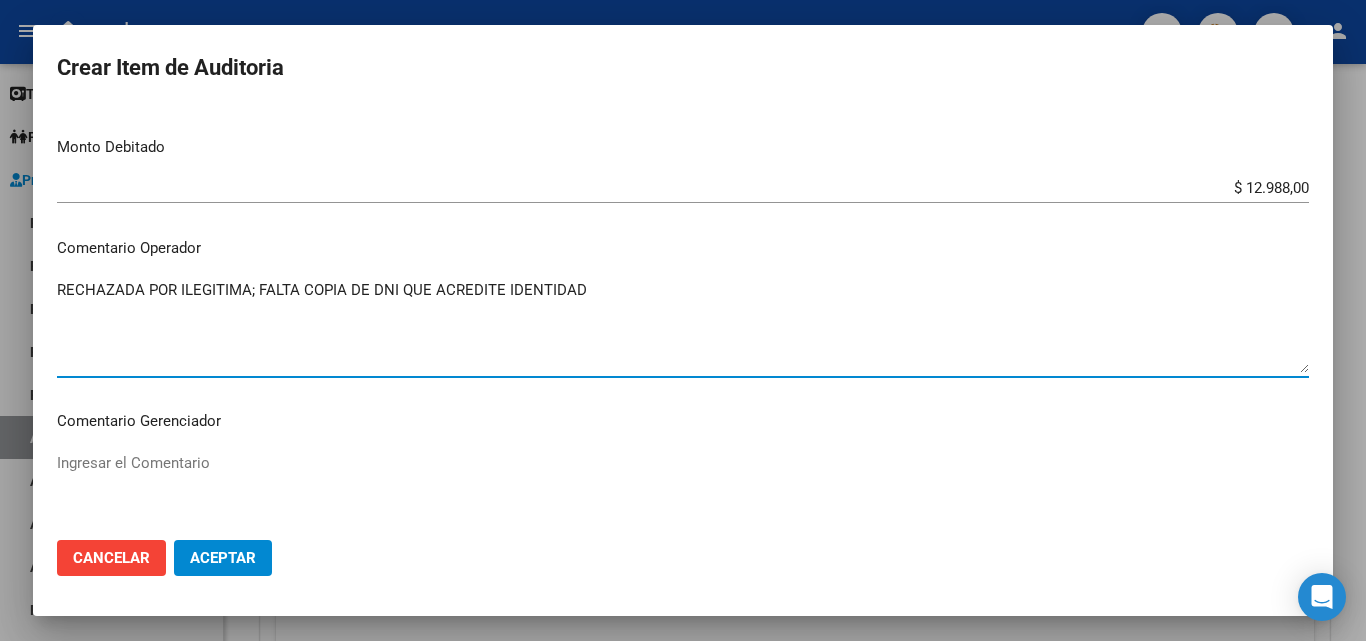 type on "RECHAZADA POR ILEGITIMA; FALTA COPIA DE DNI QUE ACREDITE IDENTIDAD" 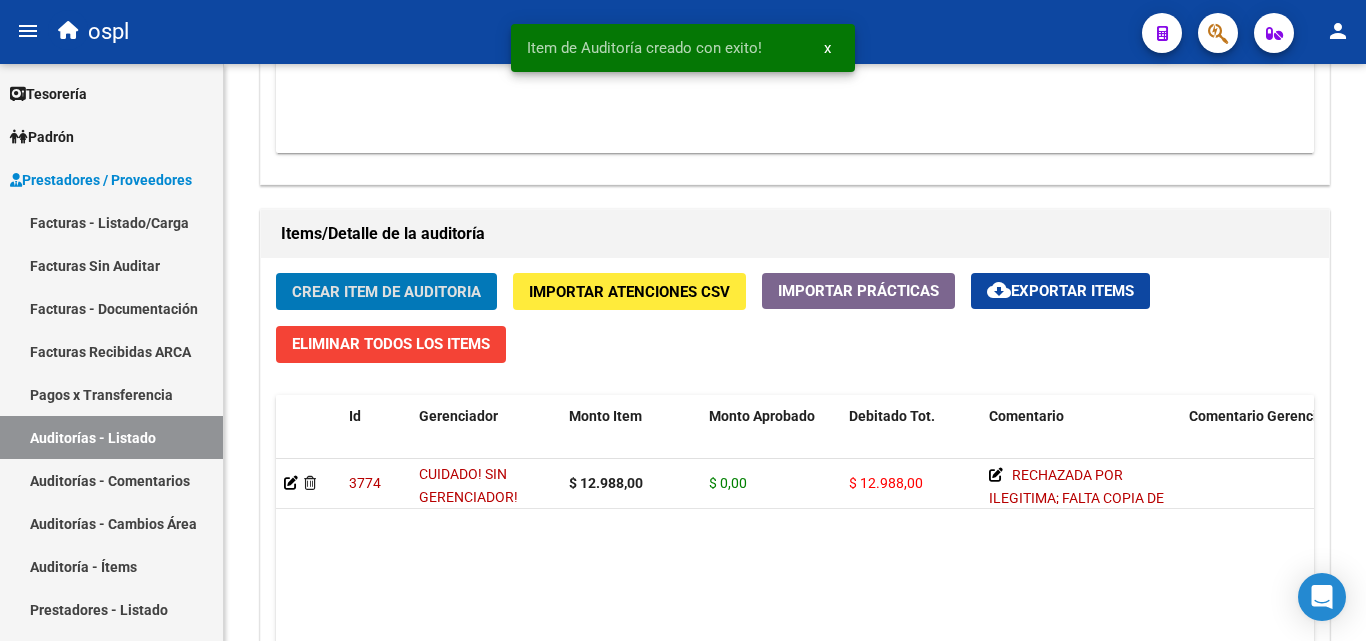 scroll, scrollTop: 1301, scrollLeft: 0, axis: vertical 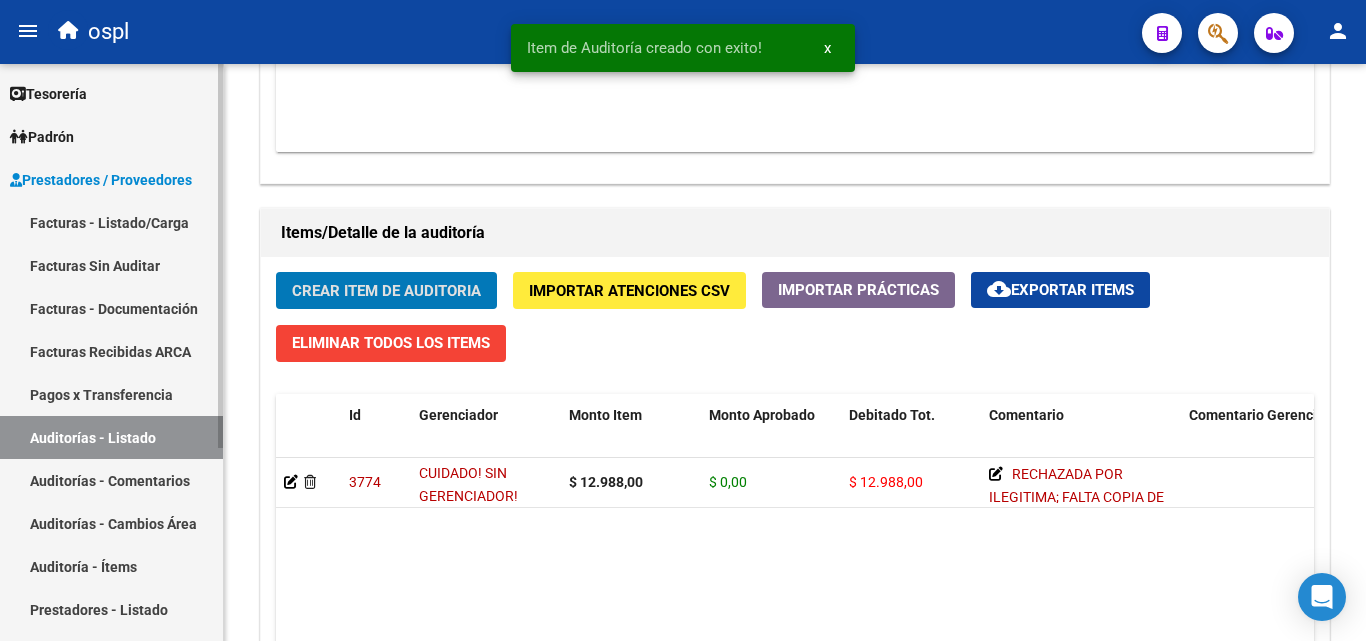 click on "Facturas Sin Auditar" at bounding box center [111, 265] 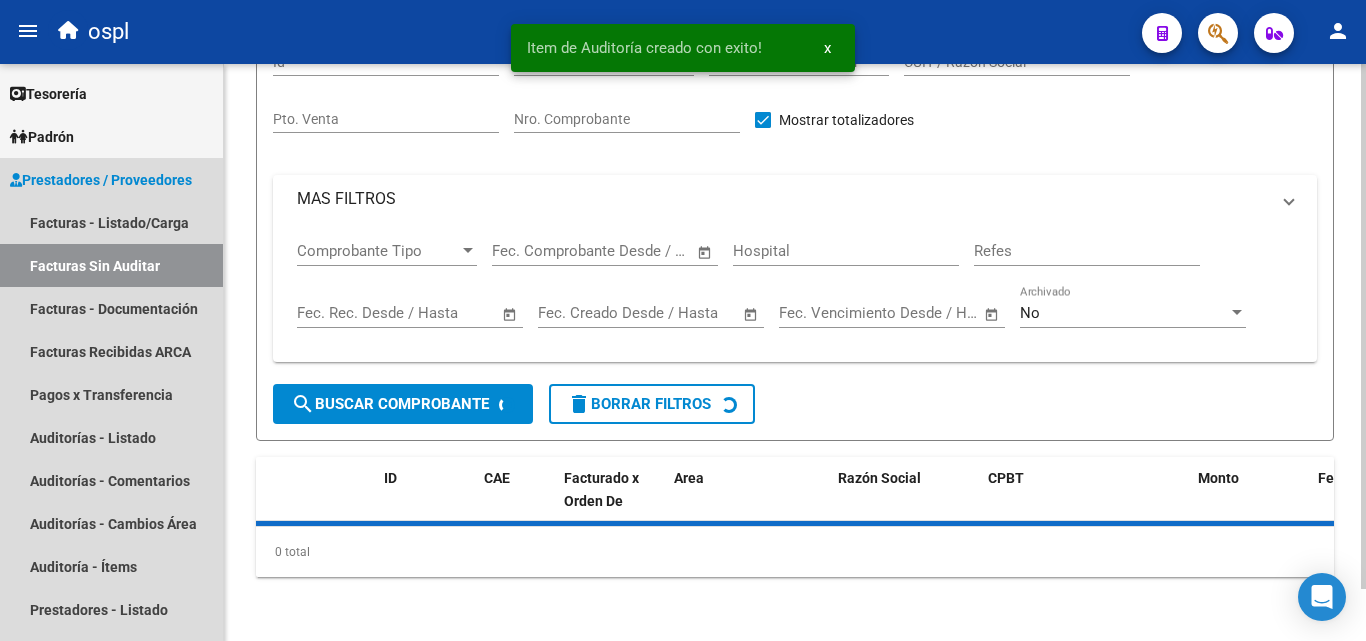 scroll, scrollTop: 57, scrollLeft: 0, axis: vertical 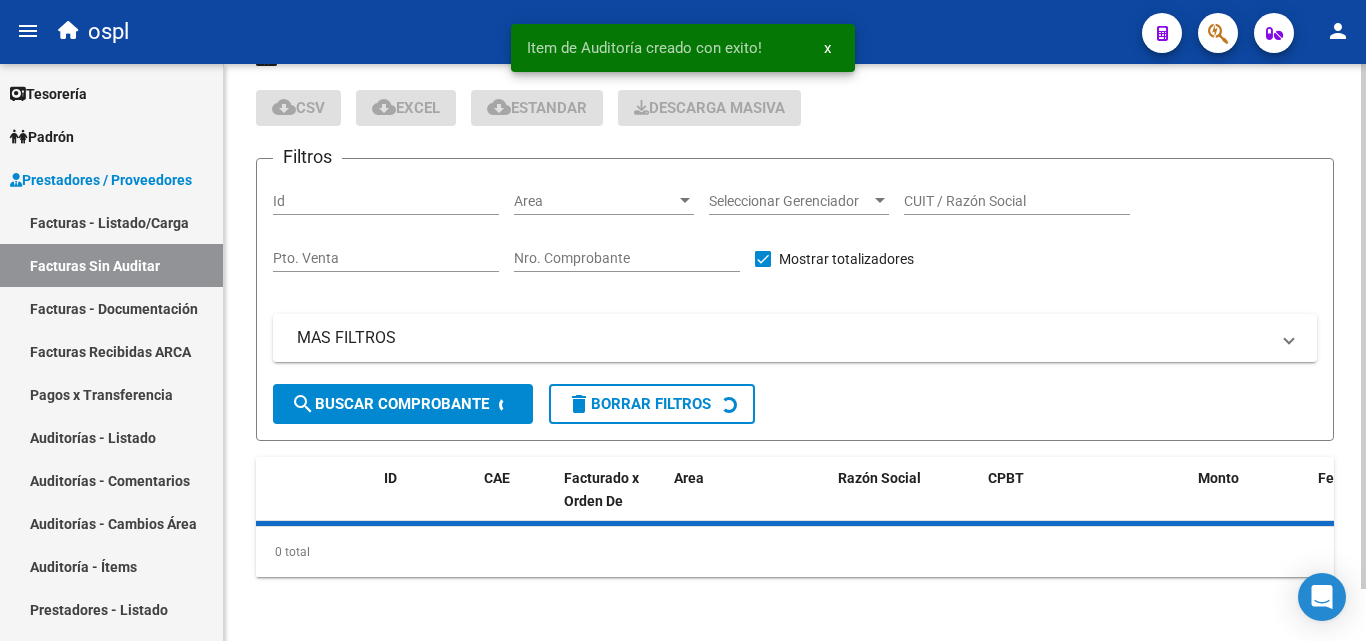 click on "Nro. Comprobante" at bounding box center (627, 258) 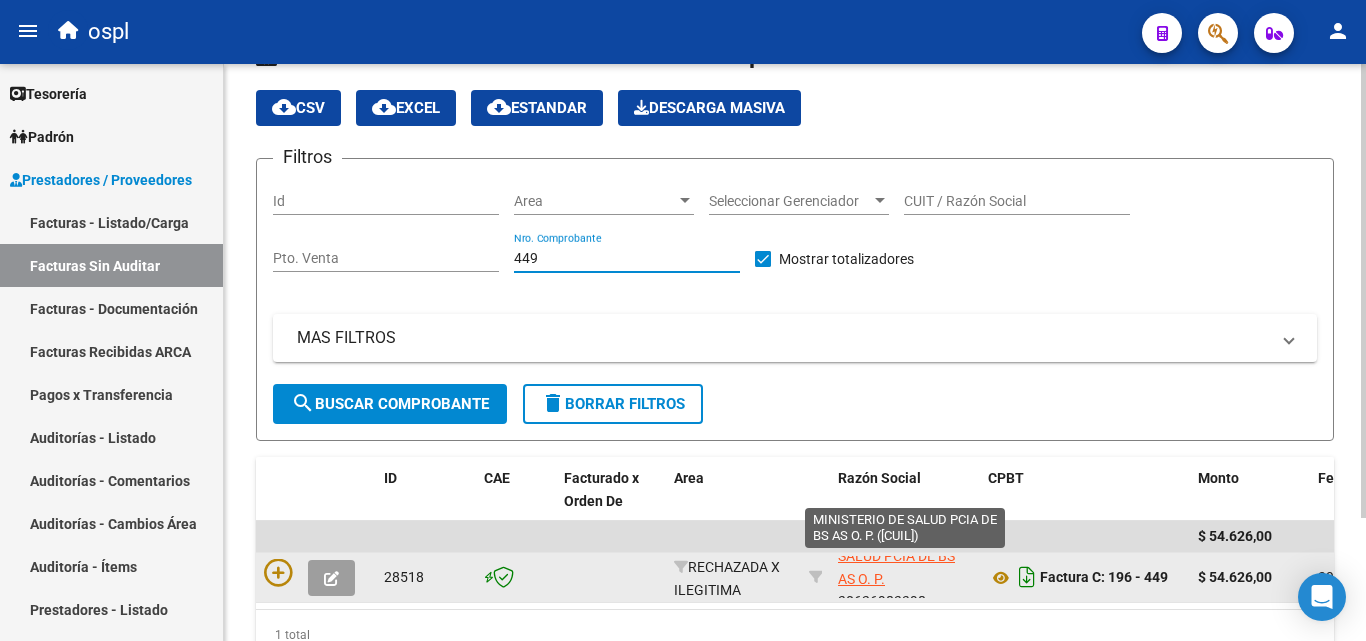 scroll, scrollTop: 49, scrollLeft: 0, axis: vertical 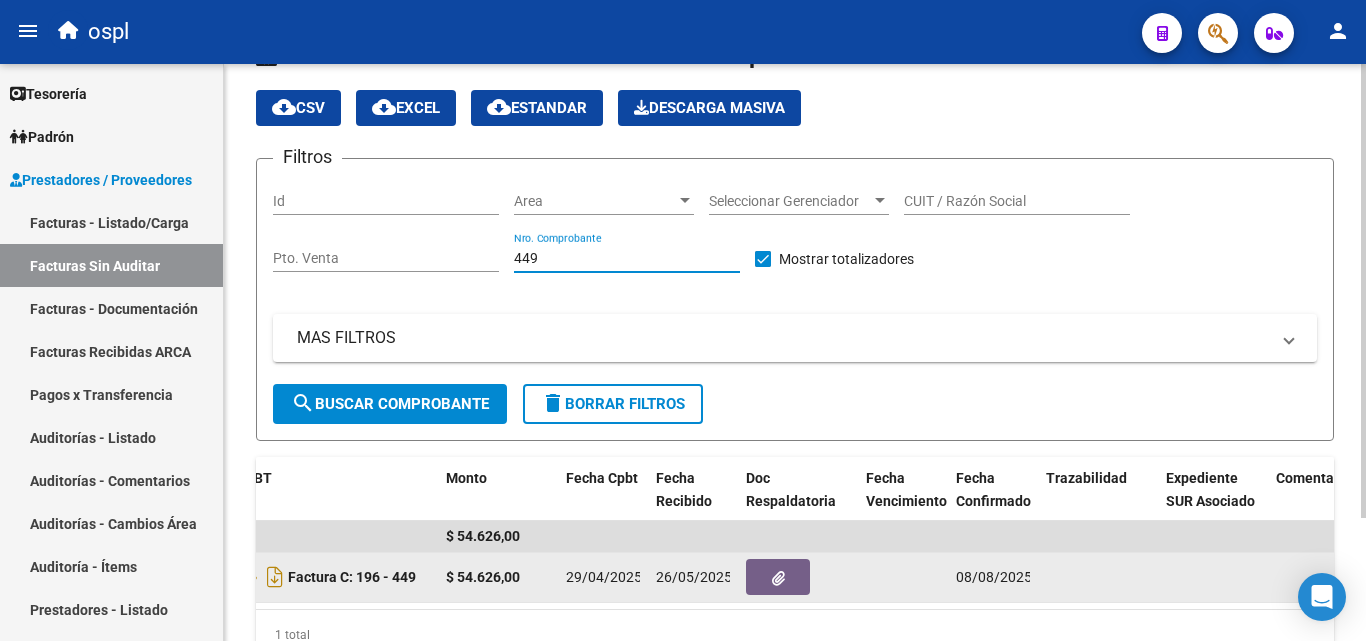 click 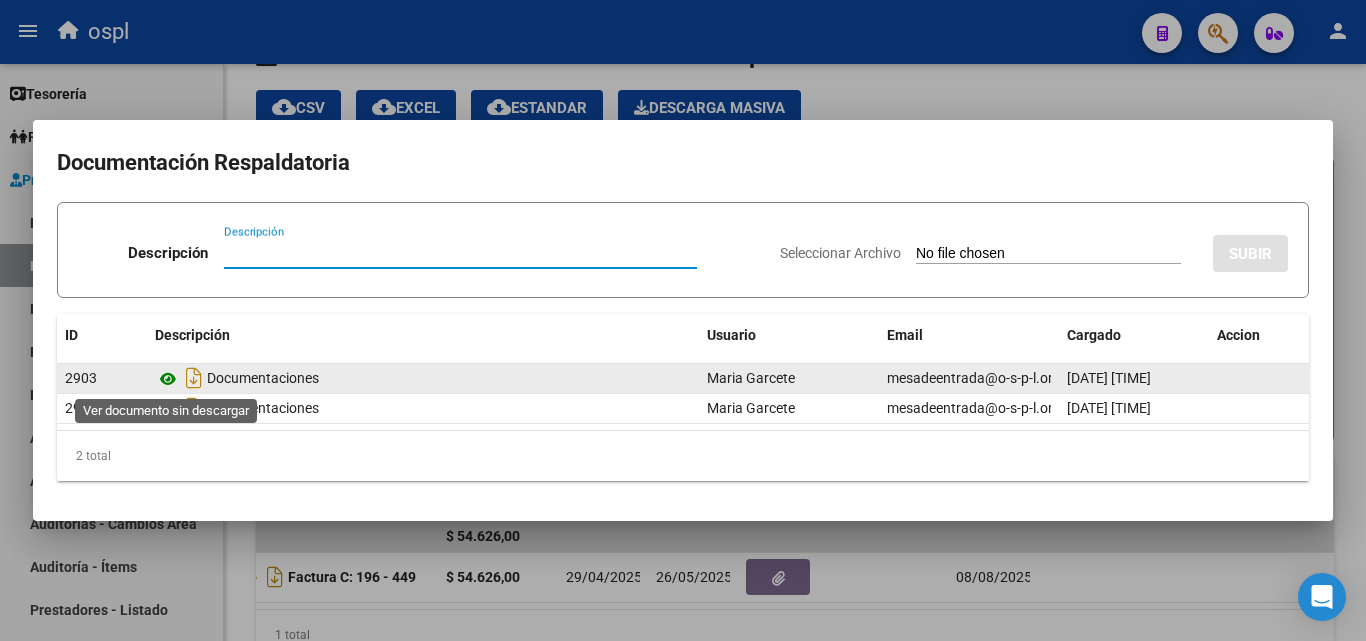 click 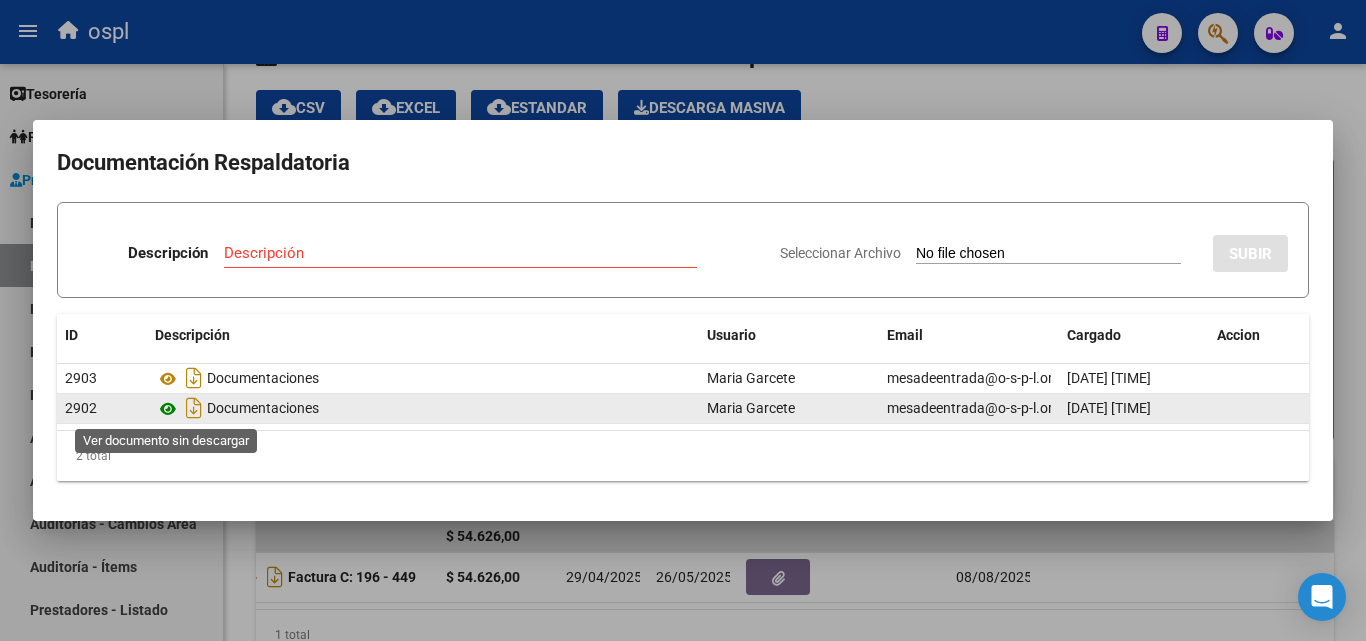 click 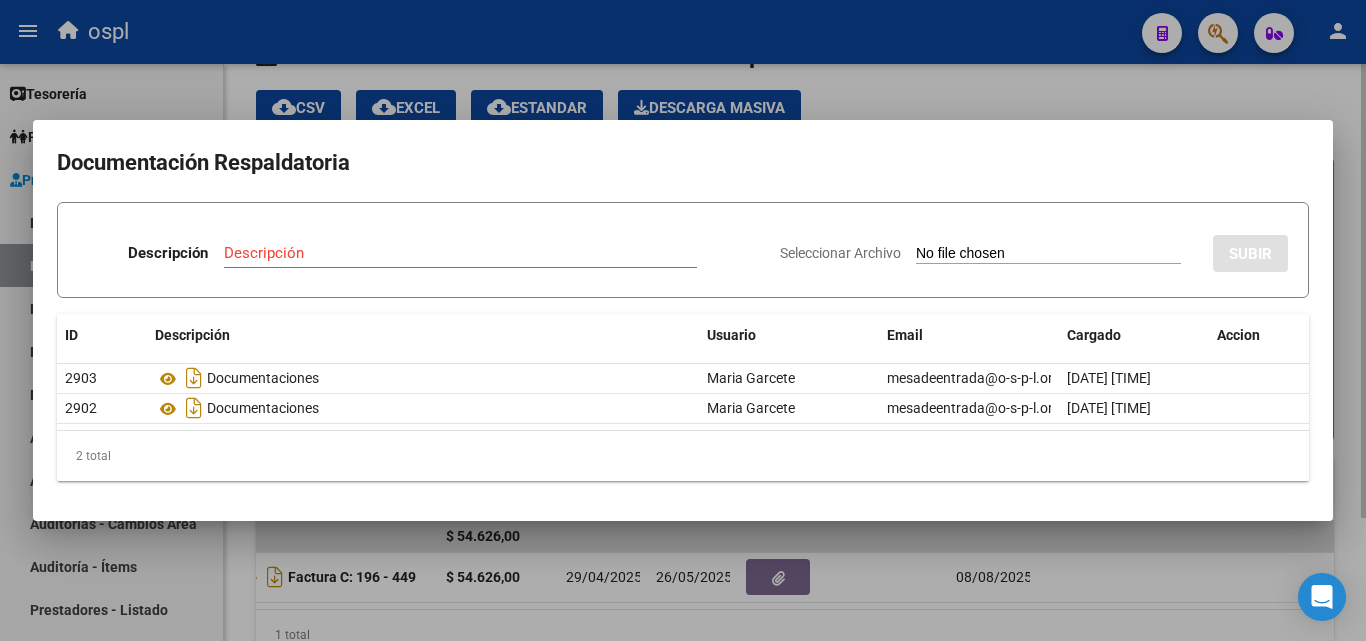 click at bounding box center [683, 320] 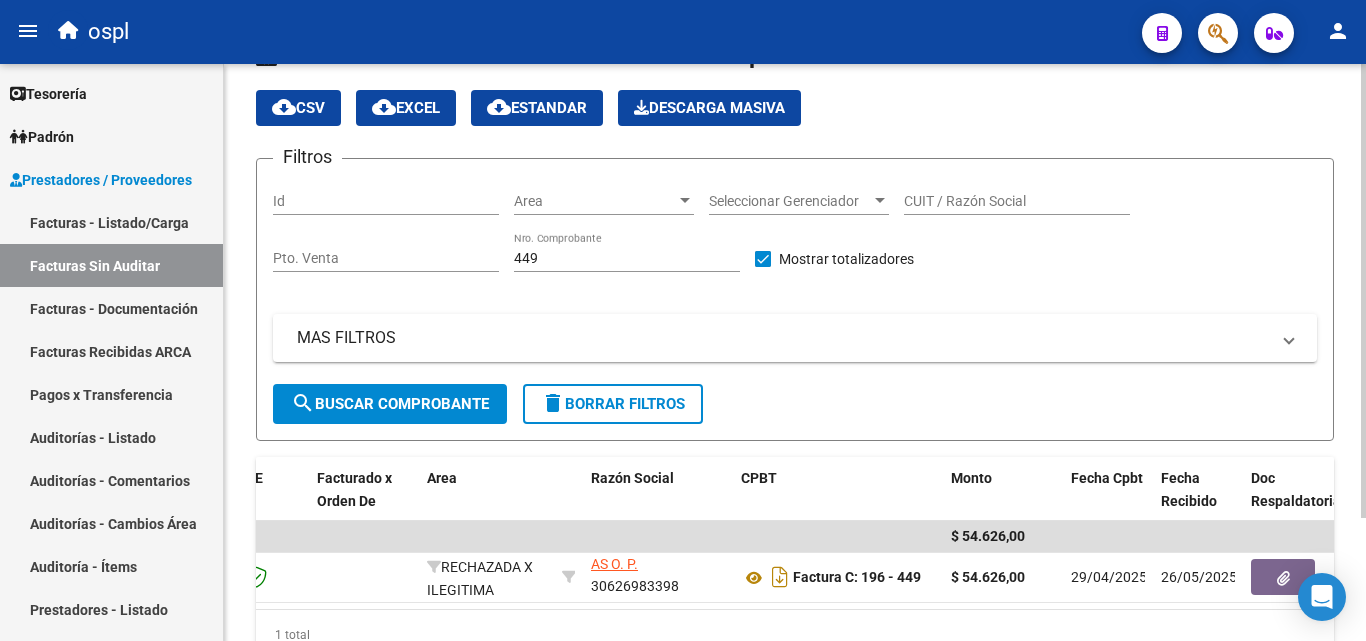 scroll, scrollTop: 0, scrollLeft: 0, axis: both 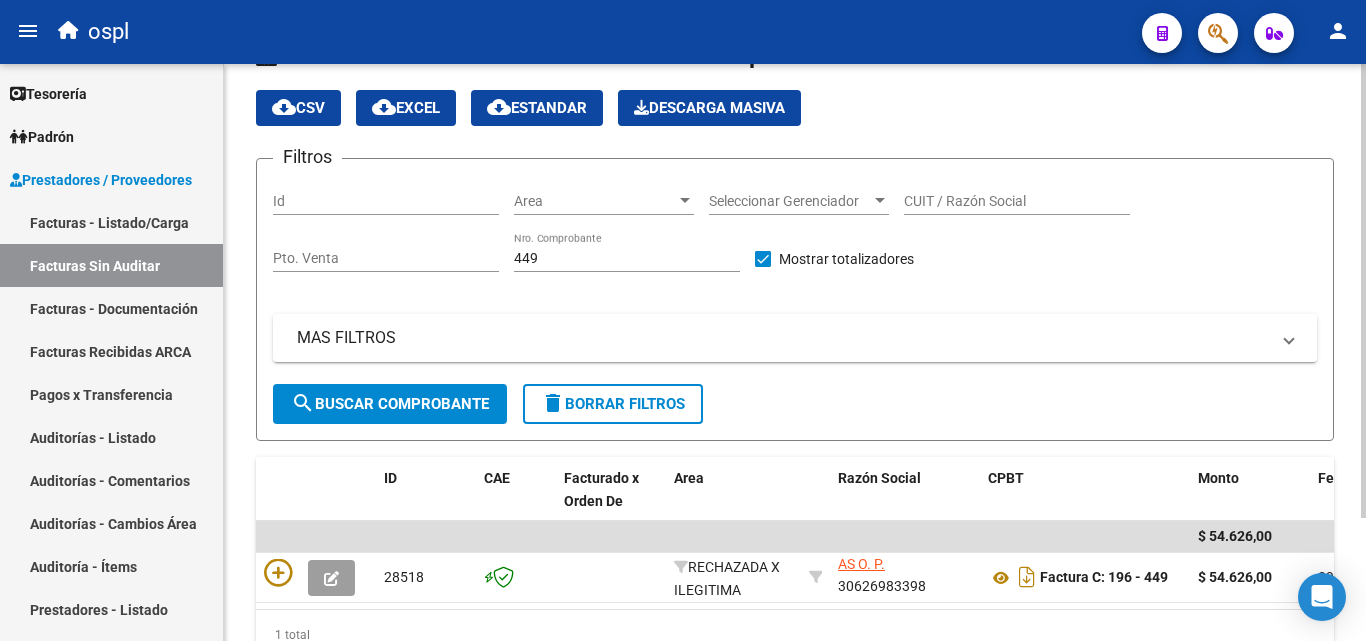 click on "449 Nro. Comprobante" 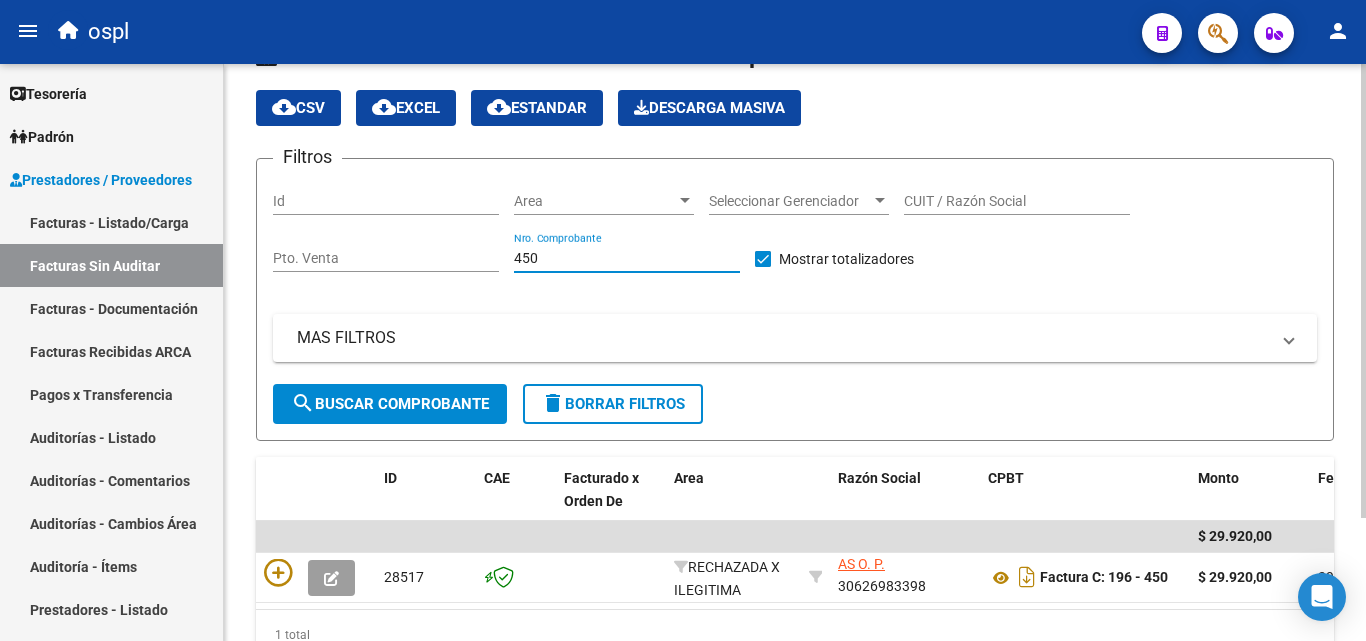 click on "450" at bounding box center [627, 258] 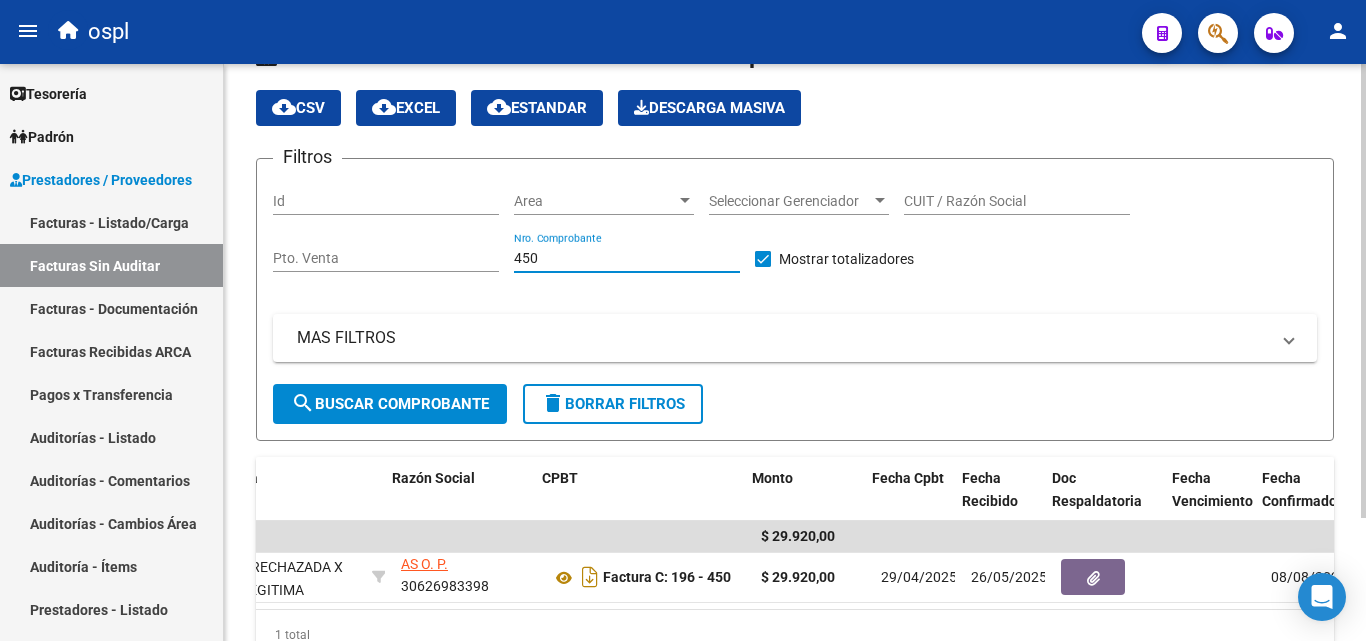 scroll, scrollTop: 0, scrollLeft: 446, axis: horizontal 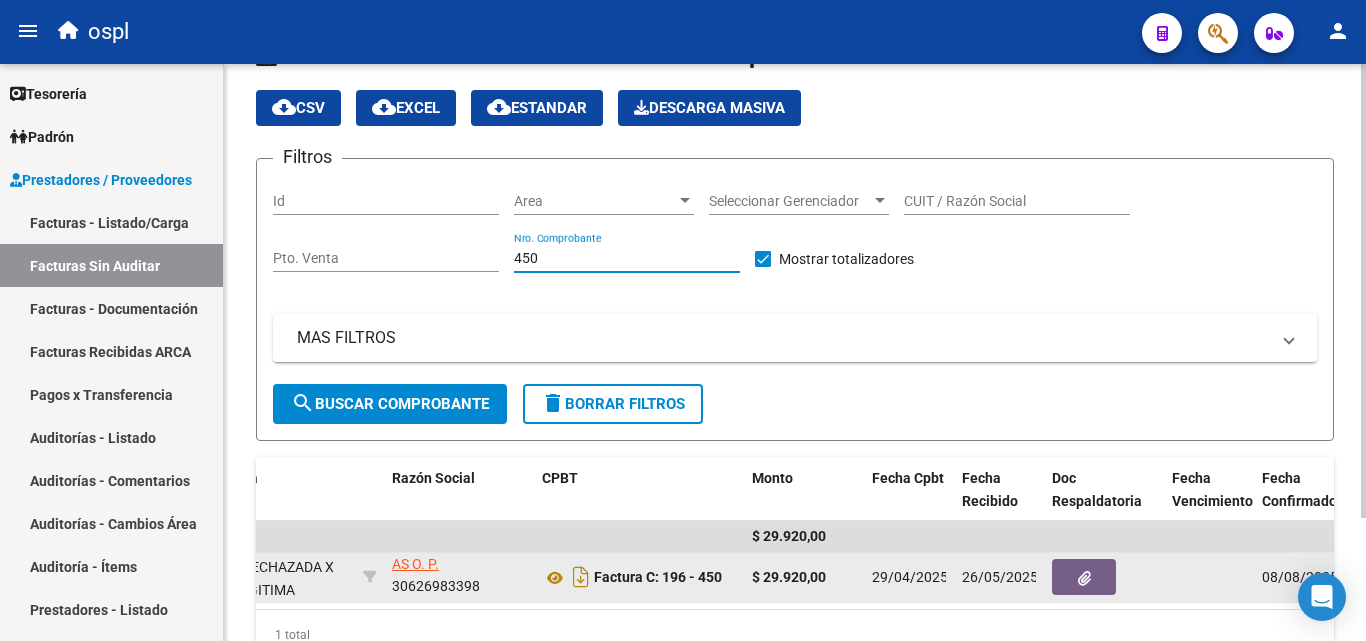 type on "450" 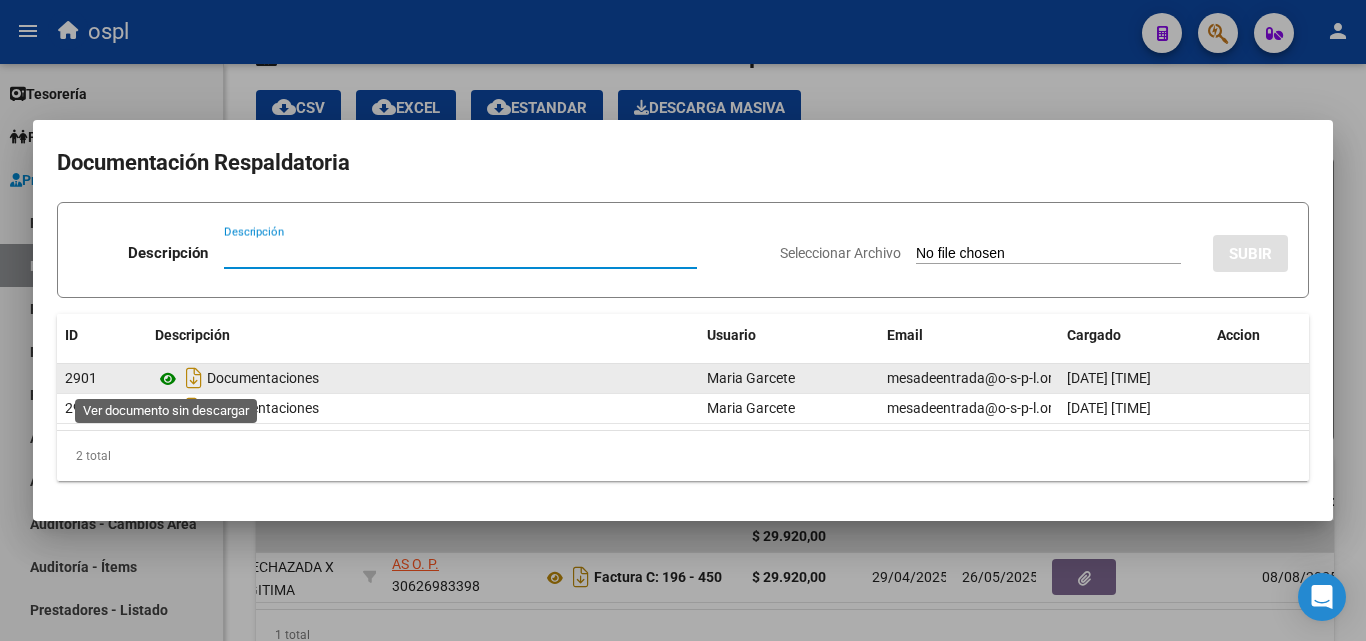 click 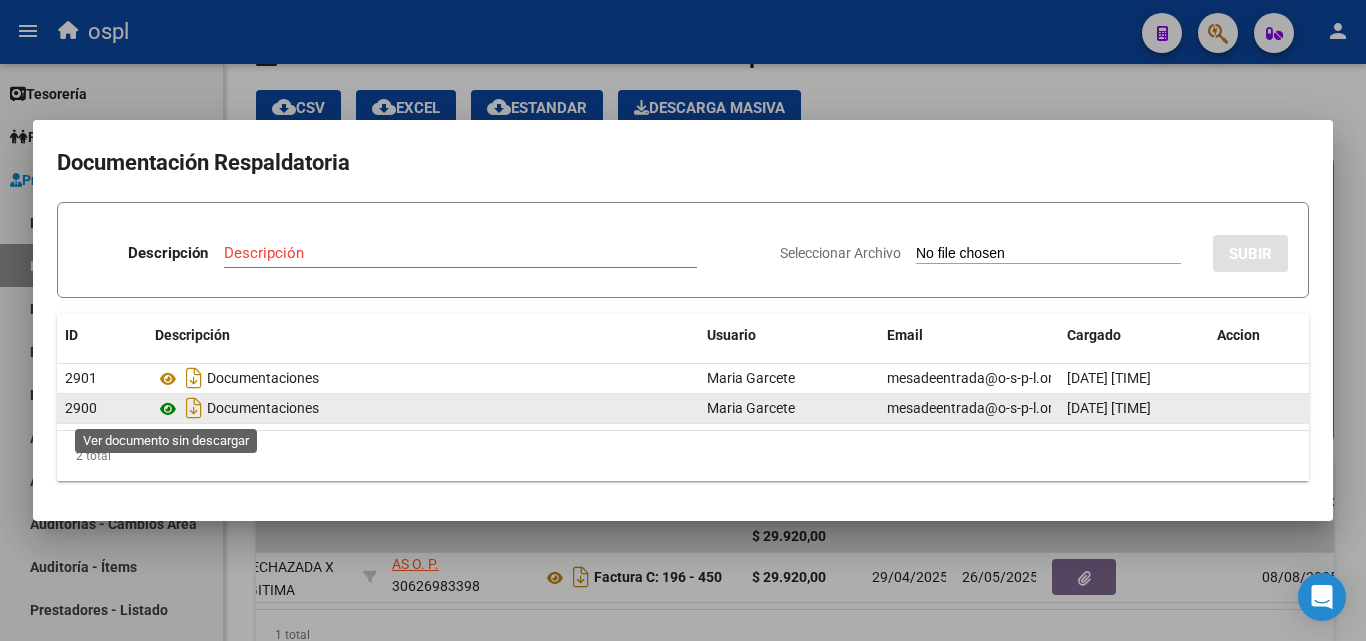 click 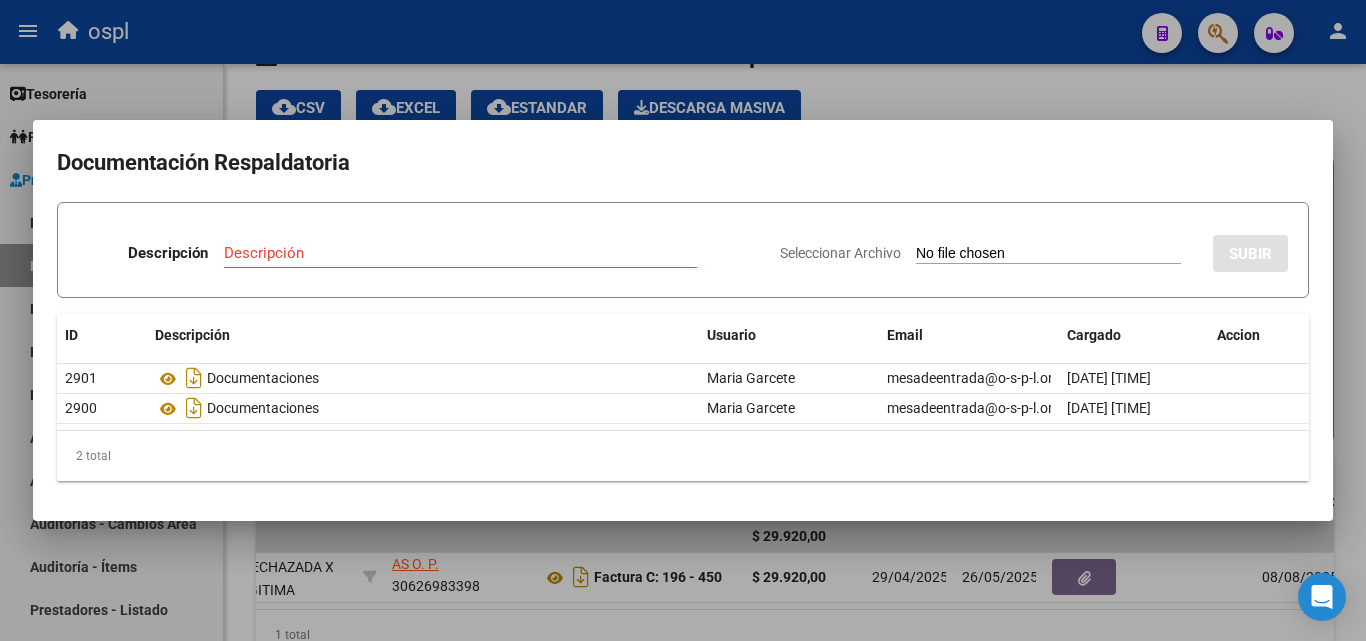click at bounding box center (683, 320) 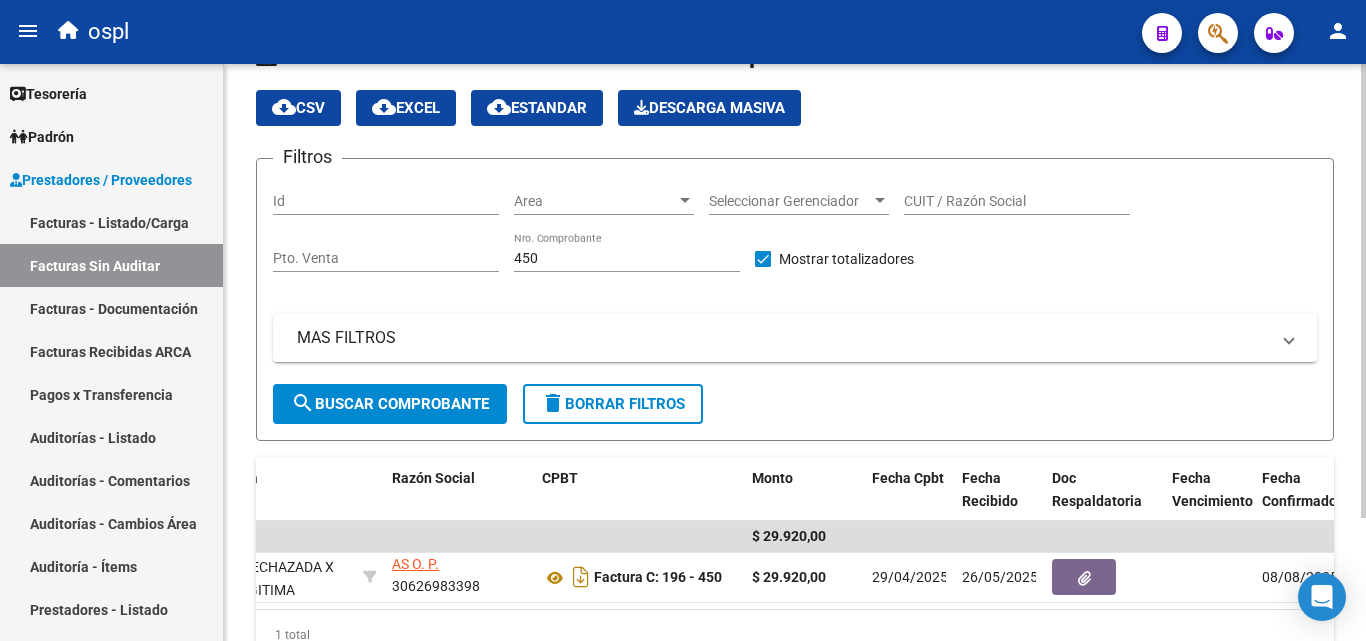 scroll, scrollTop: 0, scrollLeft: 0, axis: both 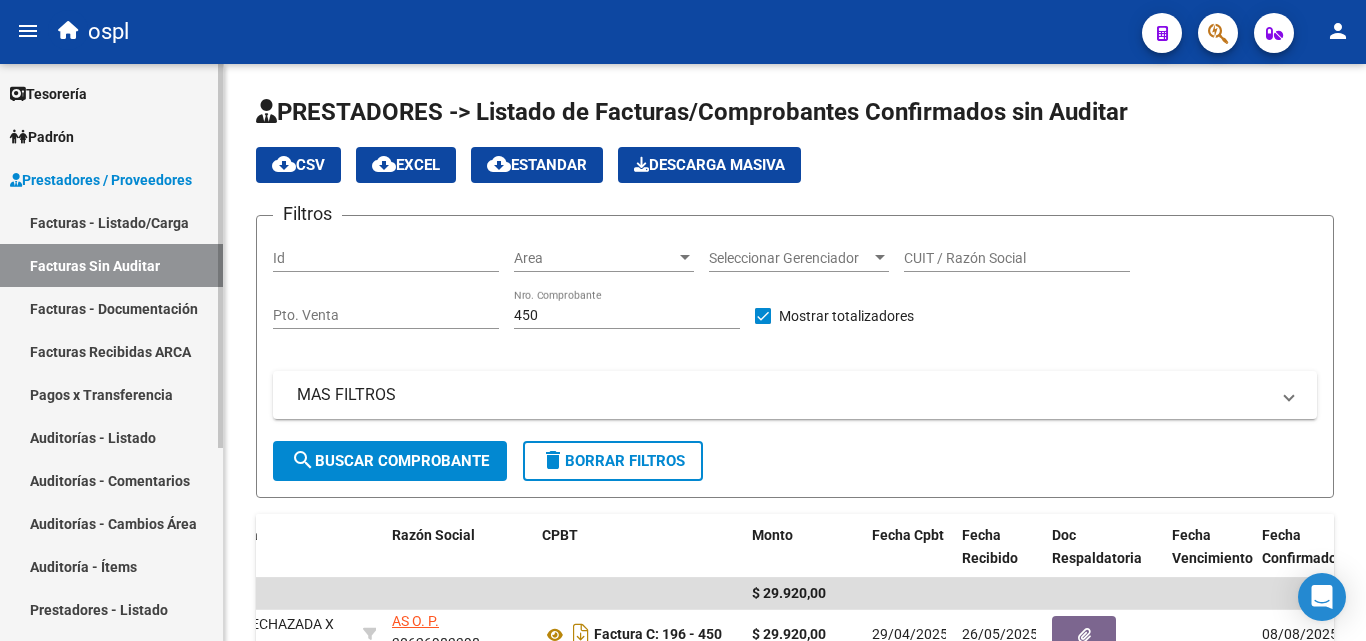 click on "Facturas Sin Auditar" at bounding box center [111, 265] 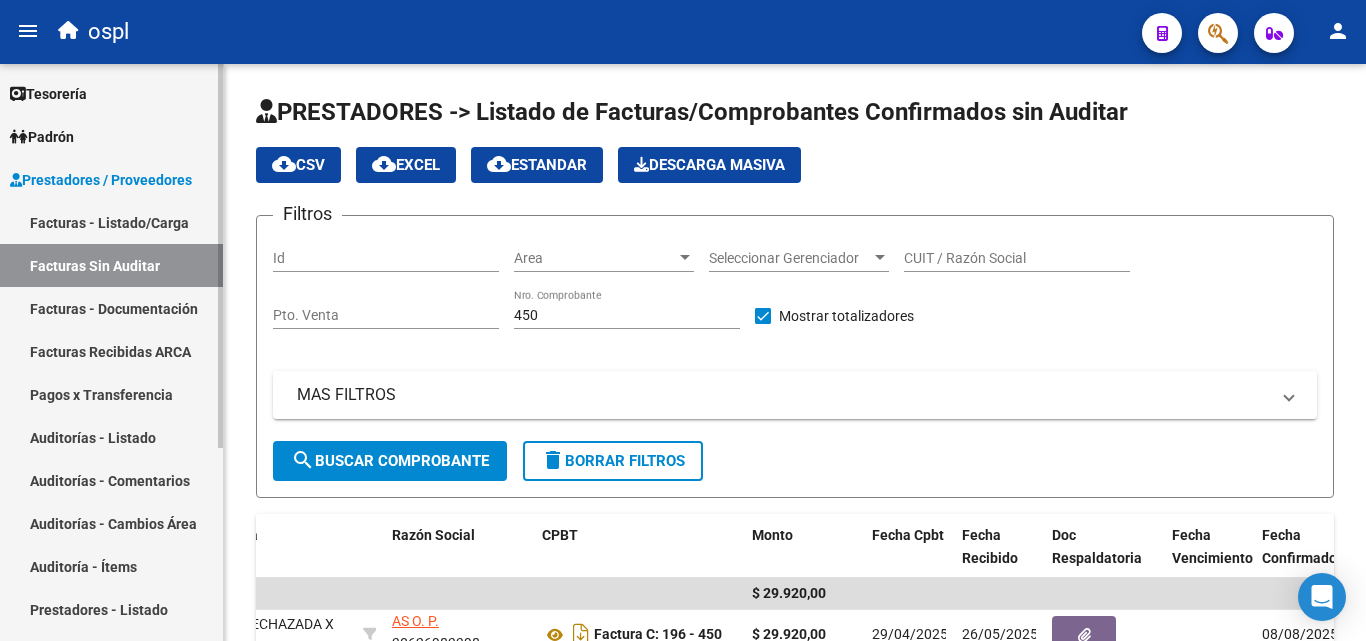 drag, startPoint x: 182, startPoint y: 441, endPoint x: 157, endPoint y: 320, distance: 123.55566 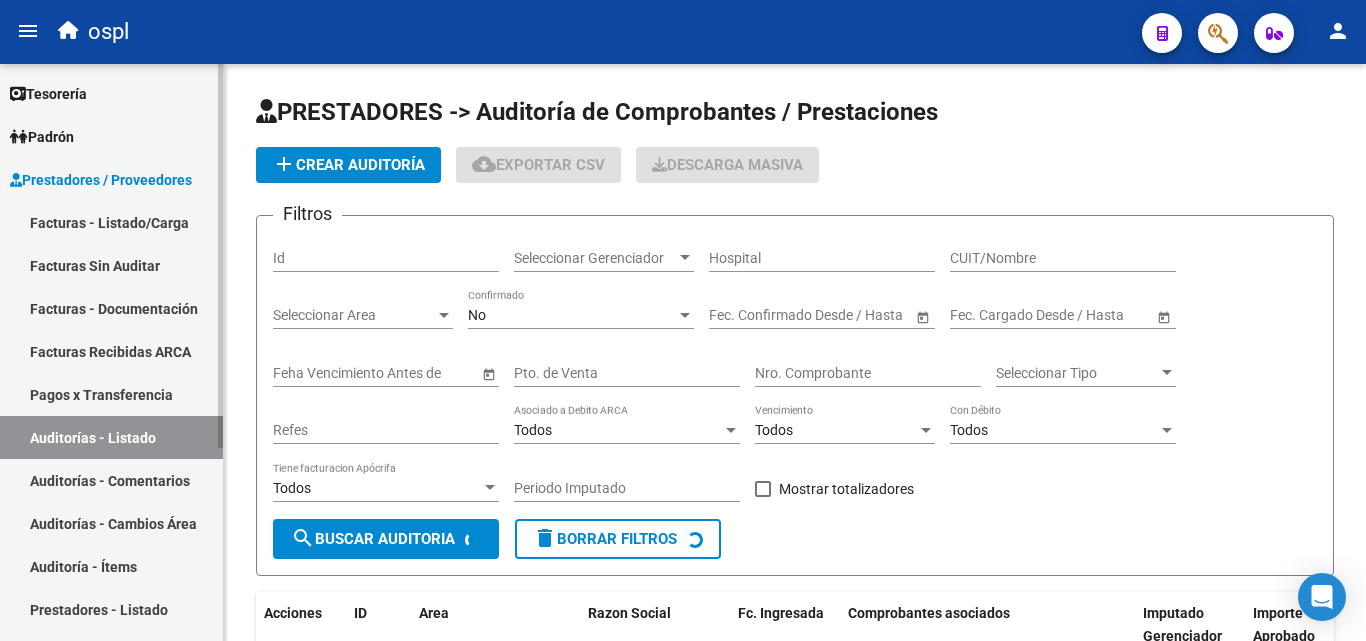 click on "Facturas Sin Auditar" at bounding box center (111, 265) 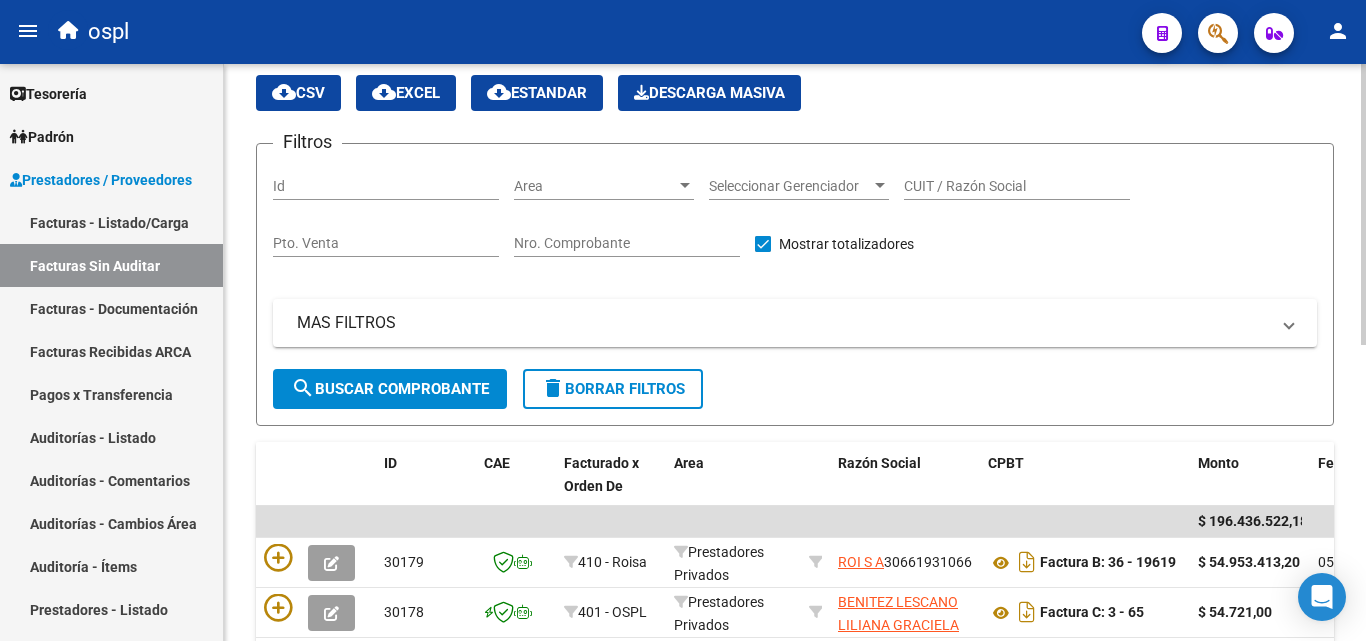 scroll, scrollTop: 100, scrollLeft: 0, axis: vertical 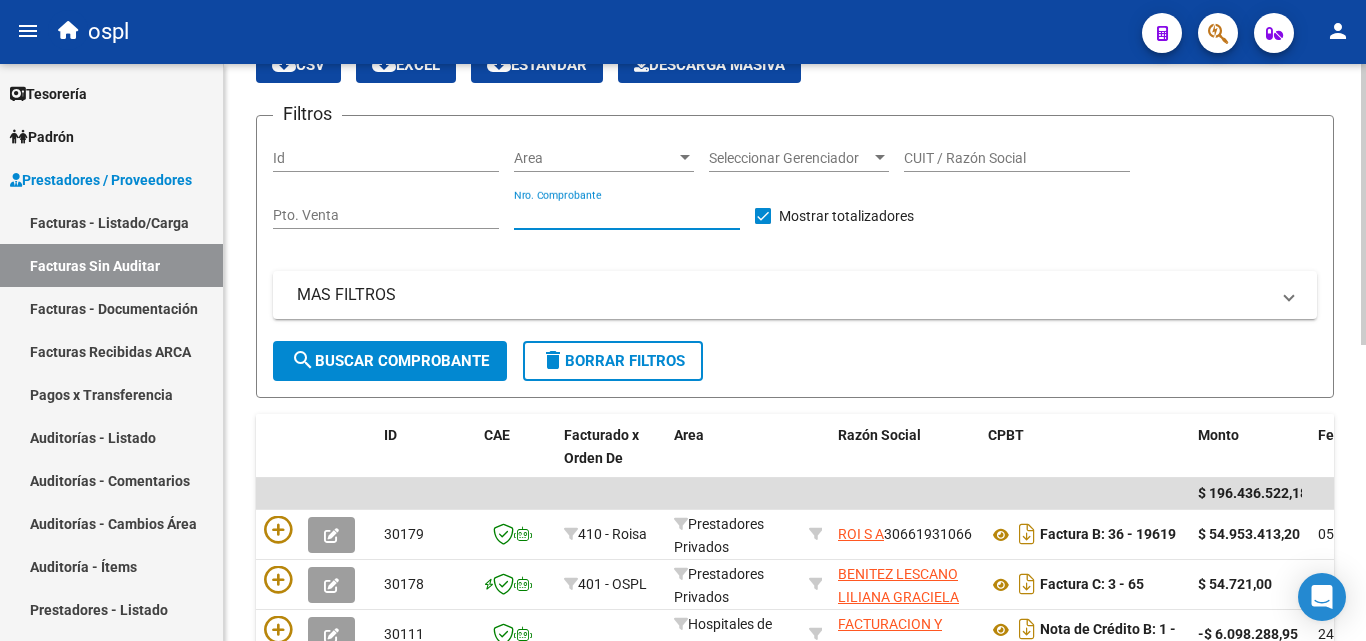 click on "Nro. Comprobante" at bounding box center [627, 215] 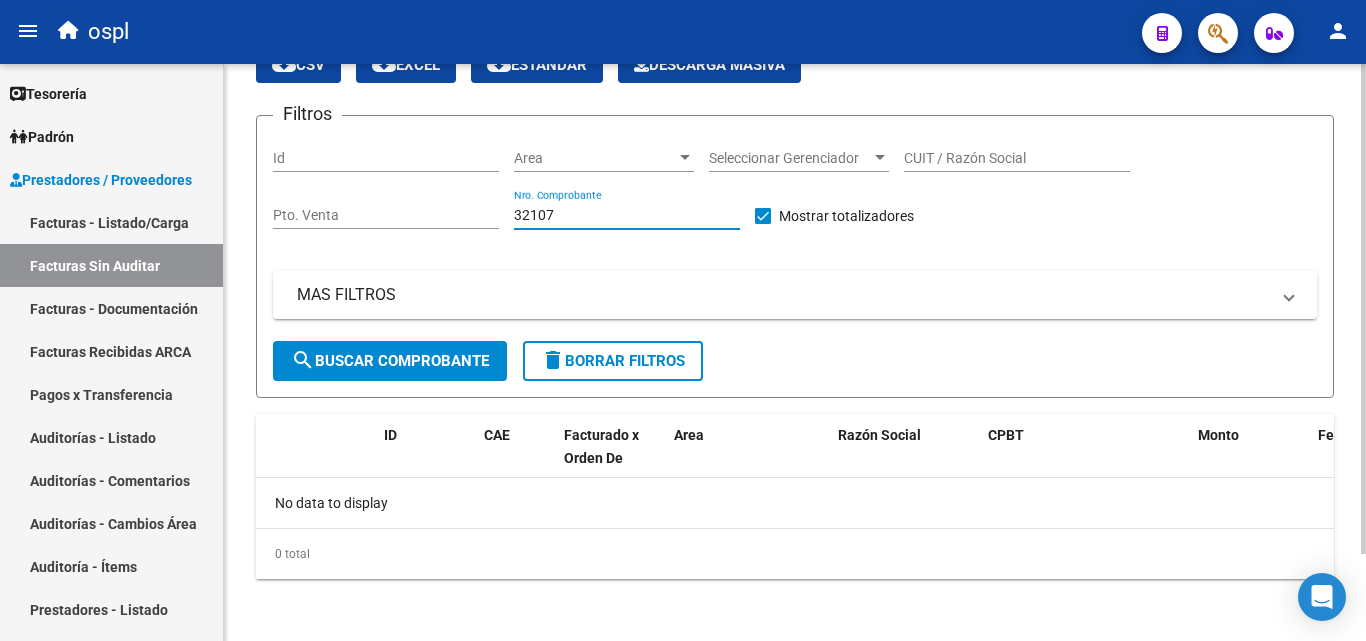 type on "32107" 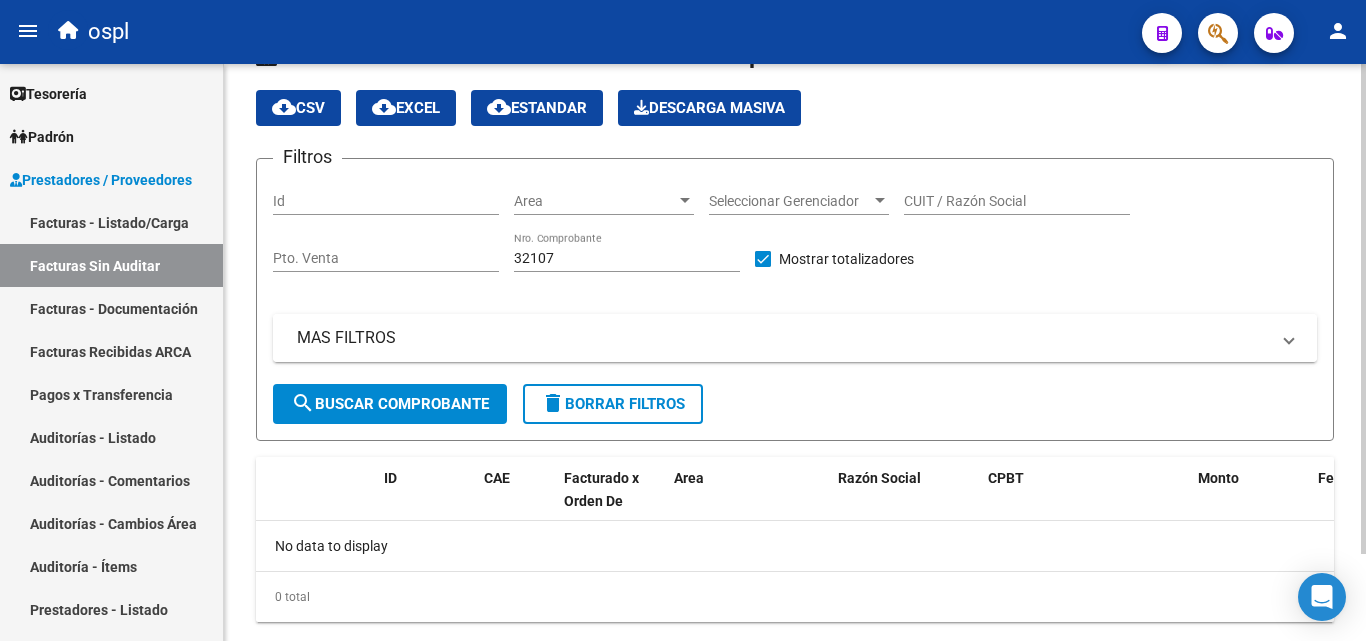 scroll, scrollTop: 100, scrollLeft: 0, axis: vertical 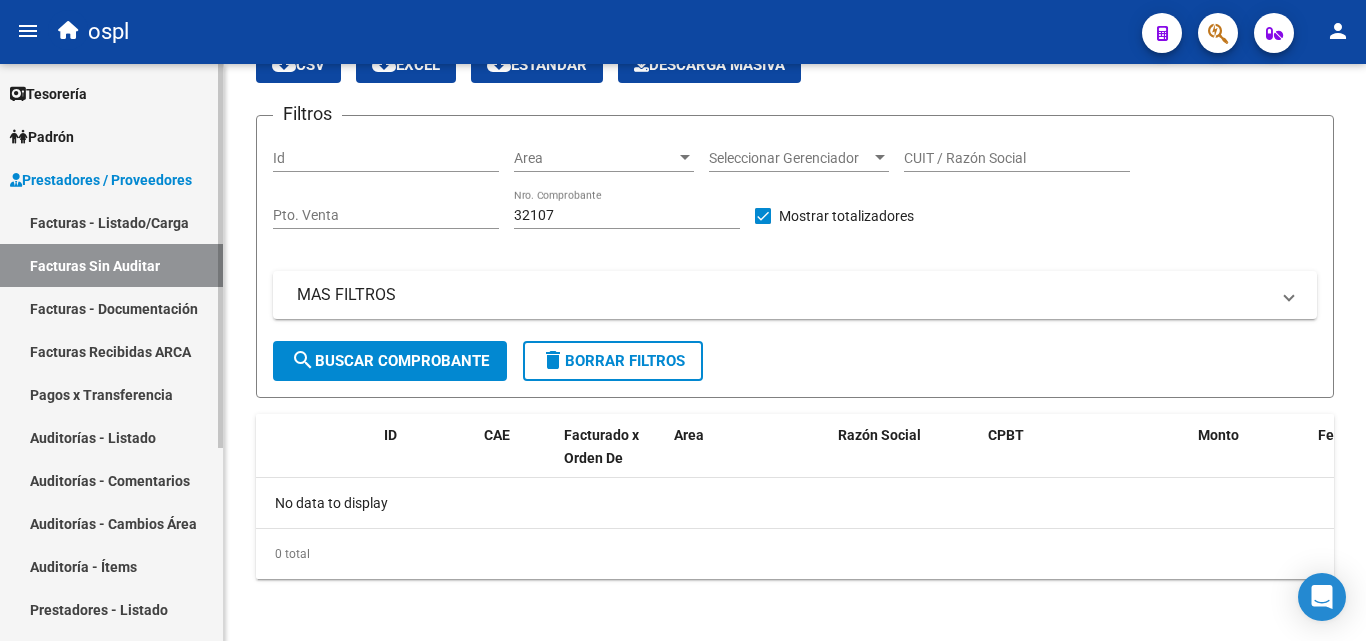 click on "Auditorías - Listado" at bounding box center (111, 437) 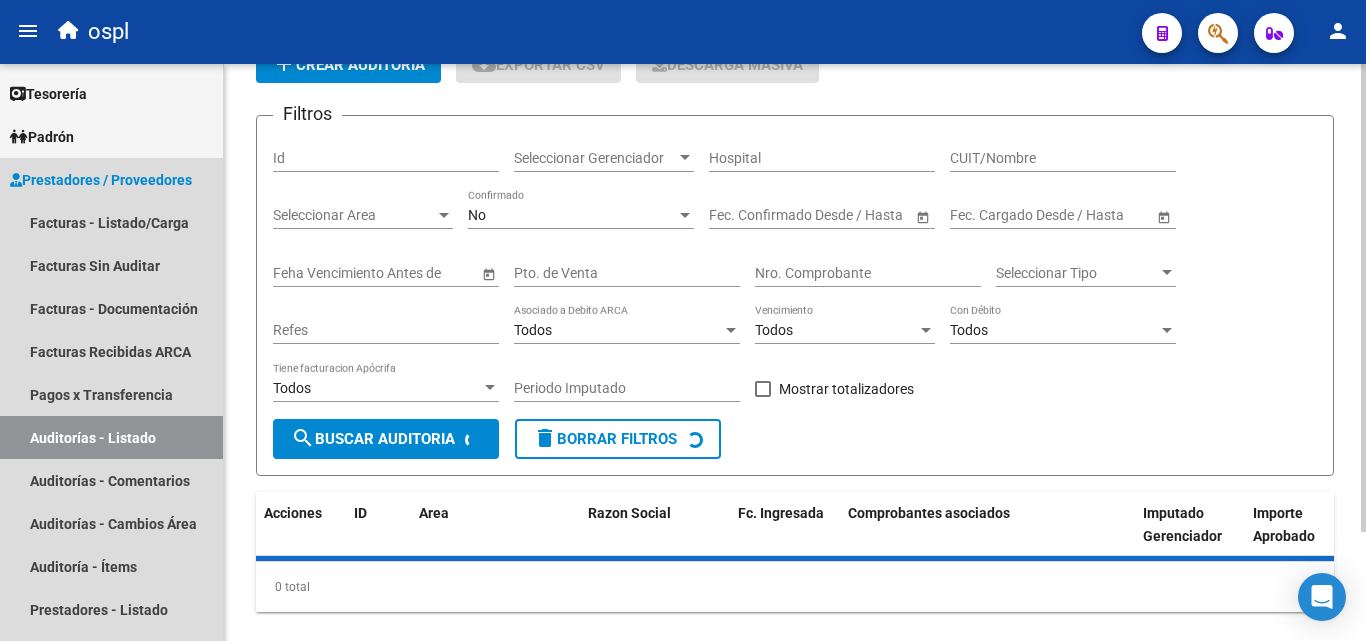 scroll, scrollTop: 0, scrollLeft: 0, axis: both 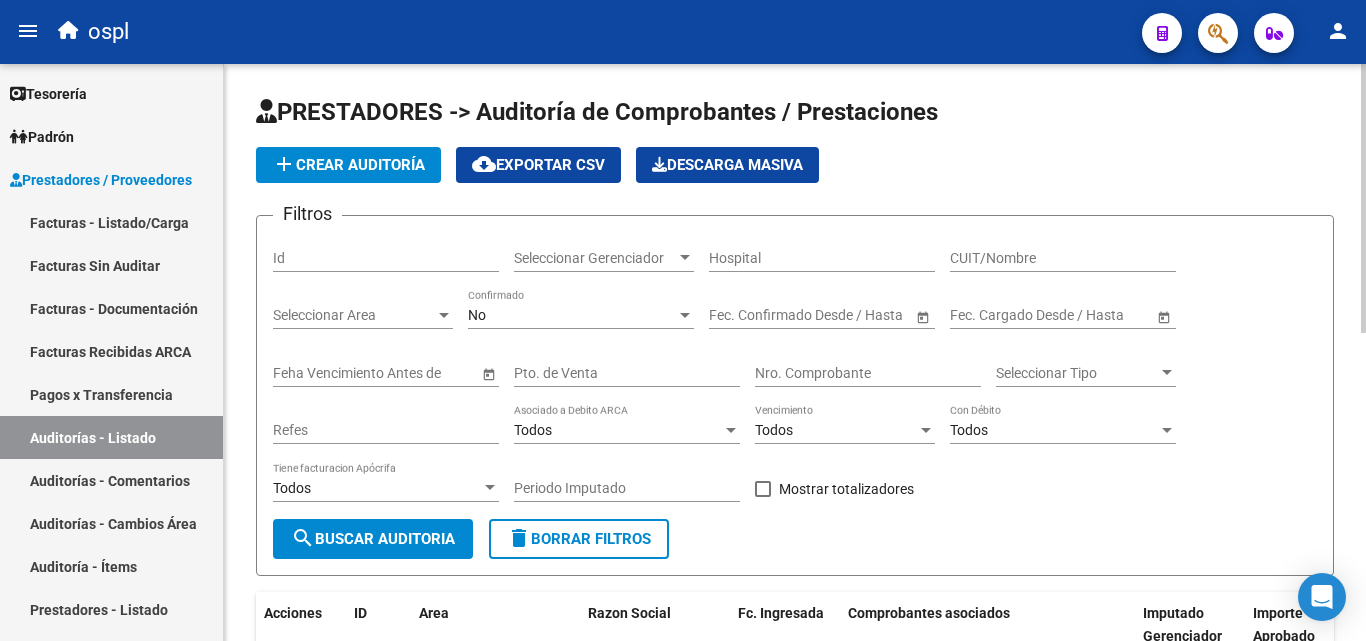 click on "Nro. Comprobante" at bounding box center (868, 373) 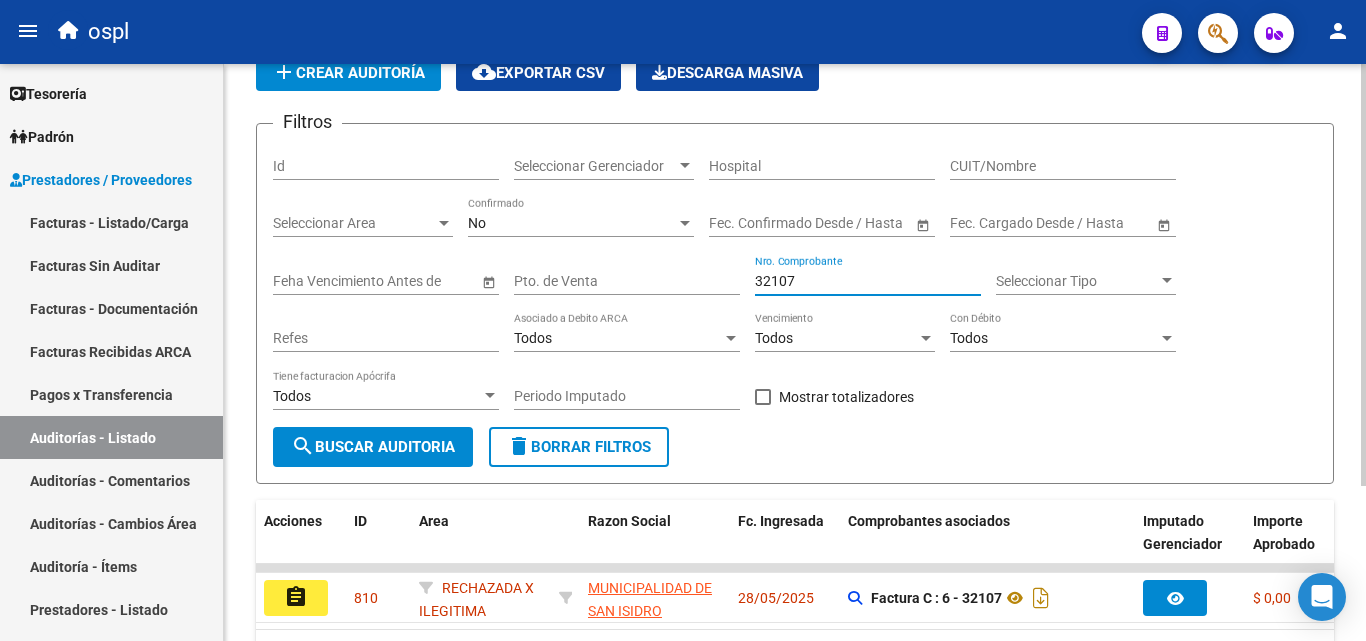 scroll, scrollTop: 211, scrollLeft: 0, axis: vertical 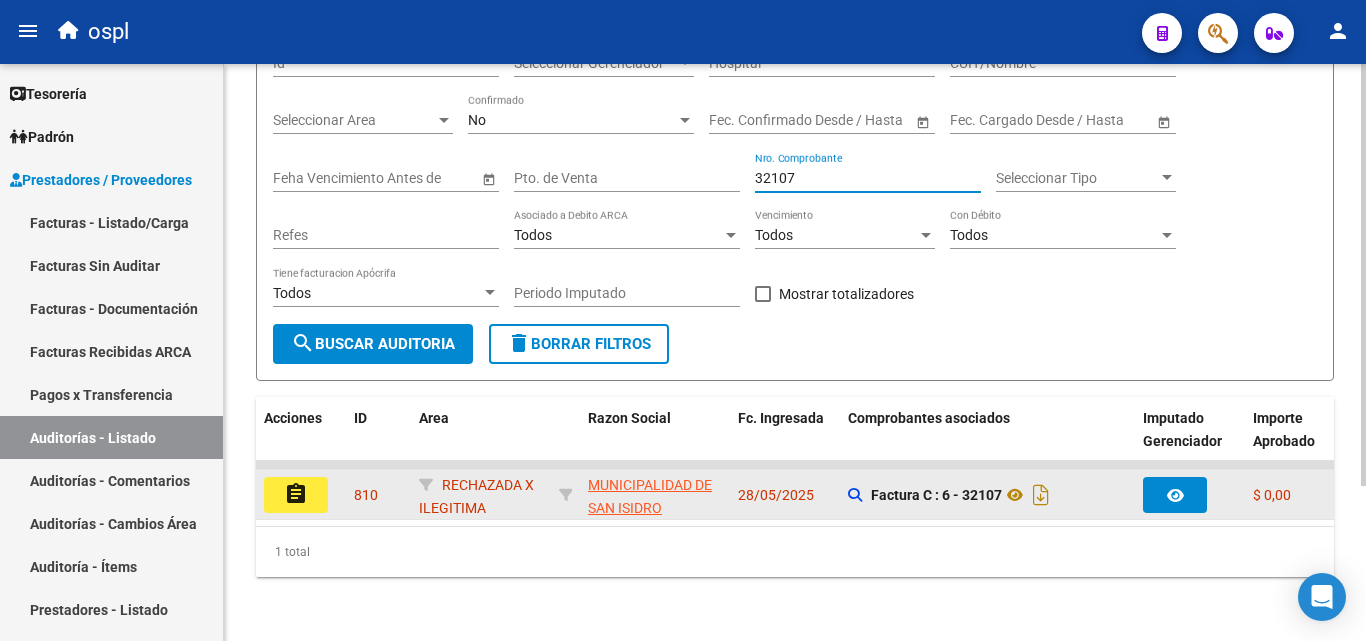 type on "32107" 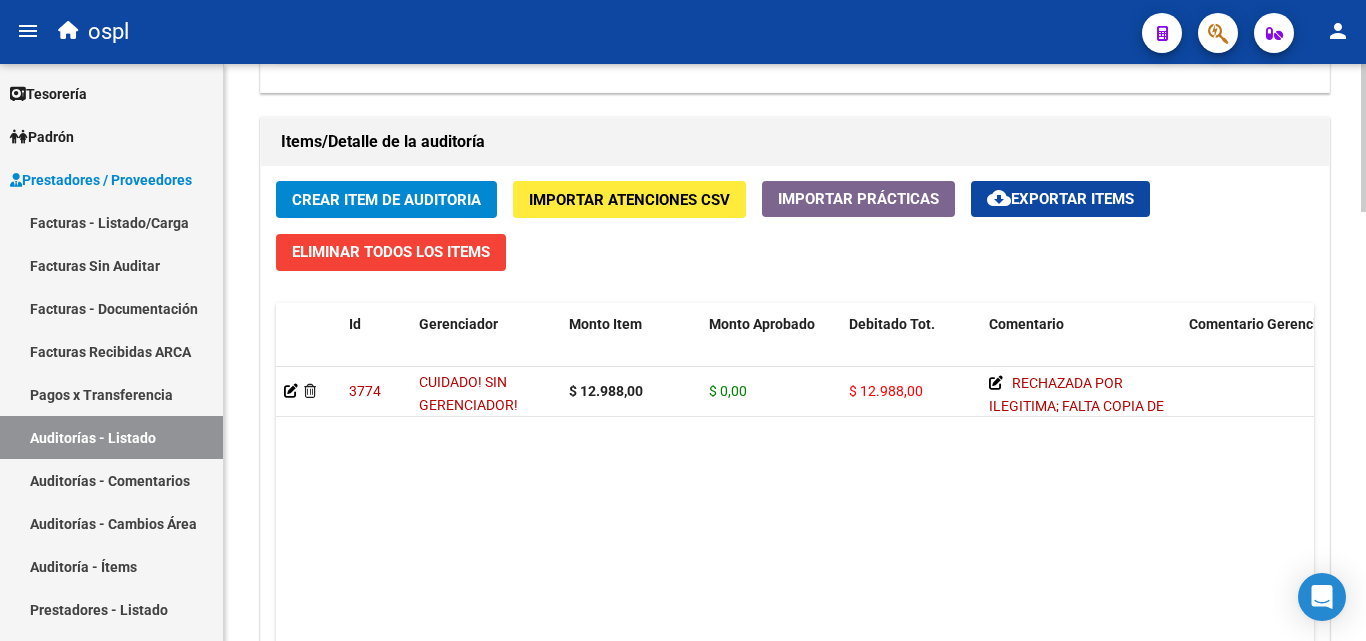 scroll, scrollTop: 1400, scrollLeft: 0, axis: vertical 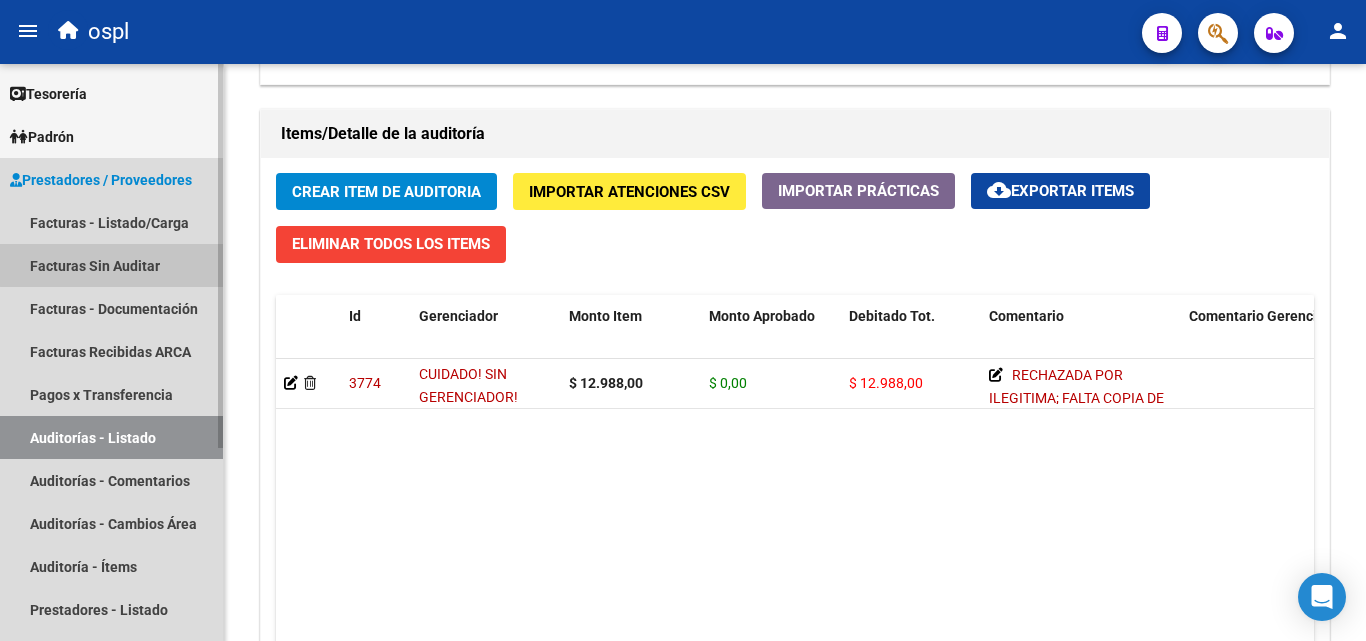 click on "Facturas Sin Auditar" at bounding box center (111, 265) 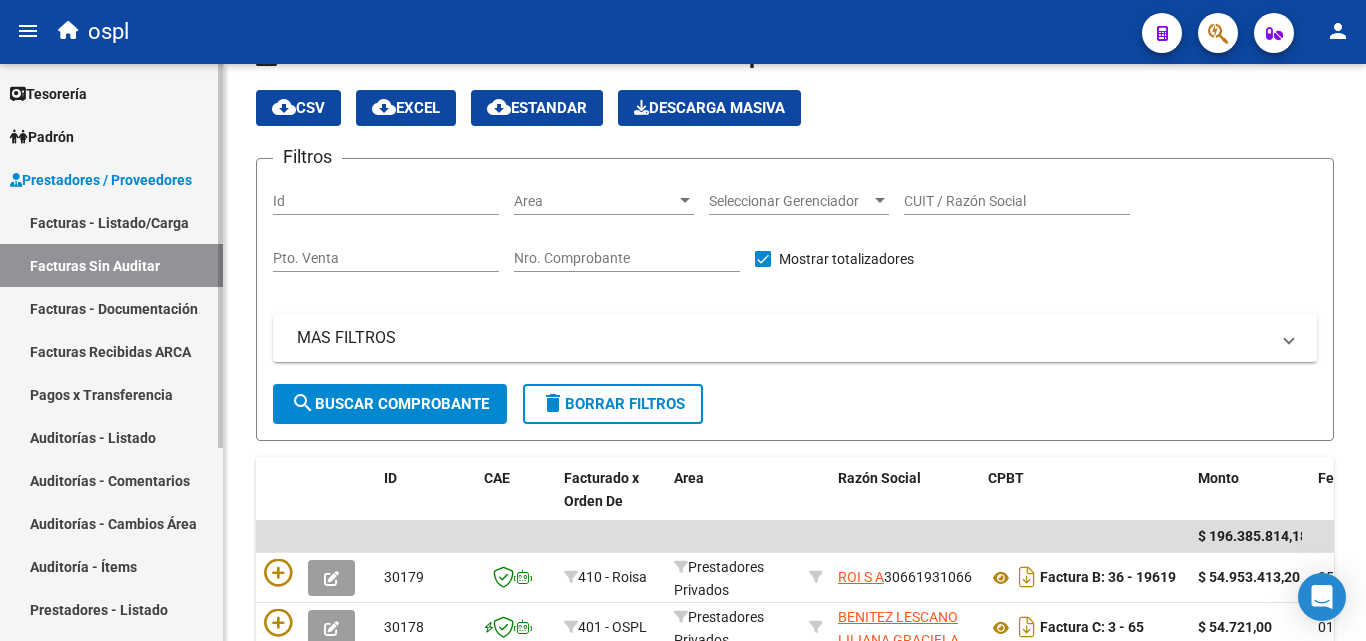 scroll, scrollTop: 606, scrollLeft: 0, axis: vertical 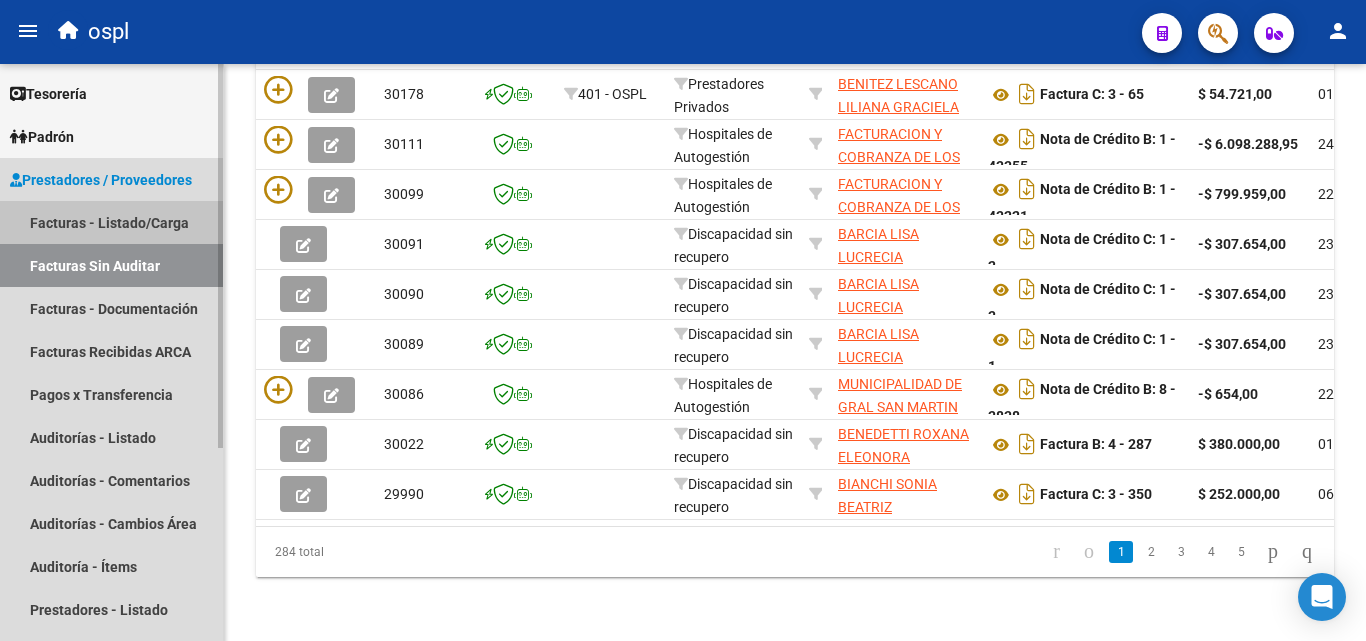 click on "Facturas - Listado/Carga" at bounding box center (111, 222) 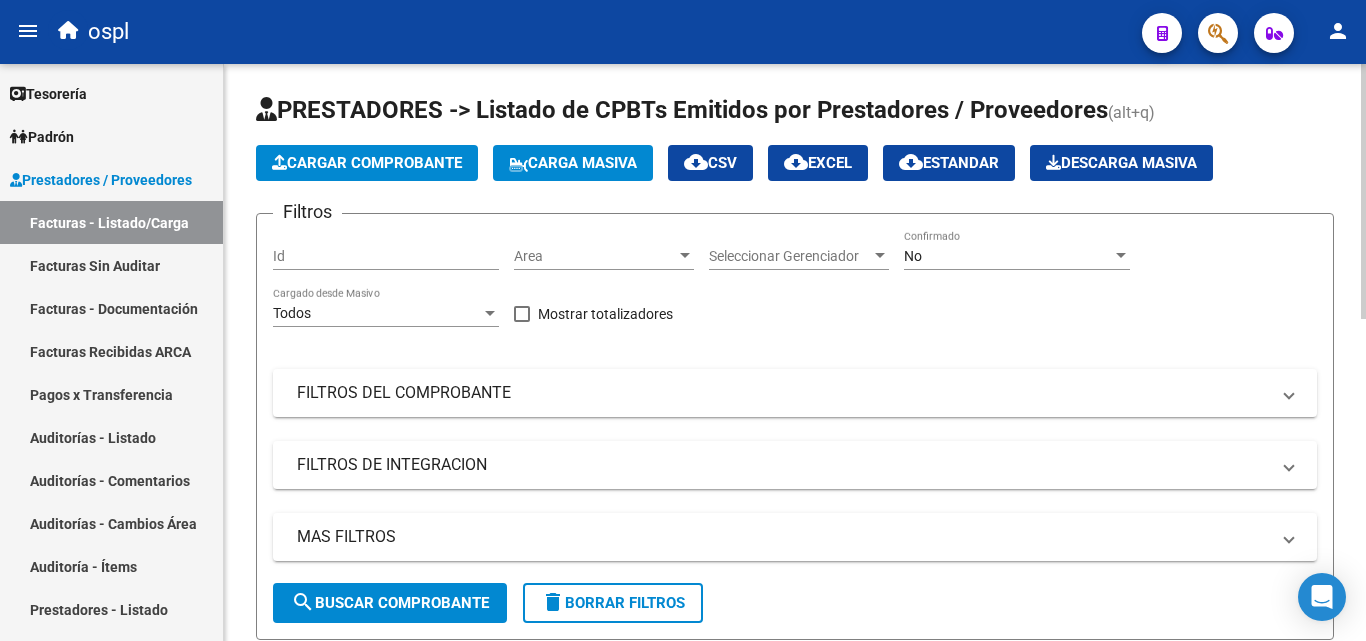 scroll, scrollTop: 0, scrollLeft: 0, axis: both 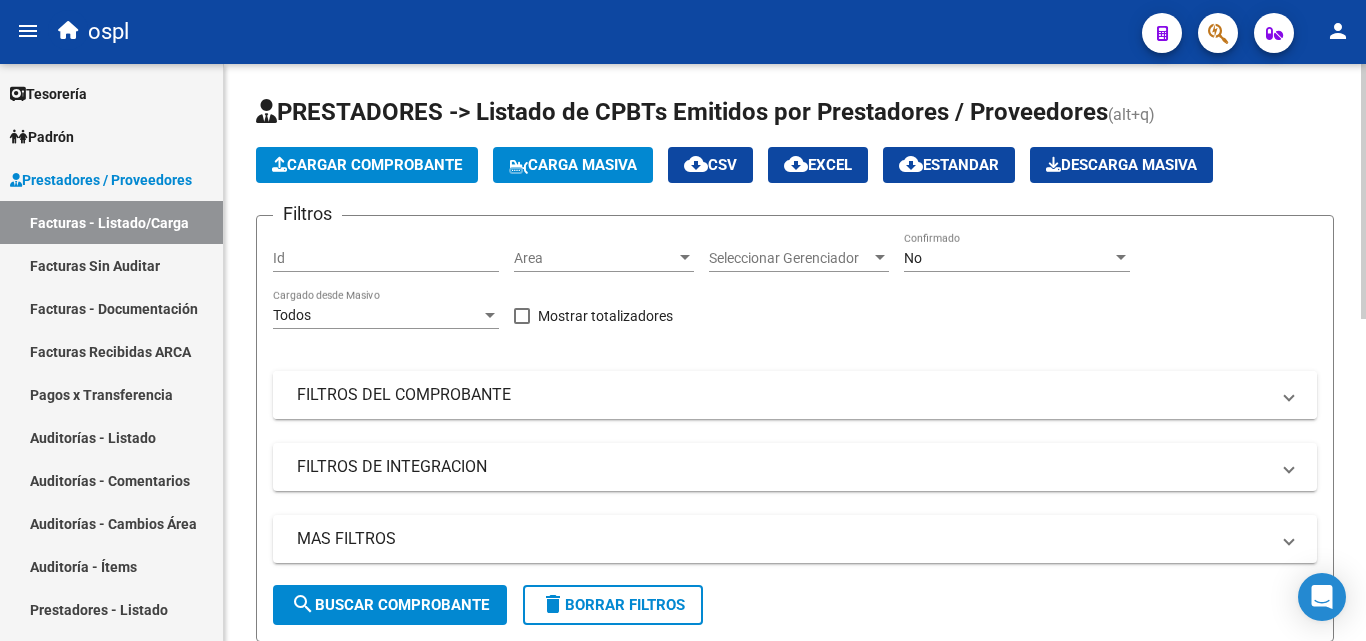 click on "FILTROS DEL COMPROBANTE" at bounding box center [783, 395] 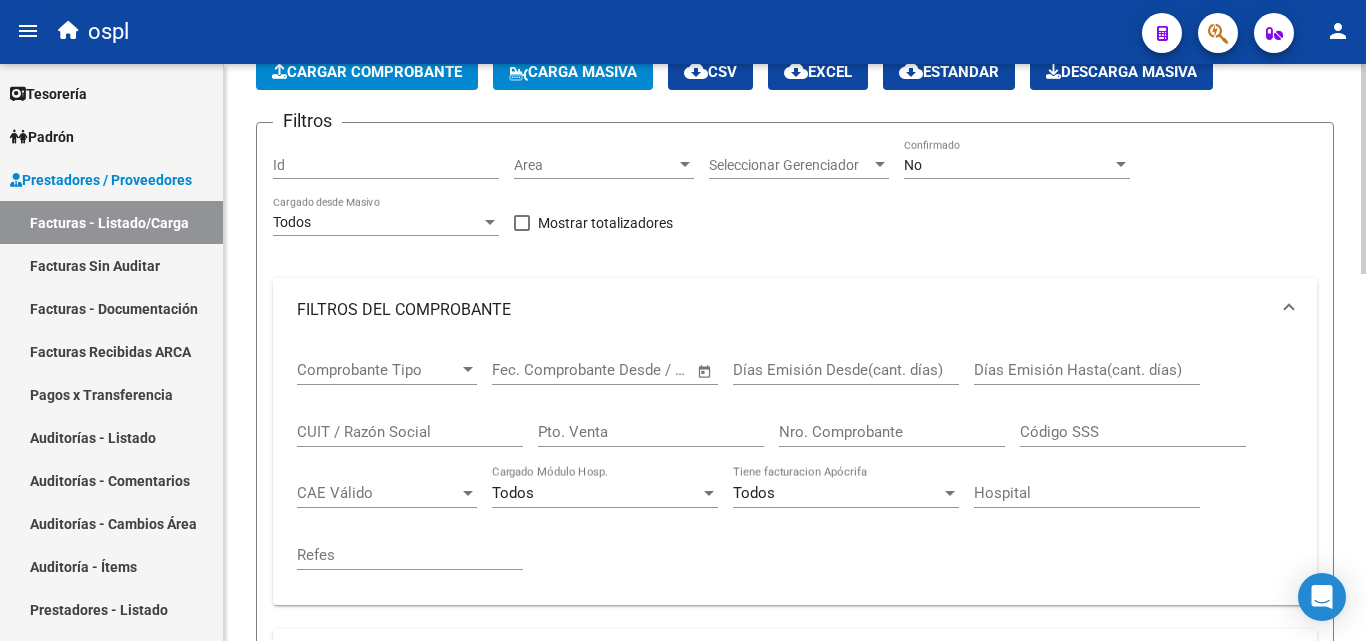 scroll, scrollTop: 200, scrollLeft: 0, axis: vertical 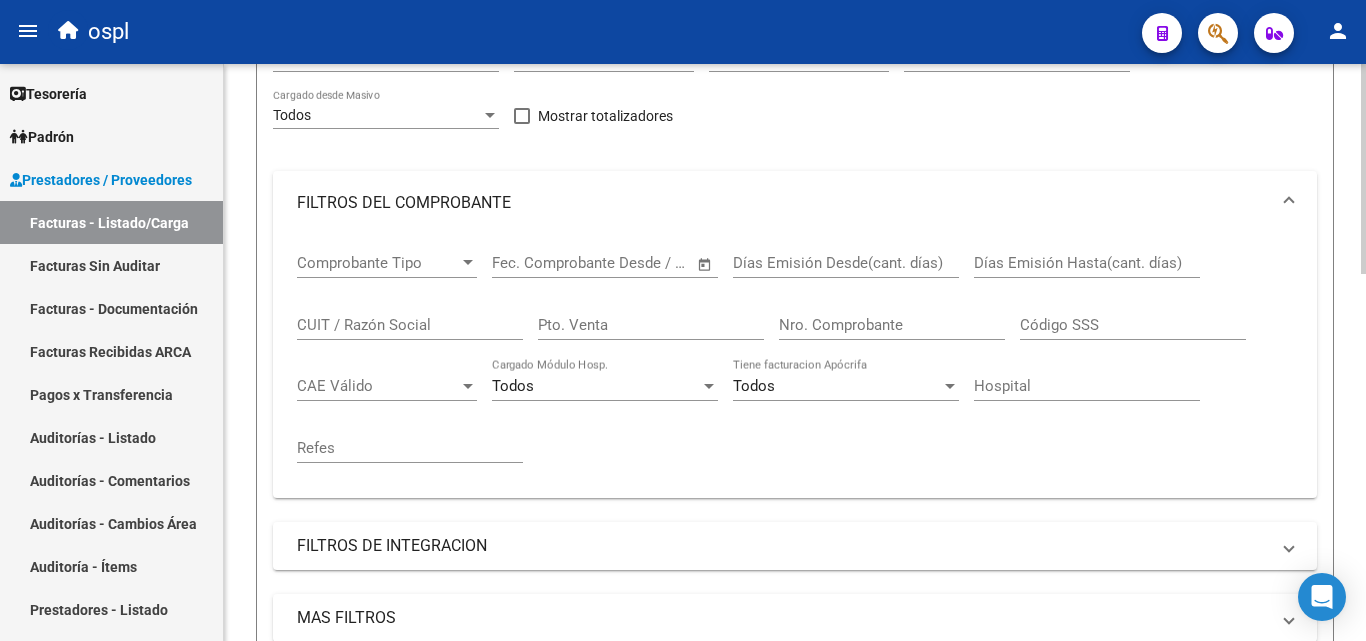 click on "Días Emisión Desde(cant. días)" at bounding box center [846, 263] 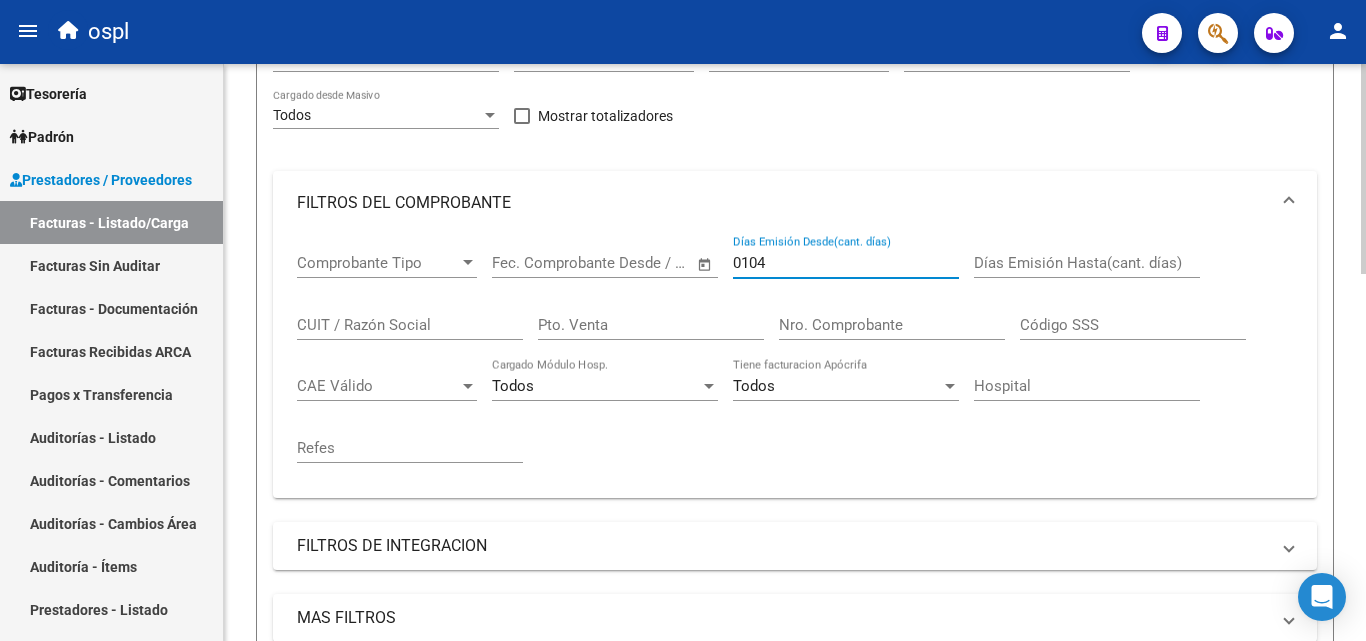 click on "0104" at bounding box center (846, 263) 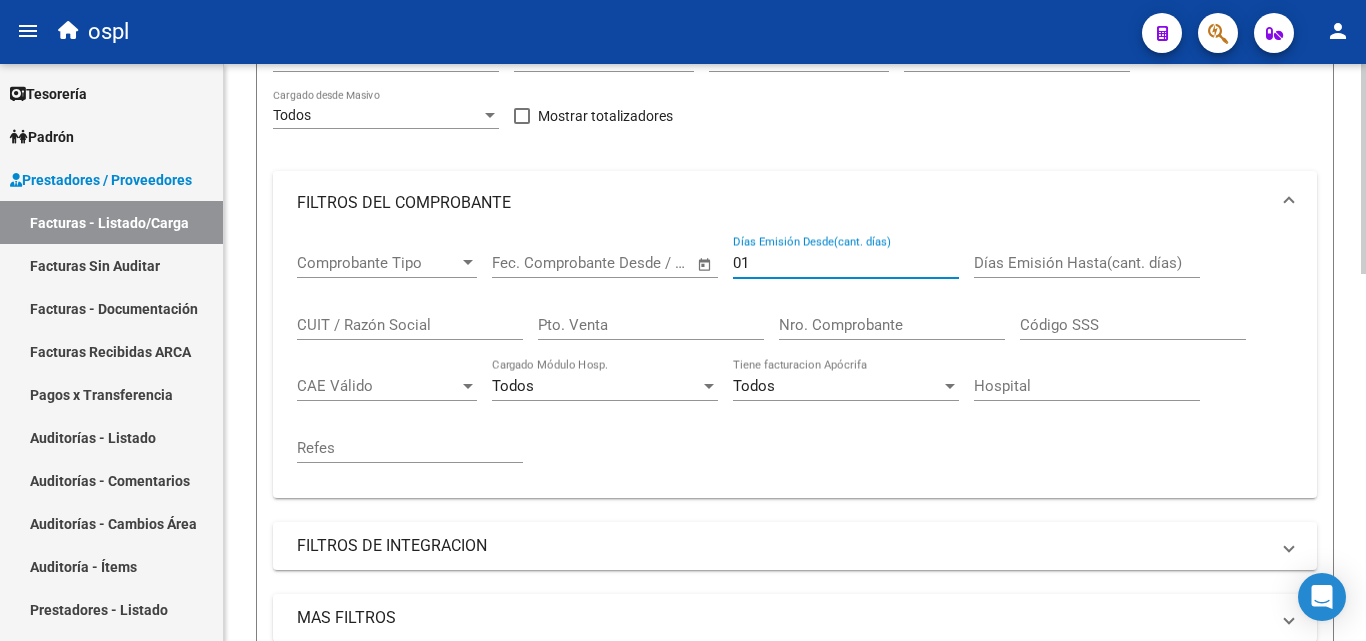 type on "0" 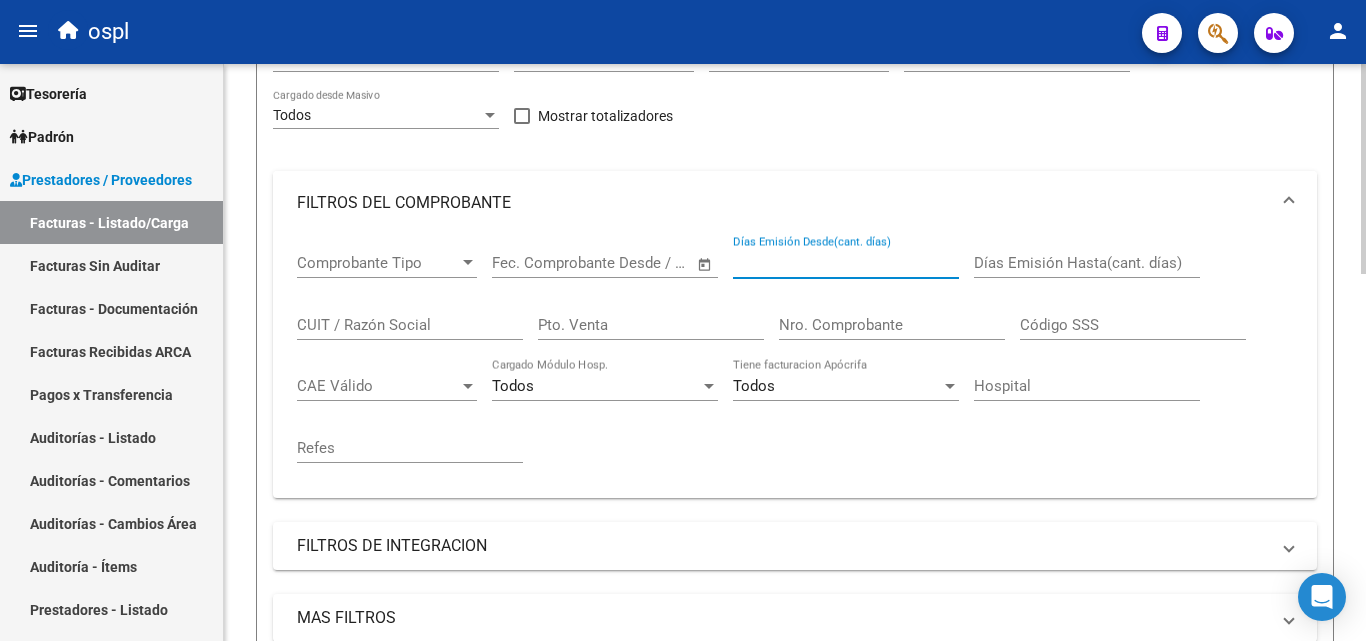 click on "FILTROS DEL COMPROBANTE" at bounding box center [795, 203] 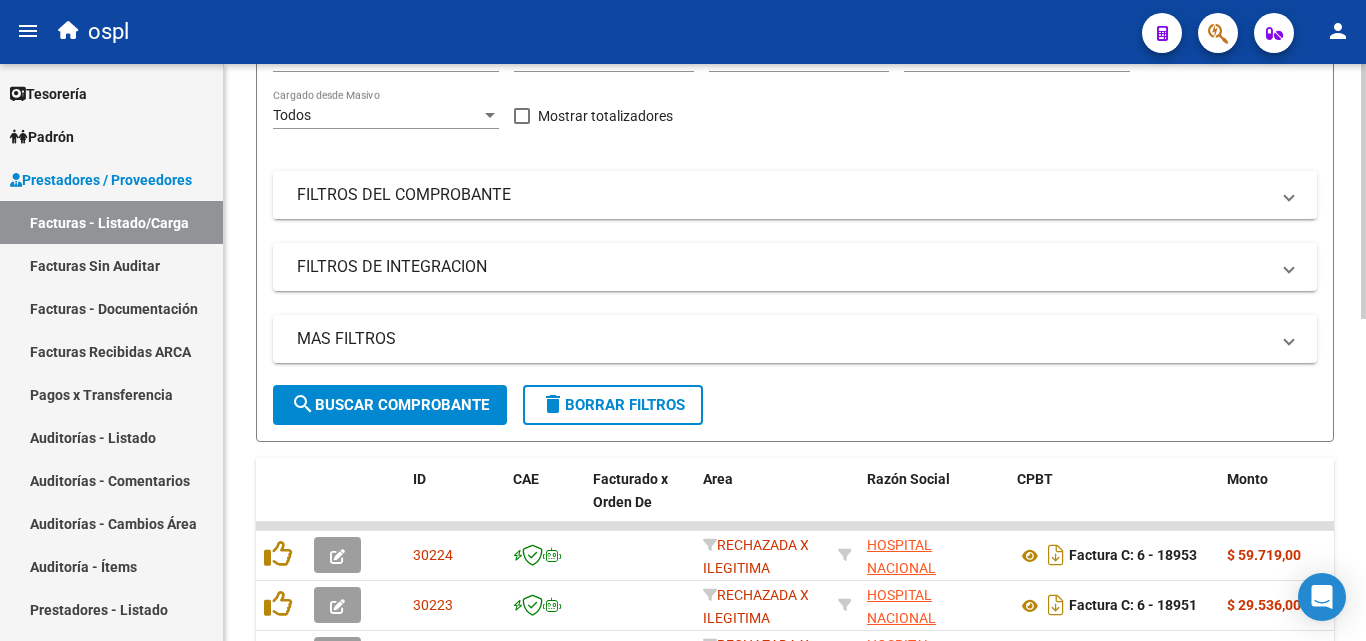 click on "FILTROS DEL COMPROBANTE" at bounding box center (795, 195) 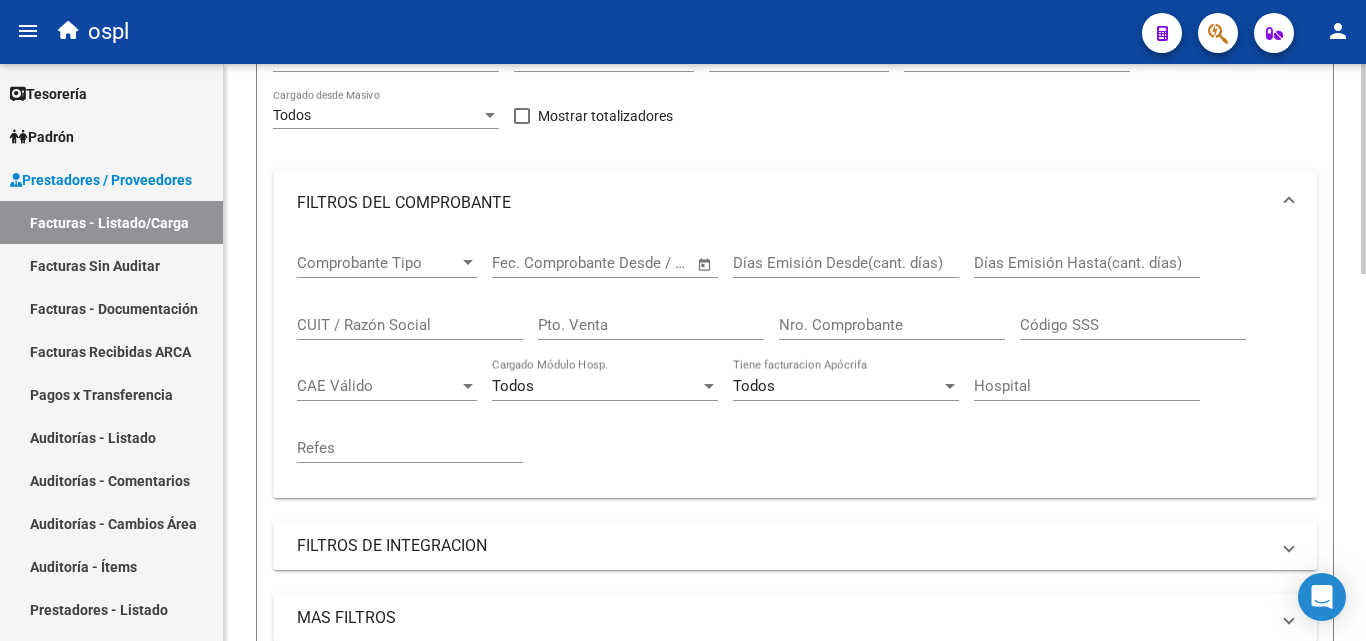 click on "Días Emisión Desde(cant. días)" at bounding box center (846, 263) 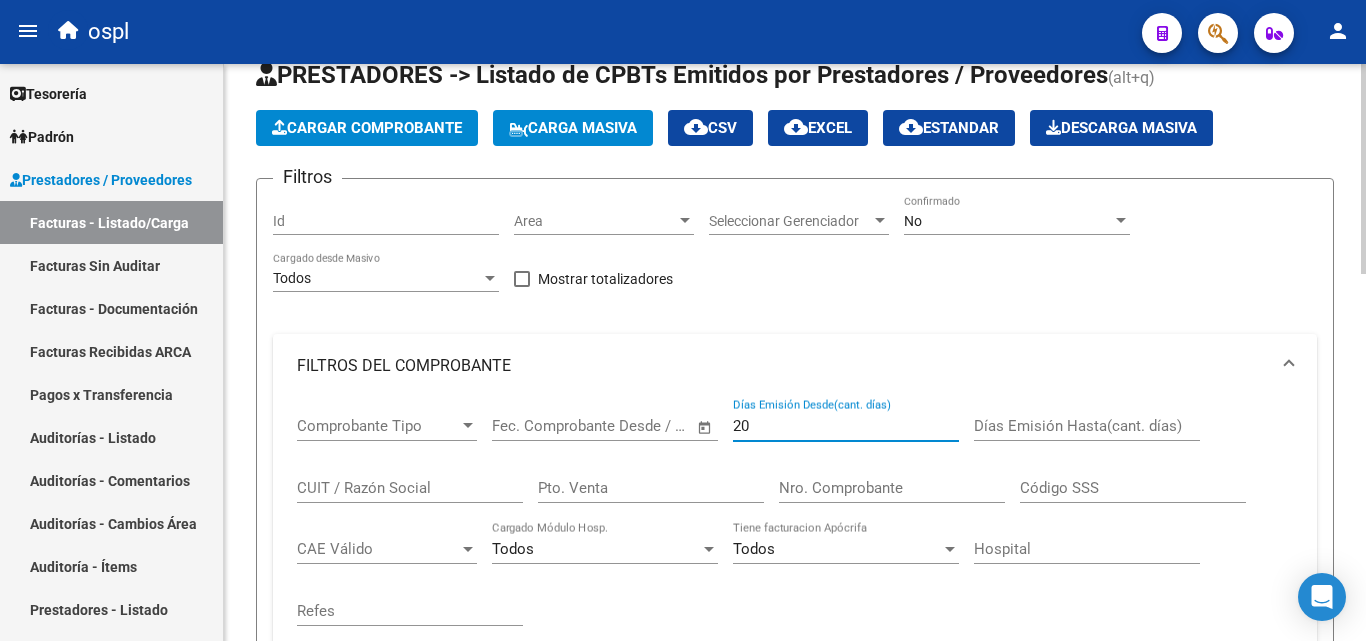 scroll, scrollTop: 6, scrollLeft: 0, axis: vertical 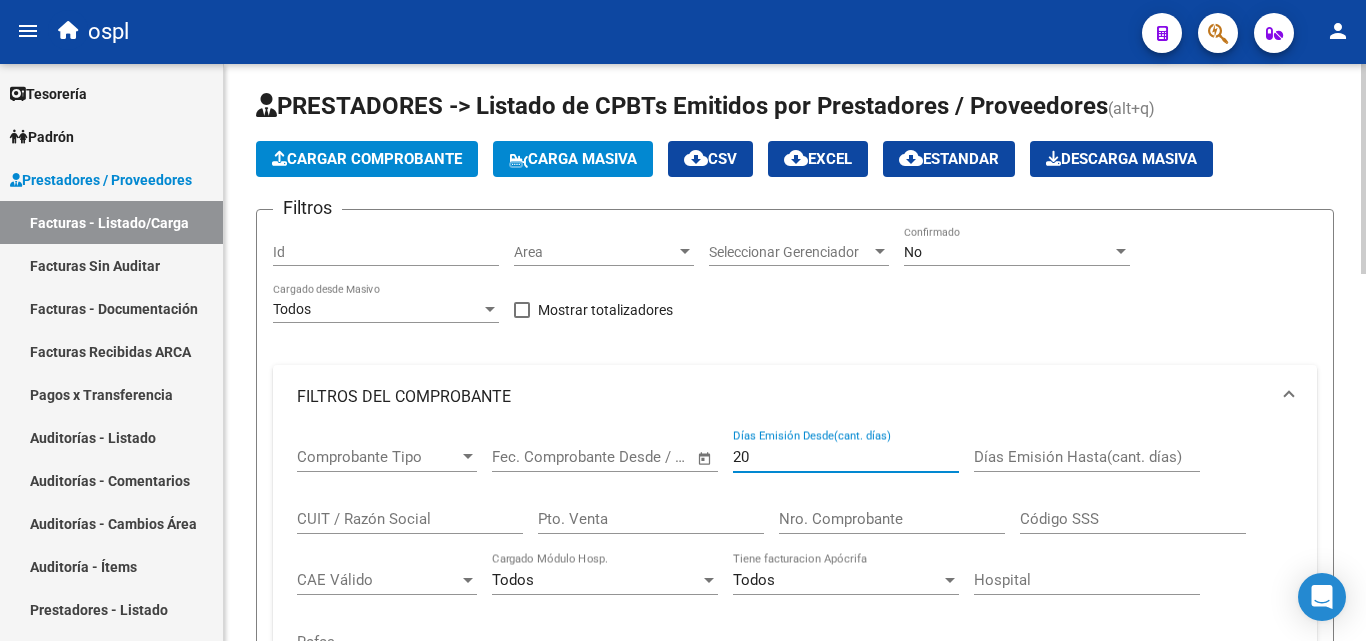 type on "20" 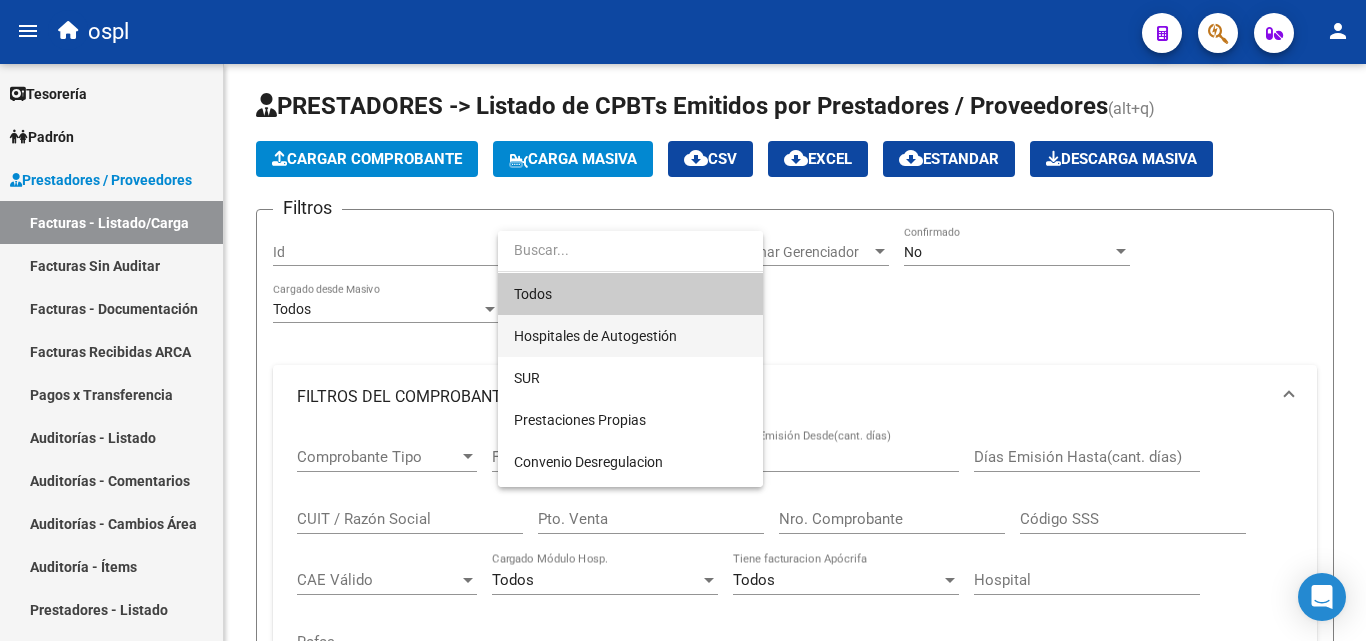 click on "Hospitales de Autogestión" at bounding box center (630, 336) 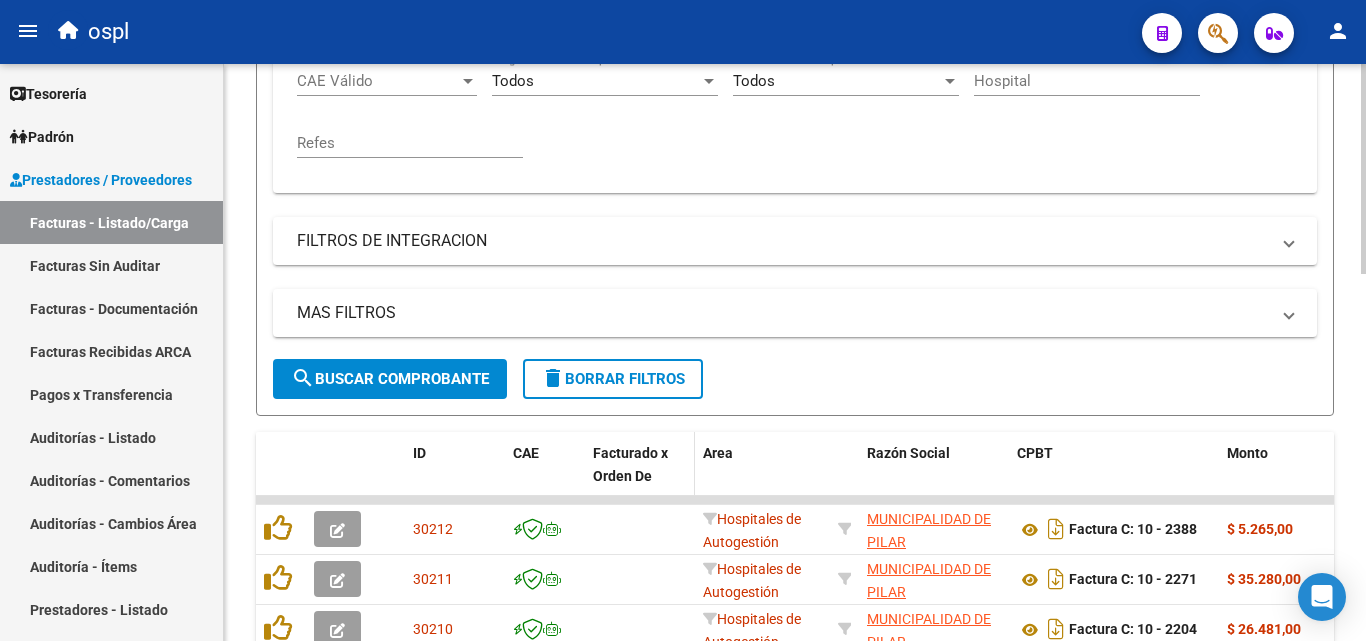 scroll, scrollTop: 506, scrollLeft: 0, axis: vertical 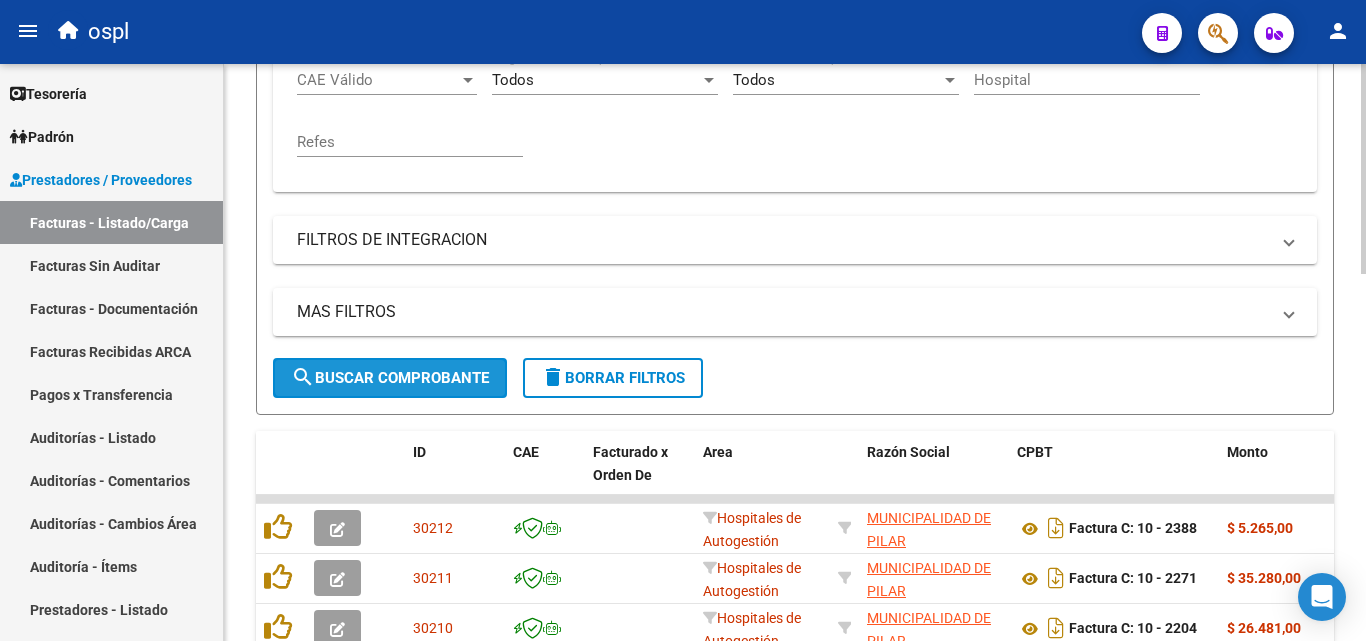 click on "search  Buscar Comprobante" 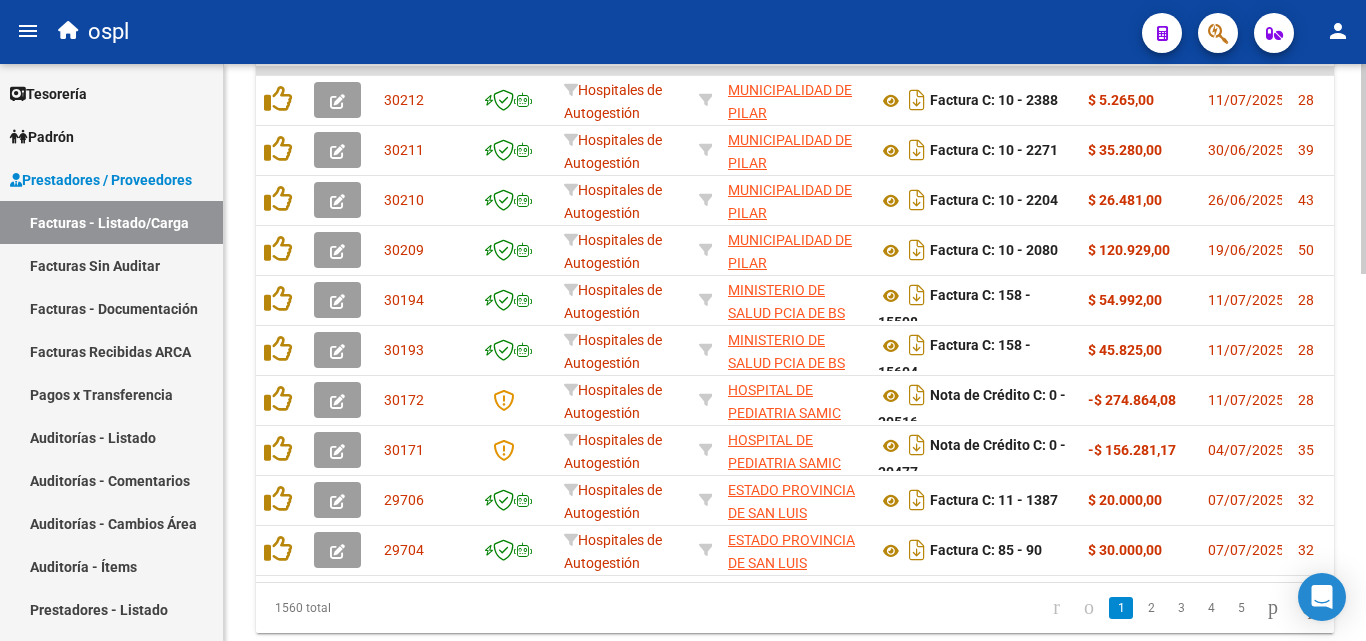 scroll, scrollTop: 906, scrollLeft: 0, axis: vertical 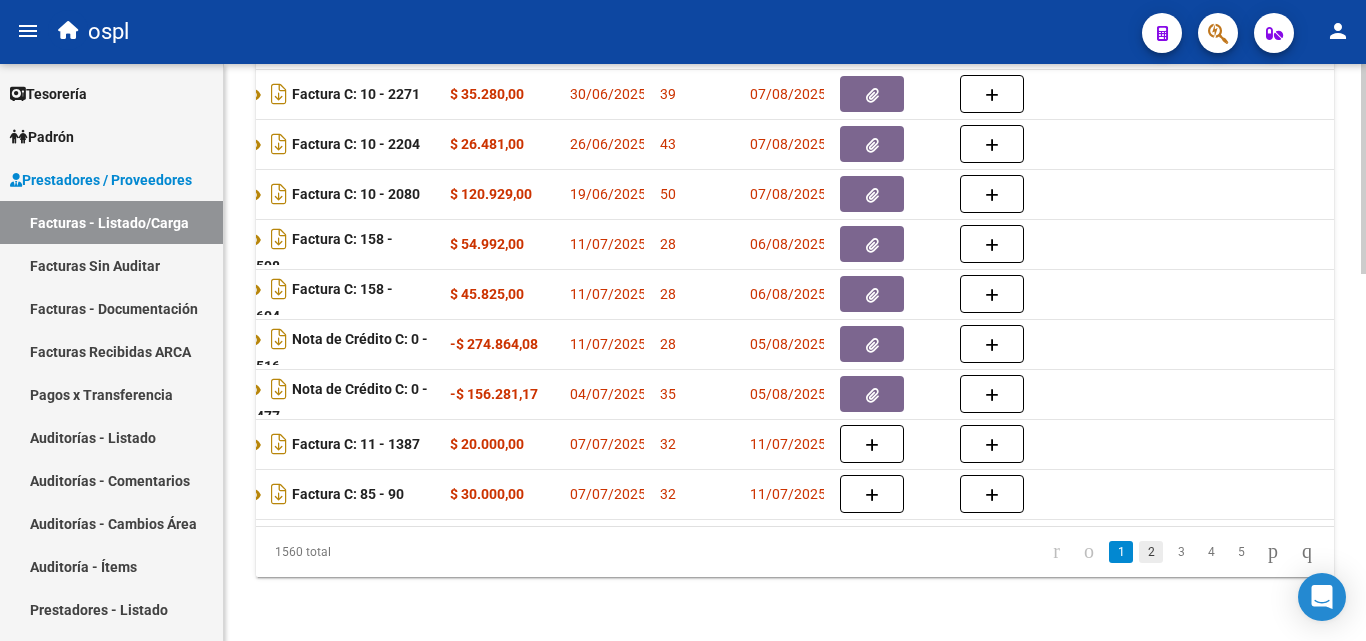 click on "2" 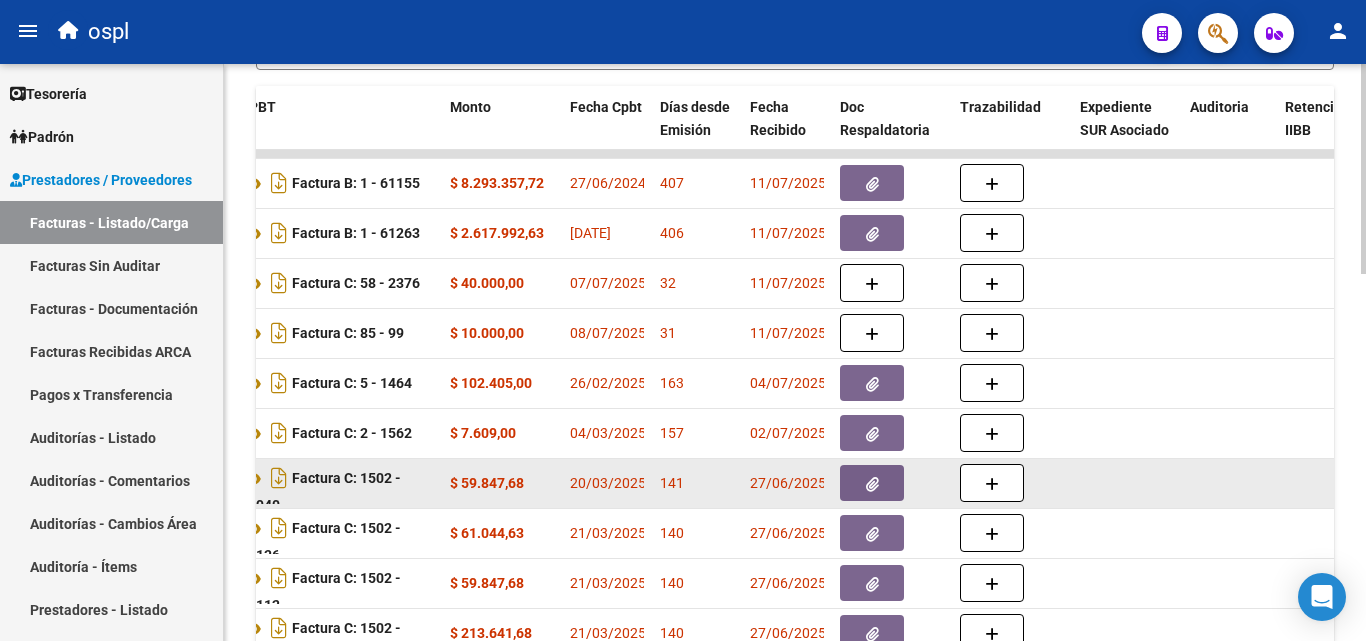 scroll, scrollTop: 806, scrollLeft: 0, axis: vertical 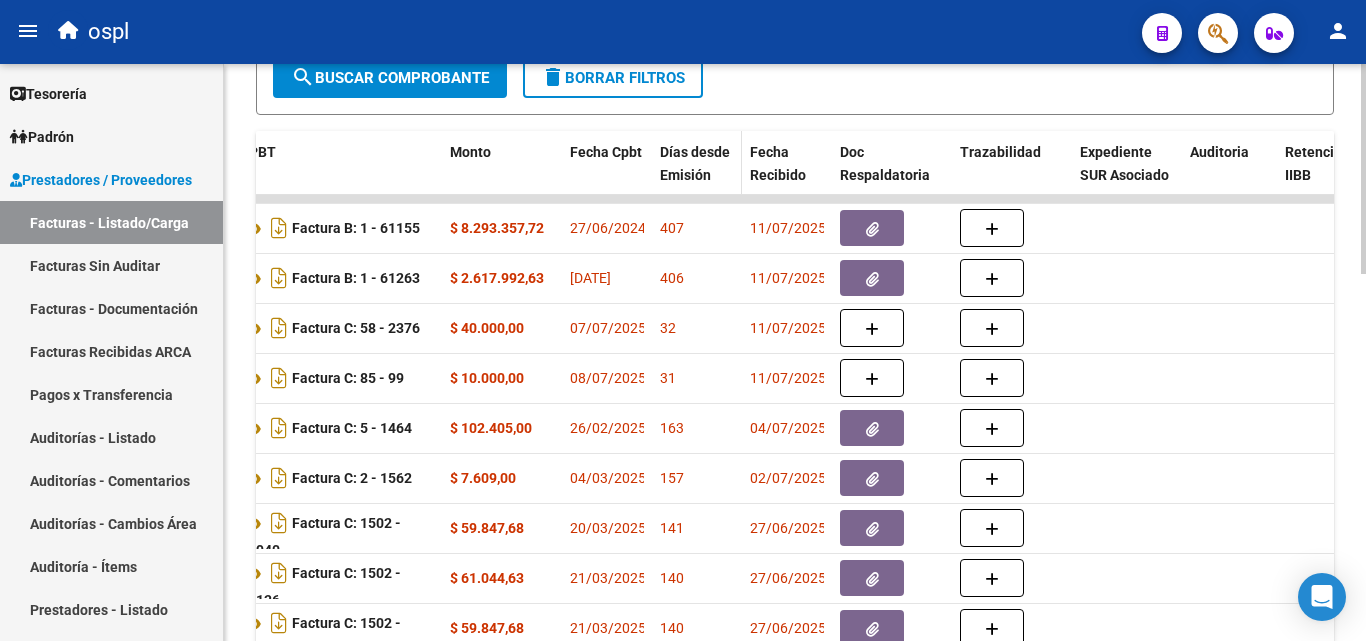 click on "Días desde Emisión" 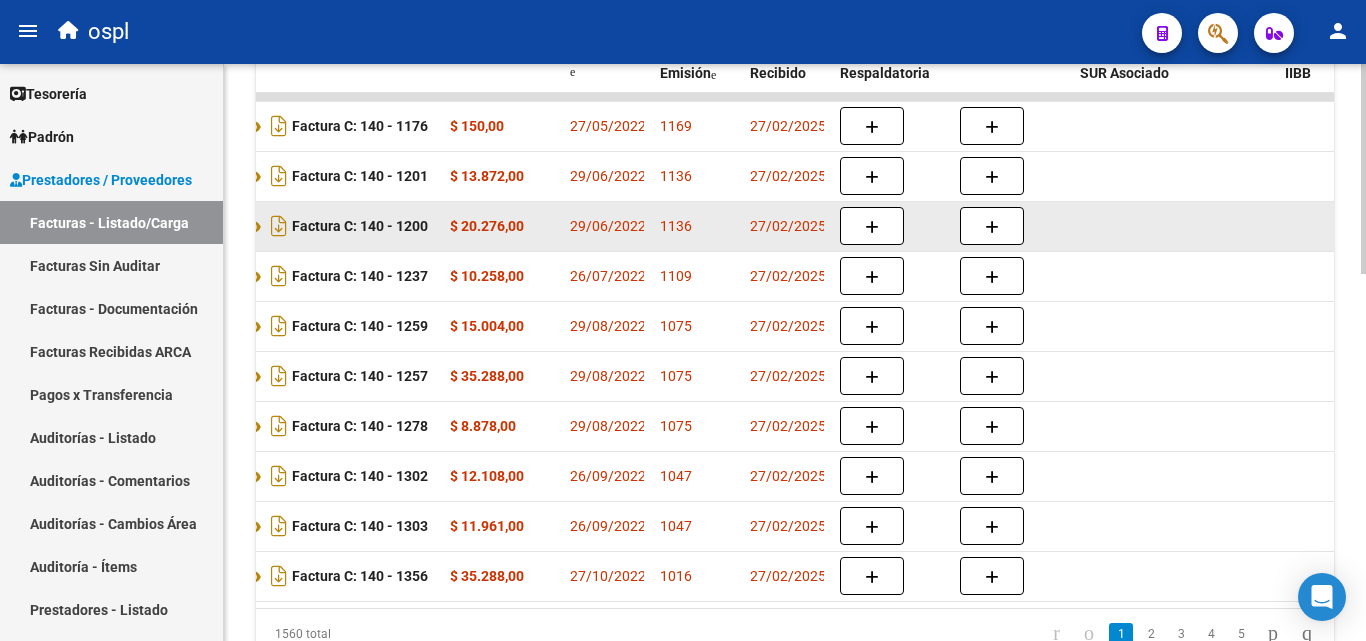 scroll, scrollTop: 1006, scrollLeft: 0, axis: vertical 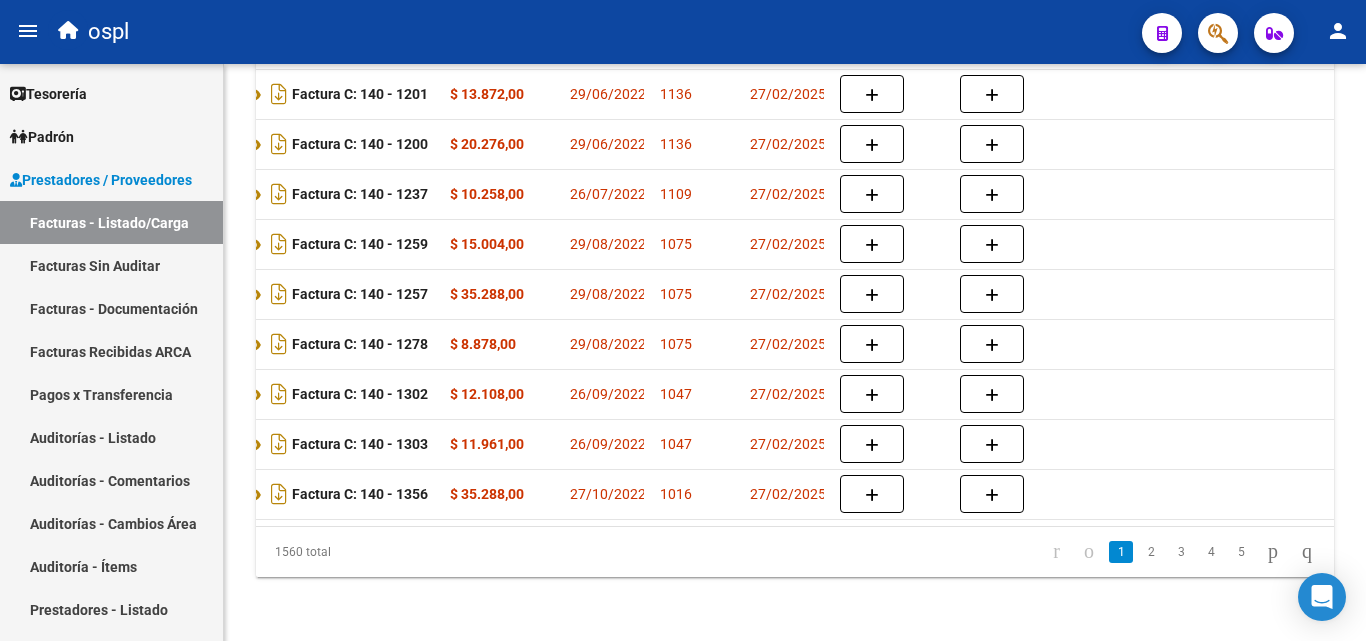 drag, startPoint x: 276, startPoint y: 551, endPoint x: 323, endPoint y: 543, distance: 47.67599 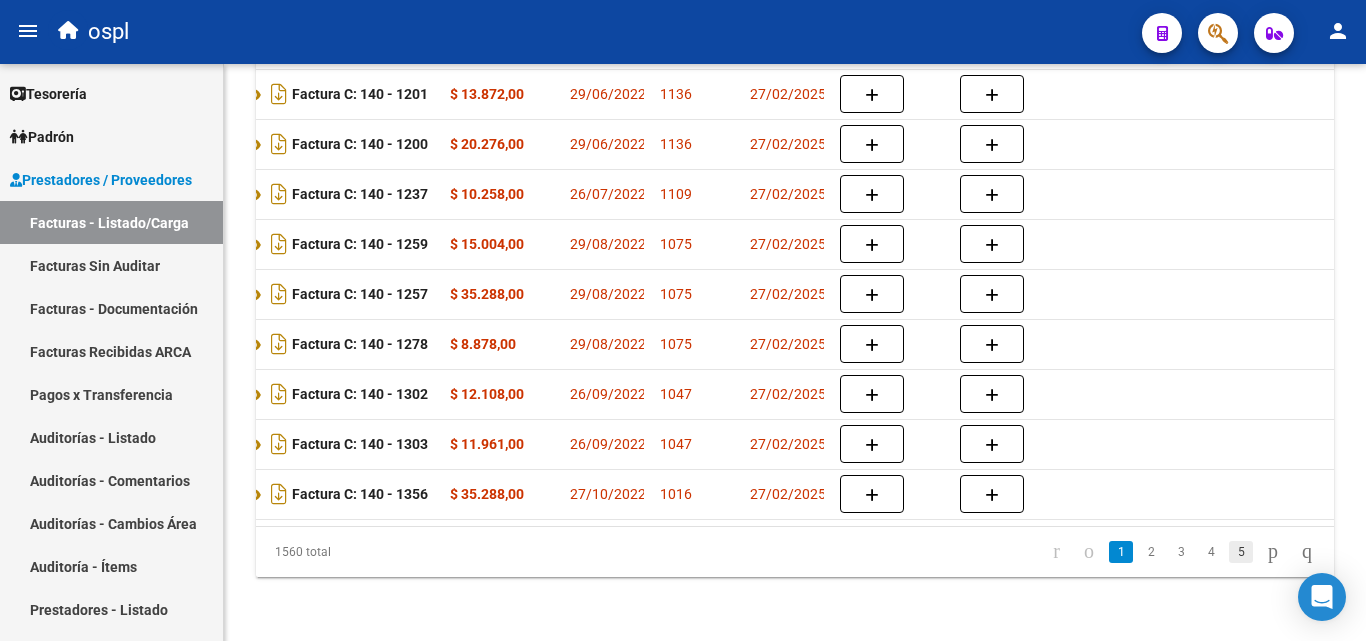 click on "5" 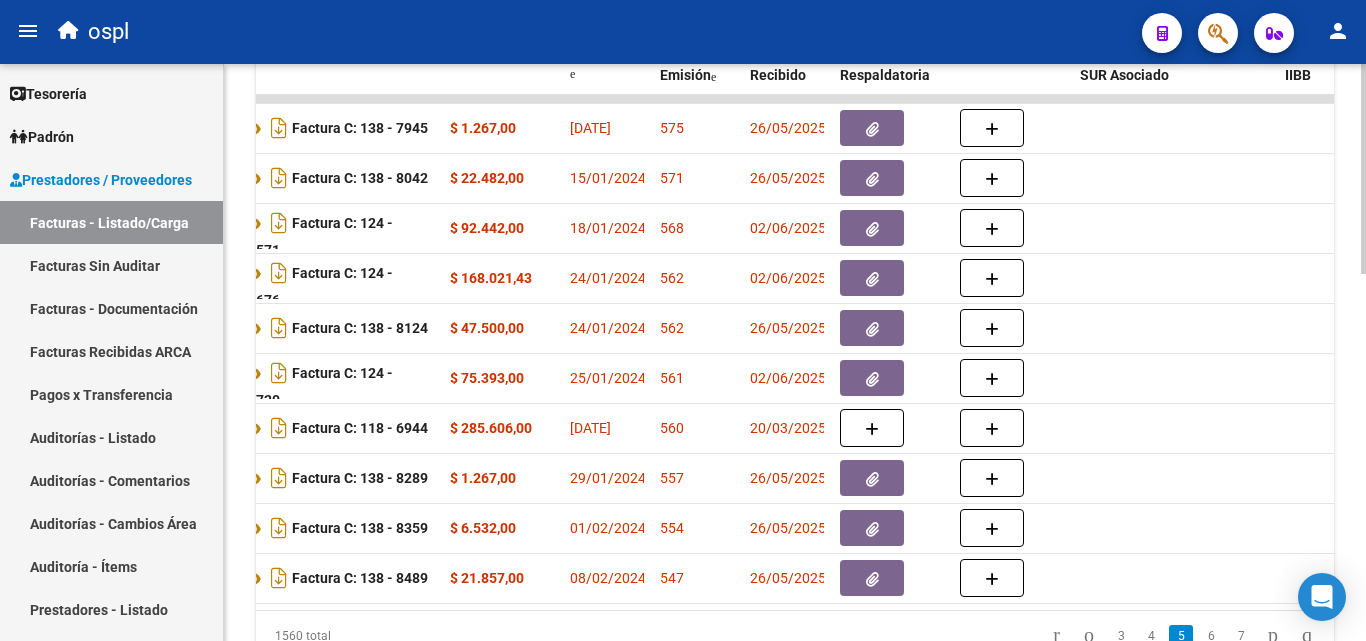 scroll, scrollTop: 1006, scrollLeft: 0, axis: vertical 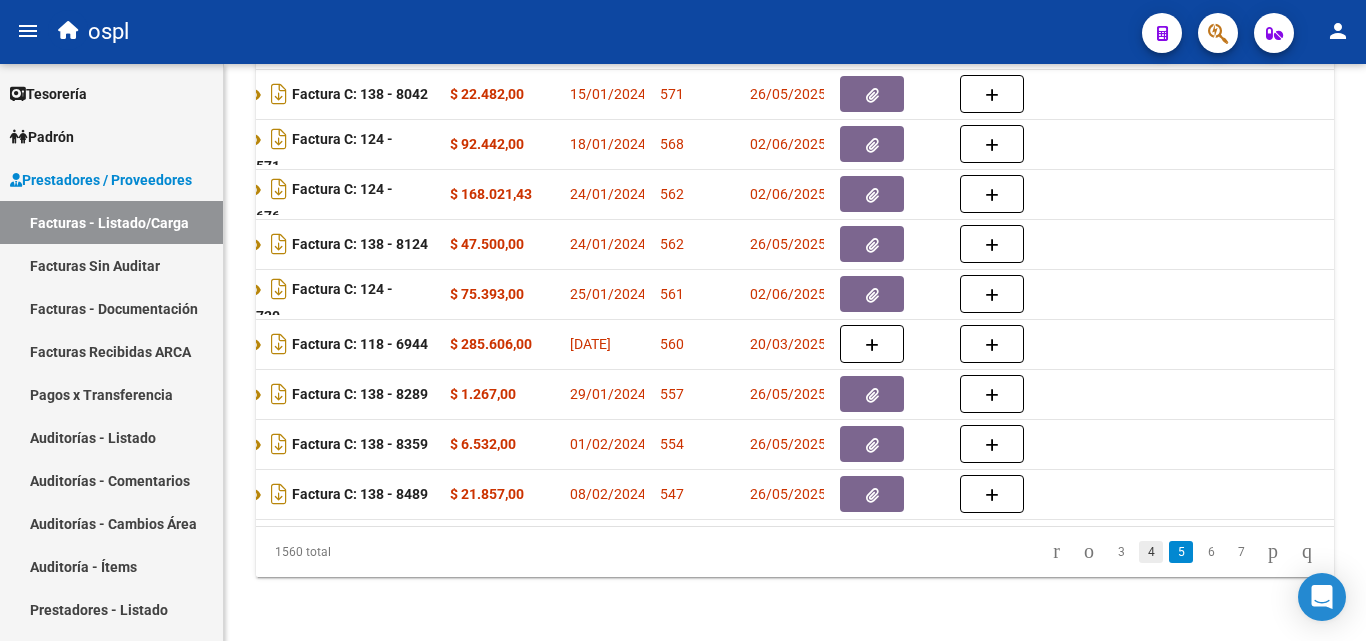 click on "4" 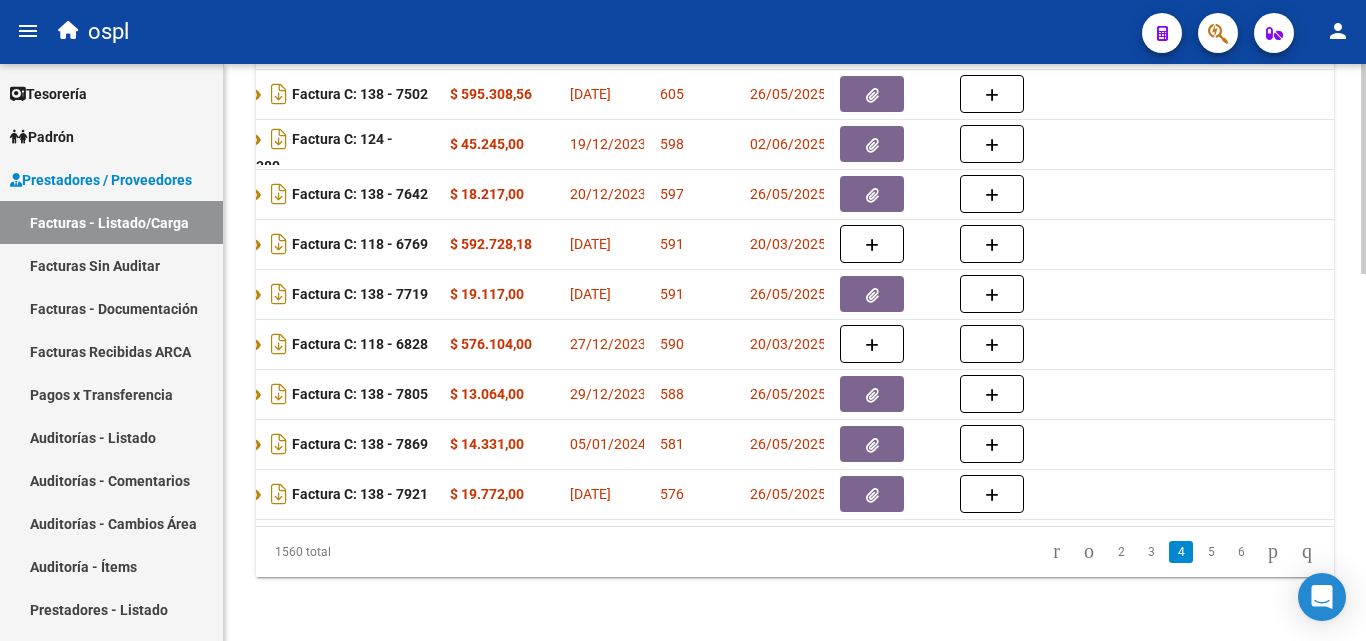 scroll, scrollTop: 1006, scrollLeft: 0, axis: vertical 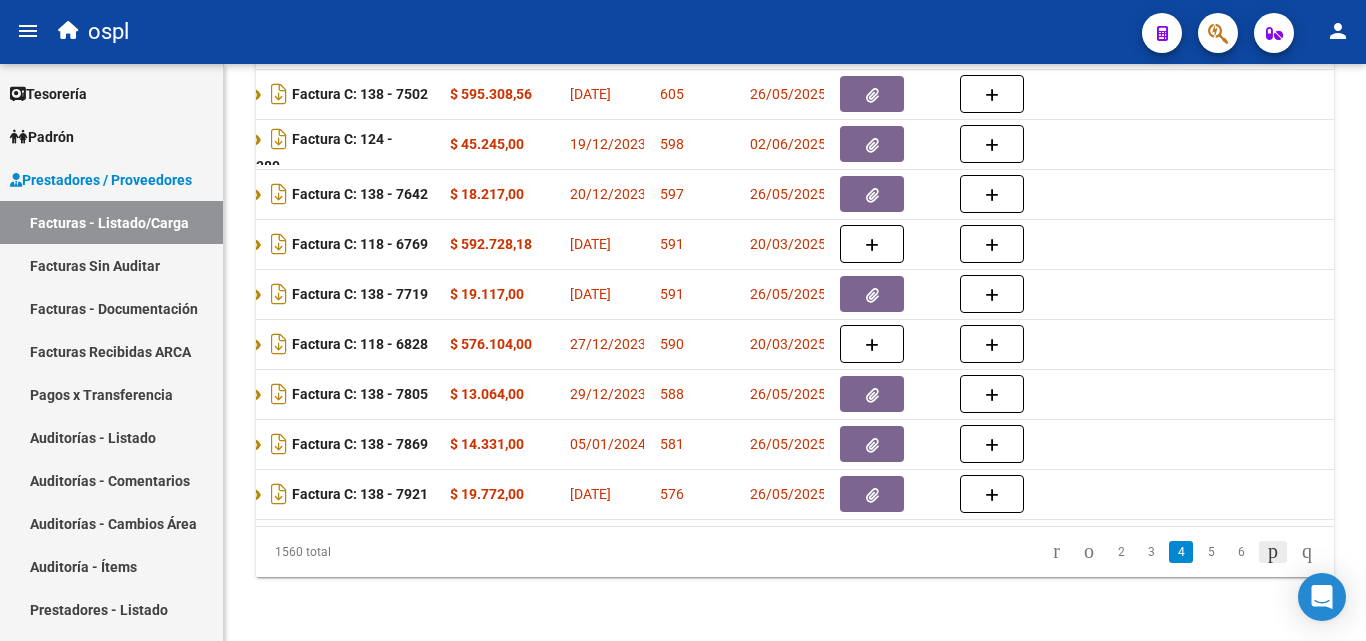 click 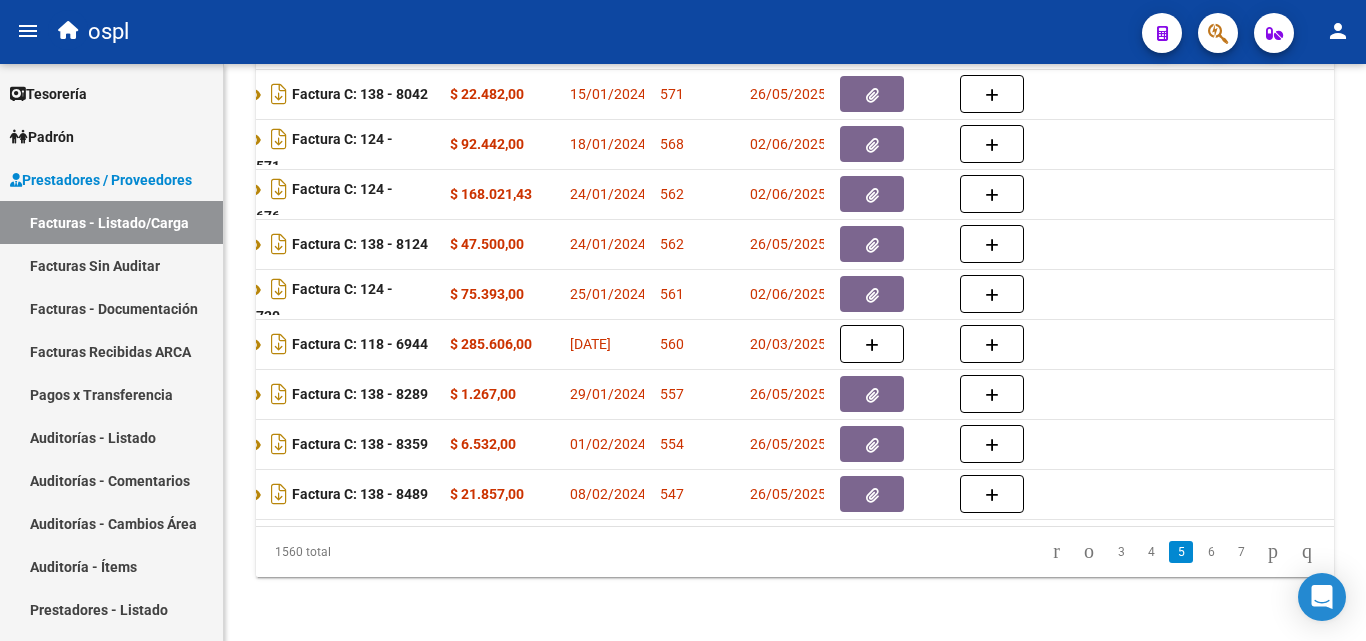click on "7" 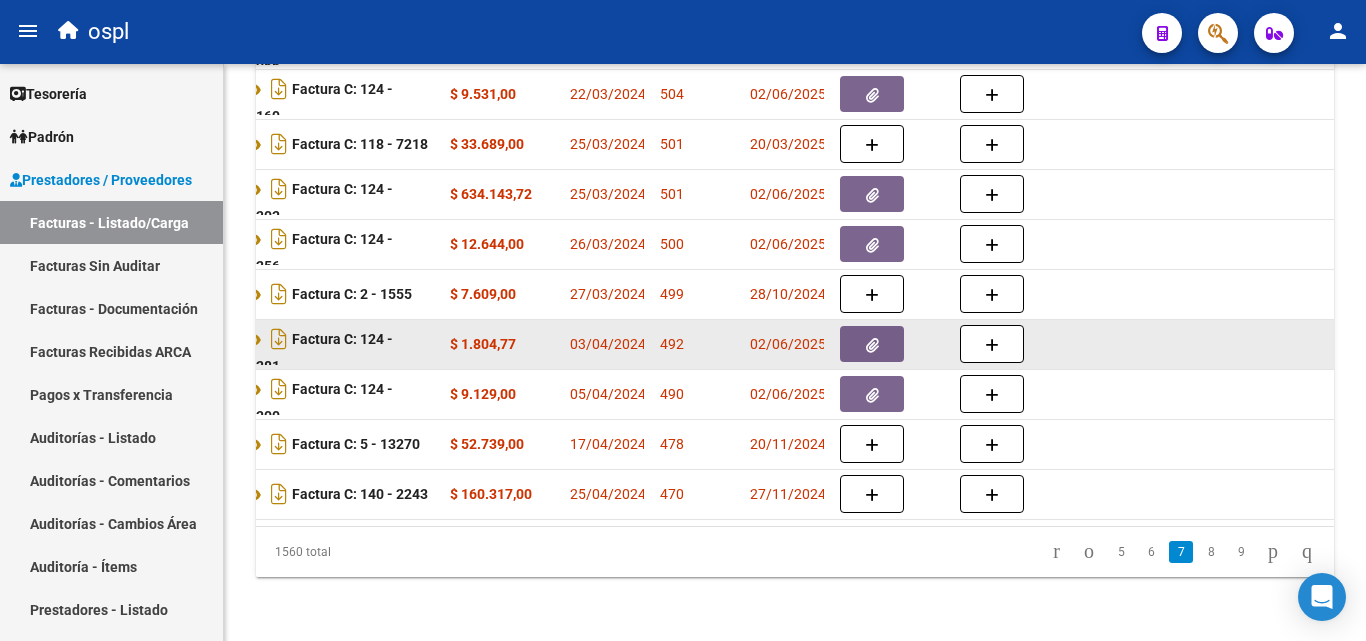 scroll, scrollTop: 1006, scrollLeft: 0, axis: vertical 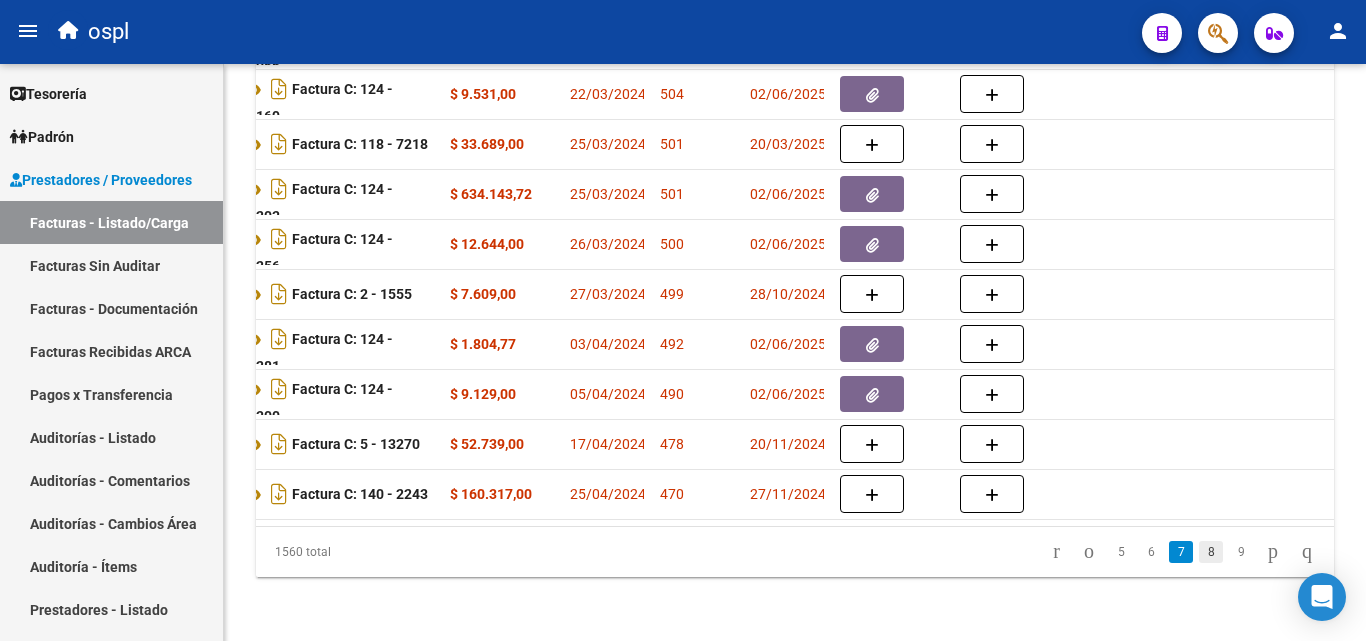 click on "8" 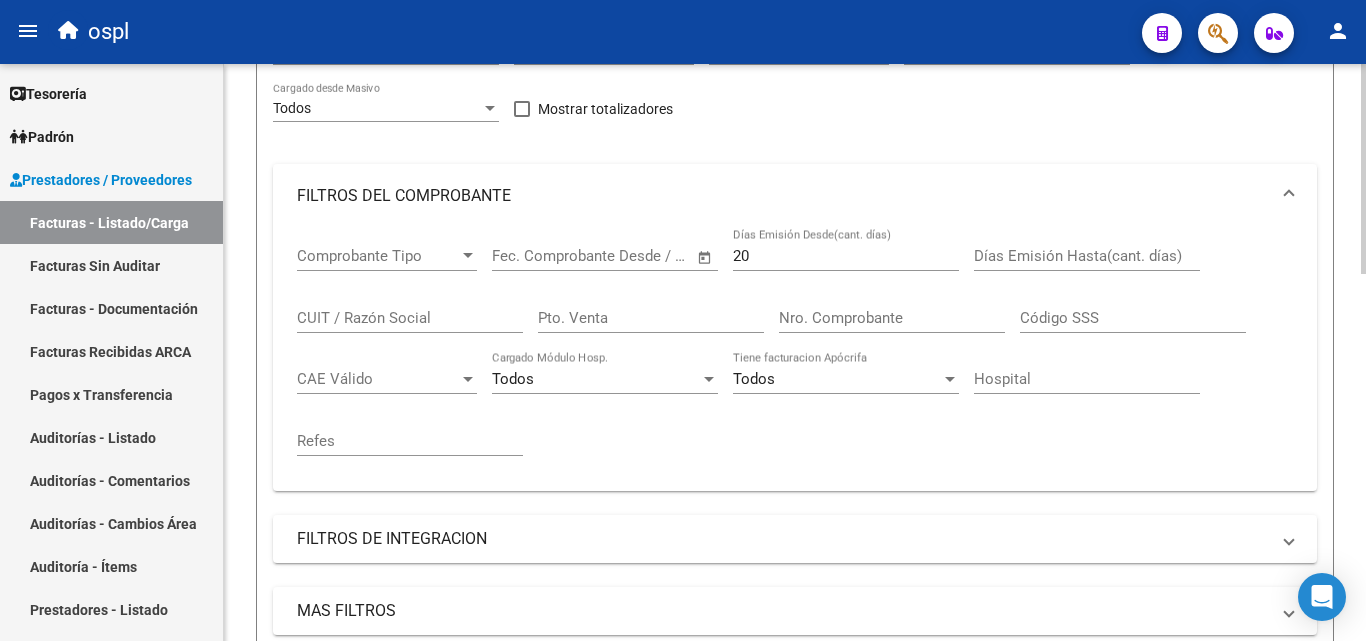 scroll, scrollTop: 206, scrollLeft: 0, axis: vertical 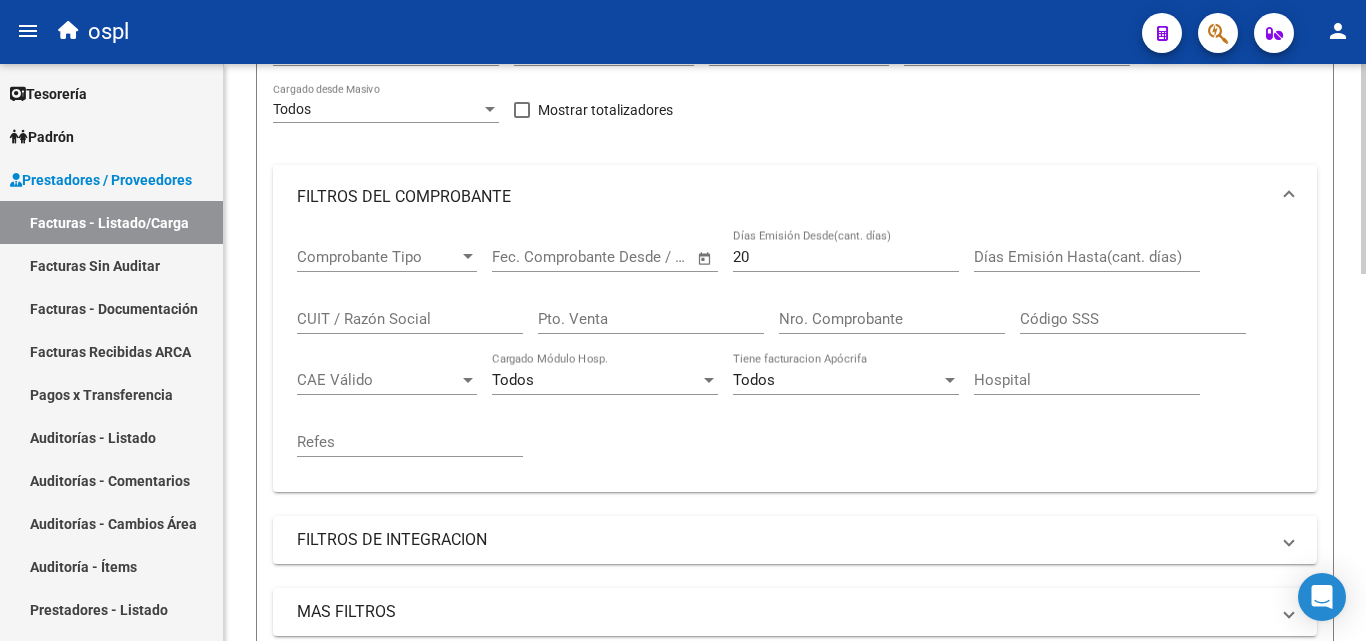 click 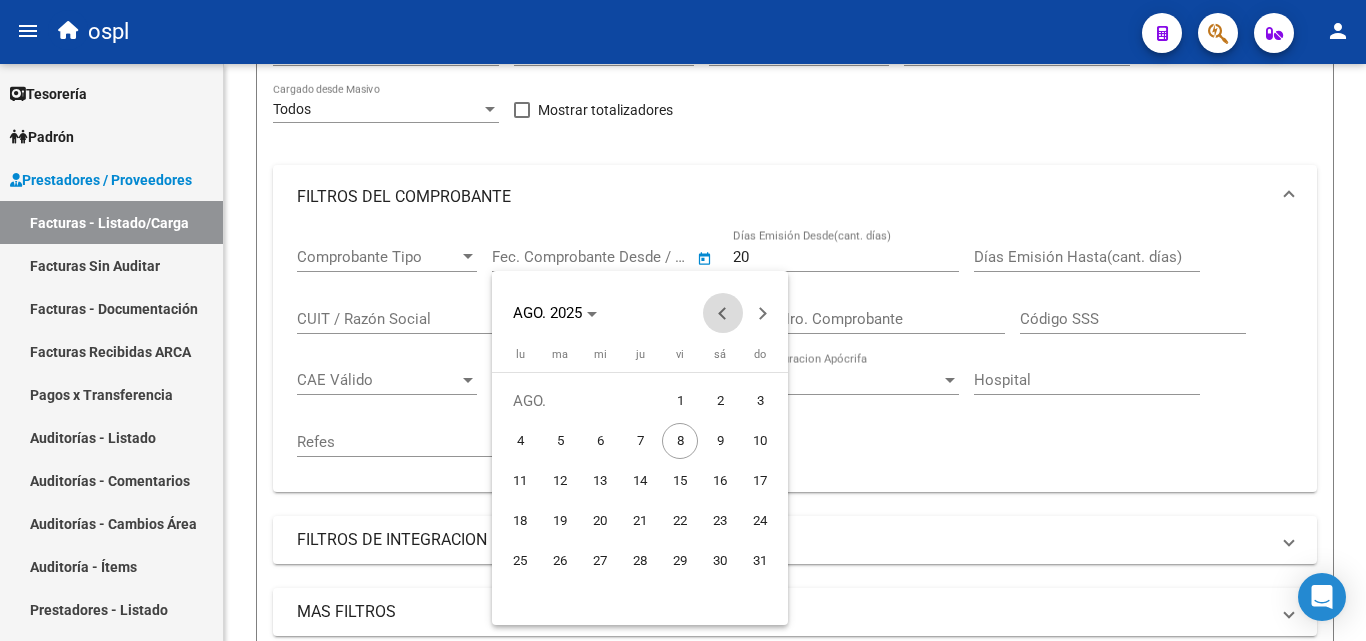 click at bounding box center (723, 313) 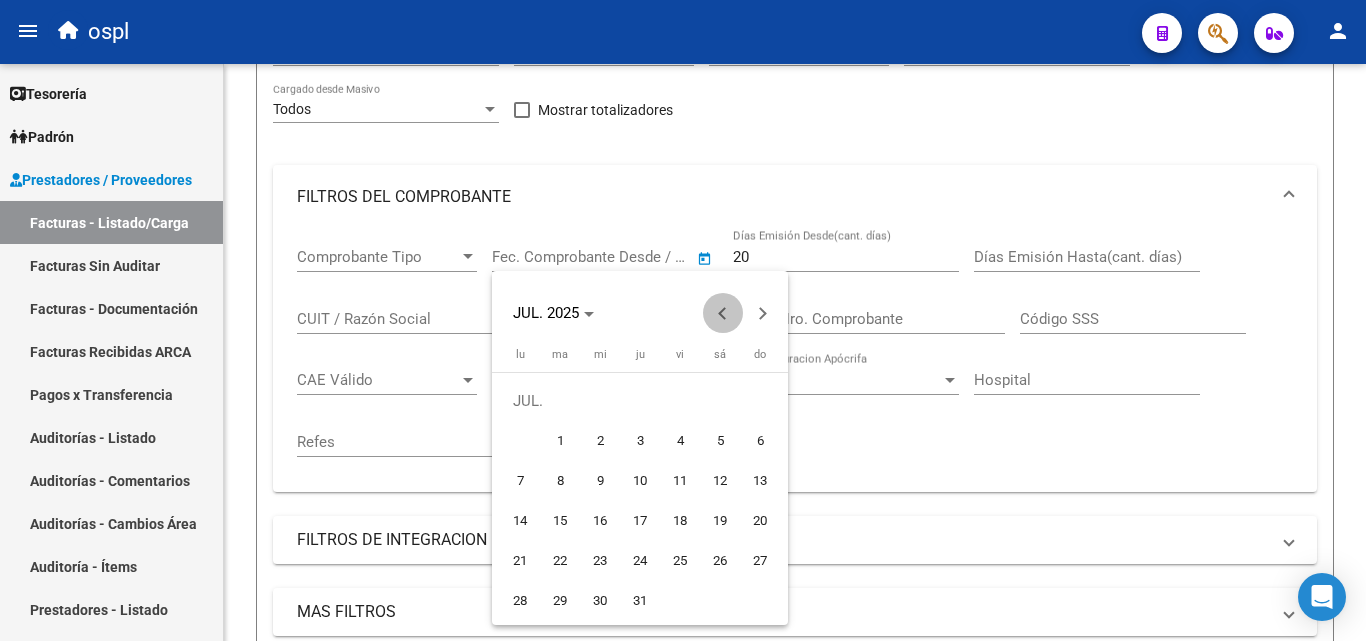 click at bounding box center [723, 313] 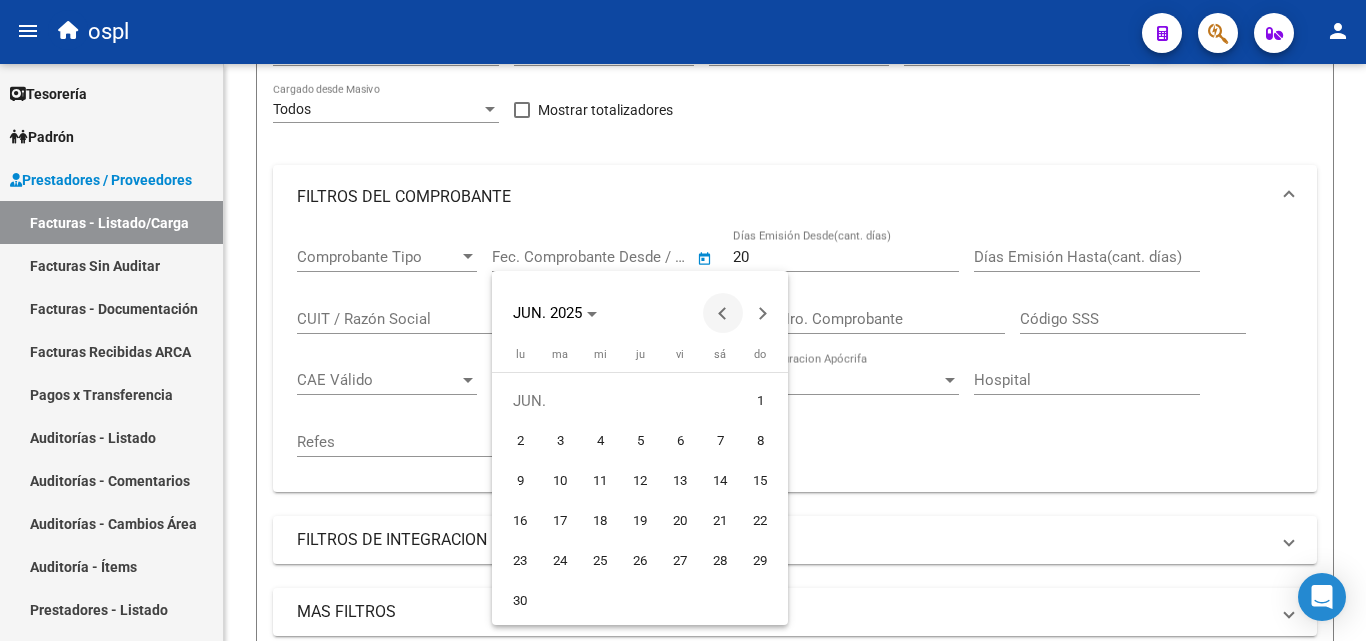 click at bounding box center (723, 313) 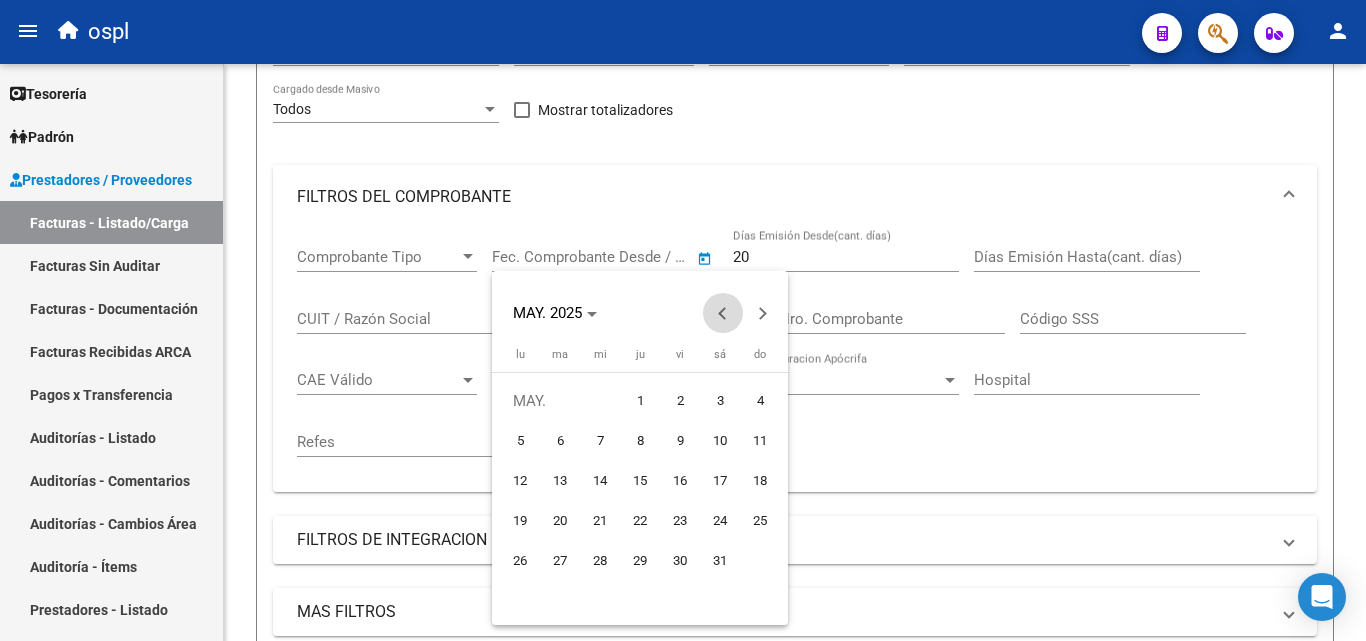 click at bounding box center (723, 313) 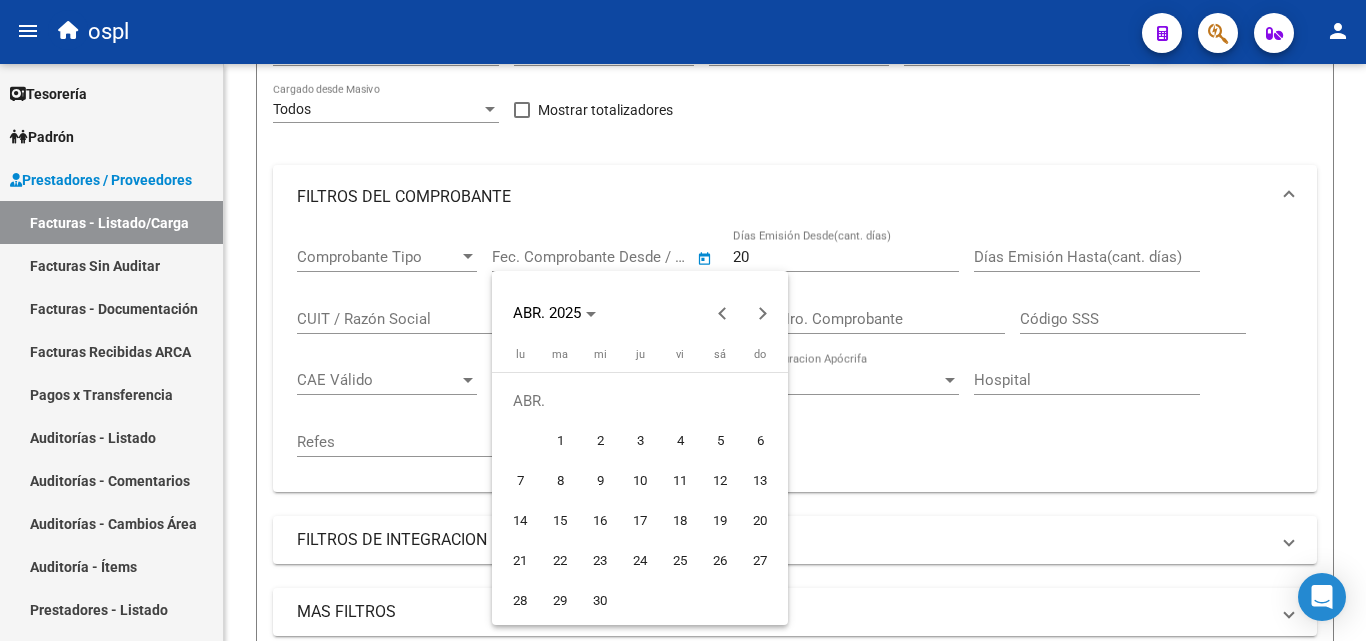 click on "1" at bounding box center (560, 441) 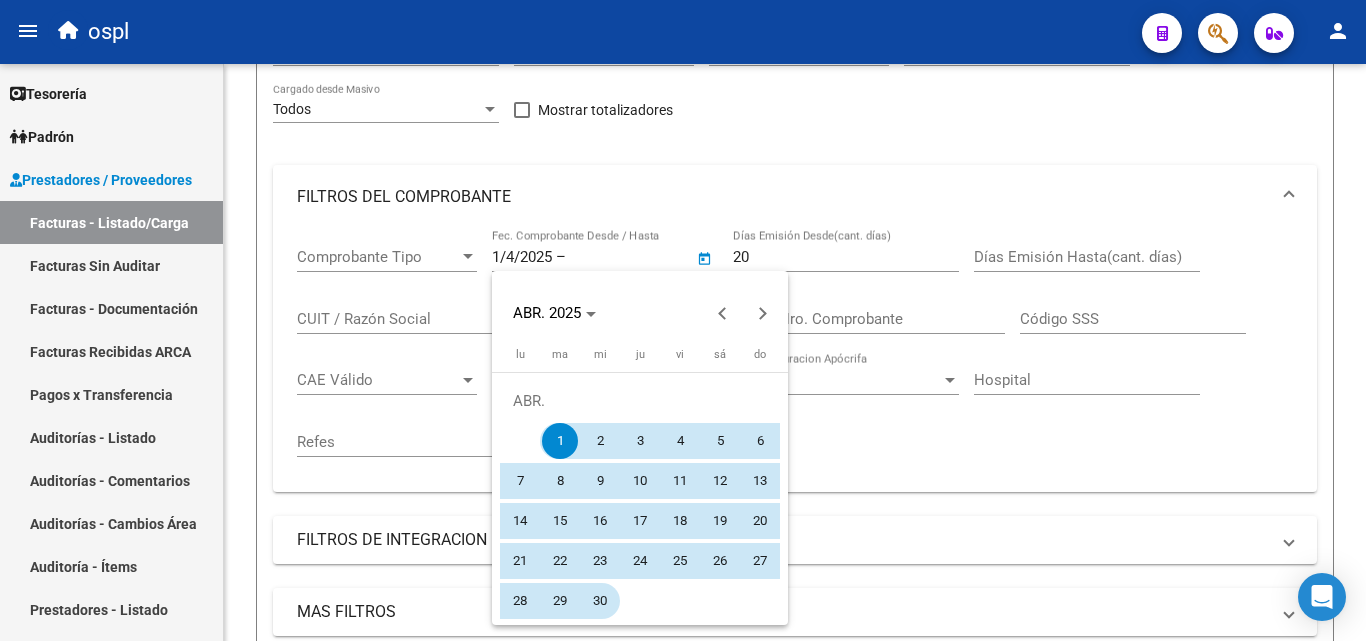 click on "30" at bounding box center [600, 601] 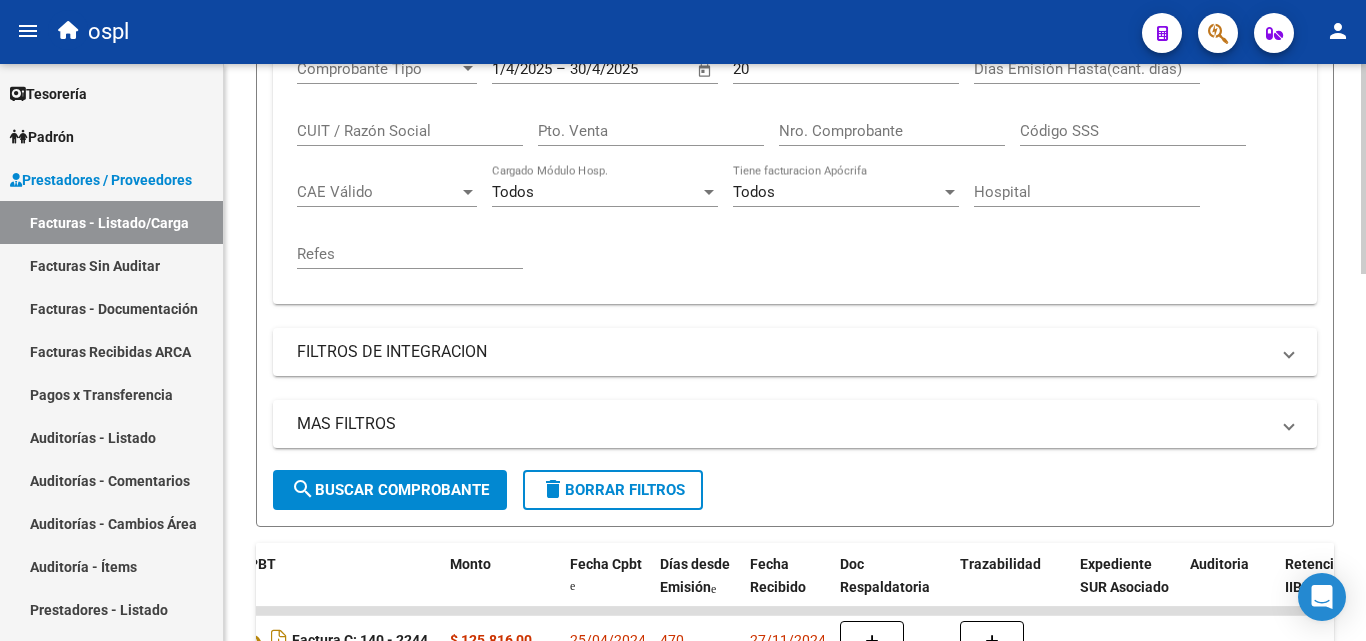 scroll, scrollTop: 406, scrollLeft: 0, axis: vertical 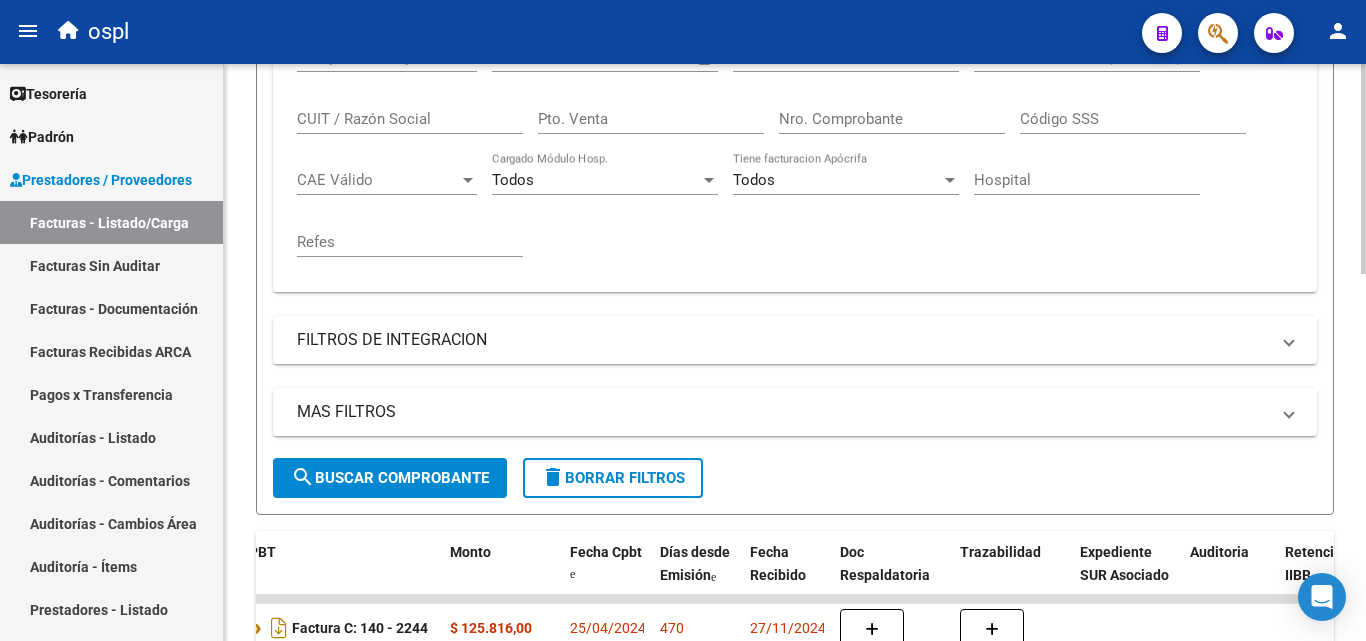 click on "search  Buscar Comprobante" 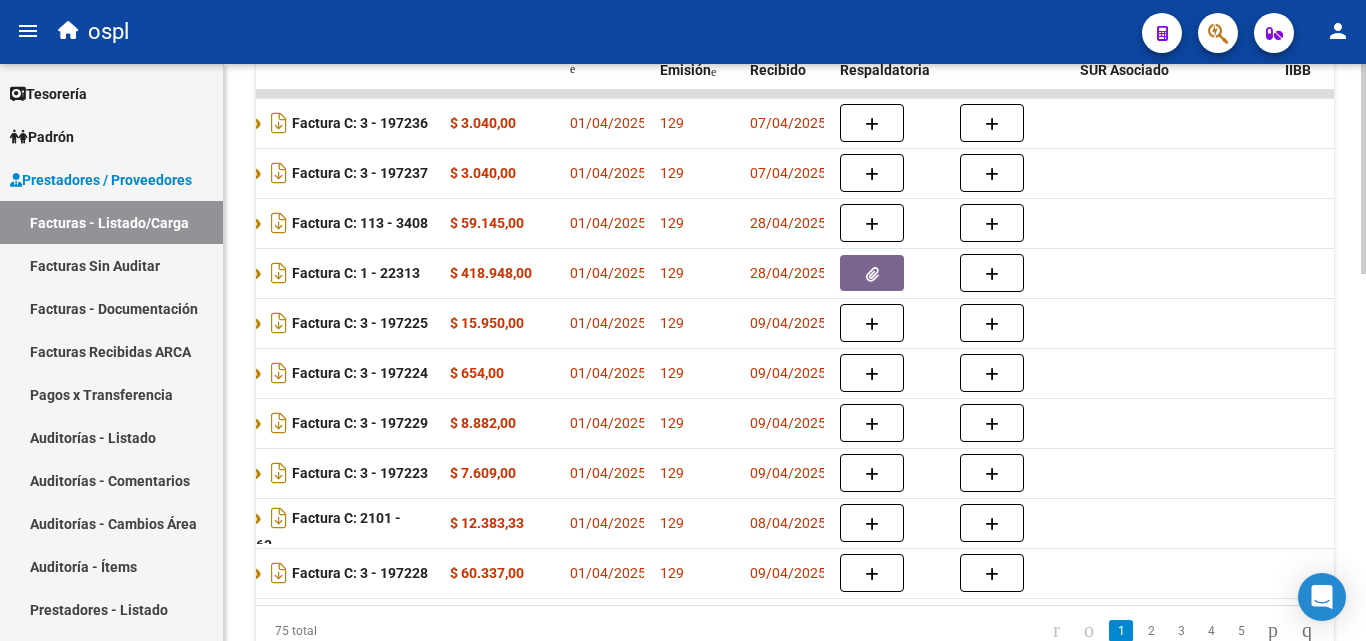 scroll, scrollTop: 1006, scrollLeft: 0, axis: vertical 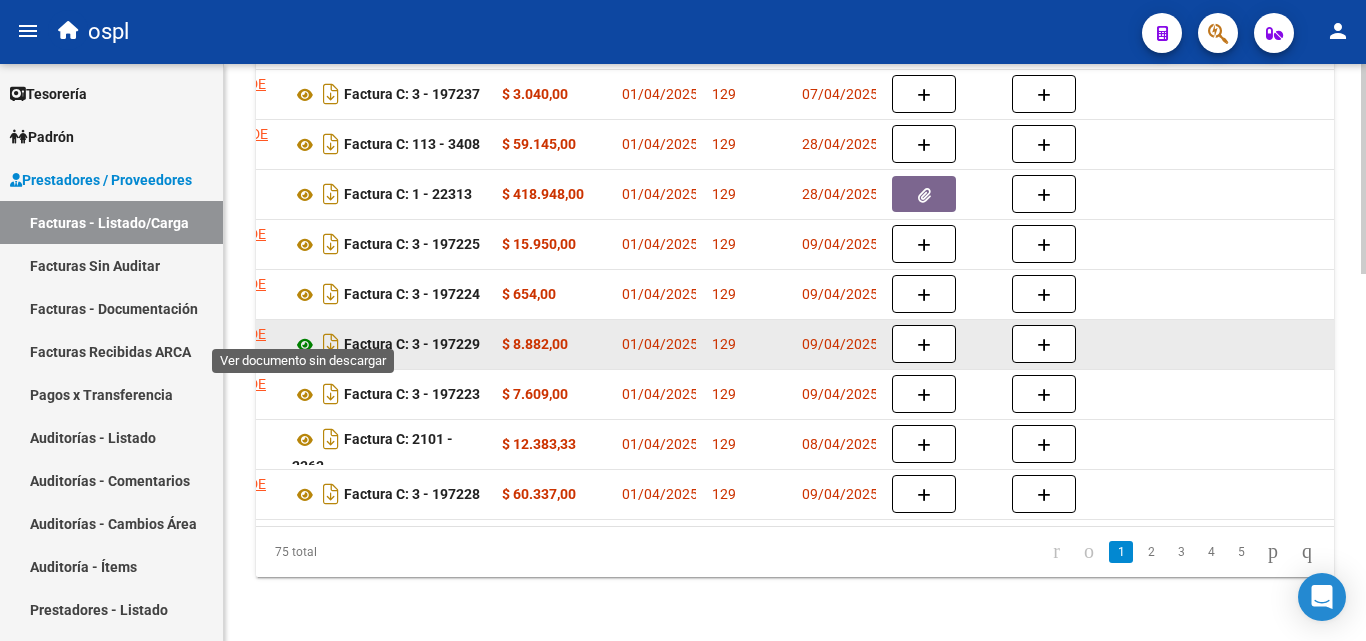 click 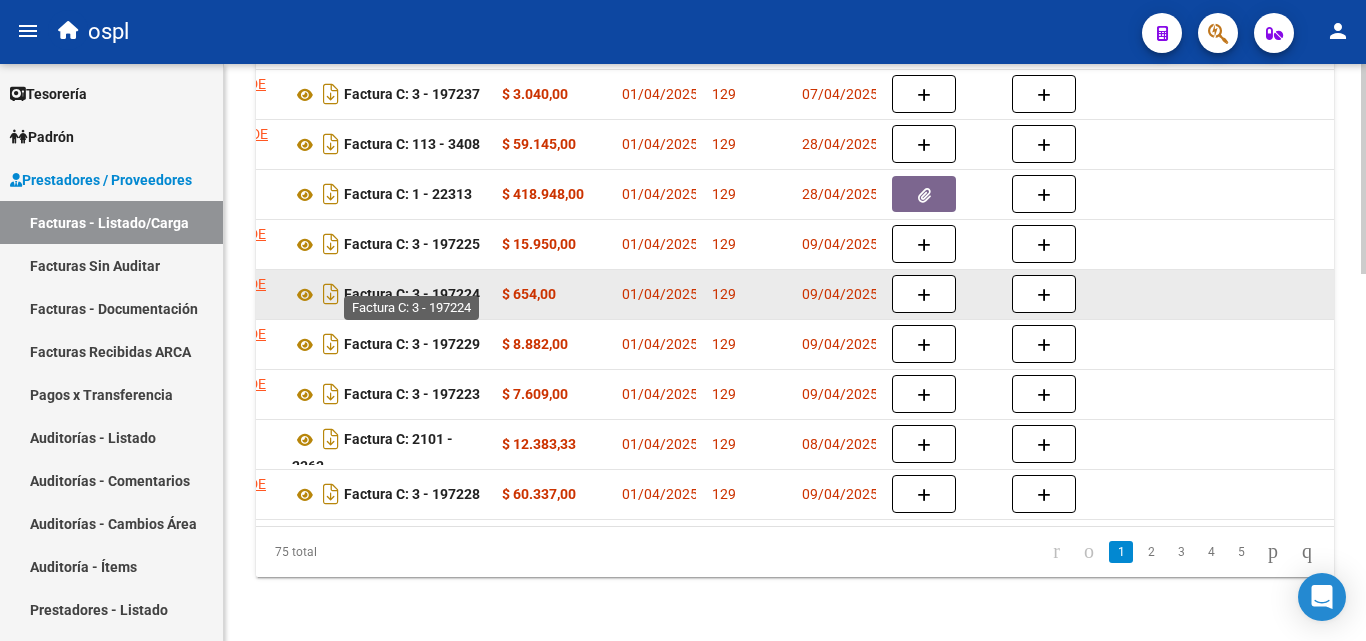 scroll, scrollTop: 906, scrollLeft: 0, axis: vertical 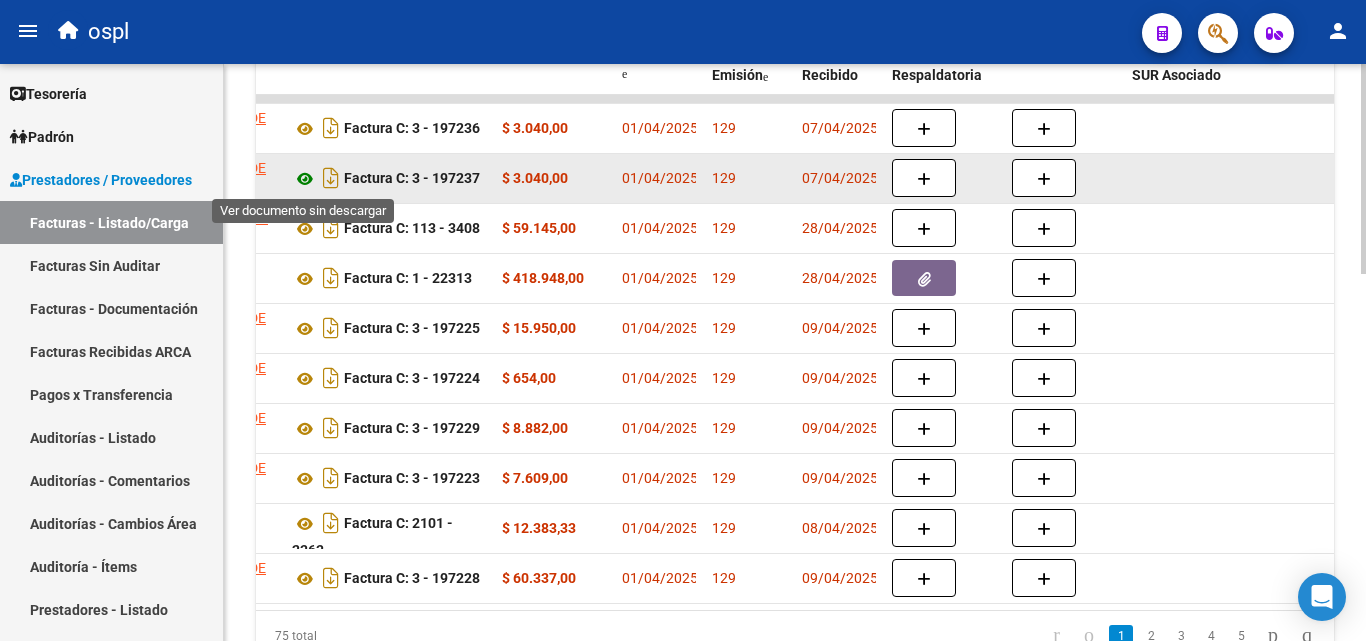 click 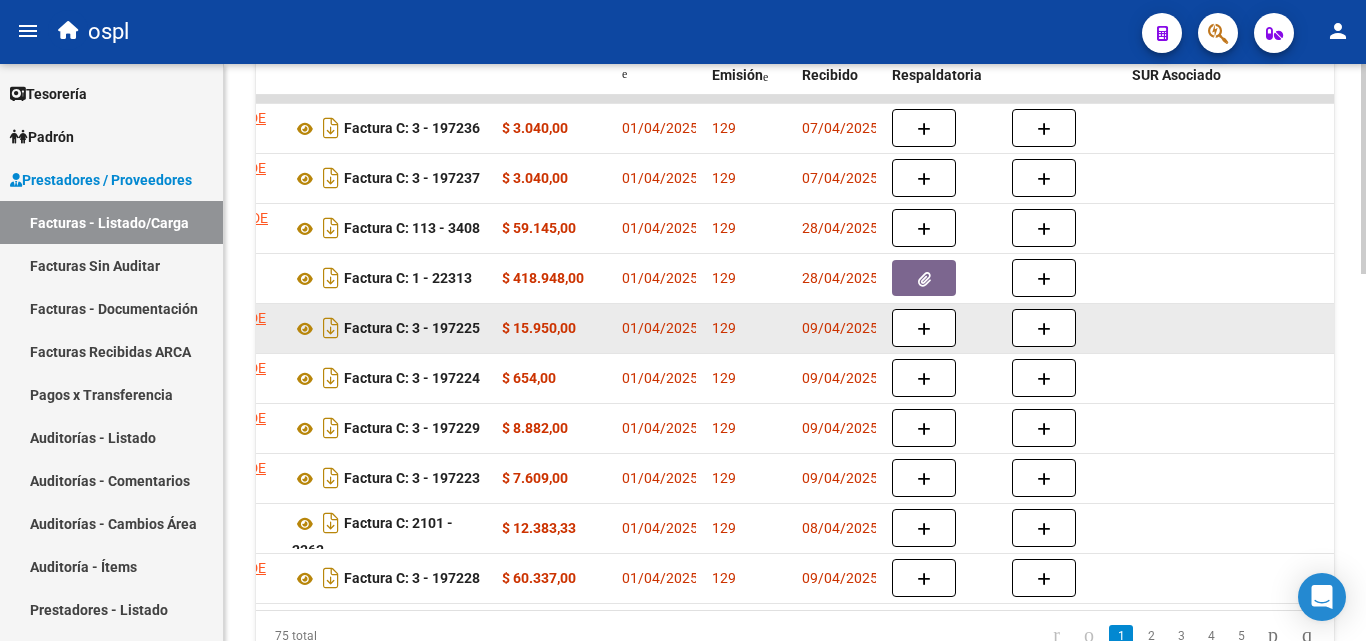 scroll, scrollTop: 1006, scrollLeft: 0, axis: vertical 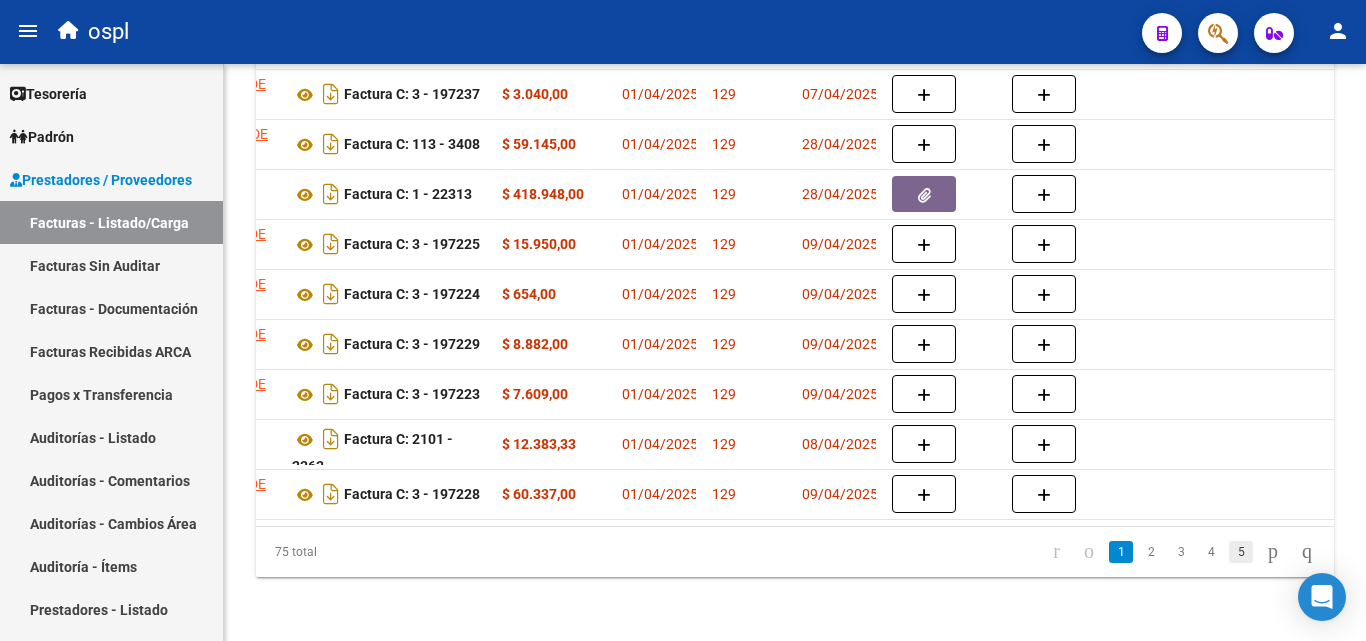 click on "5" 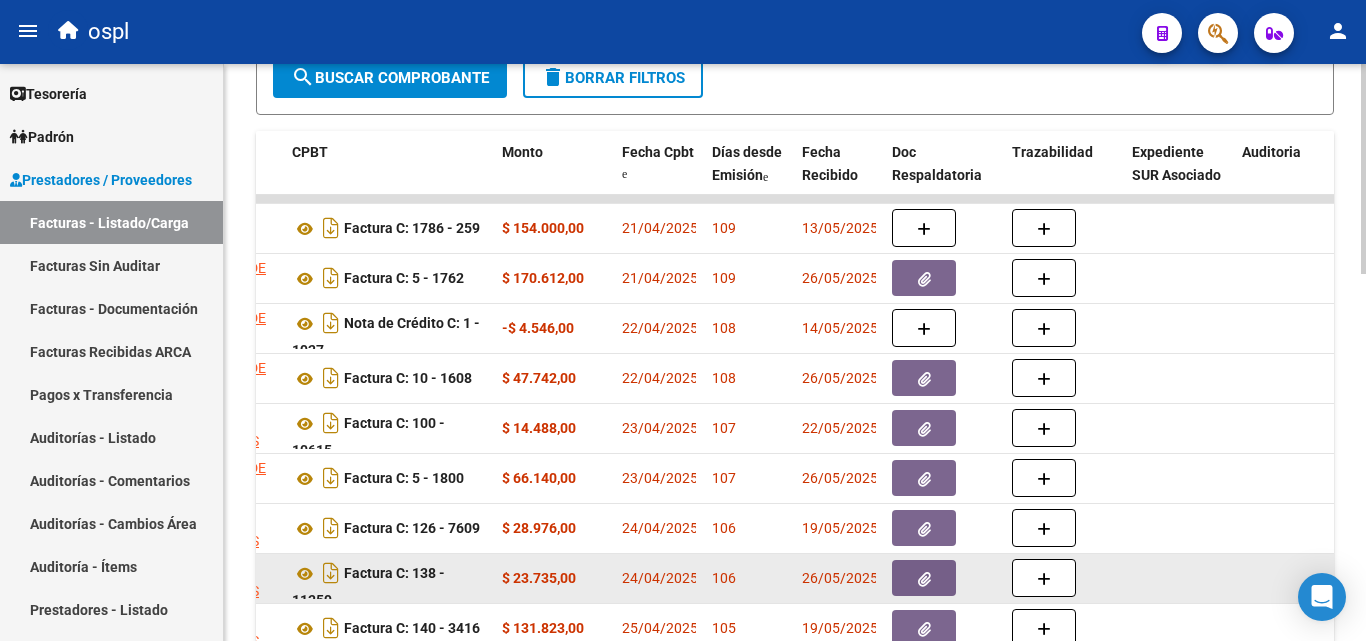 scroll, scrollTop: 1006, scrollLeft: 0, axis: vertical 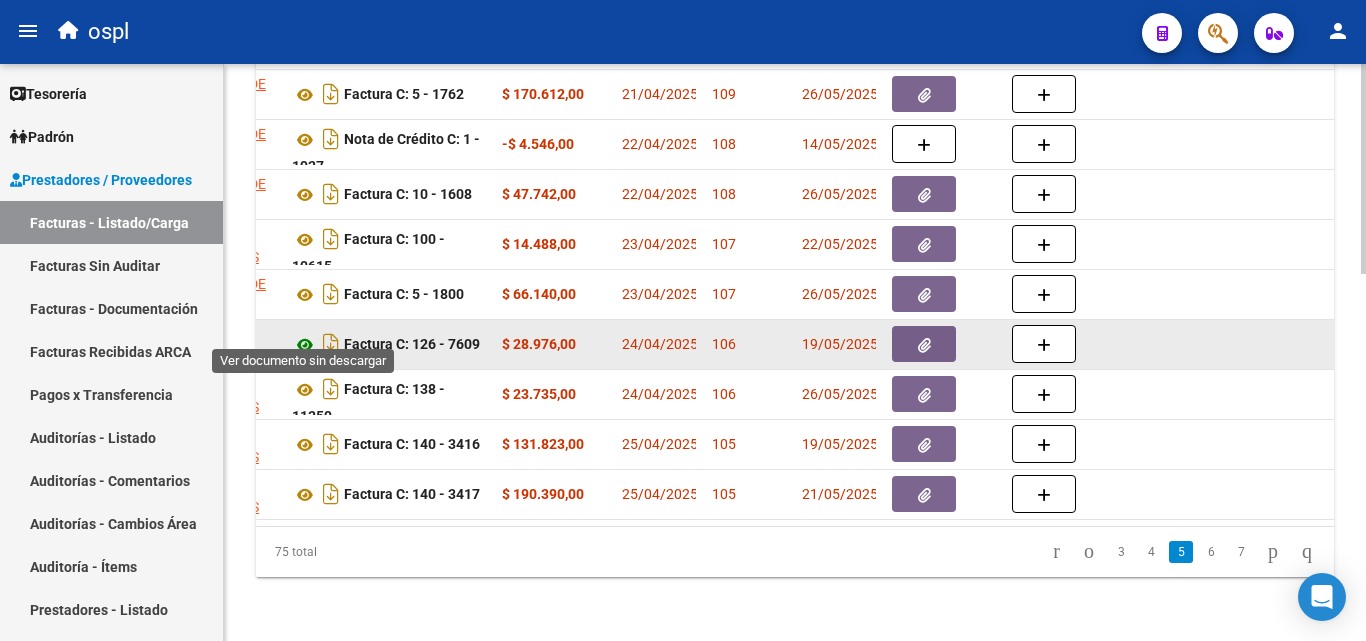 click 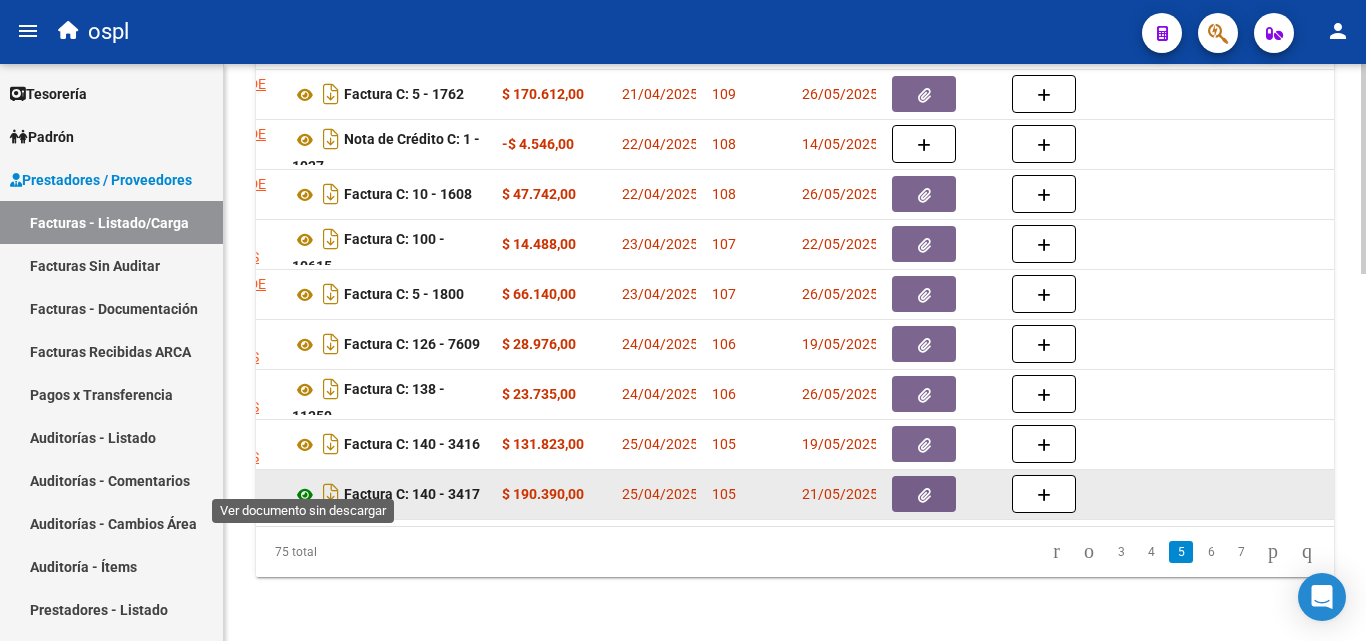 click 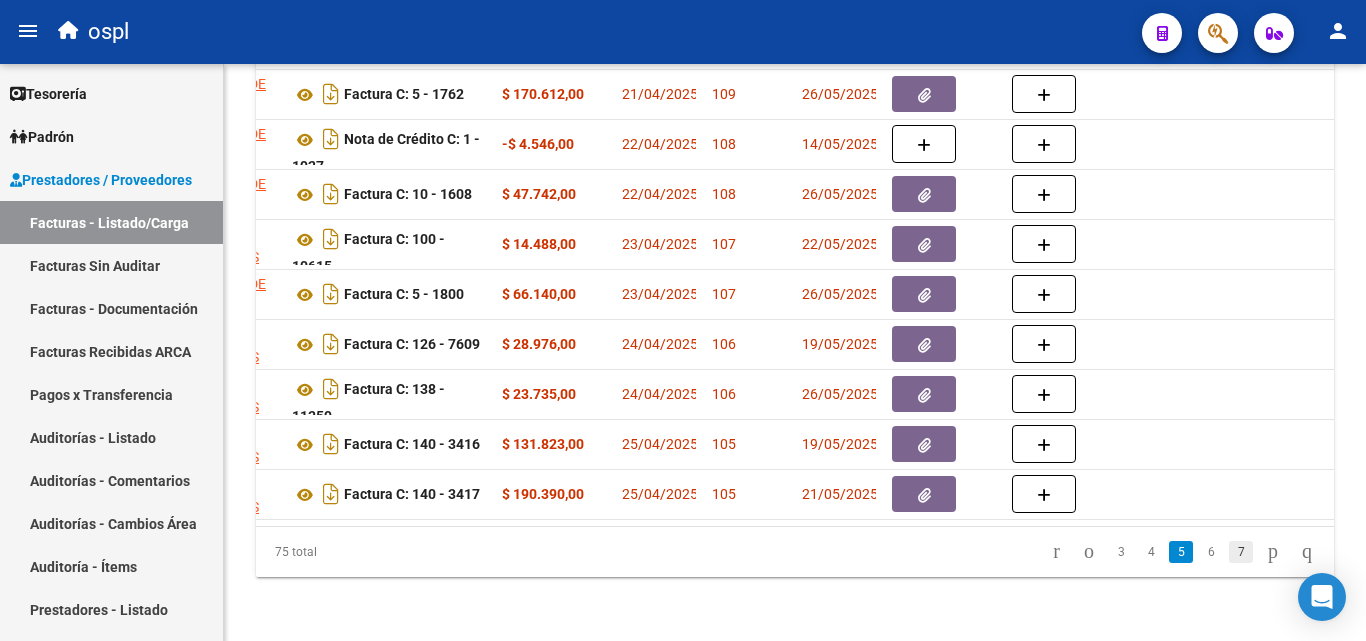 click on "7" 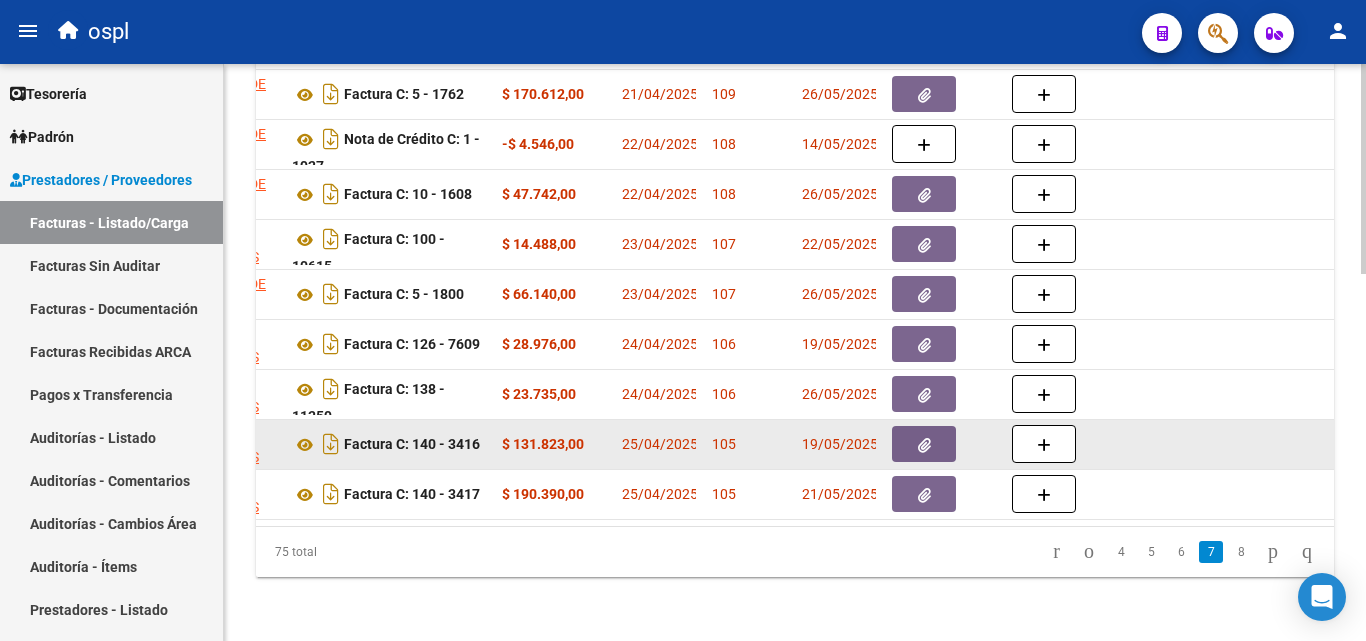 scroll, scrollTop: 1006, scrollLeft: 0, axis: vertical 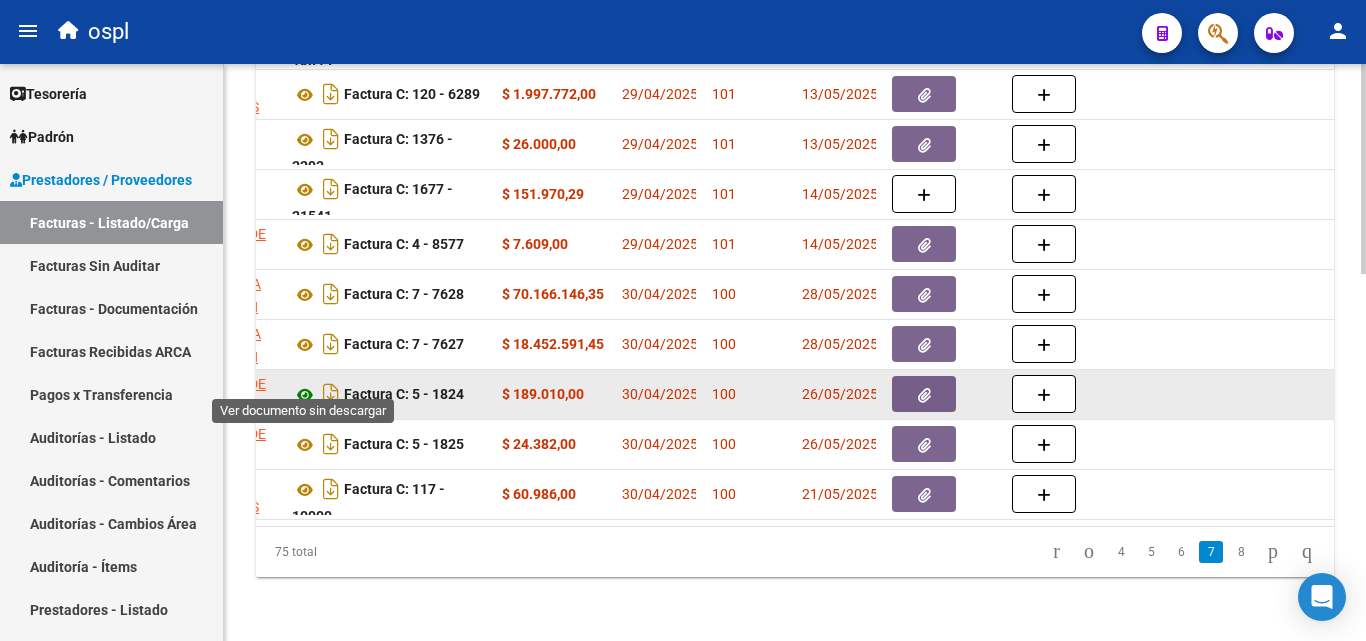 click 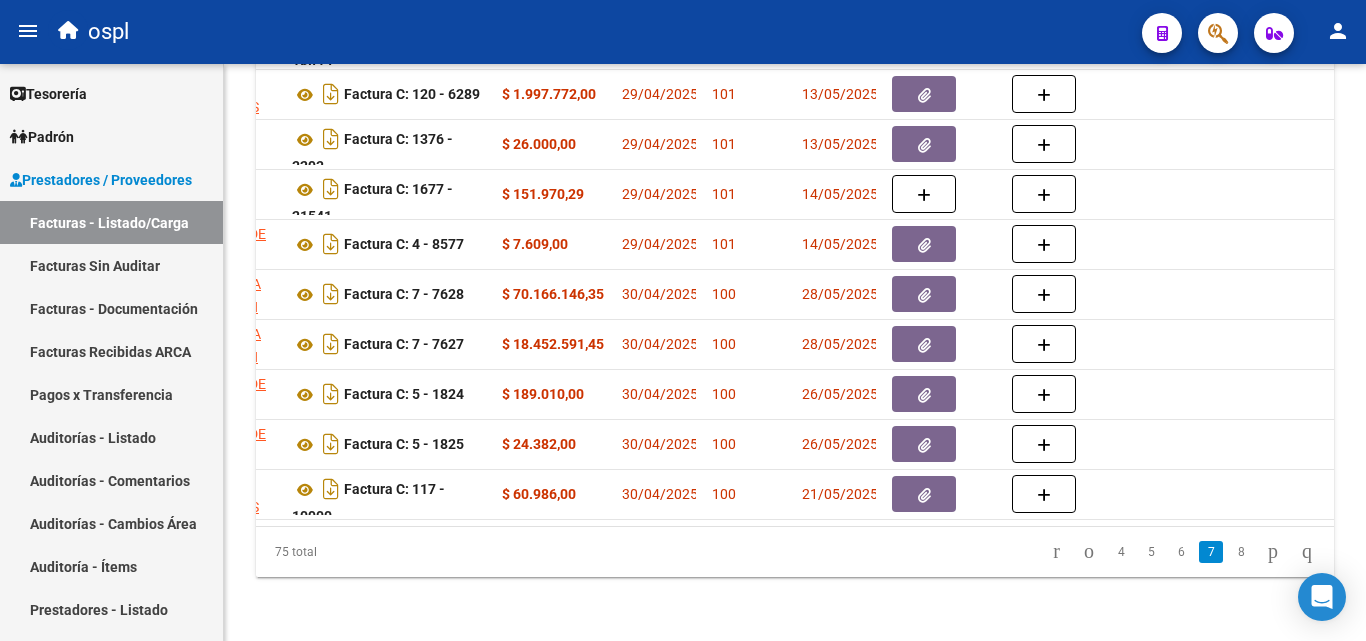 click on "75 total   4   5   6   7   8" 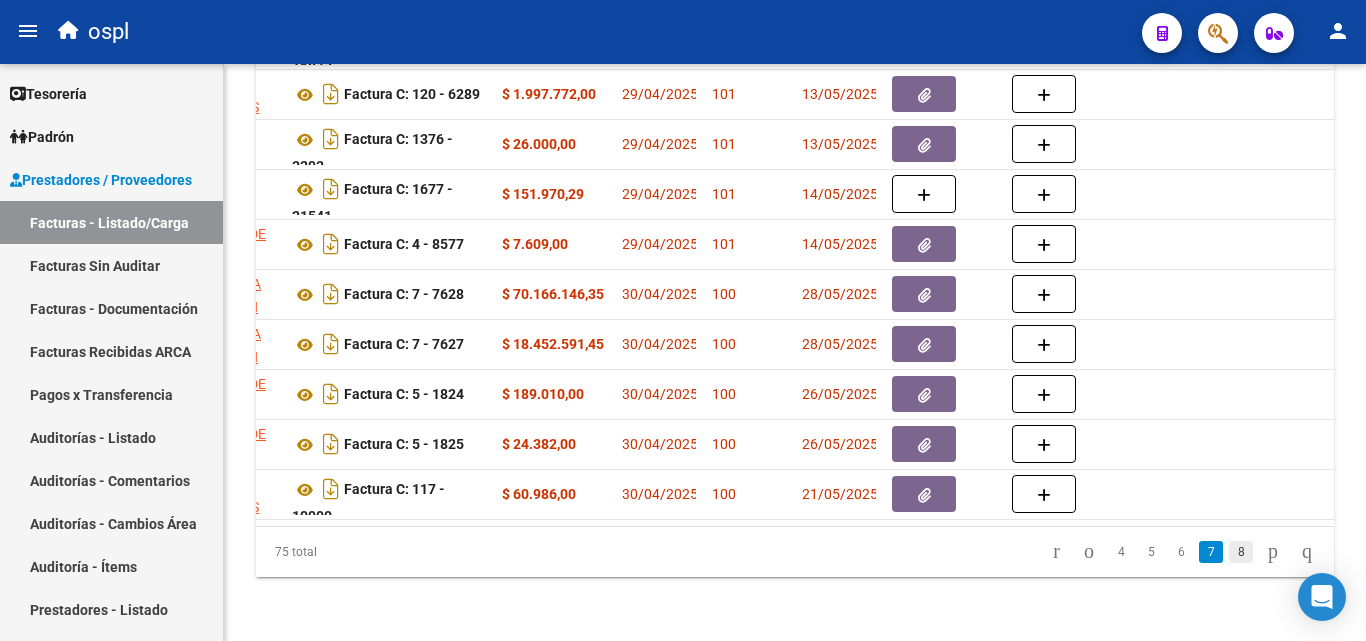 click on "8" 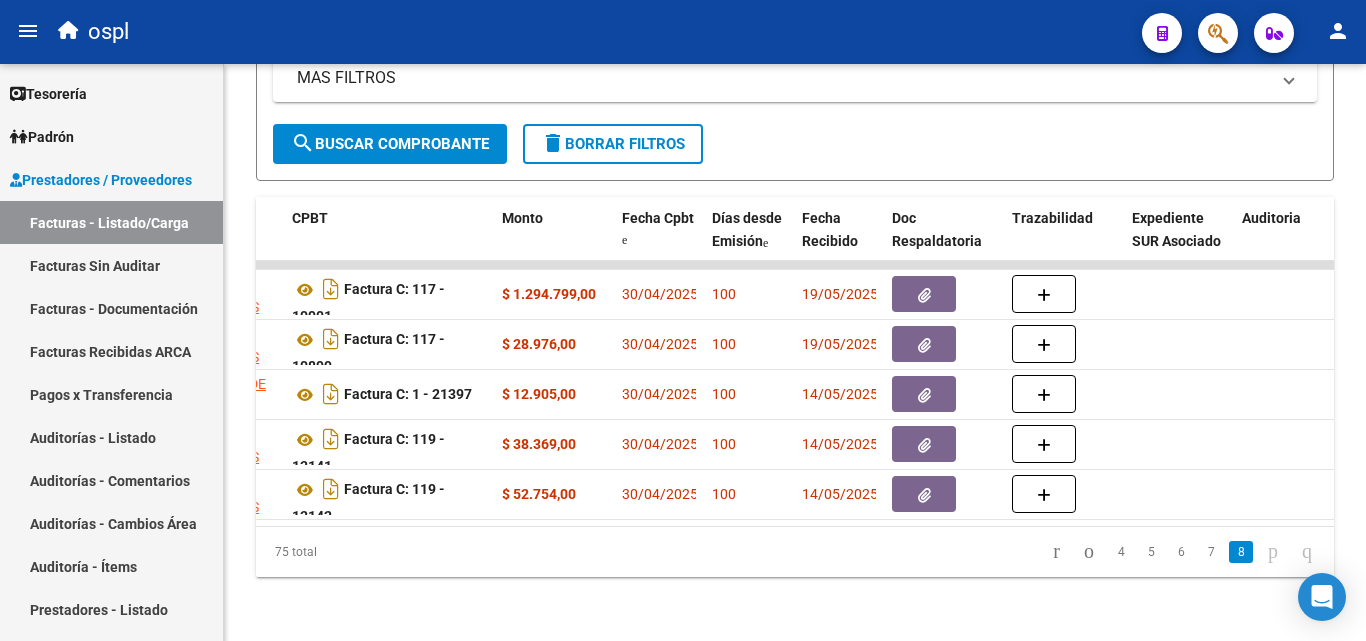 scroll, scrollTop: 756, scrollLeft: 0, axis: vertical 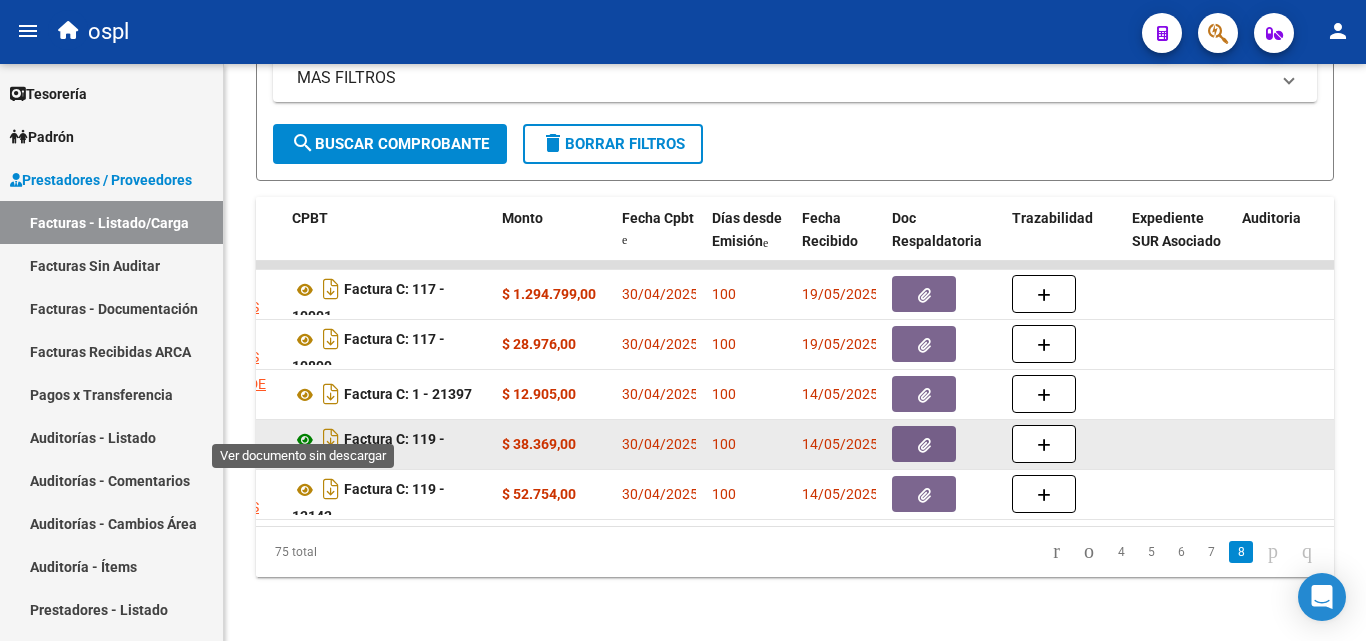 click 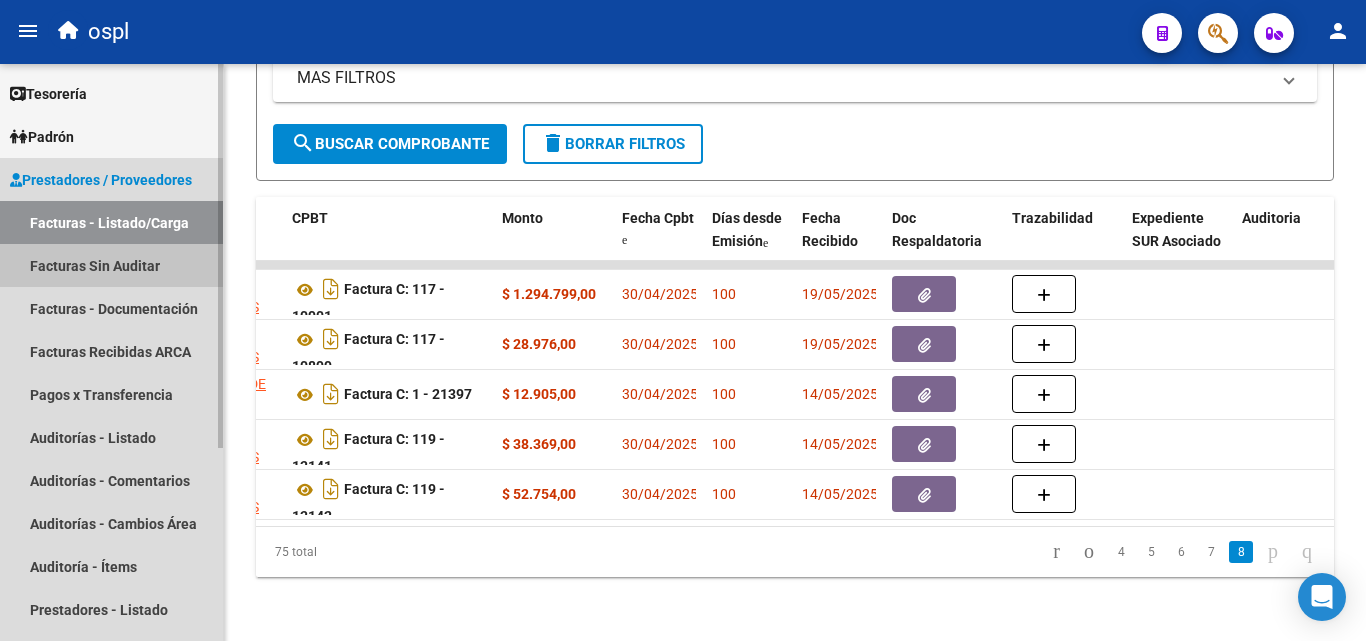 click on "Facturas Sin Auditar" at bounding box center (111, 265) 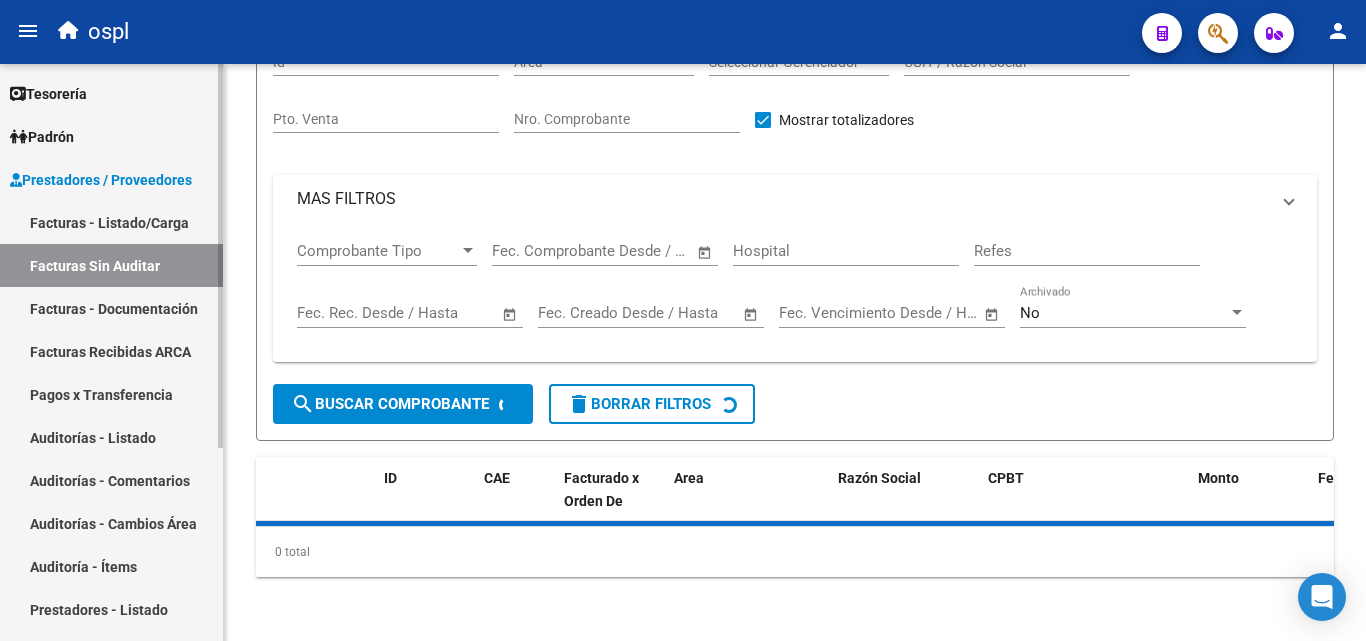 scroll, scrollTop: 0, scrollLeft: 0, axis: both 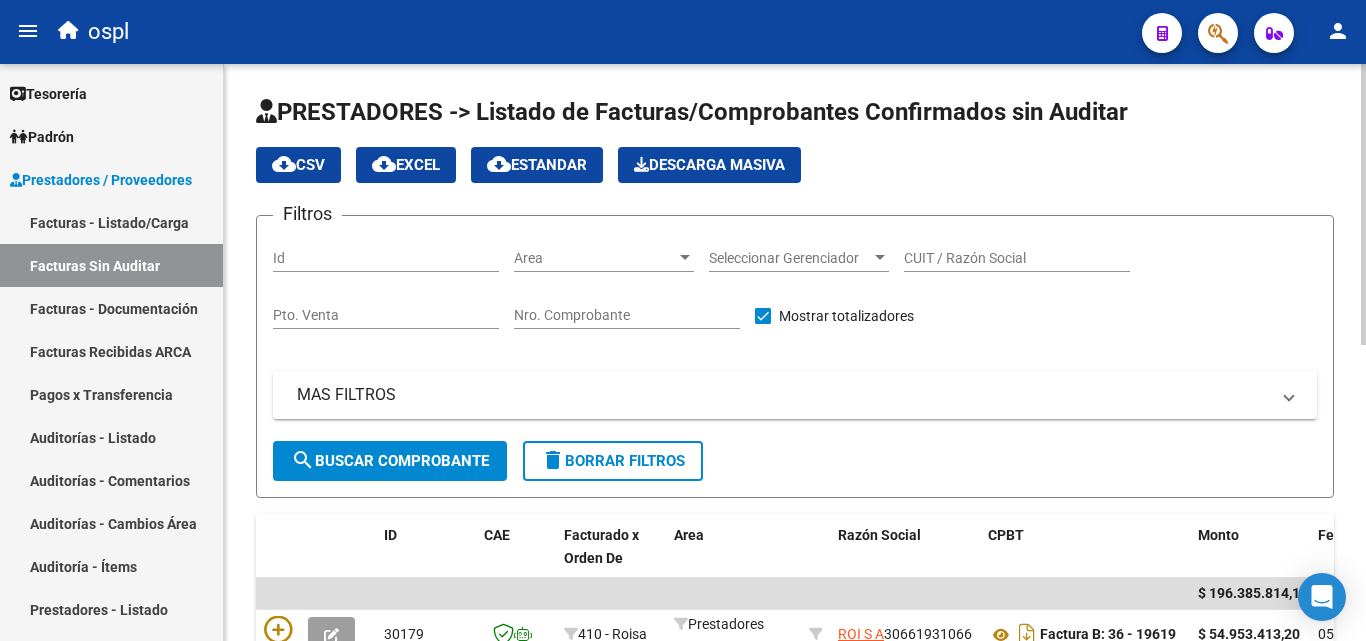 click on "Nro. Comprobante" at bounding box center [627, 315] 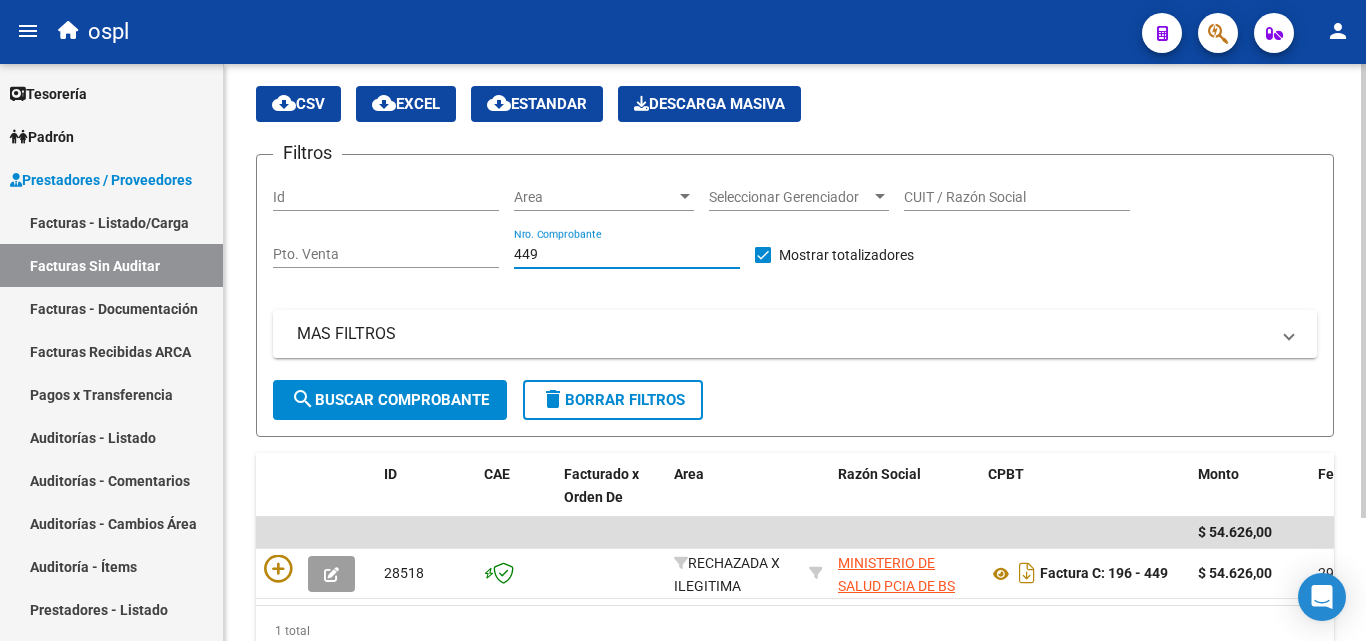scroll, scrollTop: 156, scrollLeft: 0, axis: vertical 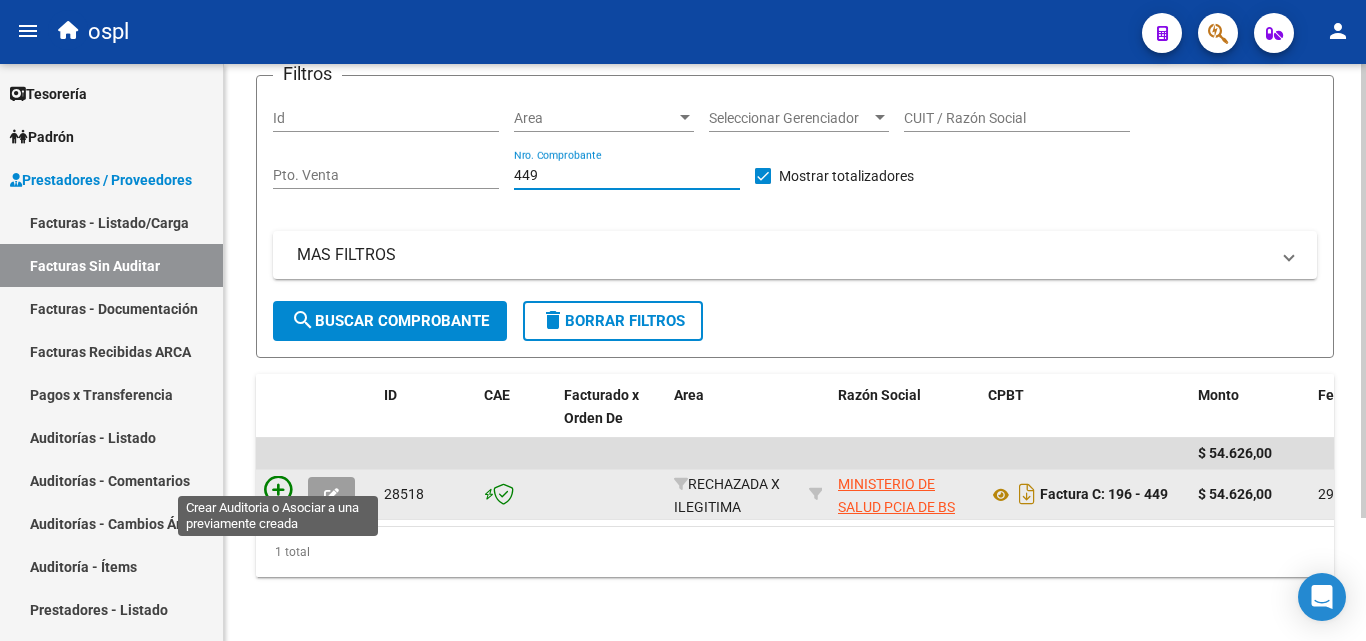 type on "449" 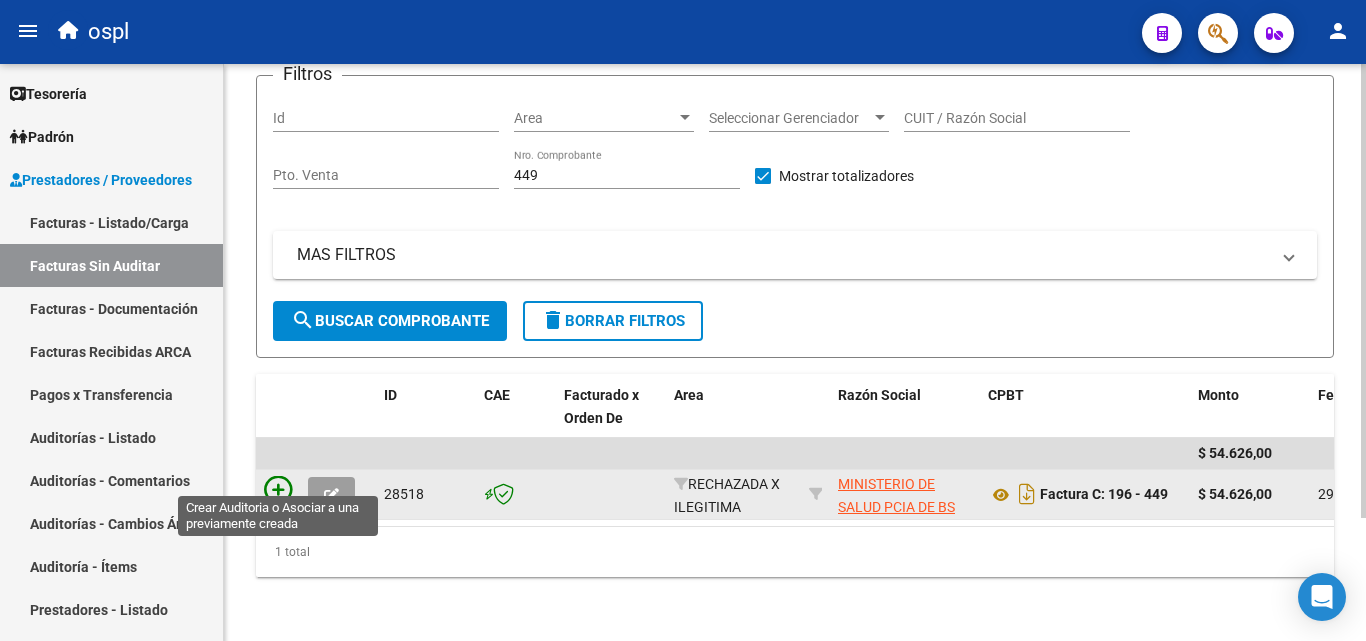 click 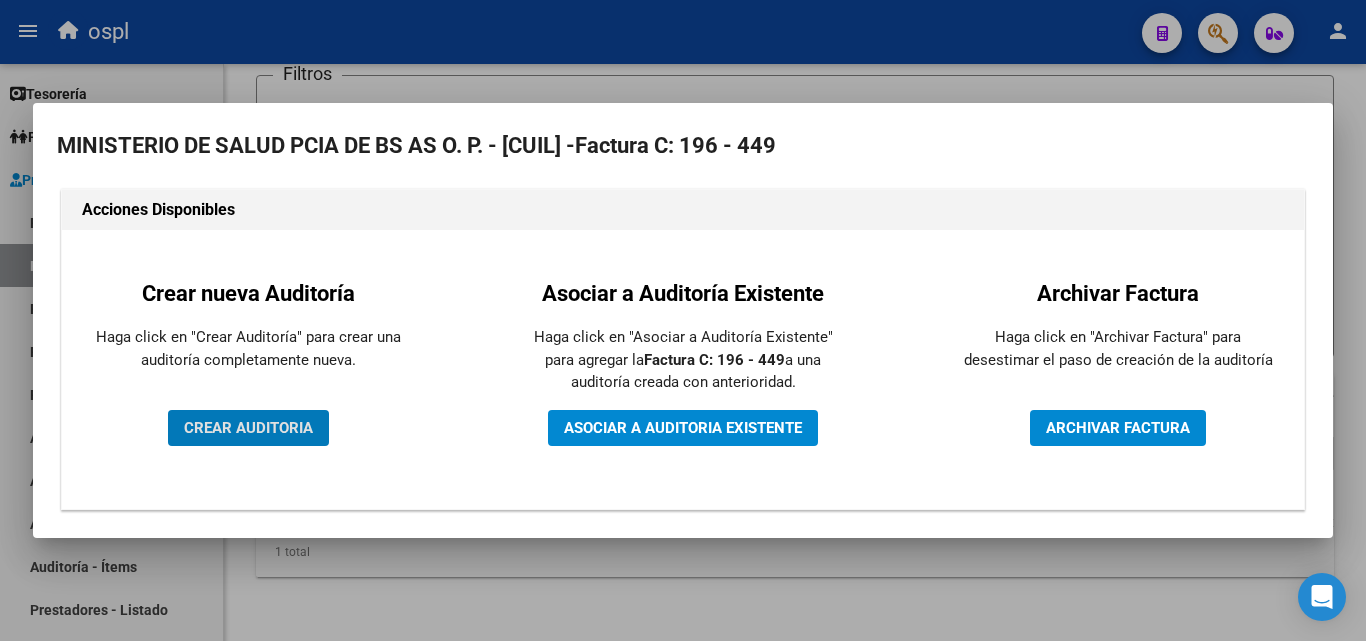 click on "CREAR AUDITORIA" at bounding box center (248, 428) 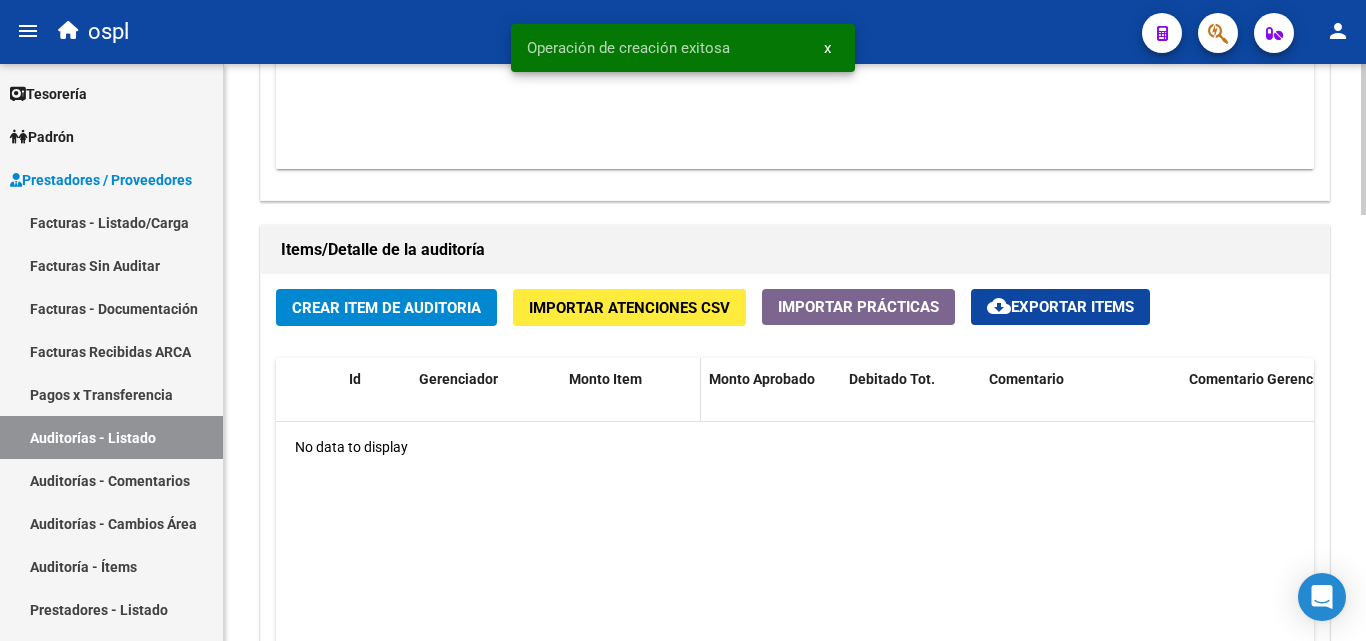 scroll, scrollTop: 1300, scrollLeft: 0, axis: vertical 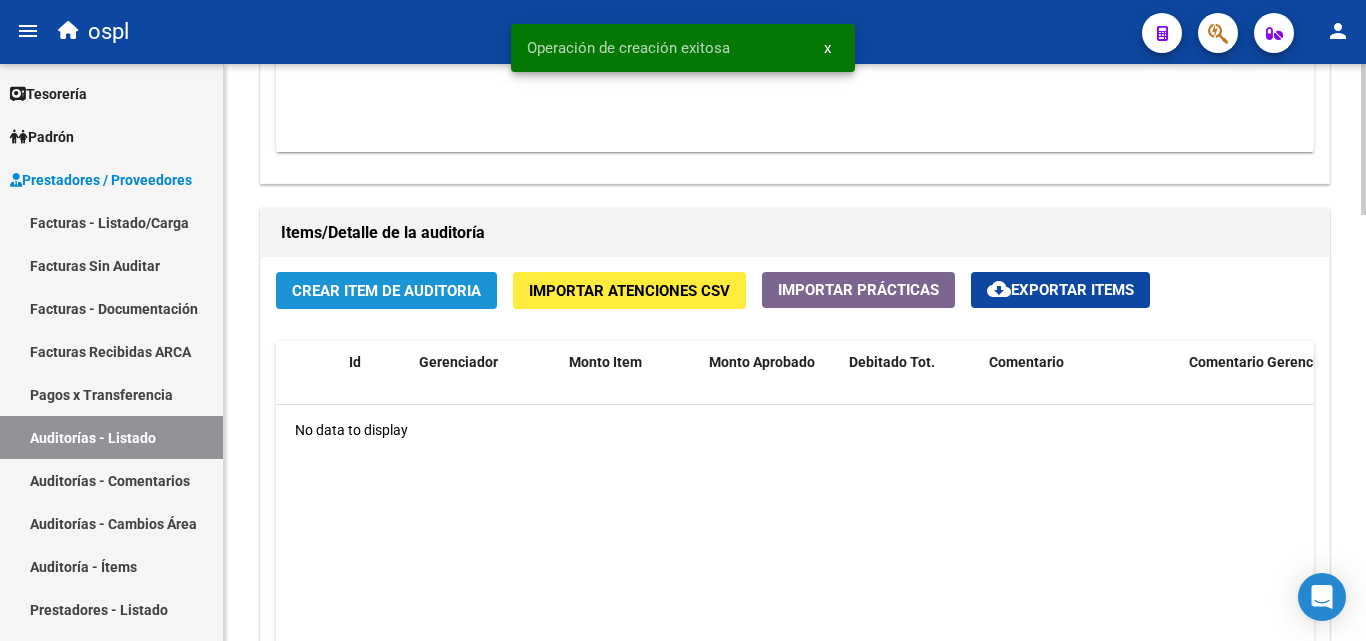 click on "Crear Item de Auditoria" 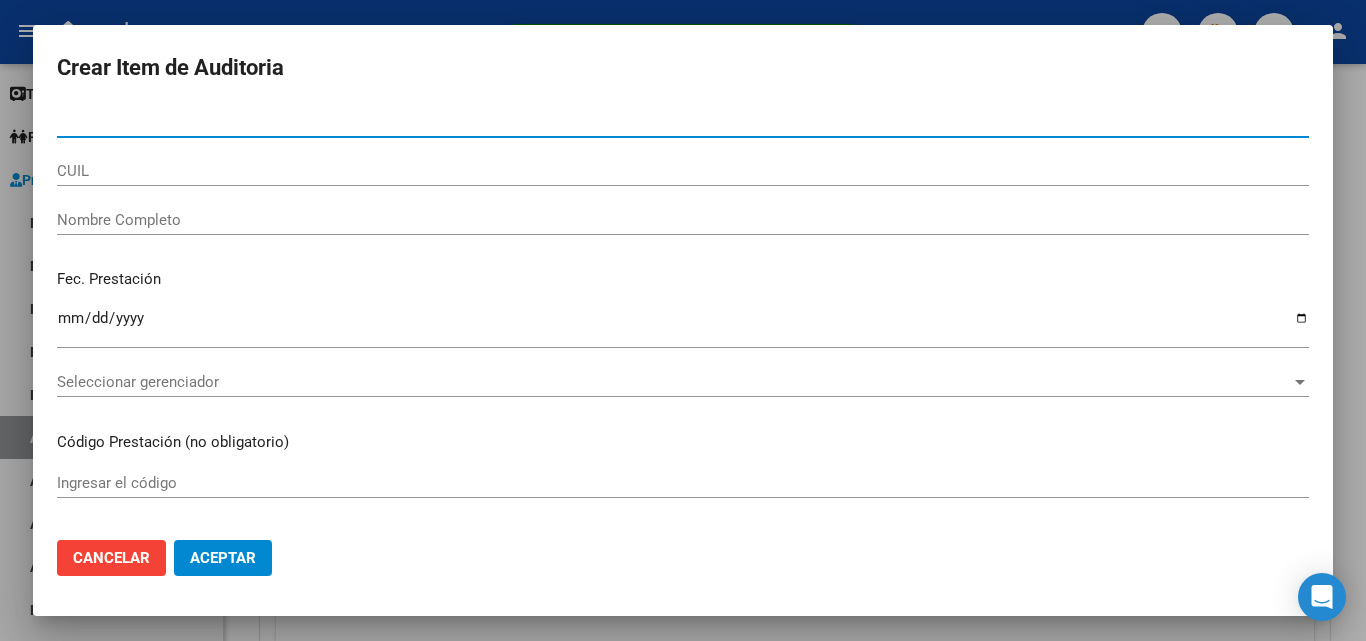 click on "Nombre Completo" at bounding box center (683, 220) 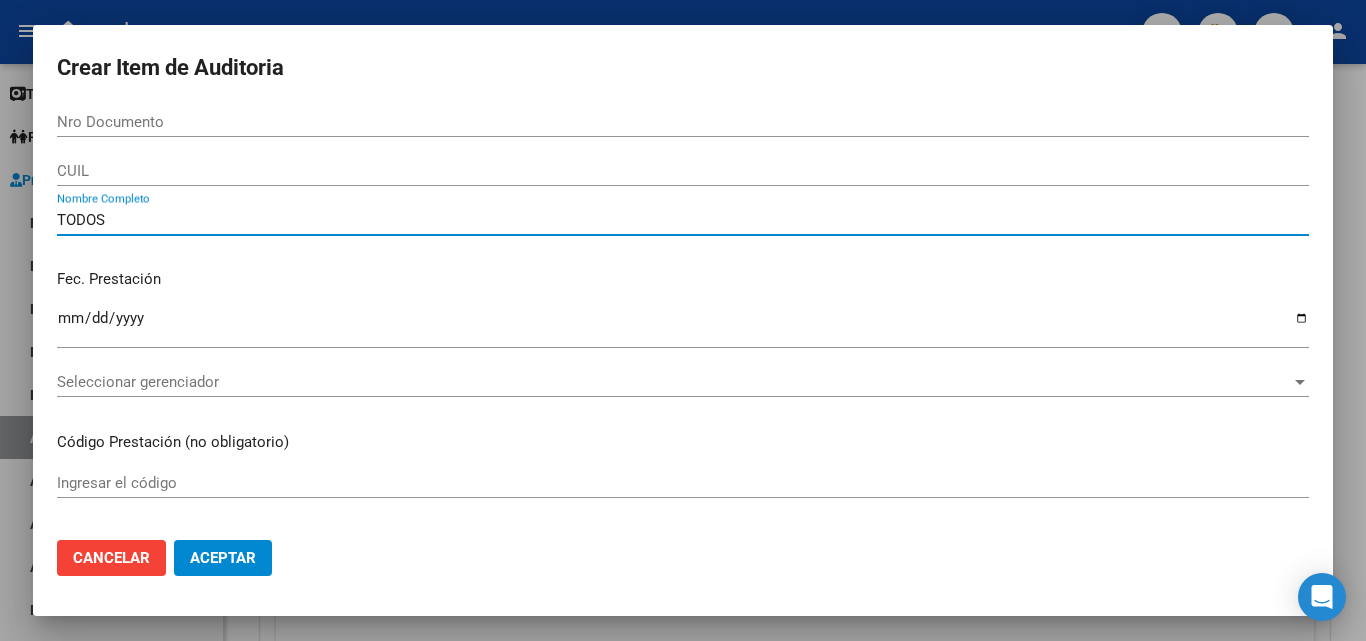 type on "TODOS" 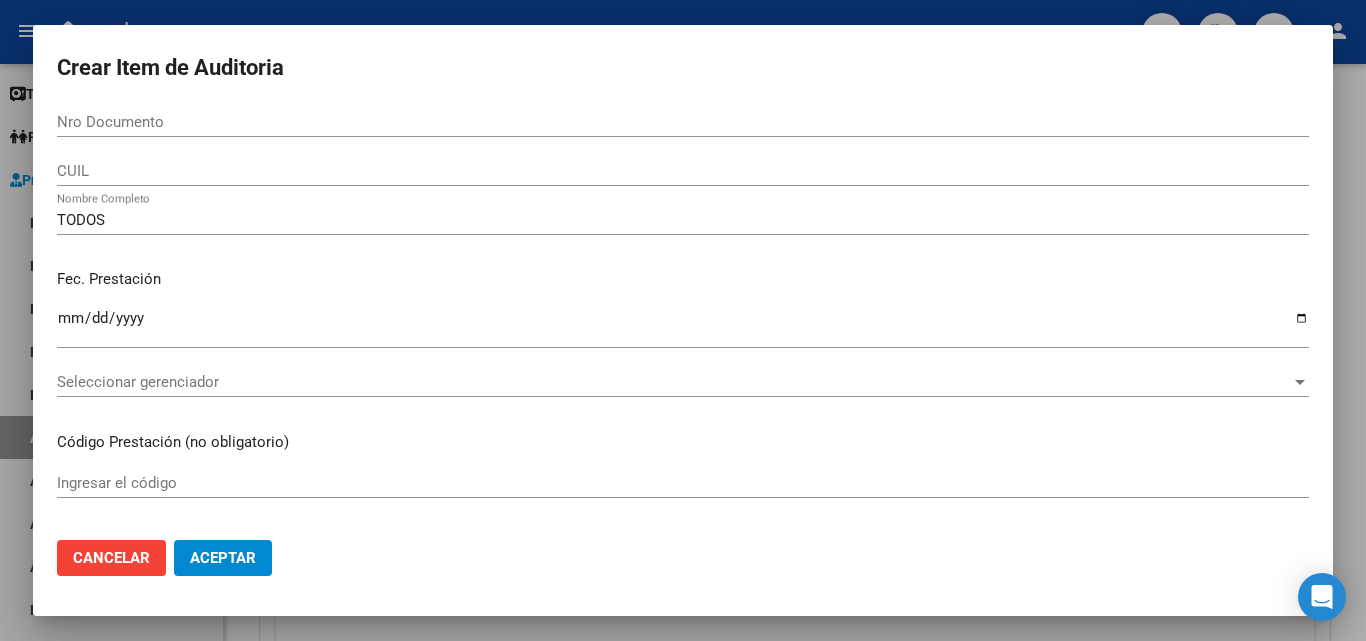 click on "Fec. Prestación" at bounding box center (683, 279) 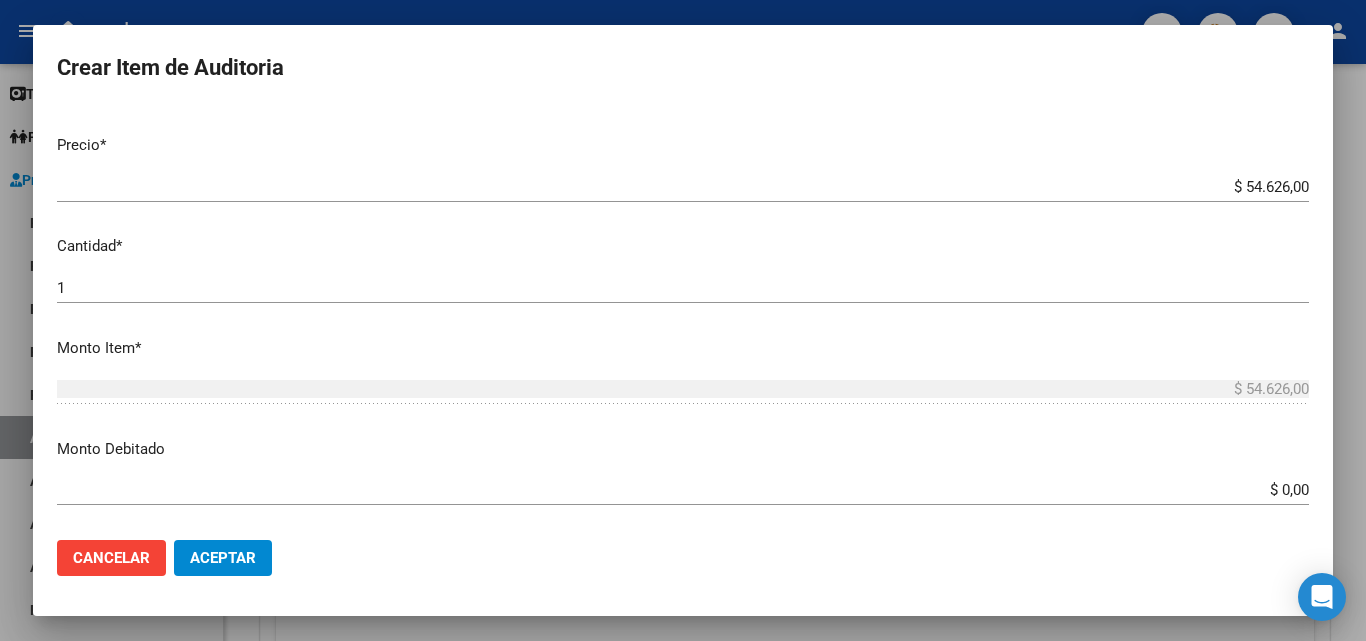 scroll, scrollTop: 400, scrollLeft: 0, axis: vertical 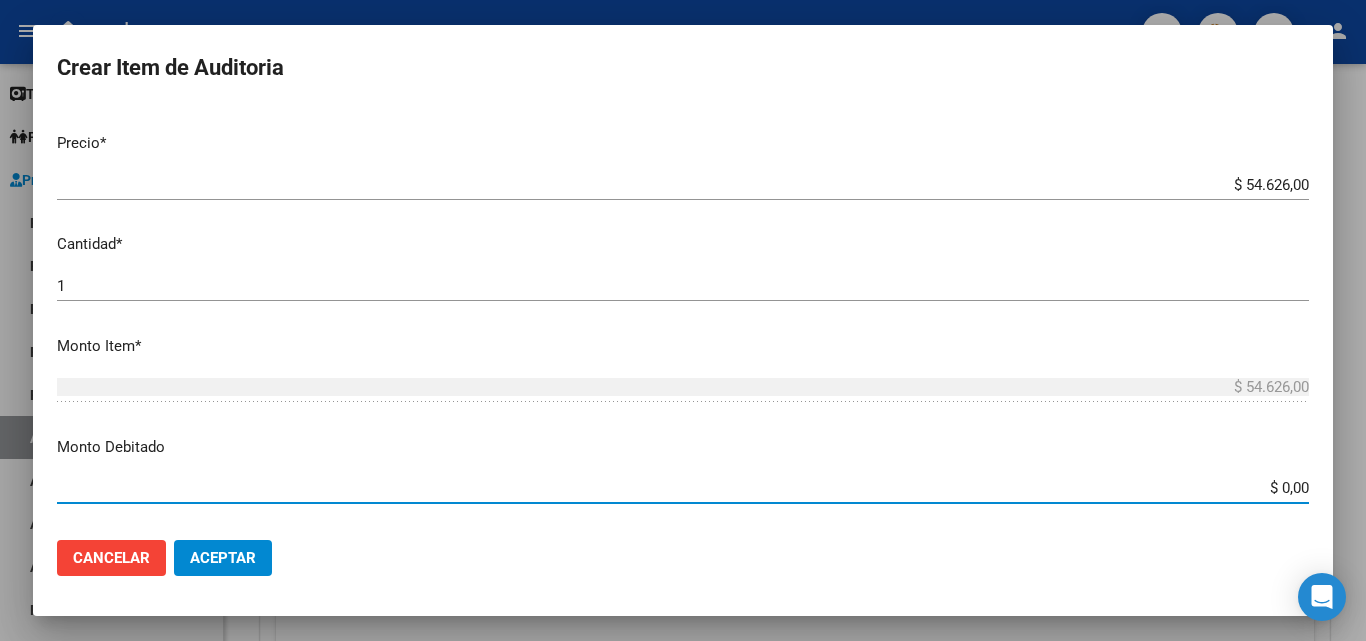 click on "$ 0,00" at bounding box center [683, 488] 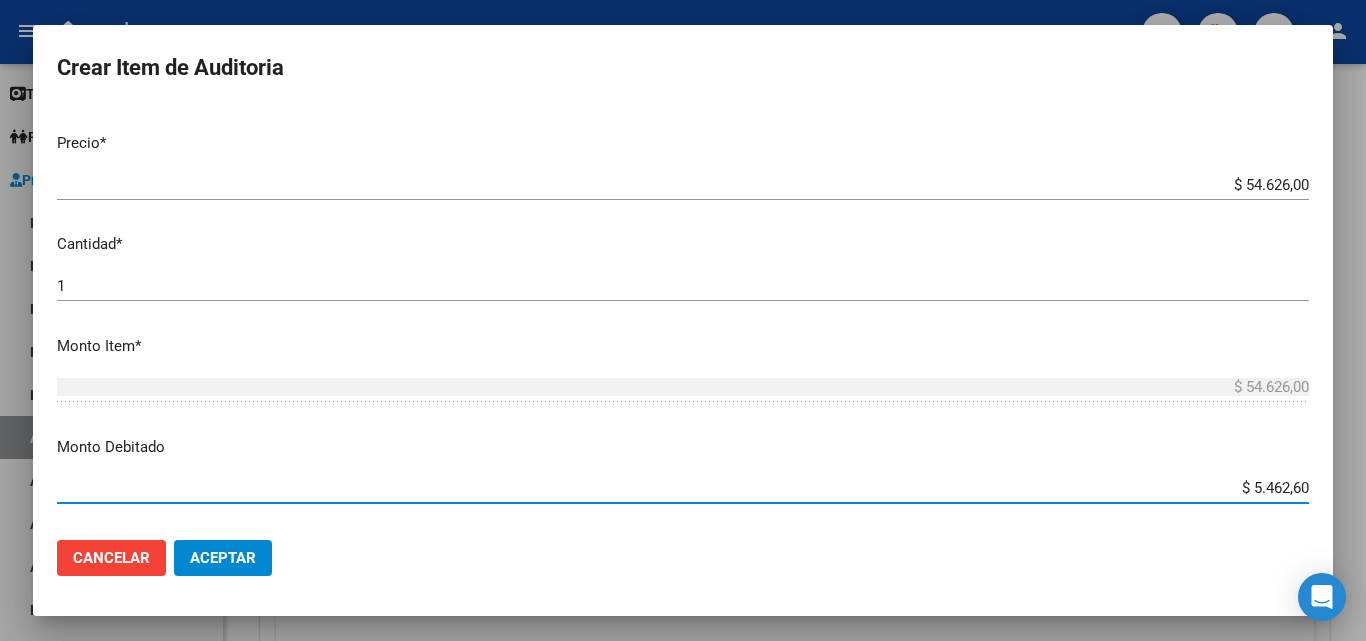 type on "$ 54.626,00" 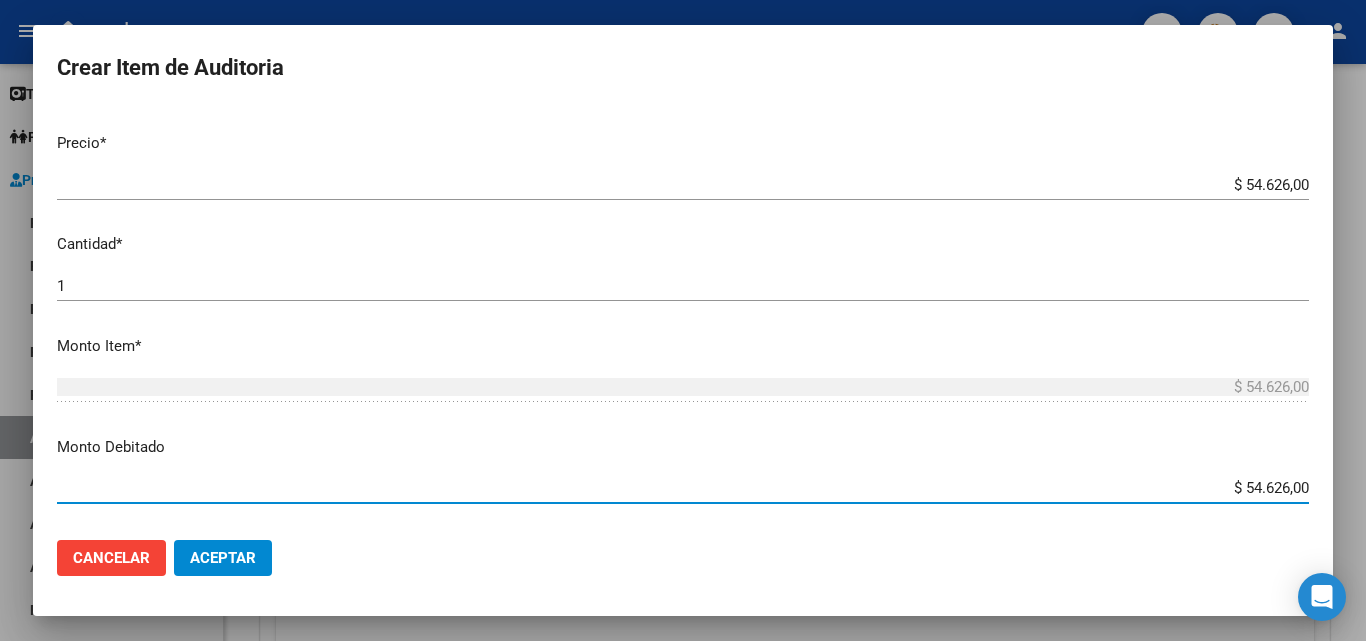 click on "$ 54.626,00 Ingresar el monto" at bounding box center (683, 488) 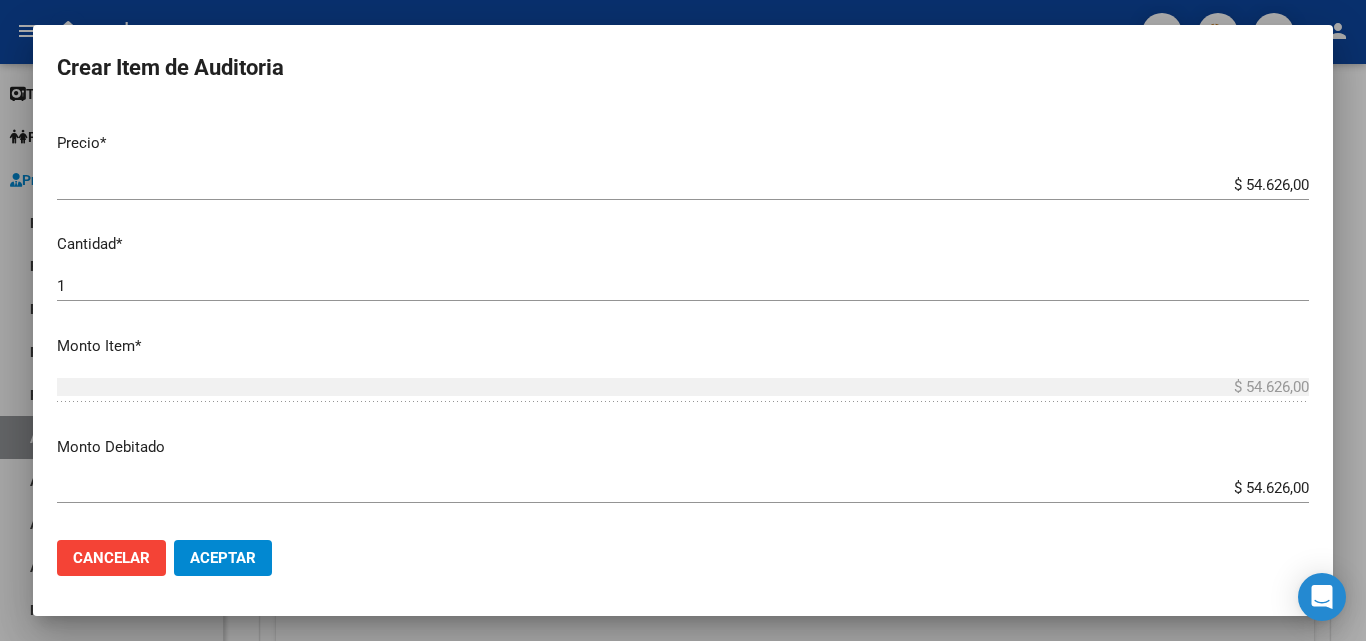 scroll, scrollTop: 600, scrollLeft: 0, axis: vertical 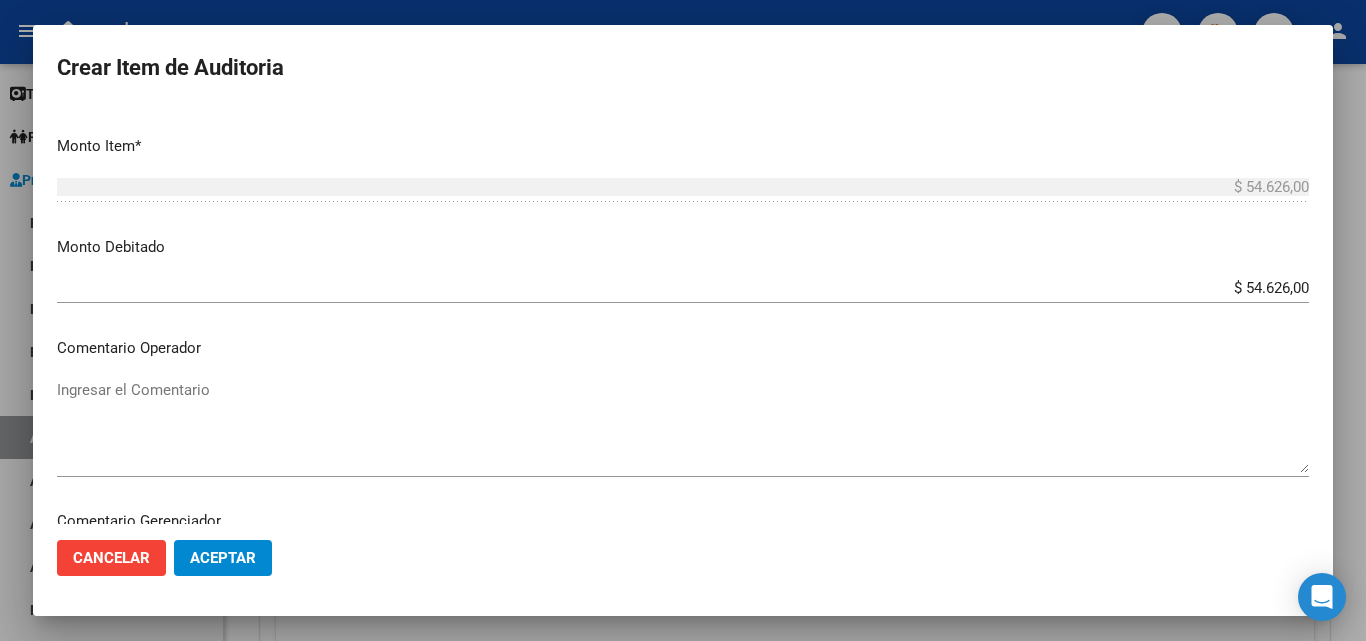 click on "Ingresar el Comentario" at bounding box center [683, 426] 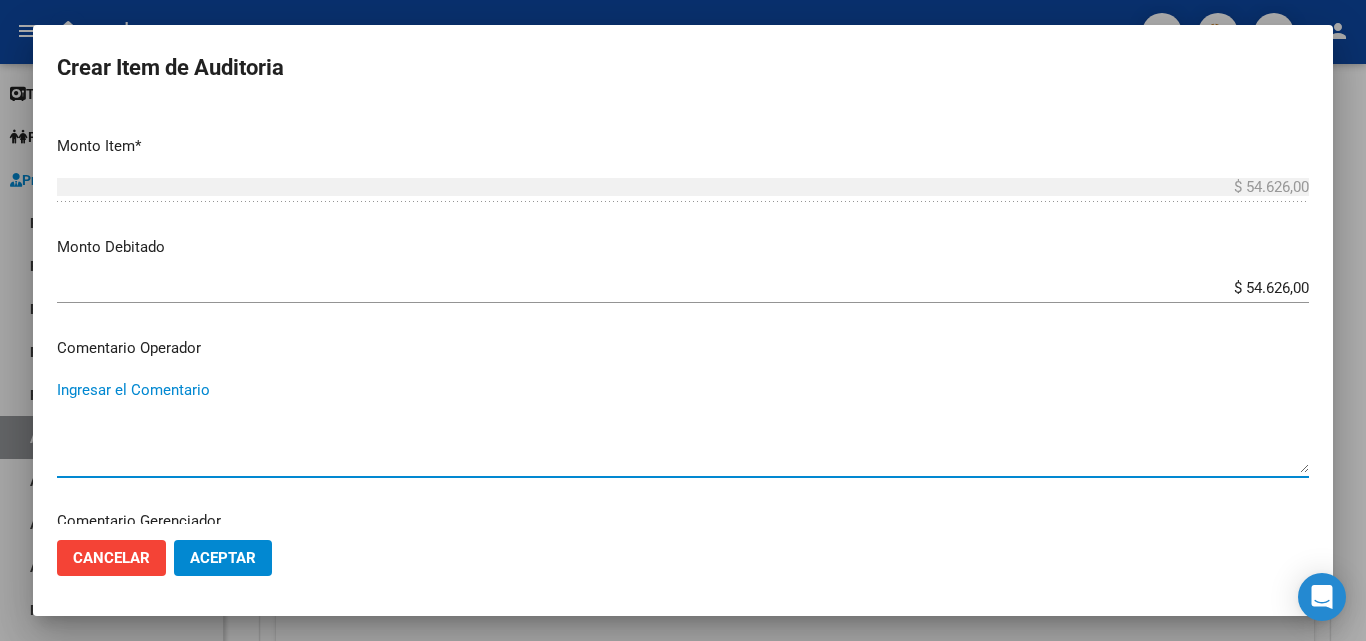 paste on "RECHAZADA POR ILEGITIMA; FALTA COPIA DE DNI QUE ACREDITE IDENTIDAD" 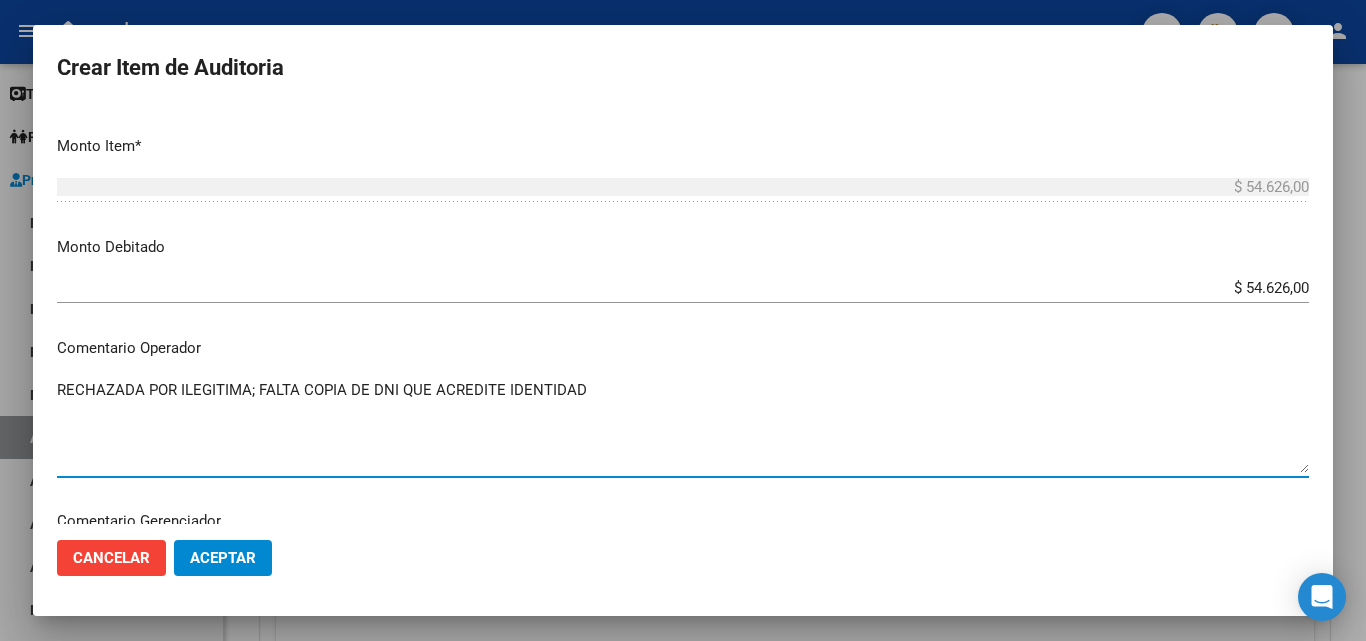 type on "RECHAZADA POR ILEGITIMA; FALTA COPIA DE DNI QUE ACREDITE IDENTIDAD" 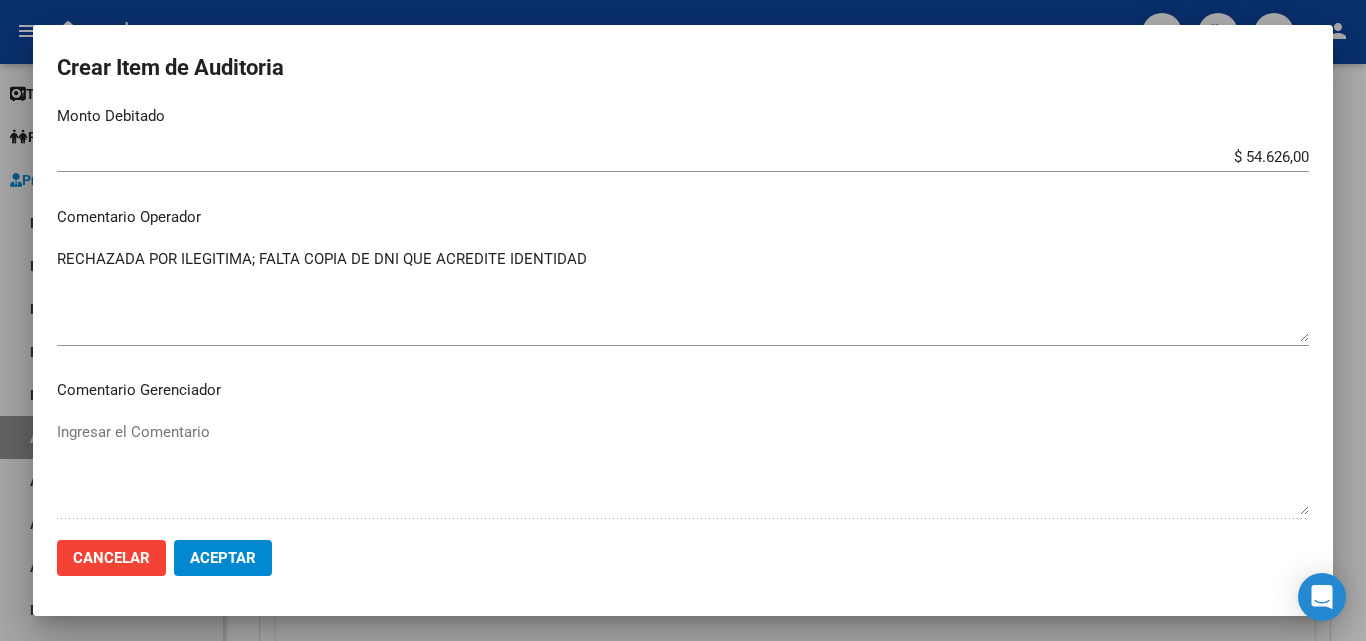 scroll, scrollTop: 1120, scrollLeft: 0, axis: vertical 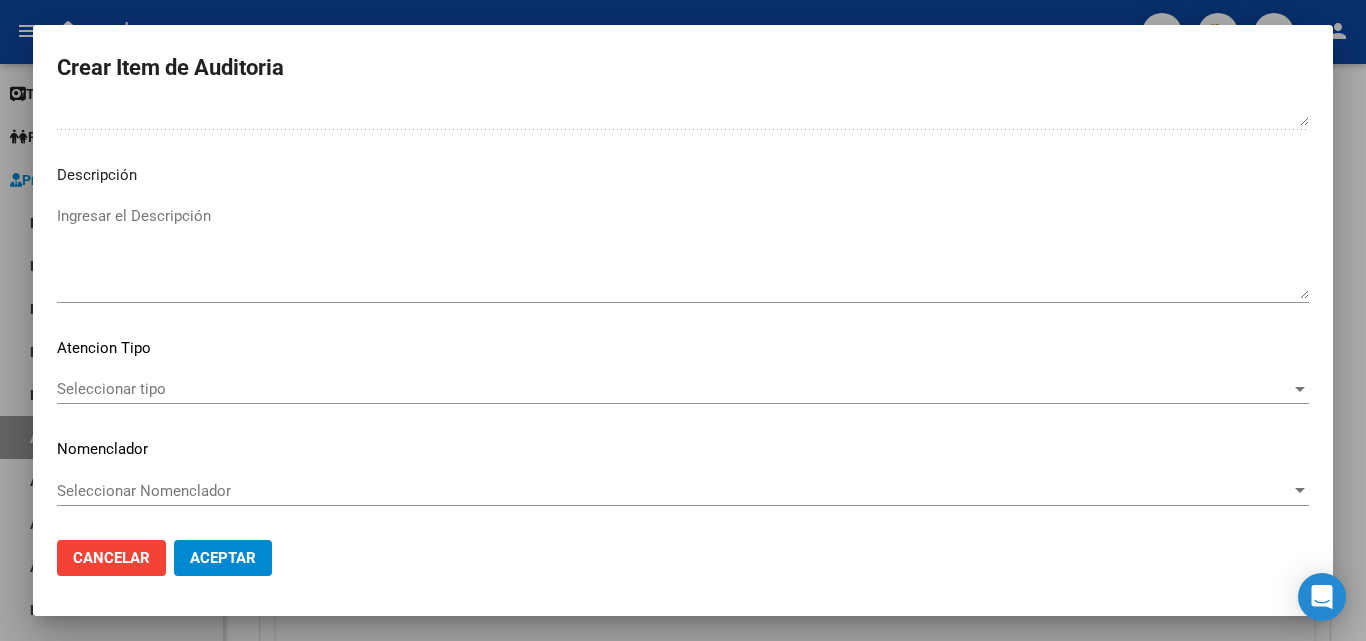 click on "Aceptar" 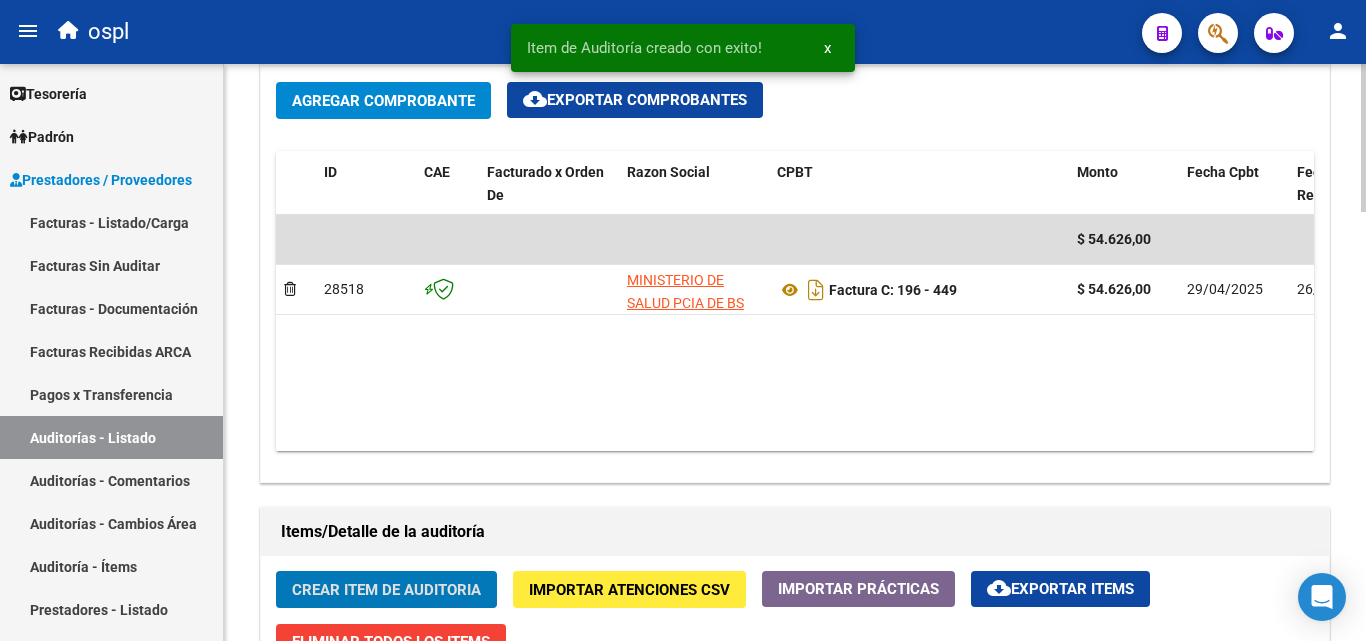 scroll, scrollTop: 1001, scrollLeft: 0, axis: vertical 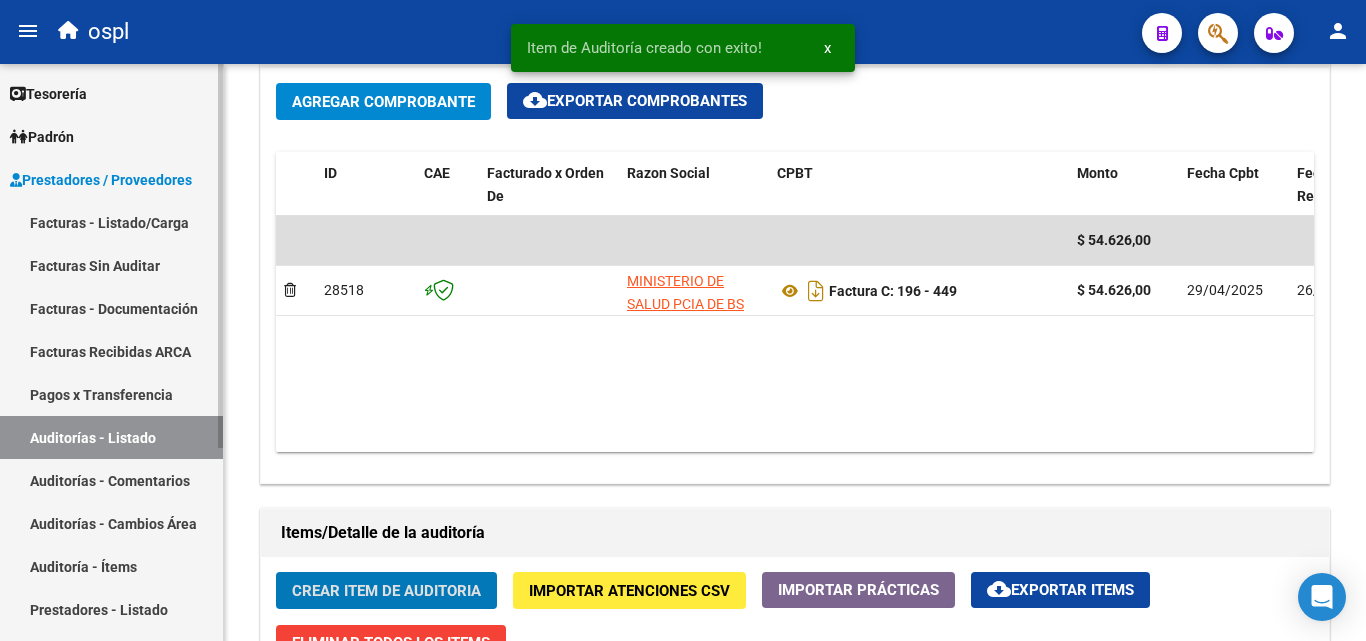 click on "Facturas Sin Auditar" at bounding box center (111, 265) 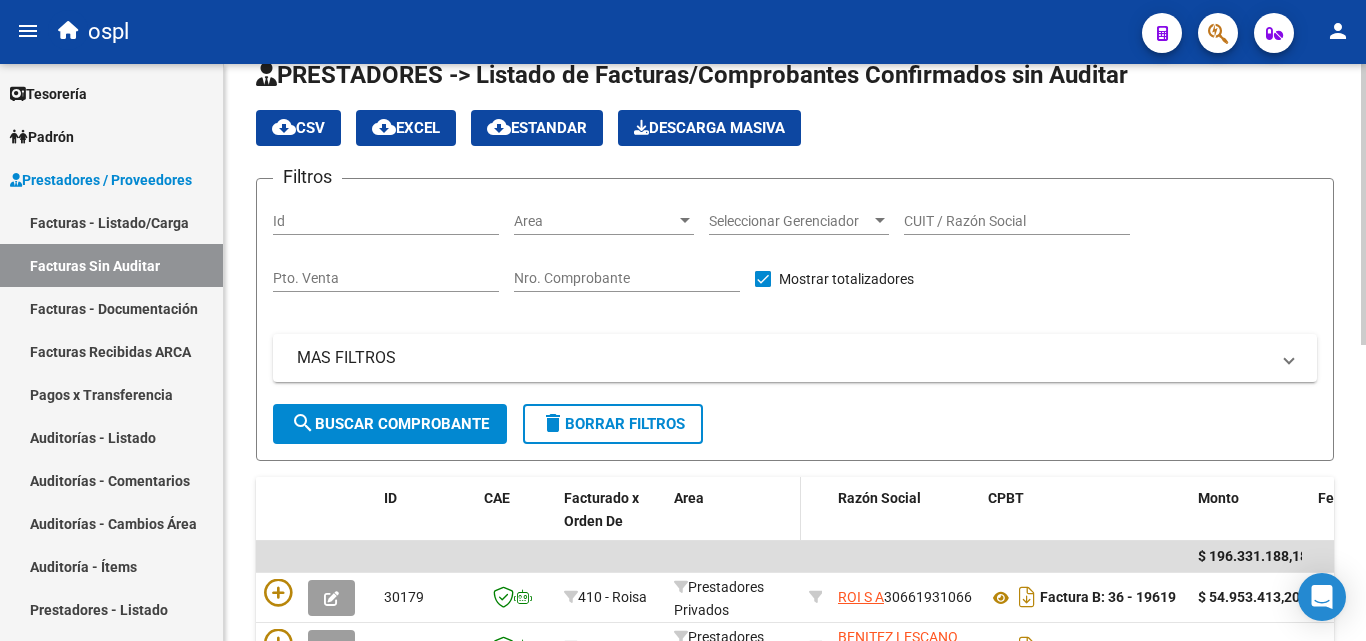 scroll, scrollTop: 6, scrollLeft: 0, axis: vertical 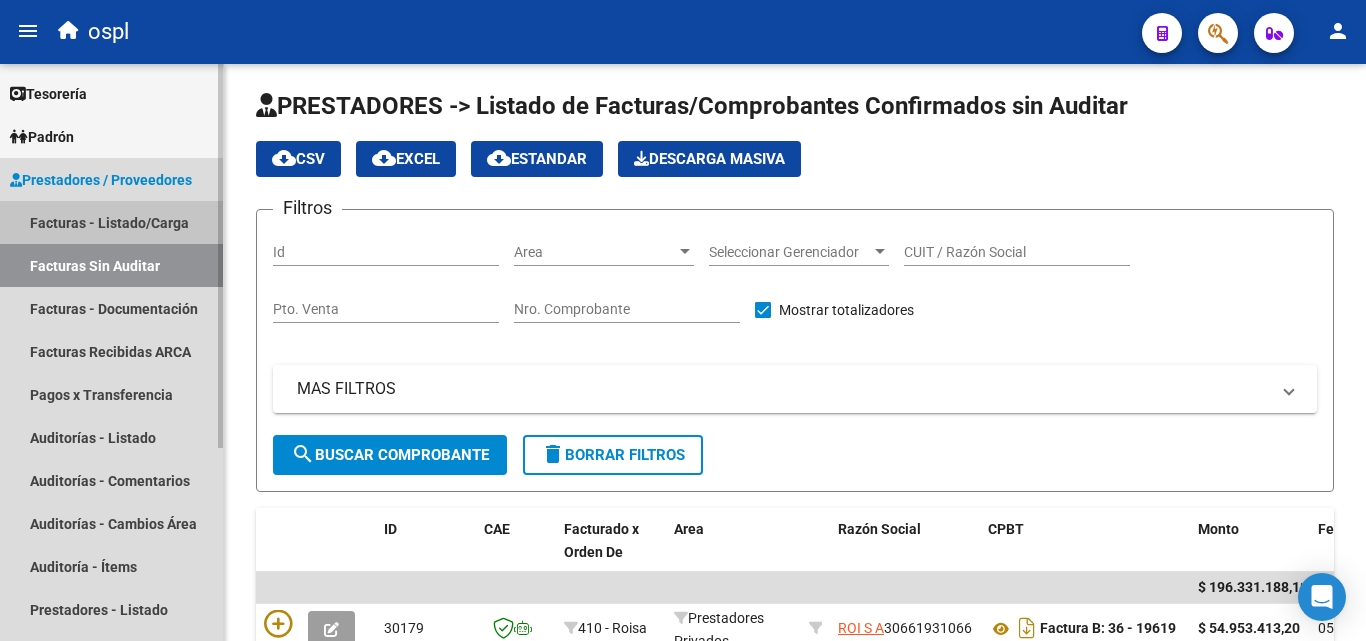click on "Facturas - Listado/Carga" at bounding box center [111, 222] 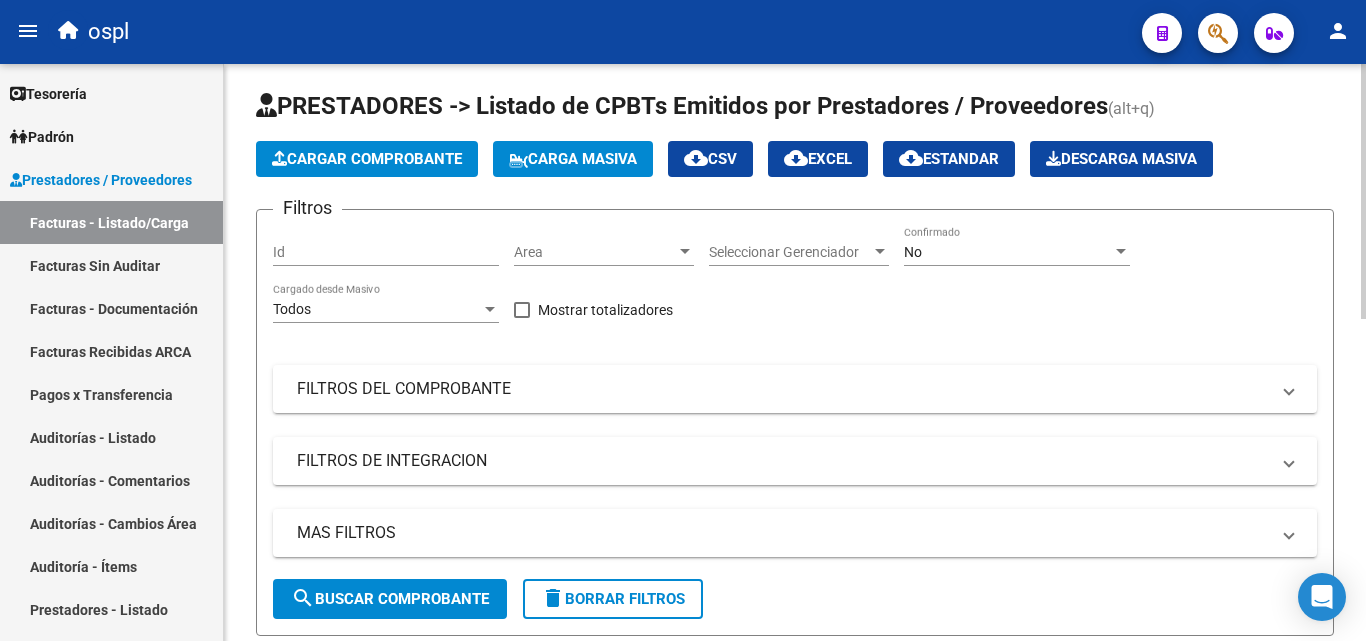click on "Area" at bounding box center (595, 252) 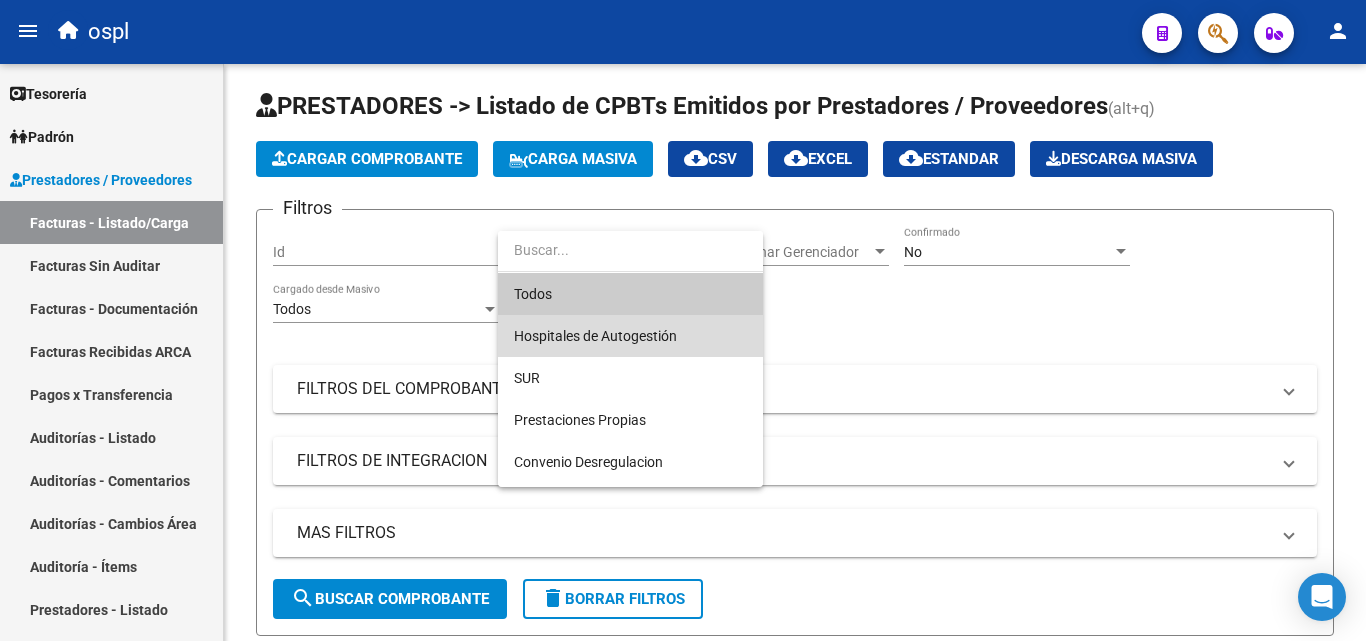 click on "Hospitales de Autogestión" at bounding box center (630, 336) 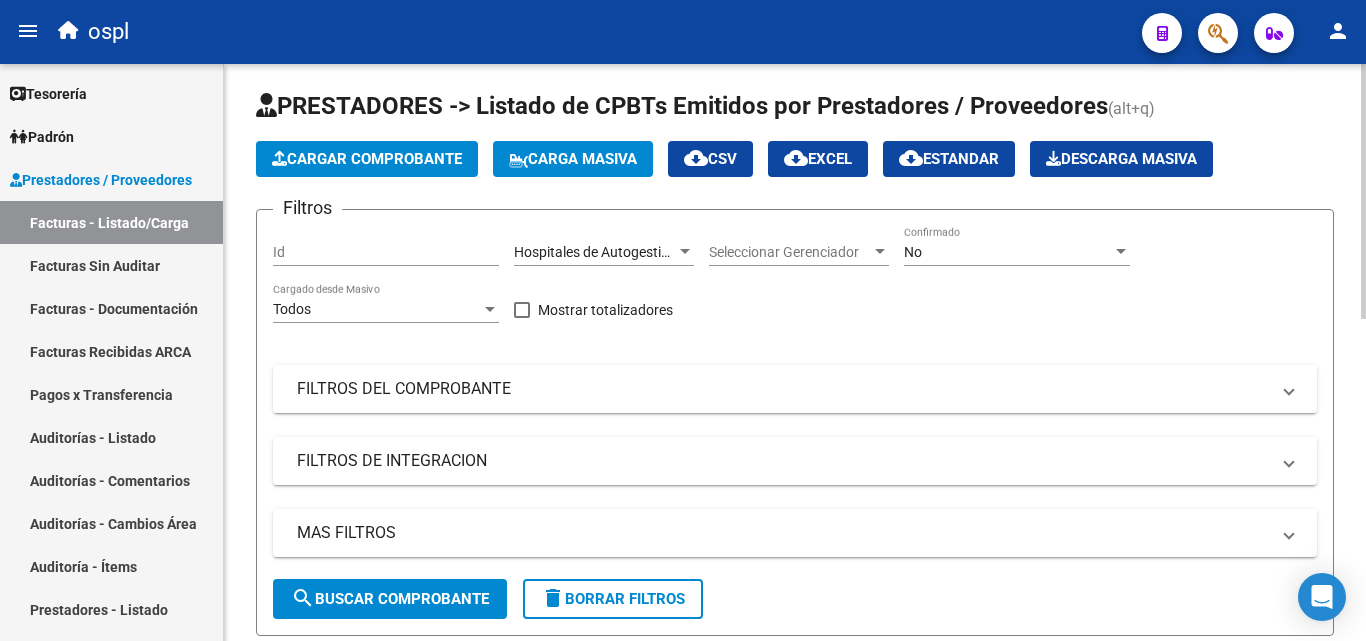 click on "FILTROS DEL COMPROBANTE" at bounding box center [783, 389] 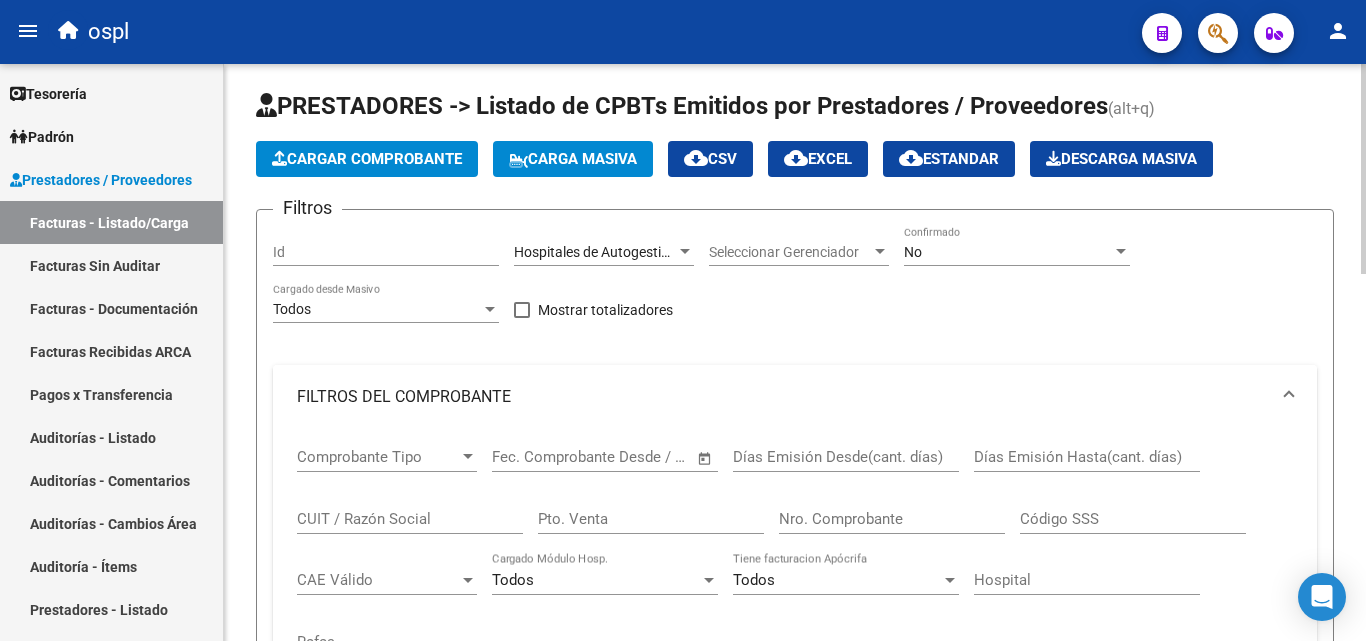 scroll, scrollTop: 306, scrollLeft: 0, axis: vertical 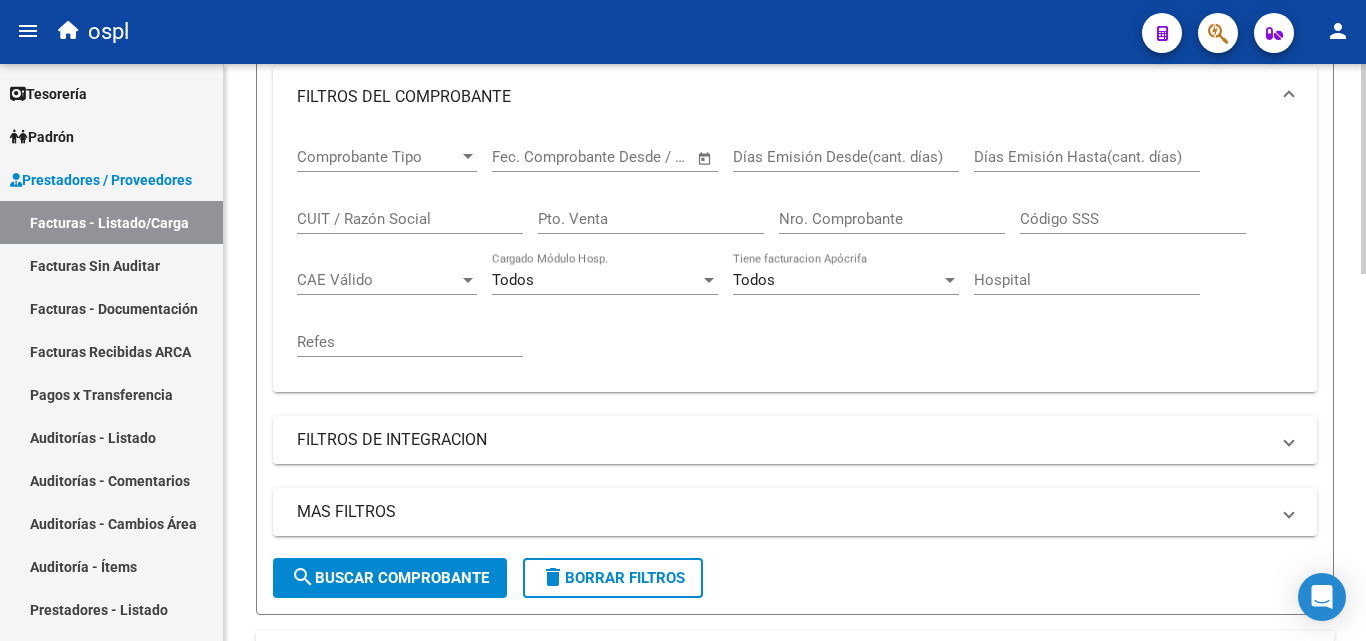 click 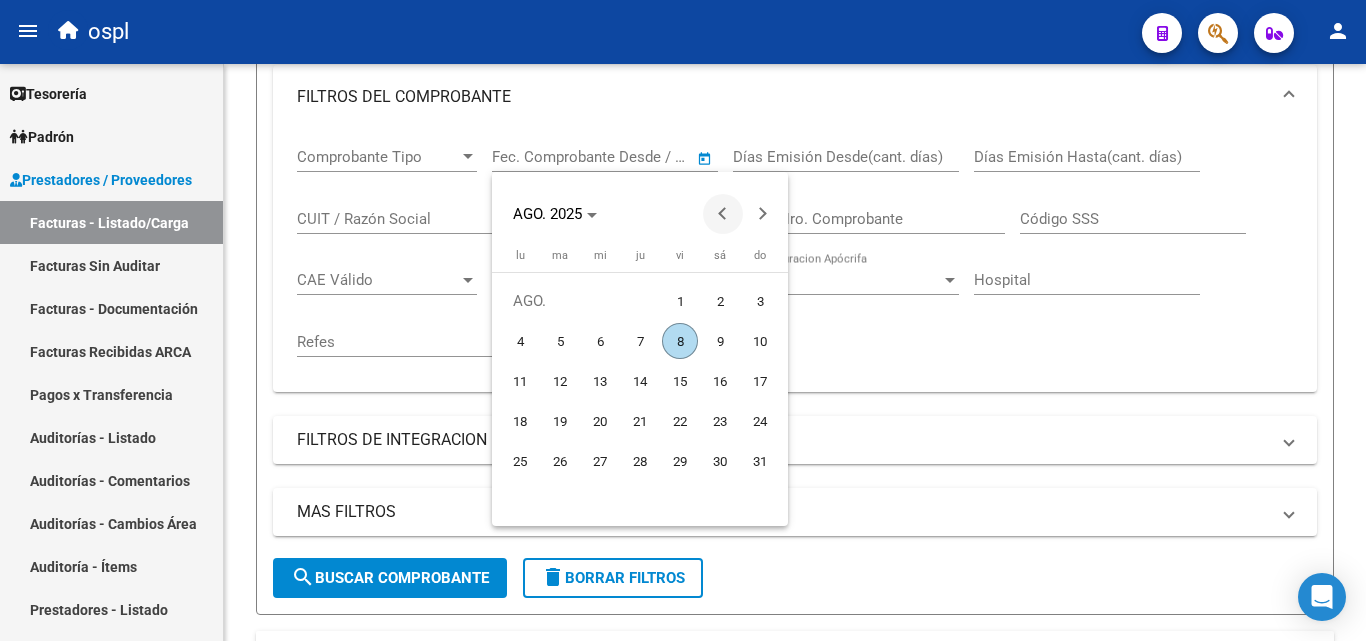 click at bounding box center (723, 214) 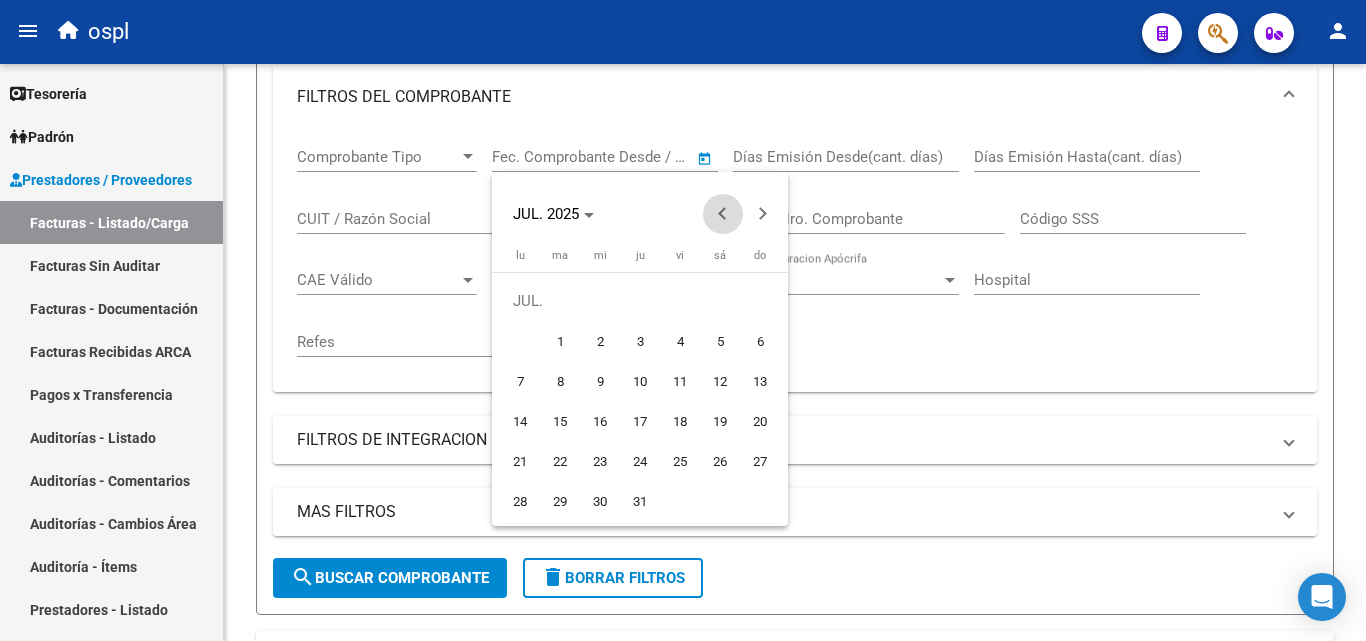 click at bounding box center (723, 214) 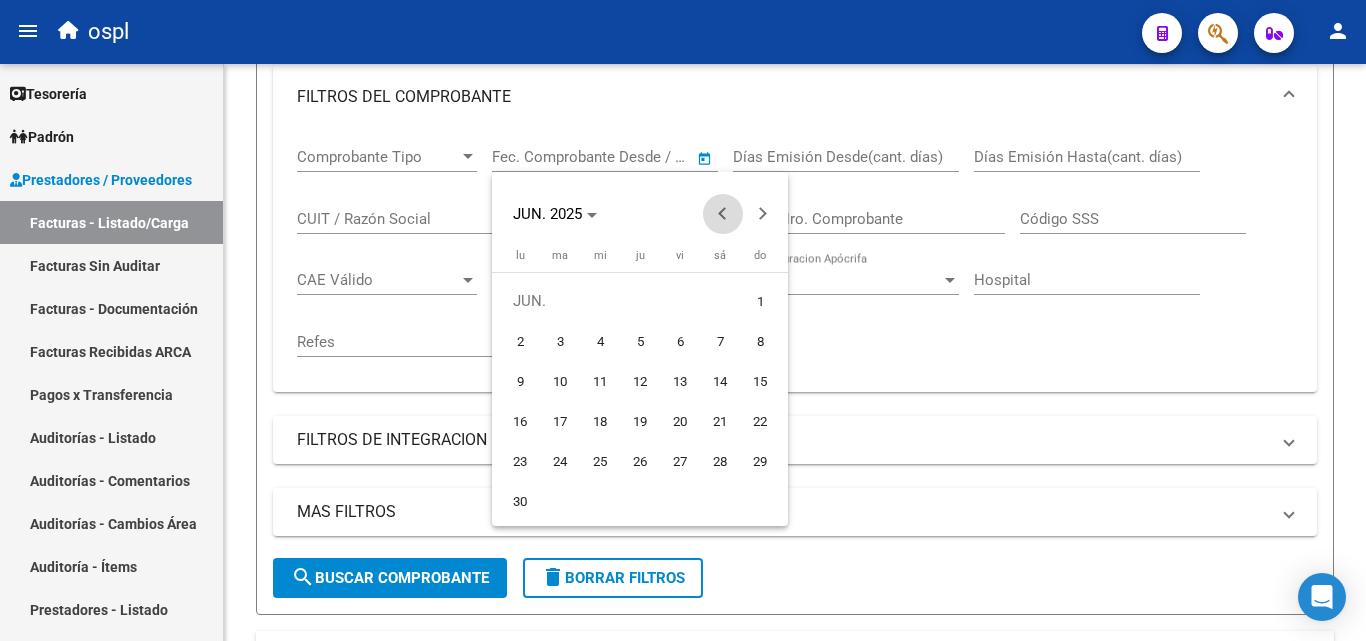 click at bounding box center (723, 214) 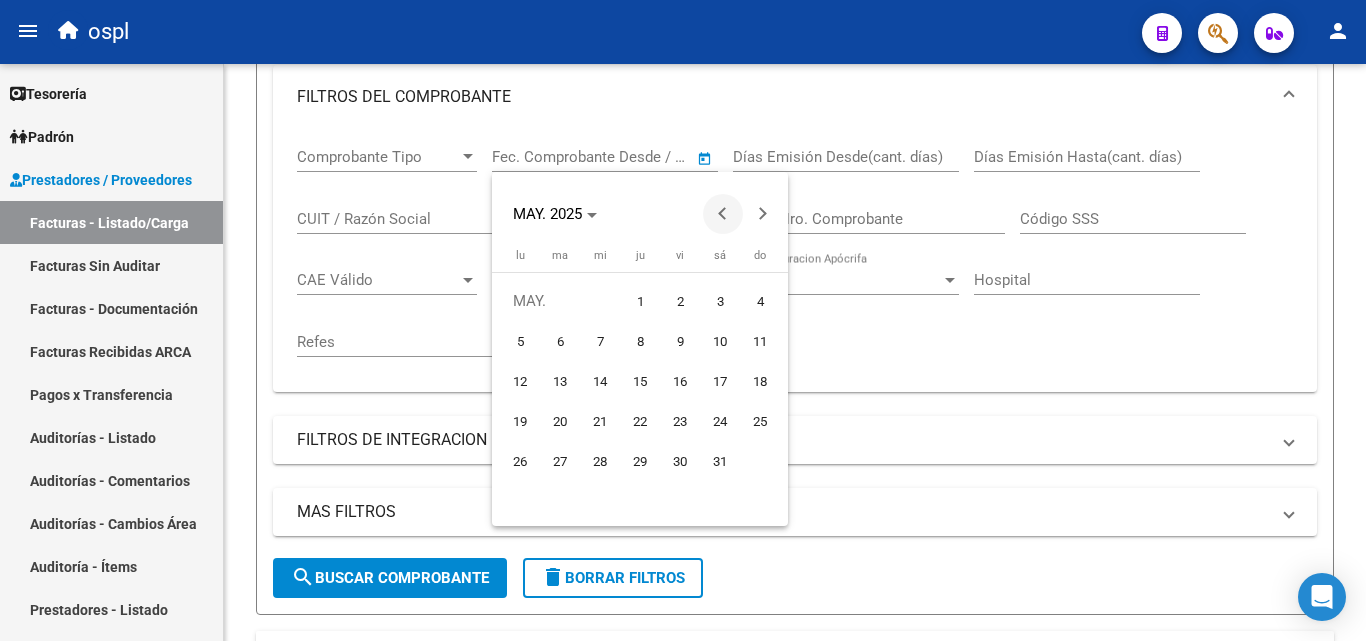 click at bounding box center [723, 214] 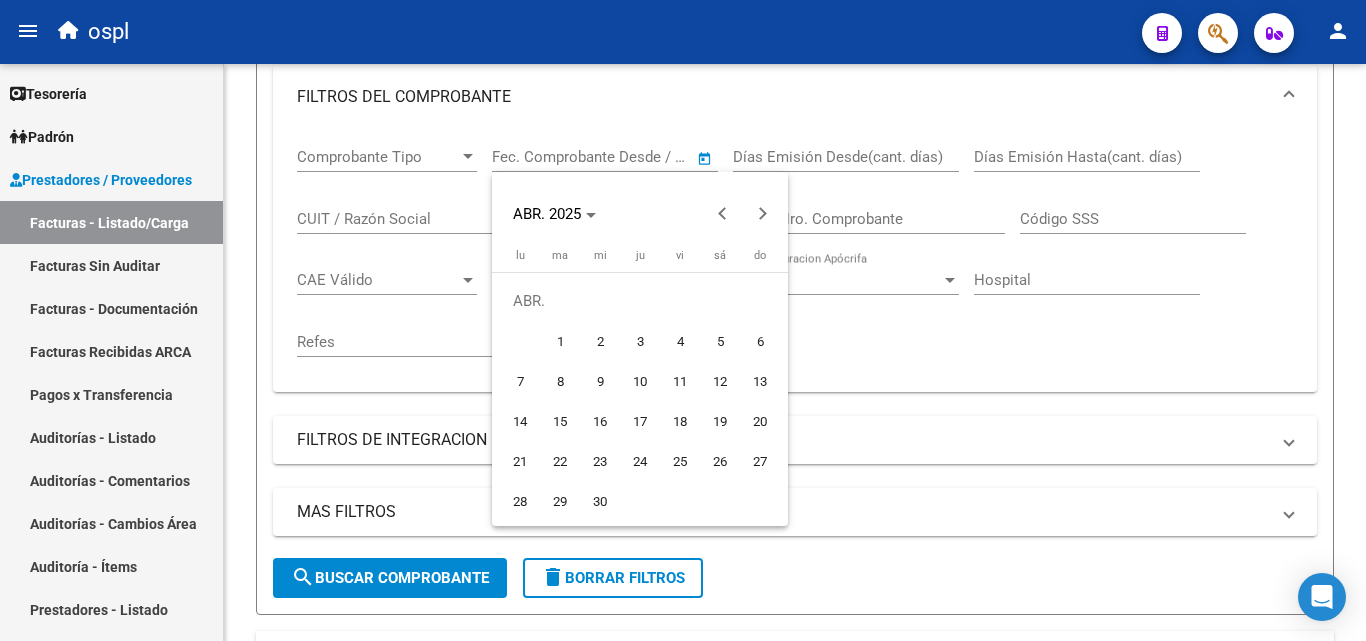 click on "1" at bounding box center (560, 341) 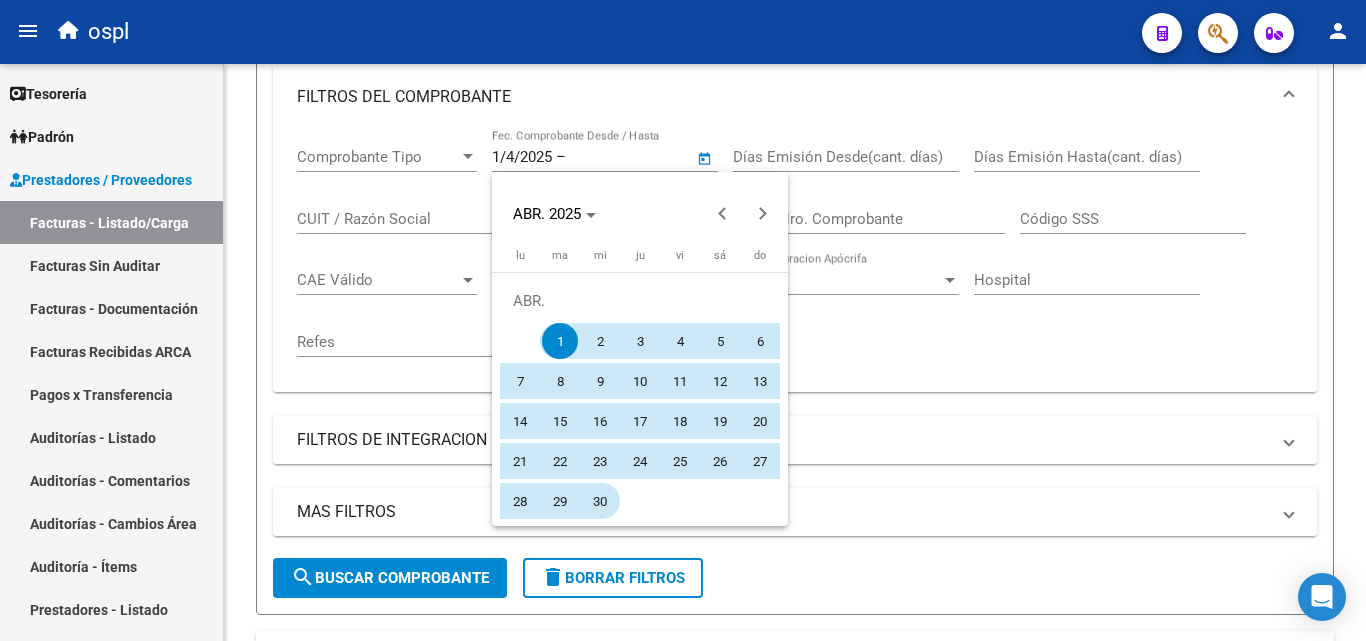 click on "30" at bounding box center [600, 501] 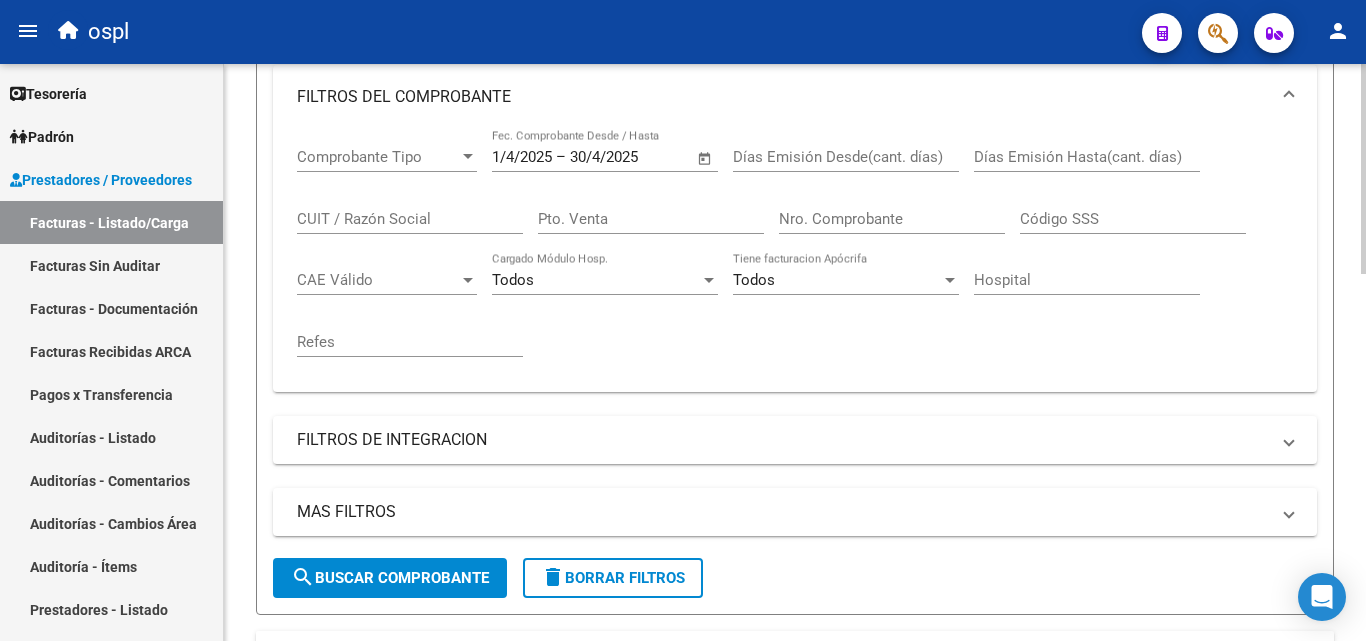 click on "search  Buscar Comprobante" 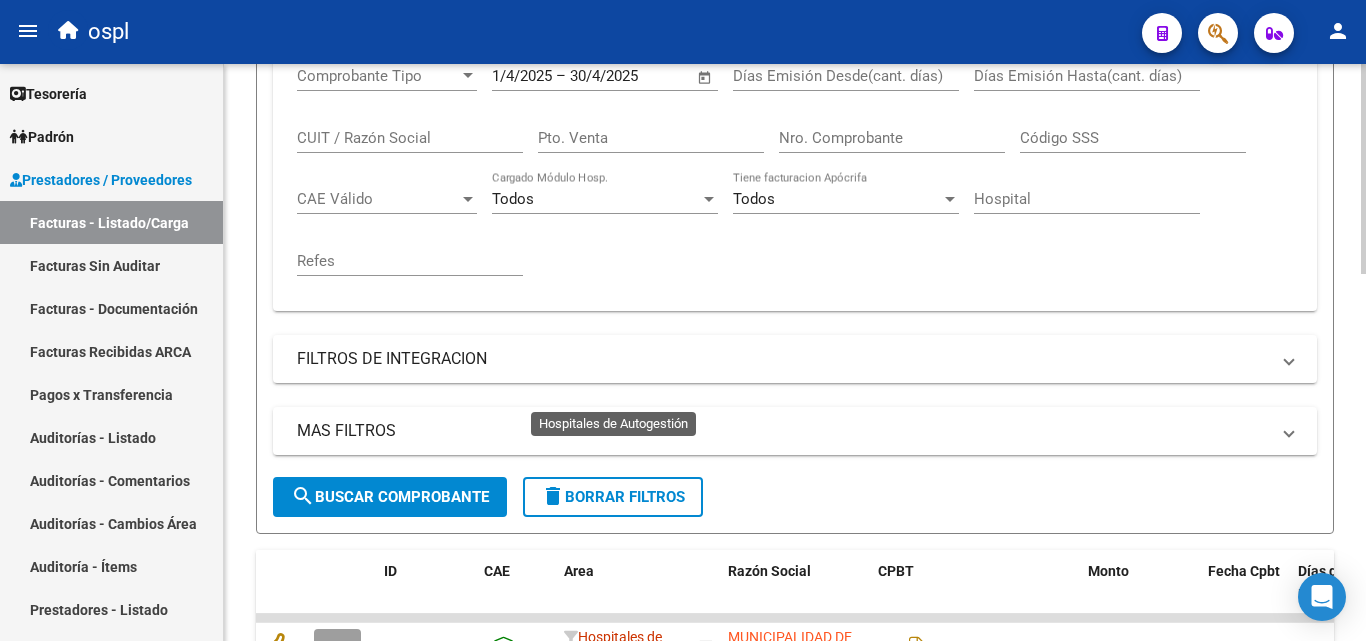 scroll, scrollTop: 706, scrollLeft: 0, axis: vertical 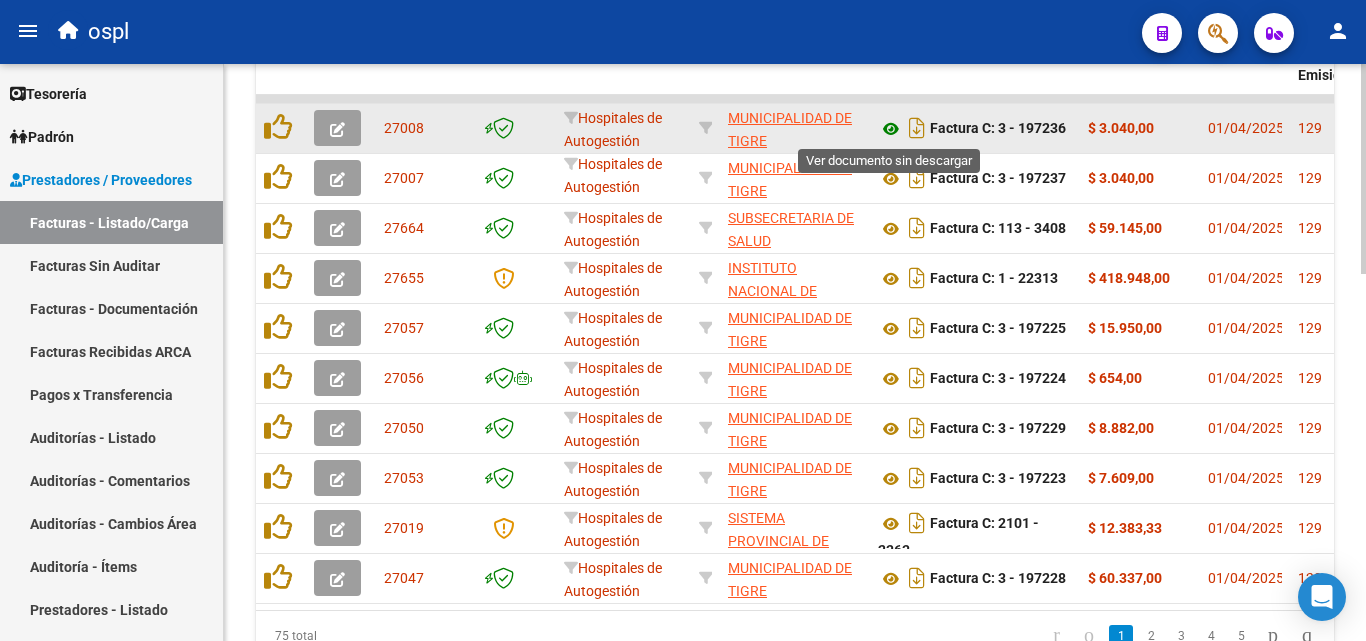 click 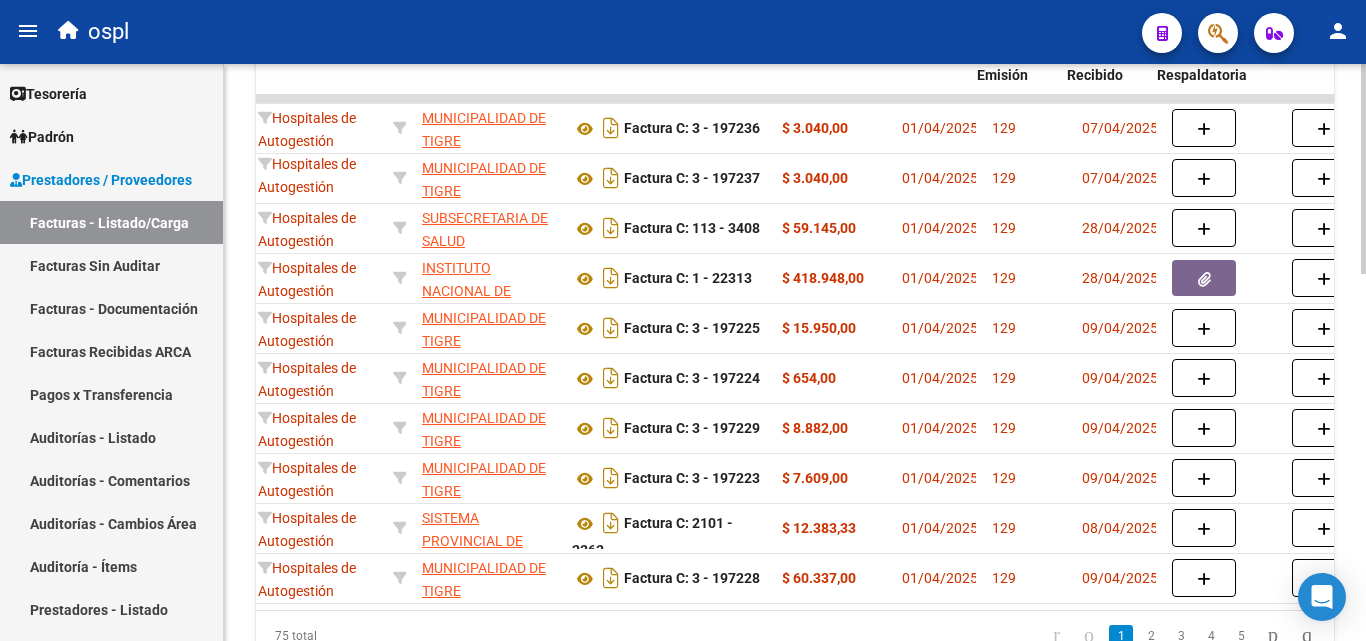 scroll, scrollTop: 0, scrollLeft: 339, axis: horizontal 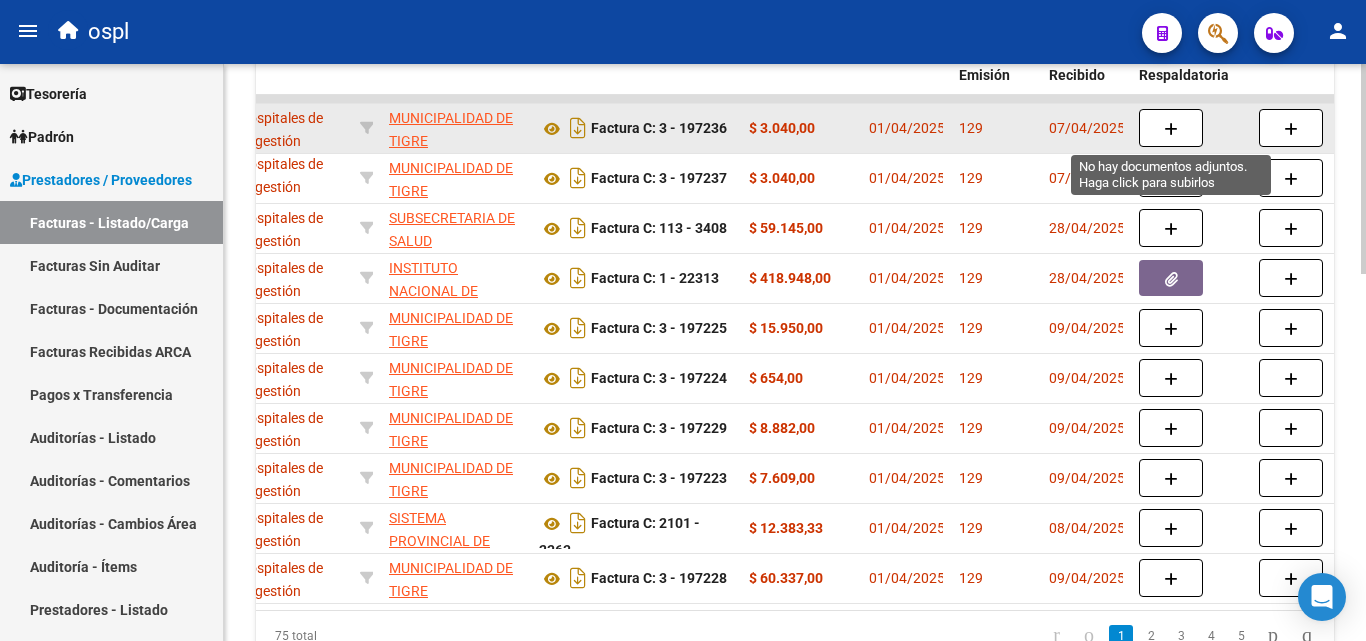 click 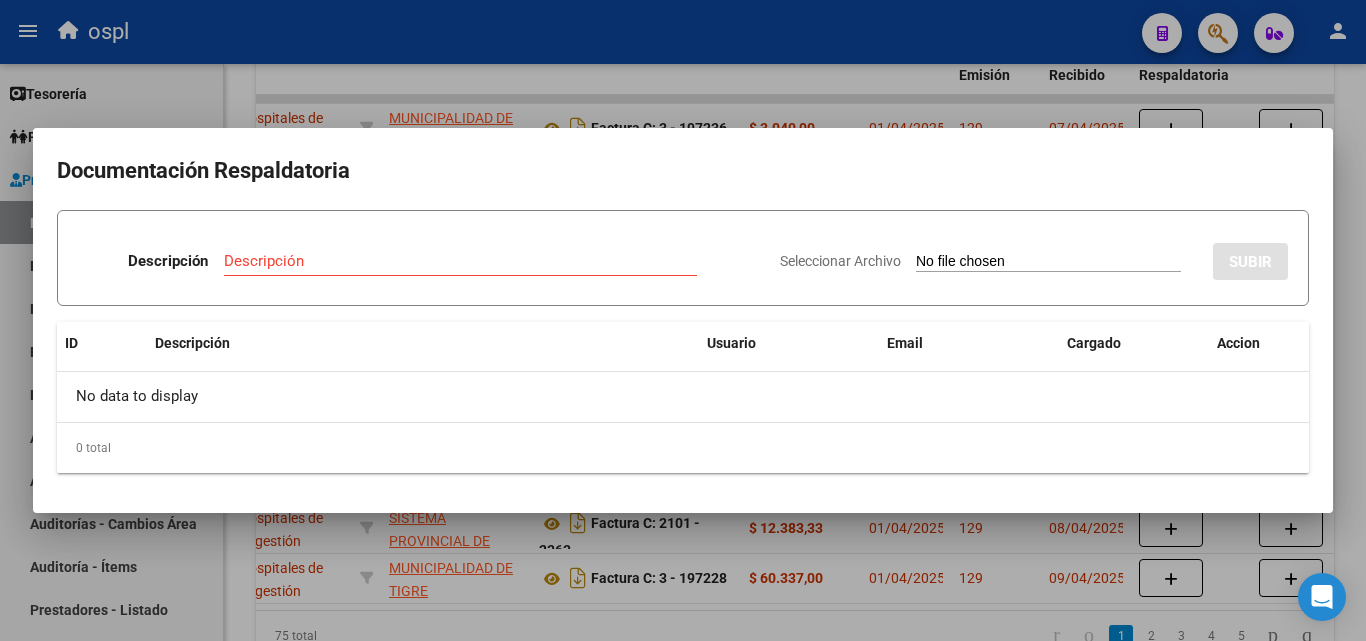 click at bounding box center [683, 320] 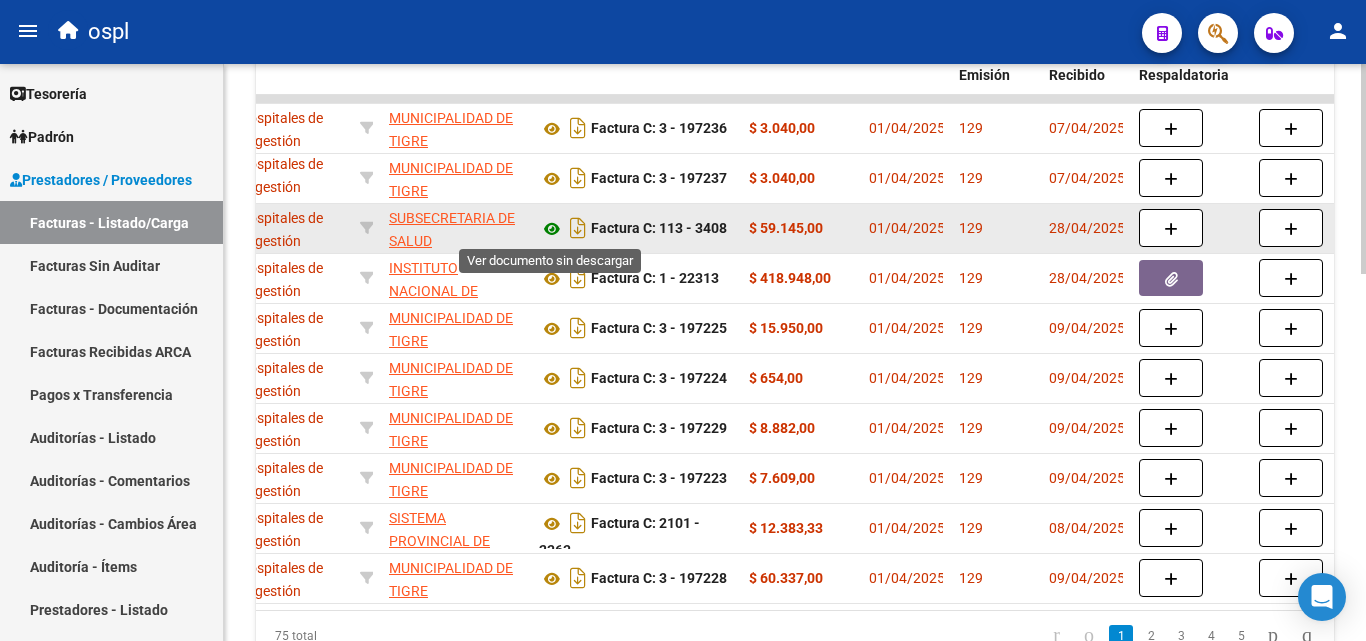 click 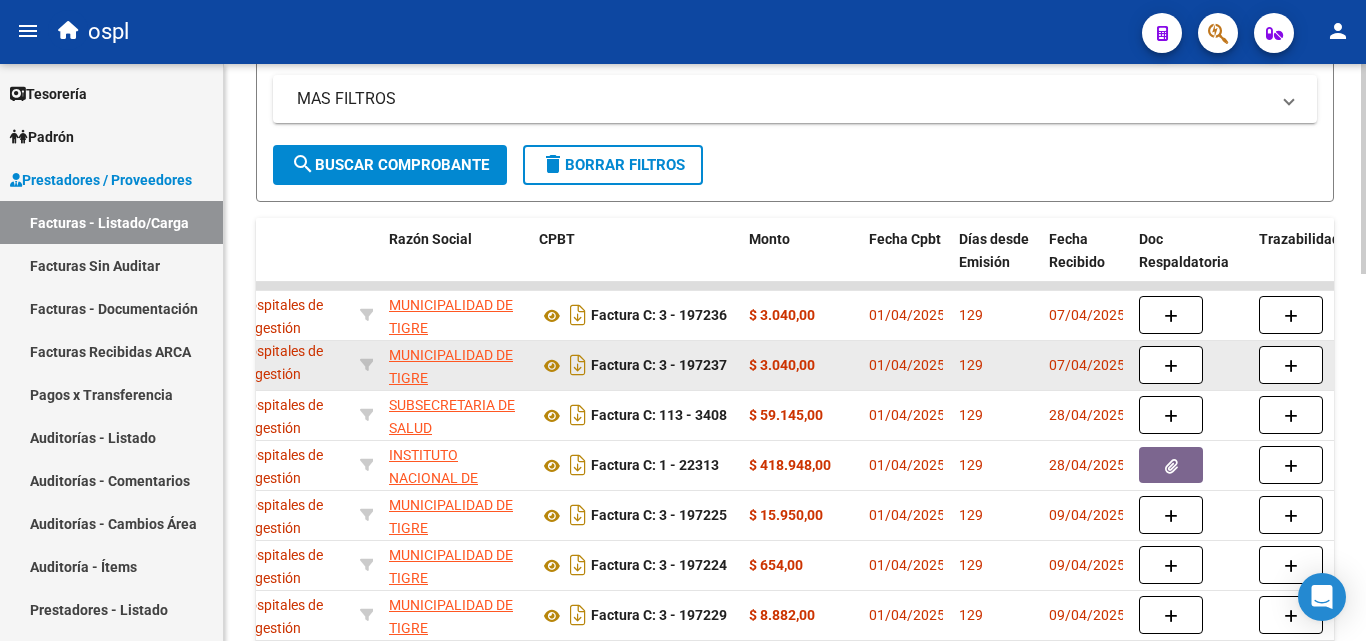scroll, scrollTop: 706, scrollLeft: 0, axis: vertical 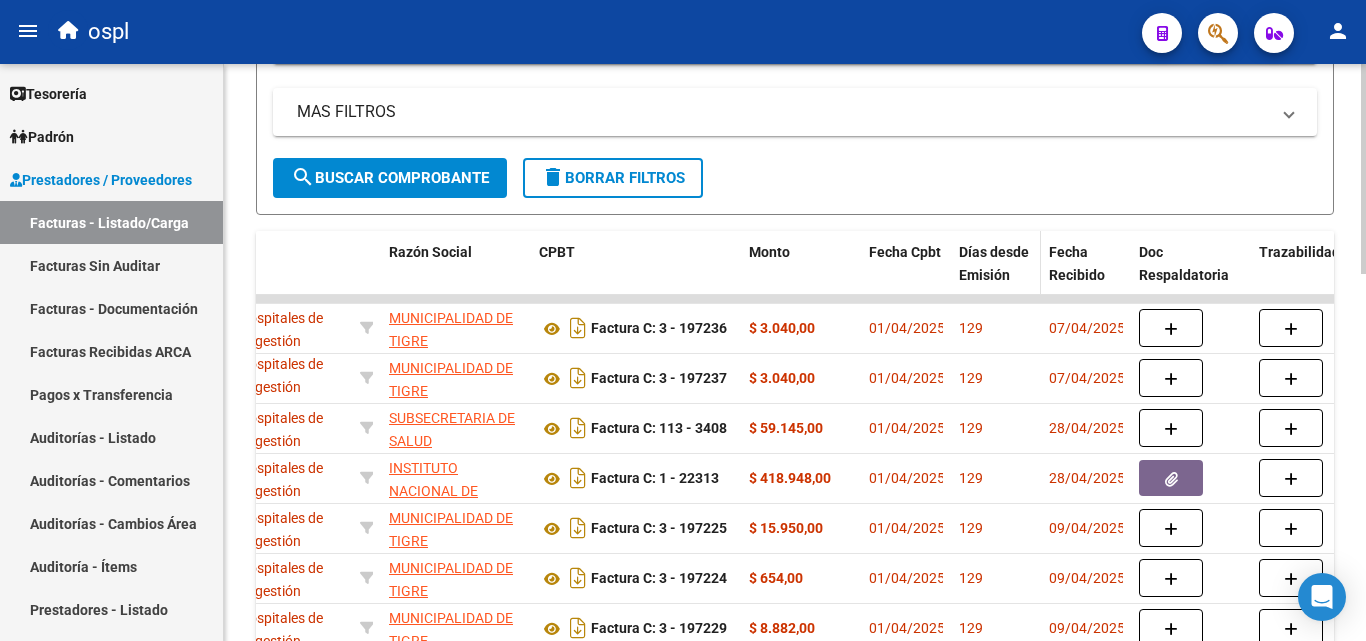 click on "Días desde Emisión" 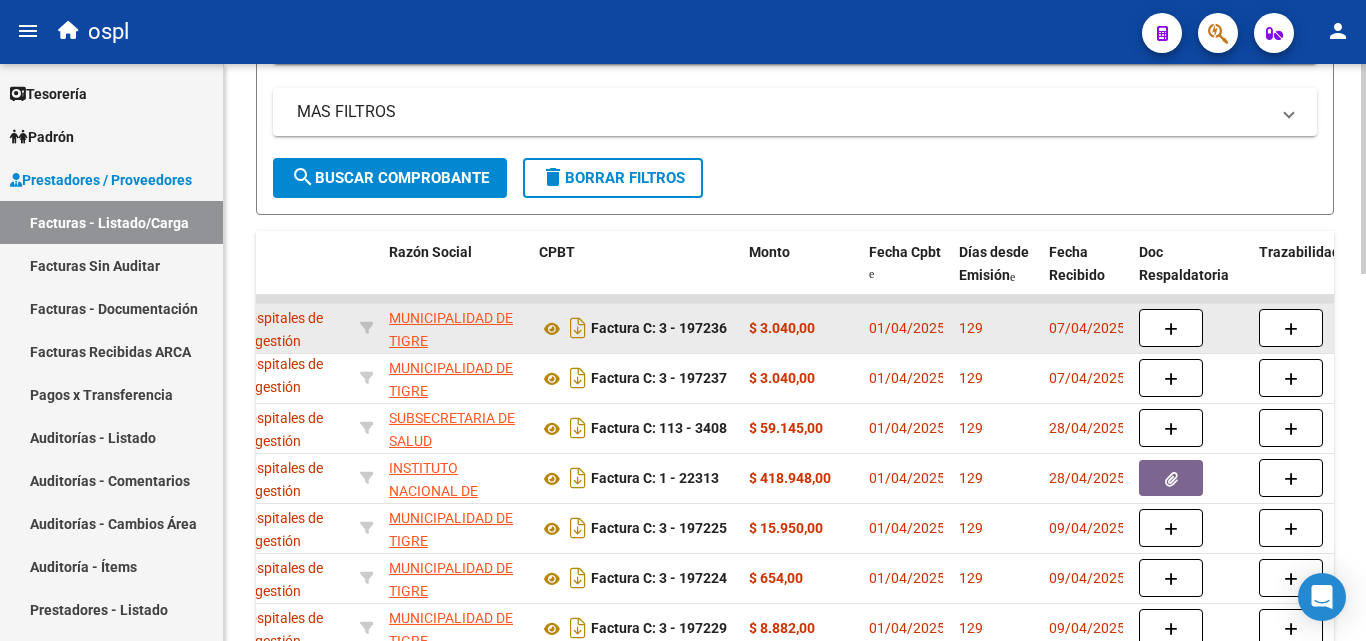 scroll, scrollTop: 906, scrollLeft: 0, axis: vertical 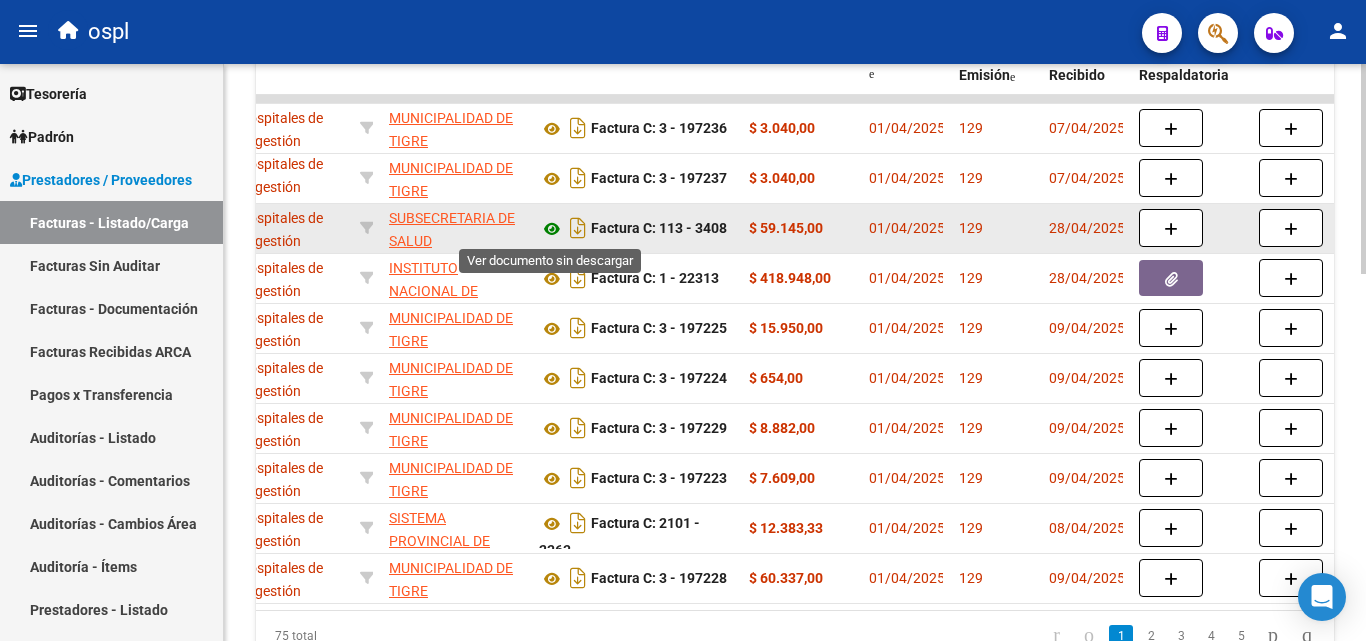 click 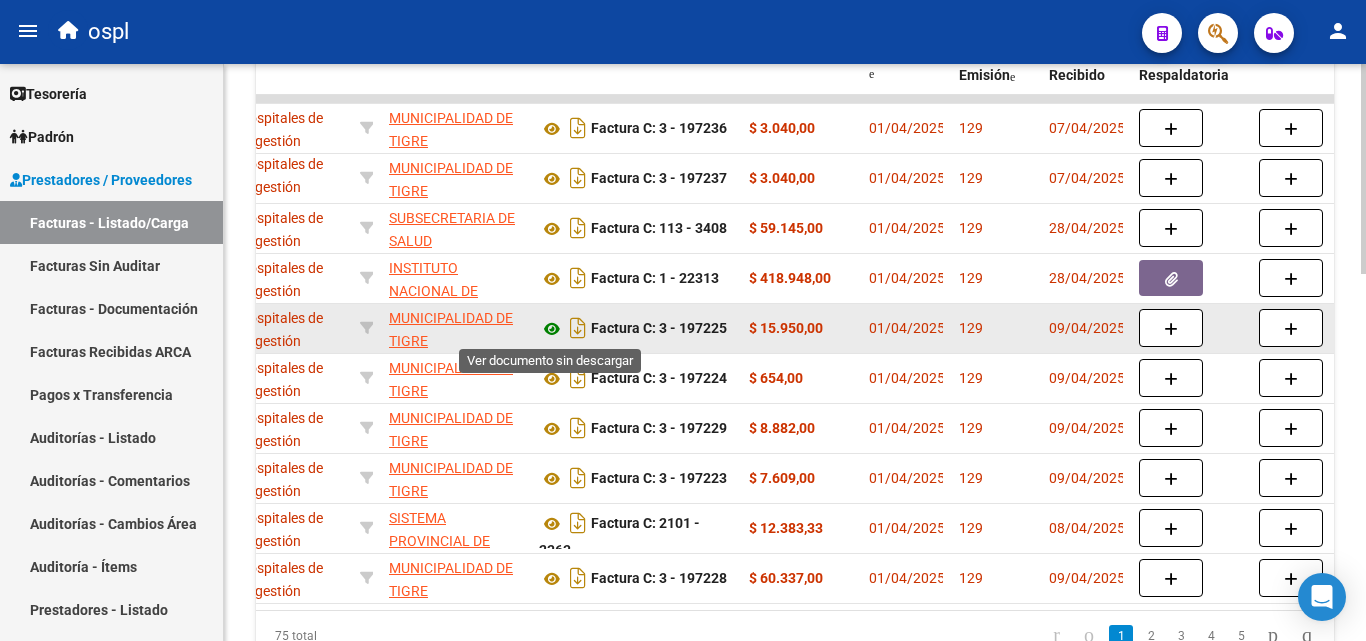click 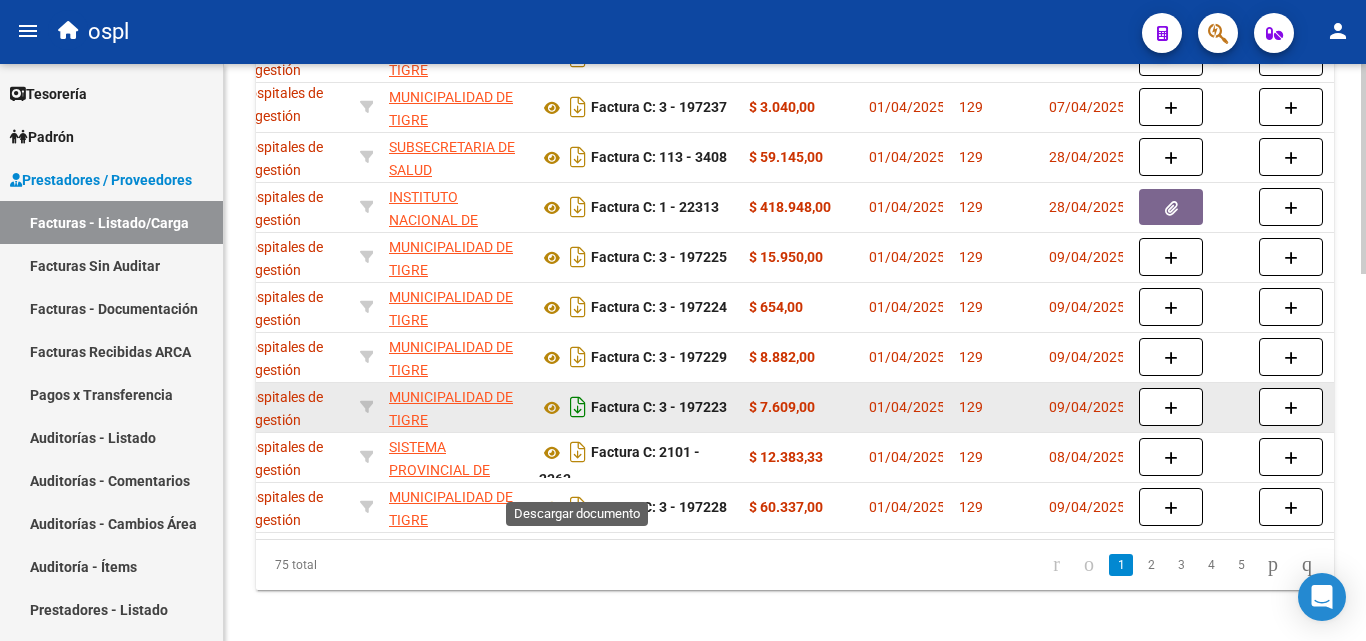 scroll, scrollTop: 1006, scrollLeft: 0, axis: vertical 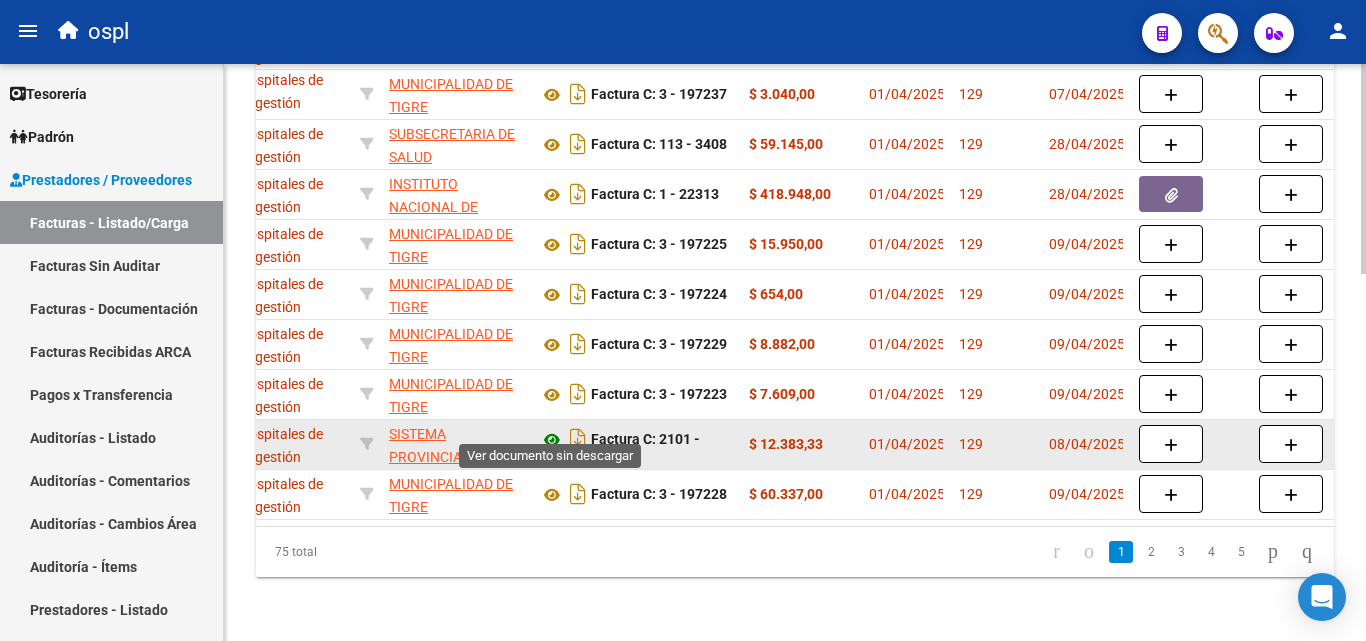 click 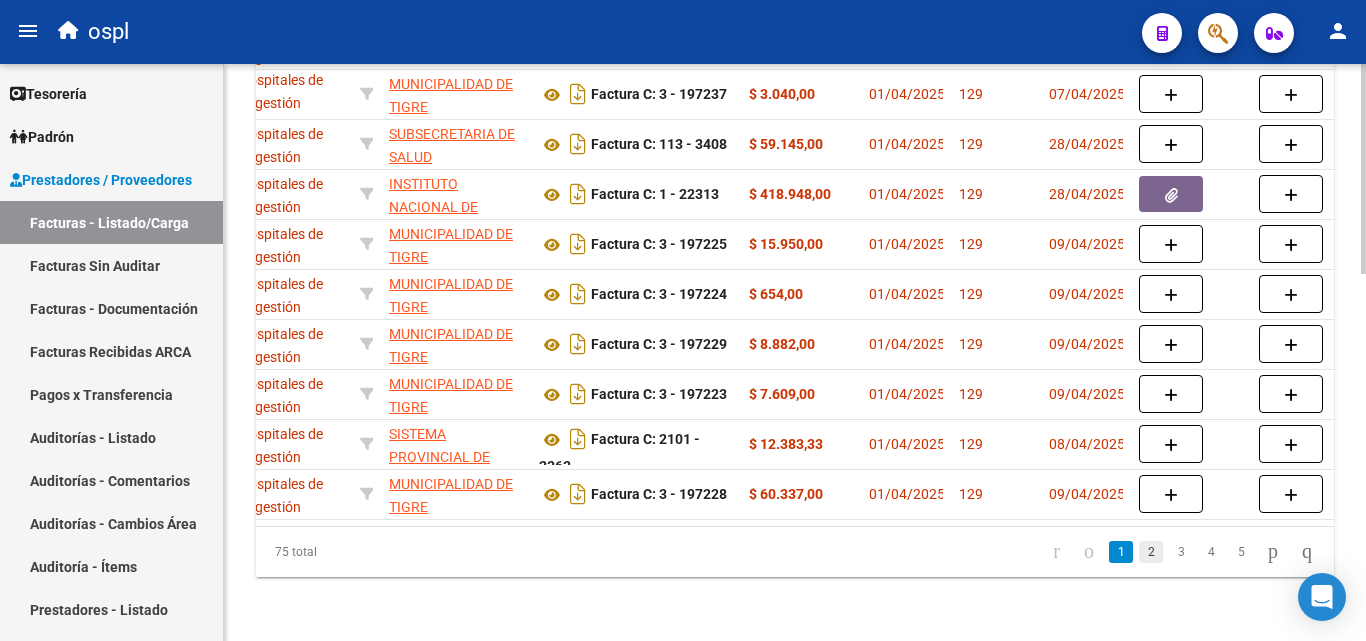 click on "2" 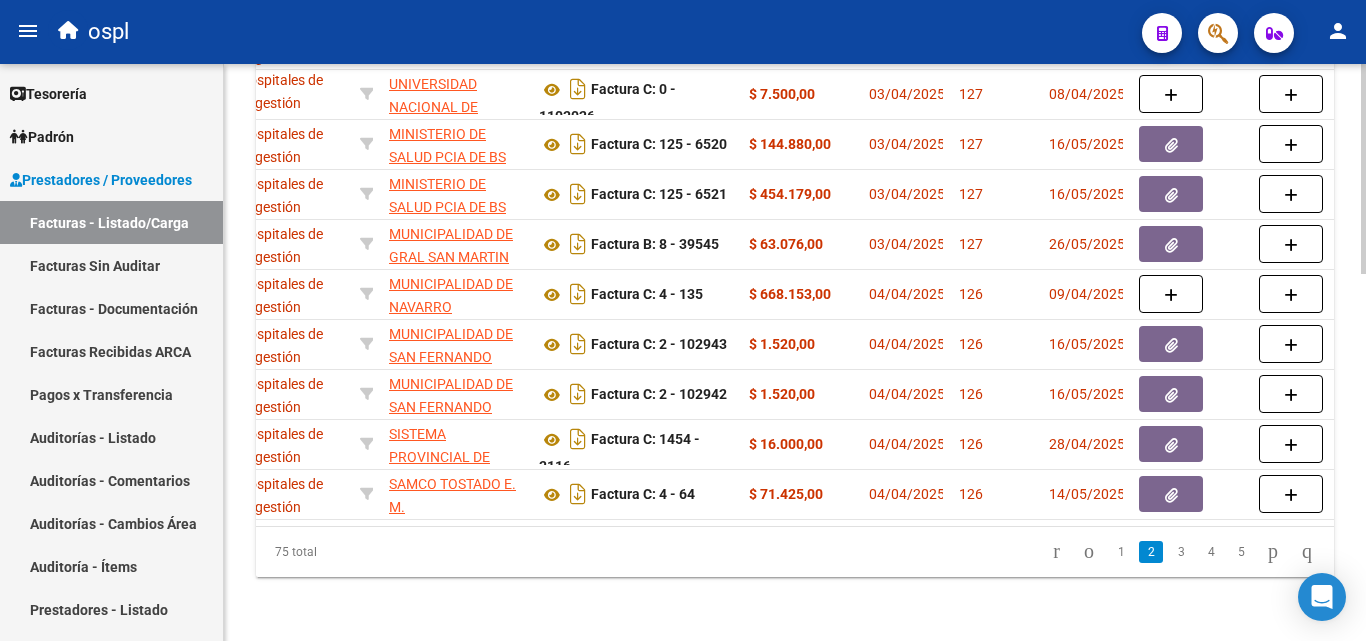 scroll, scrollTop: 906, scrollLeft: 0, axis: vertical 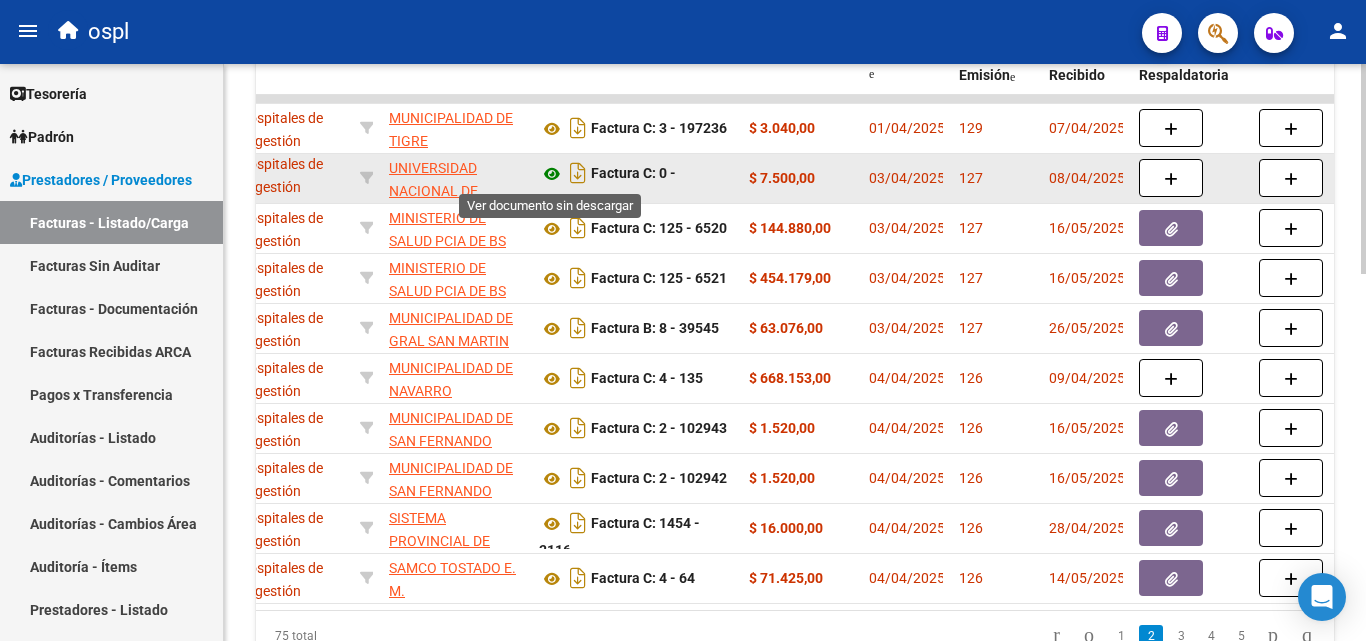 click 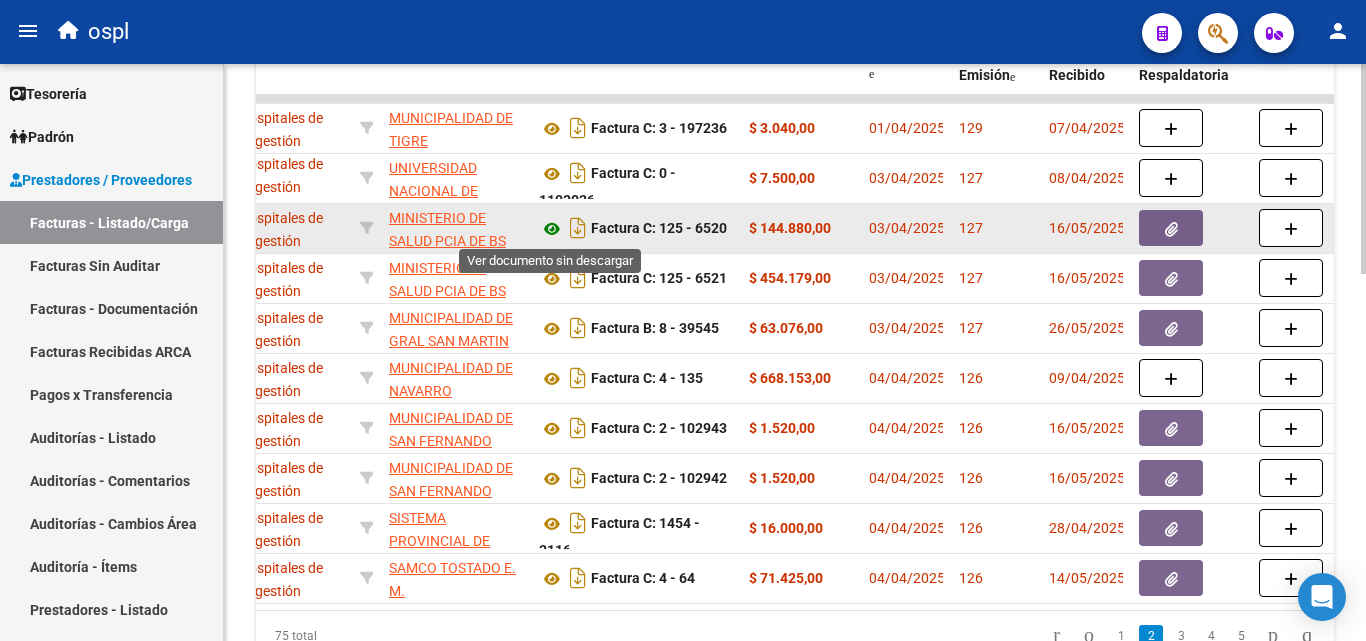 click 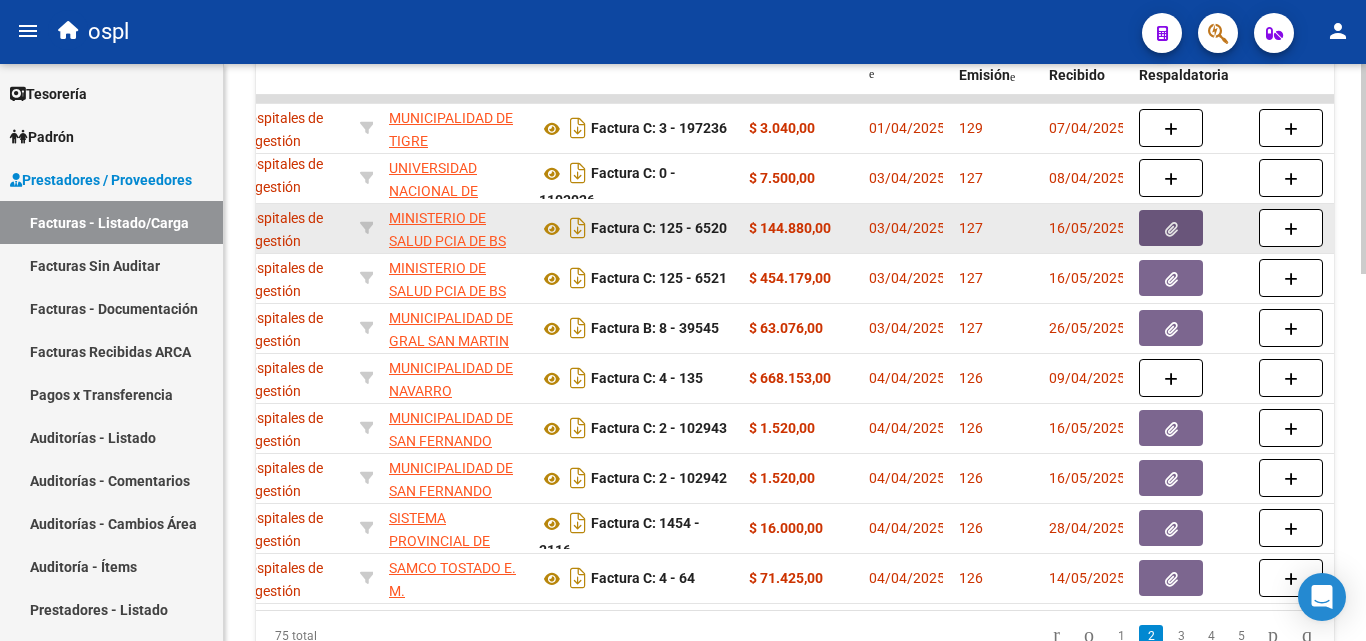 click 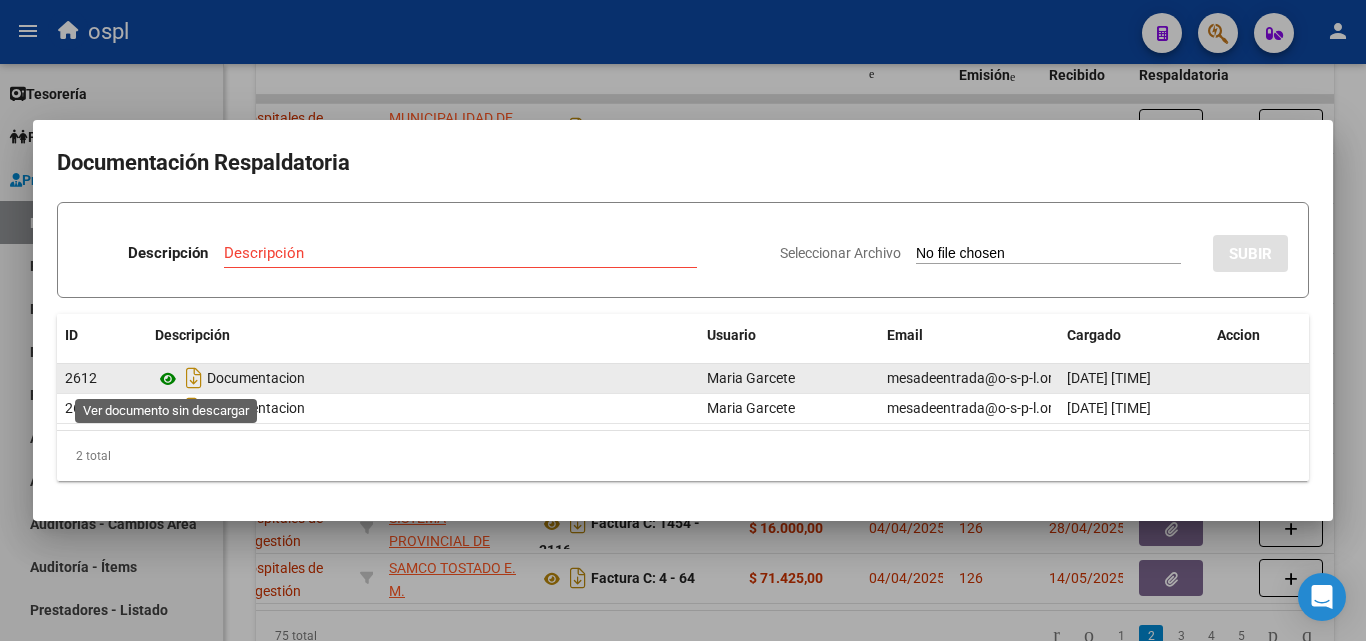 click 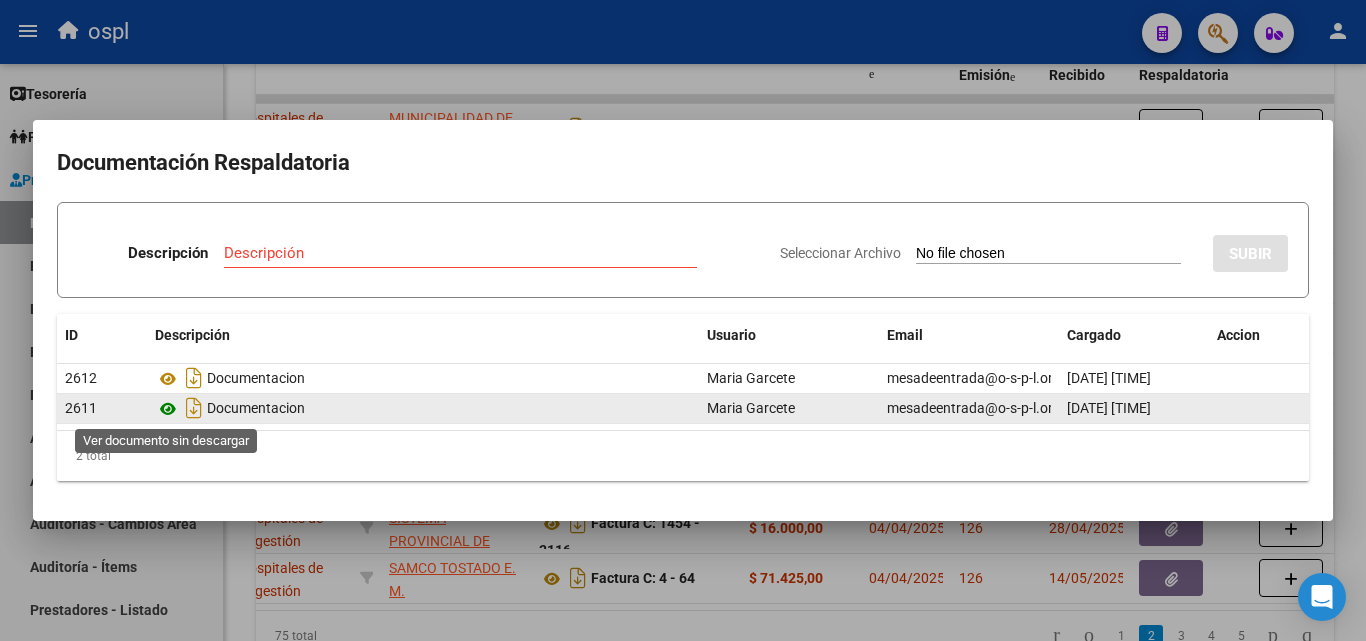 click 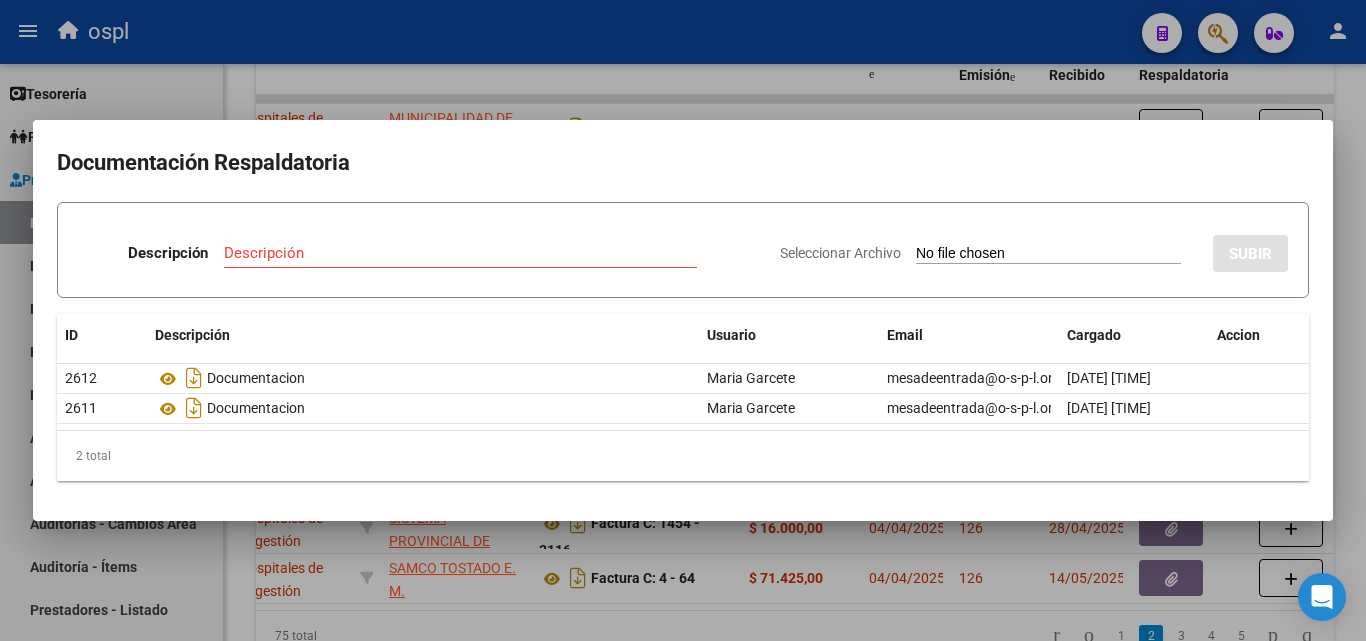 click at bounding box center [683, 320] 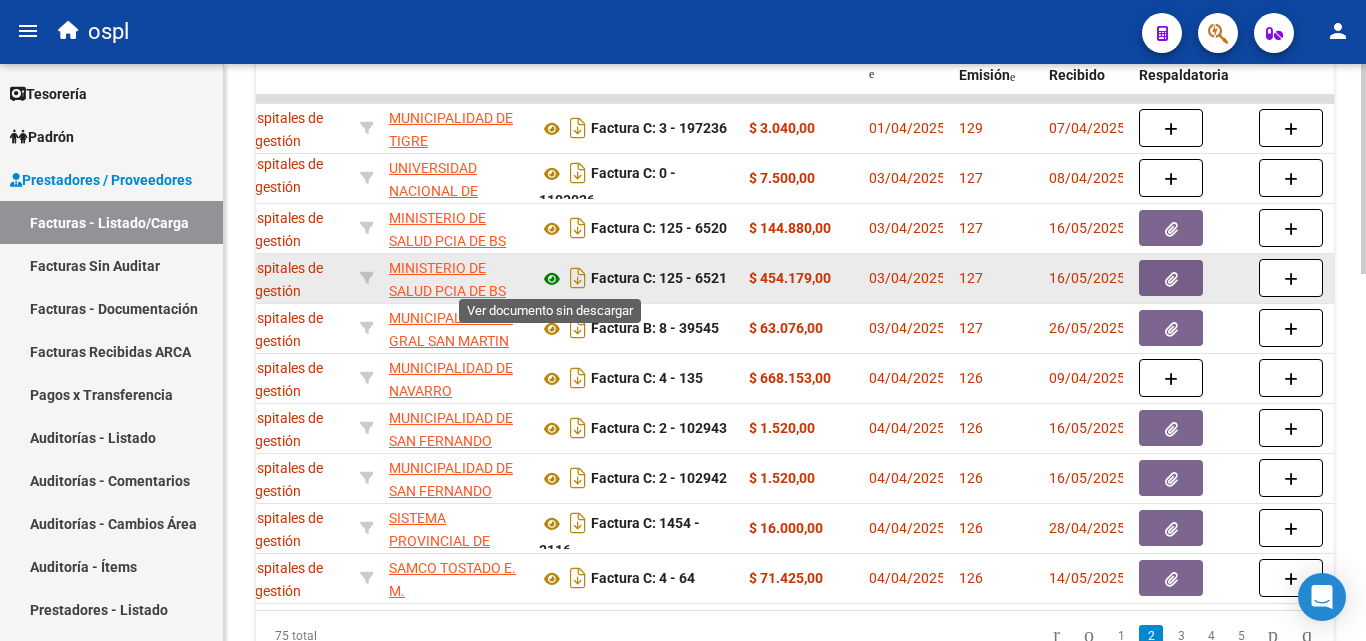 click 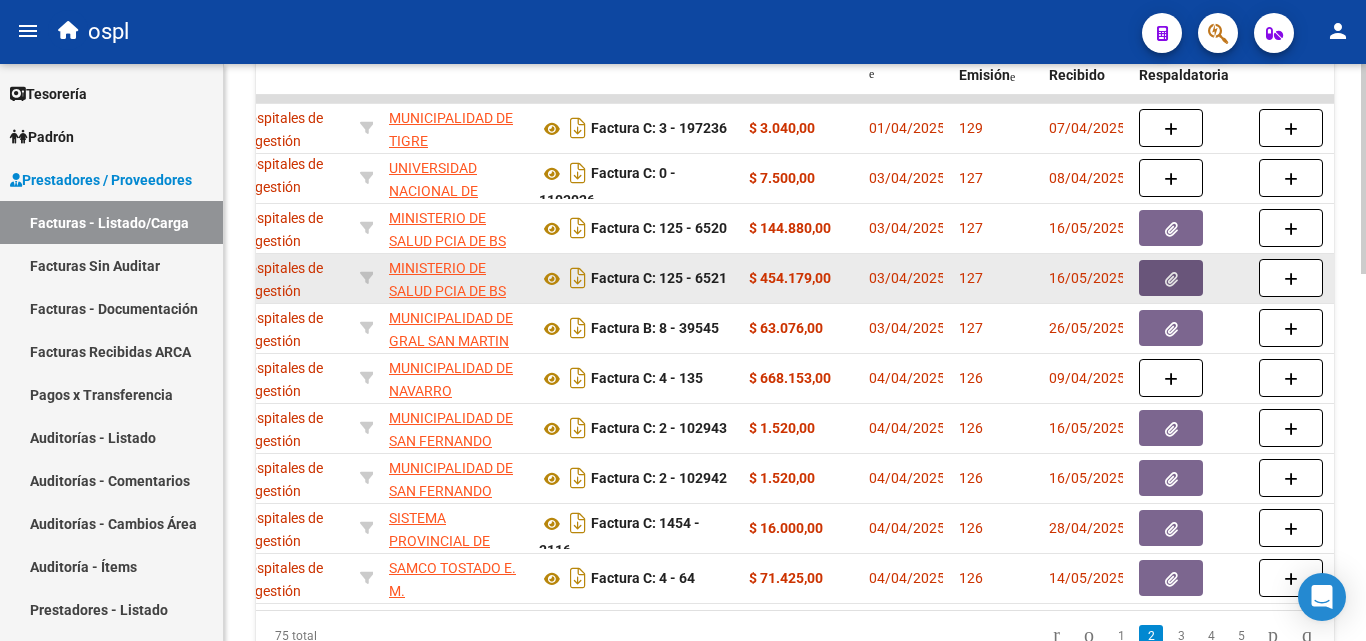 click 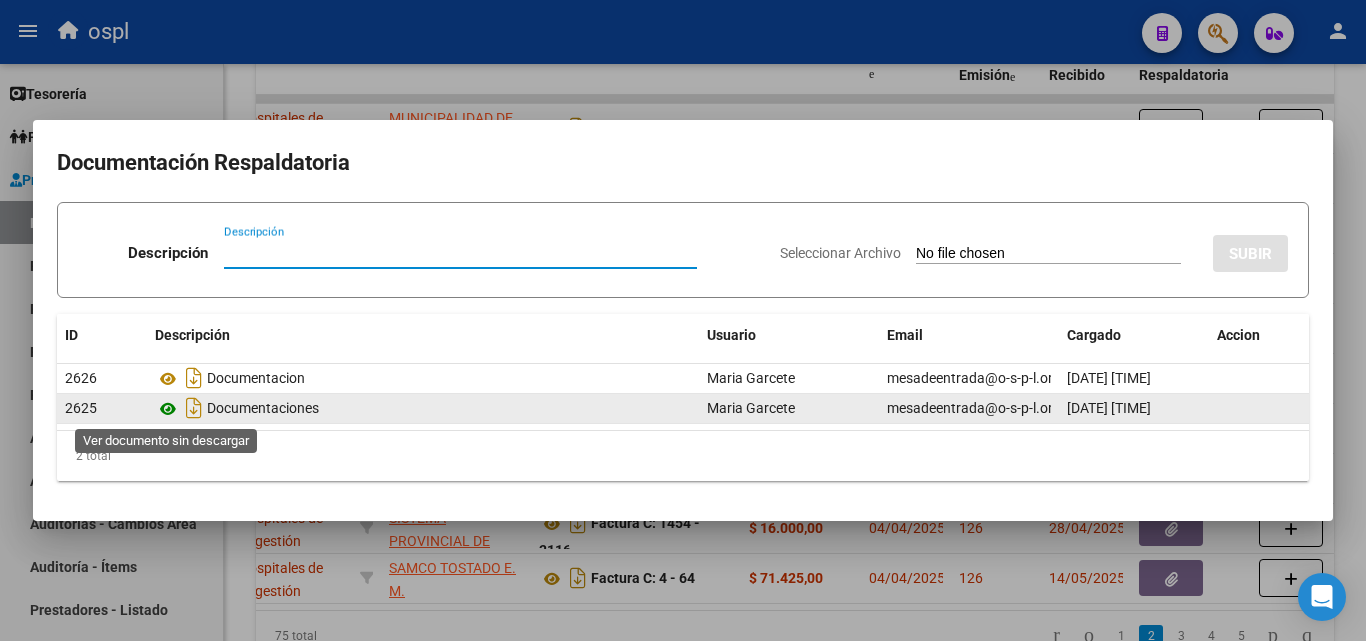 click 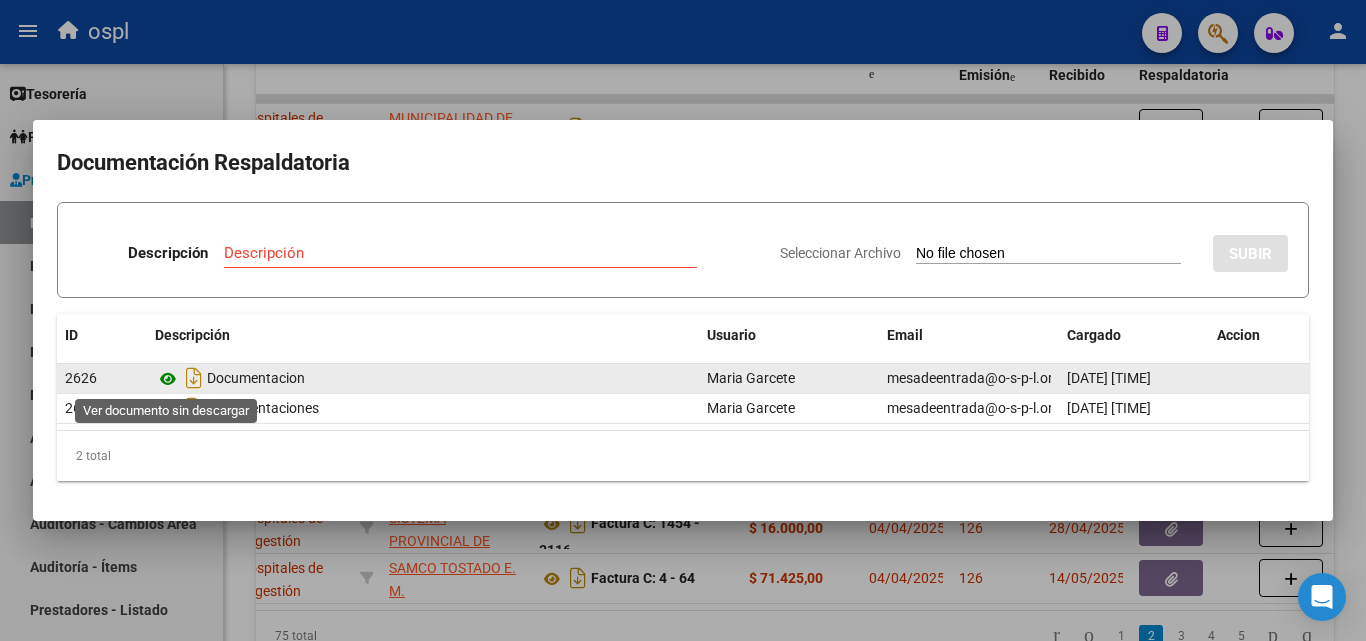 click 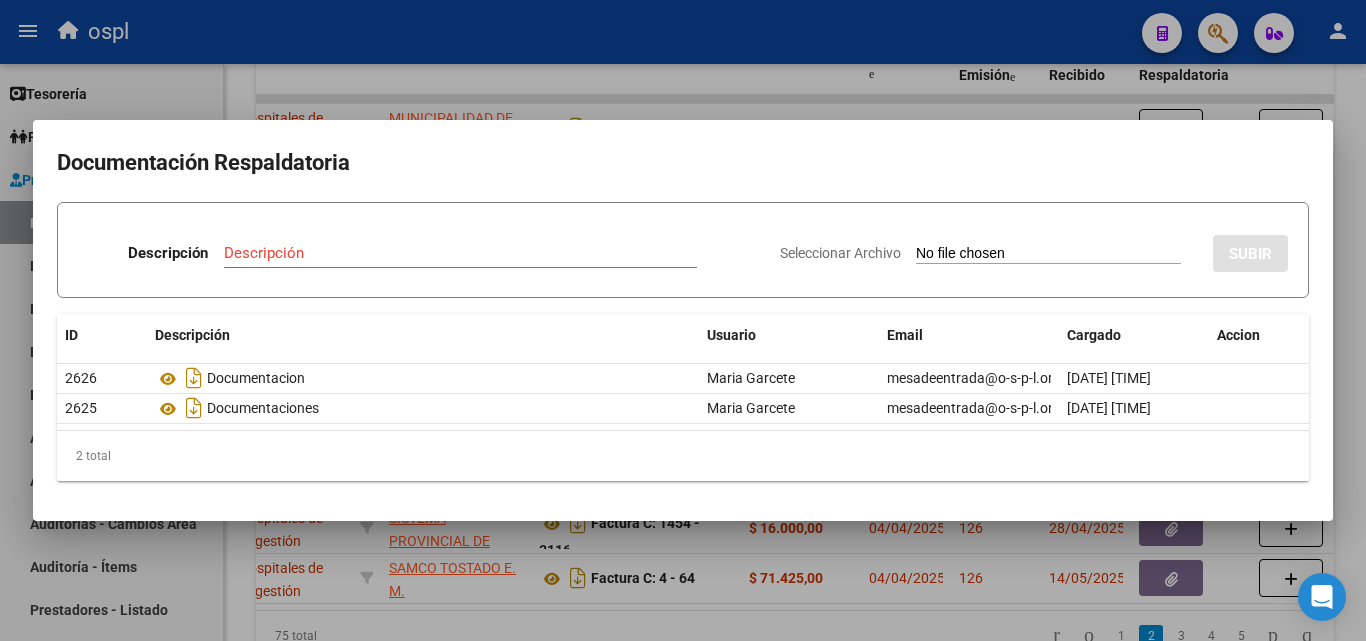 click at bounding box center (683, 320) 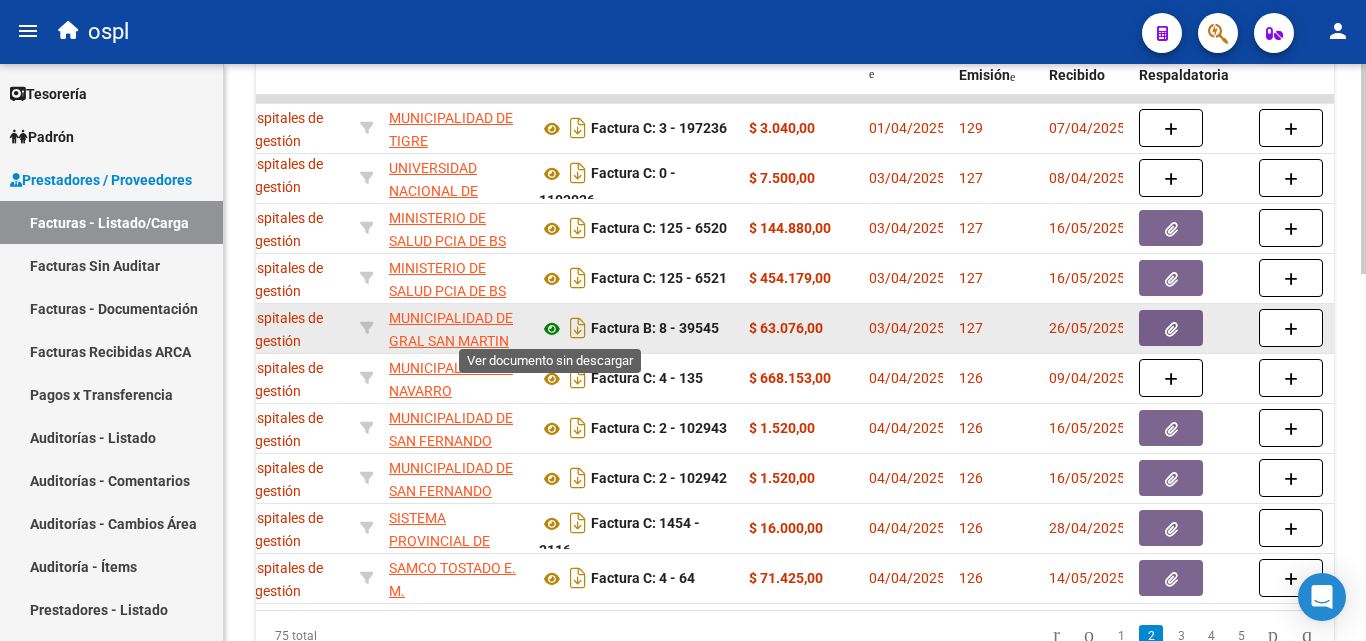 click 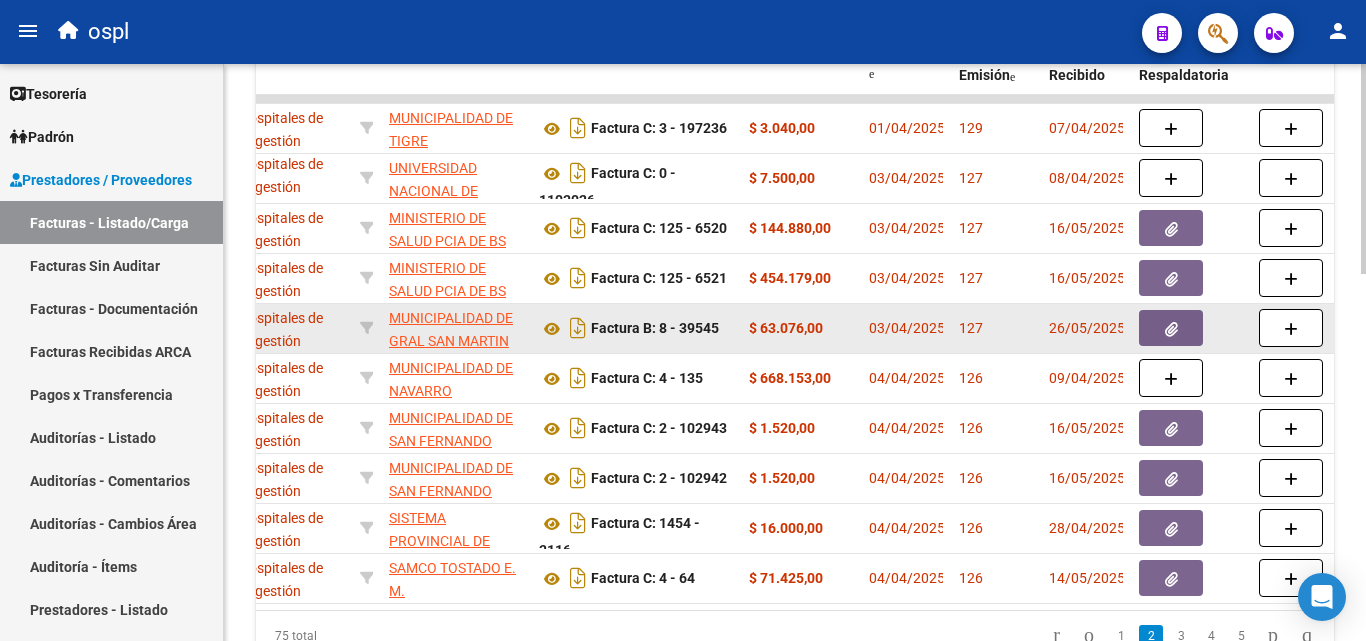 click 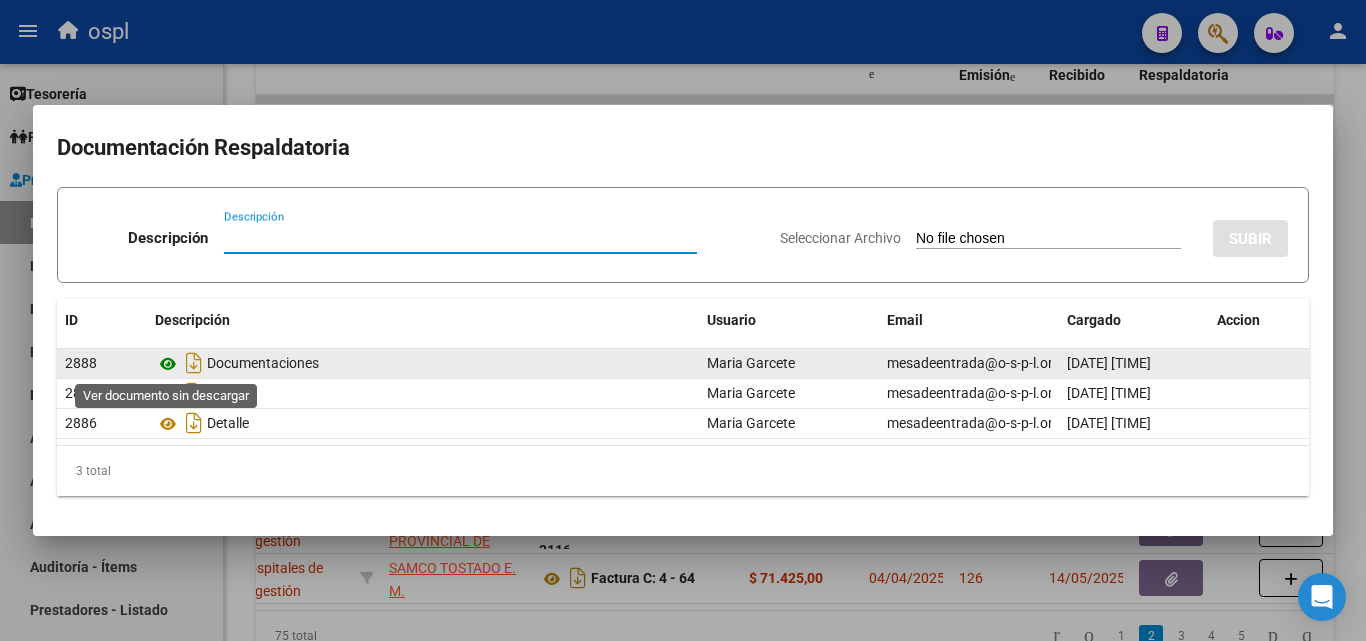 click 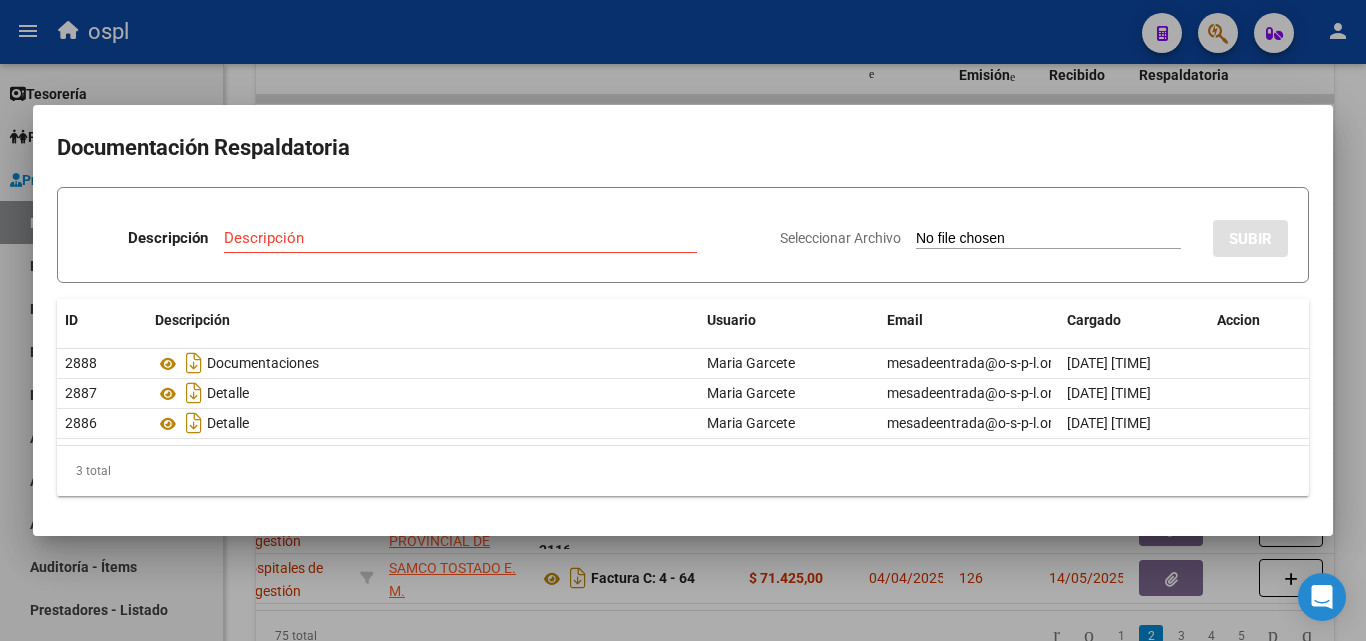 click at bounding box center [683, 320] 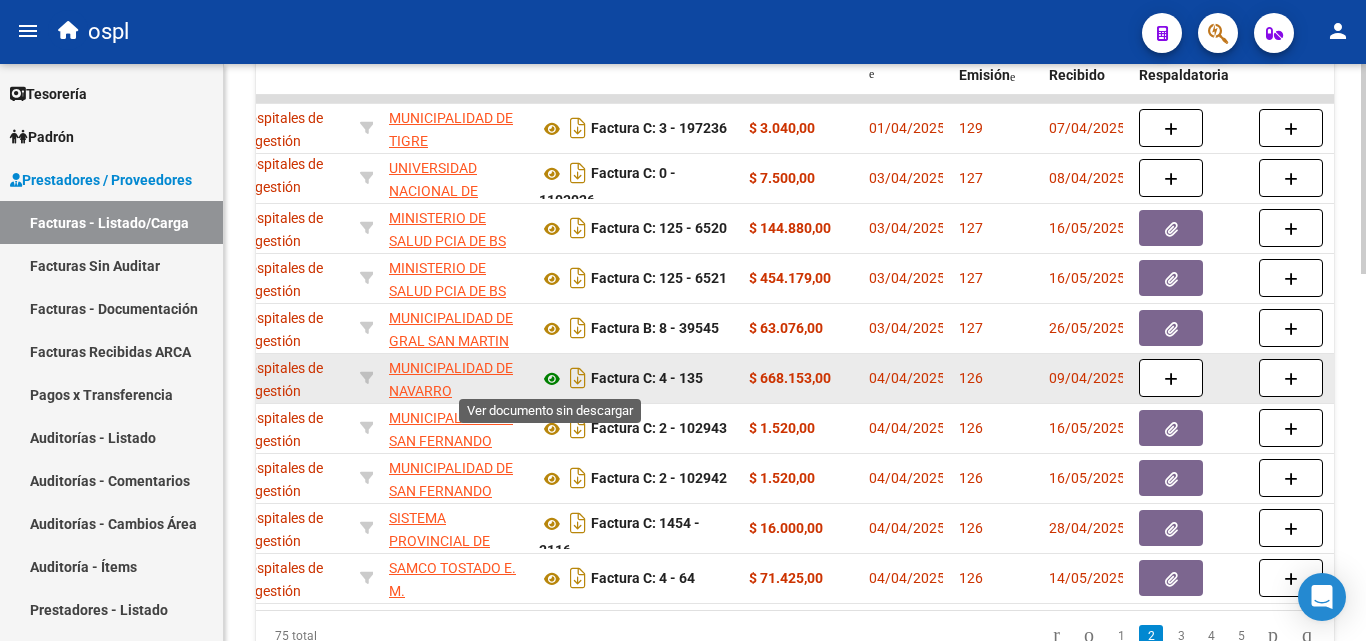 click 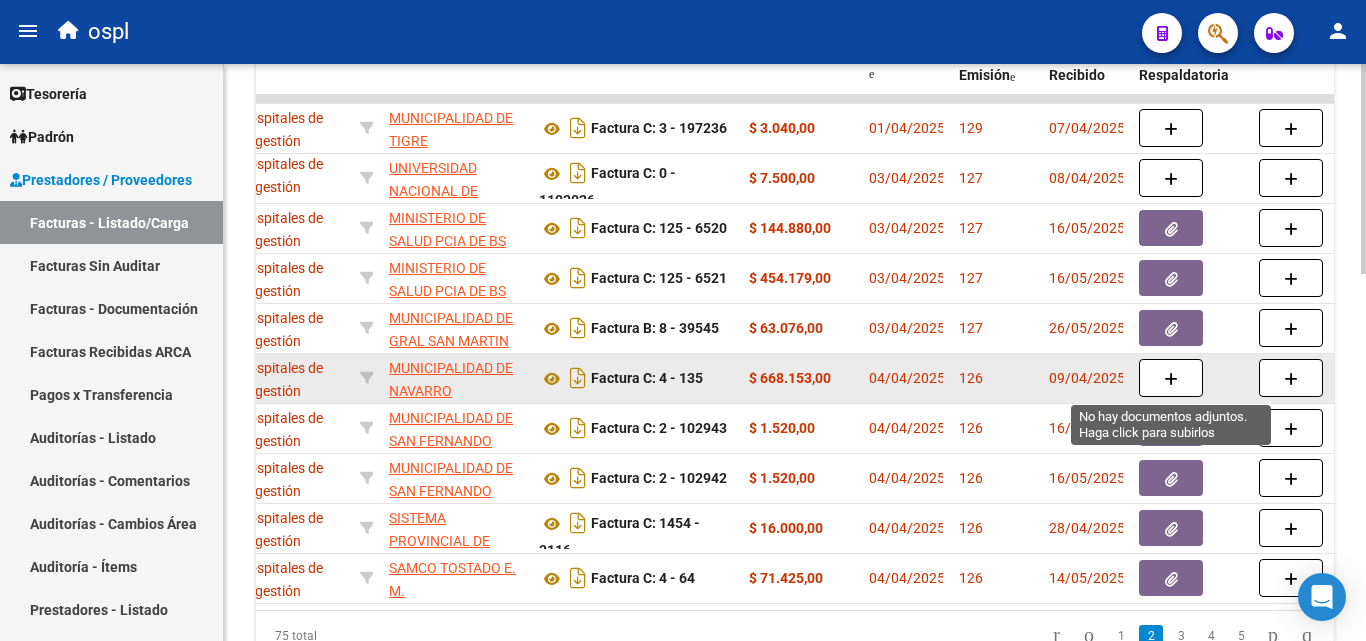 click 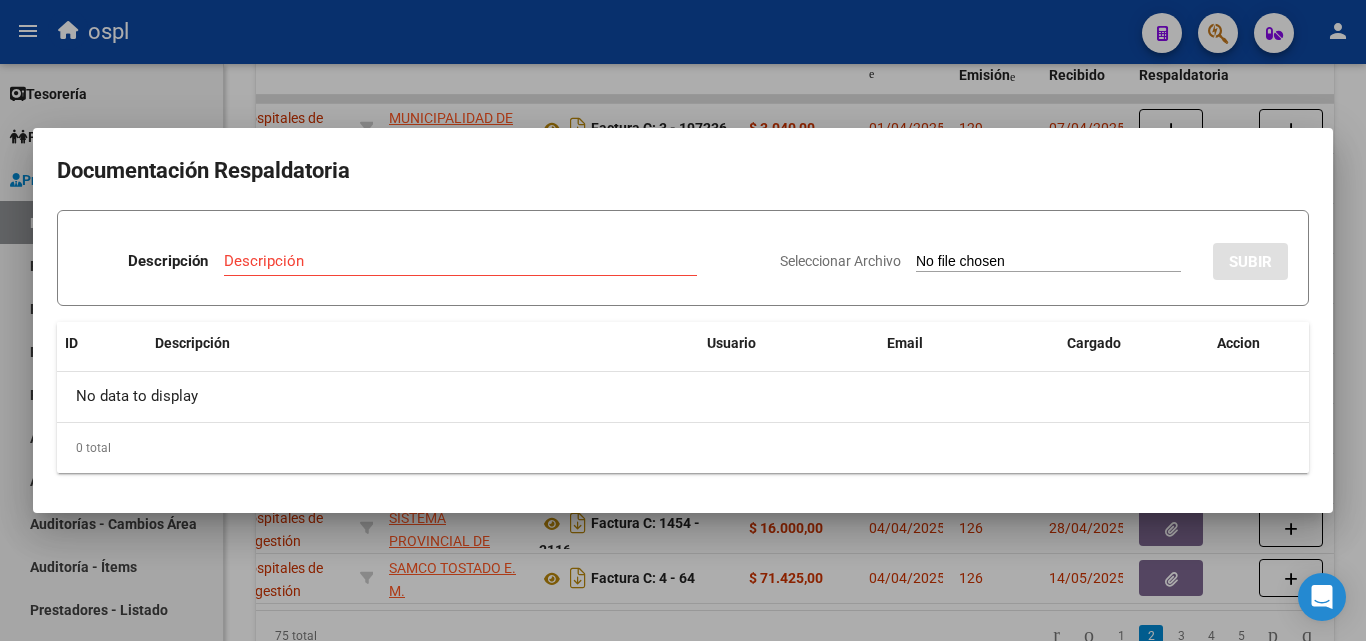 click at bounding box center [683, 320] 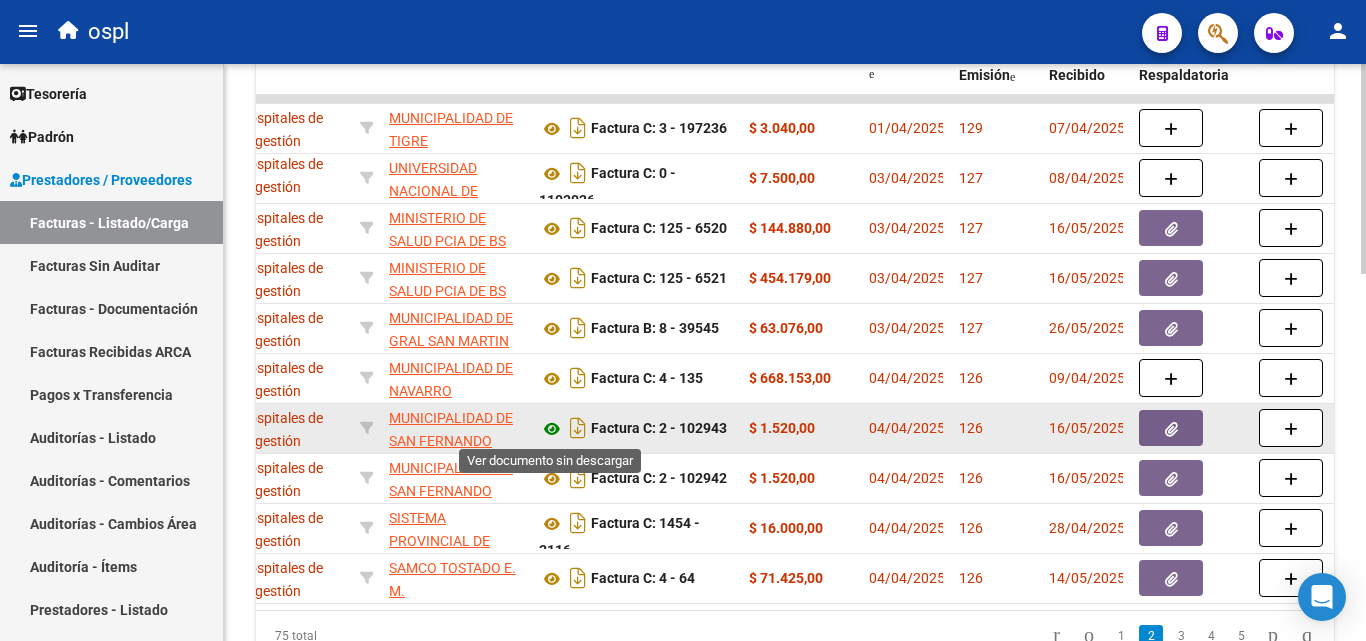click 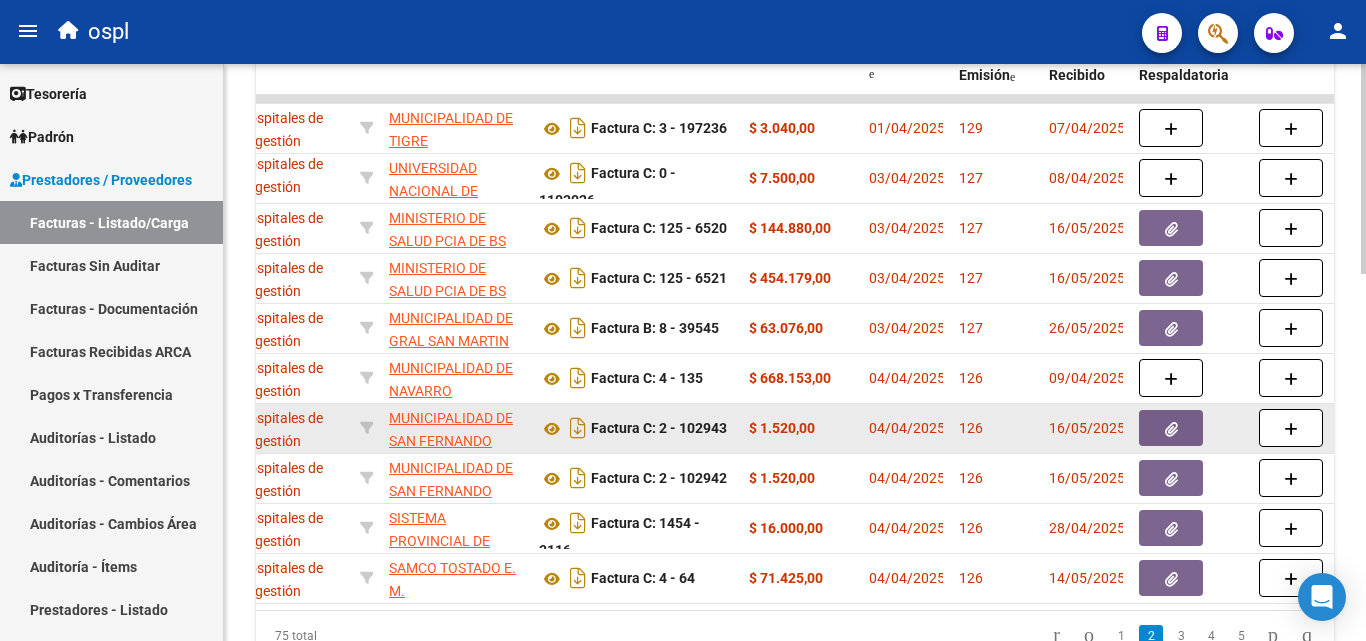 click 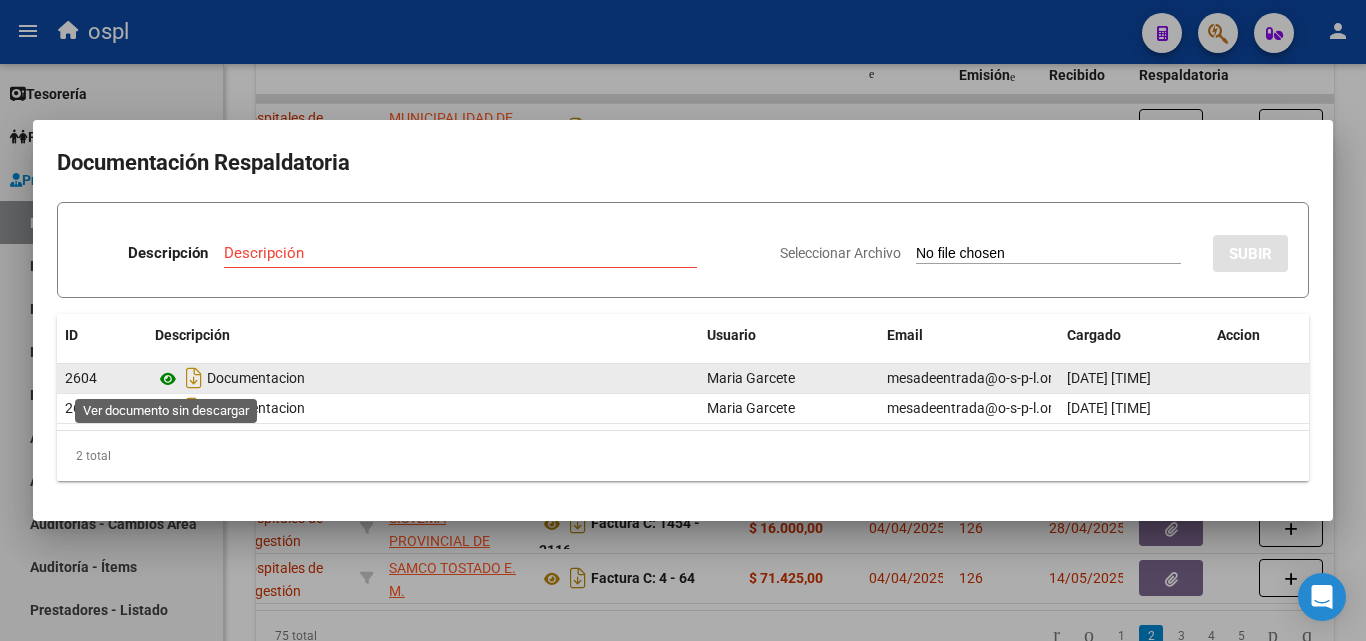 click 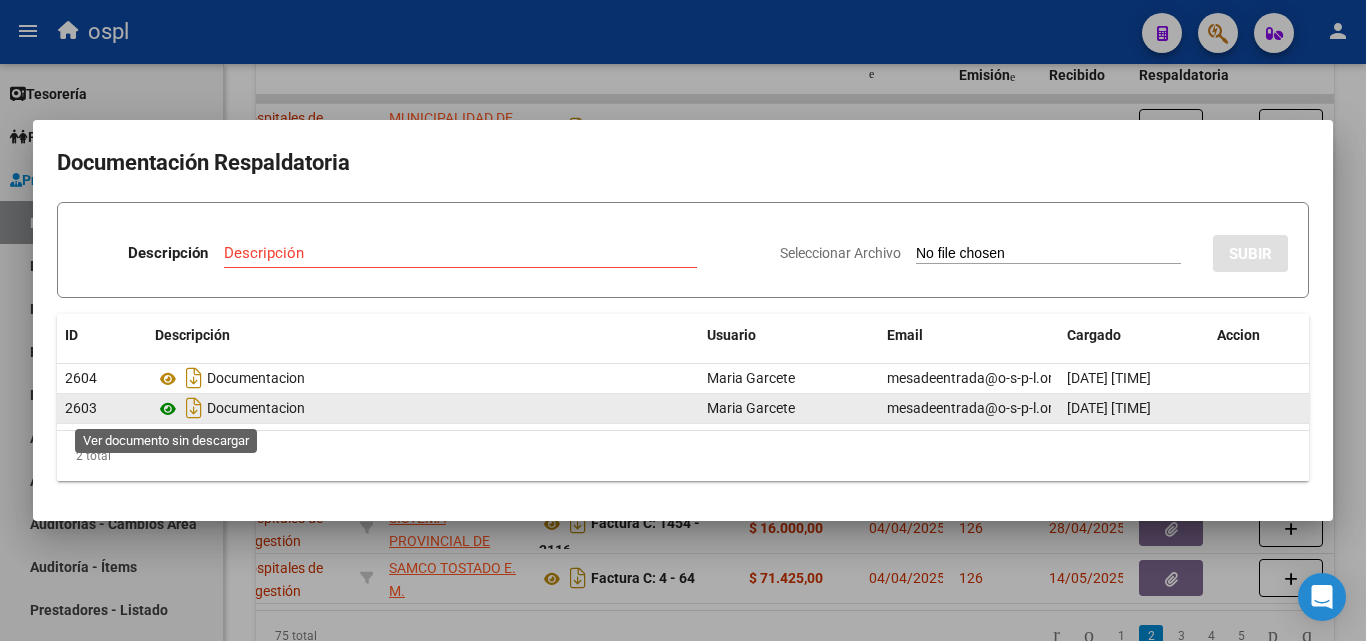 click 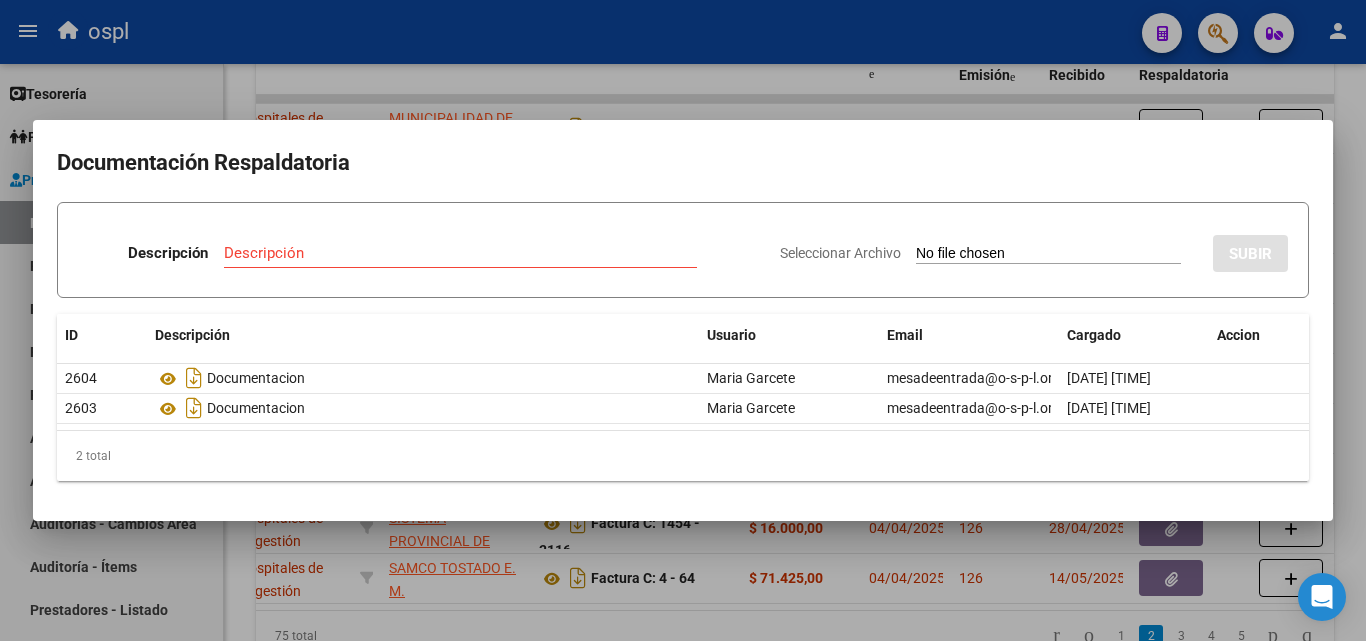 click at bounding box center (683, 320) 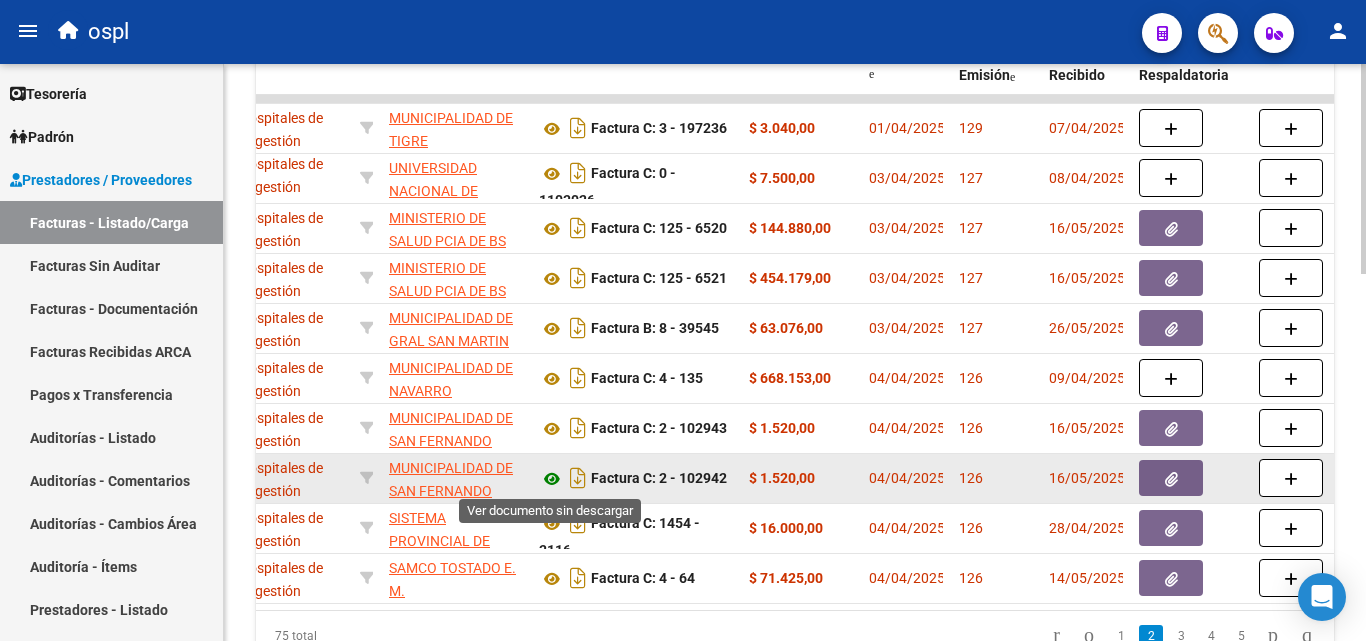 click 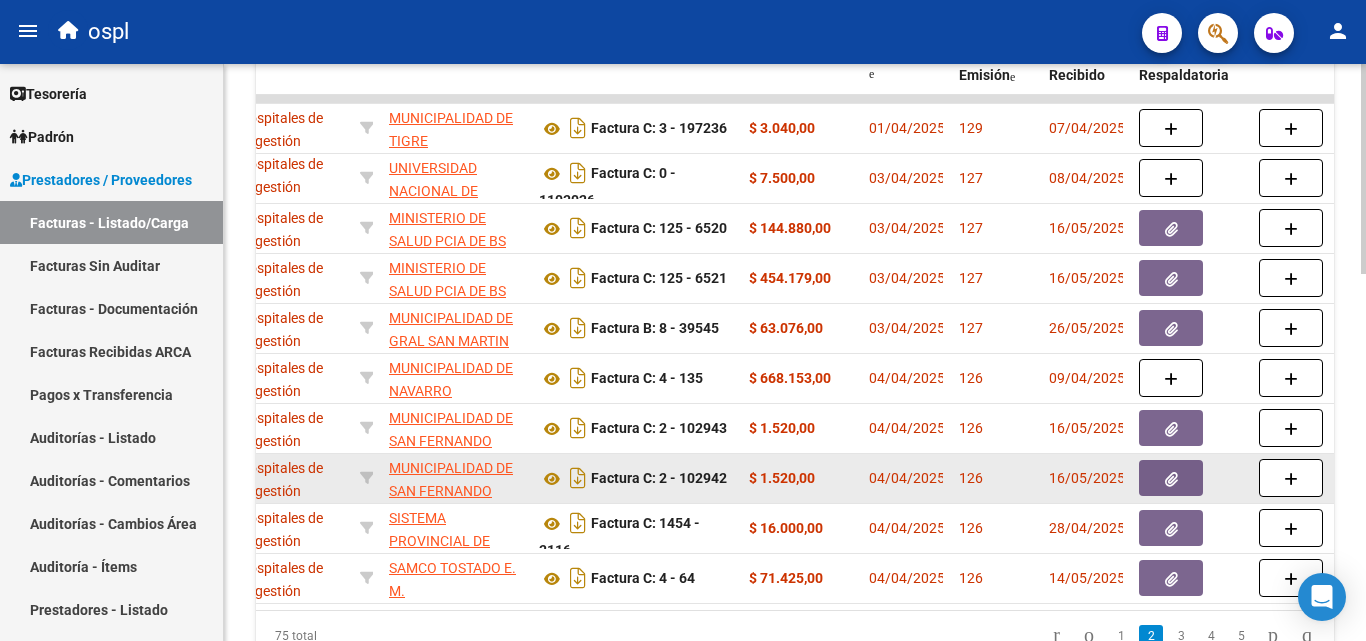 click 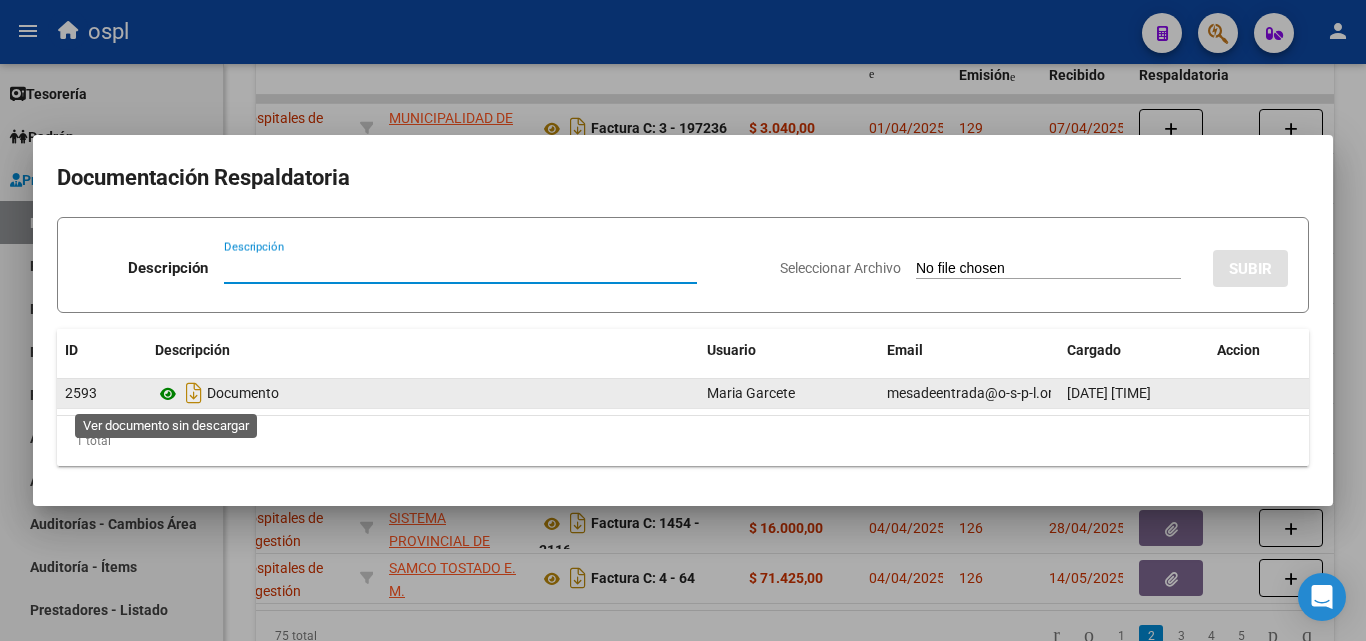 click 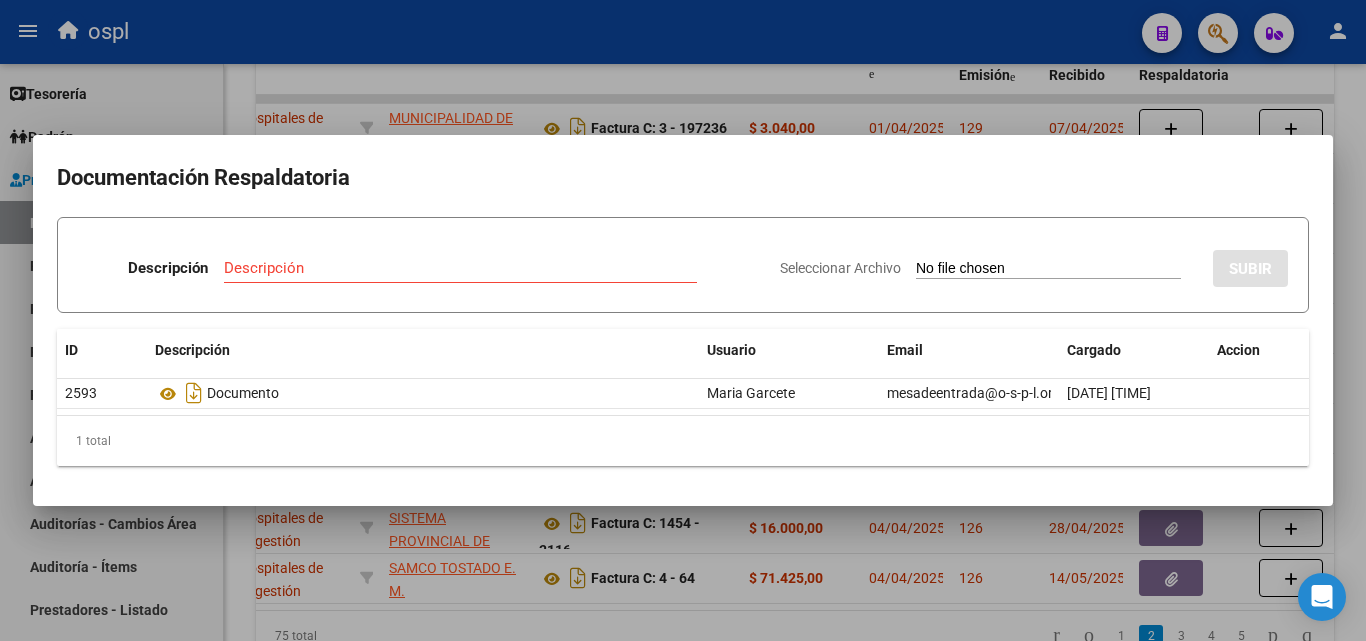 click at bounding box center [683, 320] 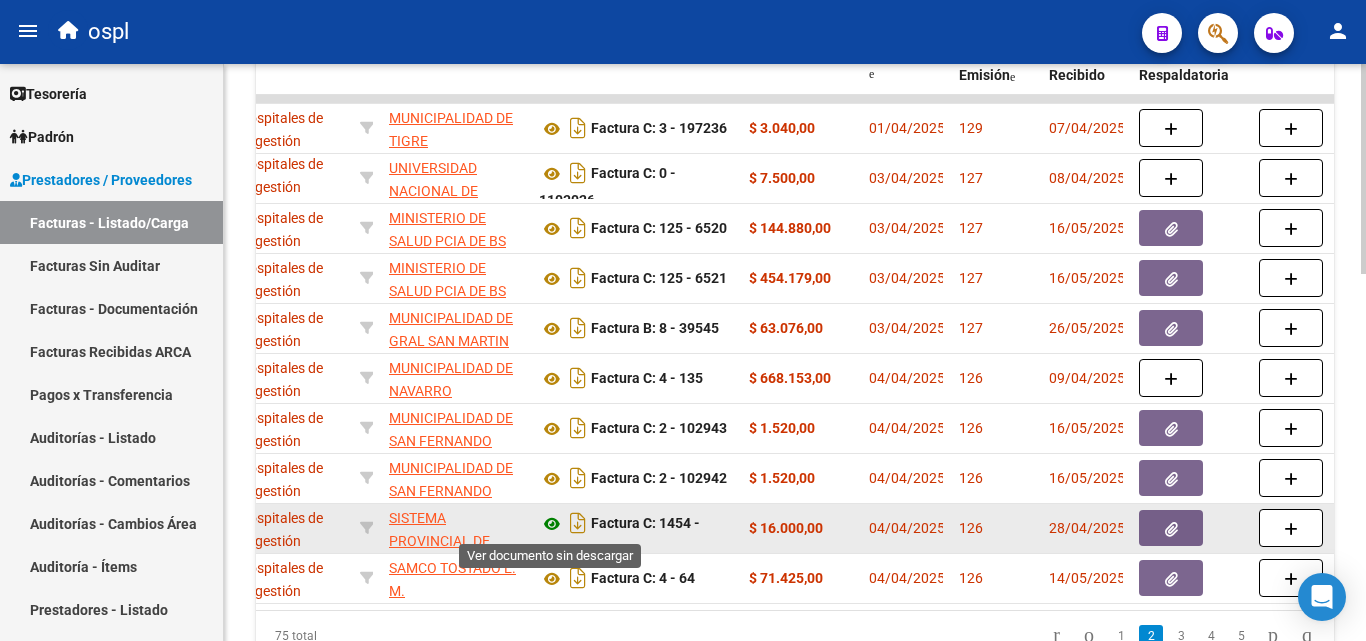 click 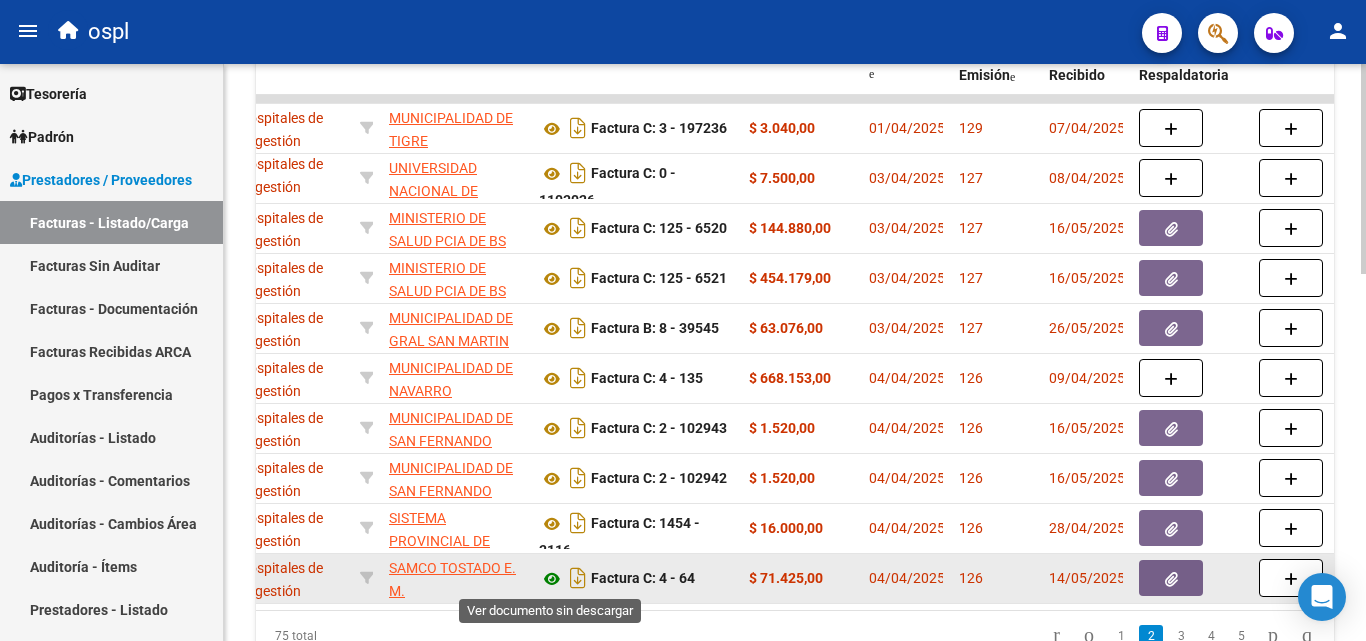 click 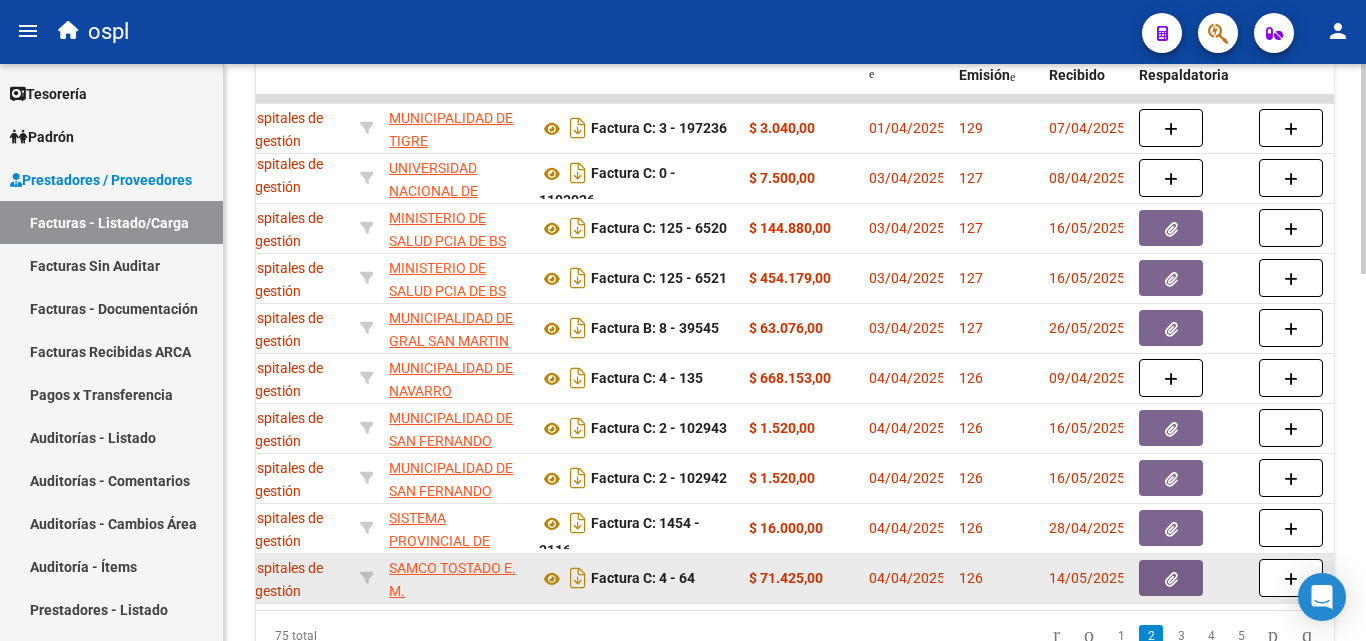 click 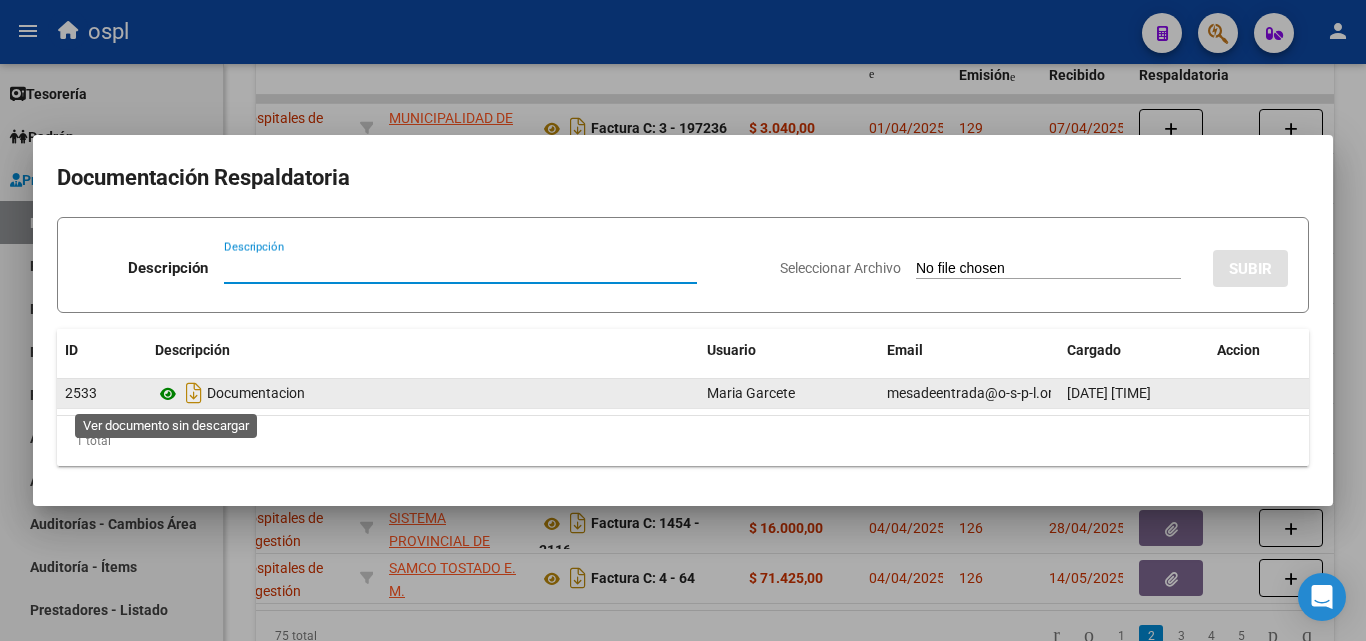 click 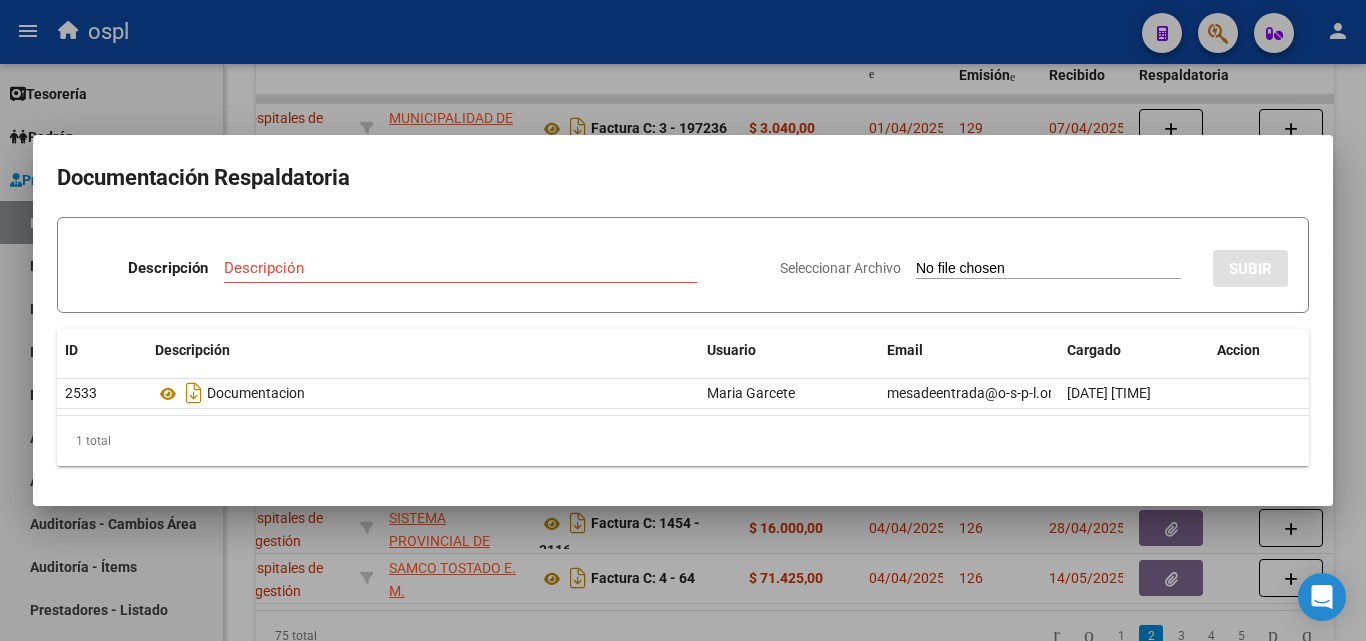 click at bounding box center [683, 320] 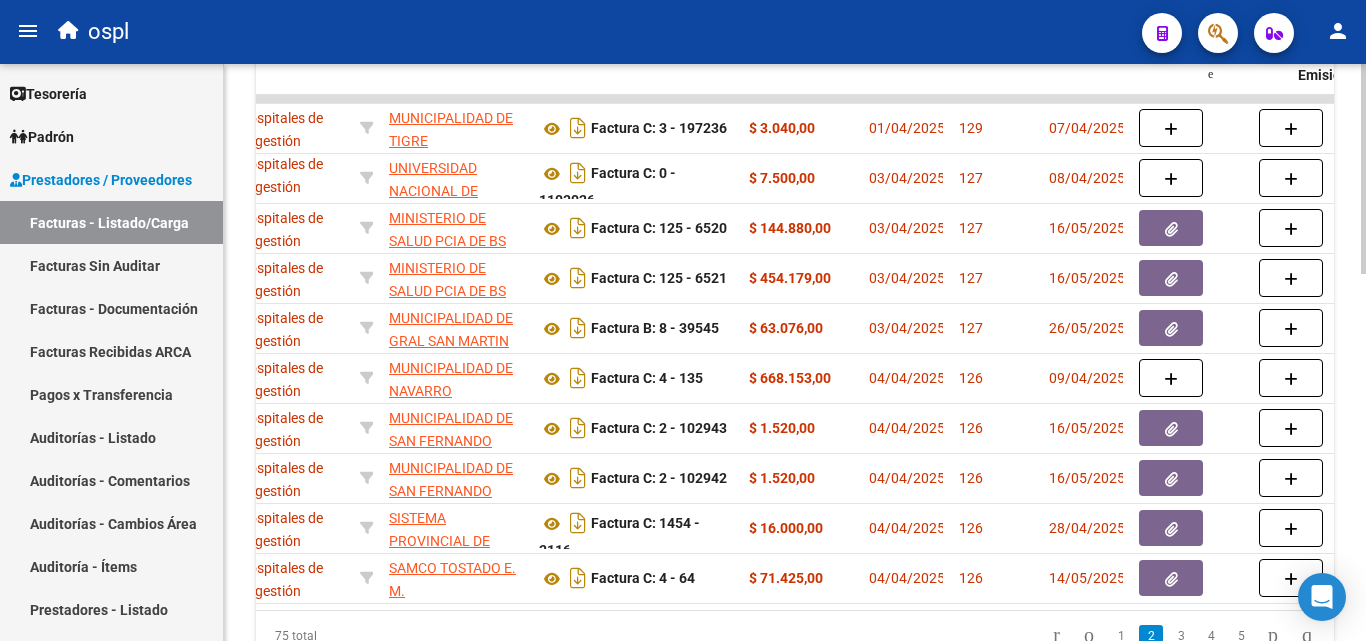 scroll, scrollTop: 0, scrollLeft: 0, axis: both 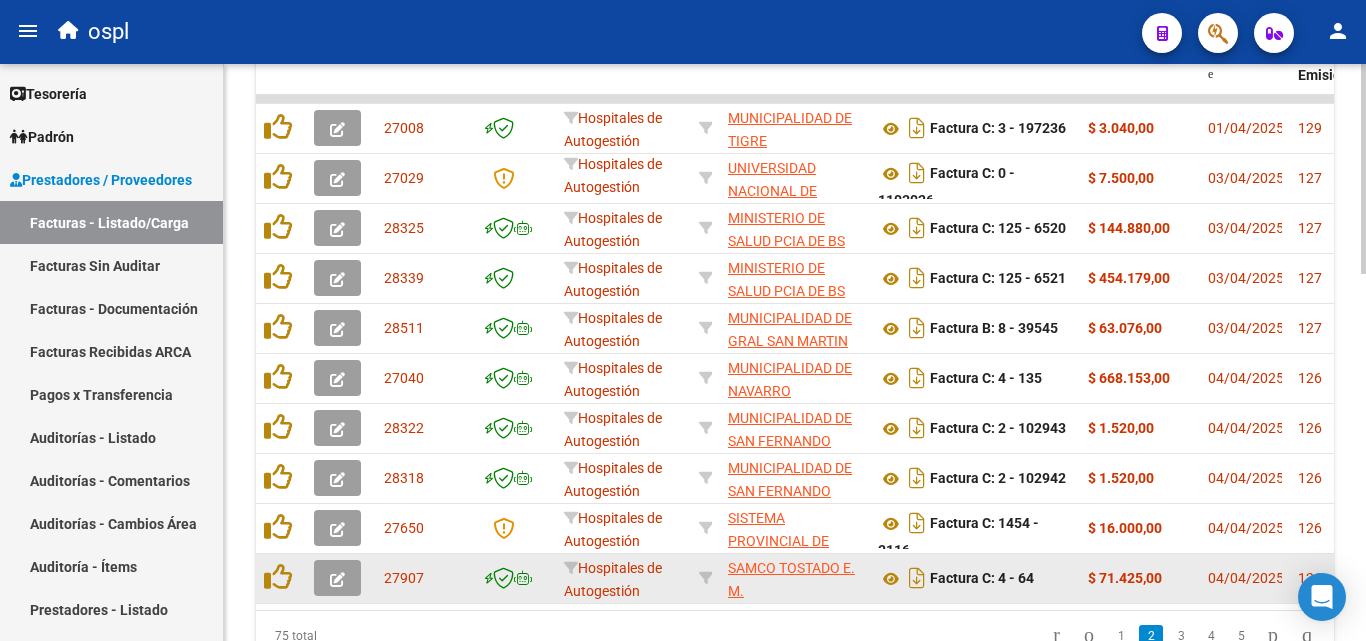 click 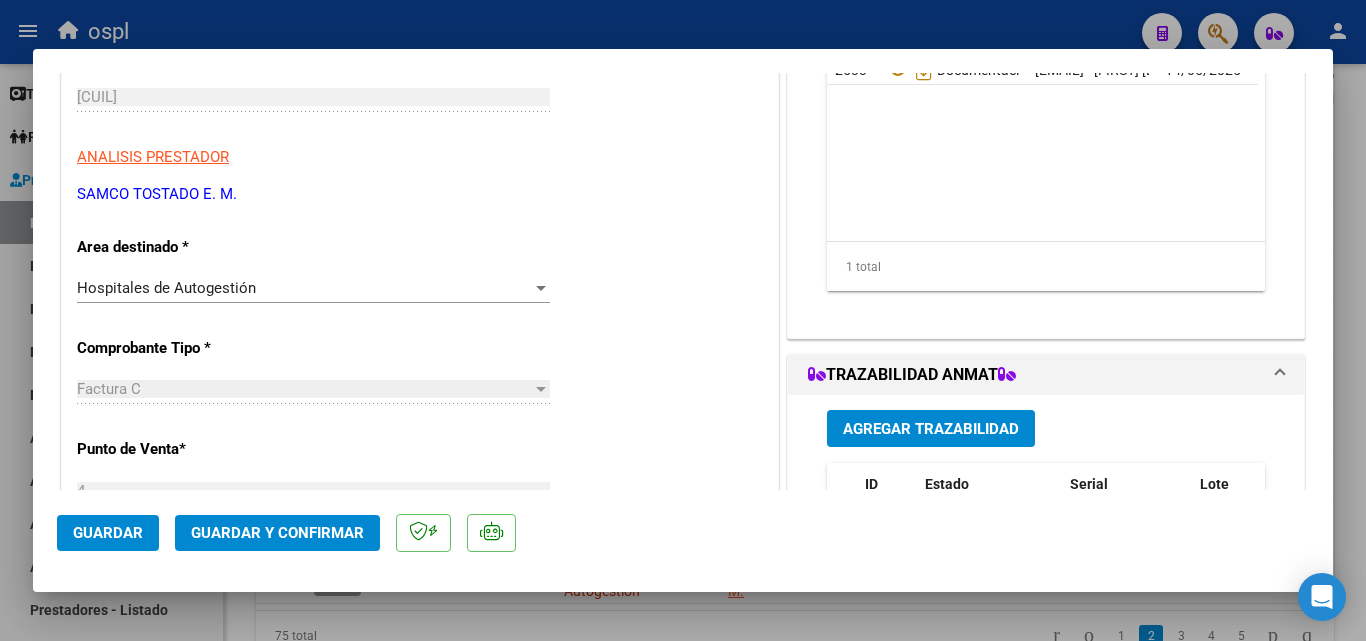 scroll, scrollTop: 300, scrollLeft: 0, axis: vertical 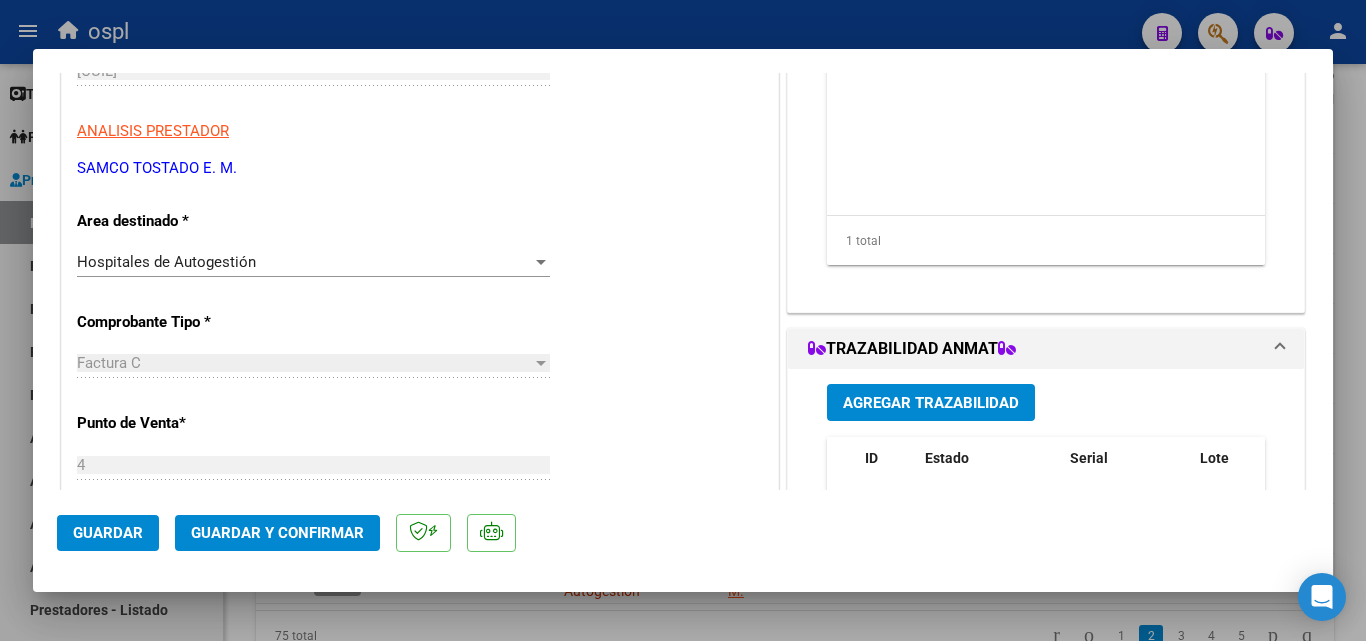 click on "Hospitales de Autogestión Seleccionar Area" at bounding box center (313, 262) 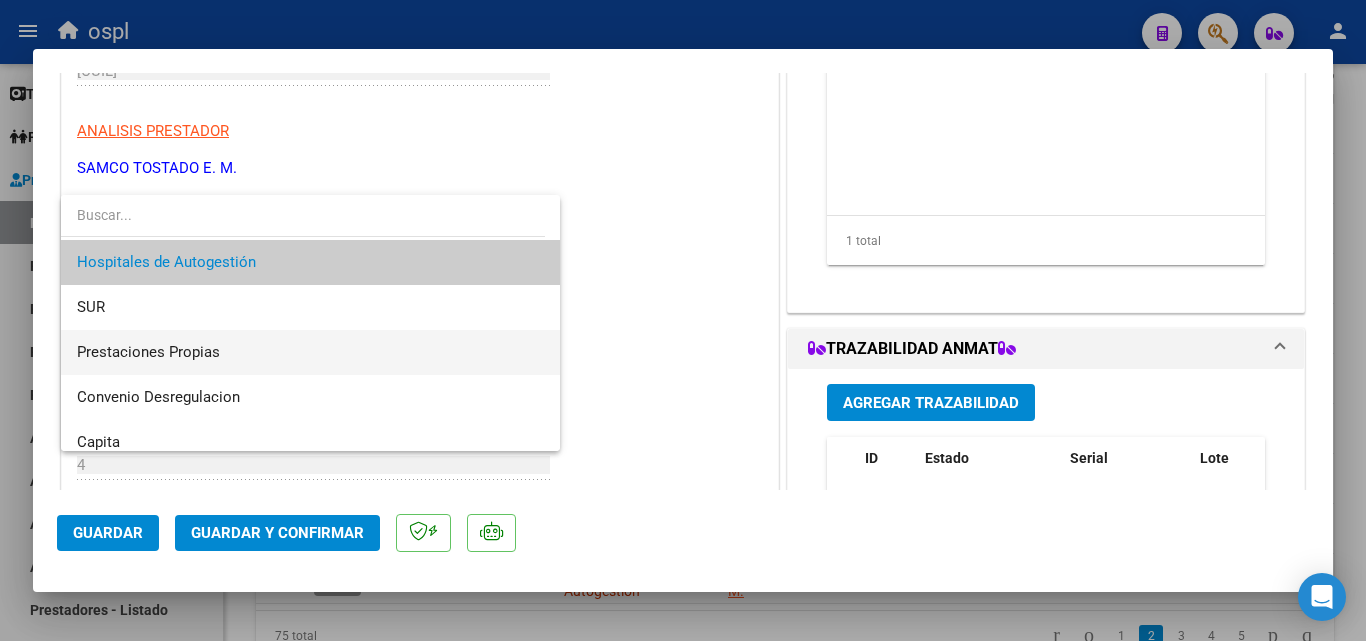 scroll, scrollTop: 239, scrollLeft: 0, axis: vertical 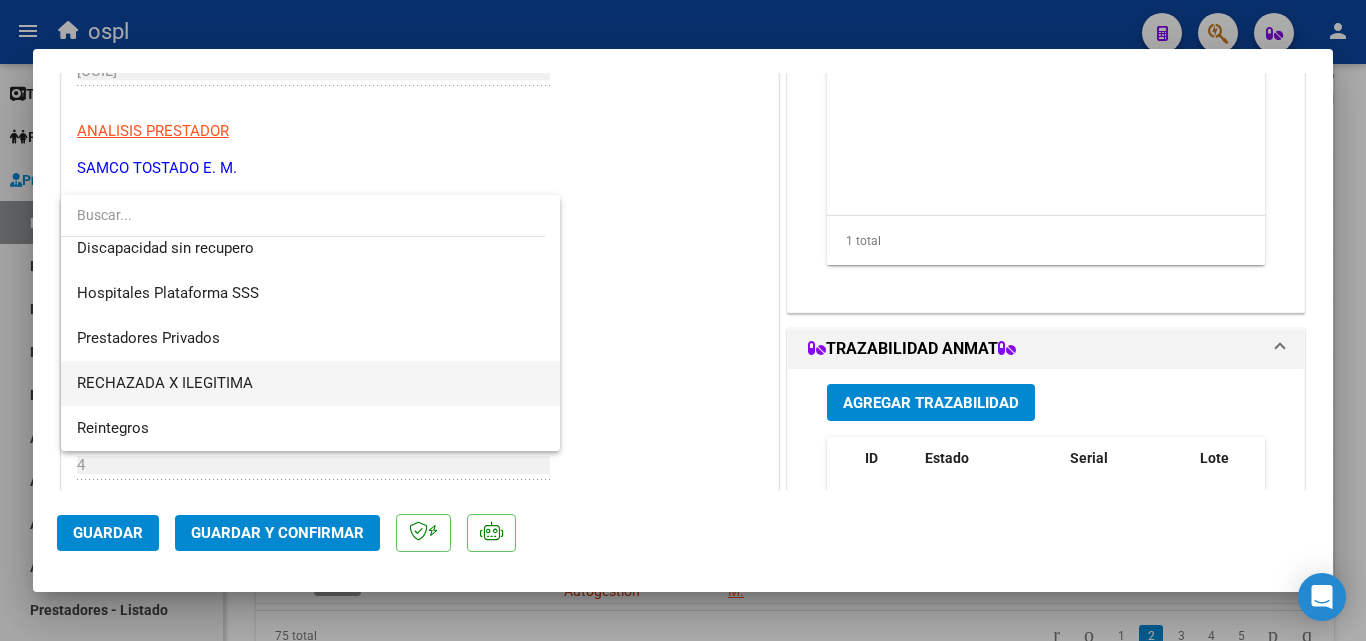 click on "RECHAZADA X ILEGITIMA" at bounding box center (310, 383) 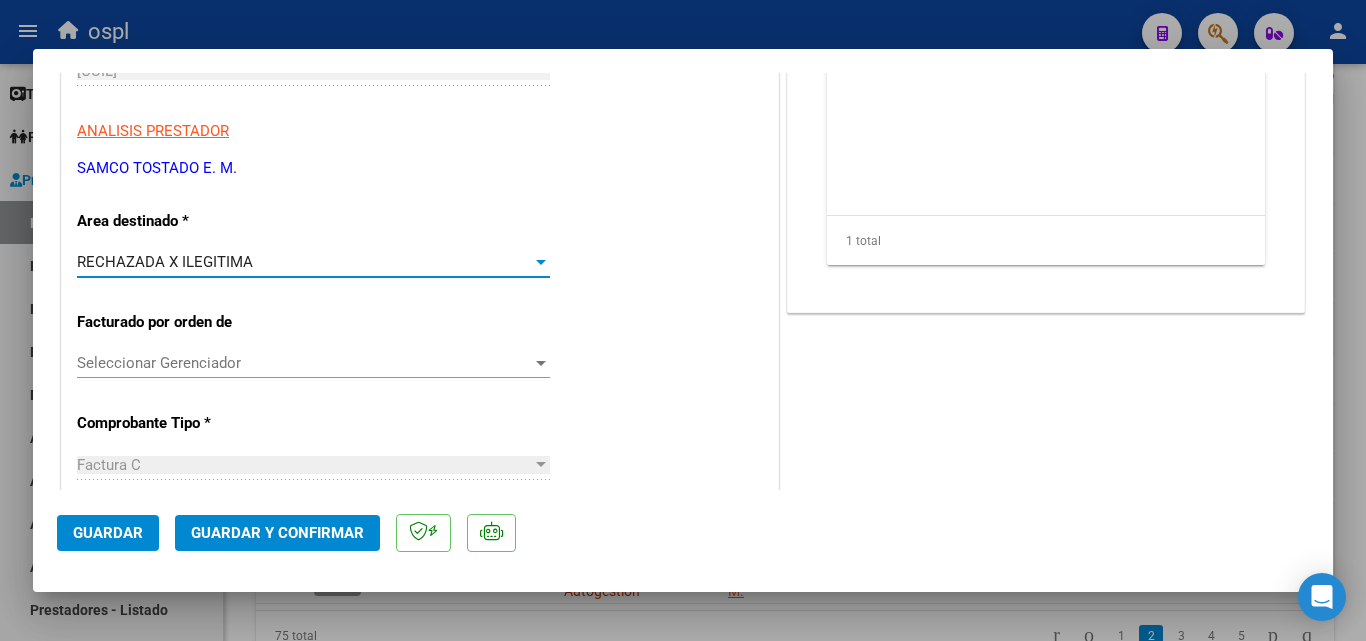 click on "Guardar y Confirmar" 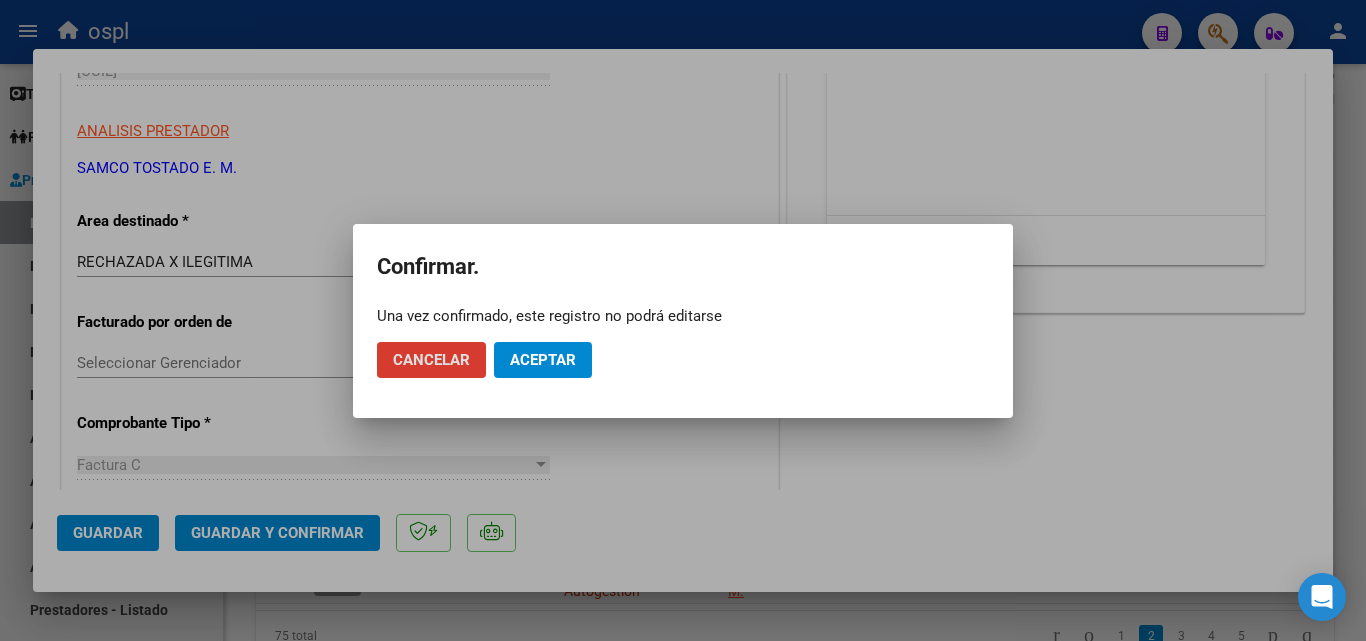 click on "Aceptar" 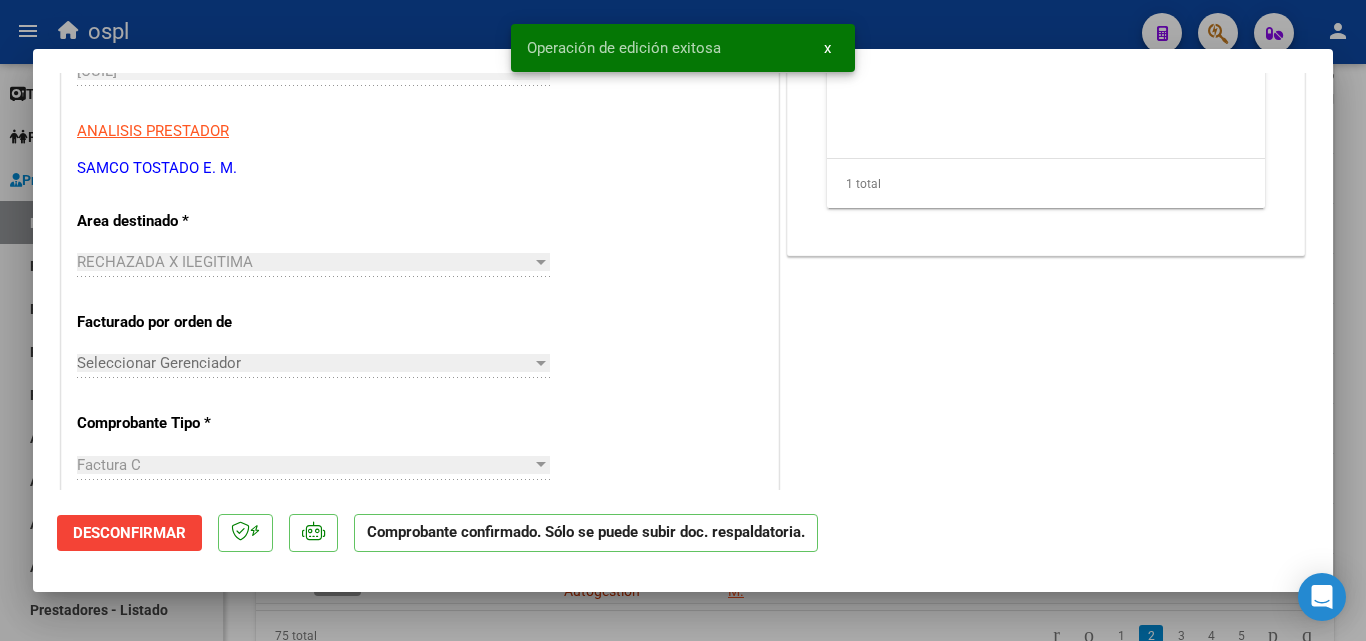 click at bounding box center (683, 320) 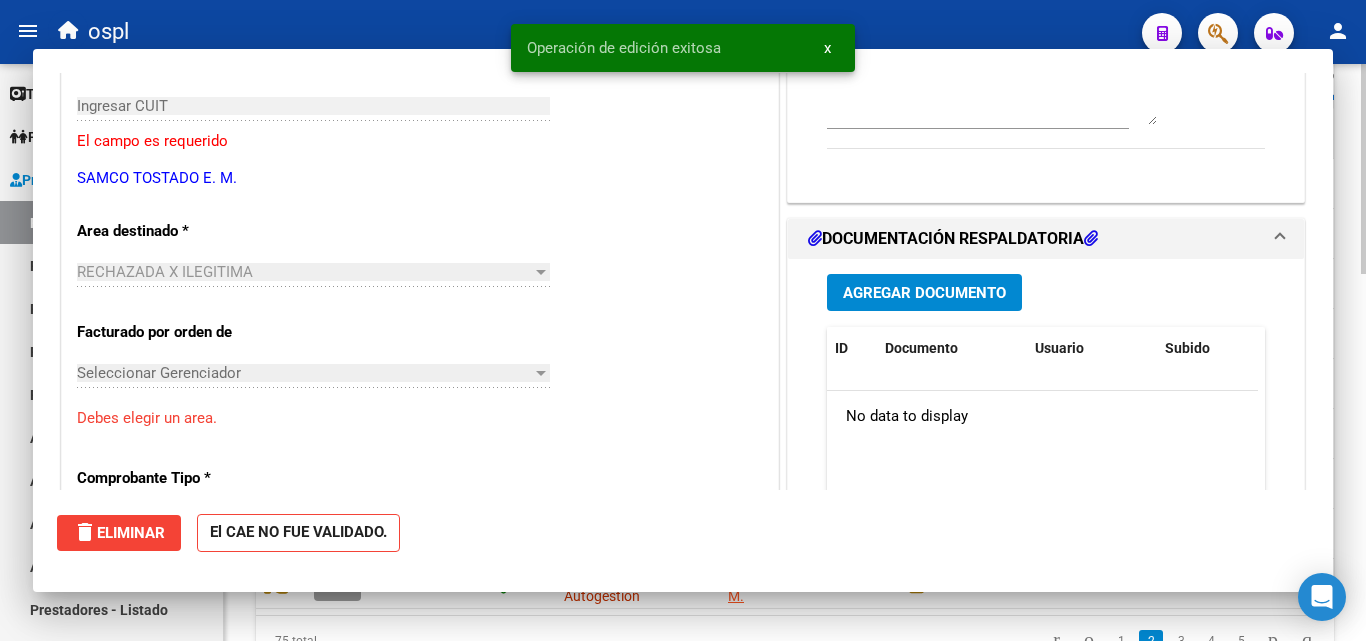 scroll, scrollTop: 0, scrollLeft: 0, axis: both 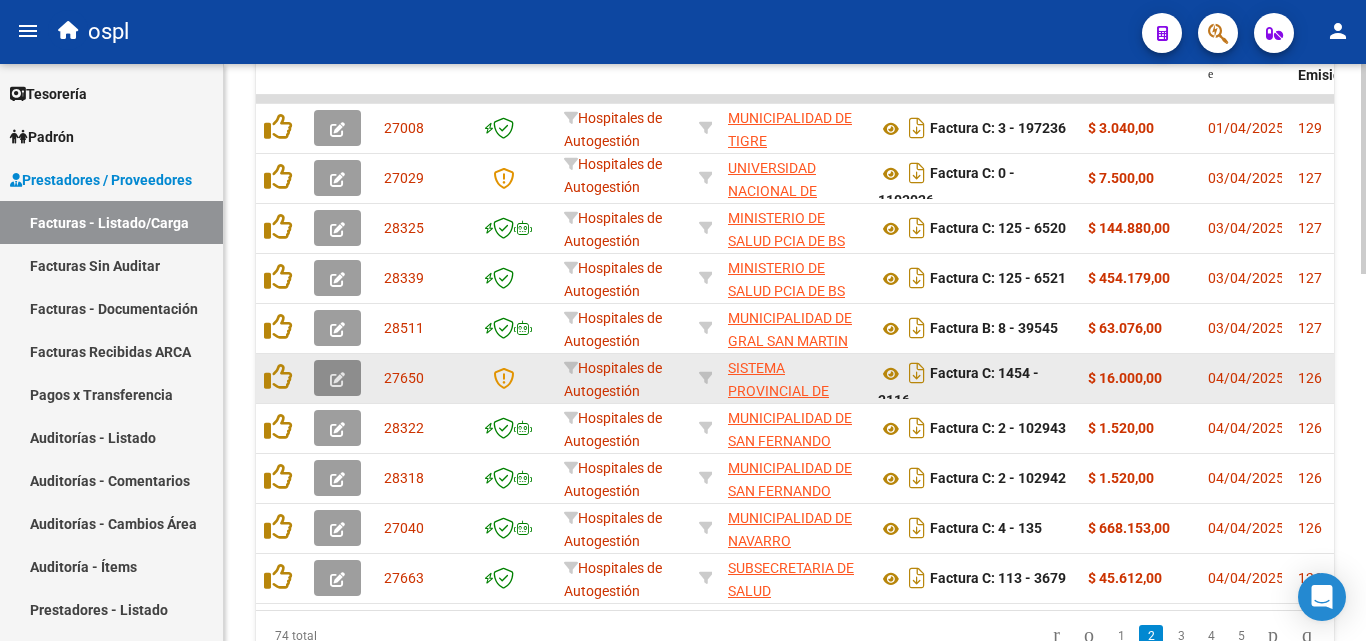 click 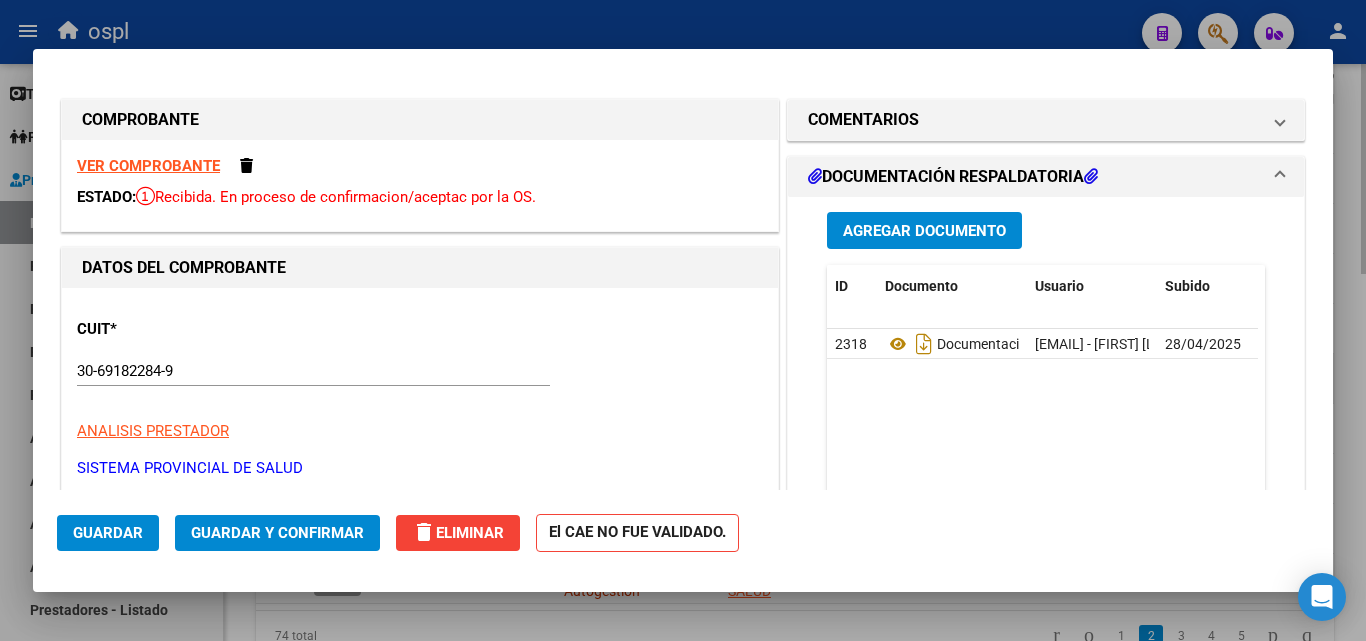 scroll, scrollTop: 300, scrollLeft: 0, axis: vertical 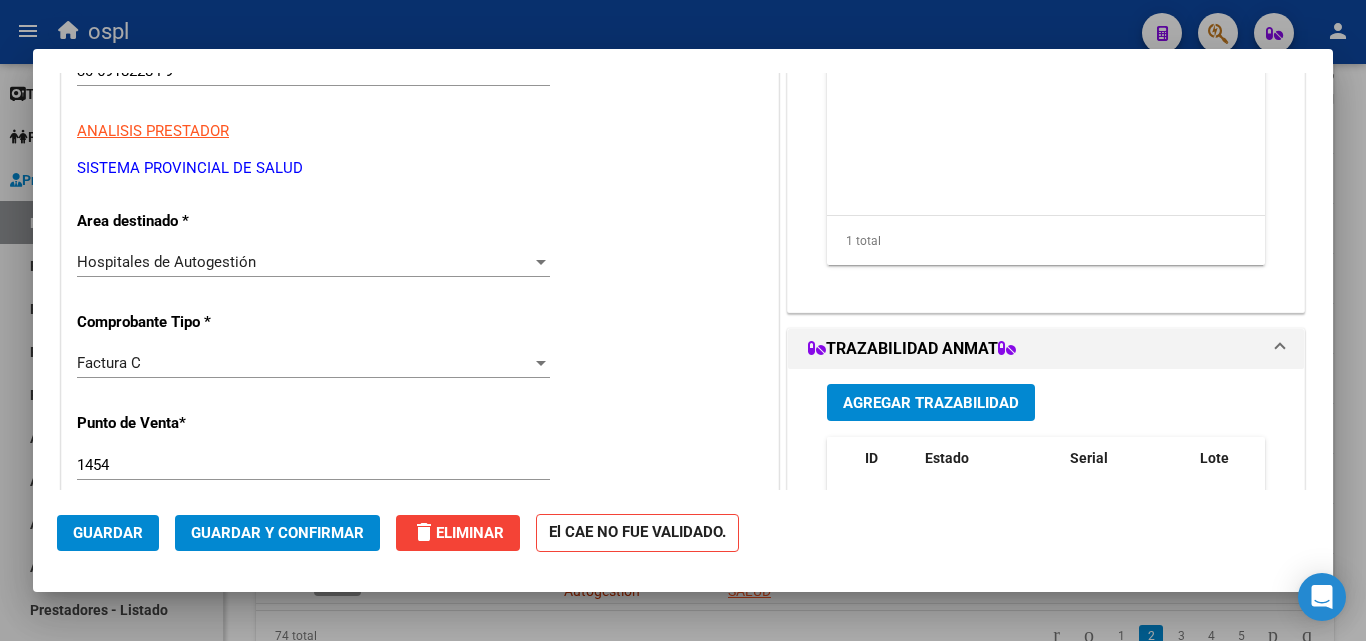 click on "Hospitales de Autogestión Seleccionar Area" at bounding box center (313, 262) 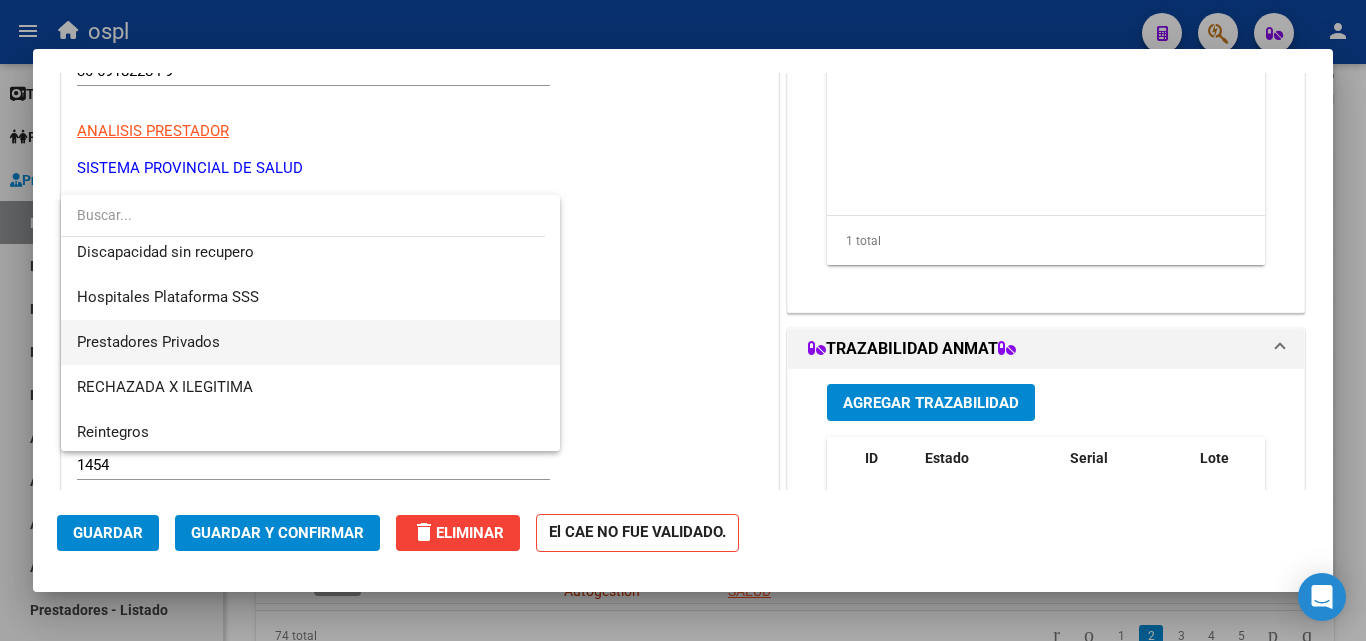 scroll, scrollTop: 239, scrollLeft: 0, axis: vertical 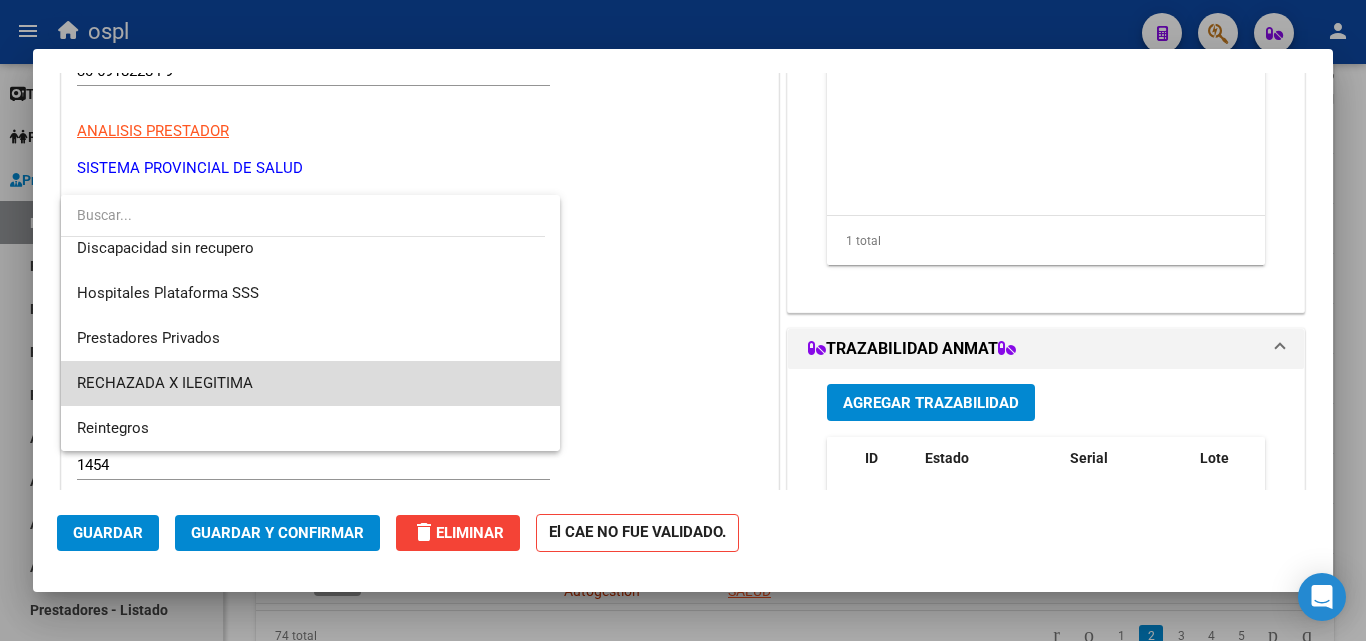 click on "RECHAZADA X ILEGITIMA" at bounding box center (310, 383) 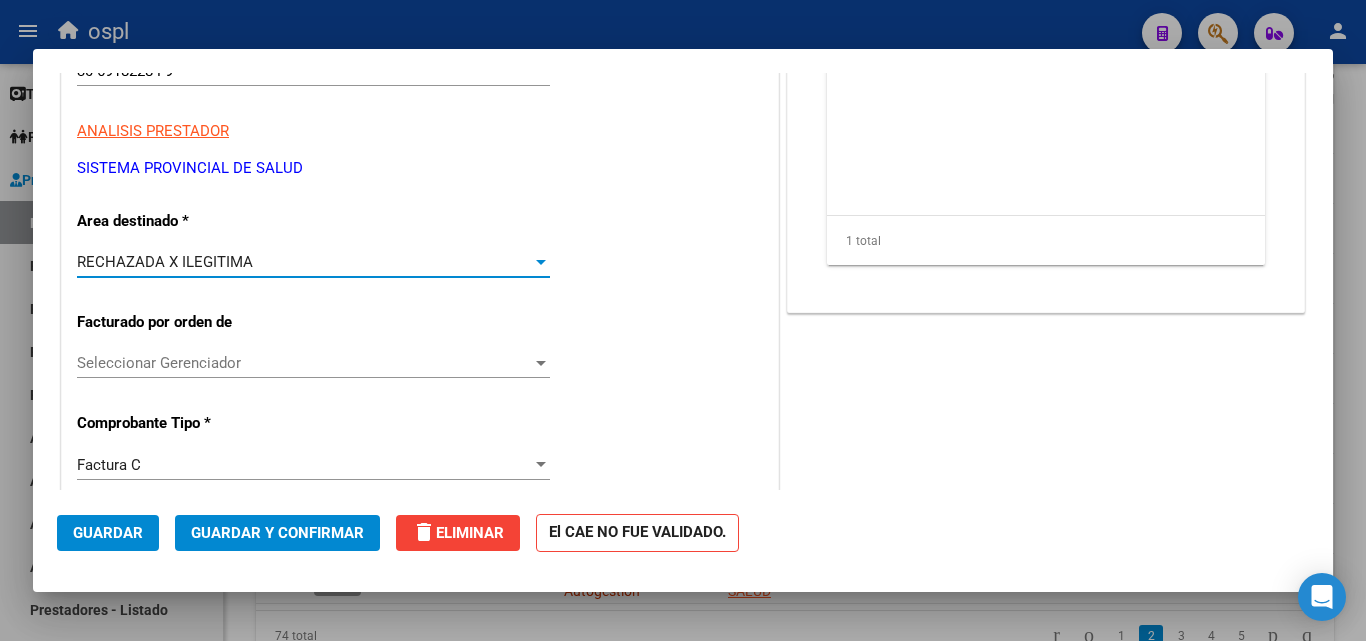 click on "Guardar y Confirmar" 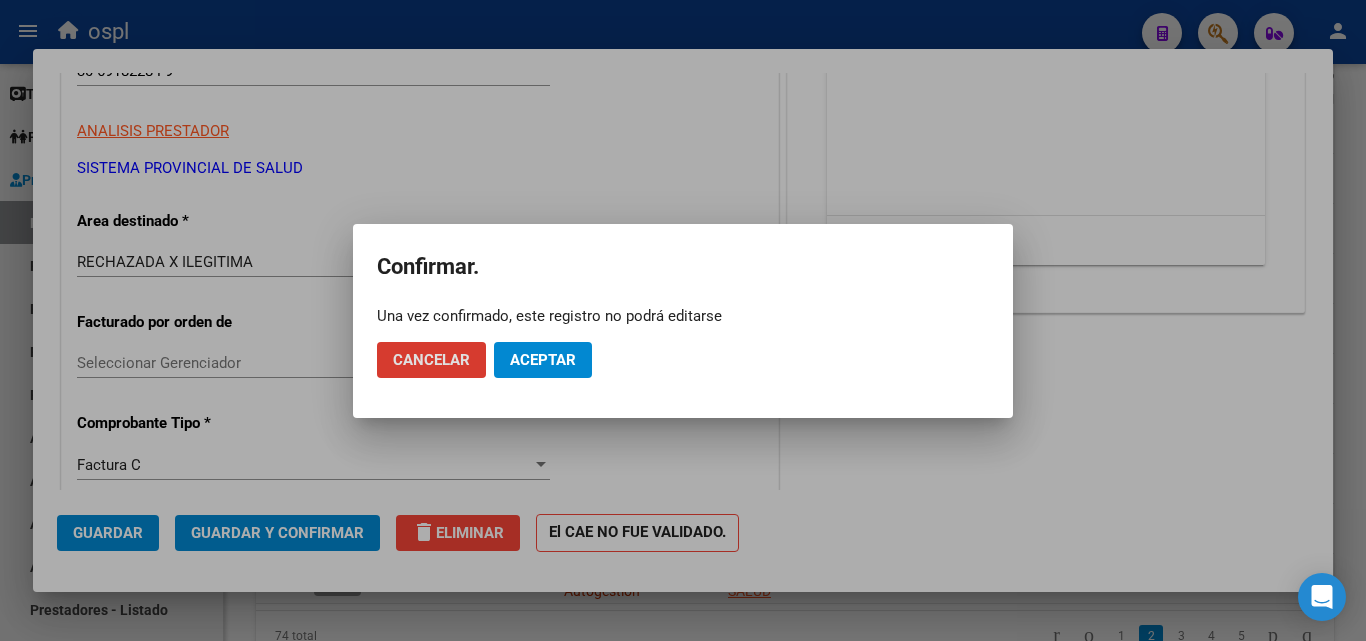 click on "Aceptar" 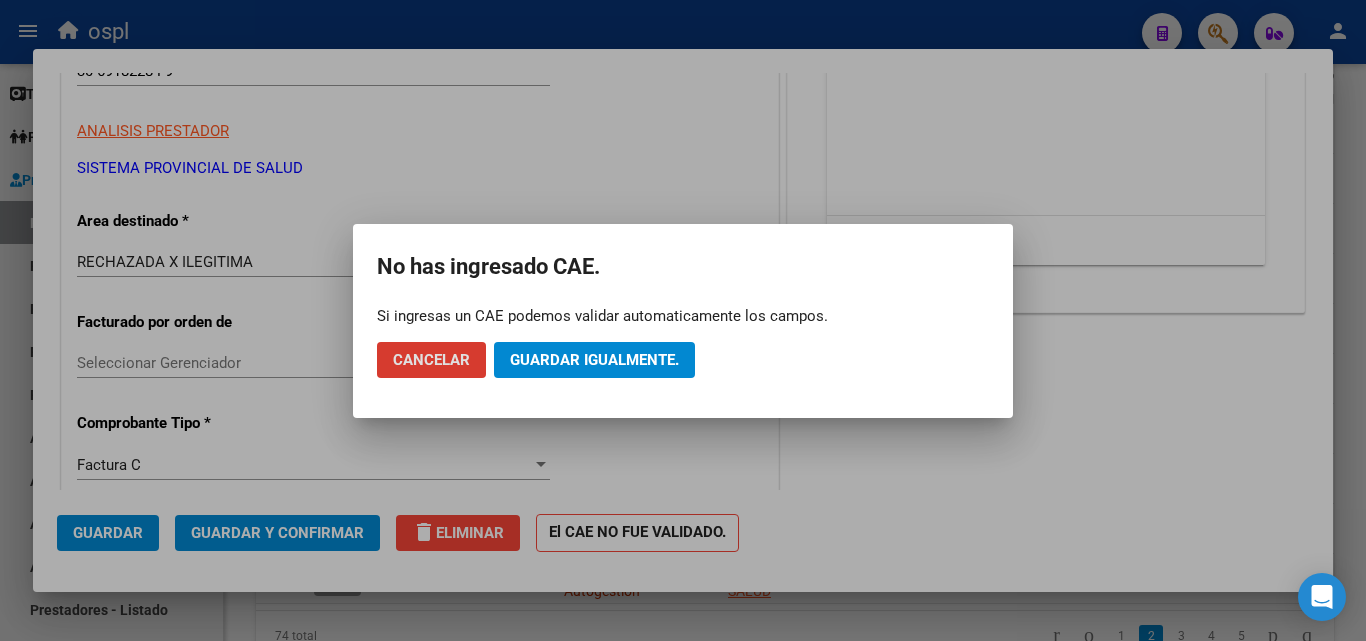 click on "Guardar igualmente." 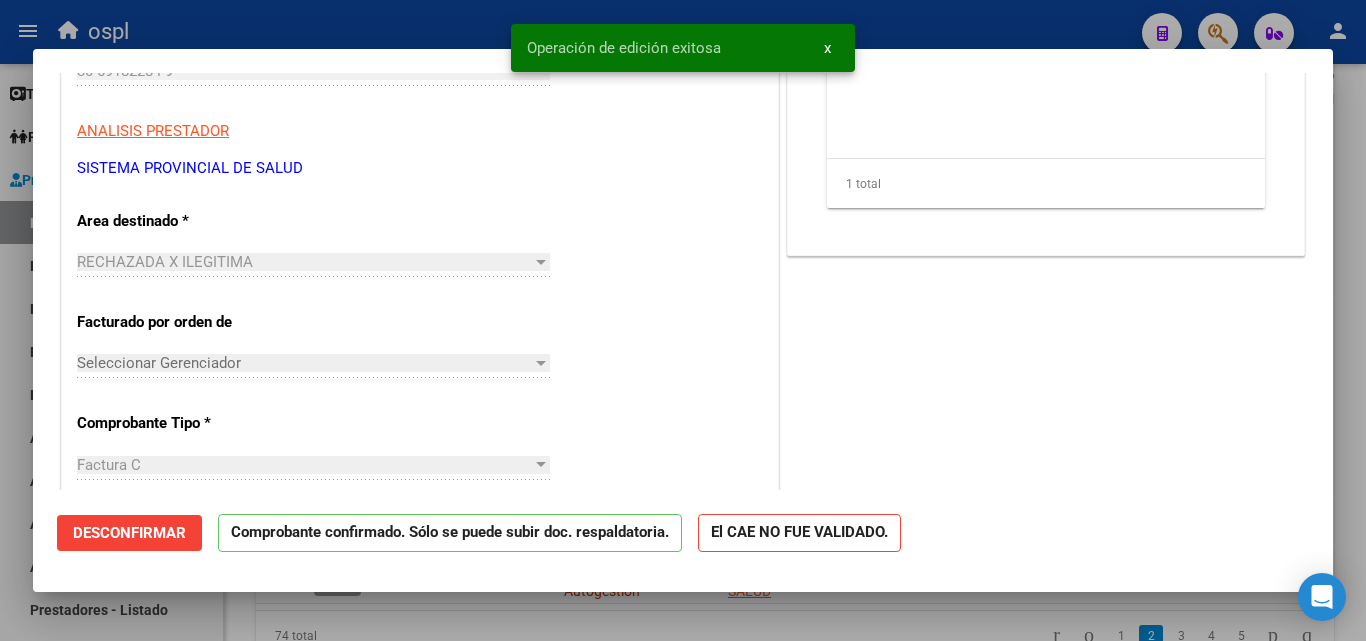 click at bounding box center [683, 320] 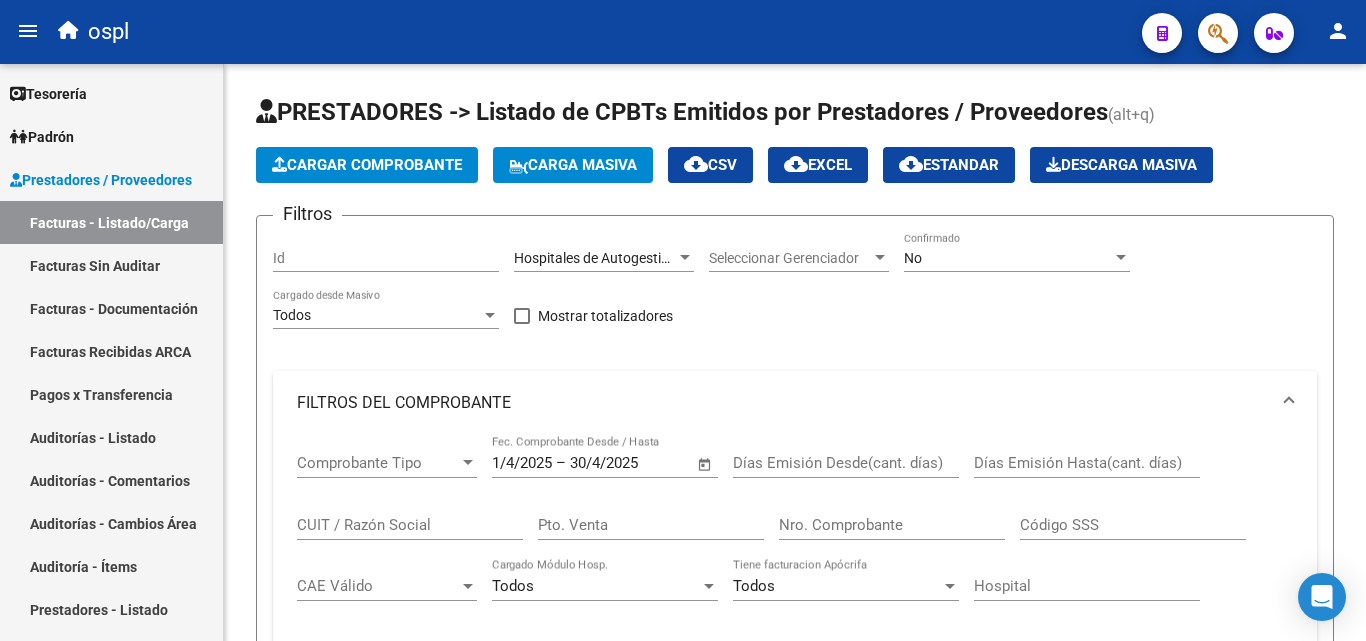 scroll, scrollTop: 0, scrollLeft: 0, axis: both 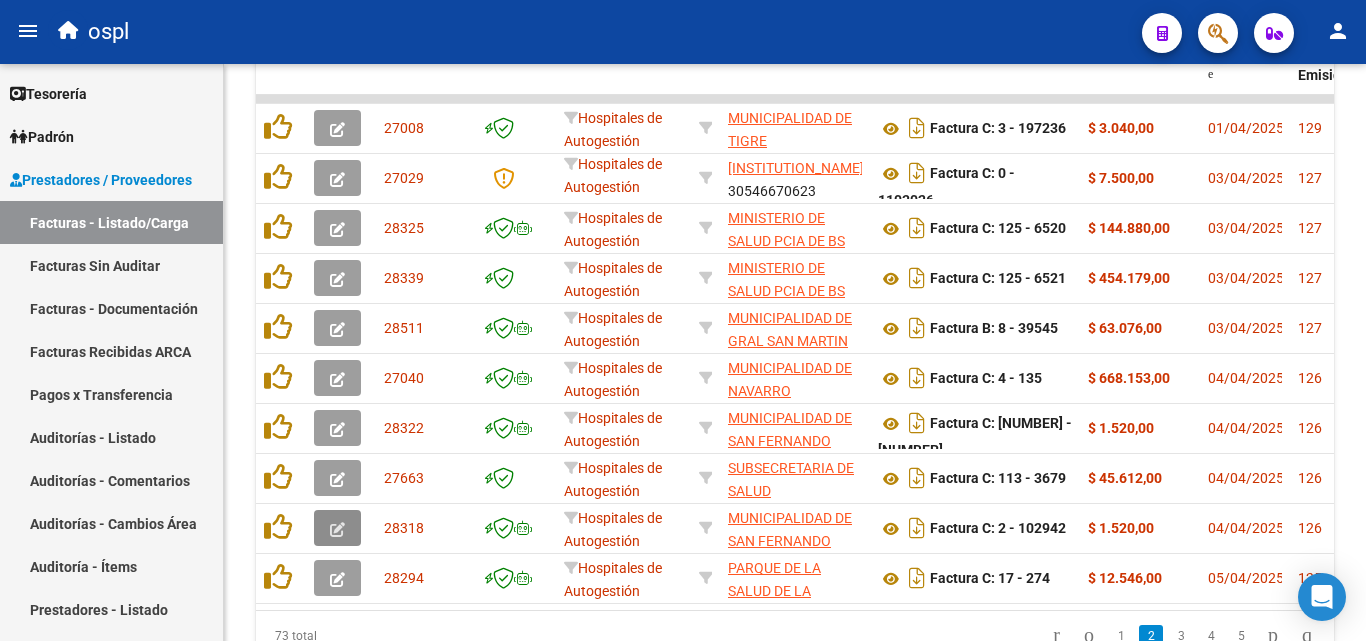click 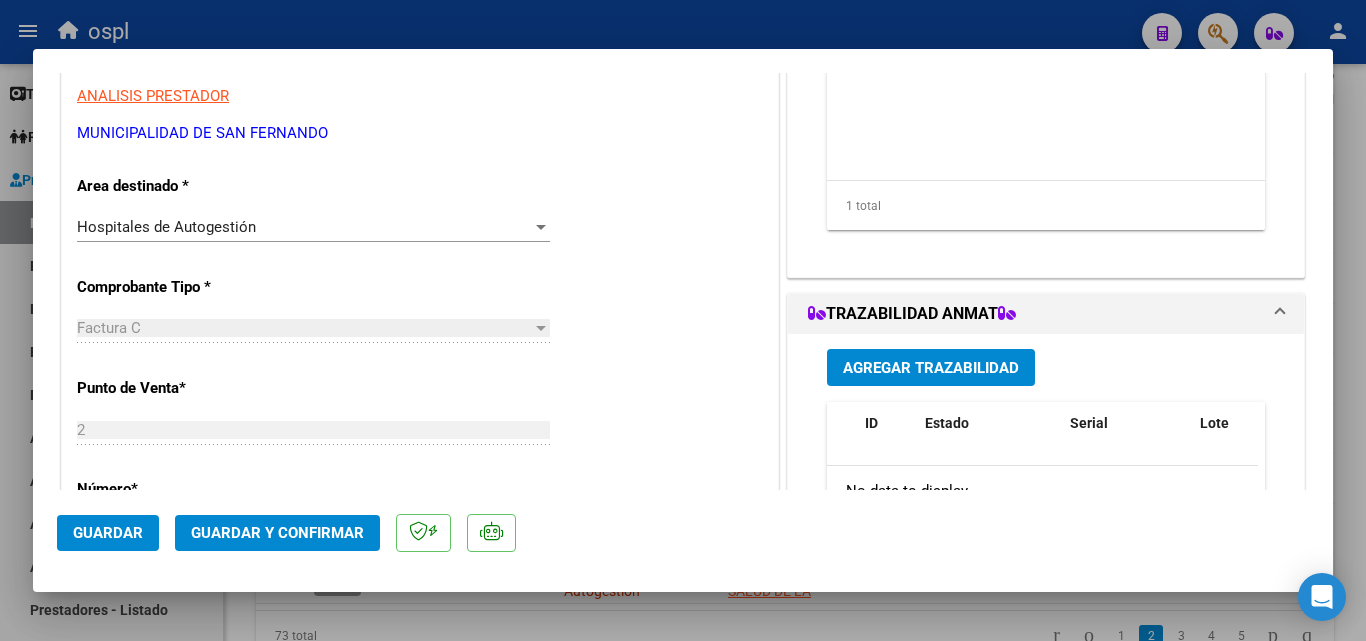 scroll, scrollTop: 300, scrollLeft: 0, axis: vertical 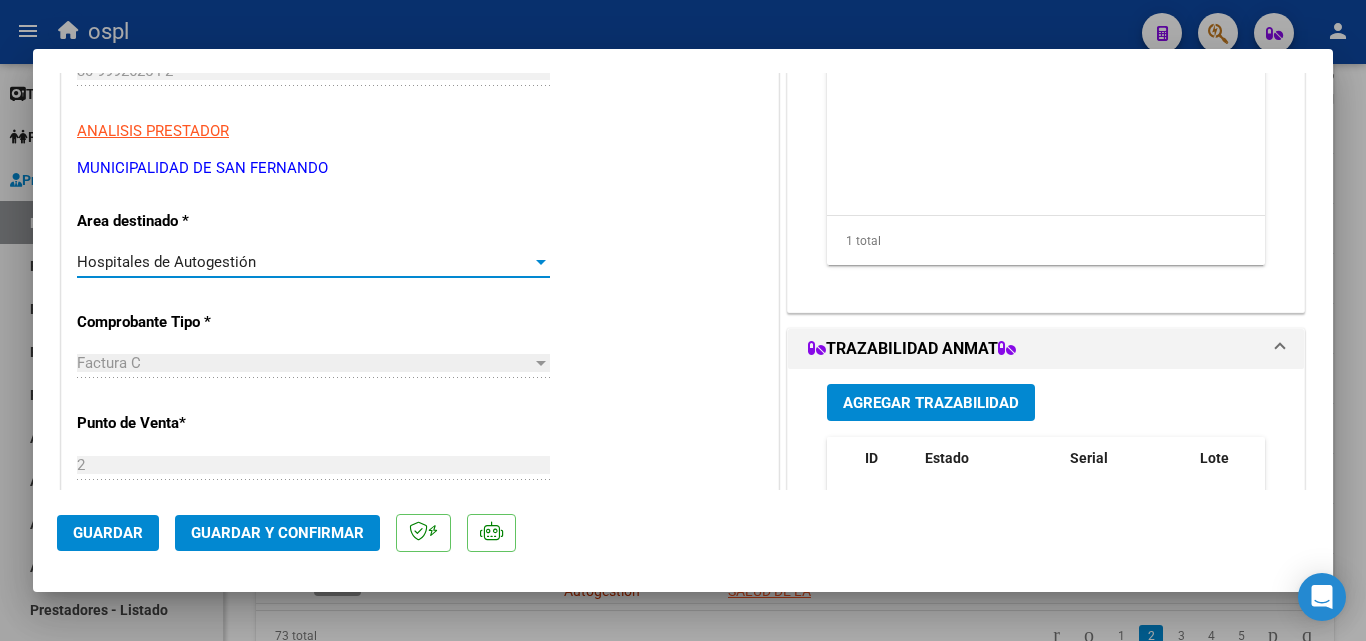click on "Hospitales de Autogestión" at bounding box center (304, 262) 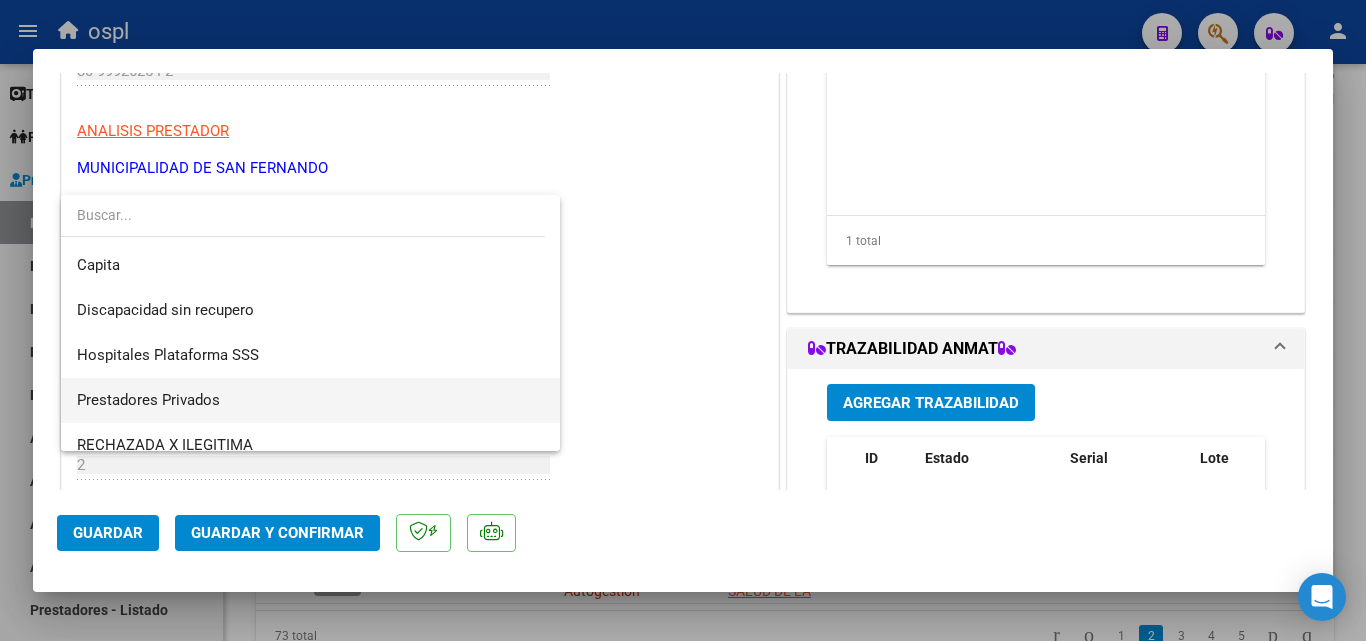 scroll, scrollTop: 239, scrollLeft: 0, axis: vertical 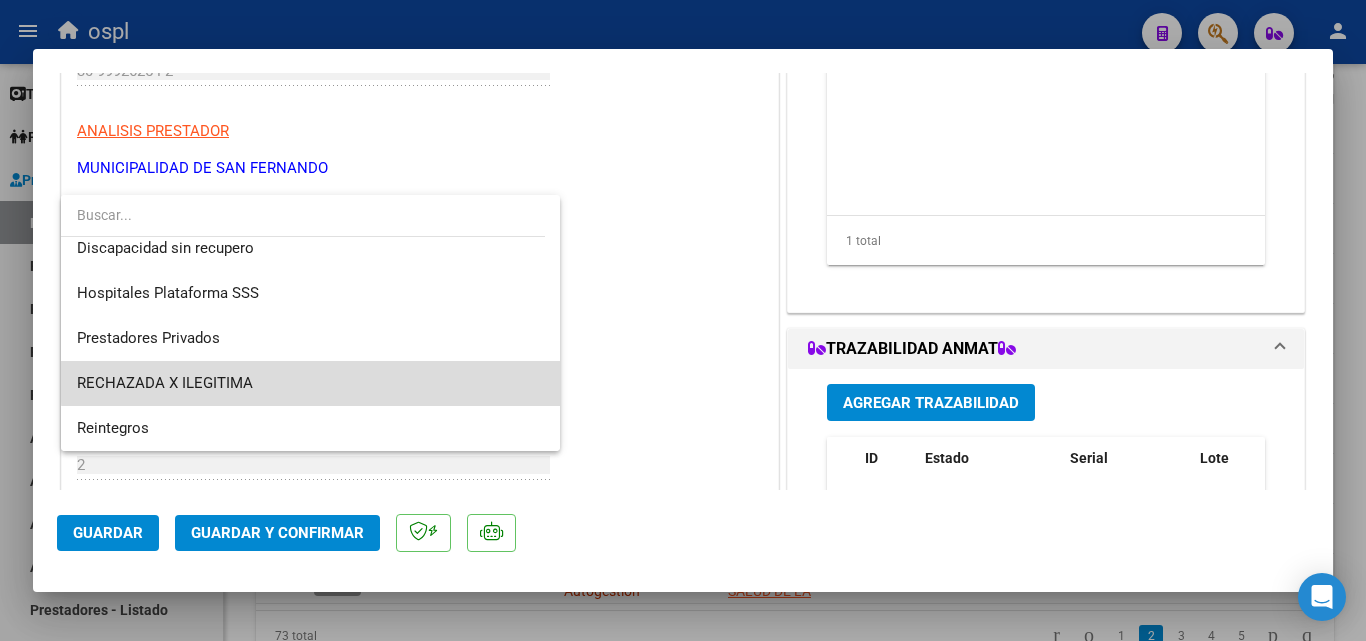 drag, startPoint x: 379, startPoint y: 378, endPoint x: 354, endPoint y: 429, distance: 56.797886 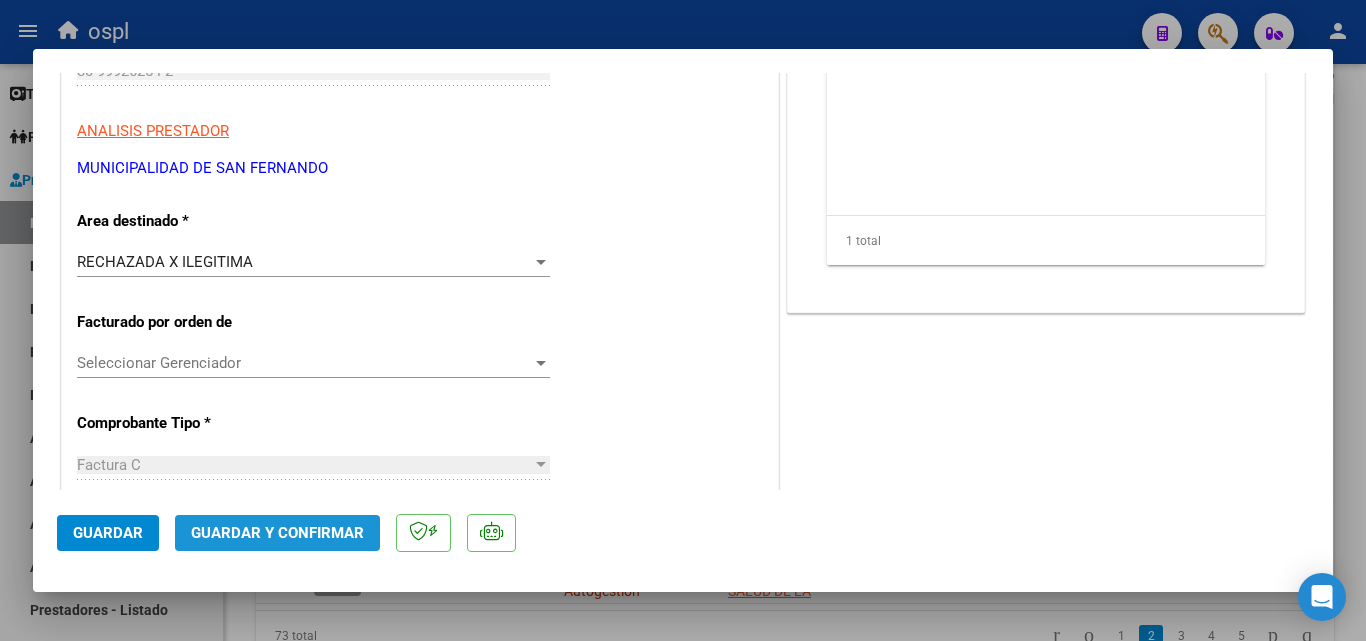 click on "Guardar y Confirmar" 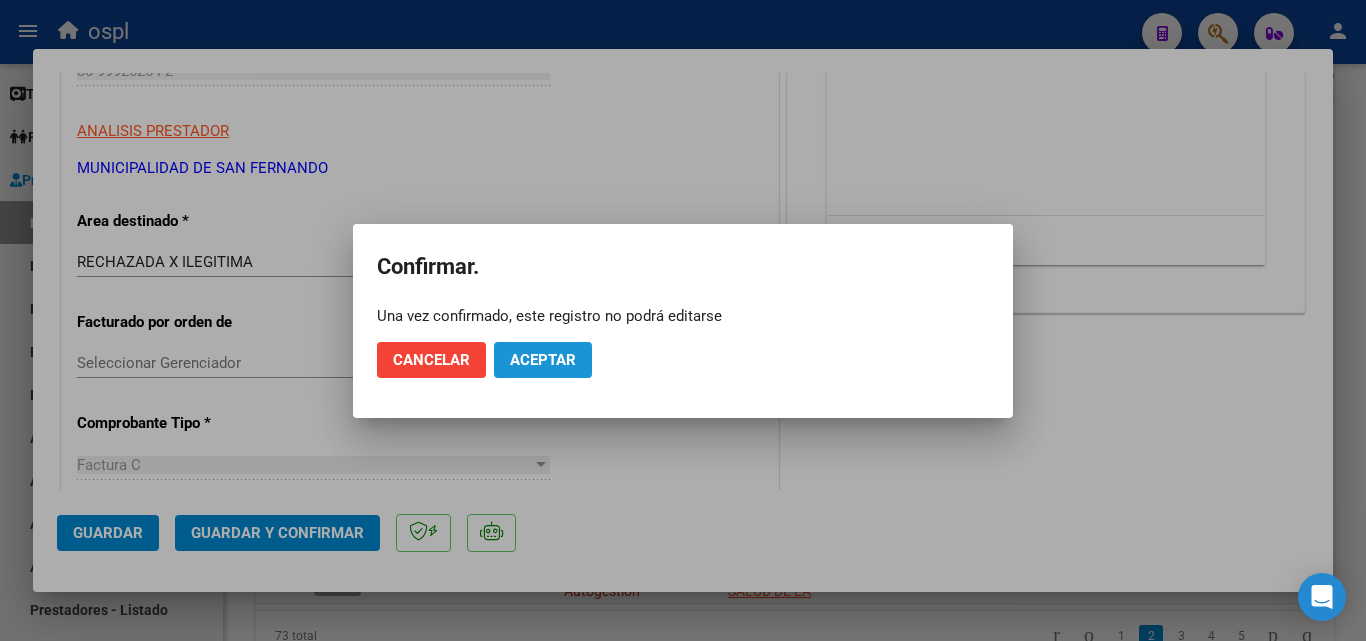 click on "Aceptar" 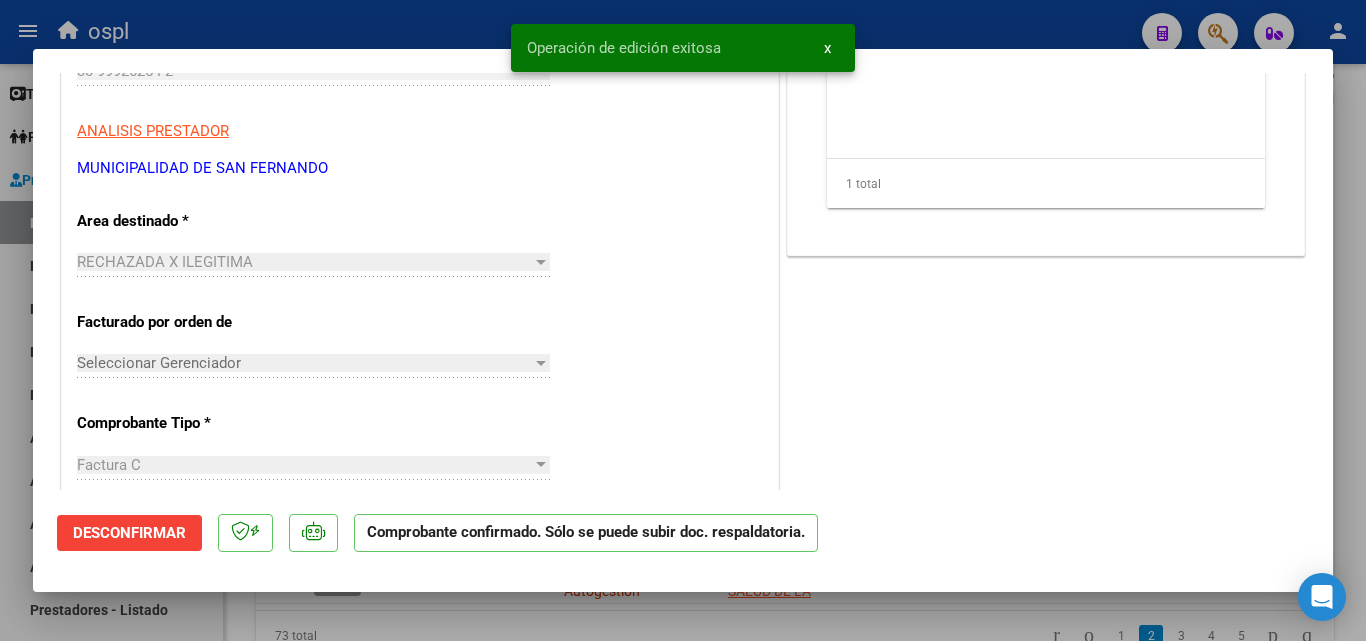 click at bounding box center [683, 320] 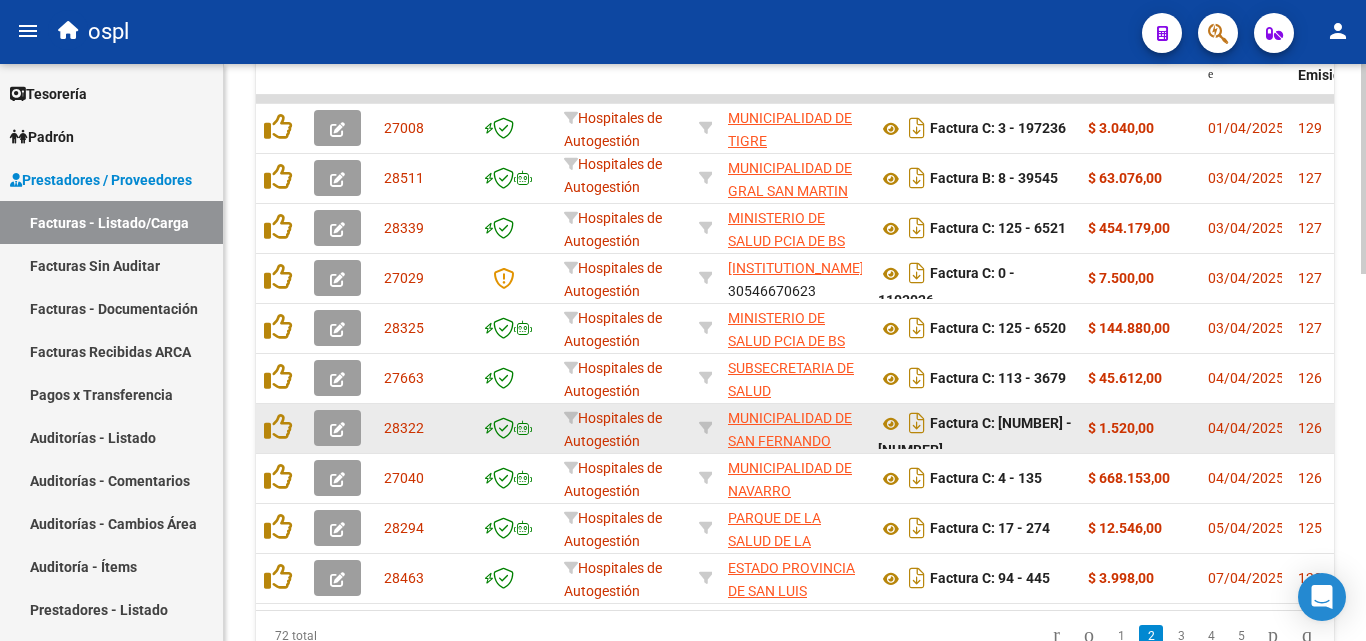 click 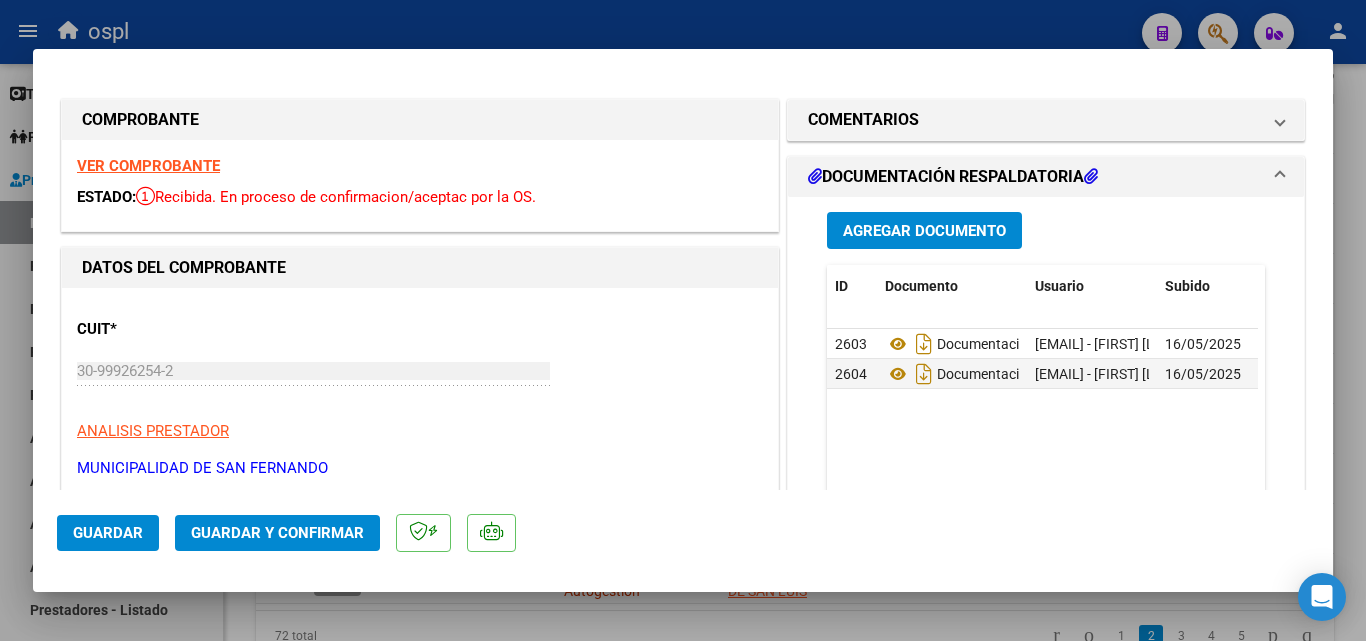 scroll, scrollTop: 200, scrollLeft: 0, axis: vertical 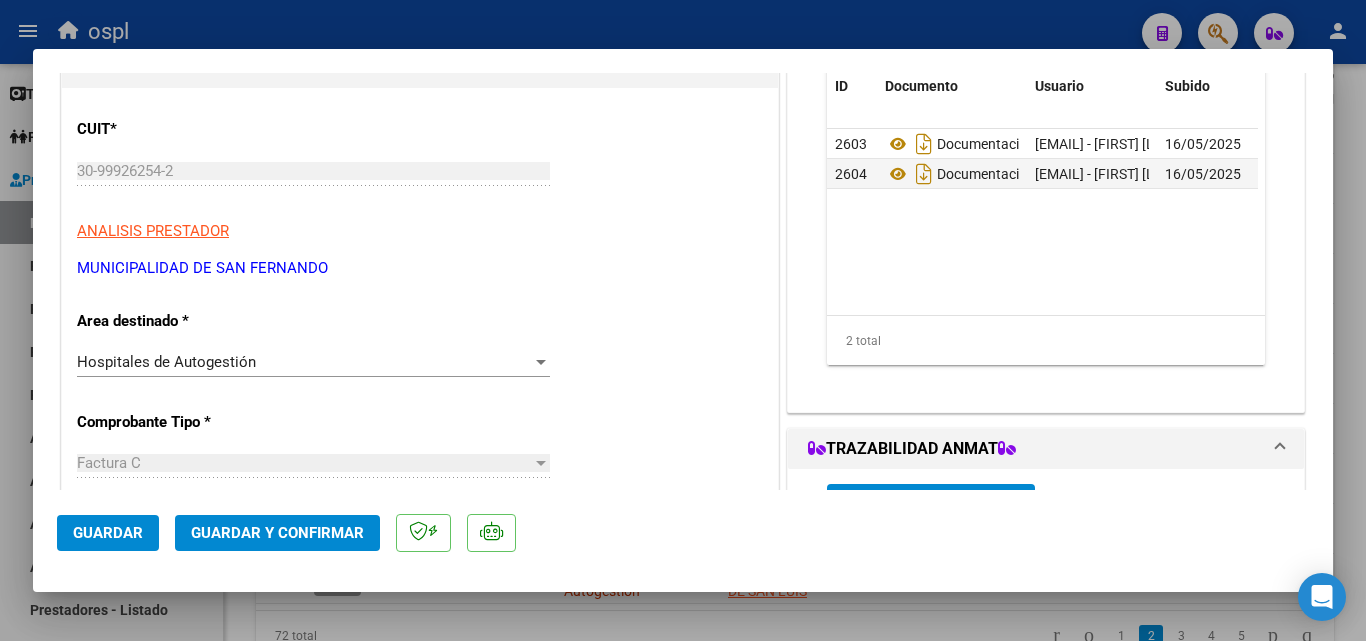 click on "Hospitales de Autogestión" at bounding box center (304, 362) 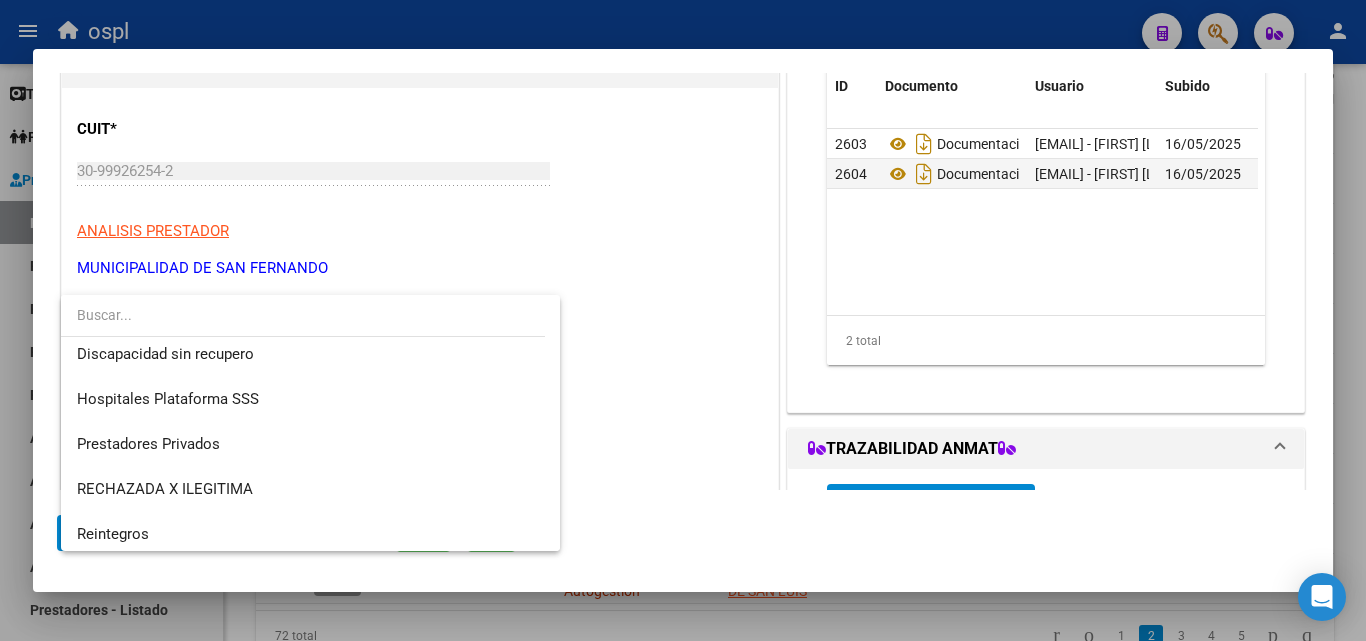 scroll, scrollTop: 239, scrollLeft: 0, axis: vertical 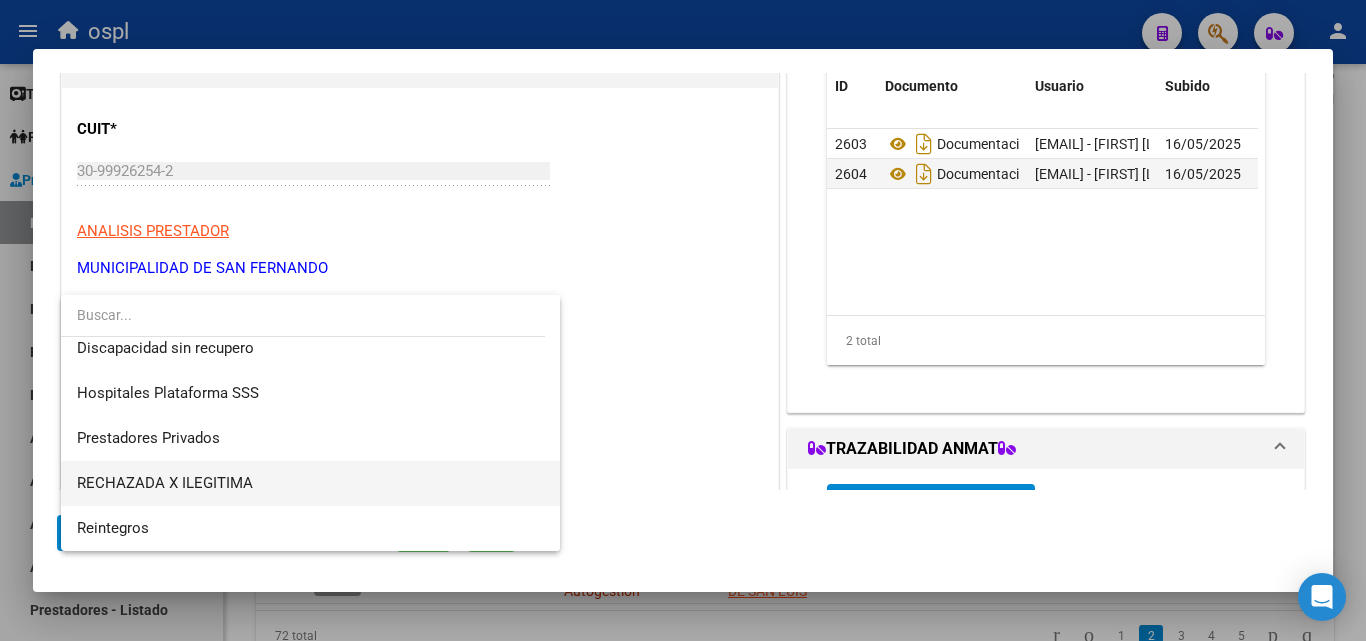 click on "RECHAZADA X ILEGITIMA" at bounding box center [310, 483] 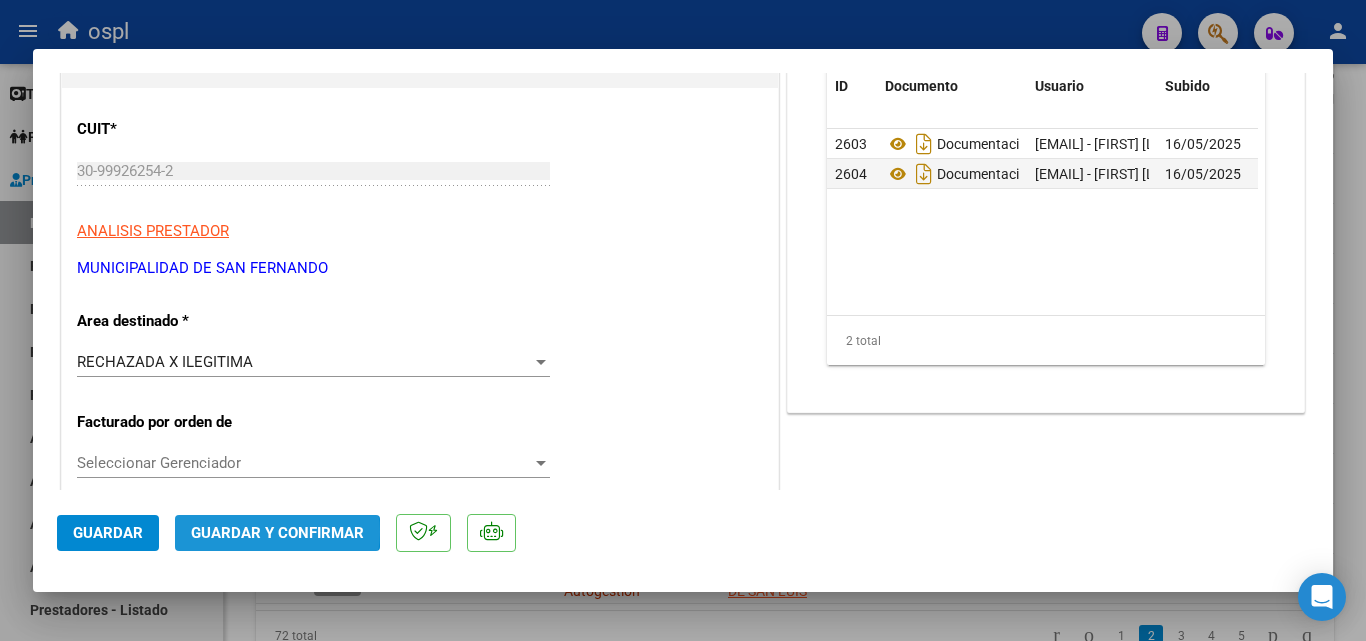 click on "Guardar y Confirmar" 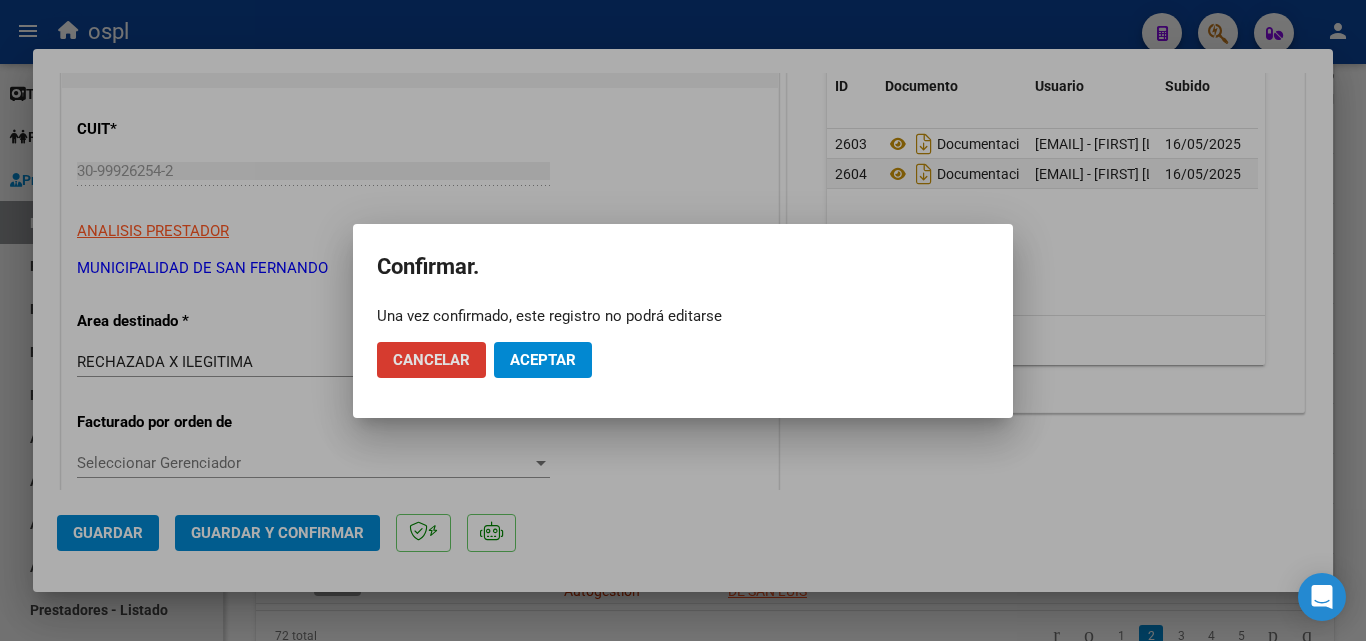 click on "Aceptar" 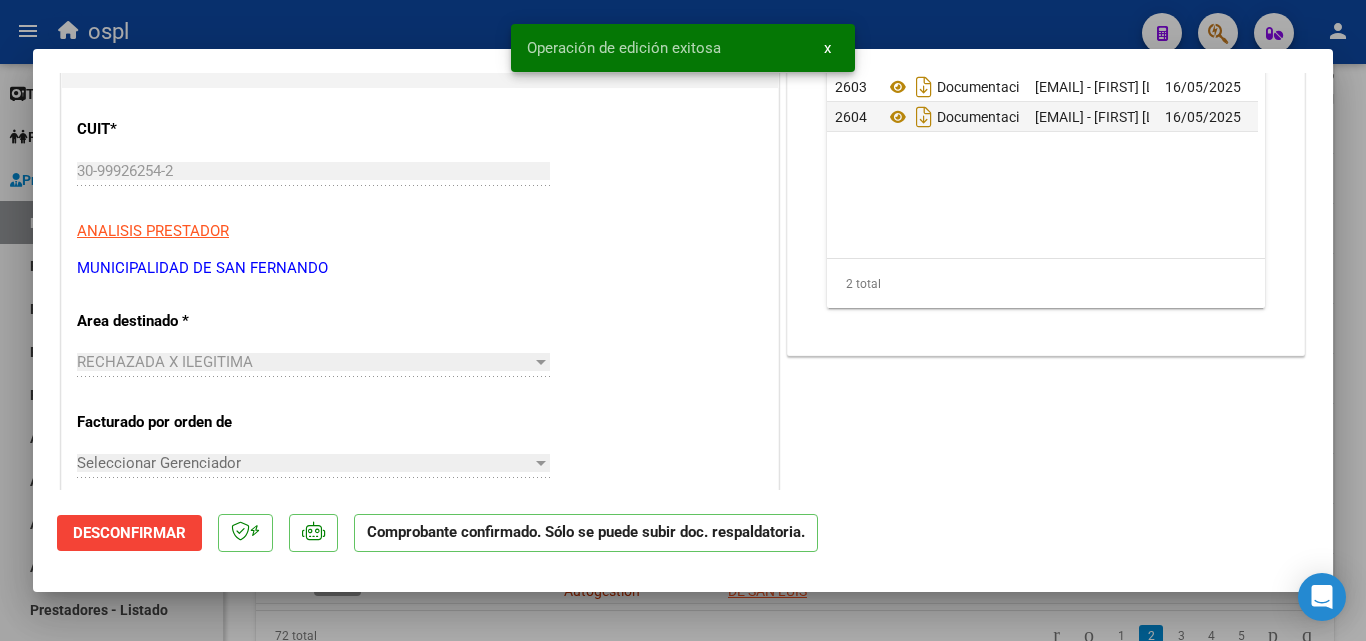click at bounding box center (683, 320) 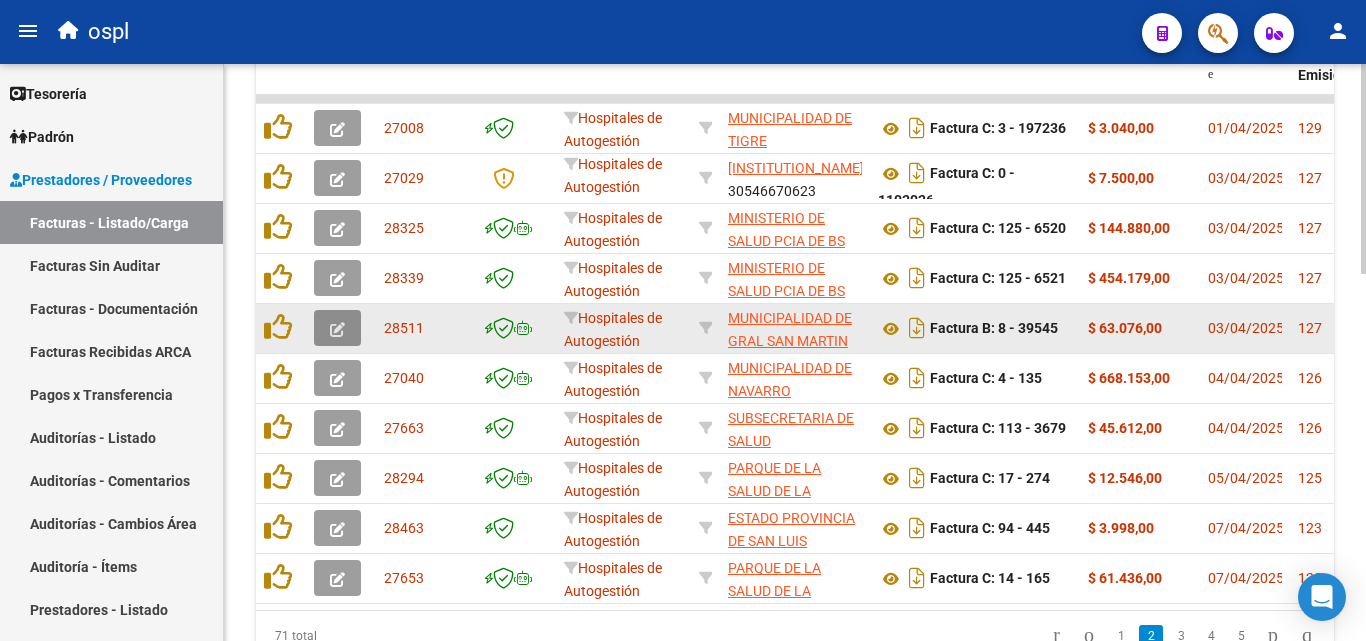 click 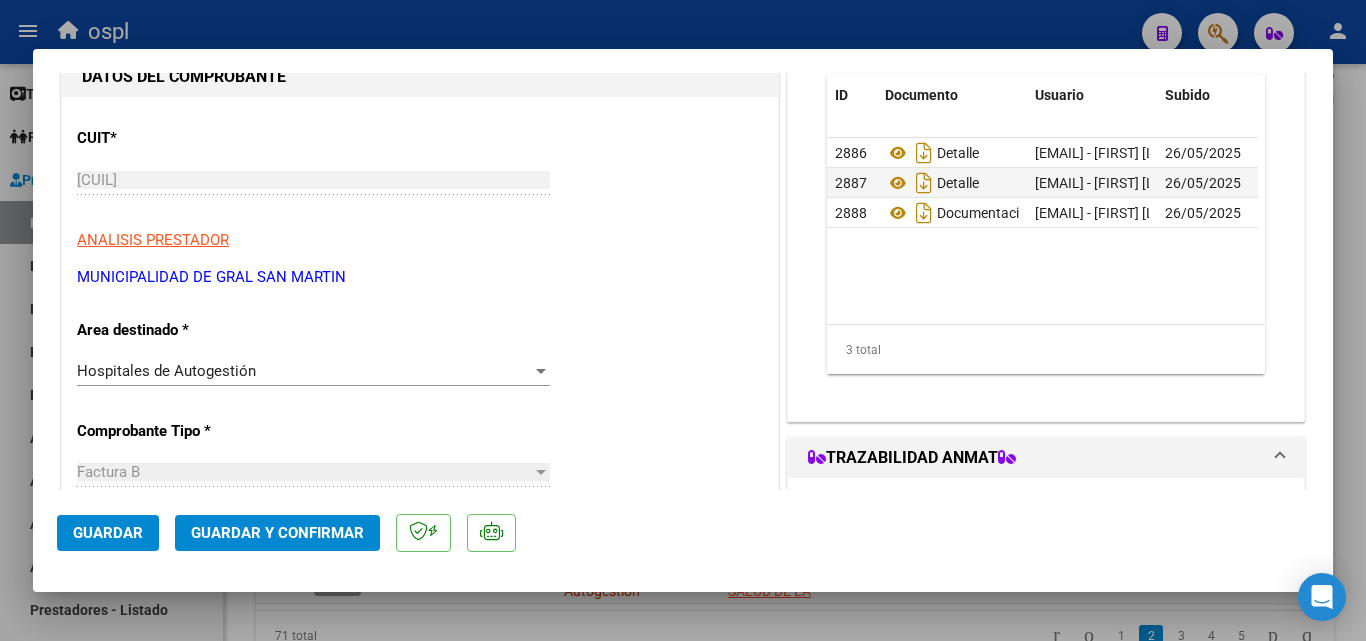 scroll, scrollTop: 200, scrollLeft: 0, axis: vertical 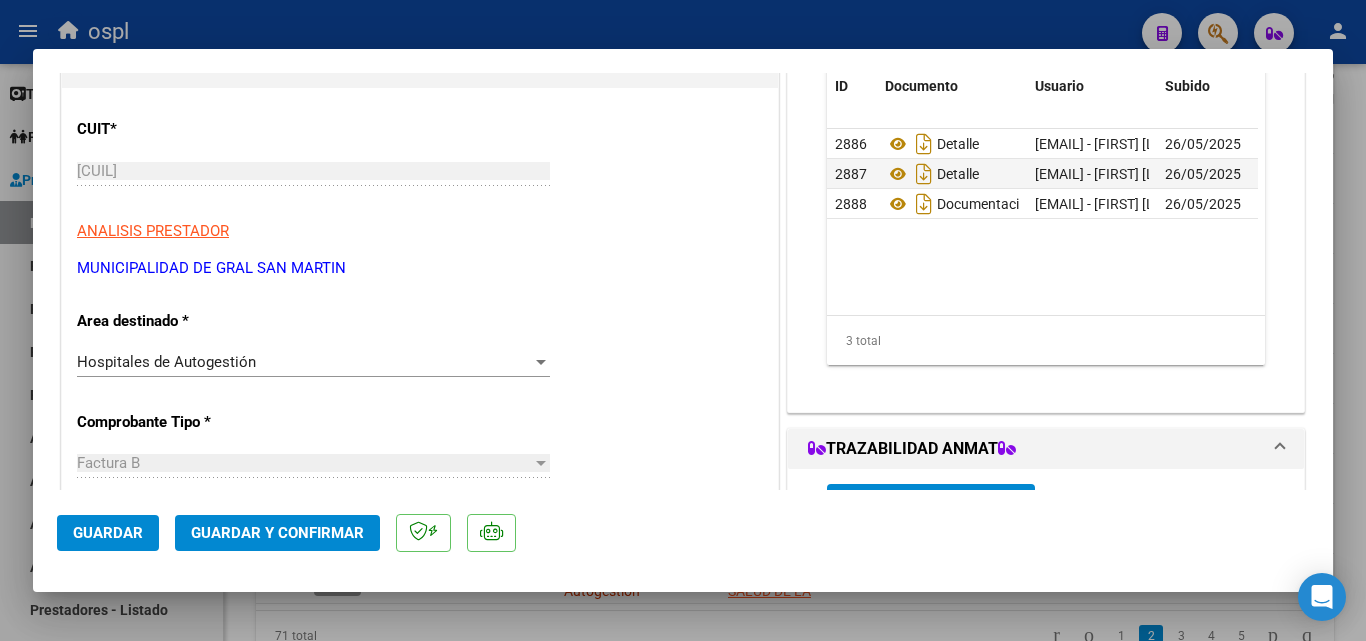 click on "Hospitales de Autogestión Seleccionar Area" at bounding box center (313, 362) 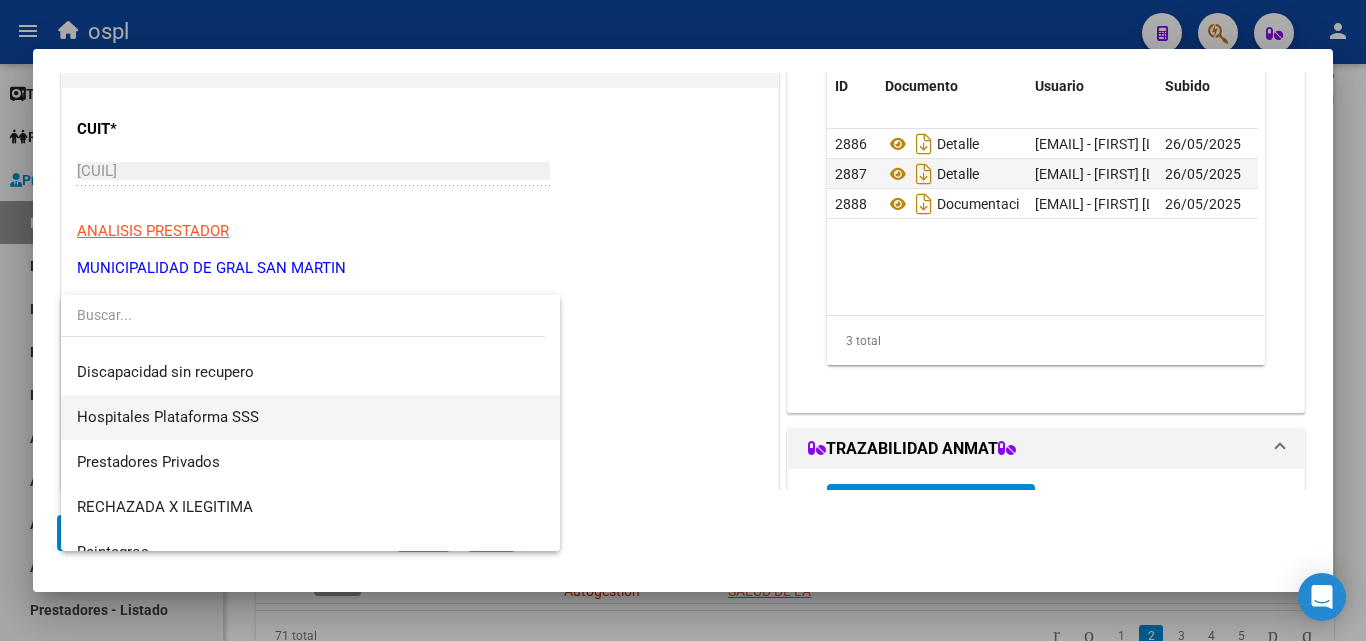 scroll, scrollTop: 239, scrollLeft: 0, axis: vertical 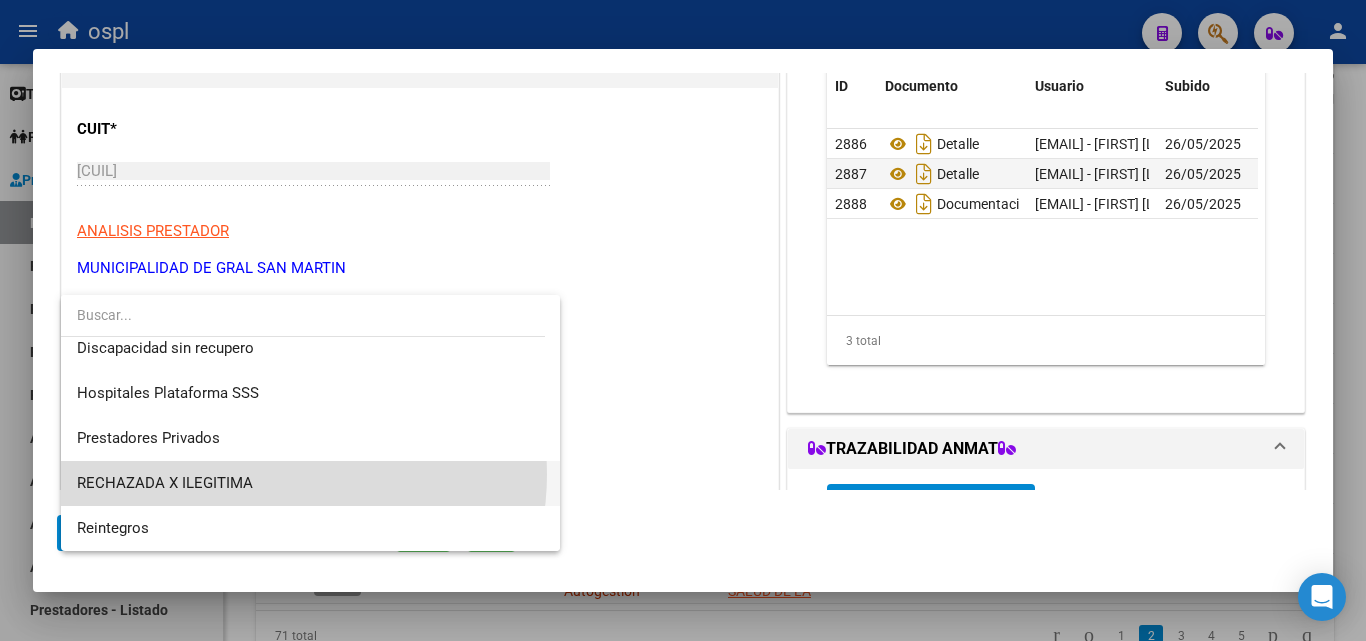 click on "RECHAZADA X ILEGITIMA" at bounding box center [310, 483] 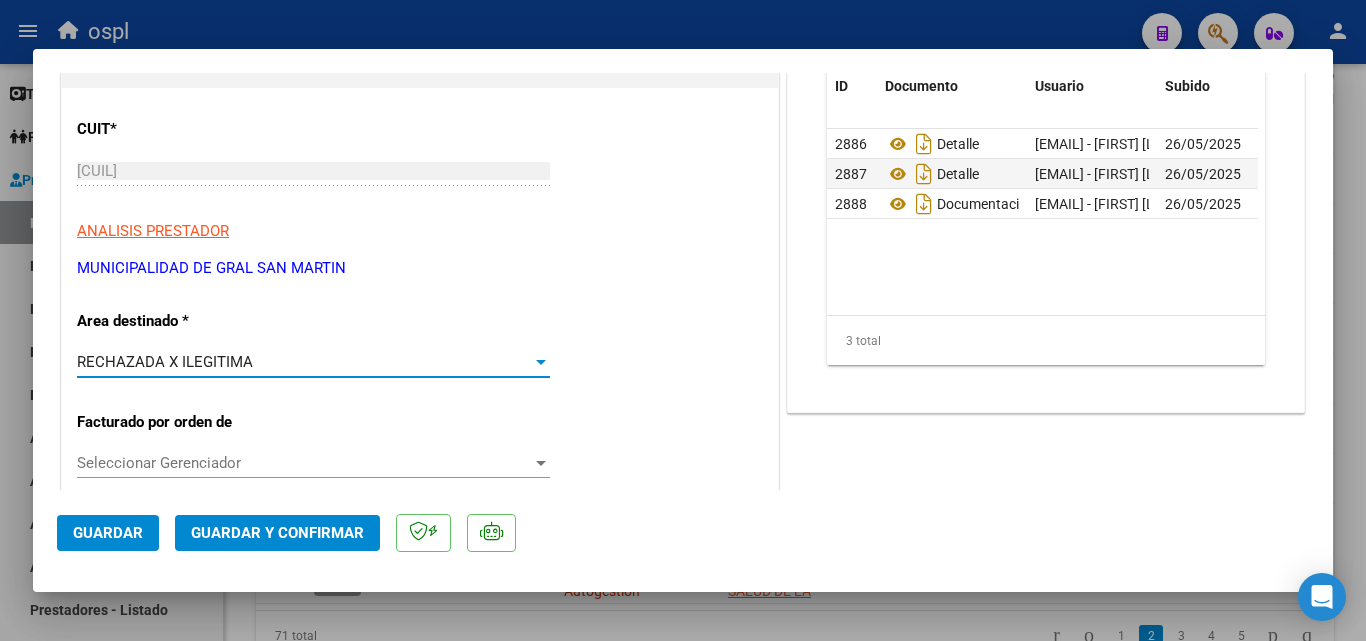 click on "Guardar y Confirmar" 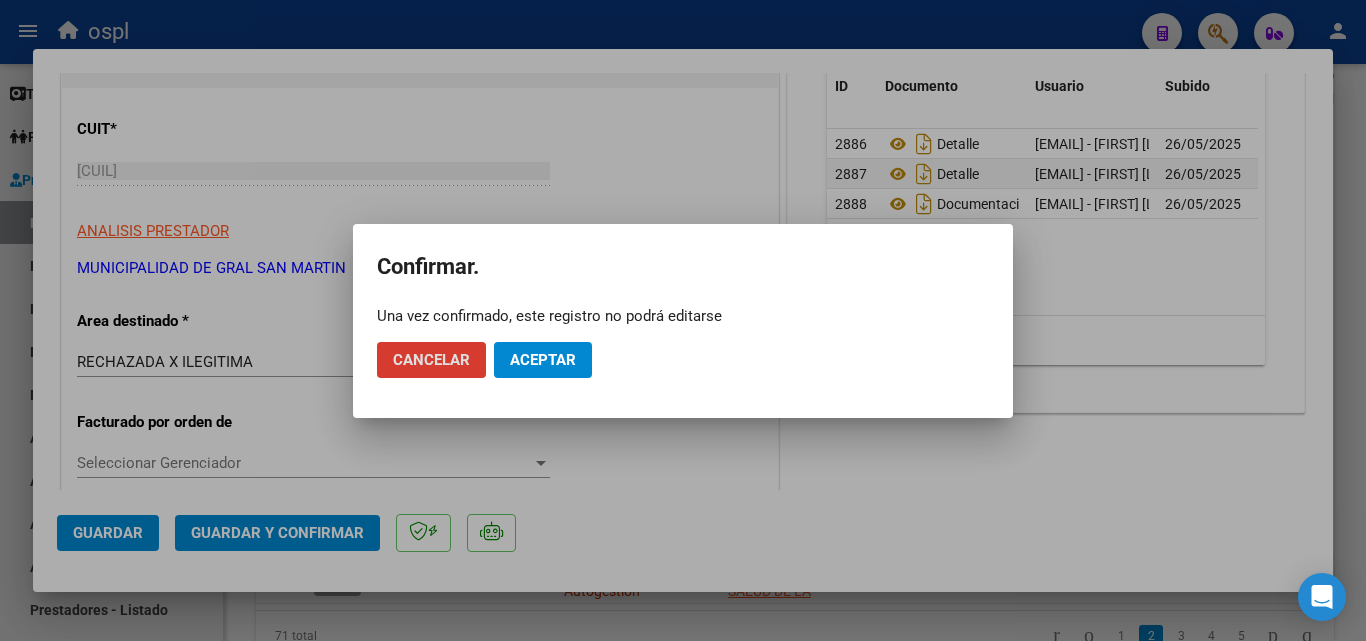 click on "Aceptar" 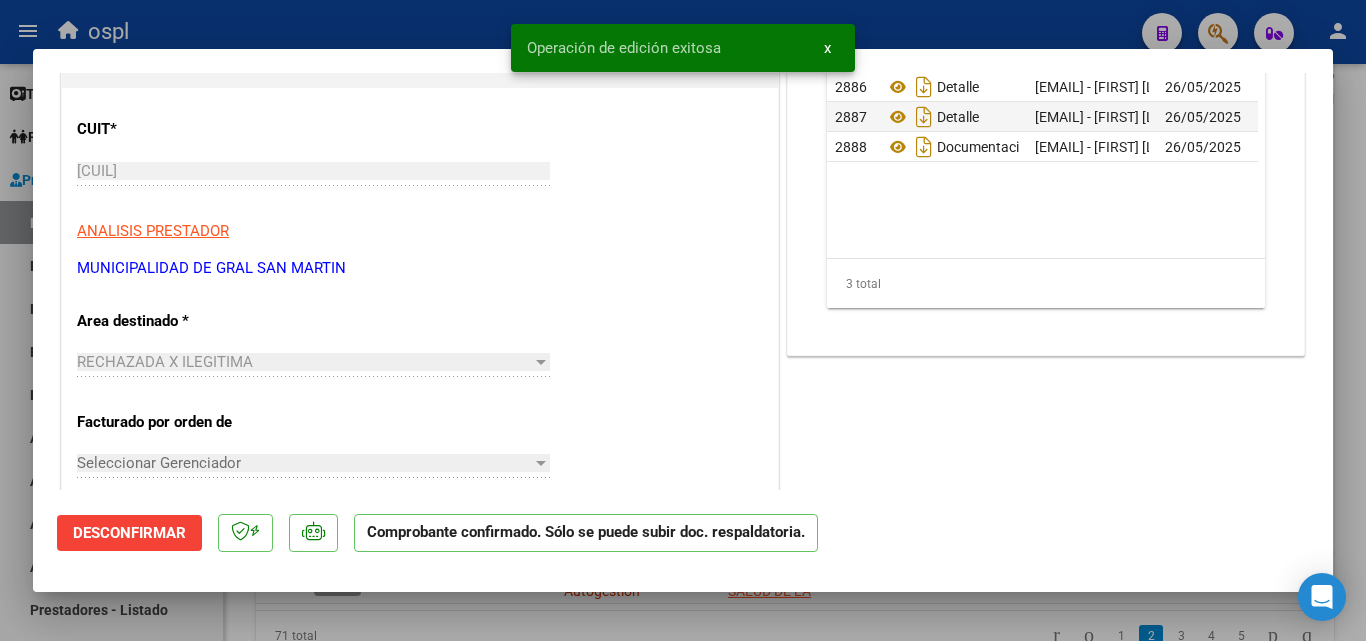 click at bounding box center (683, 320) 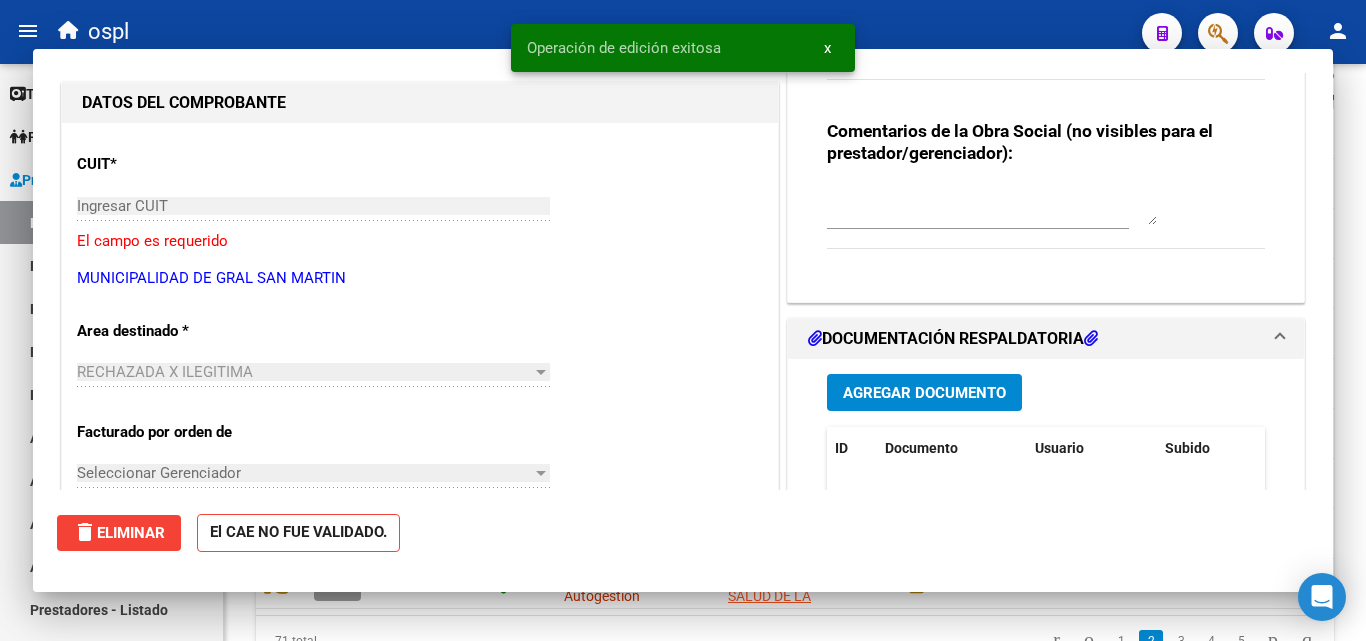 scroll, scrollTop: 0, scrollLeft: 0, axis: both 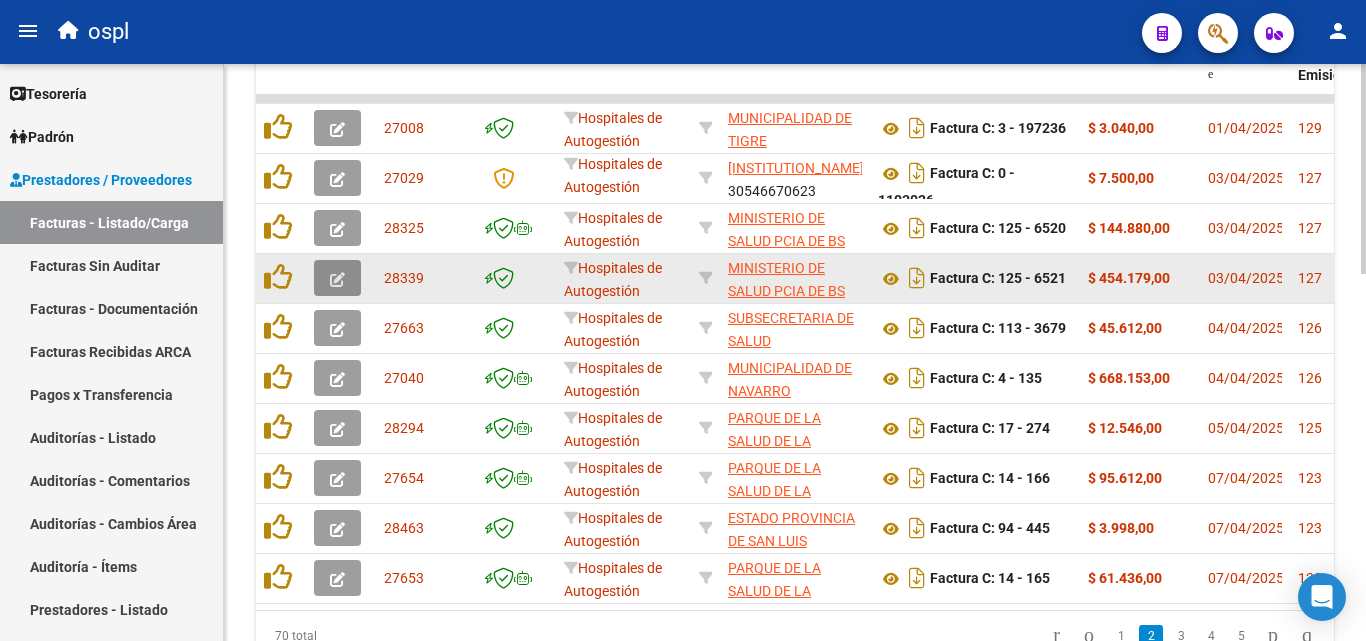 click 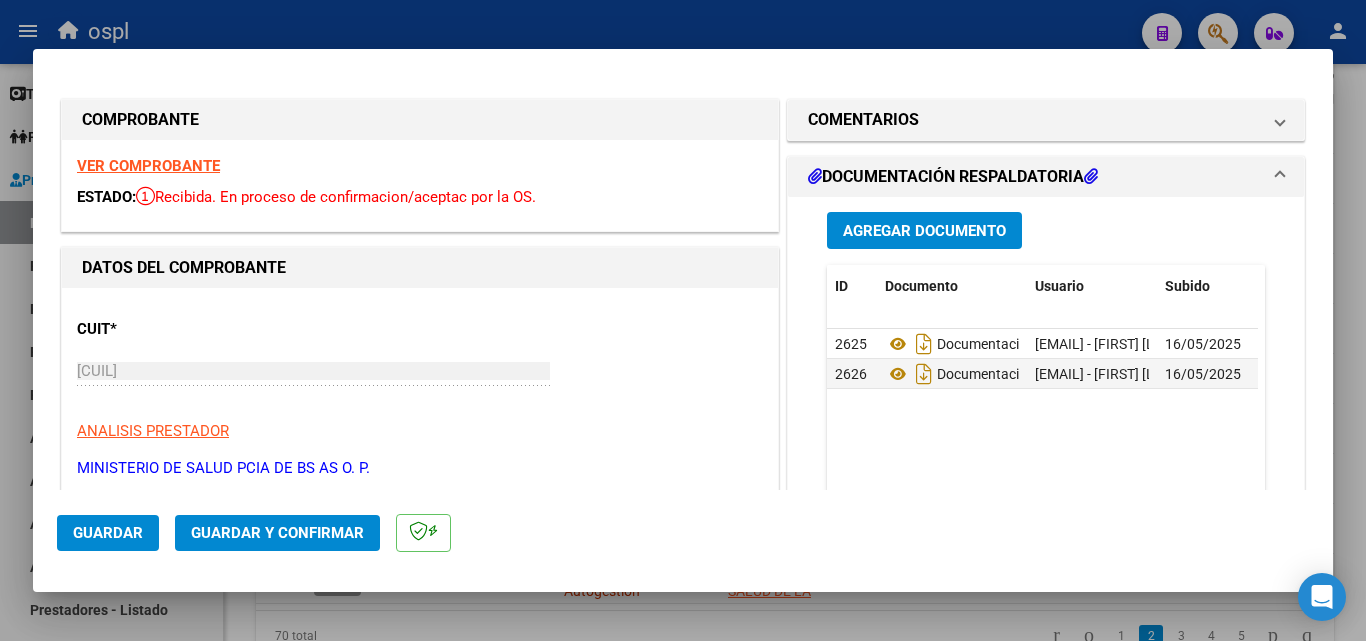 scroll, scrollTop: 200, scrollLeft: 0, axis: vertical 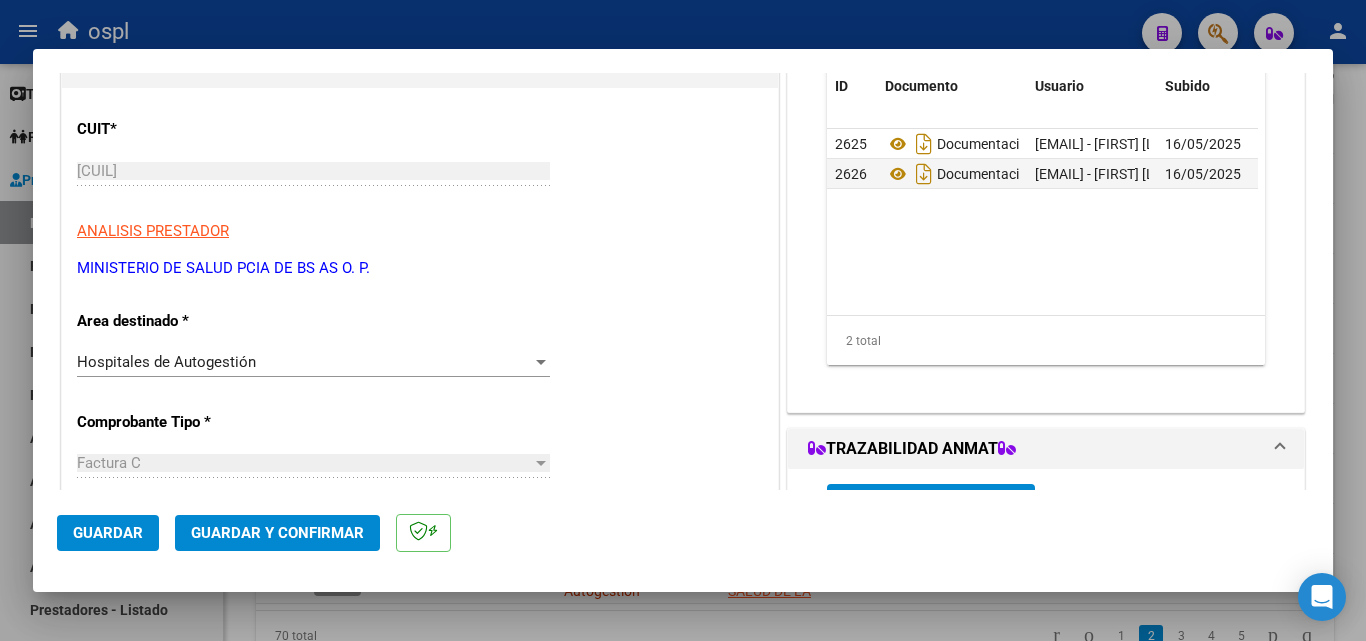 click on "Hospitales de Autogestión" at bounding box center [304, 362] 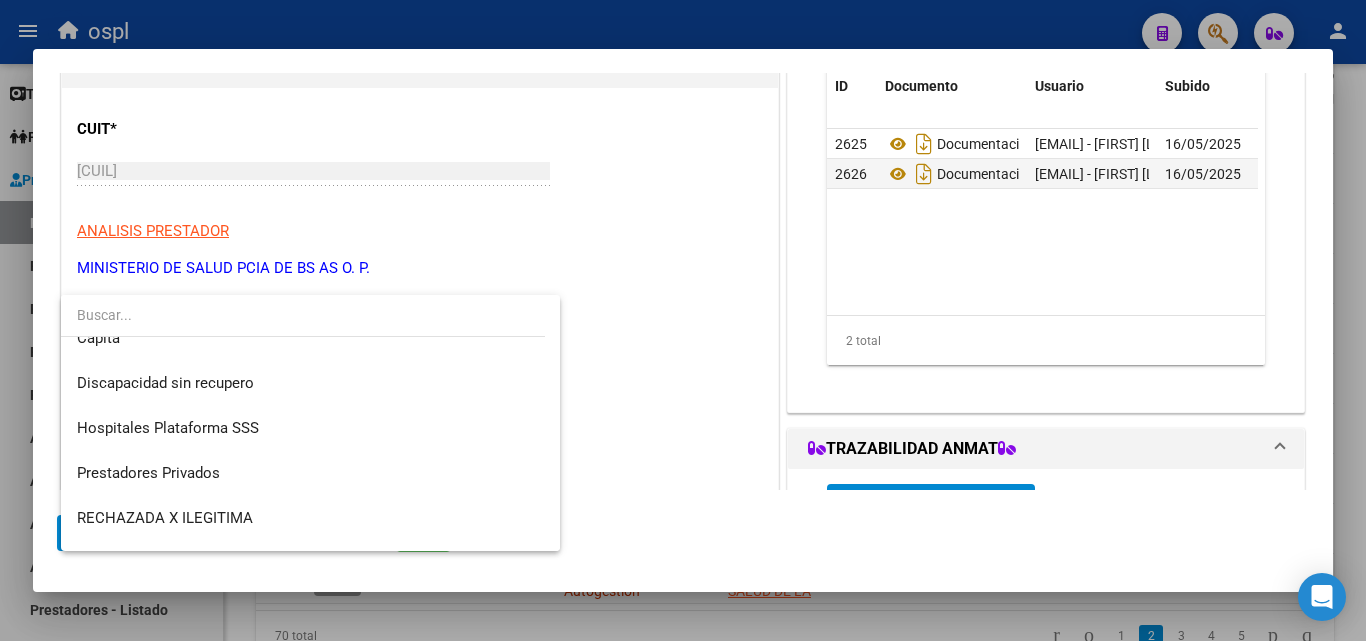 scroll, scrollTop: 239, scrollLeft: 0, axis: vertical 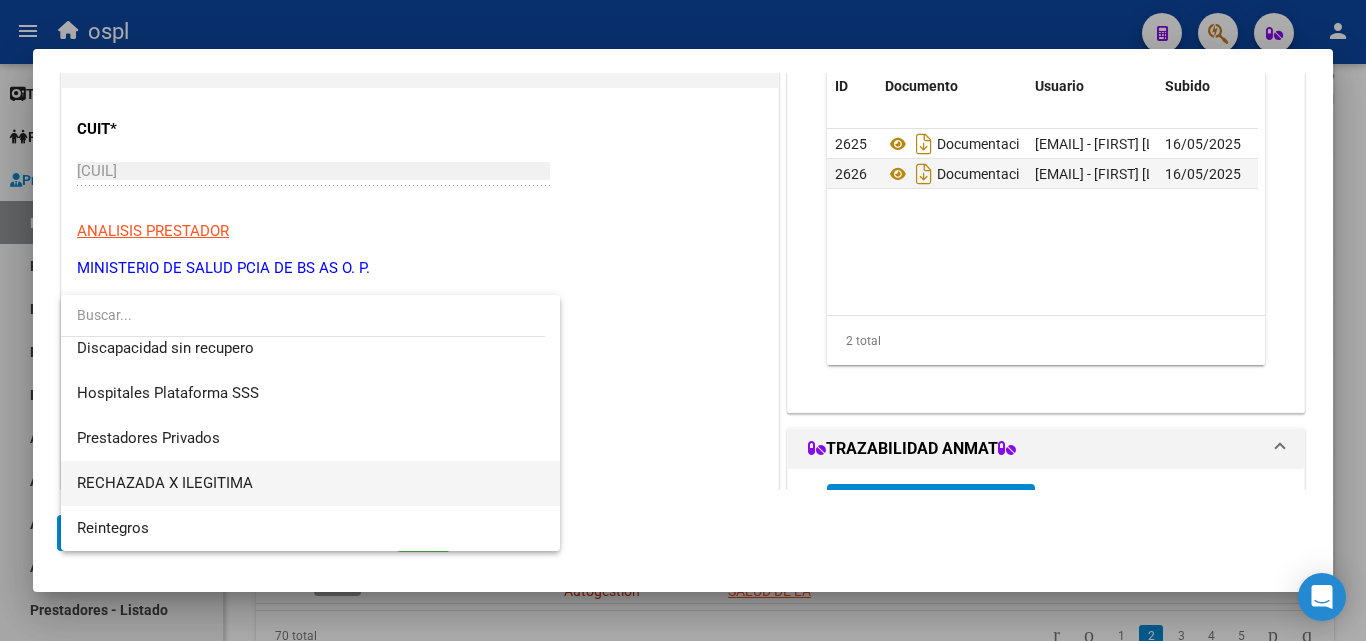 click on "RECHAZADA X ILEGITIMA" at bounding box center (310, 483) 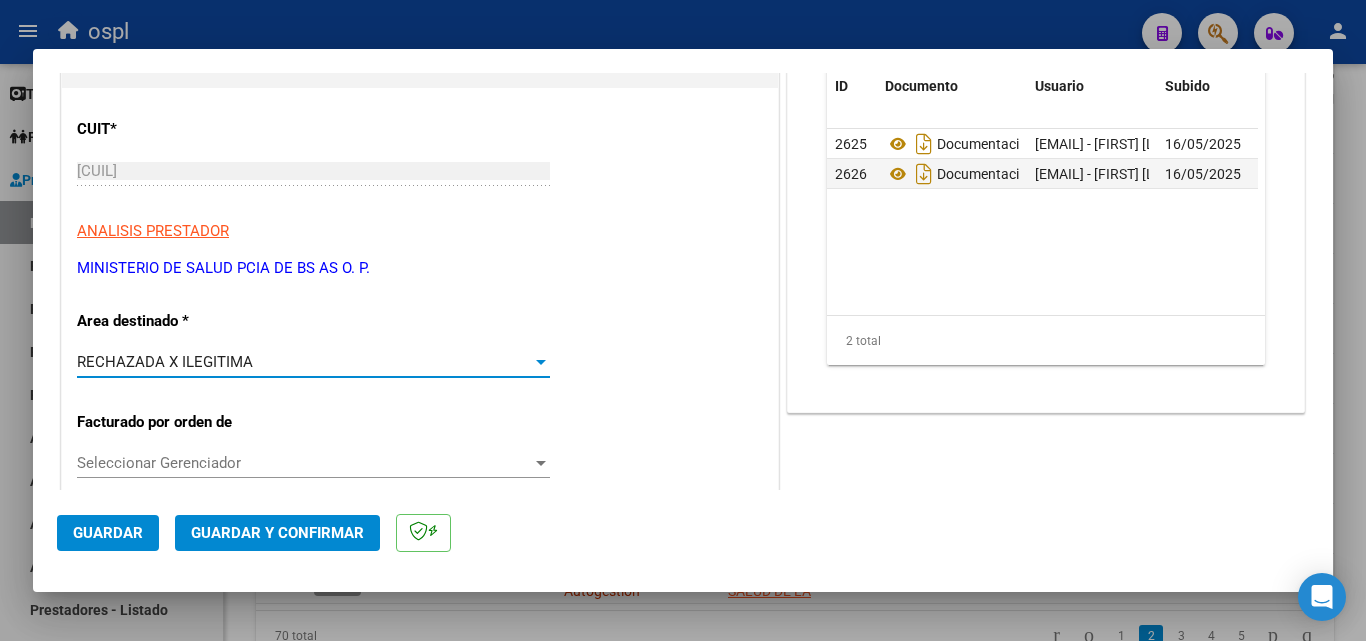 click on "Guardar y Confirmar" 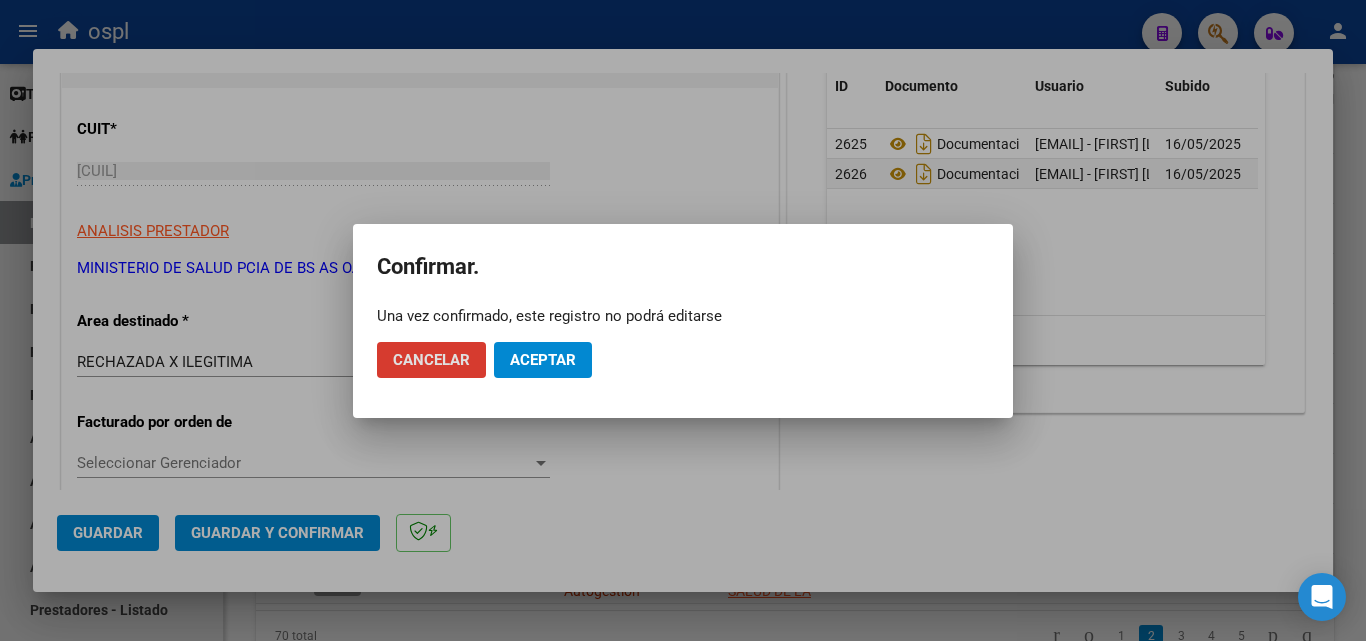 click on "Aceptar" 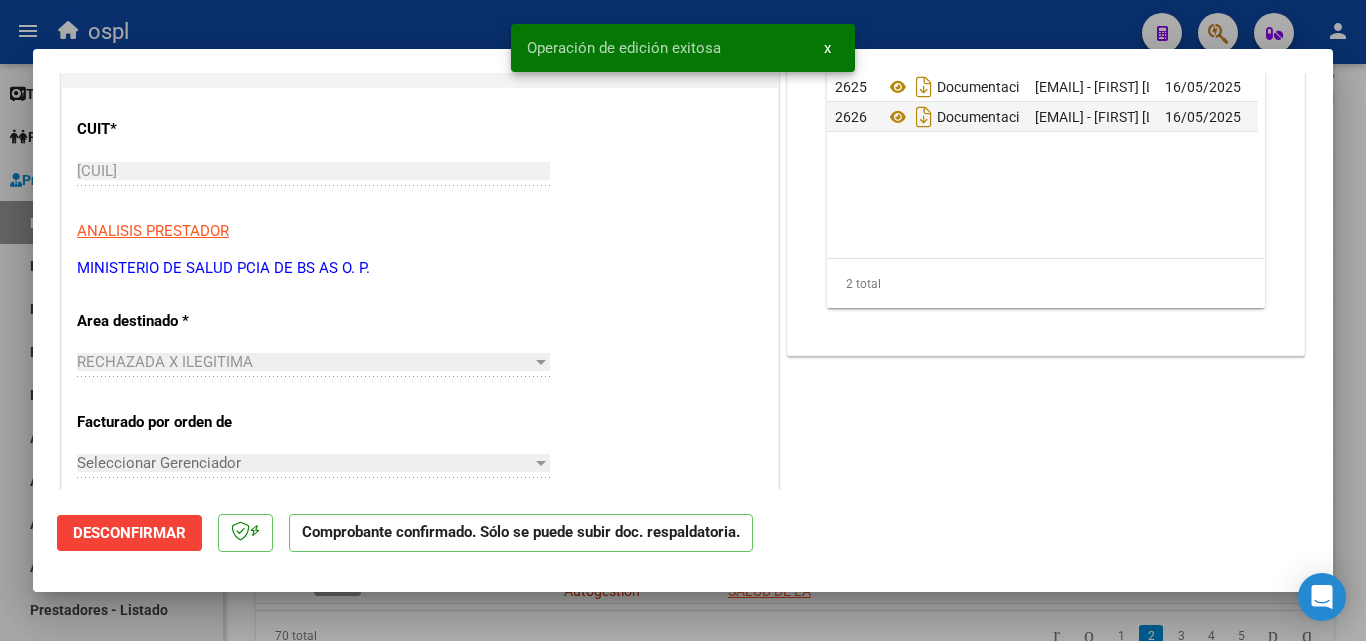 click at bounding box center (683, 320) 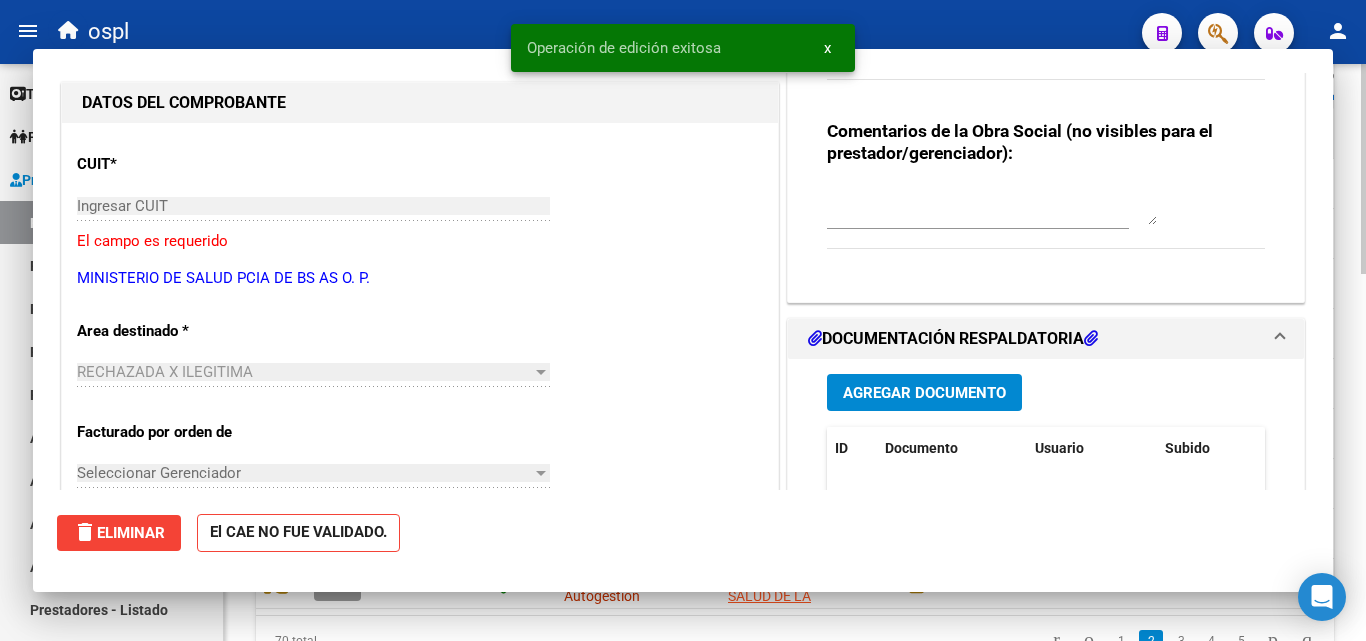 scroll, scrollTop: 0, scrollLeft: 0, axis: both 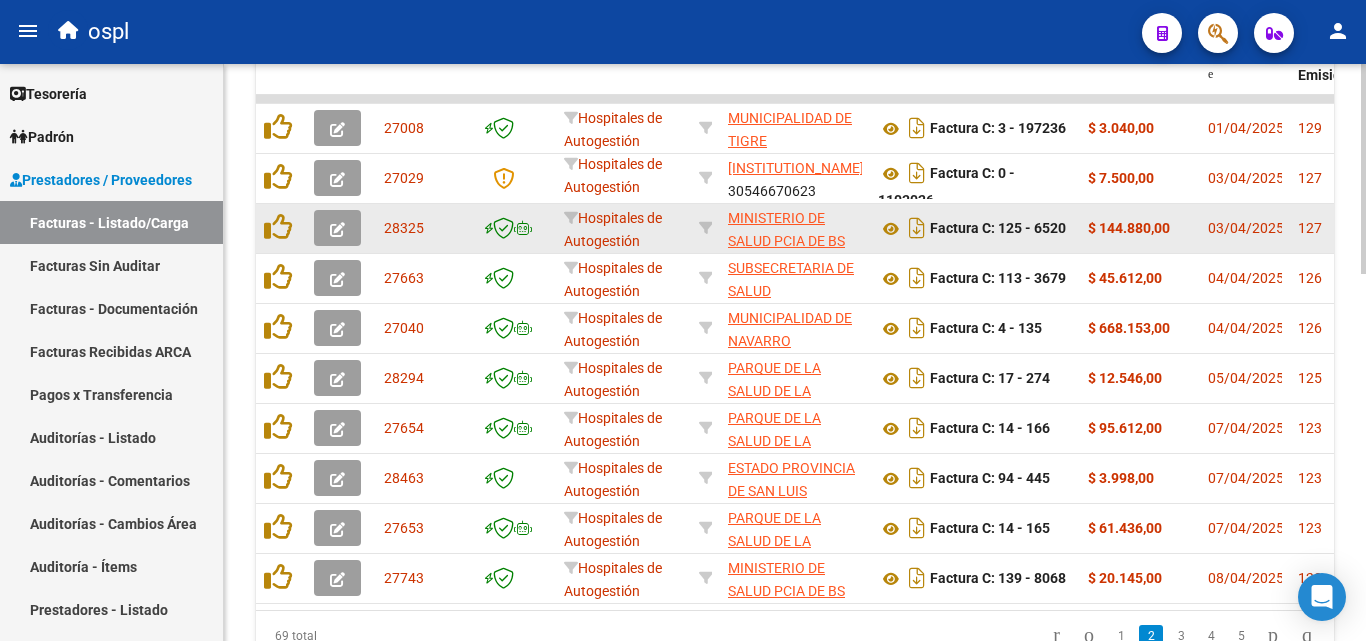 click 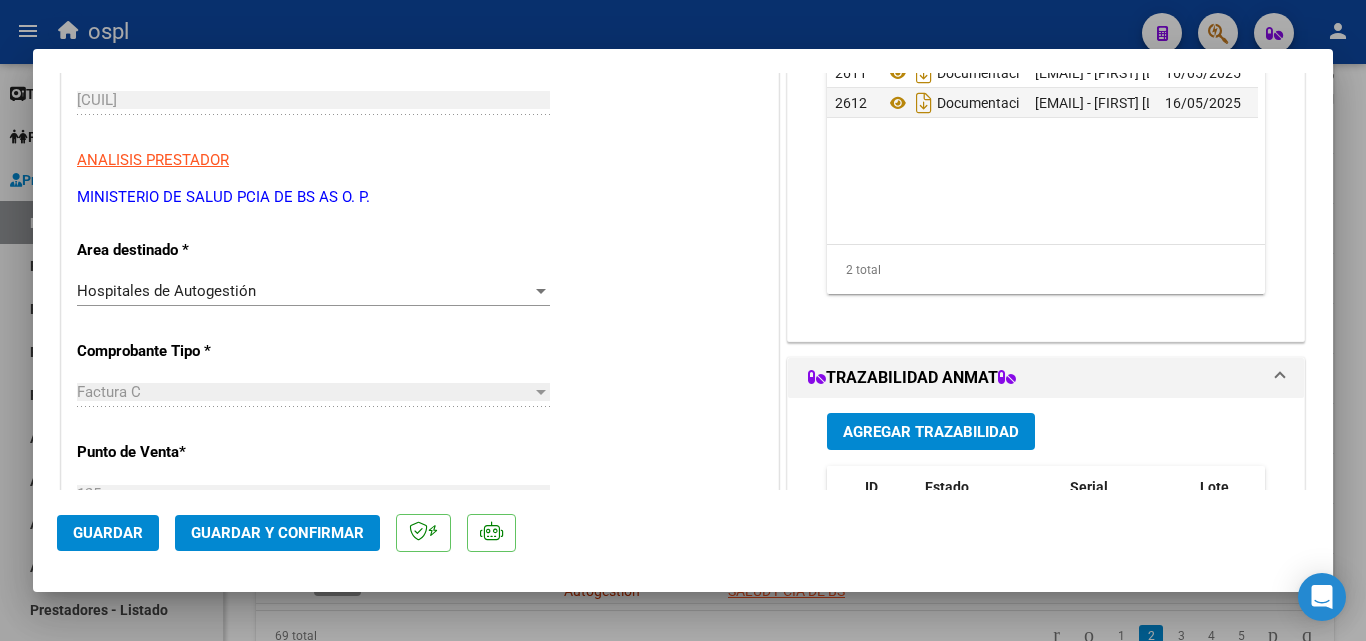 scroll, scrollTop: 300, scrollLeft: 0, axis: vertical 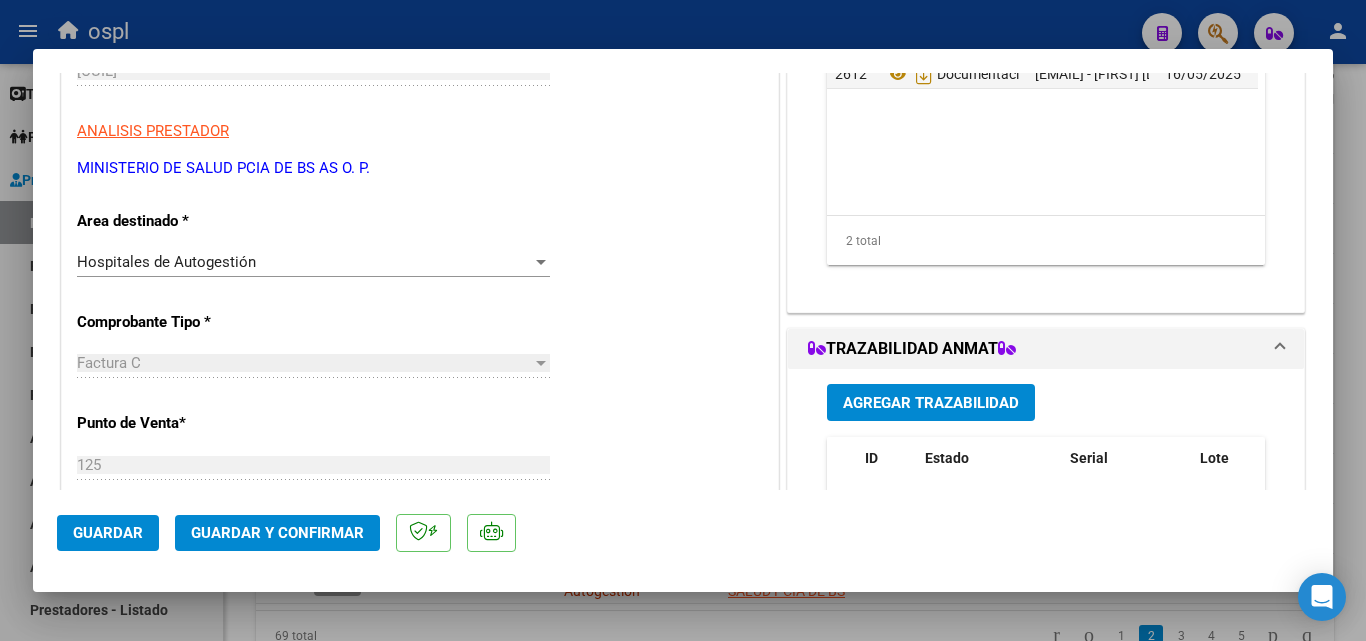click on "Hospitales de Autogestión Seleccionar Area" at bounding box center (313, 262) 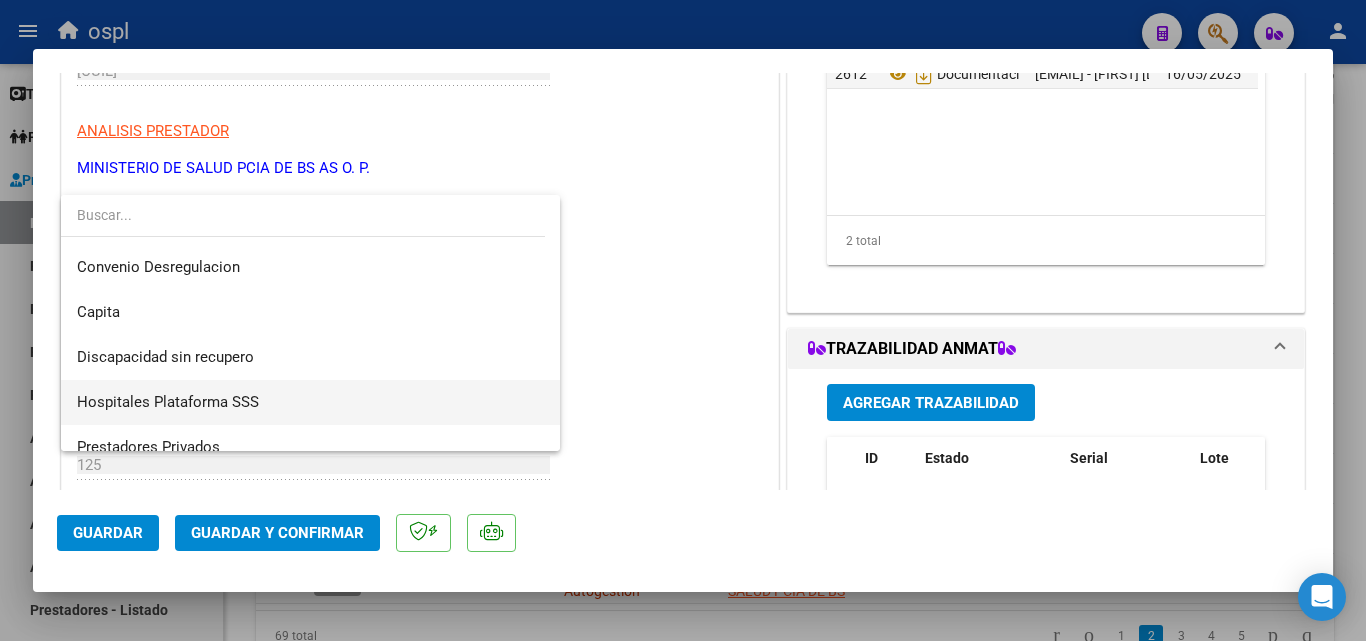 scroll, scrollTop: 239, scrollLeft: 0, axis: vertical 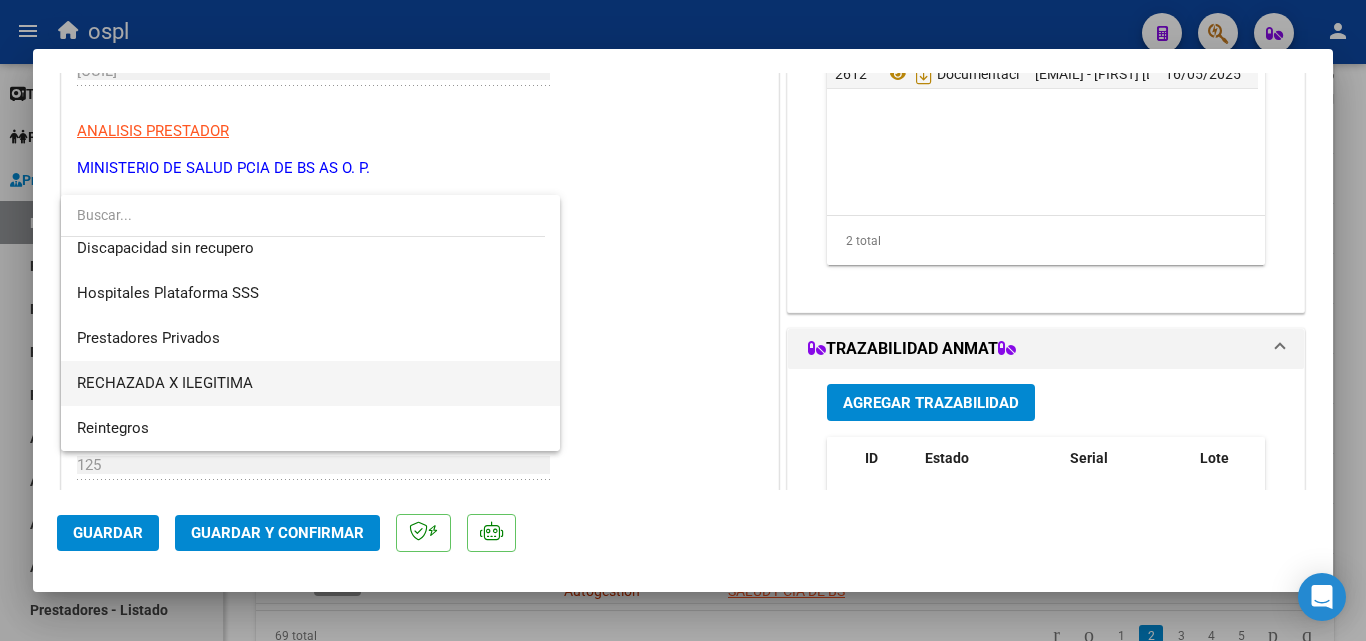 click on "RECHAZADA X ILEGITIMA" at bounding box center [310, 383] 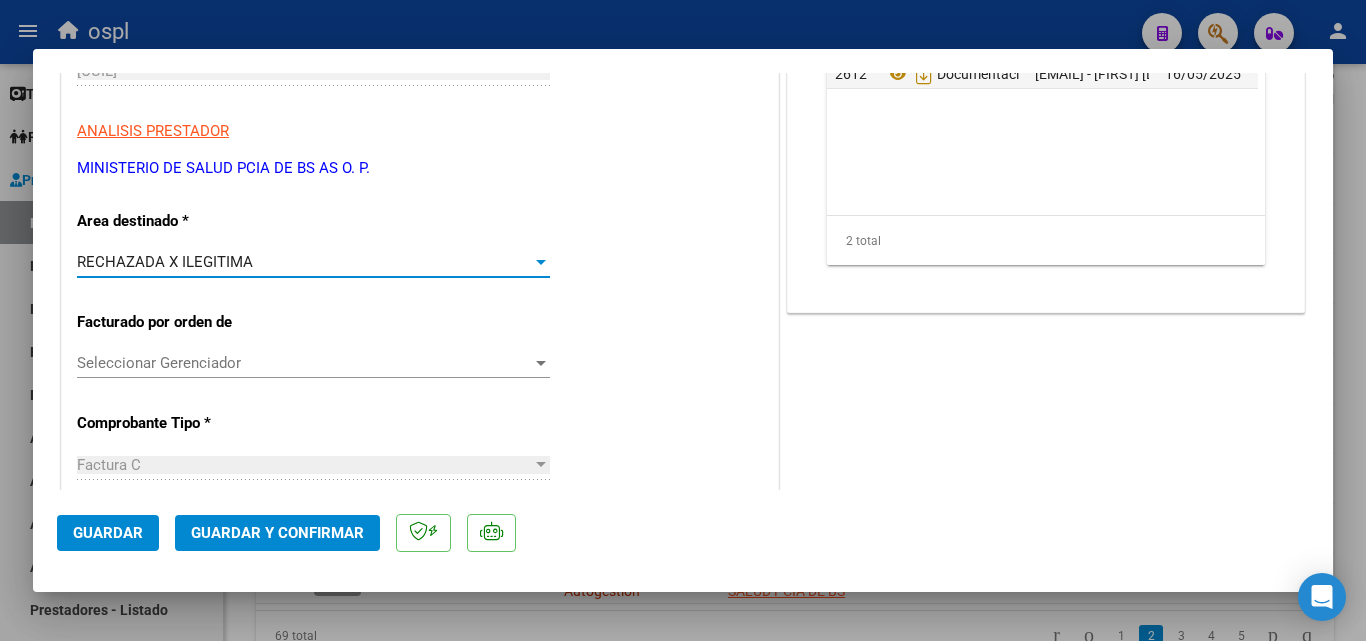 click on "Guardar y Confirmar" 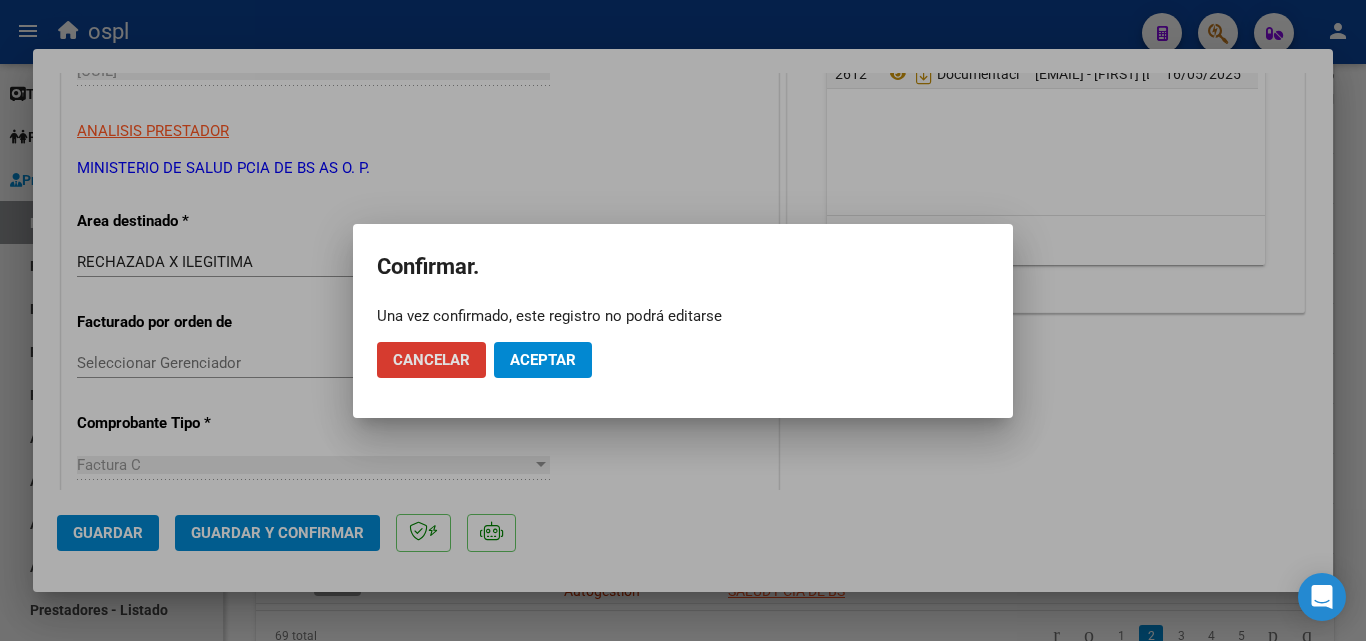 click on "Aceptar" 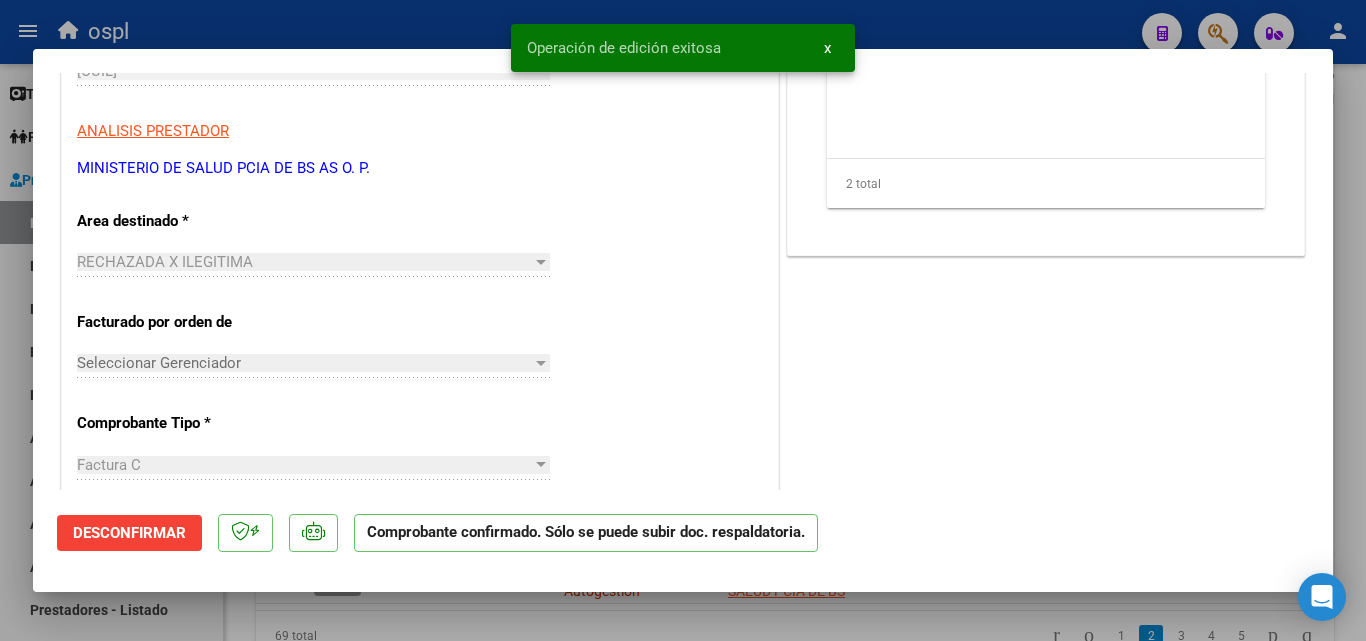 click at bounding box center (683, 320) 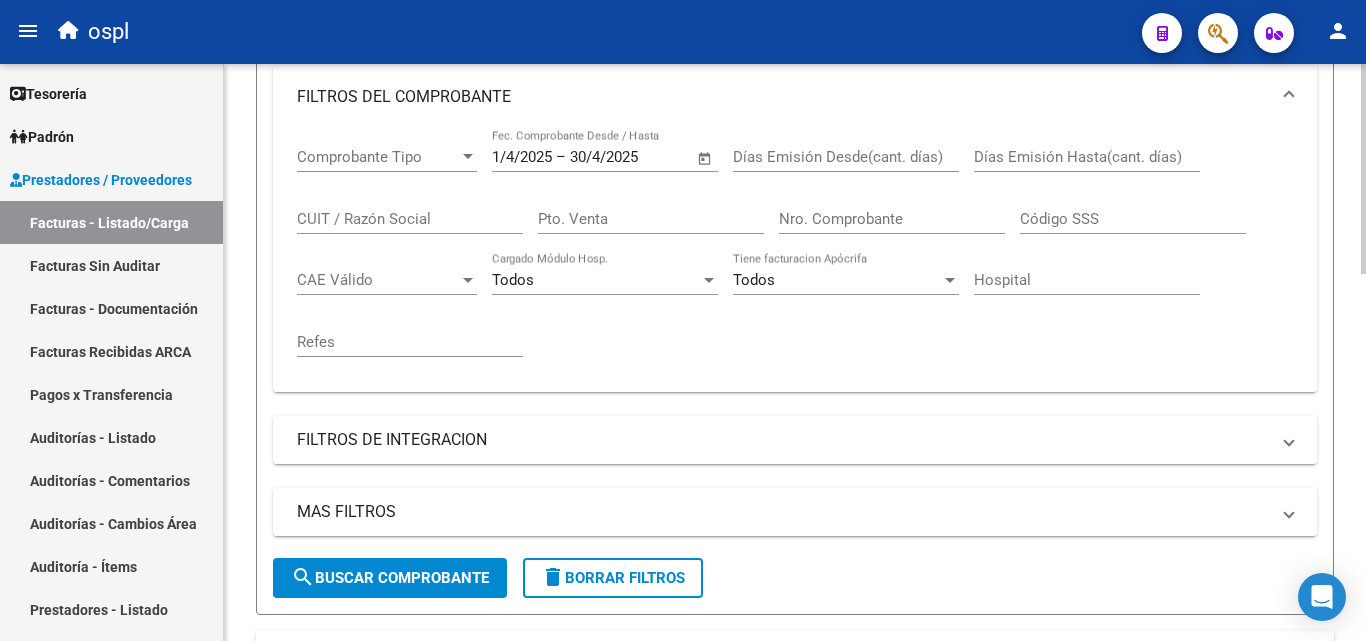 scroll, scrollTop: 106, scrollLeft: 0, axis: vertical 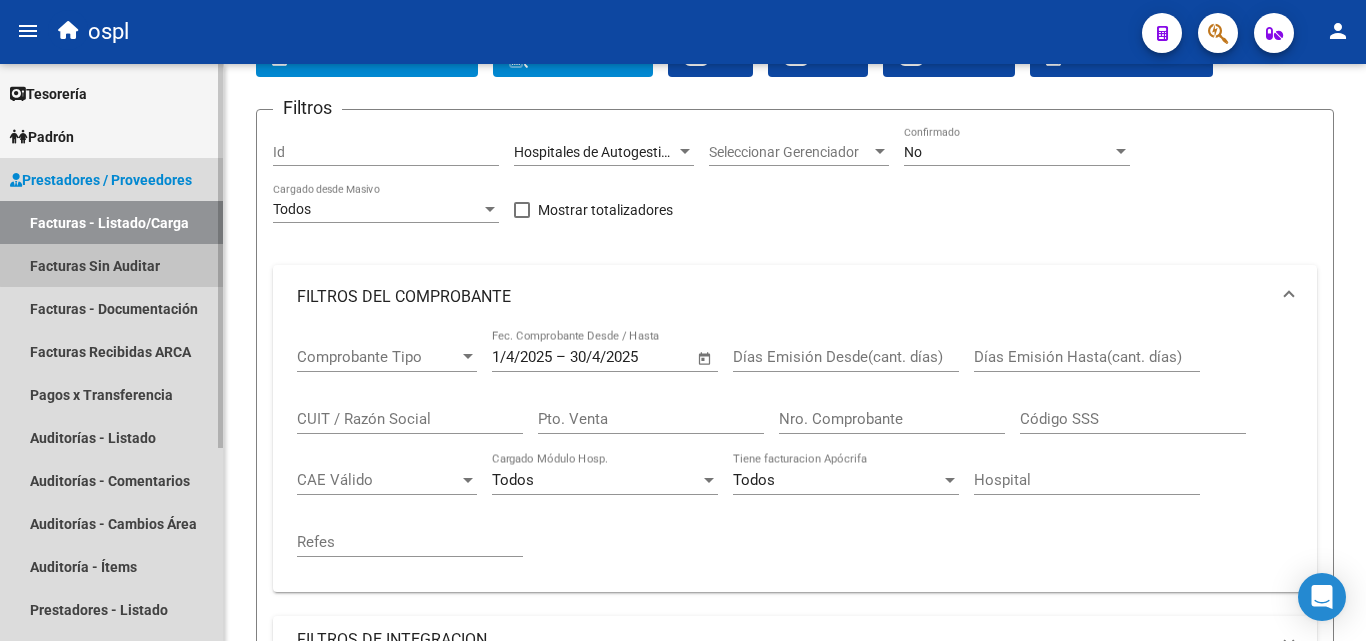 click on "Facturas Sin Auditar" at bounding box center [111, 265] 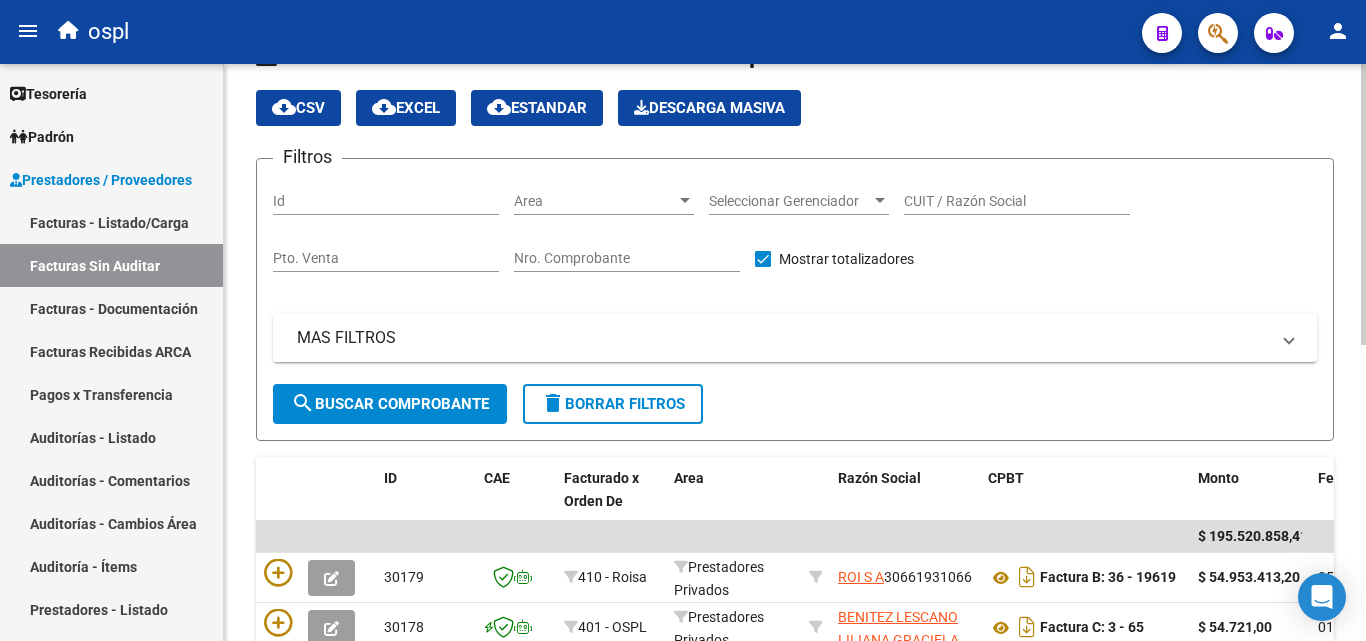 scroll, scrollTop: 106, scrollLeft: 0, axis: vertical 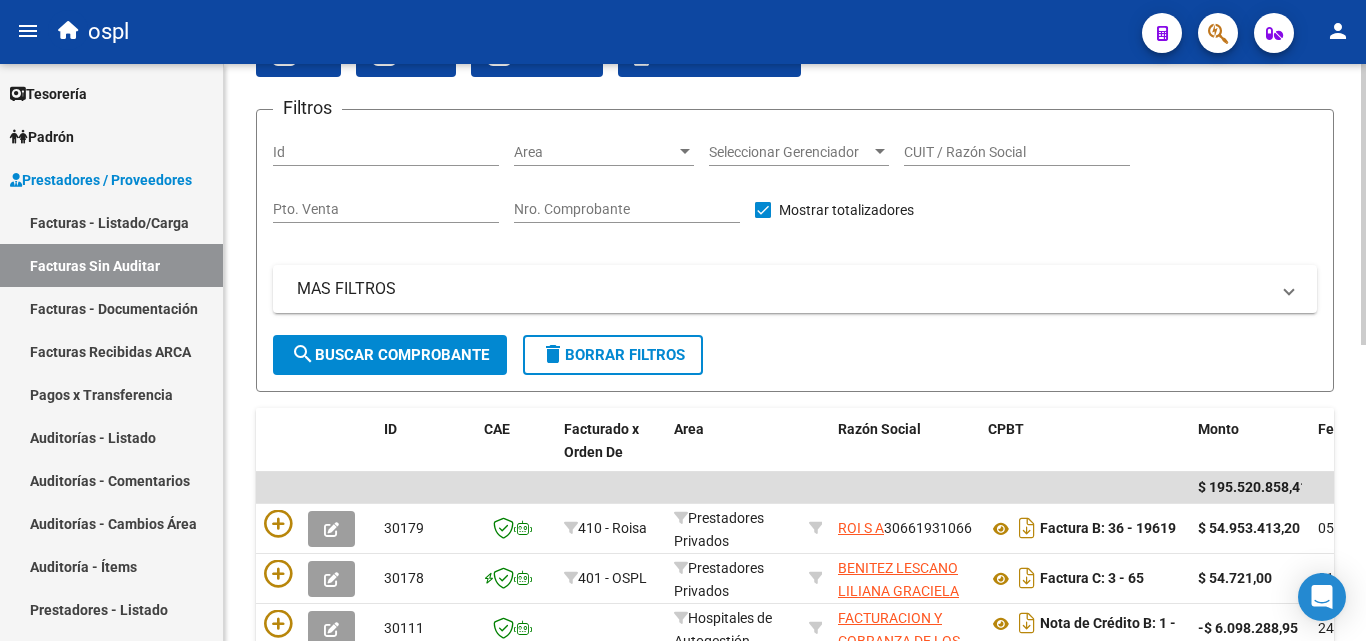 click on "Nro. Comprobante" at bounding box center [627, 209] 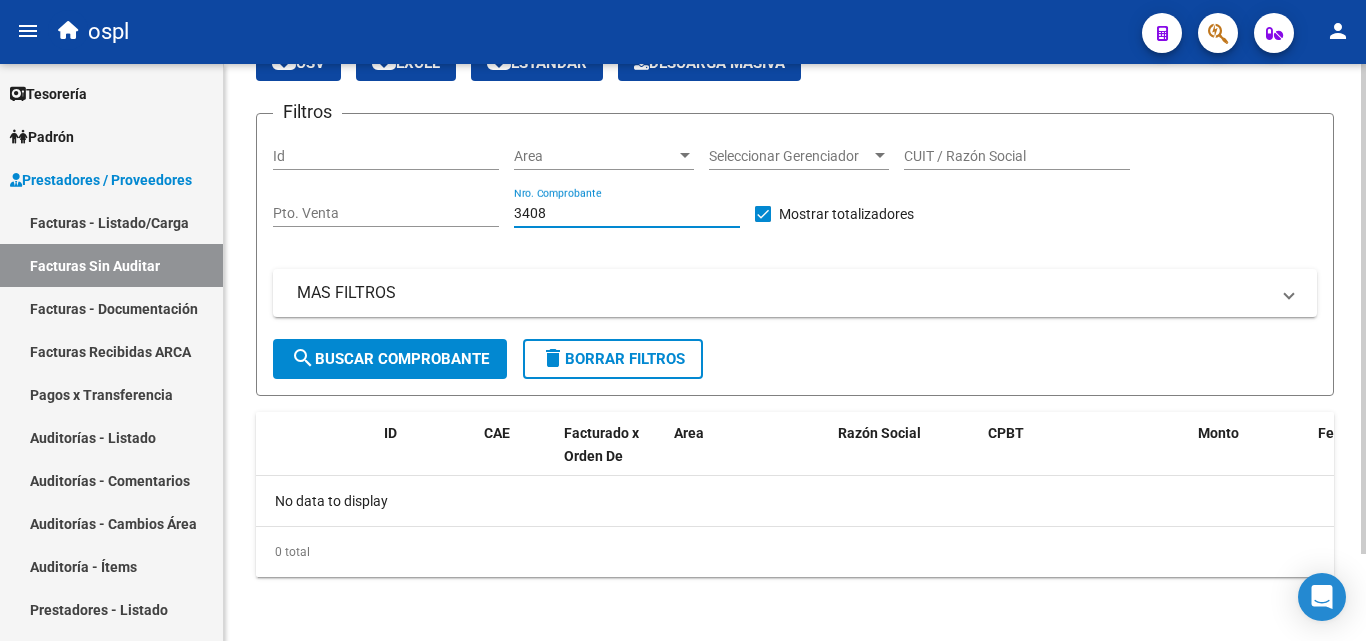 scroll, scrollTop: 102, scrollLeft: 0, axis: vertical 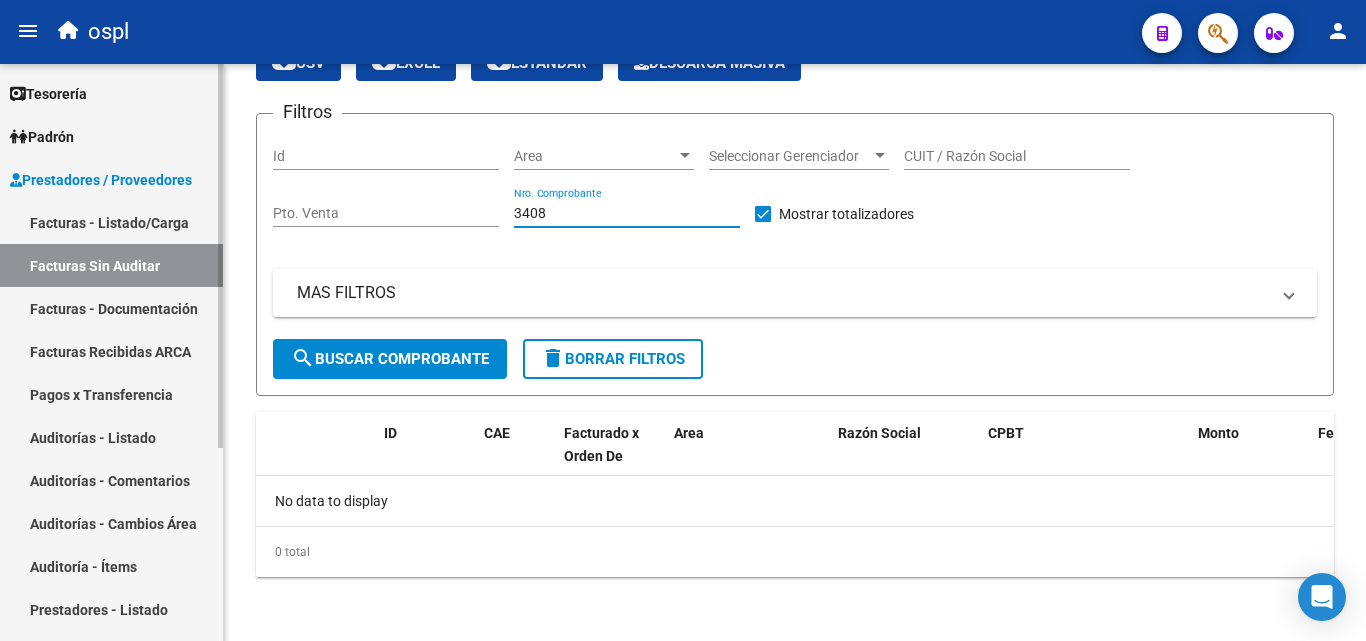 type on "3408" 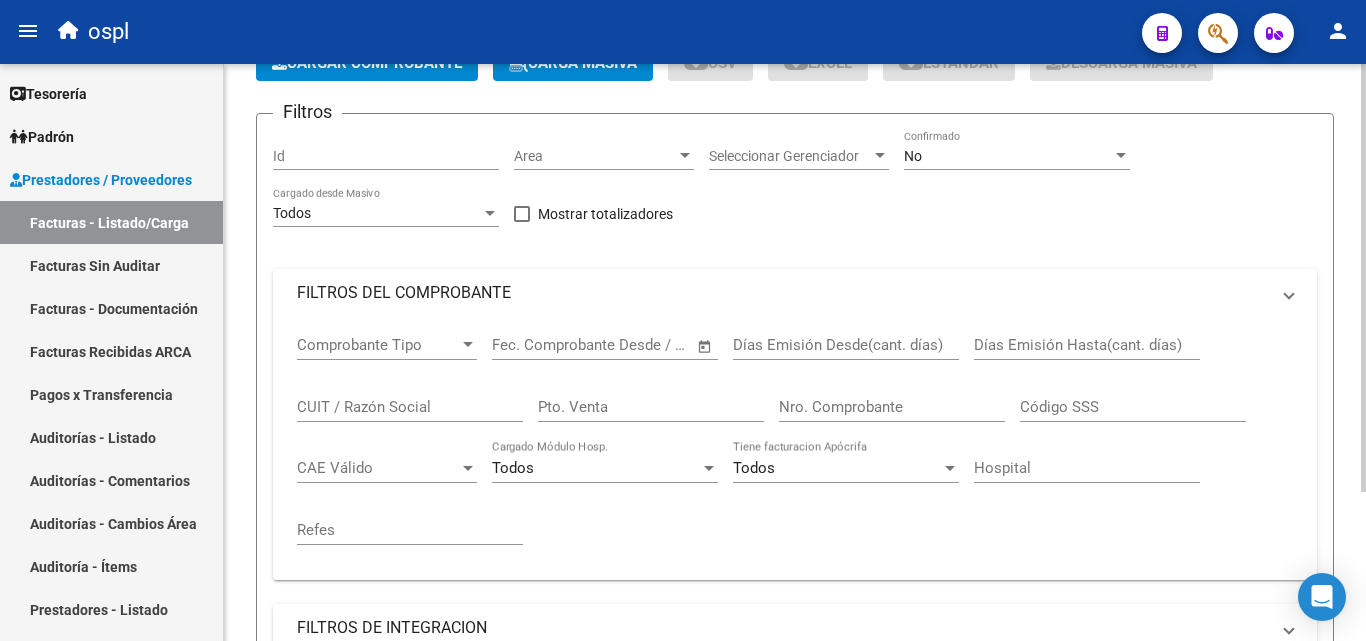 scroll, scrollTop: 0, scrollLeft: 0, axis: both 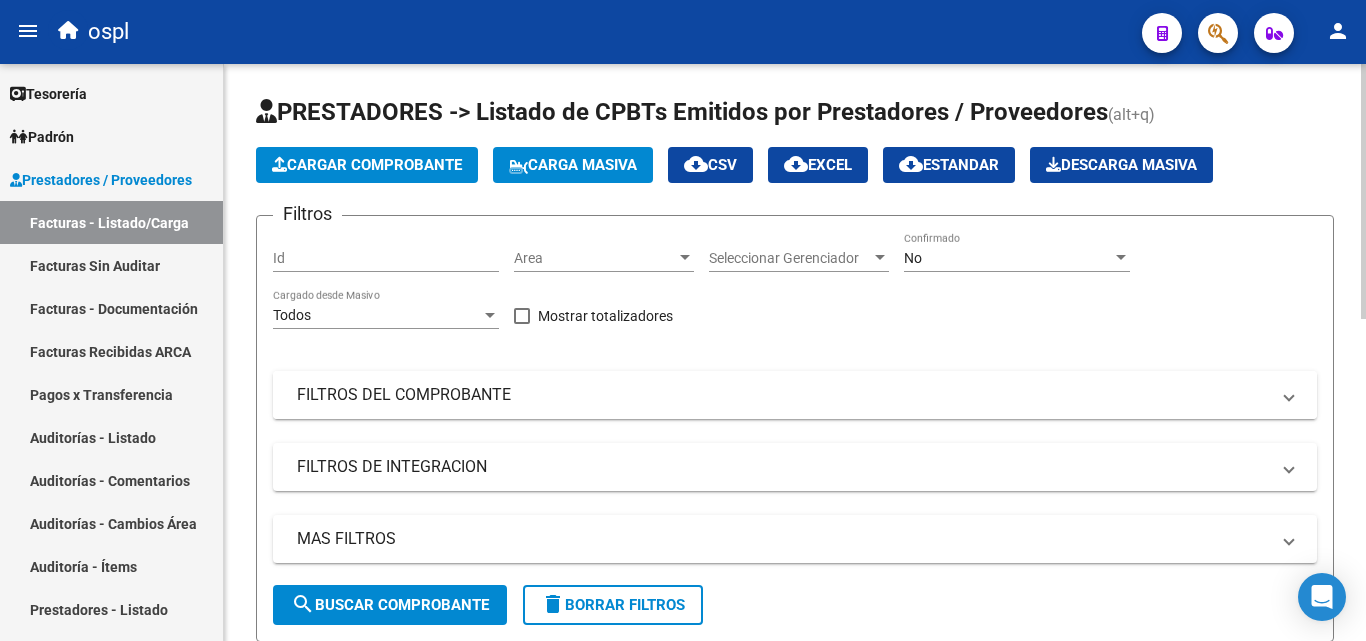 click on "FILTROS DEL COMPROBANTE" at bounding box center (783, 395) 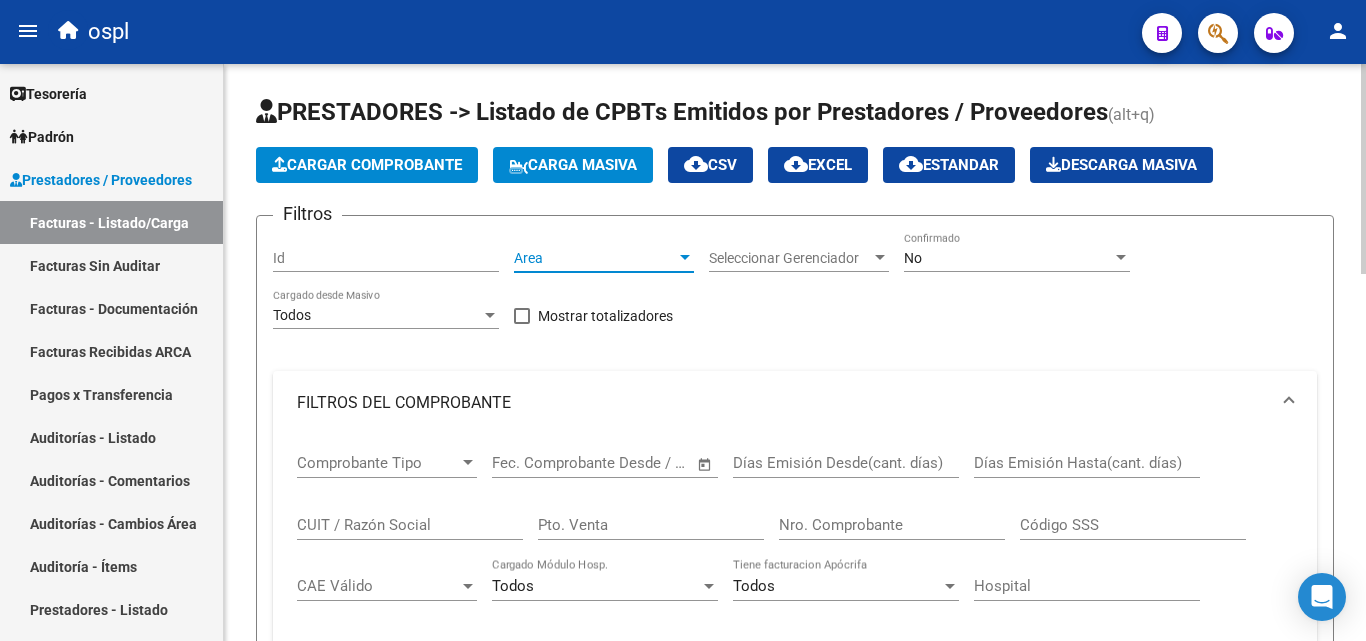 click on "Area" at bounding box center (595, 258) 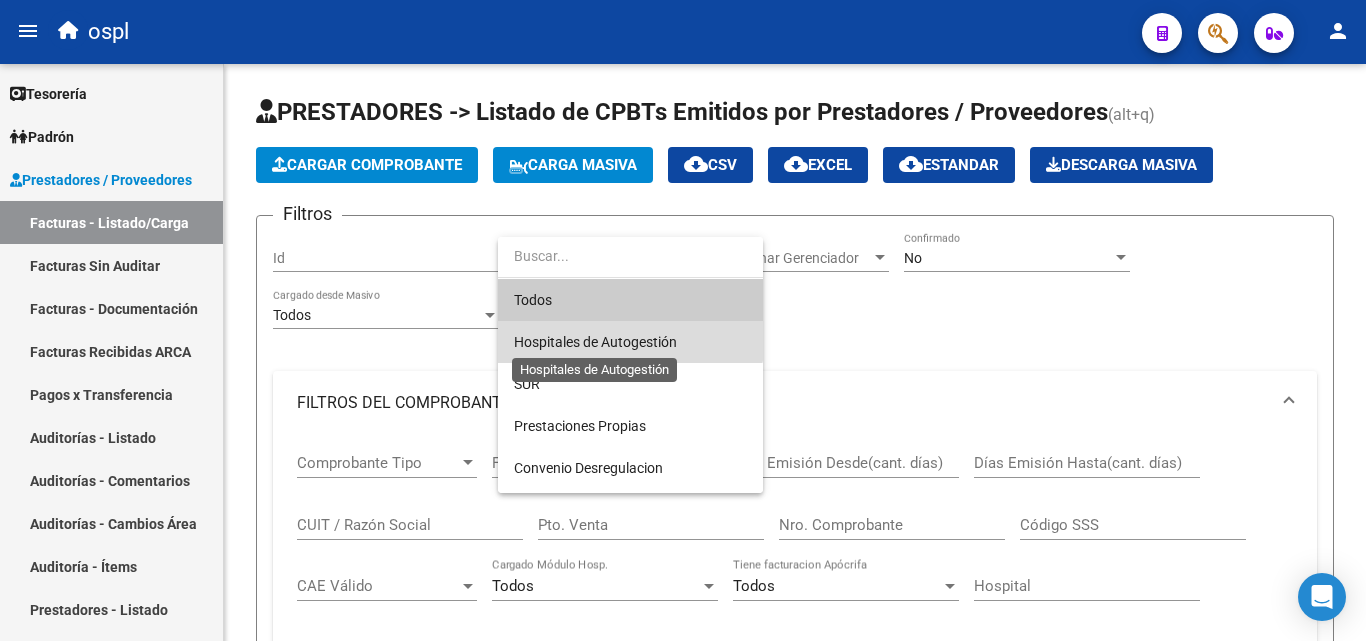 click on "Hospitales de Autogestión" at bounding box center (595, 342) 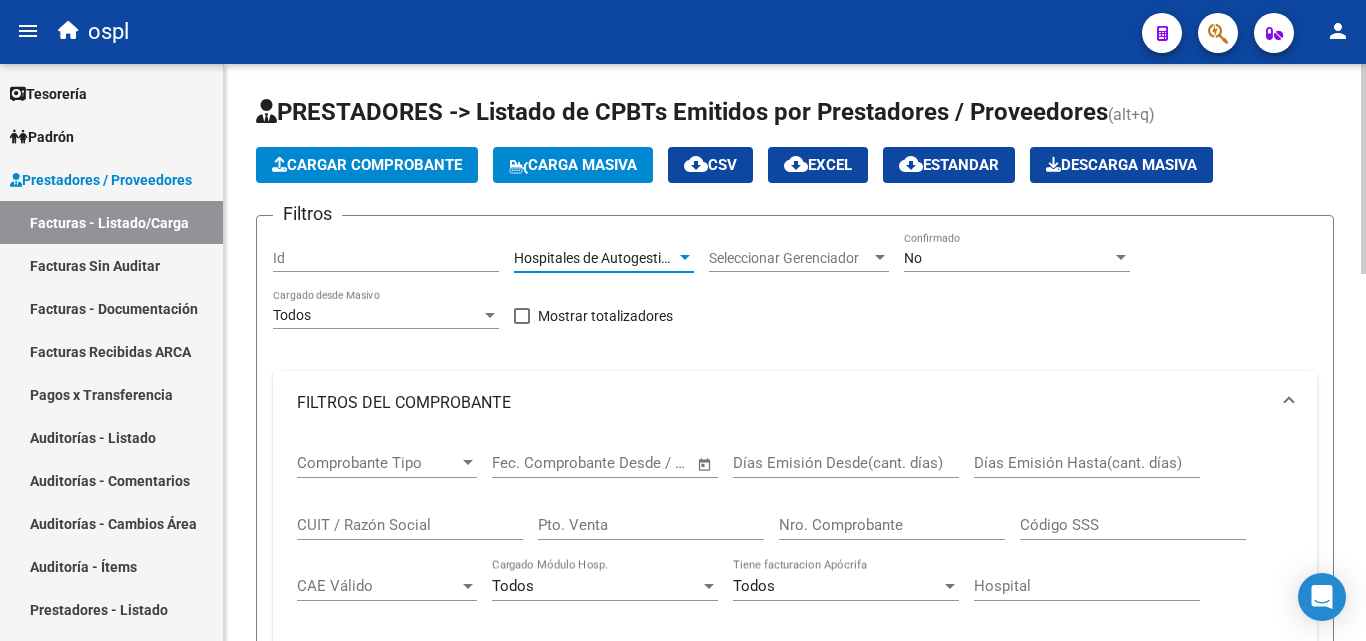 scroll, scrollTop: 200, scrollLeft: 0, axis: vertical 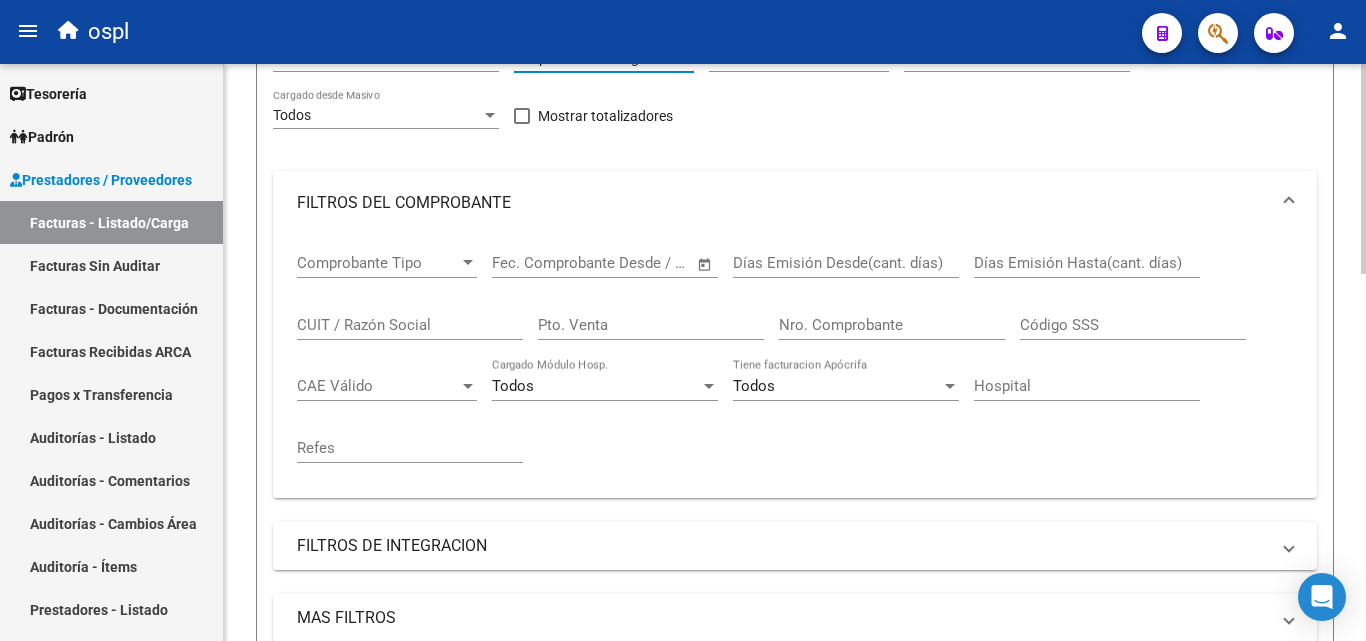 click 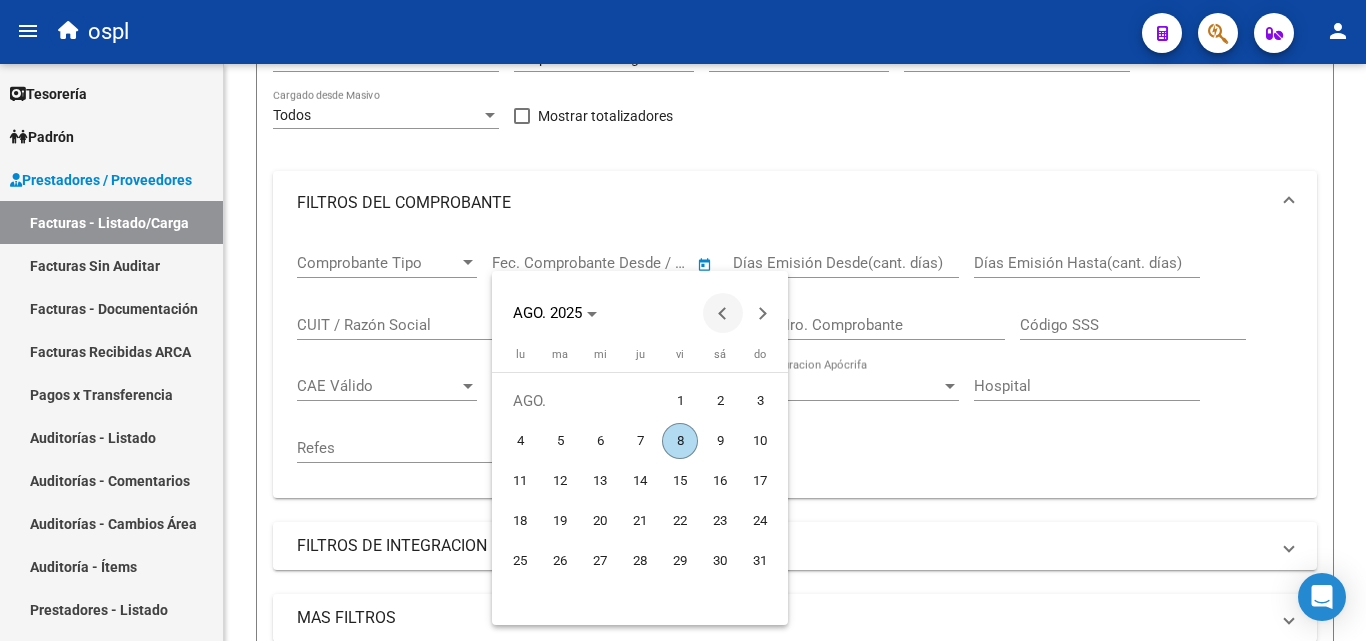 click at bounding box center (723, 313) 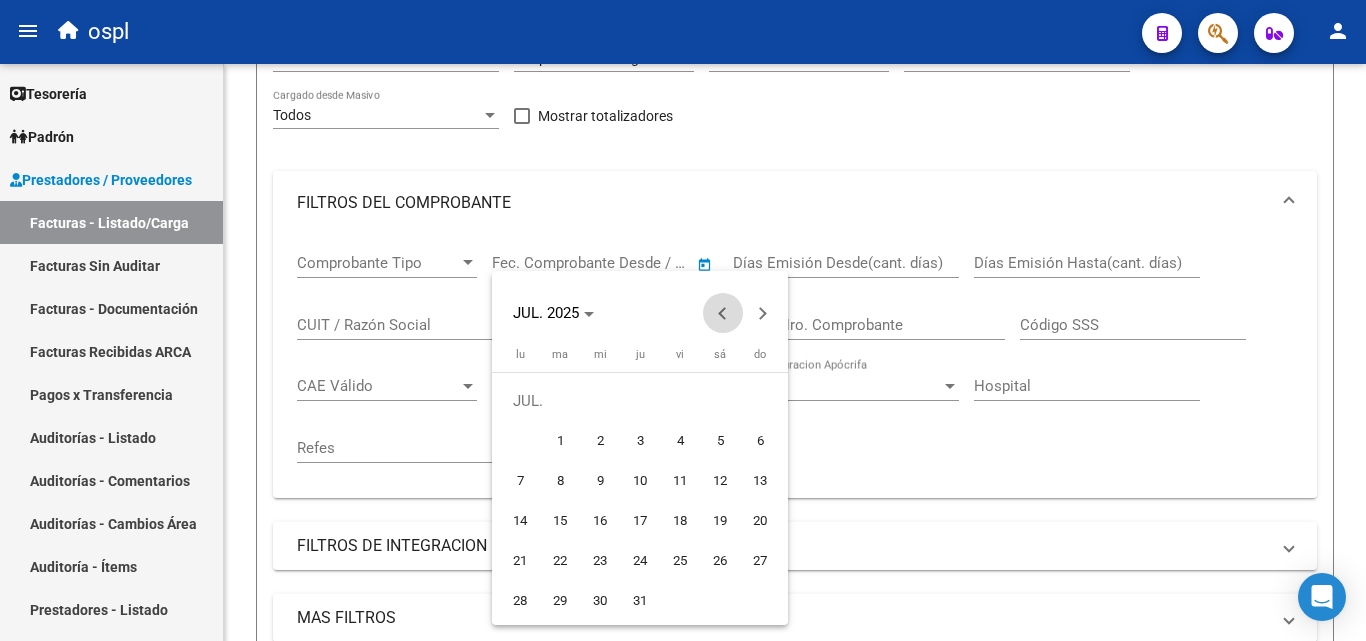 click at bounding box center [723, 313] 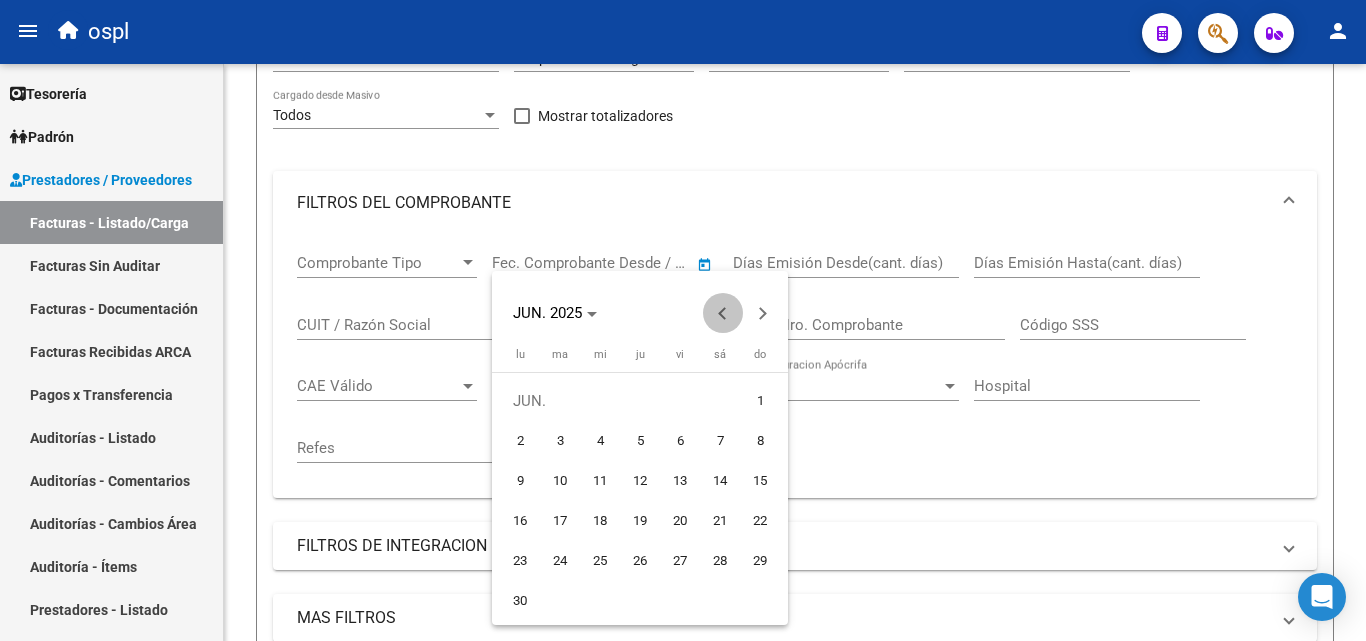 click at bounding box center (723, 313) 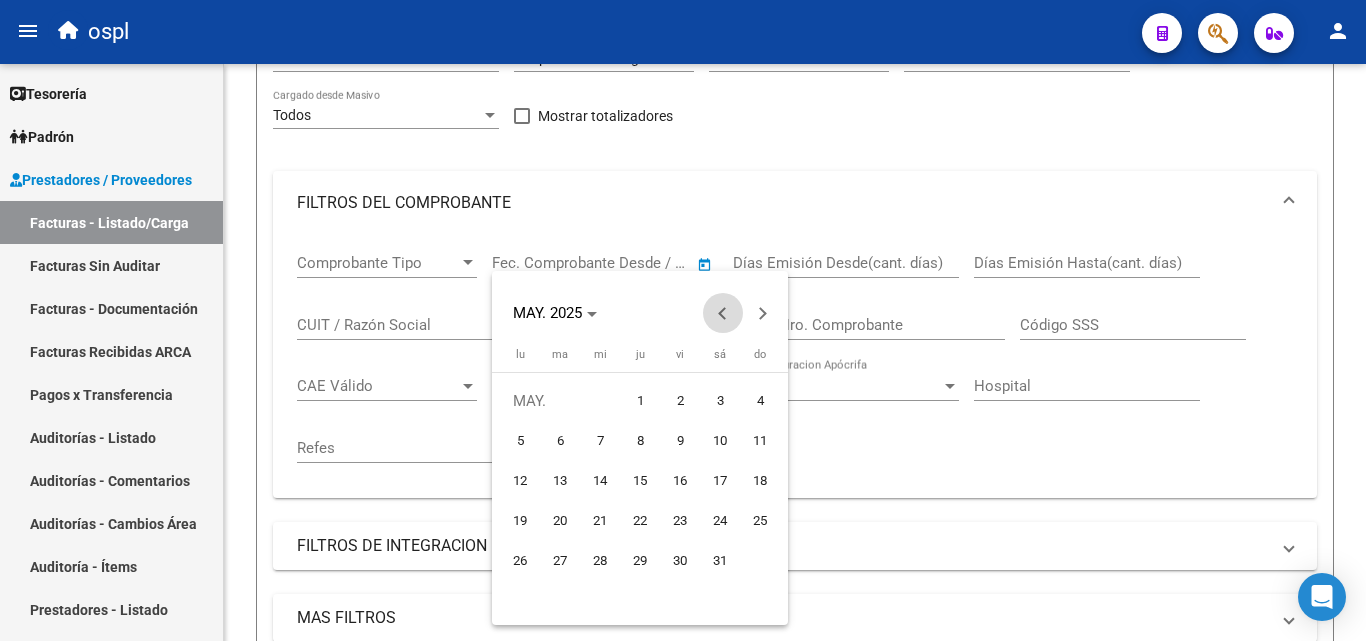 click at bounding box center (723, 313) 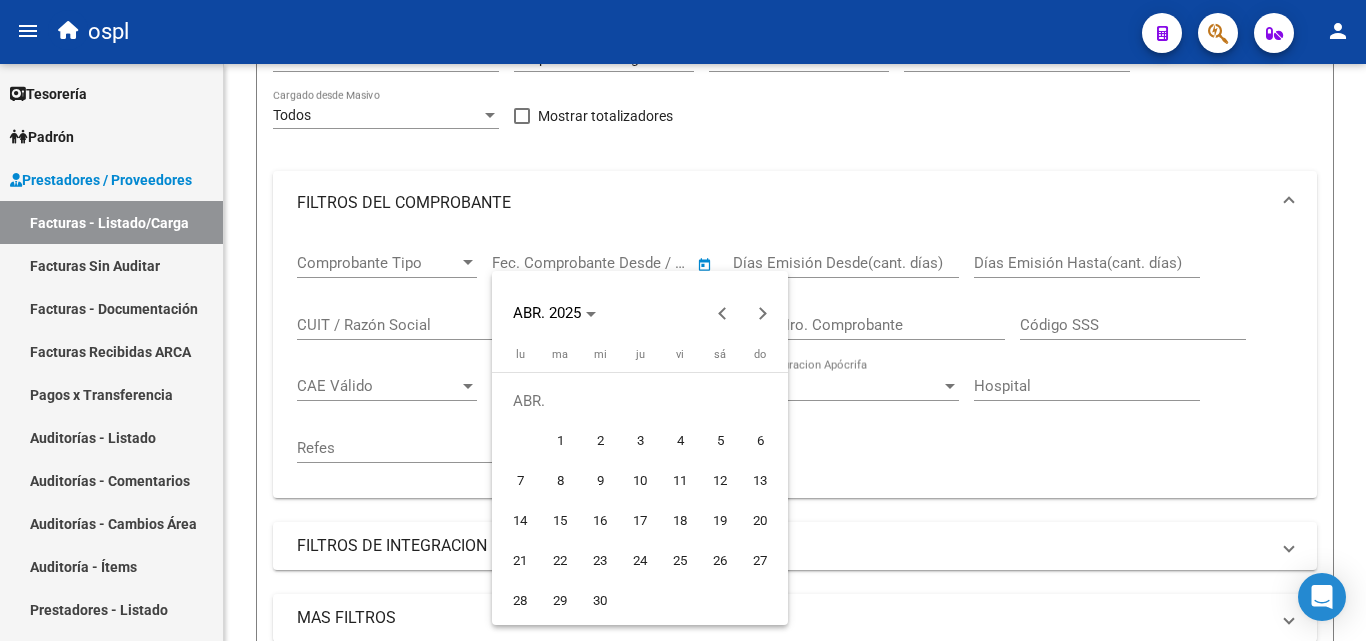 click on "1" at bounding box center (560, 441) 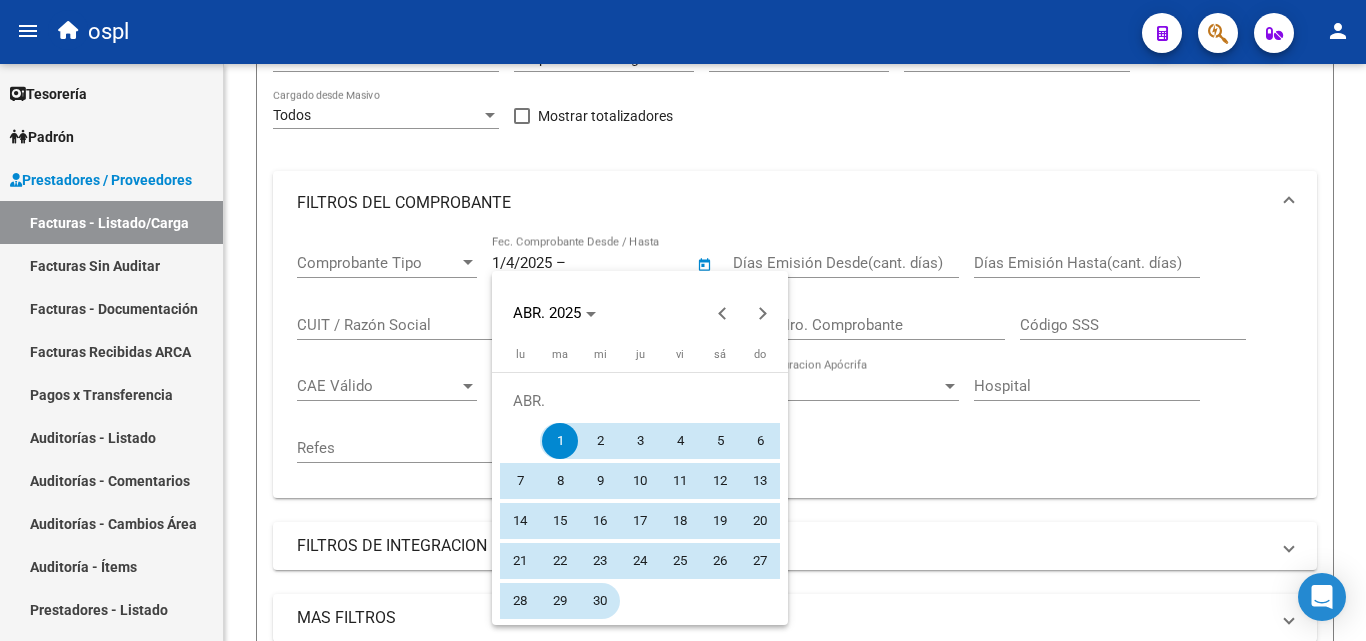 click on "30" at bounding box center (600, 601) 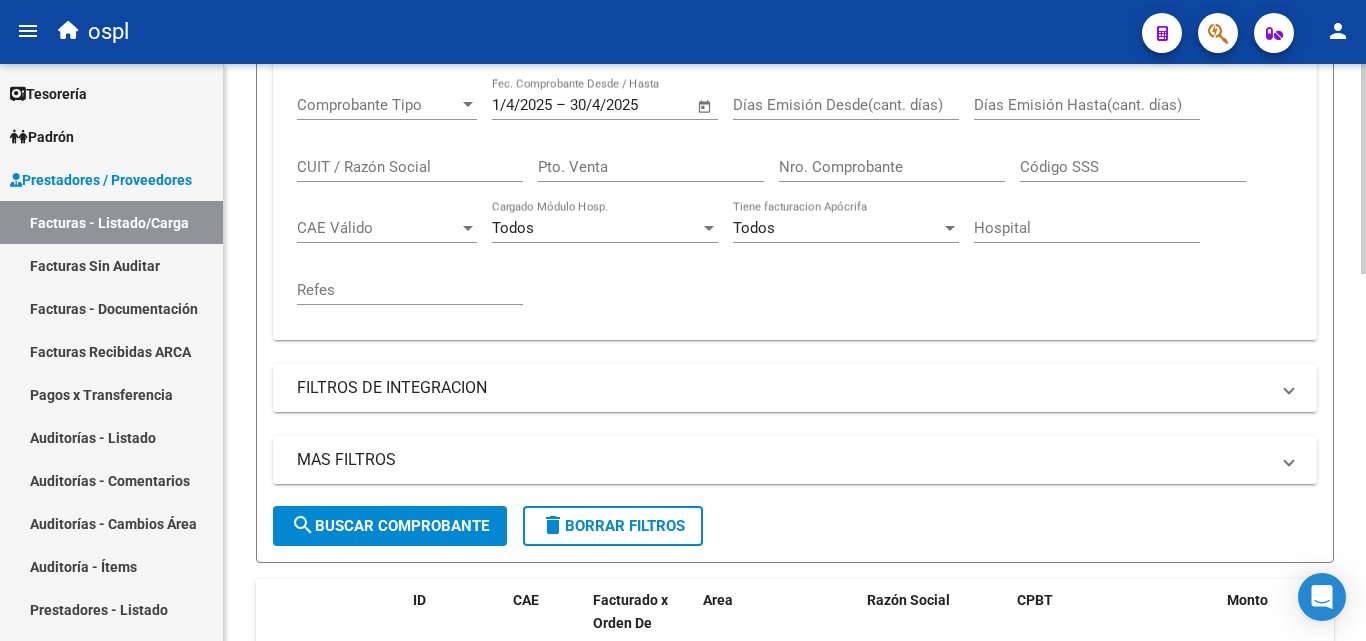 scroll, scrollTop: 400, scrollLeft: 0, axis: vertical 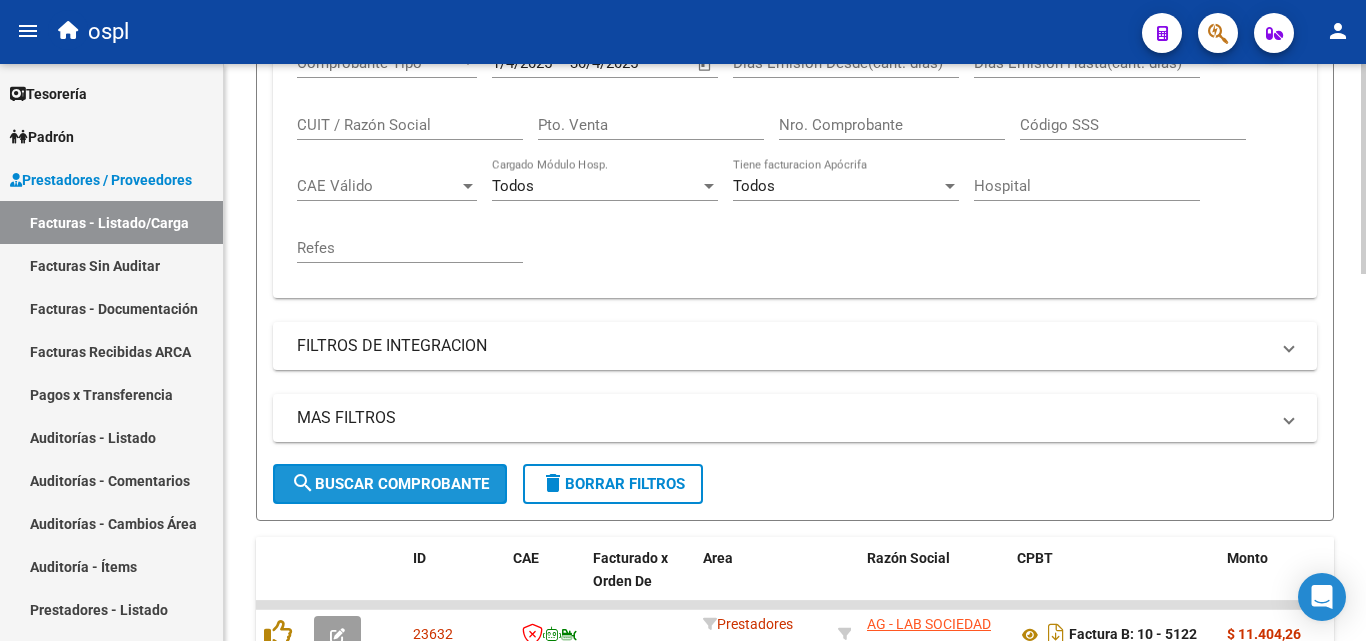 click on "search  Buscar Comprobante" 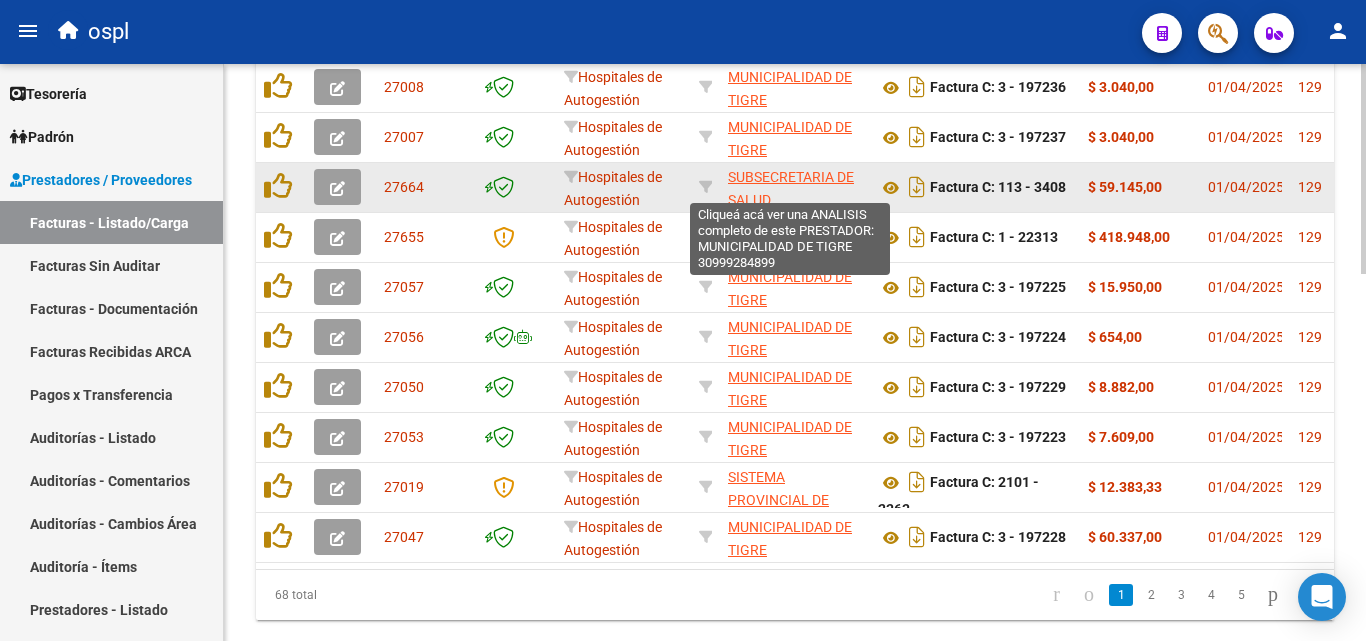 scroll, scrollTop: 900, scrollLeft: 0, axis: vertical 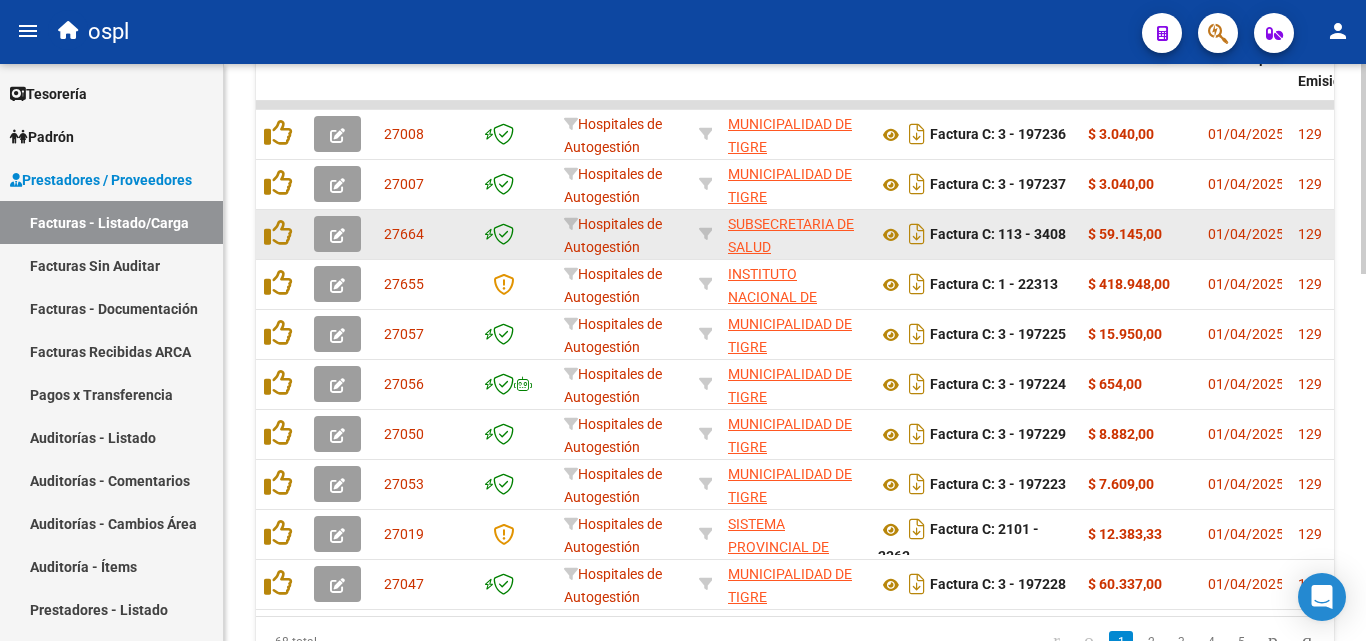 click 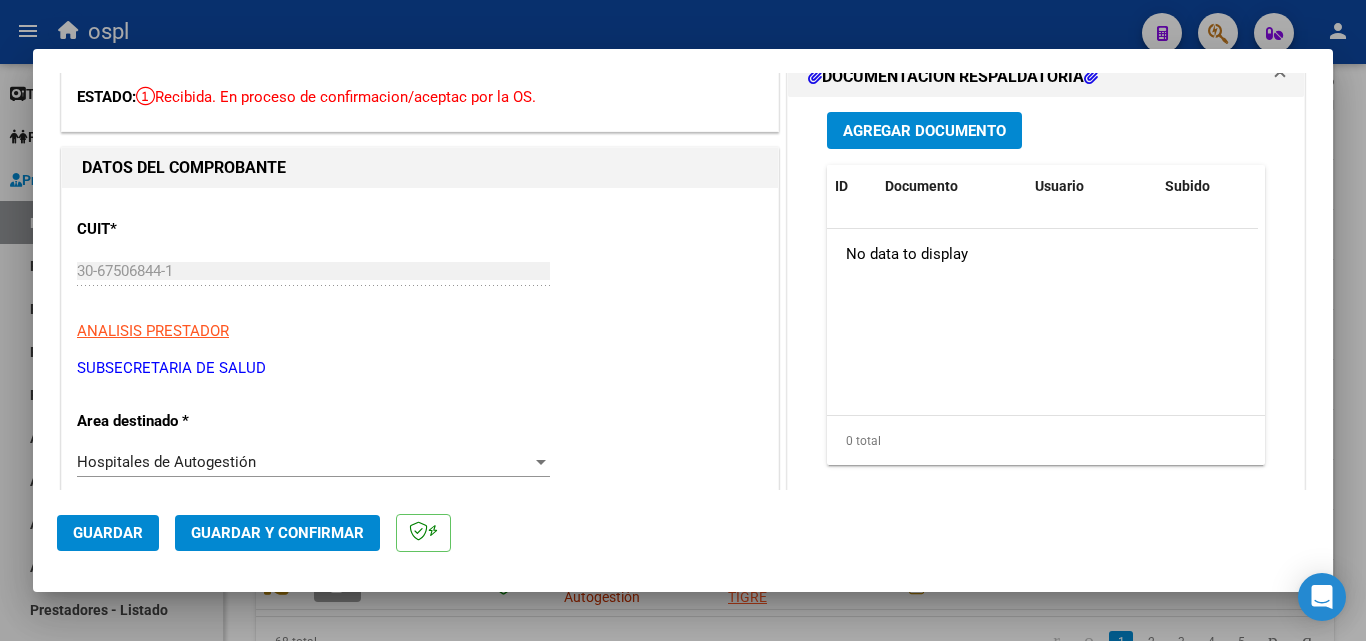 scroll, scrollTop: 300, scrollLeft: 0, axis: vertical 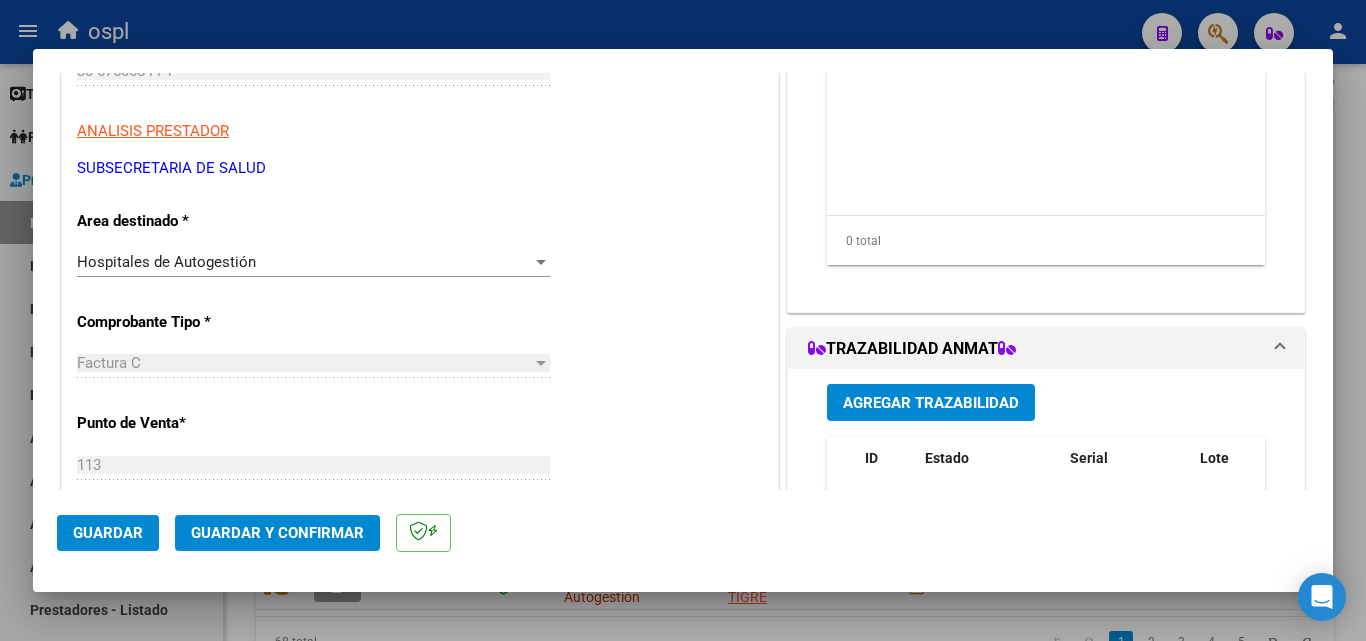 click on "Hospitales de Autogestión Seleccionar Area" at bounding box center (313, 262) 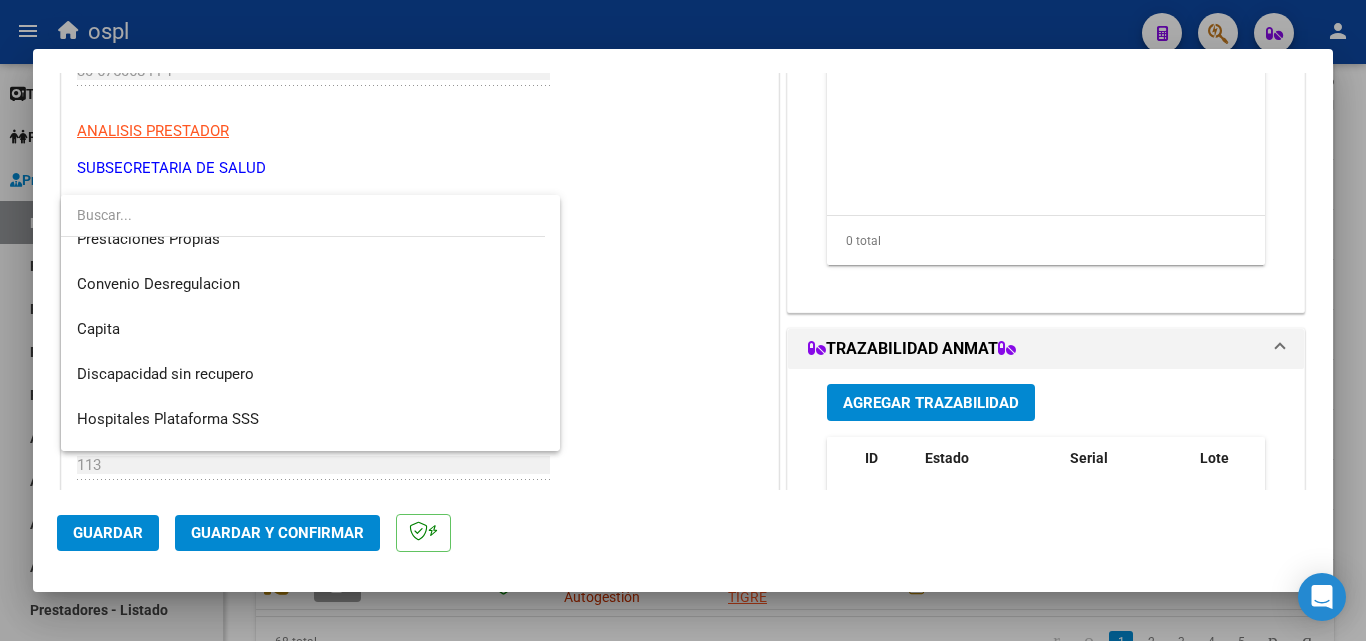 scroll, scrollTop: 239, scrollLeft: 0, axis: vertical 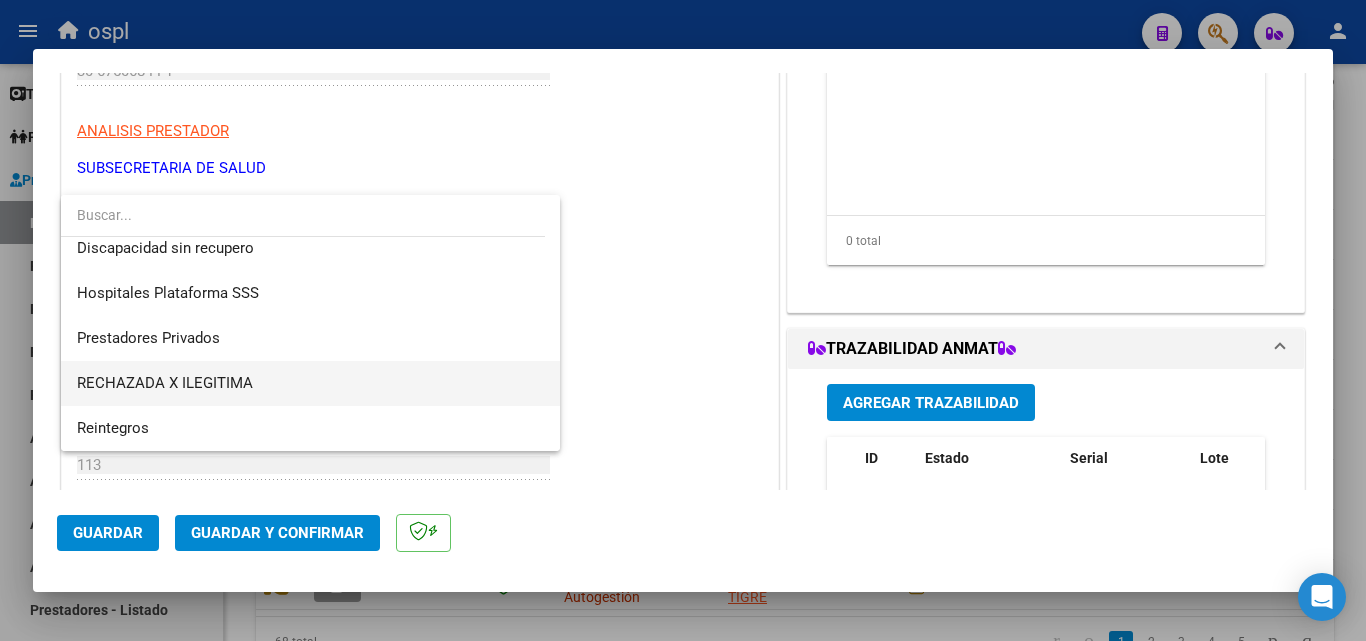 click on "RECHAZADA X ILEGITIMA" at bounding box center (310, 383) 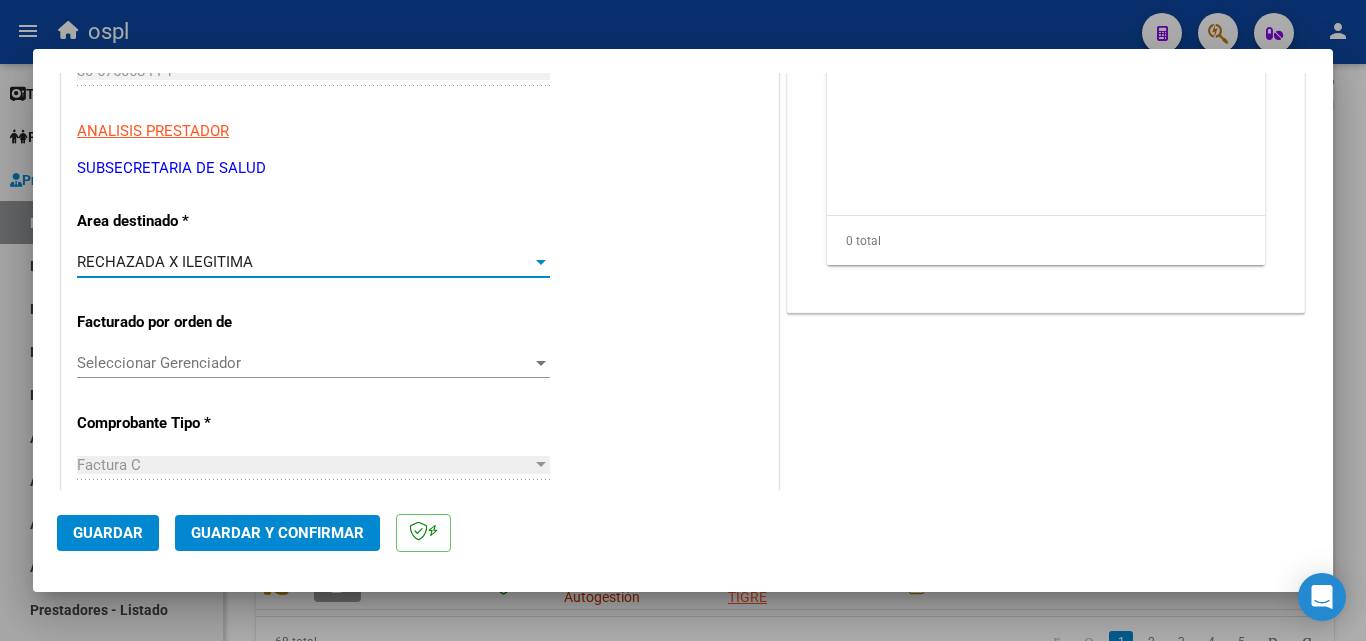 click on "CUIT  *   30-67506844-1 Ingresar CUIT  ANALISIS PRESTADOR  SUBSECRETARIA DE SALUD  ARCA Padrón  Area destinado * RECHAZADA X ILEGITIMA Seleccionar Area  Facturado por orden de  Seleccionar Gerenciador Seleccionar Gerenciador  Comprobante Tipo * Factura C Seleccionar Tipo Punto de Venta  *   113 Ingresar el Nro.  Número  *   3408 Ingresar el Nro.  Monto  *   $ 59.145,00 Ingresar el monto  Fecha del Cpbt.  *   2025-04-01 Ingresar la fecha  CAE / CAEA (no ingrese CAI)    75131880355447 Ingresar el CAE o CAEA (no ingrese CAI)  Fecha Recibido  *   2025-04-28 Ingresar la fecha  Fecha de Vencimiento    Ingresar la fecha  Ref. Externa    Ingresar la ref.  N° Liquidación    Ingresar el N° Liquidación" at bounding box center (420, 747) 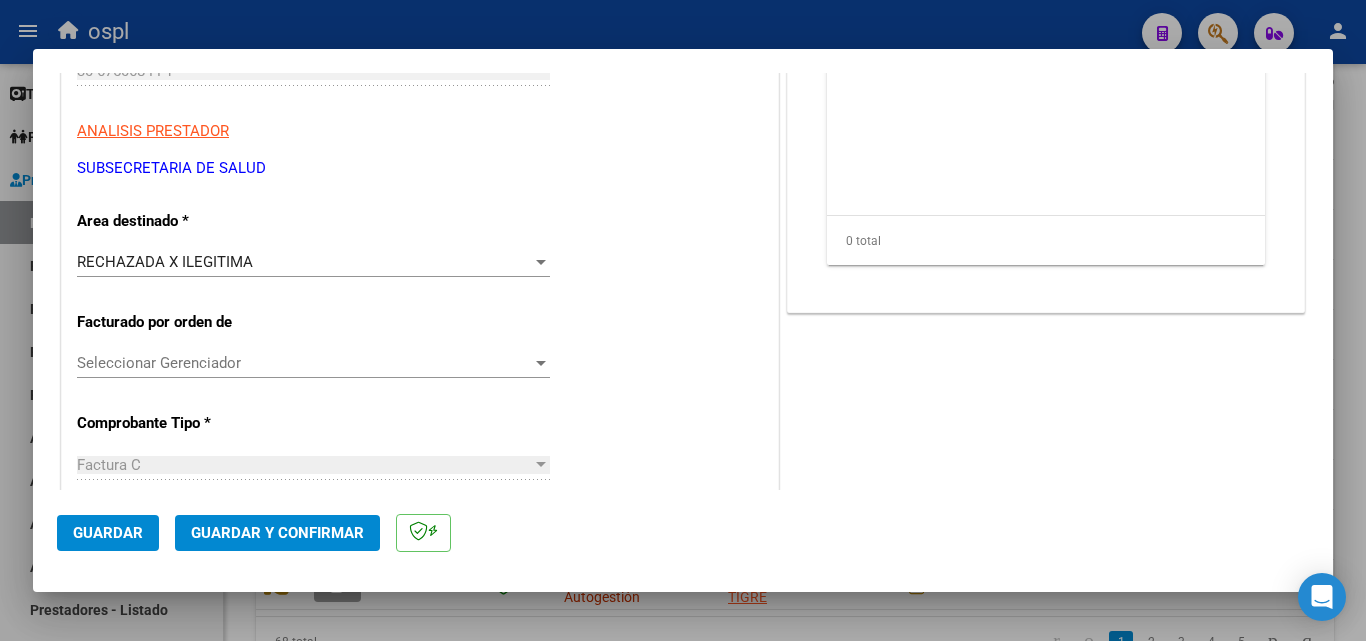 click on "Guardar y Confirmar" 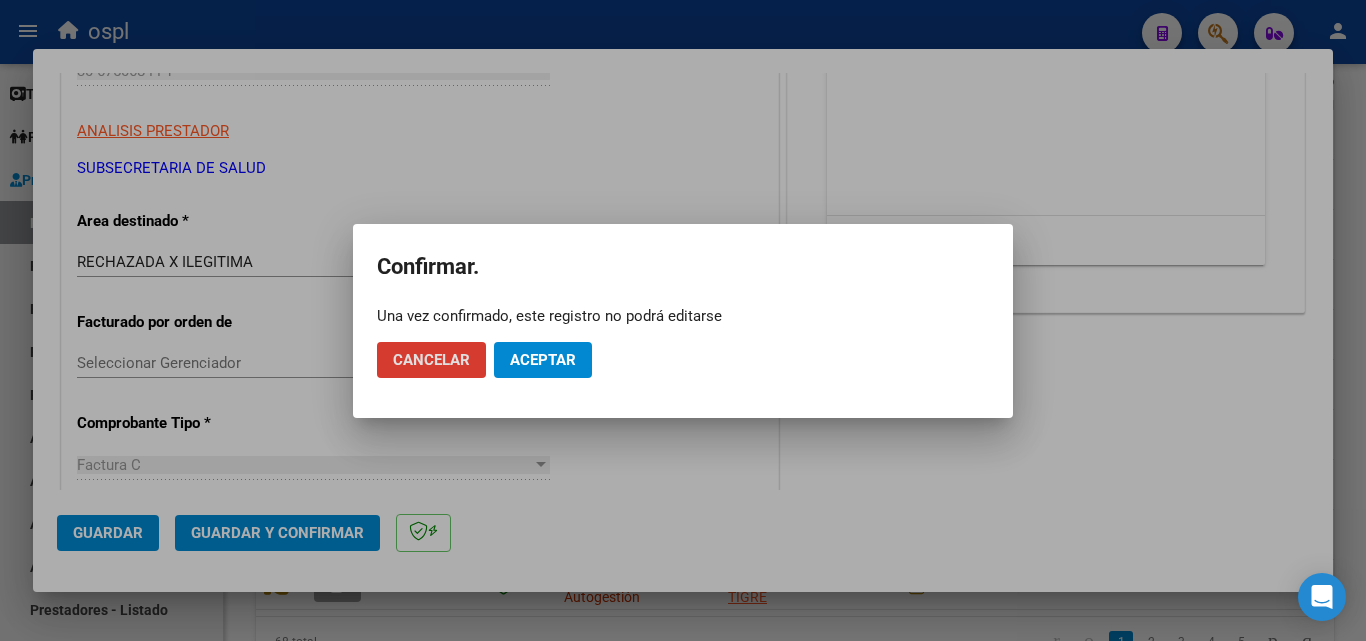 click on "Aceptar" 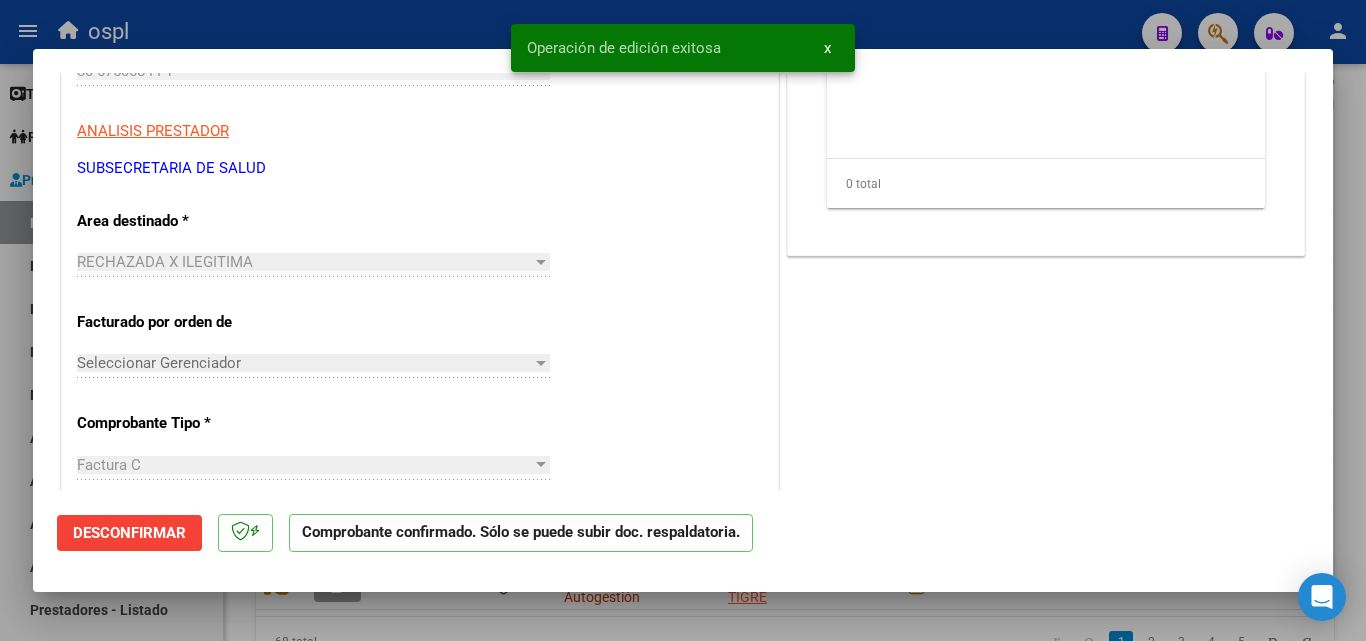 click at bounding box center (683, 320) 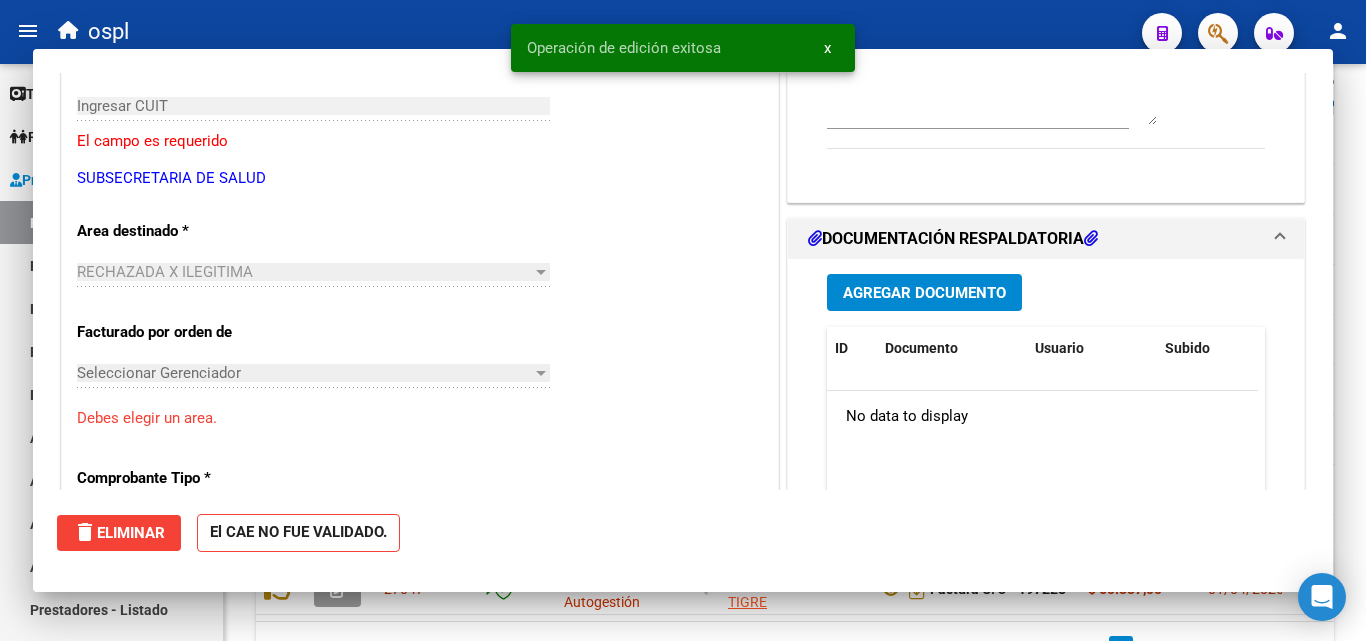 scroll, scrollTop: 0, scrollLeft: 0, axis: both 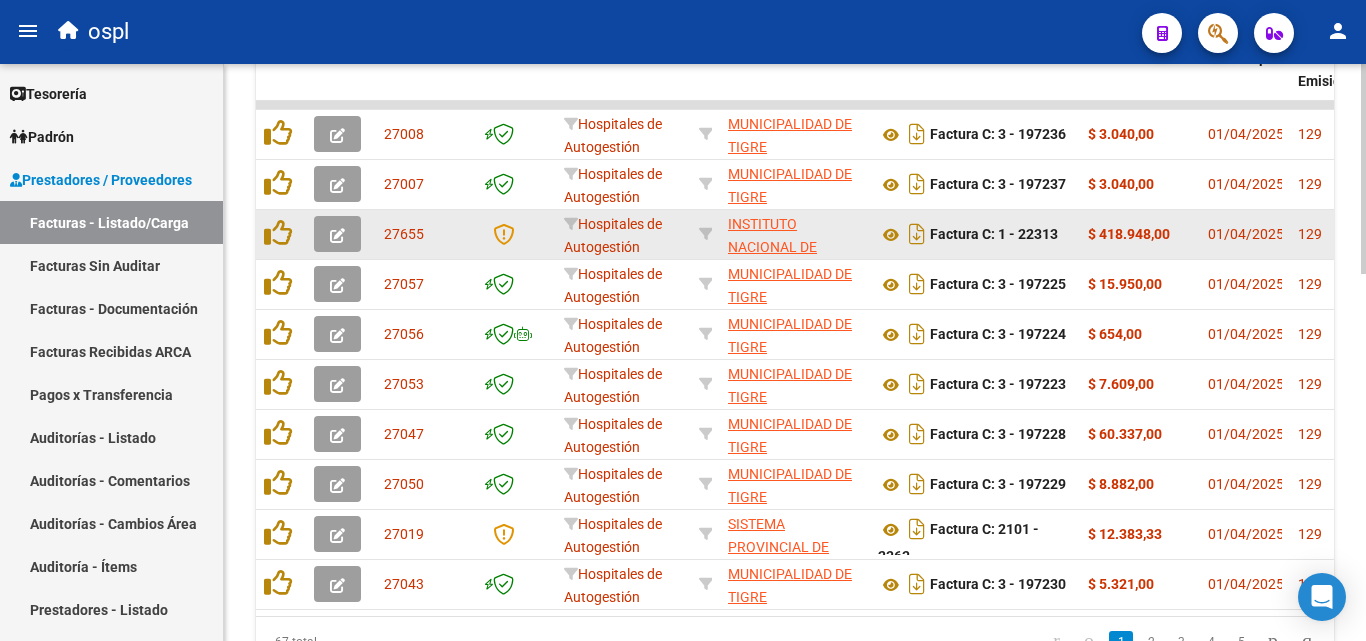 click 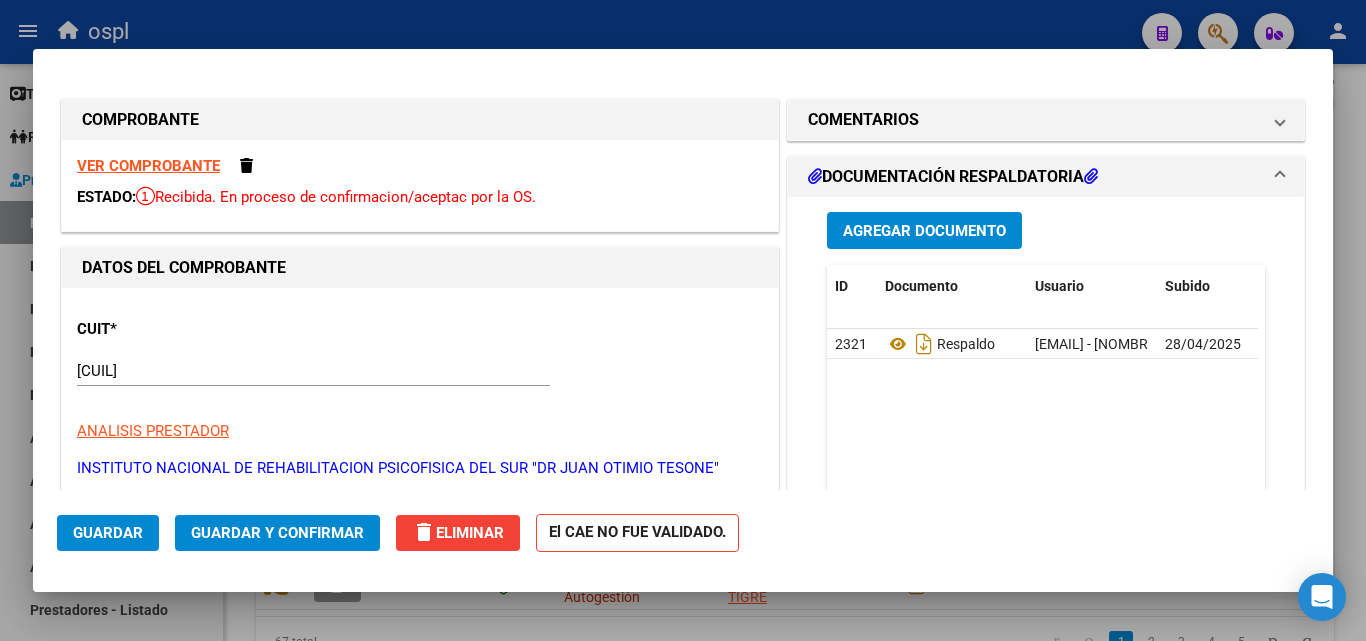 scroll, scrollTop: 200, scrollLeft: 0, axis: vertical 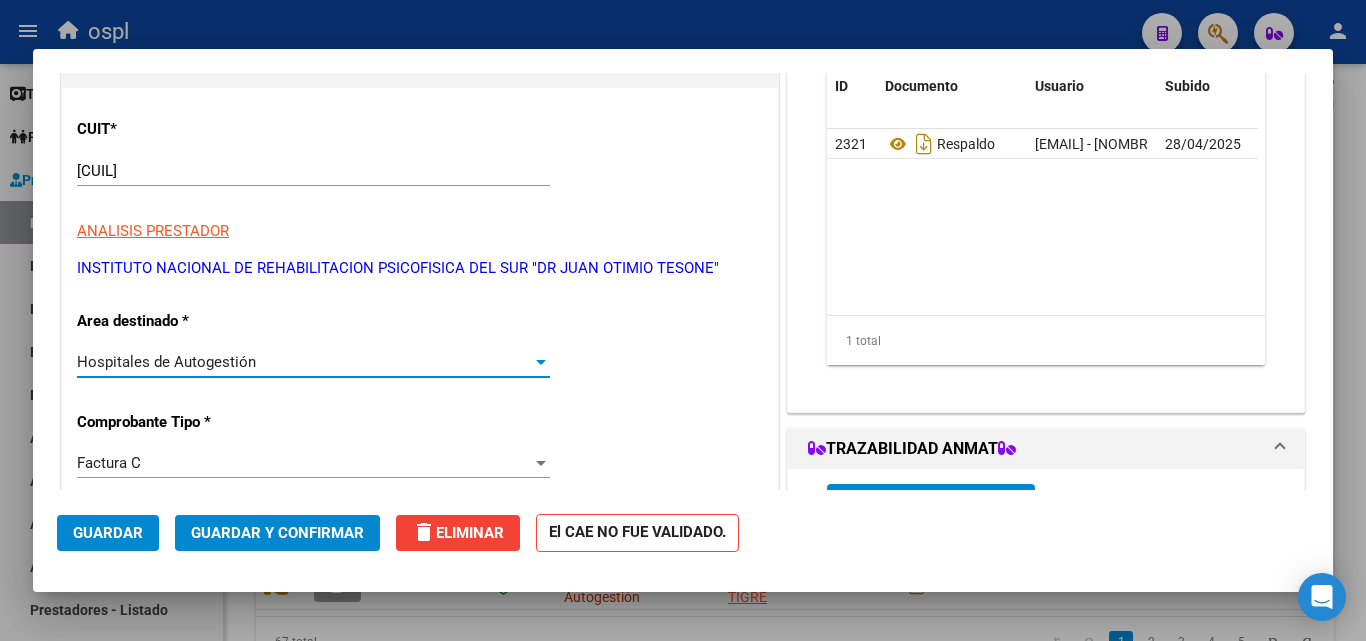 click at bounding box center [541, 362] 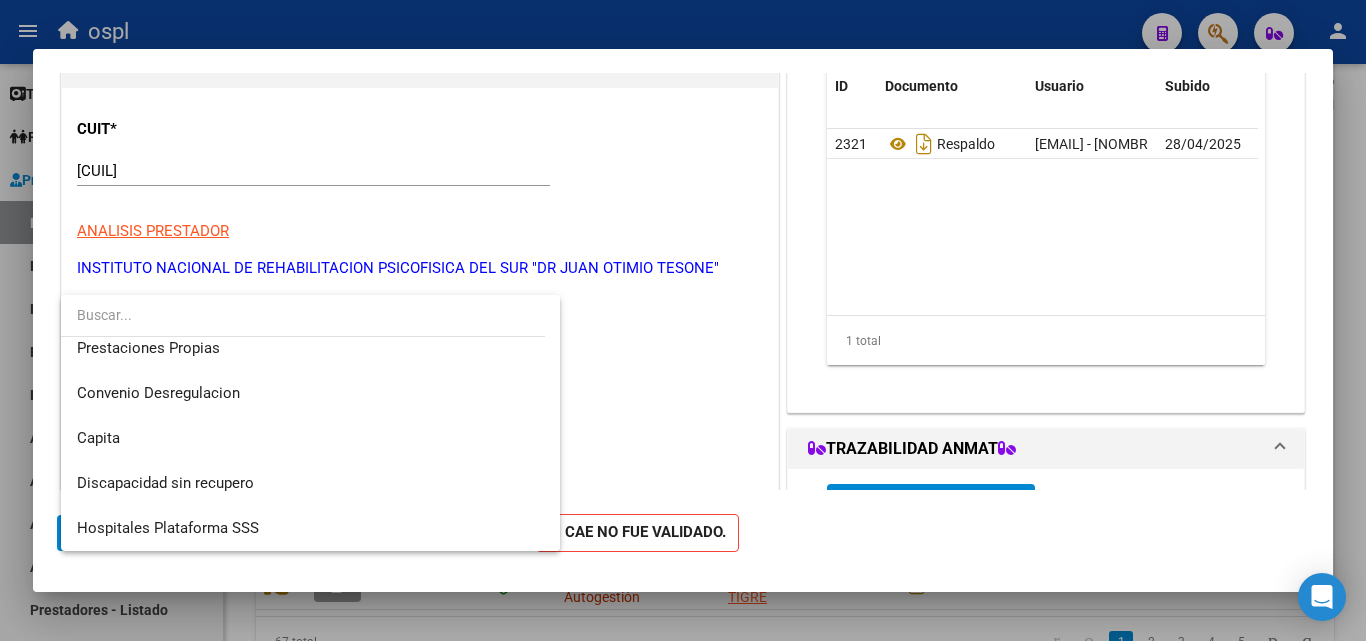 scroll, scrollTop: 239, scrollLeft: 0, axis: vertical 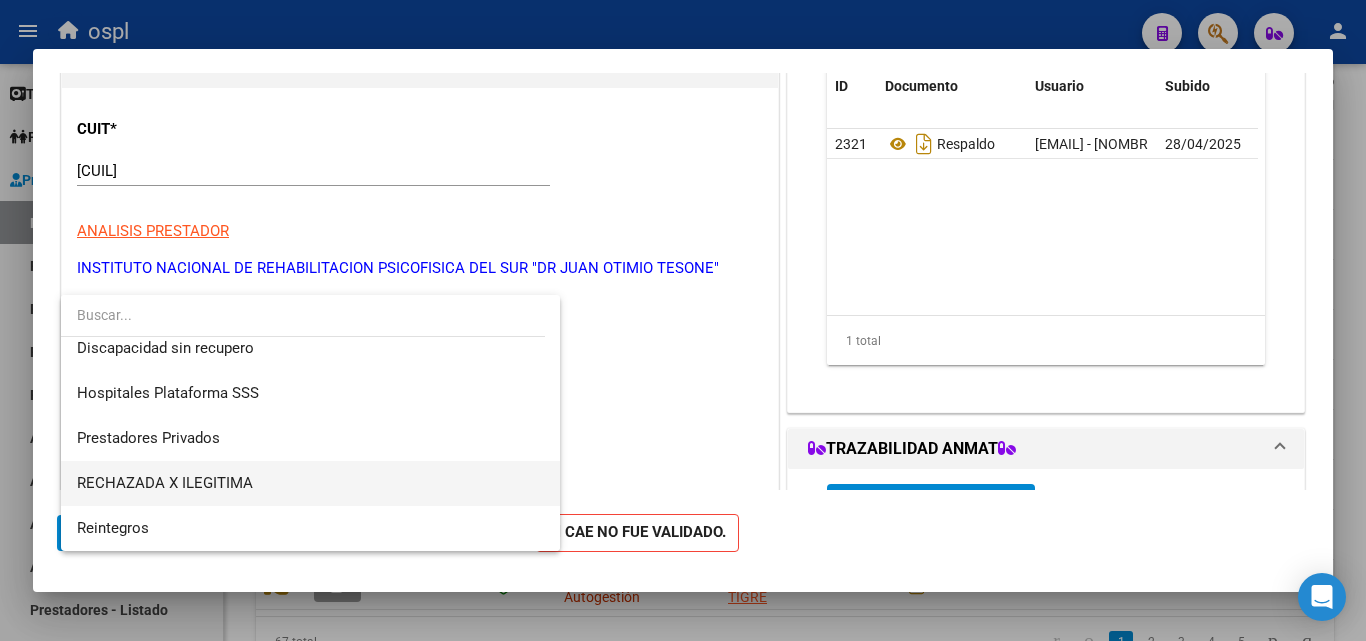 click on "RECHAZADA X ILEGITIMA" at bounding box center (310, 483) 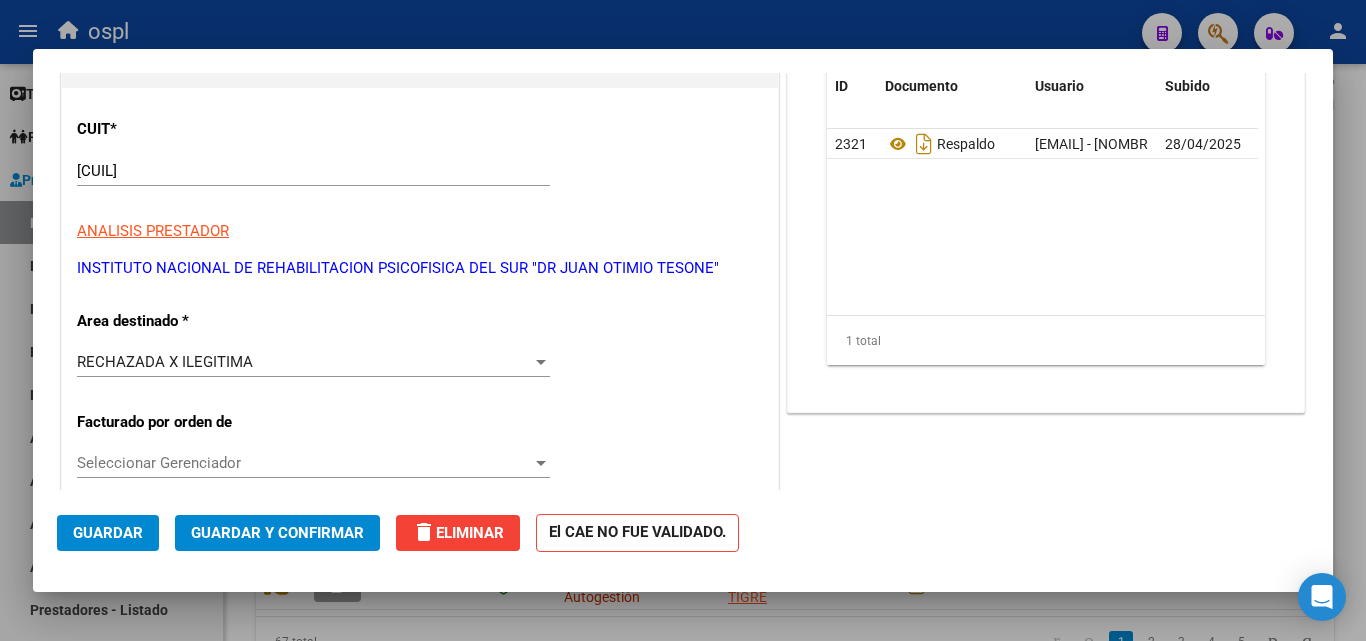 click on "Guardar Guardar y Confirmar delete  Eliminar
El CAE NO FUE VALIDADO." 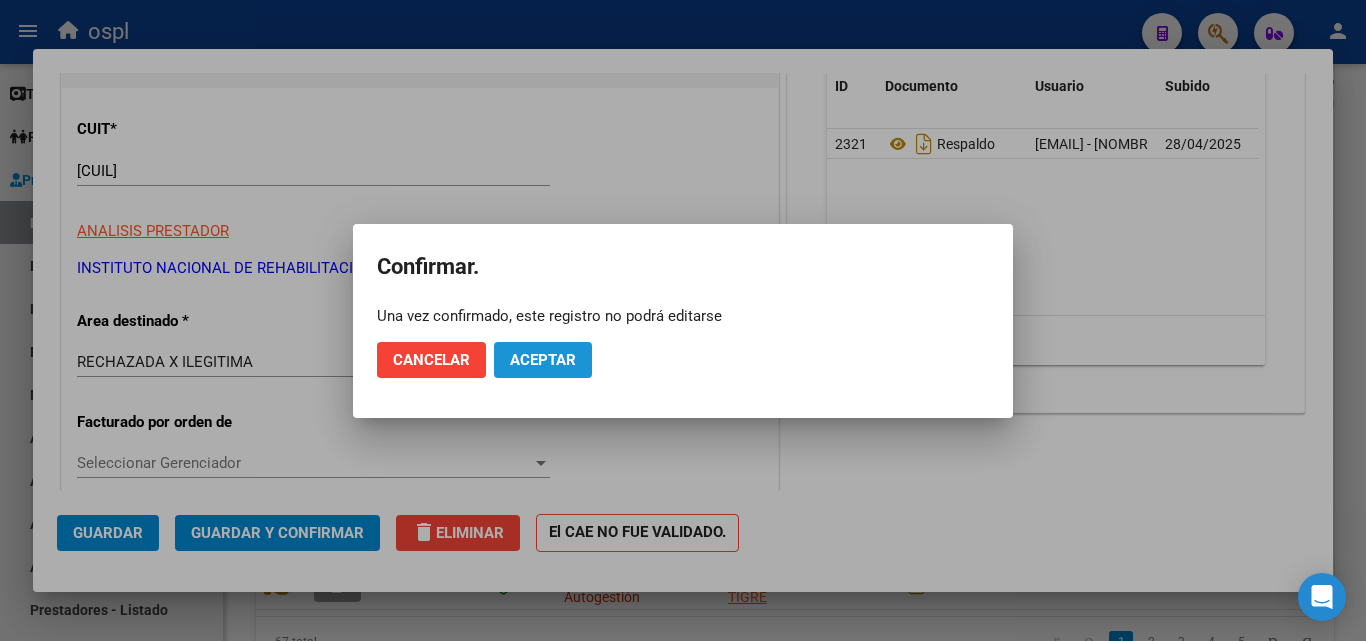 click on "Aceptar" 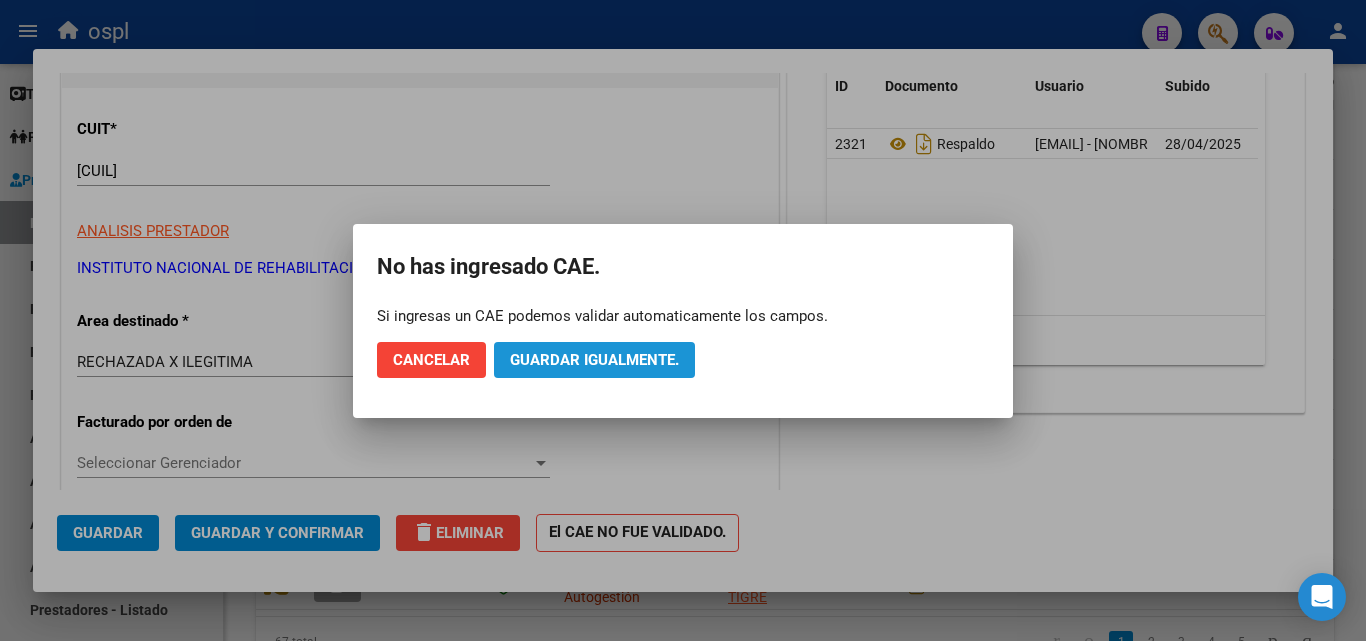 click on "Guardar igualmente." 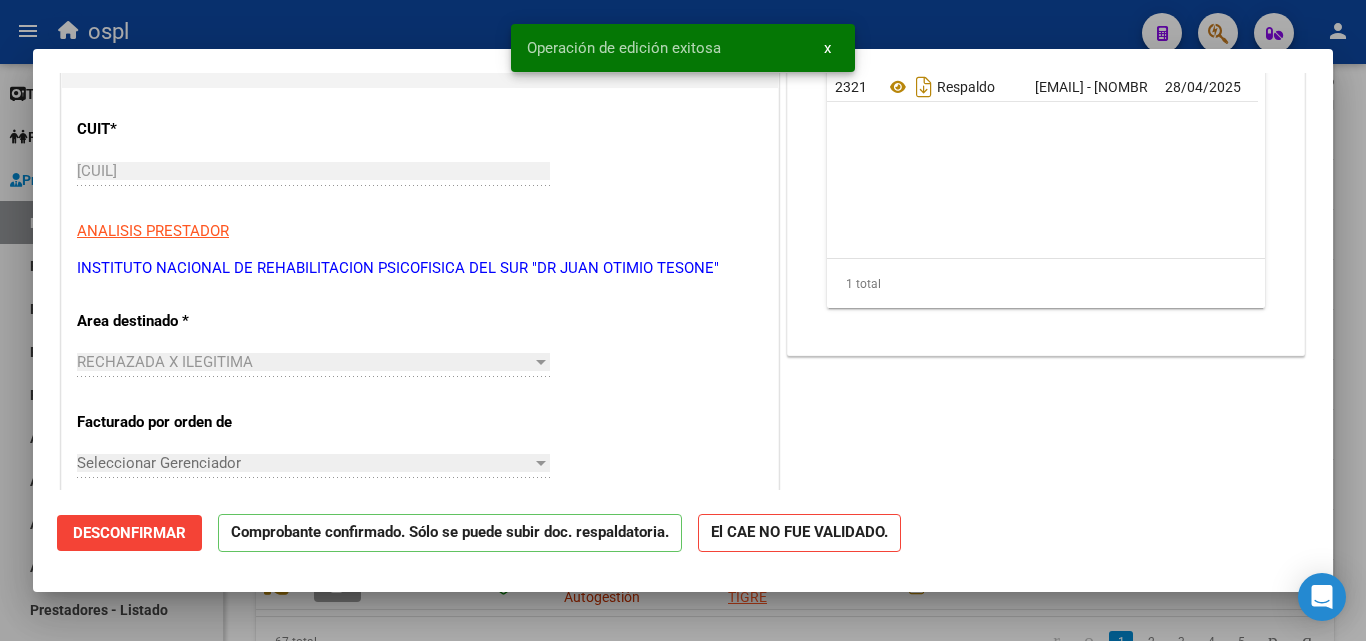 click at bounding box center [683, 320] 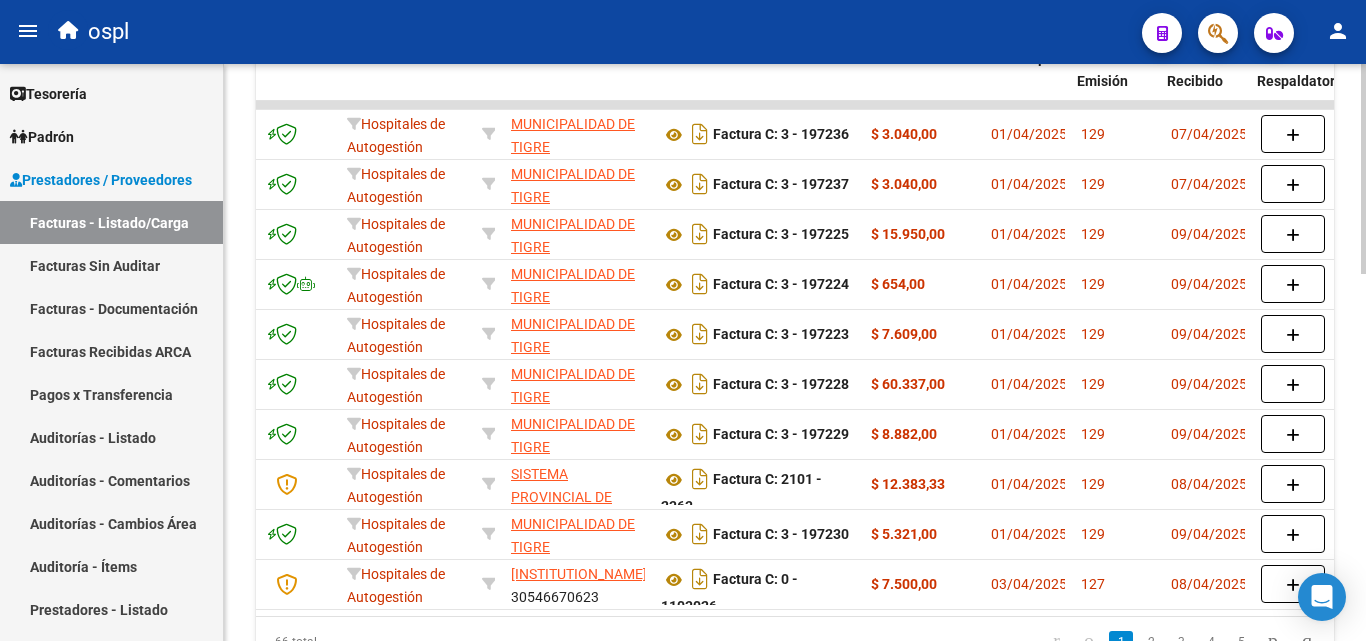 scroll, scrollTop: 0, scrollLeft: 288, axis: horizontal 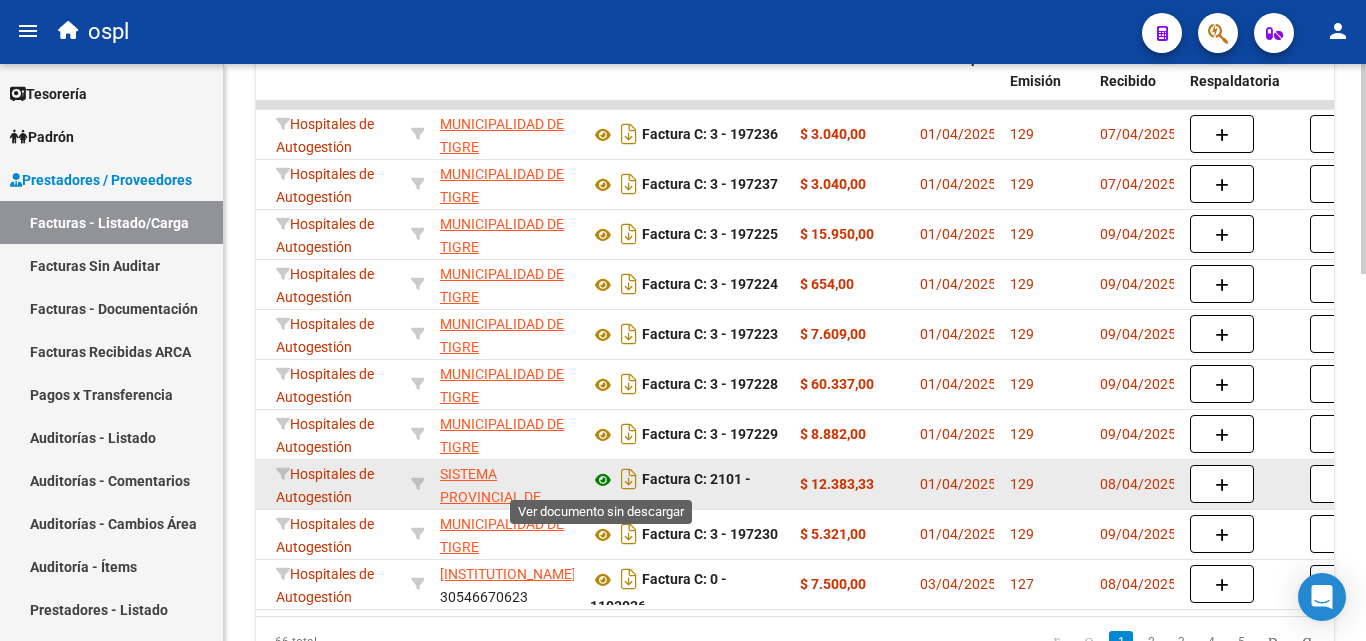 click 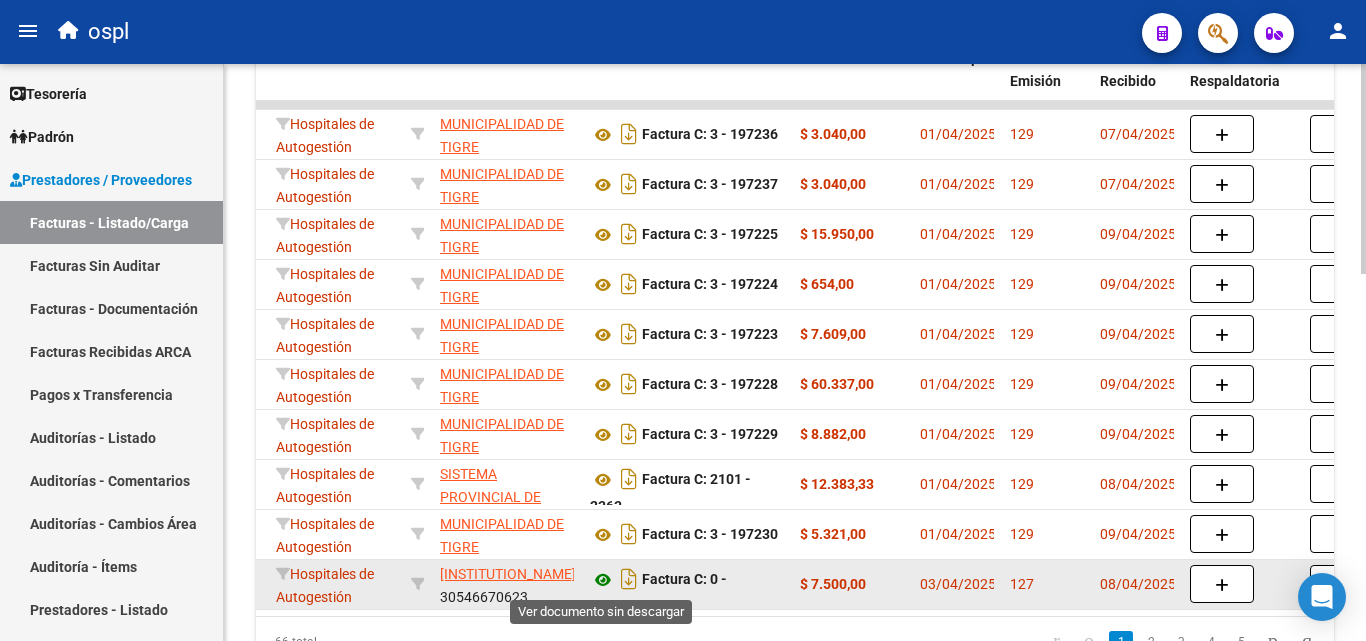 click 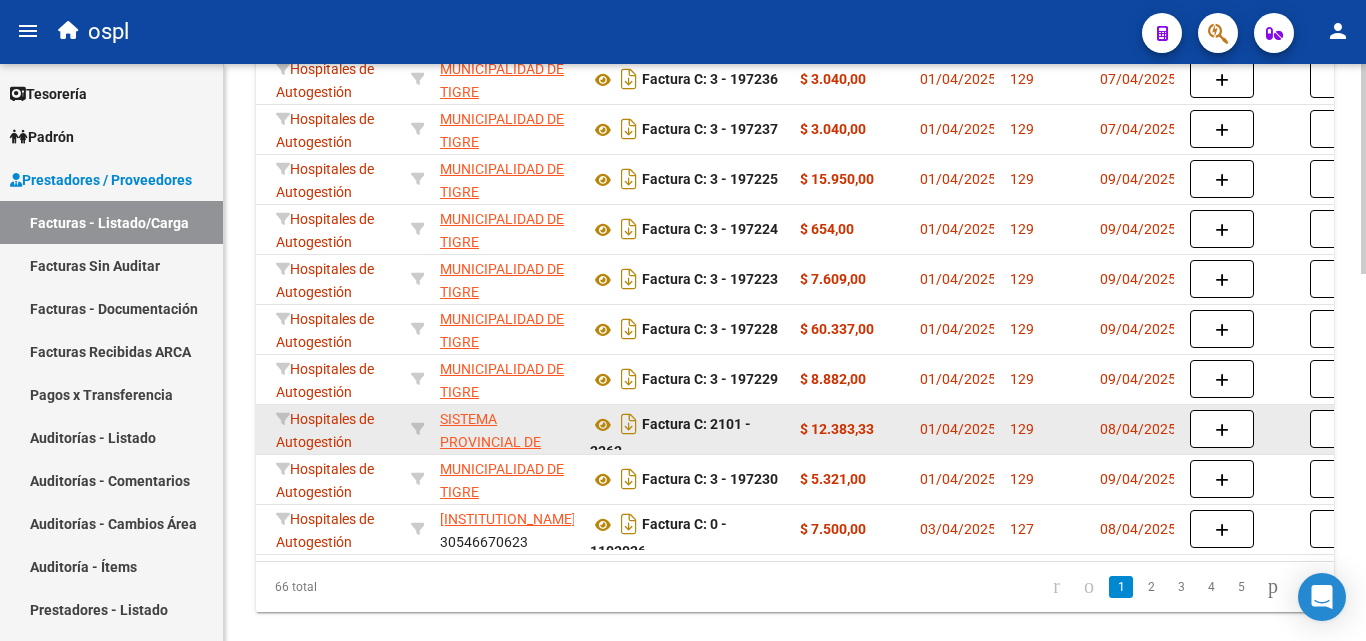 scroll, scrollTop: 1000, scrollLeft: 0, axis: vertical 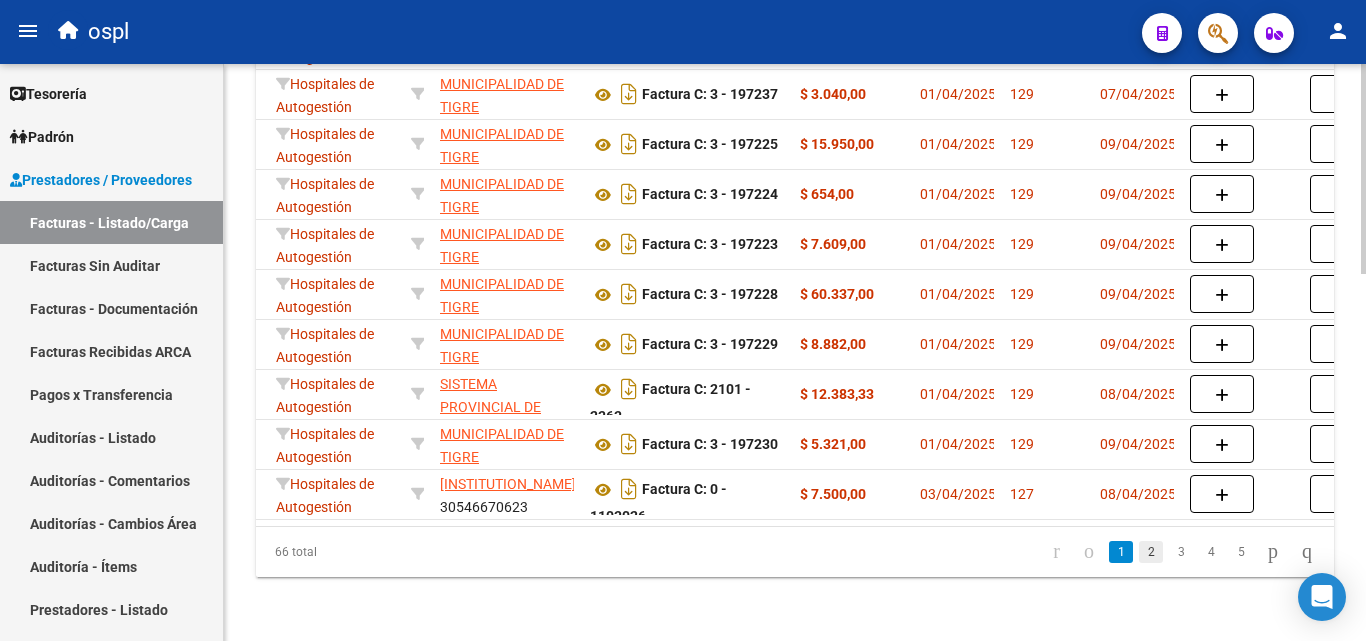 click on "2" 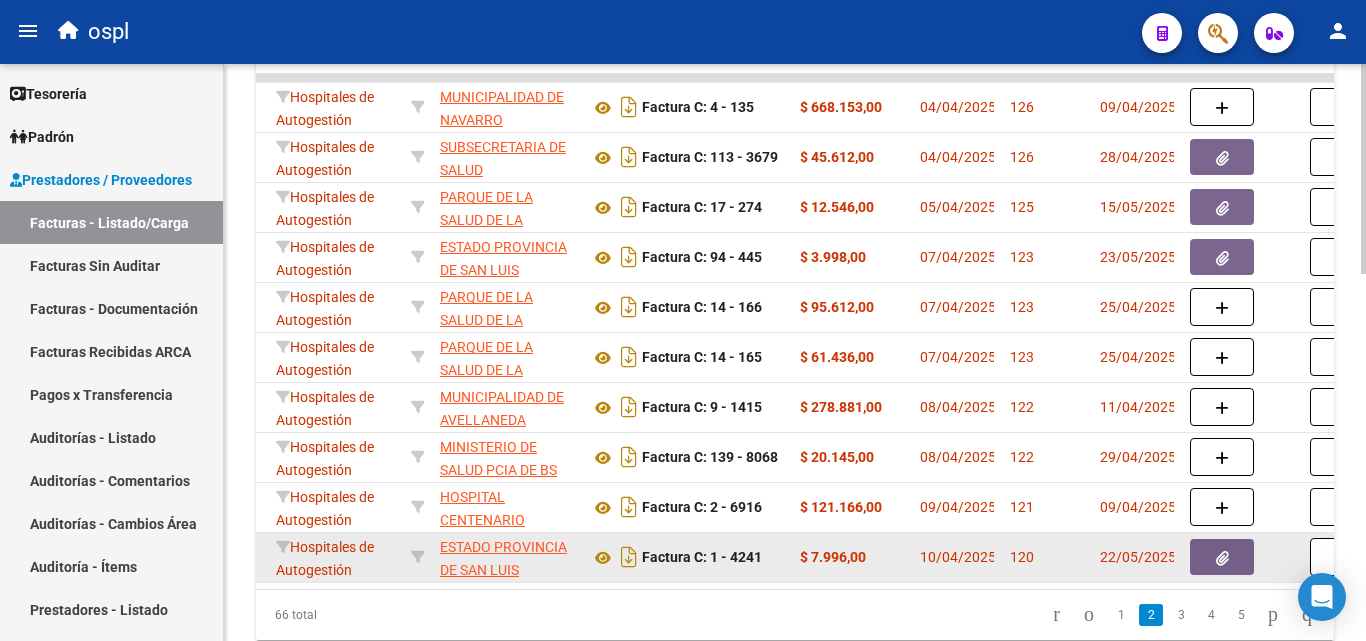 scroll, scrollTop: 900, scrollLeft: 0, axis: vertical 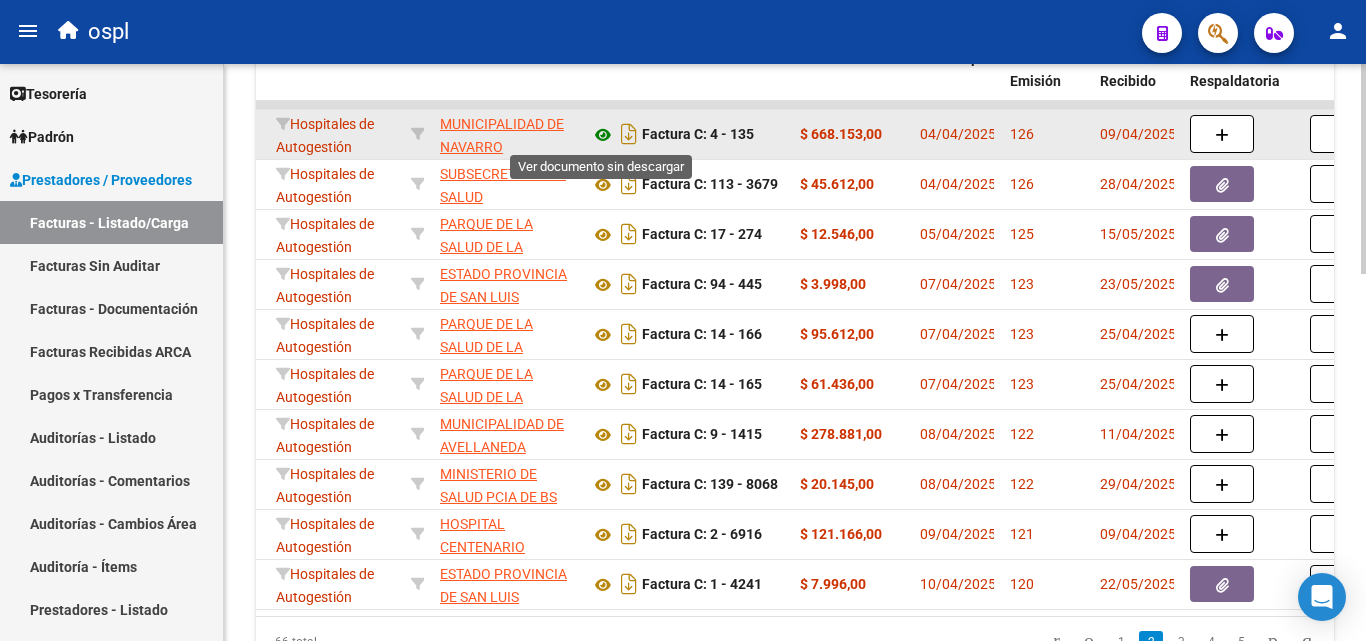 click 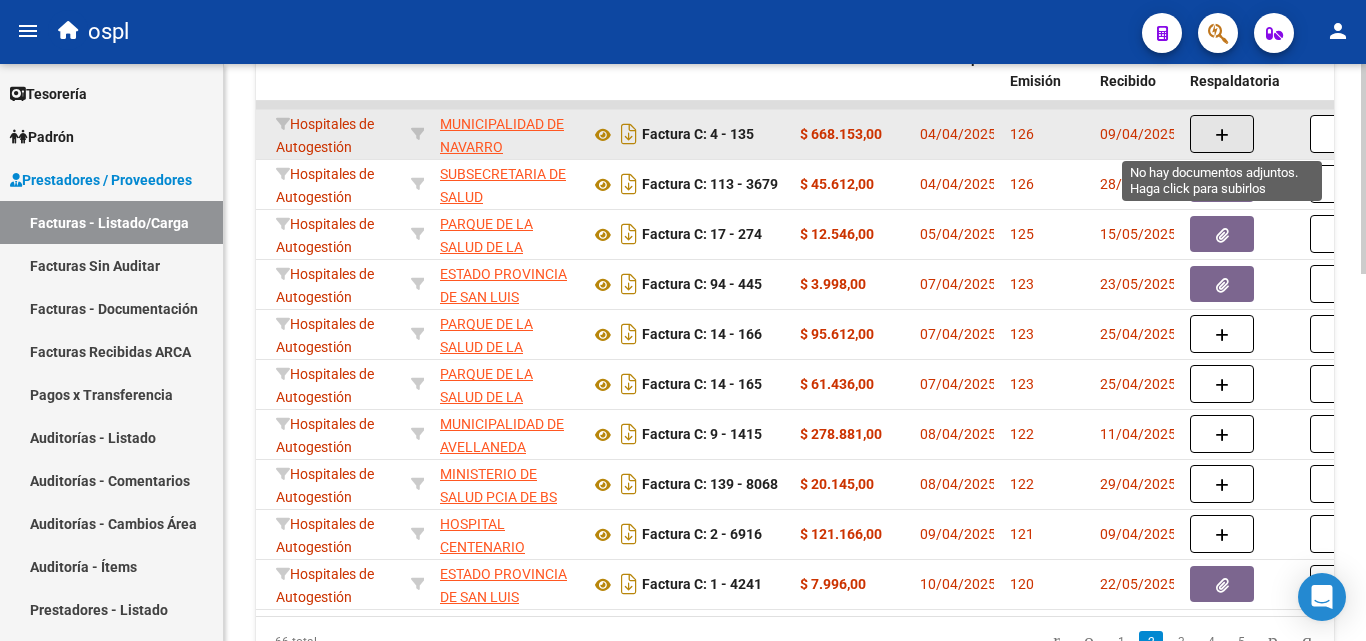 click 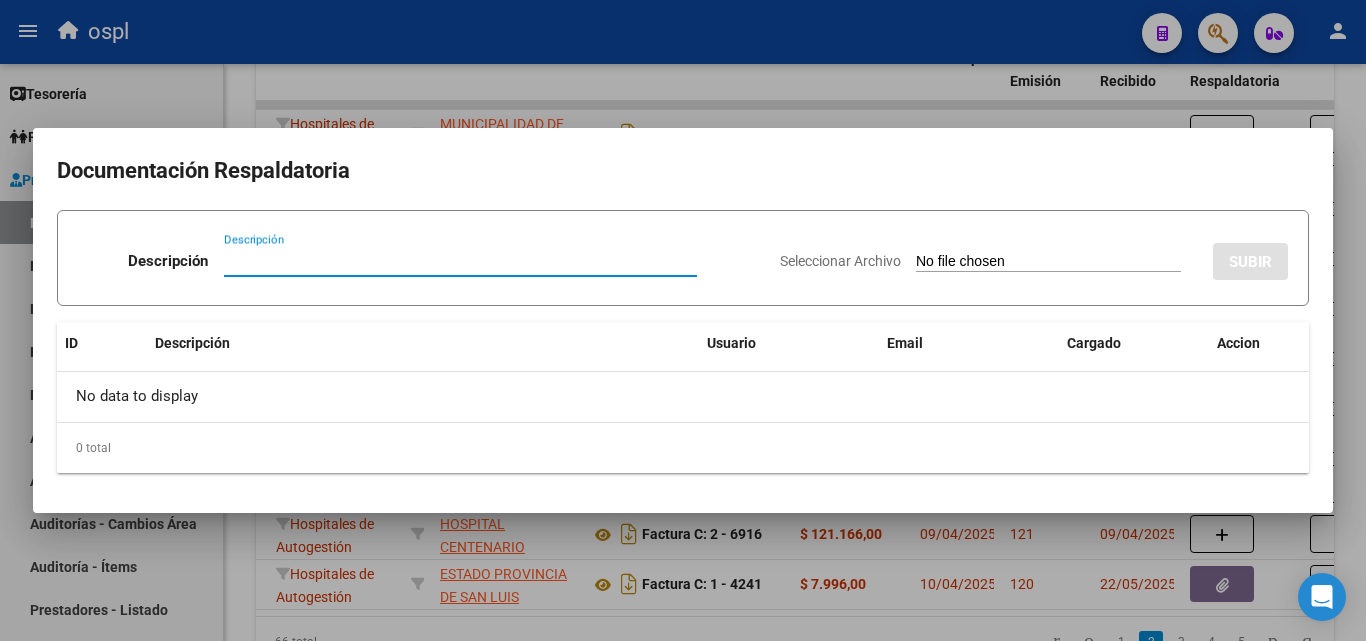 click at bounding box center [683, 320] 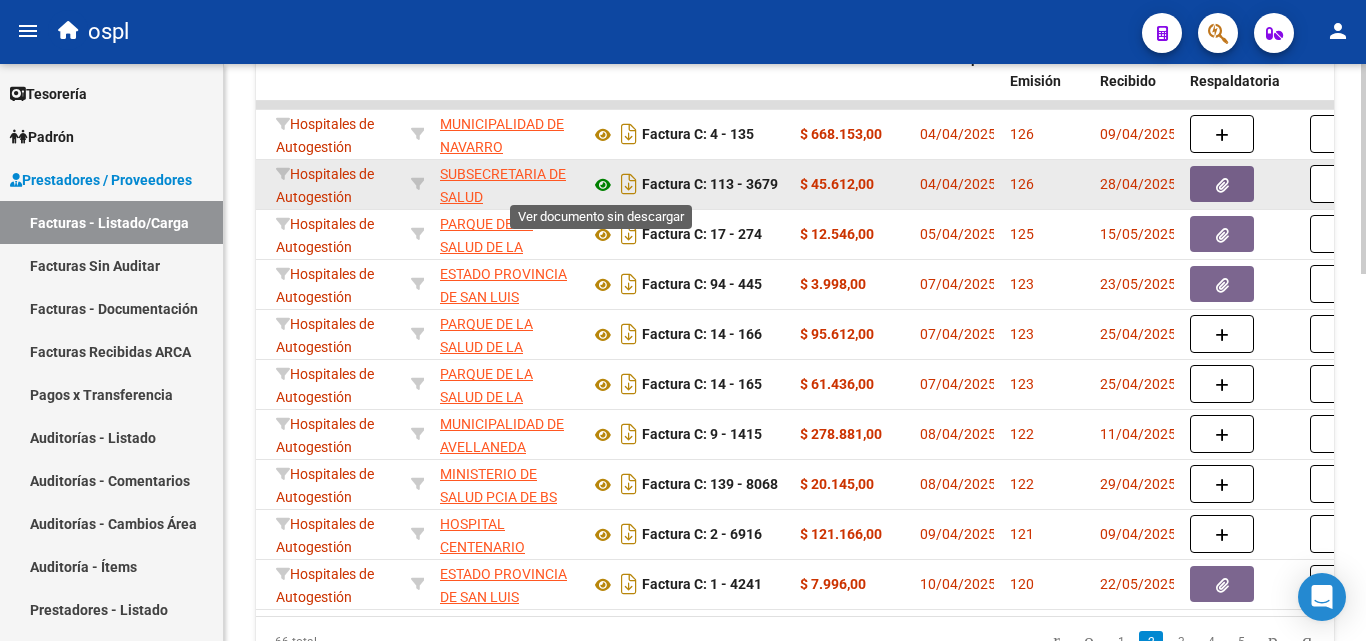 click 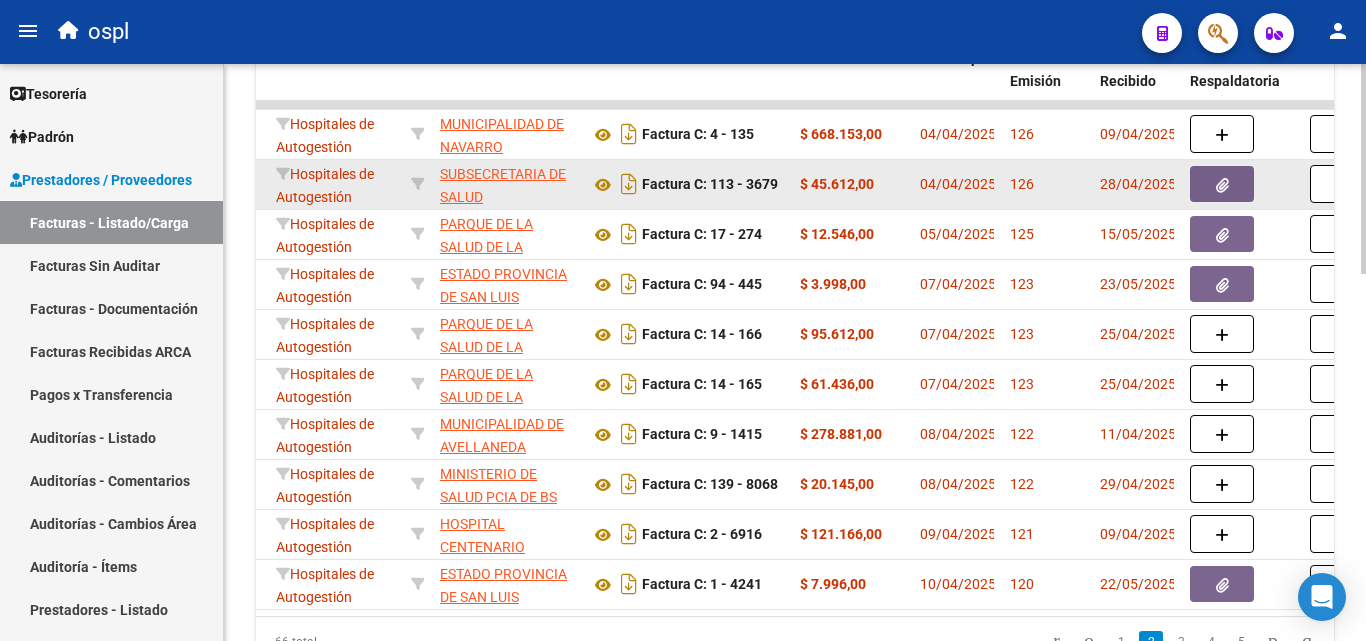 click 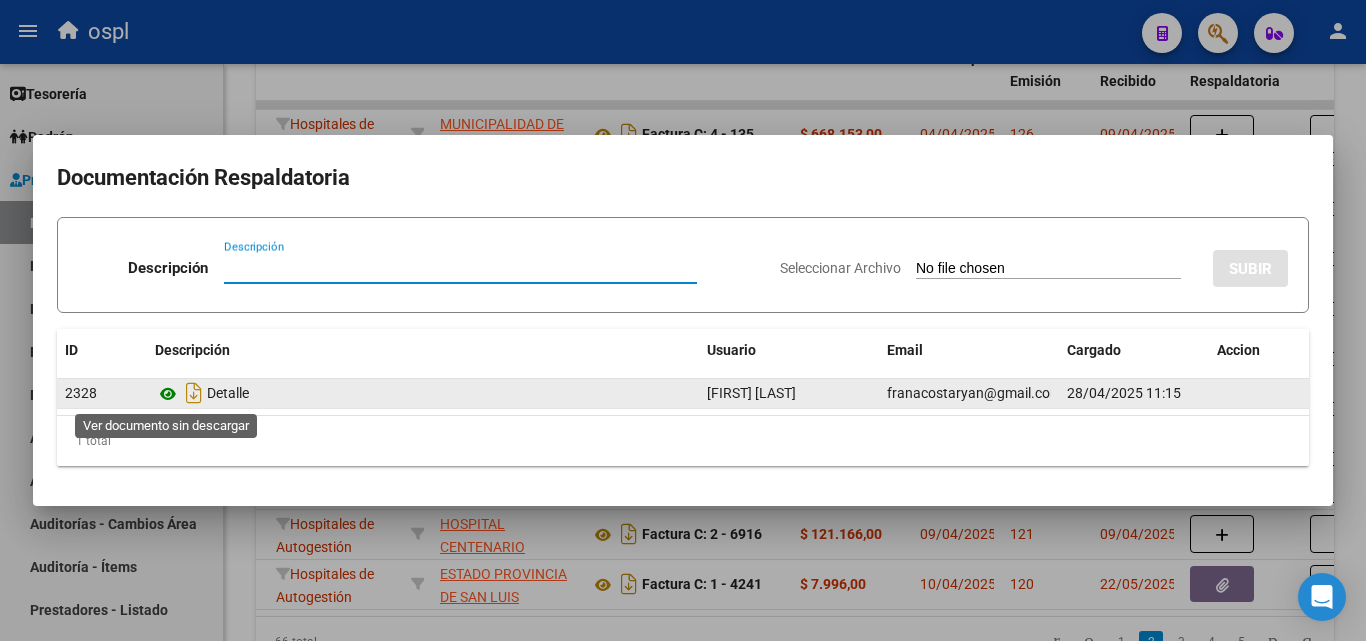 click 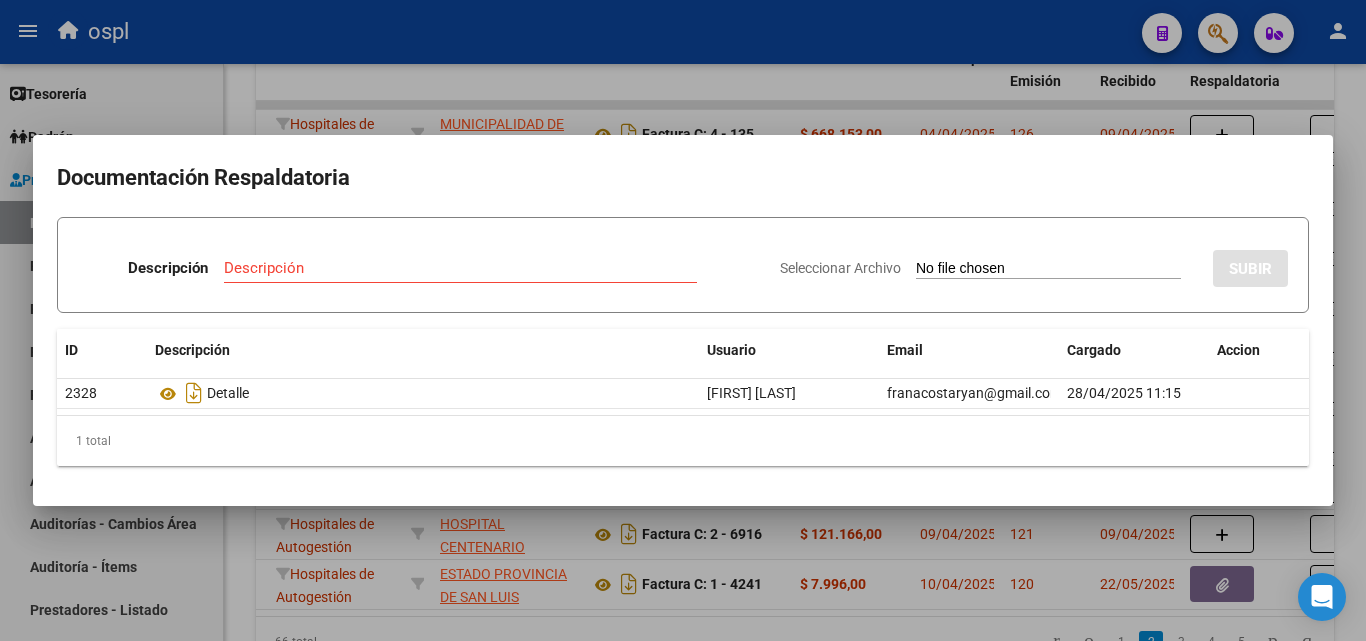 click at bounding box center (683, 320) 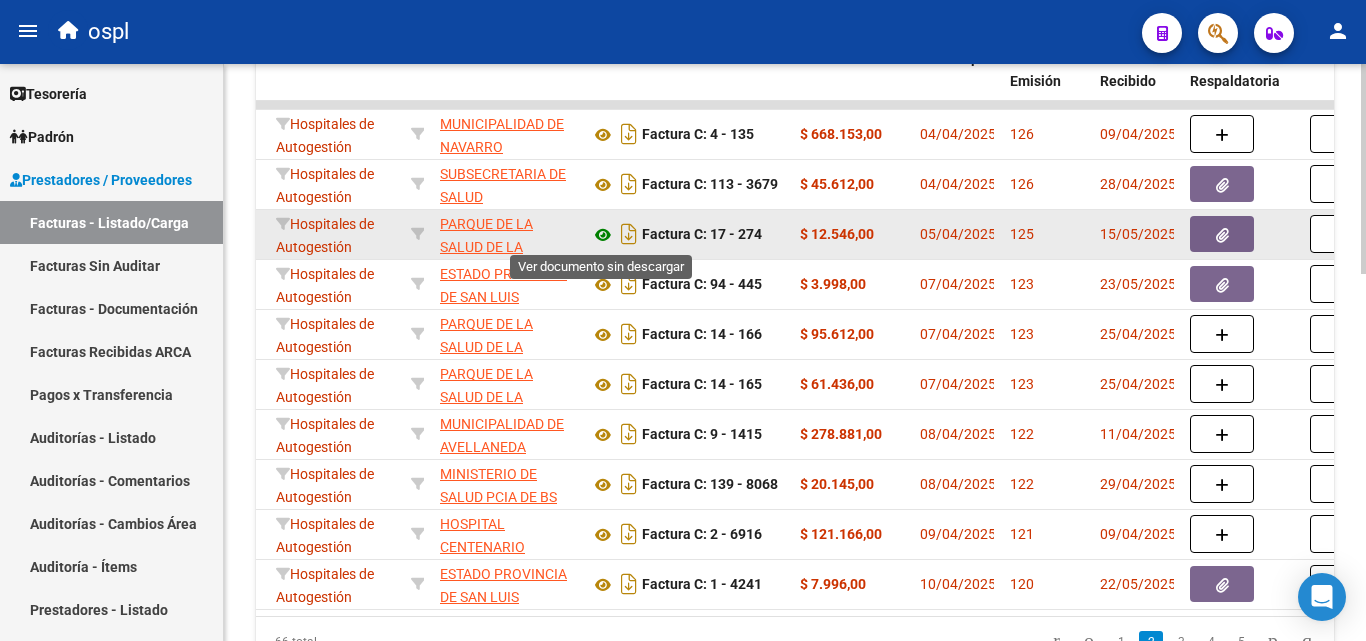 click 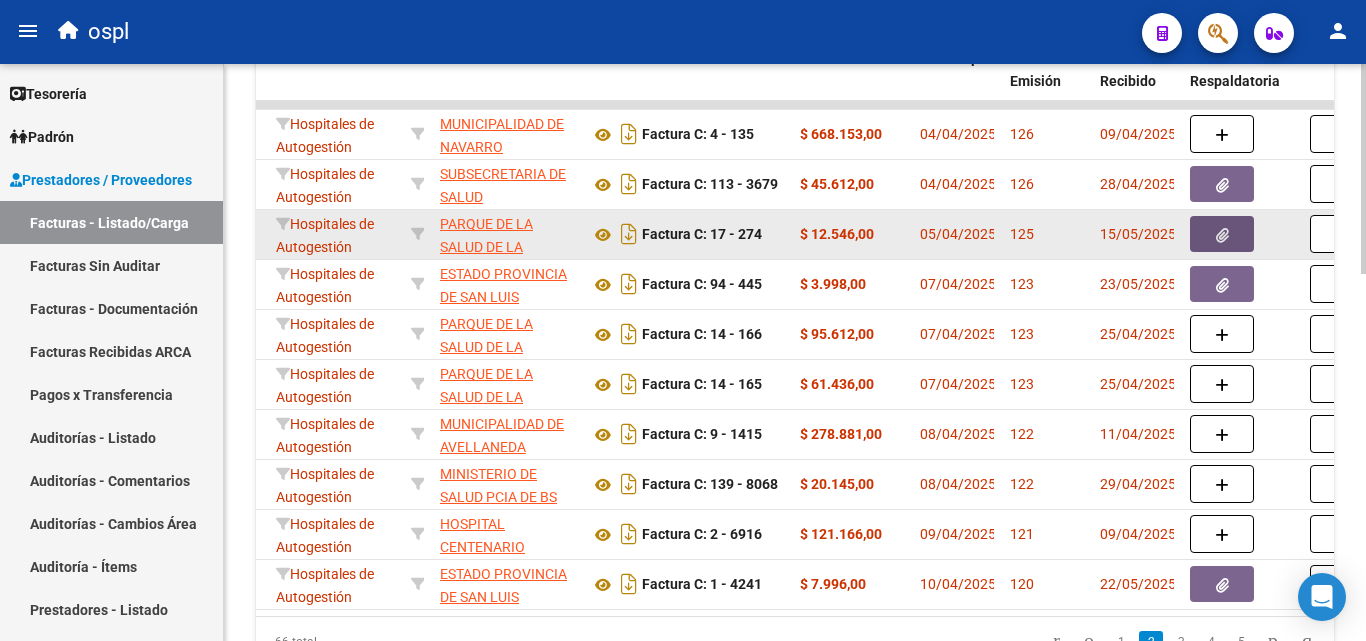 click 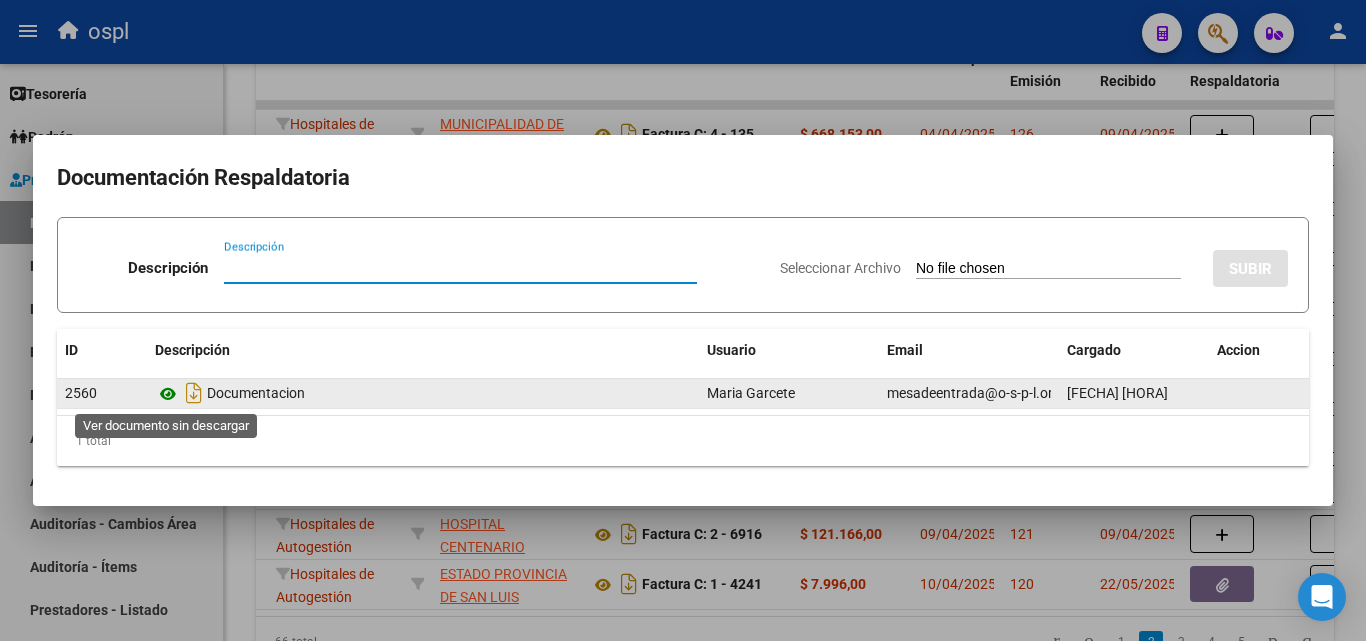 click 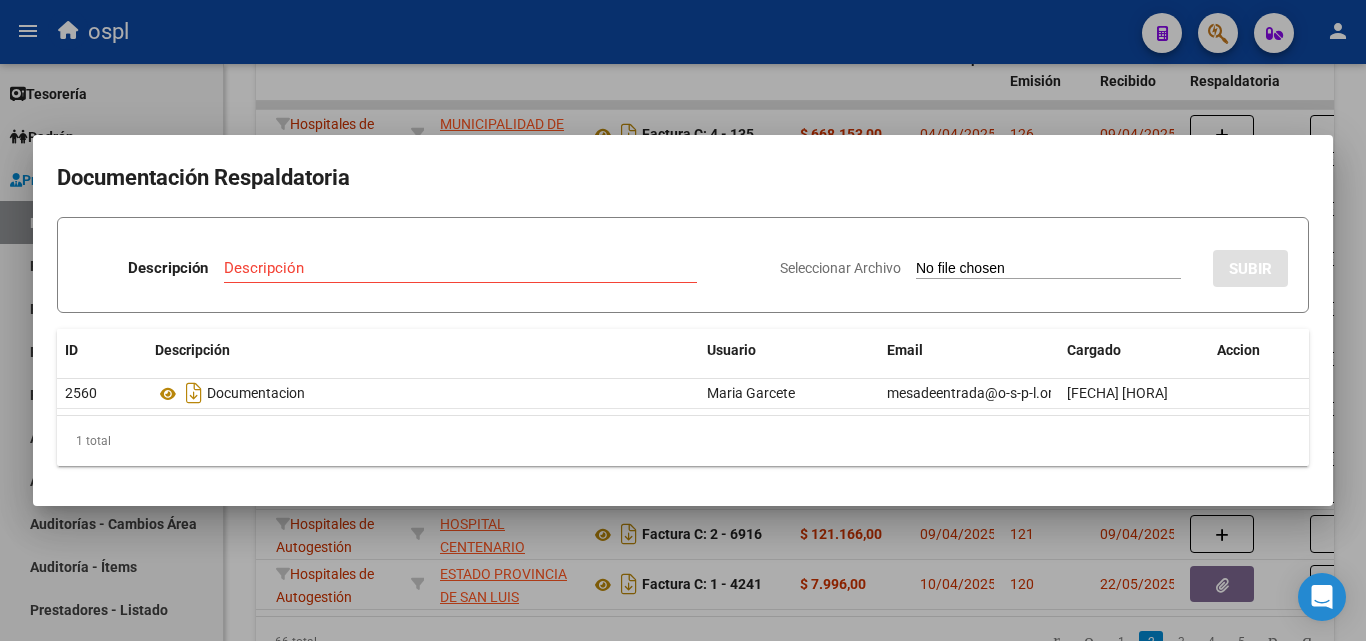 click at bounding box center [683, 320] 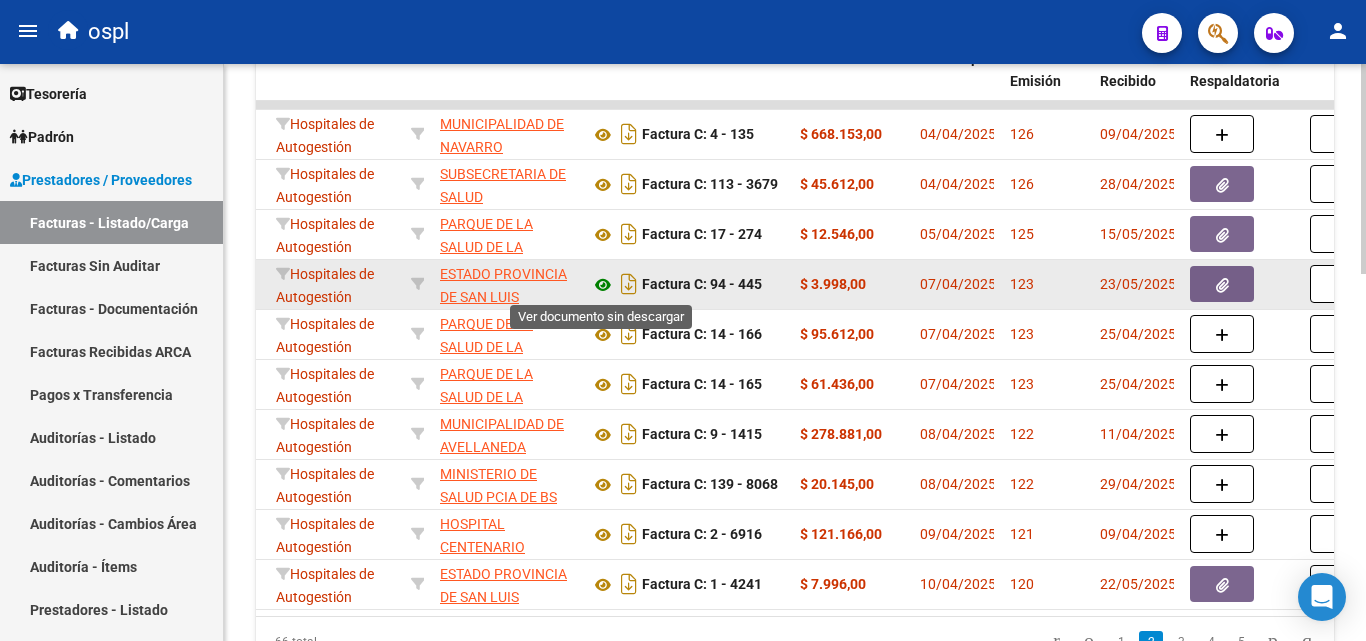 click 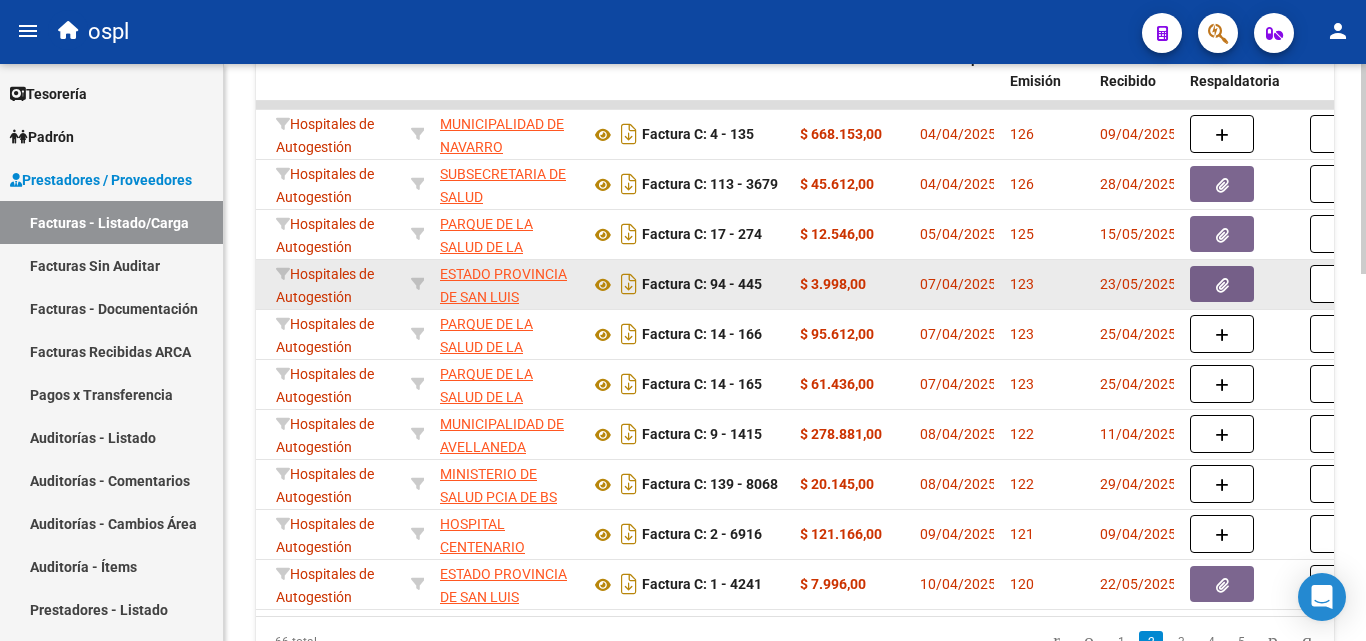 click 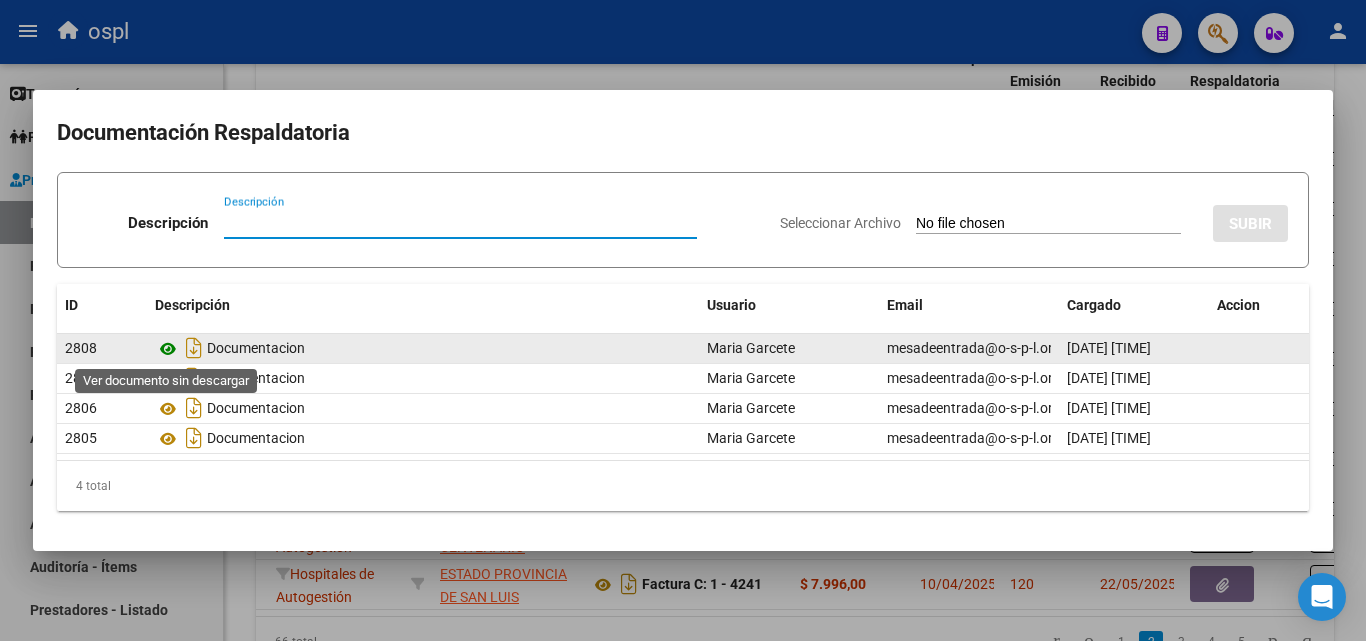 click 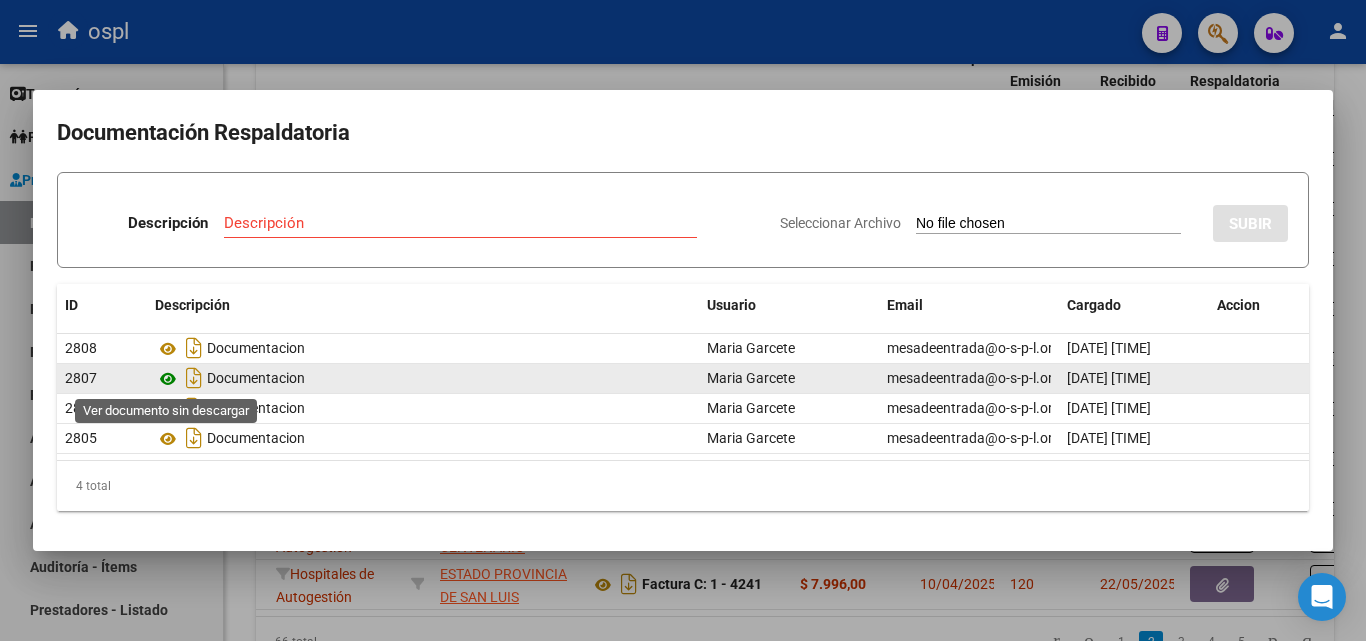 click 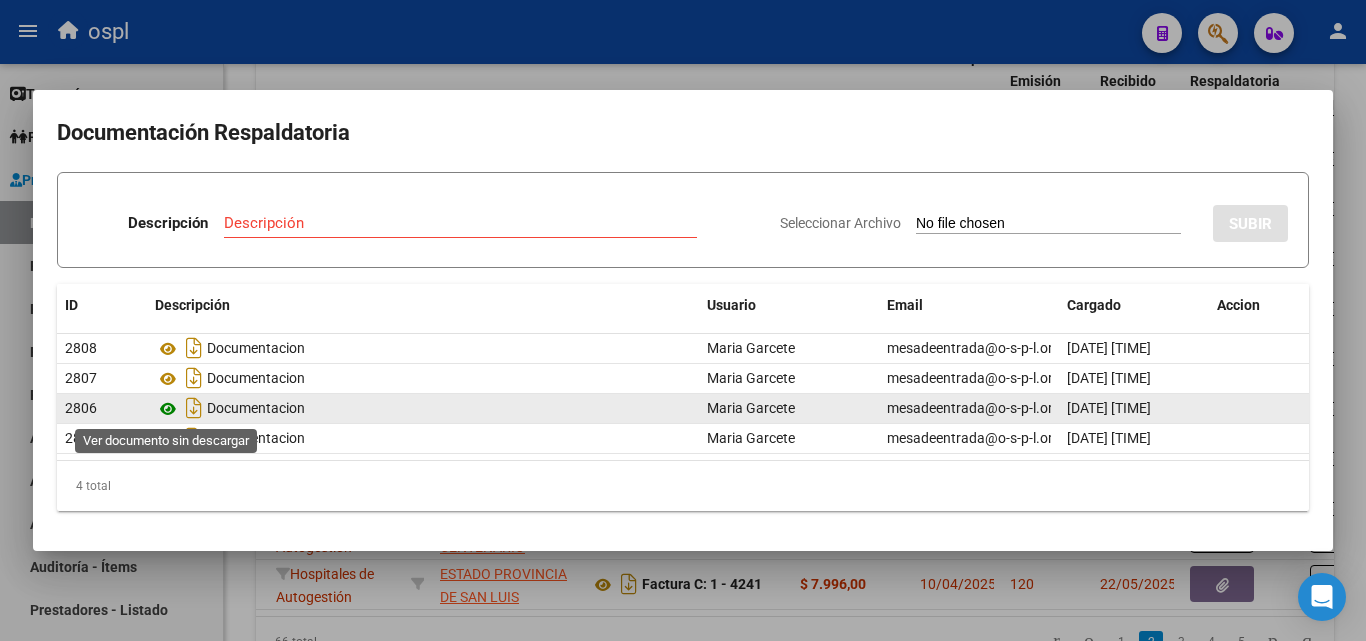 click 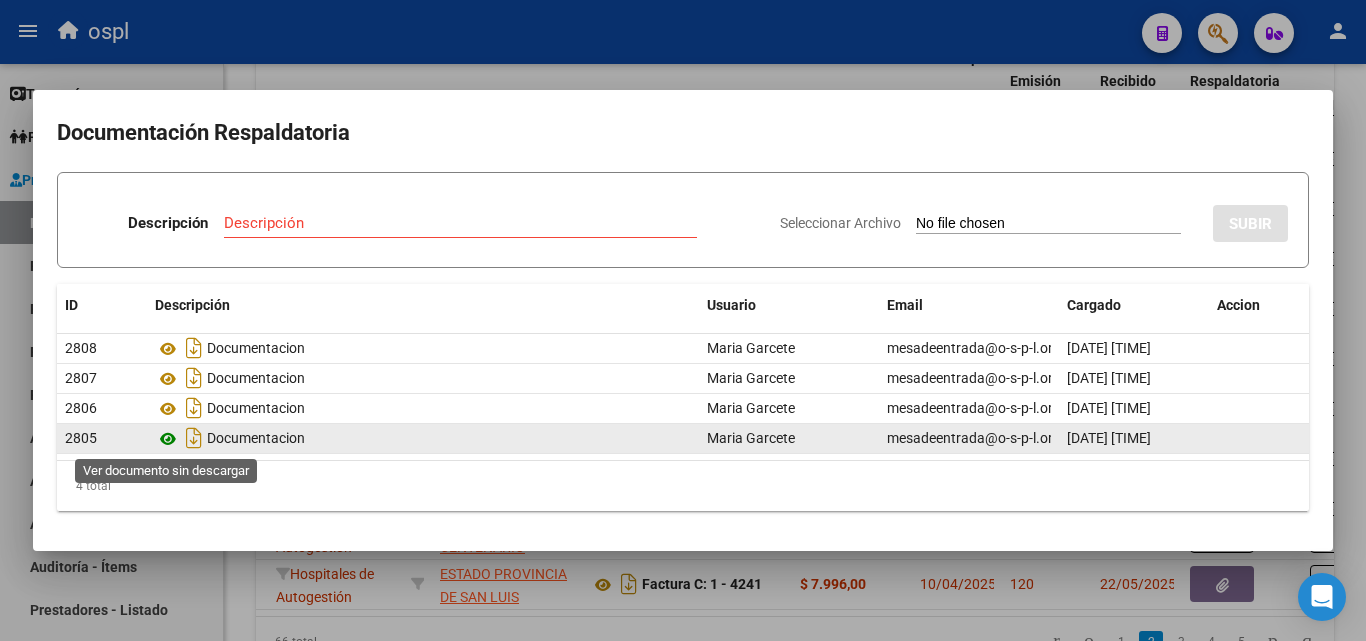 click 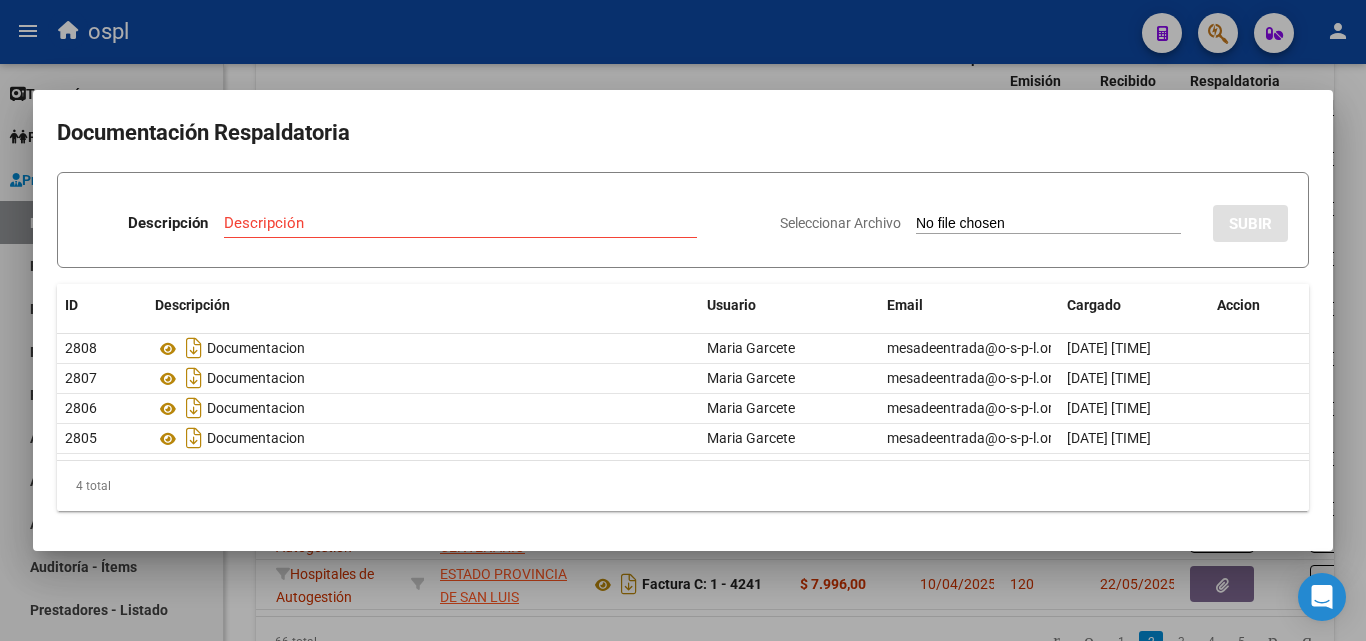 click at bounding box center (683, 320) 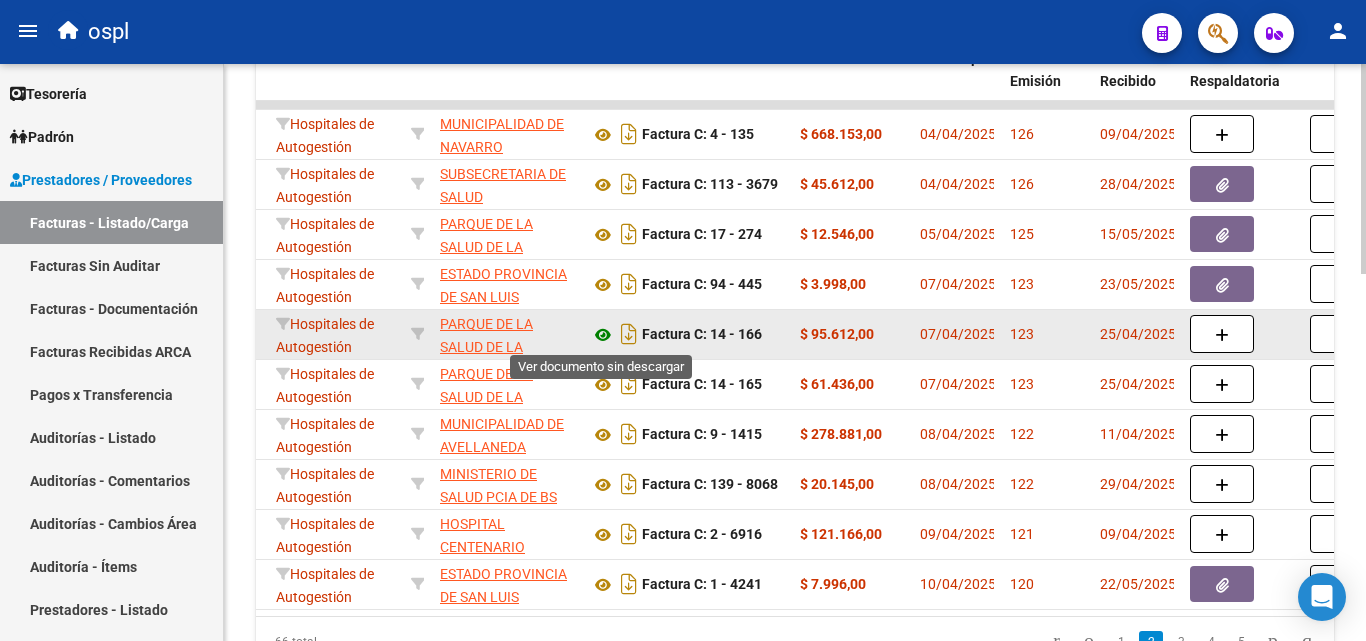 click 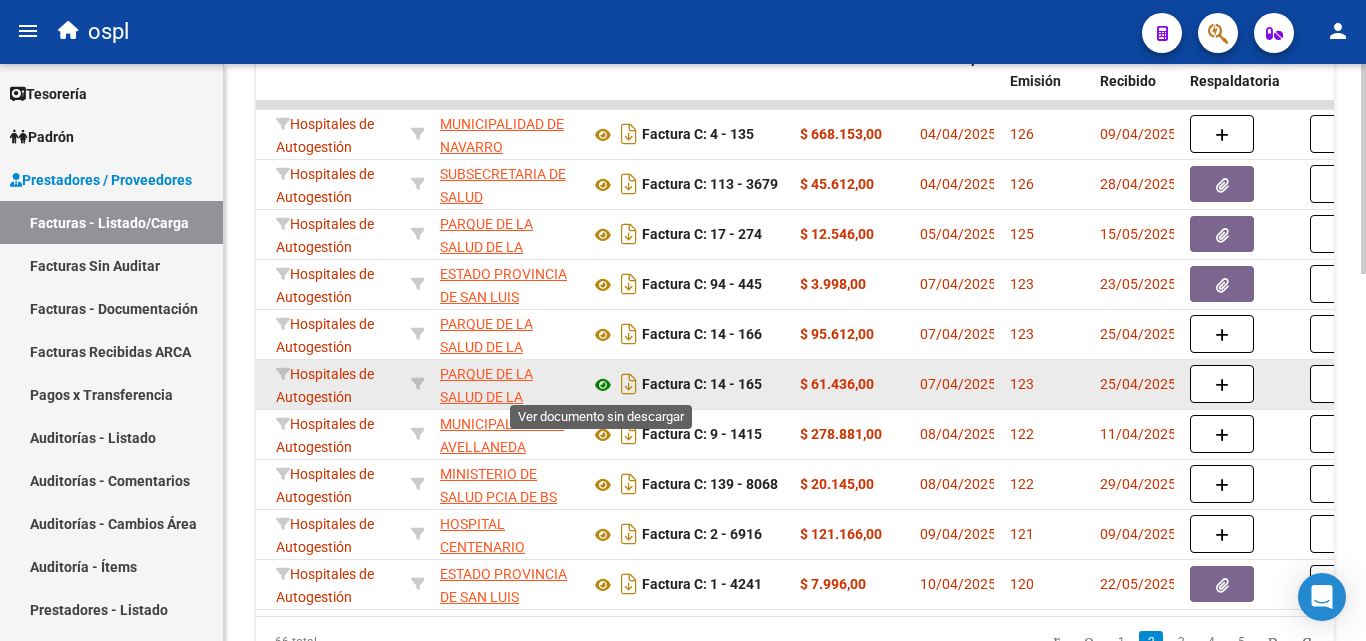 click 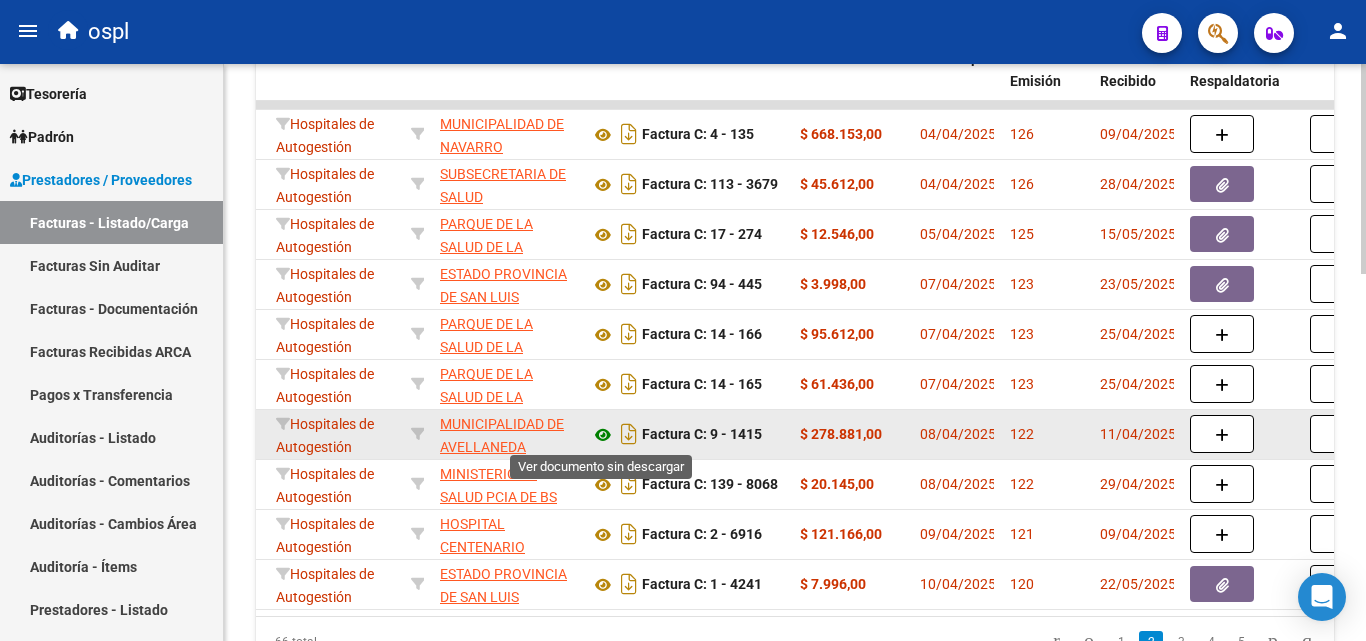 click 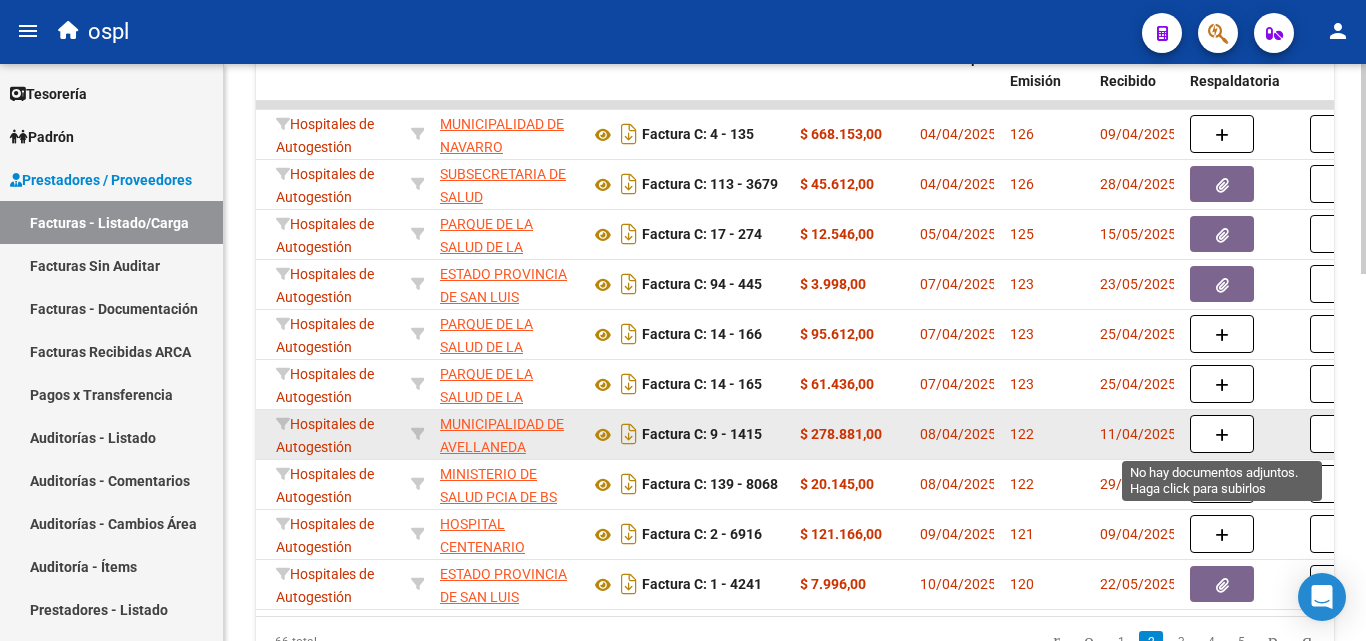 click 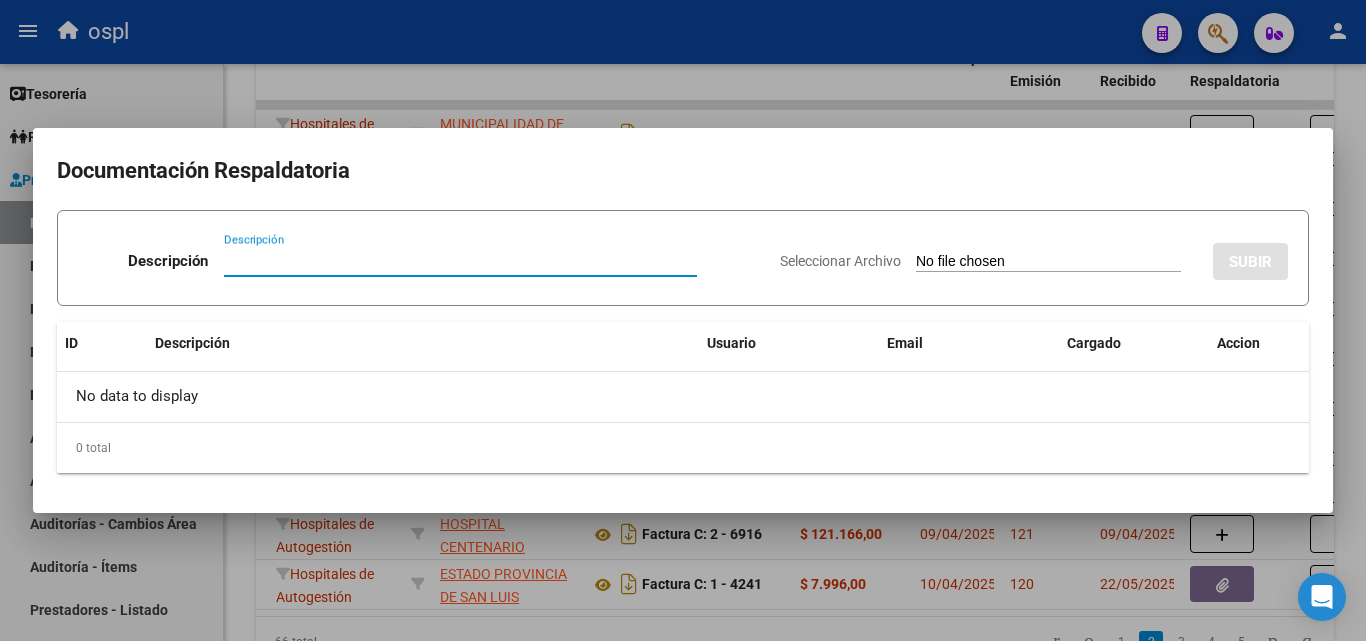 click at bounding box center [683, 320] 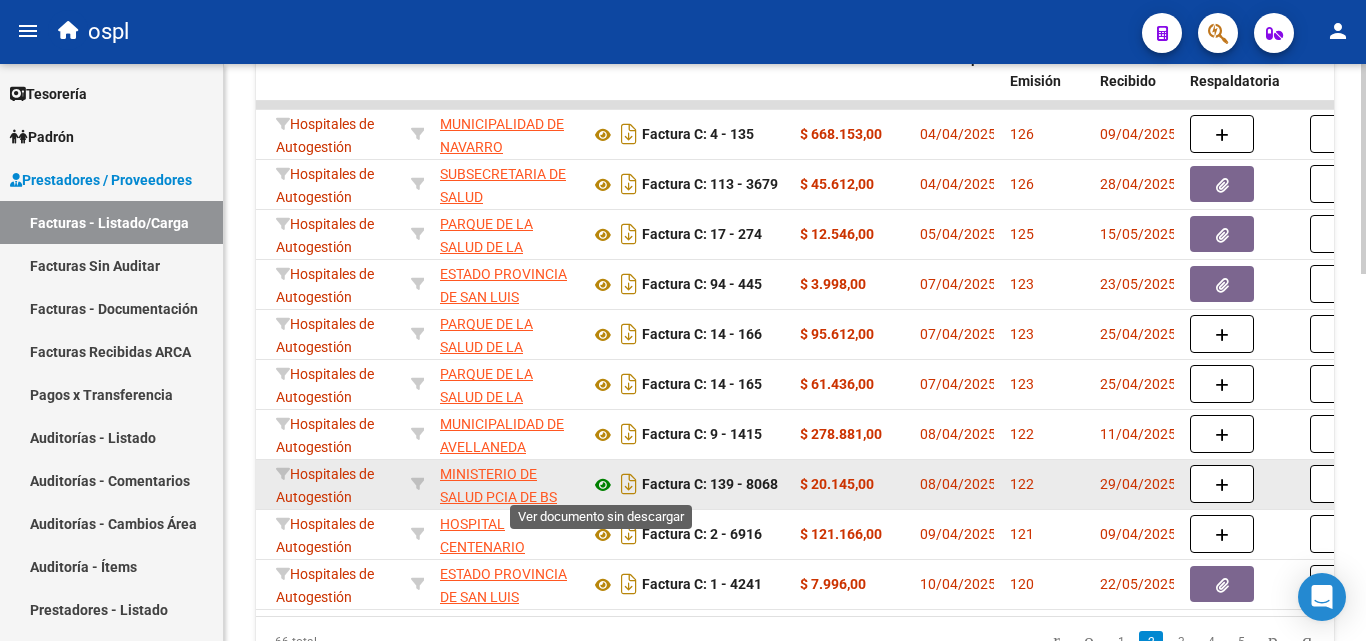 click 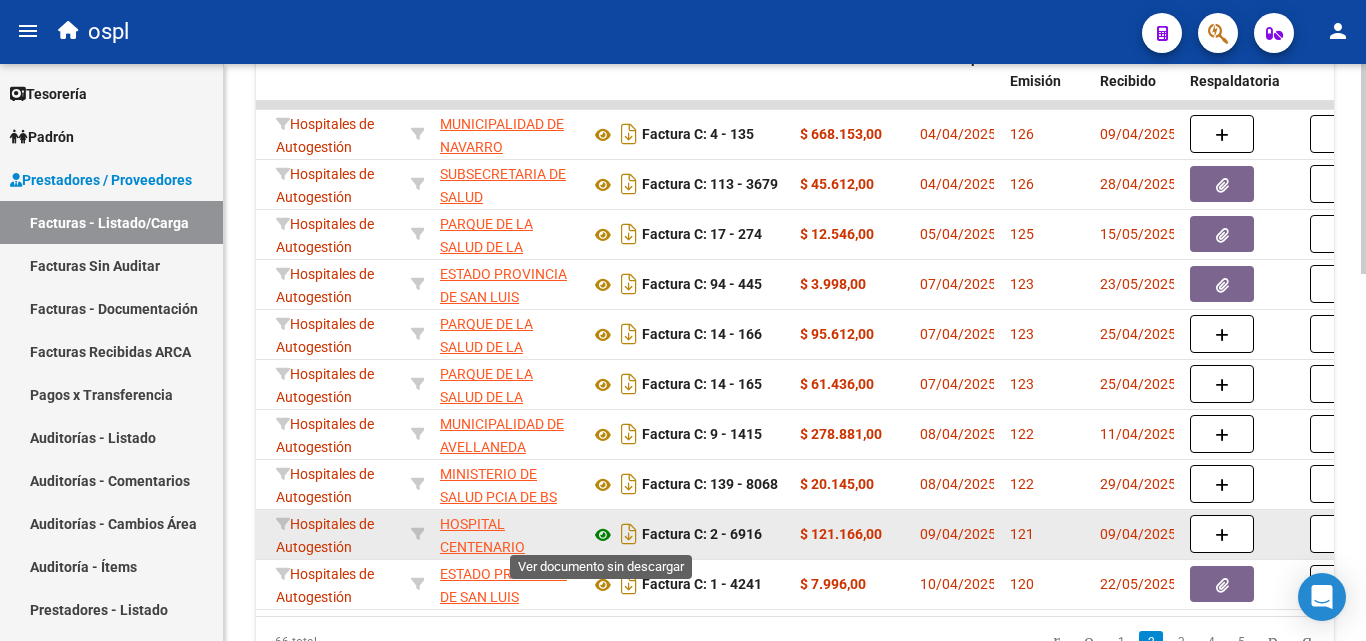 click 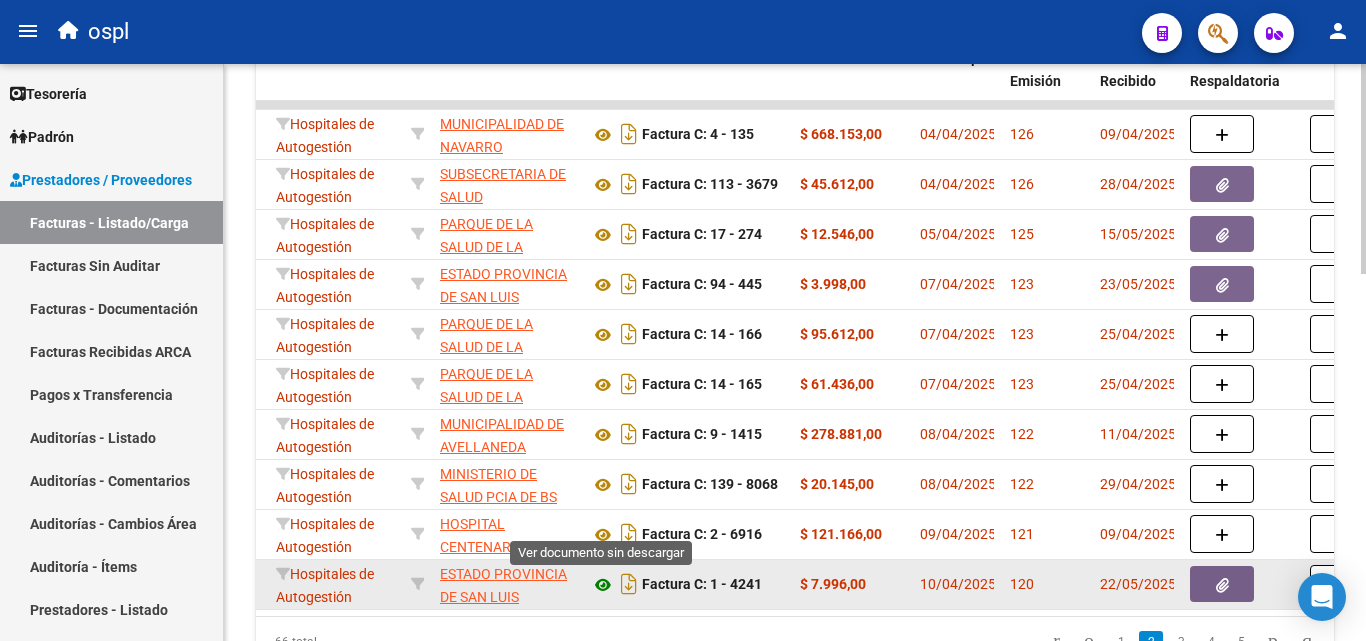 click 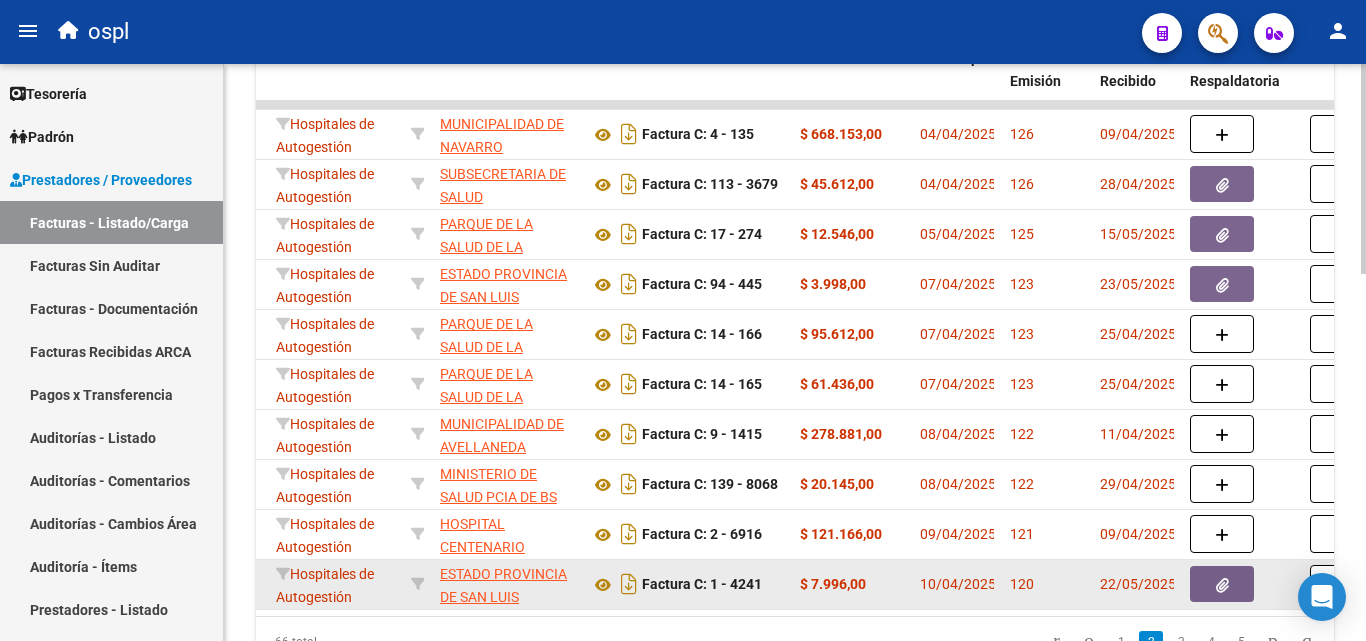 click 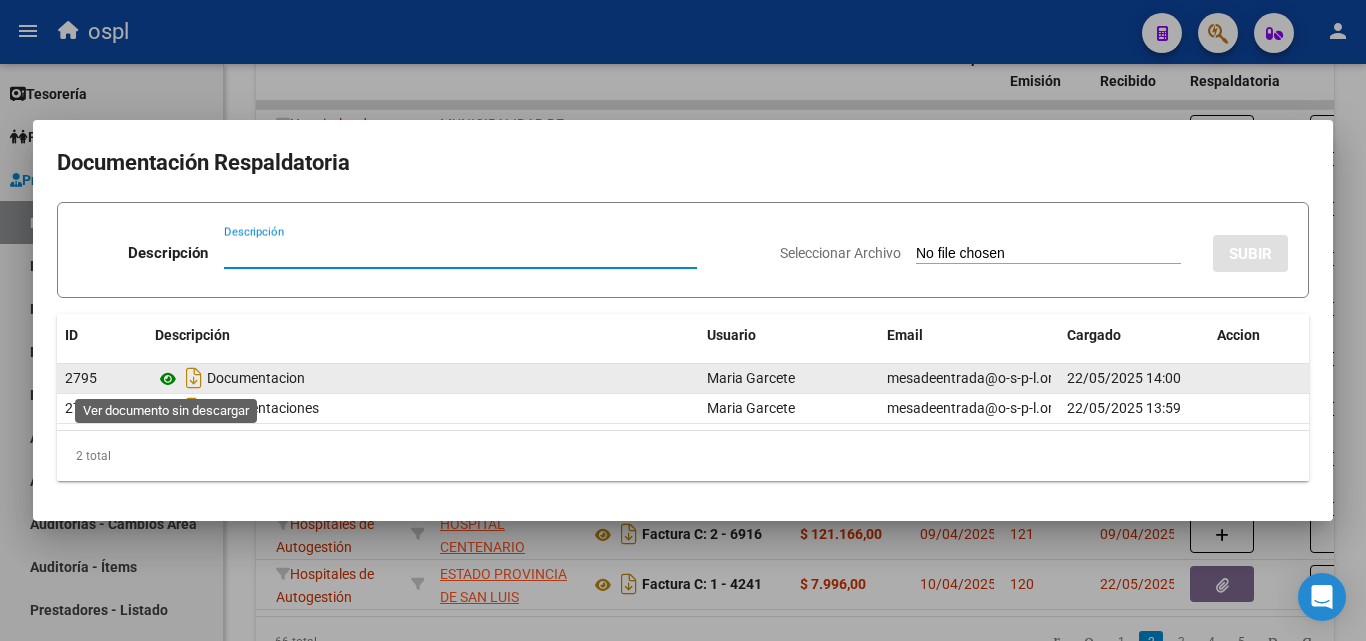 click 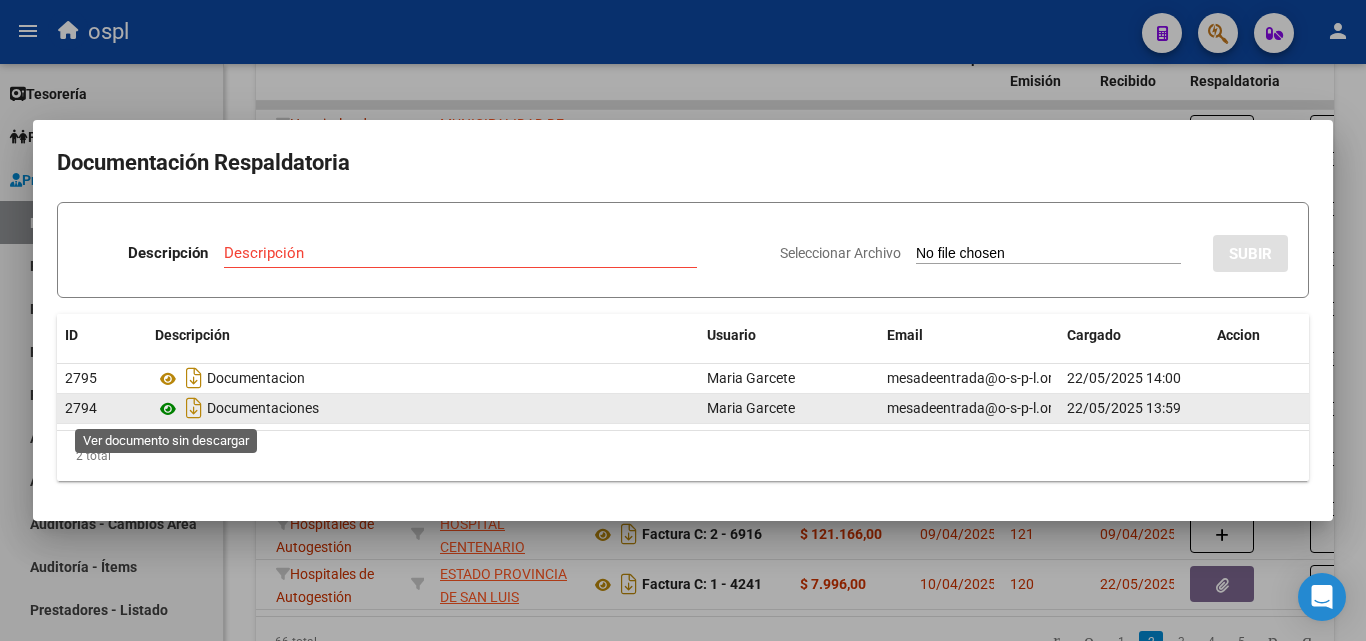 click 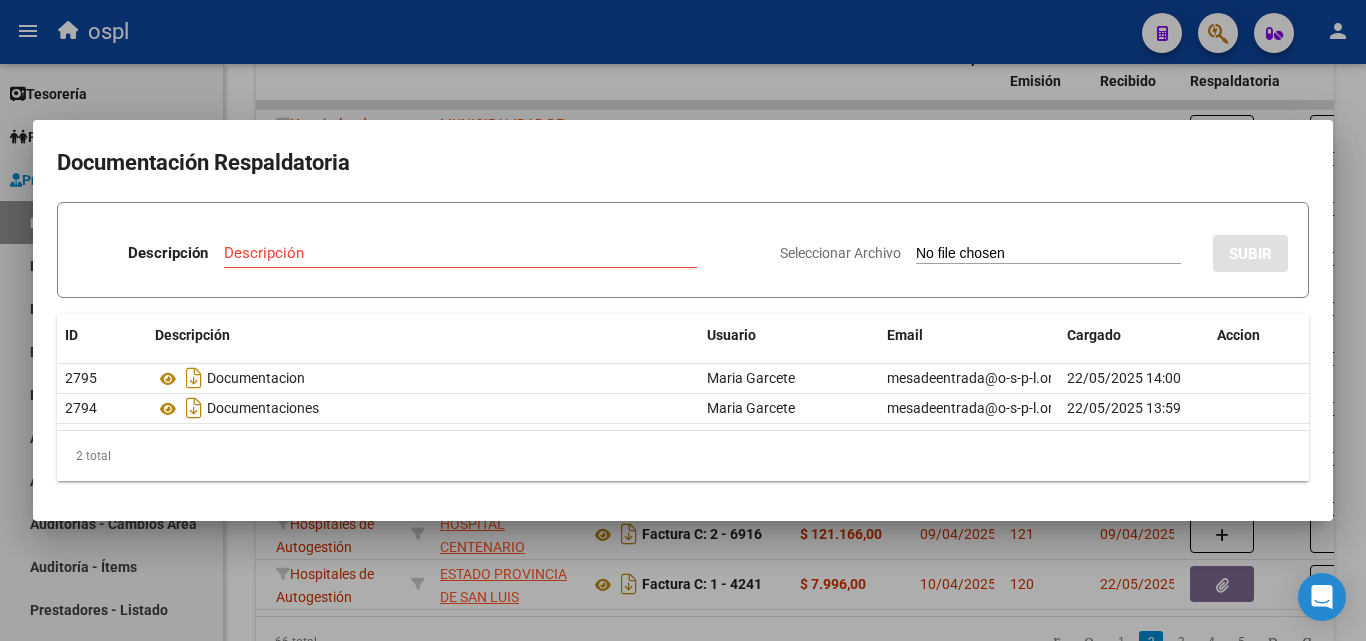 click at bounding box center (683, 320) 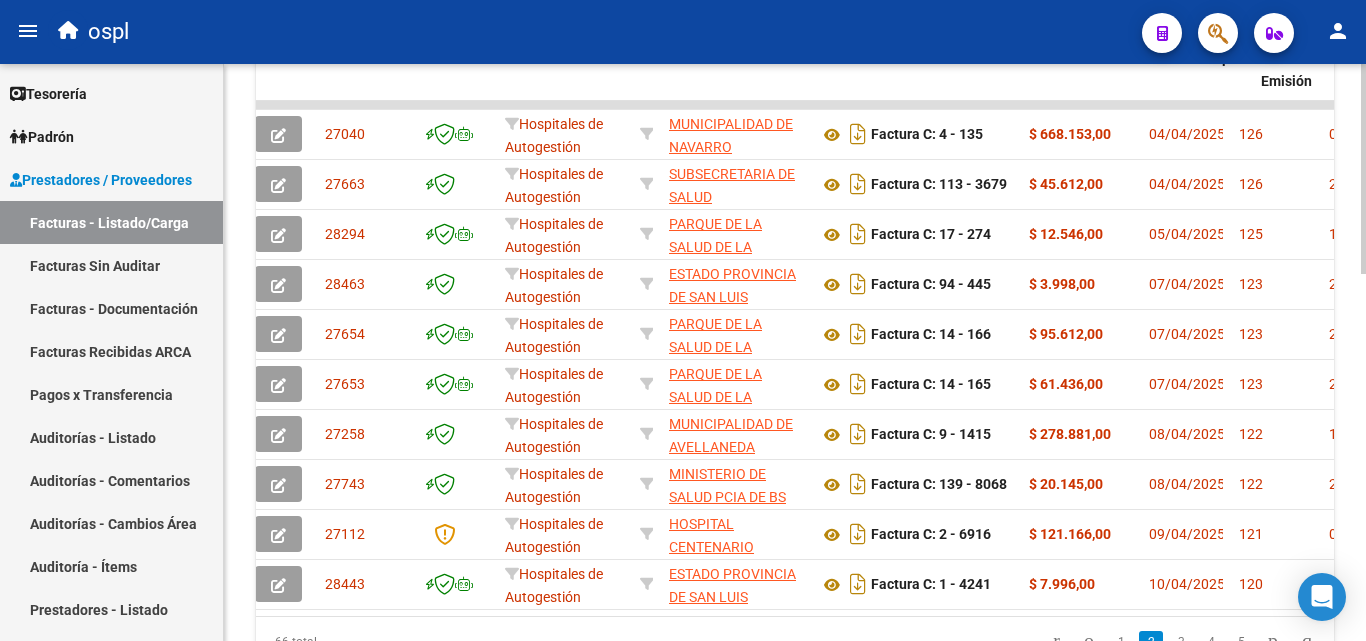 scroll, scrollTop: 0, scrollLeft: 11, axis: horizontal 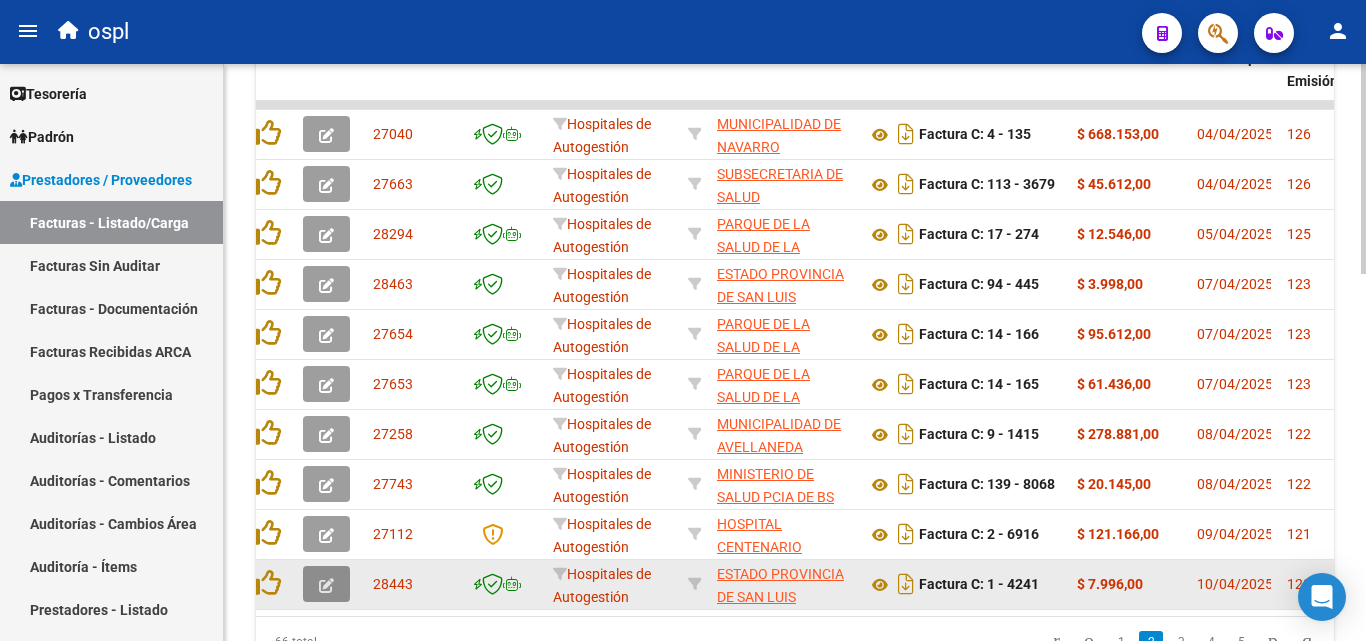 click 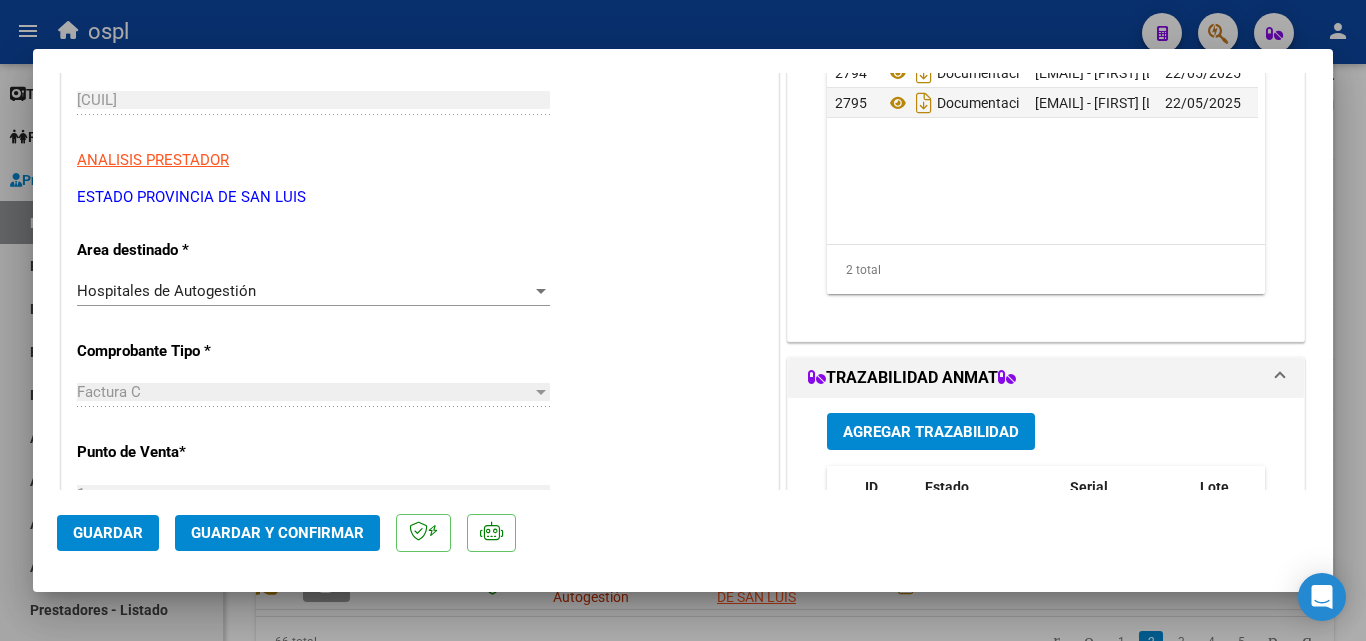 scroll, scrollTop: 300, scrollLeft: 0, axis: vertical 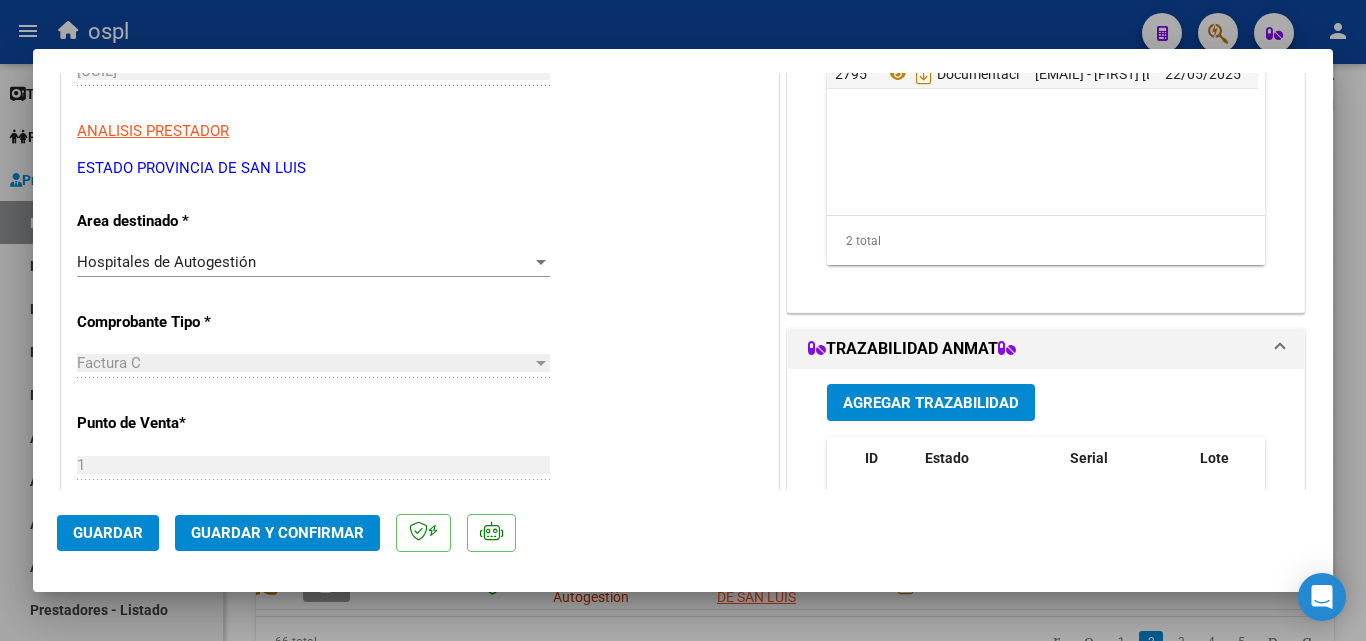 click on "Hospitales de Autogestión Seleccionar Area" at bounding box center [313, 262] 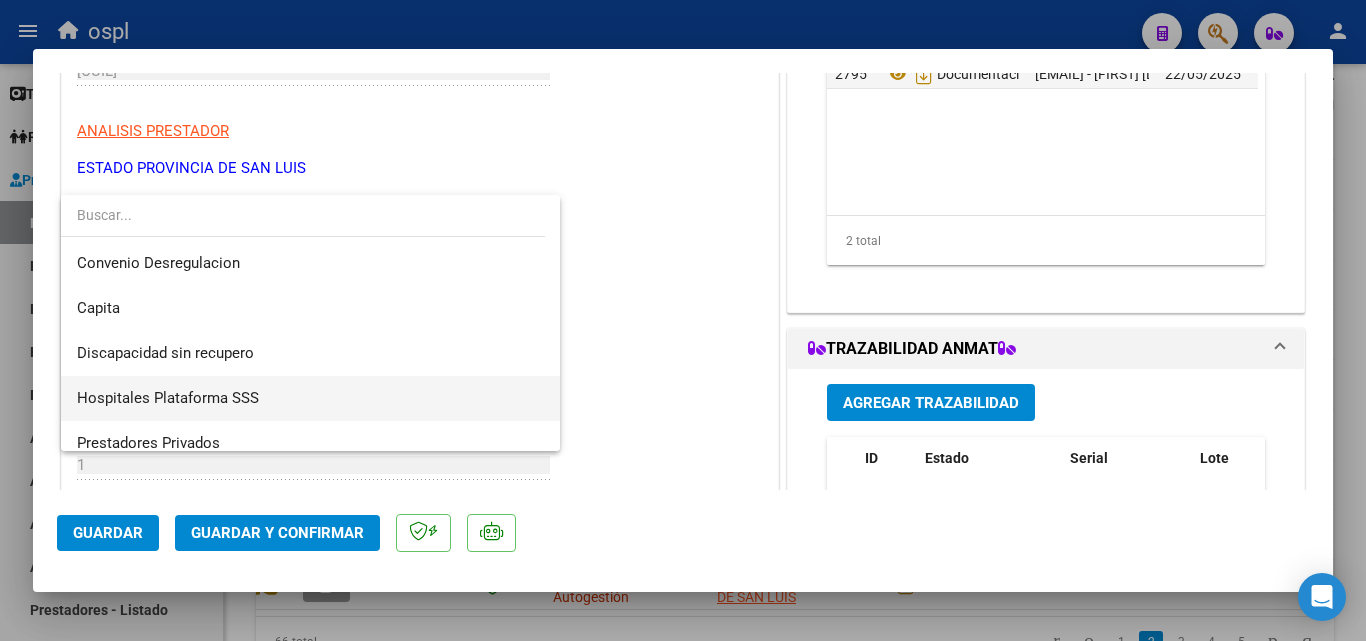 scroll, scrollTop: 239, scrollLeft: 0, axis: vertical 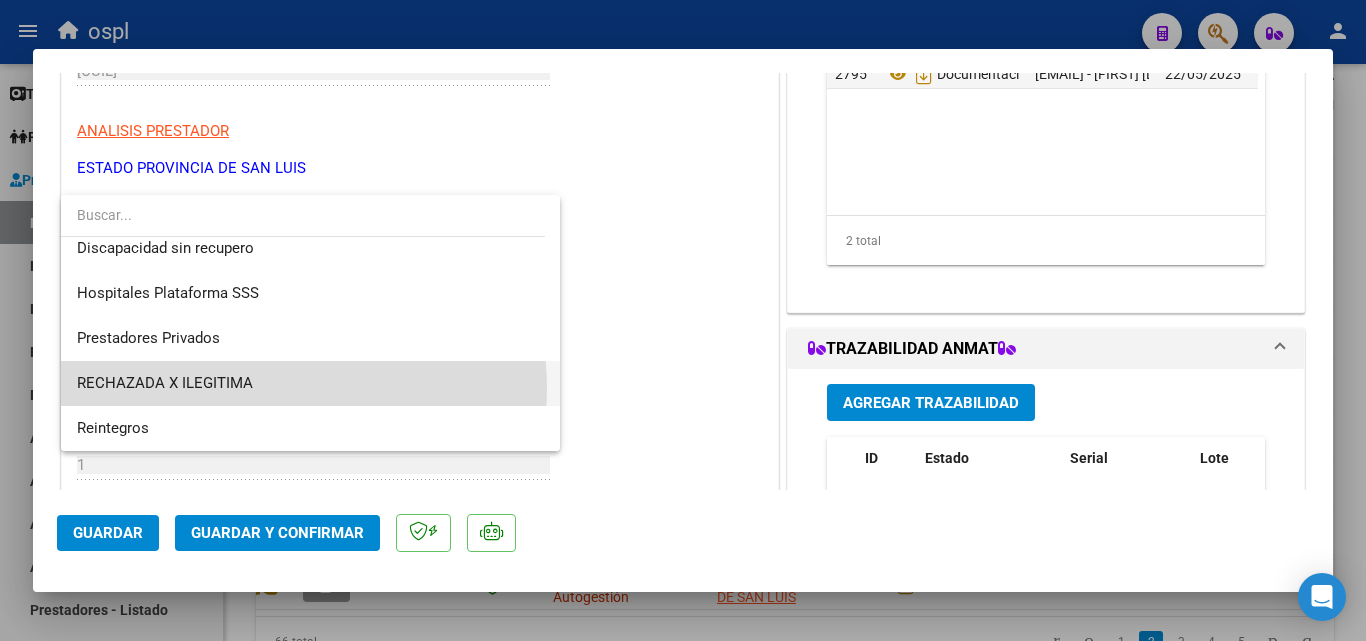 click on "RECHAZADA X ILEGITIMA" at bounding box center (310, 383) 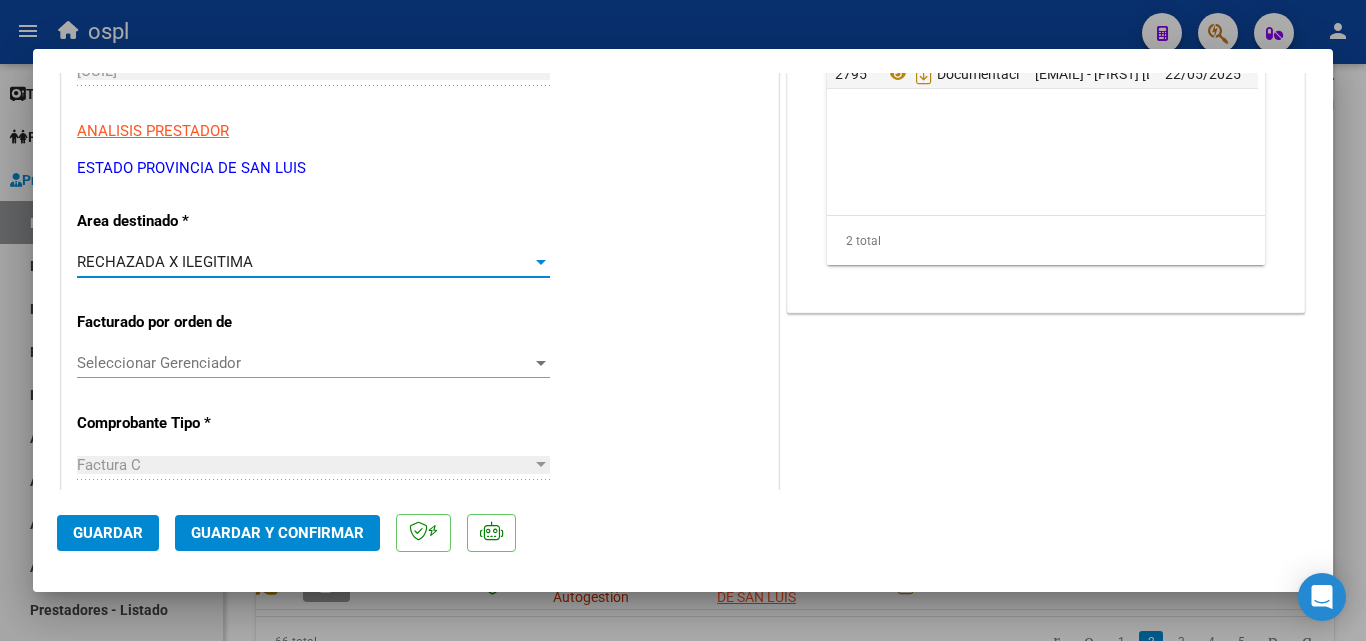 click on "Guardar y Confirmar" 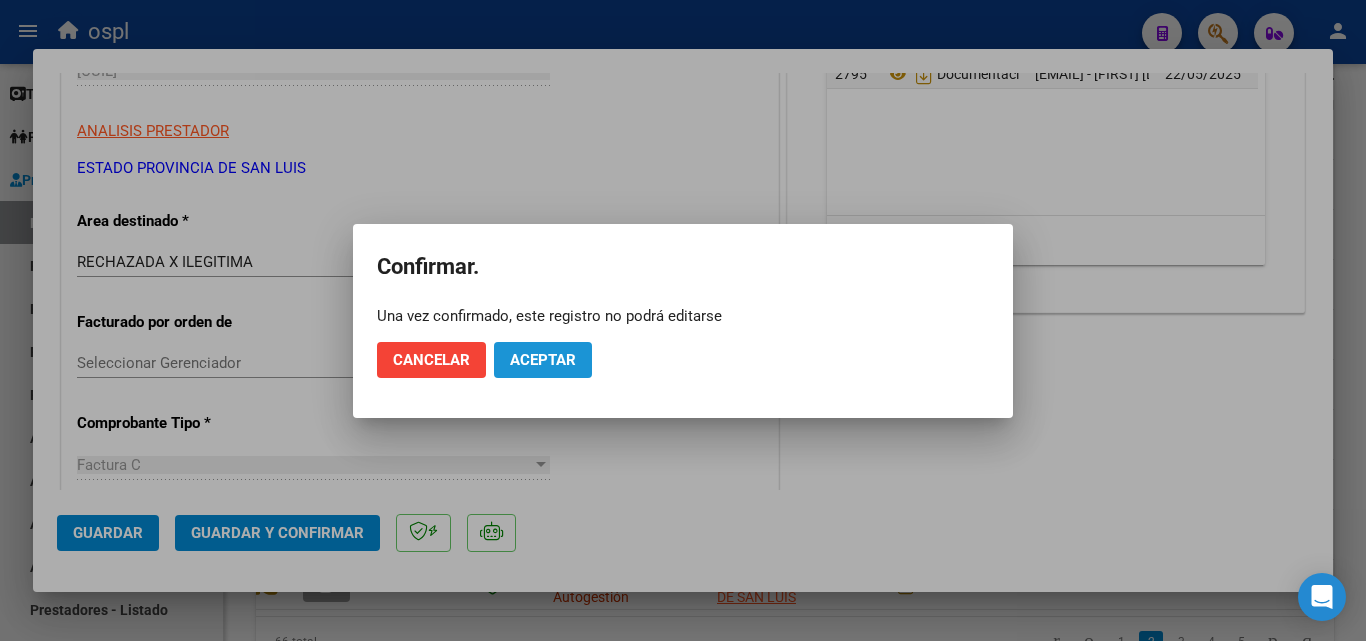 click on "Aceptar" 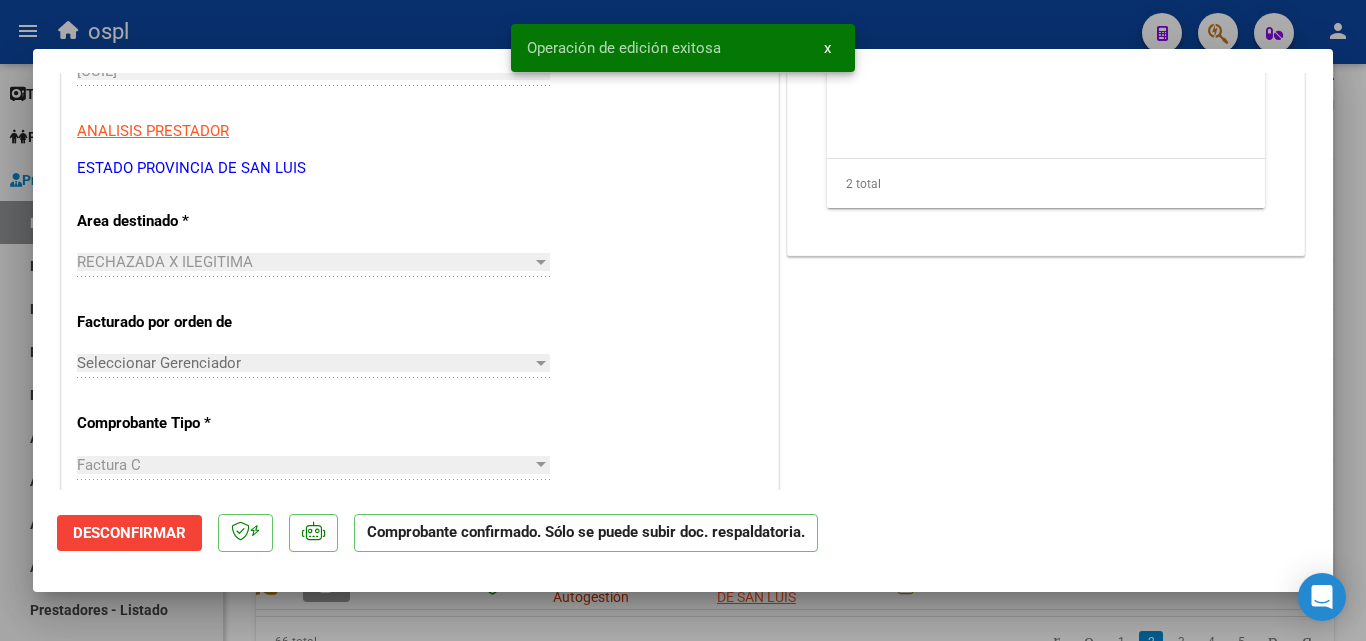click at bounding box center [683, 320] 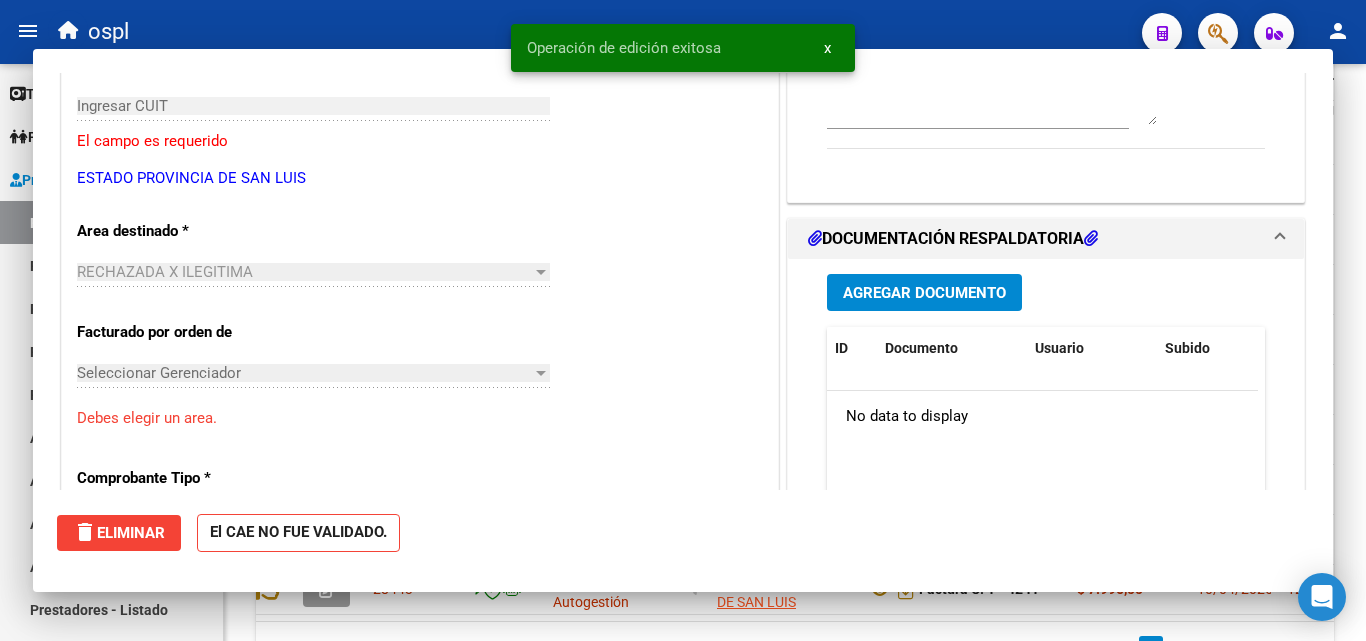 scroll, scrollTop: 0, scrollLeft: 0, axis: both 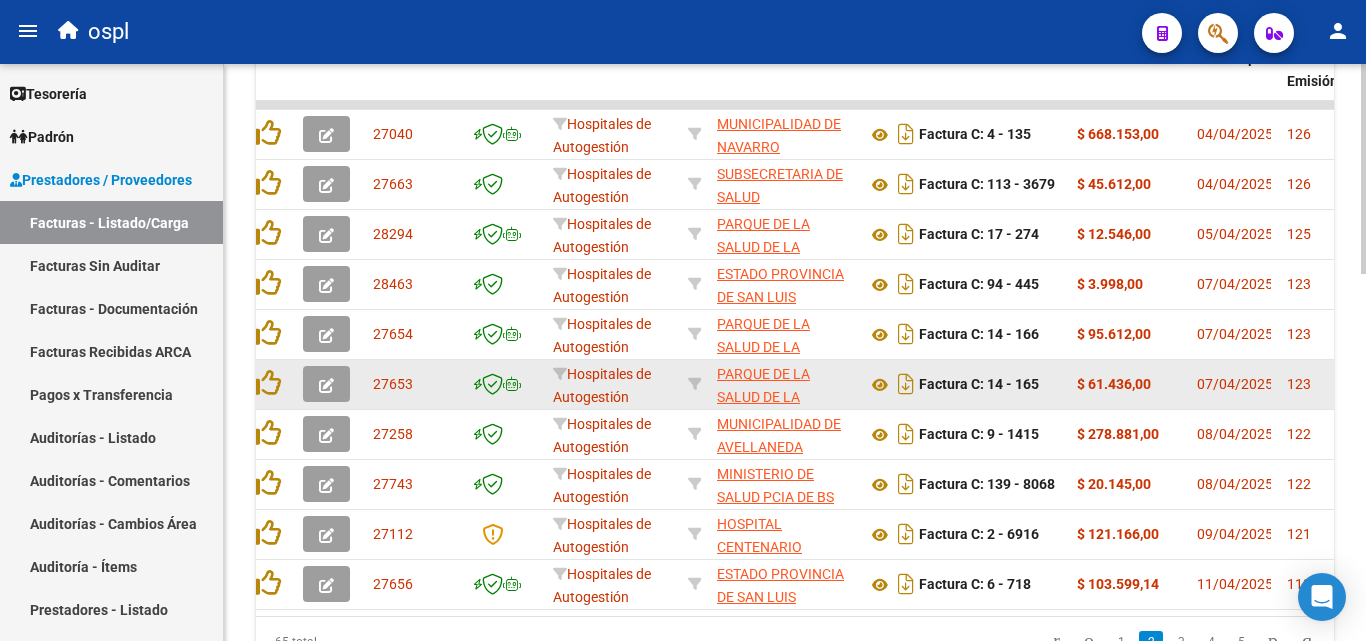 click 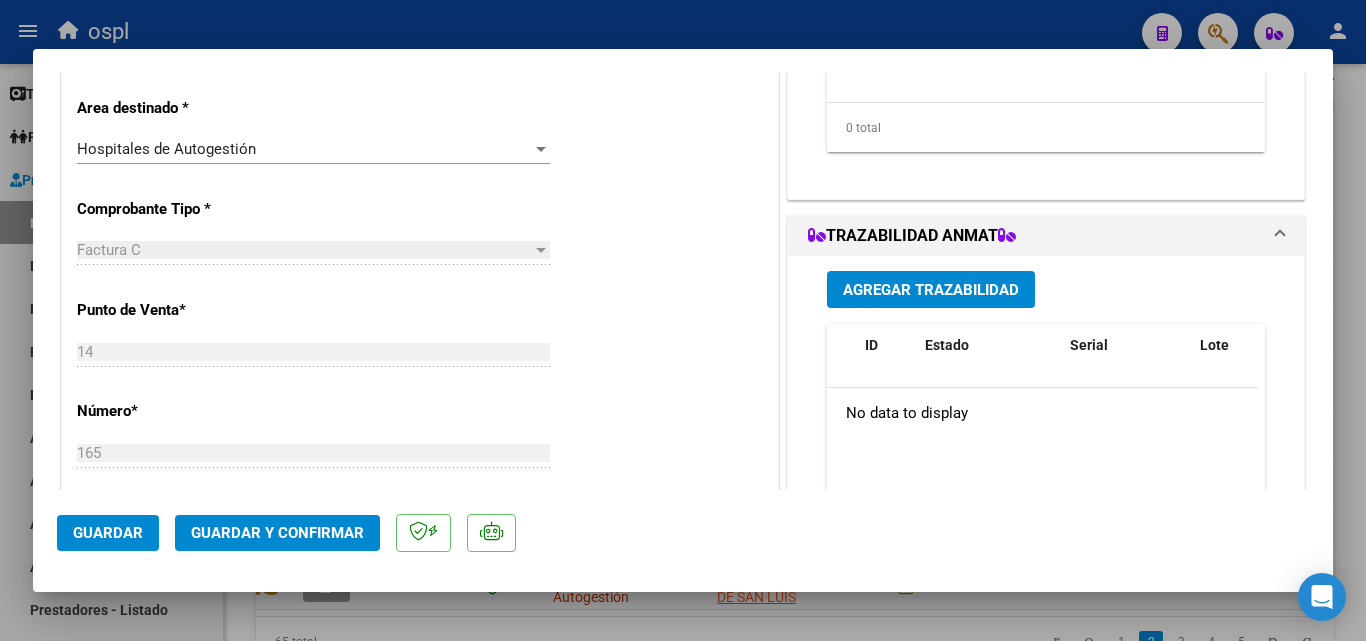 scroll, scrollTop: 400, scrollLeft: 0, axis: vertical 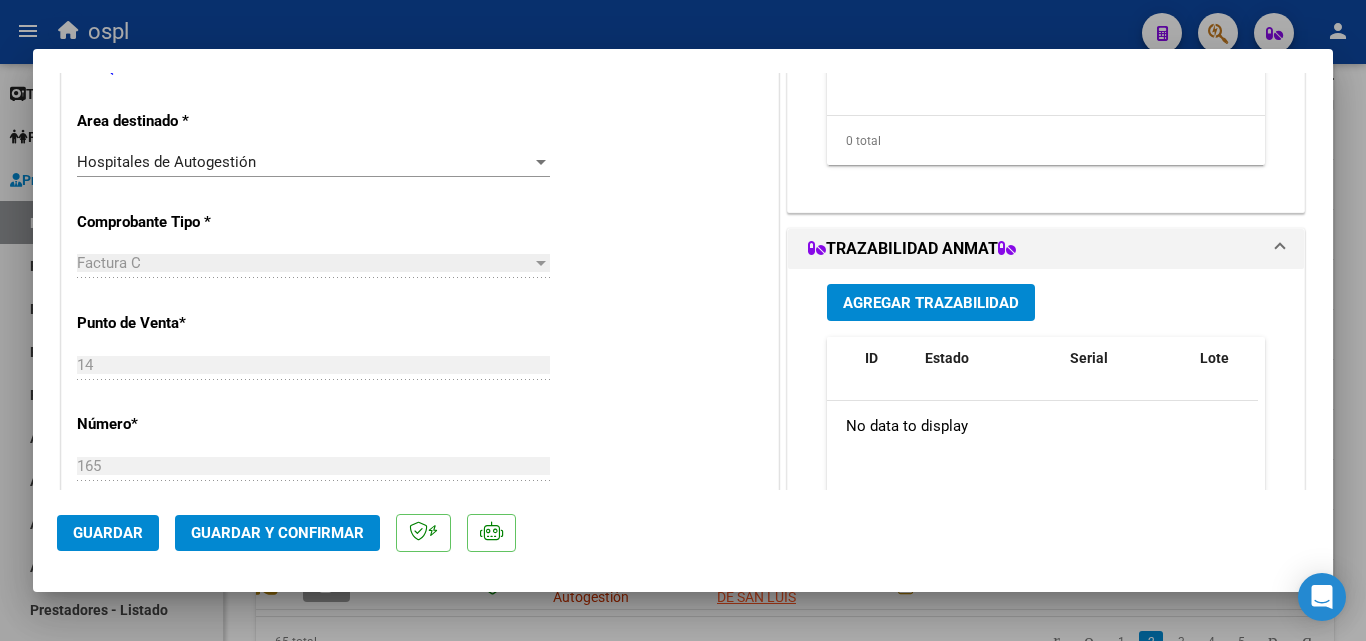click on "Hospitales de Autogestión" at bounding box center [304, 162] 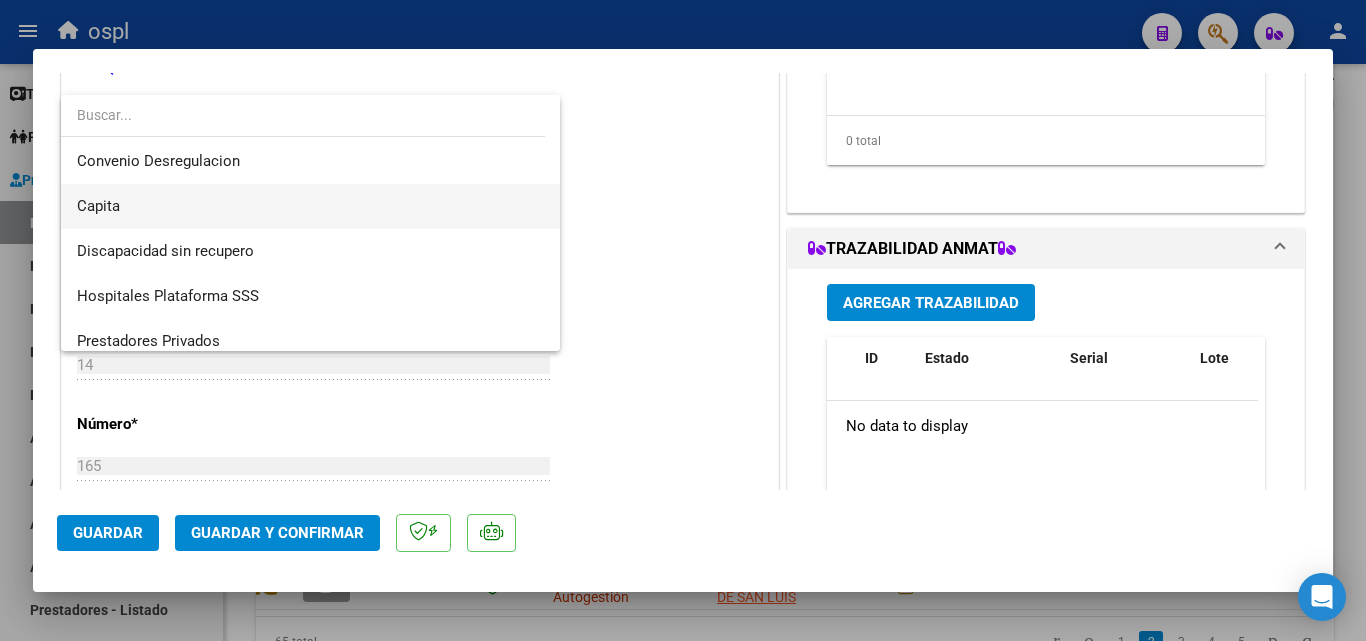 scroll, scrollTop: 239, scrollLeft: 0, axis: vertical 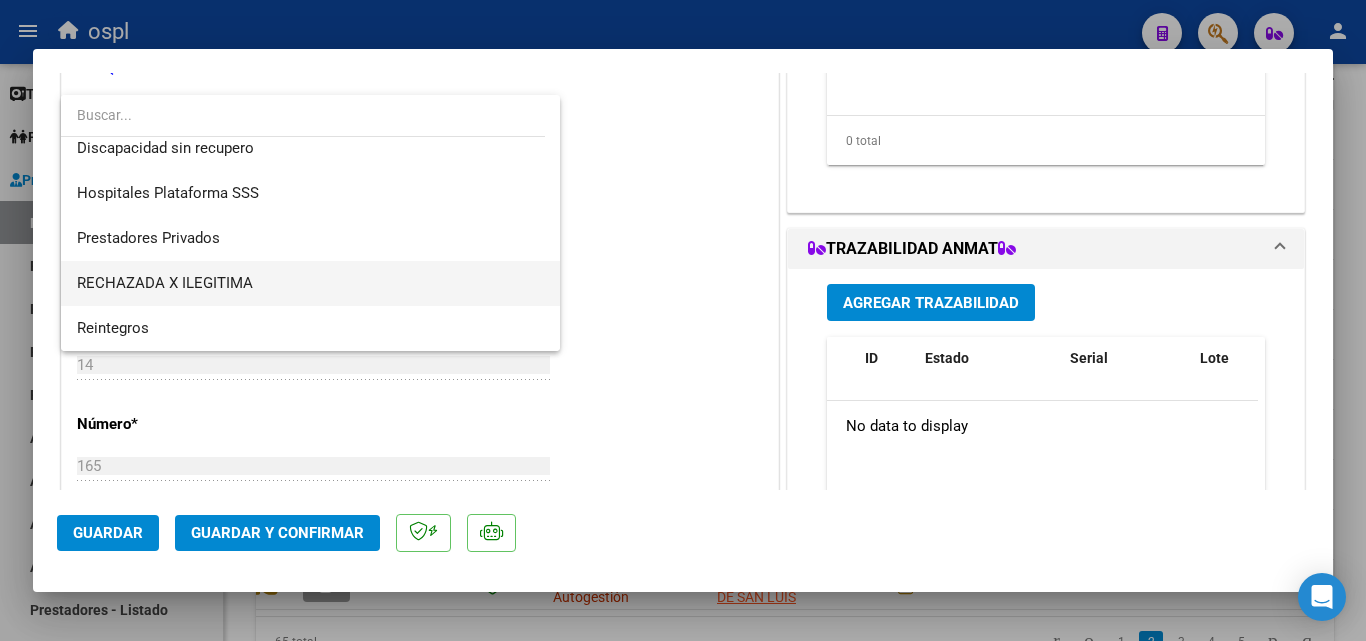 click on "RECHAZADA X ILEGITIMA" at bounding box center (310, 283) 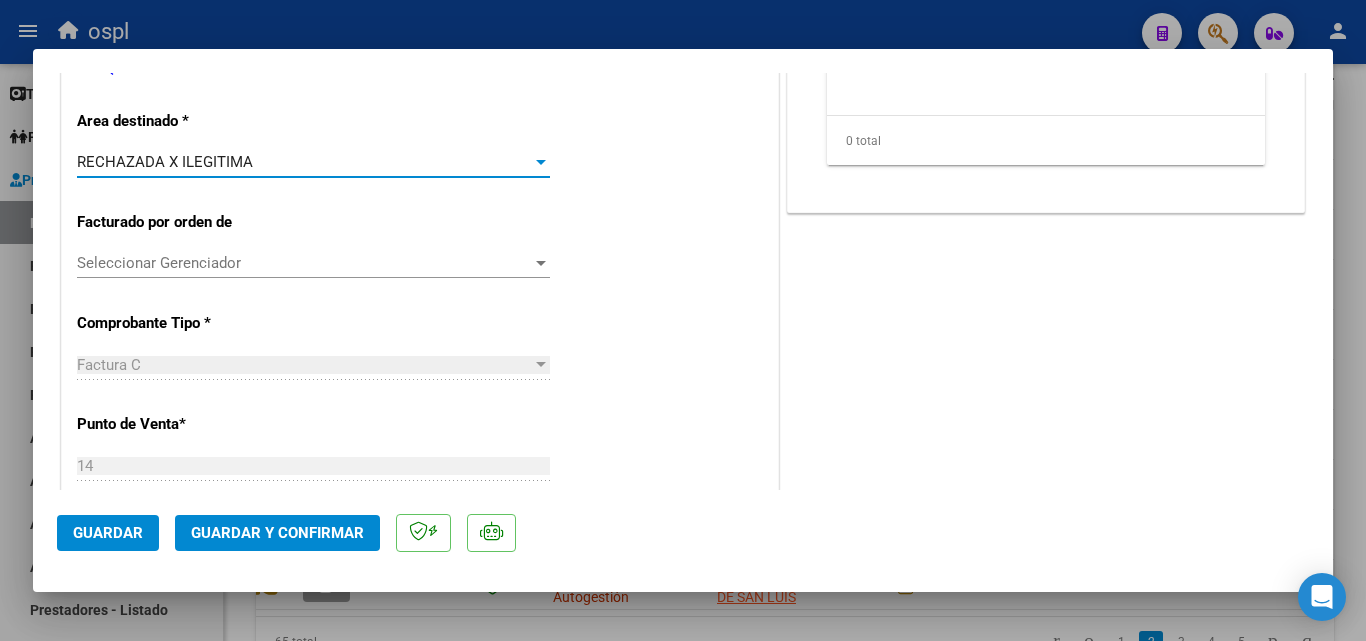 click on "Guardar y Confirmar" 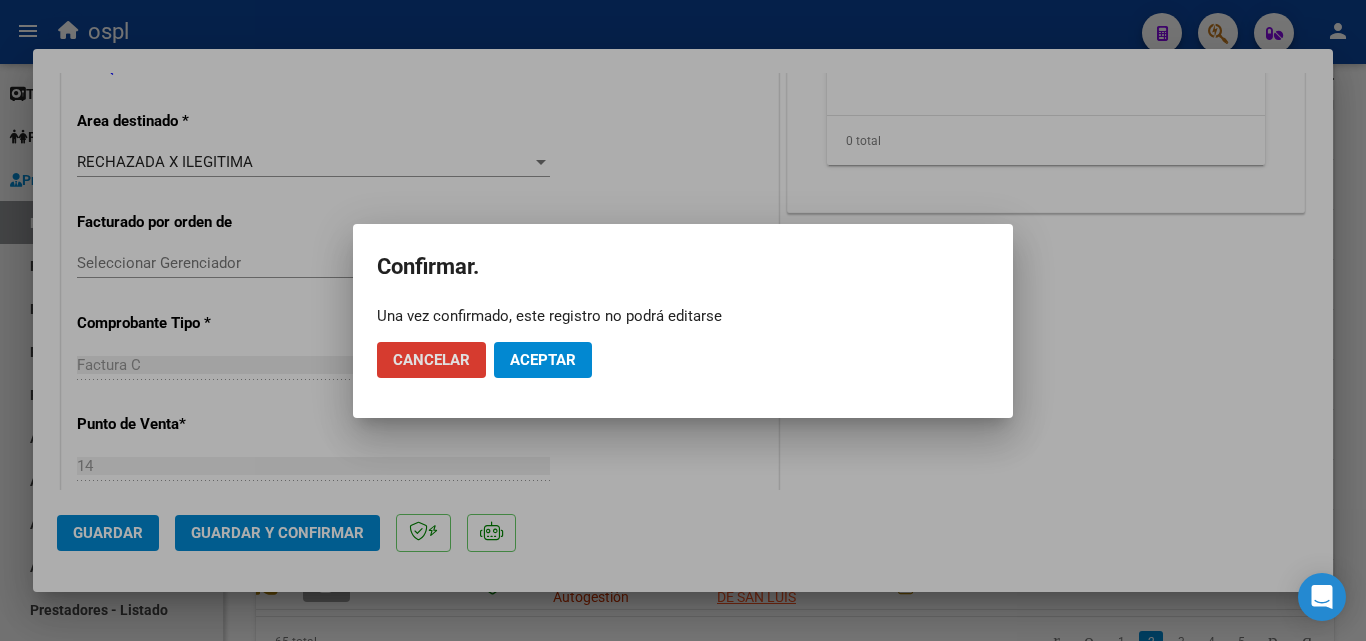 drag, startPoint x: 557, startPoint y: 358, endPoint x: 566, endPoint y: 364, distance: 10.816654 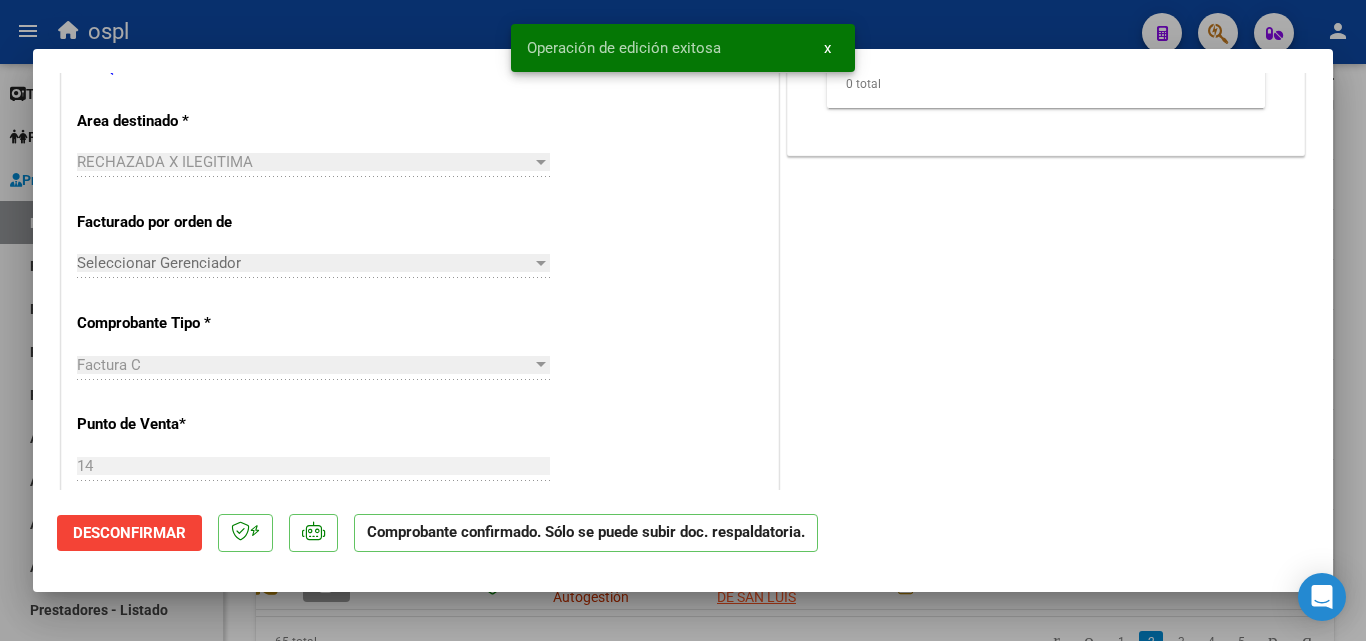 click at bounding box center (683, 320) 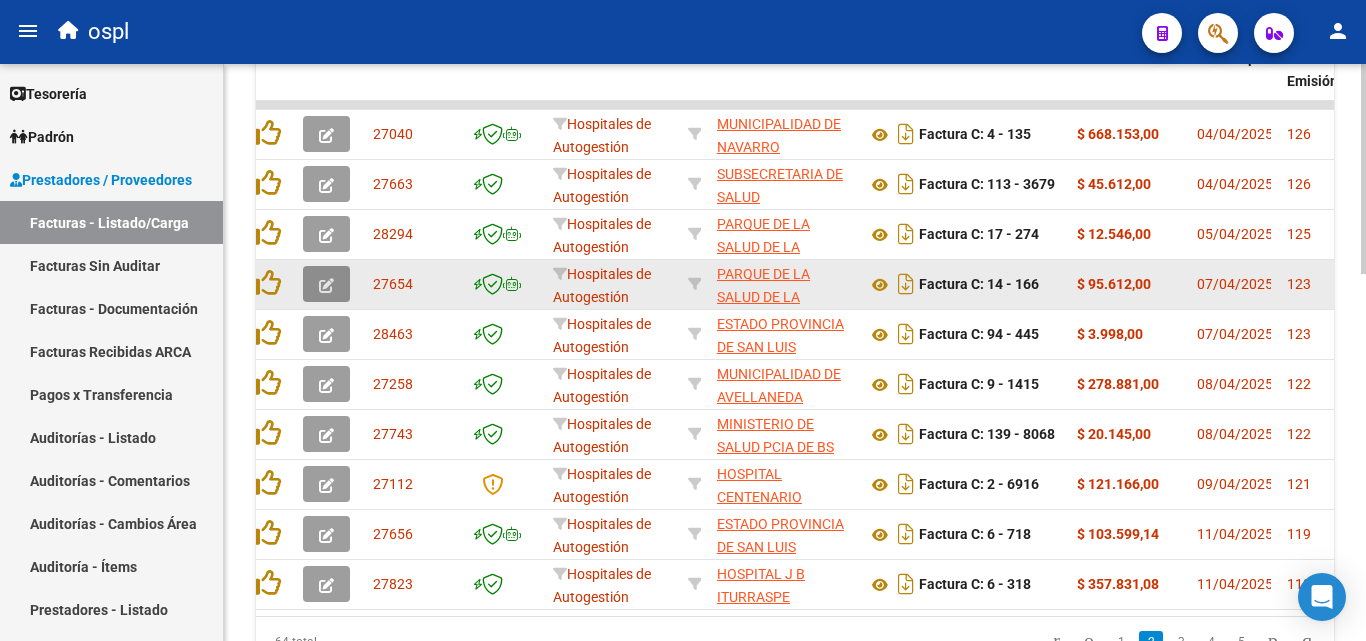 click 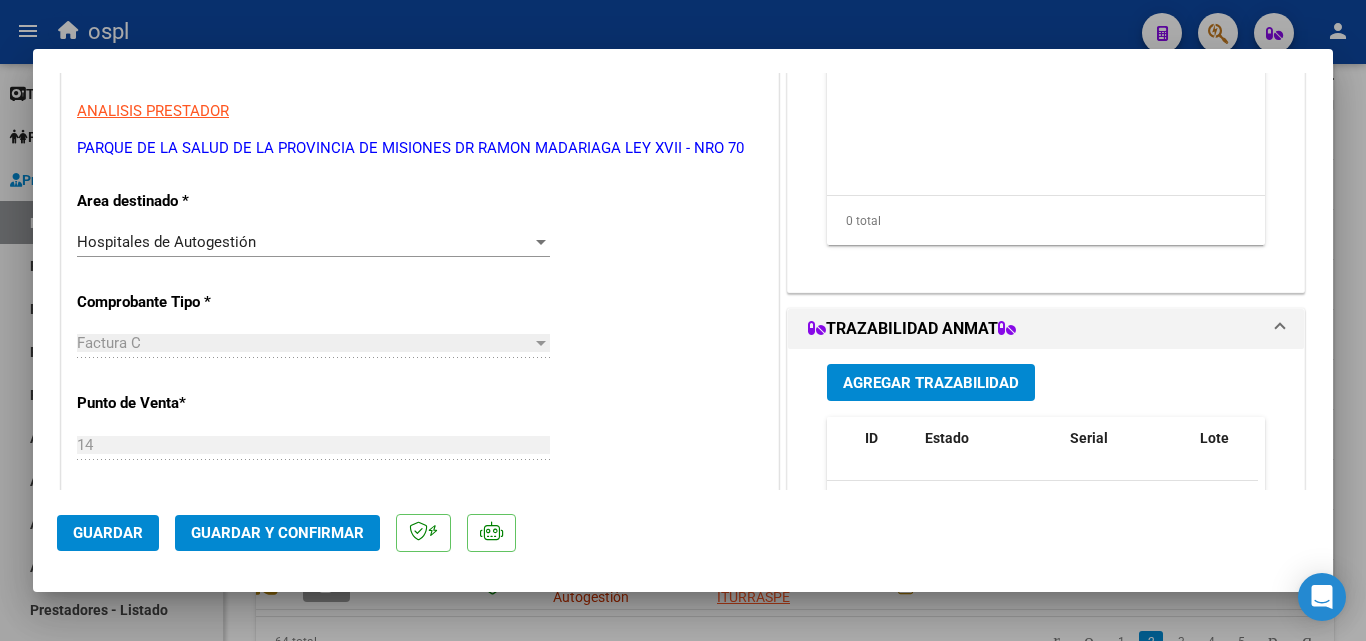 scroll, scrollTop: 300, scrollLeft: 0, axis: vertical 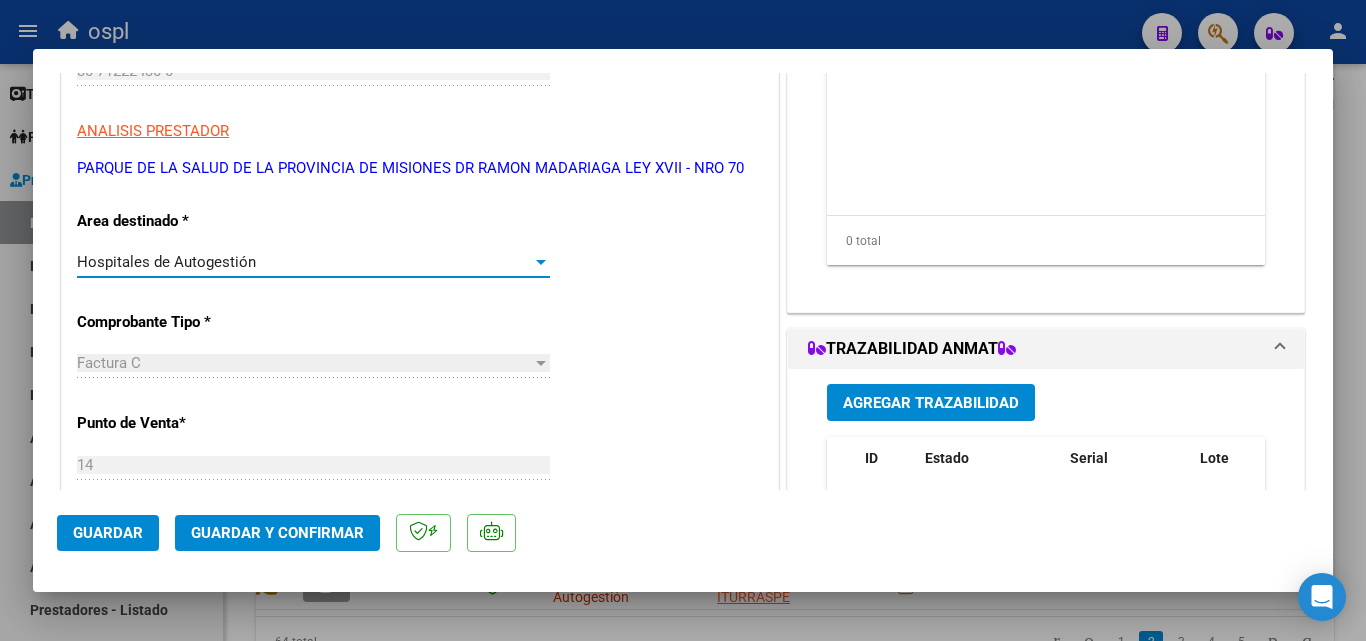 click on "Hospitales de Autogestión" at bounding box center (304, 262) 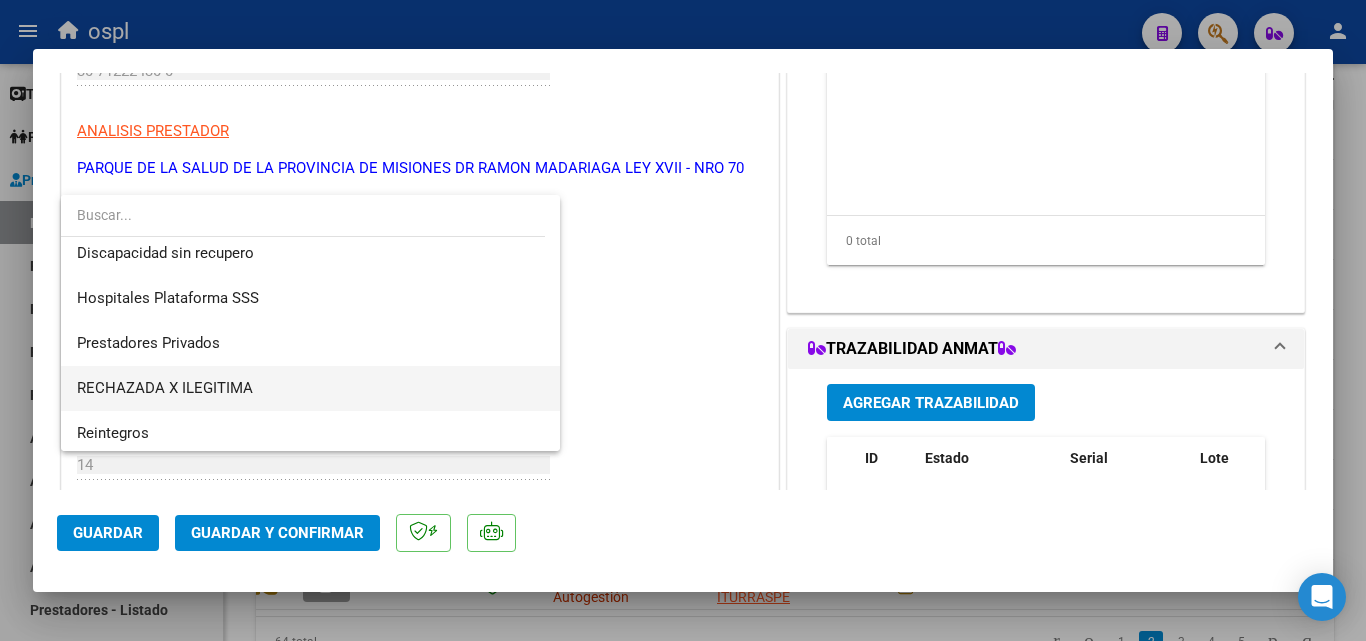 scroll, scrollTop: 239, scrollLeft: 0, axis: vertical 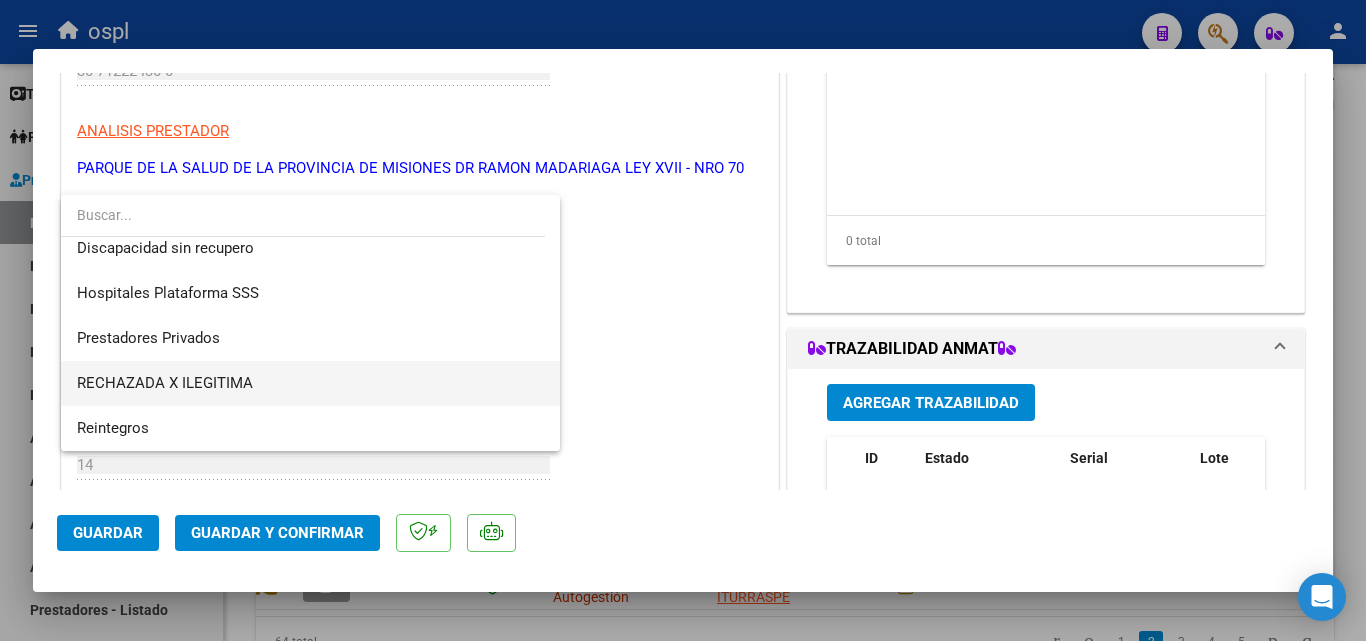 click on "RECHAZADA X ILEGITIMA" at bounding box center (310, 383) 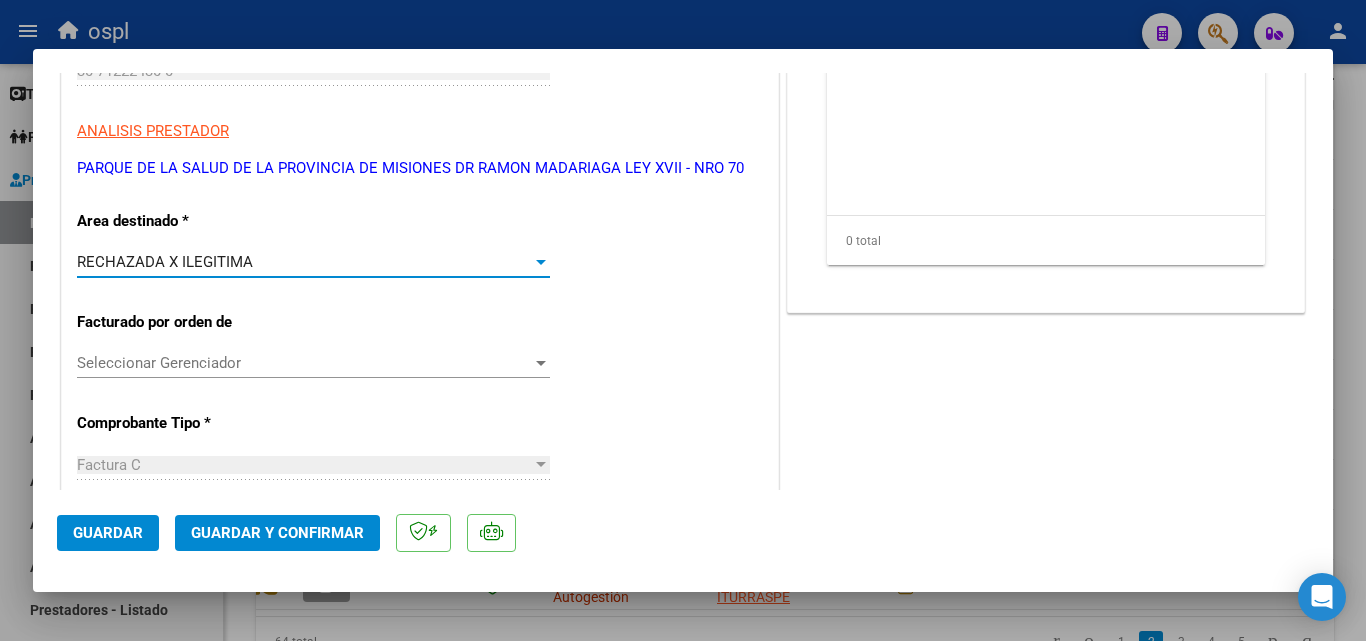 click on "Guardar y Confirmar" 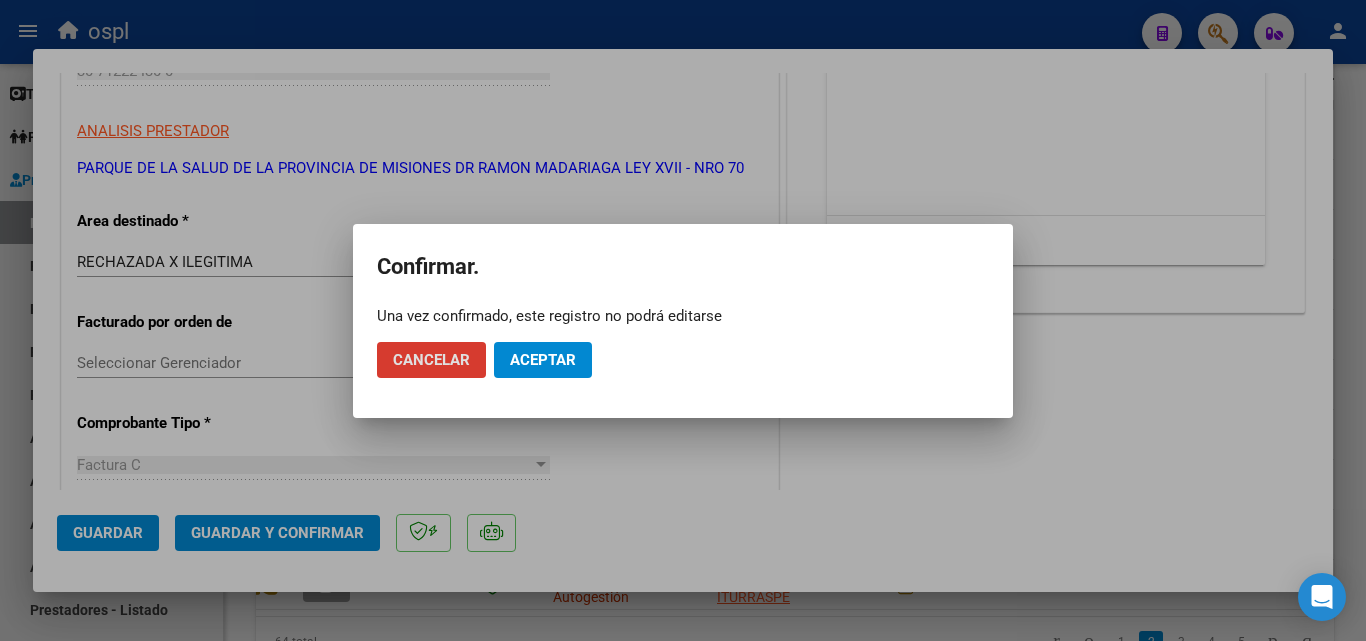 click on "Aceptar" 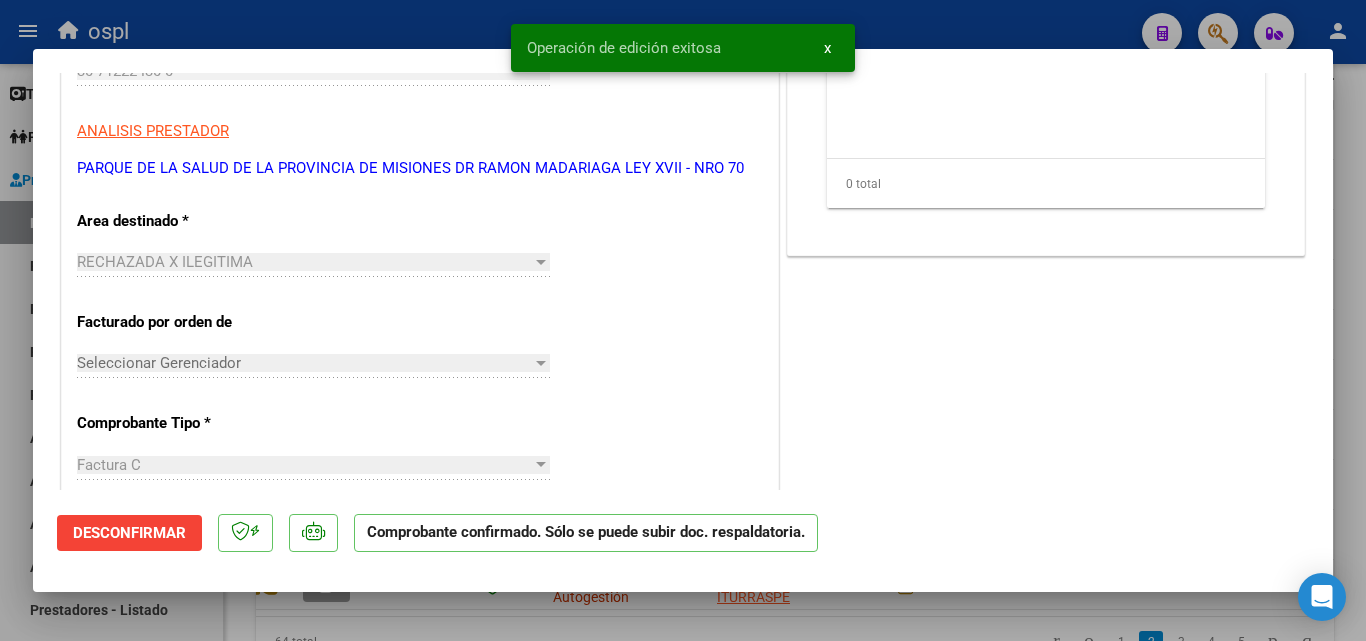 click at bounding box center (683, 320) 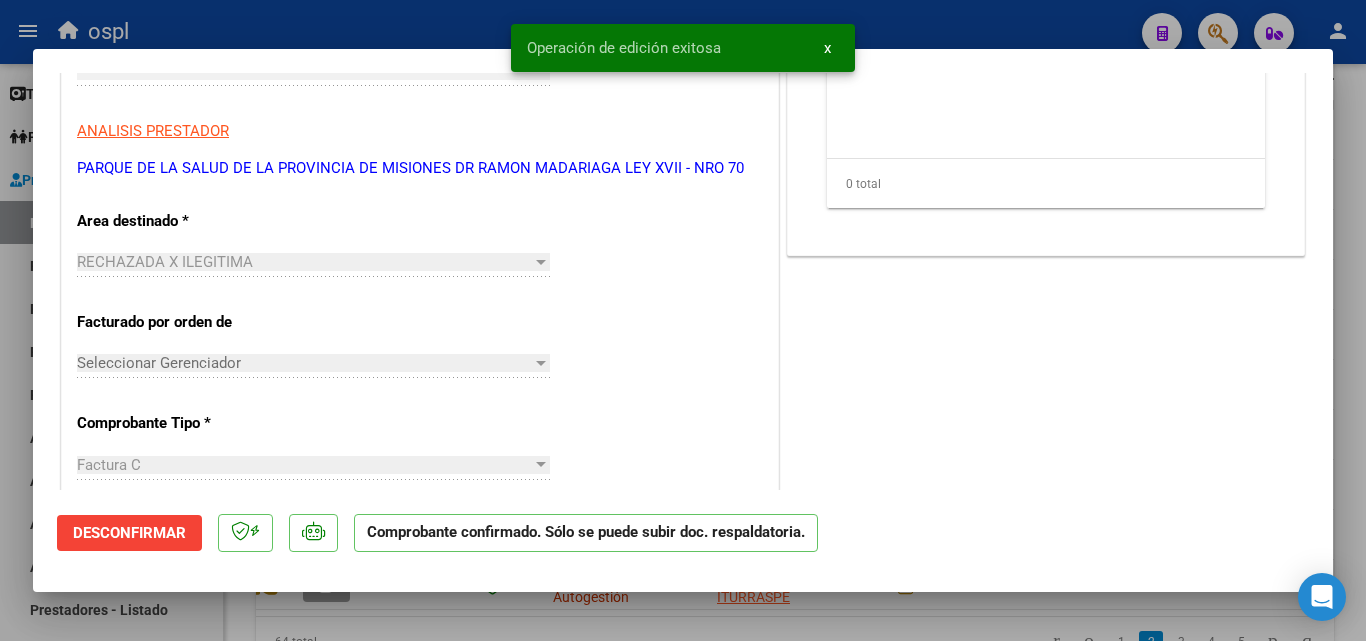 scroll, scrollTop: 0, scrollLeft: 0, axis: both 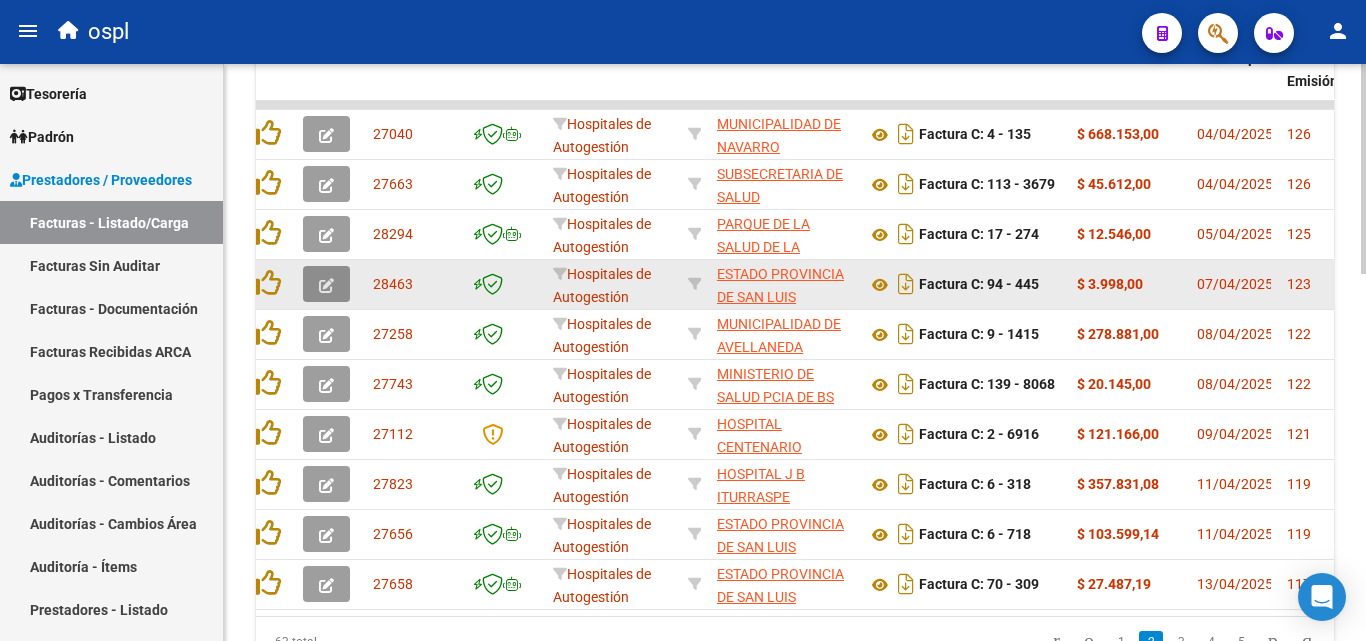 click 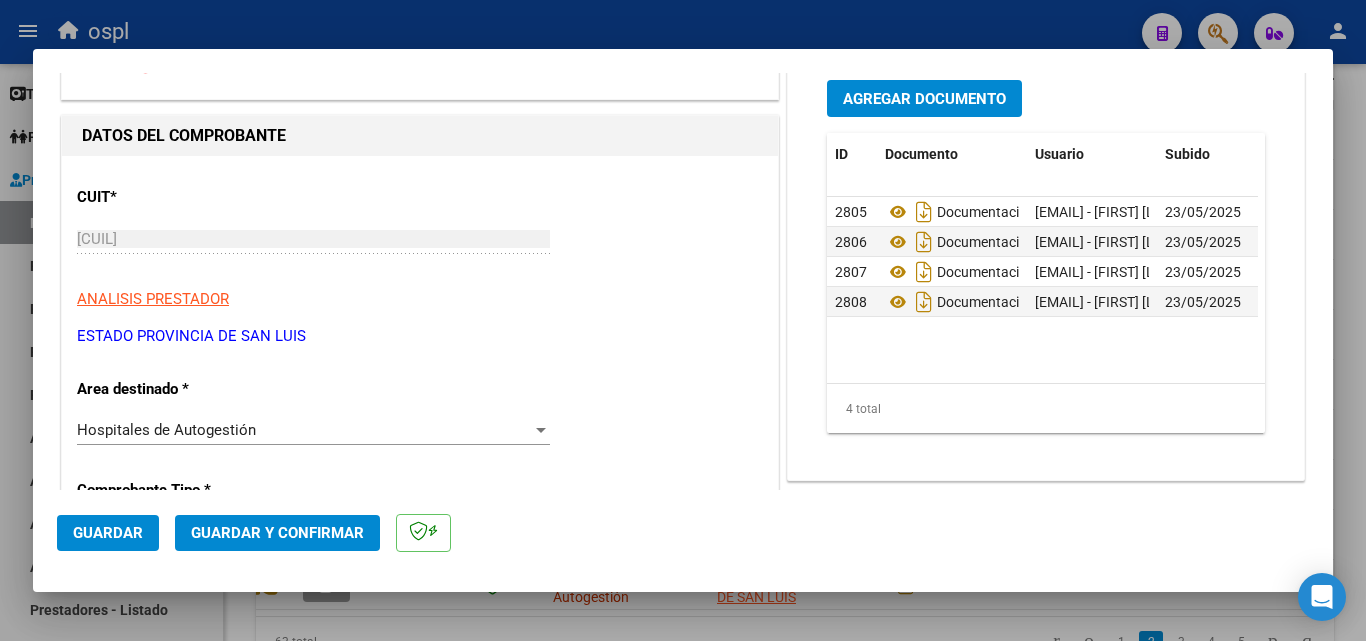 scroll, scrollTop: 200, scrollLeft: 0, axis: vertical 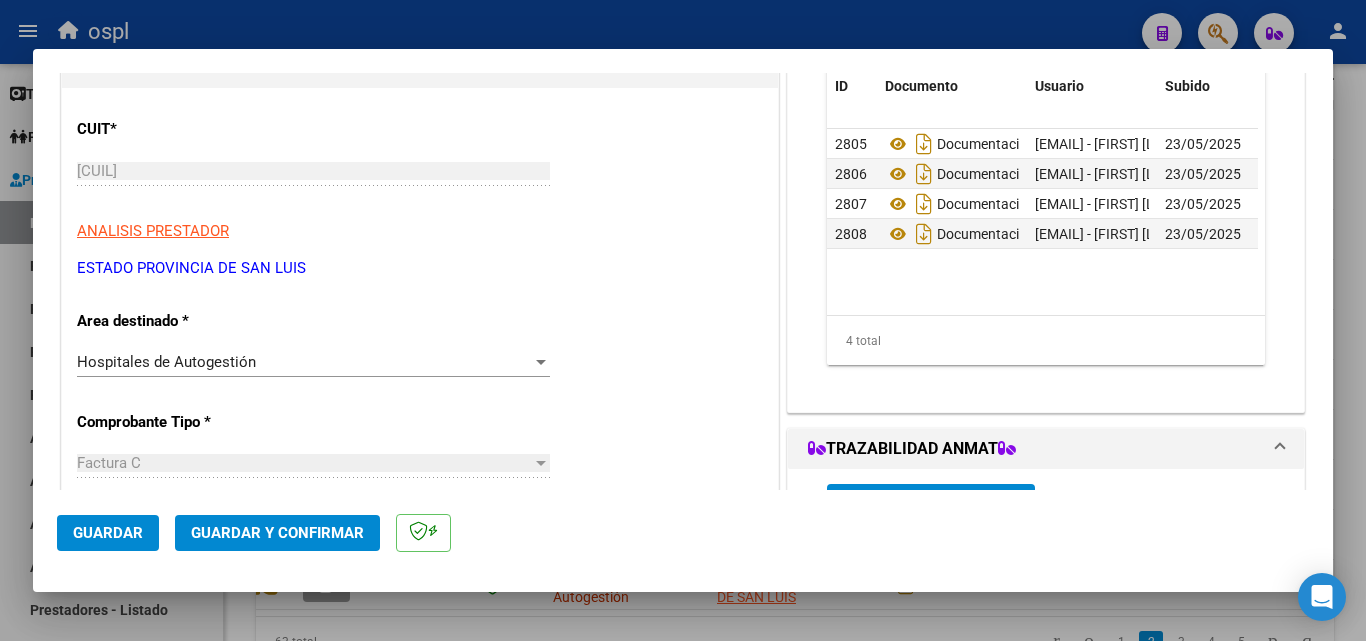 click on "Hospitales de Autogestión Seleccionar Area" at bounding box center (313, 362) 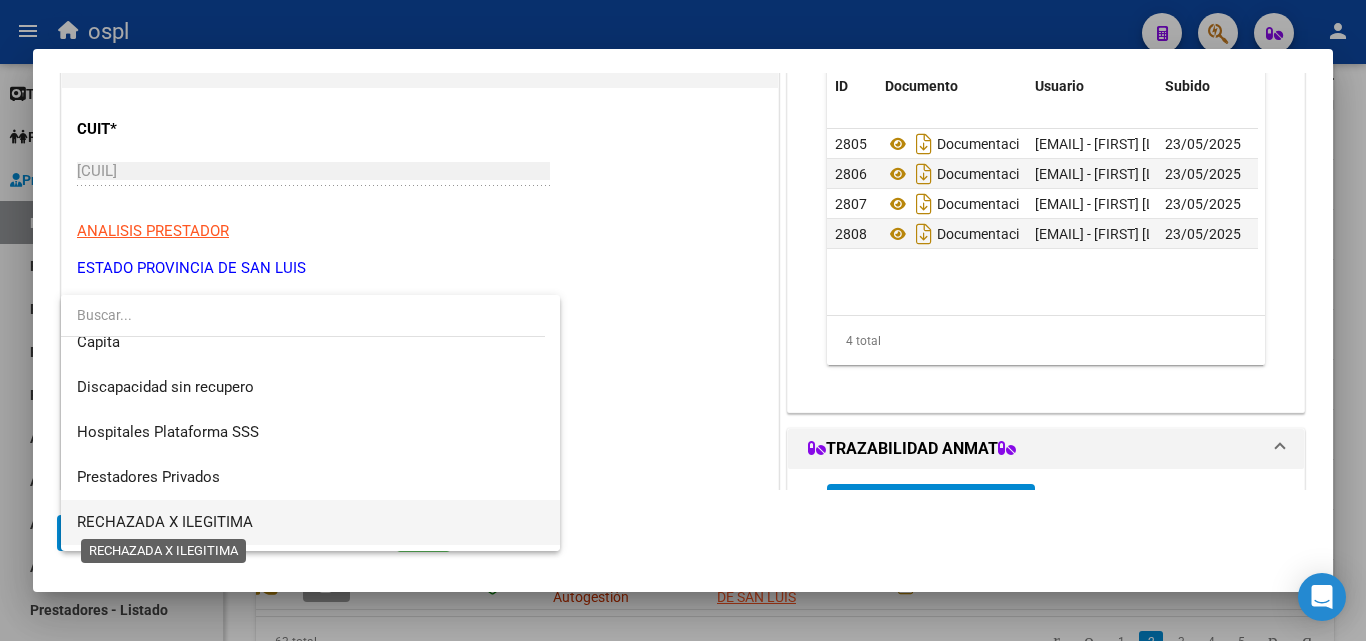 click on "RECHAZADA X ILEGITIMA" at bounding box center (165, 522) 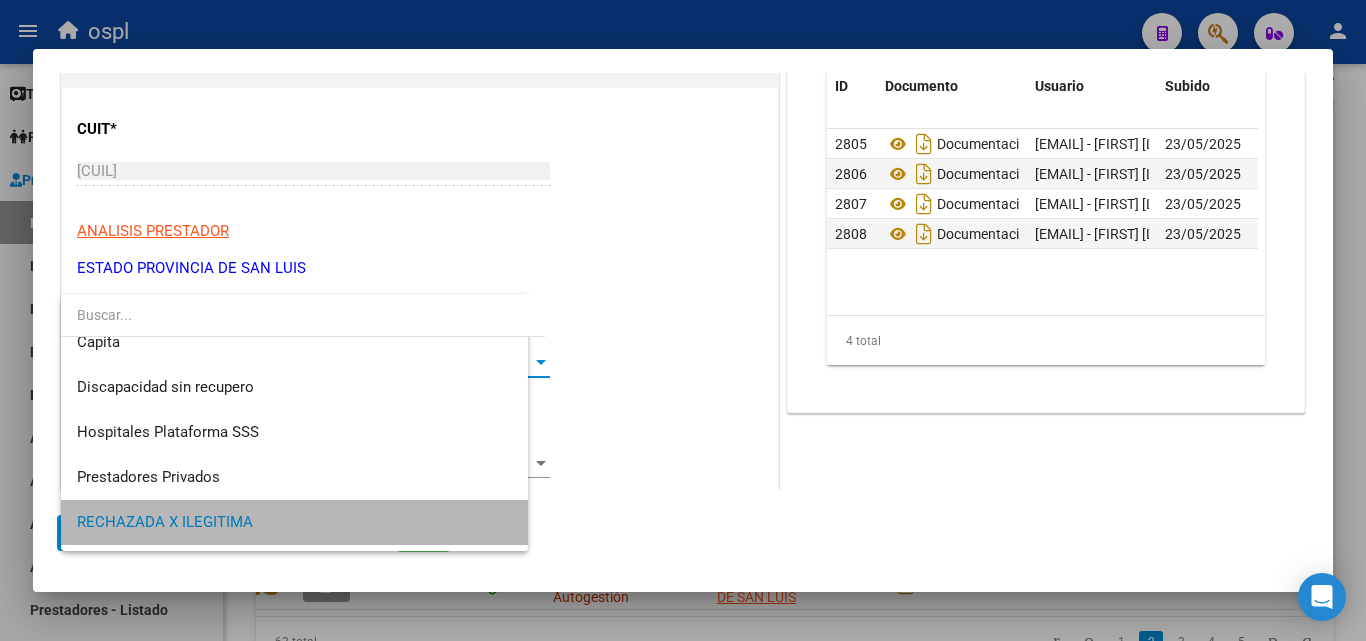 scroll, scrollTop: 191, scrollLeft: 0, axis: vertical 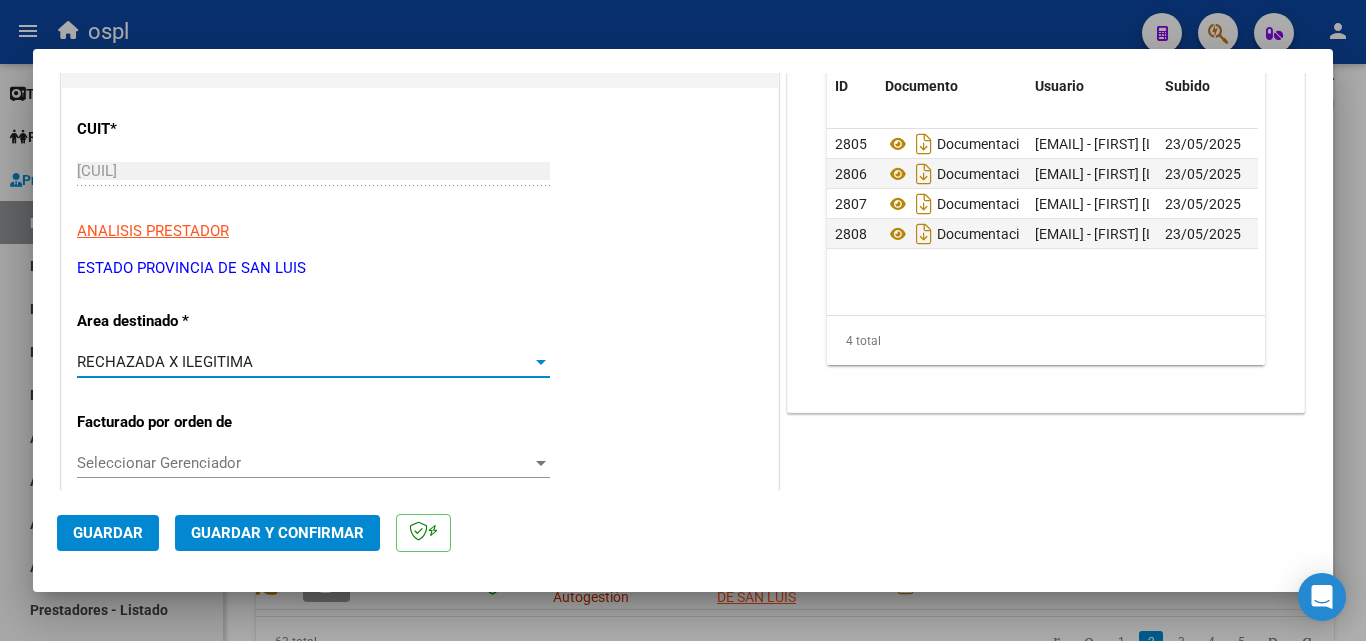 click on "Guardar y Confirmar" 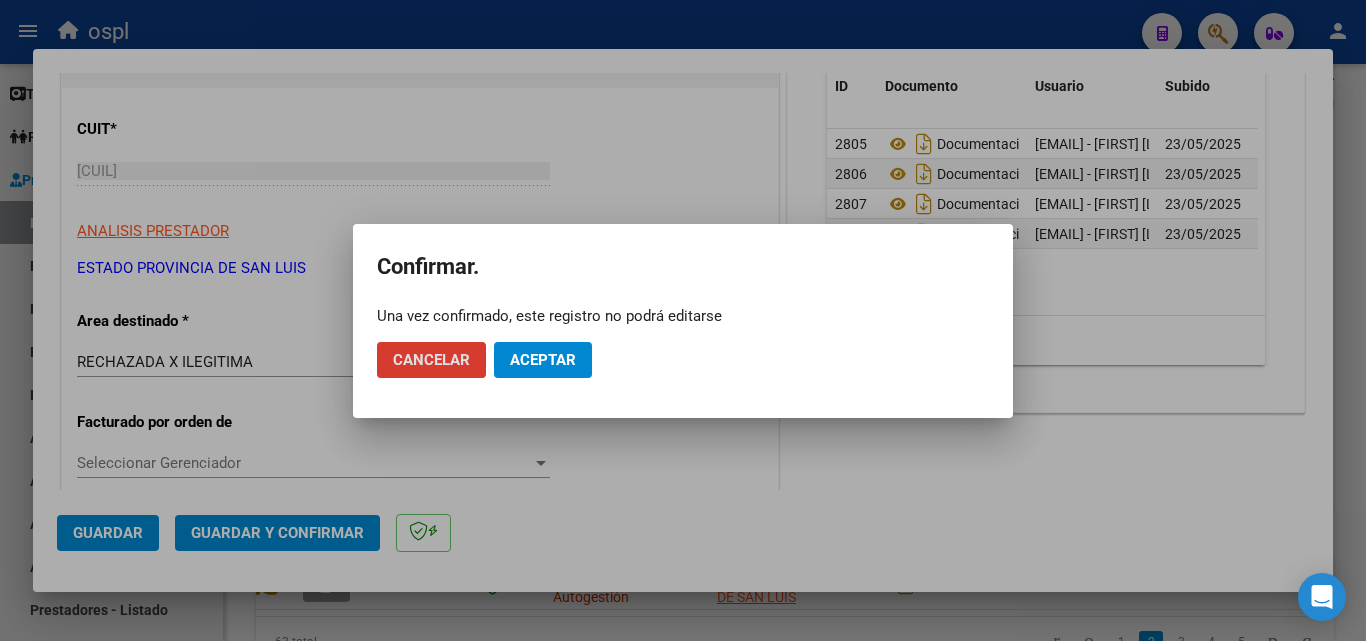 click on "Aceptar" 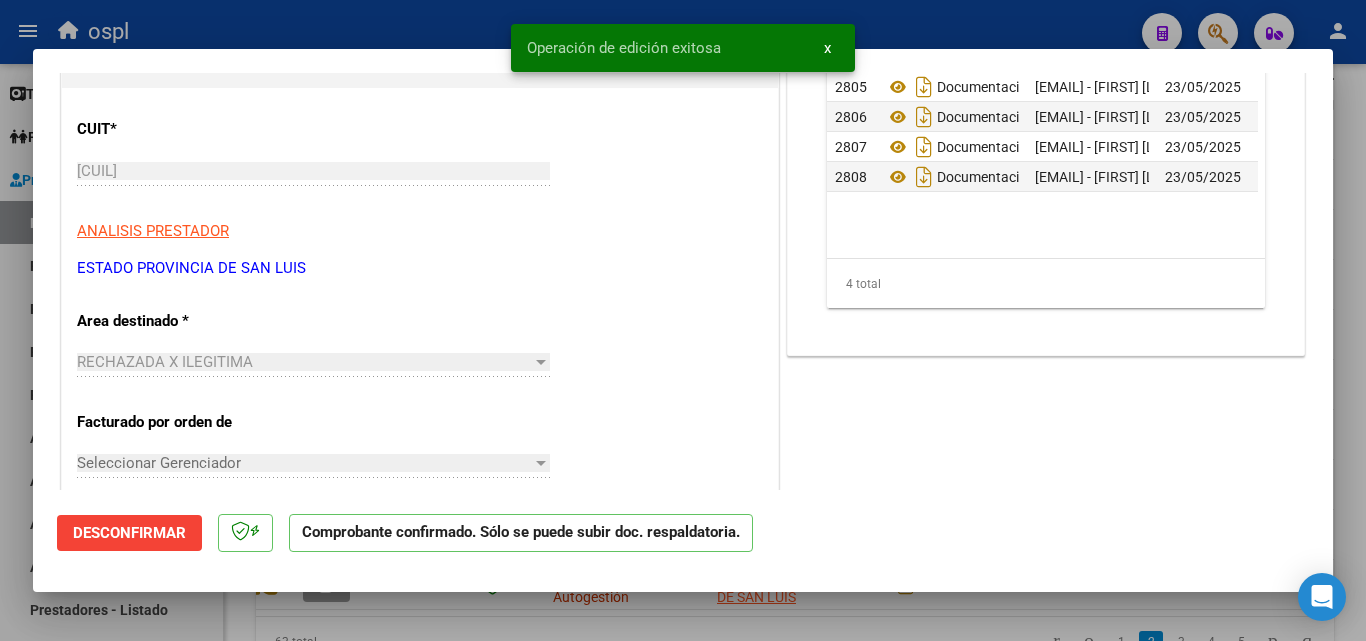 click at bounding box center (683, 320) 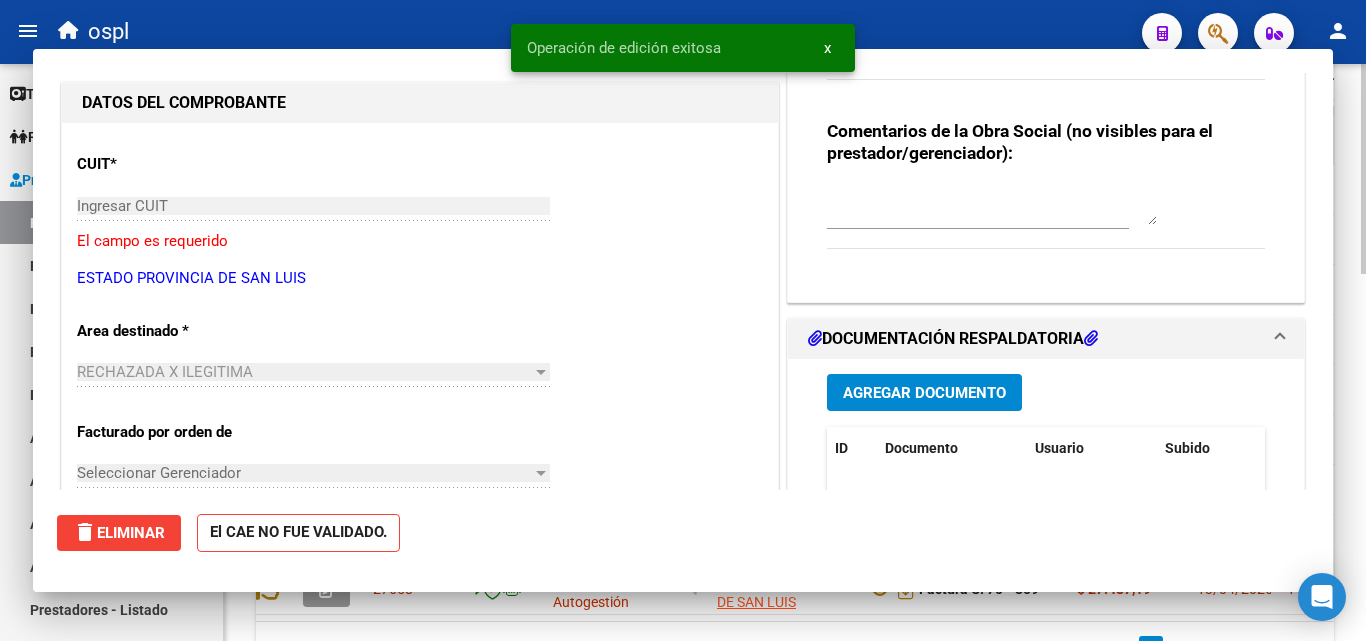 scroll, scrollTop: 0, scrollLeft: 0, axis: both 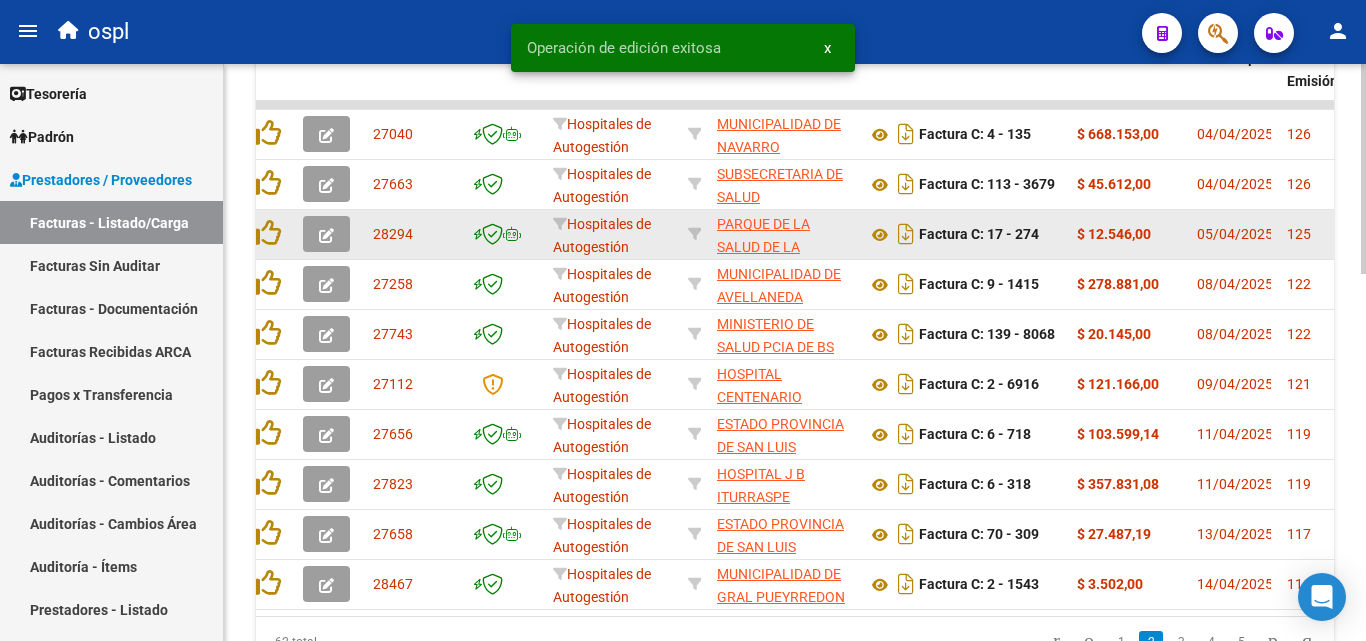 click 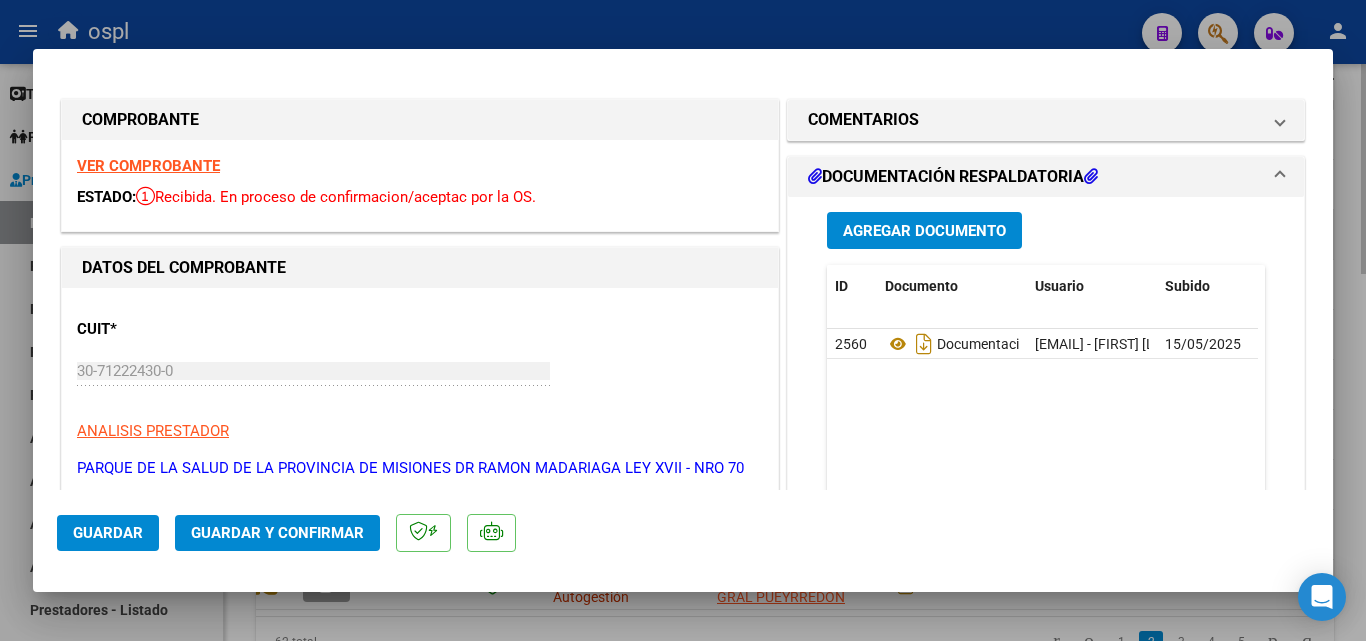 scroll, scrollTop: 200, scrollLeft: 0, axis: vertical 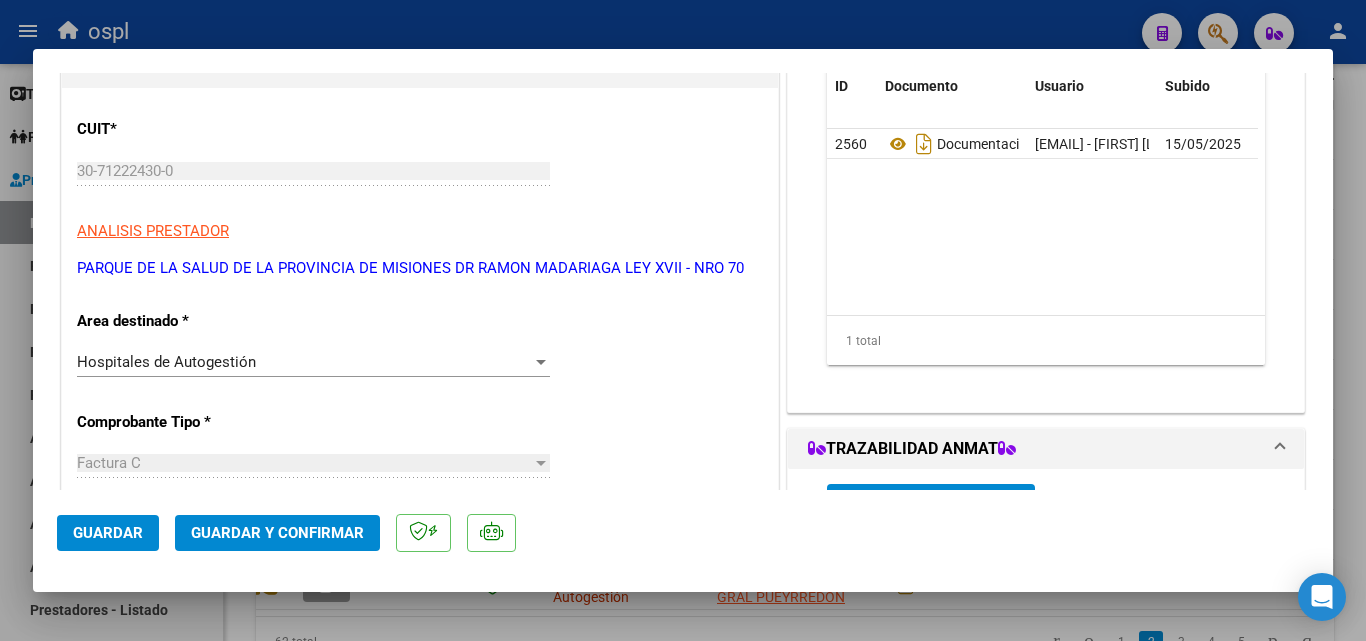 click on "Hospitales de Autogestión" at bounding box center [304, 362] 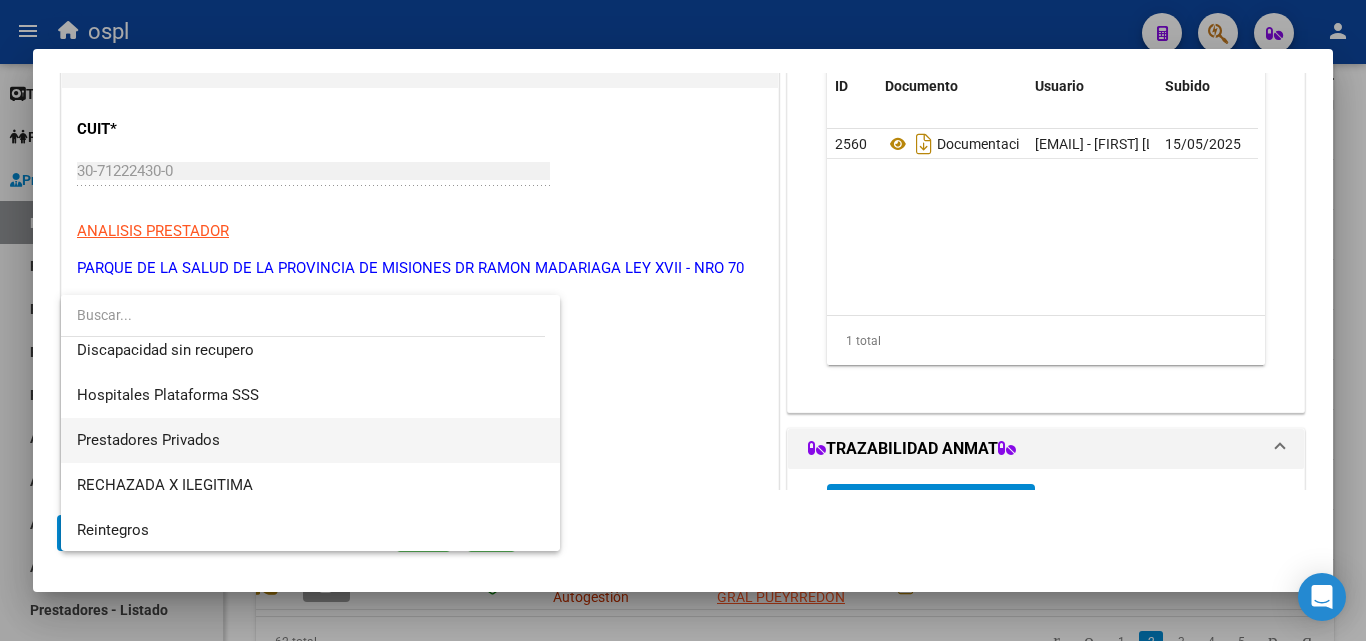scroll, scrollTop: 239, scrollLeft: 0, axis: vertical 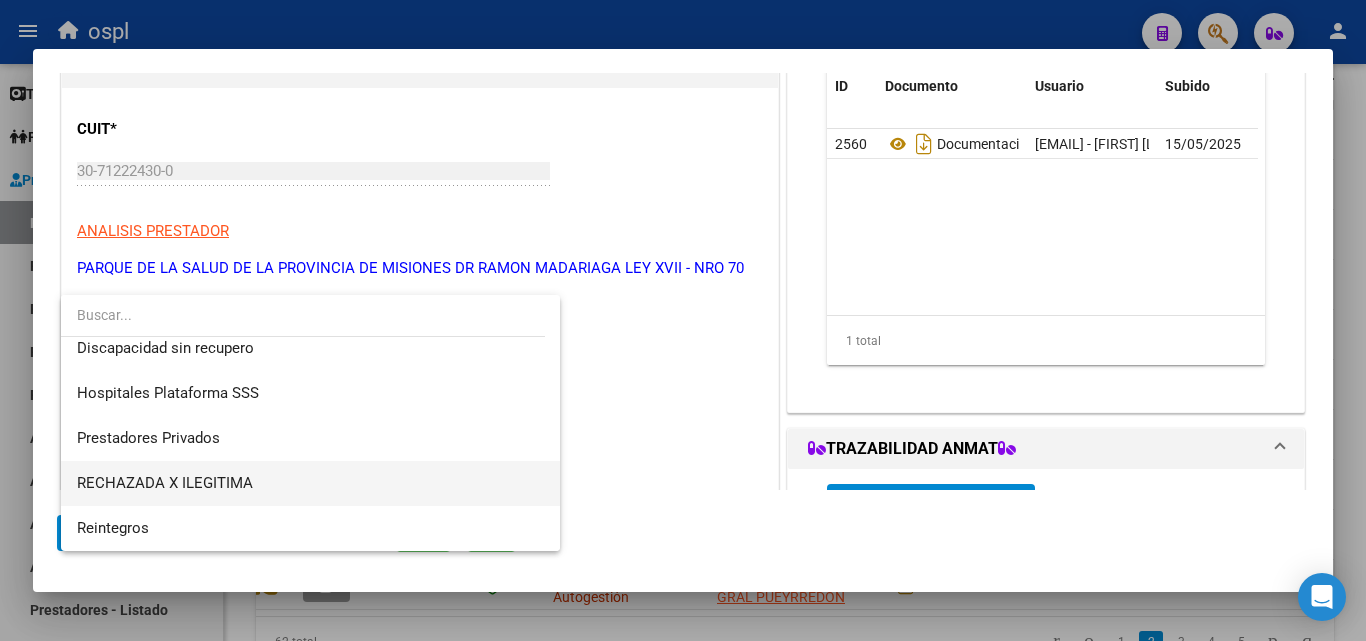 click on "RECHAZADA X ILEGITIMA" at bounding box center [310, 483] 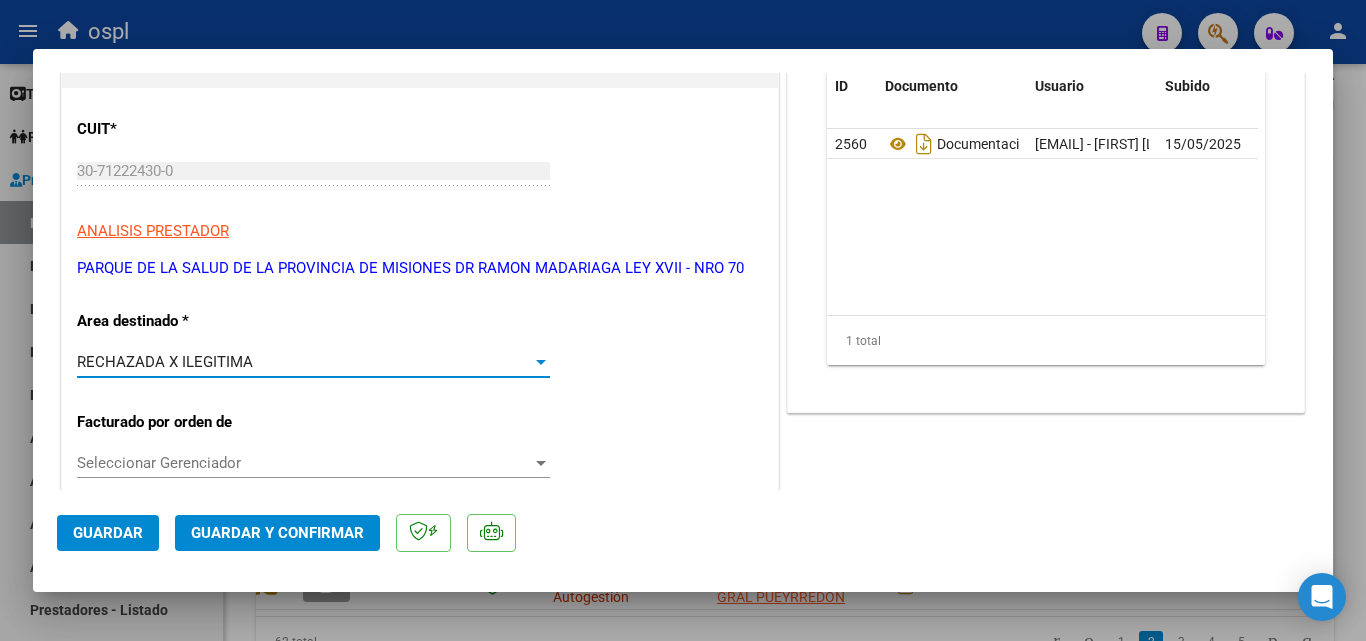 click on "Guardar y Confirmar" 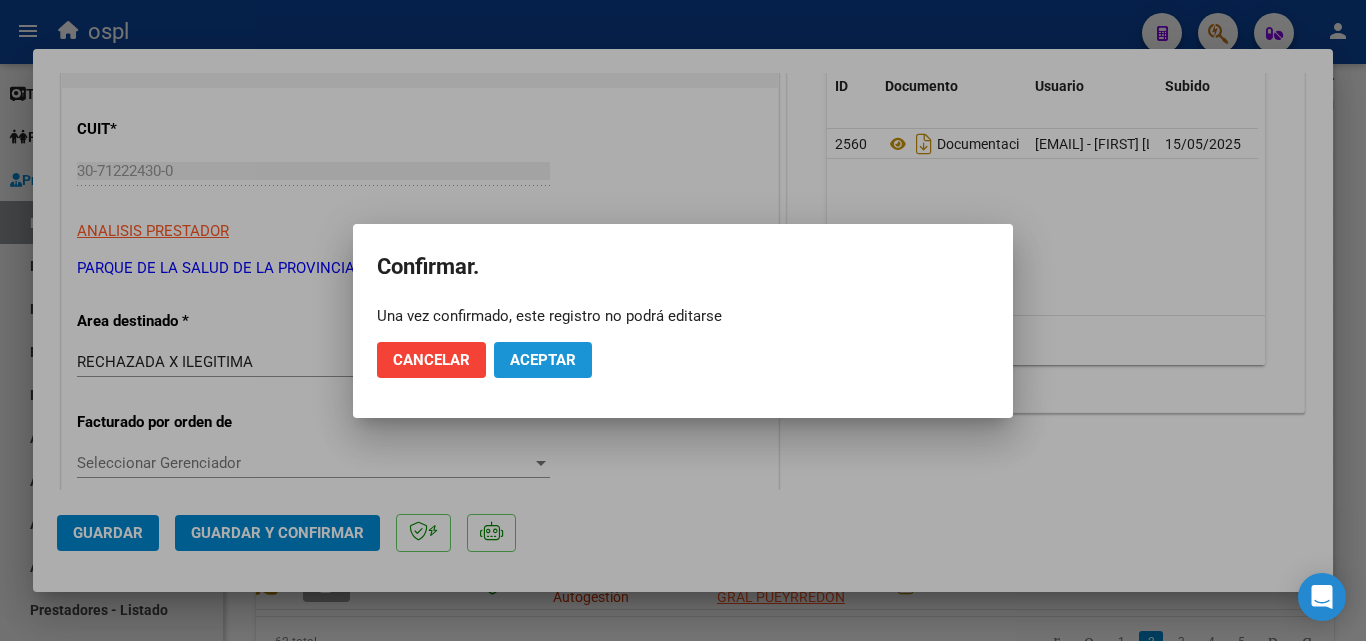 click on "Aceptar" 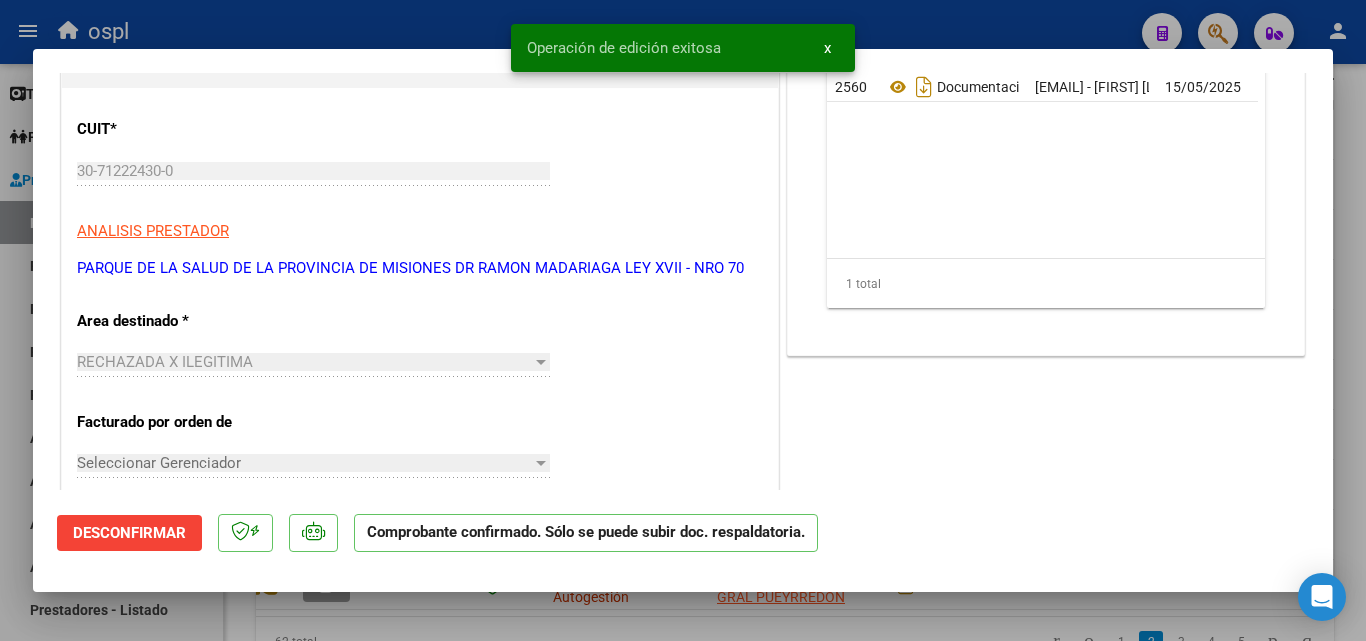 click at bounding box center (683, 320) 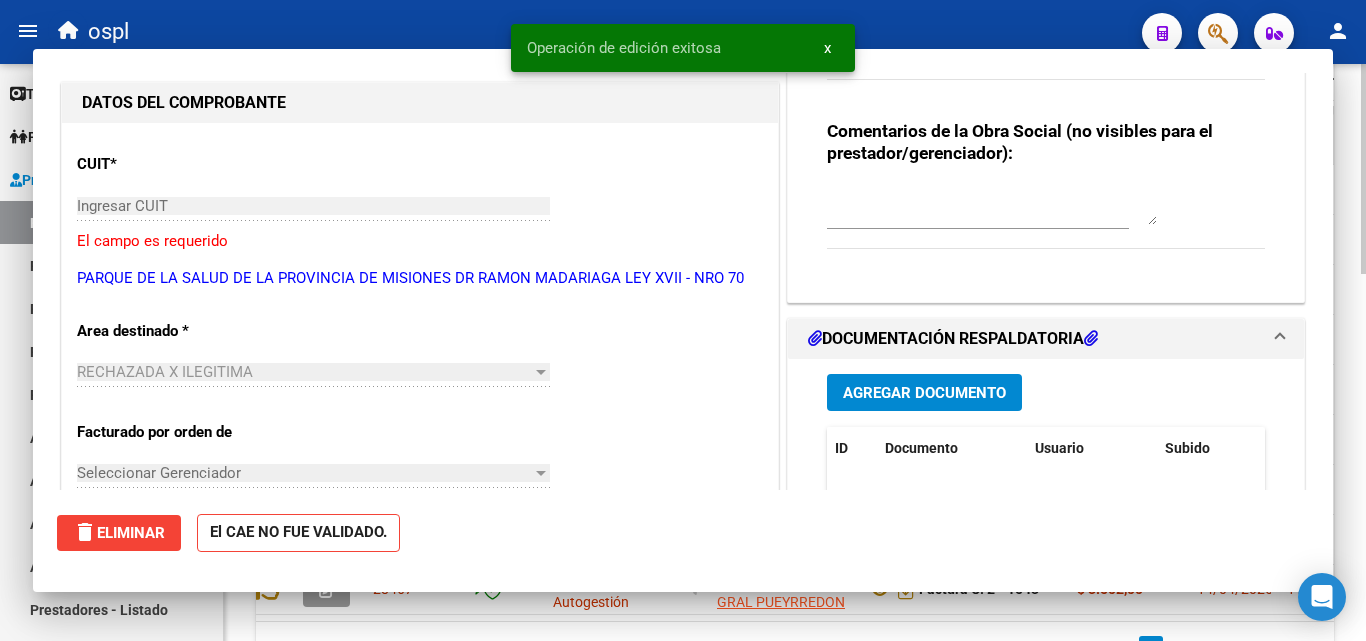 scroll, scrollTop: 0, scrollLeft: 0, axis: both 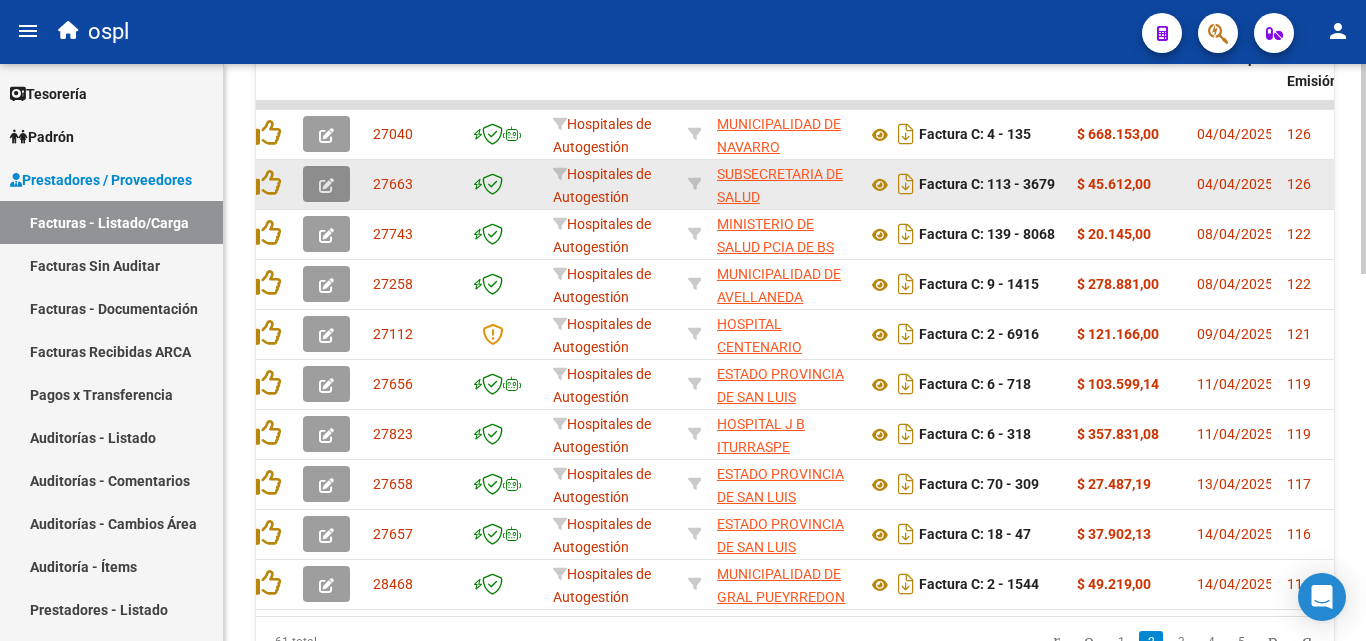 click 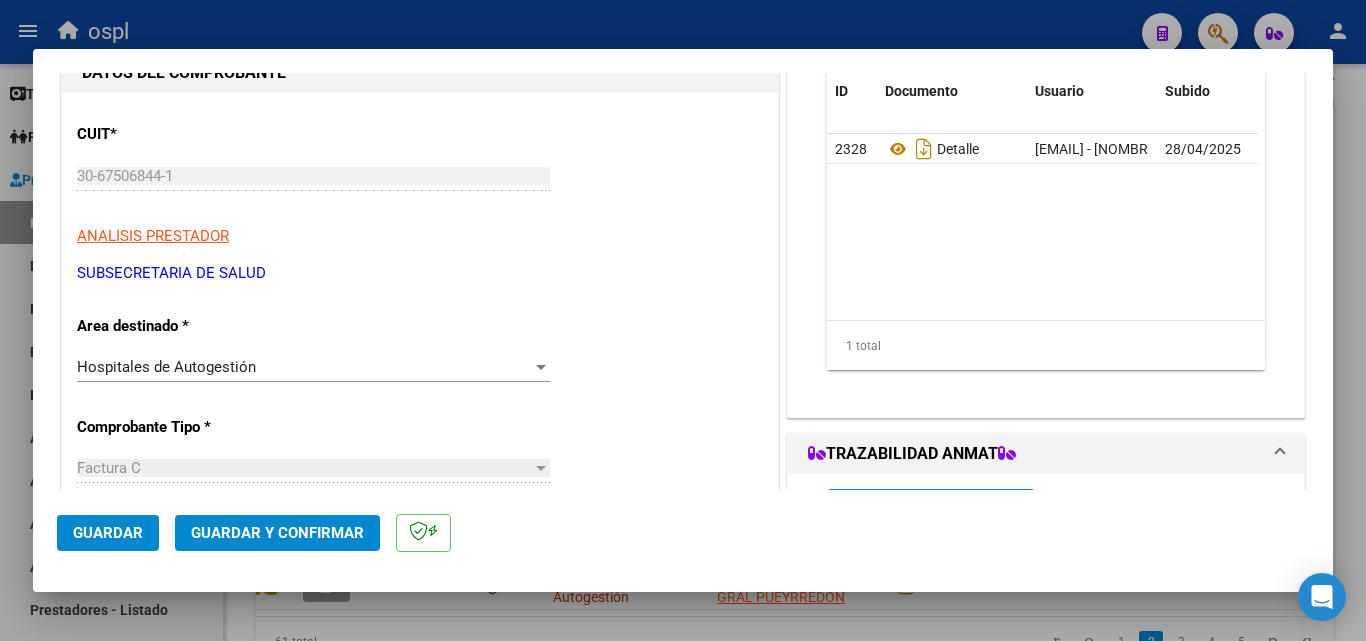 scroll, scrollTop: 200, scrollLeft: 0, axis: vertical 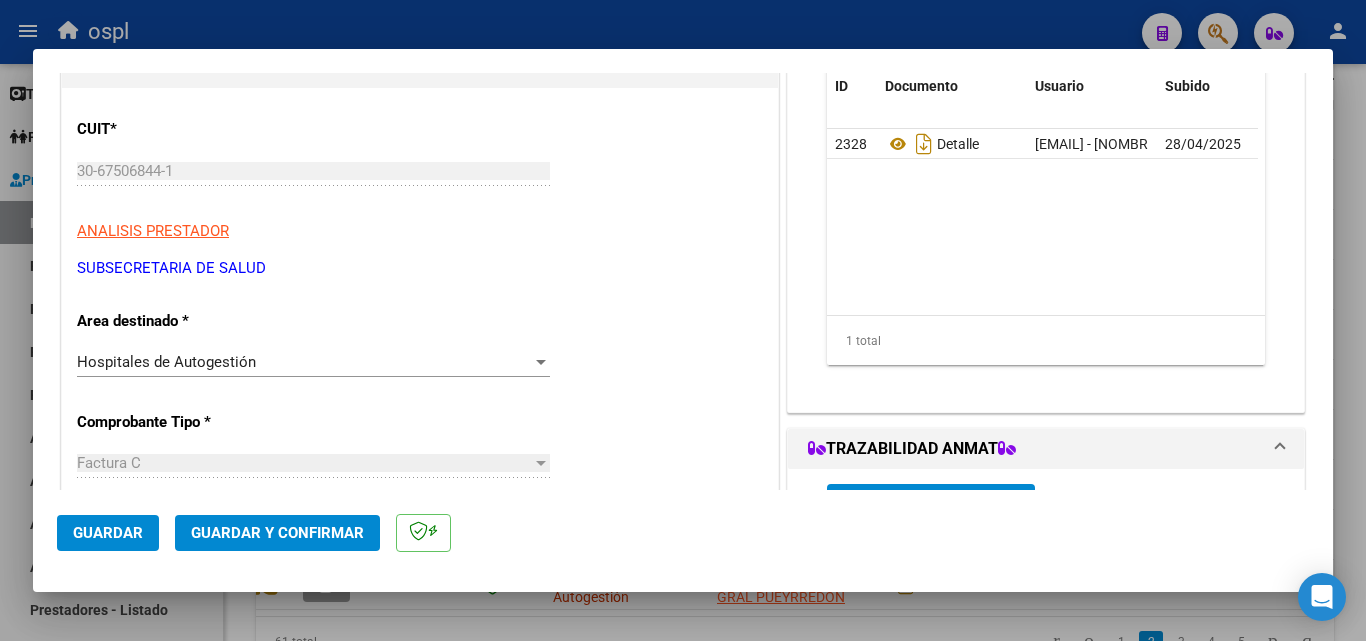 click on "Hospitales de Autogestión" at bounding box center [304, 362] 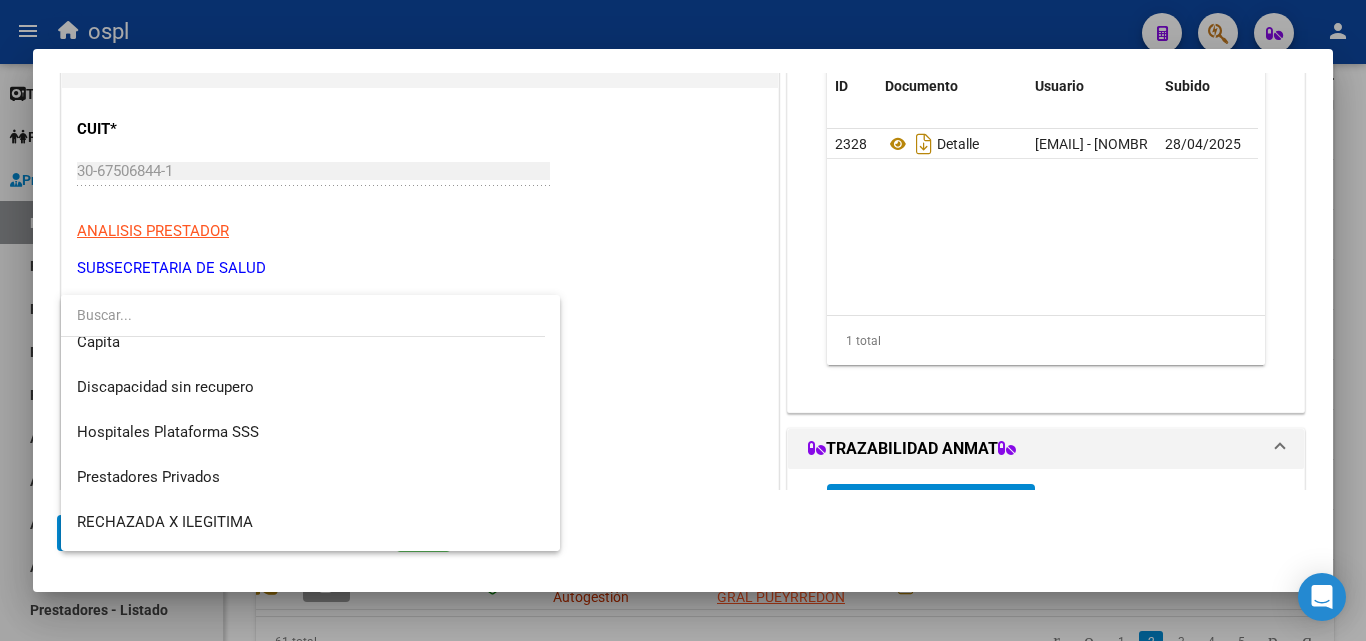 scroll, scrollTop: 239, scrollLeft: 0, axis: vertical 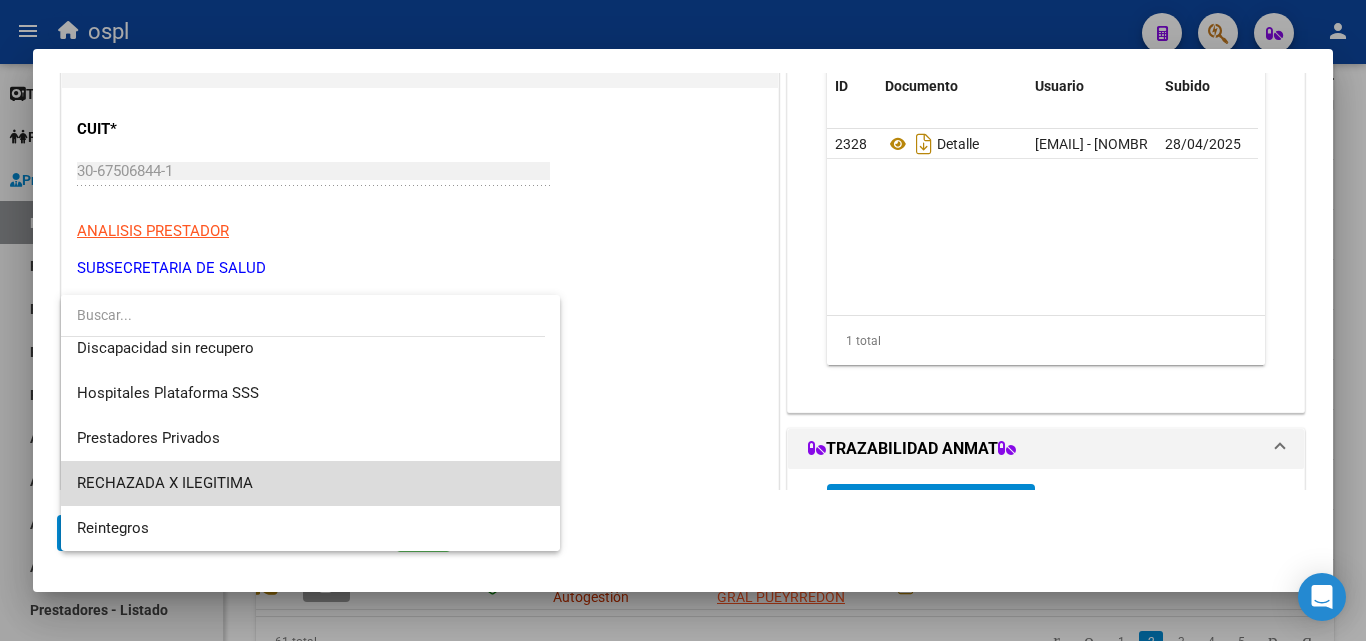 click on "RECHAZADA X ILEGITIMA" at bounding box center [310, 483] 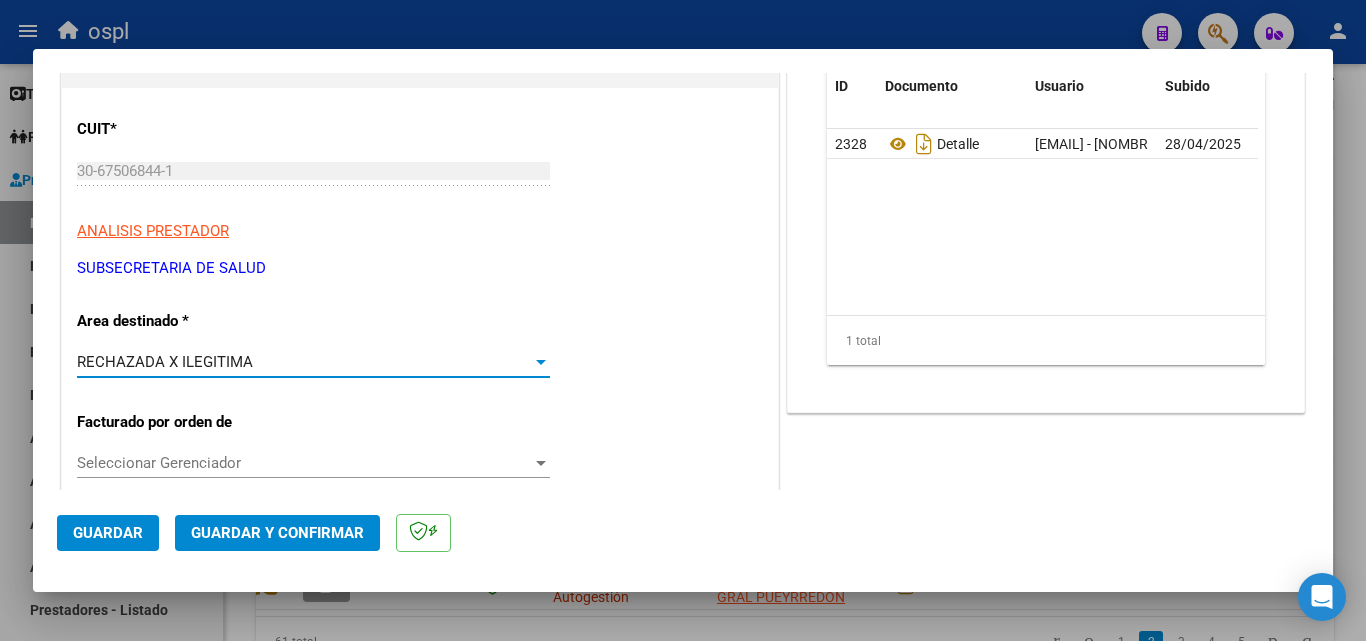 click on "Guardar y Confirmar" 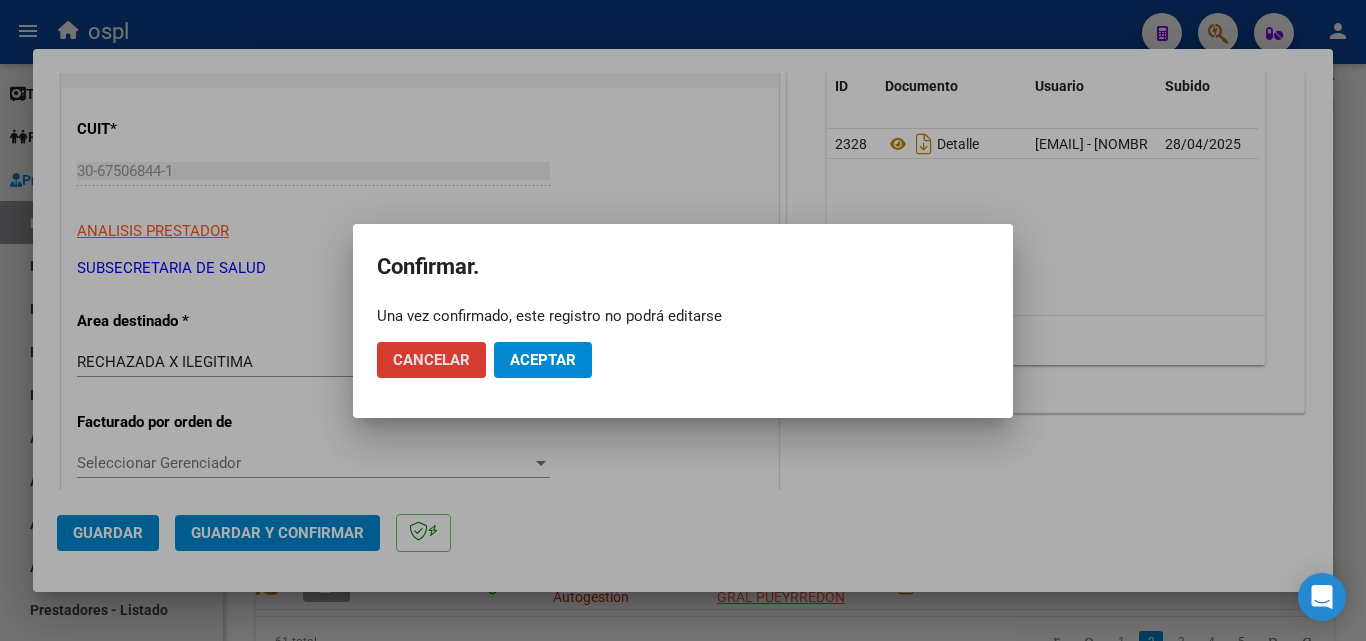 click on "Aceptar" 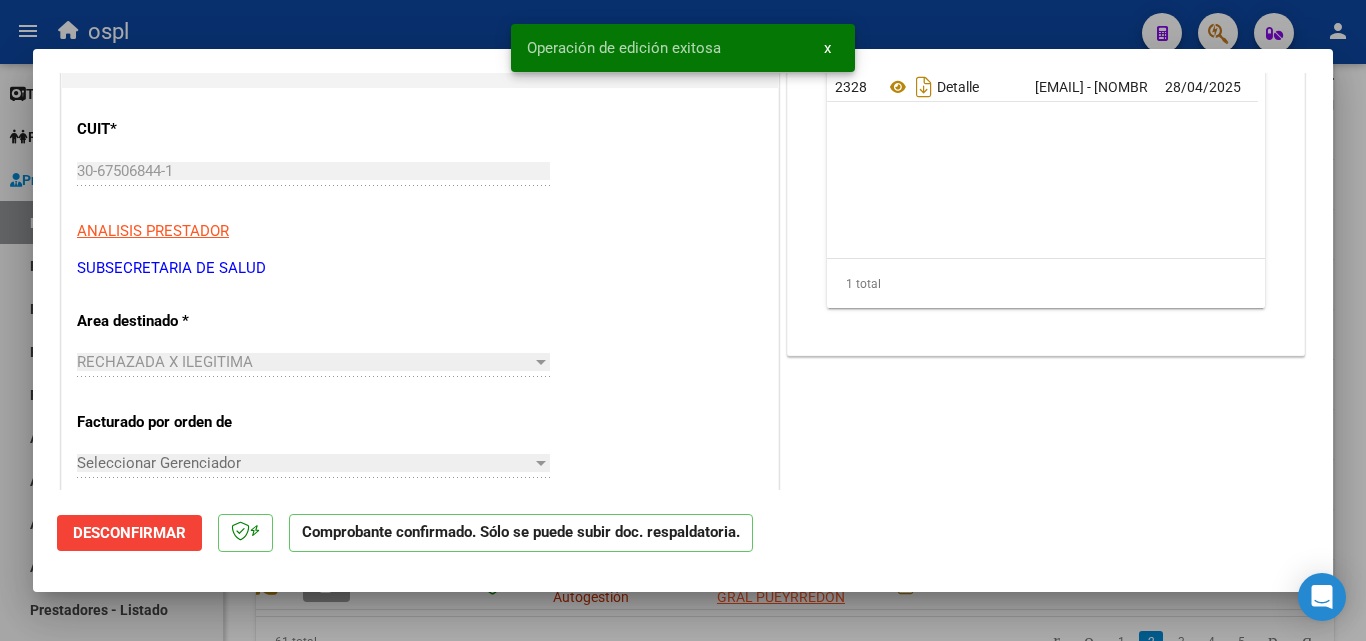 click at bounding box center [683, 320] 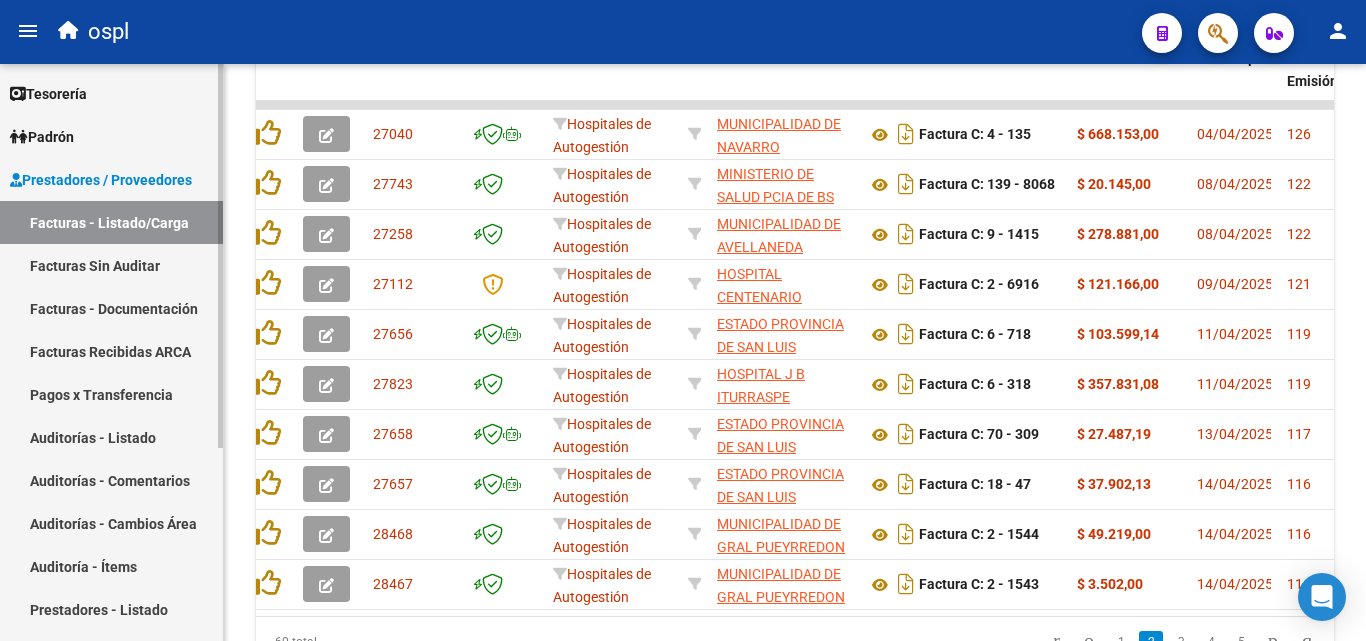 click on "Facturas Sin Auditar" at bounding box center [111, 265] 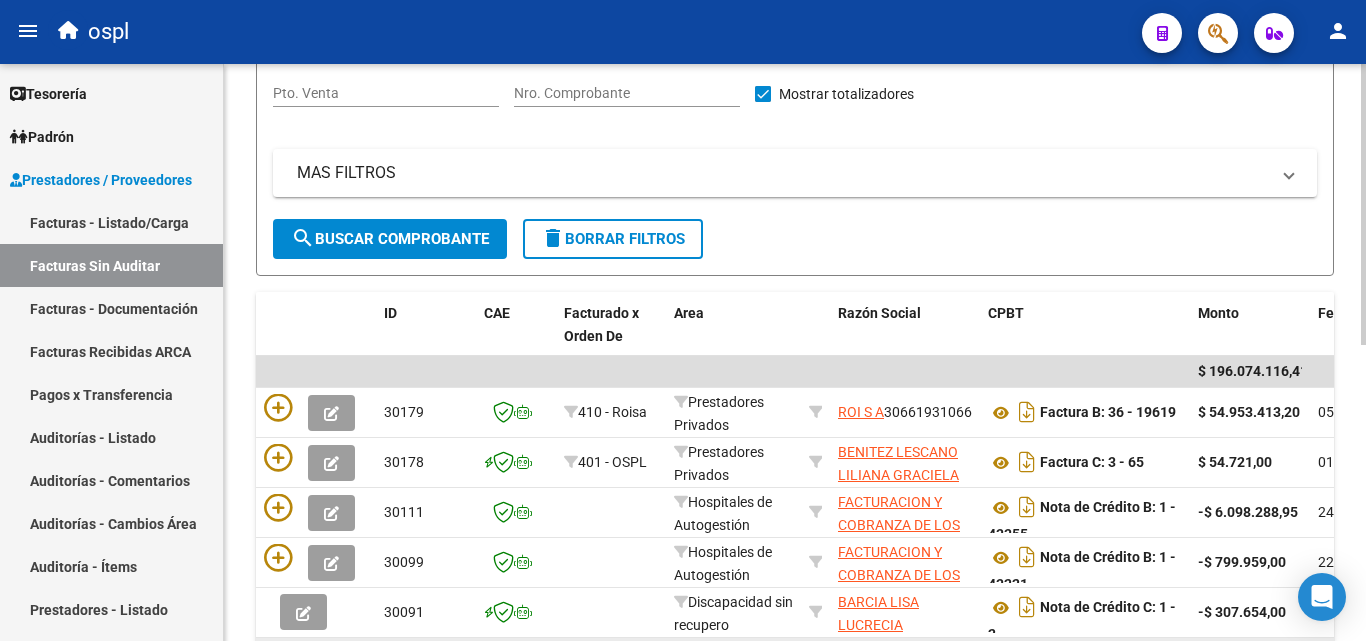 scroll, scrollTop: 106, scrollLeft: 0, axis: vertical 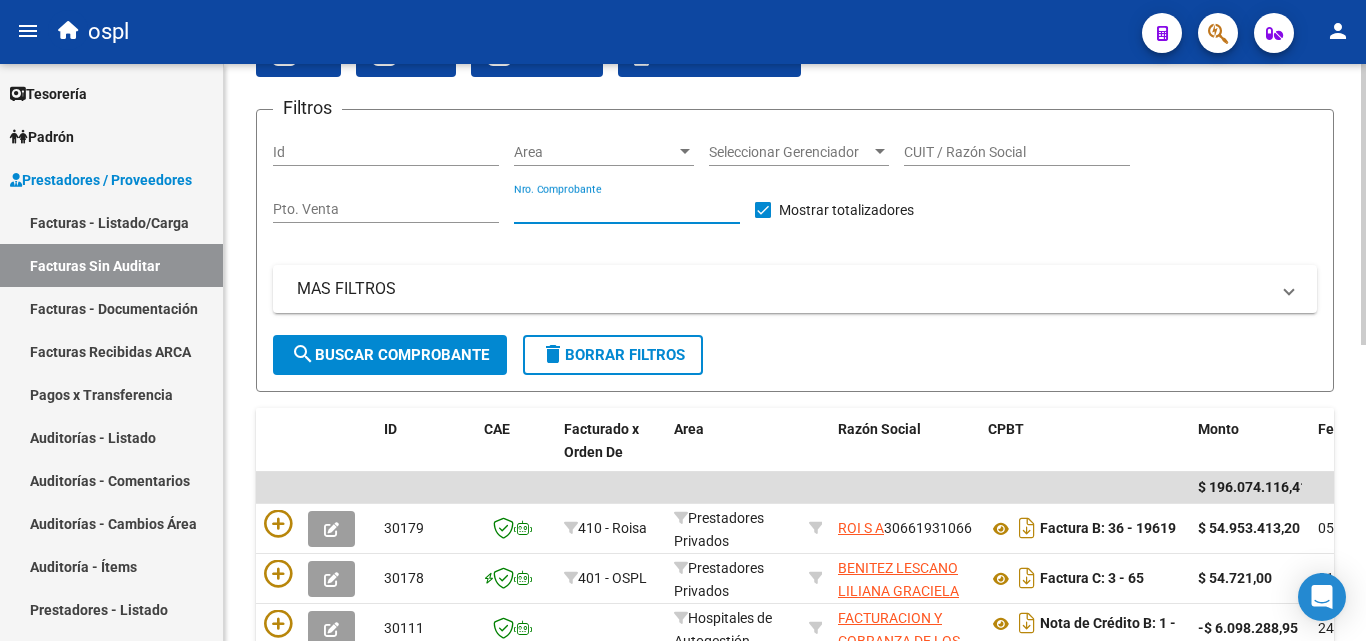 click on "Nro. Comprobante" at bounding box center (627, 209) 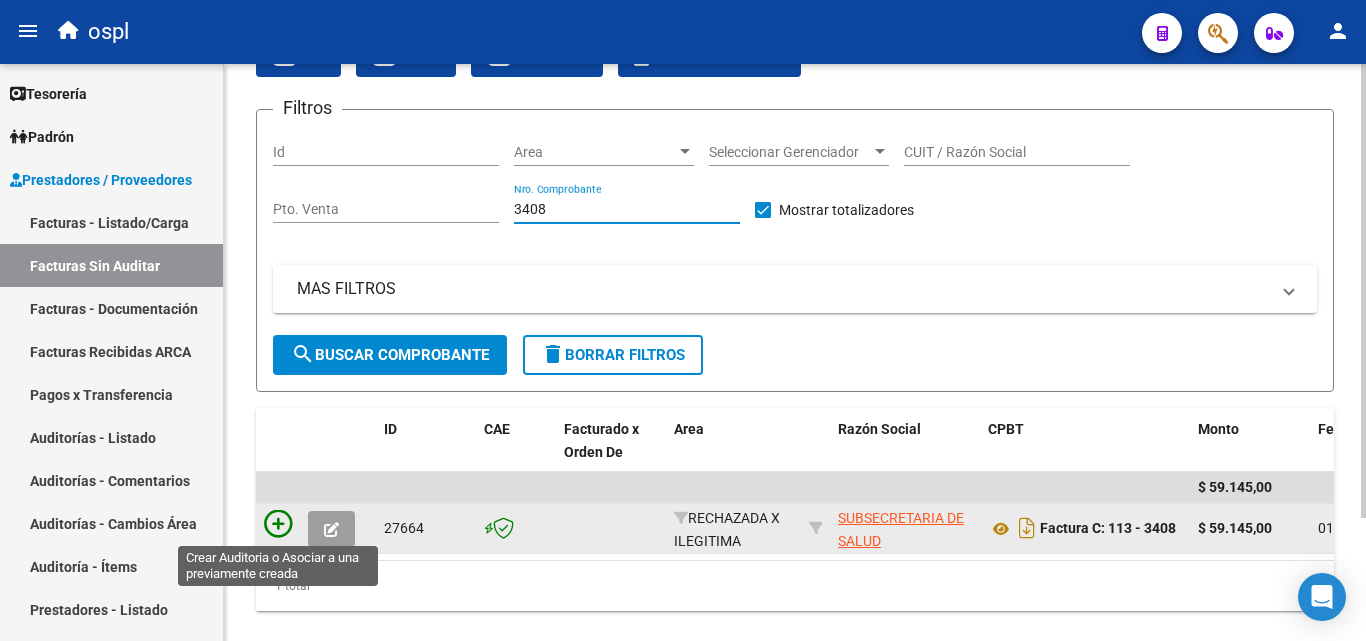 type on "3408" 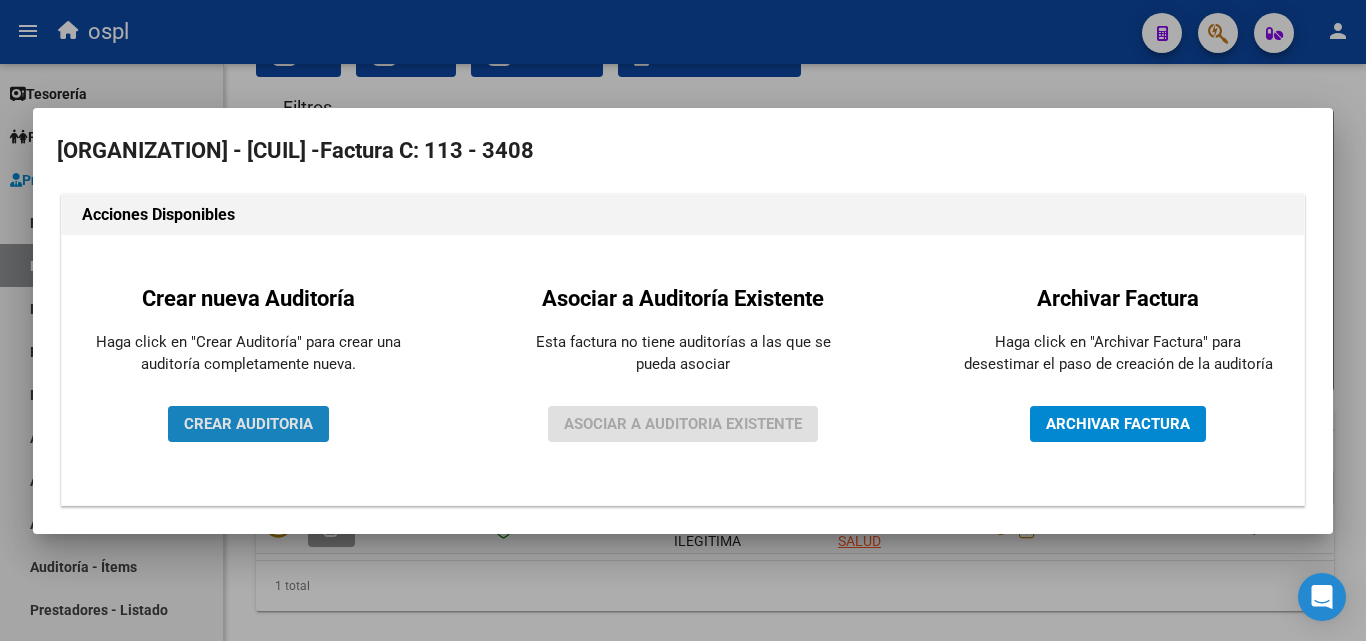 click on "CREAR AUDITORIA" at bounding box center [248, 424] 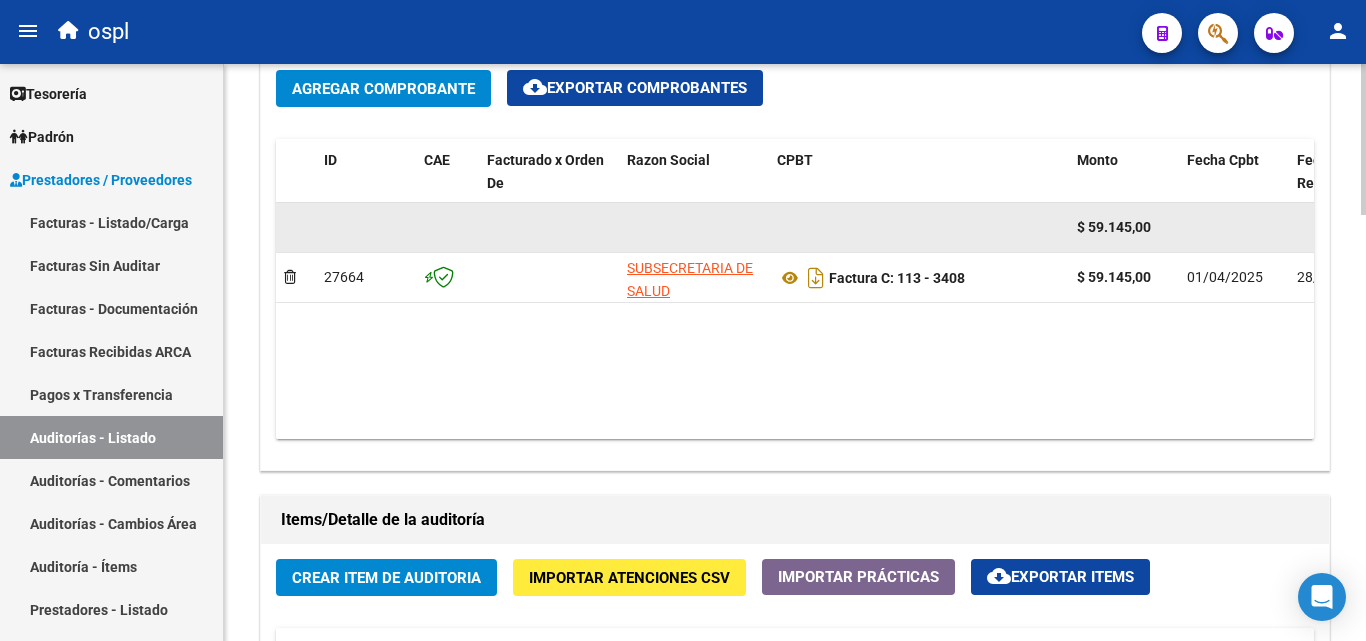 scroll, scrollTop: 1100, scrollLeft: 0, axis: vertical 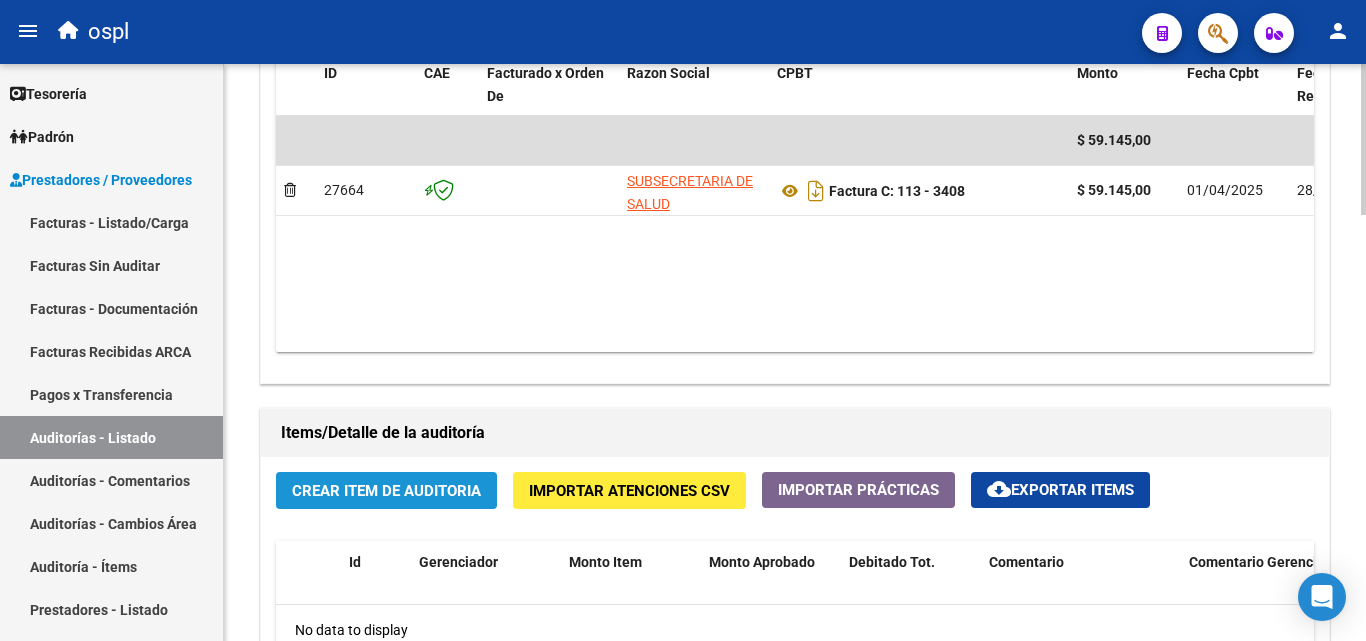 click on "Crear Item de Auditoria" 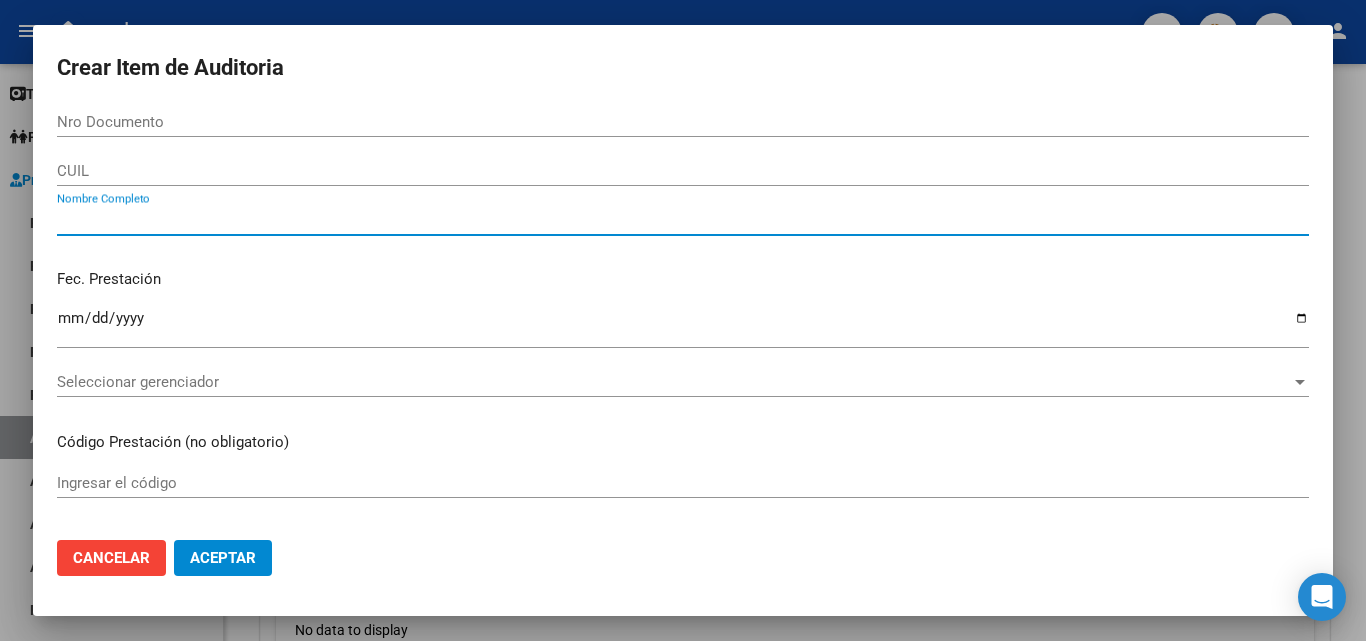 click on "Nombre Completo" at bounding box center (683, 220) 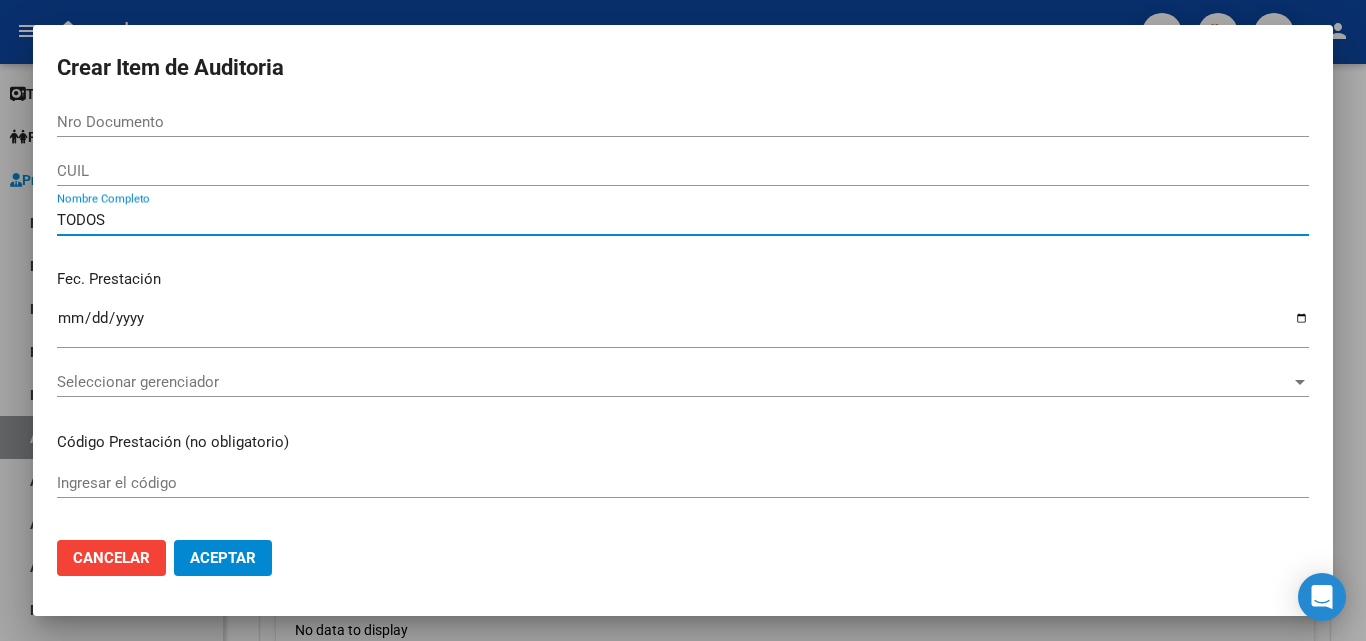 type on "TODOS" 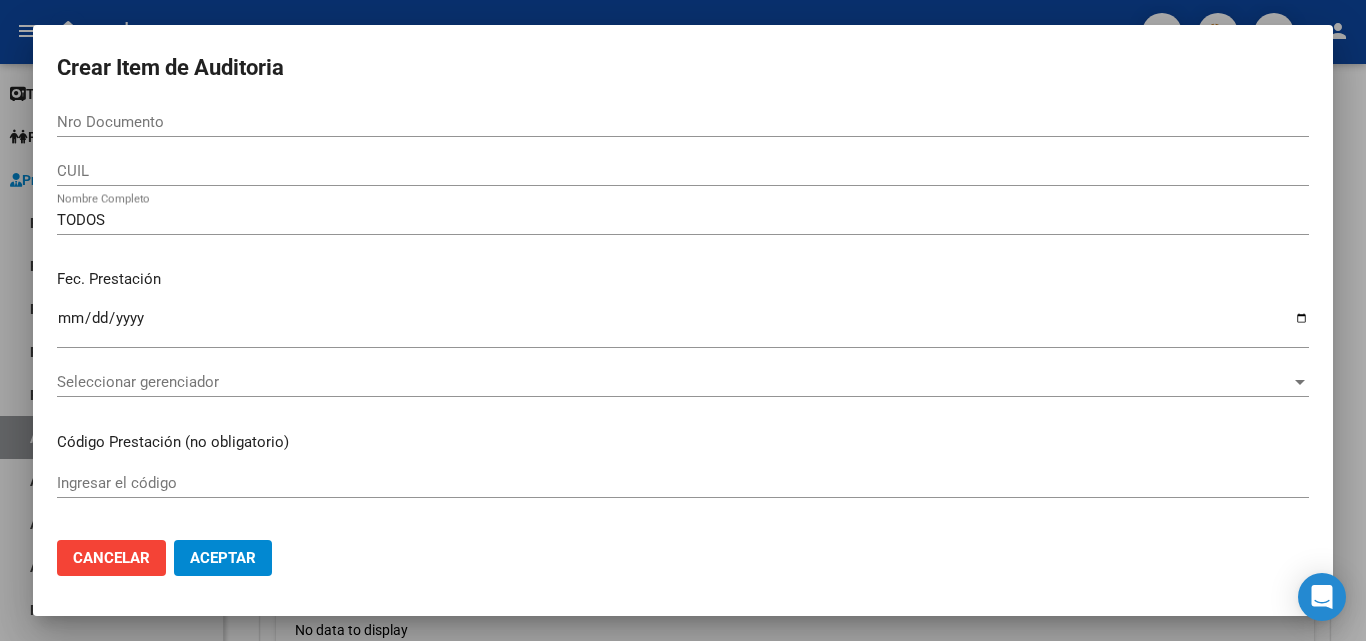 scroll, scrollTop: 500, scrollLeft: 0, axis: vertical 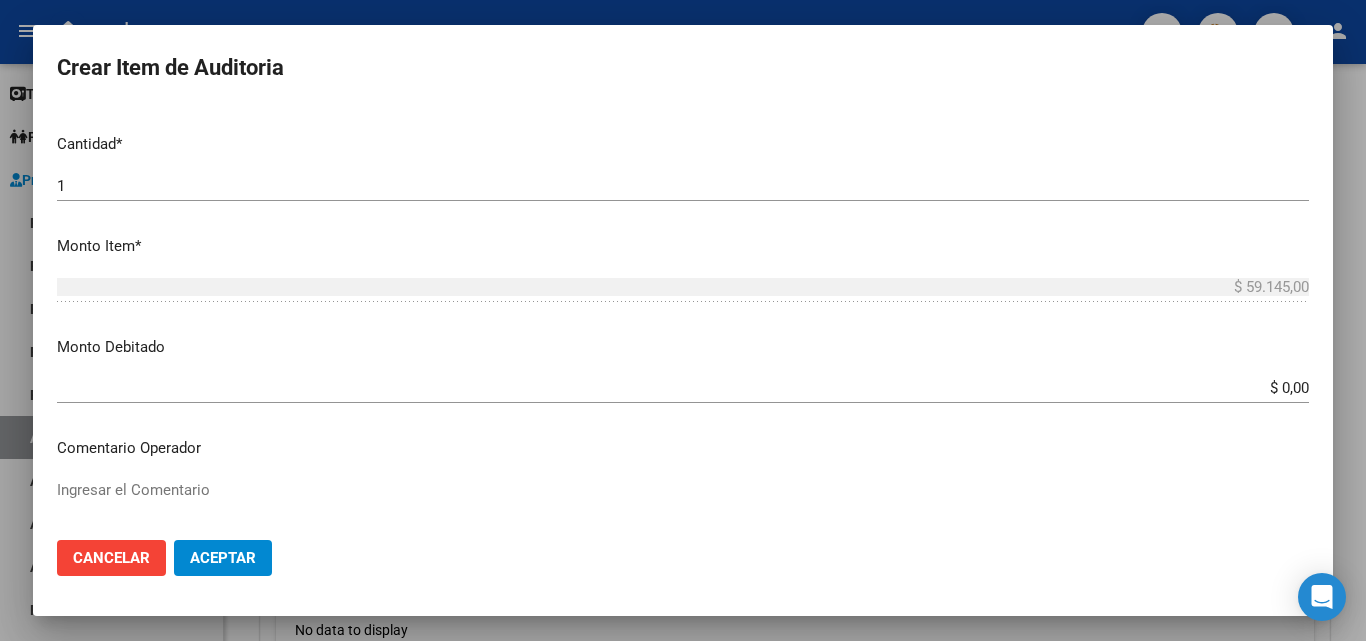 click on "$ 0,00" at bounding box center (683, 388) 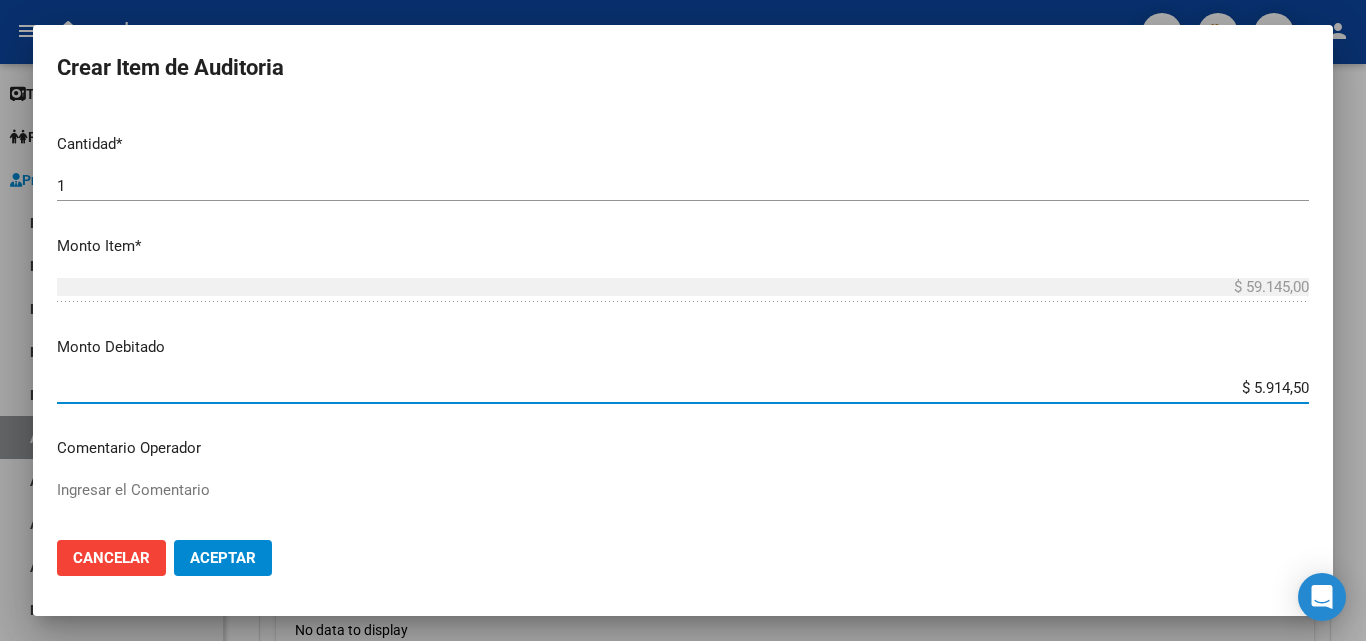 type on "$ 59.145,00" 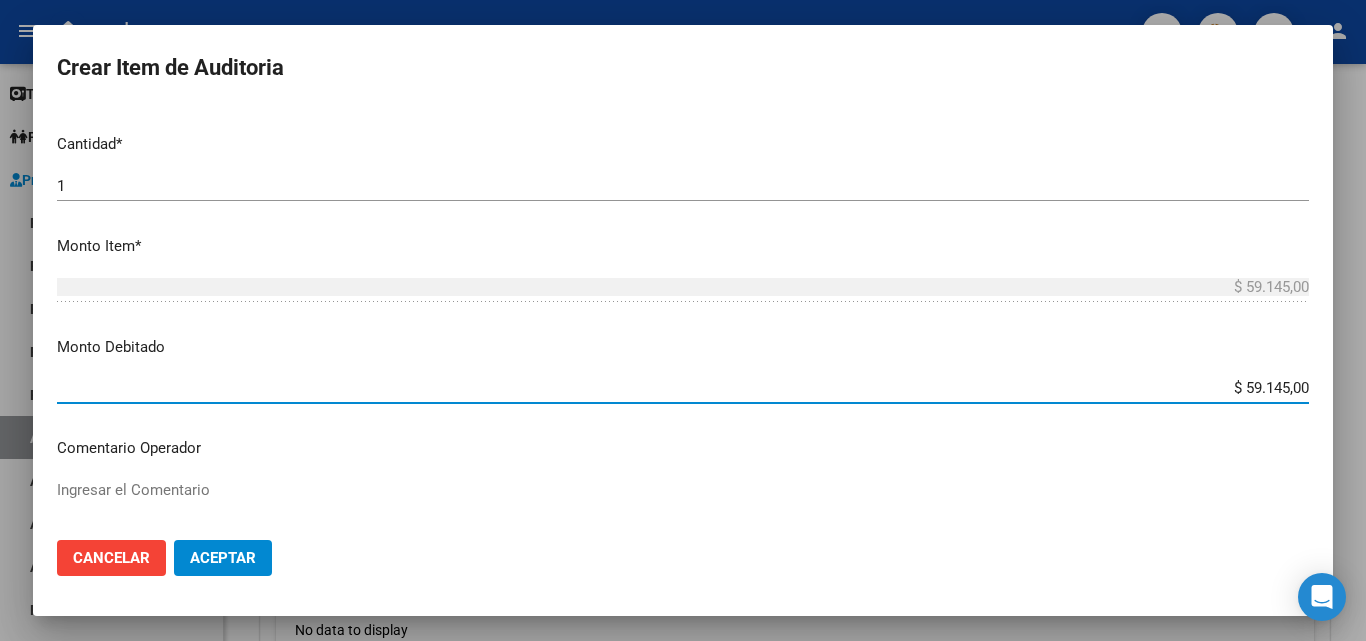 click on "Monto Debitado" at bounding box center (683, 347) 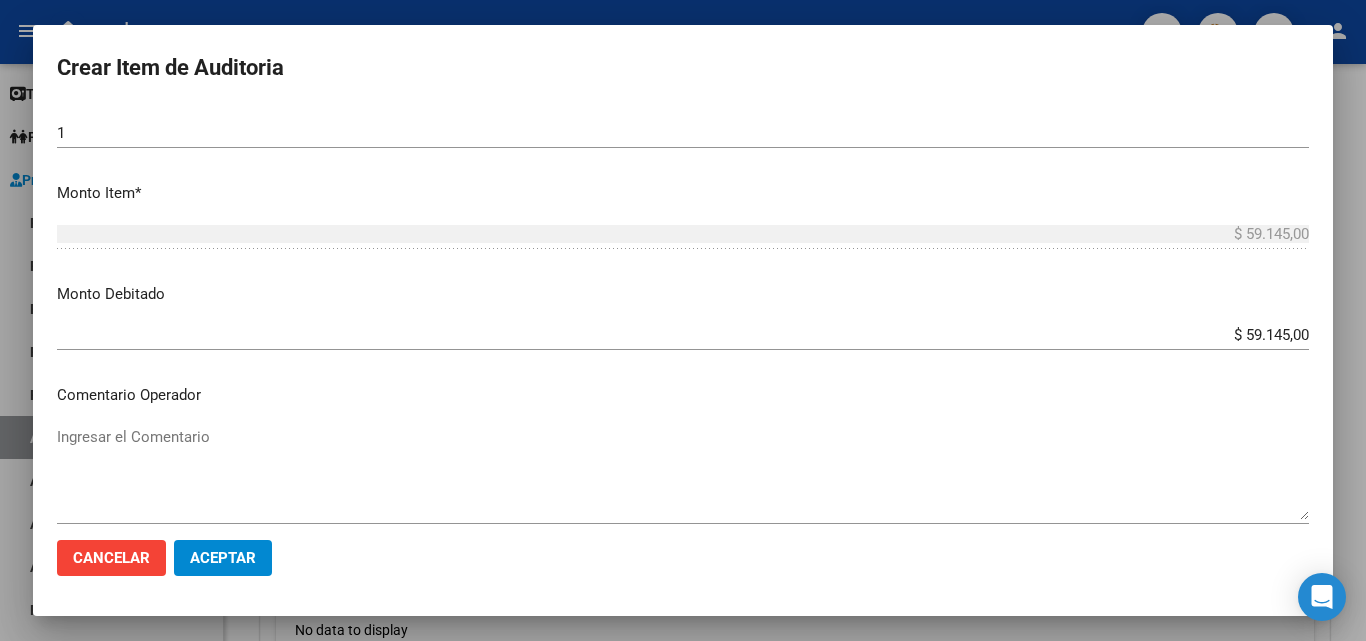 scroll, scrollTop: 600, scrollLeft: 0, axis: vertical 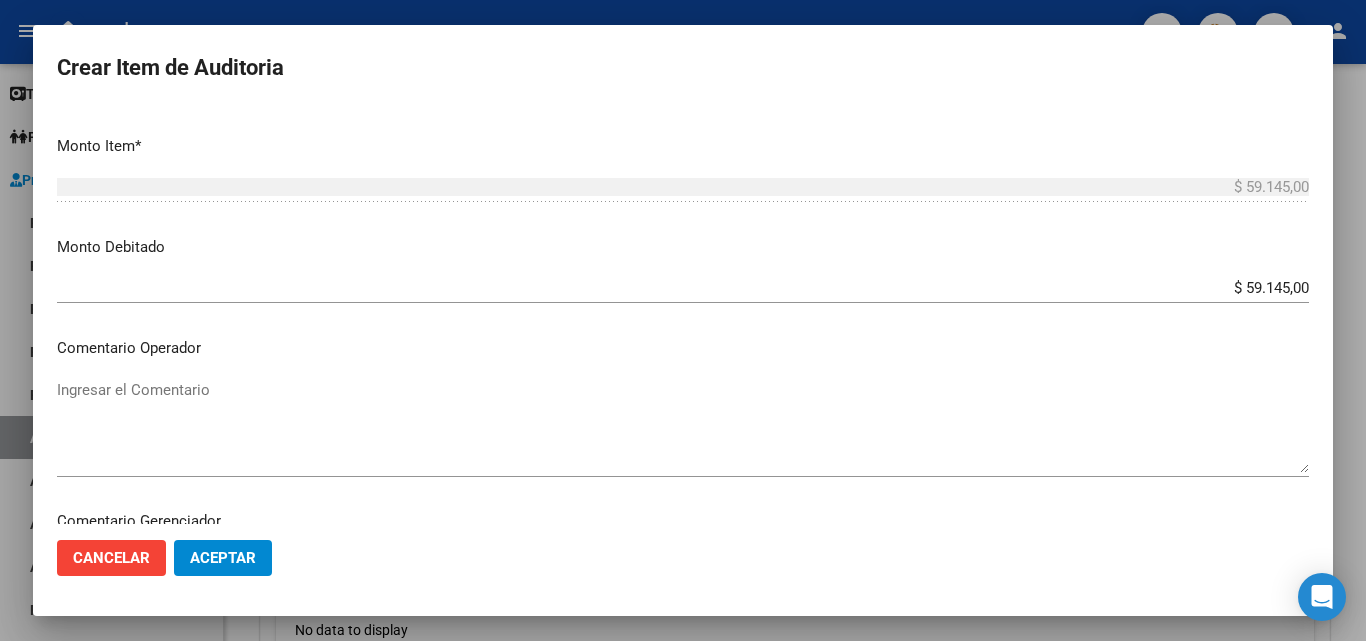 click on "Ingresar el Comentario" at bounding box center (683, 426) 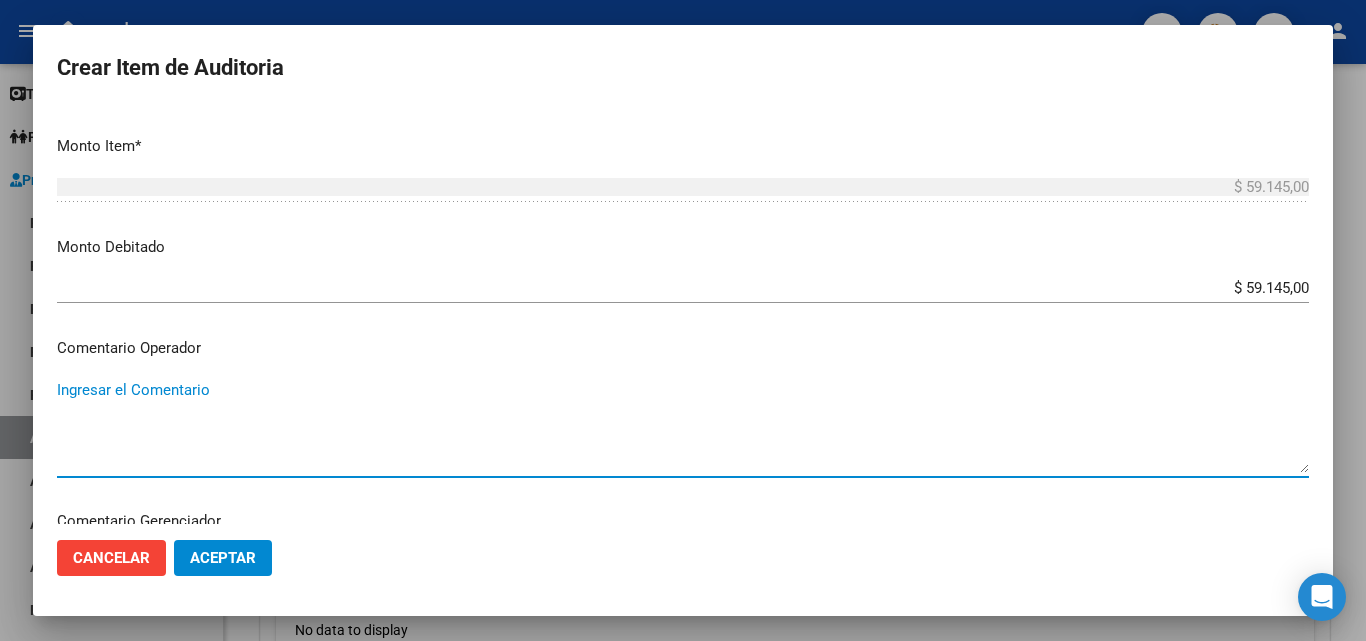 paste on "RECHAZADA POR ILEGITIMA; FALTA COPIA DE DNI Y NO FIRMAN EL COMPROBANTE DE ATENCION" 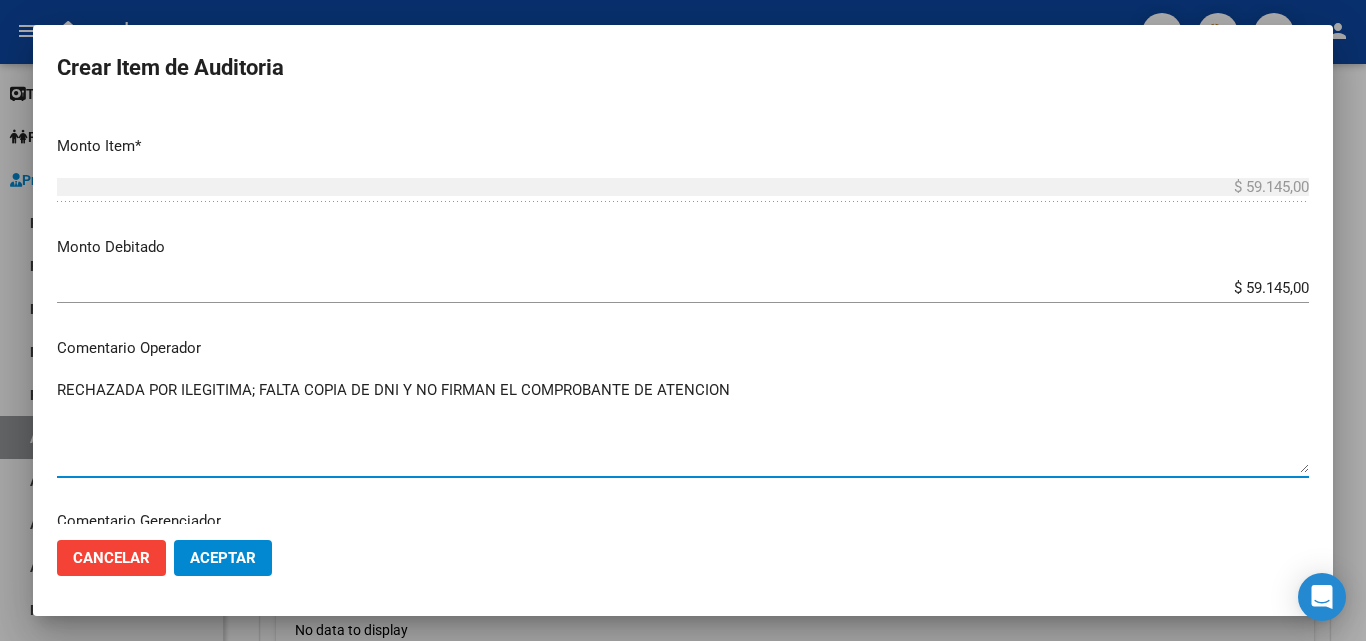 type on "RECHAZADA POR ILEGITIMA; FALTA COPIA DE DNI Y NO FIRMAN EL COMPROBANTE DE ATENCION" 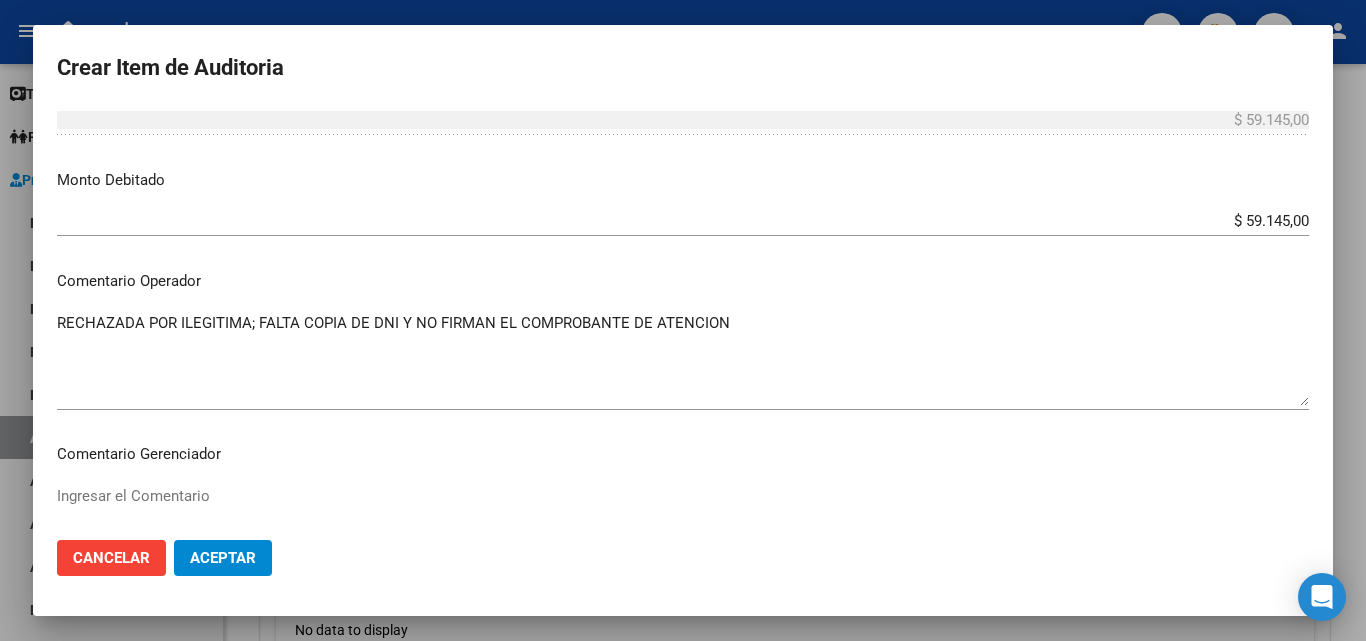 scroll, scrollTop: 700, scrollLeft: 0, axis: vertical 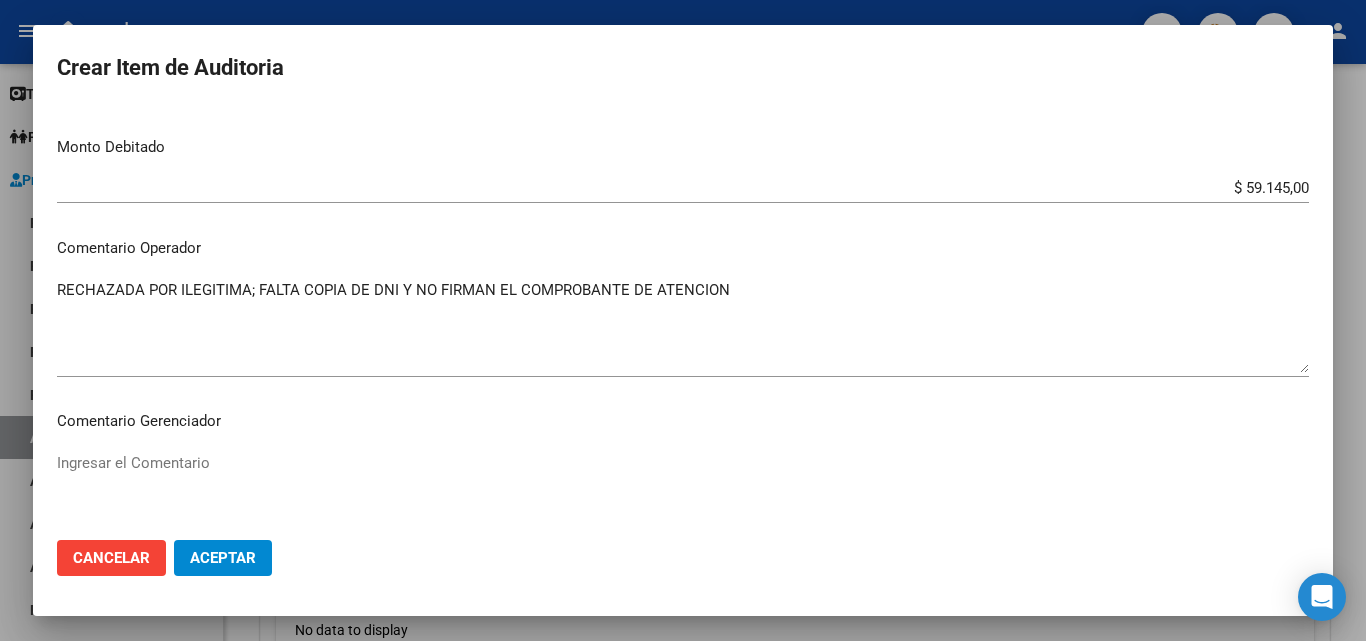 click on "Aceptar" 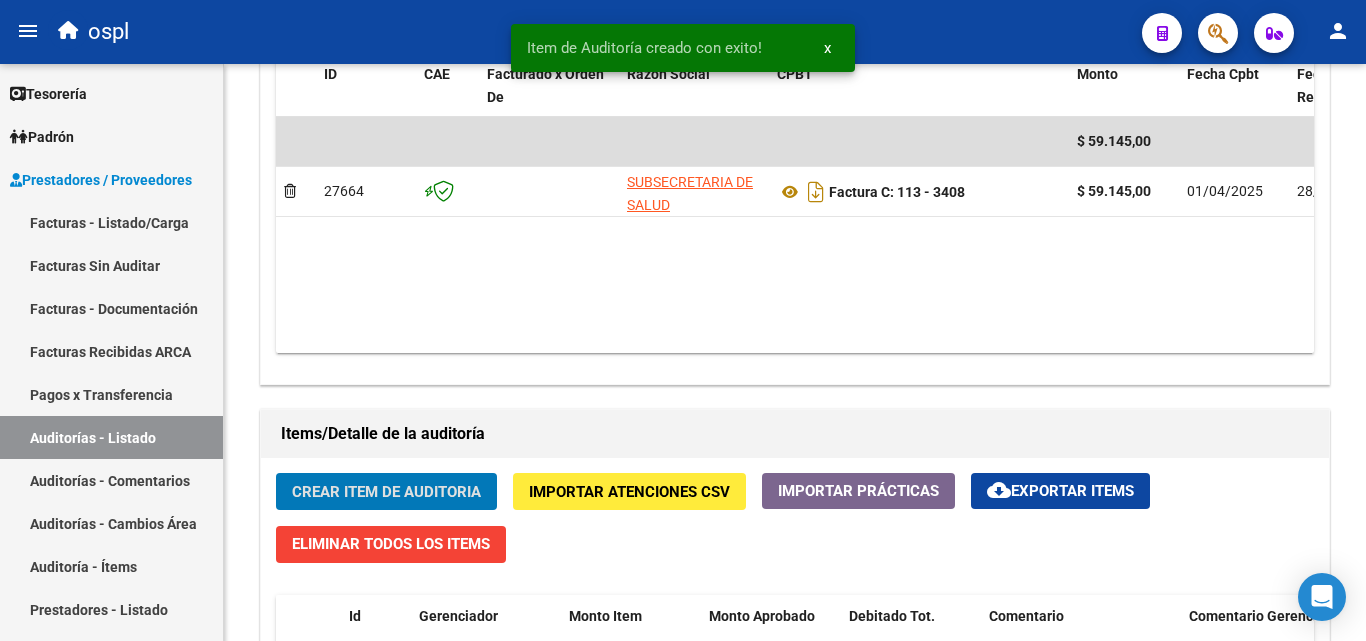 scroll, scrollTop: 1101, scrollLeft: 0, axis: vertical 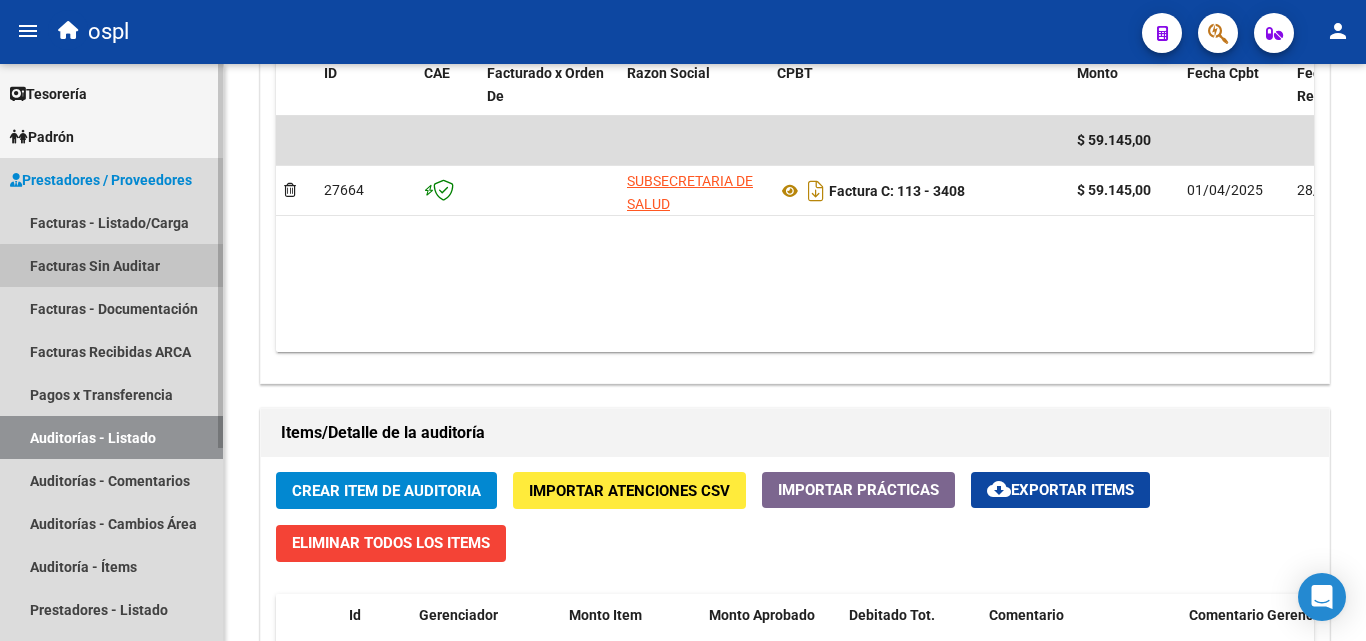 click on "Facturas Sin Auditar" at bounding box center [111, 265] 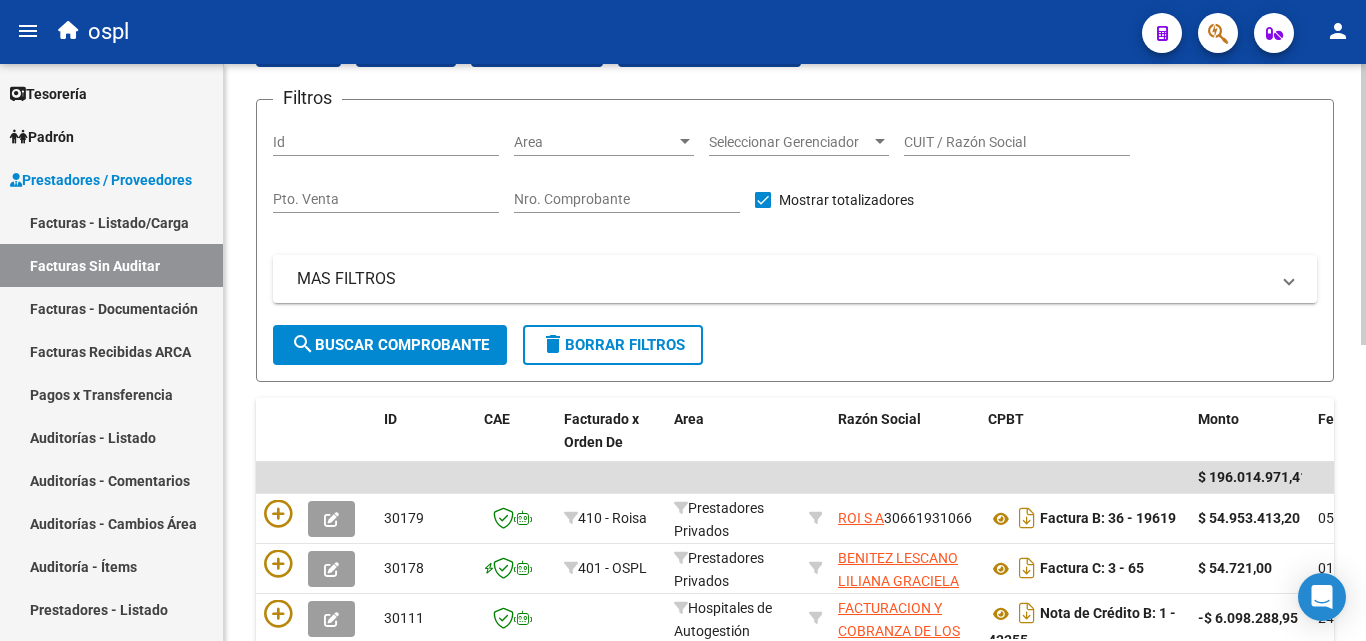 scroll, scrollTop: 106, scrollLeft: 0, axis: vertical 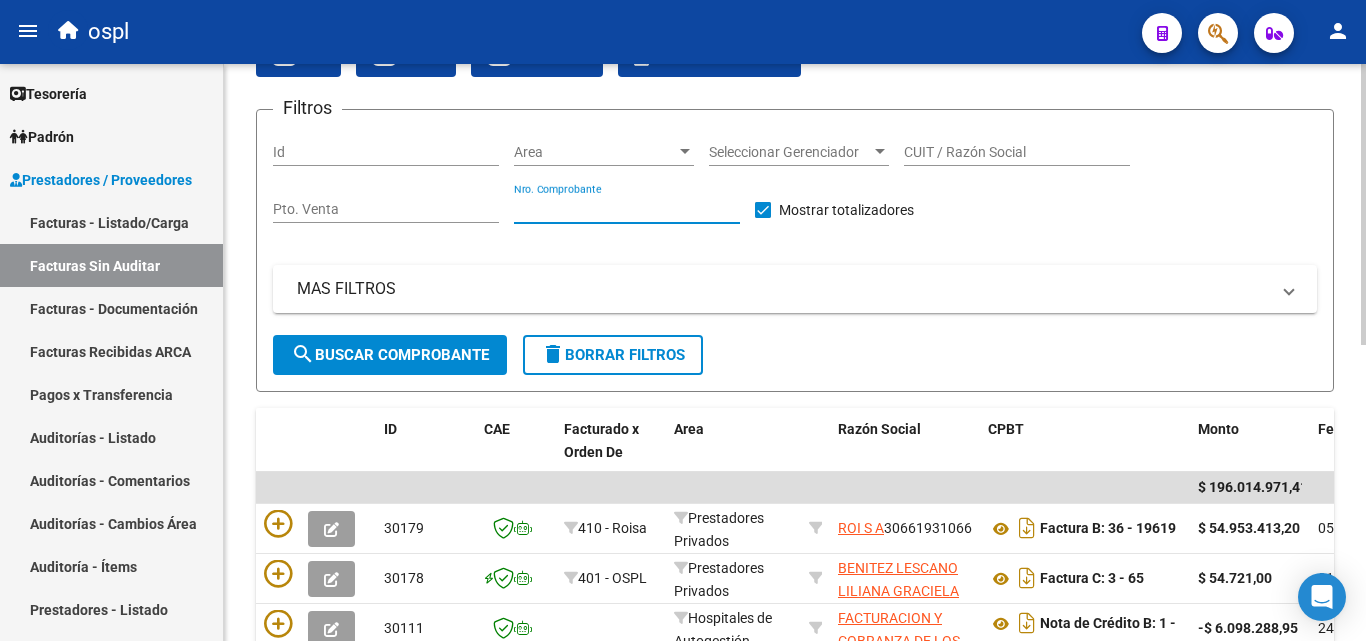 click on "Nro. Comprobante" at bounding box center [627, 209] 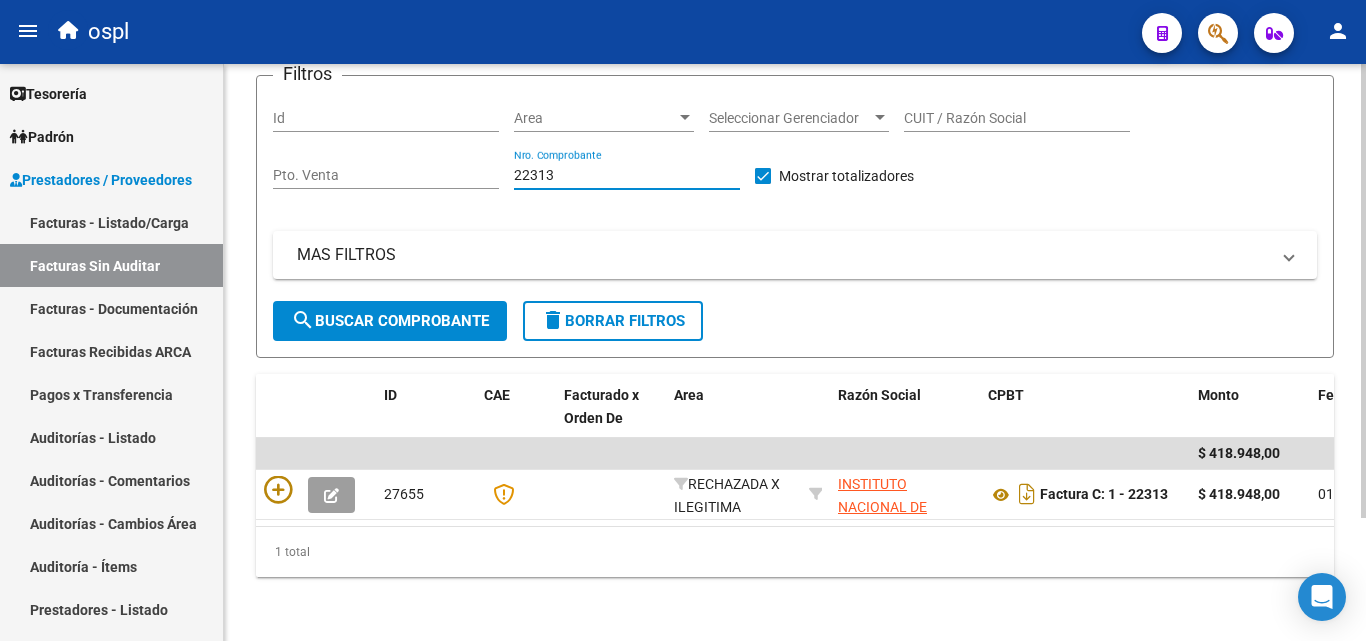 scroll, scrollTop: 156, scrollLeft: 0, axis: vertical 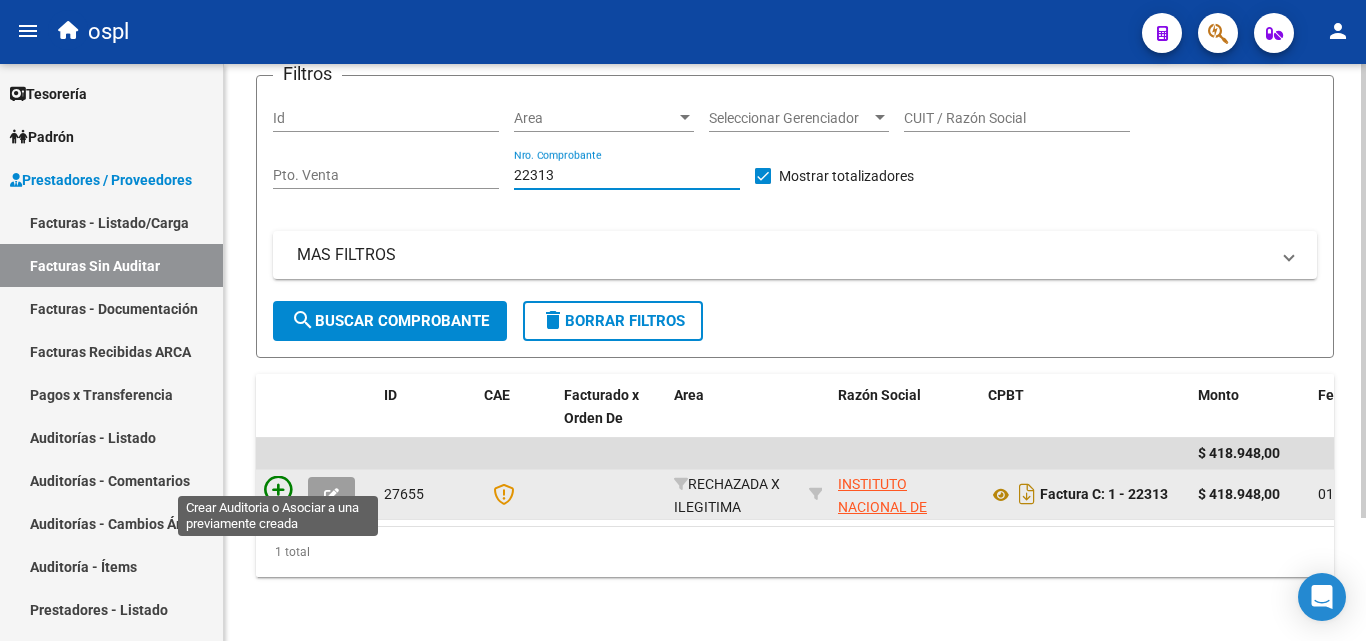 type on "22313" 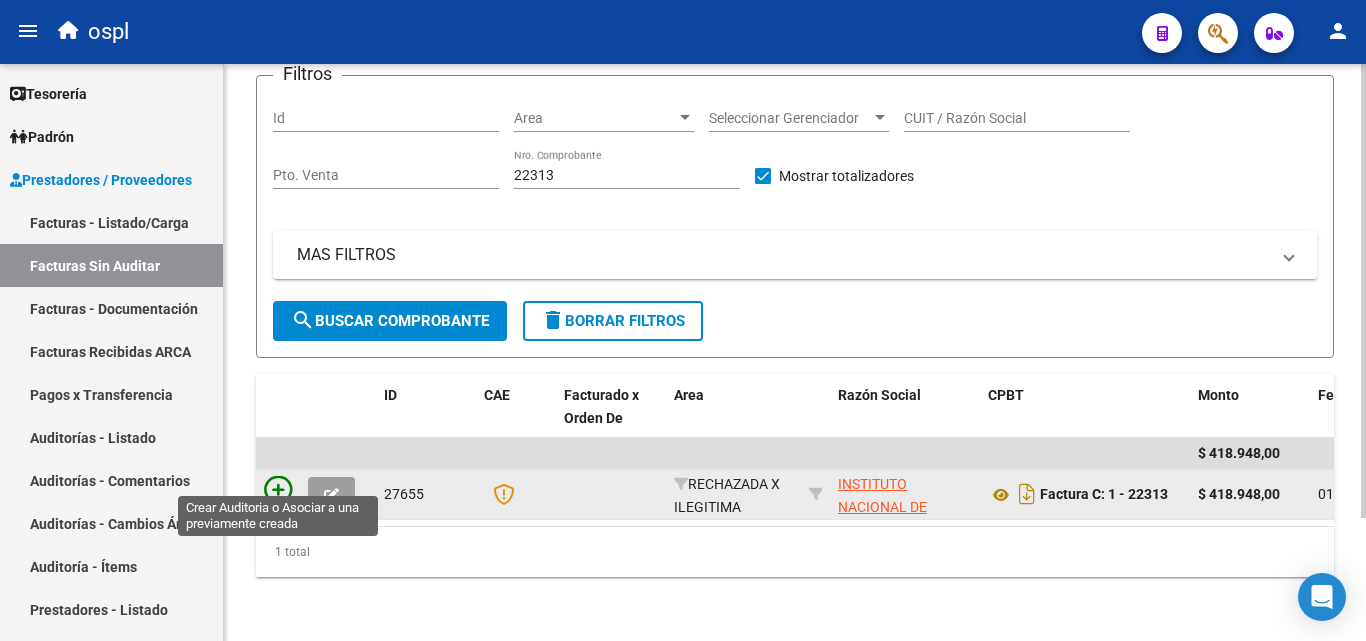 click 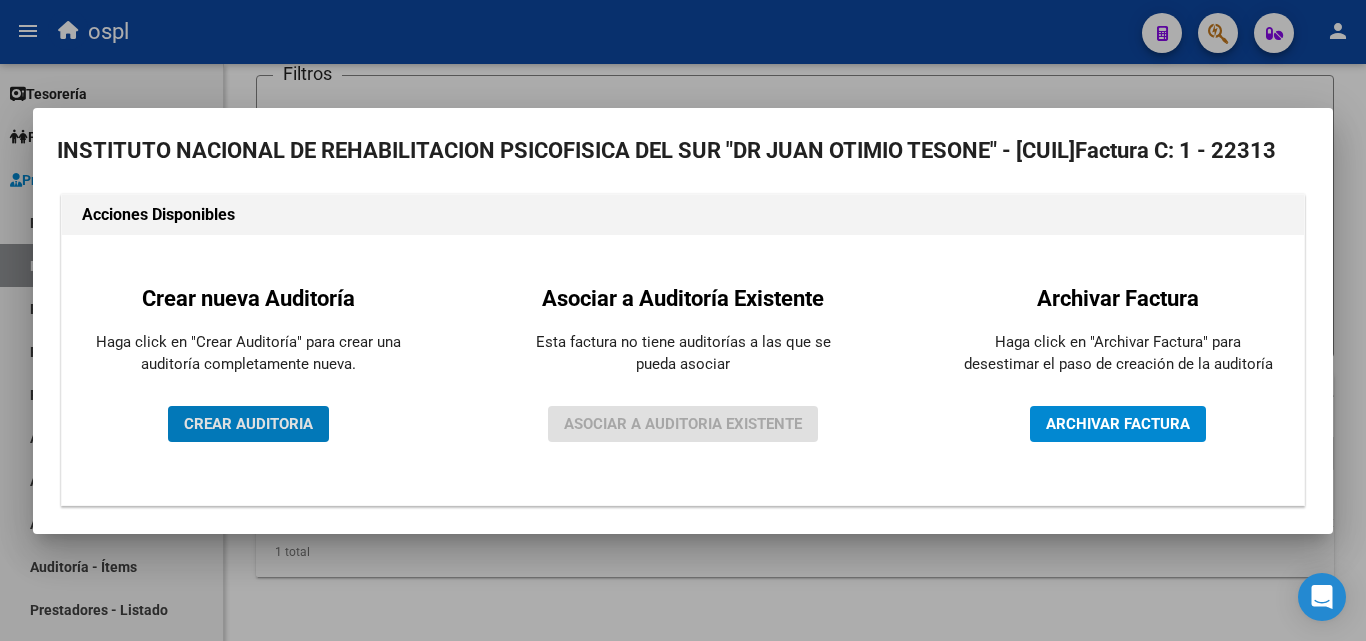 click on "CREAR AUDITORIA" at bounding box center [248, 424] 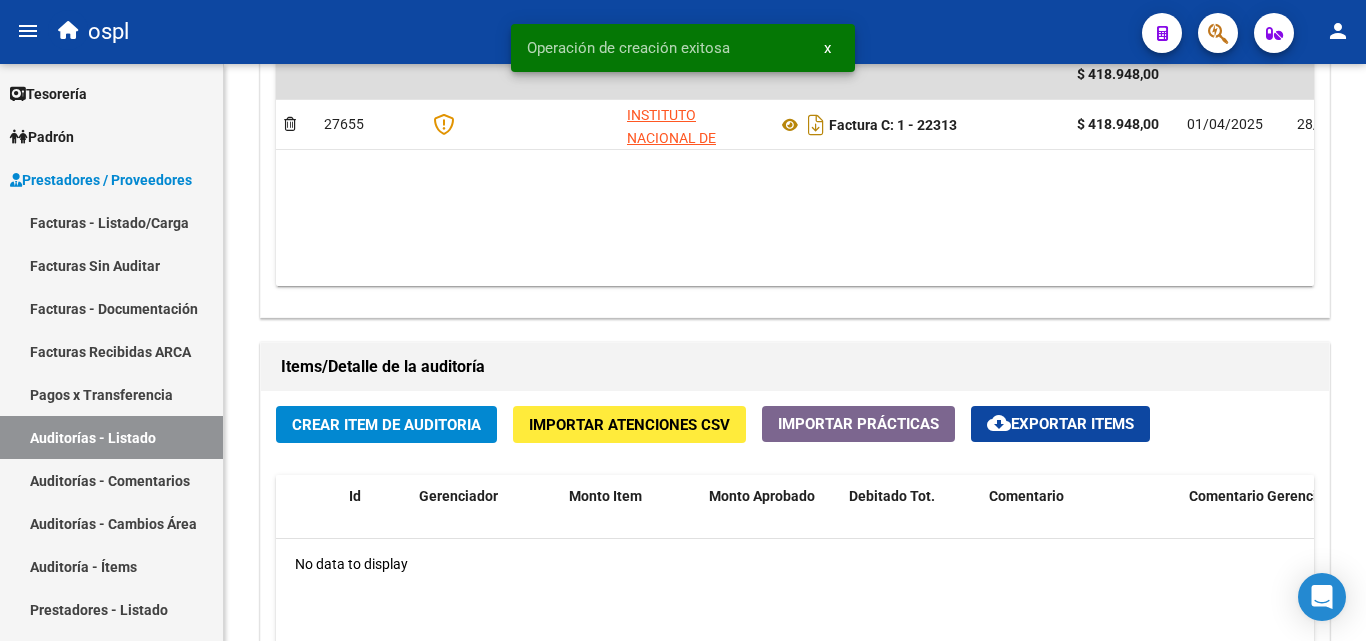 scroll, scrollTop: 1200, scrollLeft: 0, axis: vertical 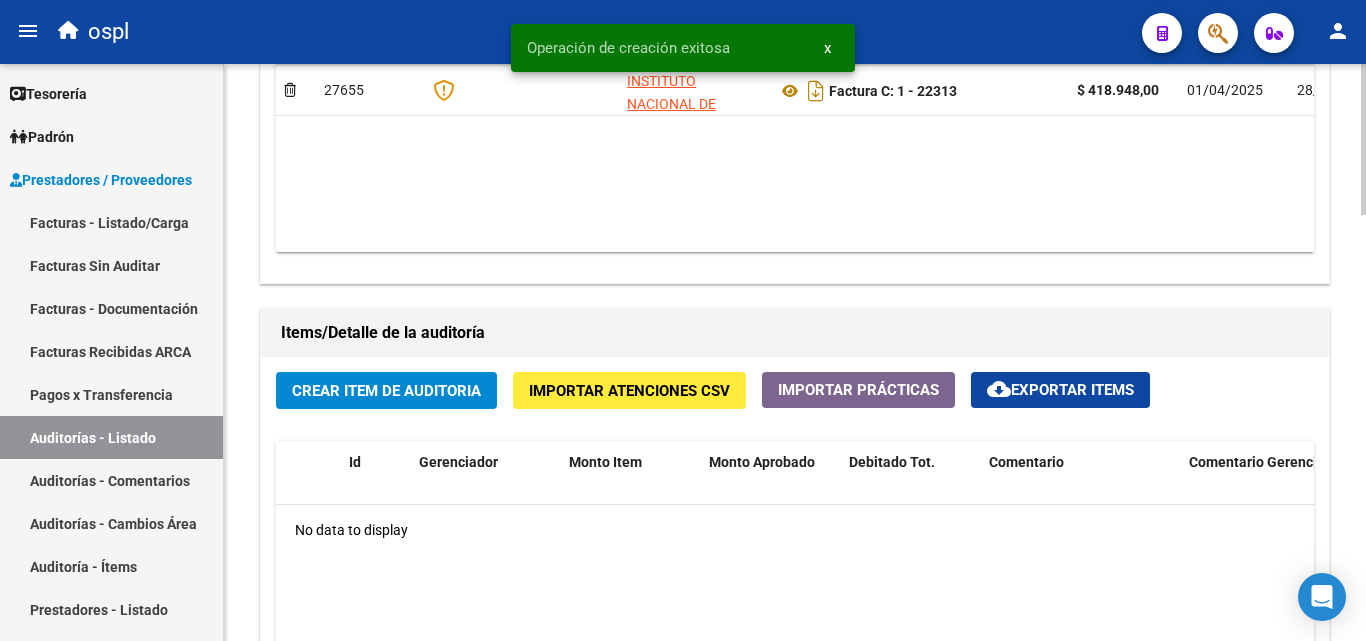 click on "Crear Item de Auditoria" 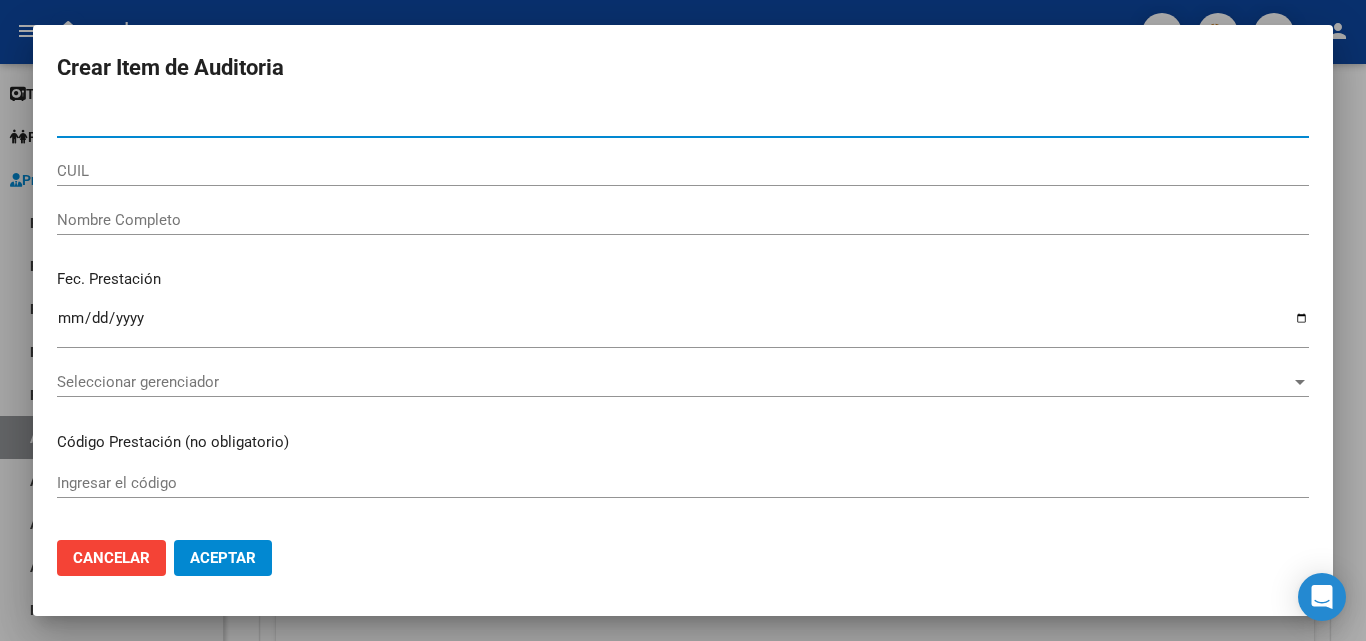 click on "Nombre Completo" at bounding box center [683, 220] 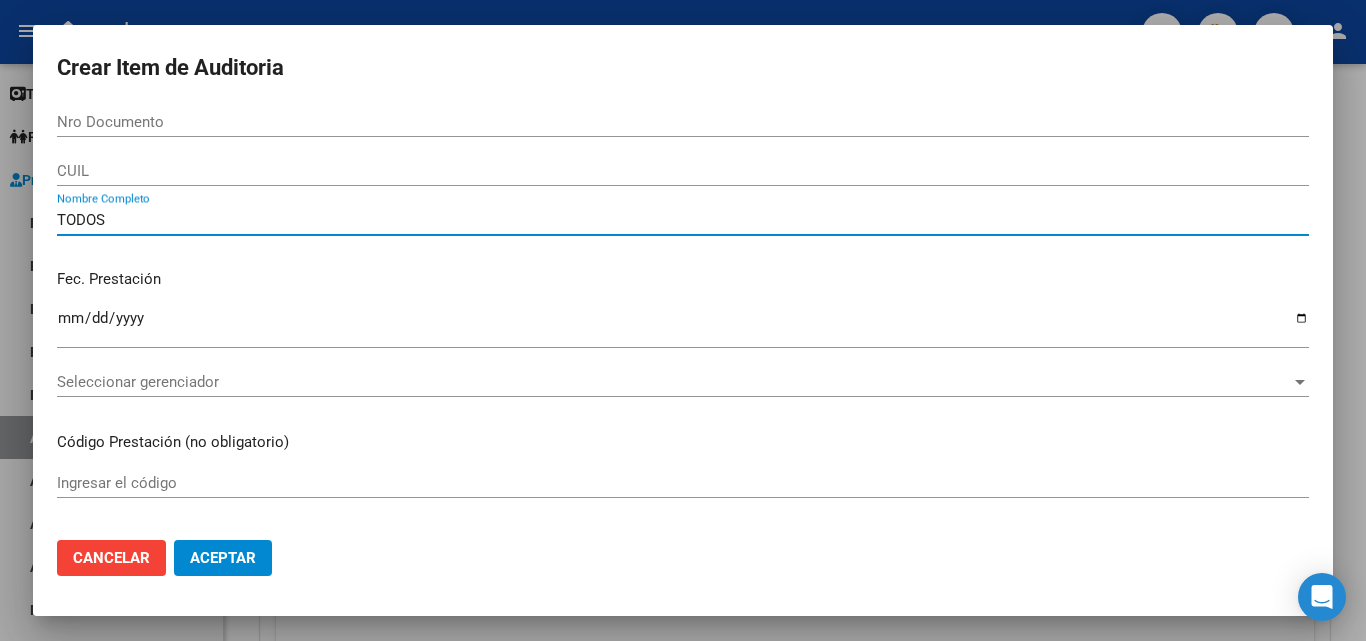 type on "TODOS" 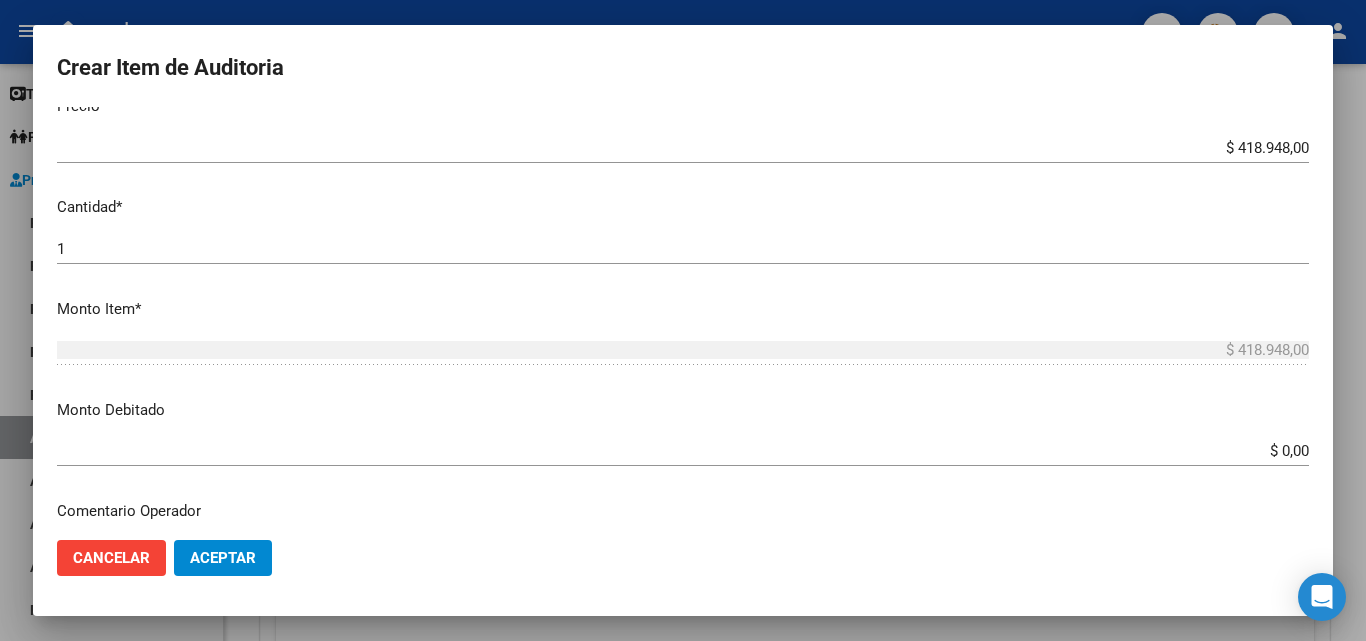 scroll, scrollTop: 500, scrollLeft: 0, axis: vertical 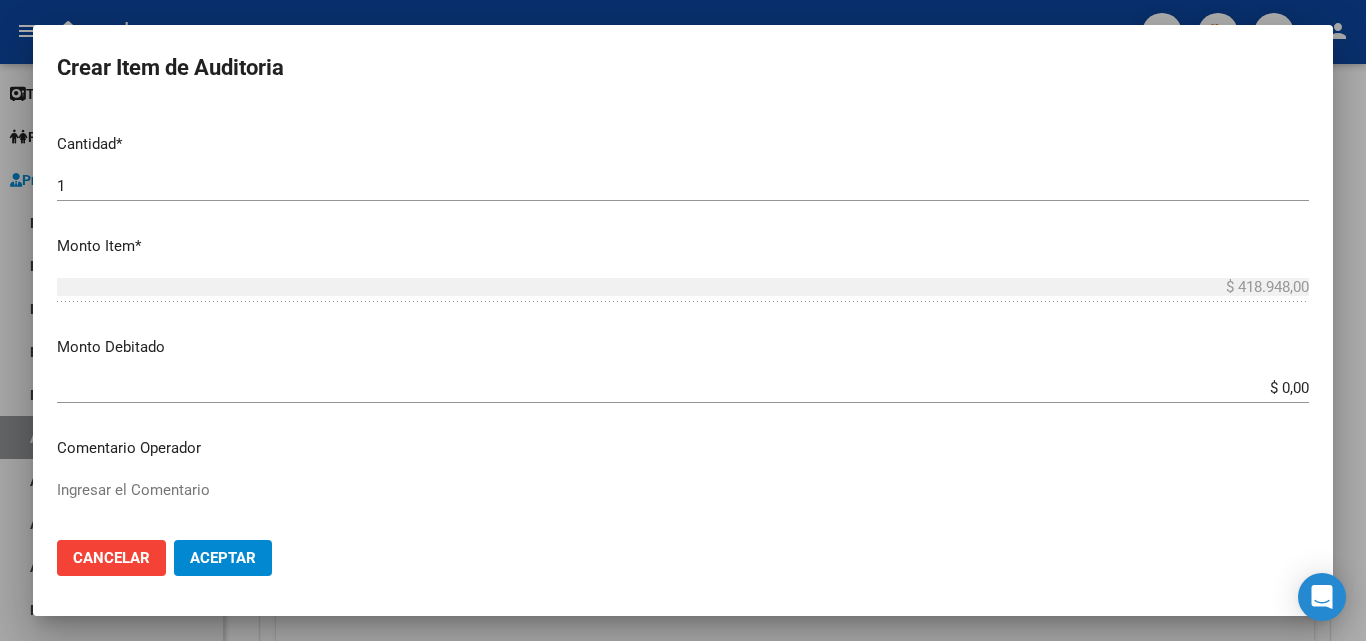 click on "$ 0,00" at bounding box center [683, 388] 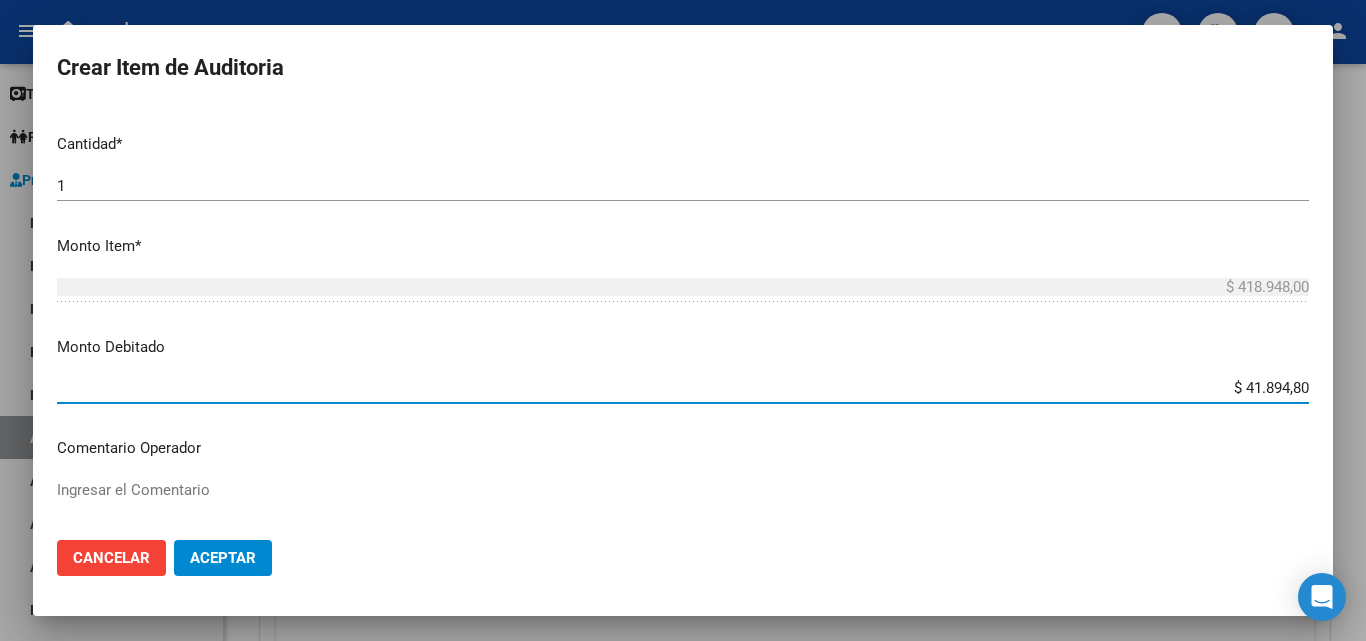 type on "$ 418.948,00" 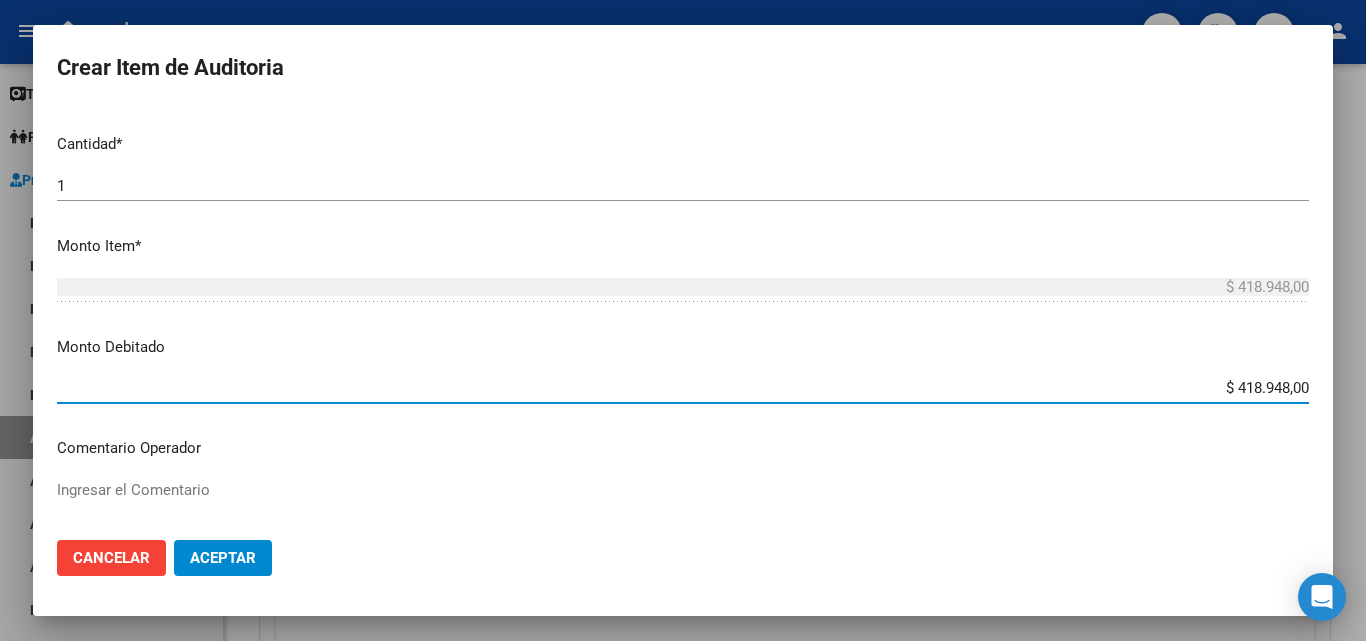 click on "Nro Documento    CUIL    TODOS Nombre Completo  Fec. Prestación    Ingresar la fecha  Seleccionar gerenciador Seleccionar gerenciador Código Prestación (no obligatorio)    Ingresar el código  Precio  *   $ 418.948,00 Ingresar el precio  Cantidad  *   1 Ingresar la cantidad  Monto Item  *   $ 418.948,00 Ingresar el monto  Monto Debitado    $ 418.948,00 Ingresar el monto  Comentario Operador    Ingresar el Comentario  Comentario Gerenciador    Ingresar el Comentario  Descripción    Ingresar el Descripción   Atencion Tipo  Seleccionar tipo Seleccionar tipo  Nomenclador  Seleccionar Nomenclador Seleccionar Nomenclador" at bounding box center (683, 315) 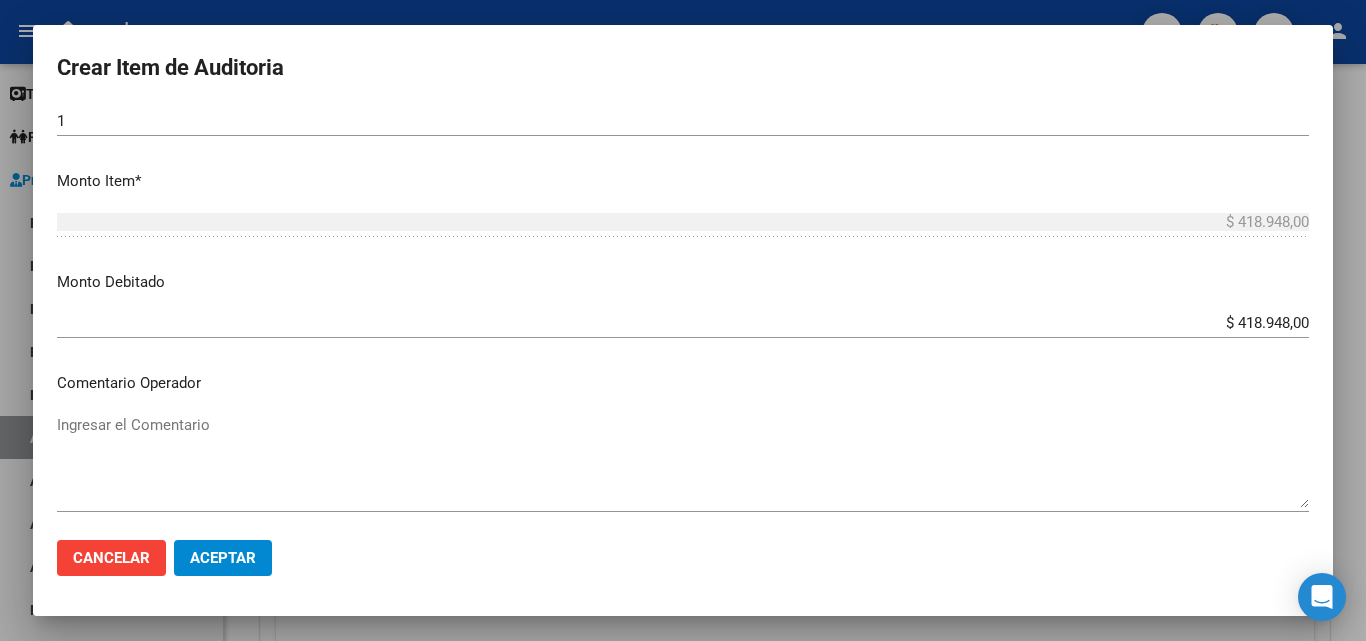 scroll, scrollTop: 600, scrollLeft: 0, axis: vertical 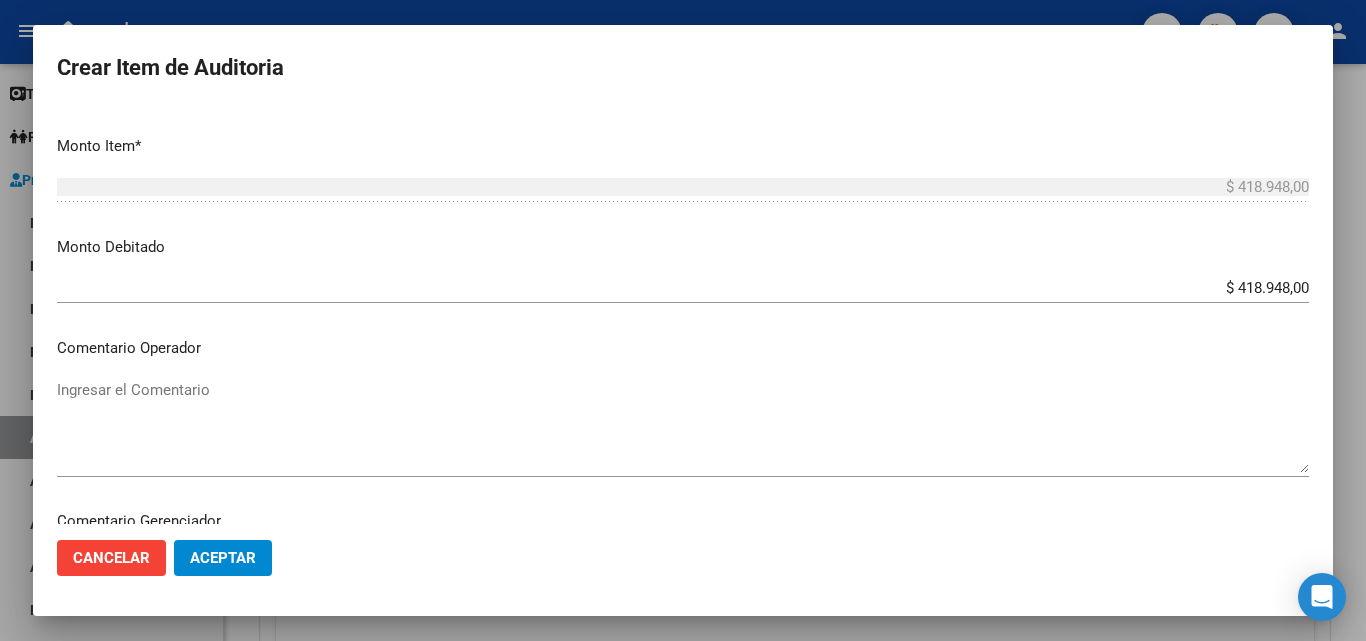 click on "Ingresar el Comentario" at bounding box center (683, 426) 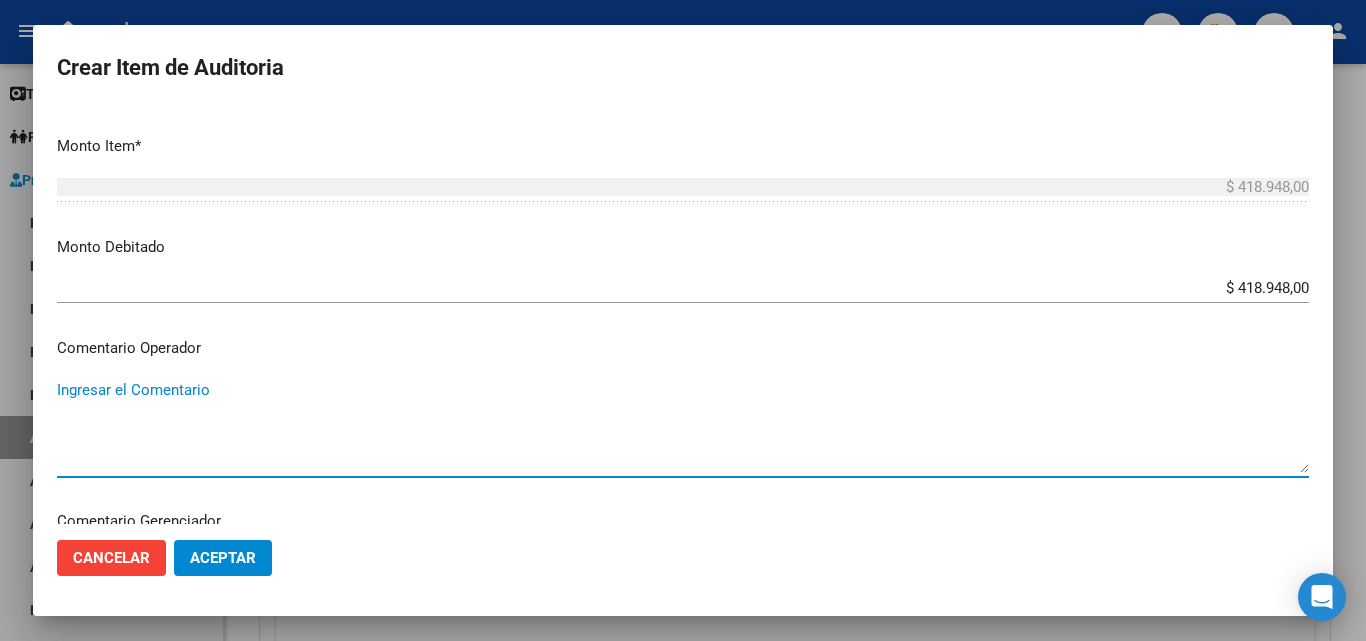paste on "RECHAZADA POR ILEGITIMA; FALTA COPIA DE DNI QUE ACREDITE IDENTIDAD" 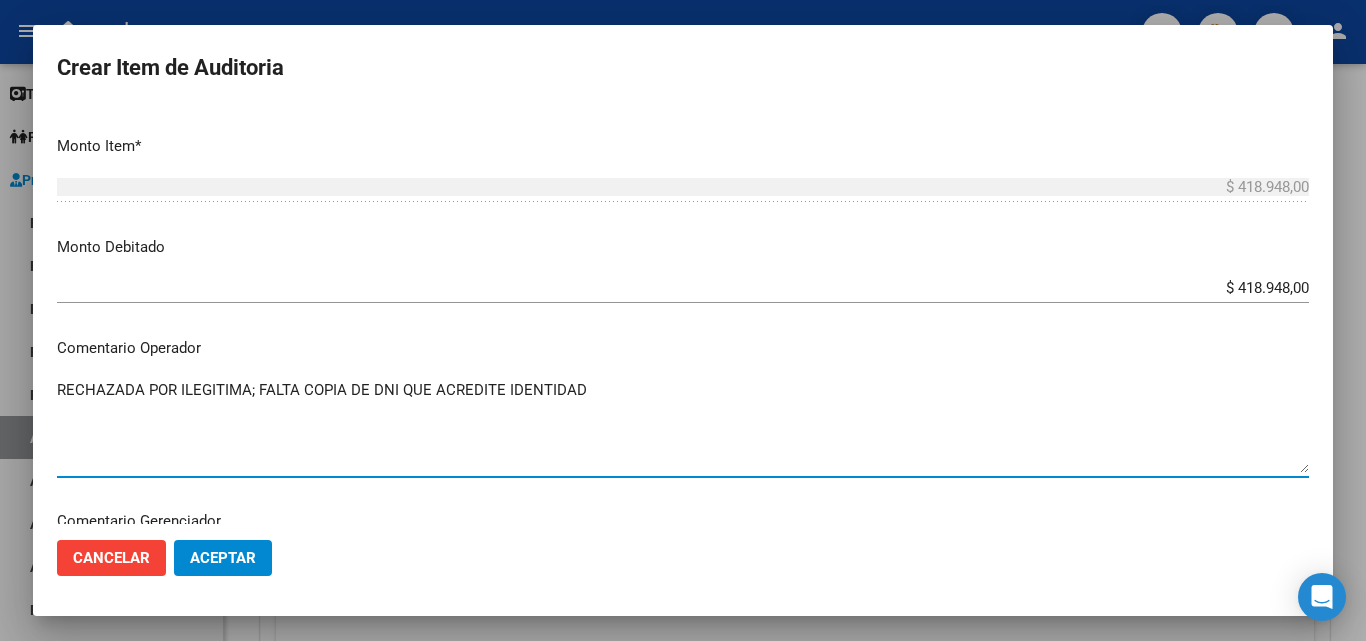 type on "RECHAZADA POR ILEGITIMA; FALTA COPIA DE DNI QUE ACREDITE IDENTIDAD" 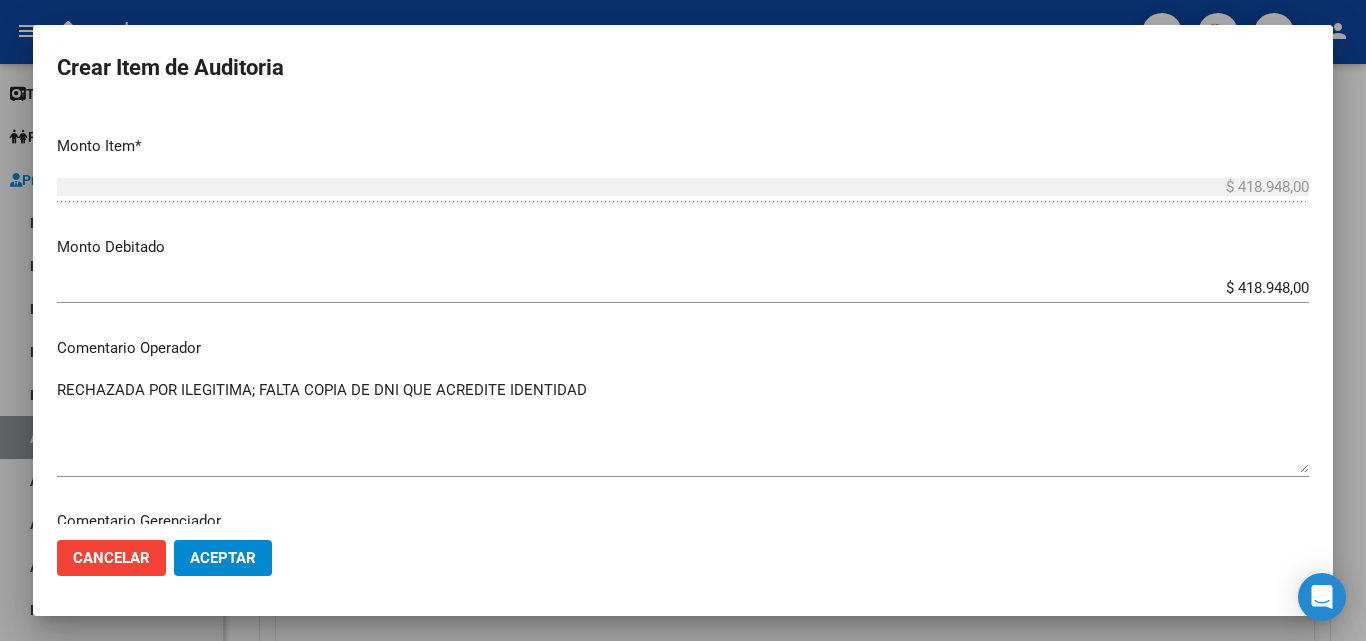 click on "$ 418.948,00 Ingresar el monto" at bounding box center [683, 297] 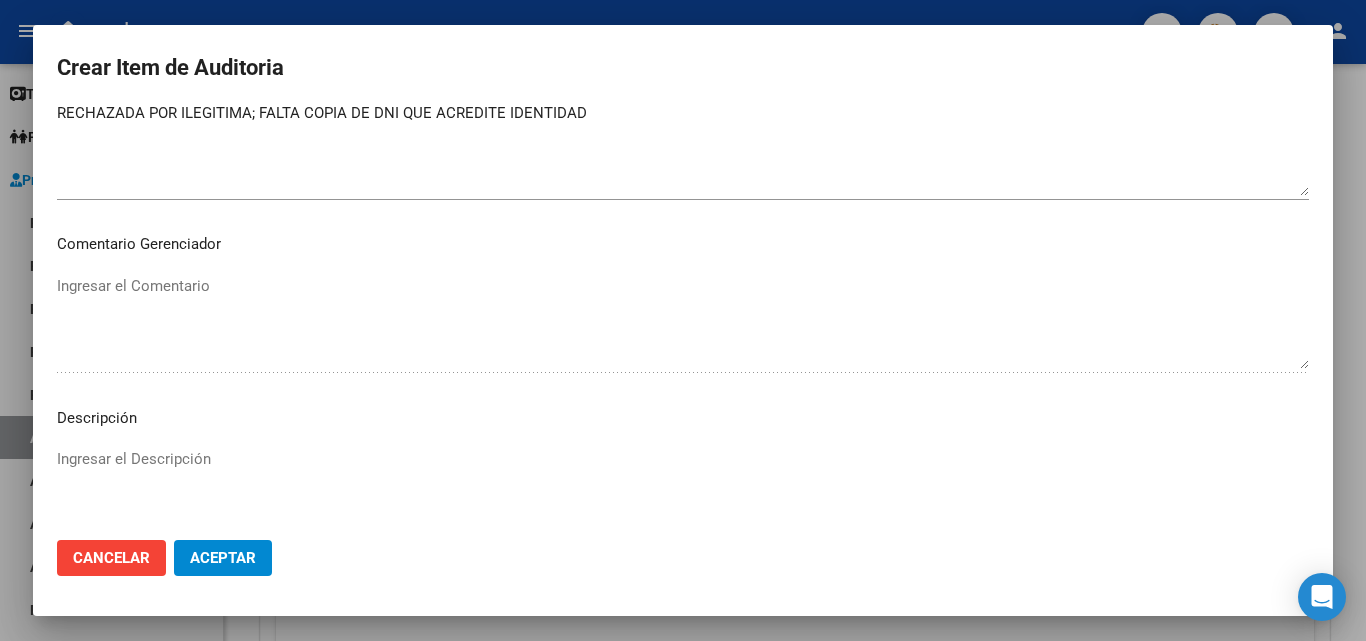 scroll, scrollTop: 900, scrollLeft: 0, axis: vertical 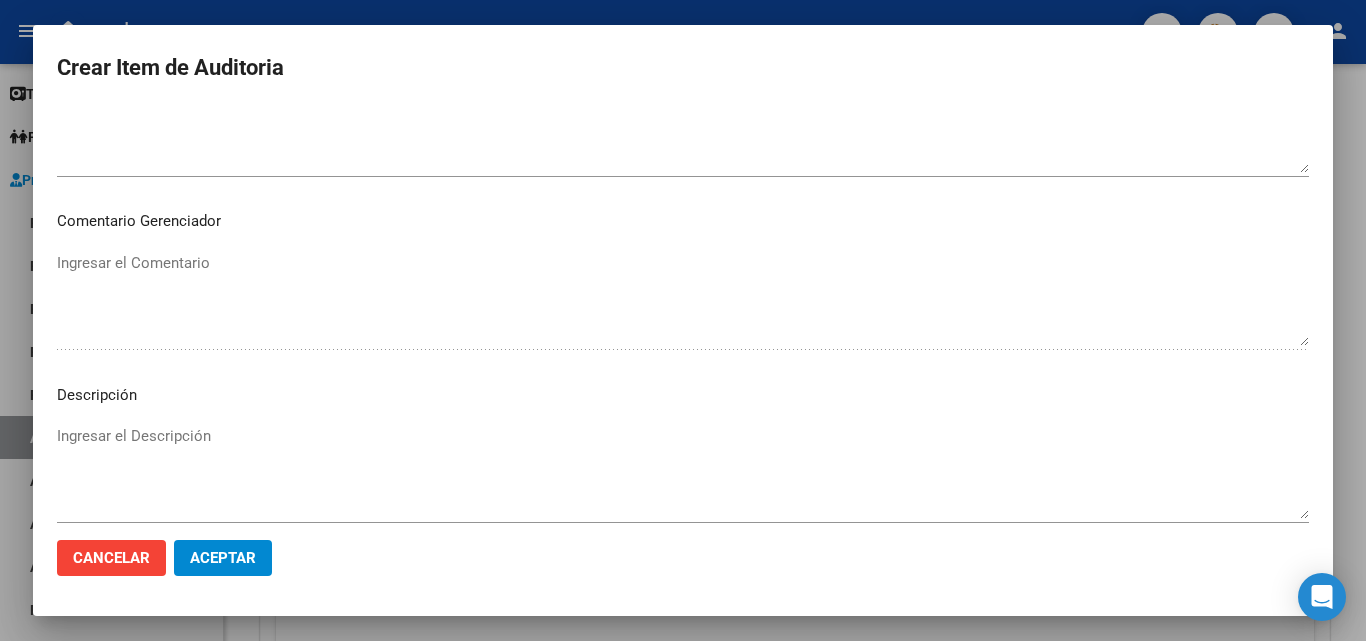 click on "Aceptar" 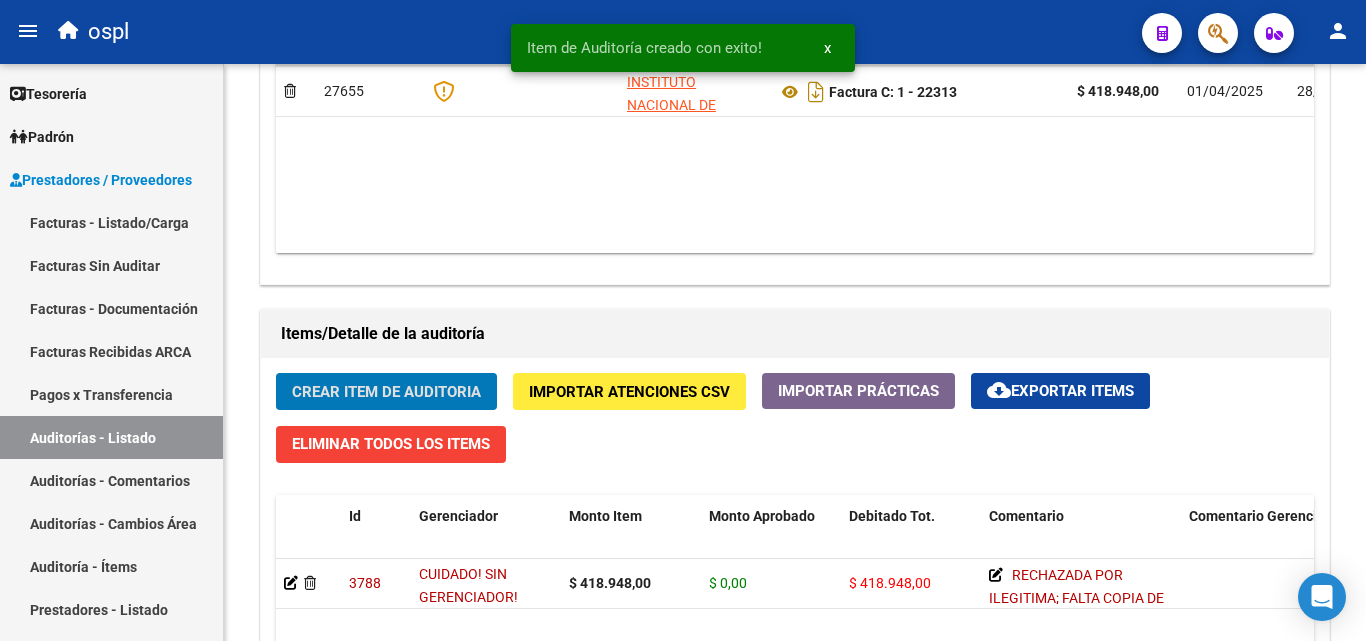 scroll, scrollTop: 1201, scrollLeft: 0, axis: vertical 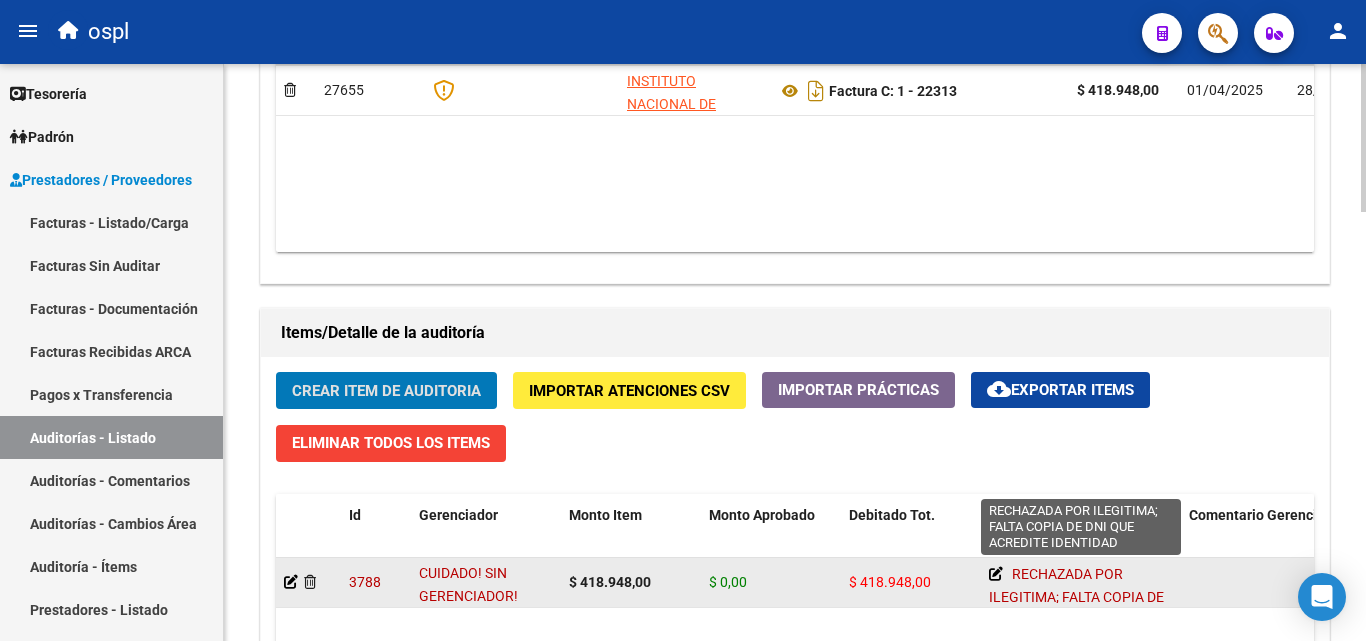 click 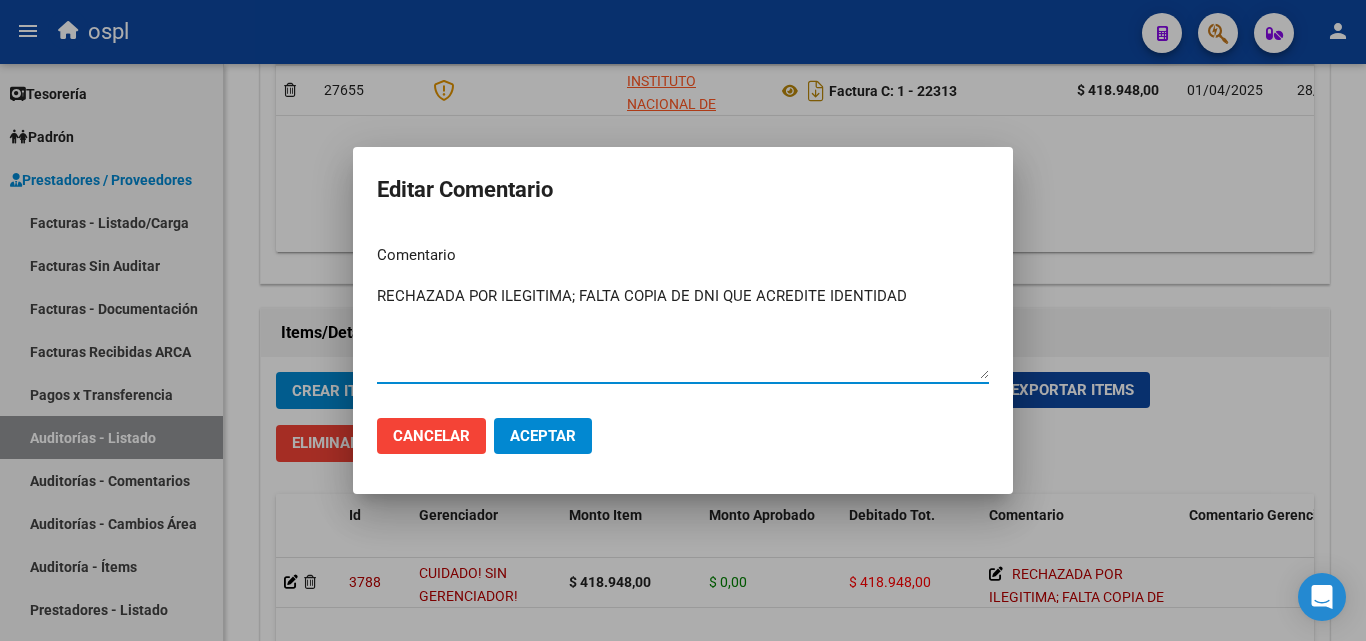 drag, startPoint x: 918, startPoint y: 301, endPoint x: 338, endPoint y: 258, distance: 581.5918 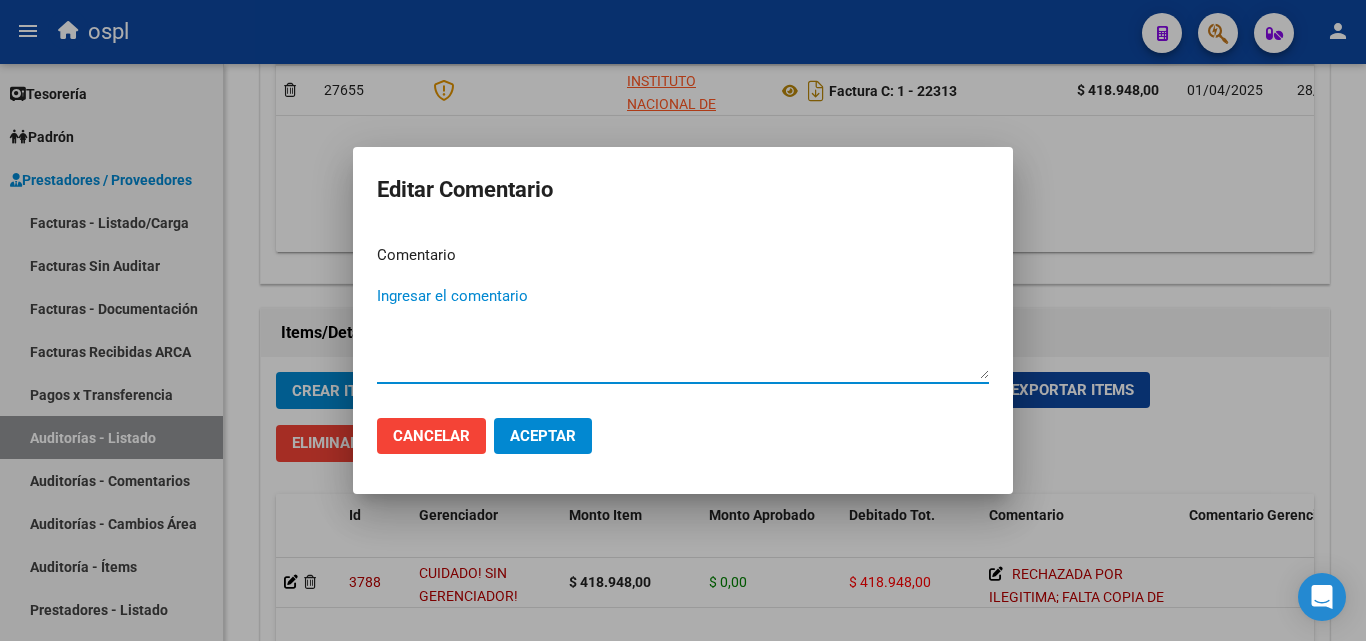paste on "RECHAZADA POR ILEGITIMA; FALTA COPIA DE DNI Y NO FIRMAN EL COMPROBANTE DE ATENCION" 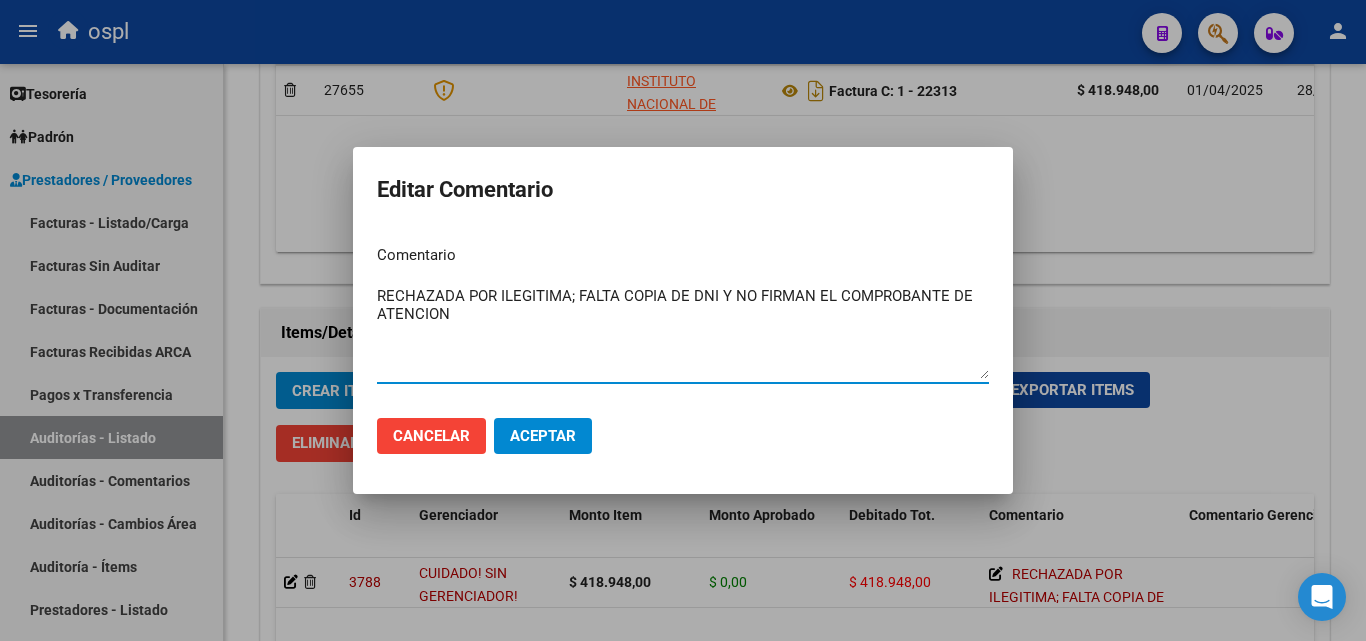 type on "RECHAZADA POR ILEGITIMA; FALTA COPIA DE DNI Y NO FIRMAN EL COMPROBANTE DE ATENCION" 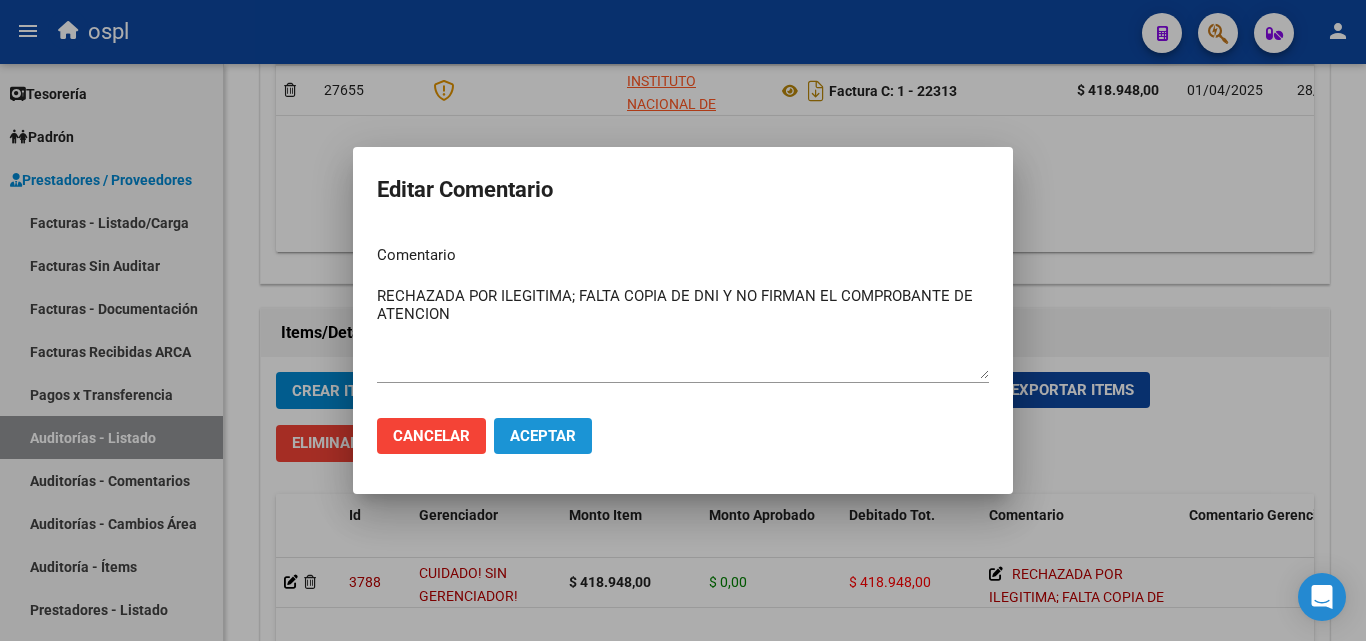 click on "Aceptar" 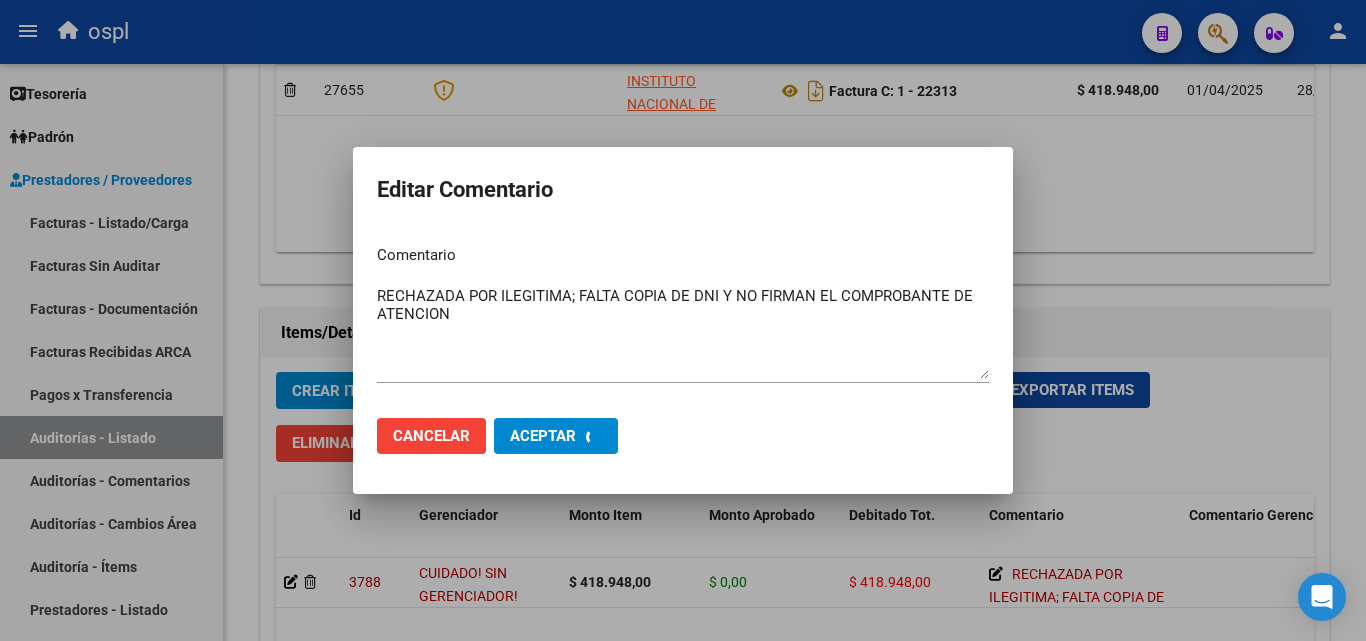 type 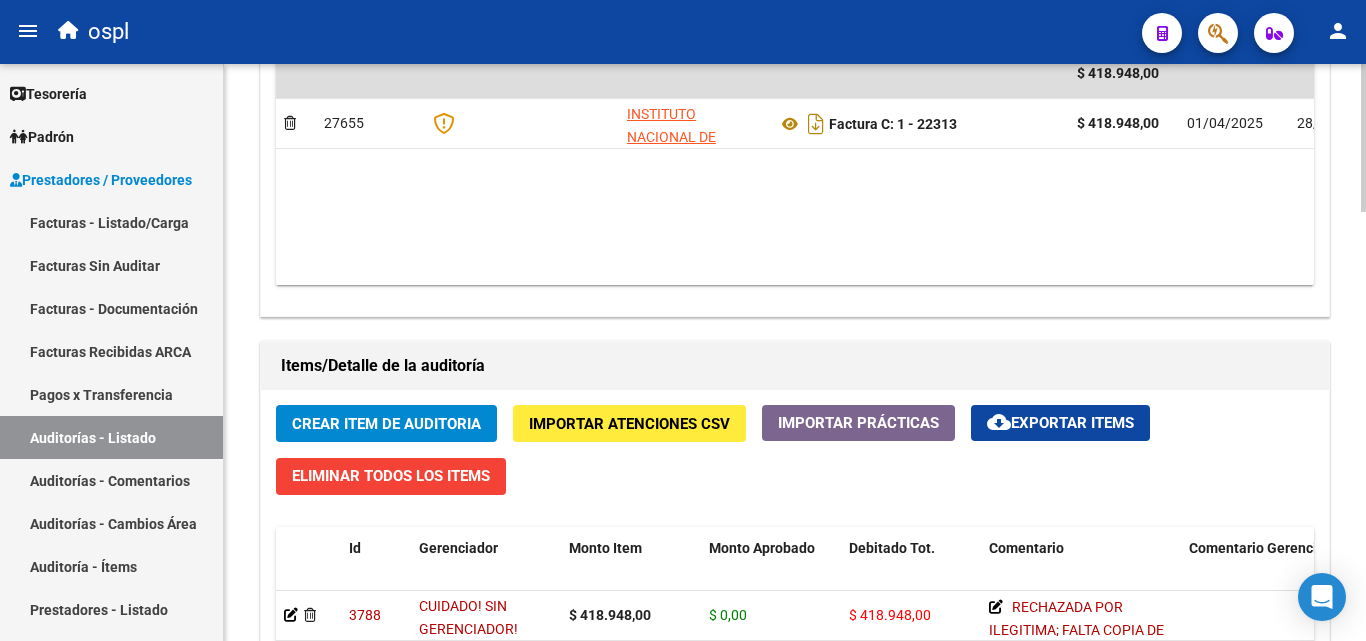 scroll, scrollTop: 1201, scrollLeft: 0, axis: vertical 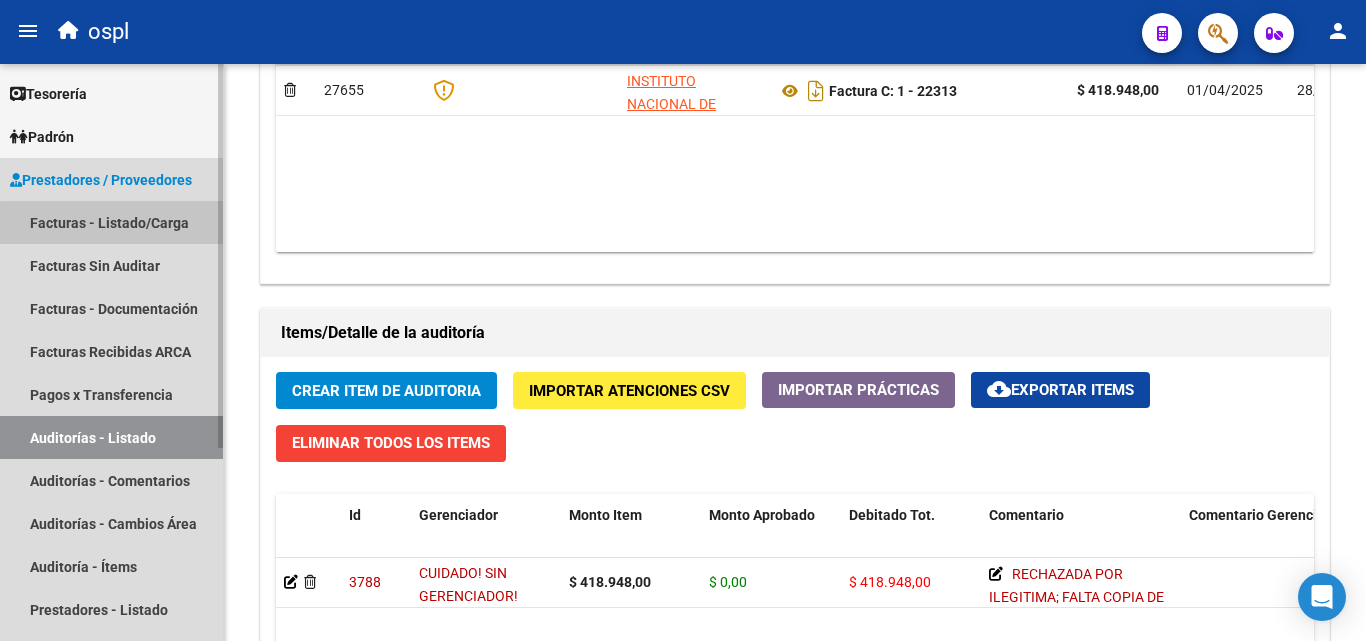 click on "Facturas - Listado/Carga" at bounding box center [111, 222] 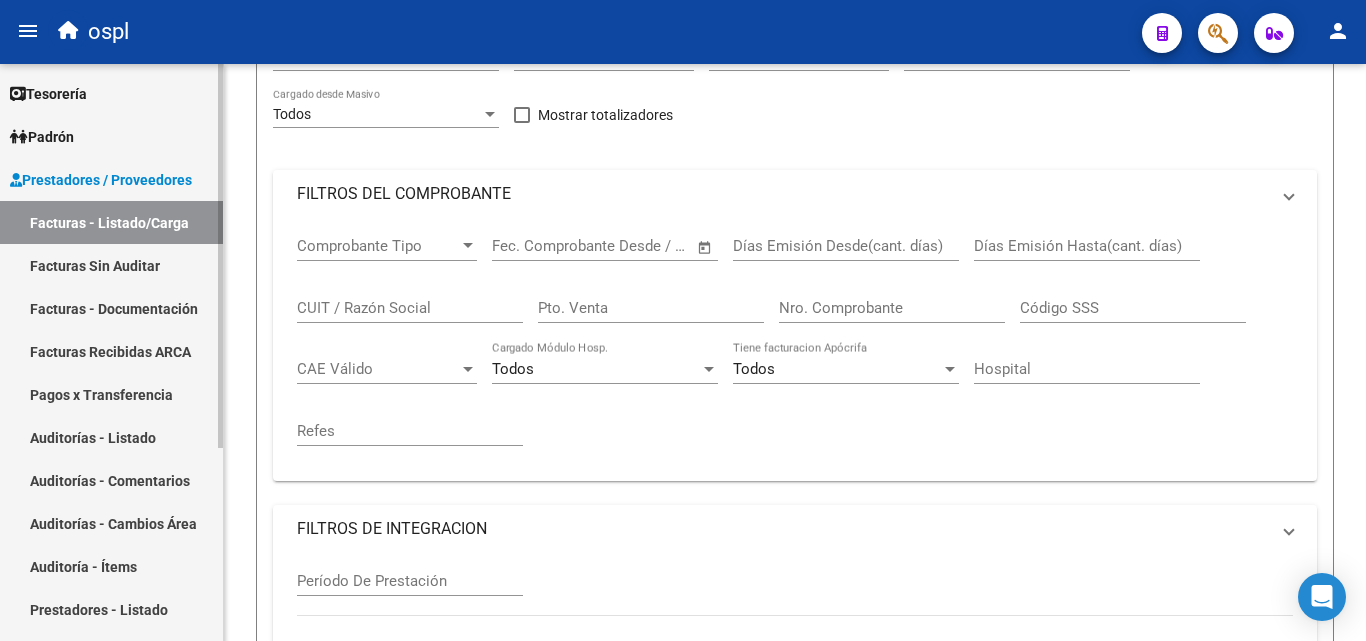 click on "Facturas Sin Auditar" at bounding box center [111, 265] 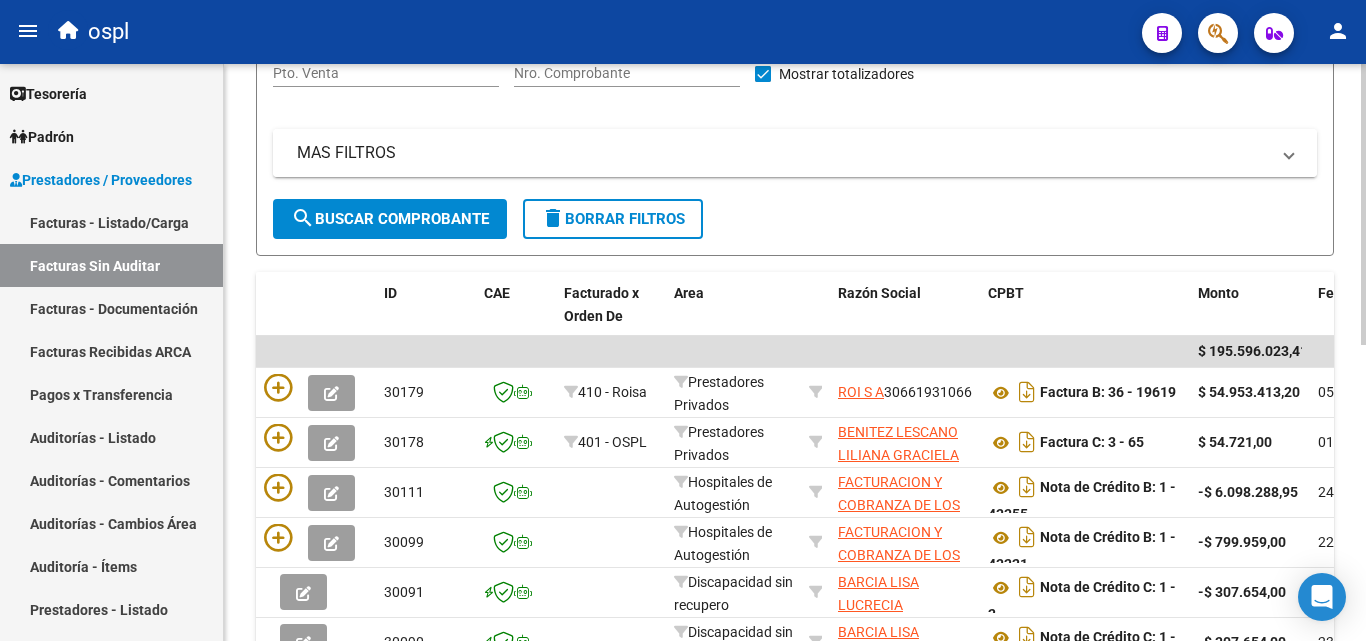 scroll, scrollTop: 206, scrollLeft: 0, axis: vertical 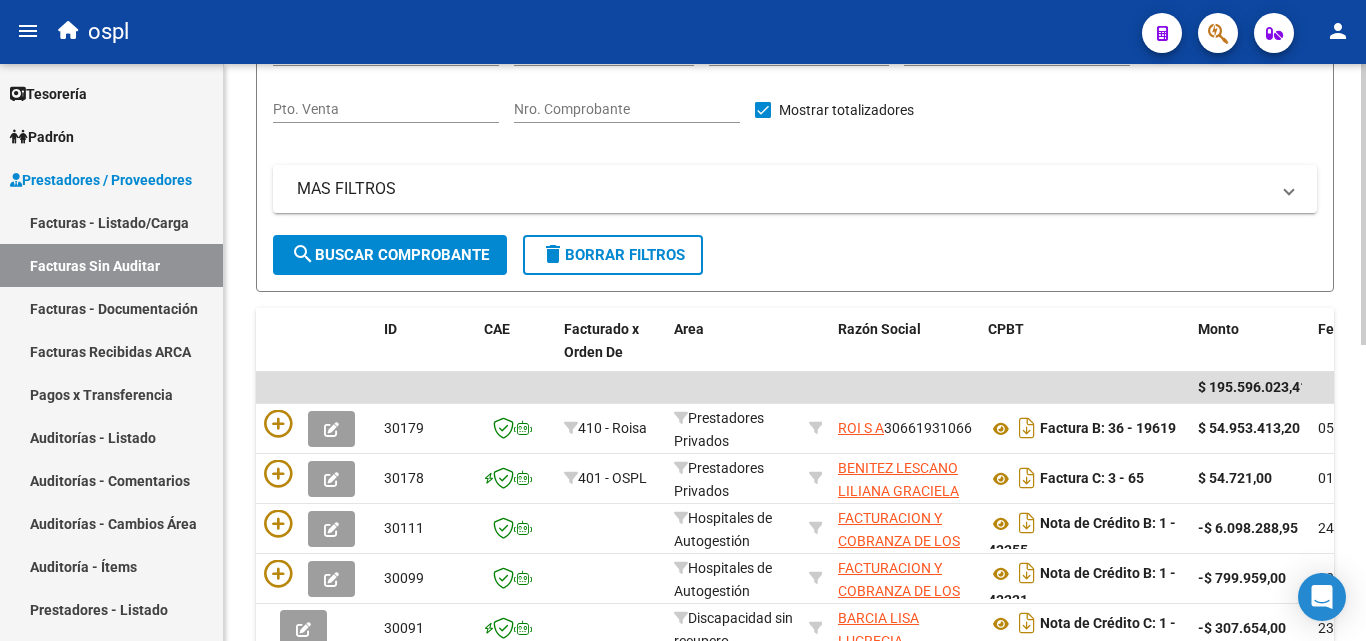 click on "Nro. Comprobante" at bounding box center [627, 109] 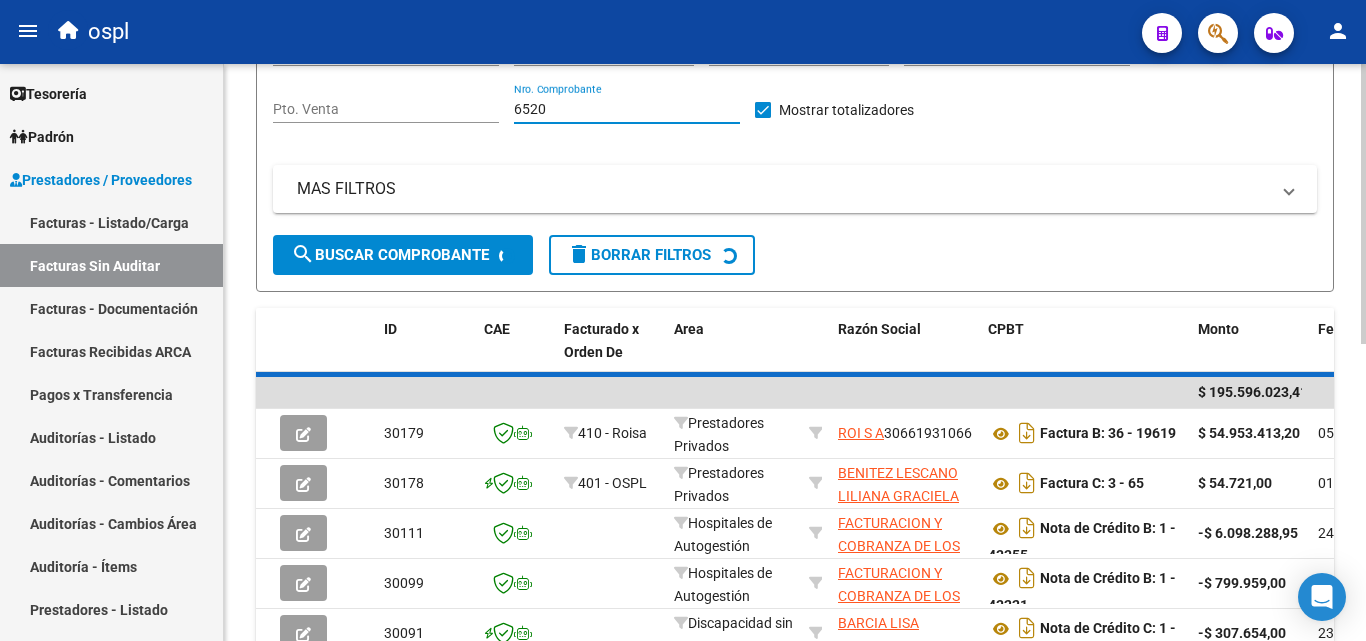 scroll, scrollTop: 156, scrollLeft: 0, axis: vertical 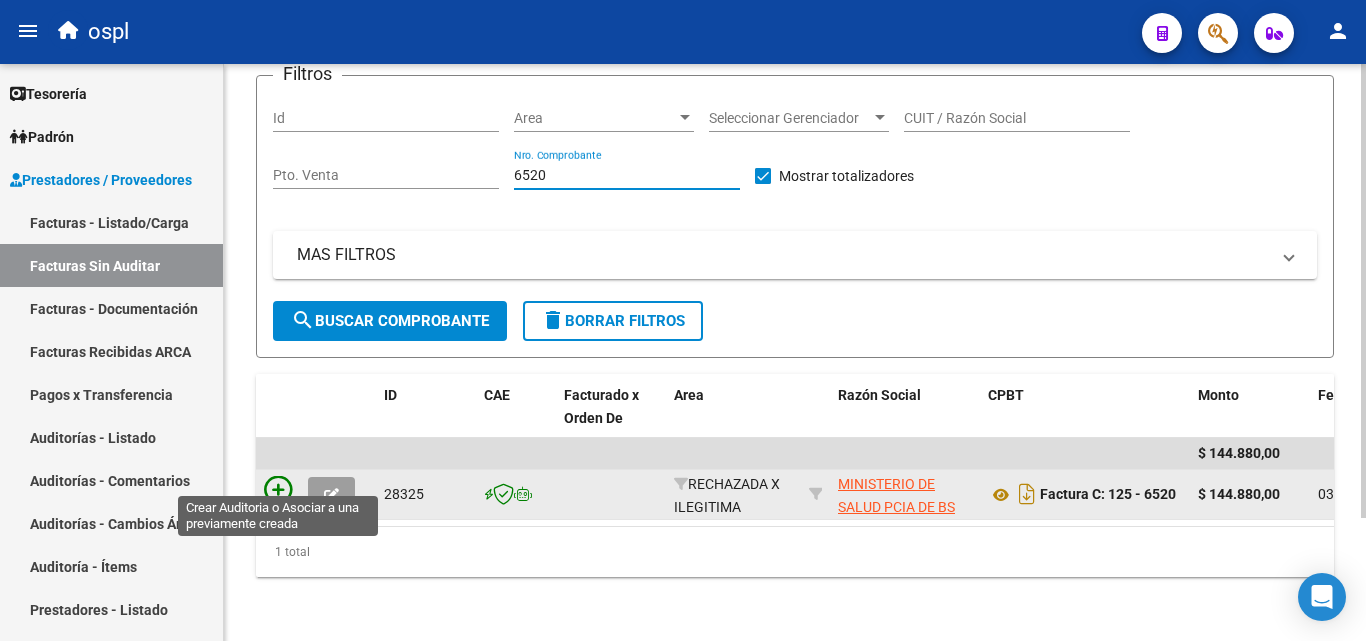 type on "6520" 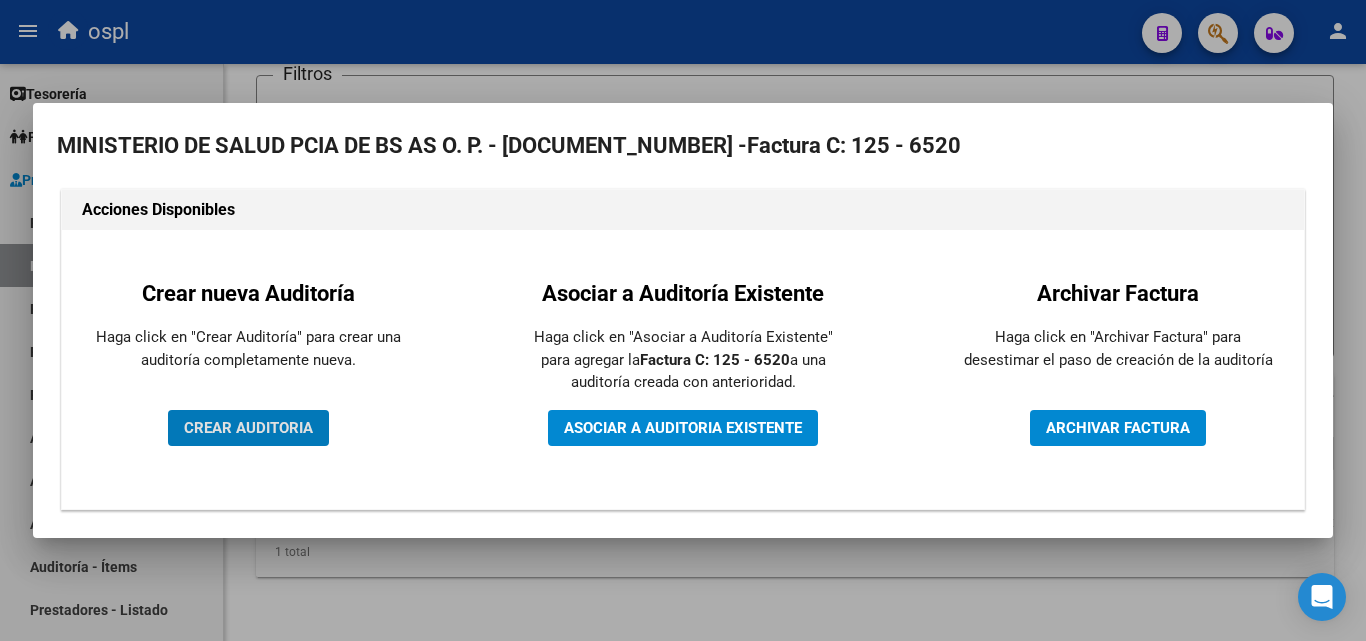 click on "CREAR AUDITORIA" at bounding box center (248, 428) 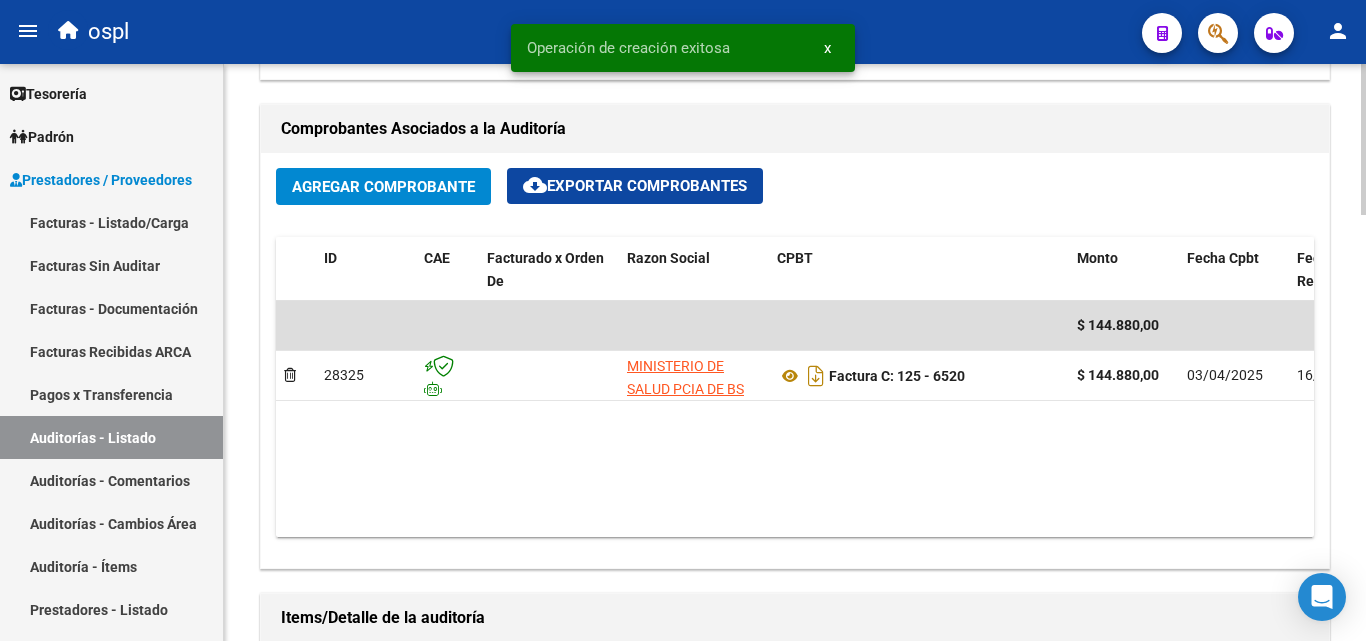 scroll, scrollTop: 1100, scrollLeft: 0, axis: vertical 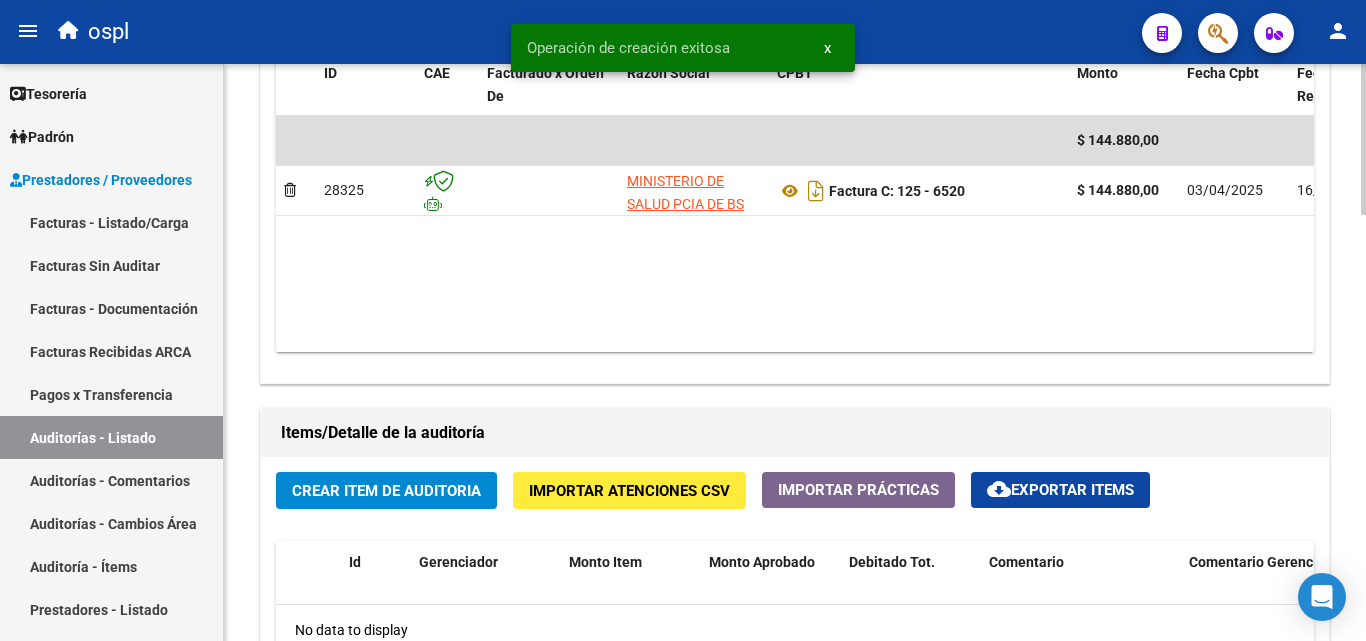 click on "Crear Item de Auditoria" 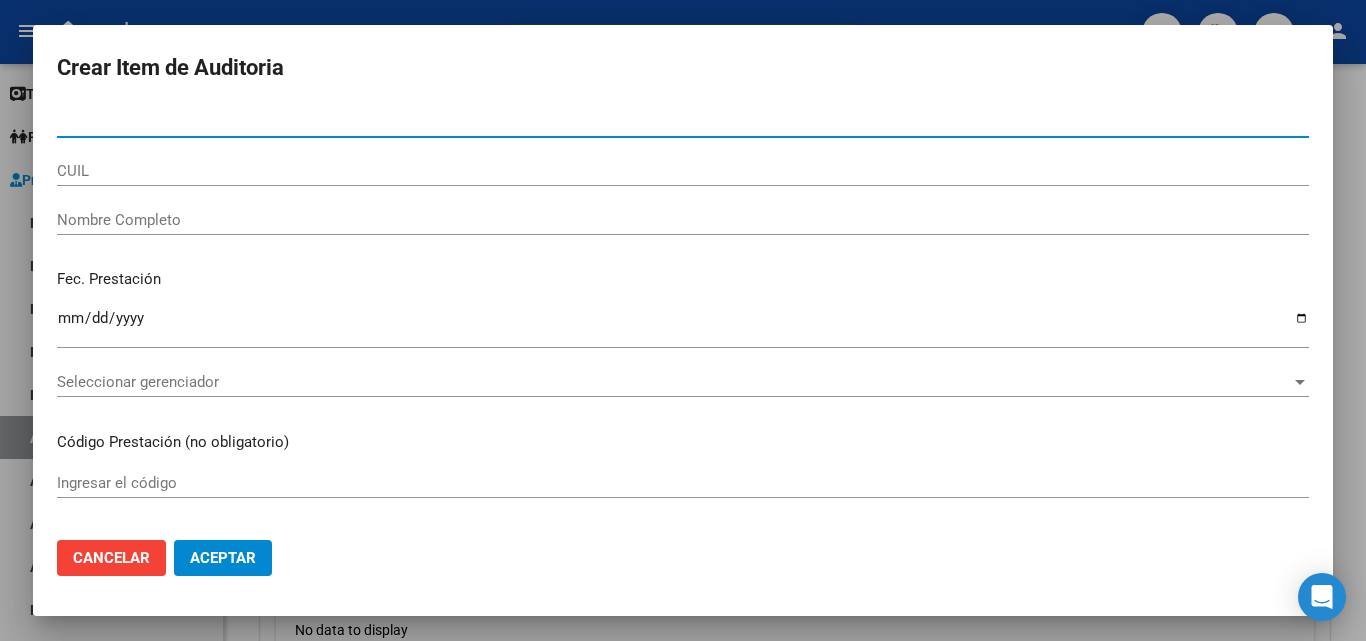 click on "Nombre Completo" at bounding box center (683, 220) 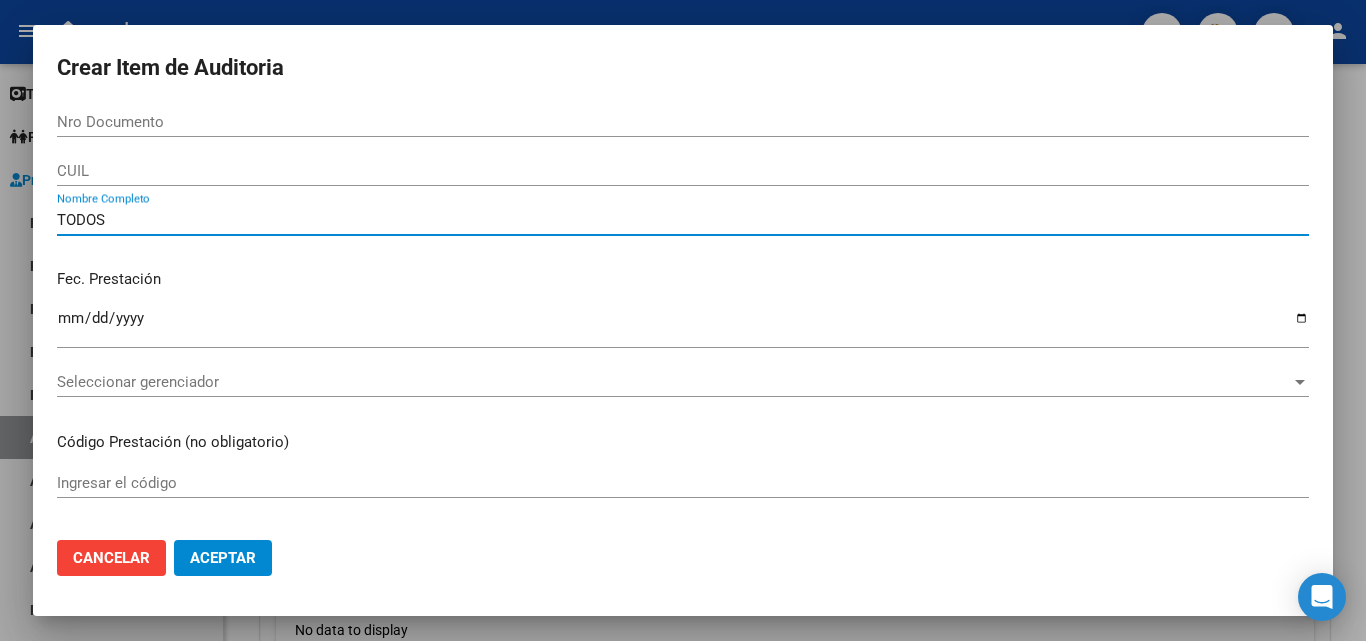 type on "TODOS" 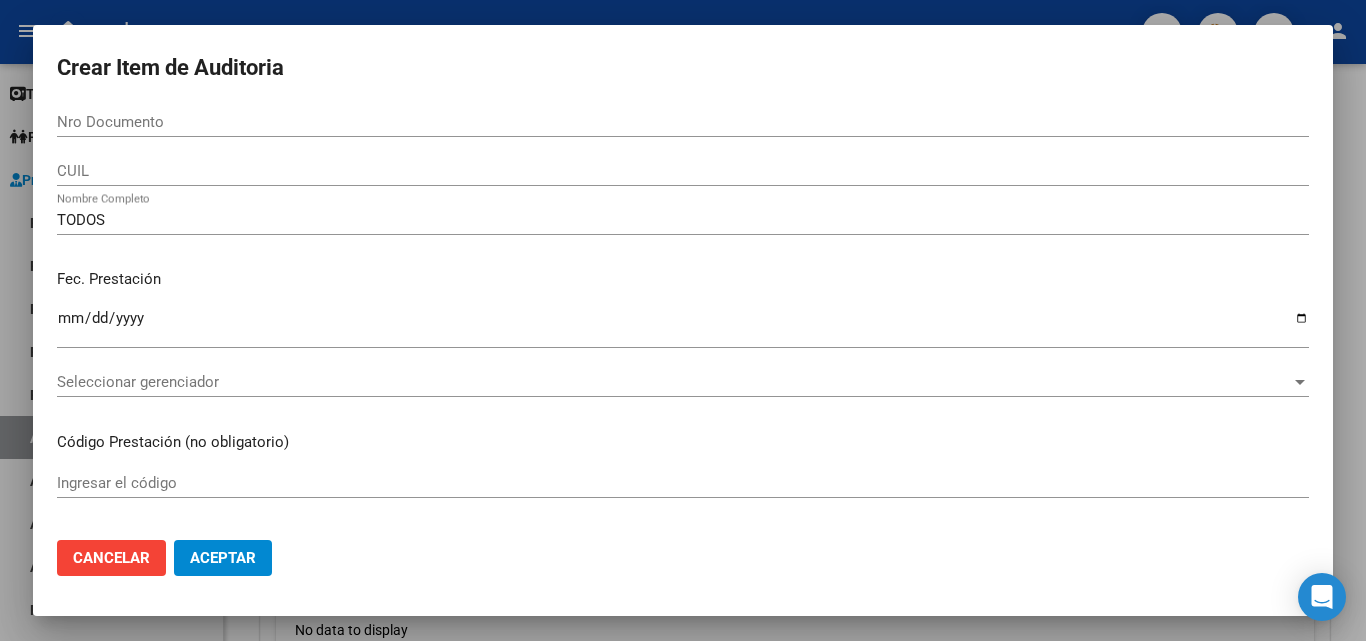 click on "TODOS Nombre Completo" at bounding box center [683, 229] 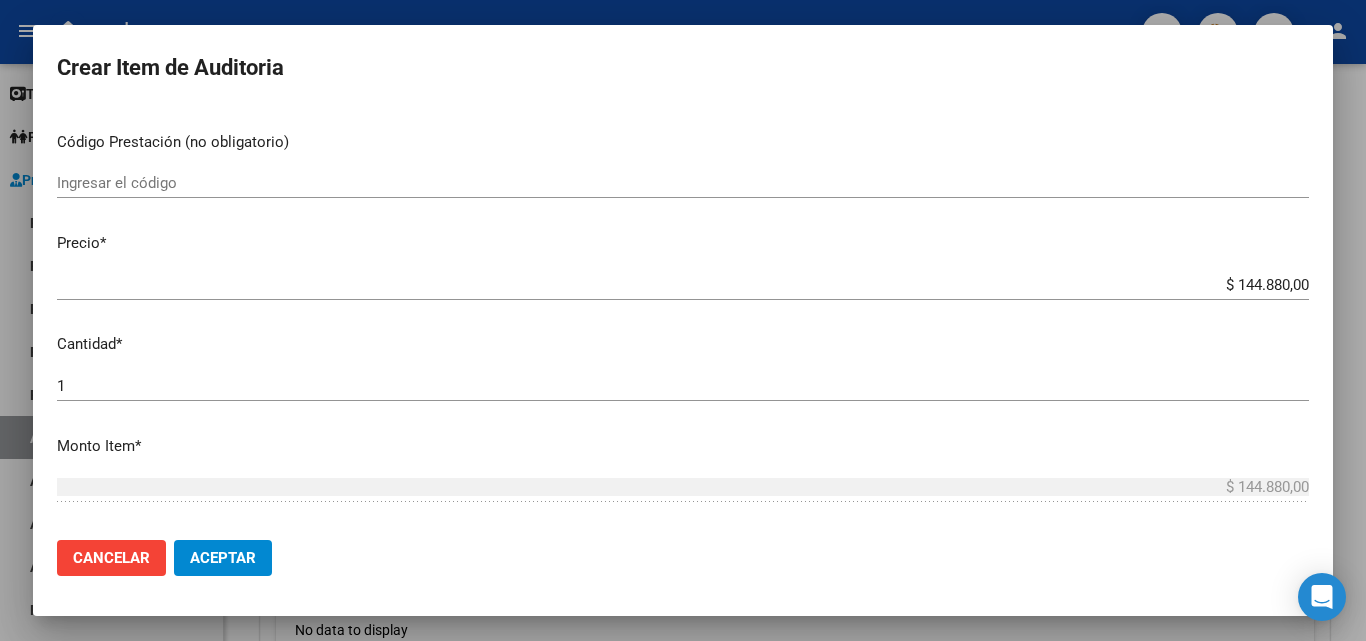 scroll, scrollTop: 400, scrollLeft: 0, axis: vertical 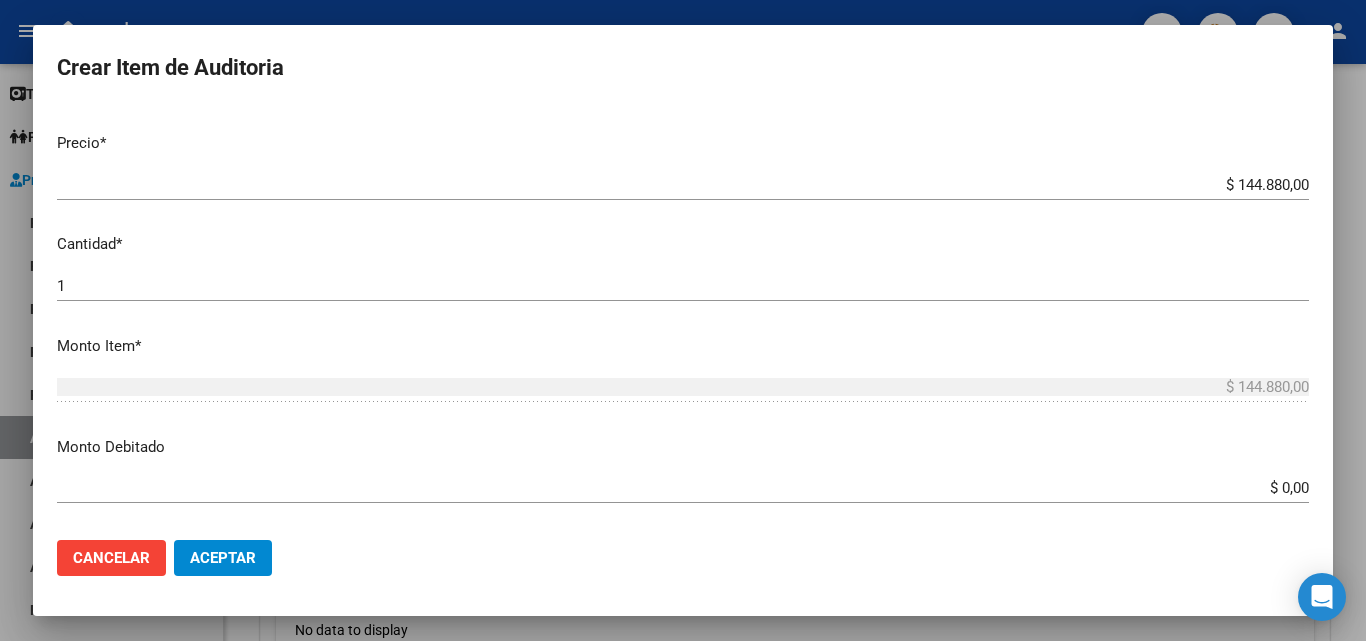 click on "$ 0,00" at bounding box center (683, 488) 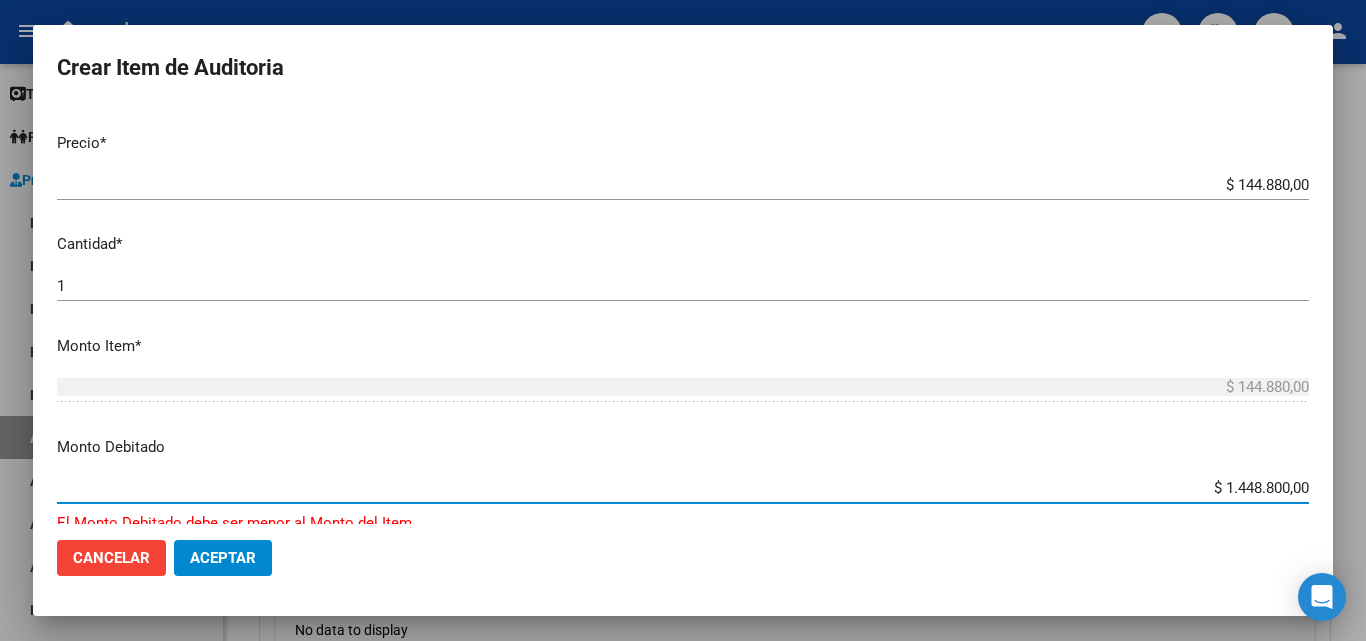 click on "Monto Debitado" at bounding box center (683, 447) 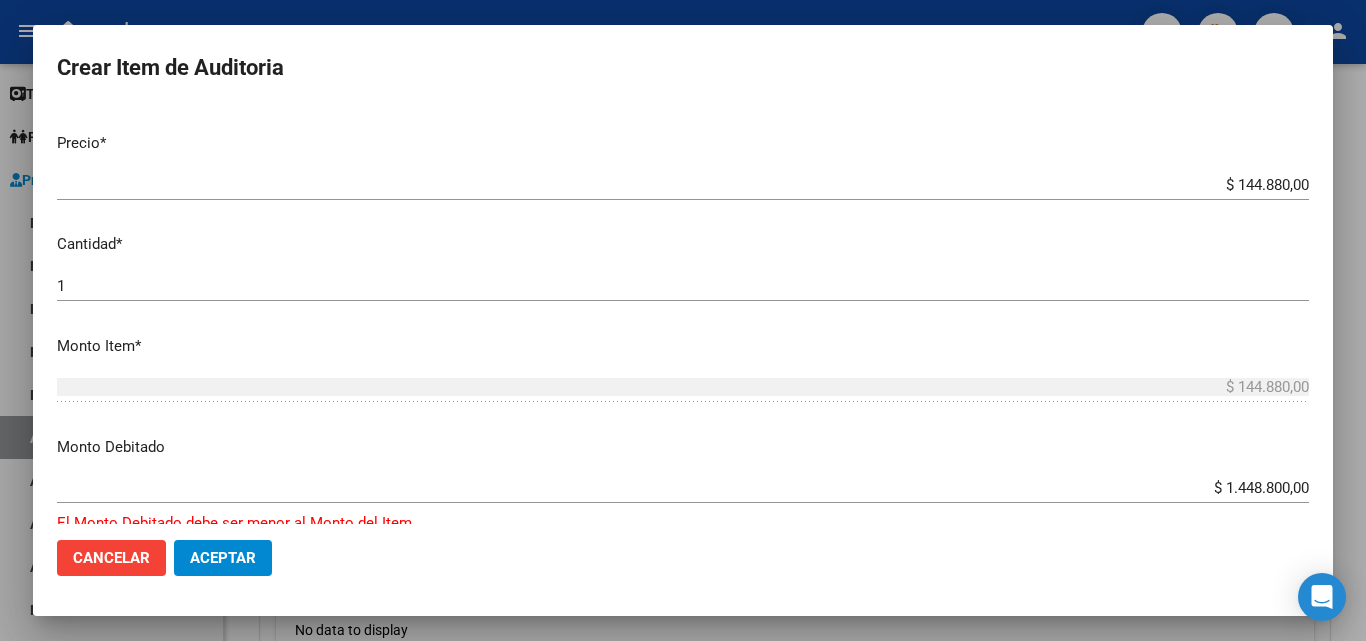 click on "$ 1.448.800,00" at bounding box center [683, 488] 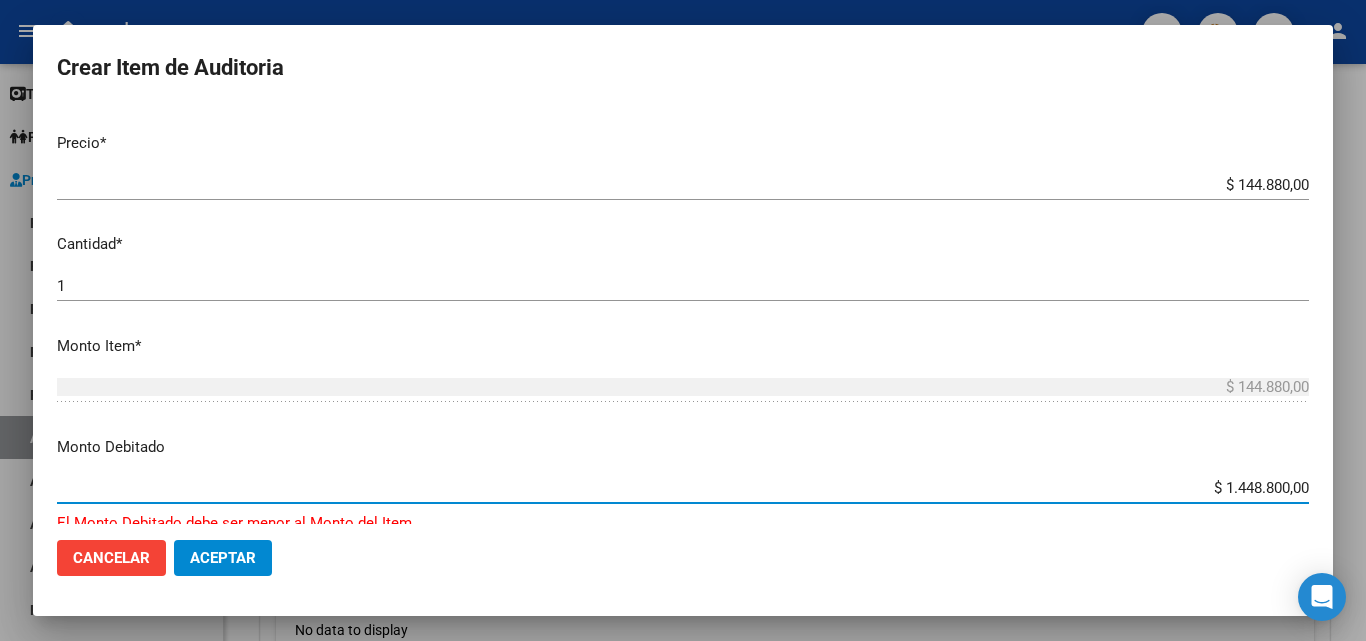 type on "$ 144.880,00" 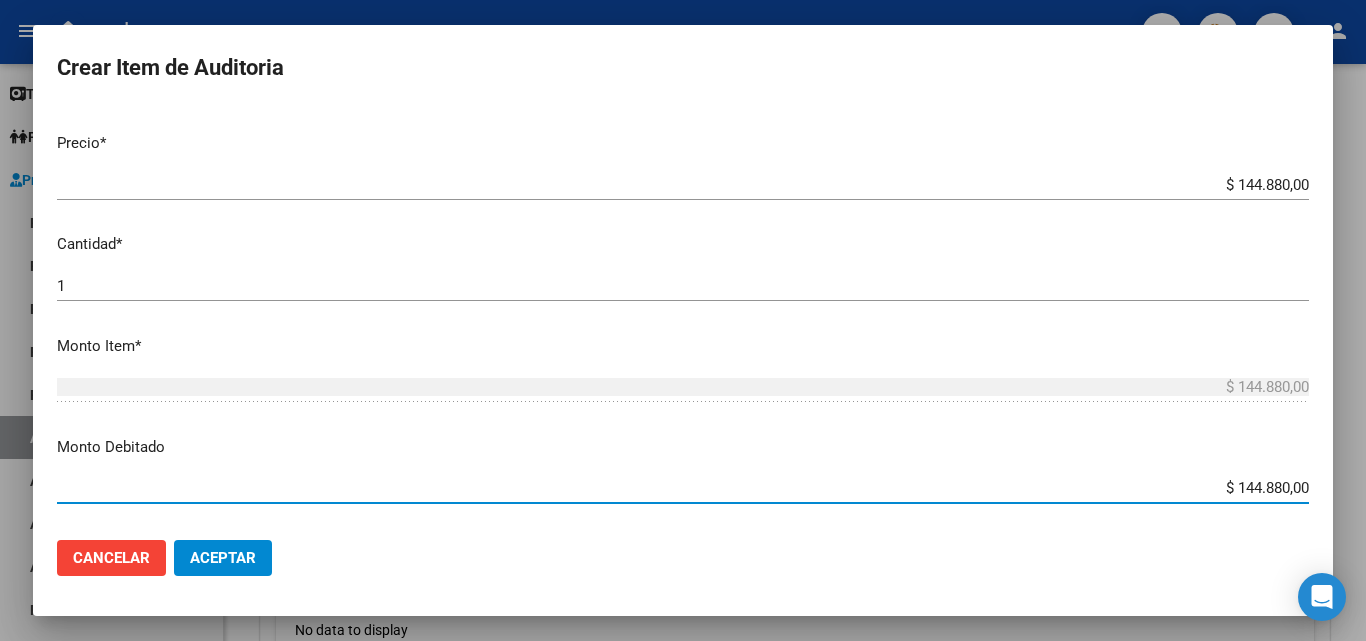 click on "Monto Debitado" at bounding box center (683, 447) 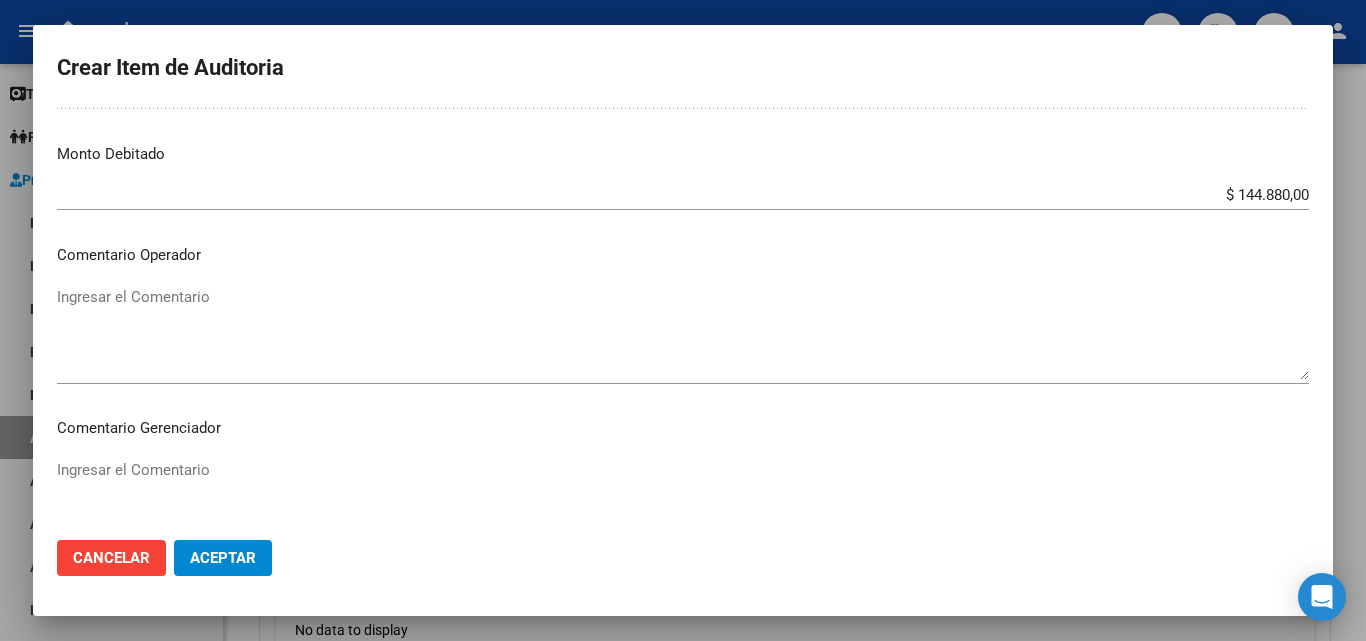scroll, scrollTop: 700, scrollLeft: 0, axis: vertical 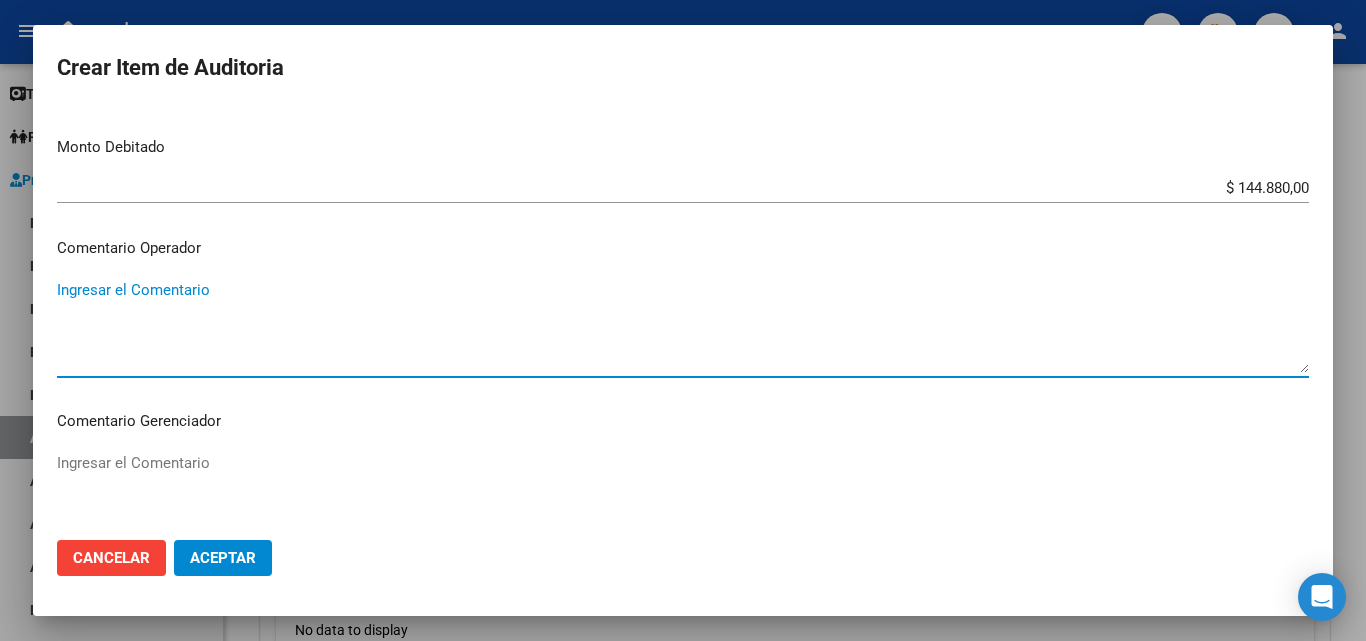 paste on "RECHAZADA POR ILEGITIMA; FALTA COPIA DE DNI QUE ACREDITE IDENTIDAD" 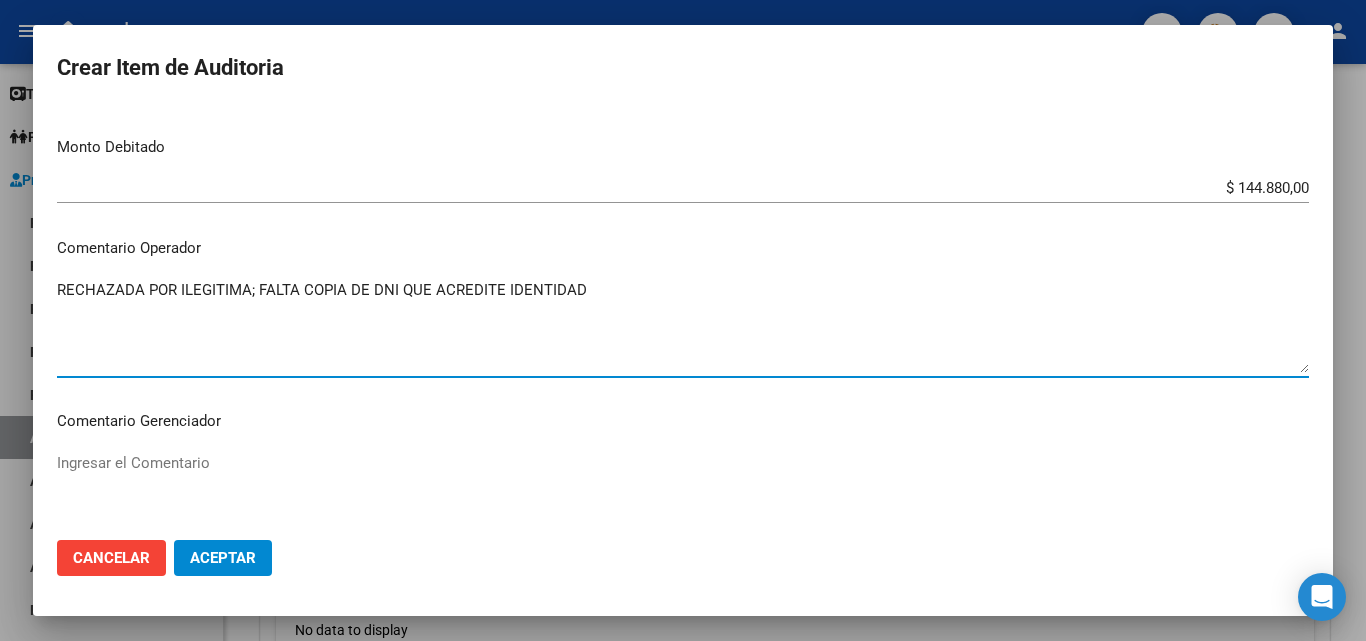 type on "RECHAZADA POR ILEGITIMA; FALTA COPIA DE DNI QUE ACREDITE IDENTIDAD" 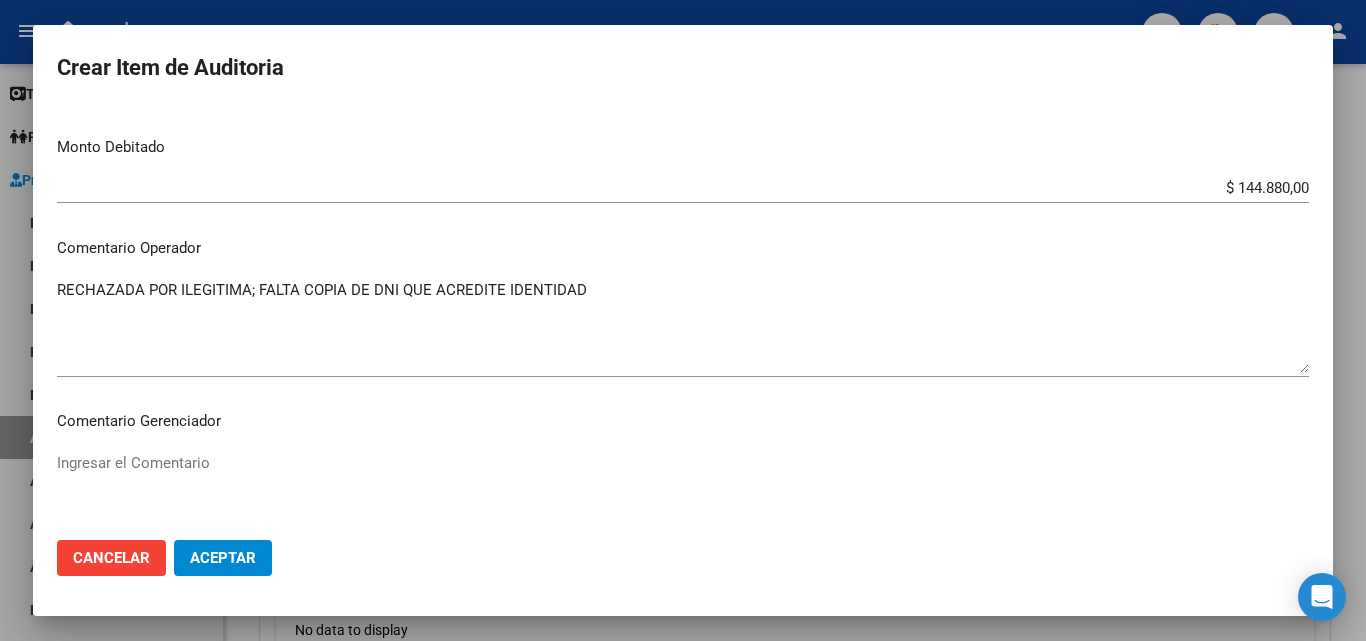 click on "Comentario Gerenciador" at bounding box center [683, 421] 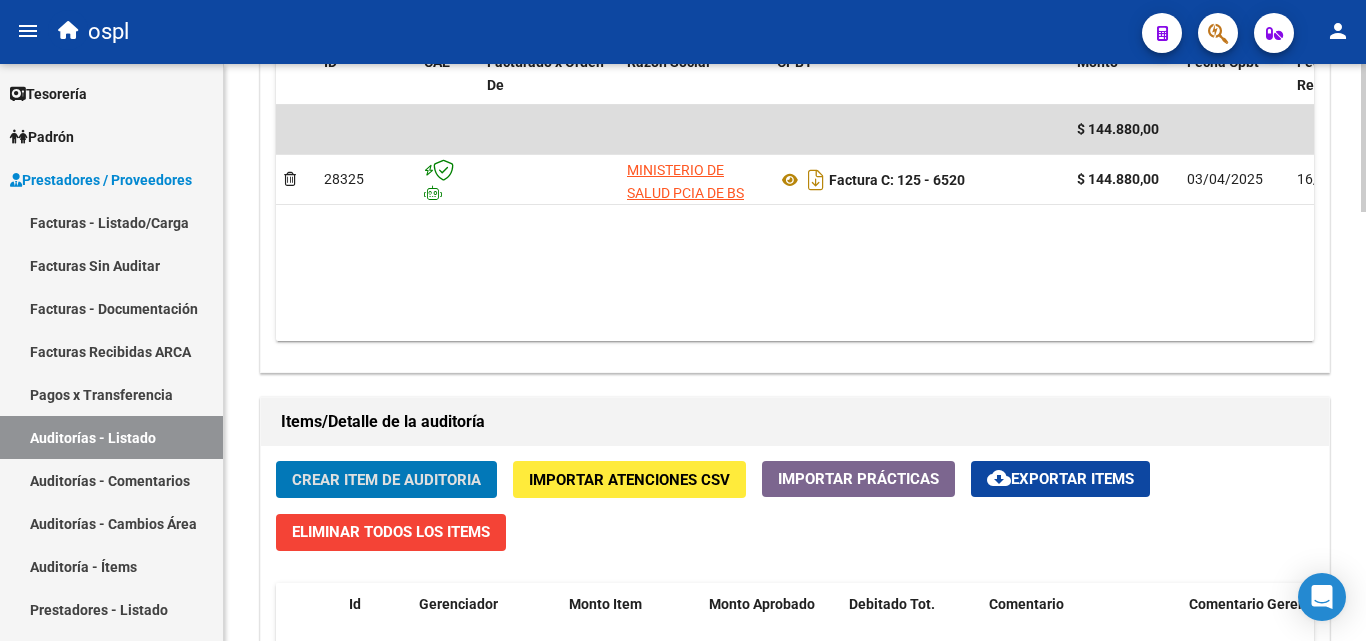 scroll, scrollTop: 1101, scrollLeft: 0, axis: vertical 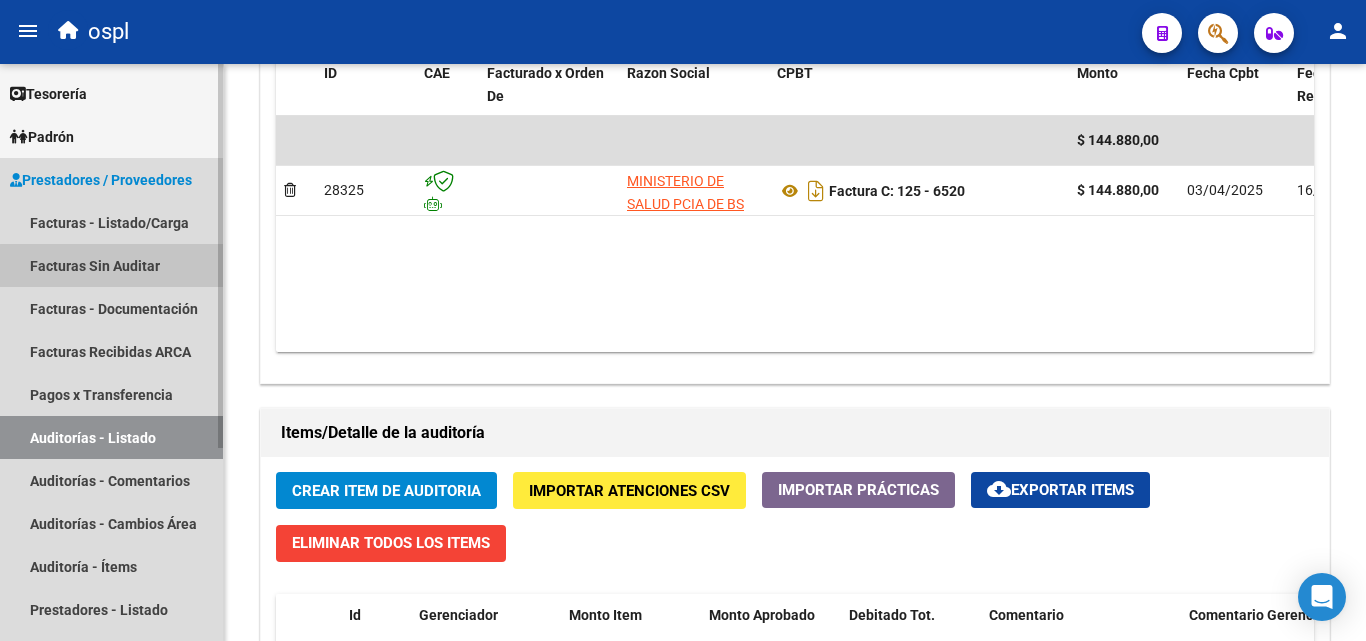 click on "Facturas Sin Auditar" at bounding box center [111, 265] 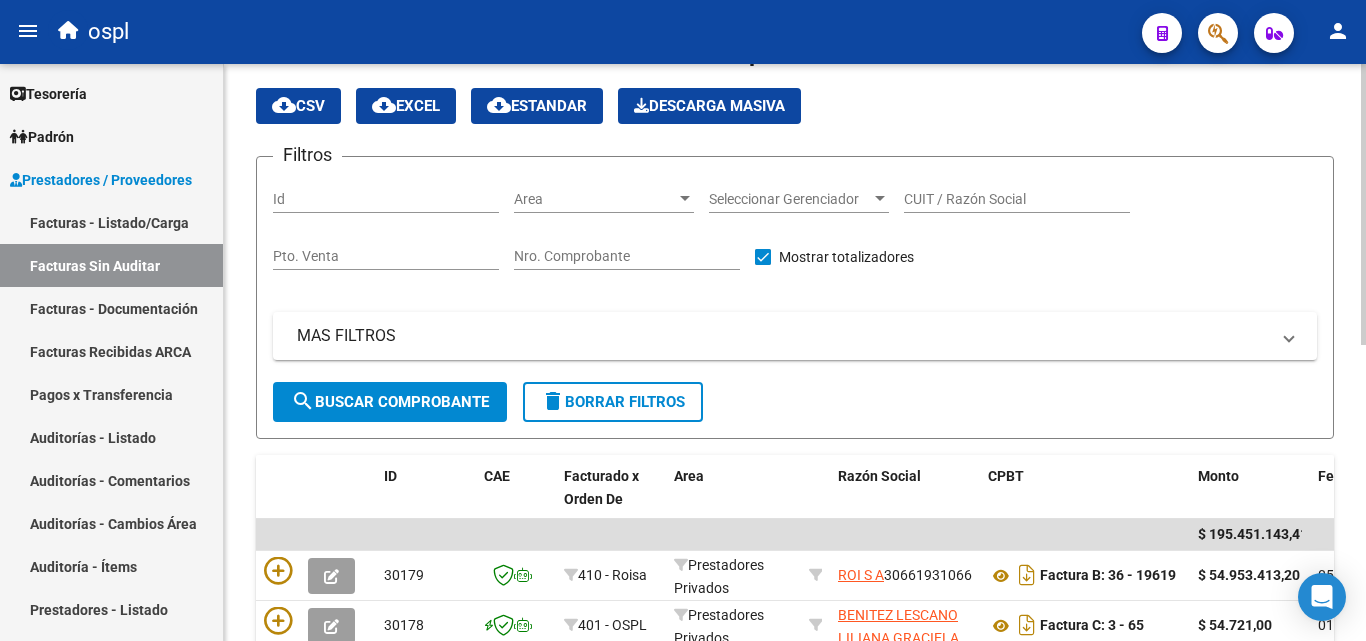 scroll, scrollTop: 6, scrollLeft: 0, axis: vertical 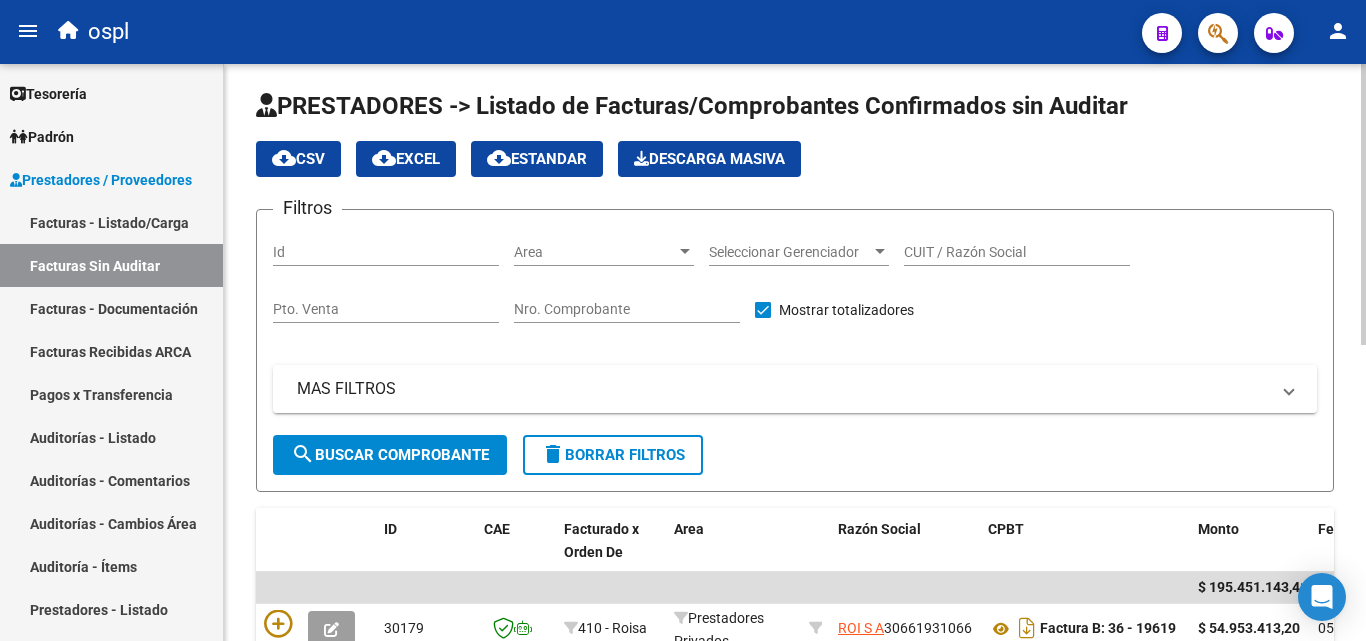 click on "Nro. Comprobante" at bounding box center [627, 309] 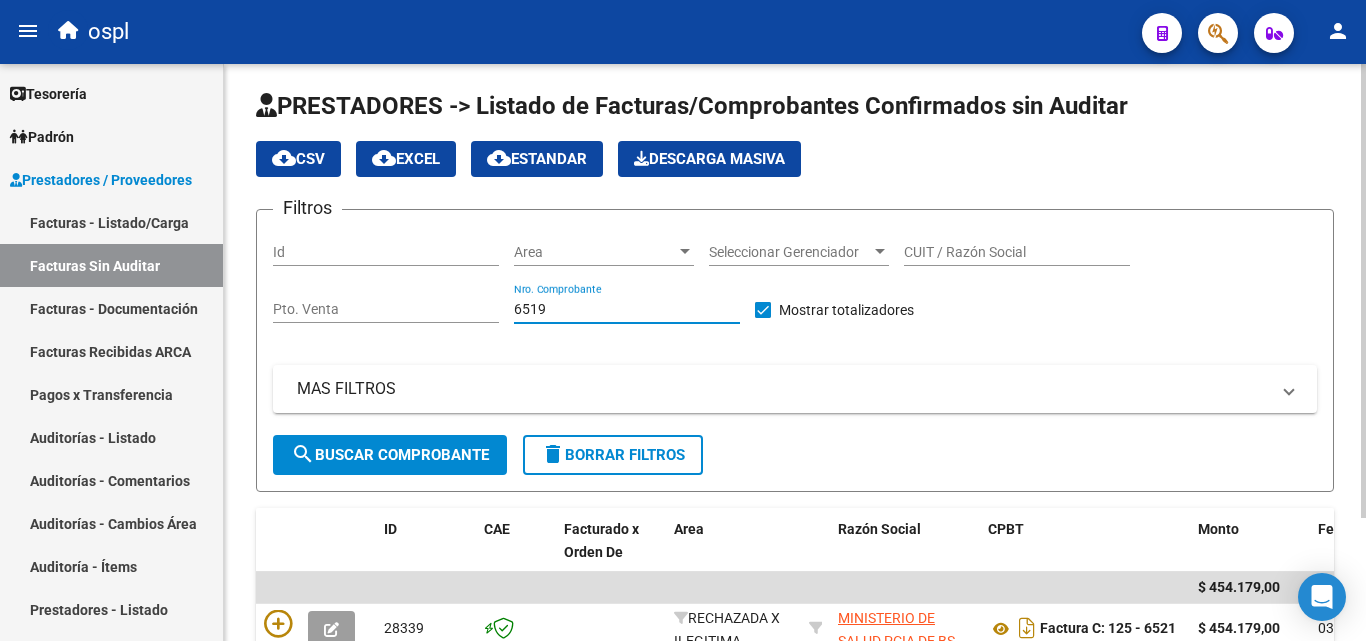scroll, scrollTop: 156, scrollLeft: 0, axis: vertical 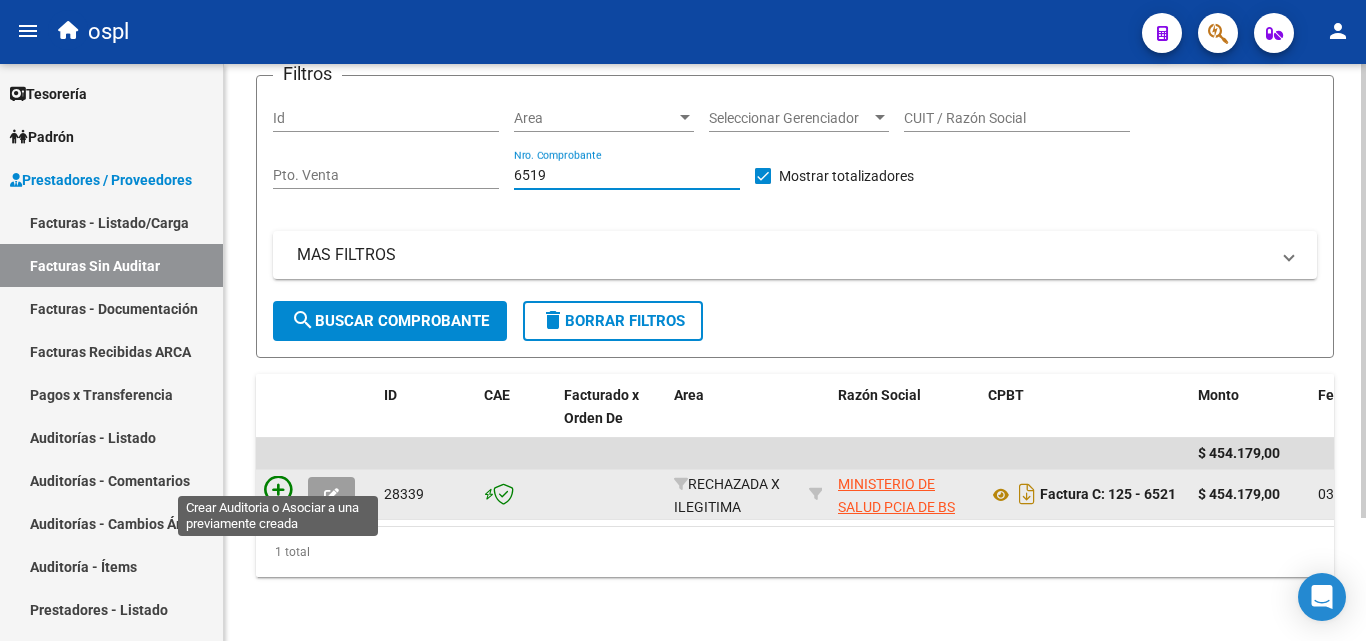 type on "6519" 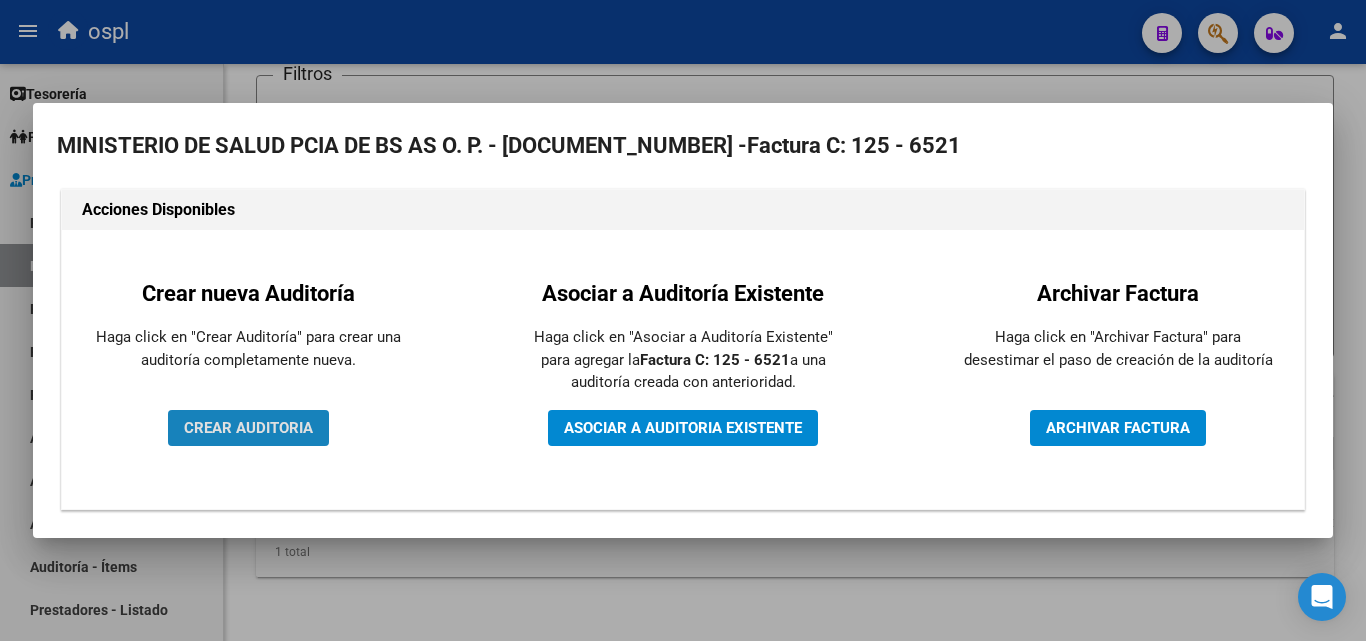 click on "CREAR AUDITORIA" at bounding box center (248, 428) 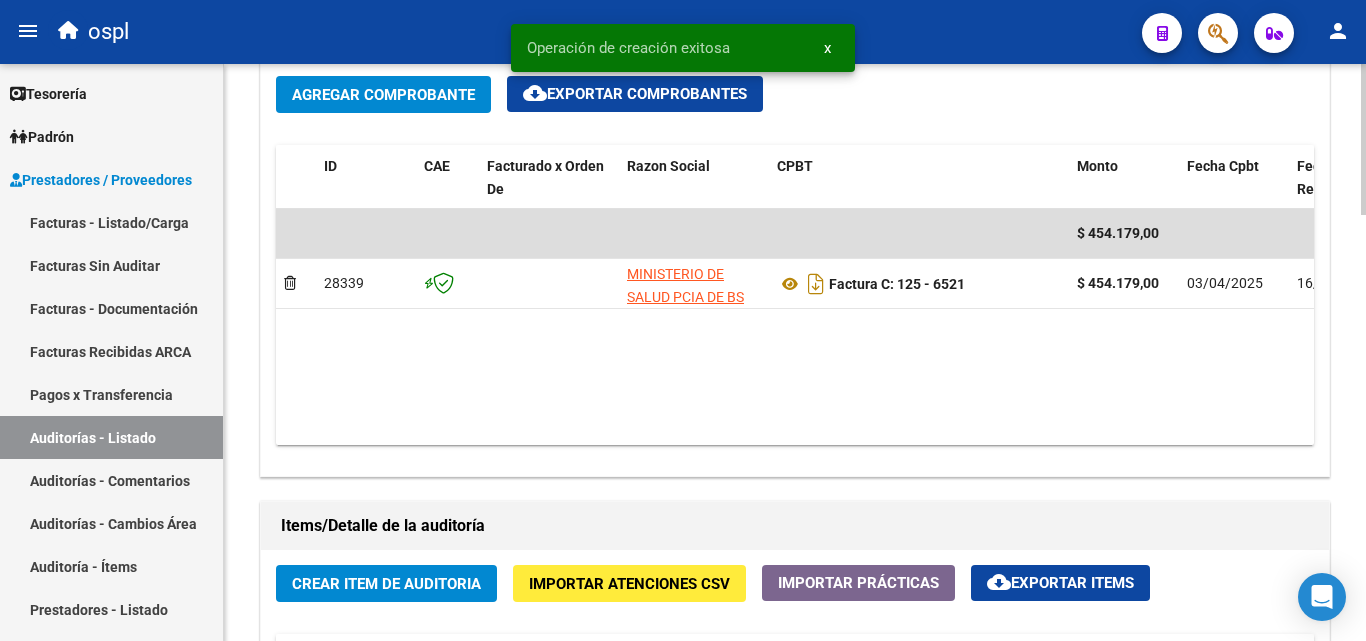 scroll, scrollTop: 1100, scrollLeft: 0, axis: vertical 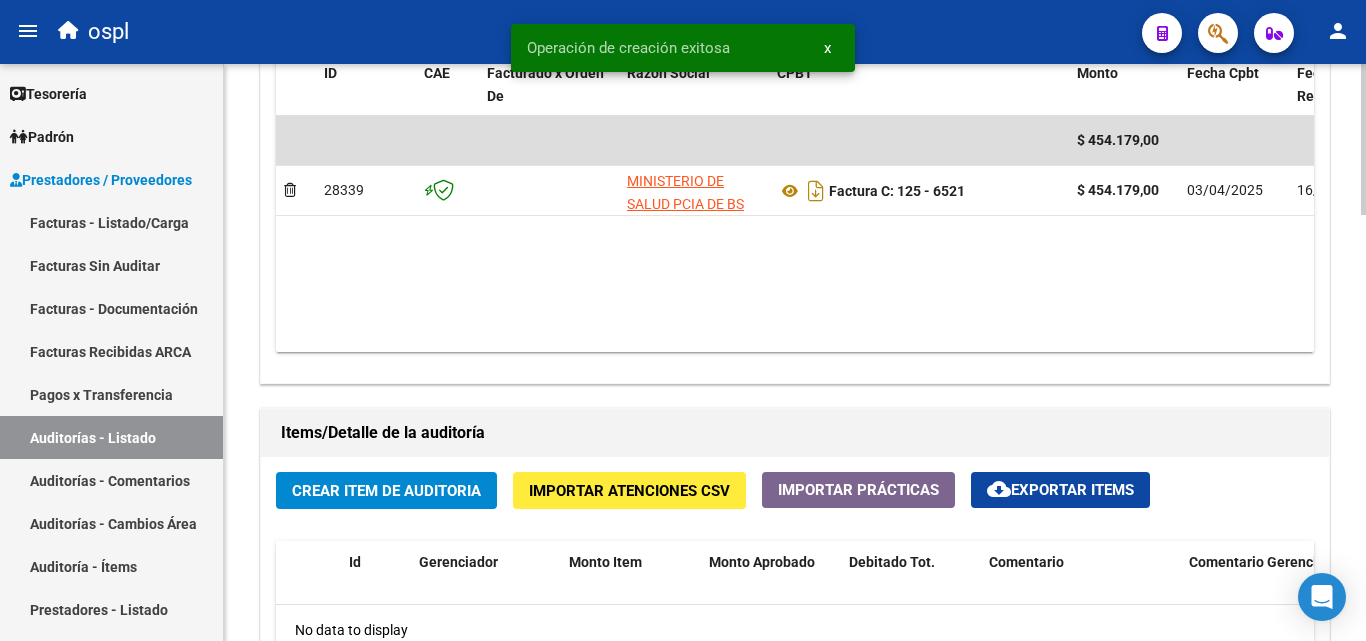 click on "Crear Item de Auditoria" 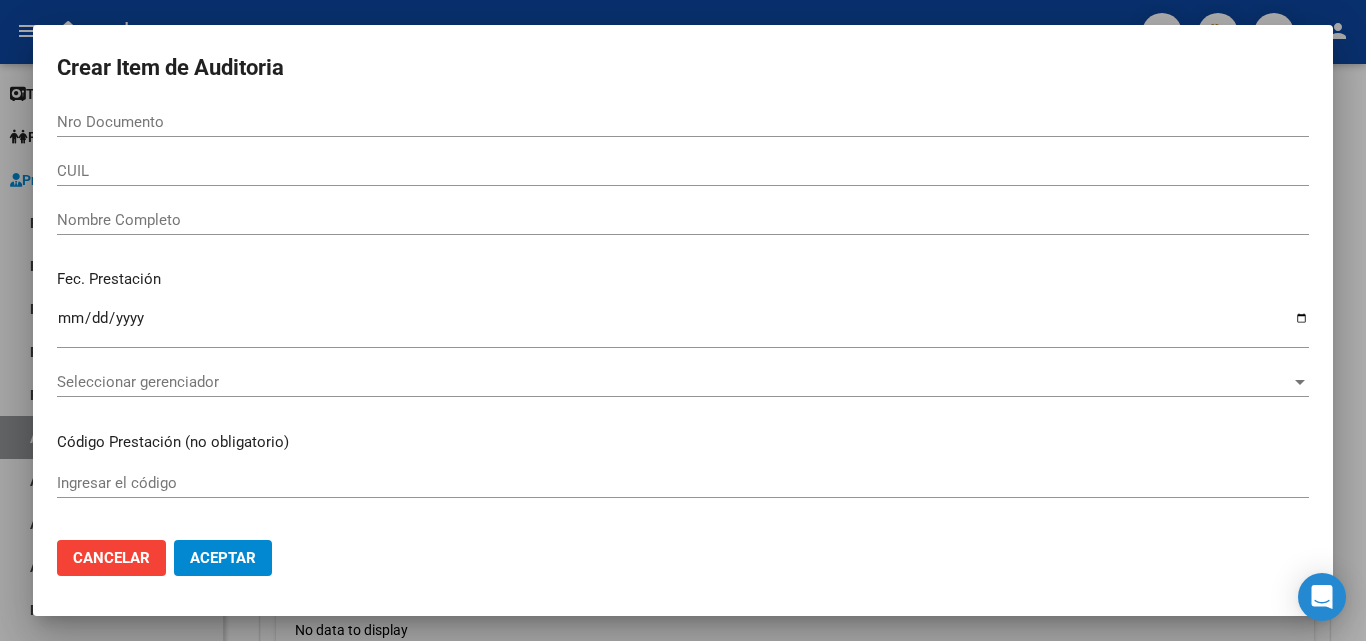 click on "Nombre Completo" at bounding box center [683, 220] 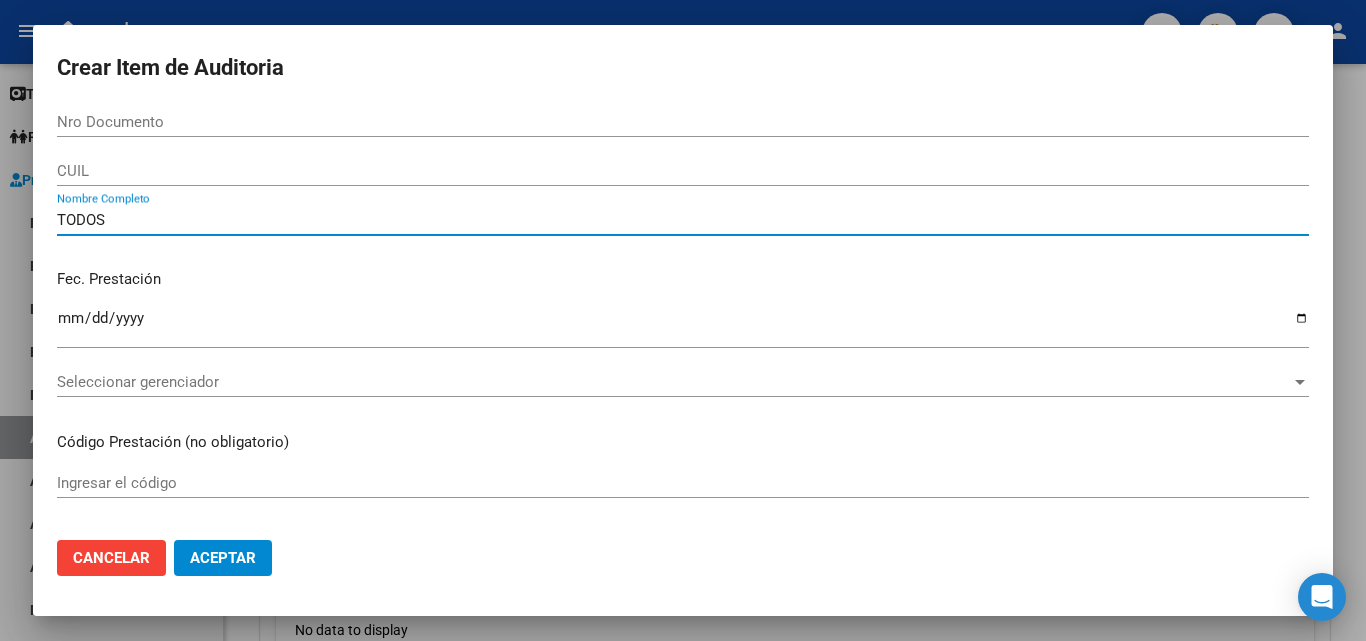 type on "TODOS" 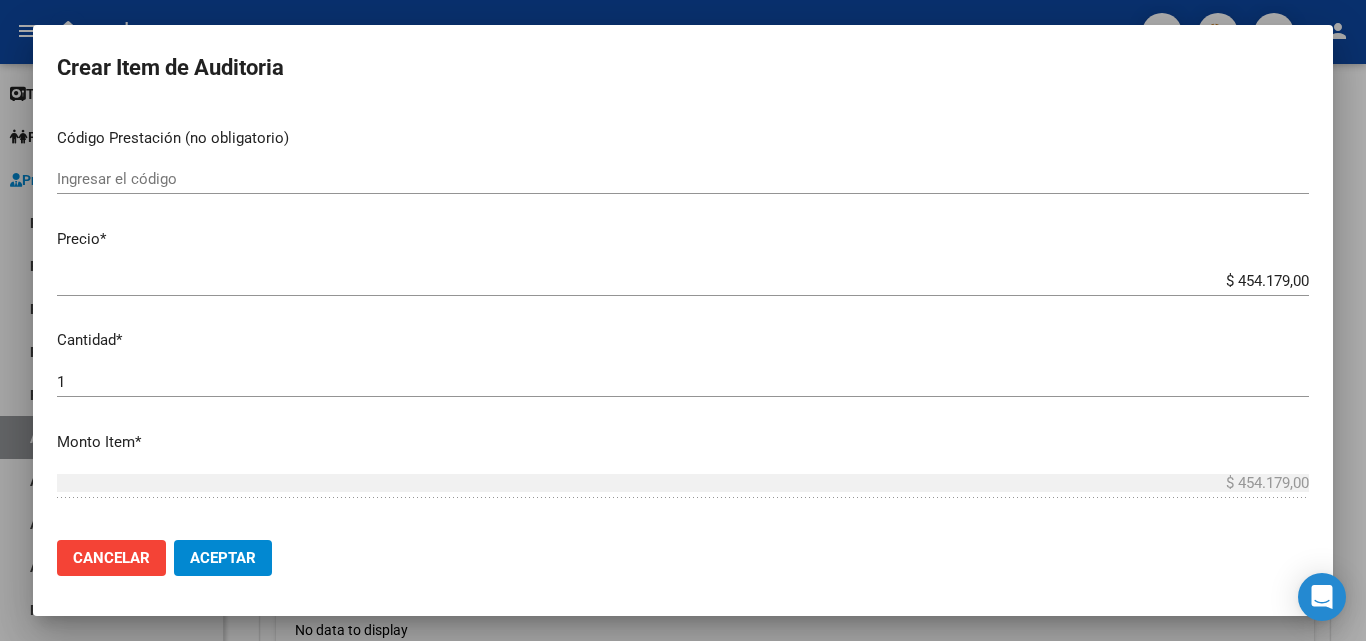 scroll, scrollTop: 400, scrollLeft: 0, axis: vertical 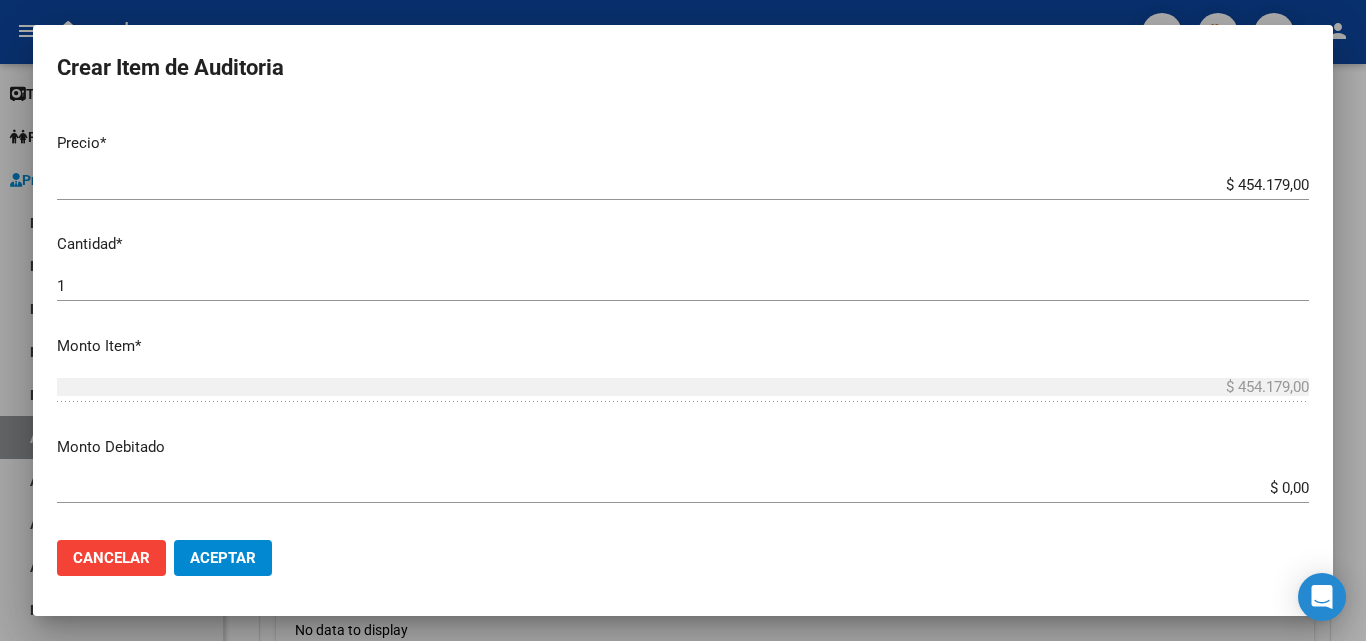 click on "$ 0,00" at bounding box center (683, 488) 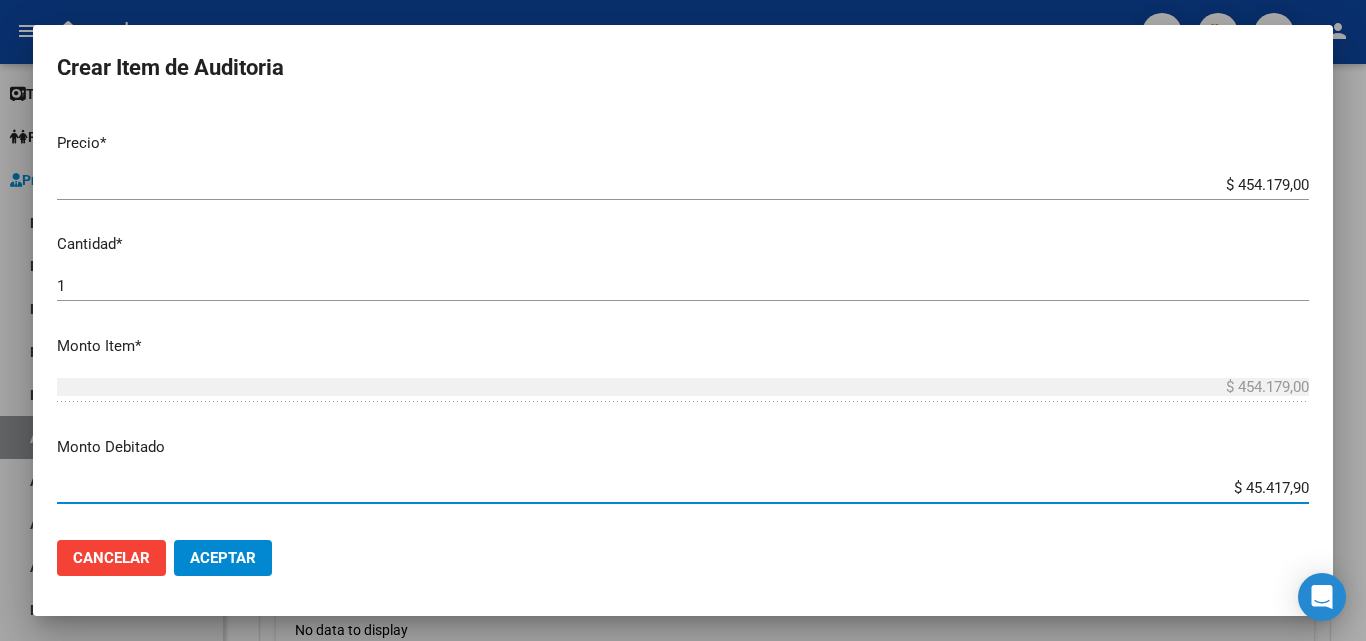 type on "$ 454.179,00" 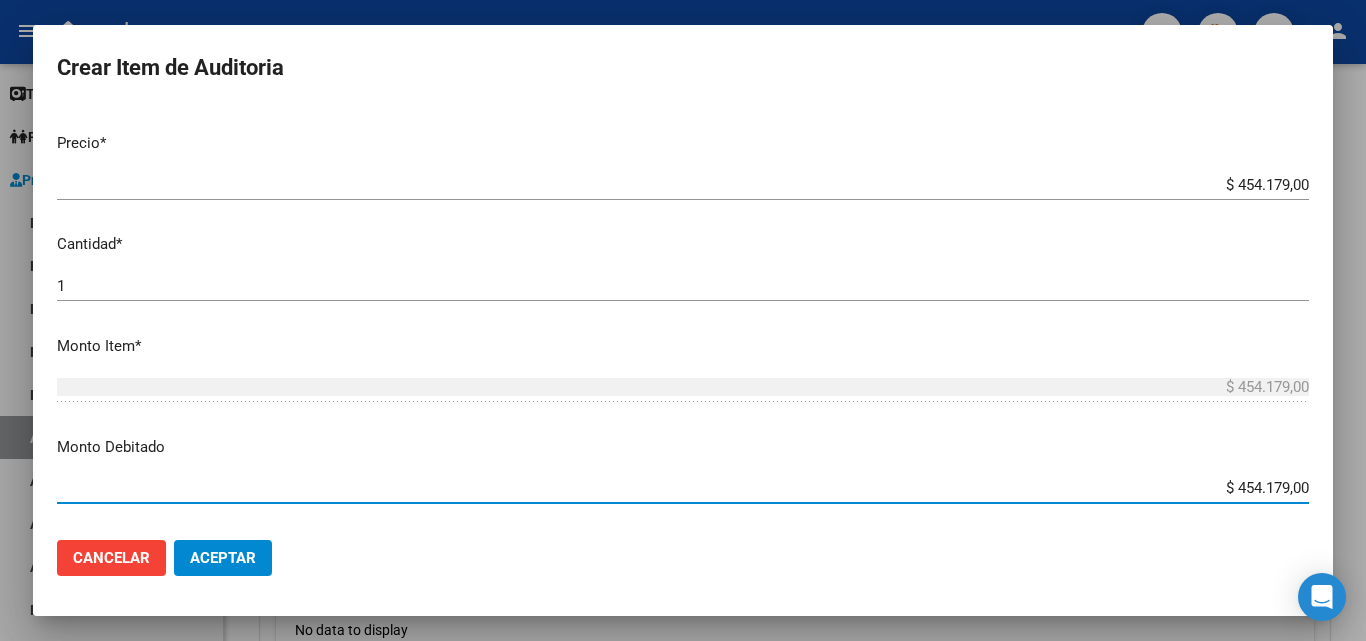 click on "Monto Debitado" at bounding box center (683, 447) 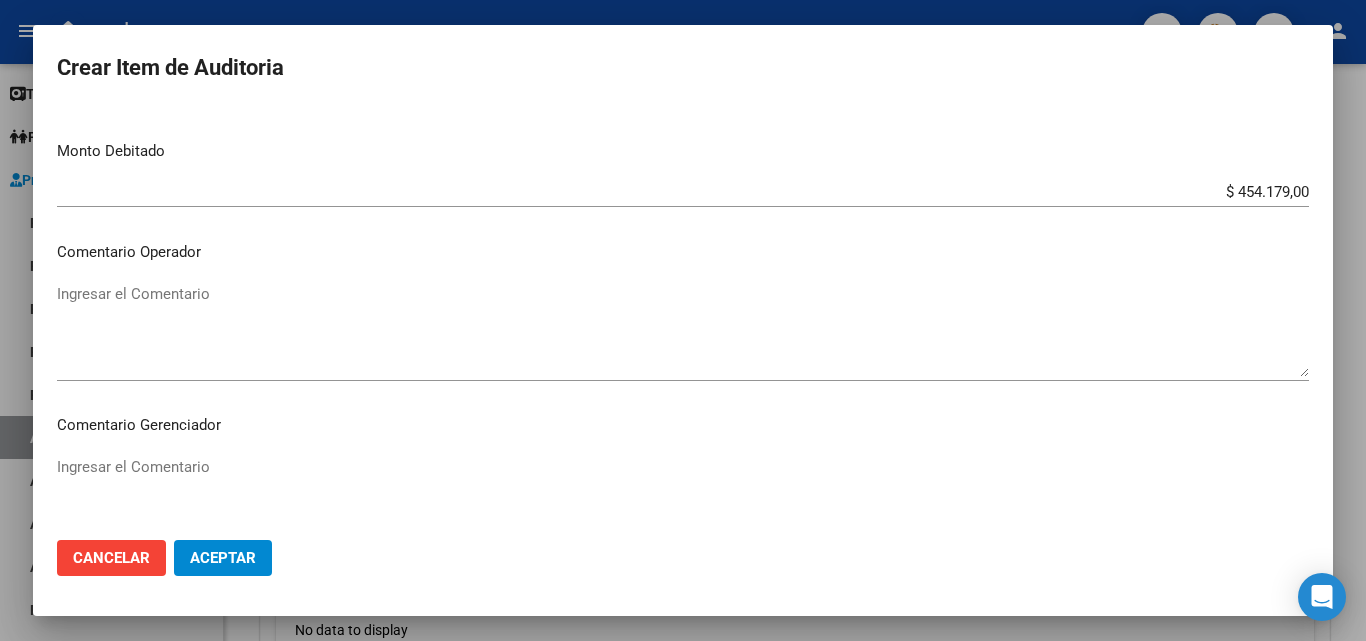 scroll, scrollTop: 700, scrollLeft: 0, axis: vertical 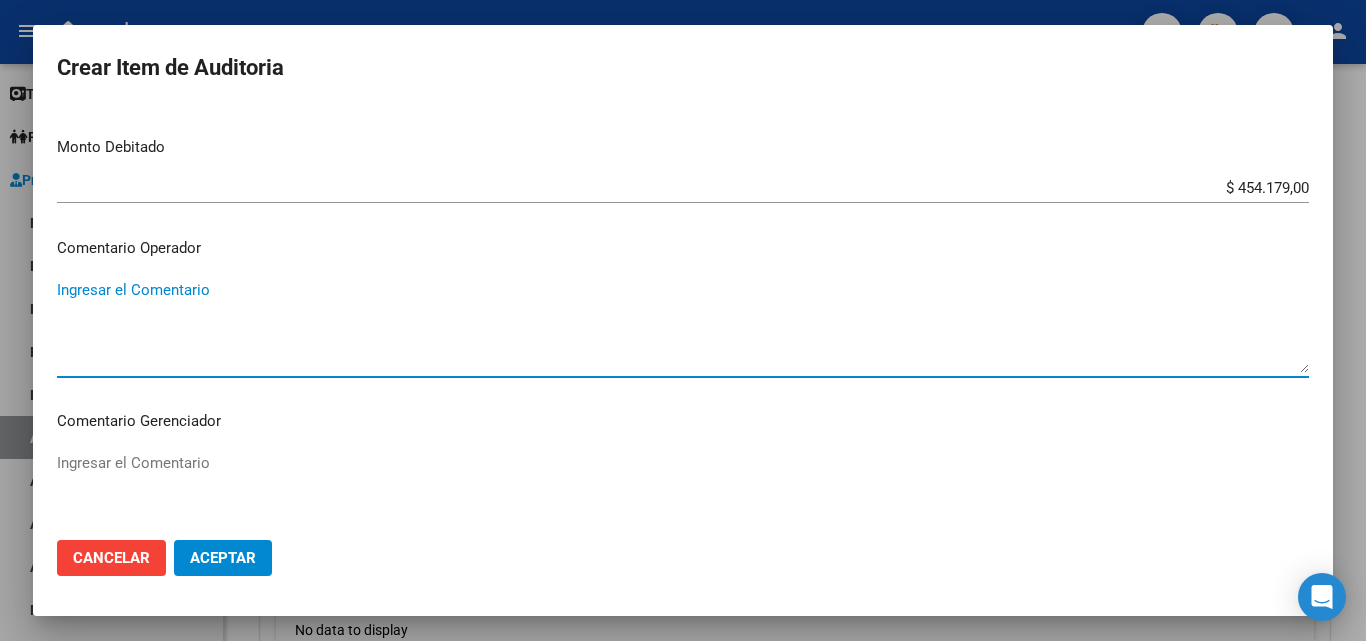 paste on "RECHAZADA POR ILEGITIMA; FALTA COPIA DE DNI QUE ACREDITE IDENTIDAD" 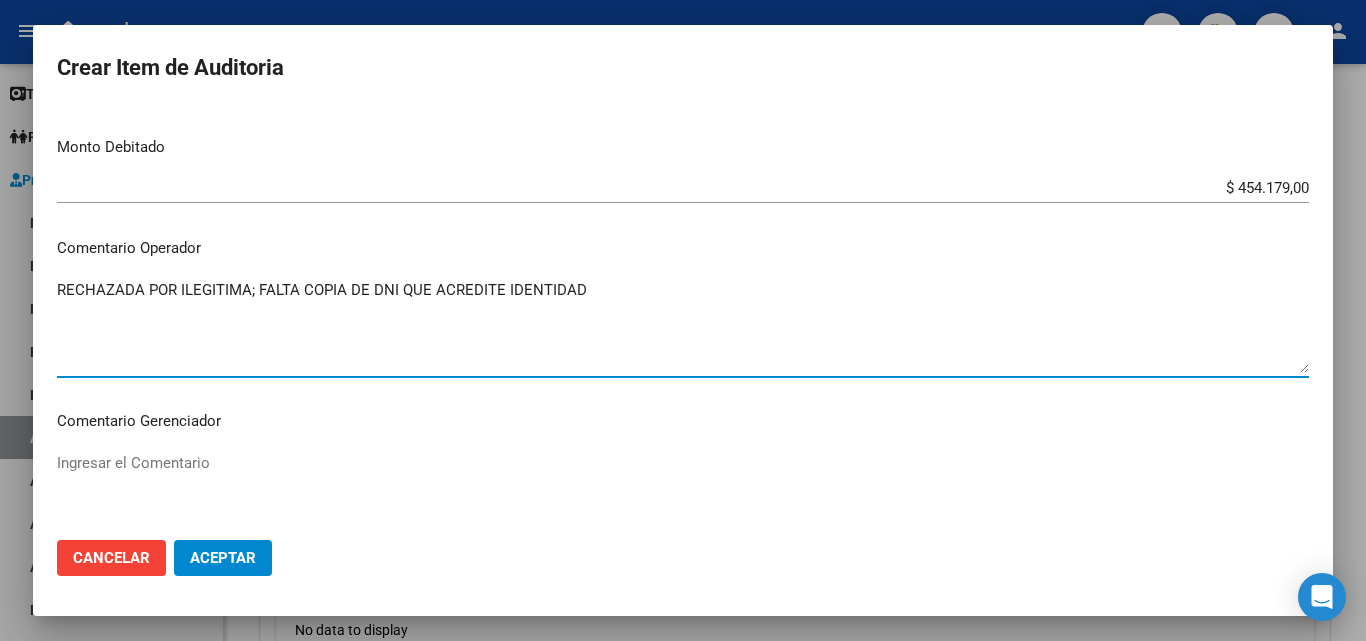 type on "RECHAZADA POR ILEGITIMA; FALTA COPIA DE DNI QUE ACREDITE IDENTIDAD" 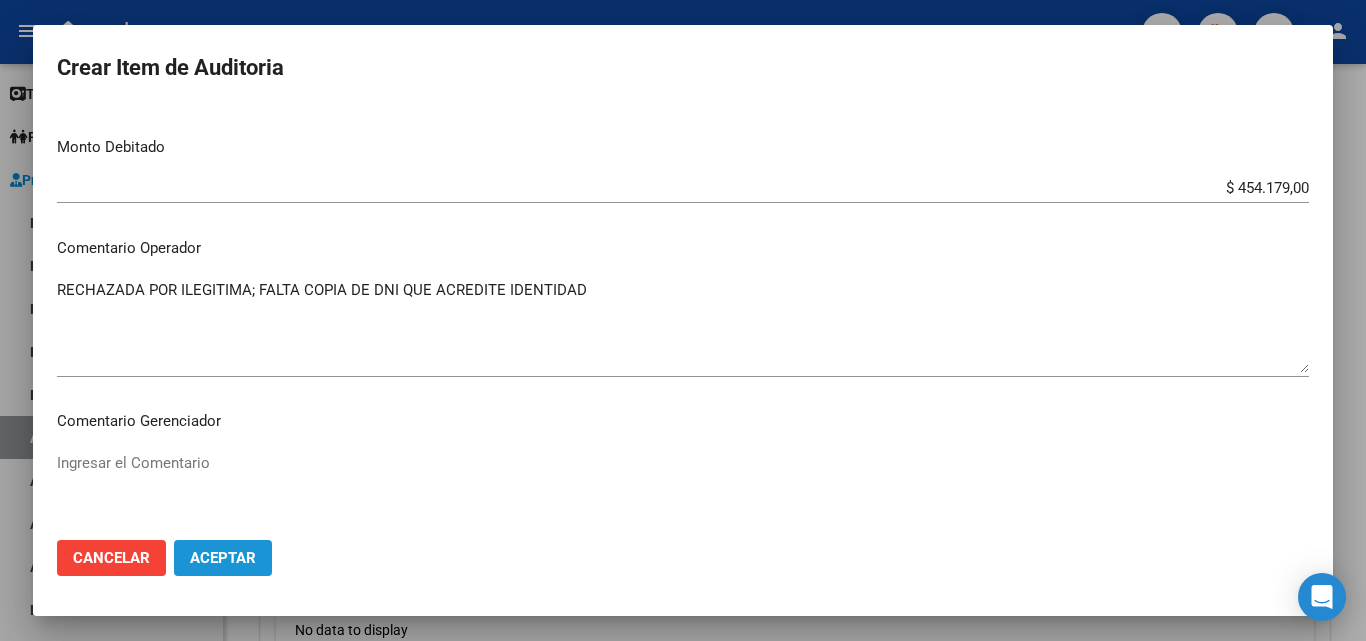 click on "Aceptar" 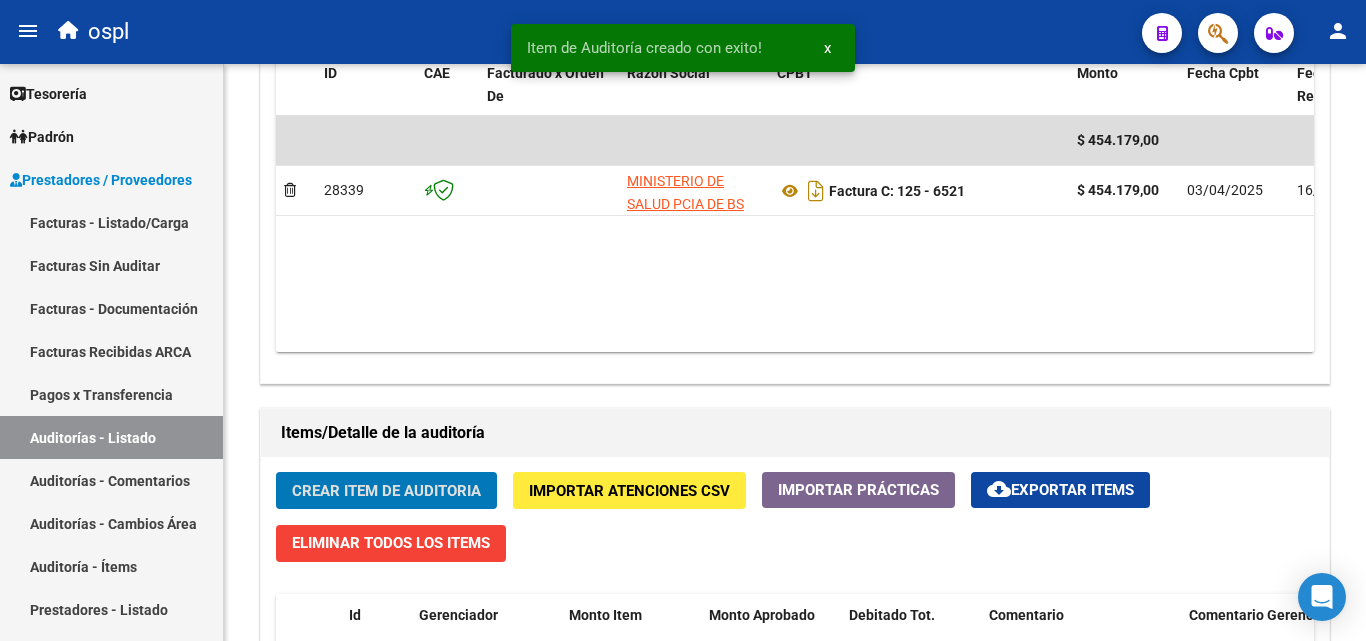 scroll, scrollTop: 1301, scrollLeft: 0, axis: vertical 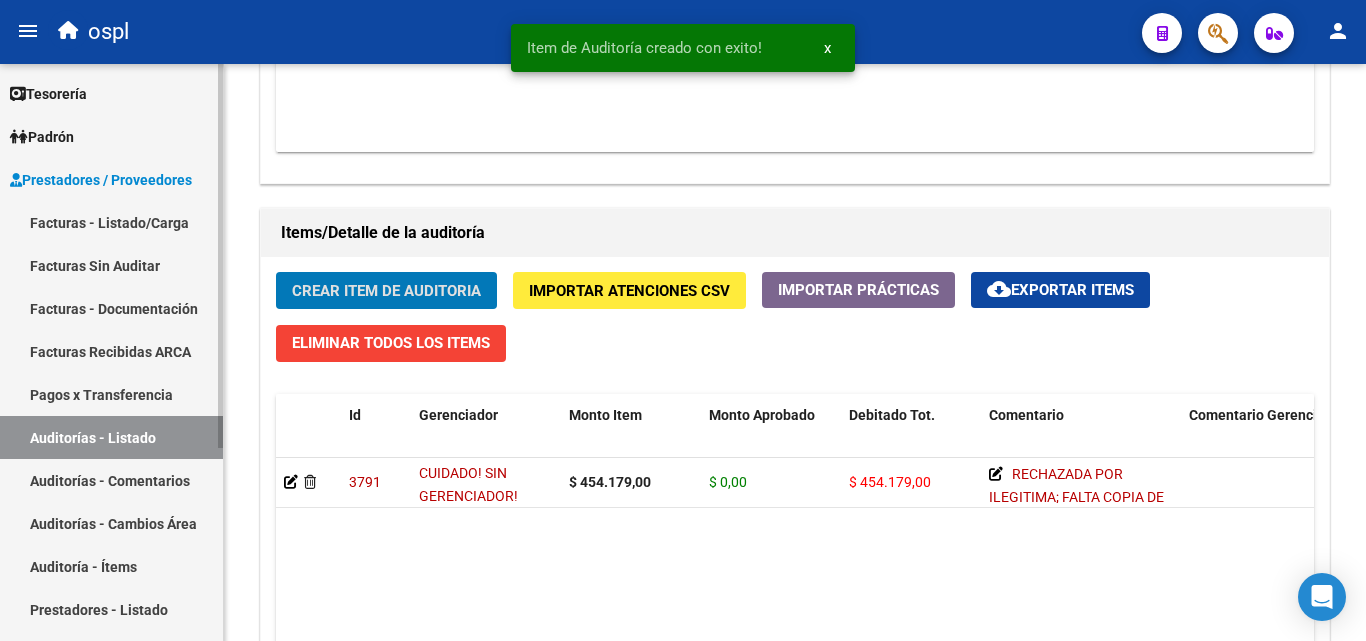 click on "Facturas Sin Auditar" at bounding box center [111, 265] 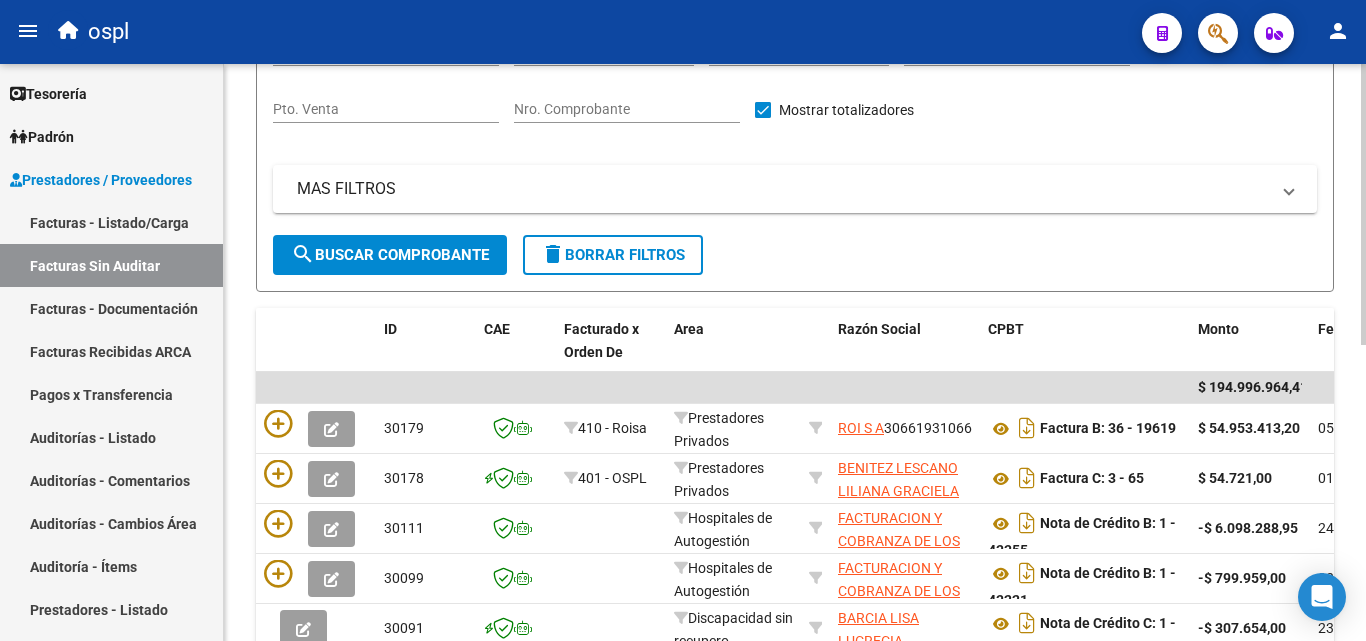 scroll, scrollTop: 106, scrollLeft: 0, axis: vertical 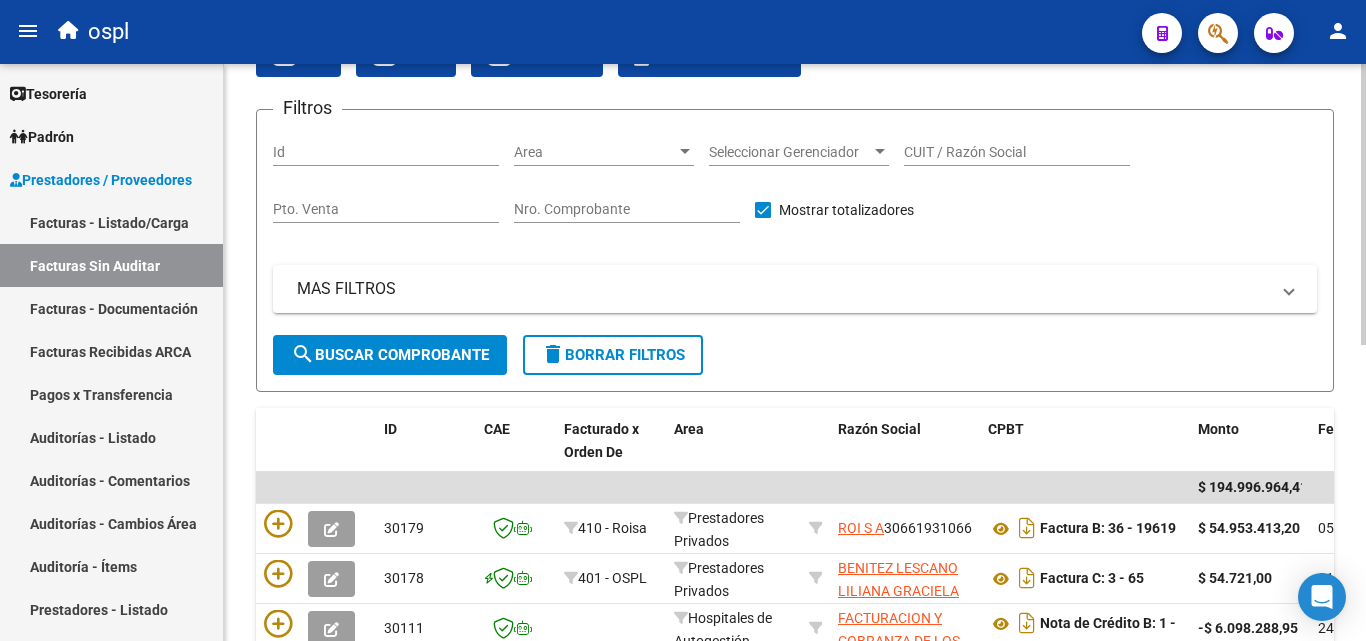 click on "Nro. Comprobante" at bounding box center [627, 209] 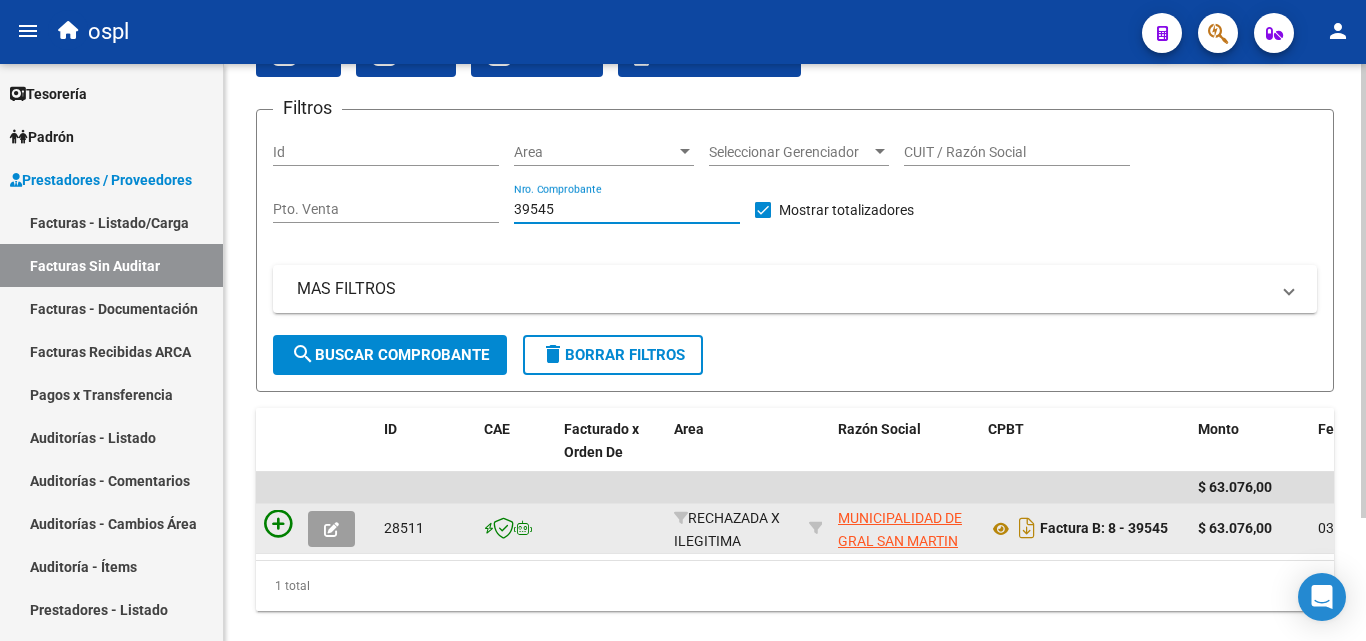 type on "39545" 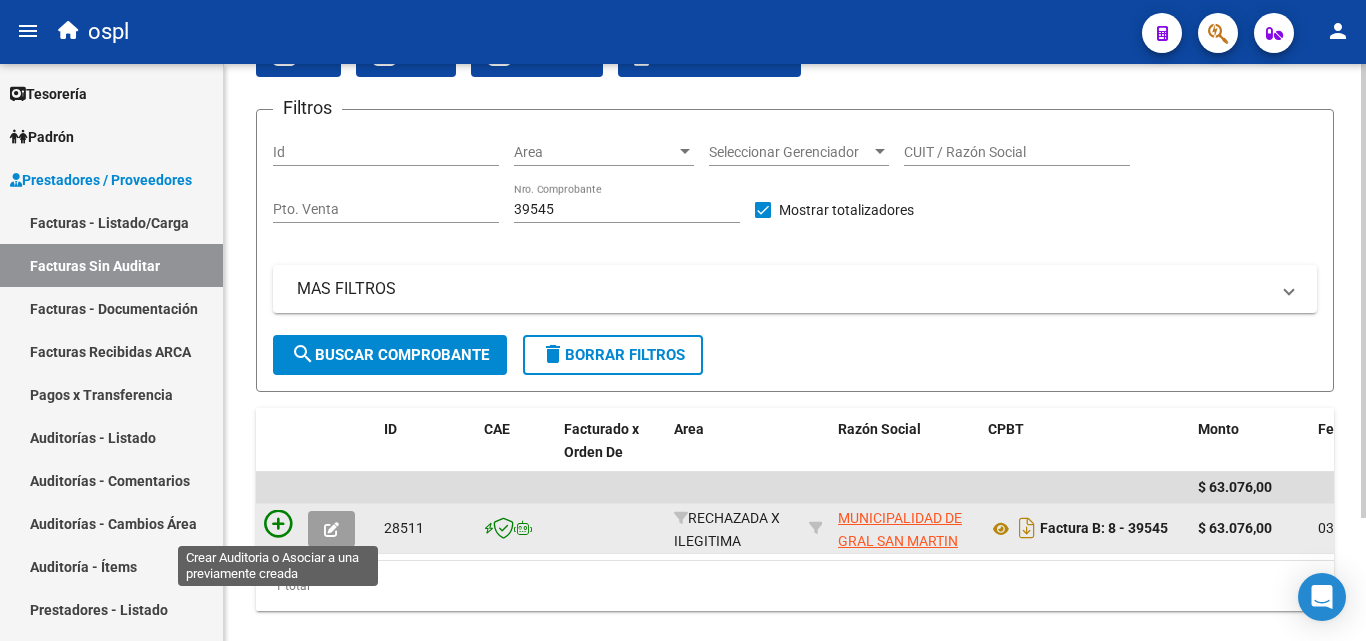 click 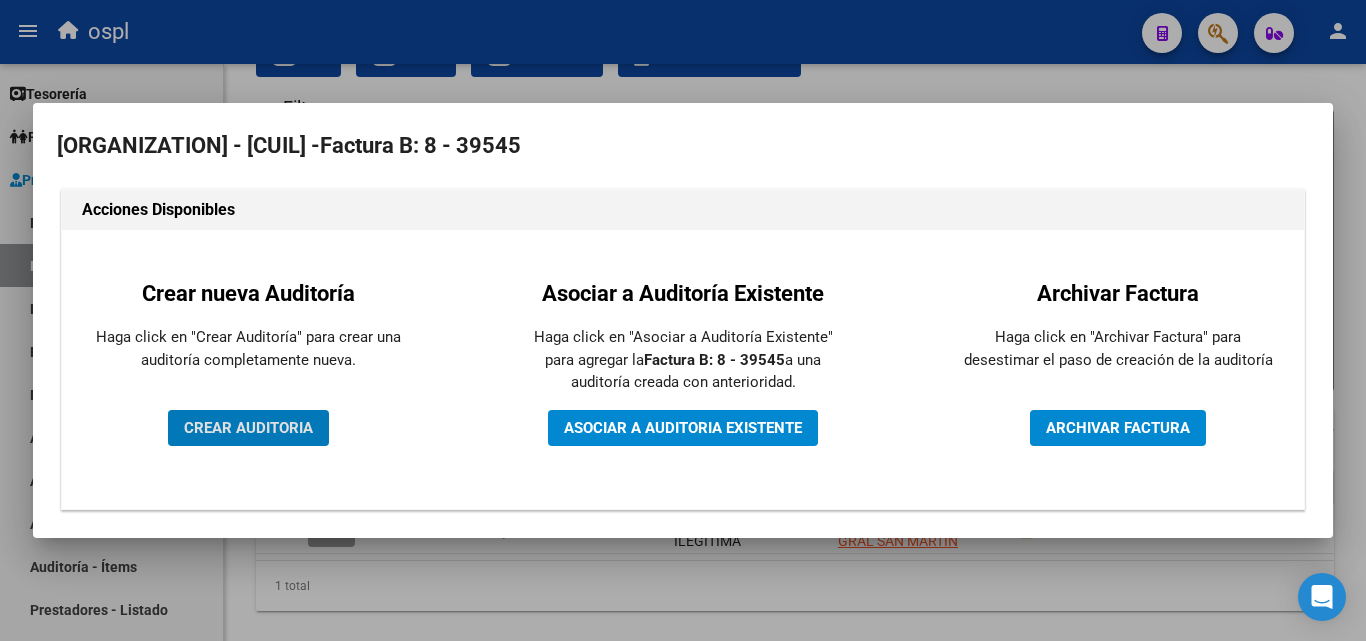 click on "CREAR AUDITORIA" at bounding box center (248, 428) 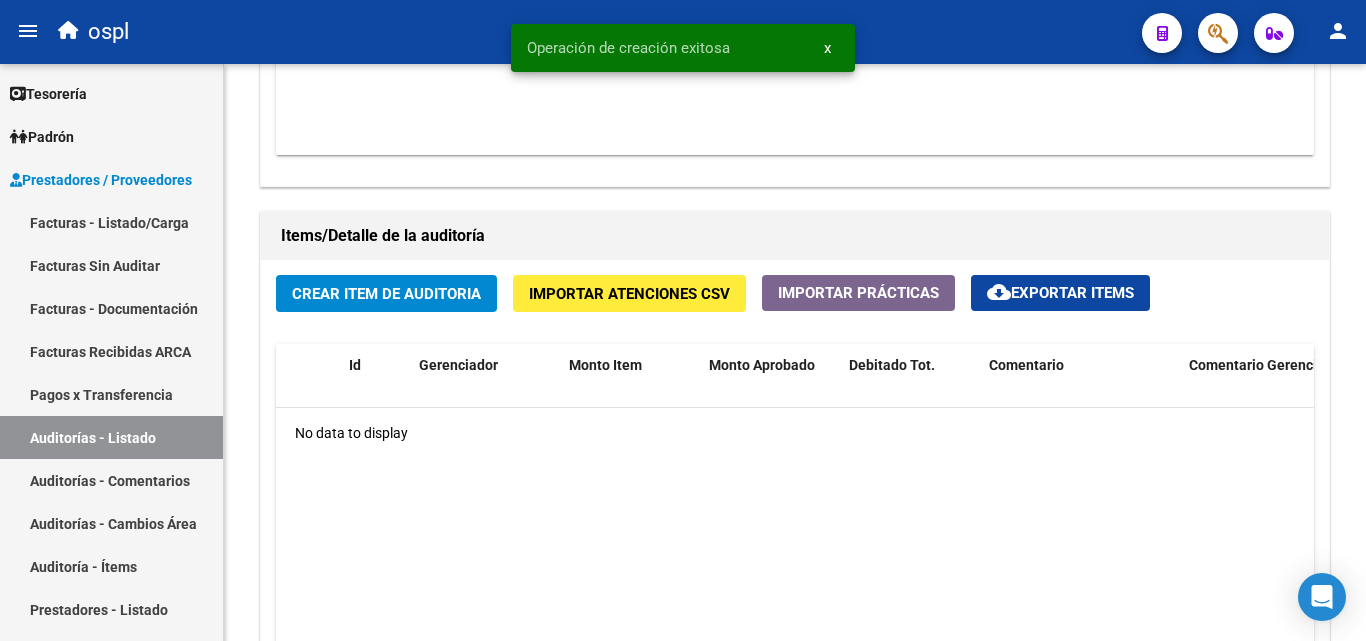 scroll, scrollTop: 1300, scrollLeft: 0, axis: vertical 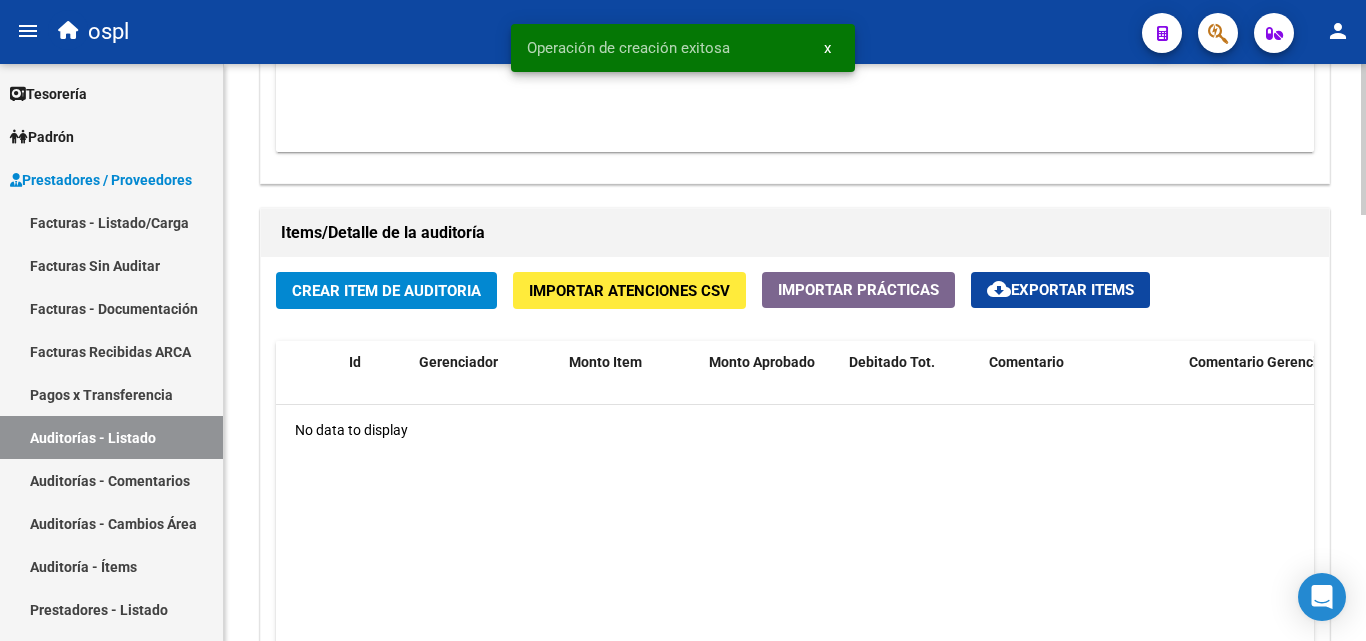 click on "Crear Item de Auditoria" 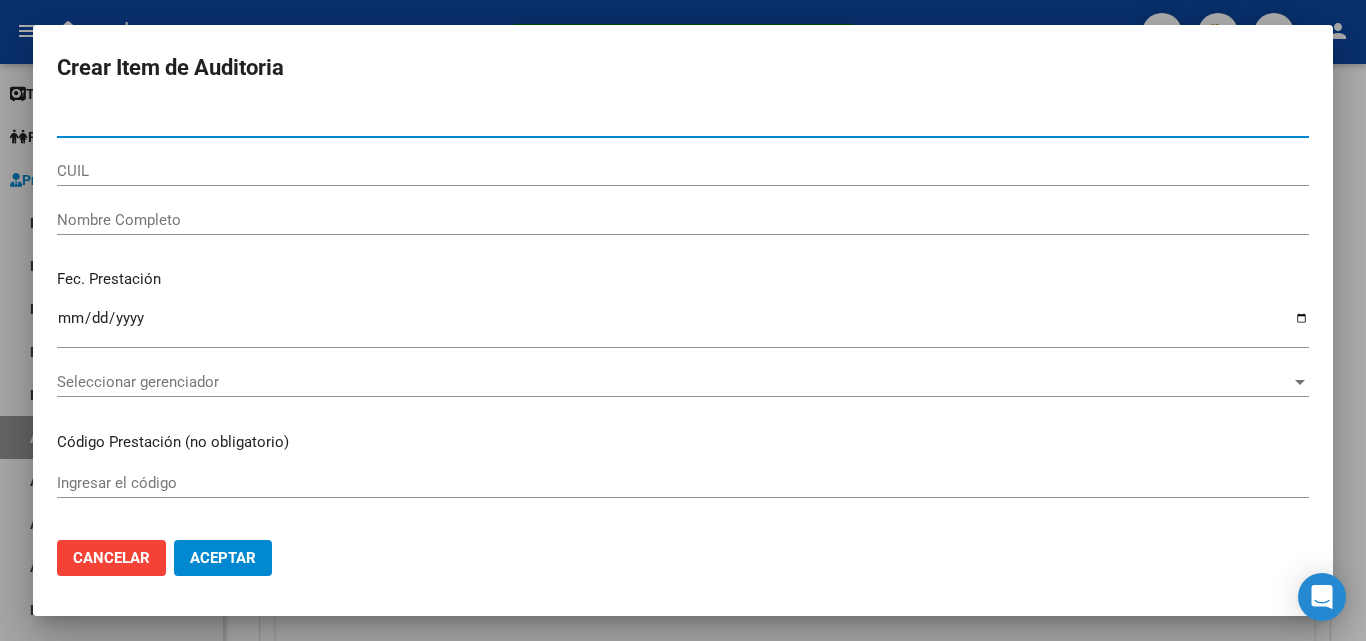 click on "Nombre Completo" at bounding box center [683, 220] 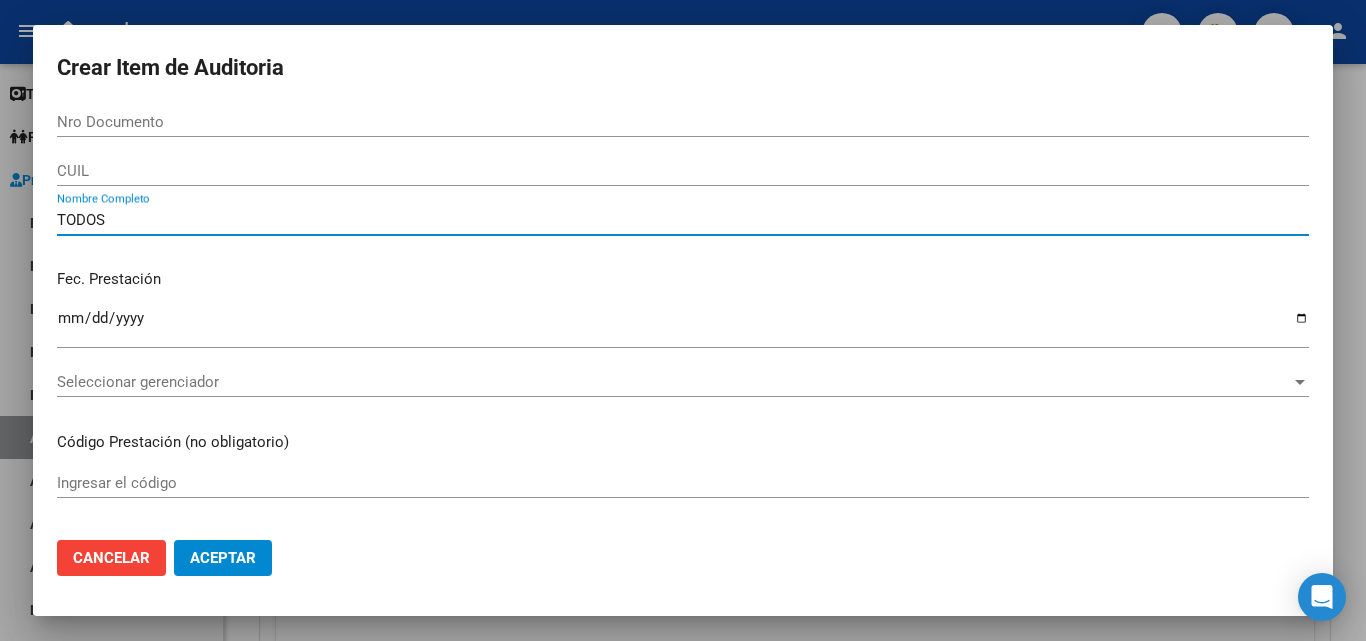type on "TODOS" 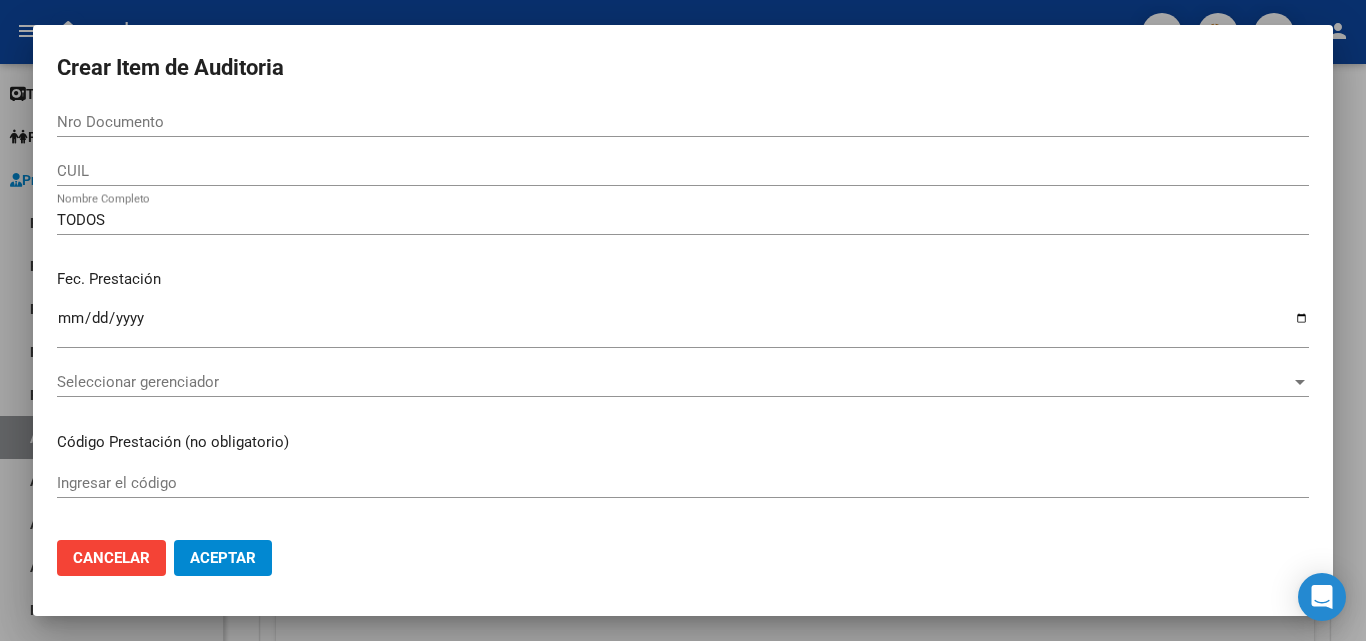 click on "TODOS Nombre Completo" at bounding box center [683, 229] 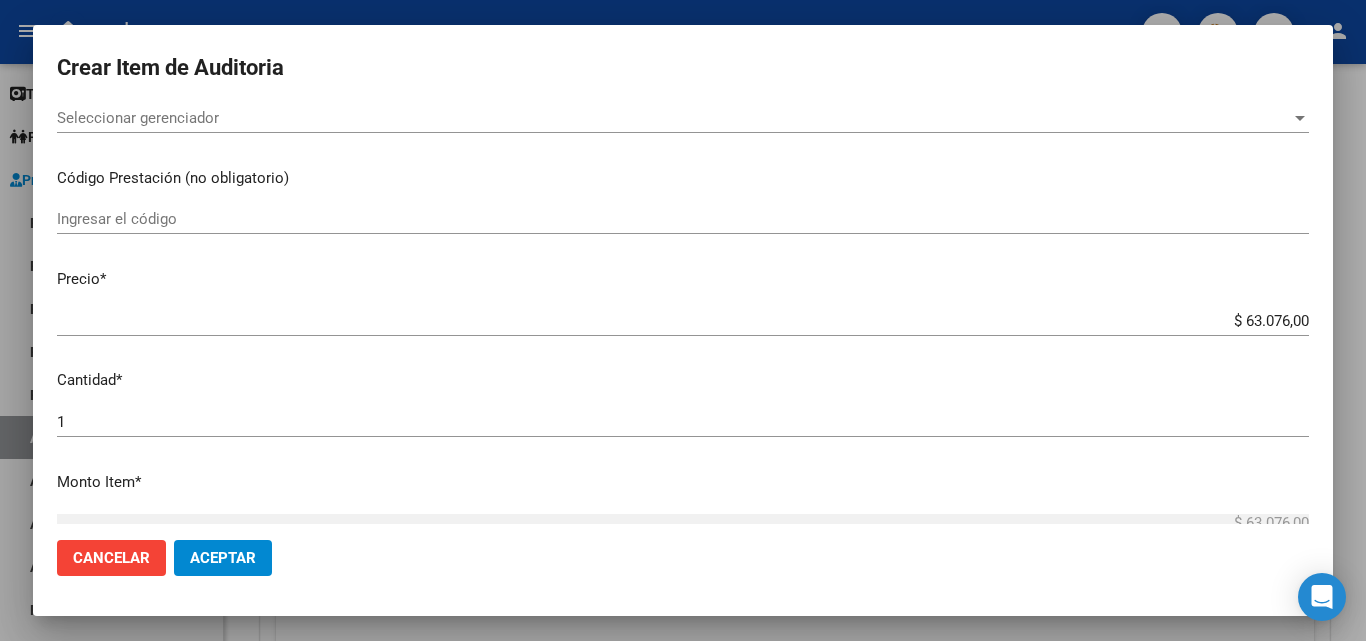 scroll, scrollTop: 400, scrollLeft: 0, axis: vertical 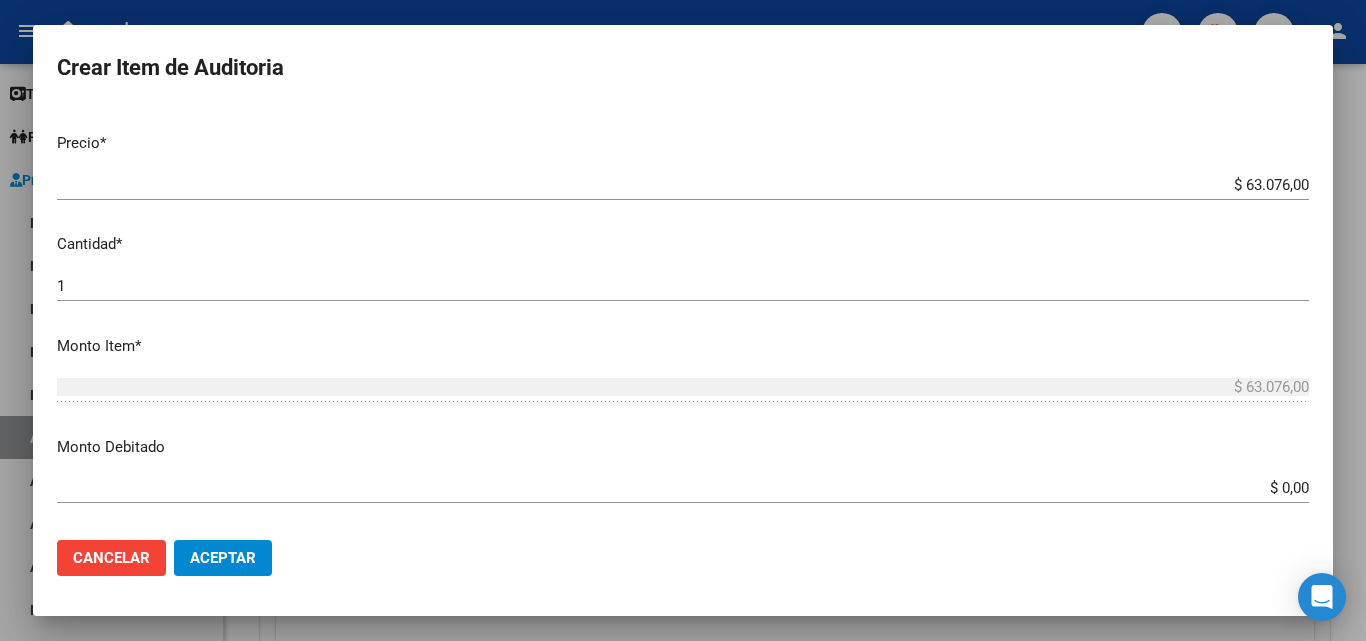 click on "$ 0,00" at bounding box center [683, 488] 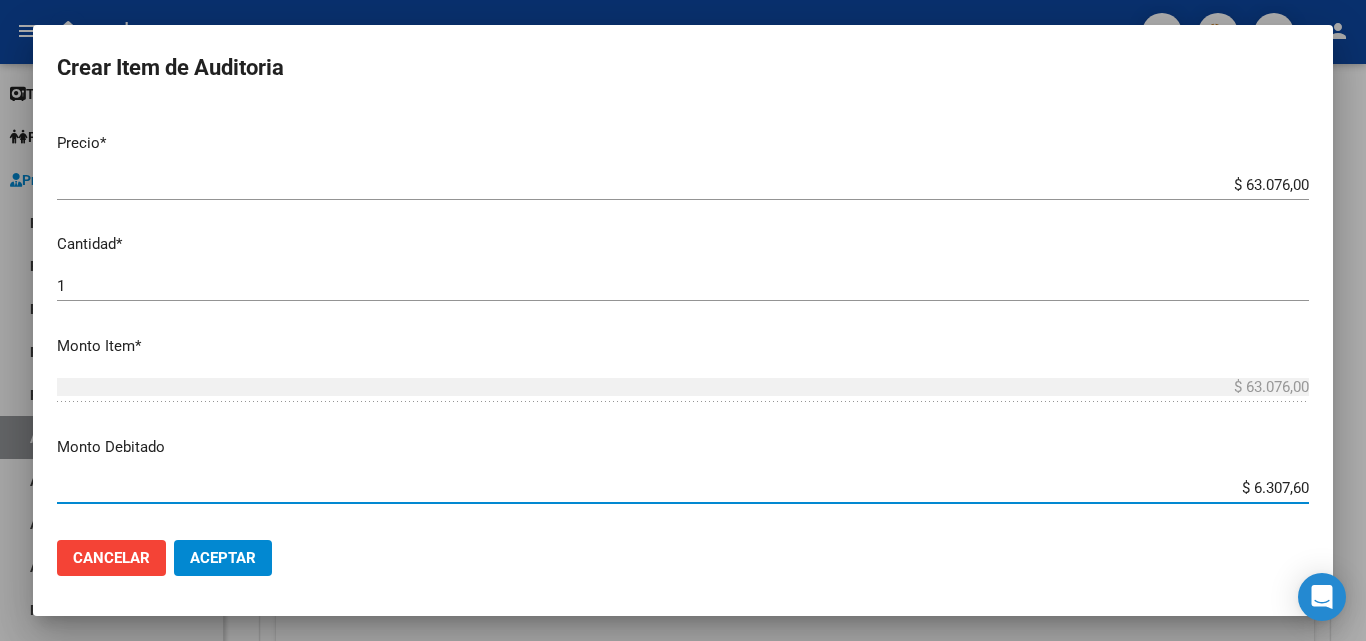 type on "$ 63.076,00" 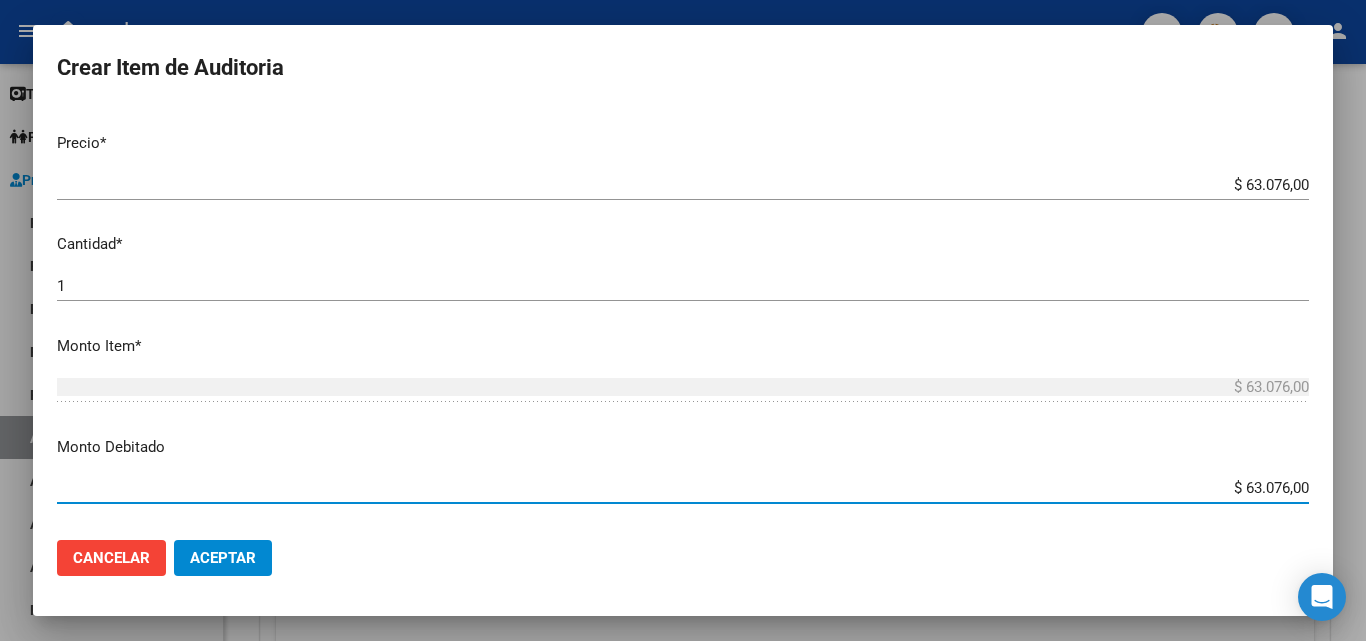click on "Monto Debitado" at bounding box center [683, 447] 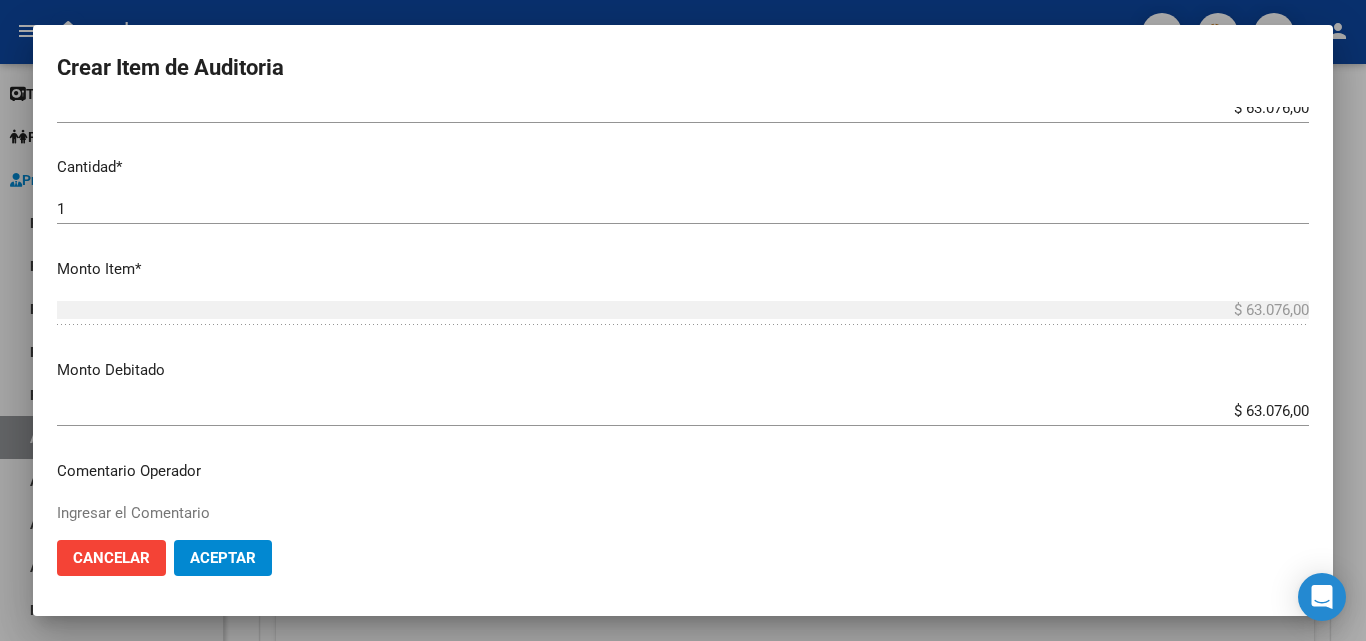 scroll, scrollTop: 600, scrollLeft: 0, axis: vertical 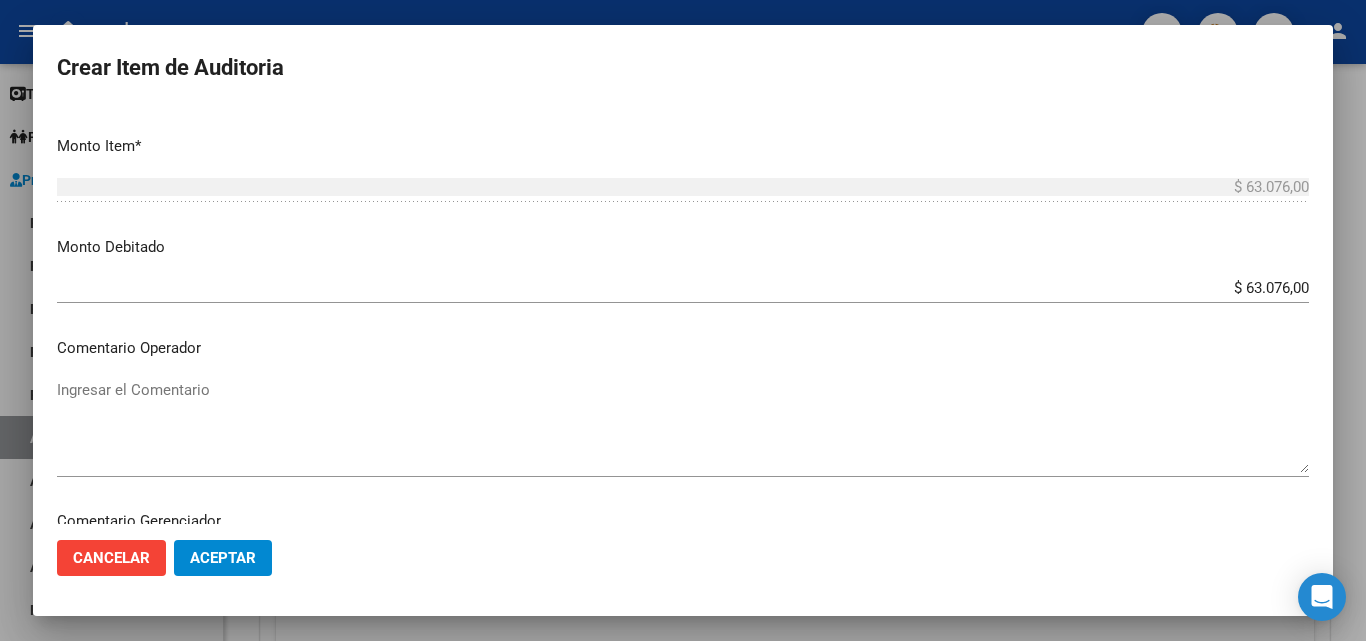 drag, startPoint x: 184, startPoint y: 376, endPoint x: 237, endPoint y: 391, distance: 55.081757 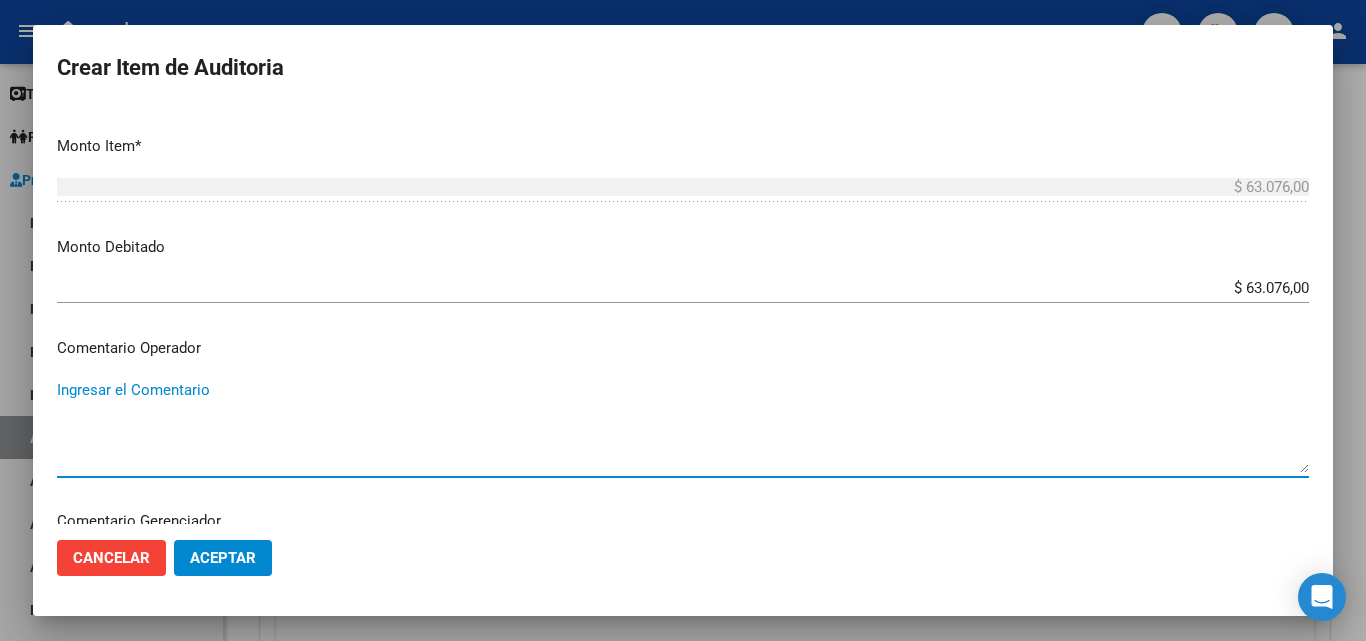 paste on "RECHAZADA POR ILEGITIMA; FALTA COPIA DE DNI QUE ACREDITE IDENTIDAD" 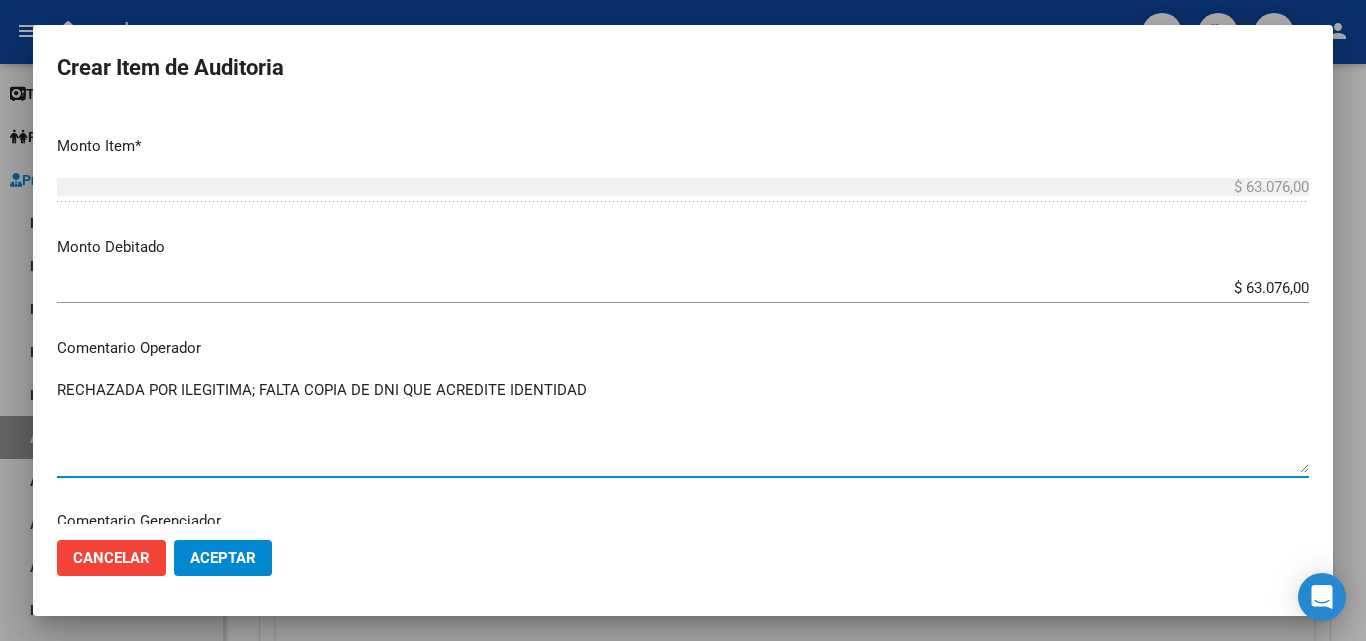 type on "RECHAZADA POR ILEGITIMA; FALTA COPIA DE DNI QUE ACREDITE IDENTIDAD" 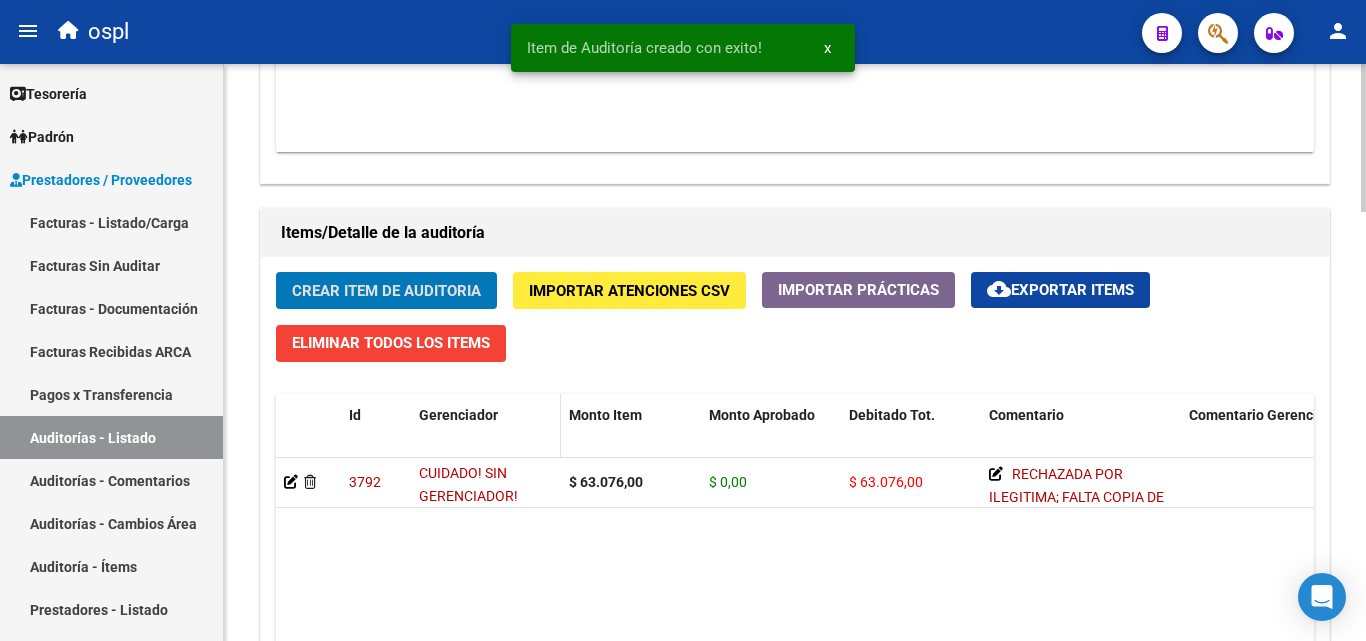 scroll, scrollTop: 1301, scrollLeft: 0, axis: vertical 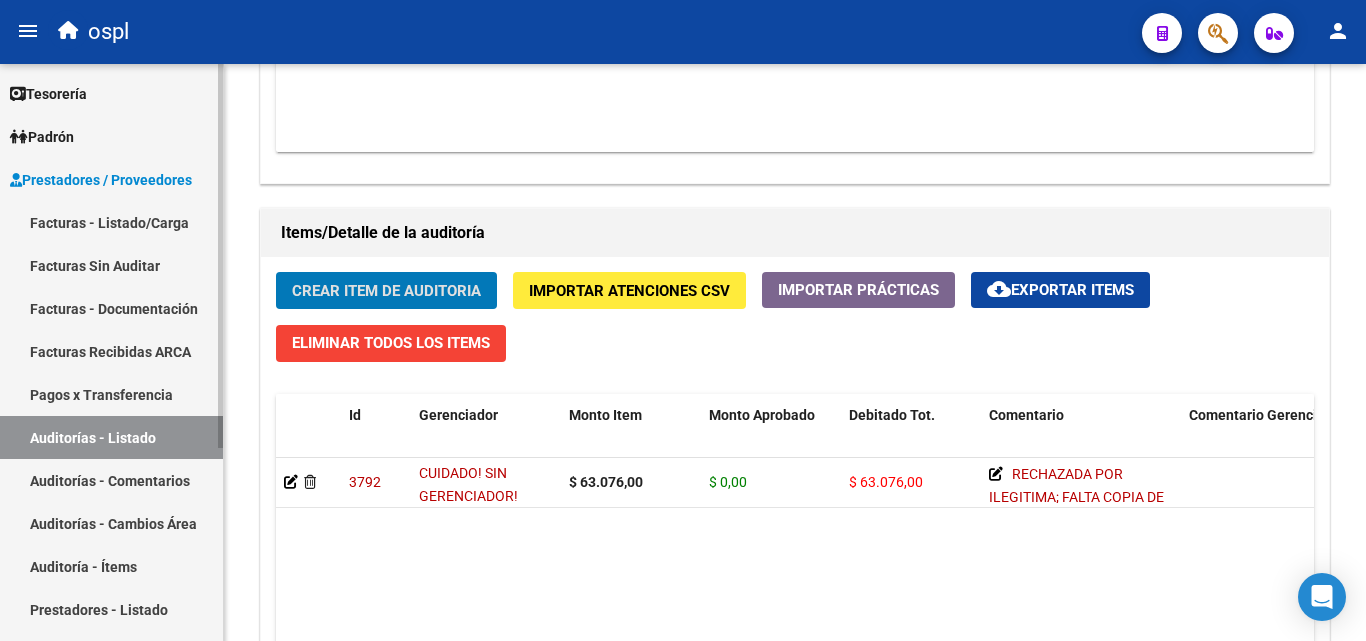 click on "Facturas Sin Auditar" at bounding box center [111, 265] 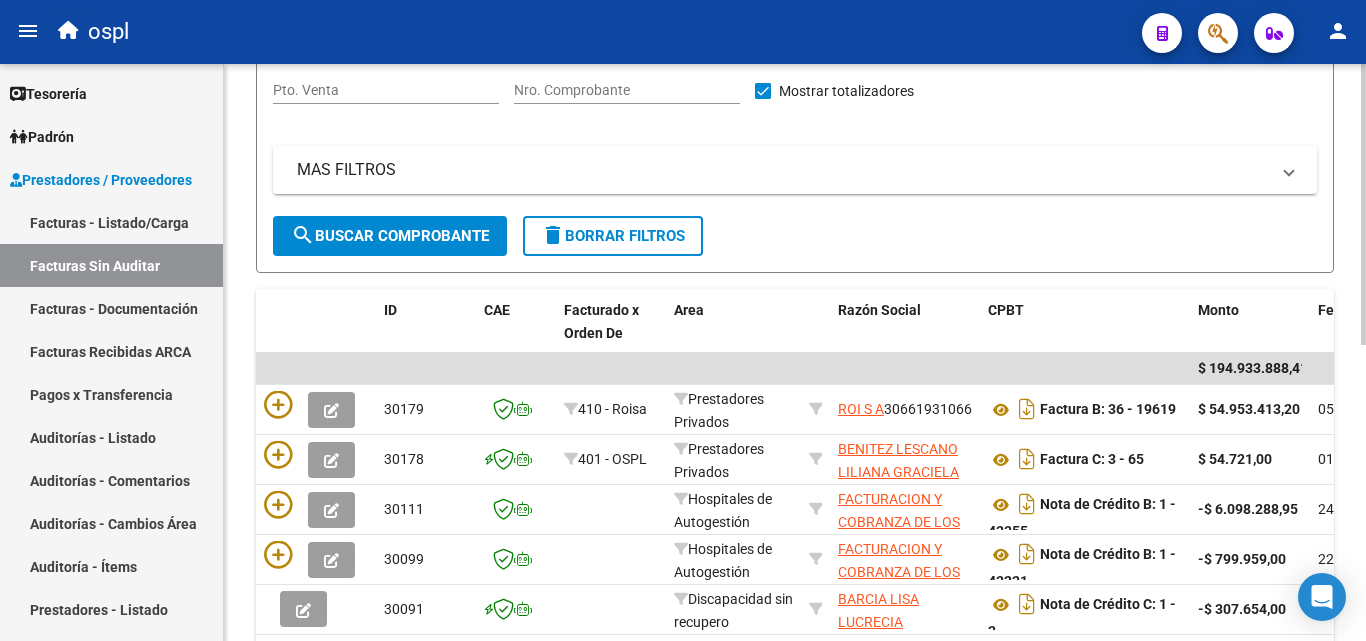 scroll, scrollTop: 206, scrollLeft: 0, axis: vertical 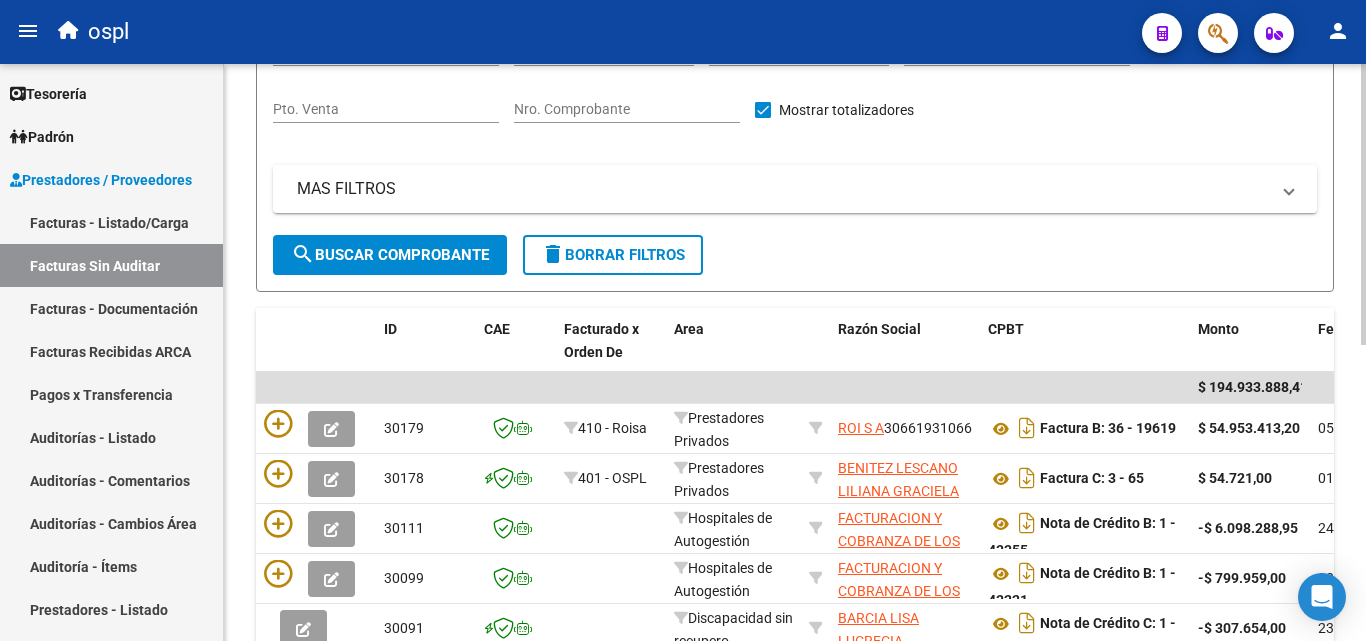 click on "Nro. Comprobante" at bounding box center (627, 109) 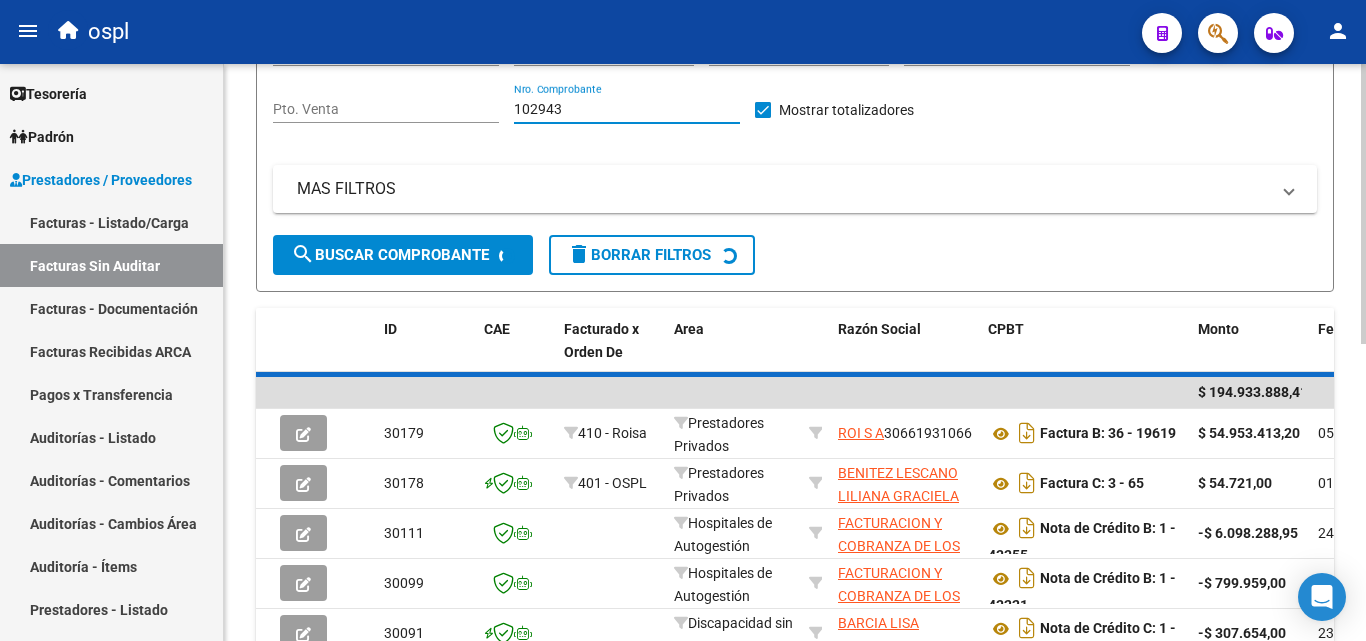 scroll, scrollTop: 156, scrollLeft: 0, axis: vertical 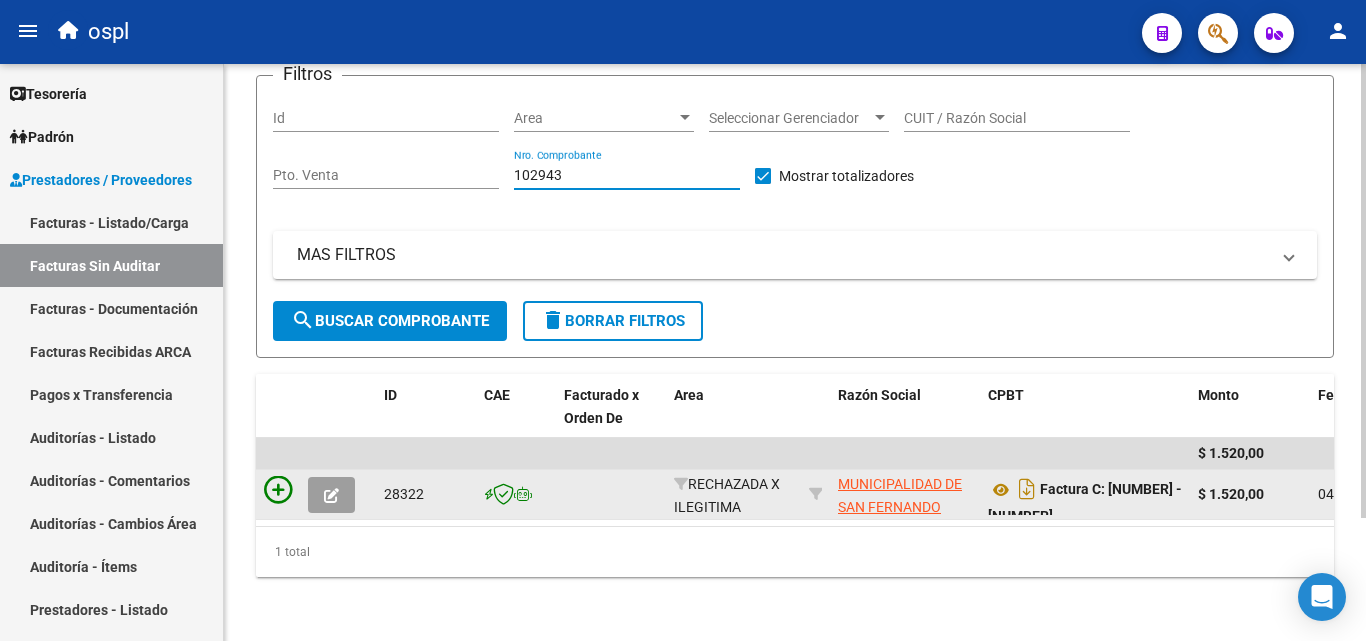 type on "102943" 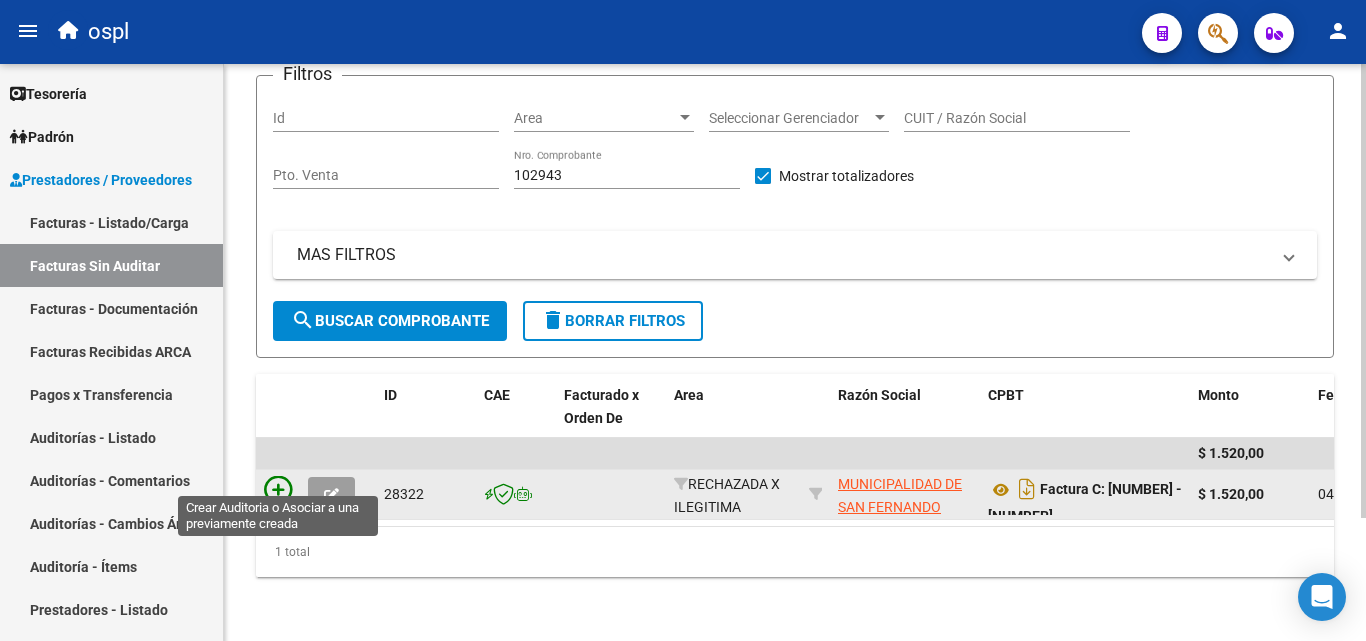 click 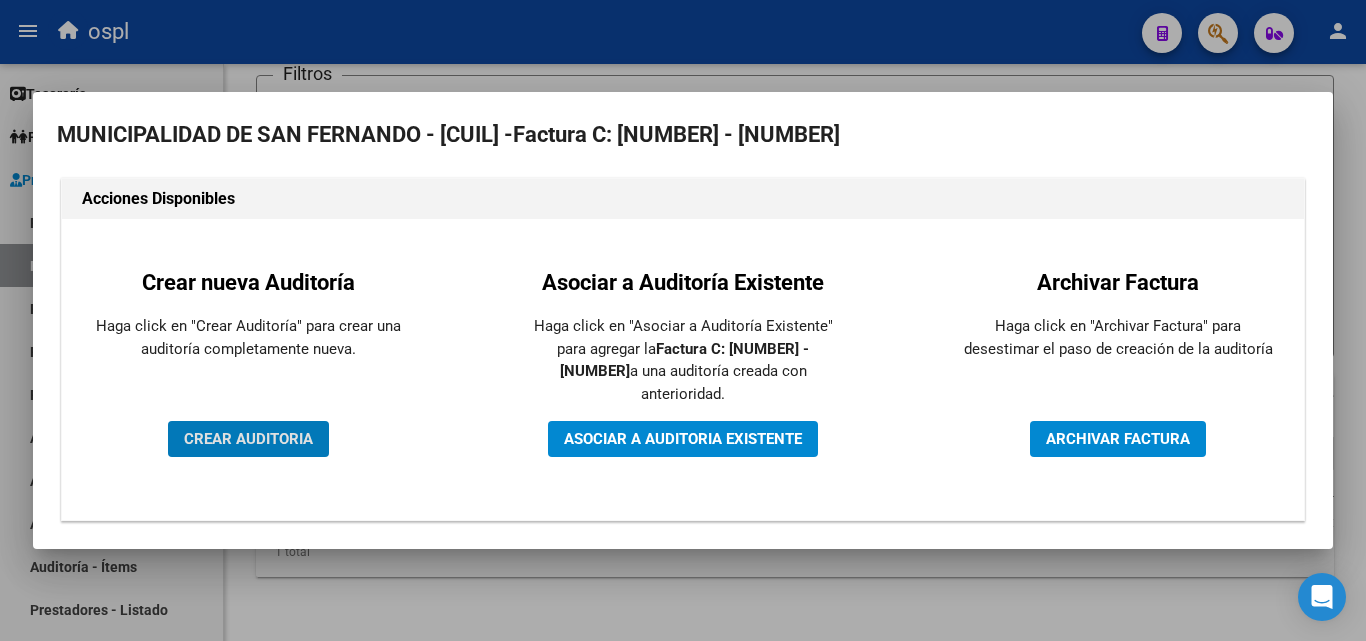 click on "CREAR AUDITORIA" at bounding box center [248, 439] 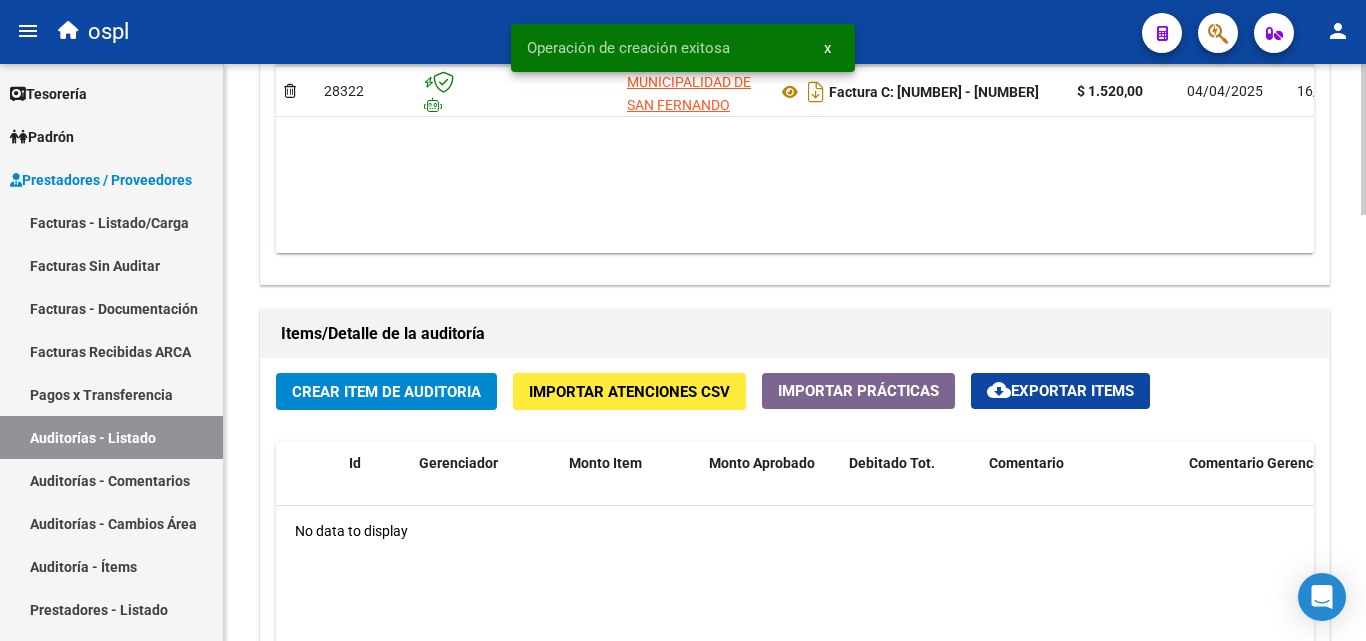 scroll, scrollTop: 1200, scrollLeft: 0, axis: vertical 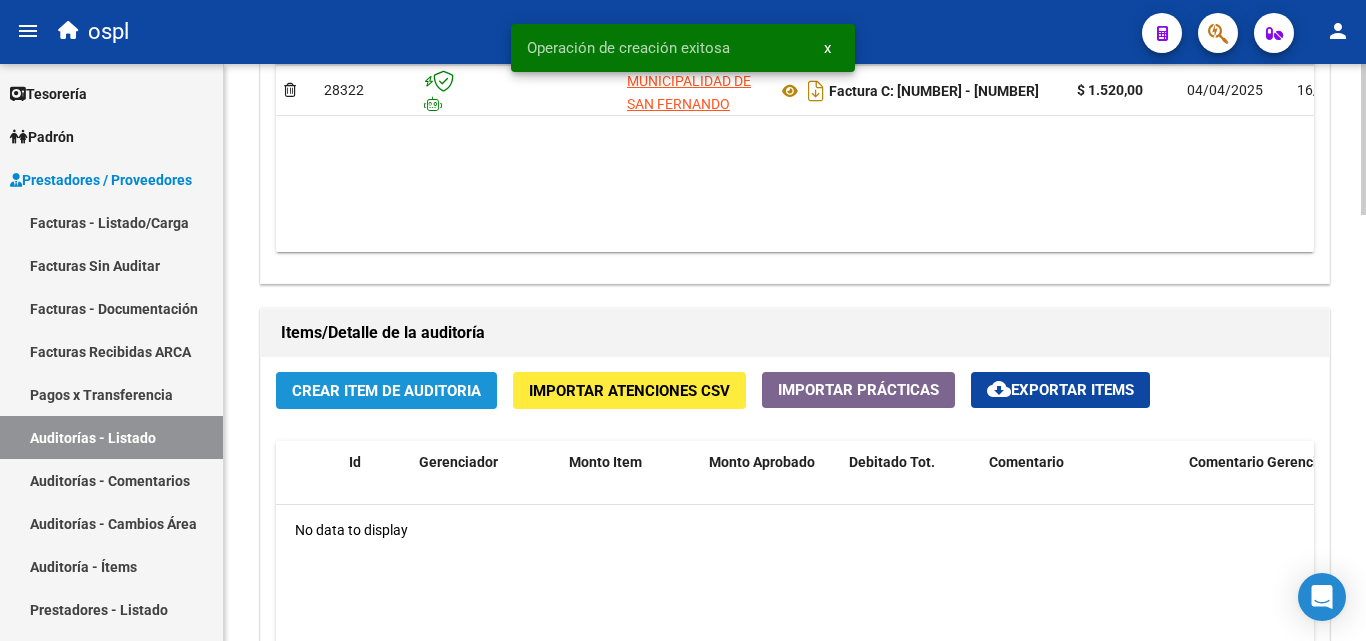 click on "Crear Item de Auditoria" 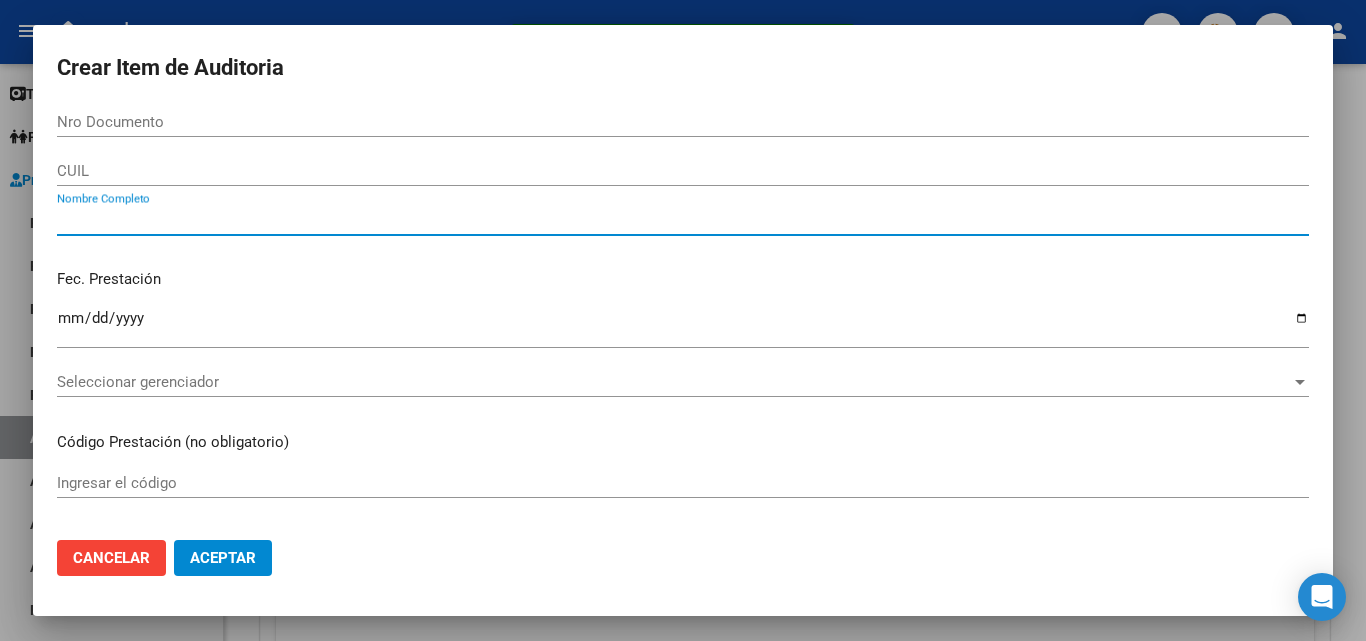 click on "Nombre Completo" at bounding box center (683, 220) 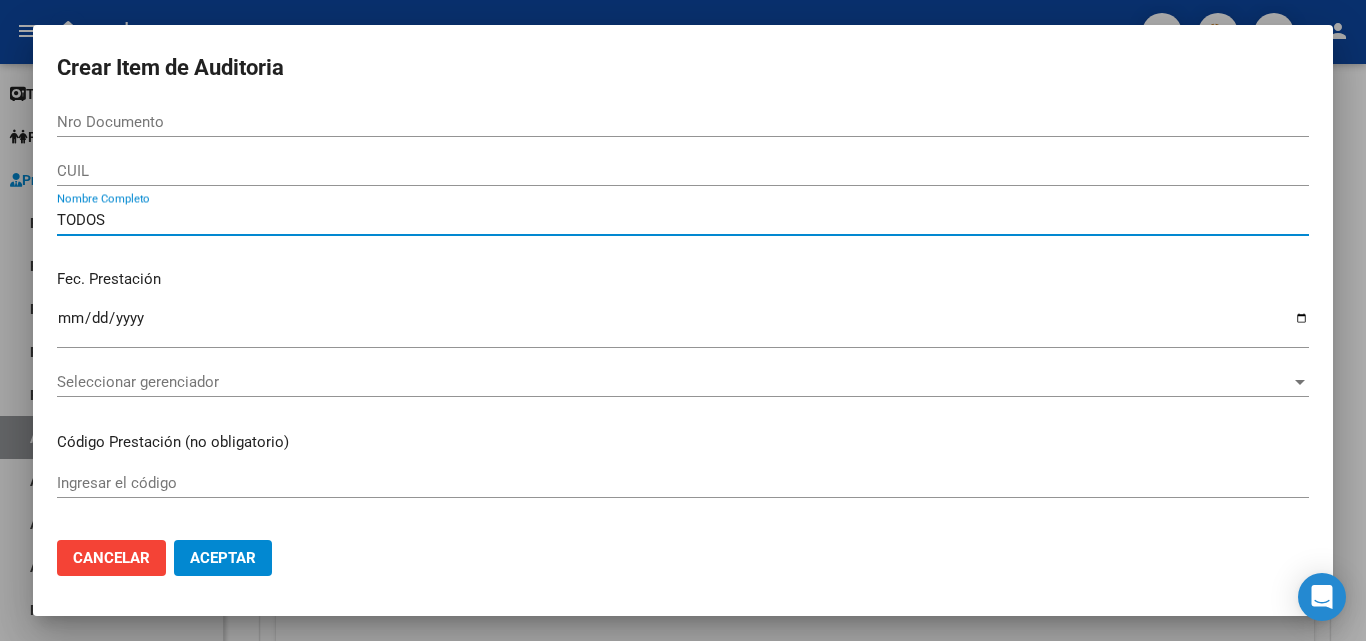 type on "TODOS" 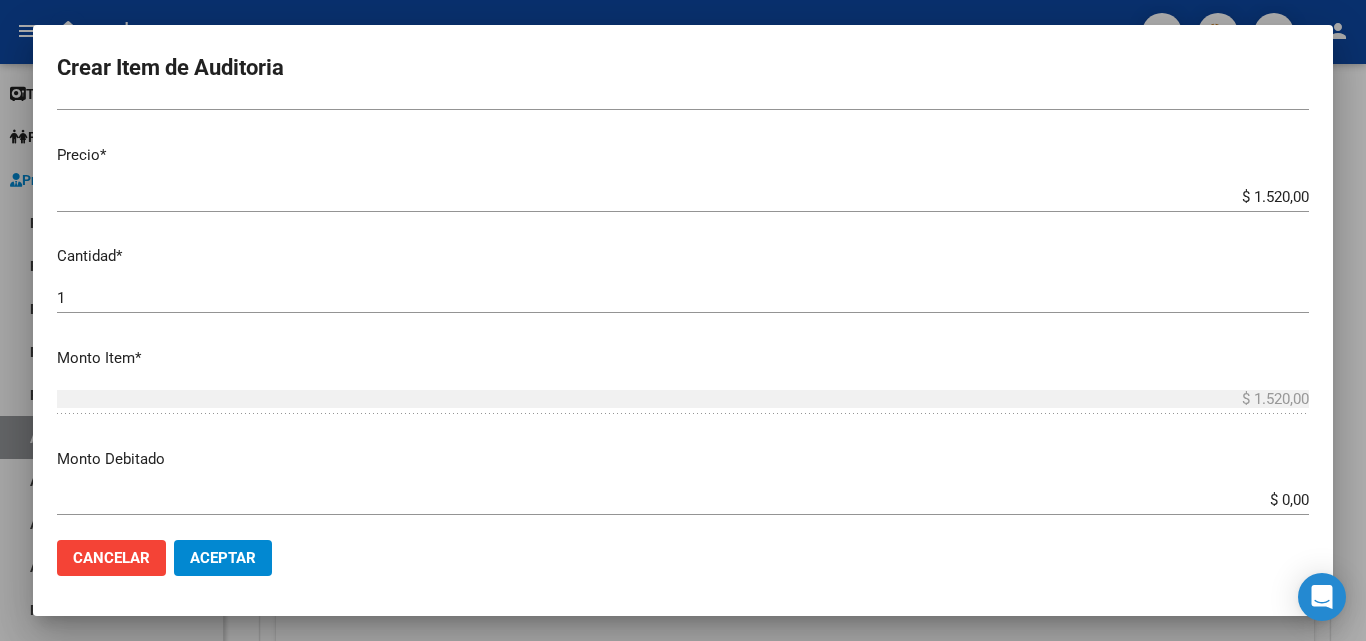 scroll, scrollTop: 500, scrollLeft: 0, axis: vertical 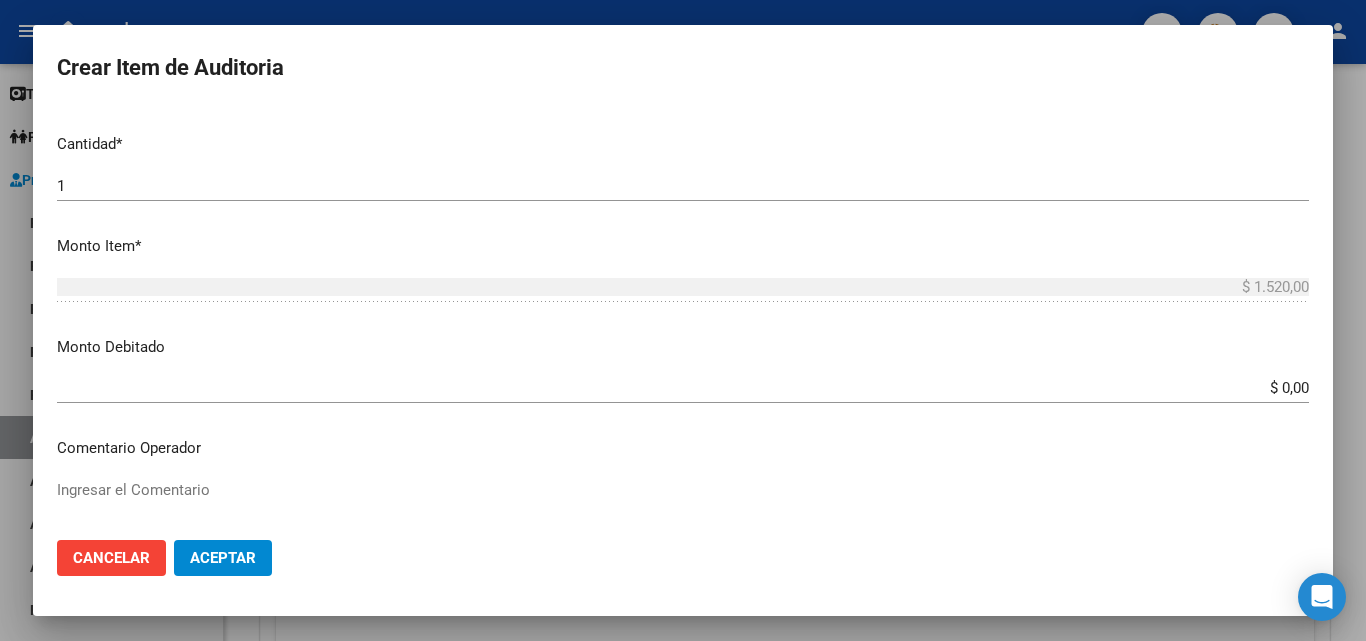 click on "$ 0,00" at bounding box center [683, 388] 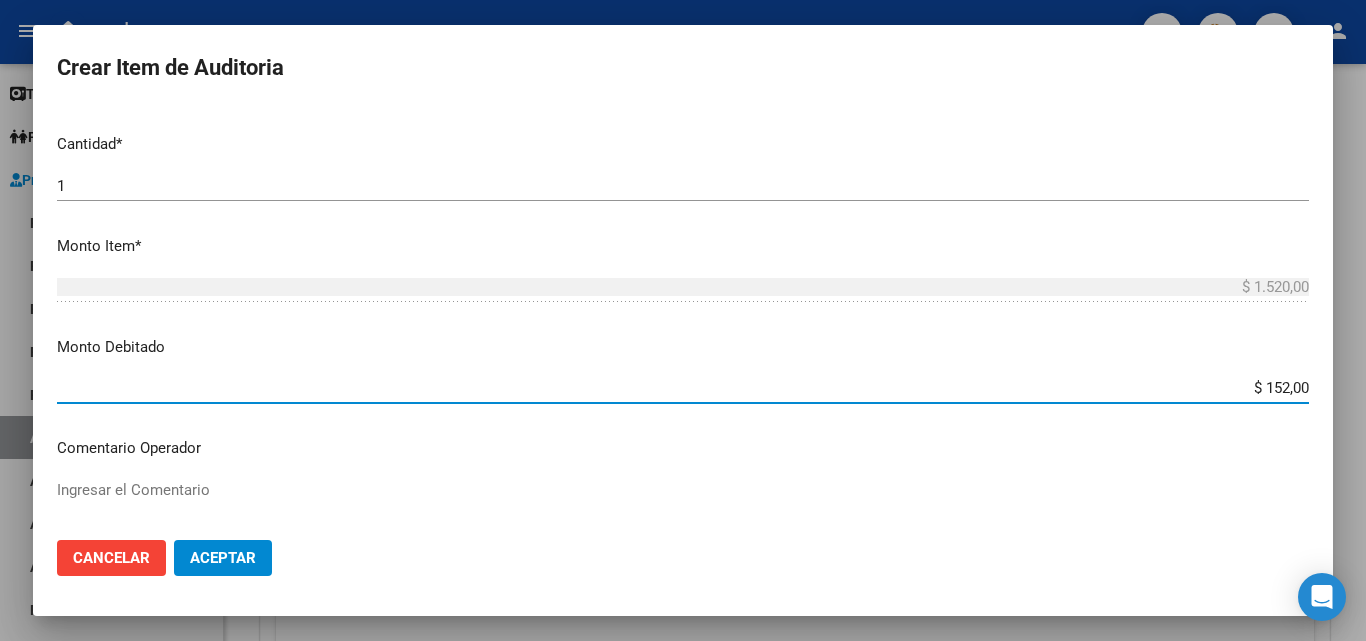 type on "$ 1.520,00" 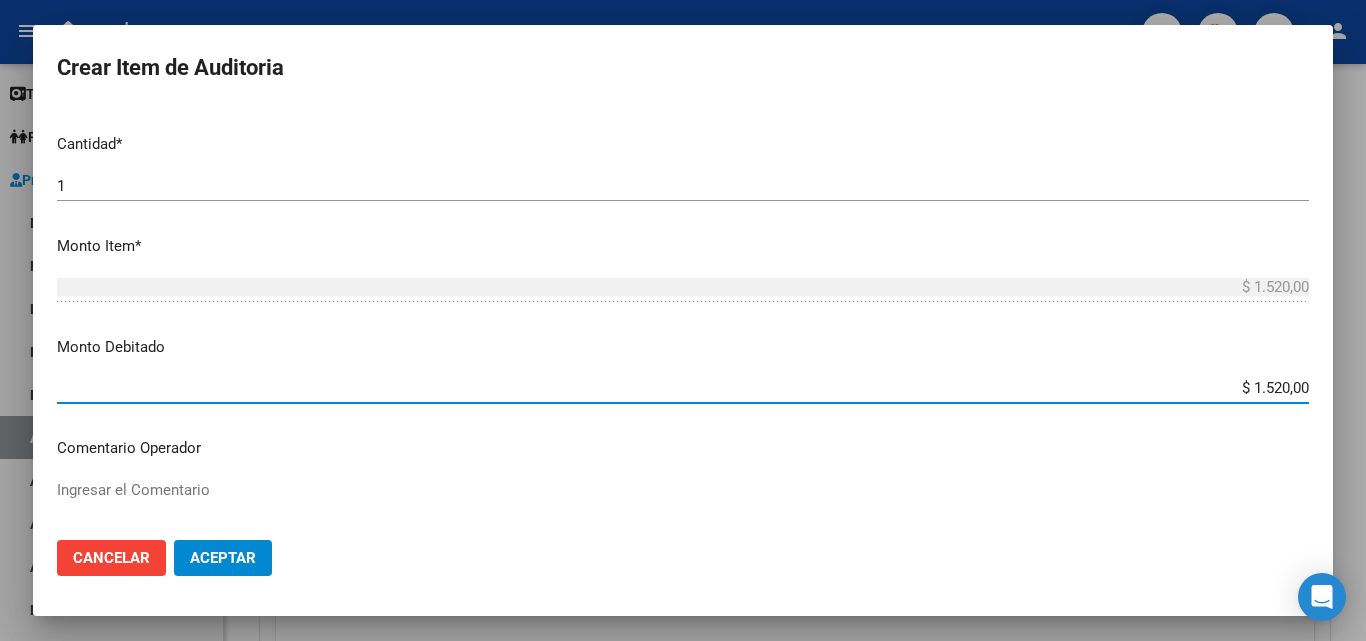 click on "Nro Documento    CUIL    TODOS Nombre Completo  Fec. Prestación    Ingresar la fecha  Seleccionar gerenciador Seleccionar gerenciador Código Prestación (no obligatorio)    Ingresar el código  Precio  *   $ 1.520,00 Ingresar el precio  Cantidad  *   1 Ingresar la cantidad  Monto Item  *   $ 1.520,00 Ingresar el monto  Monto Debitado    $ 1.520,00 Ingresar el monto  Comentario Operador    Ingresar el Comentario  Comentario Gerenciador    Ingresar el Comentario  Descripción    Ingresar el Descripción   Atencion Tipo  Seleccionar tipo Seleccionar tipo  Nomenclador  Seleccionar Nomenclador Seleccionar Nomenclador" at bounding box center [683, 315] 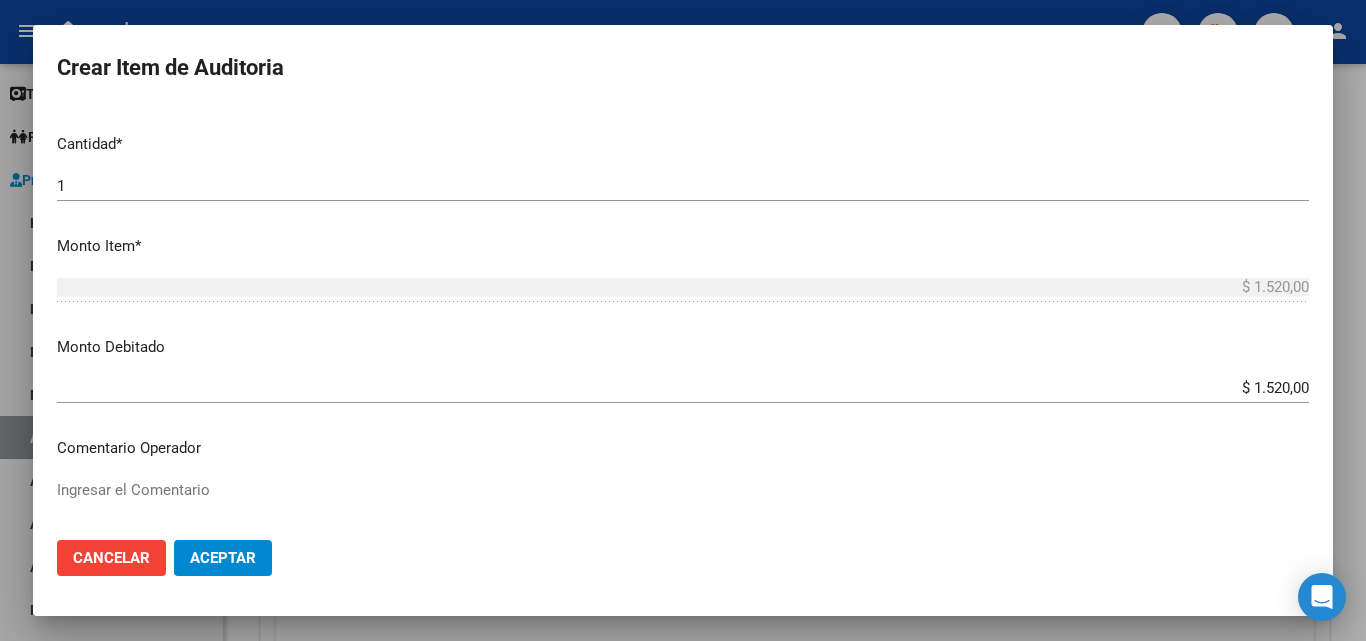 scroll, scrollTop: 700, scrollLeft: 0, axis: vertical 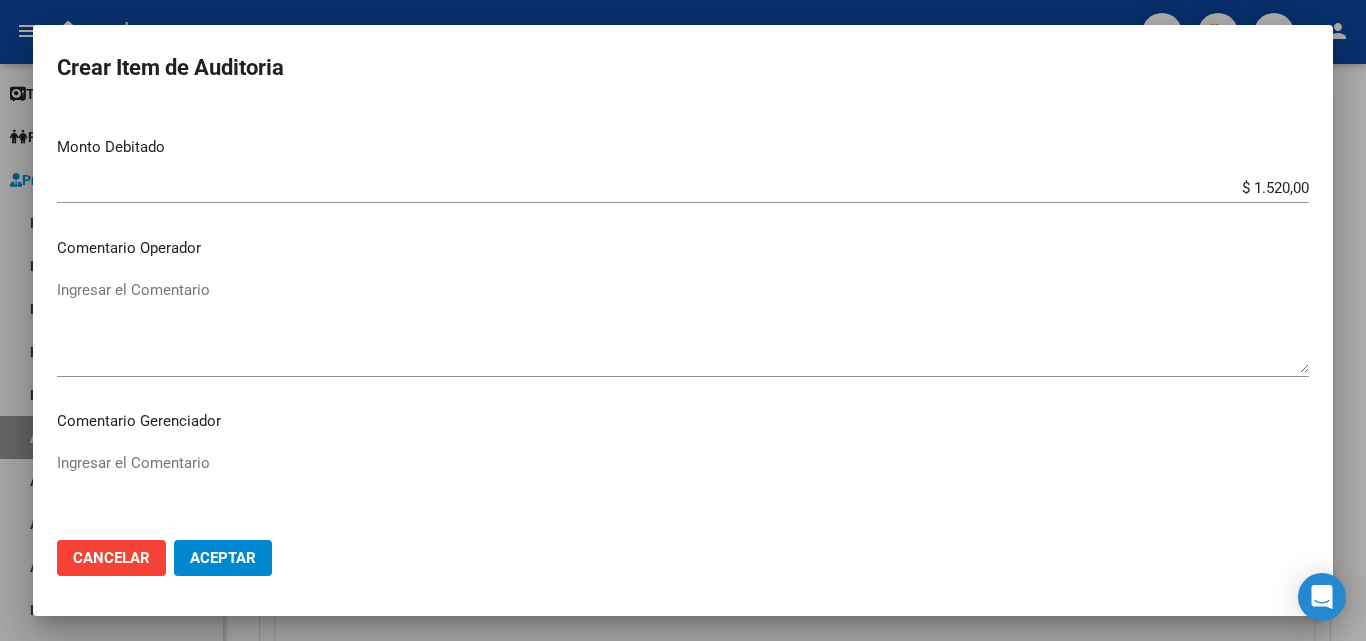 click on "Ingresar el Comentario" at bounding box center (683, 326) 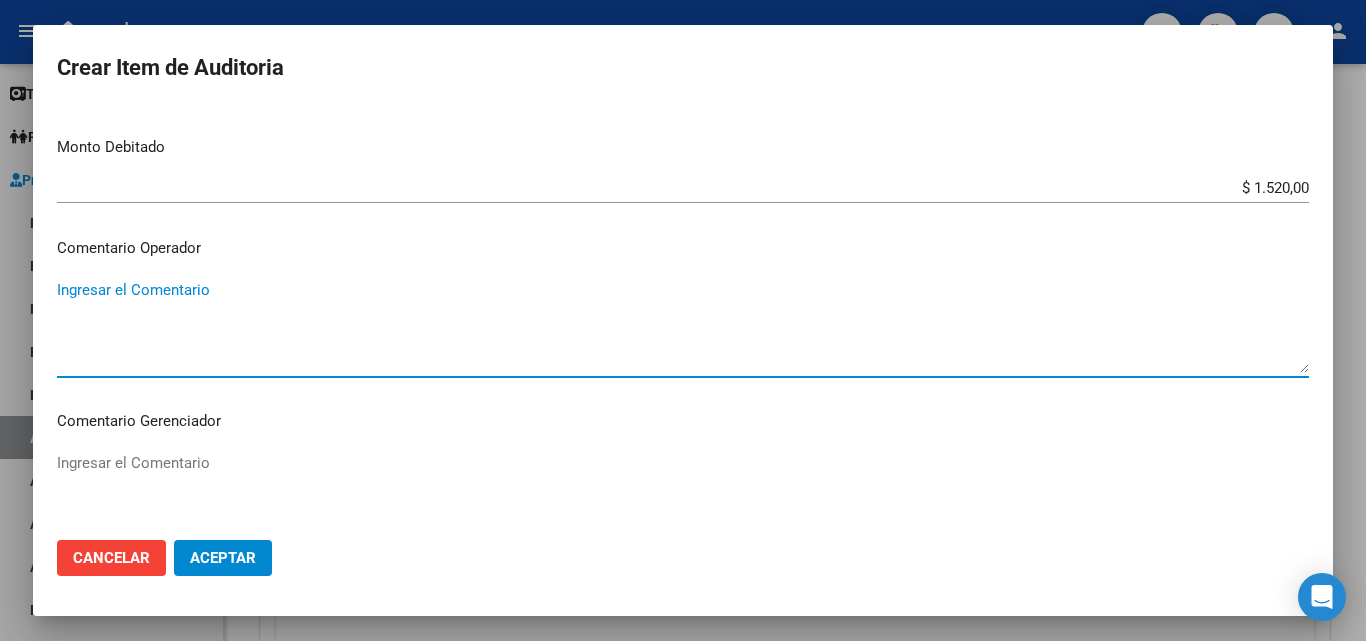 paste on "RECHAZADA POR ILEGITIMA; FALTA FIRMA EN EL COMPROBANTE DE ATENCION" 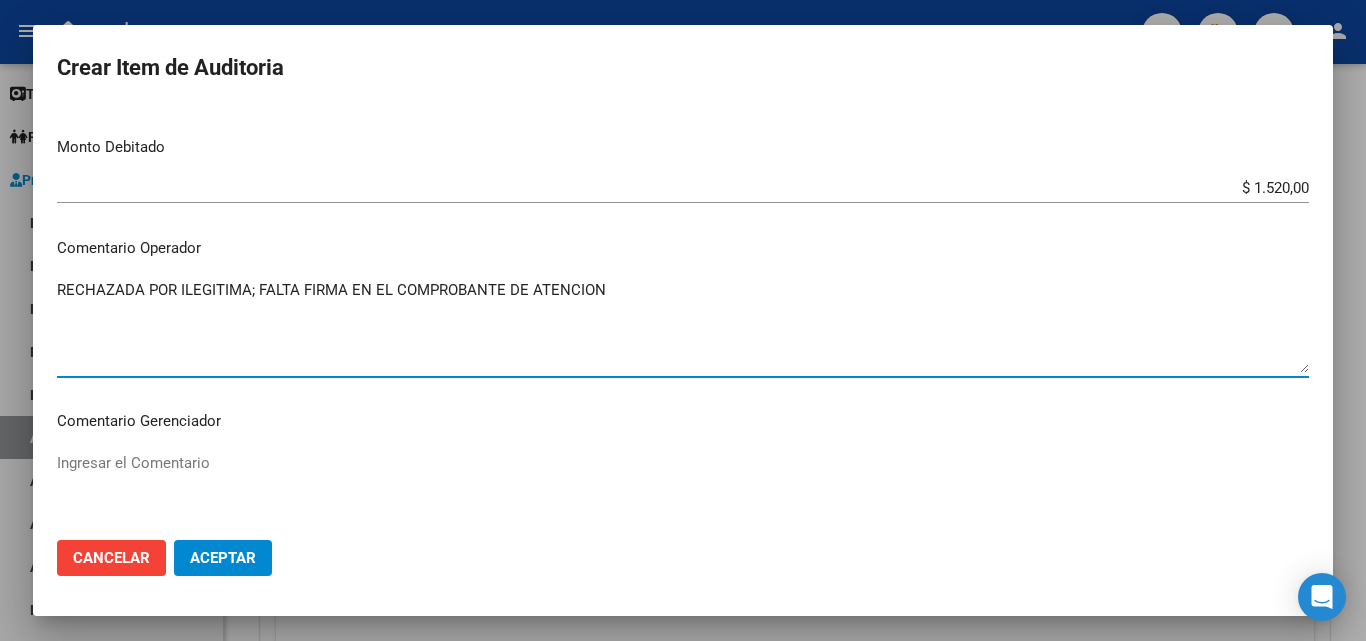 type on "RECHAZADA POR ILEGITIMA; FALTA FIRMA EN EL COMPROBANTE DE ATENCION" 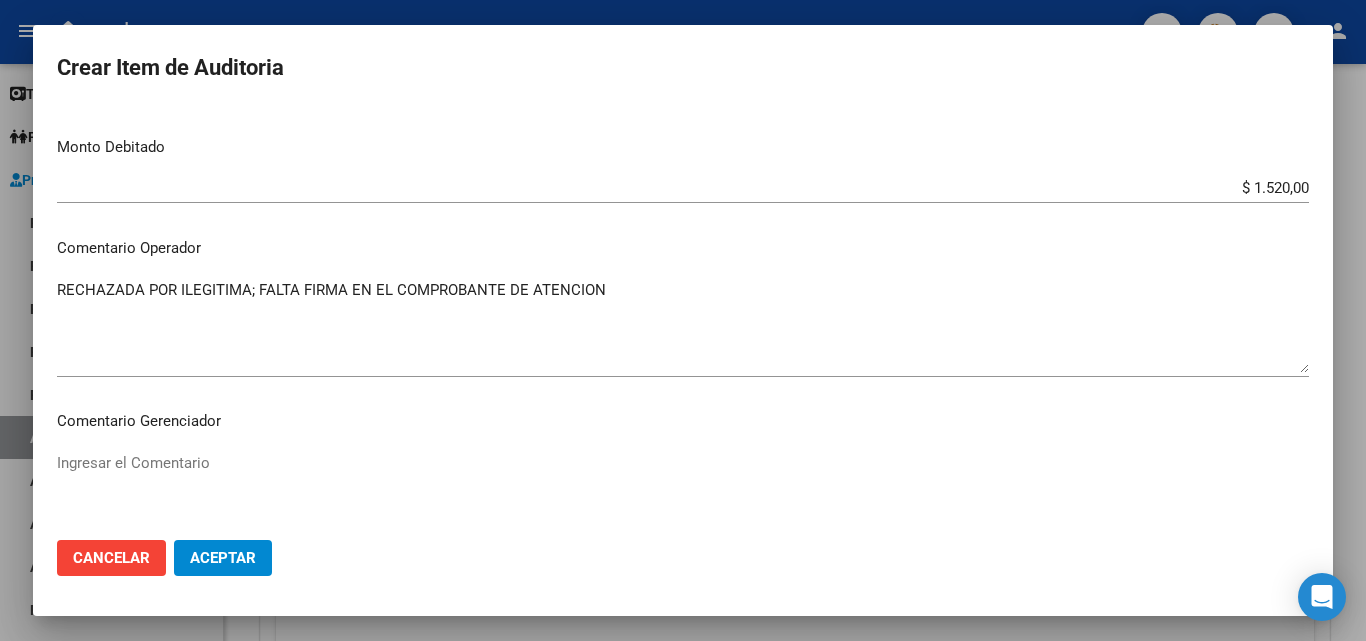 click on "Aceptar" 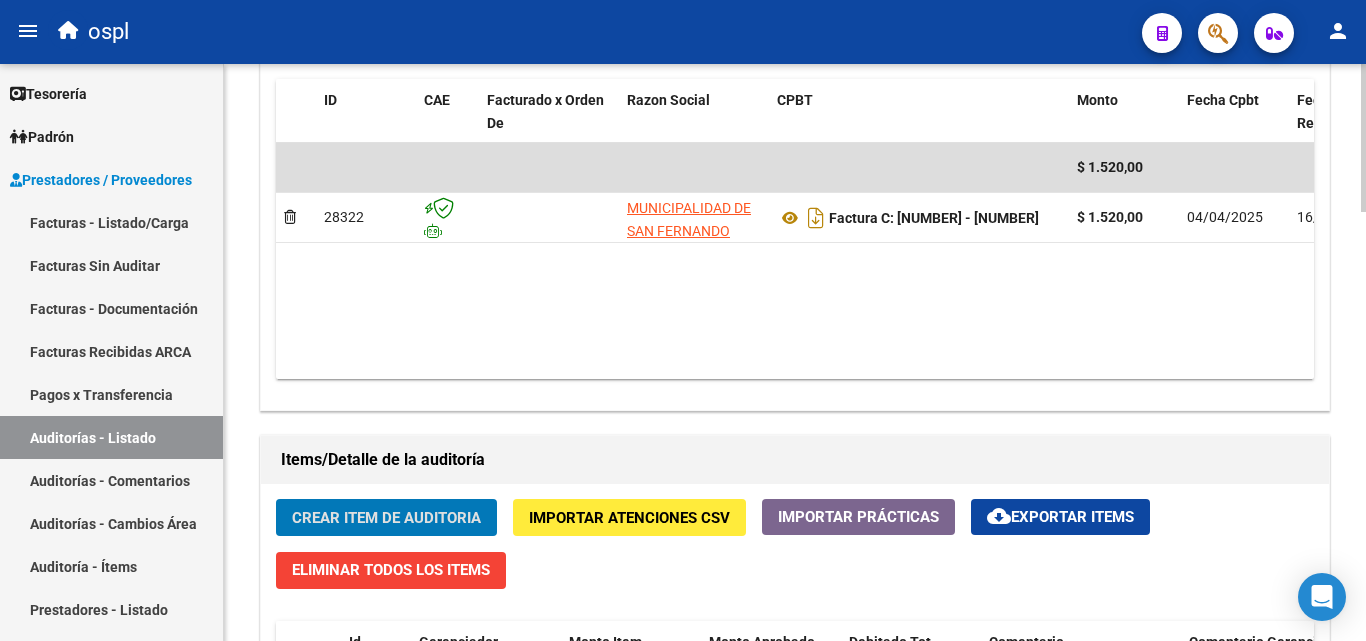 scroll, scrollTop: 1201, scrollLeft: 0, axis: vertical 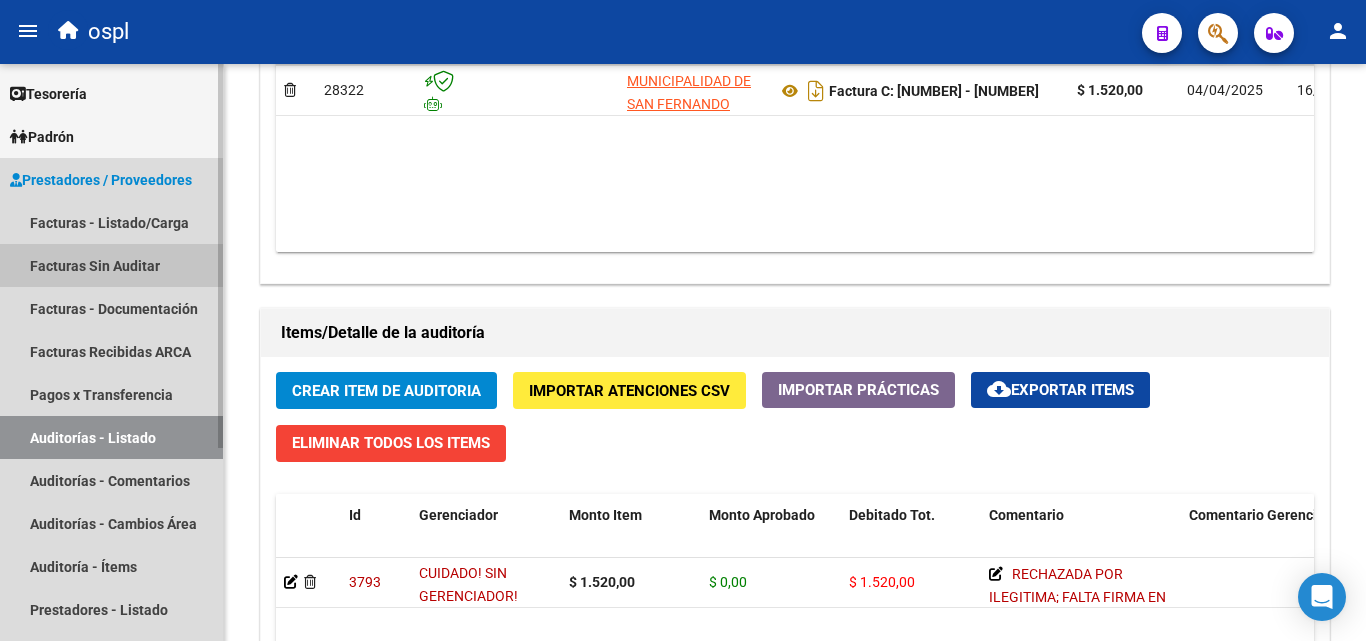 click on "Facturas Sin Auditar" at bounding box center [111, 265] 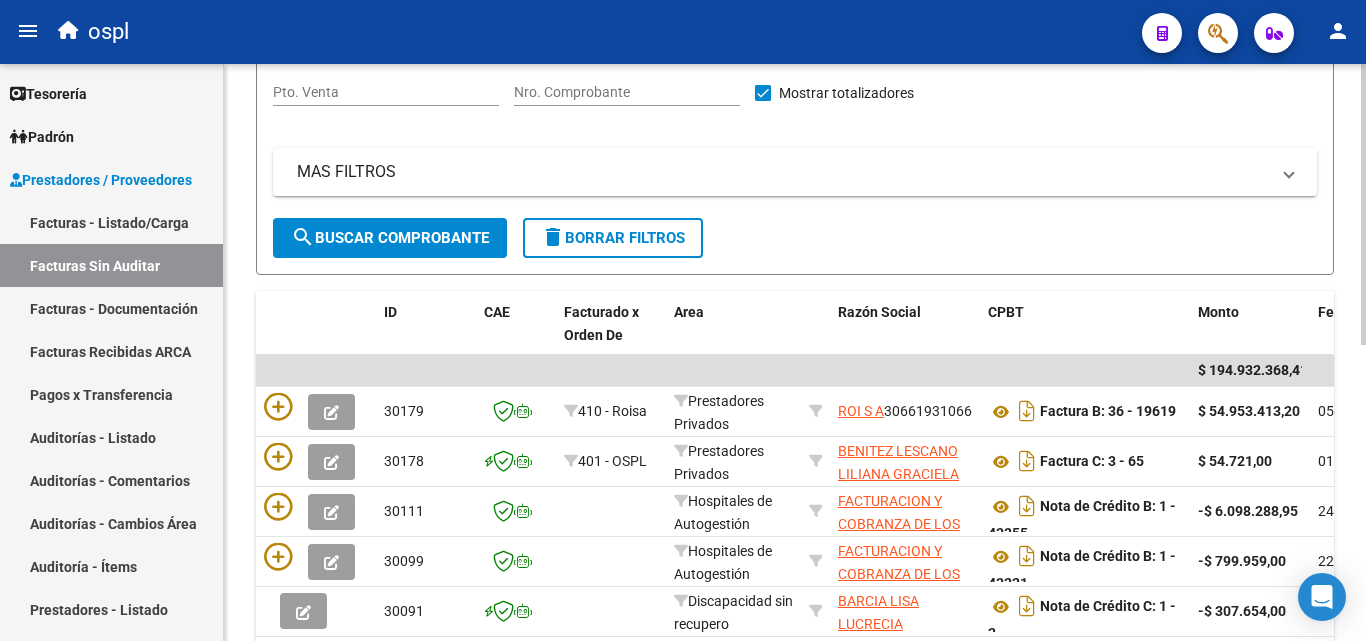 scroll, scrollTop: 106, scrollLeft: 0, axis: vertical 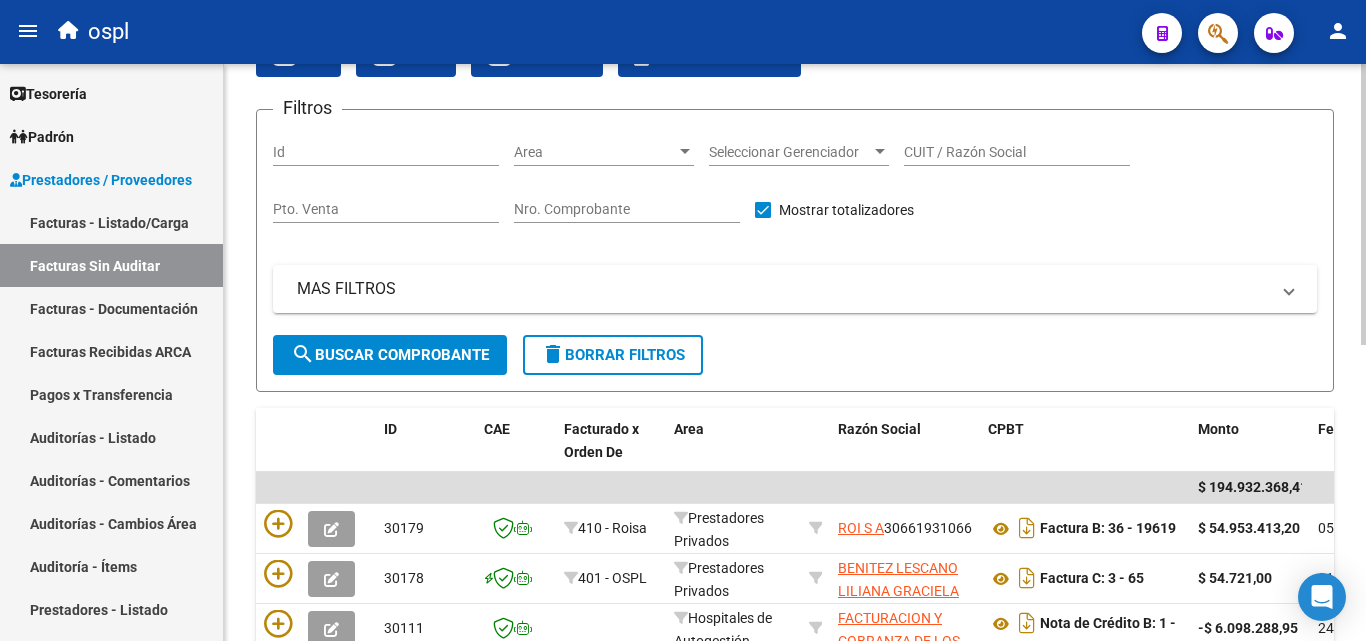 click on "Nro. Comprobante" at bounding box center [627, 209] 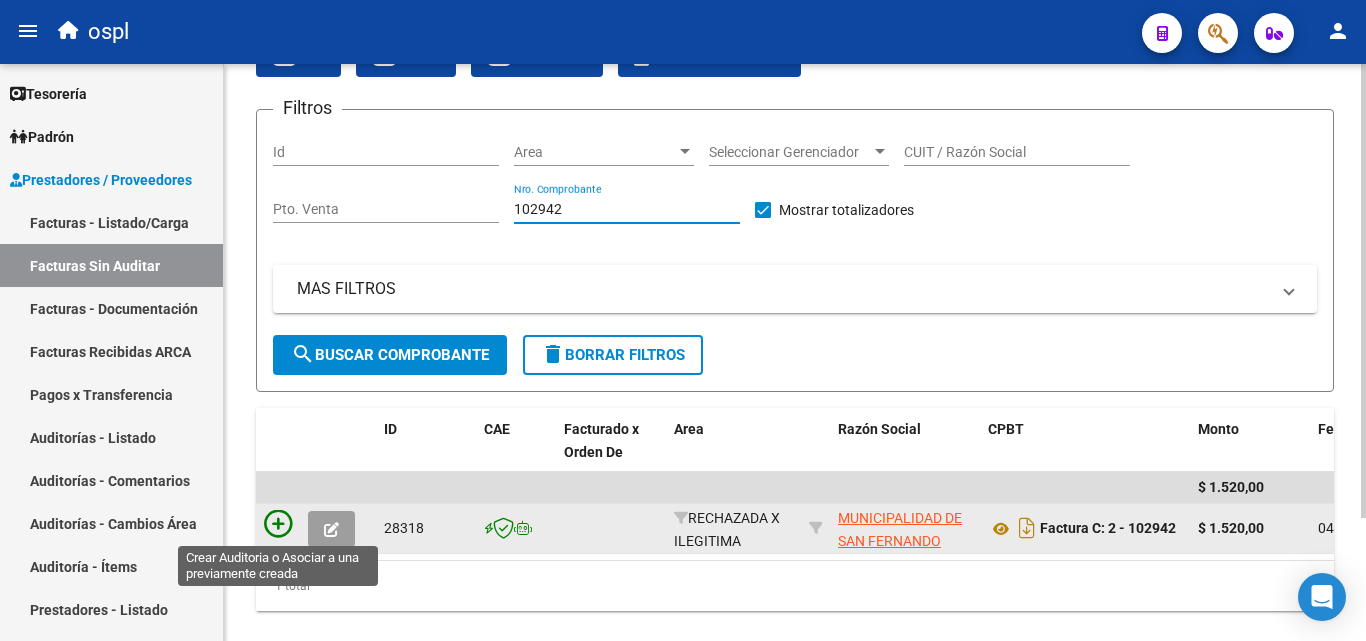 type on "102942" 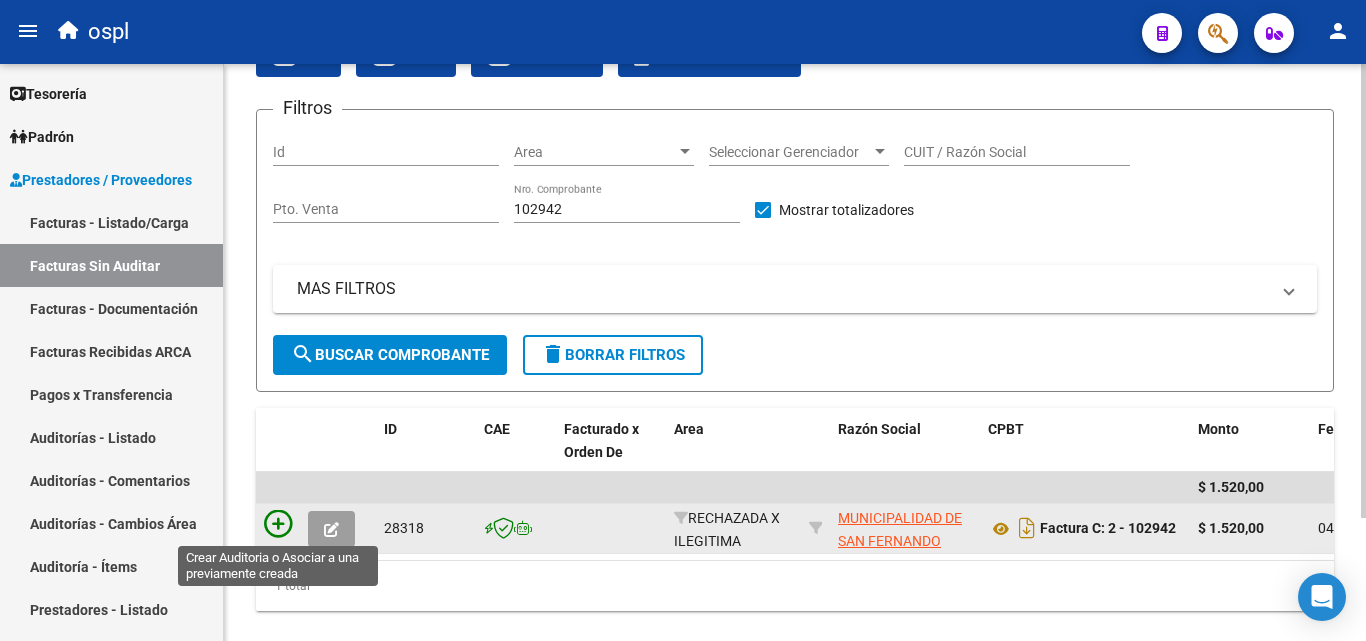 click 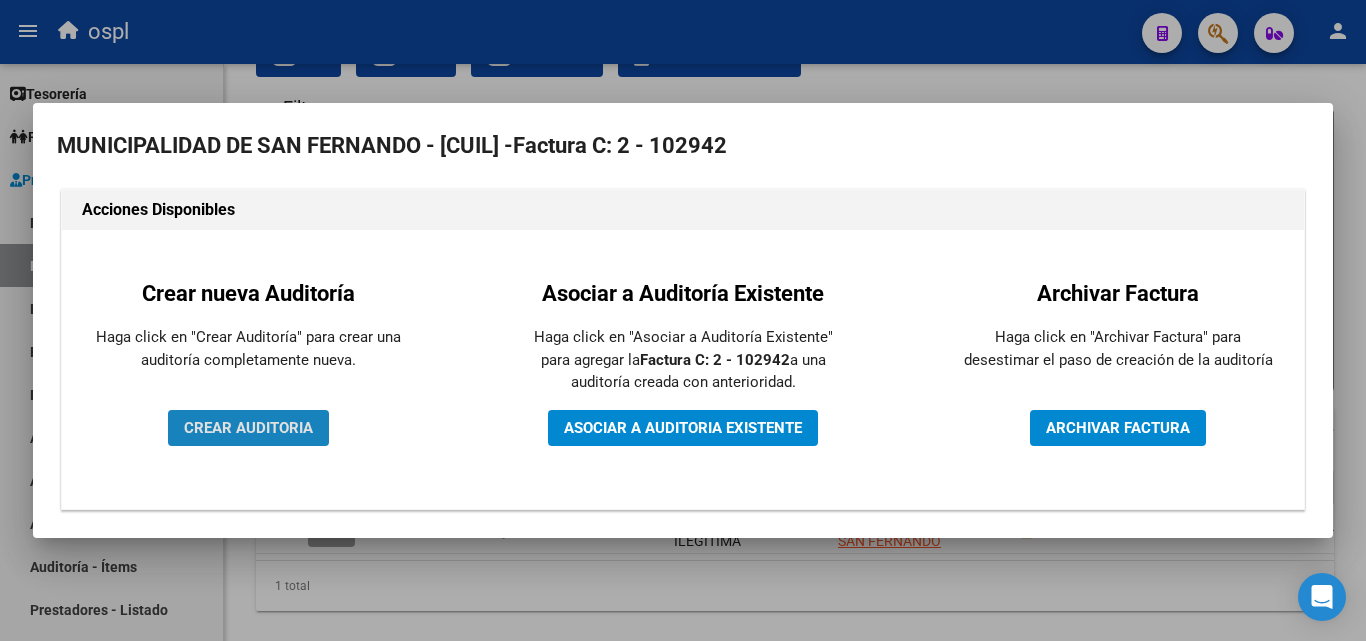 click on "CREAR AUDITORIA" at bounding box center (248, 428) 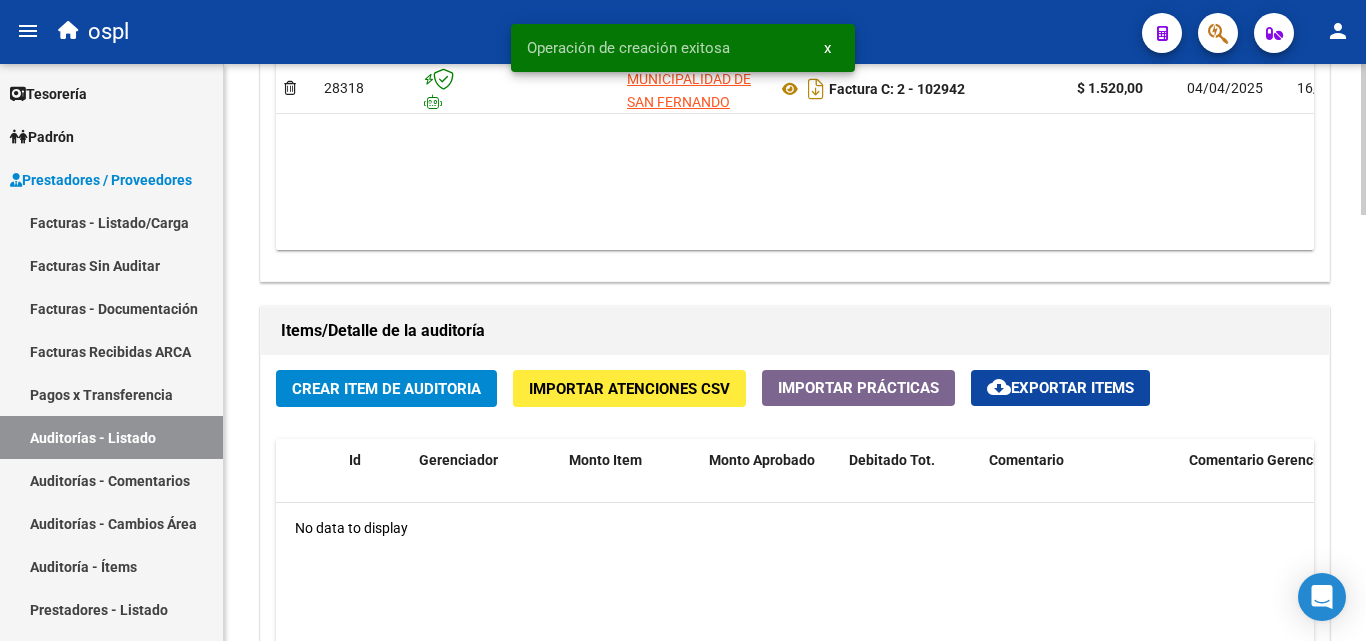 scroll, scrollTop: 1300, scrollLeft: 0, axis: vertical 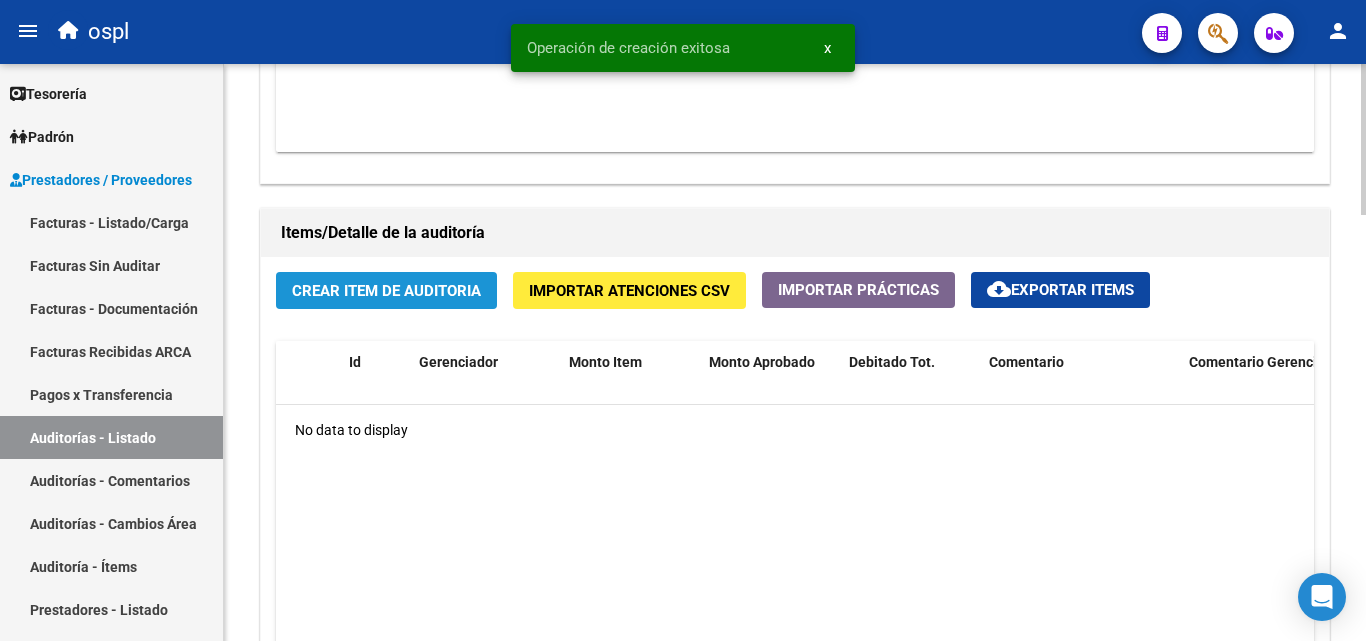 click on "Crear Item de Auditoria" 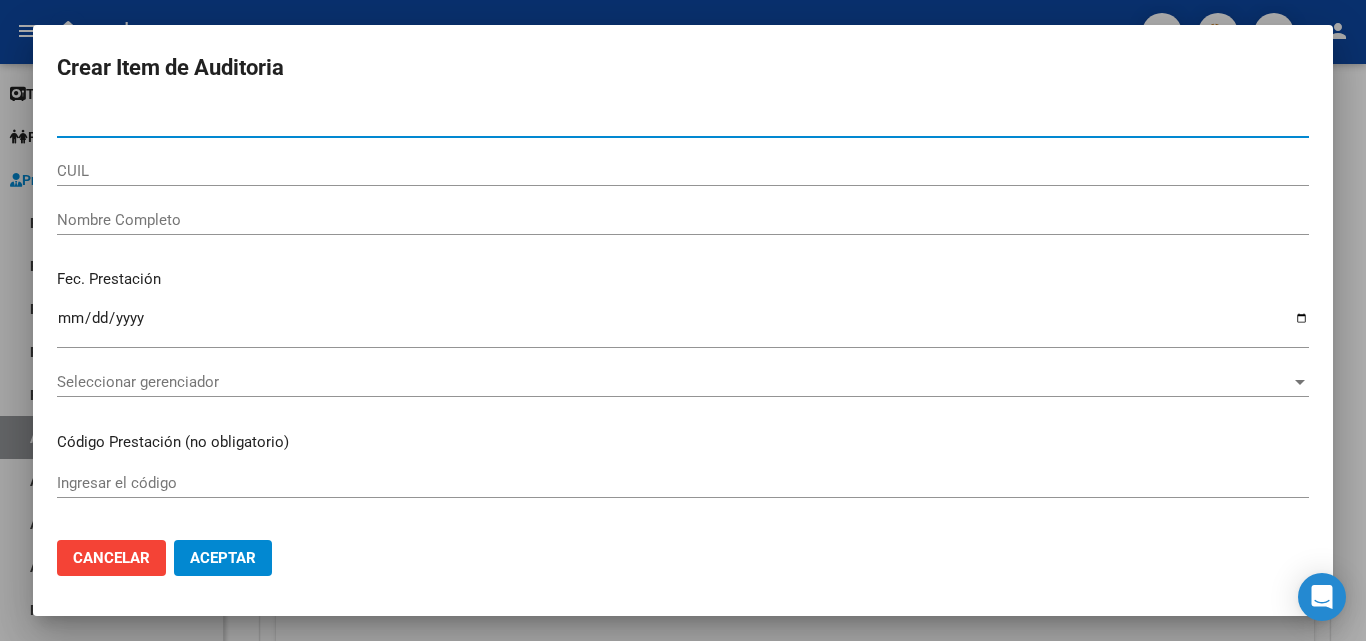 click on "Nombre Completo" at bounding box center [683, 220] 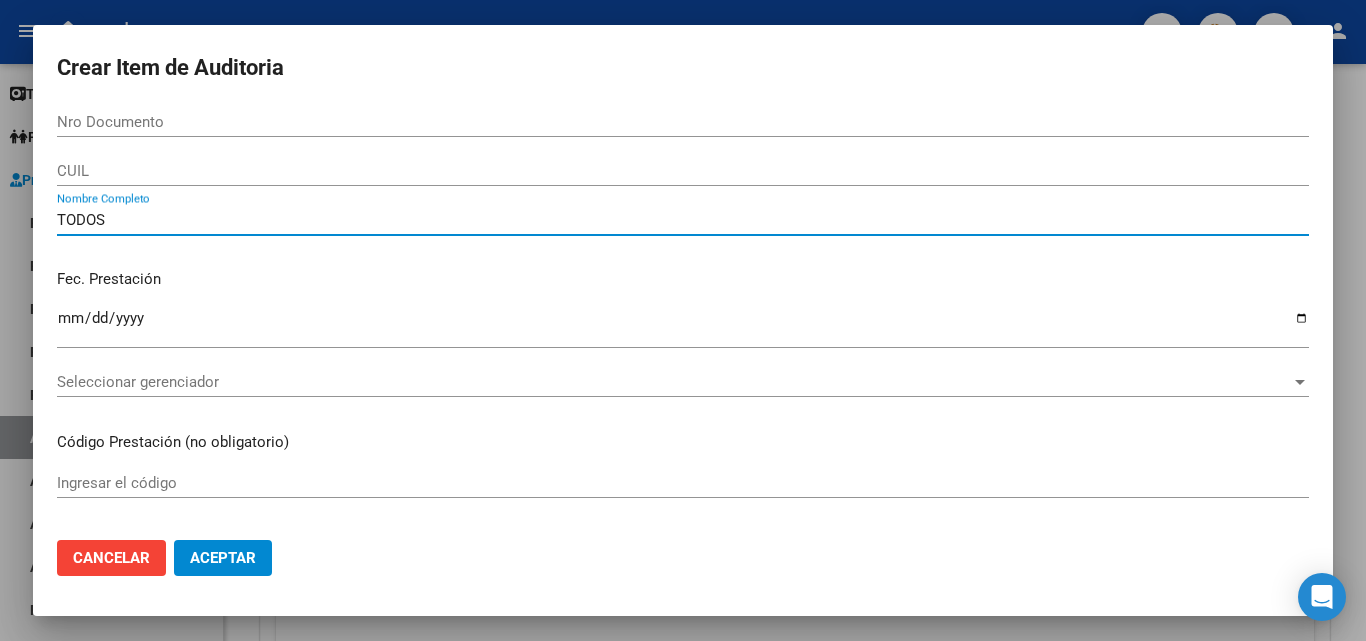 type on "TODOS" 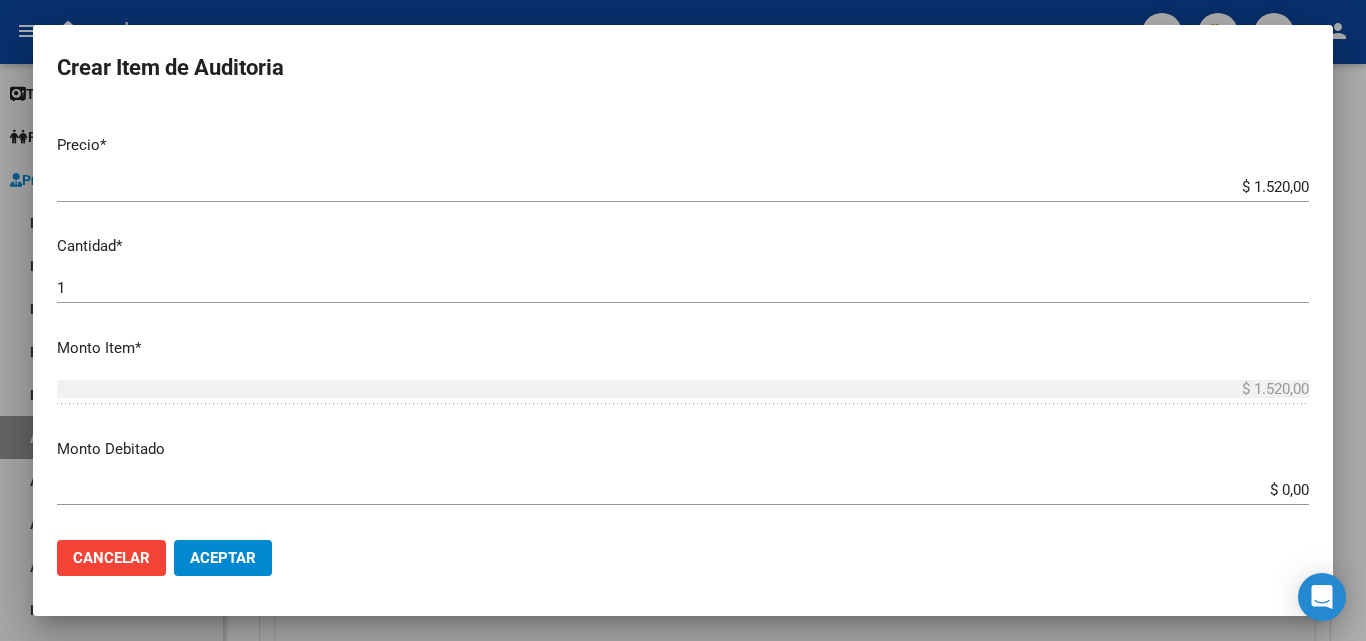 scroll, scrollTop: 500, scrollLeft: 0, axis: vertical 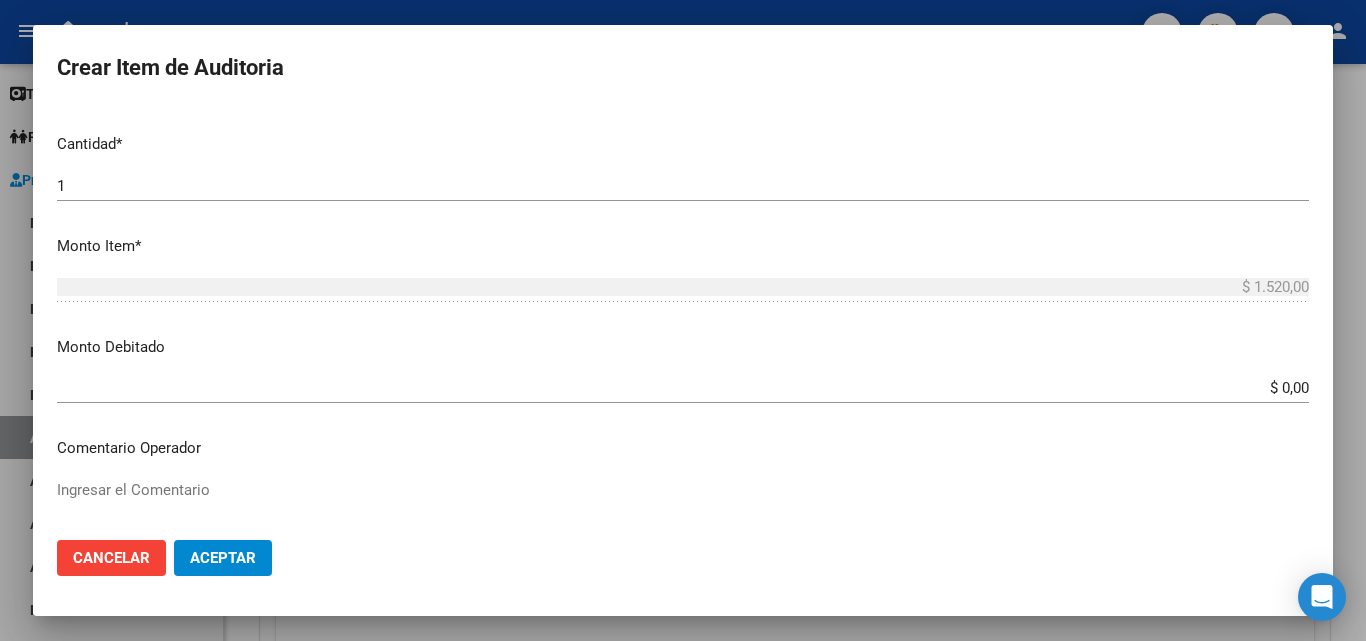 click on "$ 0,00" at bounding box center [683, 388] 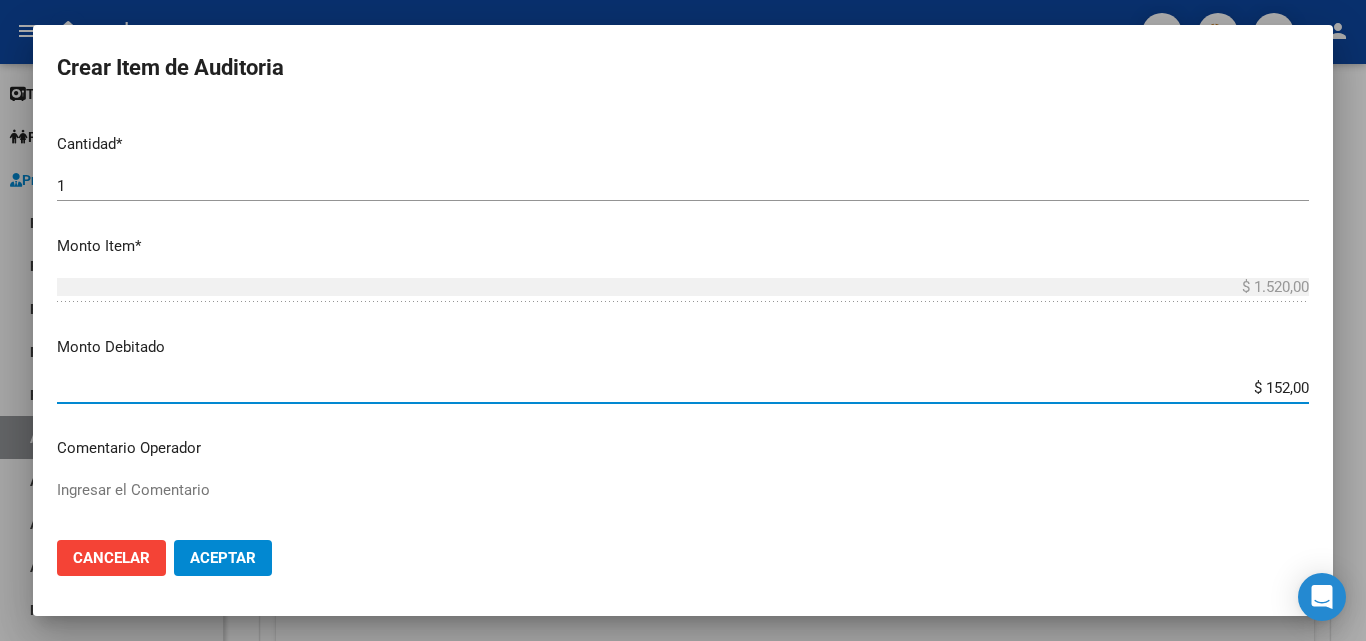 type on "$ 1.520,00" 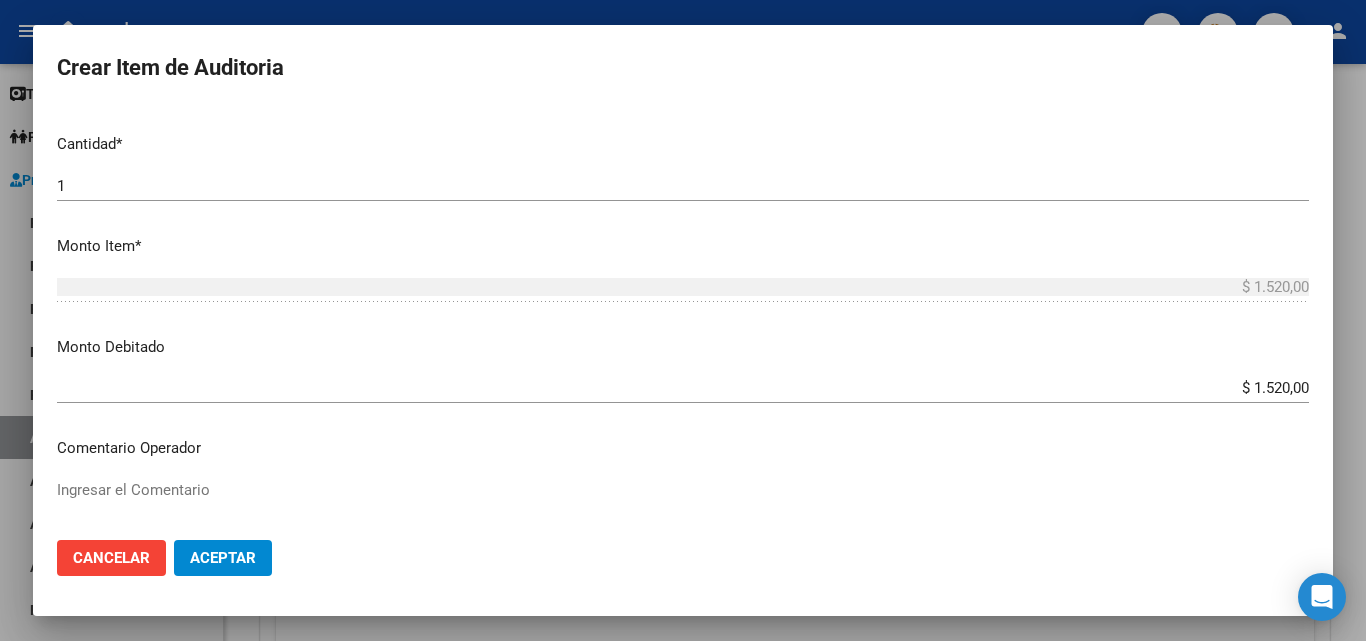 click on "Monto Debitado" at bounding box center (683, 347) 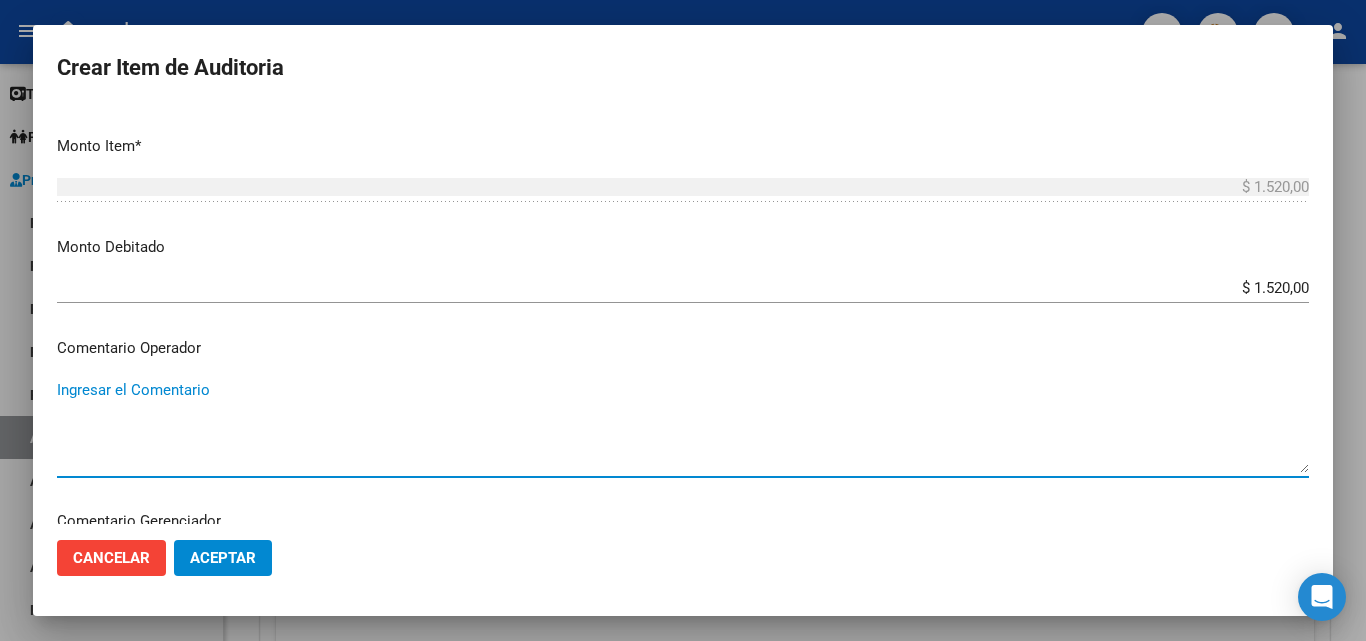 paste on "RECHAZADA POR ILEGITIMA; POSIBLE FIRMA APOCRIFA" 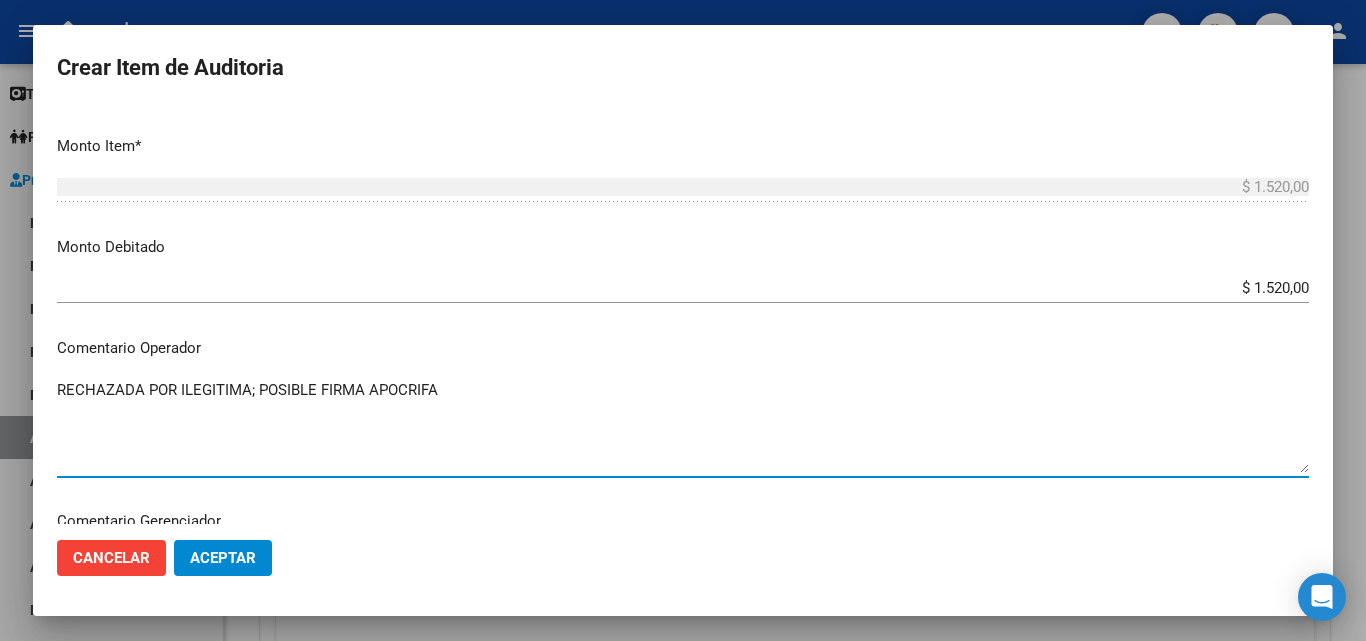 click on "RECHAZADA POR ILEGITIMA; POSIBLE FIRMA APOCRIFA" at bounding box center (683, 426) 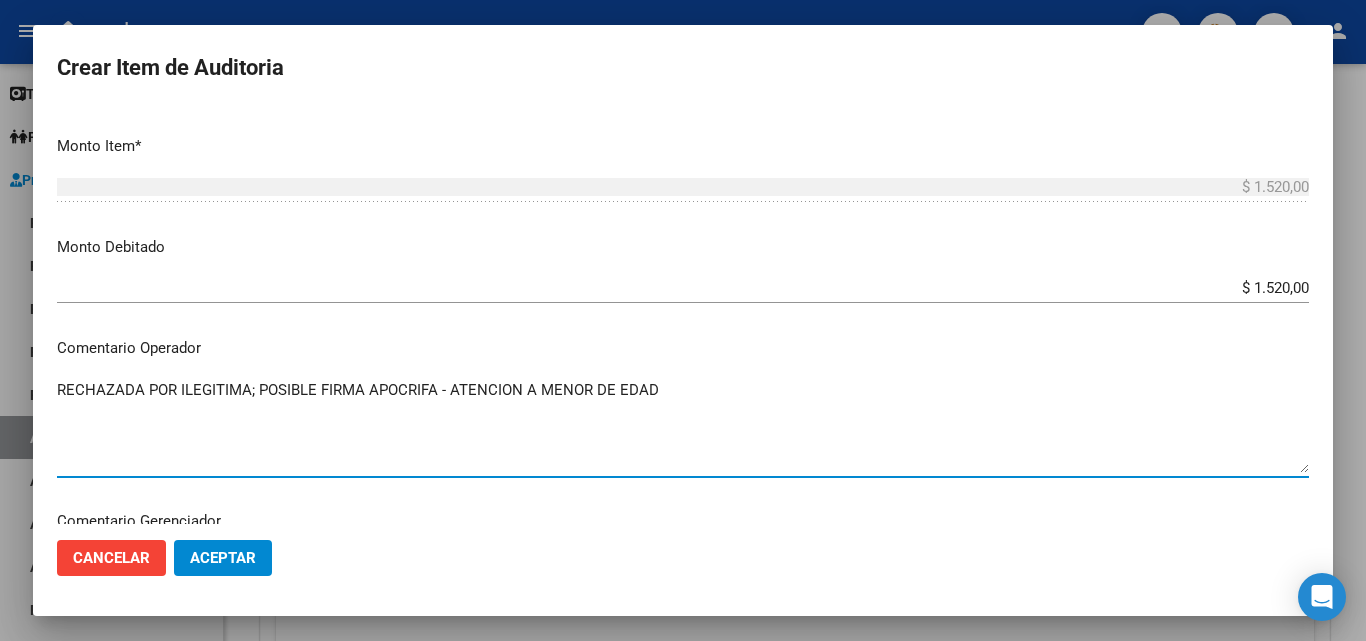 click on "Comentario Operador" at bounding box center [683, 348] 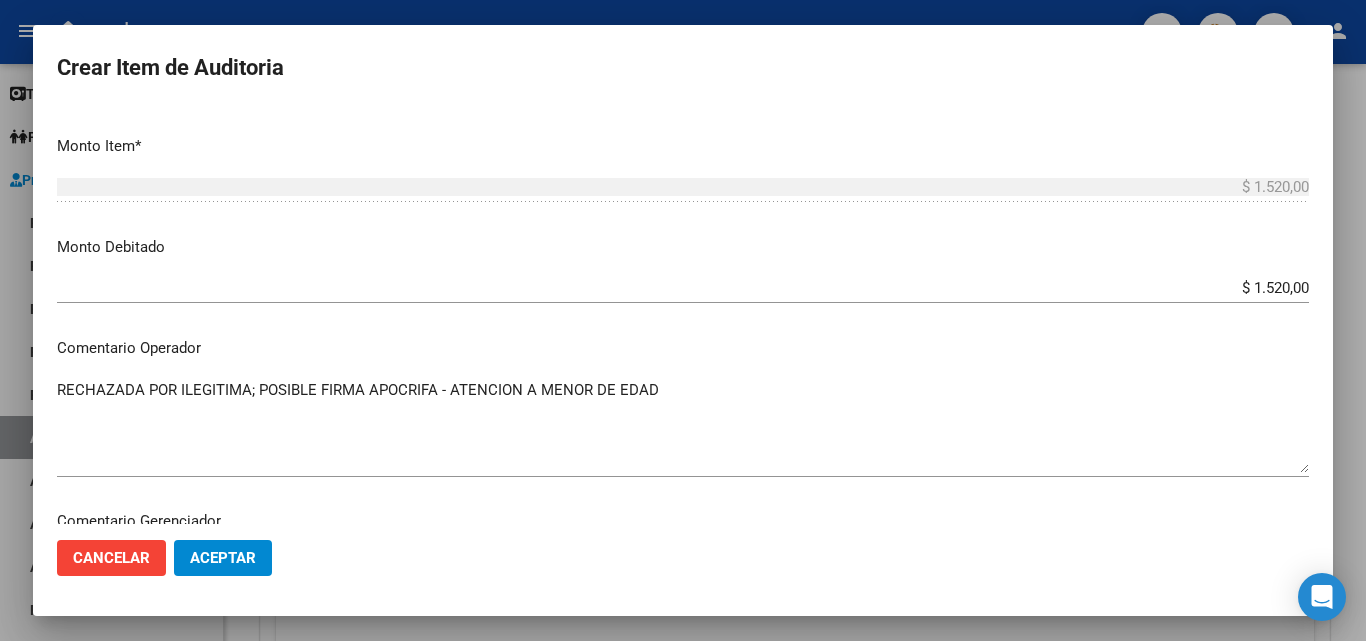 click on "RECHAZADA POR ILEGITIMA; POSIBLE FIRMA APOCRIFA - ATENCION A MENOR DE EDAD" at bounding box center [683, 426] 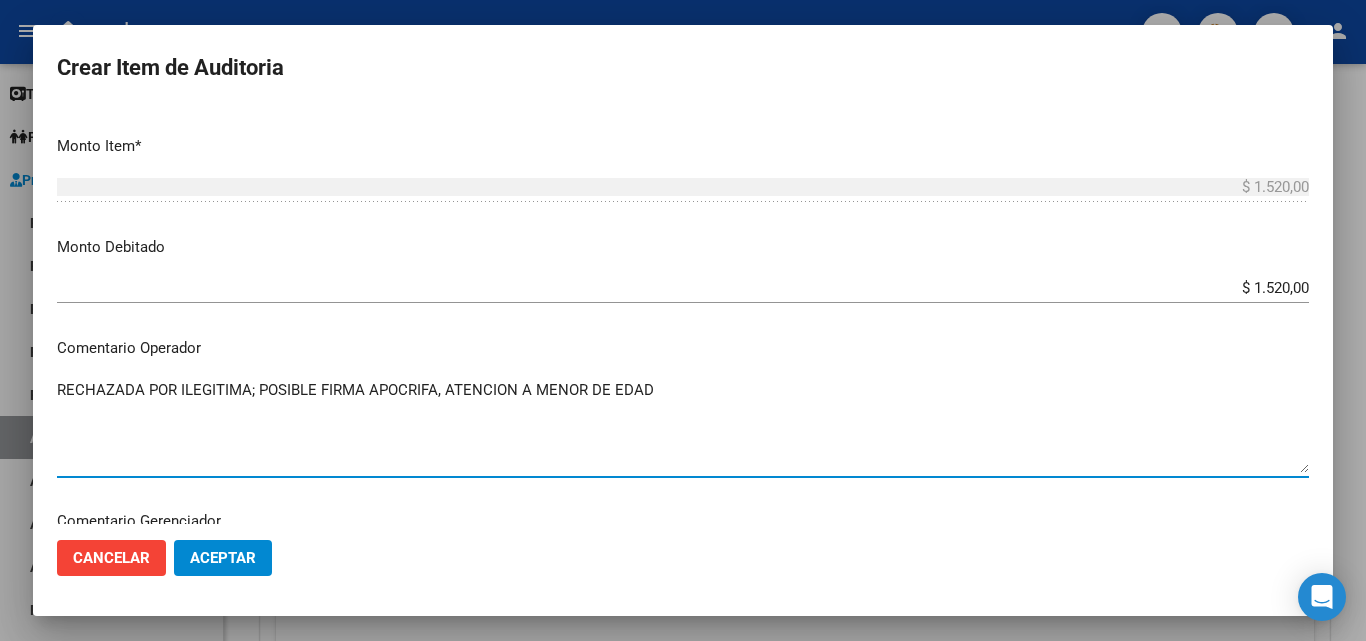 click on "RECHAZADA POR ILEGITIMA; POSIBLE FIRMA APOCRIFA, ATENCION A MENOR DE EDAD" at bounding box center [683, 426] 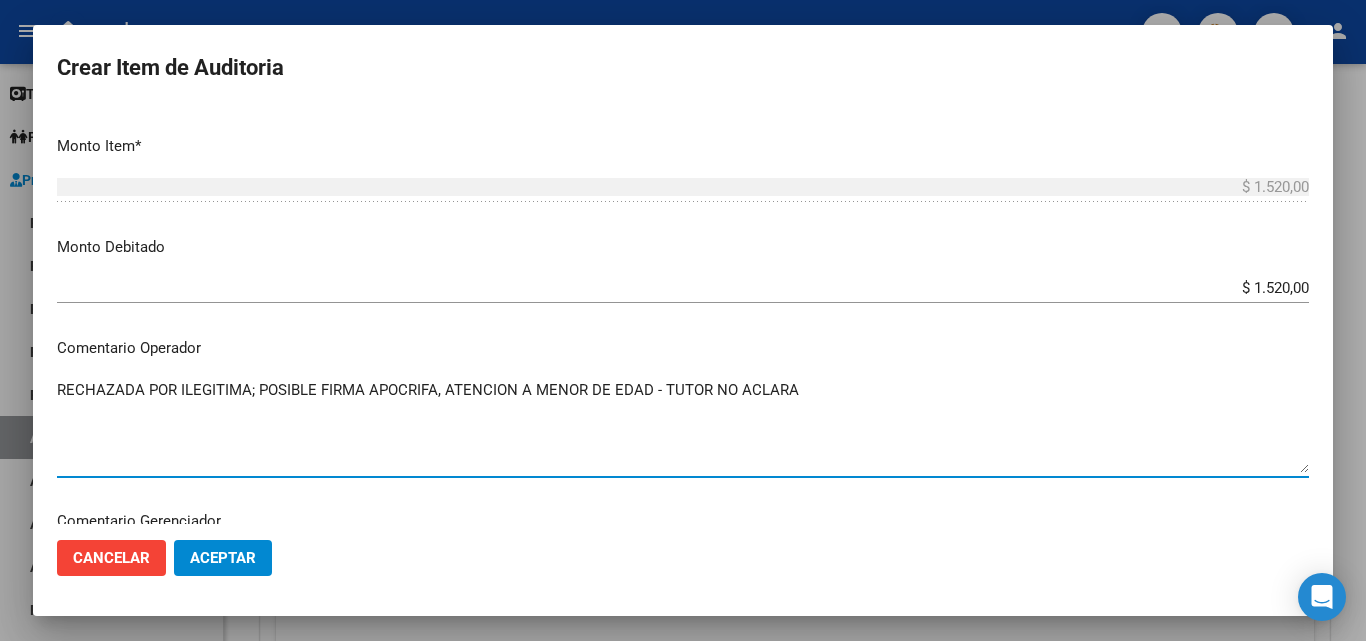 type on "RECHAZADA POR ILEGITIMA; POSIBLE FIRMA APOCRIFA, ATENCION A MENOR DE EDAD - TUTOR NO ACLARA" 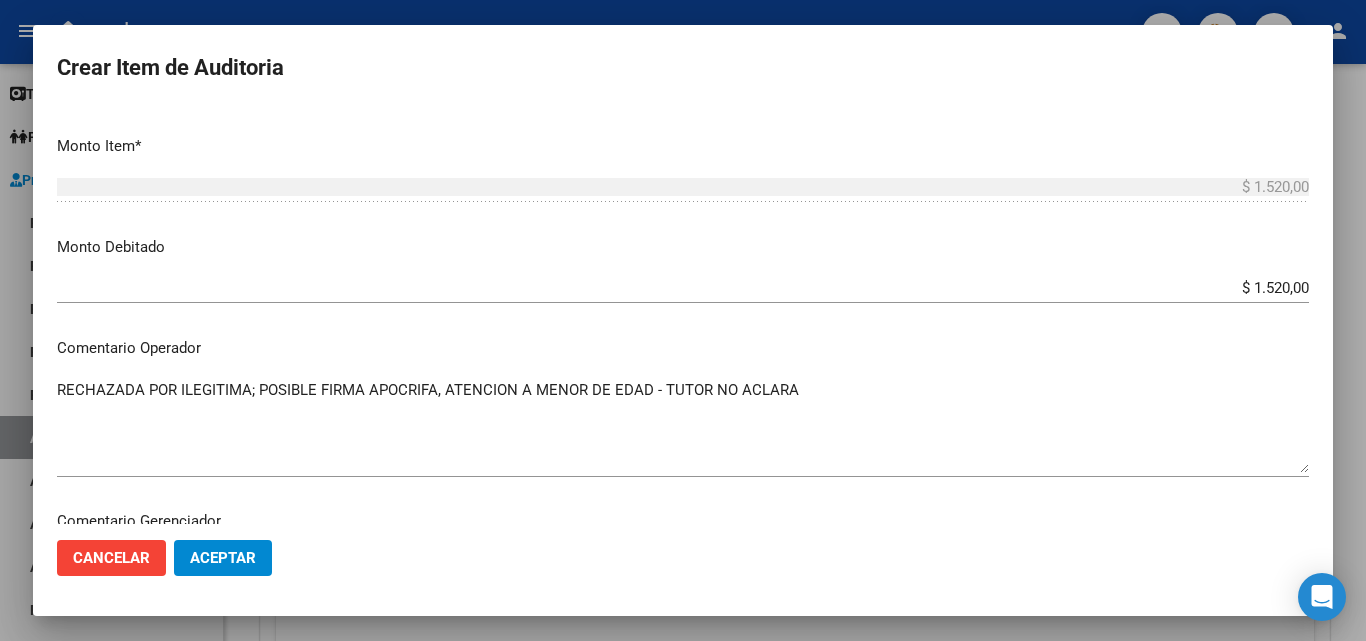 drag, startPoint x: 696, startPoint y: 345, endPoint x: 628, endPoint y: 370, distance: 72.44998 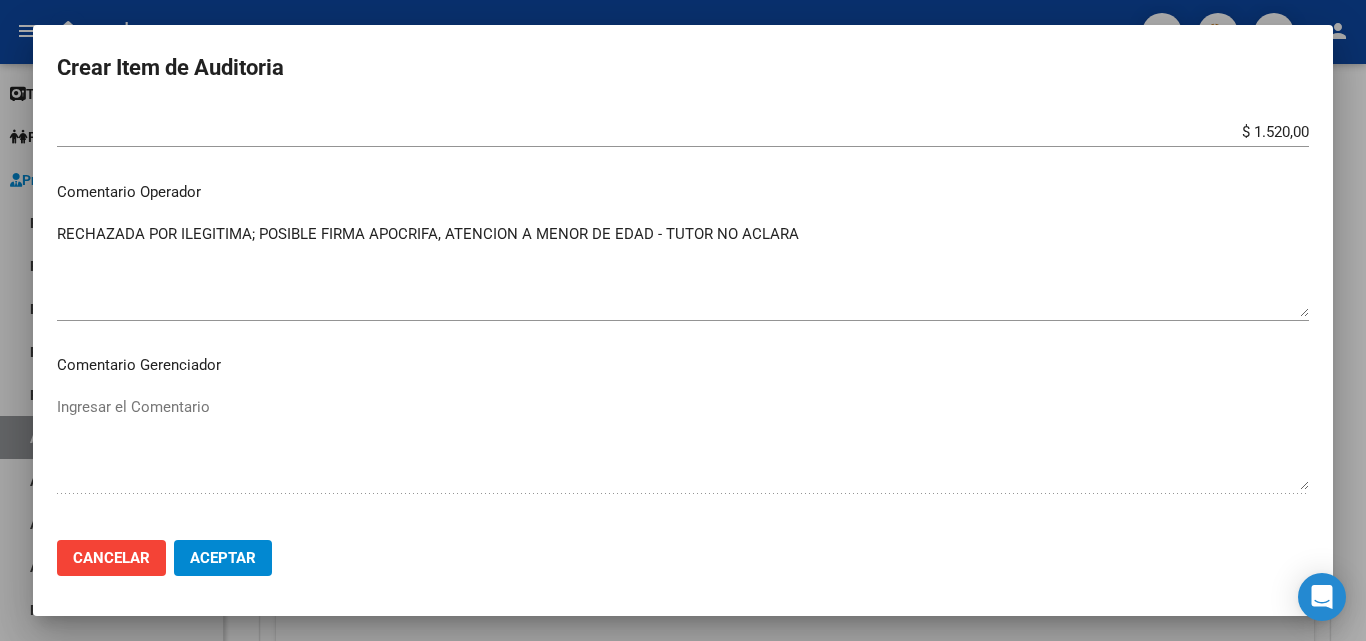 scroll, scrollTop: 1000, scrollLeft: 0, axis: vertical 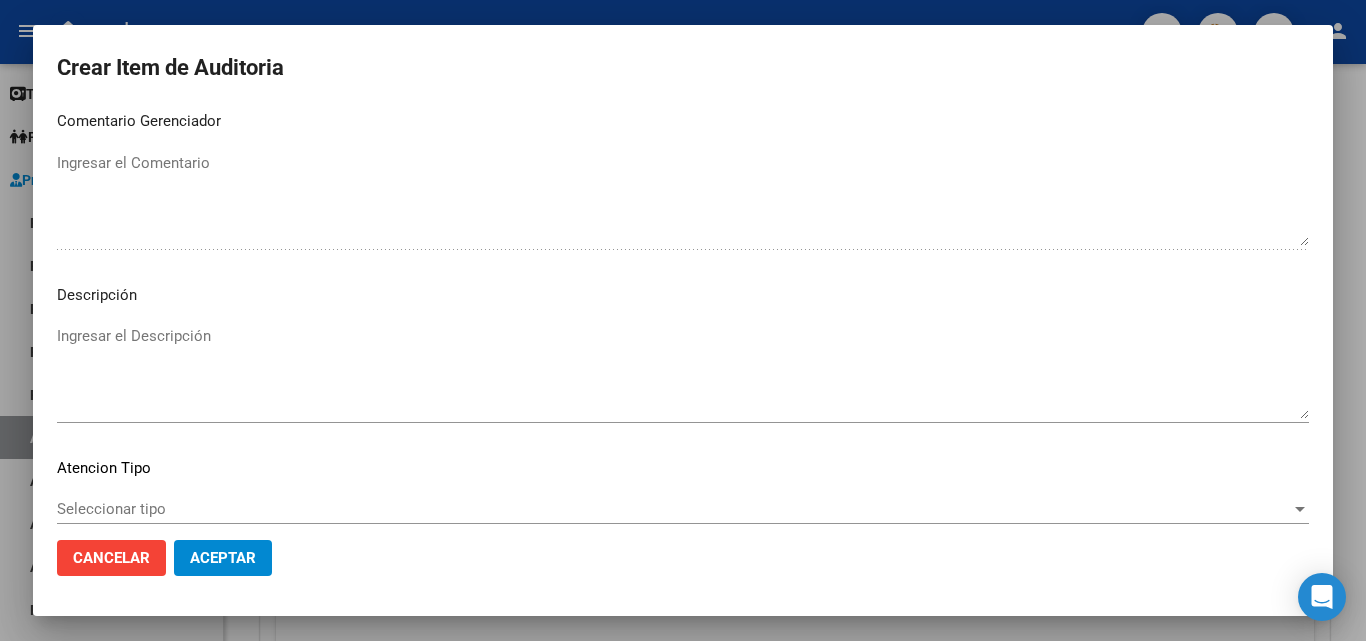 click on "Aceptar" 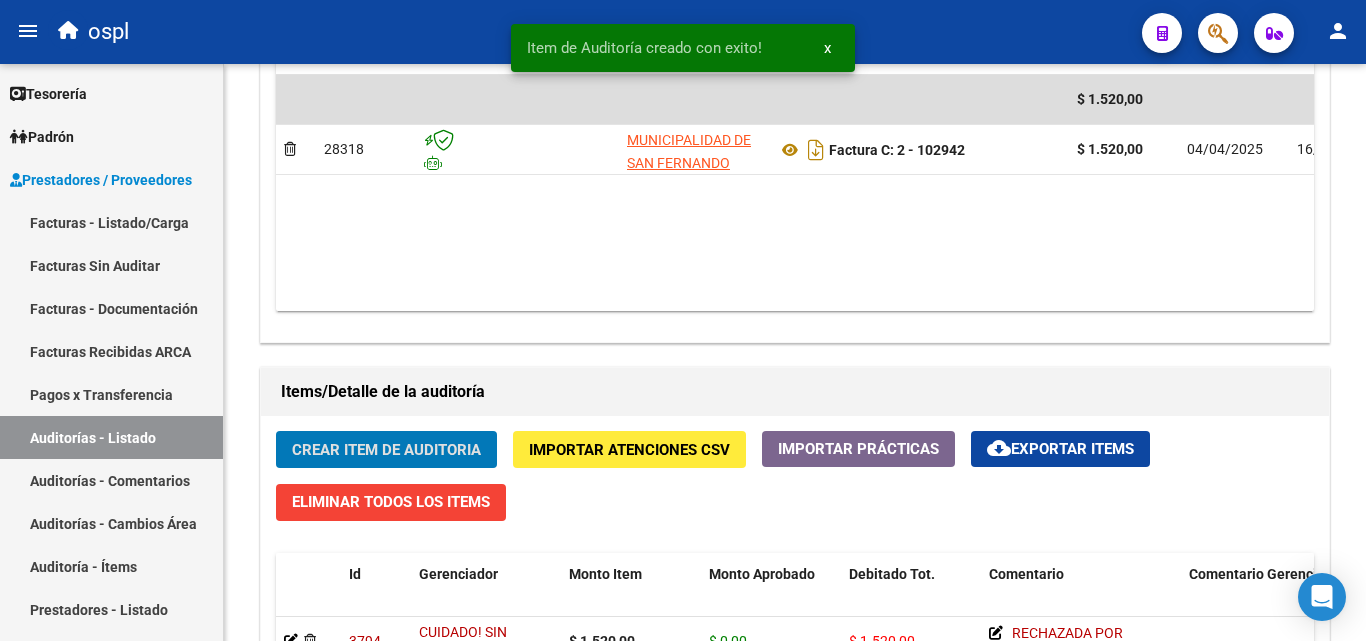 scroll, scrollTop: 901, scrollLeft: 0, axis: vertical 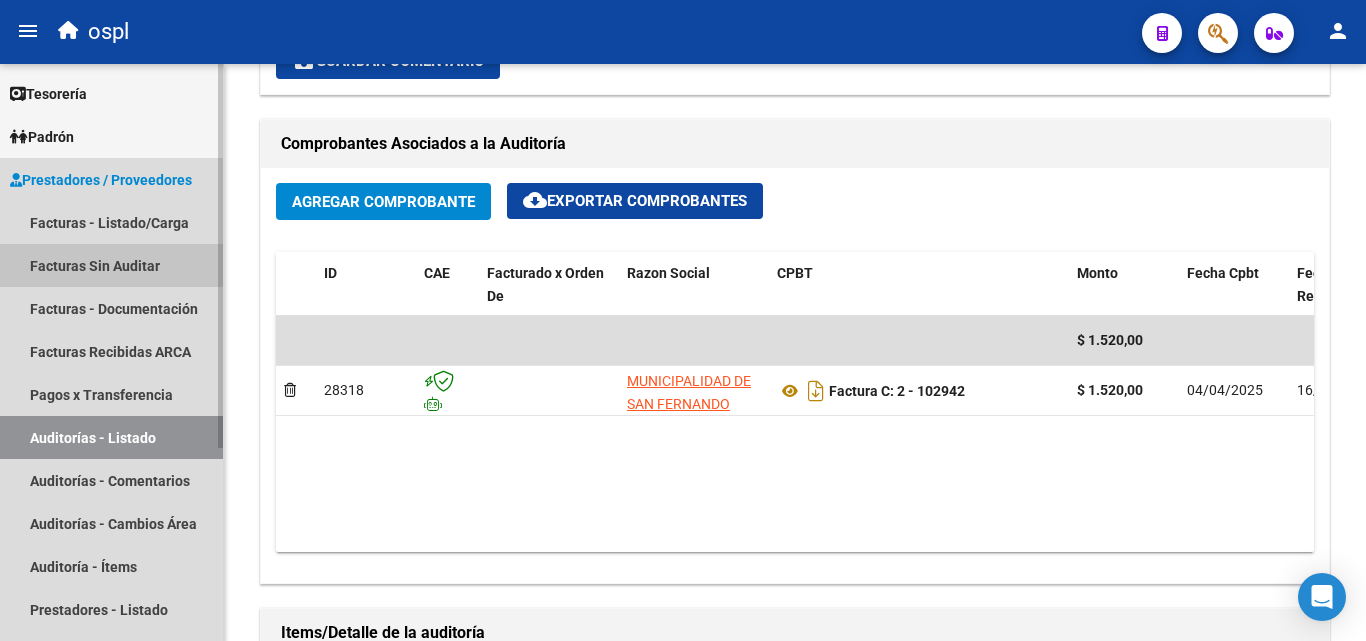 click on "Facturas Sin Auditar" at bounding box center [111, 265] 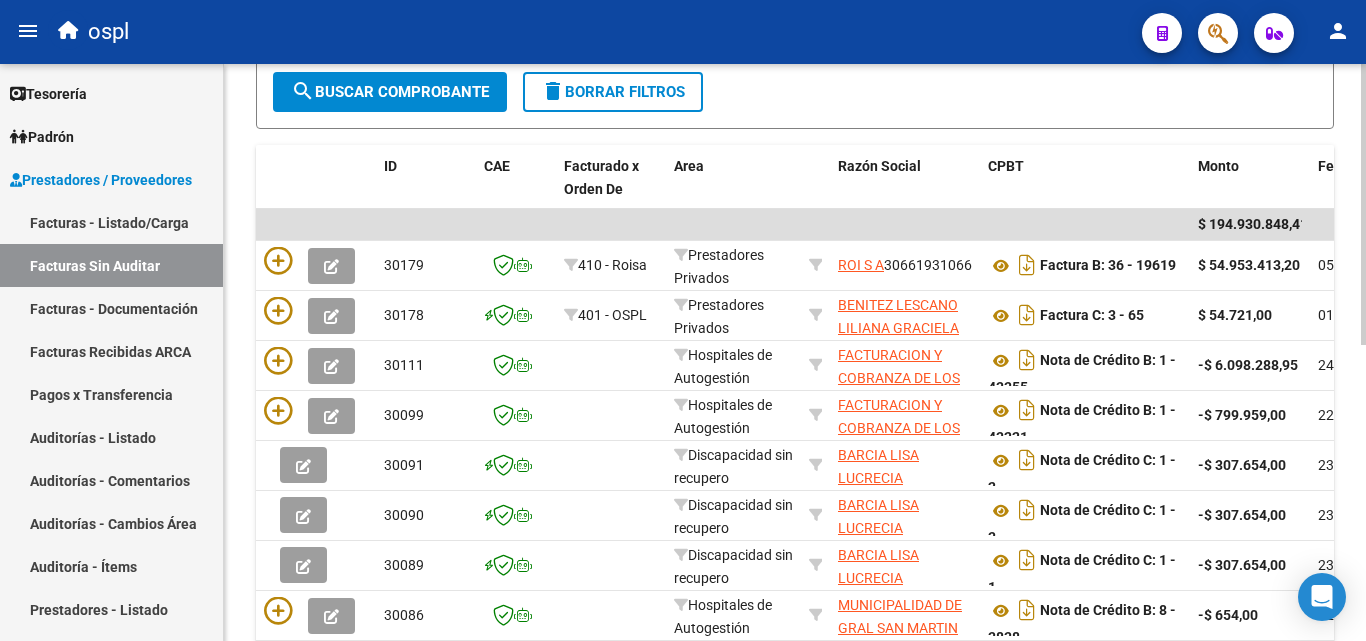 scroll, scrollTop: 206, scrollLeft: 0, axis: vertical 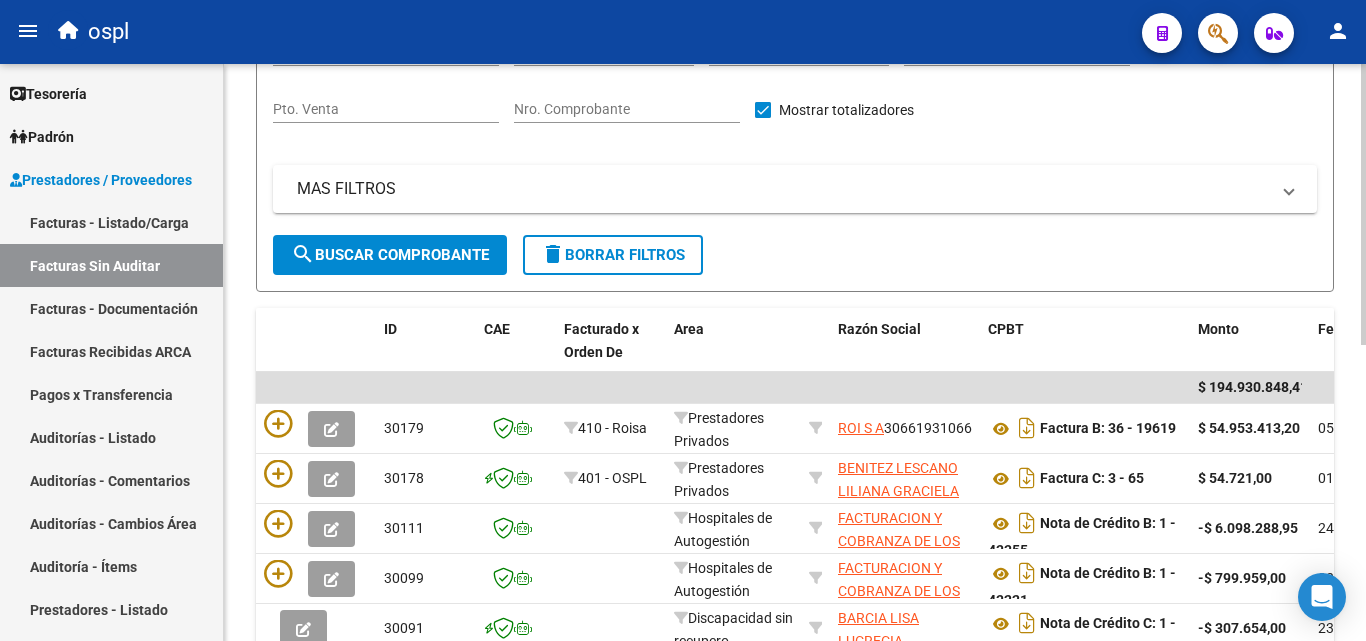 click on "Nro. Comprobante" 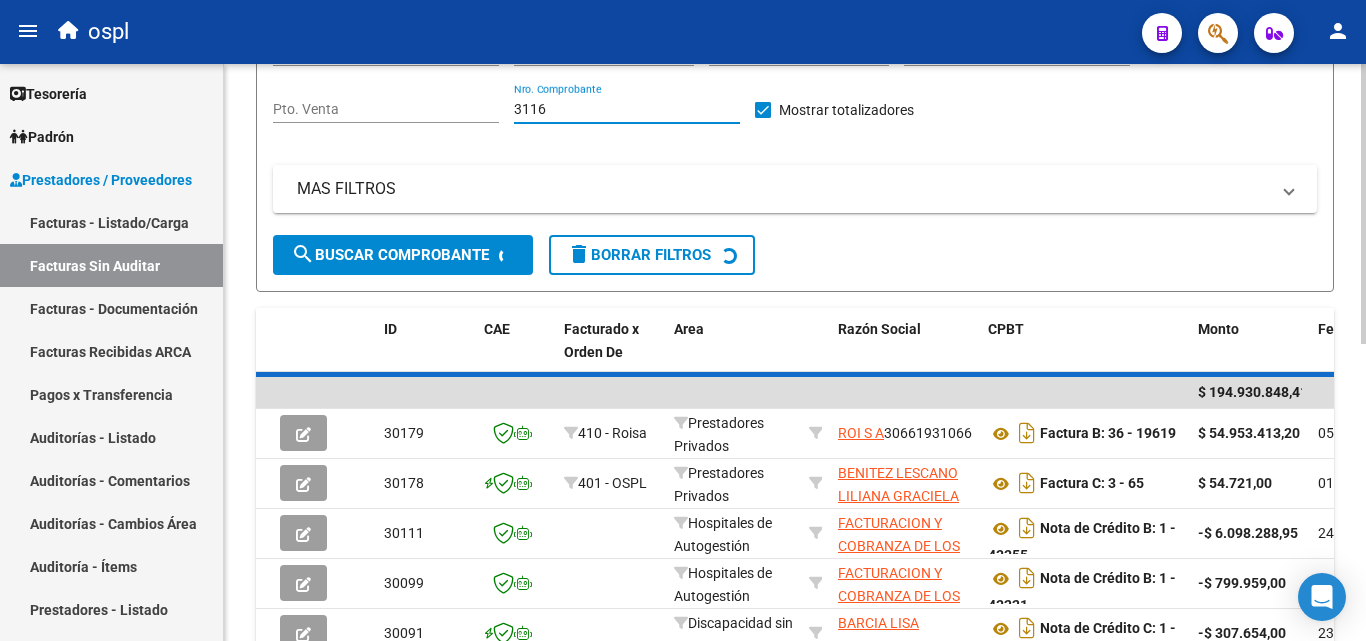 scroll, scrollTop: 156, scrollLeft: 0, axis: vertical 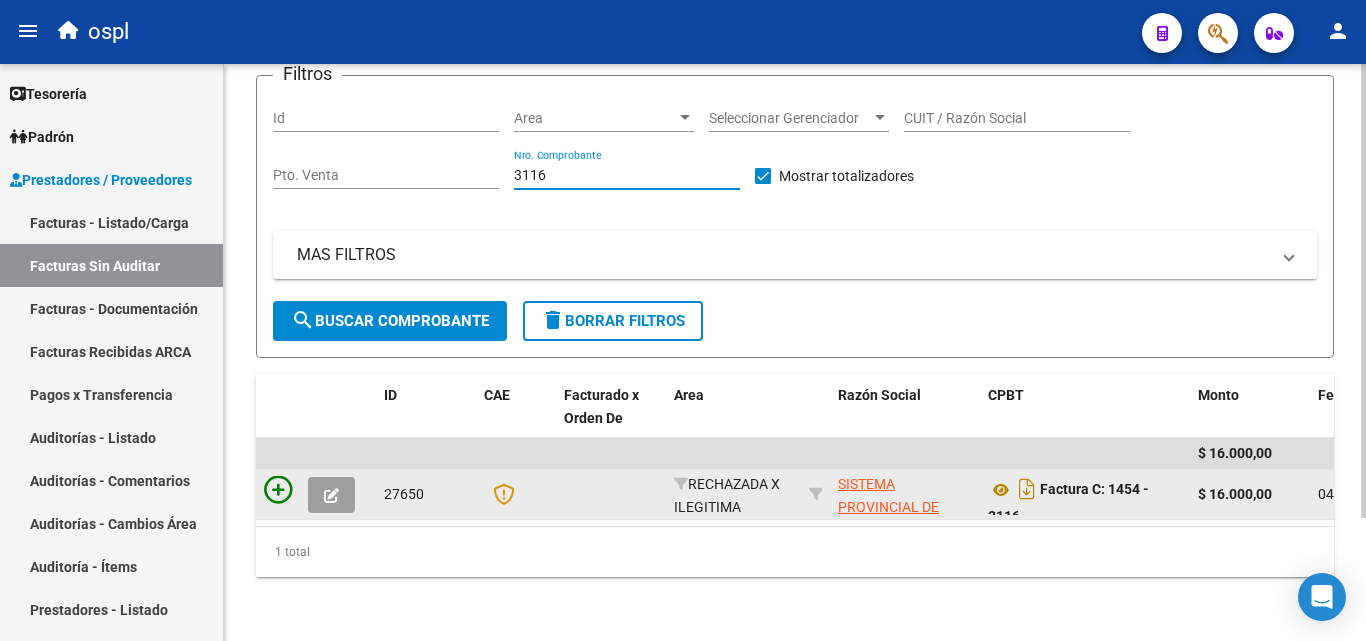 type on "3116" 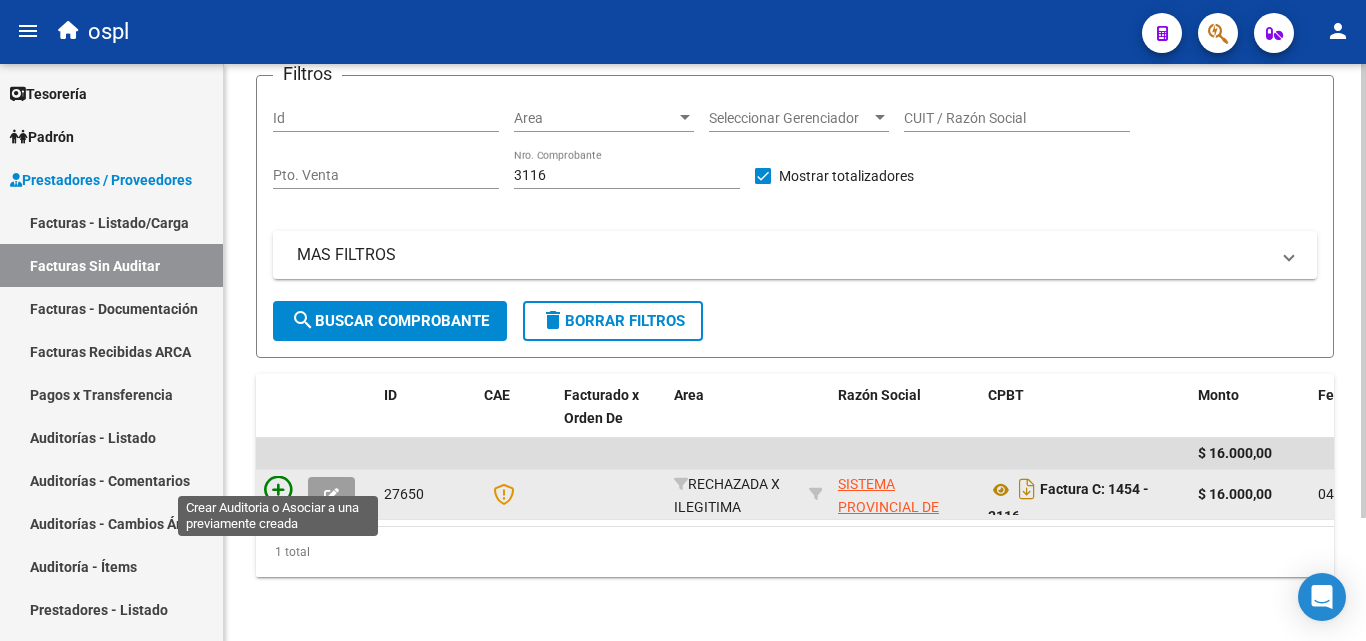 click 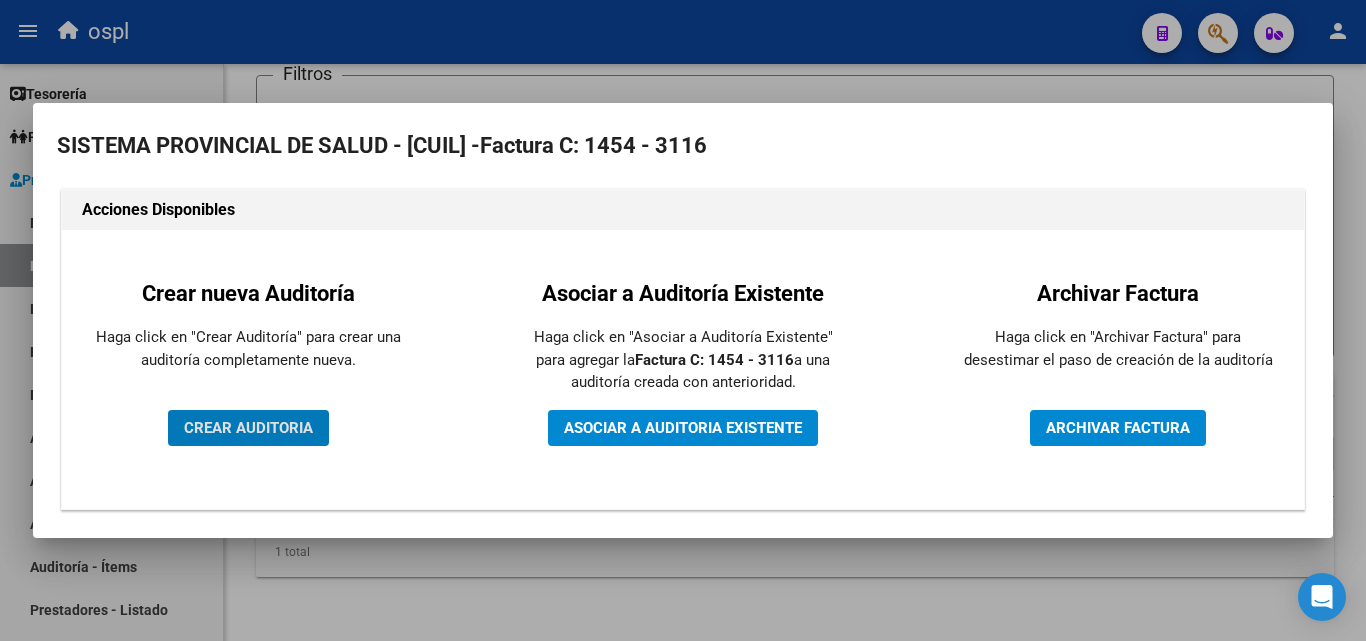 click on "CREAR AUDITORIA" at bounding box center [248, 428] 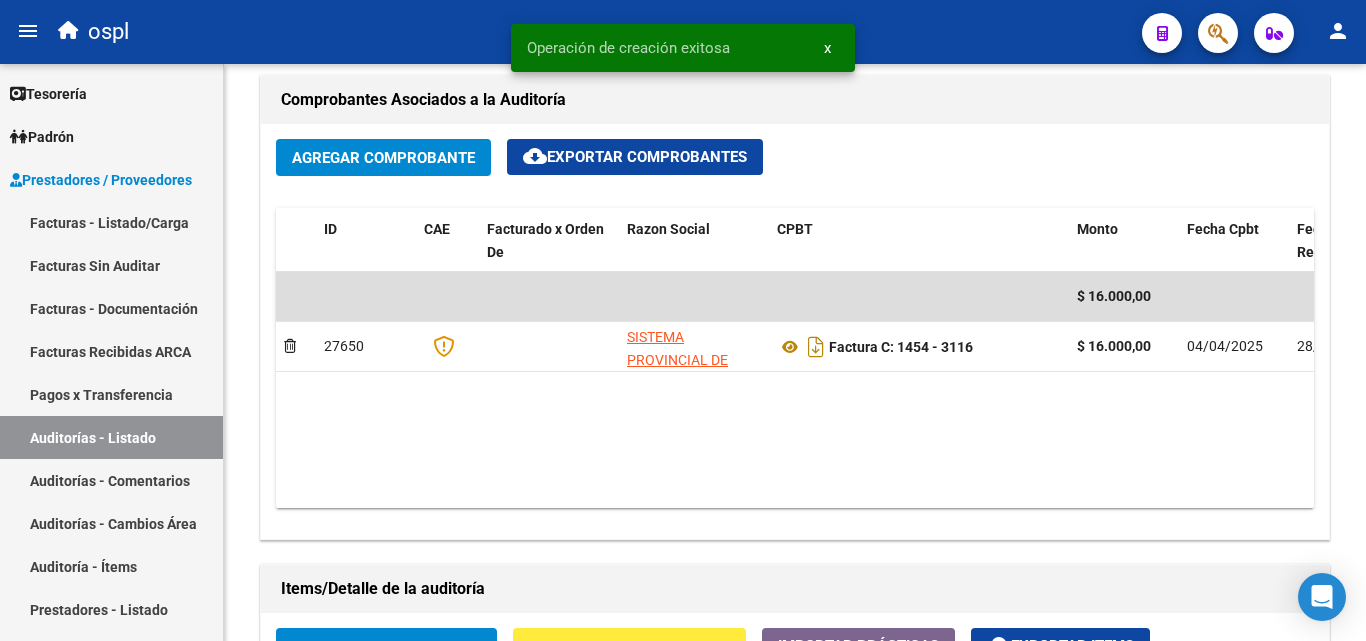 scroll, scrollTop: 1200, scrollLeft: 0, axis: vertical 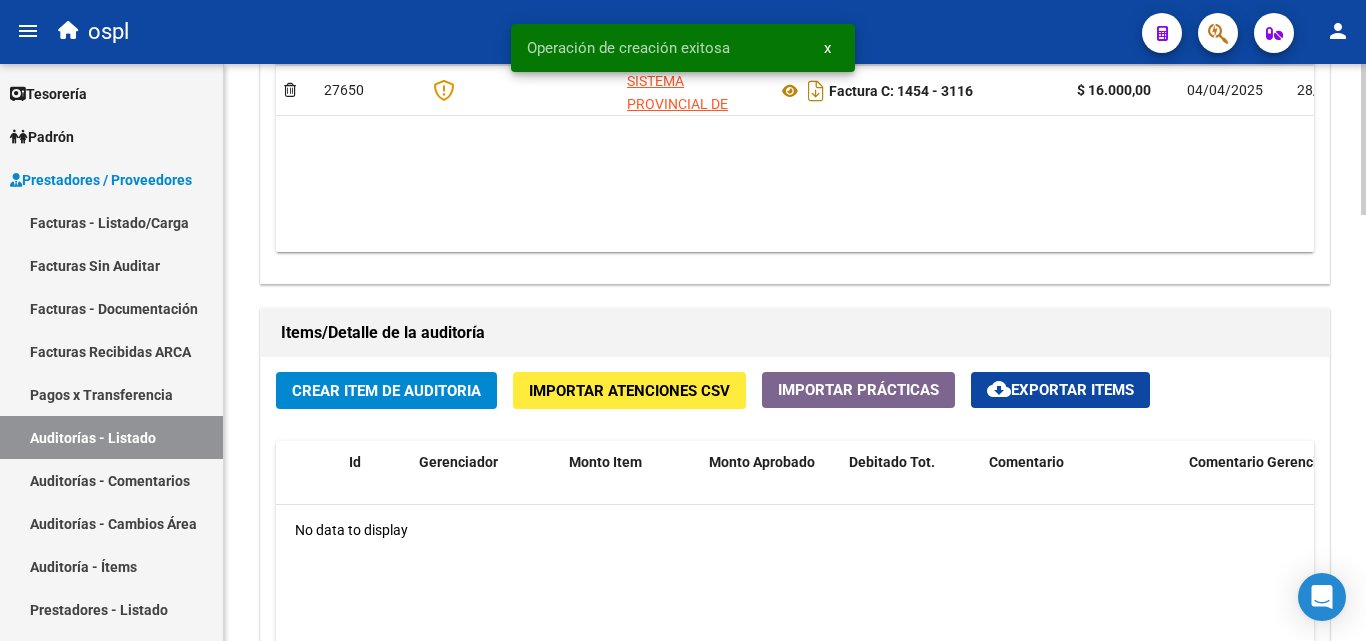 click on "Crear Item de Auditoria" 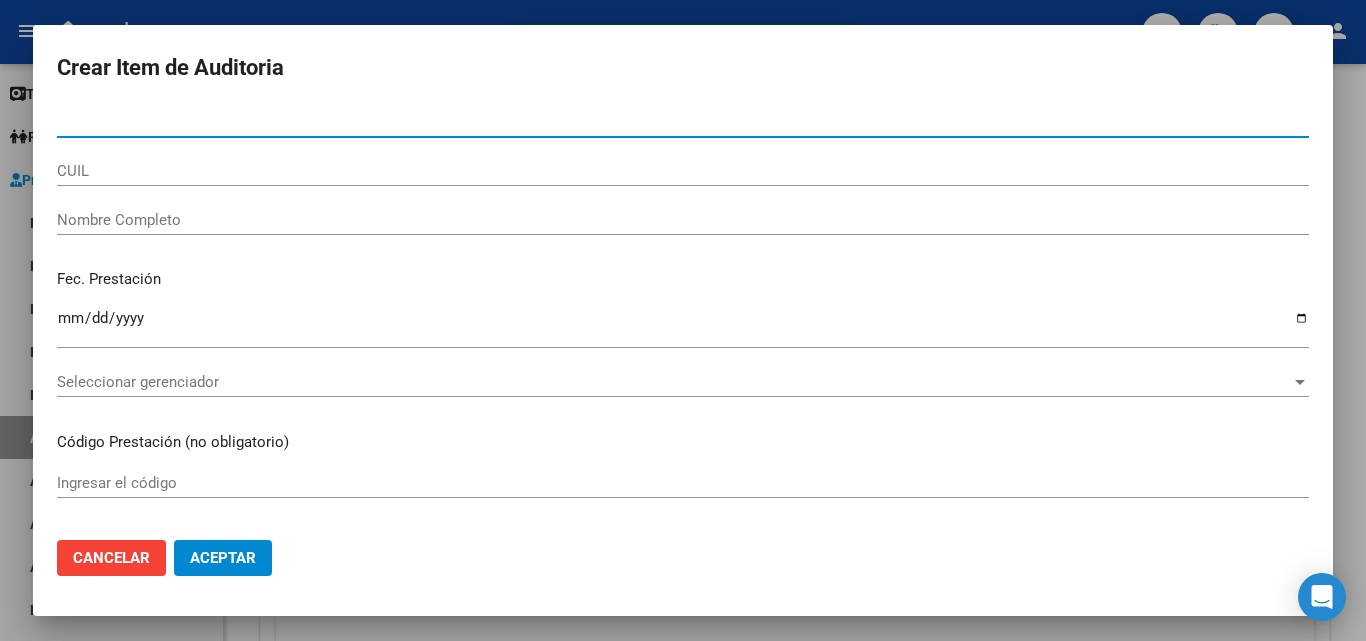 click on "Nombre Completo" at bounding box center [683, 220] 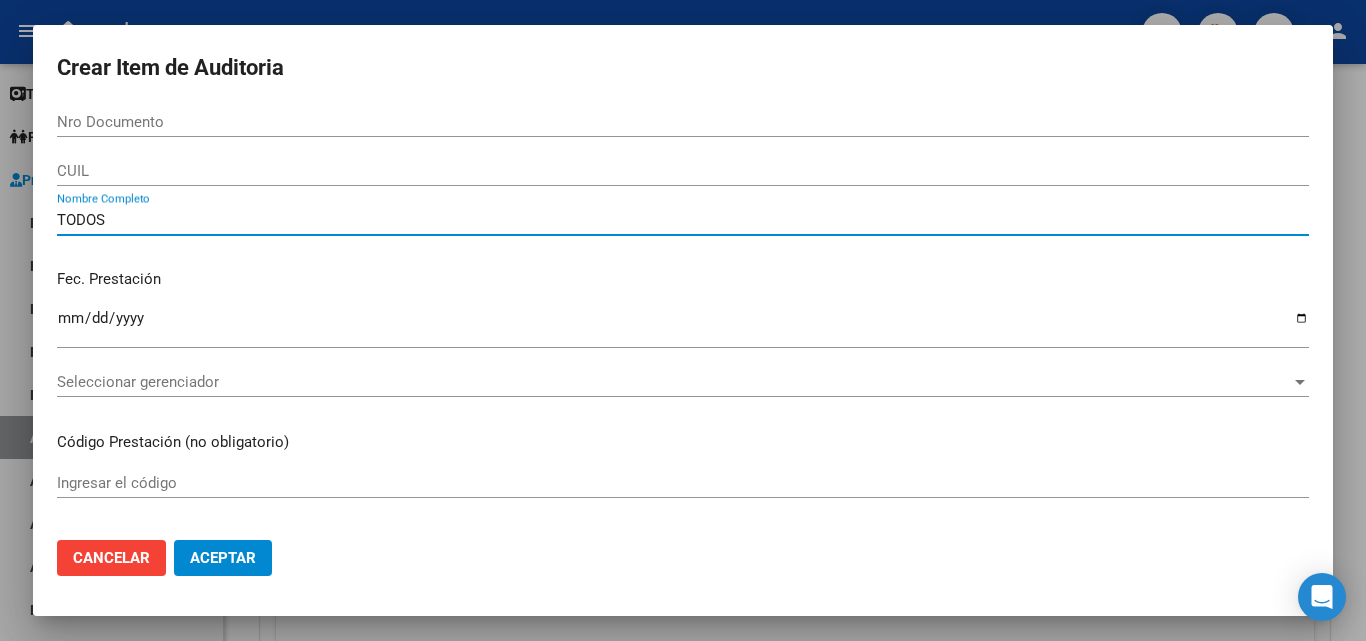type on "TODOS" 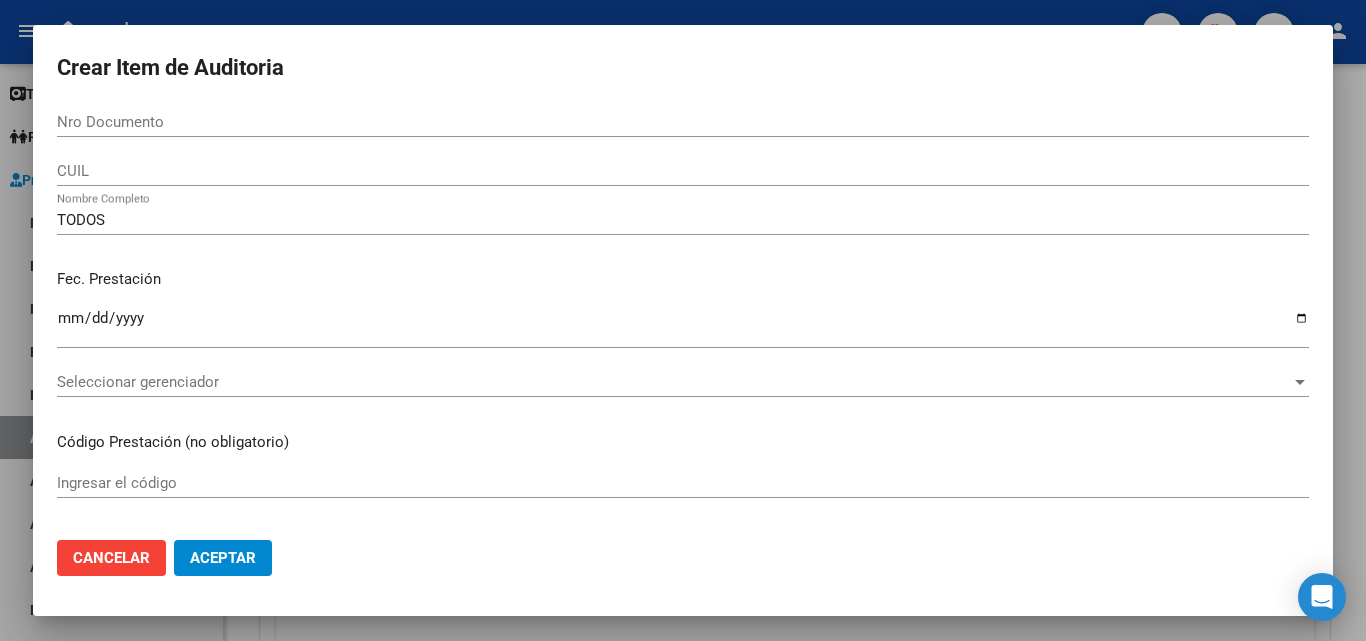 click on "TODOS Nombre Completo" at bounding box center [683, 229] 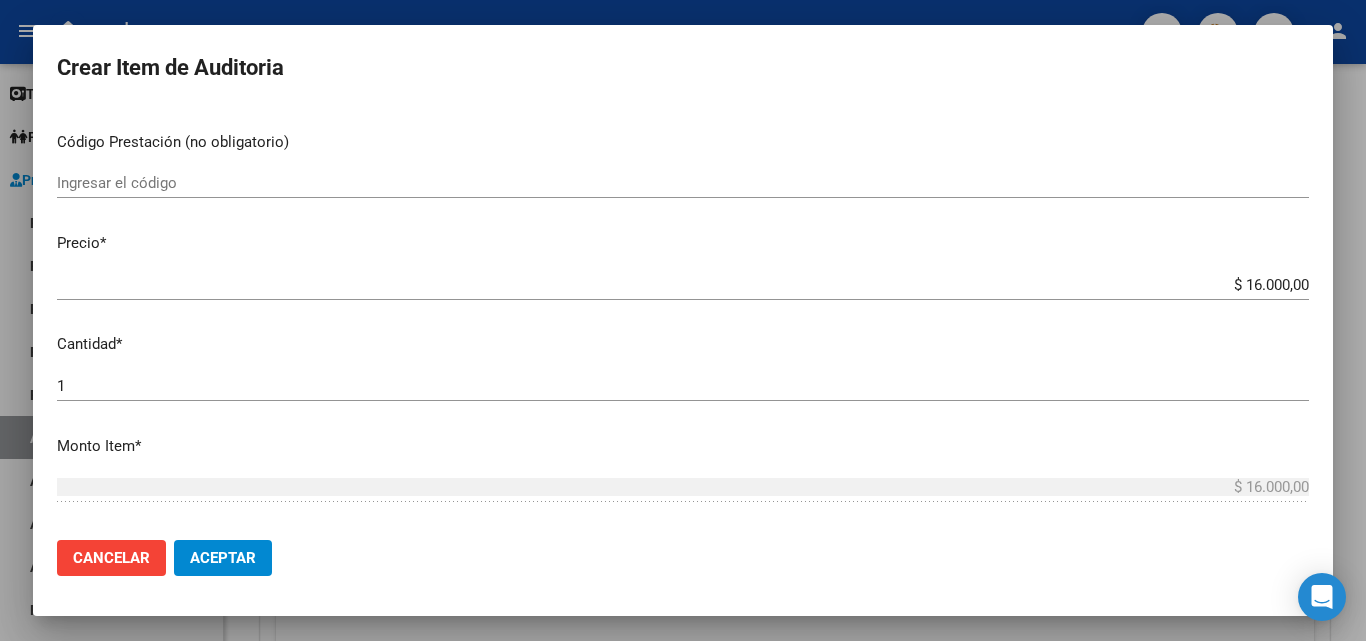 scroll, scrollTop: 500, scrollLeft: 0, axis: vertical 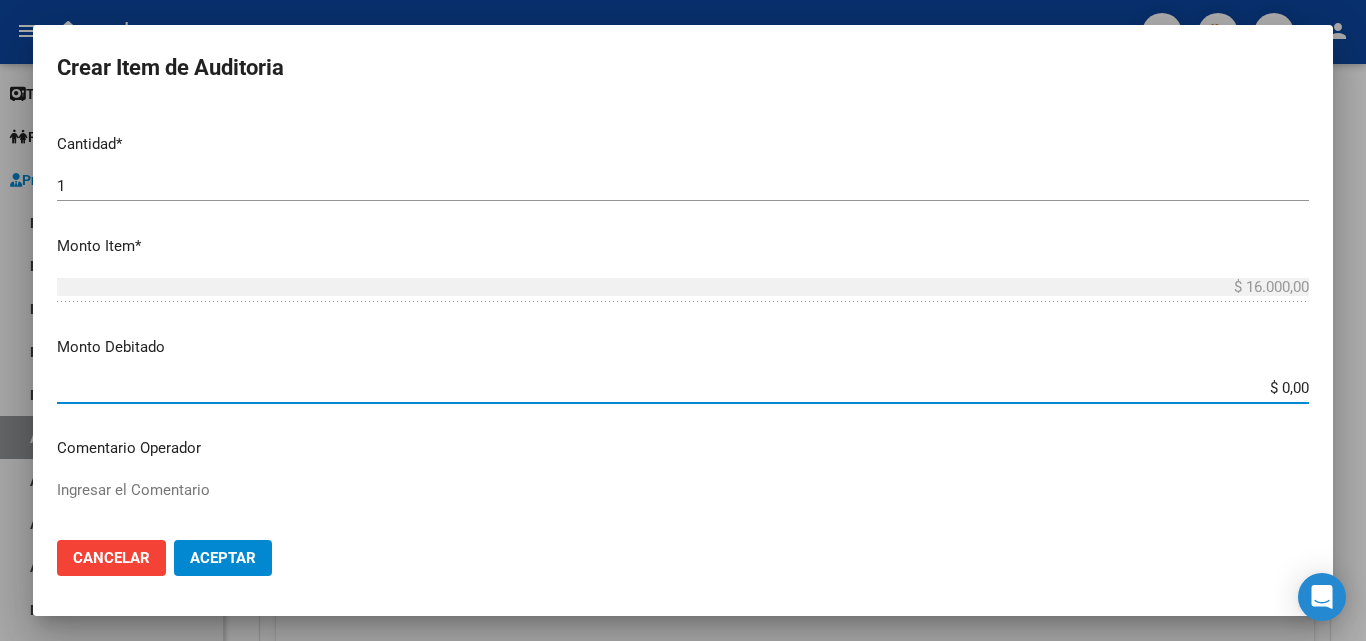 click on "$ 0,00" at bounding box center (683, 388) 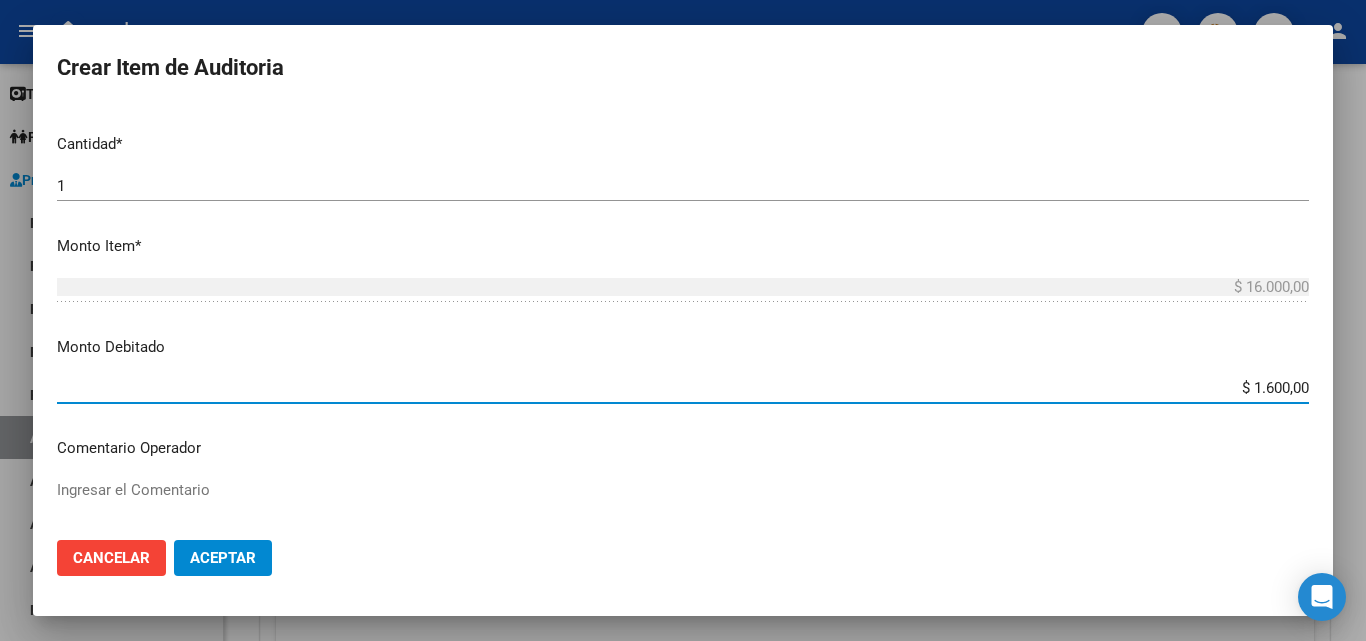 type on "$ 16.000,00" 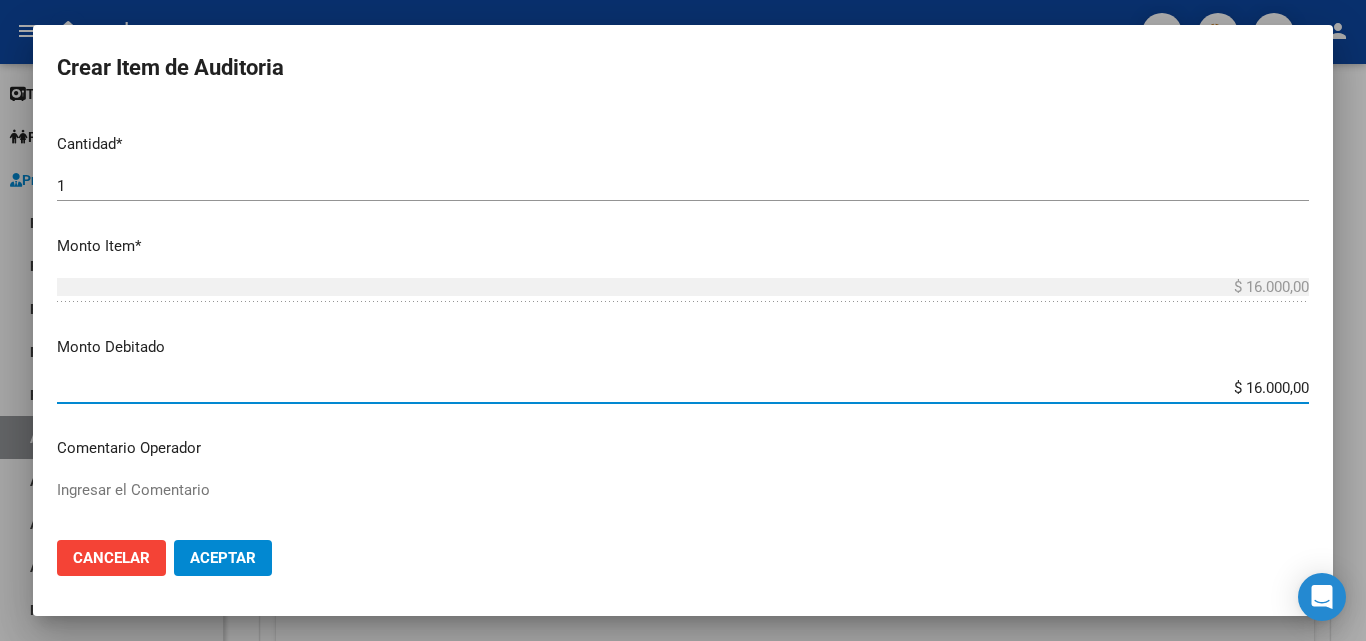 click on "Monto Debitado" at bounding box center [683, 347] 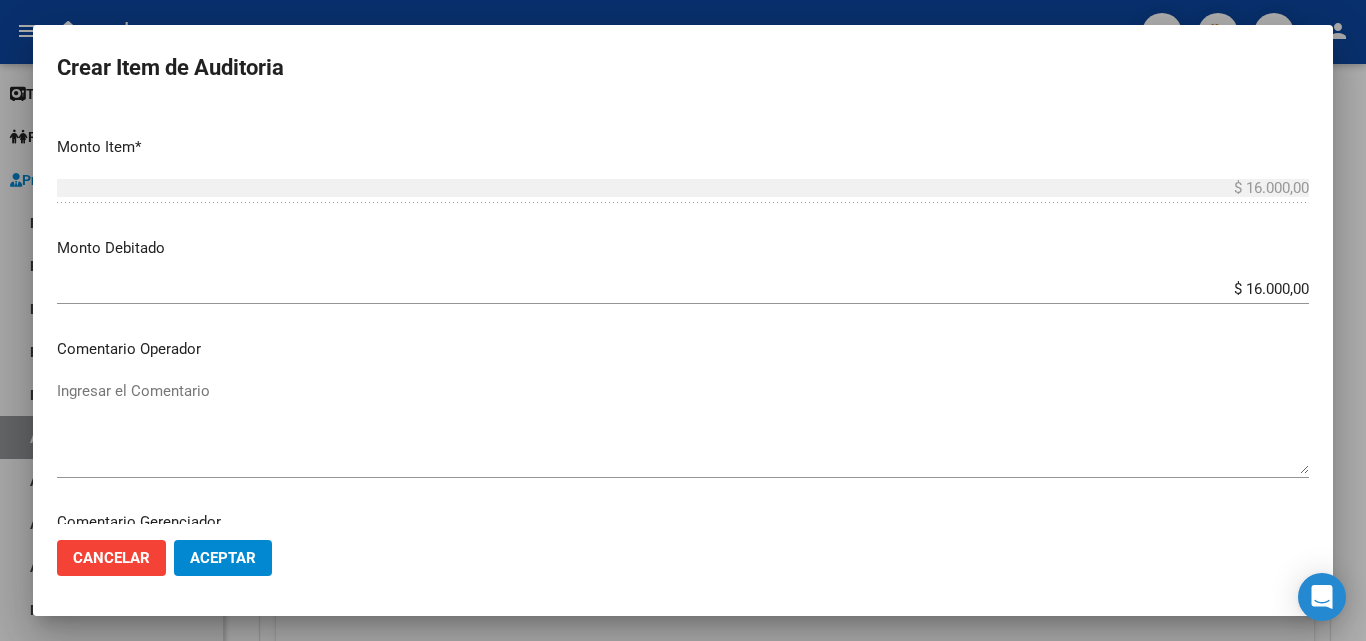 scroll, scrollTop: 600, scrollLeft: 0, axis: vertical 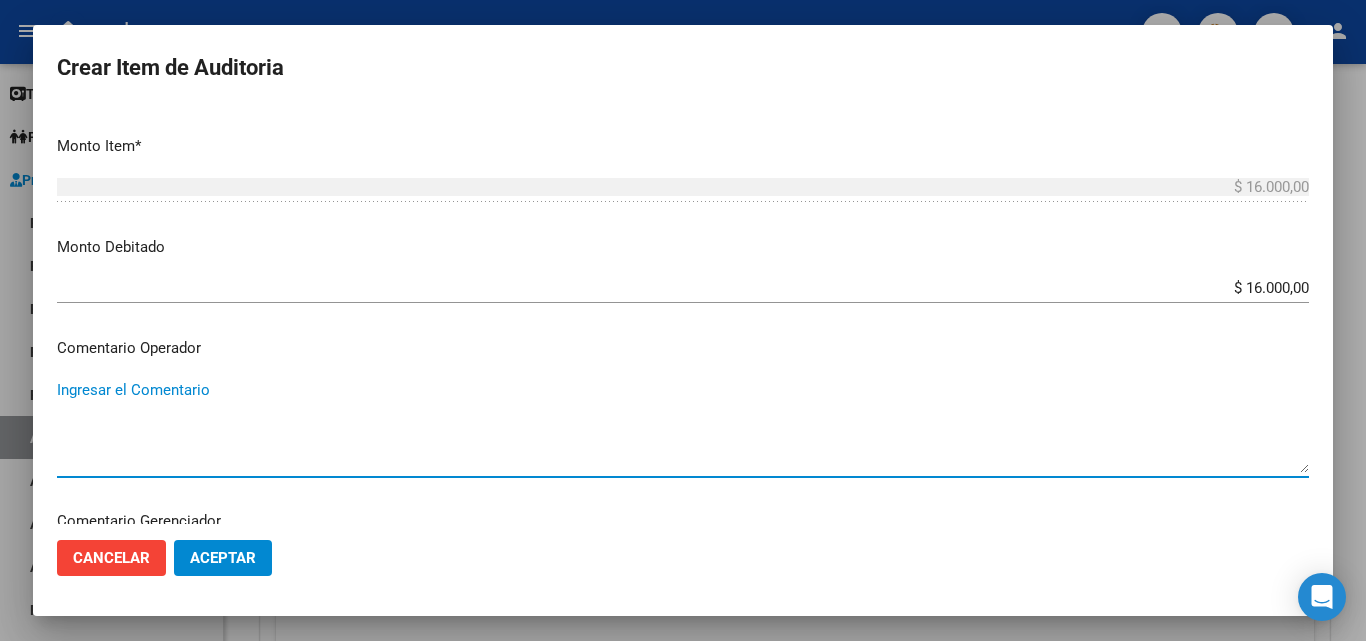 paste on "RECHAZADA POR ILEGITIMA; FALTA COPIA DE DNI QUE ACREDITE IDENTIDAD" 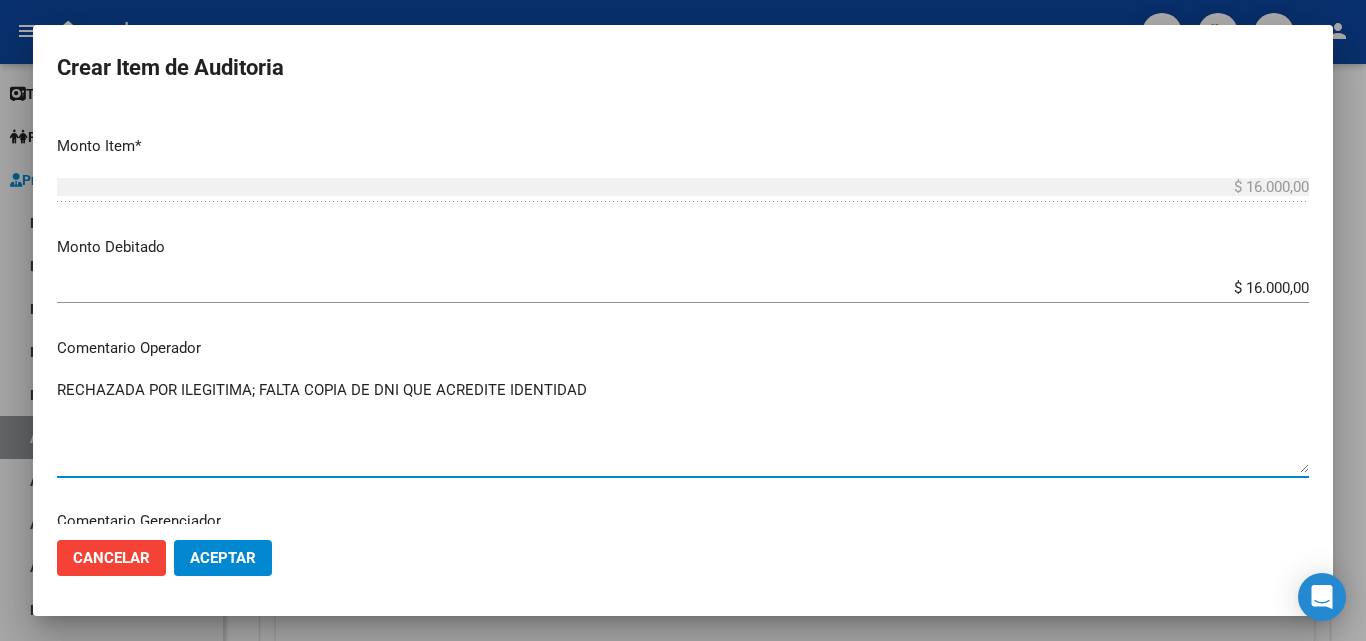 type on "RECHAZADA POR ILEGITIMA; FALTA COPIA DE DNI QUE ACREDITE IDENTIDAD" 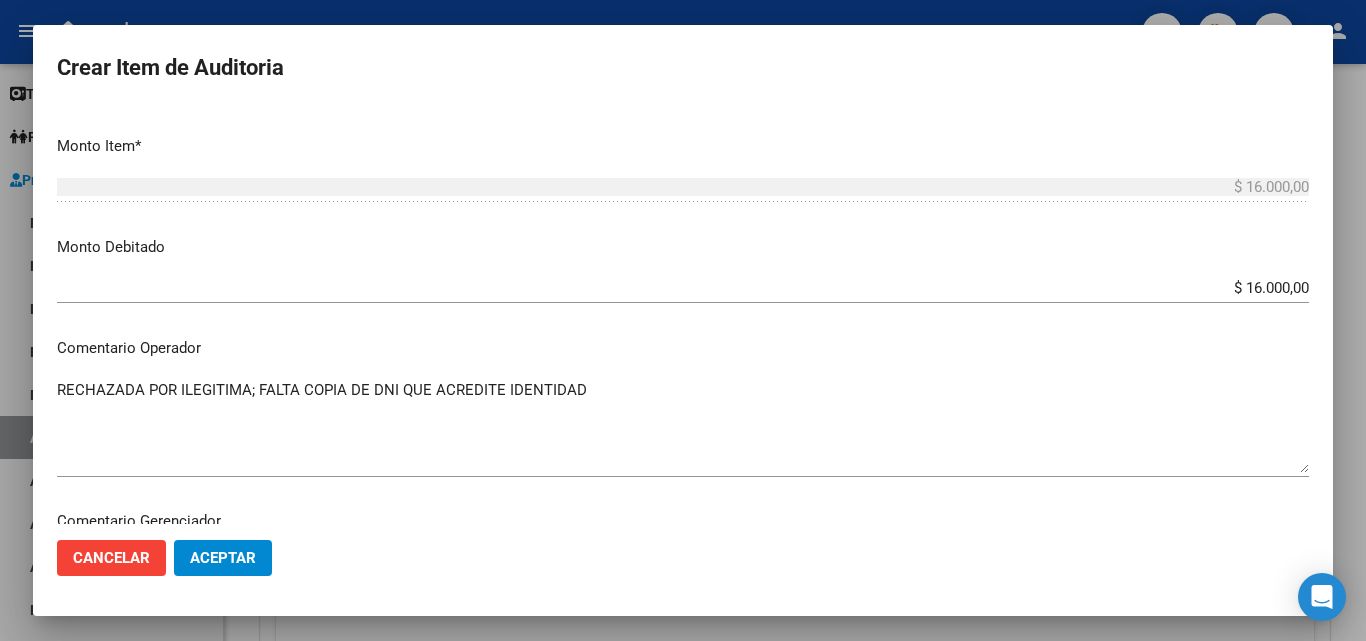click on "Nro Documento    CUIL    TODOS Nombre Completo  Fec. Prestación    Ingresar la fecha  Seleccionar gerenciador Seleccionar gerenciador Código Prestación (no obligatorio)    Ingresar el código  Precio  *   $ 16.000,00 Ingresar el precio  Cantidad  *   1 Ingresar la cantidad  Monto Item  *   $ 16.000,00 Ingresar el monto  Monto Debitado    $ 16.000,00 Ingresar el monto  Comentario Operador    RECHAZADA POR ILEGITIMA; FALTA COPIA DE DNI QUE ACREDITE IDENTIDAD Ingresar el Comentario  Comentario Gerenciador    Ingresar el Comentario  Descripción    Ingresar el Descripción   Atencion Tipo  Seleccionar tipo Seleccionar tipo  Nomenclador  Seleccionar Nomenclador Seleccionar Nomenclador" at bounding box center (683, 315) 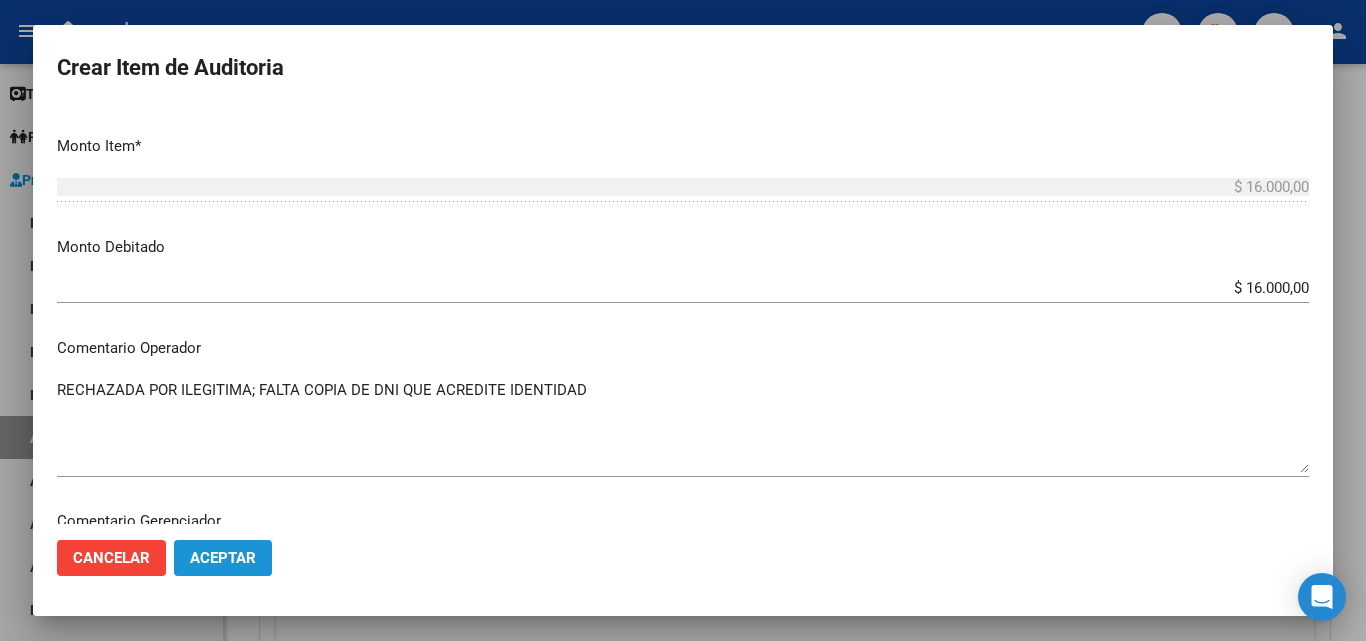 click on "Aceptar" 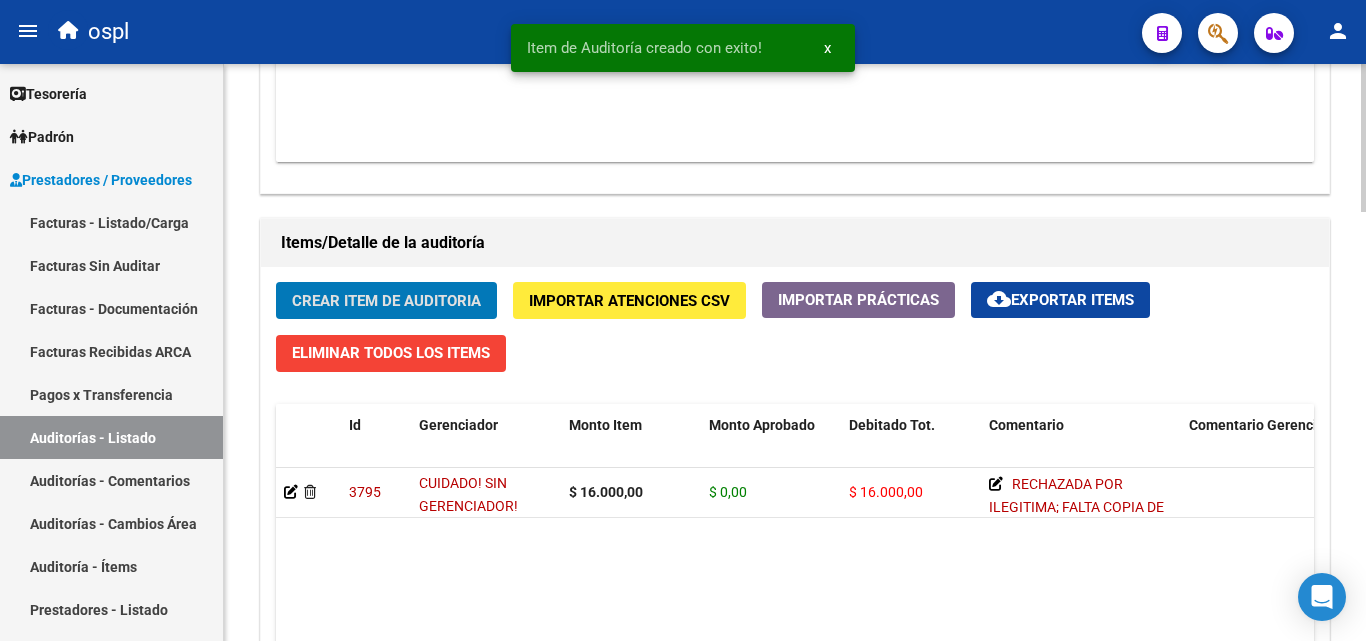 scroll, scrollTop: 1001, scrollLeft: 0, axis: vertical 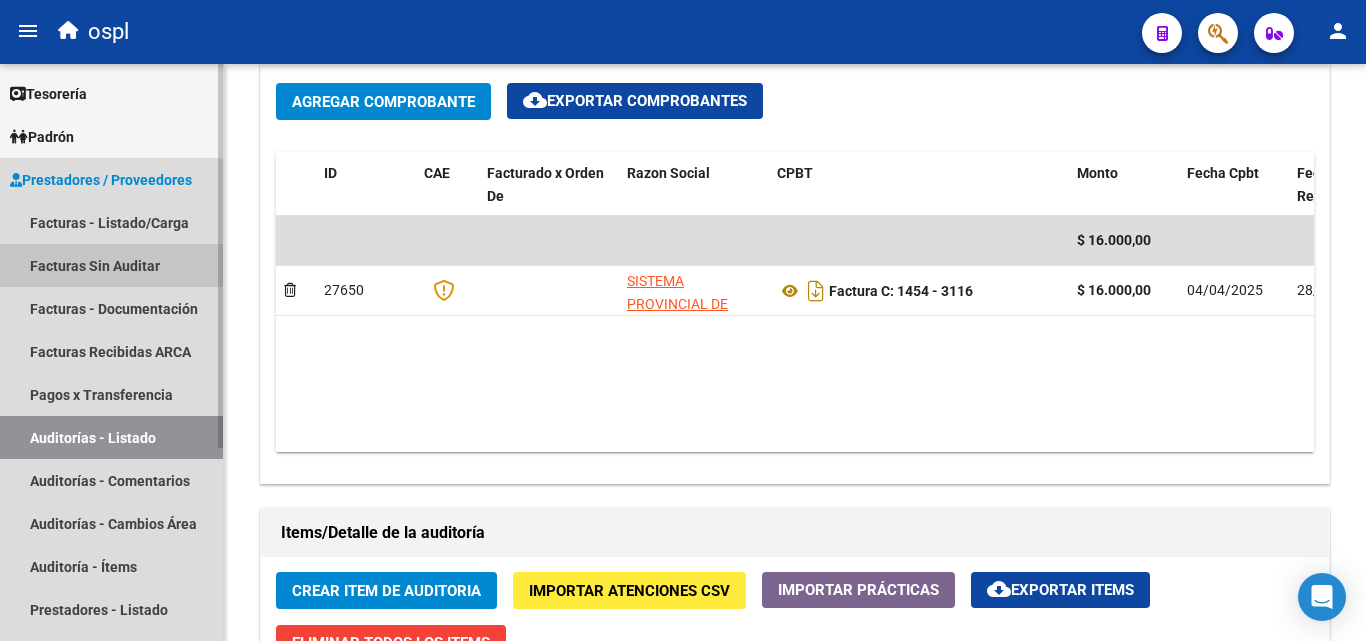click on "Facturas Sin Auditar" at bounding box center (111, 265) 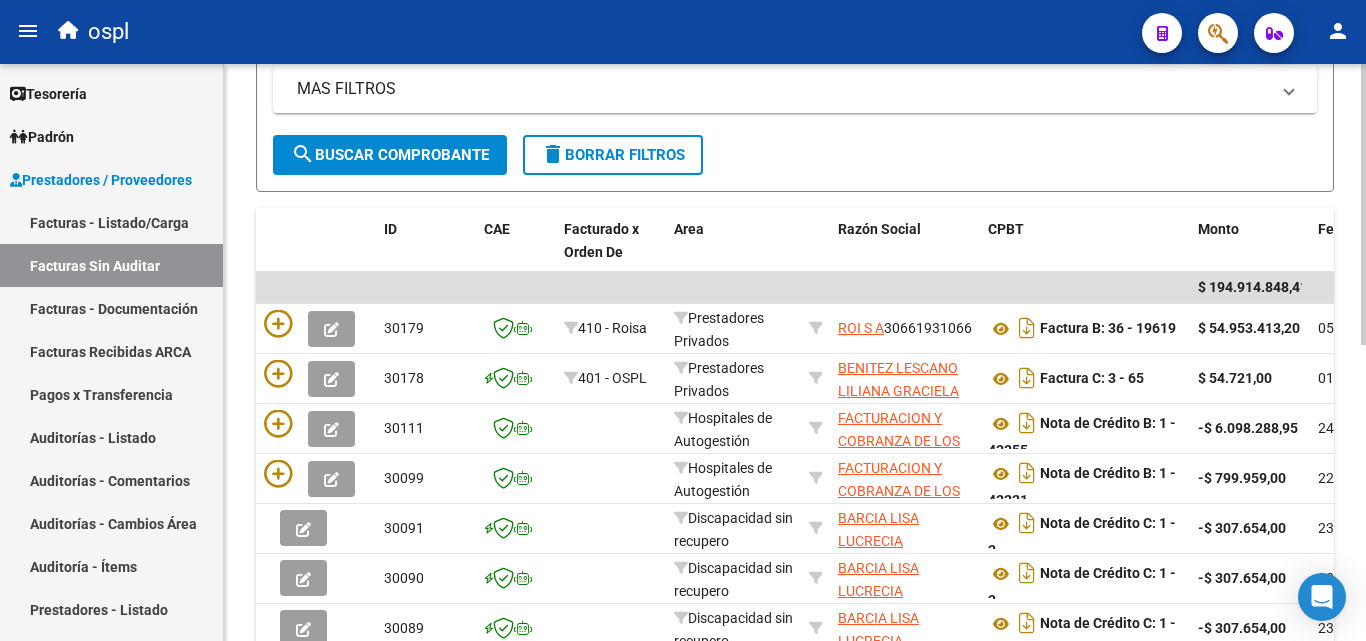 scroll, scrollTop: 106, scrollLeft: 0, axis: vertical 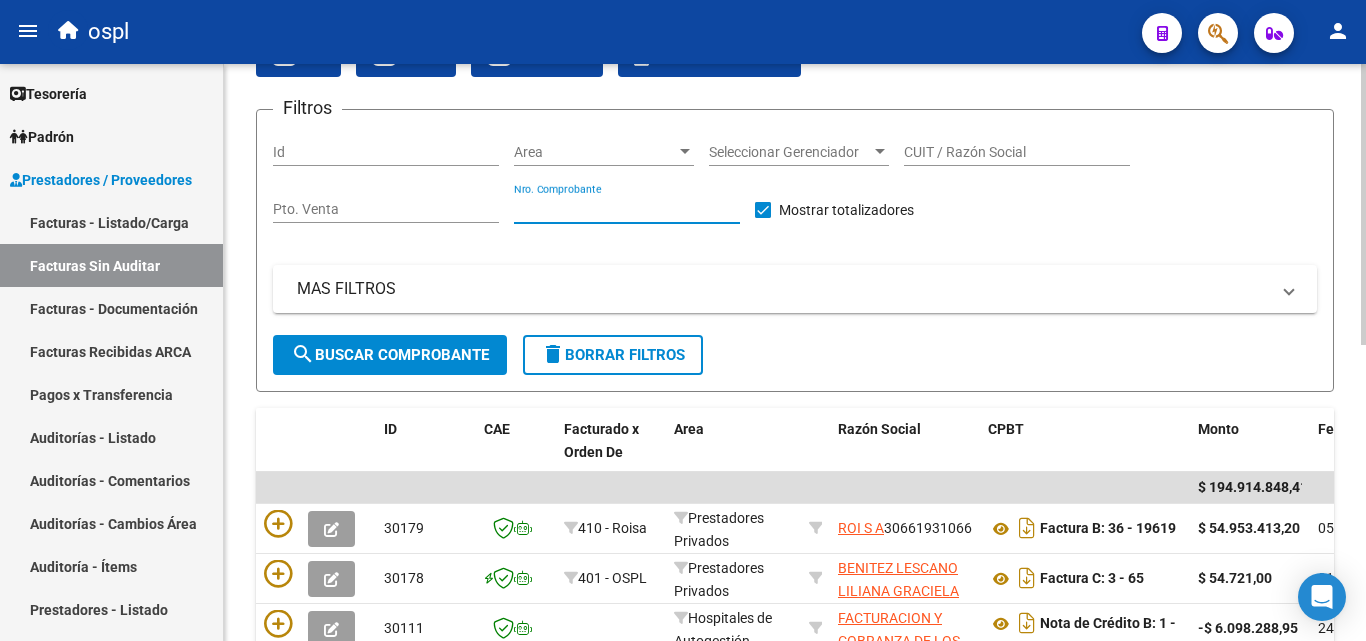 click on "Nro. Comprobante" at bounding box center (627, 209) 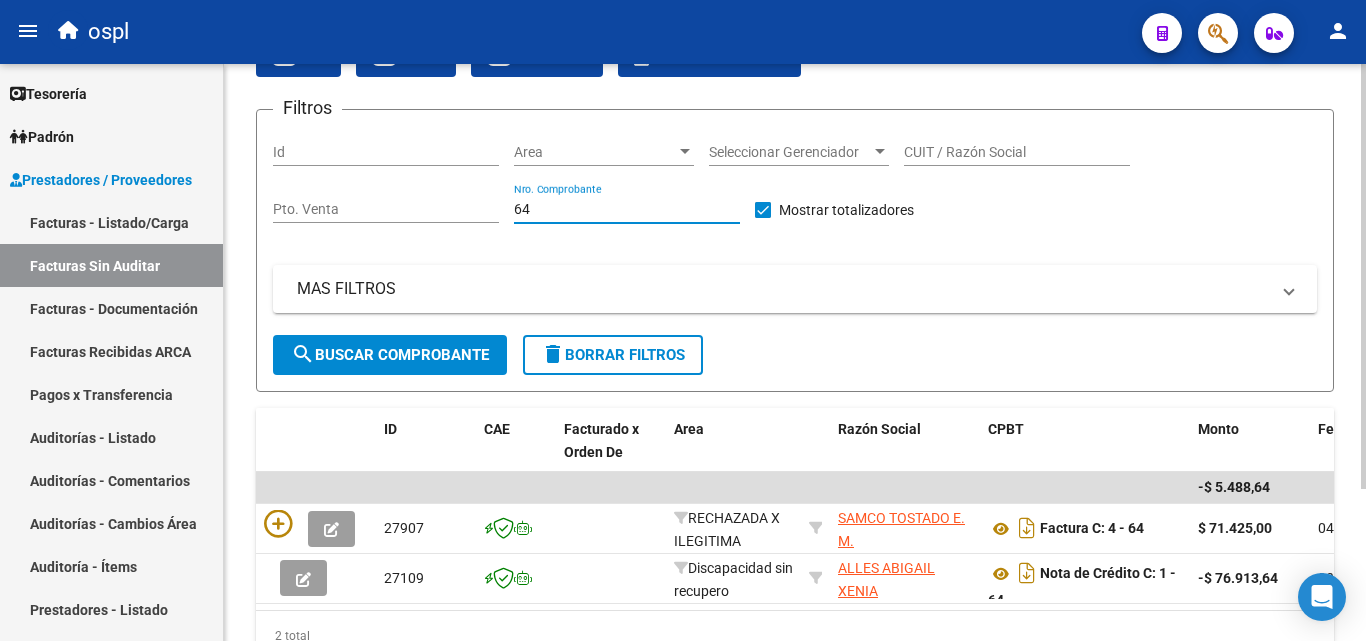 scroll, scrollTop: 206, scrollLeft: 0, axis: vertical 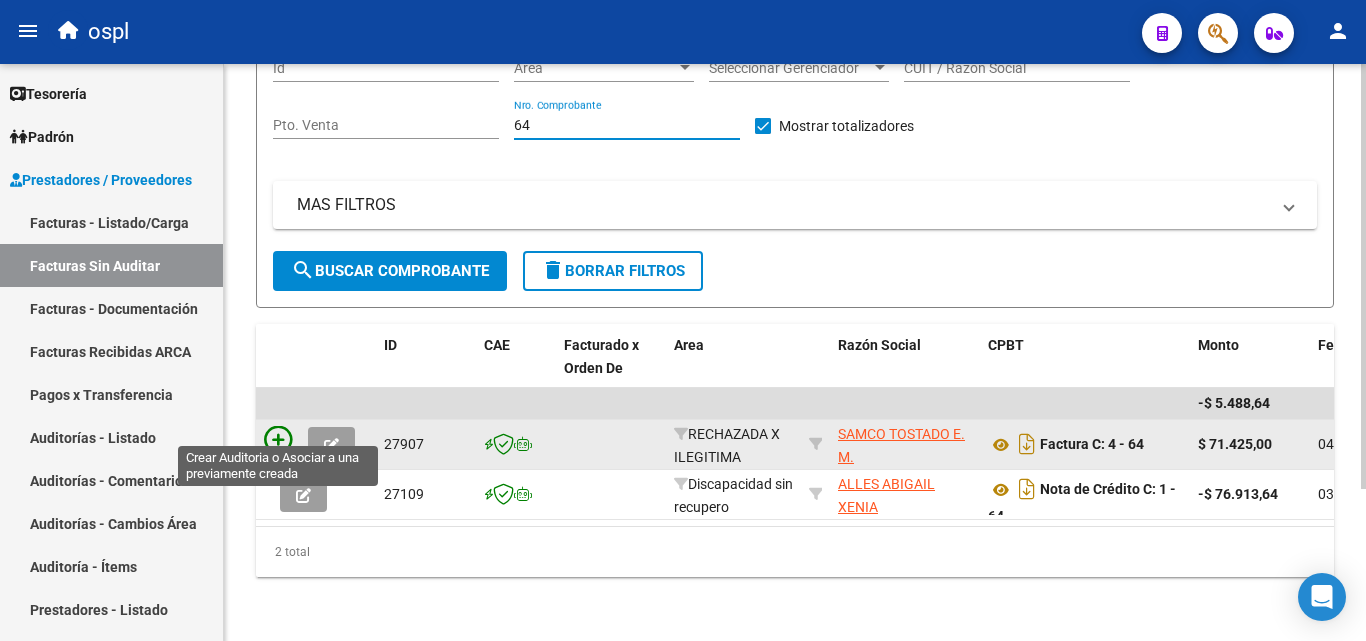 type on "64" 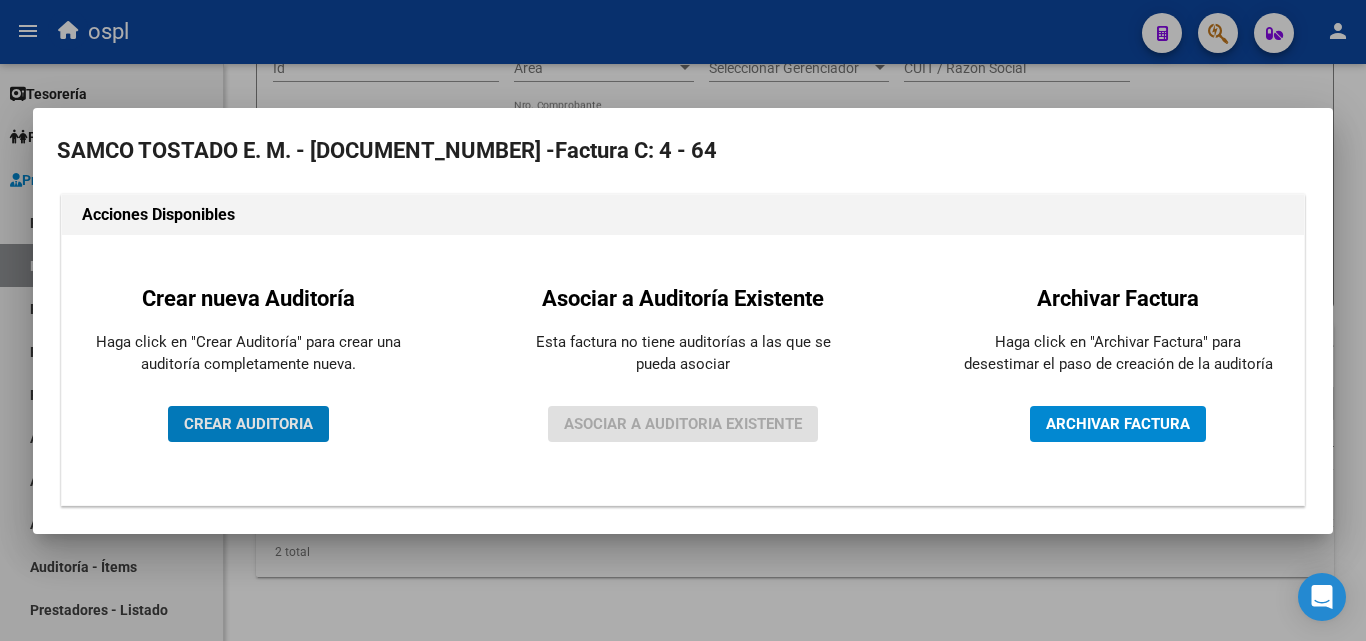 click on "CREAR AUDITORIA" at bounding box center (248, 424) 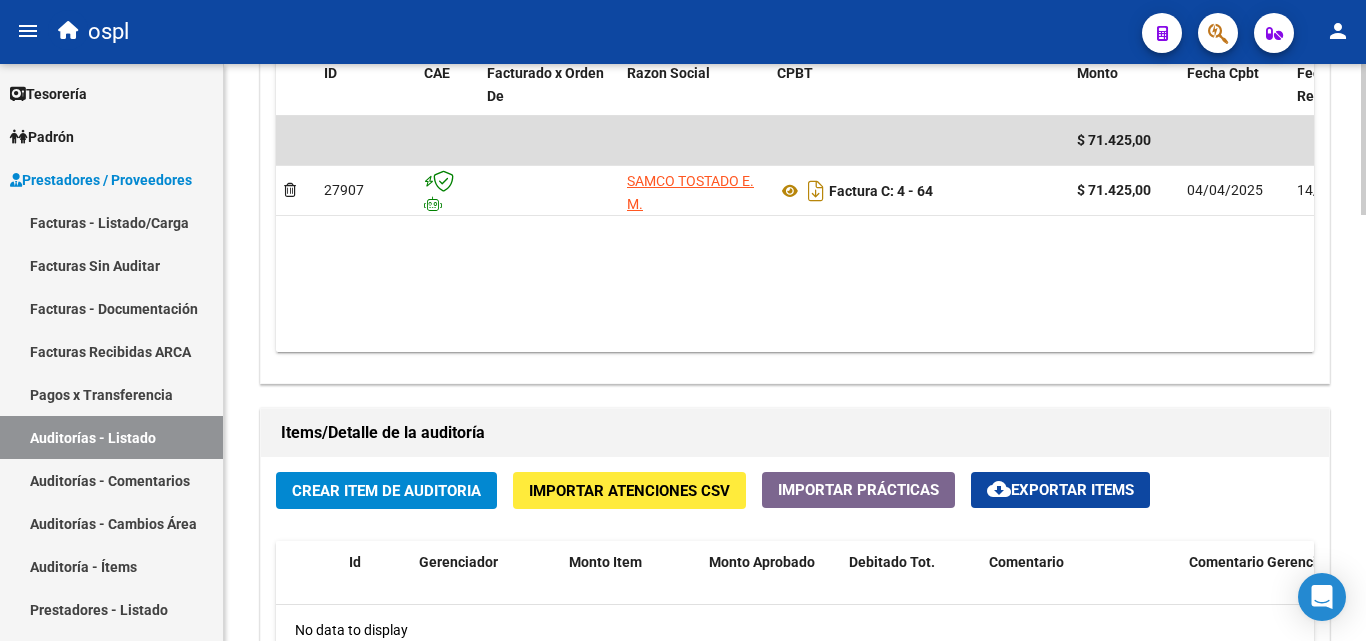 scroll, scrollTop: 1300, scrollLeft: 0, axis: vertical 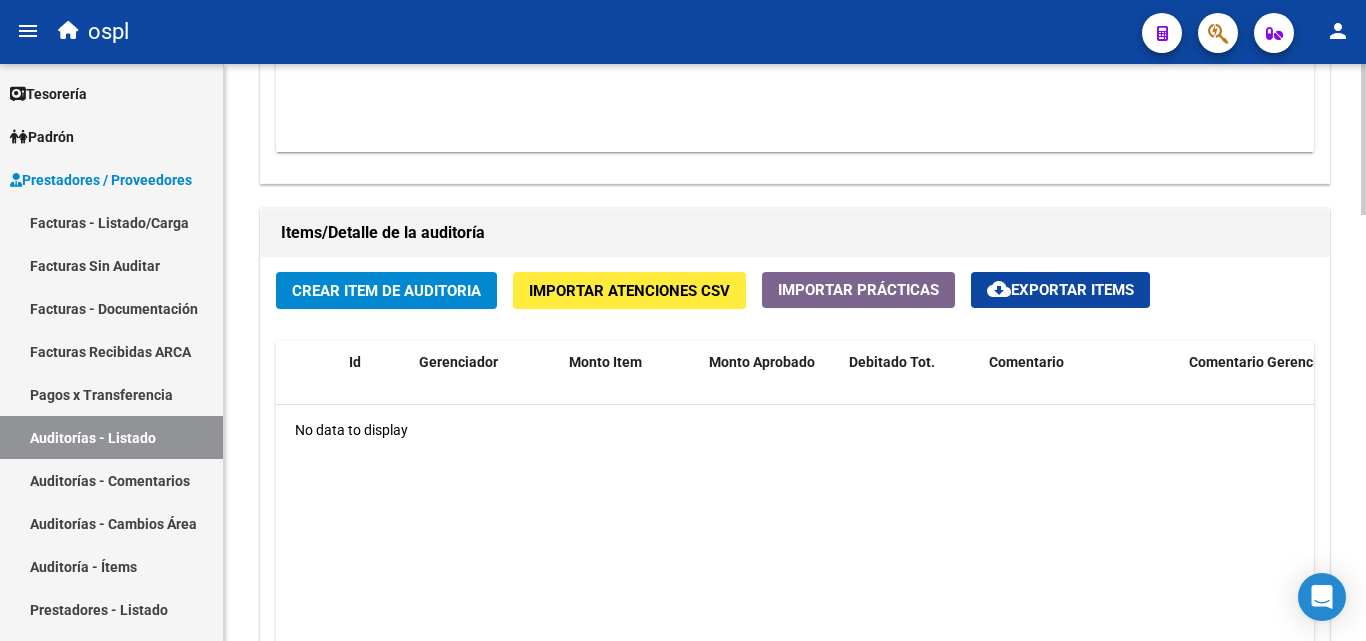 click on "Crear Item de Auditoria" 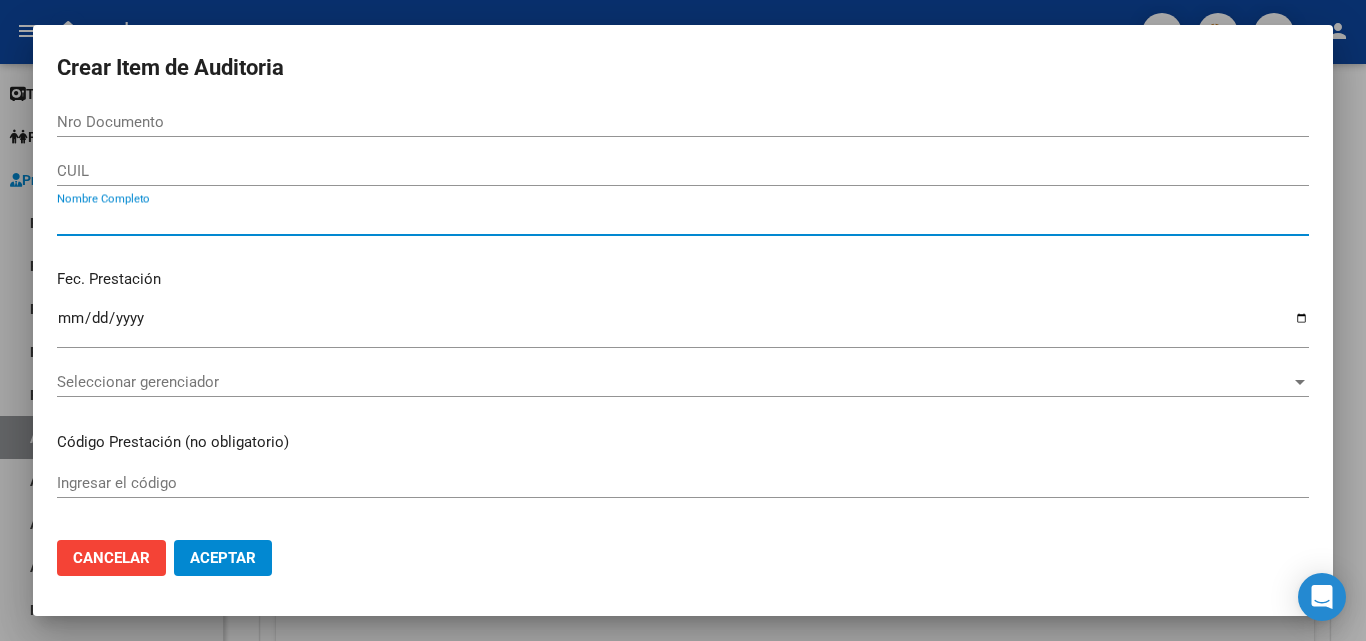 click on "Nombre Completo" at bounding box center (683, 220) 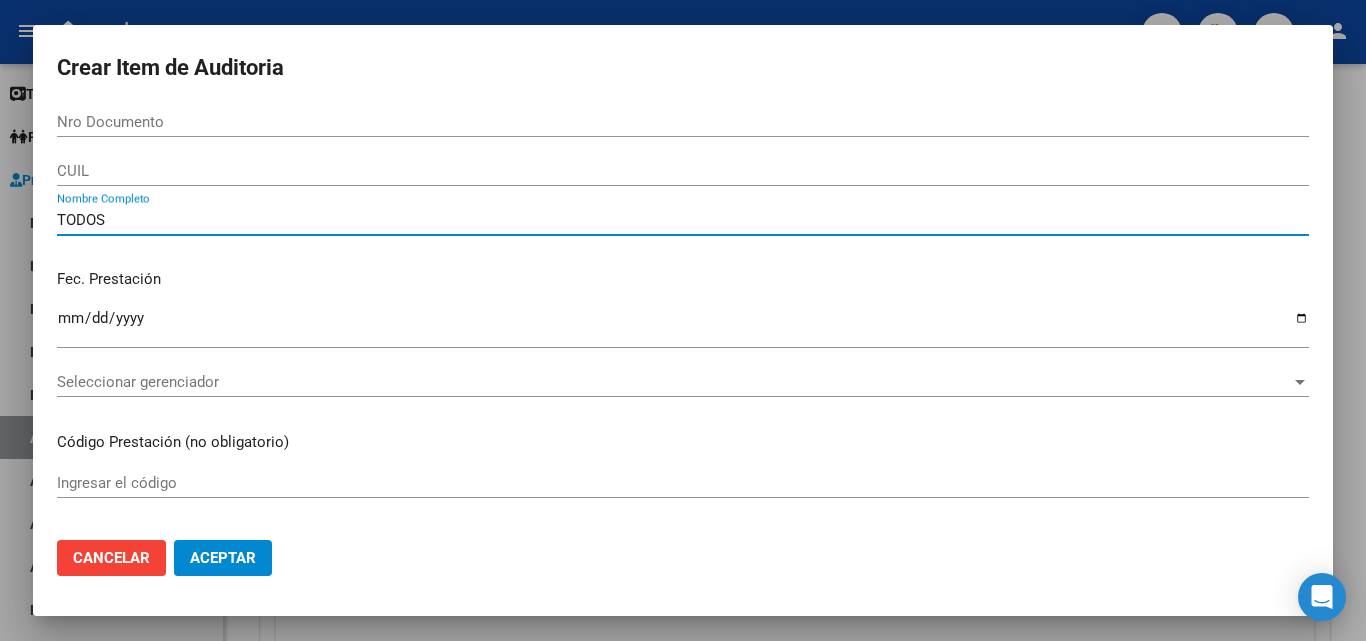 type on "TODOS" 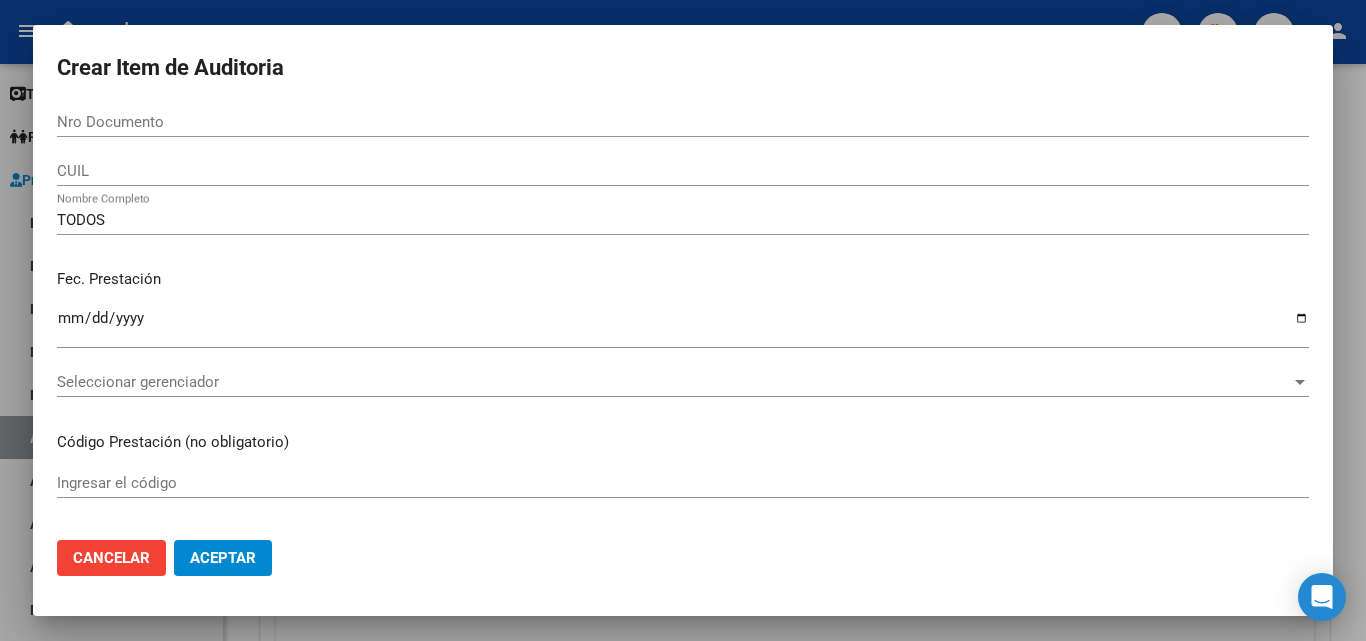 click on "Fec. Prestación" at bounding box center (683, 279) 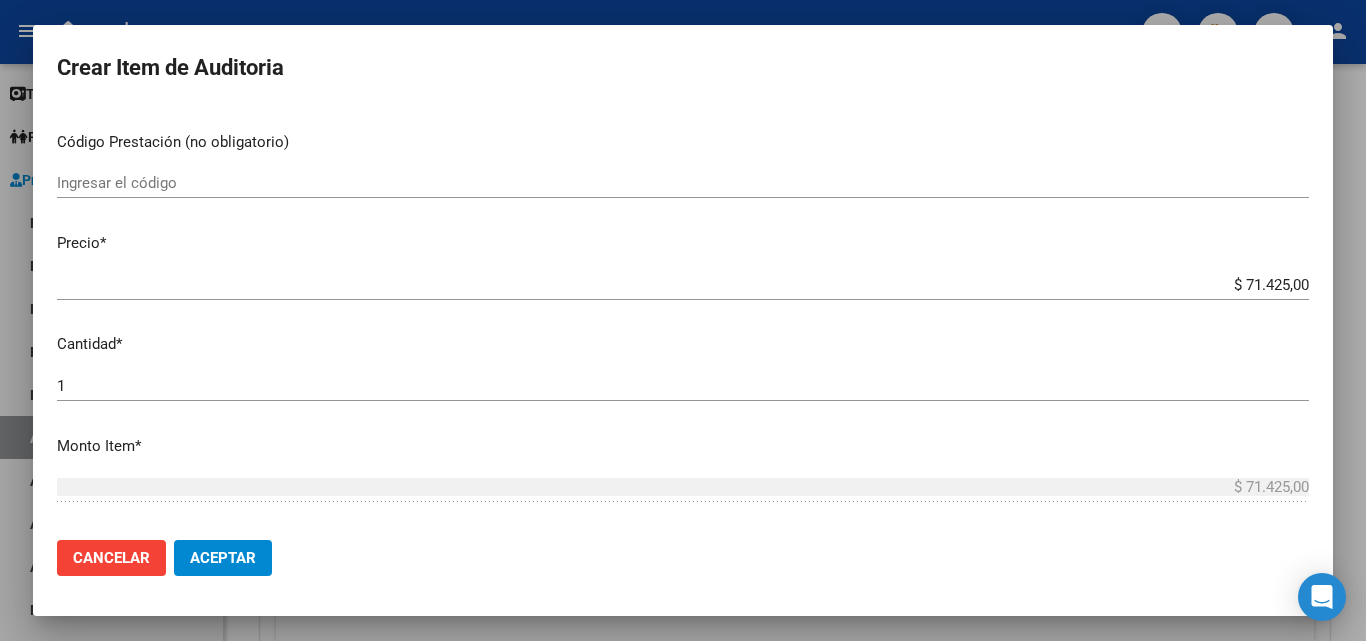 scroll, scrollTop: 500, scrollLeft: 0, axis: vertical 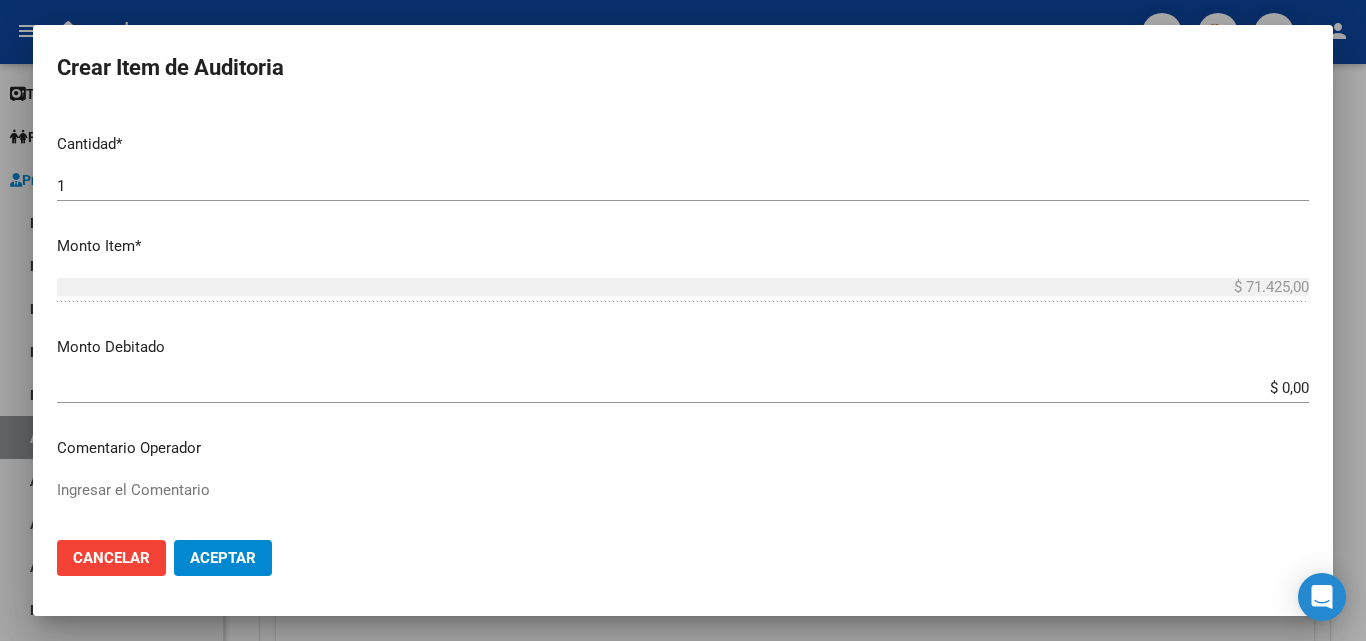 click on "$ 0,00" at bounding box center (683, 388) 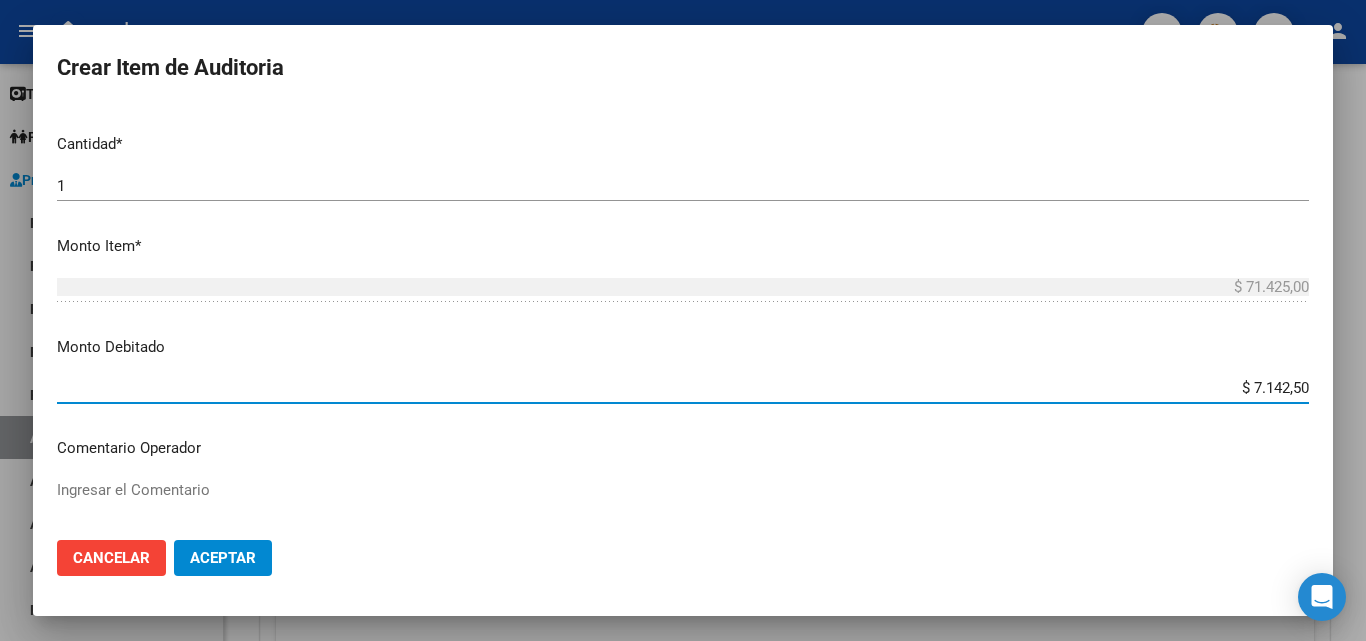 type on "$ 71.425,00" 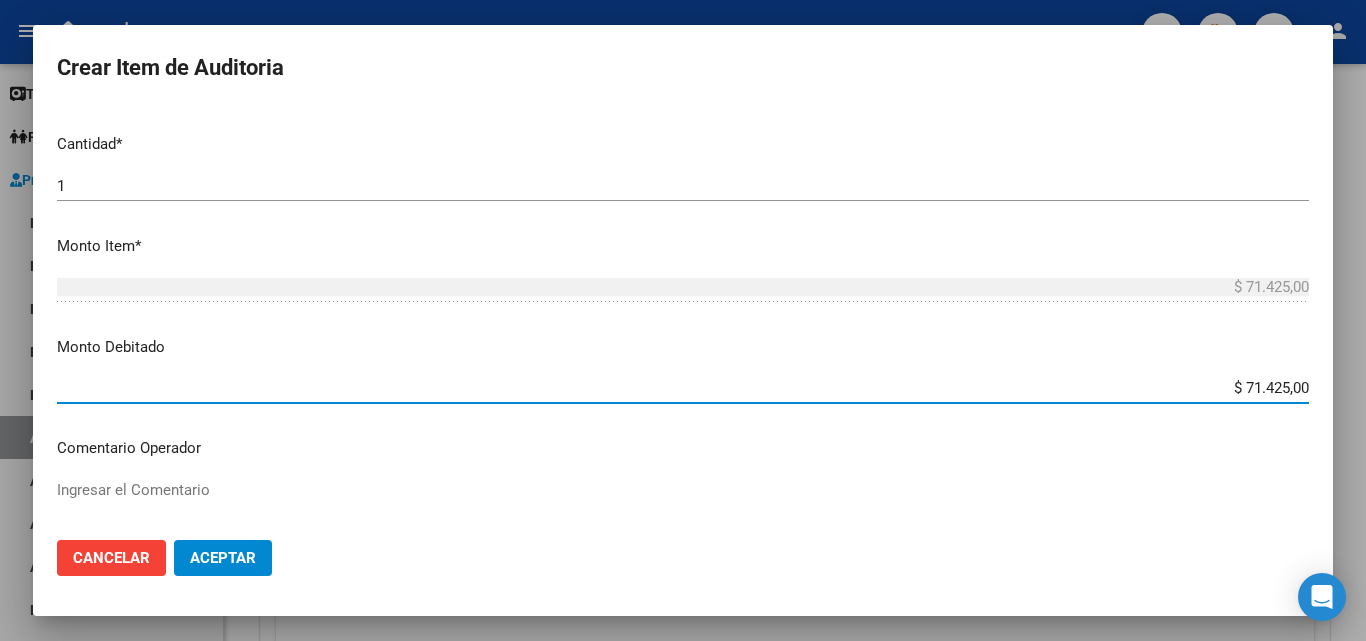 click on "Monto Debitado" at bounding box center (683, 347) 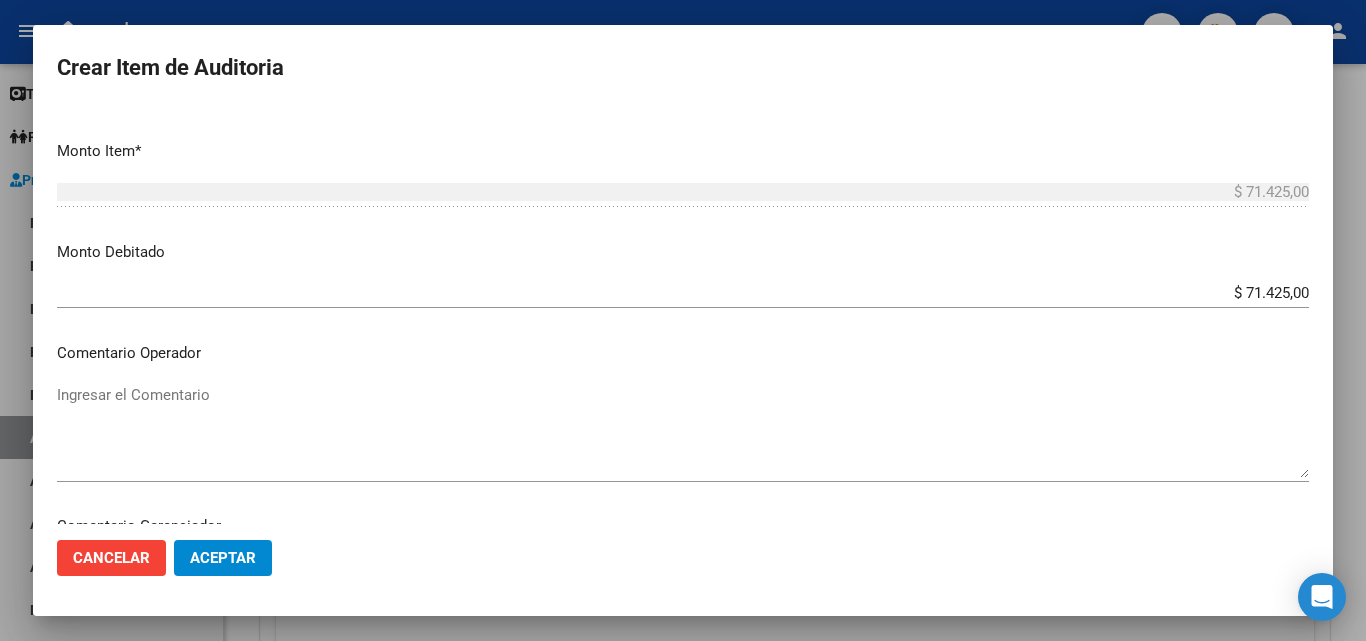 scroll, scrollTop: 600, scrollLeft: 0, axis: vertical 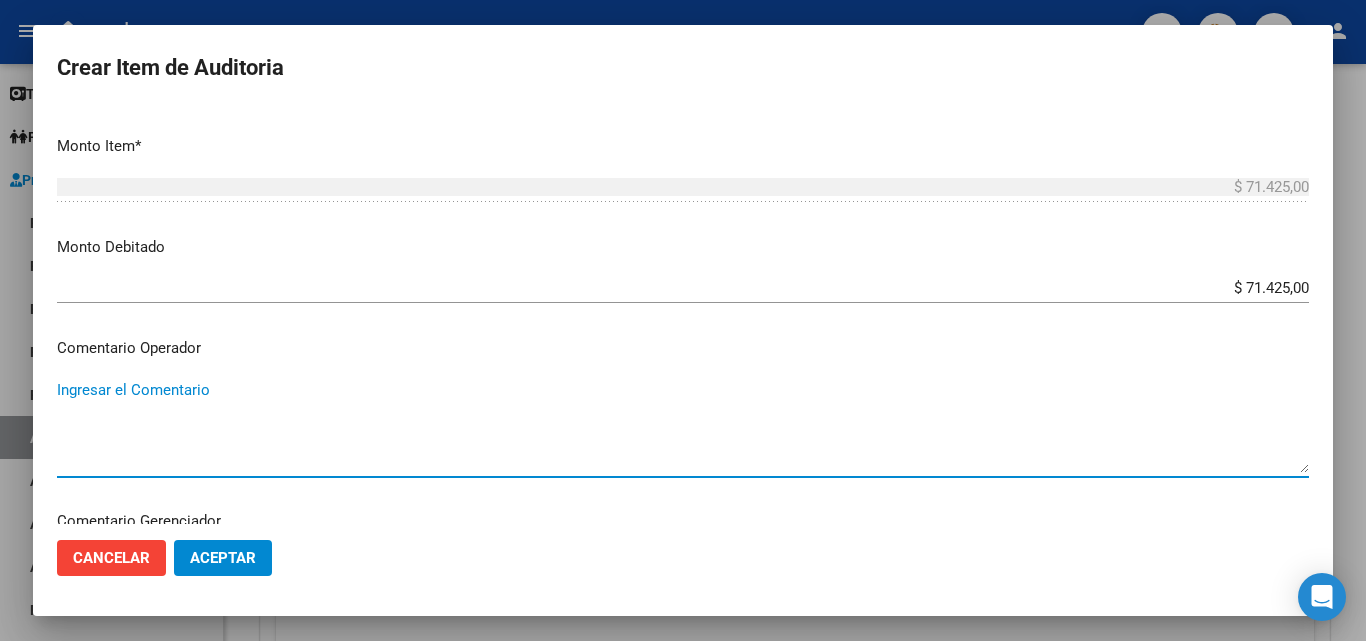 paste on "RECHAZADA POR ILEGITIMA; FALTA COPIA DE DNI QUE ACREDITE IDENTIDAD" 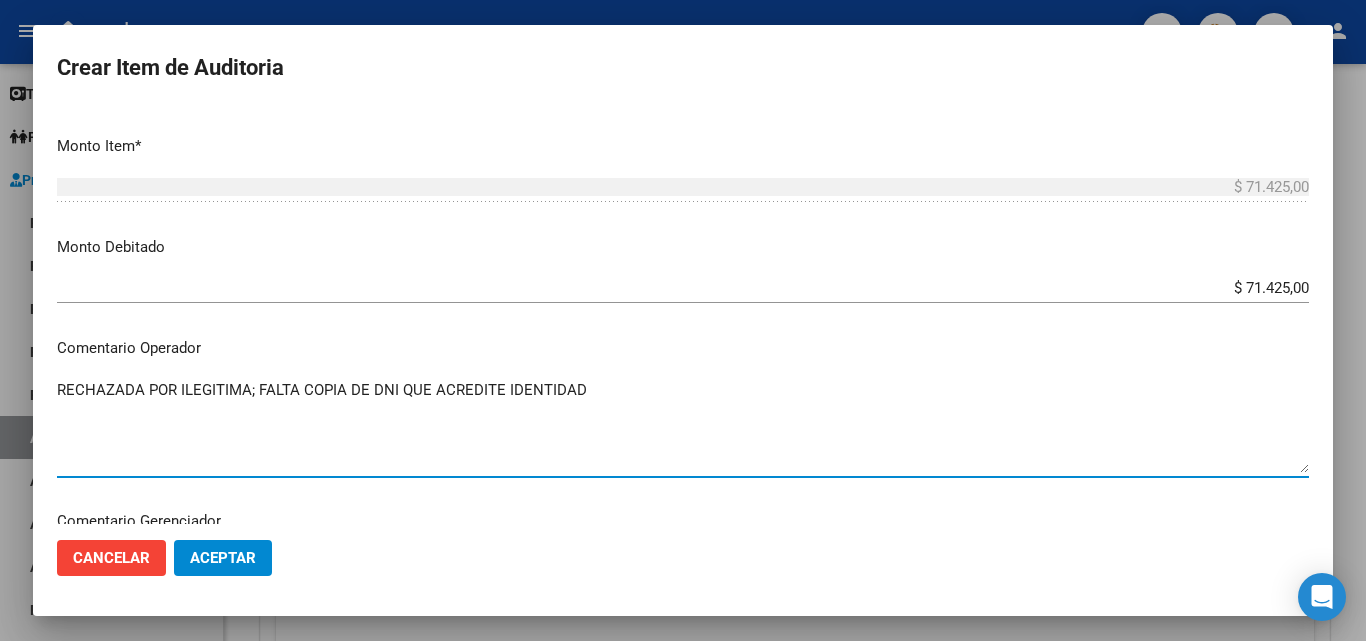type on "RECHAZADA POR ILEGITIMA; FALTA COPIA DE DNI QUE ACREDITE IDENTIDAD" 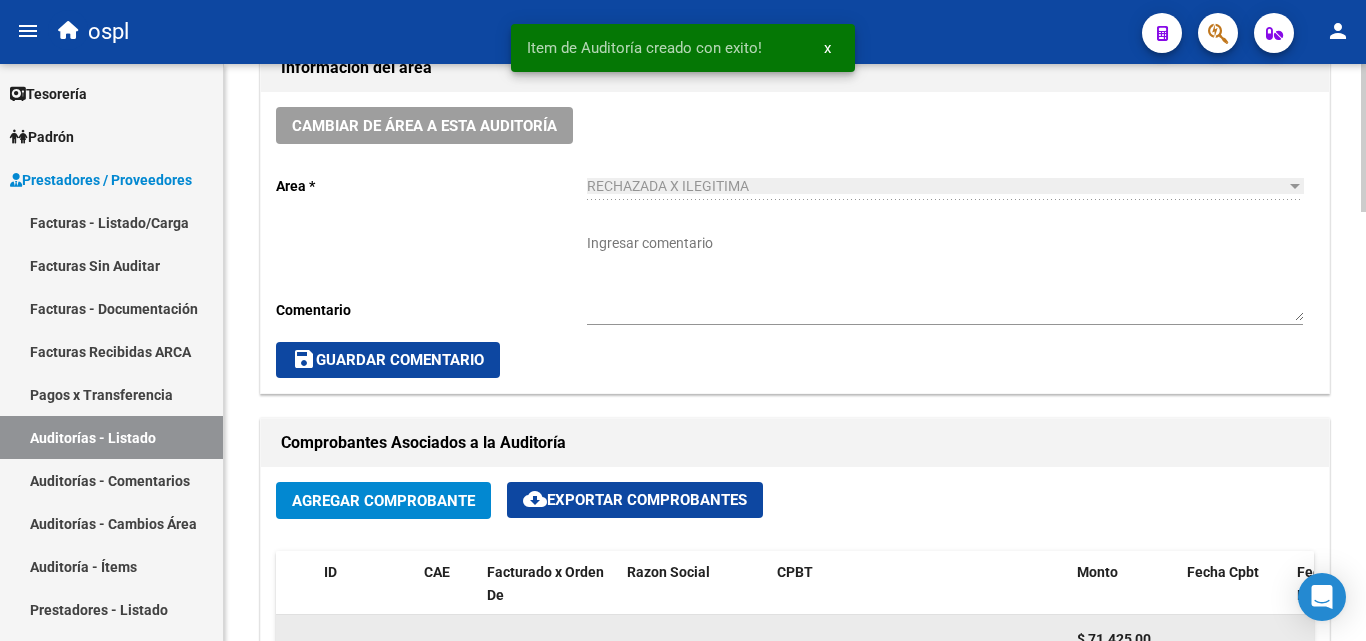 scroll, scrollTop: 601, scrollLeft: 0, axis: vertical 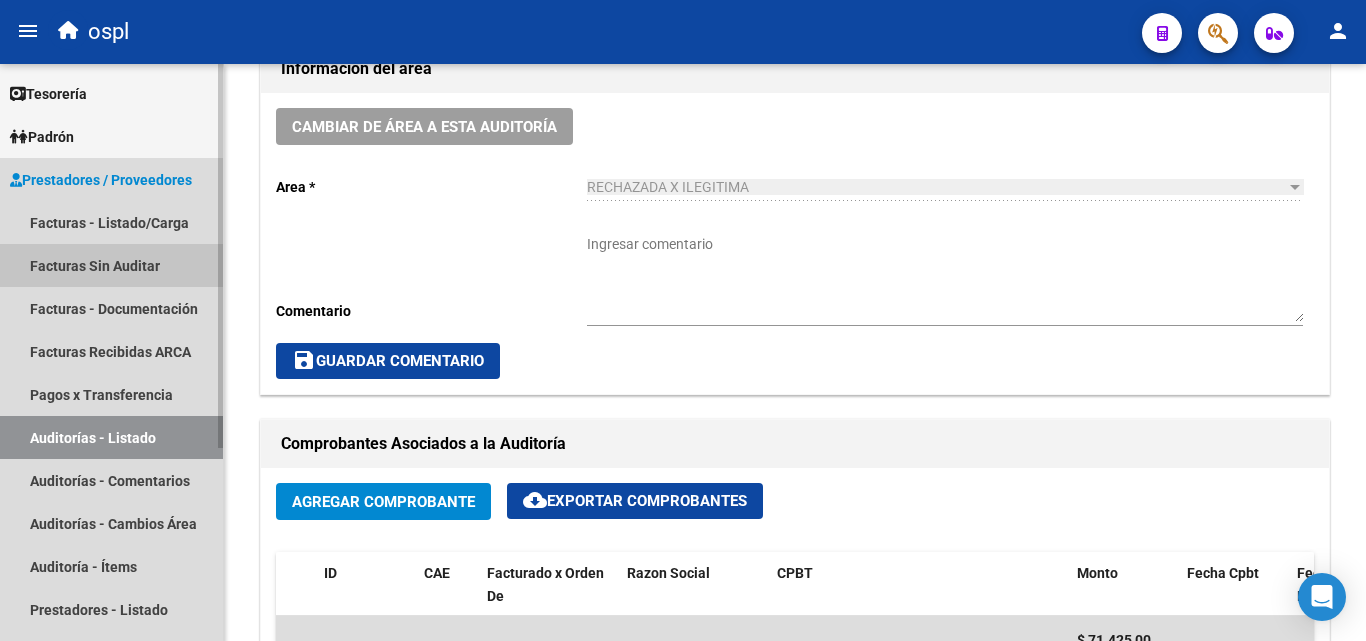 click on "Facturas Sin Auditar" at bounding box center [111, 265] 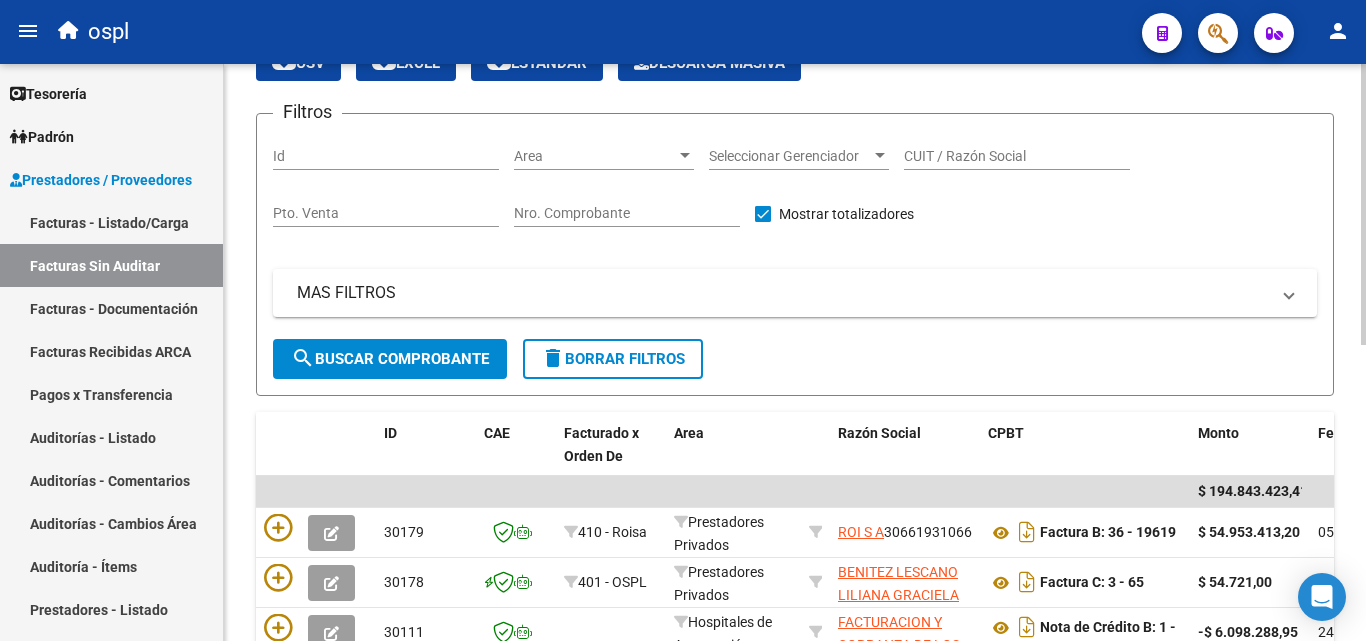 scroll, scrollTop: 101, scrollLeft: 0, axis: vertical 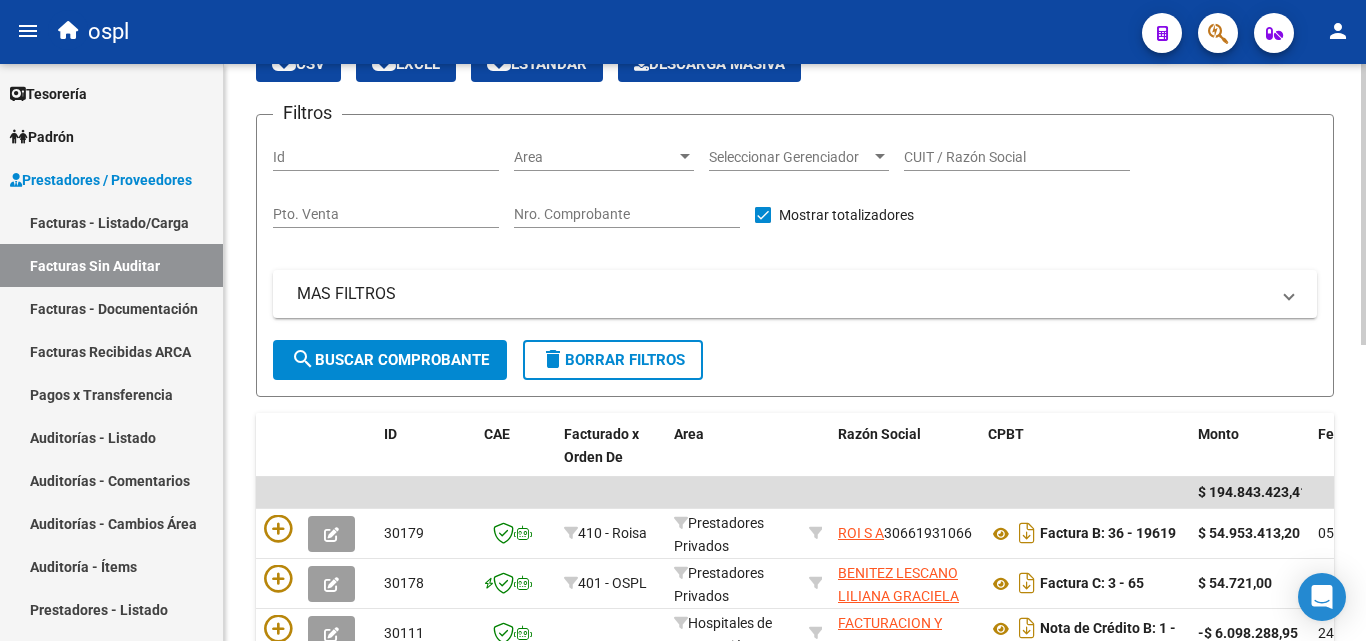 click on "Nro. Comprobante" at bounding box center [627, 214] 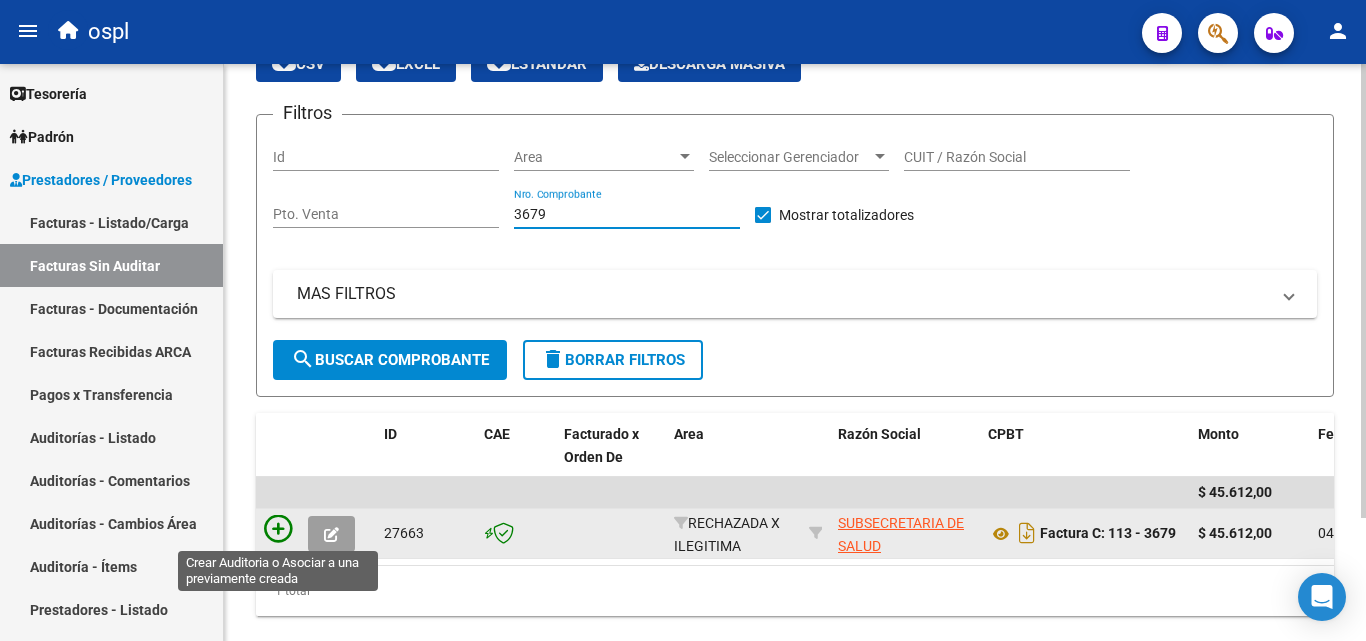 type on "3679" 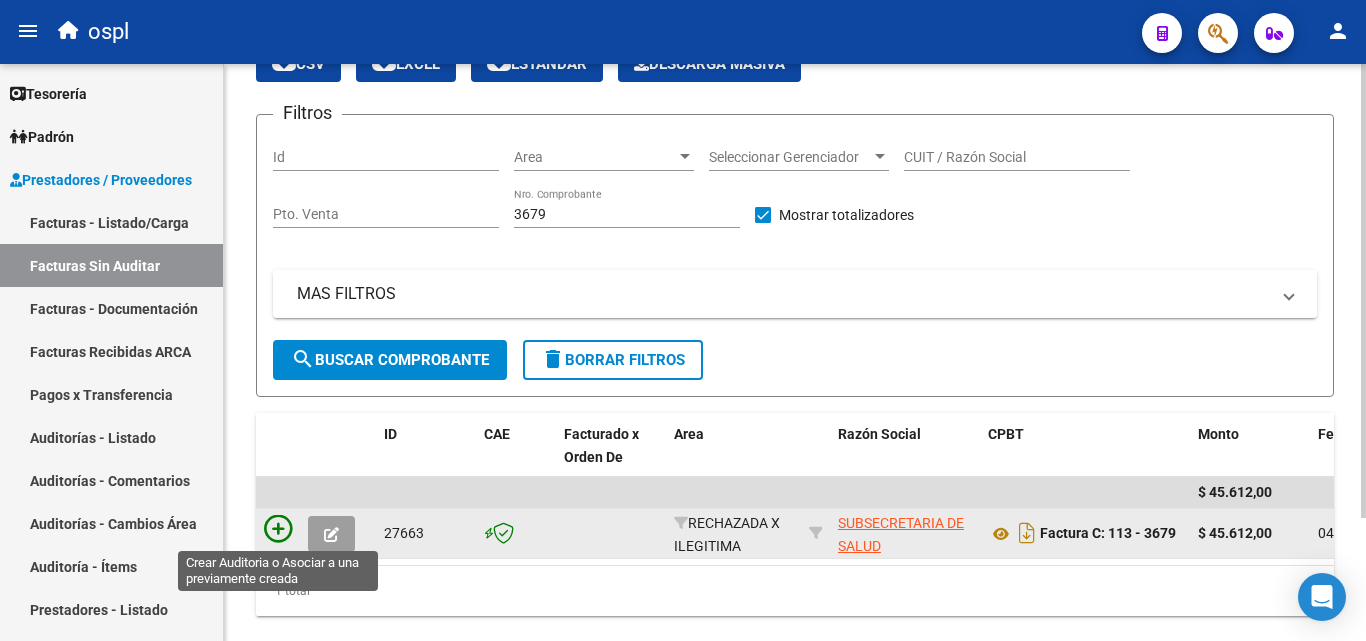 click 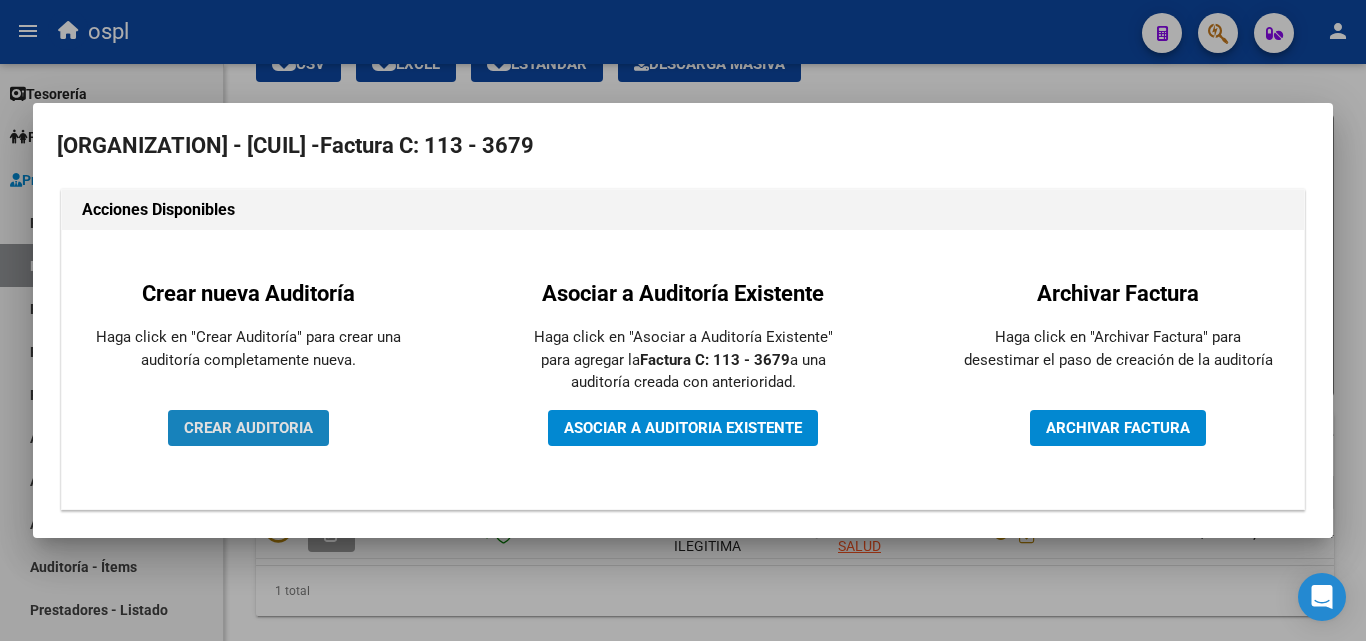 click on "CREAR AUDITORIA" at bounding box center (248, 428) 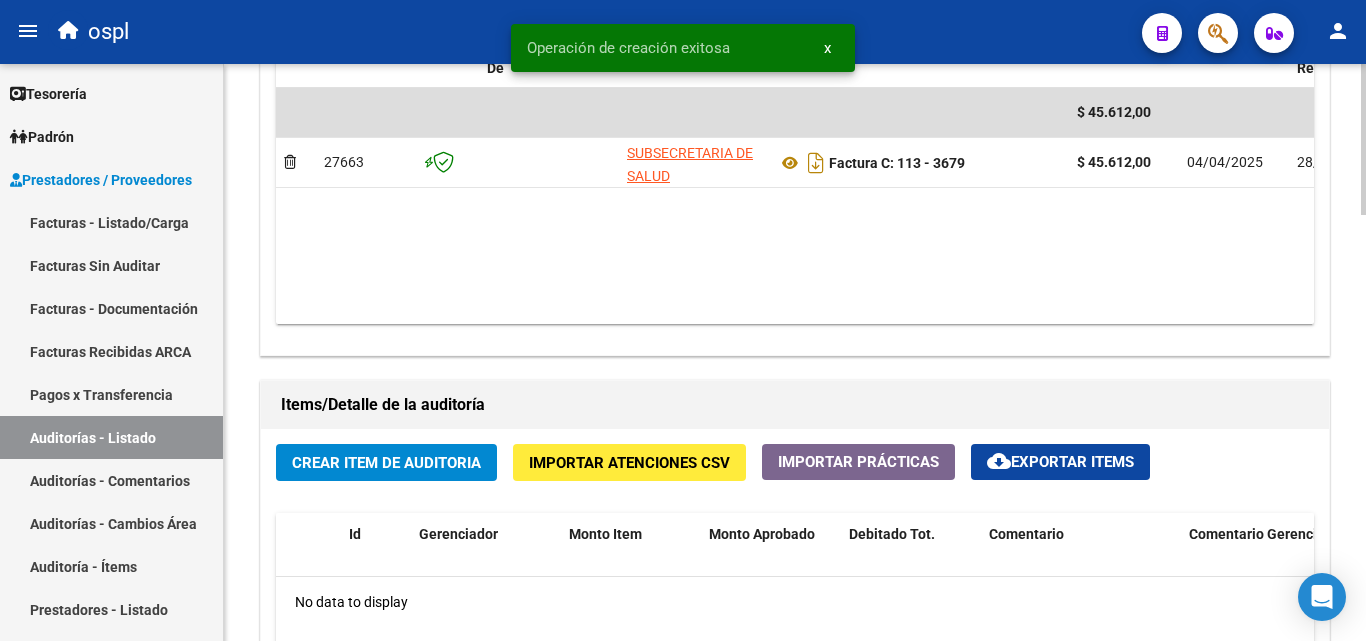 scroll, scrollTop: 1300, scrollLeft: 0, axis: vertical 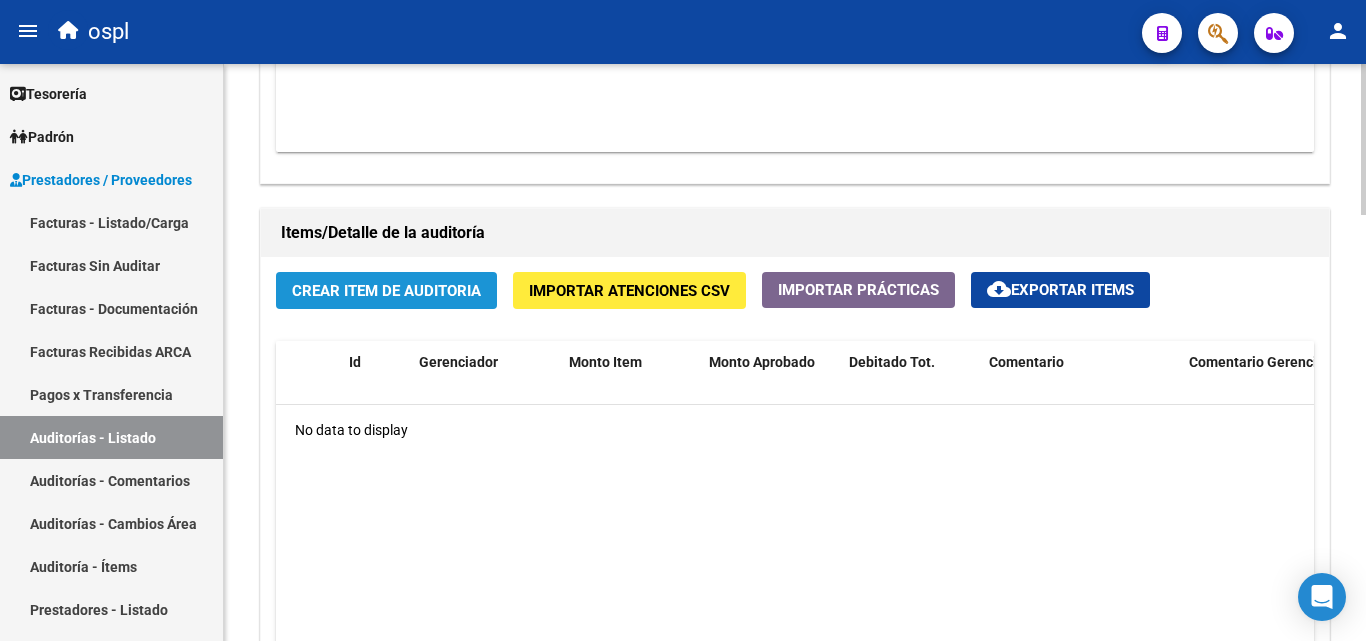 click on "Crear Item de Auditoria" 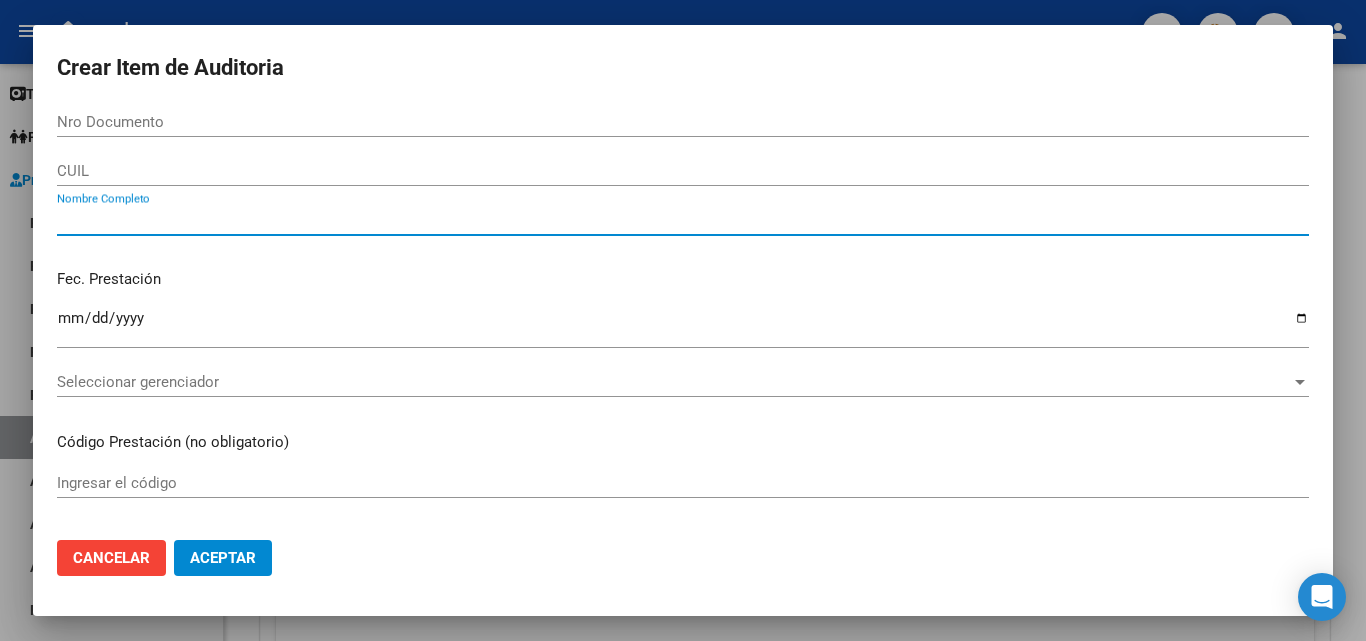 click on "Nombre Completo" at bounding box center [683, 220] 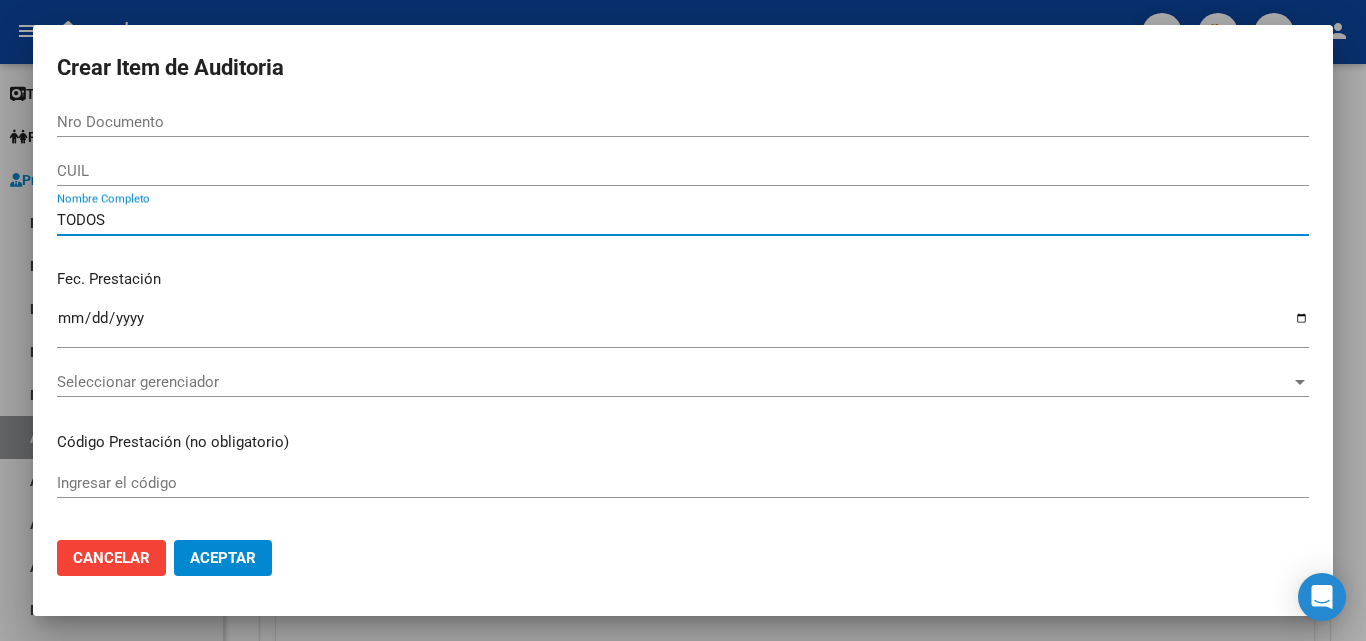 type on "TODOS" 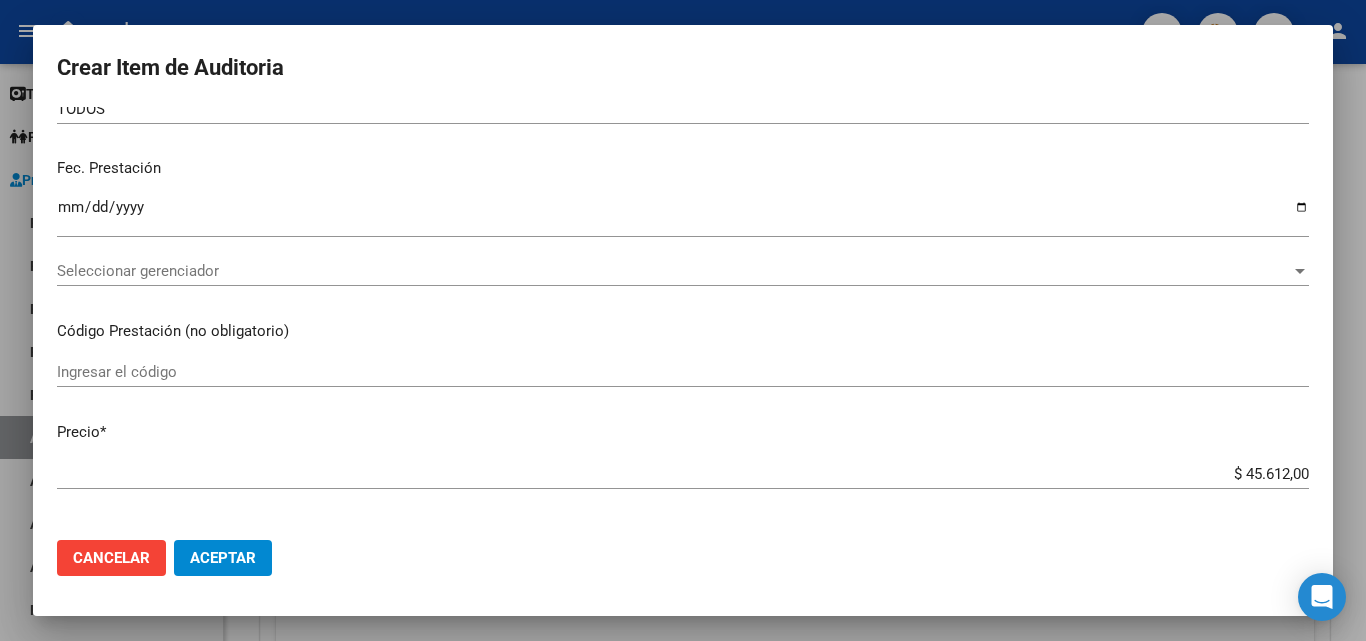 scroll, scrollTop: 400, scrollLeft: 0, axis: vertical 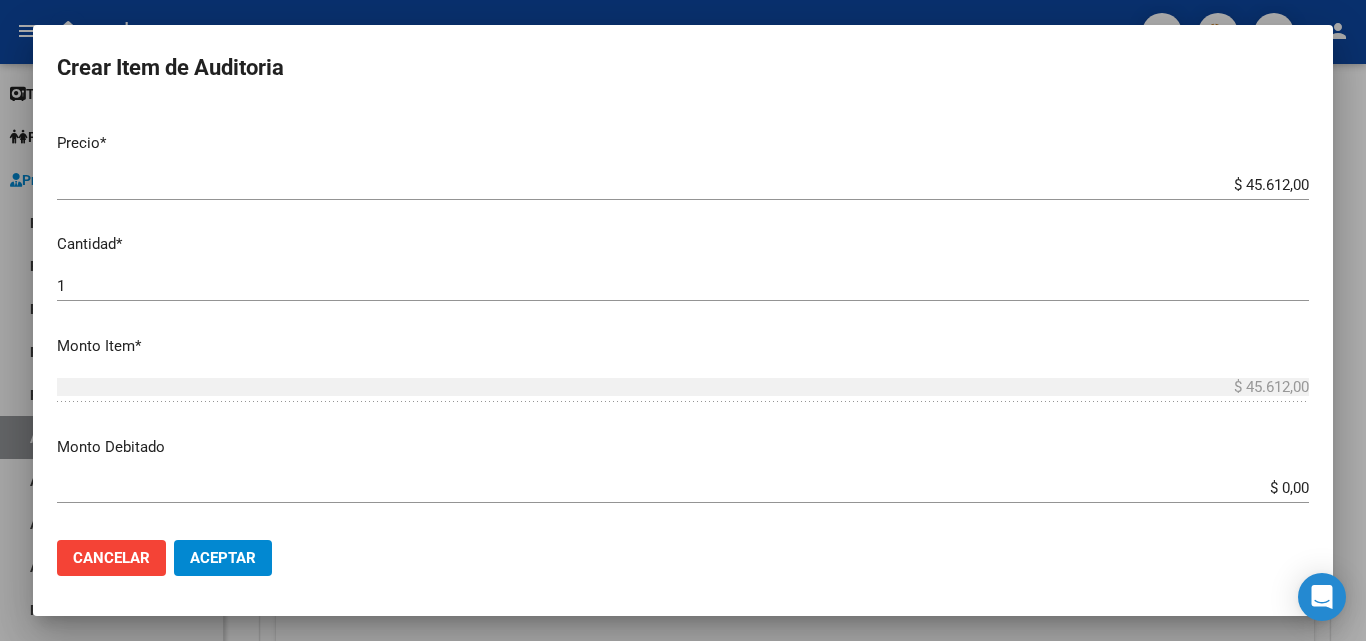 click on "$ 0,00" at bounding box center (683, 488) 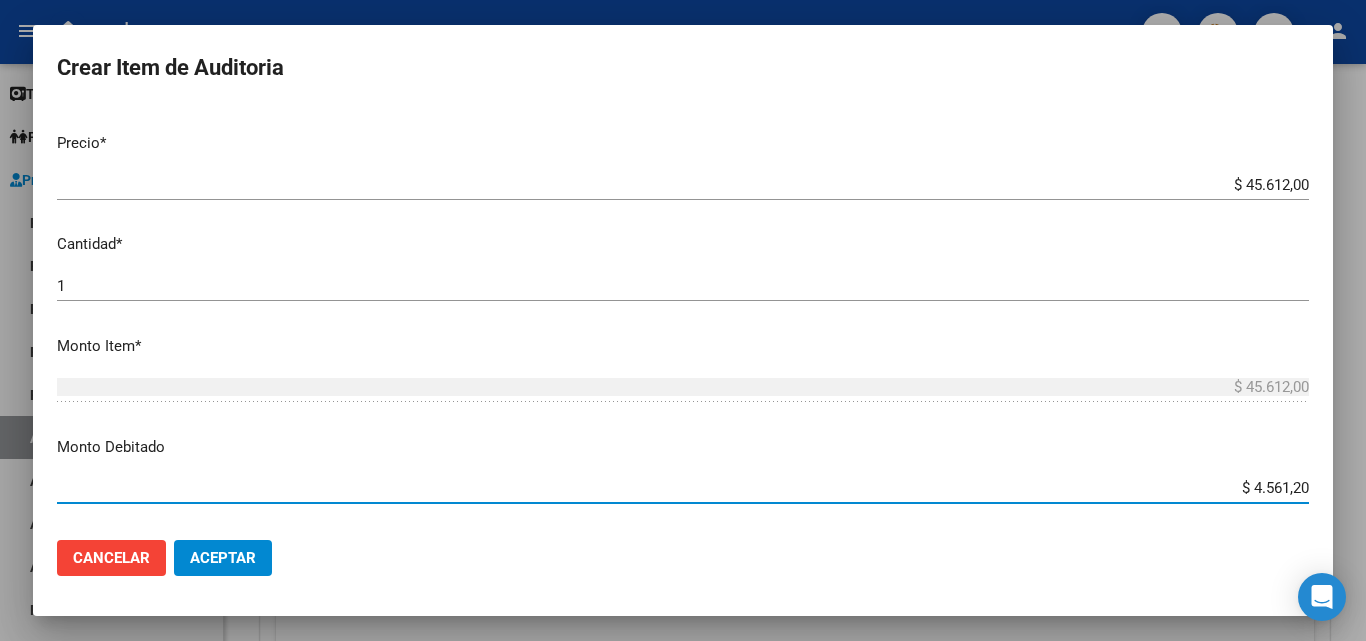 type on "$ 45.612,00" 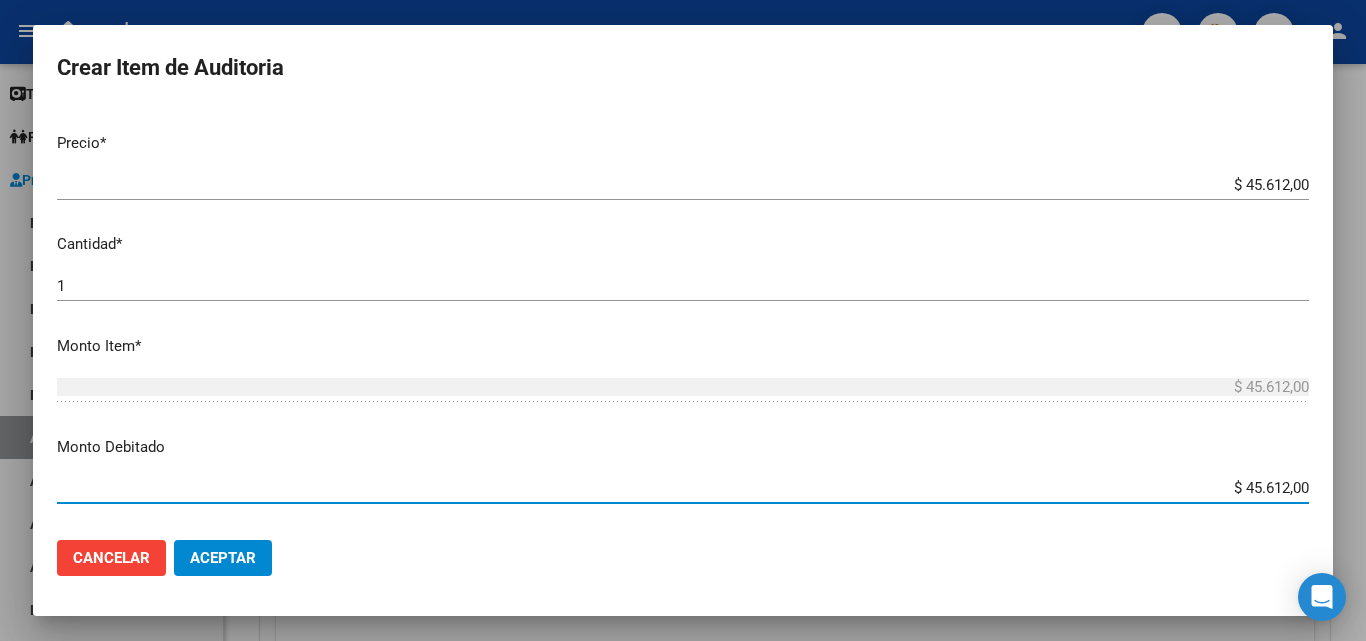 click on "Nro Documento    CUIL    TODOS Nombre Completo  Fec. Prestación    Ingresar la fecha  Seleccionar gerenciador Seleccionar gerenciador Código Prestación (no obligatorio)    Ingresar el código  Precio  *   $ 45.612,00 Ingresar el precio  Cantidad  *   1 Ingresar la cantidad  Monto Item  *   $ 45.612,00 Ingresar el monto  Monto Debitado    $ 45.612,00 Ingresar el monto  Comentario Operador    Ingresar el Comentario  Comentario Gerenciador    Ingresar el Comentario  Descripción    Ingresar el Descripción   Atencion Tipo  Seleccionar tipo Seleccionar tipo  Nomenclador  Seleccionar Nomenclador Seleccionar Nomenclador" at bounding box center (683, 315) 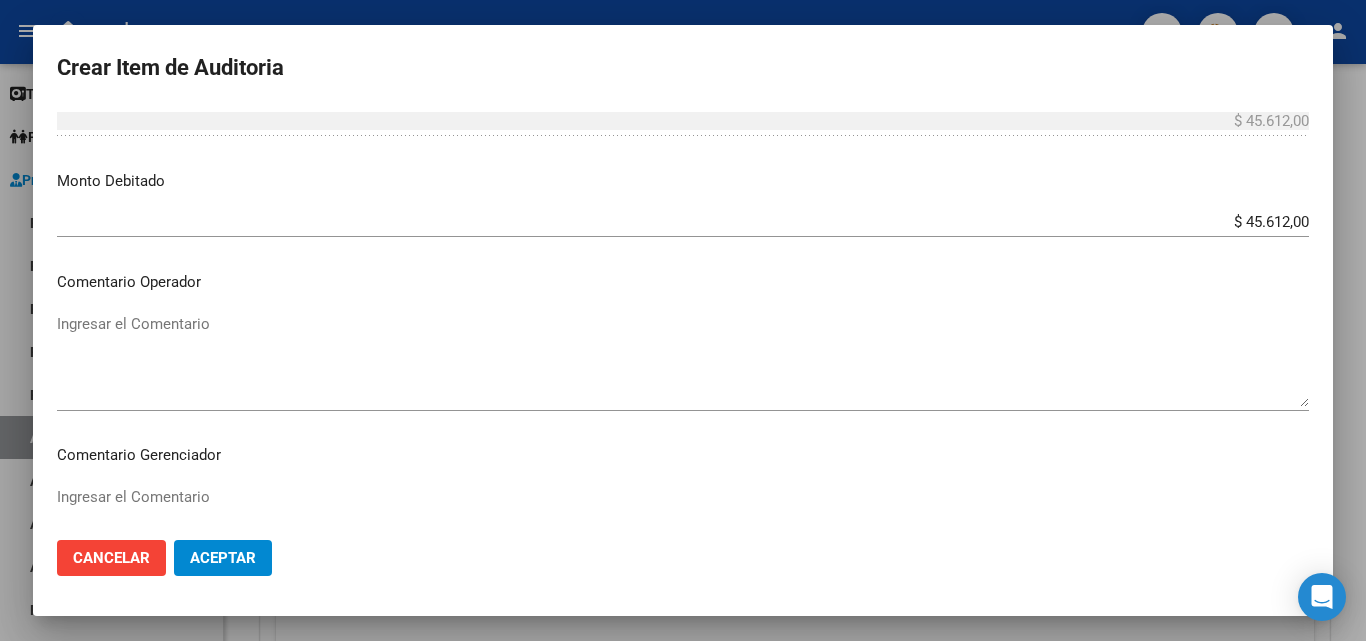 scroll, scrollTop: 700, scrollLeft: 0, axis: vertical 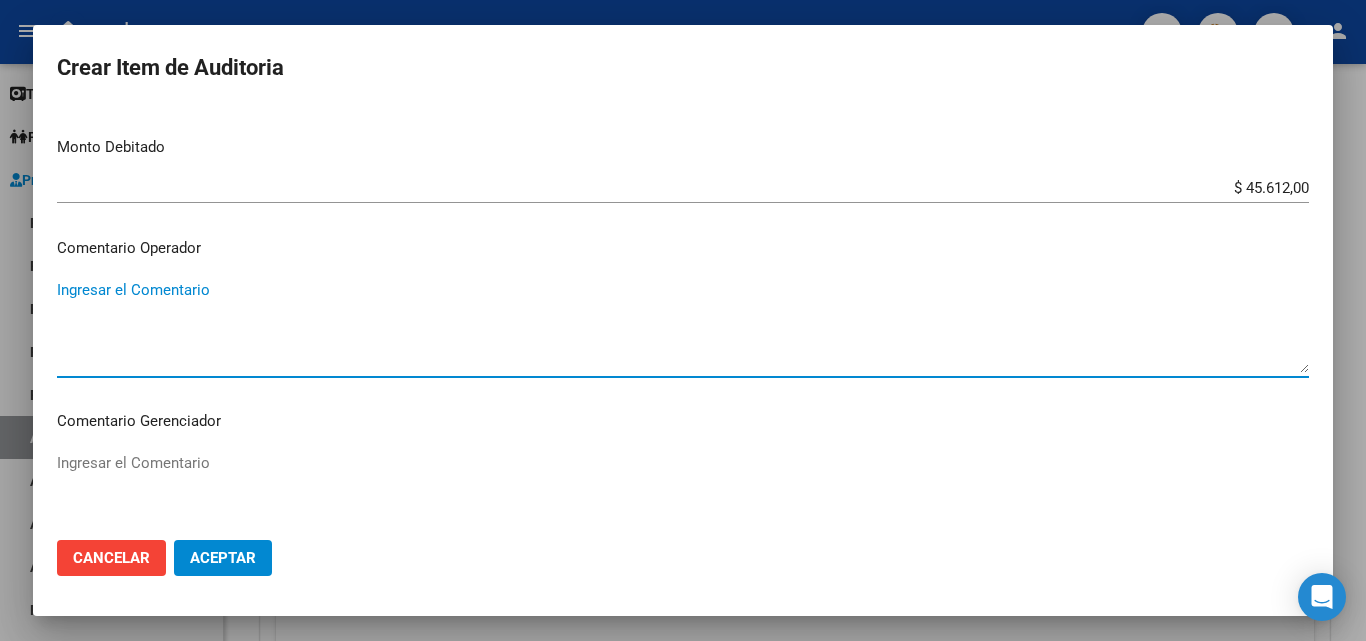 paste on "RECHAZADA POR ILEGITIMA; FALTA COPIA DE DNI Y NO FIRMAN EL COMPROBANTE DE ATENCION" 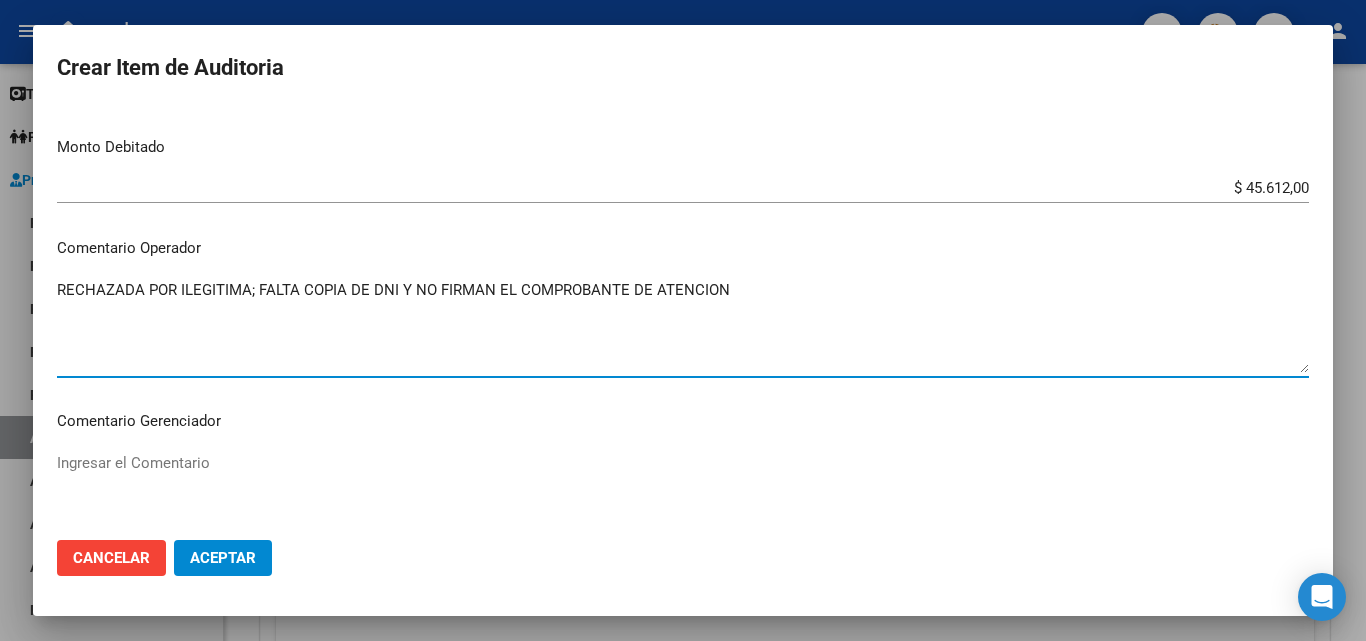 type on "RECHAZADA POR ILEGITIMA; FALTA COPIA DE DNI Y NO FIRMAN EL COMPROBANTE DE ATENCION" 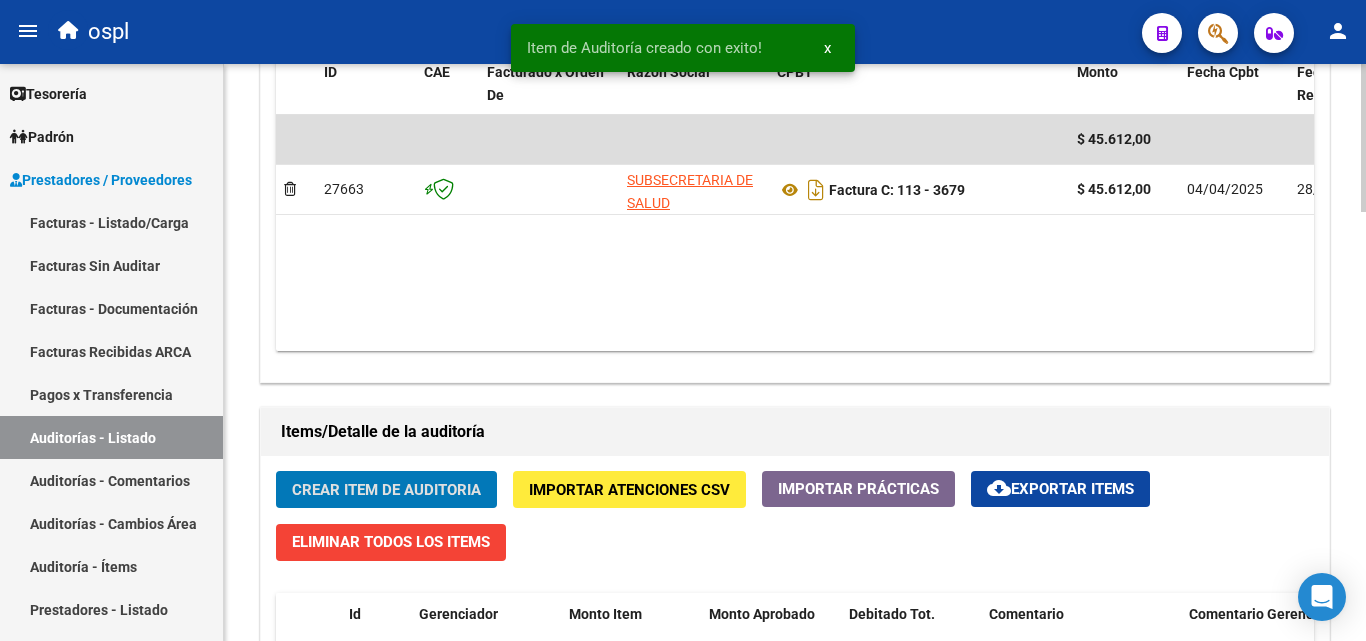 scroll, scrollTop: 1101, scrollLeft: 0, axis: vertical 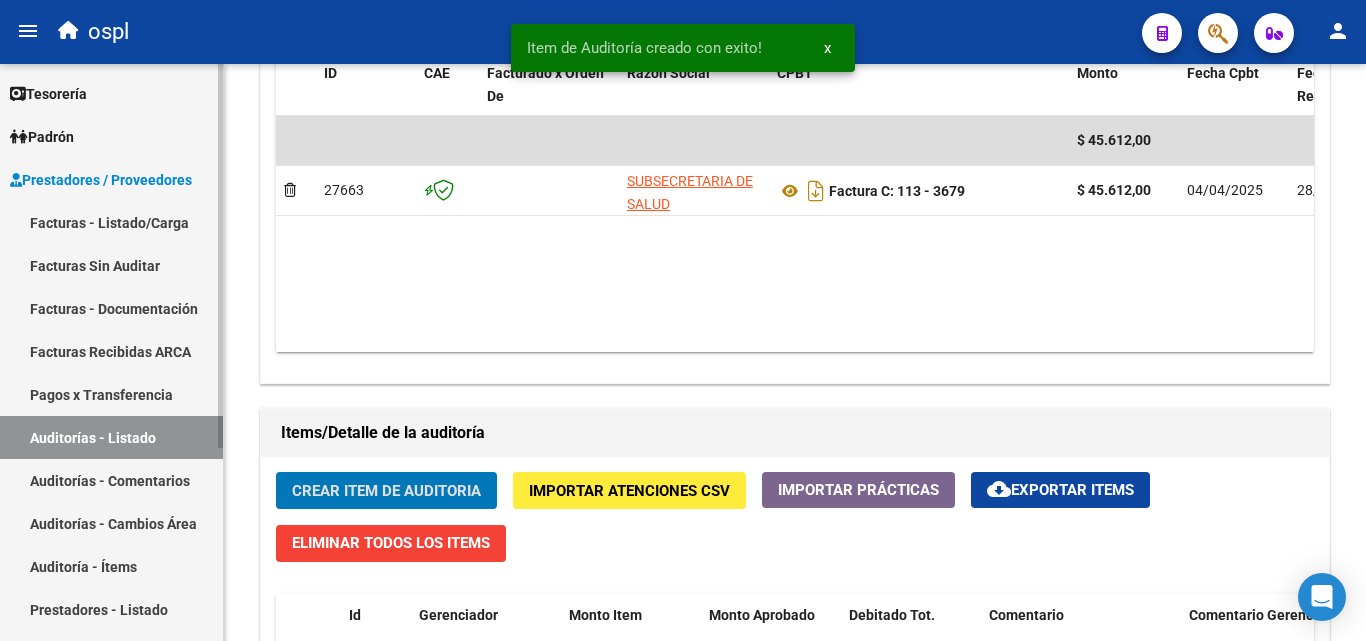 click on "Facturas Sin Auditar" at bounding box center [111, 265] 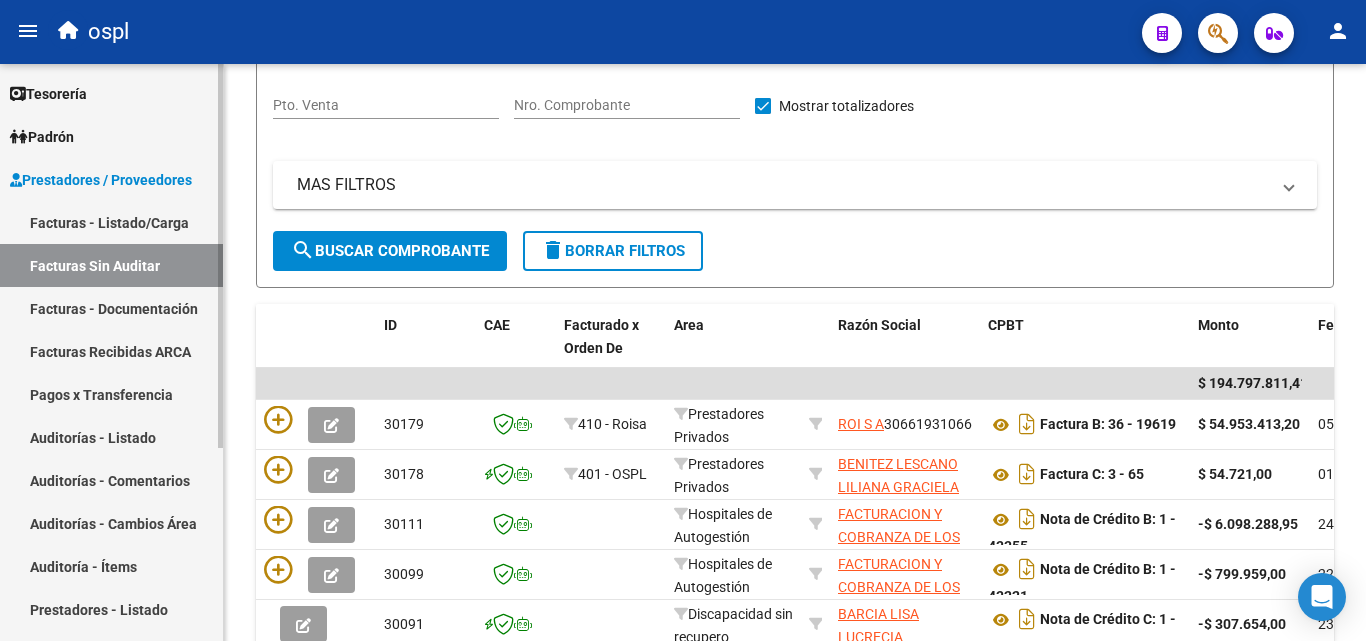 scroll, scrollTop: 206, scrollLeft: 0, axis: vertical 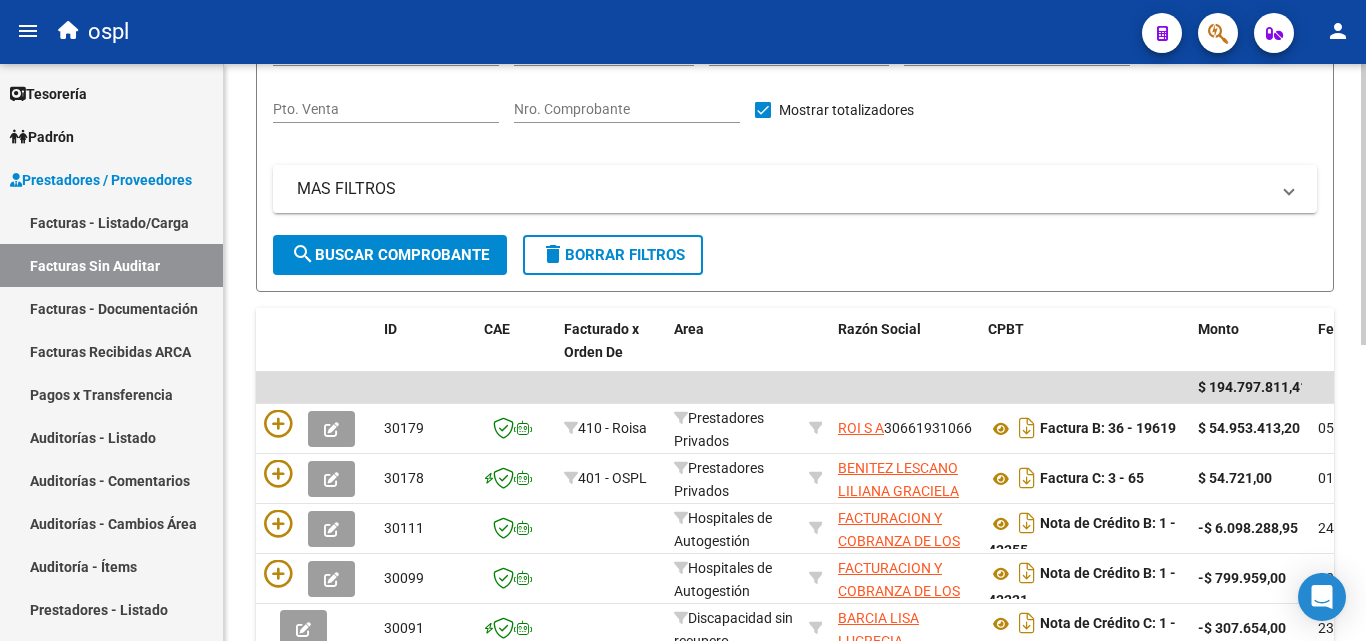 click on "Nro. Comprobante" at bounding box center (627, 109) 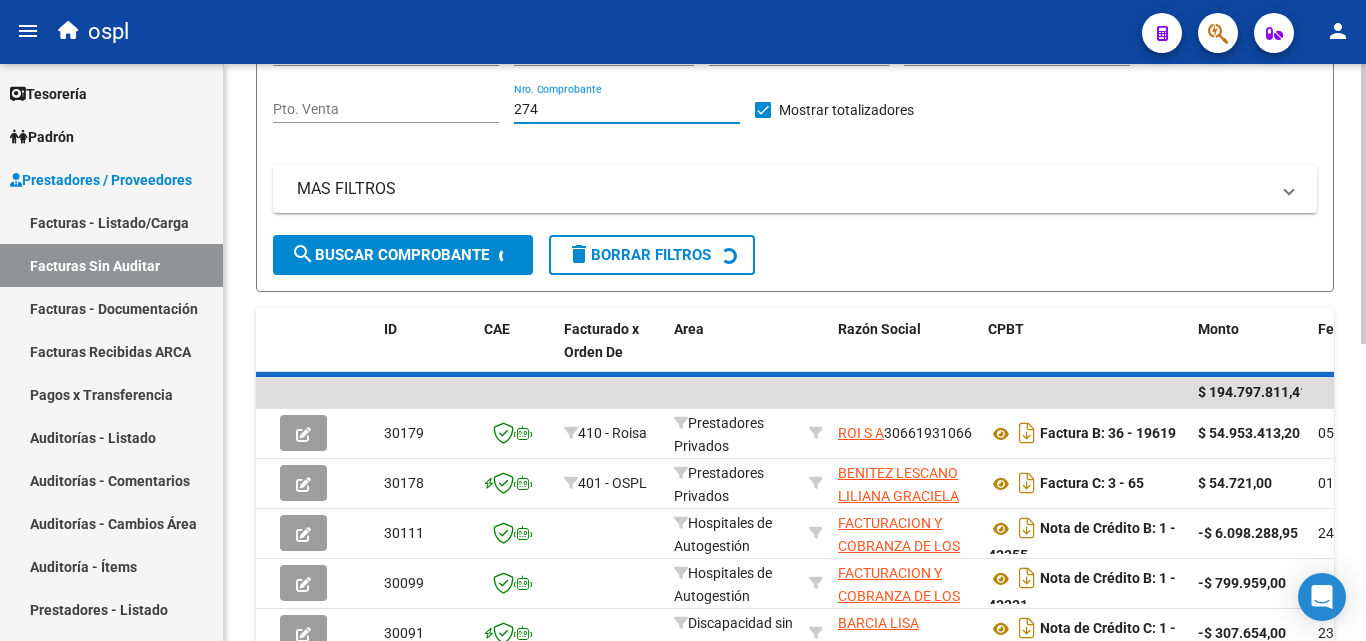 scroll, scrollTop: 156, scrollLeft: 0, axis: vertical 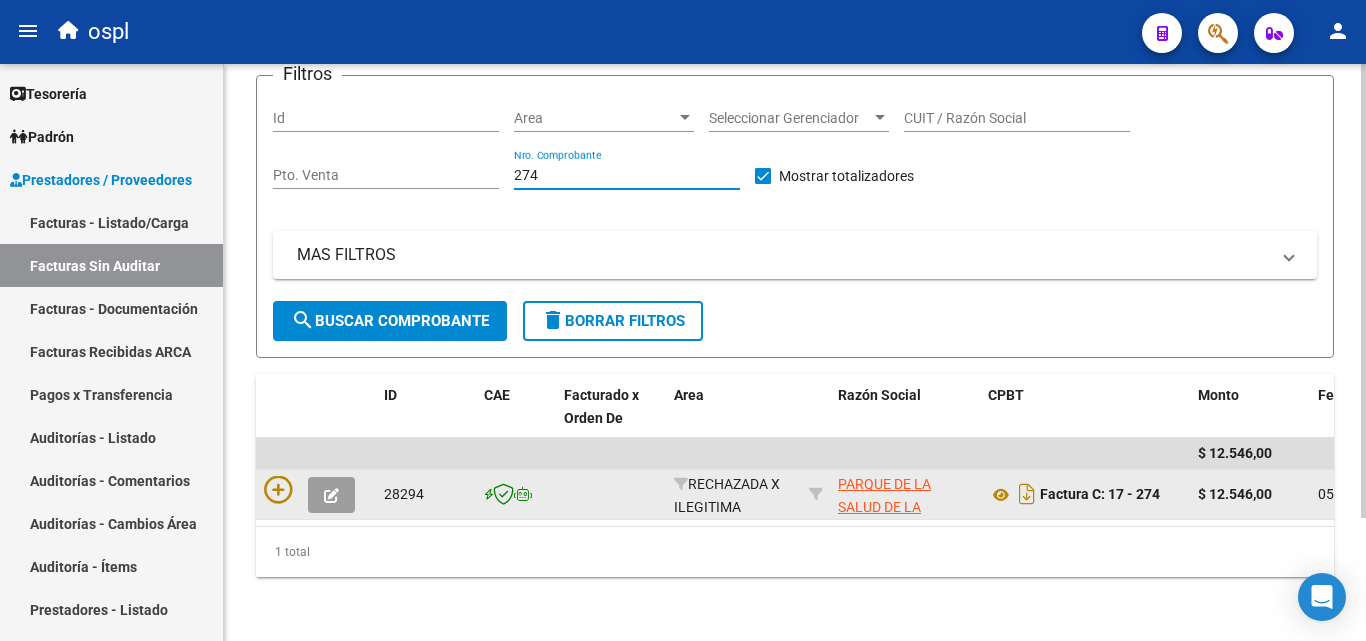 type on "274" 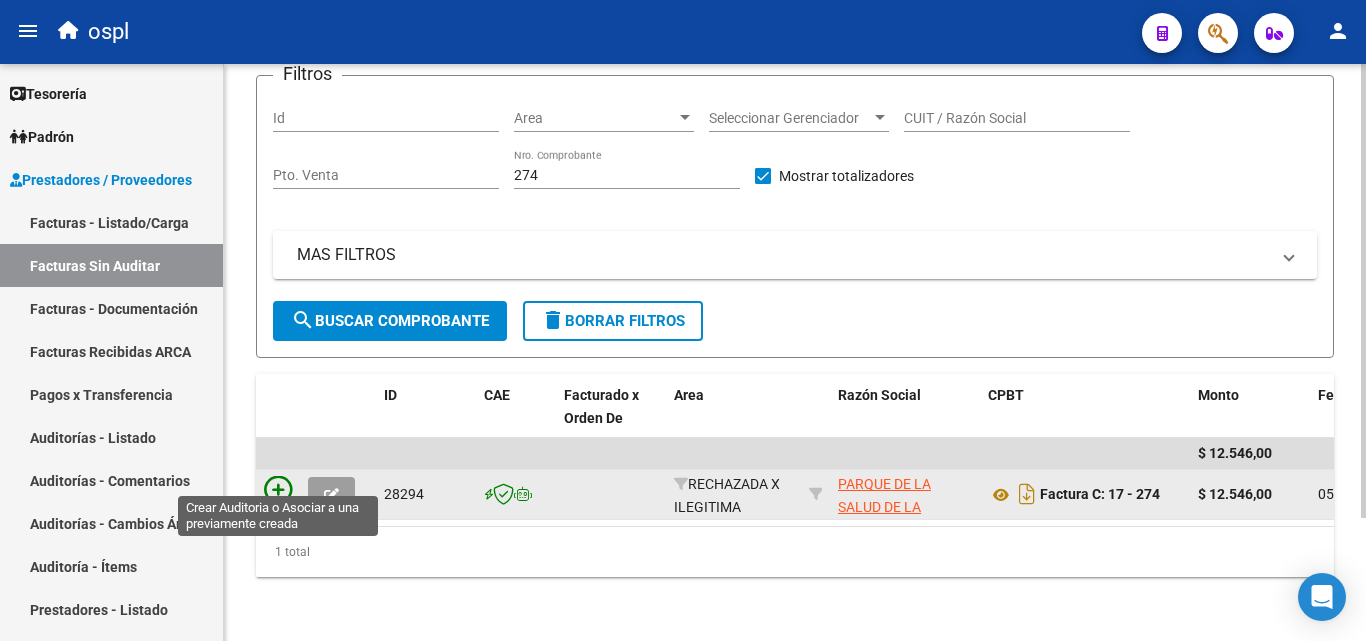 click 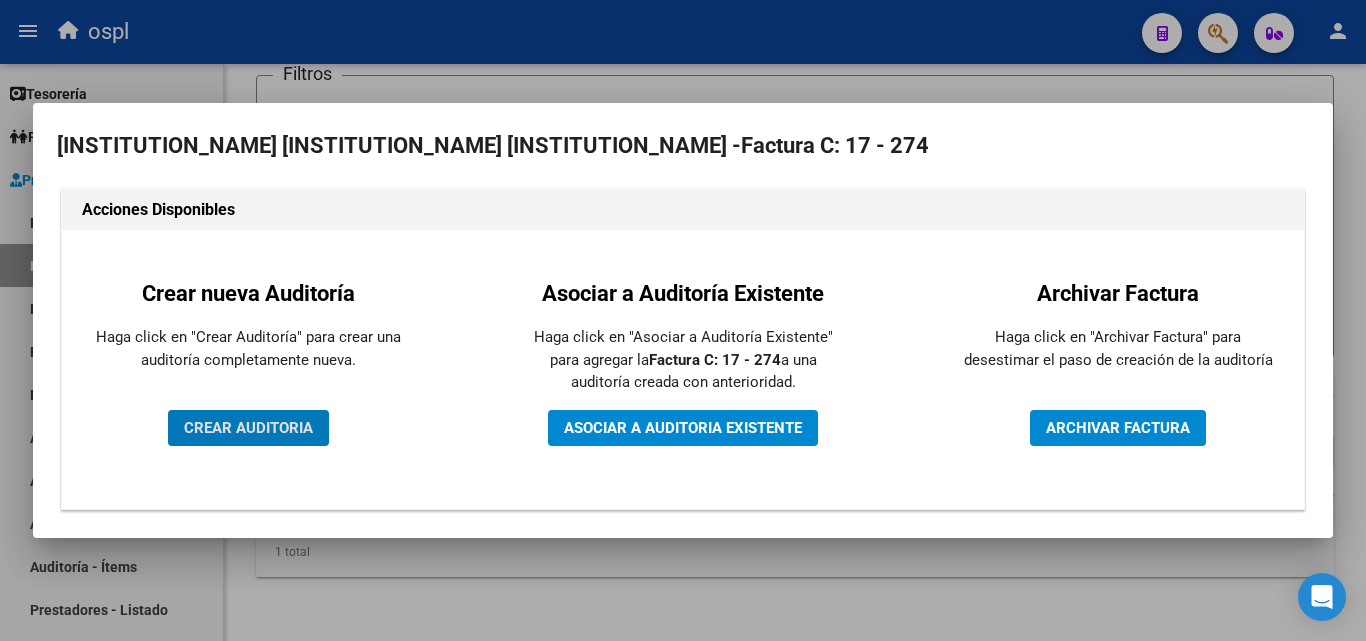 click on "CREAR AUDITORIA" at bounding box center (248, 428) 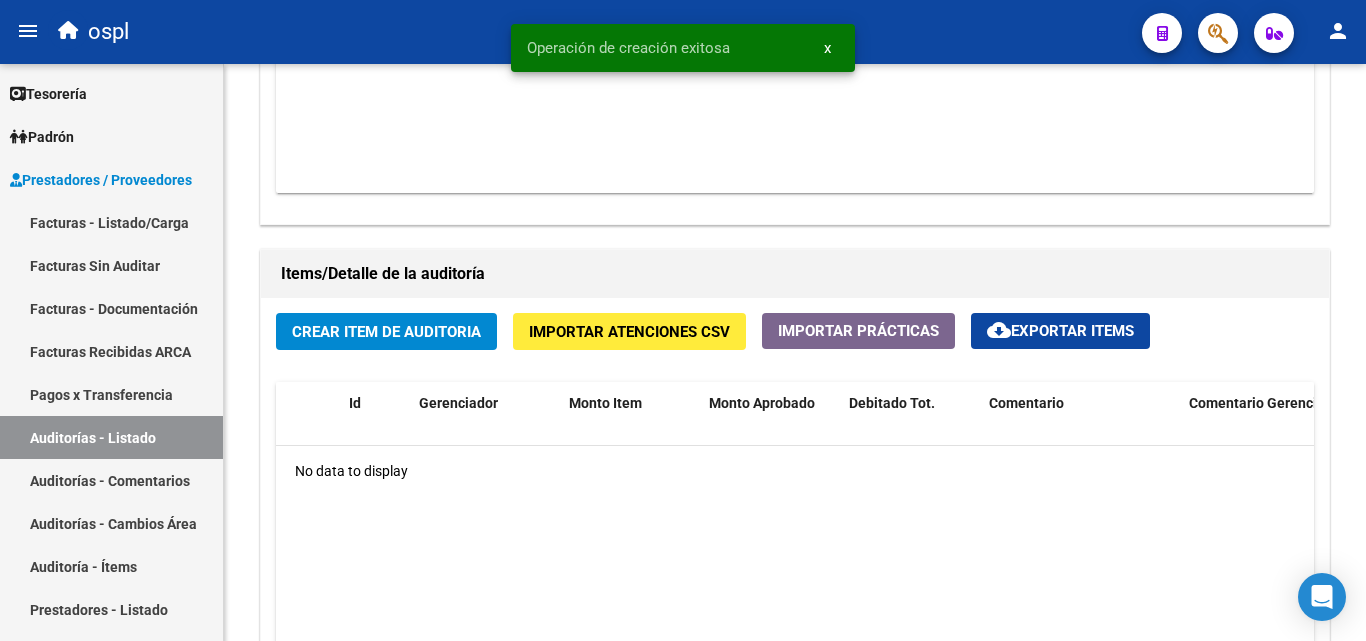 scroll, scrollTop: 1300, scrollLeft: 0, axis: vertical 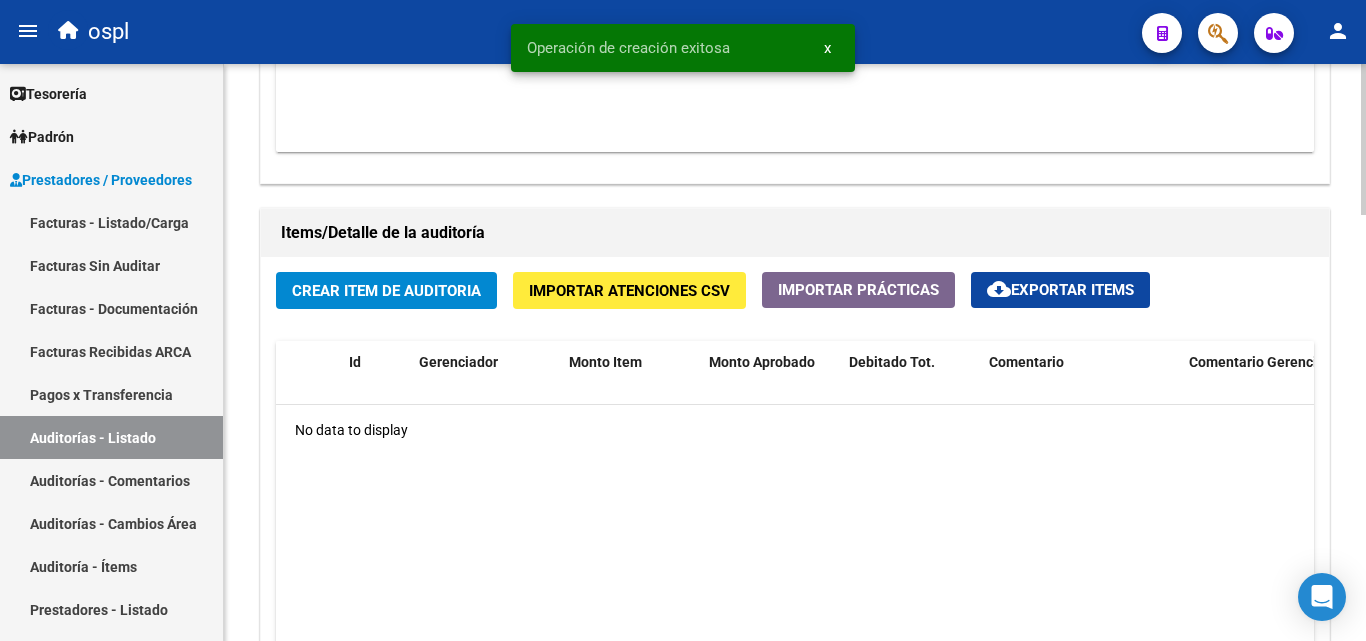 click on "Crear Item de Auditoria" 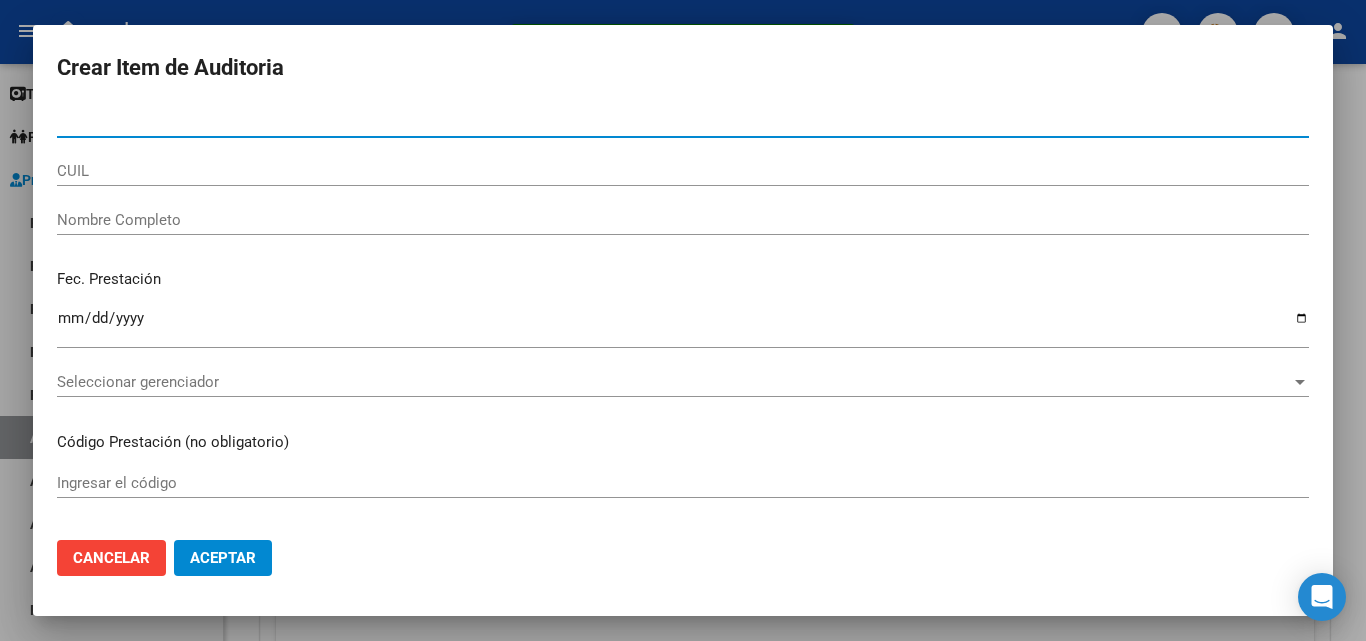 click on "Nombre Completo" at bounding box center (683, 220) 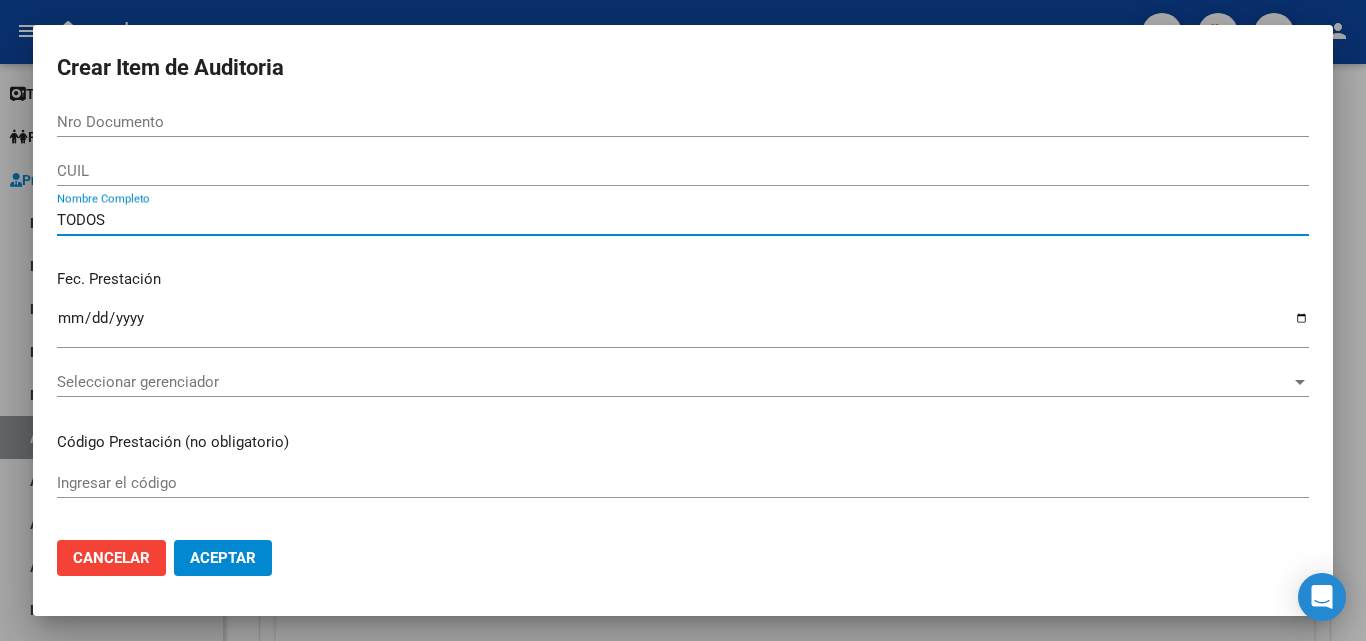type on "TODOS" 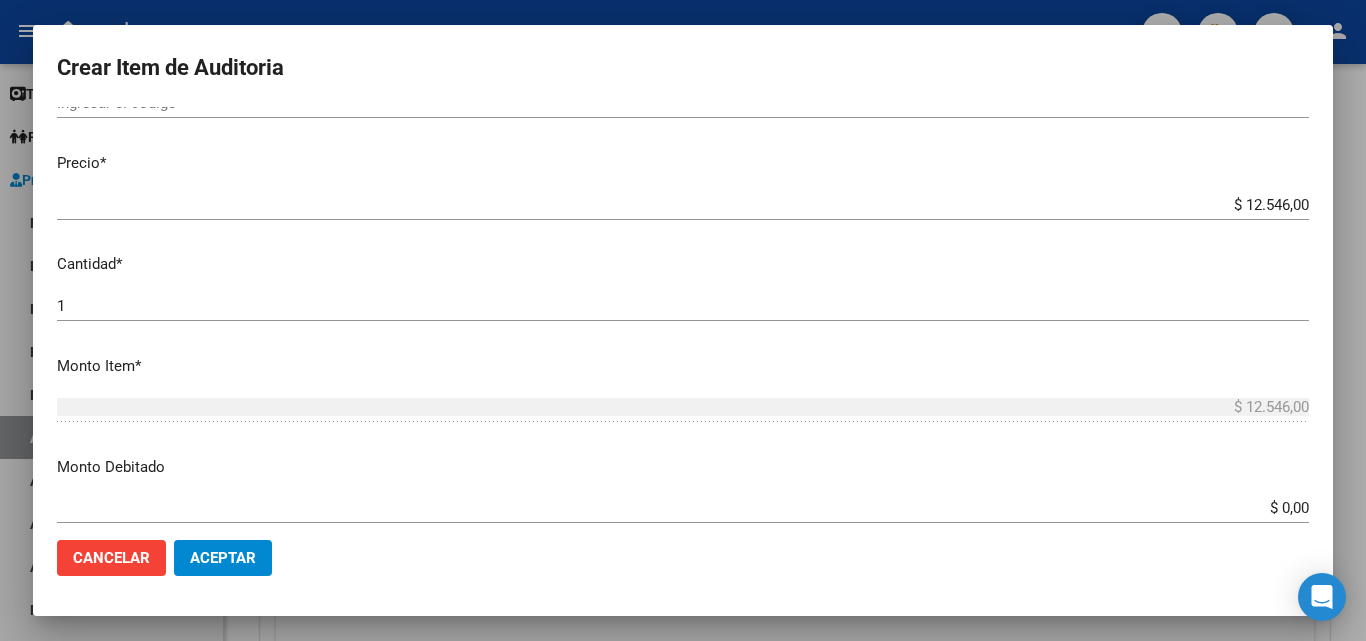 scroll, scrollTop: 500, scrollLeft: 0, axis: vertical 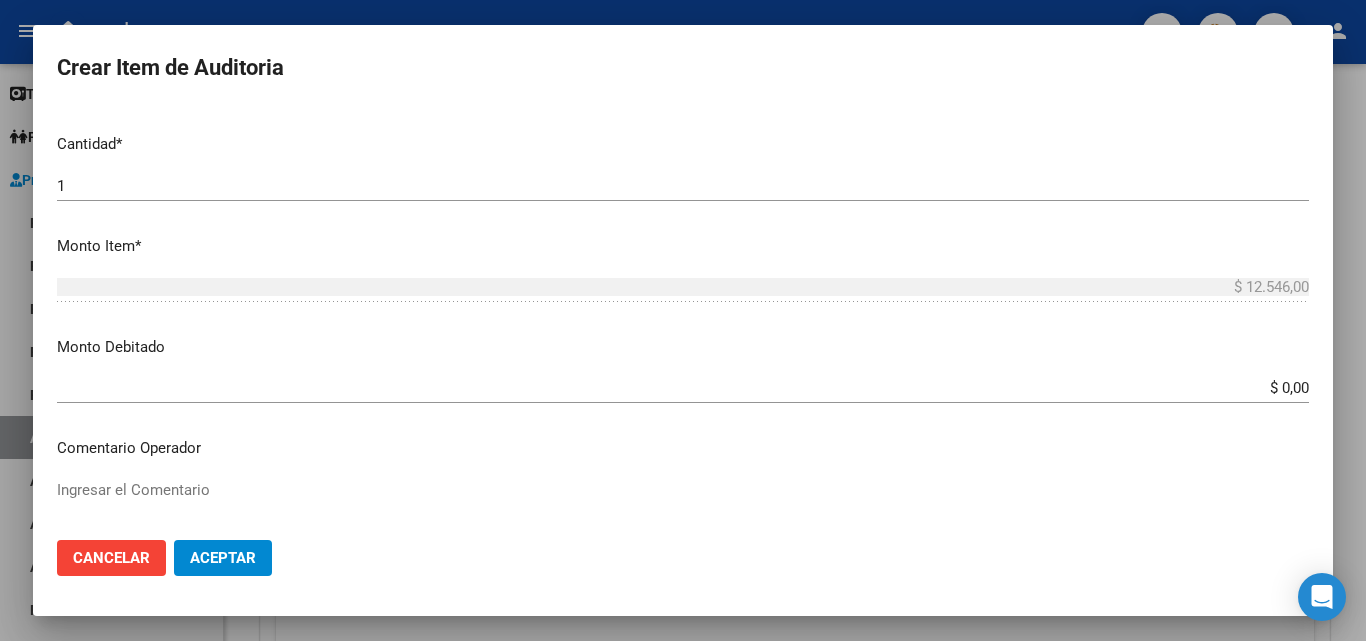 click on "$ 0,00" at bounding box center [683, 388] 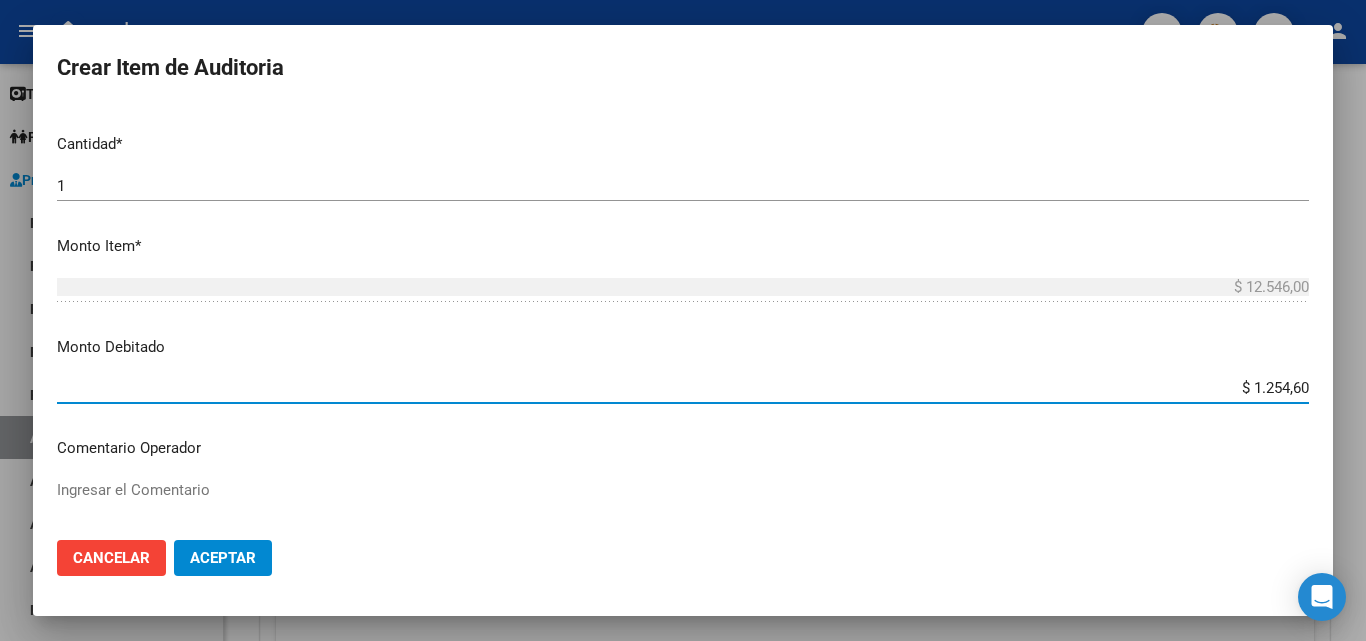 type on "$ 12.546,00" 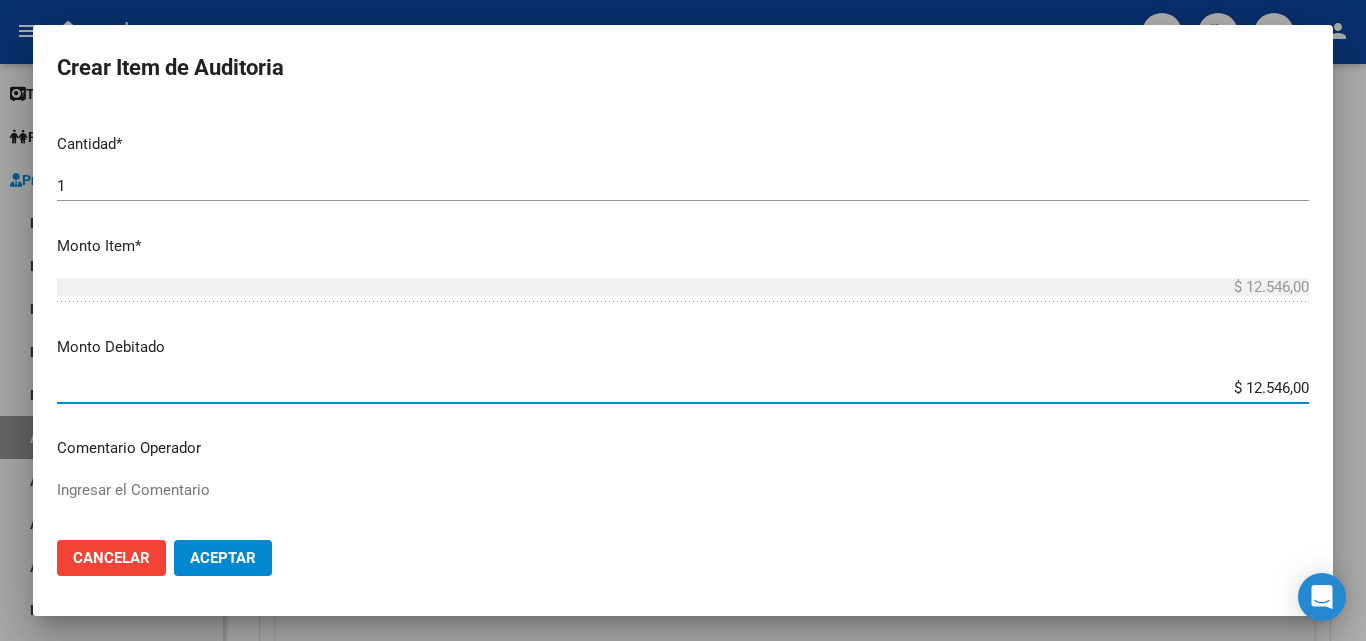click on "Monto Debitado" at bounding box center [683, 347] 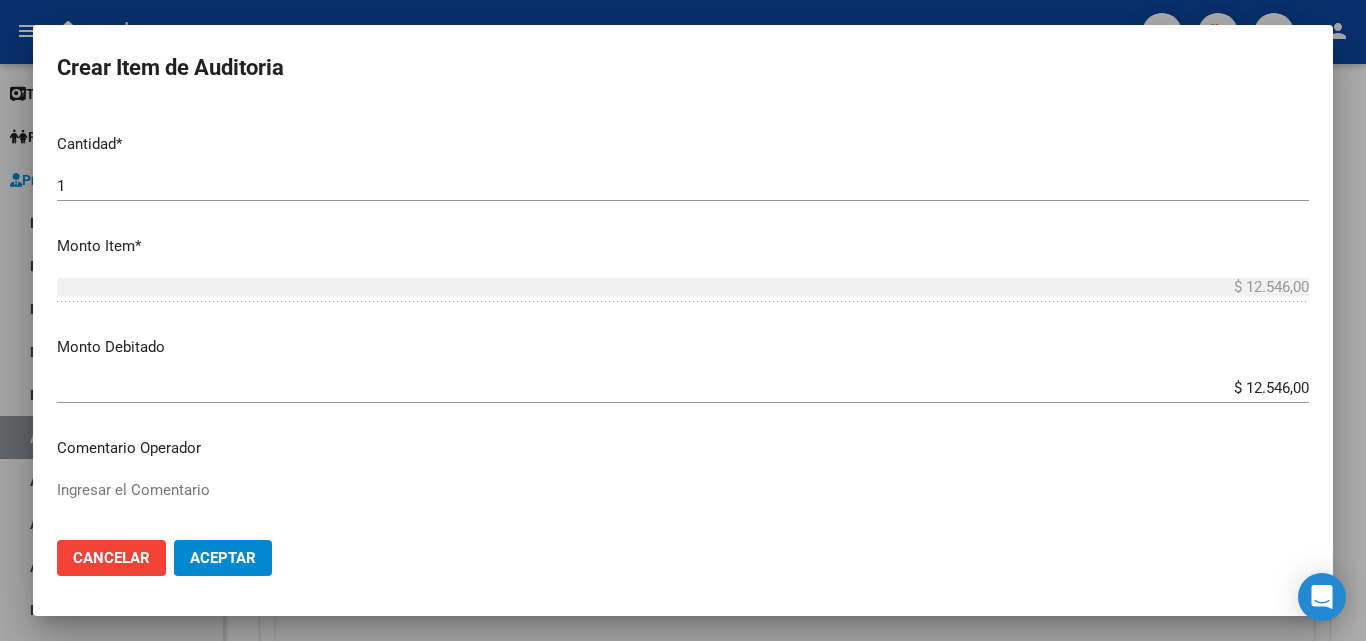 scroll, scrollTop: 700, scrollLeft: 0, axis: vertical 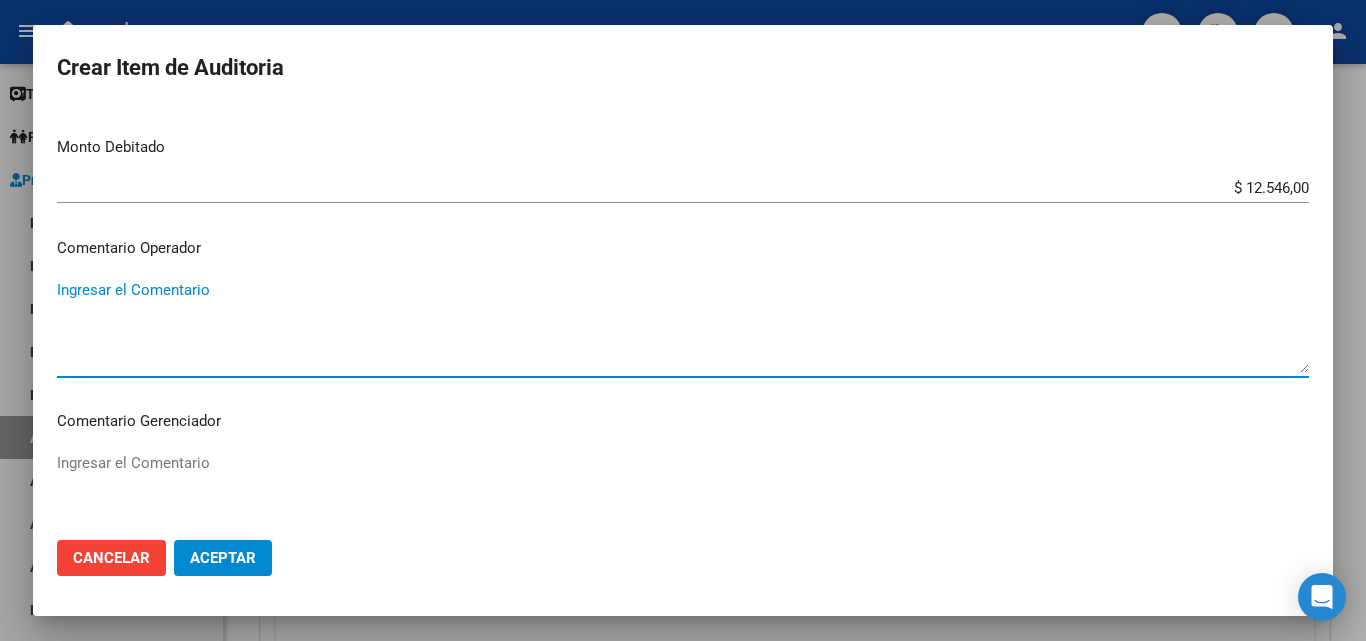 paste on "RECHAZADA POR ILEGITIMA; FALTA COPIA DE DNI QUE ACREDITE IDENTIDAD" 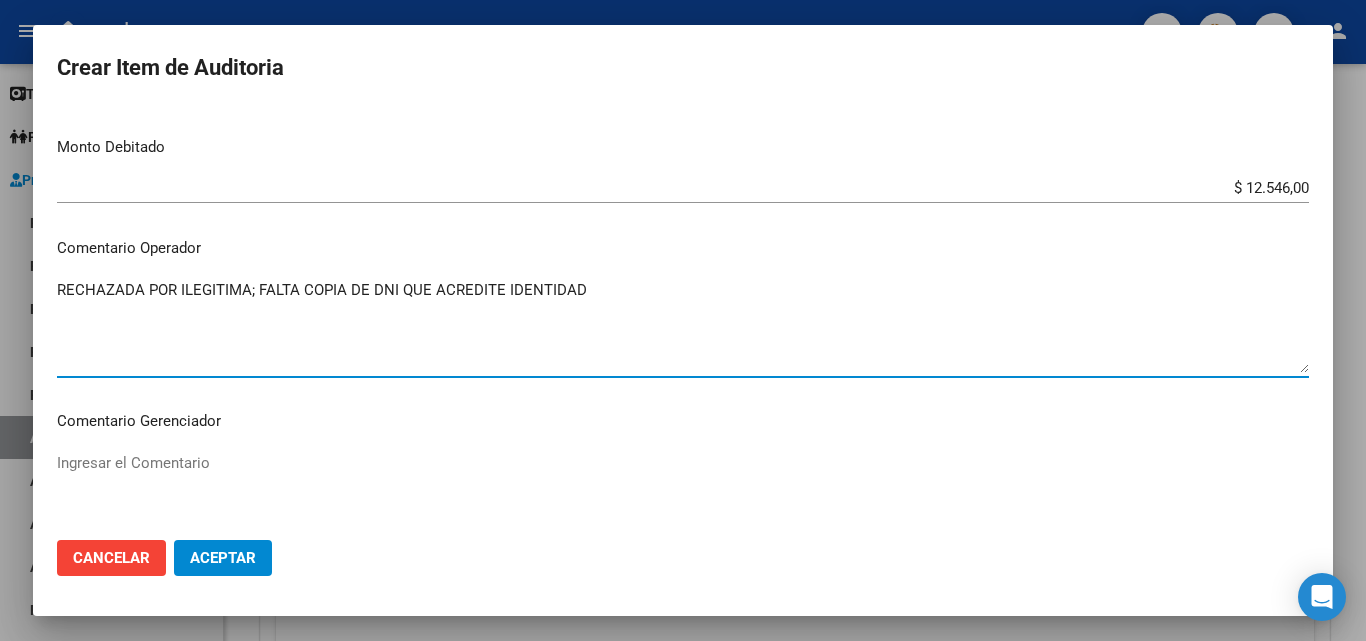 type on "RECHAZADA POR ILEGITIMA; FALTA COPIA DE DNI QUE ACREDITE IDENTIDAD" 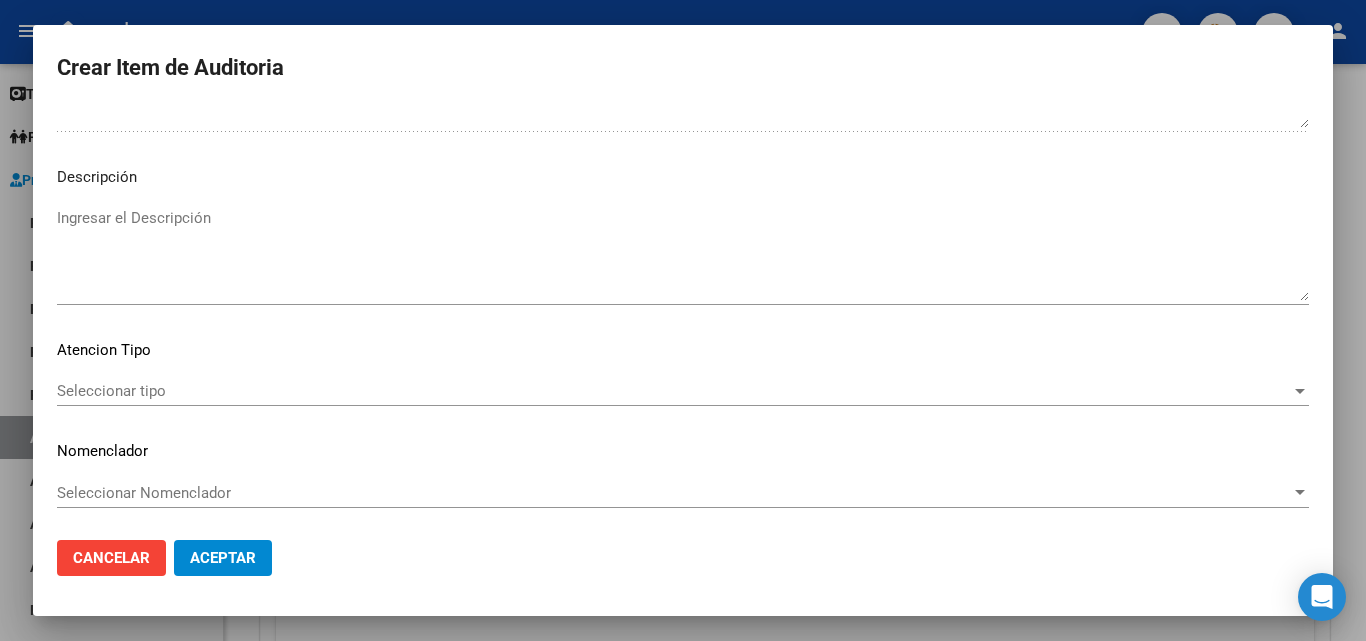 scroll, scrollTop: 1120, scrollLeft: 0, axis: vertical 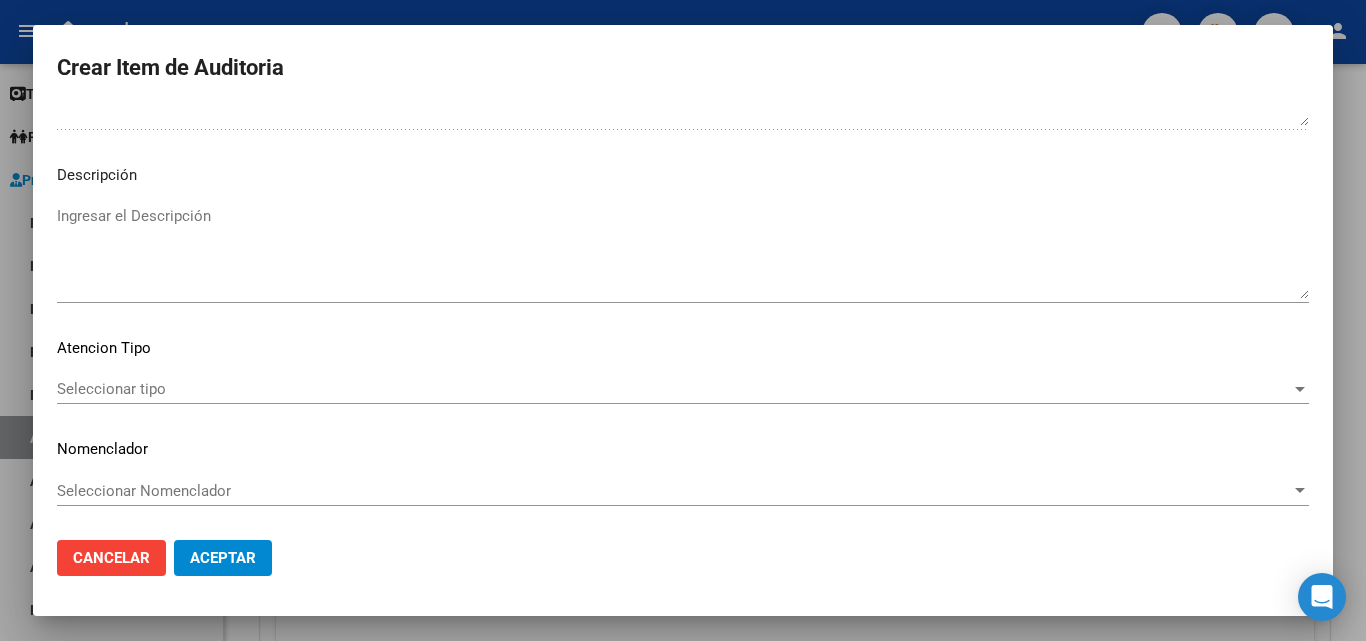 click on "Aceptar" 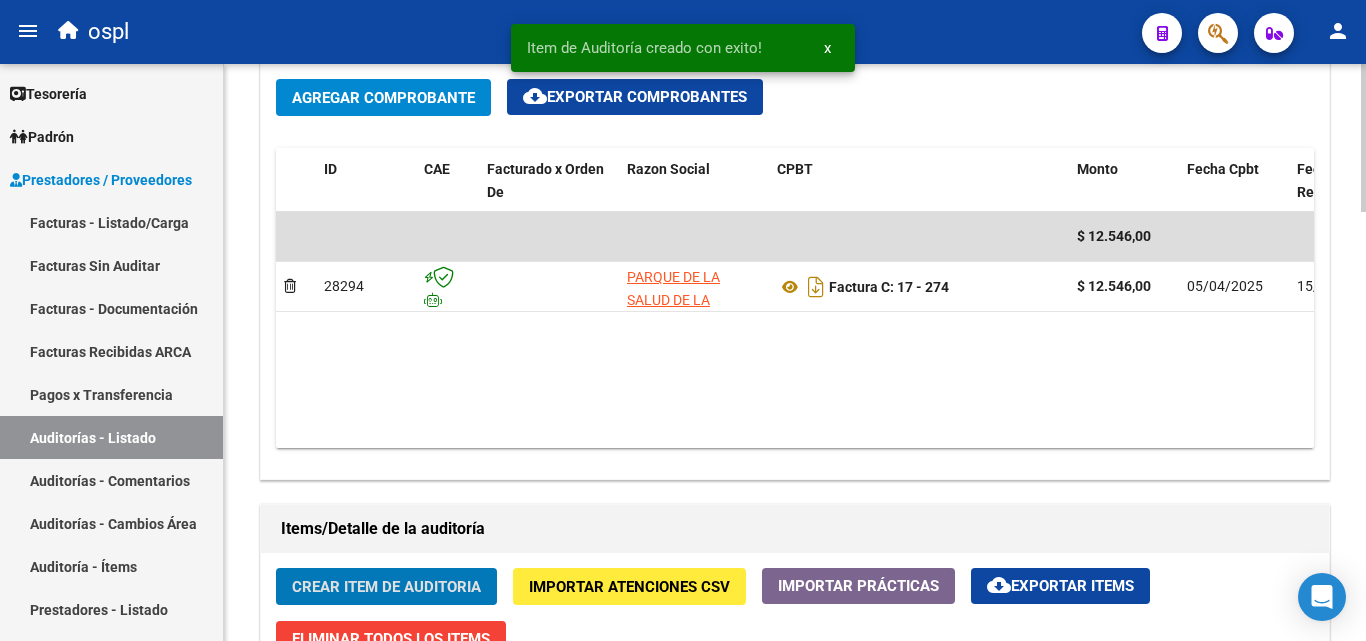 scroll, scrollTop: 1001, scrollLeft: 0, axis: vertical 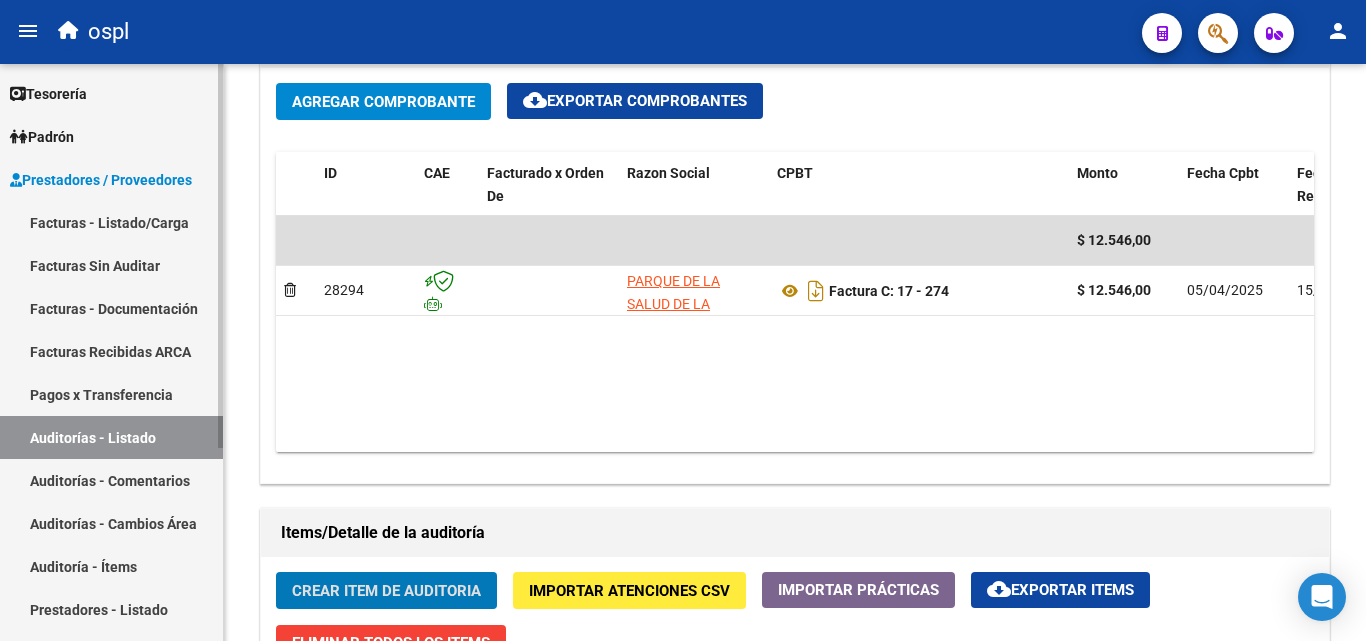 click on "Facturas Sin Auditar" at bounding box center [111, 265] 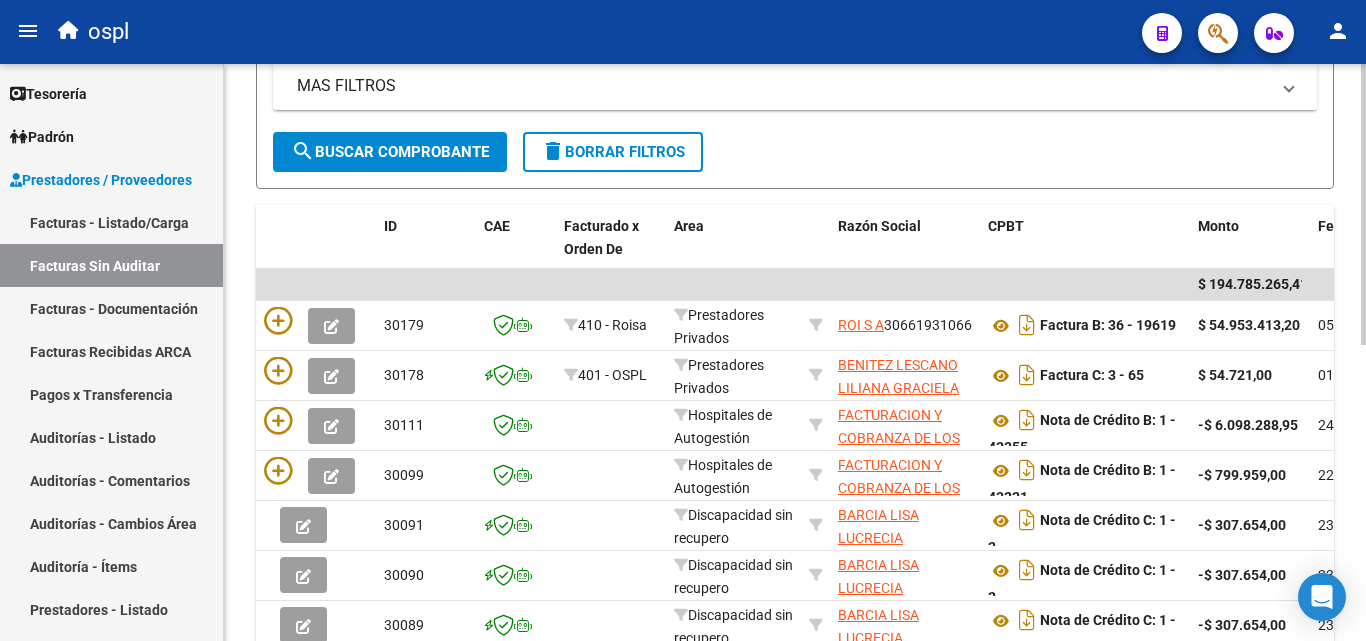 scroll, scrollTop: 6, scrollLeft: 0, axis: vertical 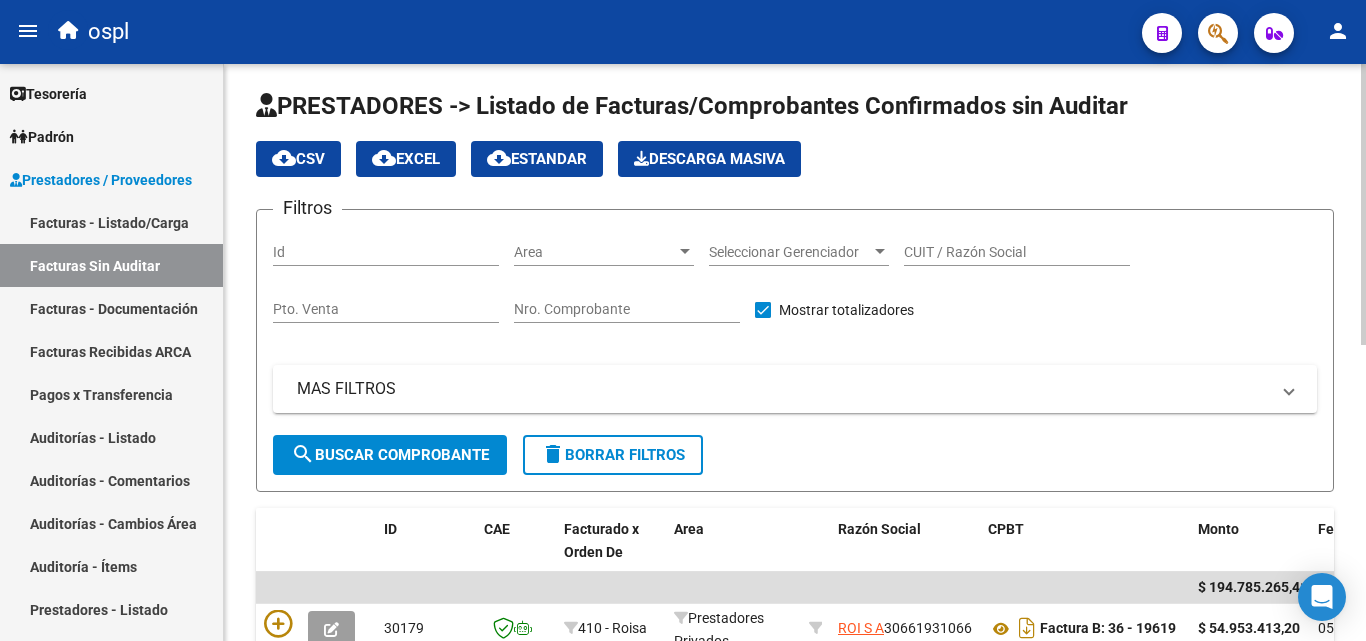 click on "Nro. Comprobante" at bounding box center (627, 309) 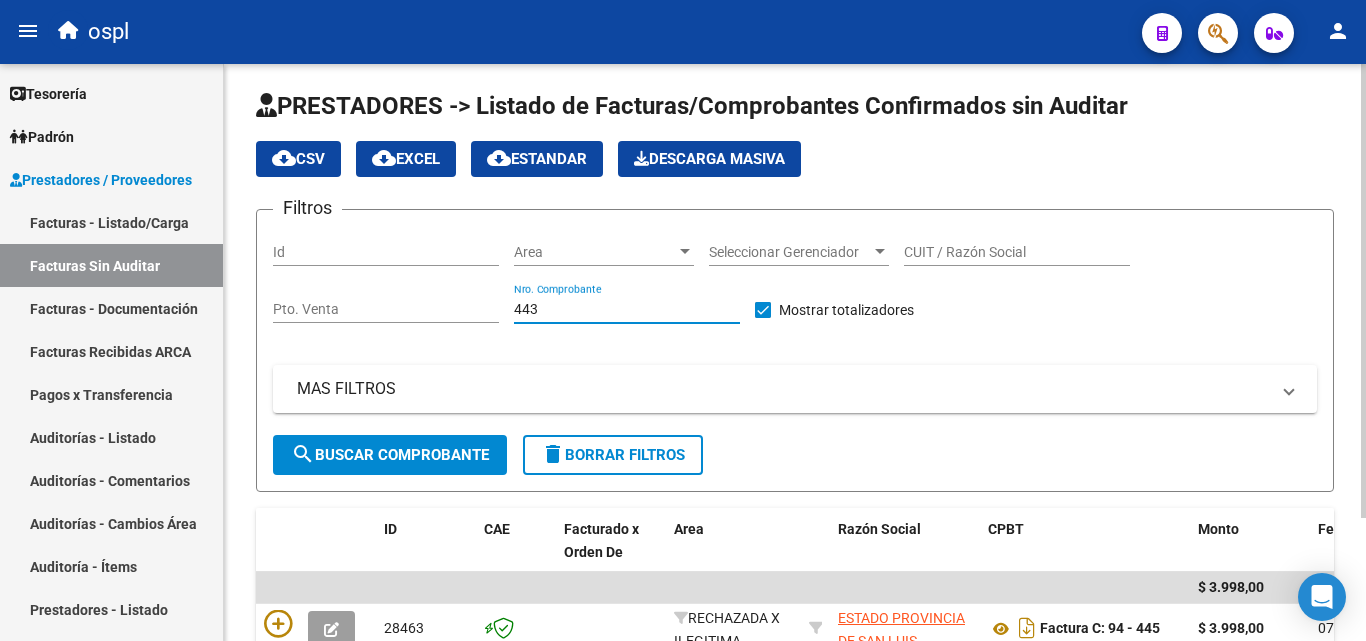 scroll, scrollTop: 156, scrollLeft: 0, axis: vertical 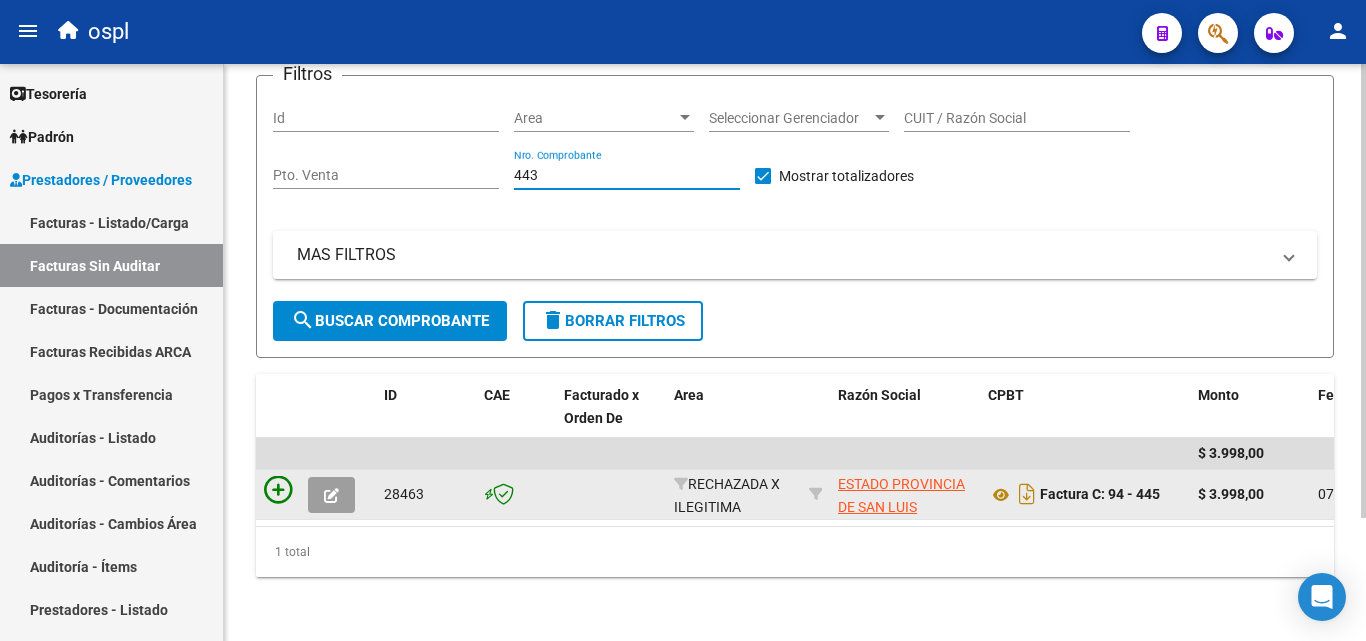 type on "443" 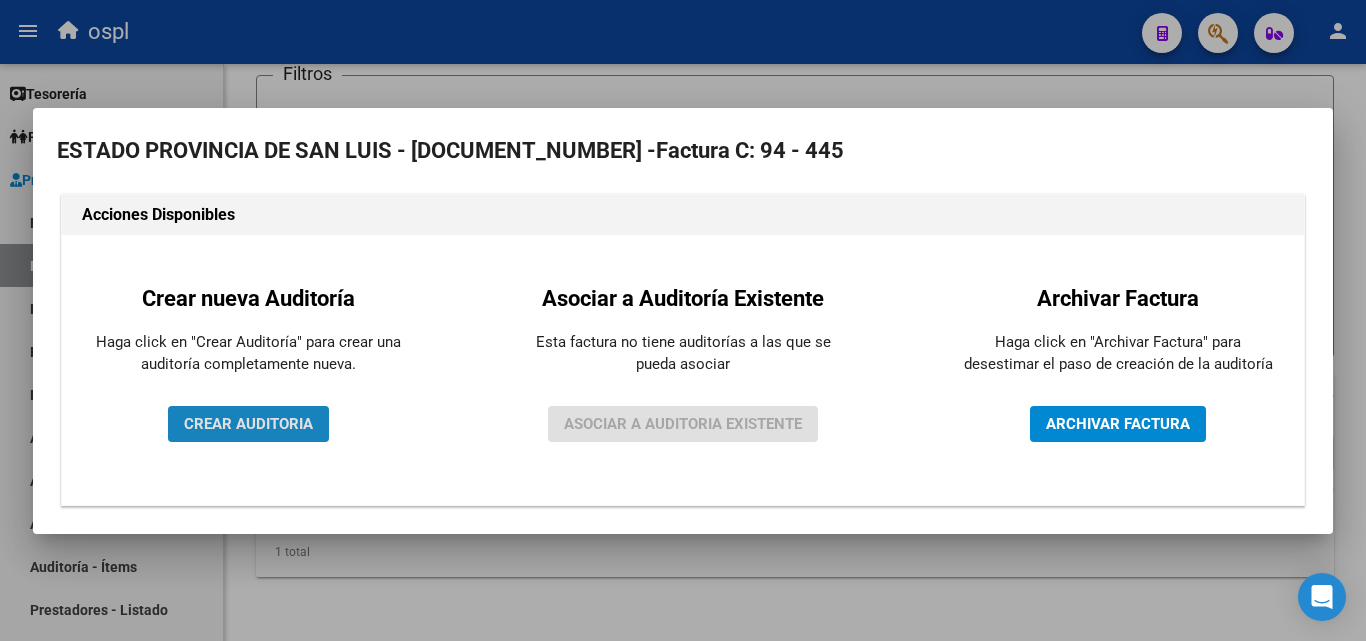 click on "CREAR AUDITORIA" at bounding box center [248, 424] 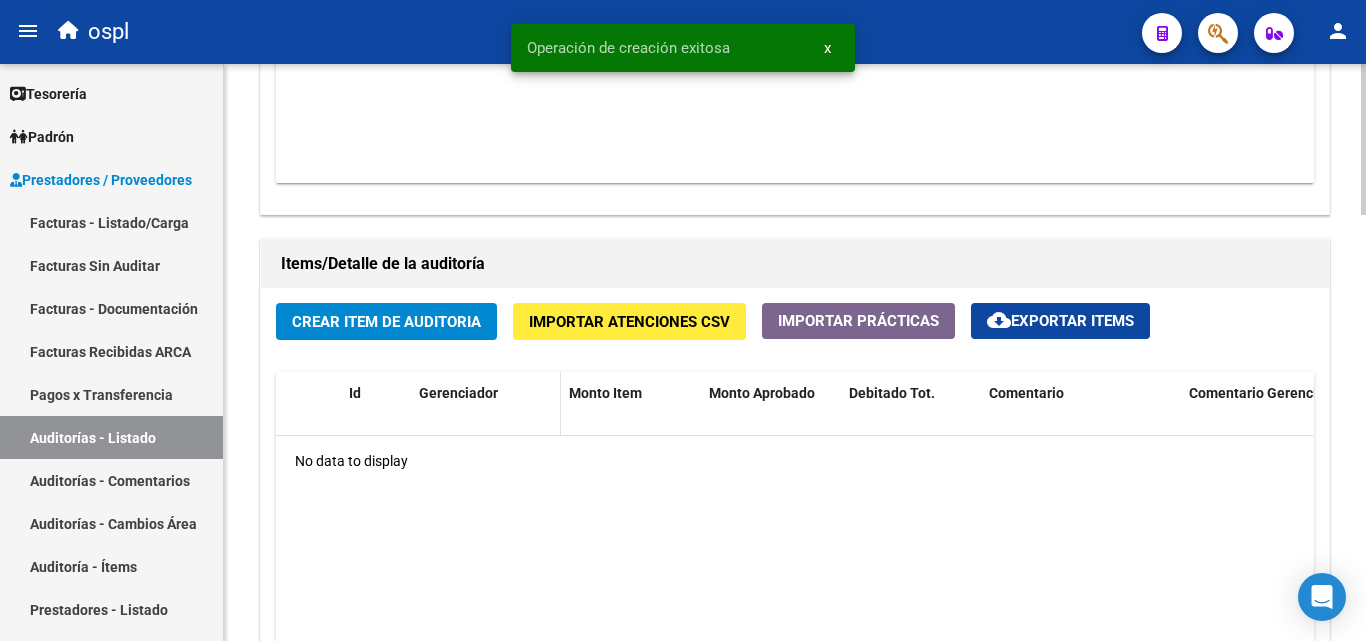 scroll, scrollTop: 1300, scrollLeft: 0, axis: vertical 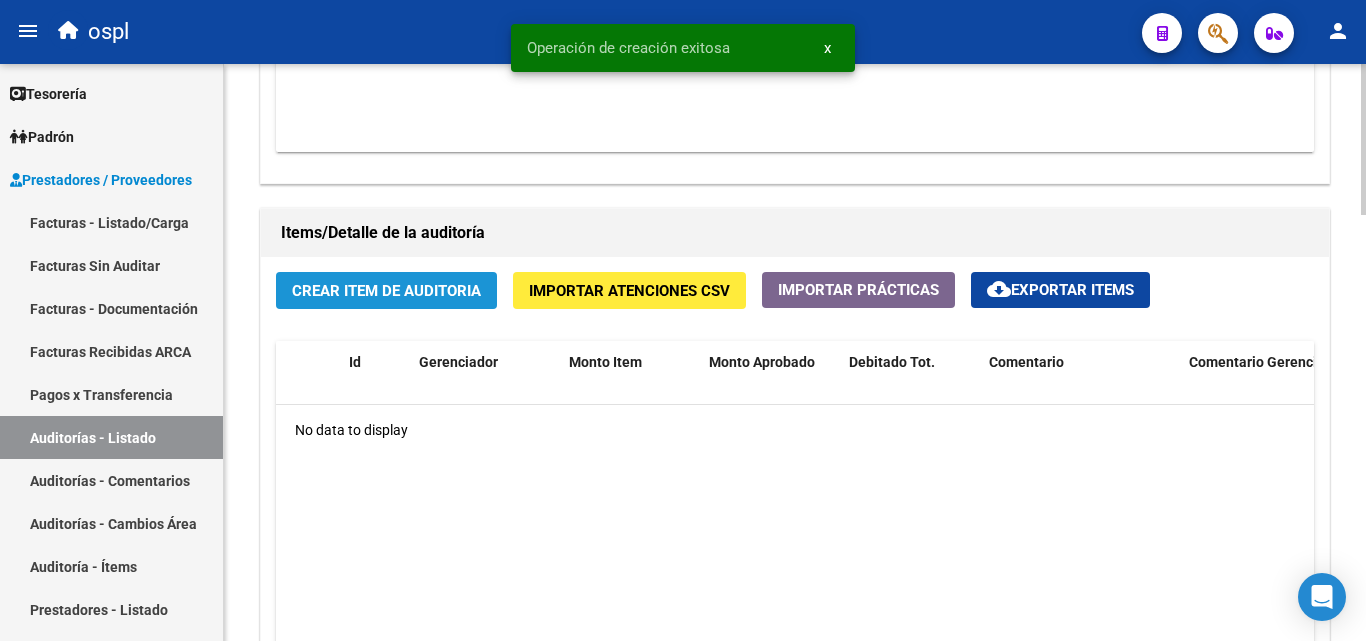 click on "Crear Item de Auditoria" 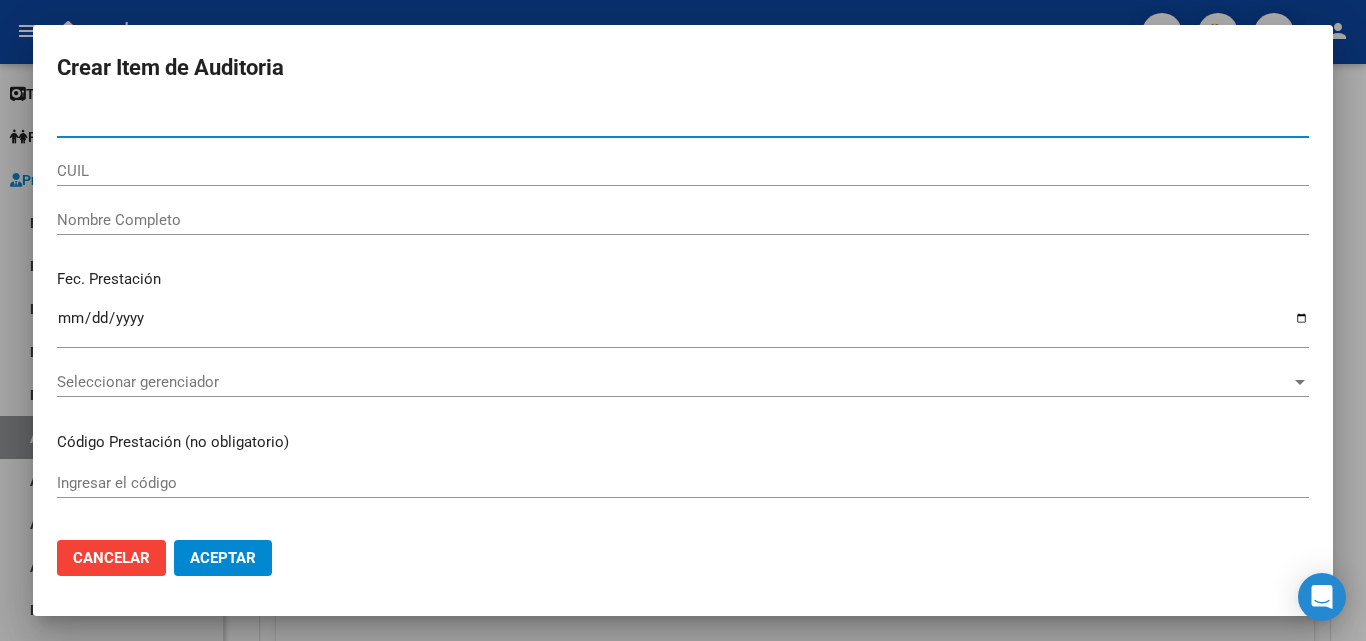 click on "Nombre Completo" at bounding box center [683, 220] 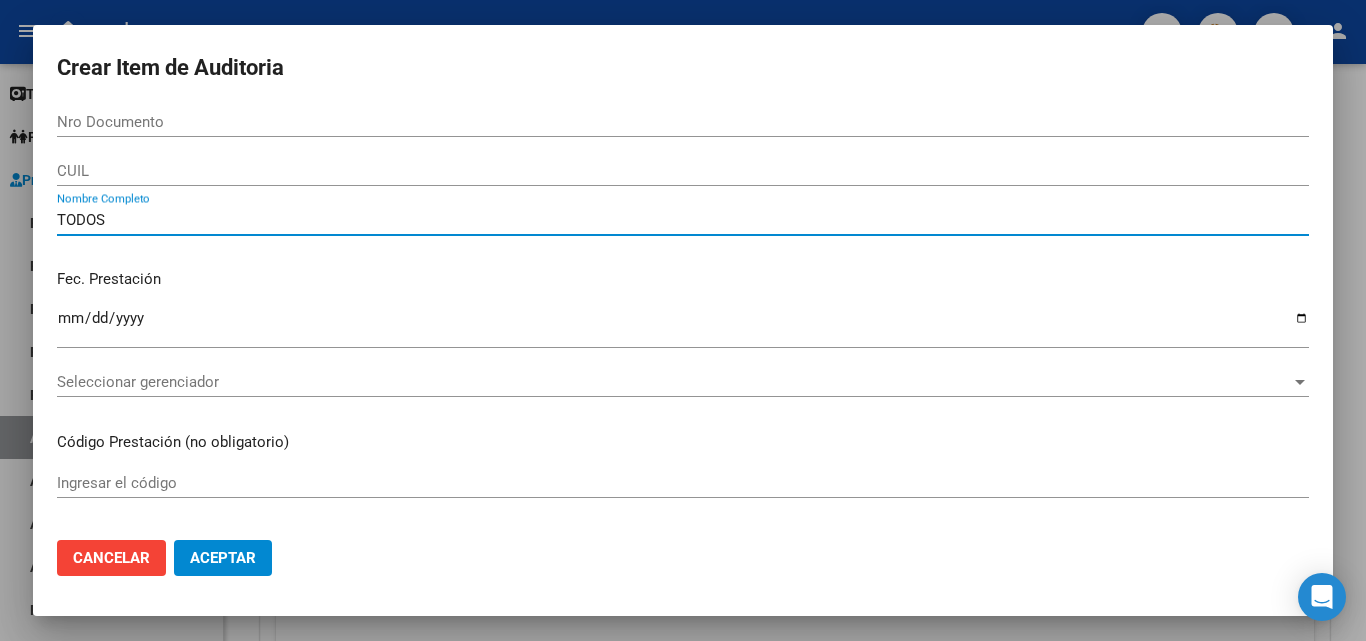 type on "TODOS" 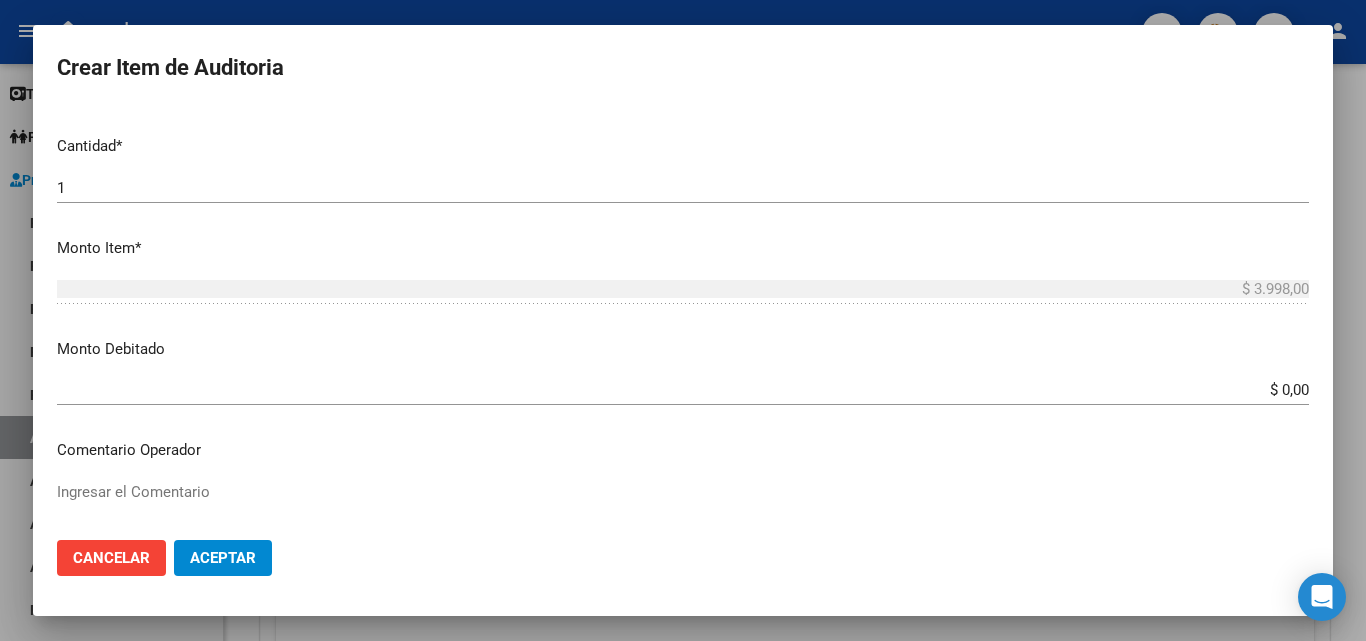 scroll, scrollTop: 500, scrollLeft: 0, axis: vertical 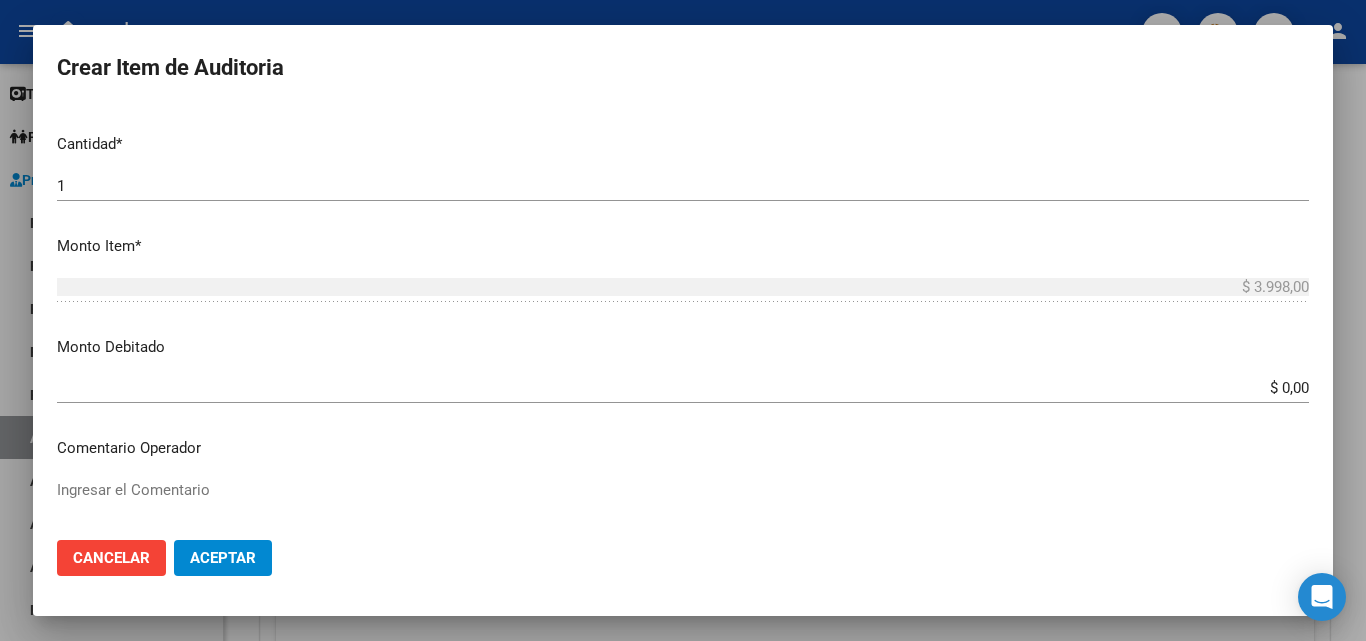click on "$ 0,00" at bounding box center [683, 388] 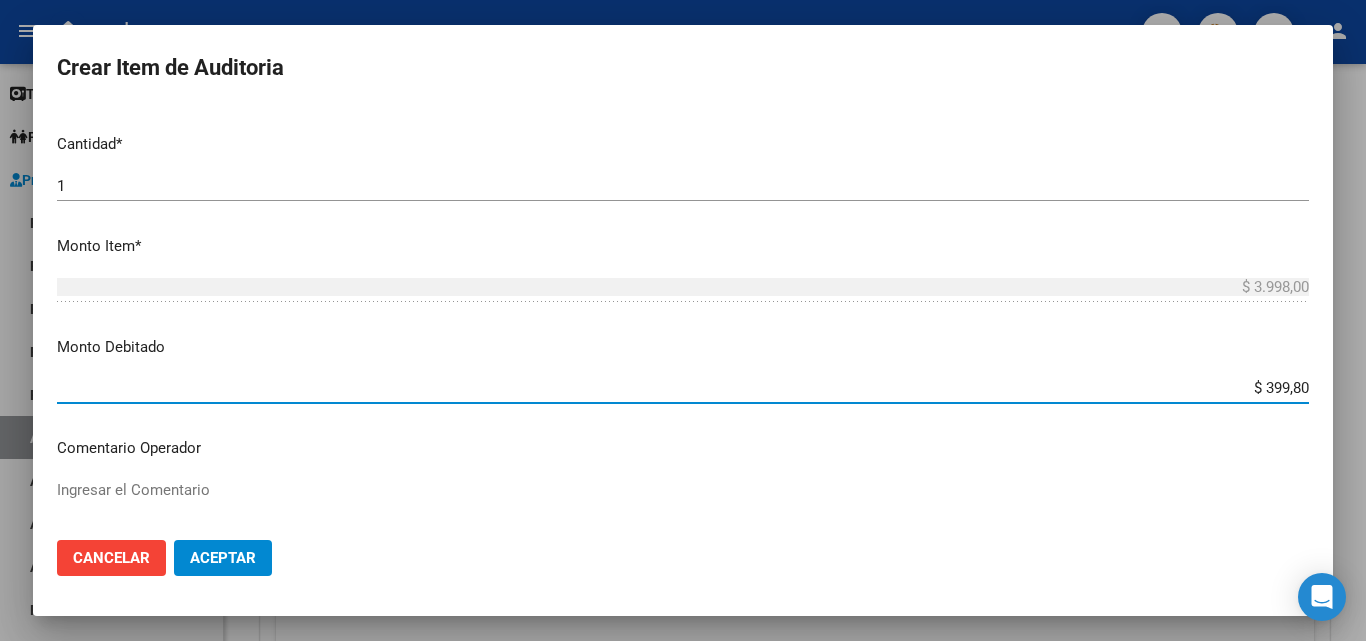 type on "$ 3.998,00" 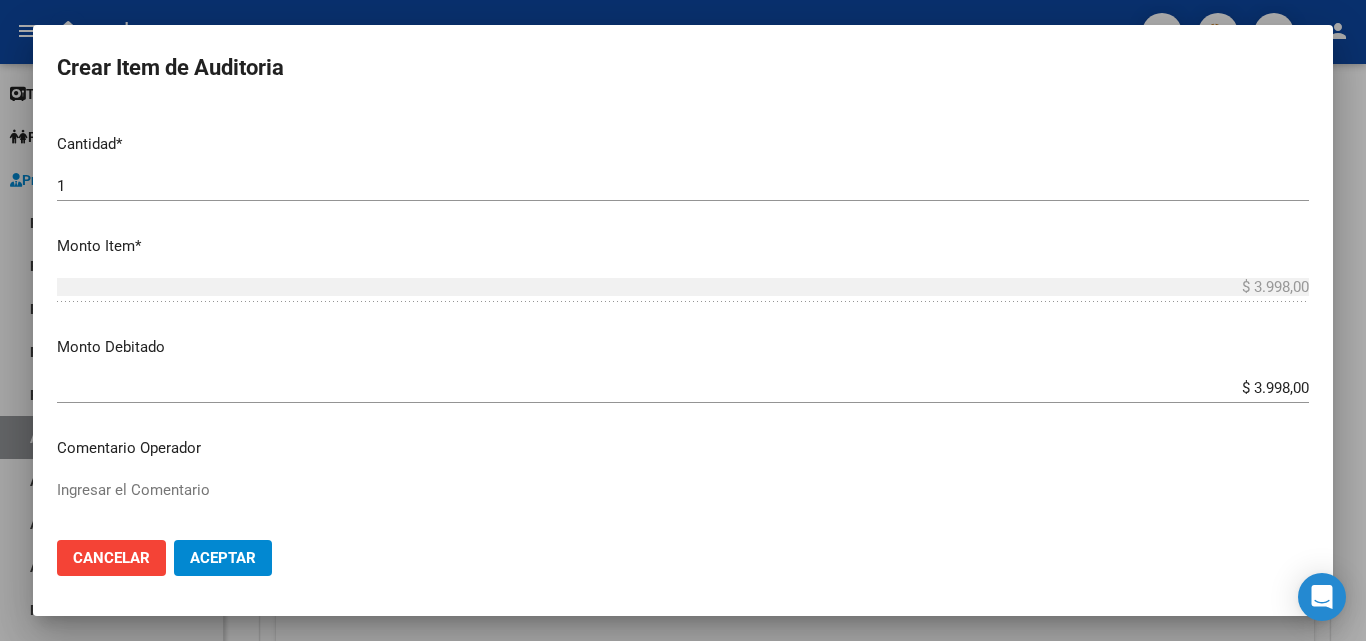 click on "Monto Debitado" at bounding box center (683, 347) 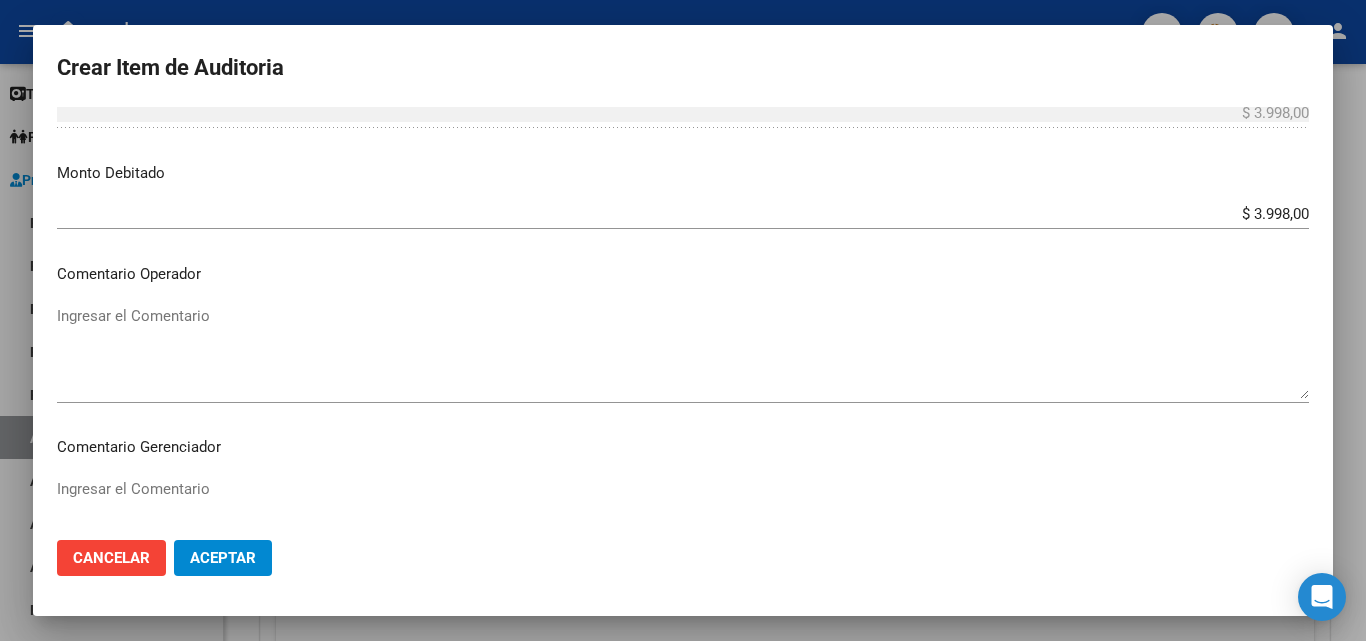 scroll, scrollTop: 700, scrollLeft: 0, axis: vertical 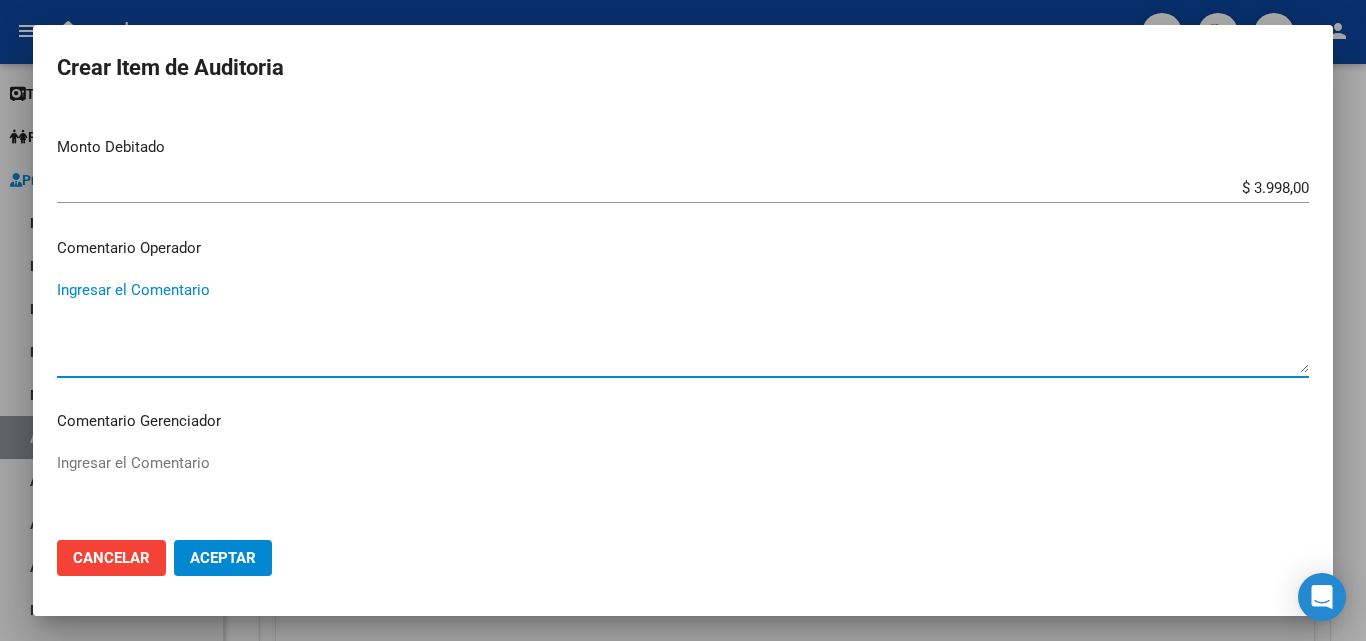 paste on "RECHAZADA POR ILEGITIMA; FALTA COPIA DE DNI QUE ACREDITE IDENTIDAD" 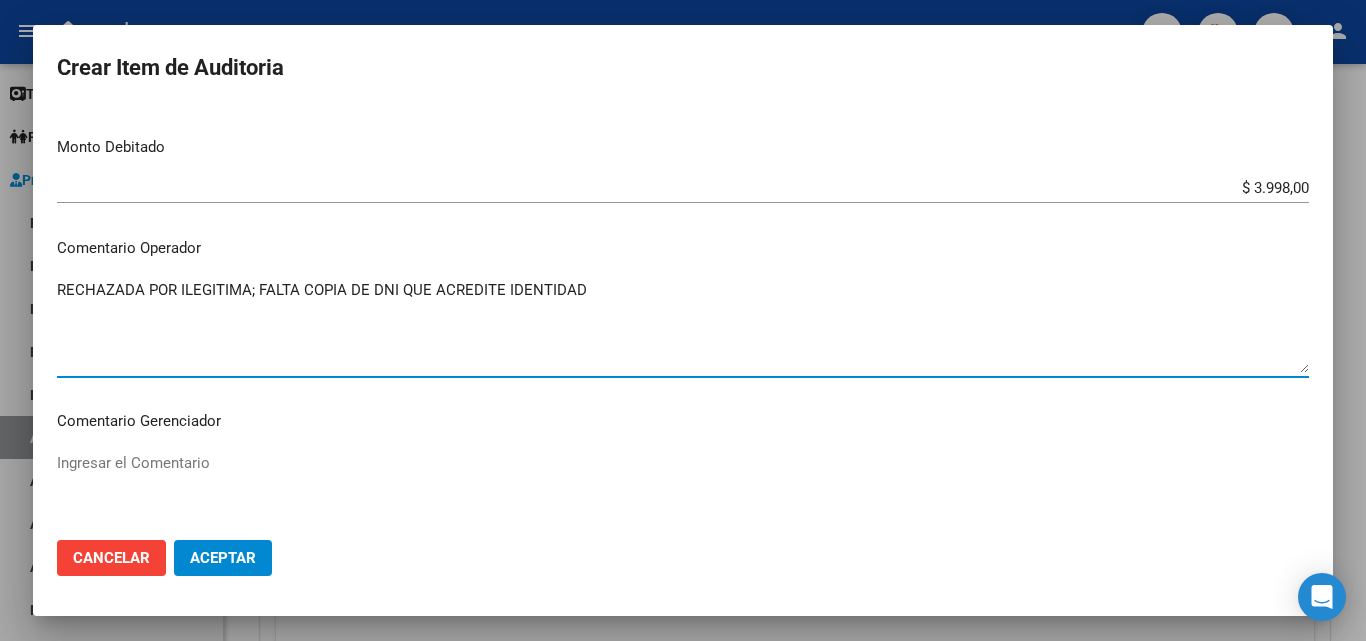 click on "RECHAZADA POR ILEGITIMA; FALTA COPIA DE DNI QUE ACREDITE IDENTIDAD" at bounding box center (683, 326) 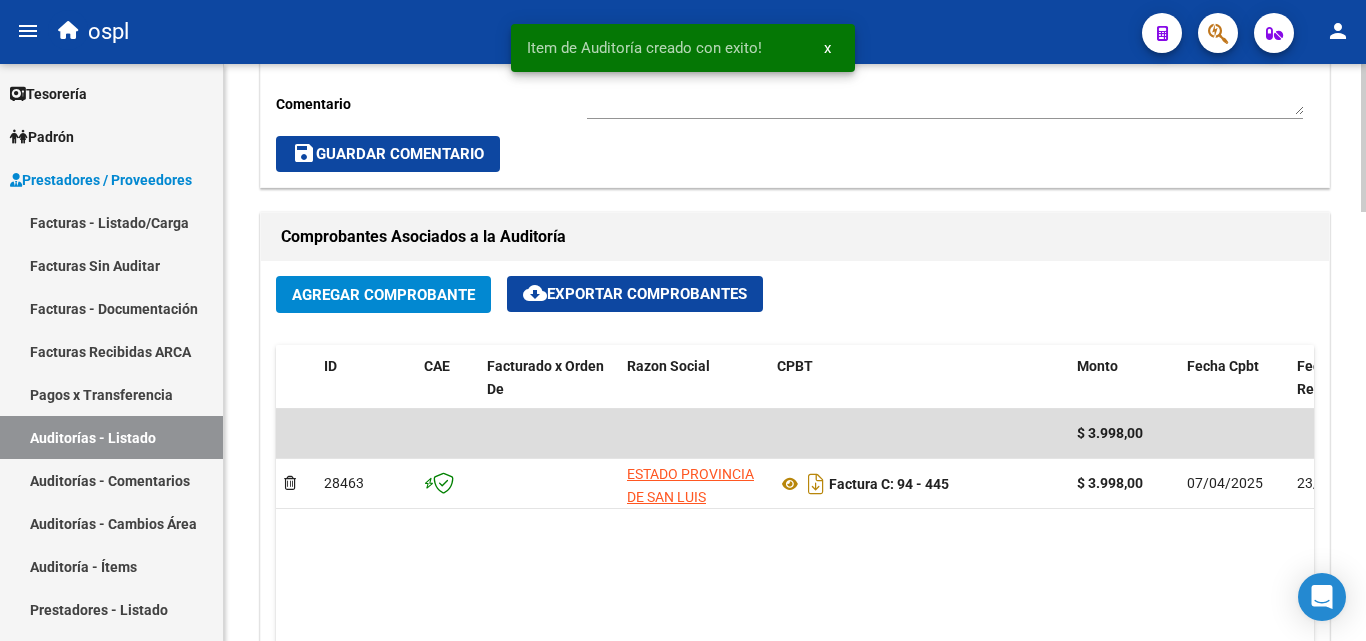 scroll, scrollTop: 801, scrollLeft: 0, axis: vertical 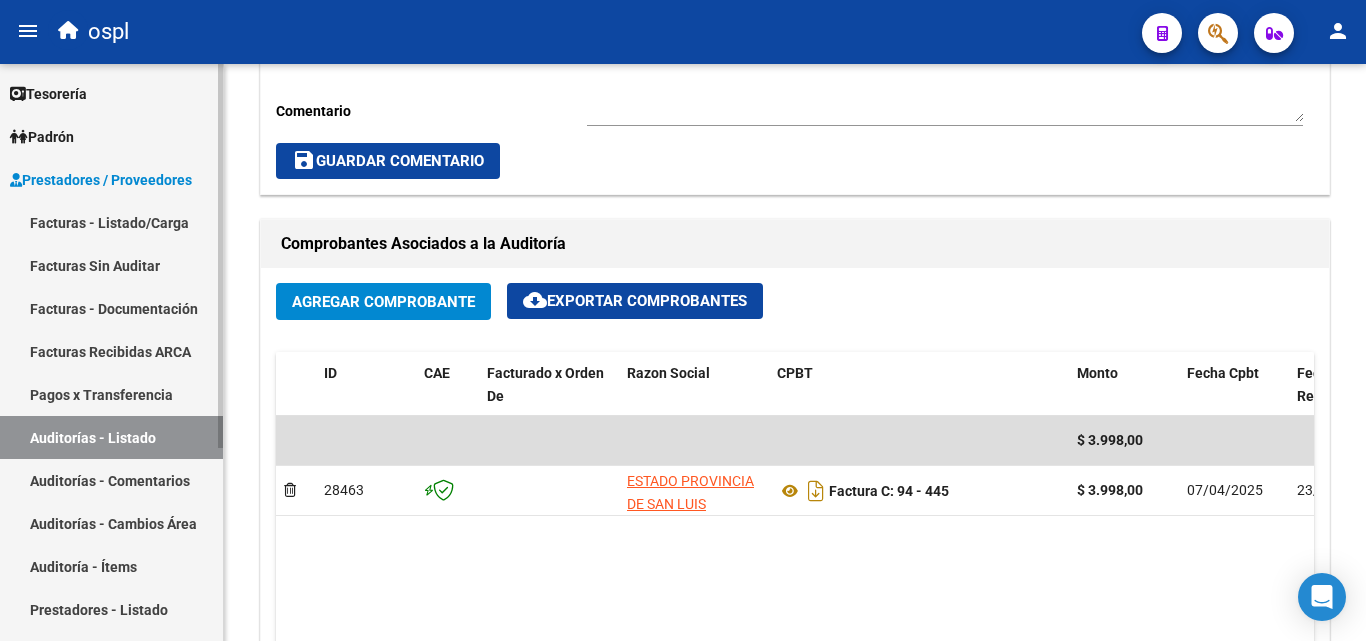 click on "Facturas Sin Auditar" at bounding box center (111, 265) 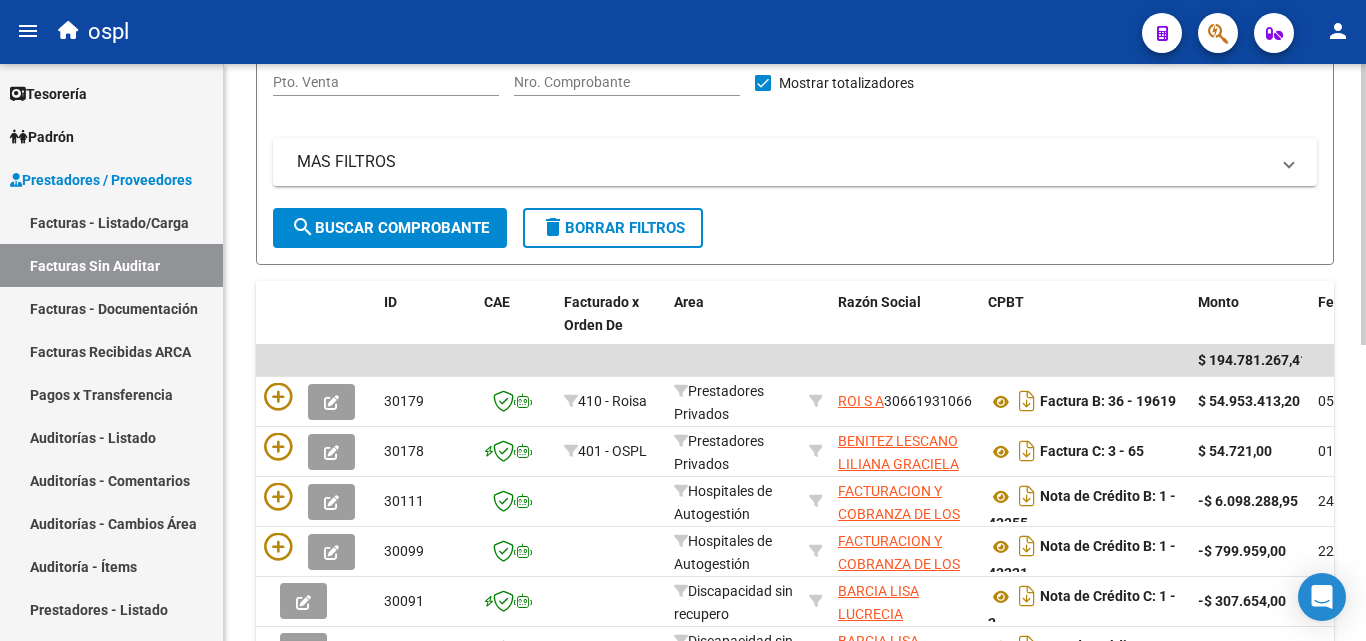 scroll, scrollTop: 206, scrollLeft: 0, axis: vertical 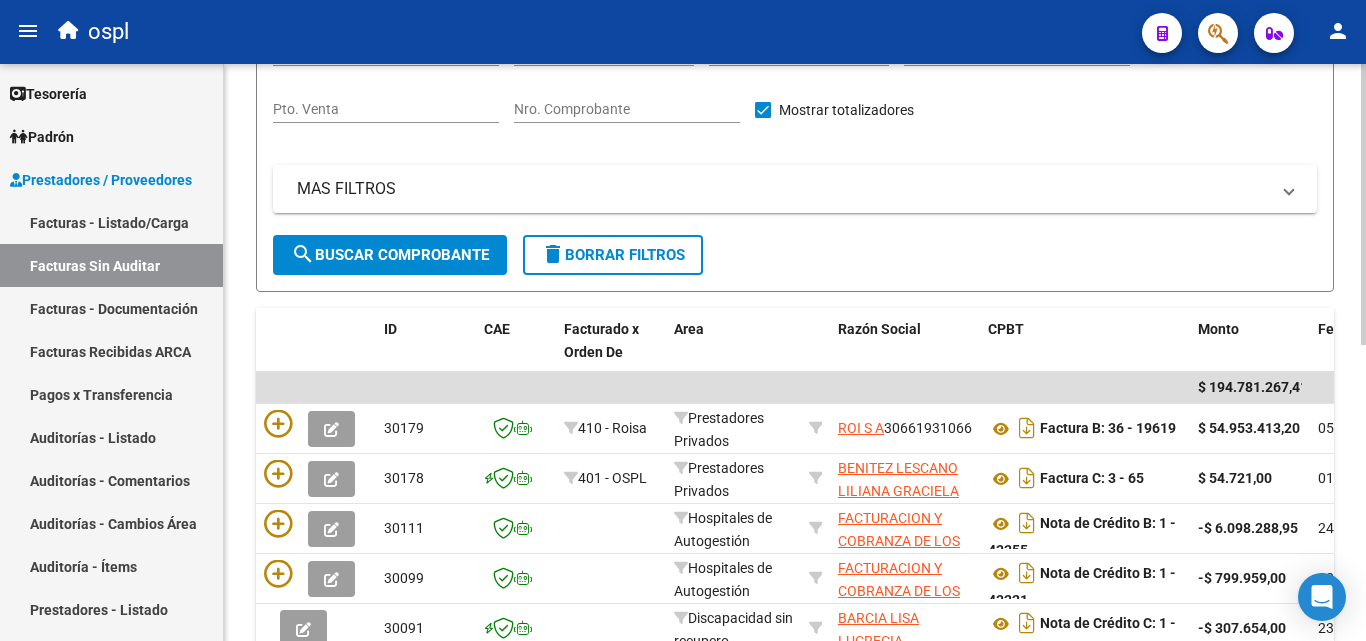 click on "Nro. Comprobante" at bounding box center (627, 109) 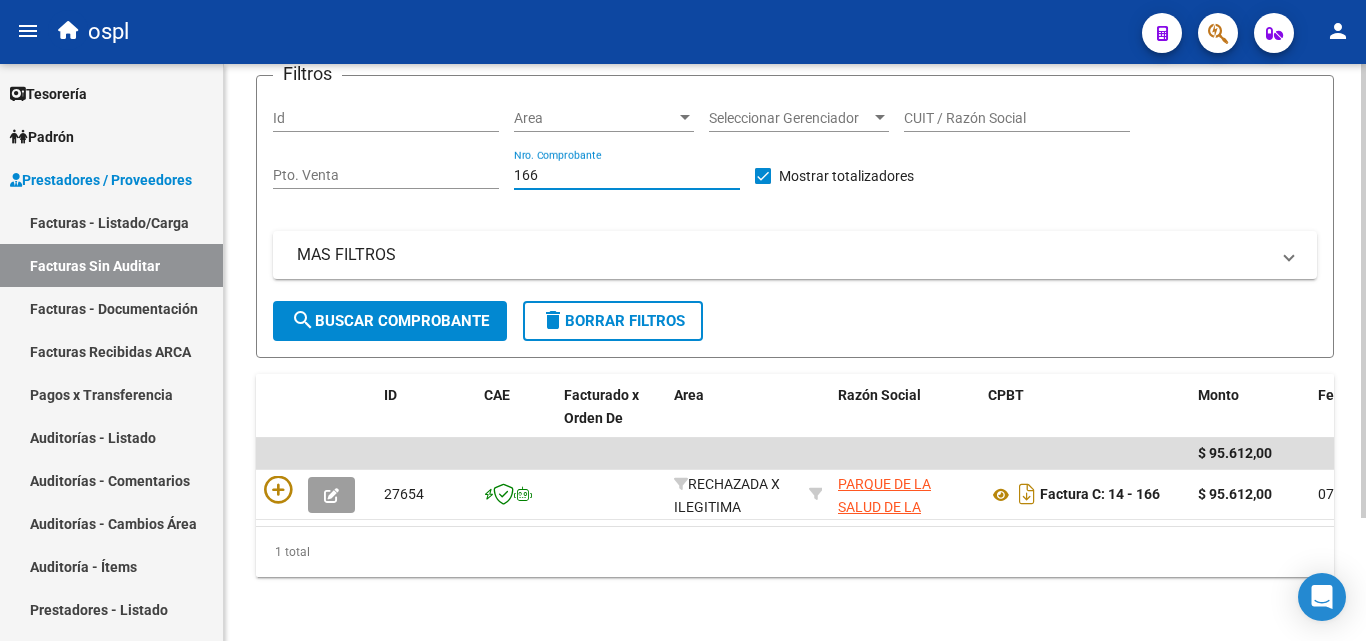 scroll, scrollTop: 156, scrollLeft: 0, axis: vertical 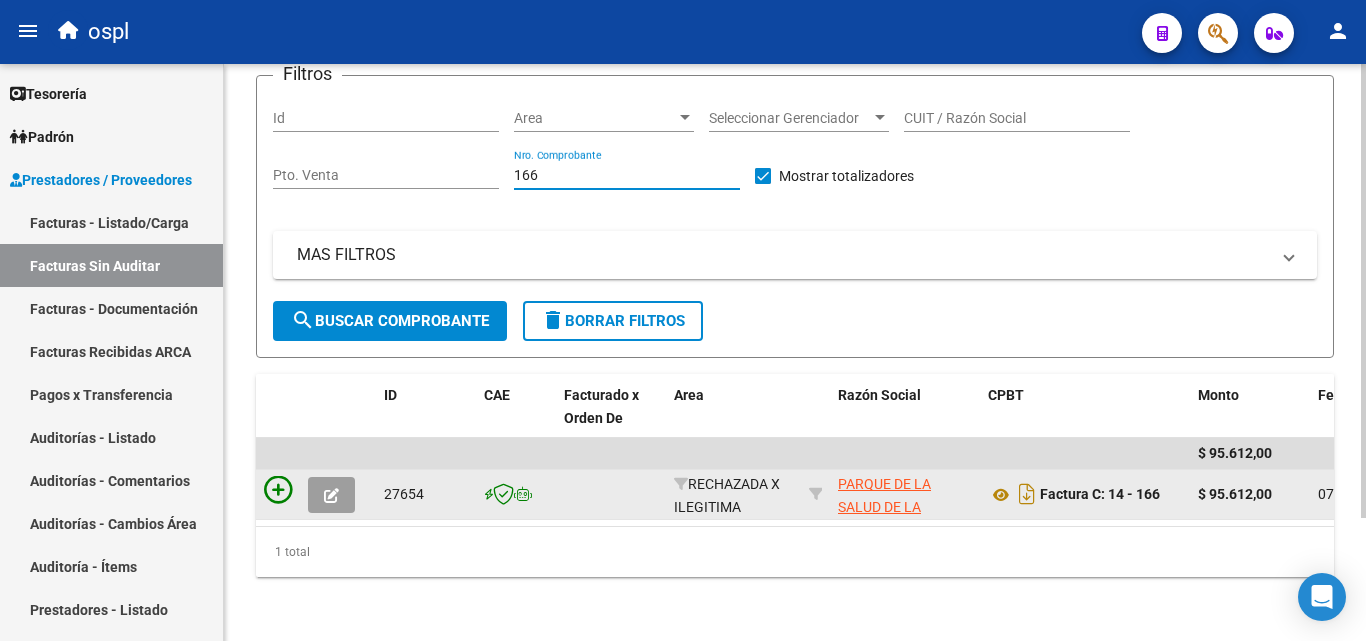 type on "166" 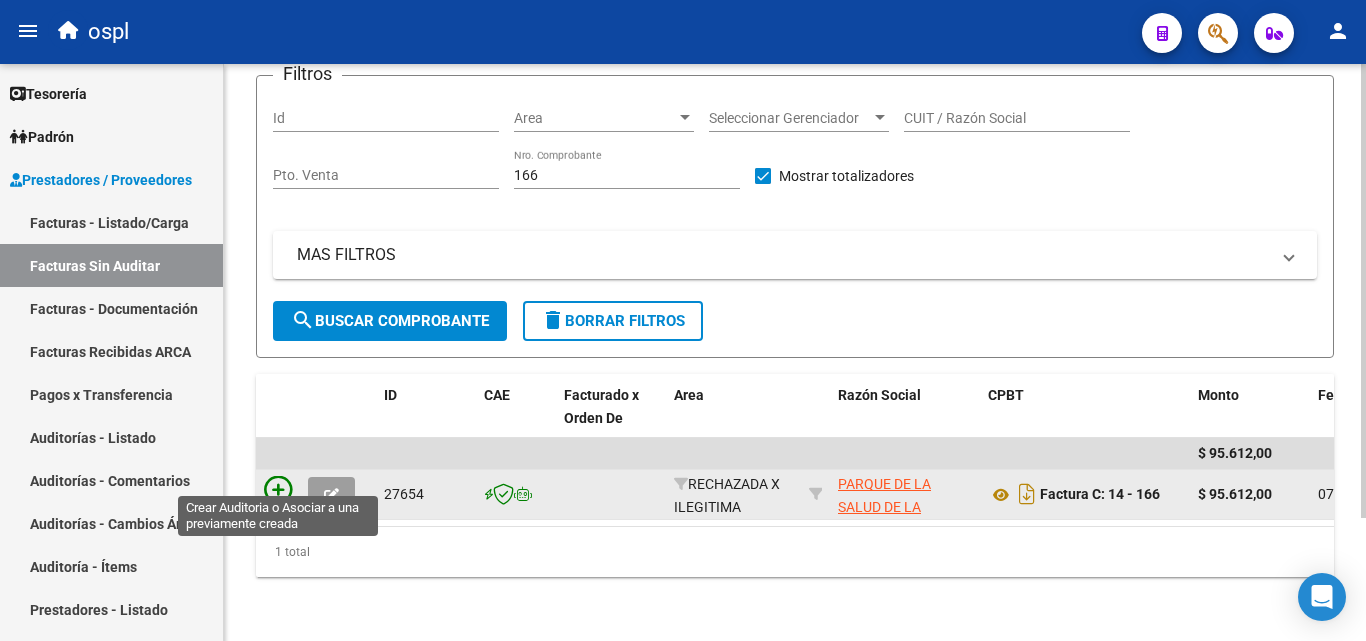 click 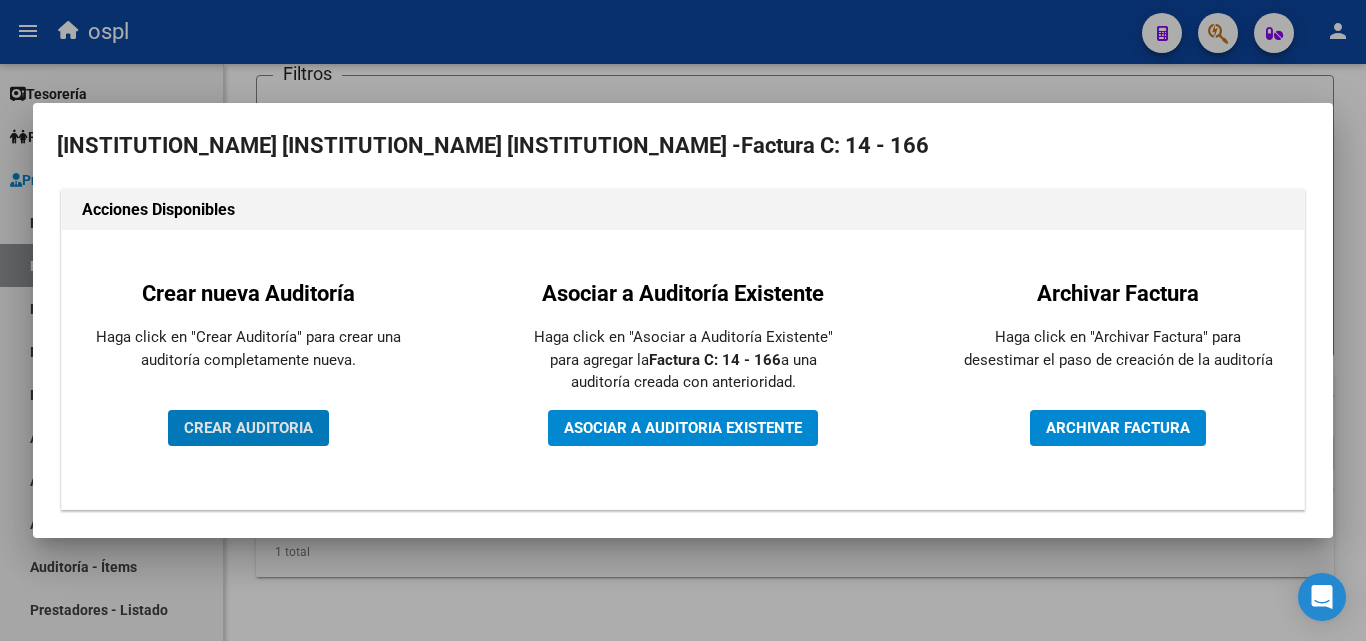 click on "CREAR AUDITORIA" at bounding box center [248, 428] 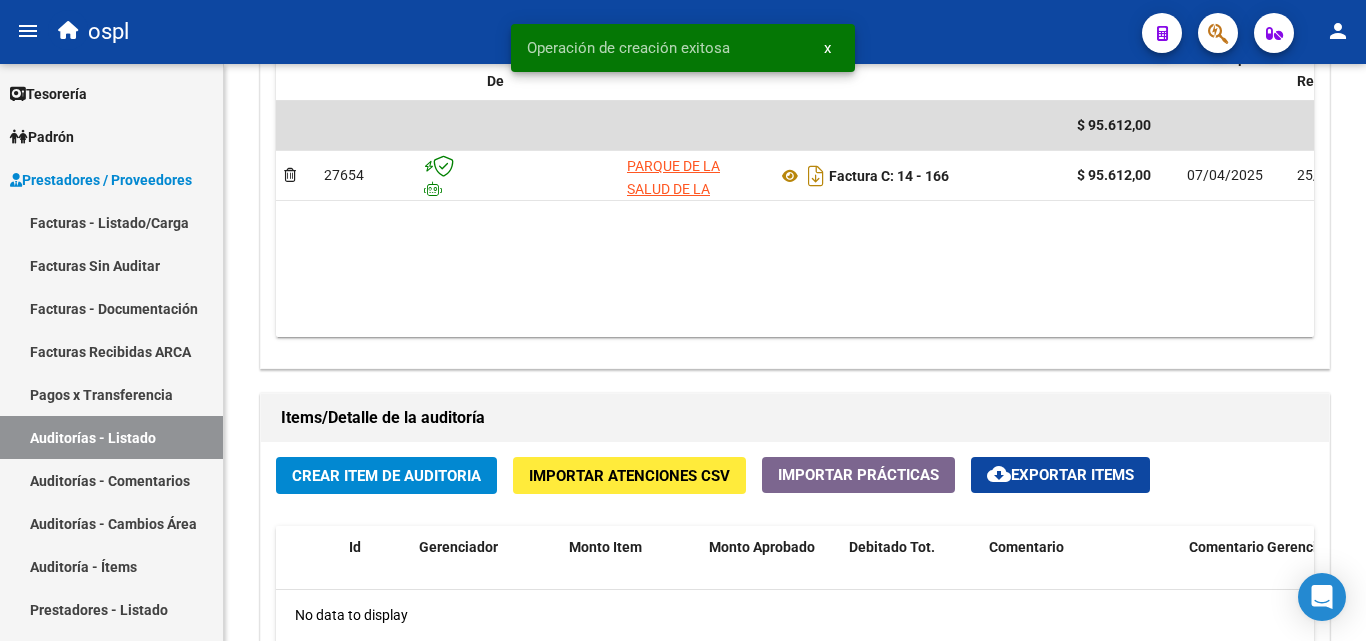 scroll, scrollTop: 1400, scrollLeft: 0, axis: vertical 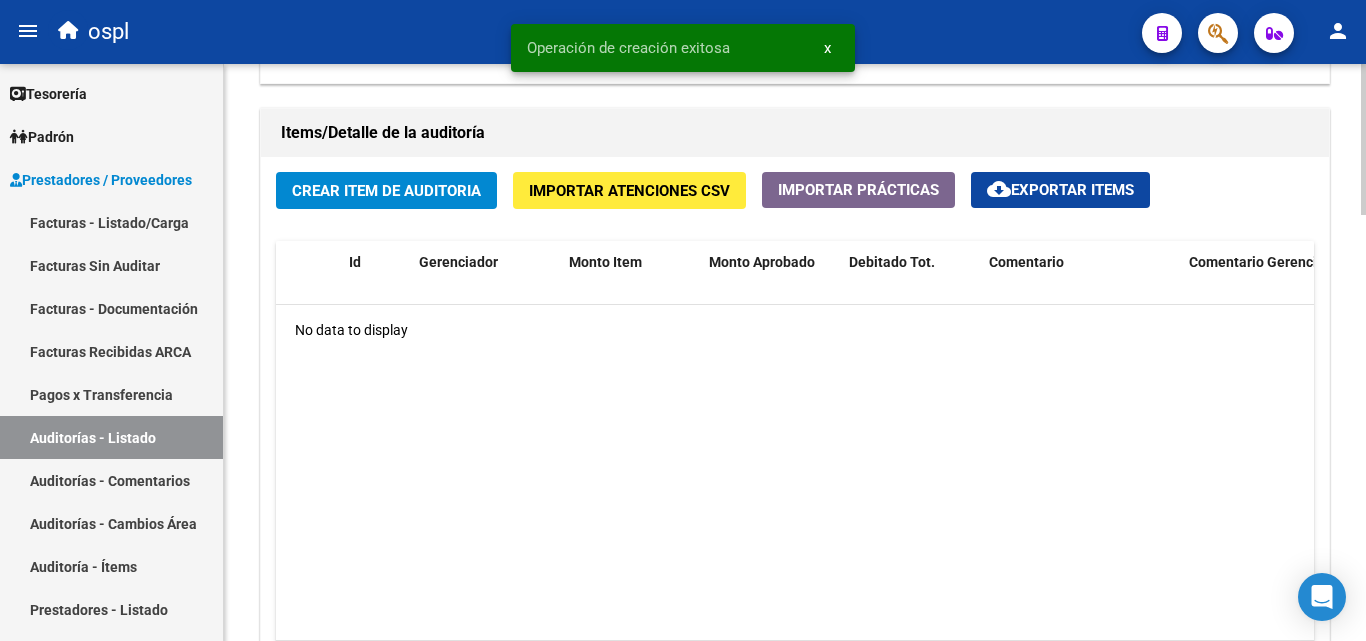click on "Crear Item de Auditoria" 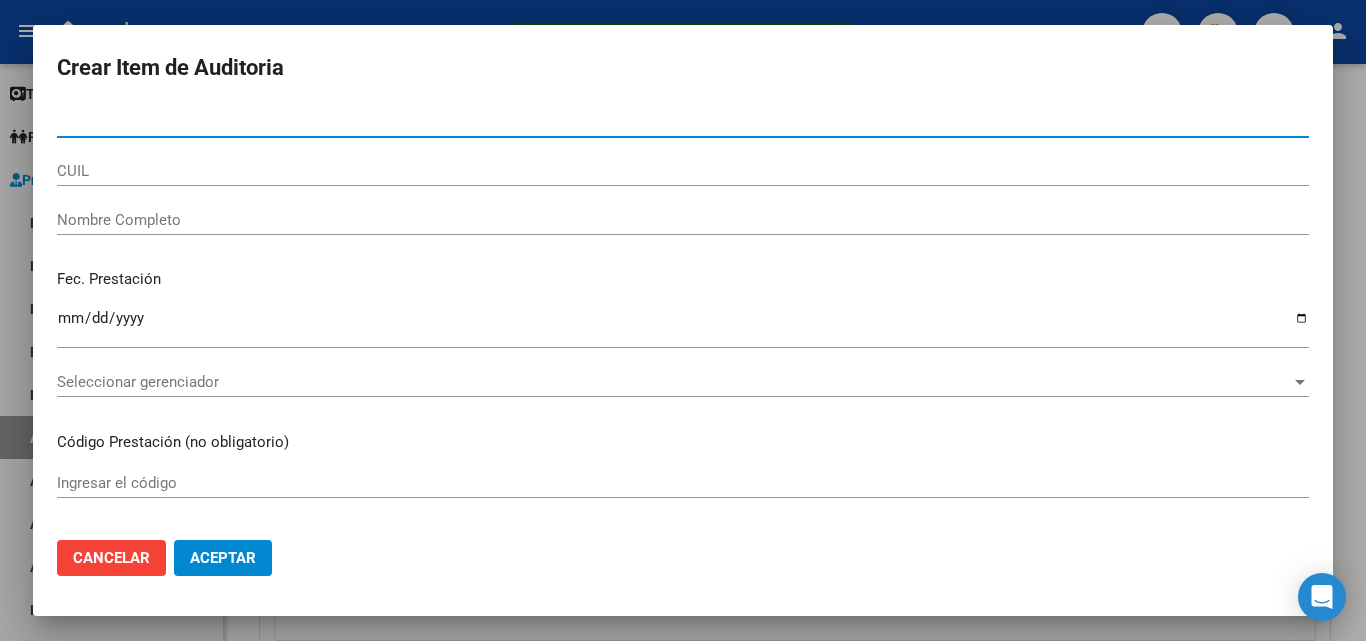 click on "Nombre Completo" at bounding box center [683, 220] 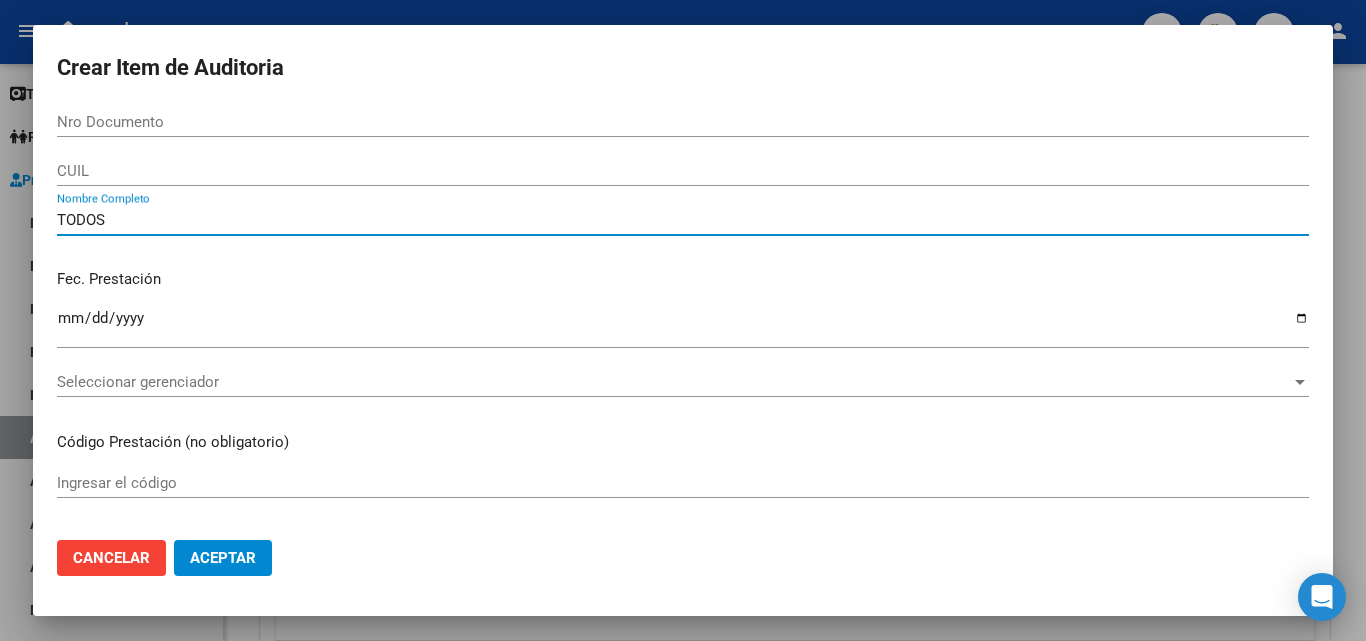 type on "TODOS" 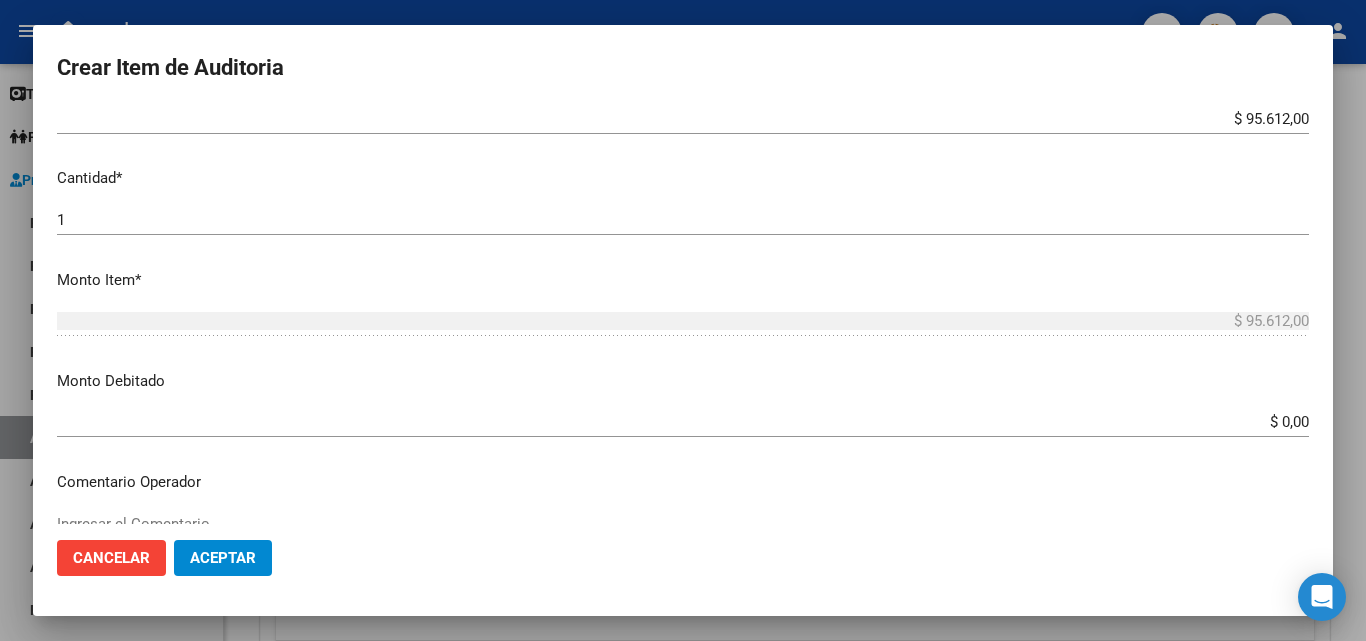 scroll, scrollTop: 500, scrollLeft: 0, axis: vertical 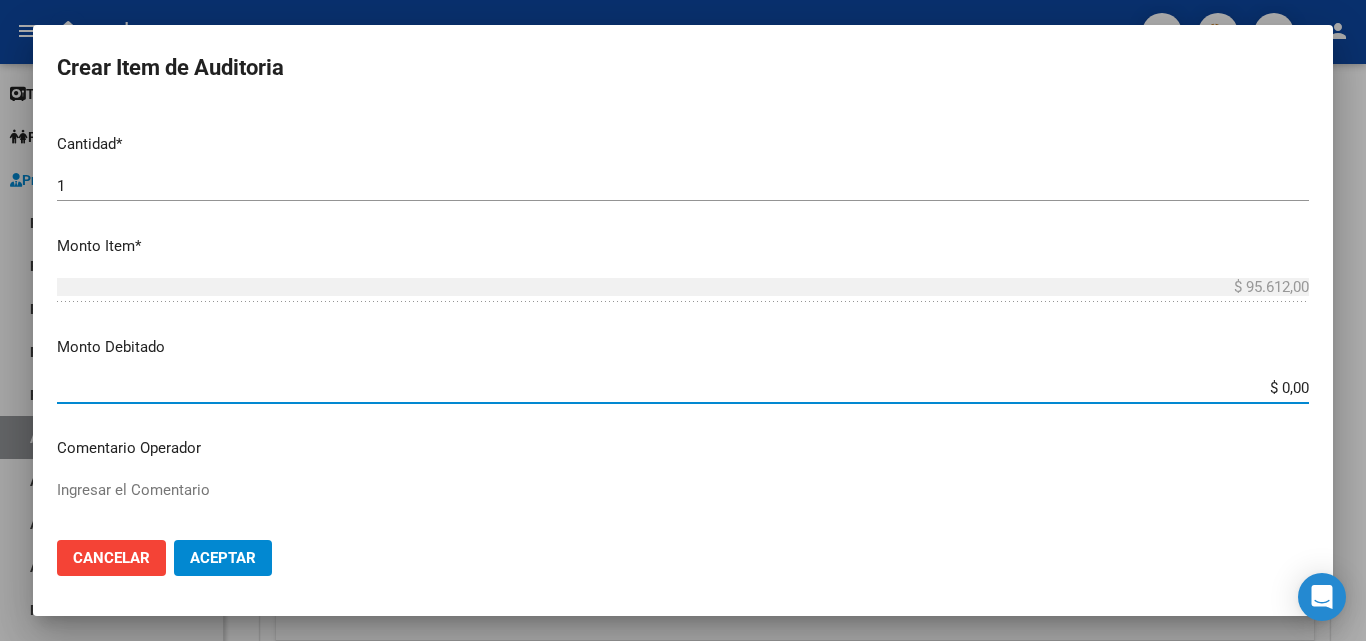 click on "$ 0,00" at bounding box center (683, 388) 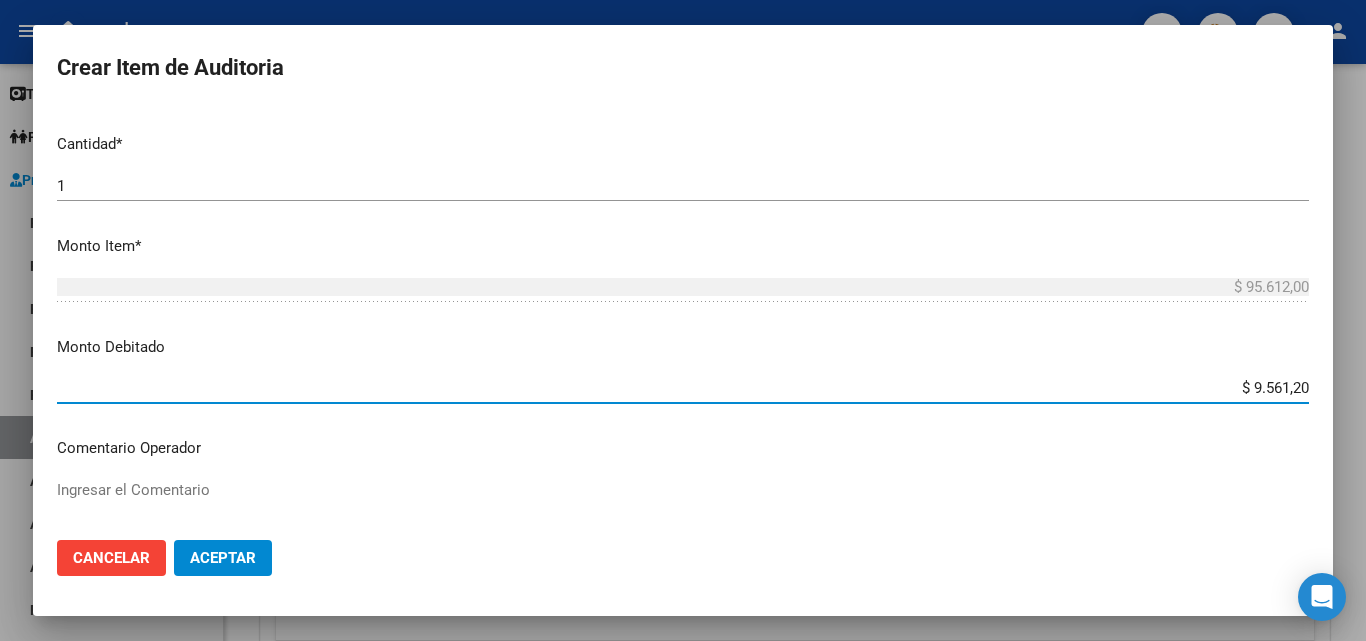 type on "$ 95.612,00" 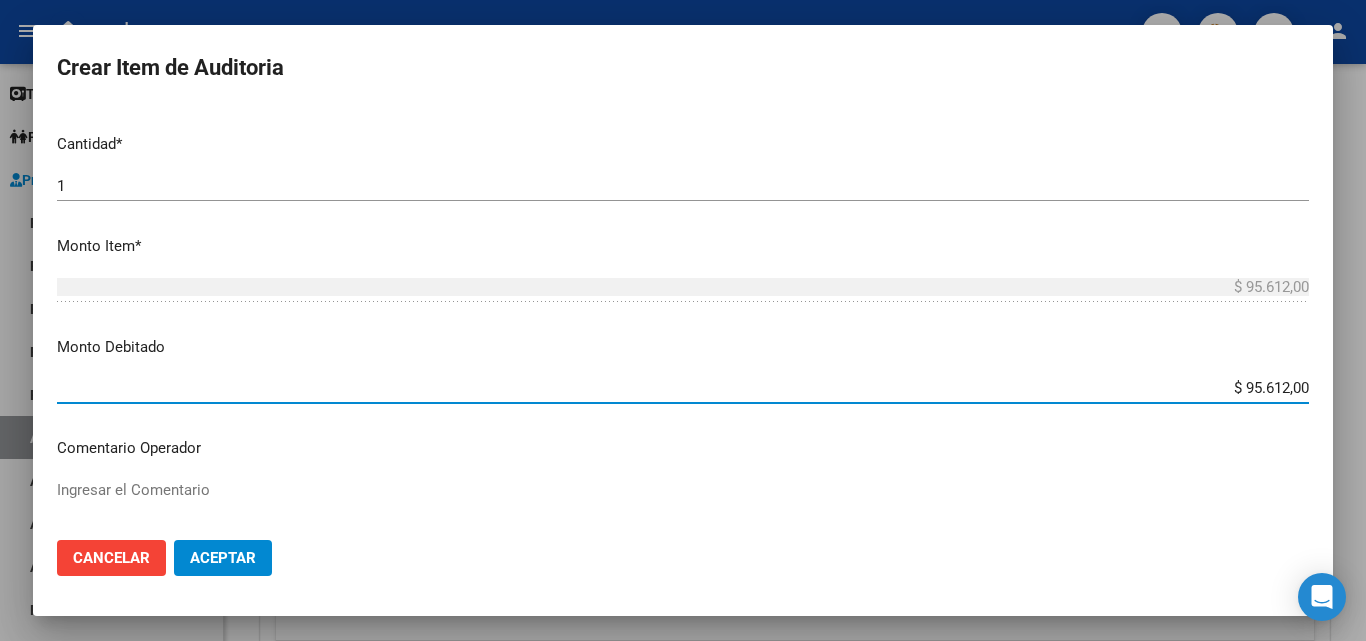 click on "Monto Debitado" at bounding box center (683, 347) 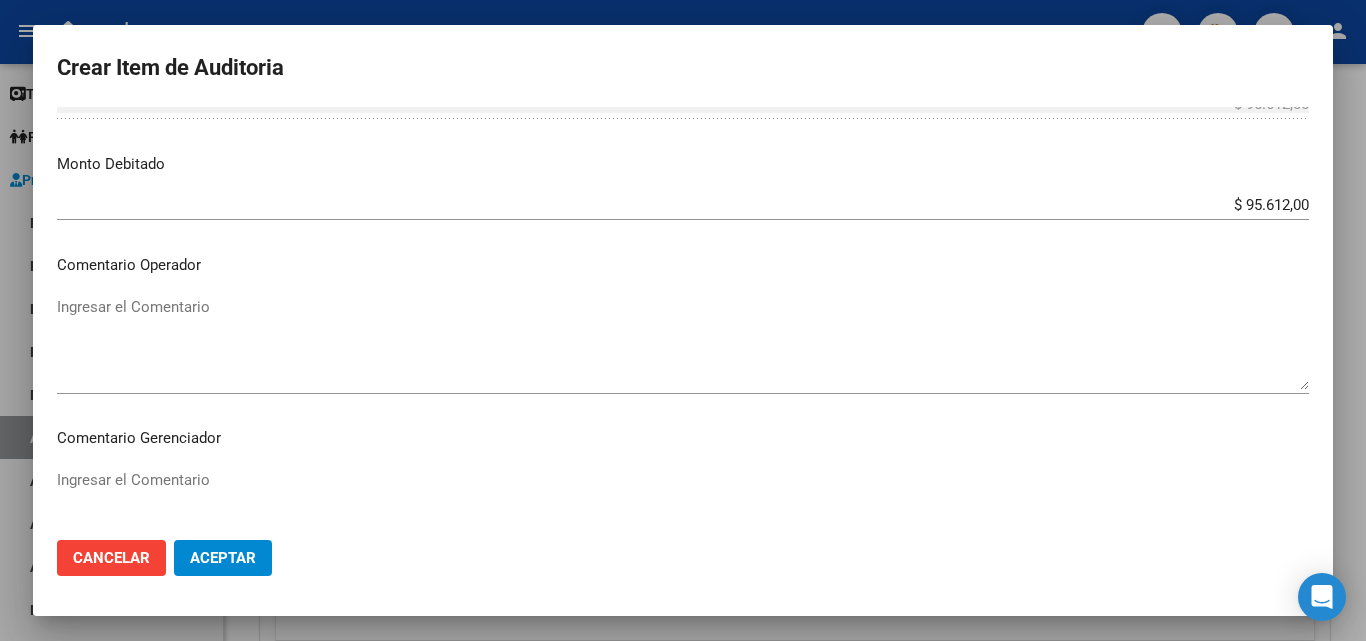 scroll, scrollTop: 700, scrollLeft: 0, axis: vertical 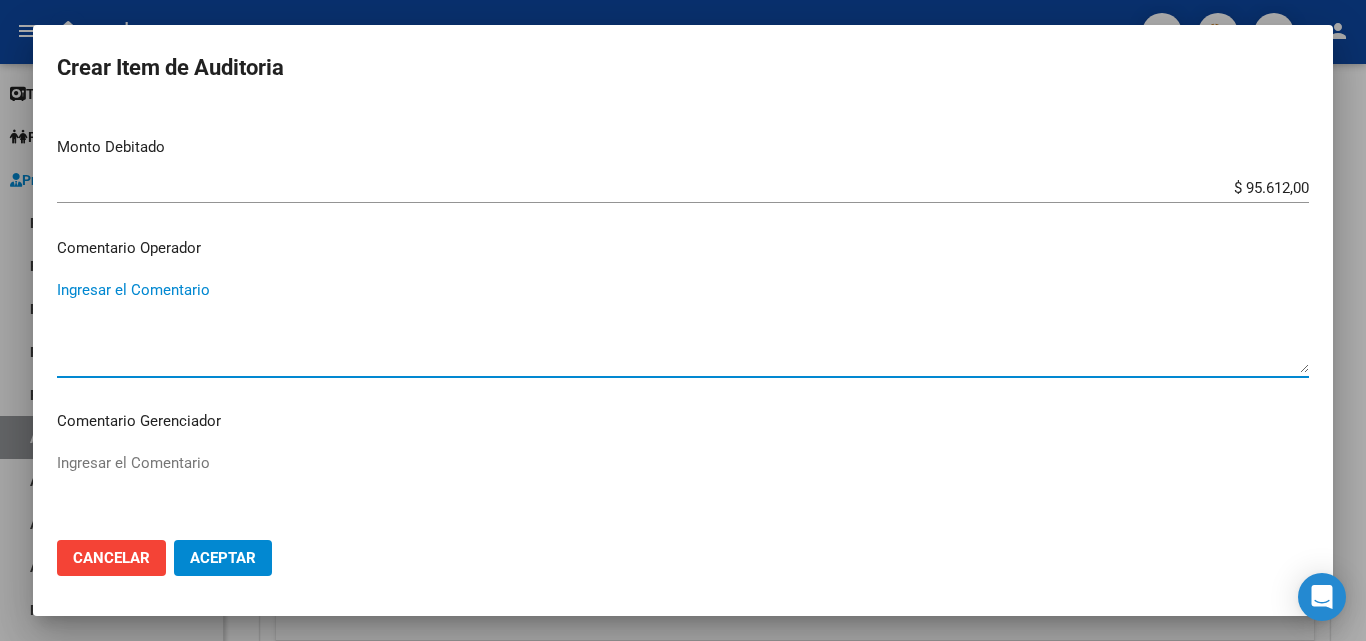 paste on "RECHAZADA POR ILEGITIMA; FALTA COPIA DE DNI QUE ACREDITE IDENTIDAD" 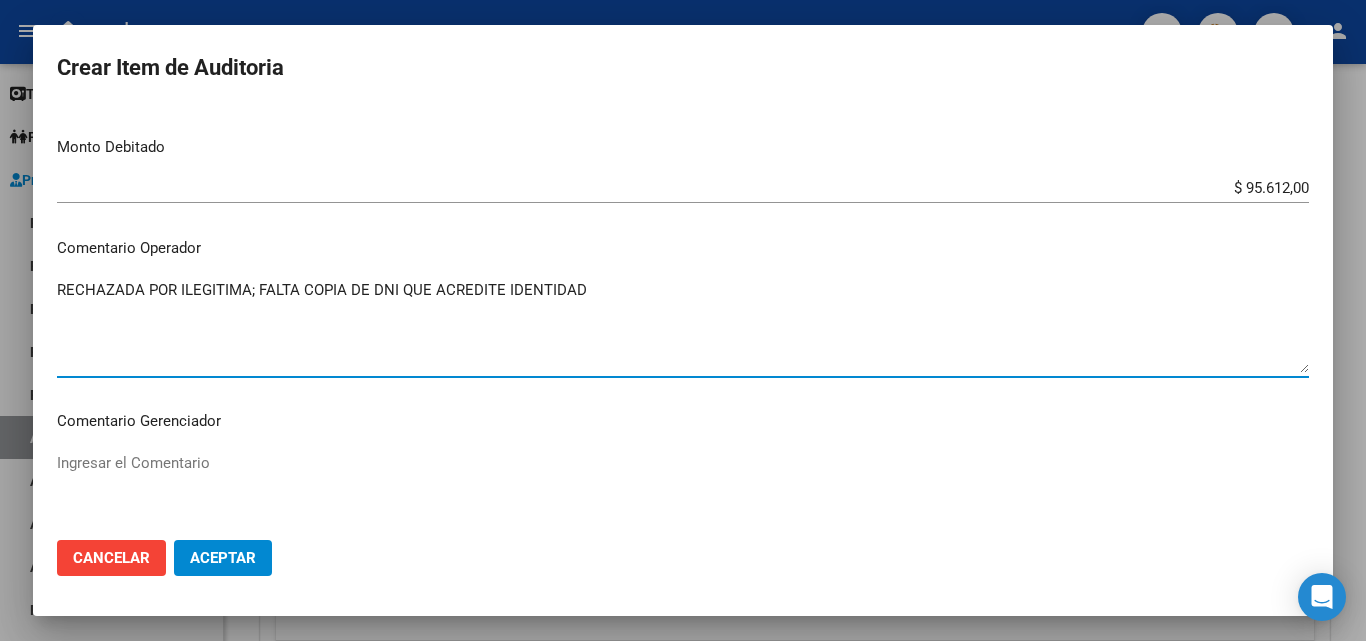 type on "RECHAZADA POR ILEGITIMA; FALTA COPIA DE DNI QUE ACREDITE IDENTIDAD" 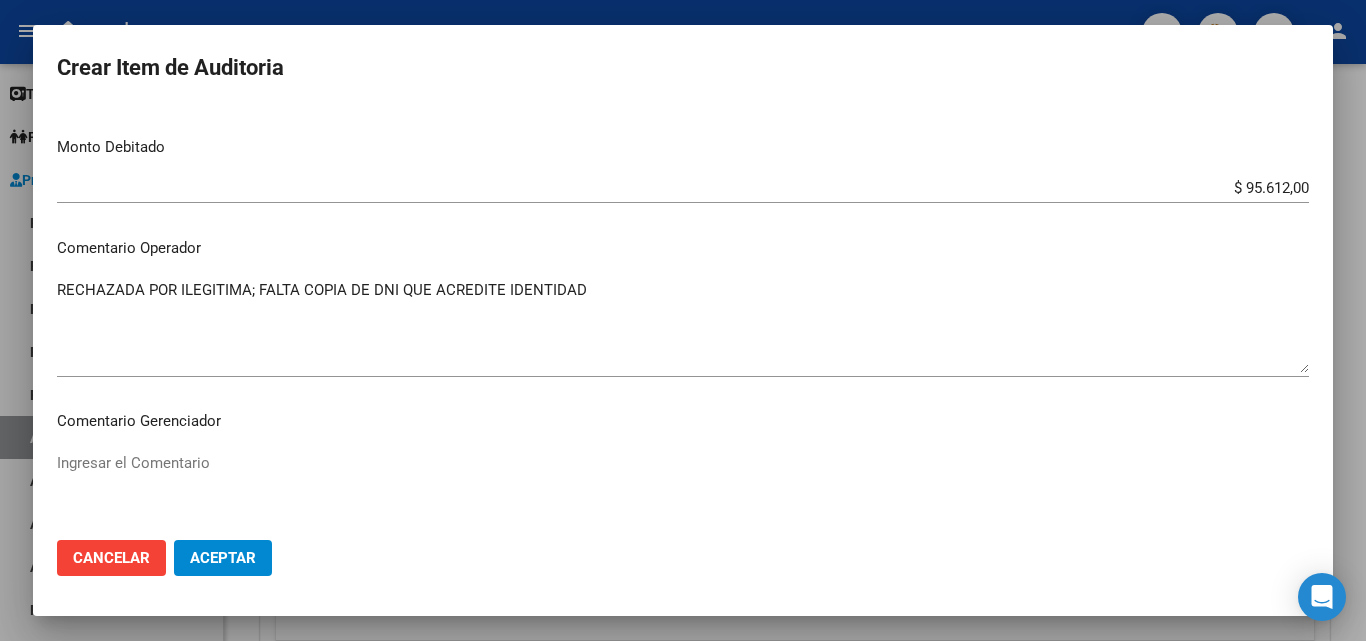 click on "Comentario Operador" at bounding box center (683, 248) 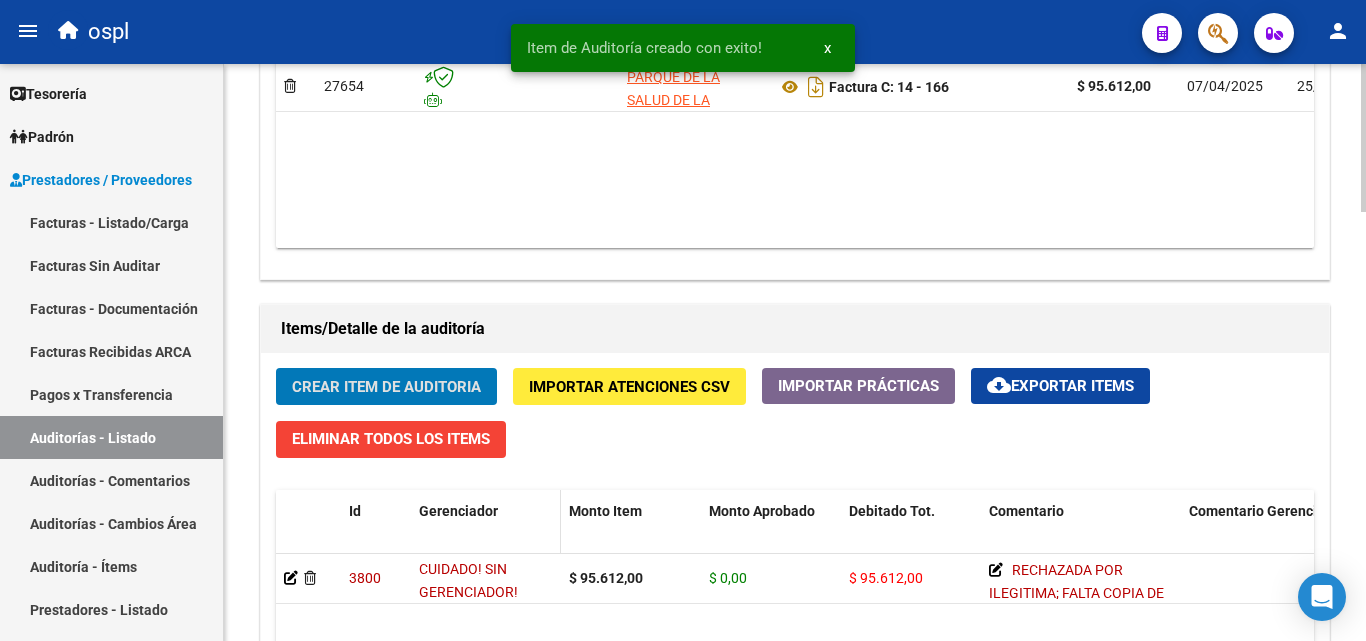 scroll, scrollTop: 1101, scrollLeft: 0, axis: vertical 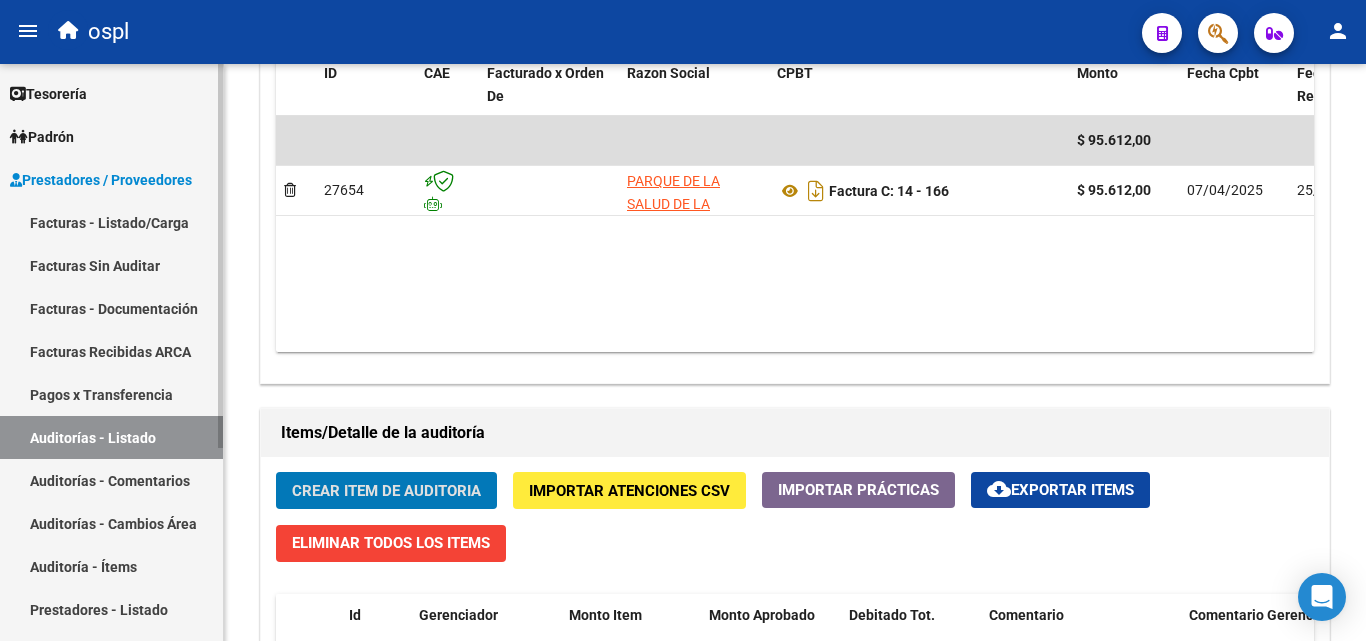 click on "Facturas Sin Auditar" at bounding box center (111, 265) 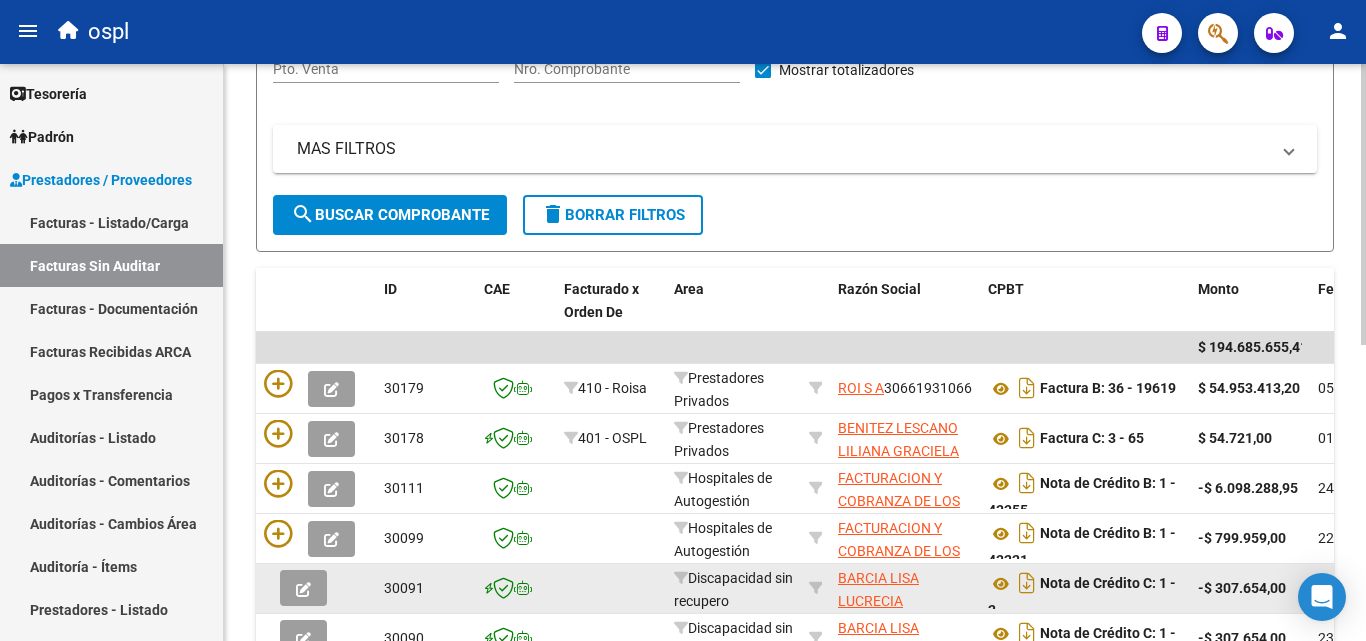 scroll, scrollTop: 206, scrollLeft: 0, axis: vertical 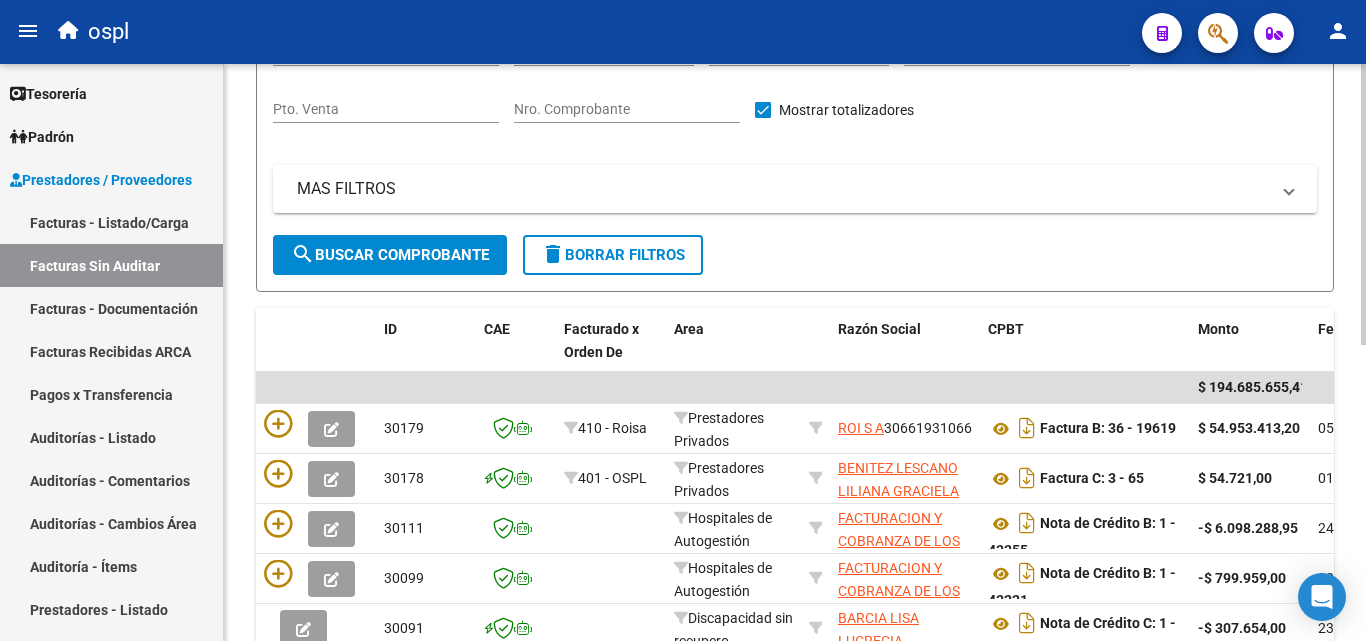 click on "Nro. Comprobante" at bounding box center [627, 109] 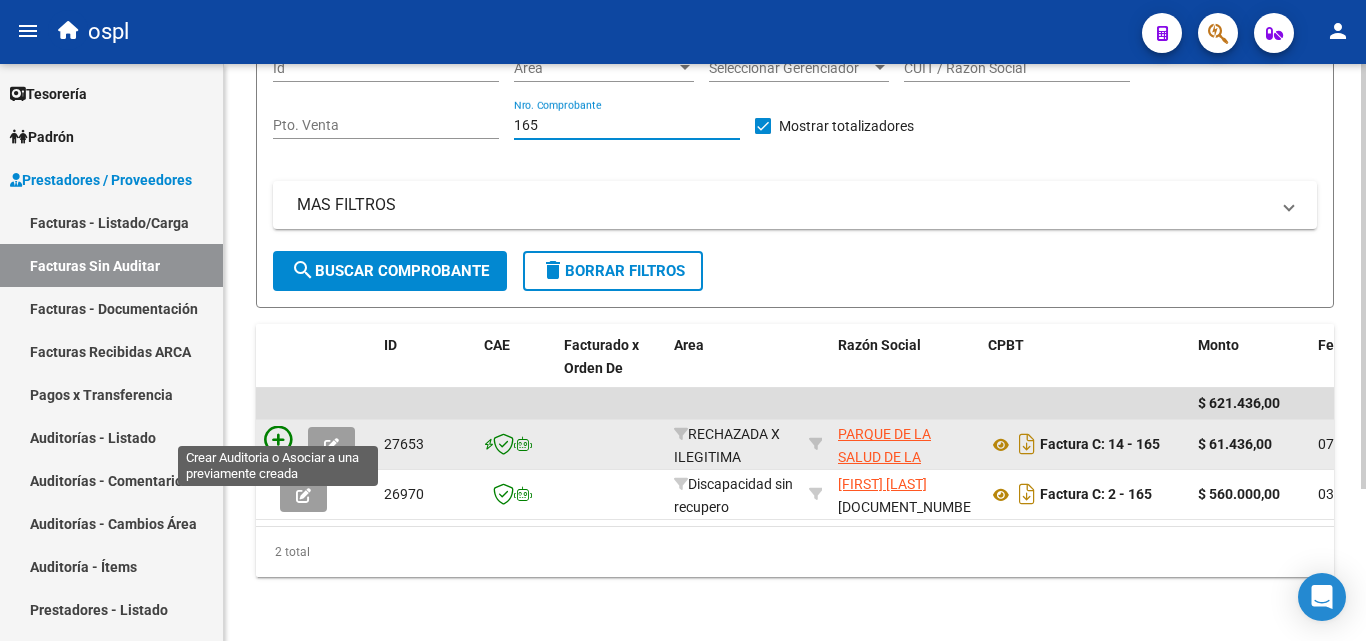type on "165" 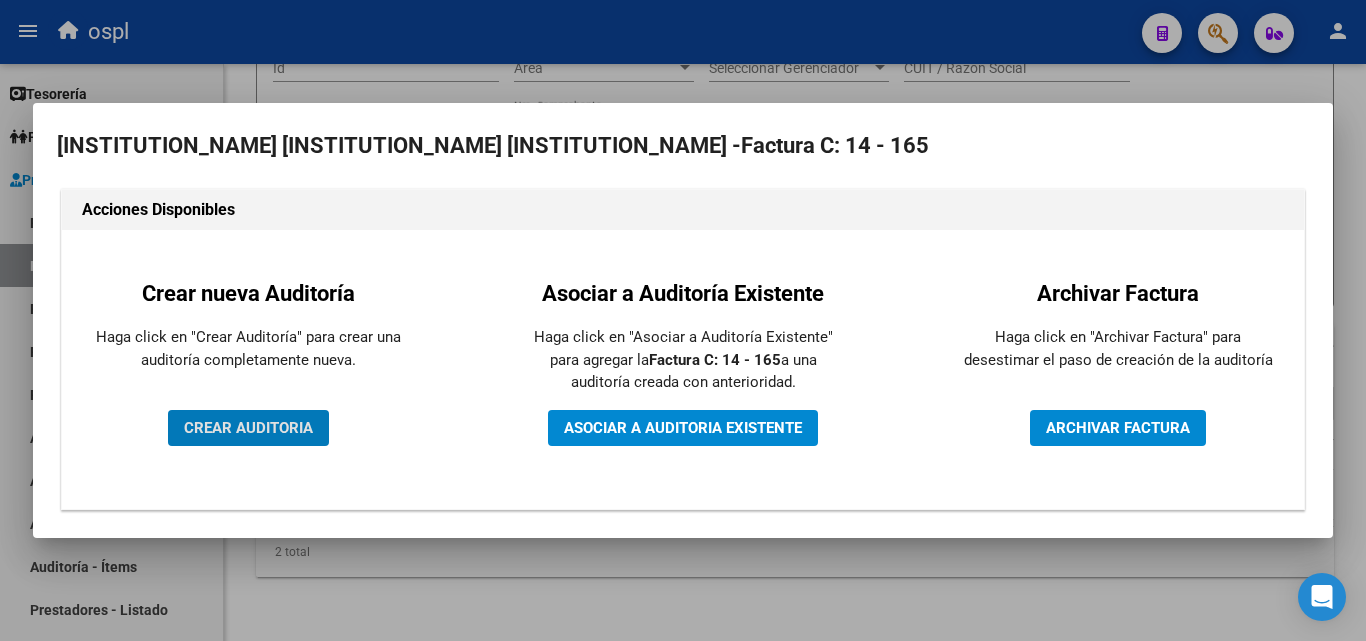 click on "CREAR AUDITORIA" at bounding box center (248, 428) 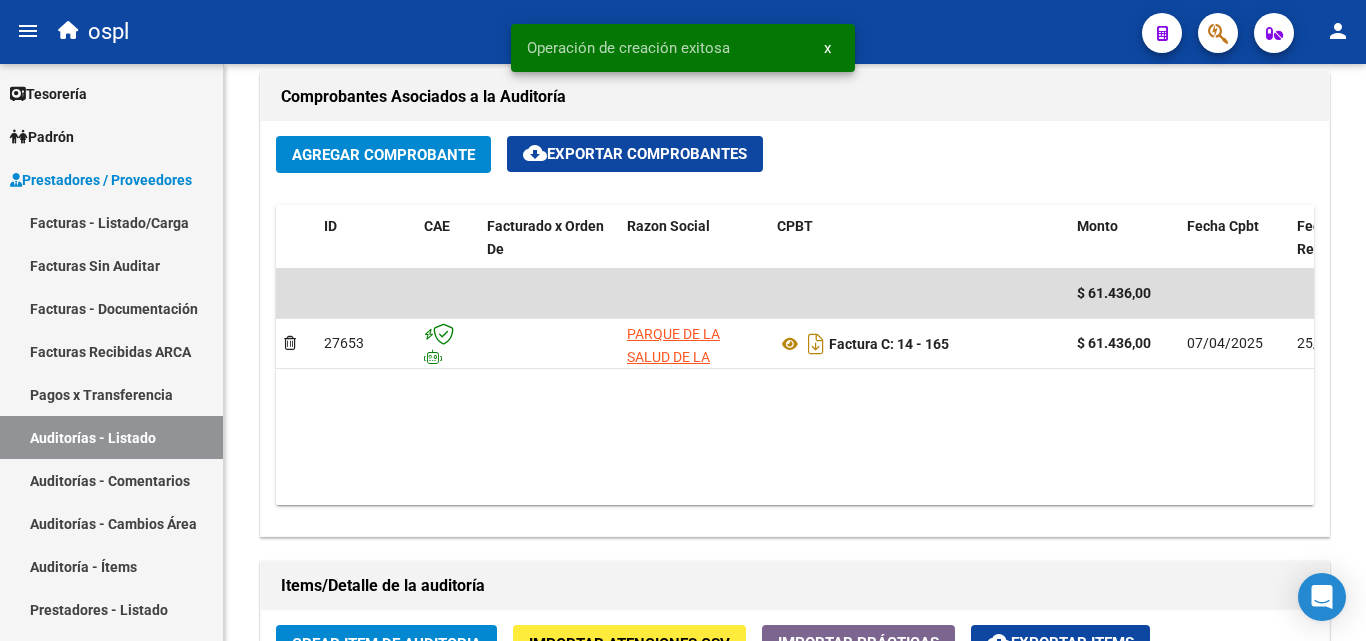 scroll, scrollTop: 1100, scrollLeft: 0, axis: vertical 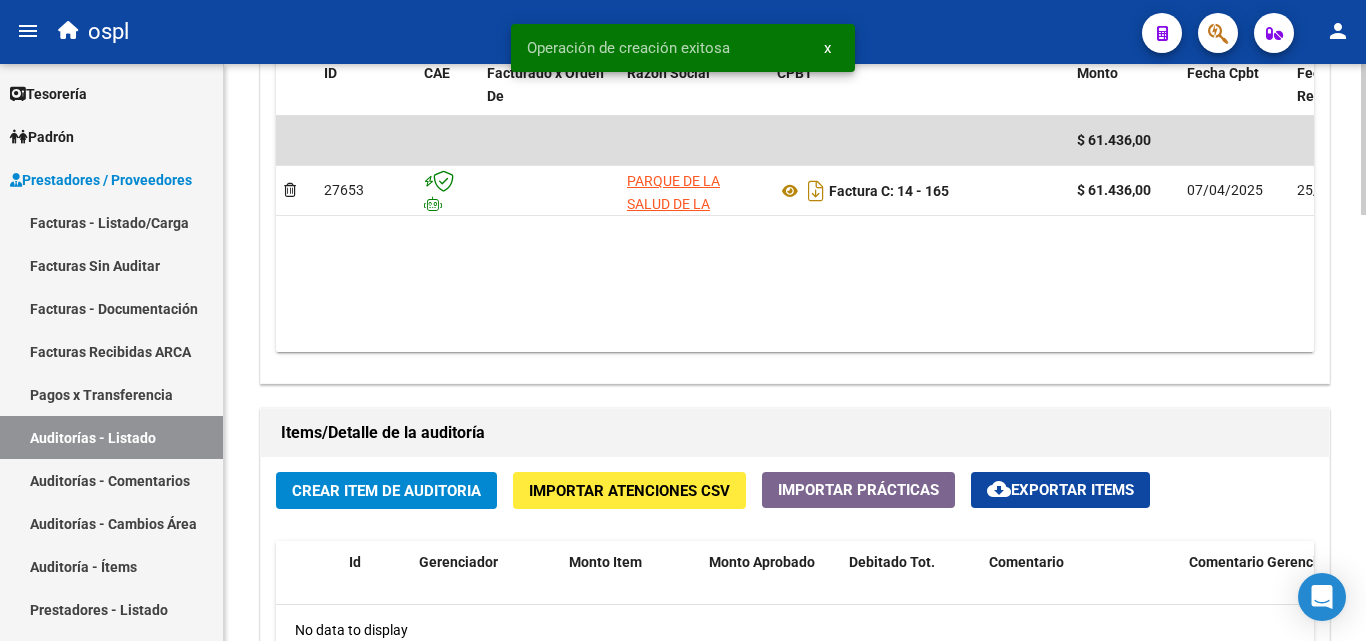 click on "Crear Item de Auditoria" 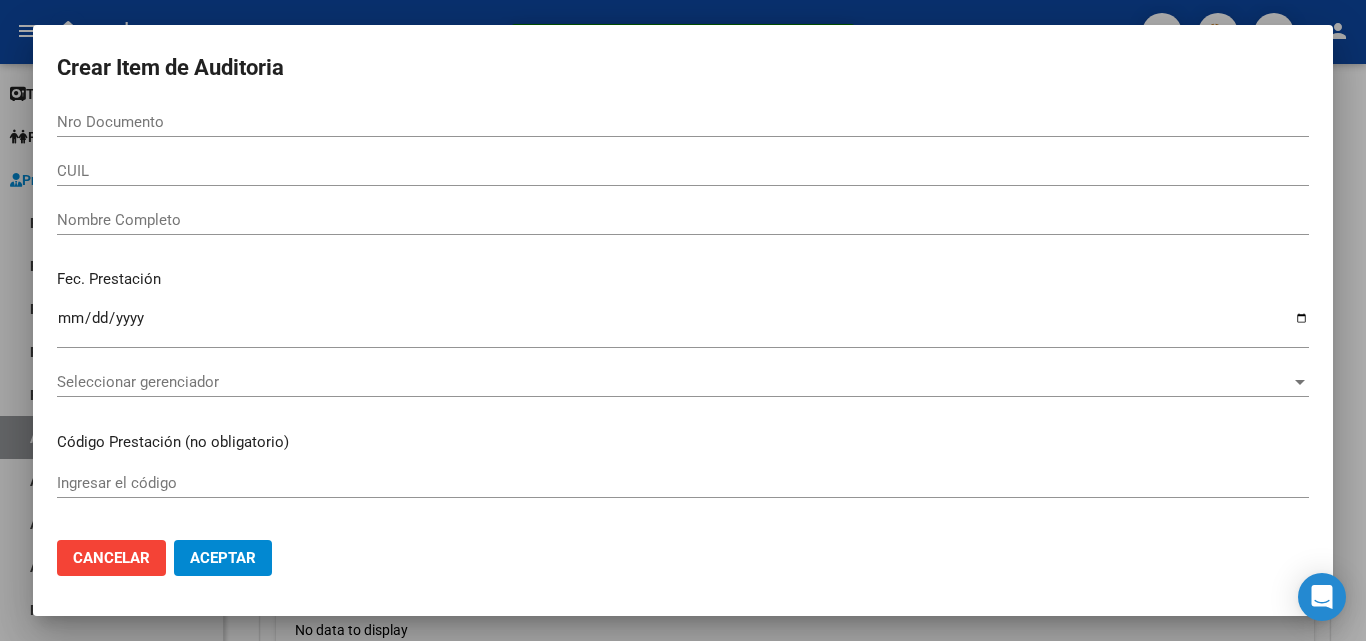 click on "Nombre Completo" at bounding box center [683, 220] 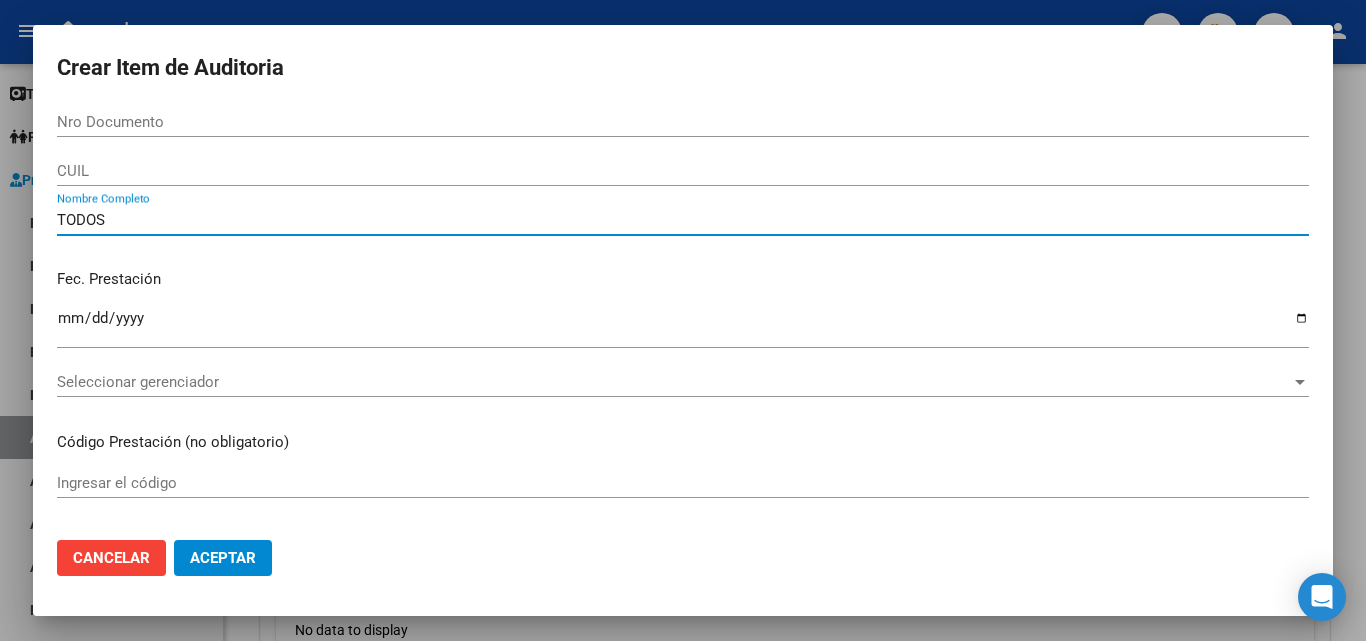 type on "TODOS" 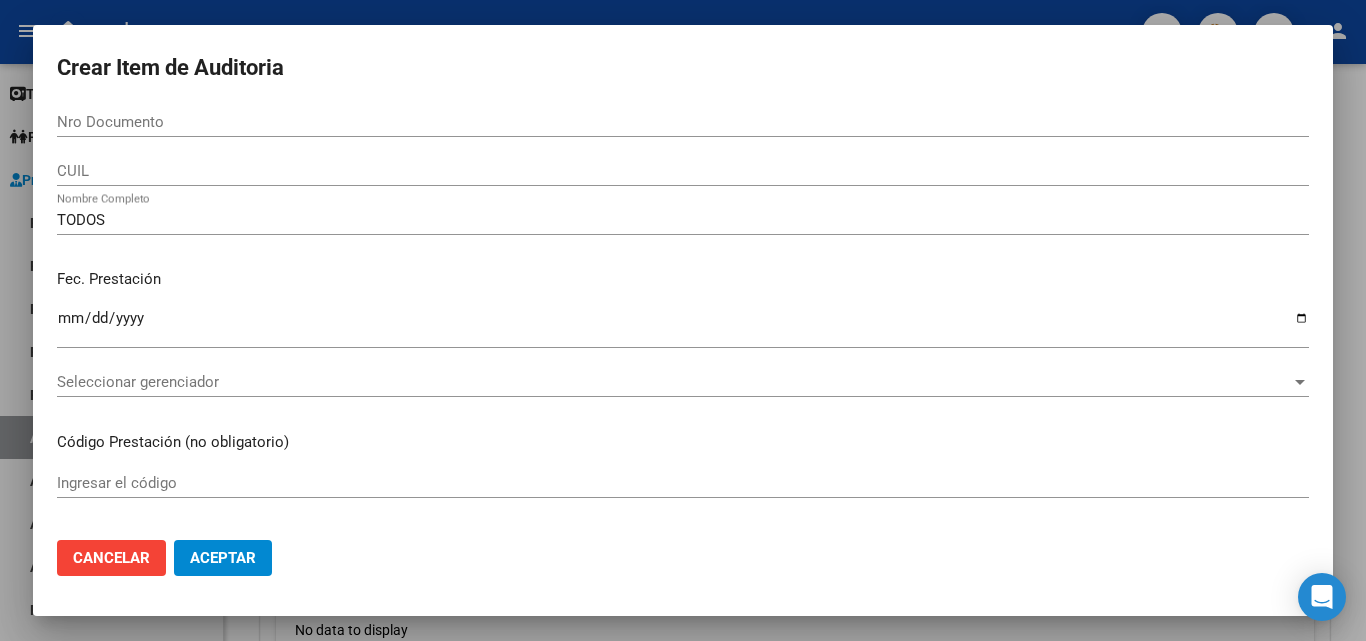 click on "Fec. Prestación    Ingresar la fecha" at bounding box center [683, 310] 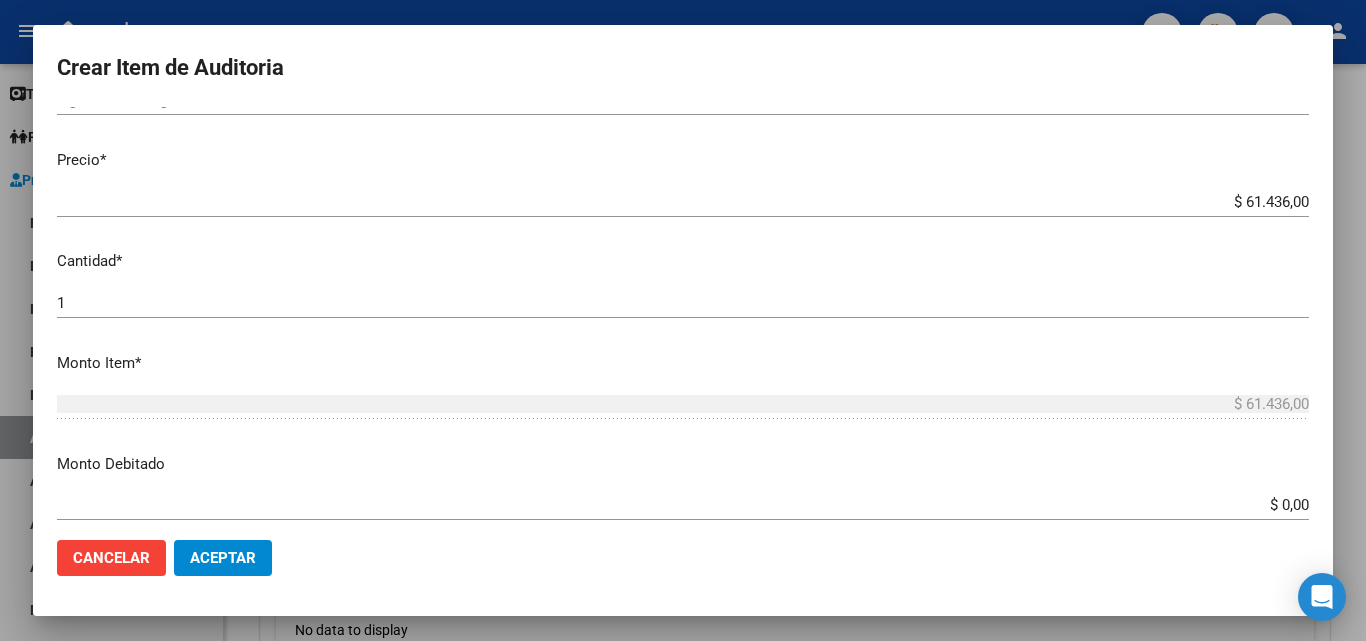 scroll, scrollTop: 500, scrollLeft: 0, axis: vertical 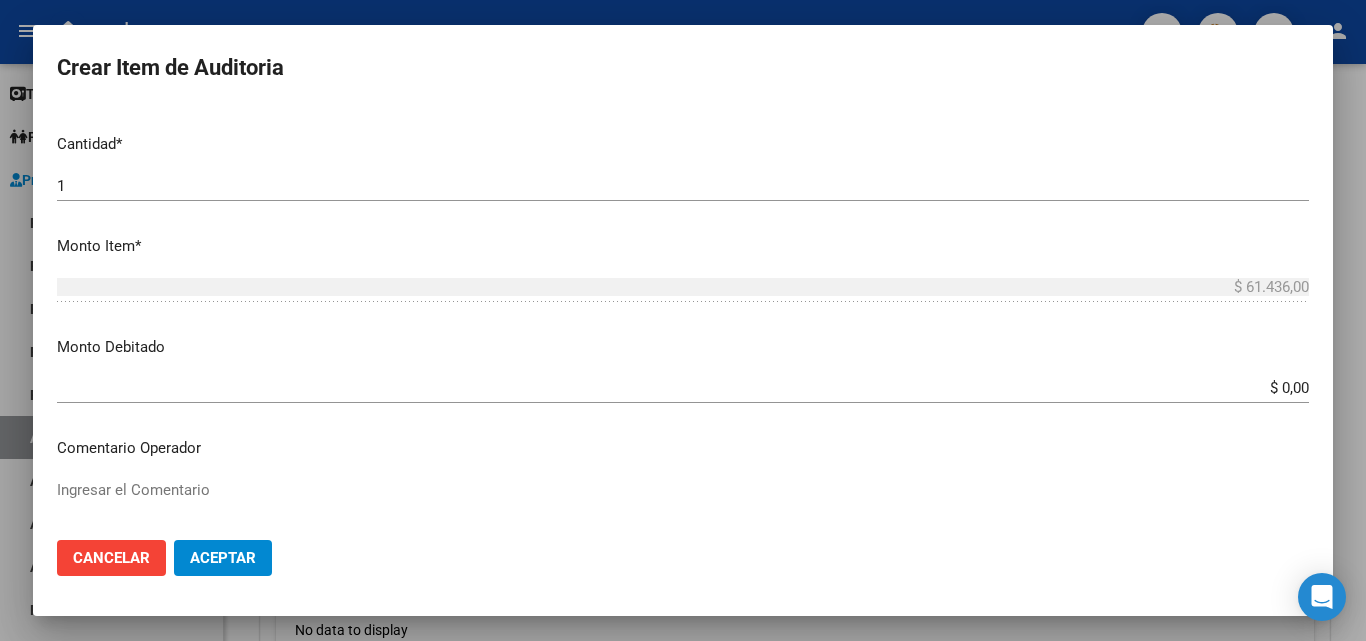 click on "$ 0,00" at bounding box center (683, 388) 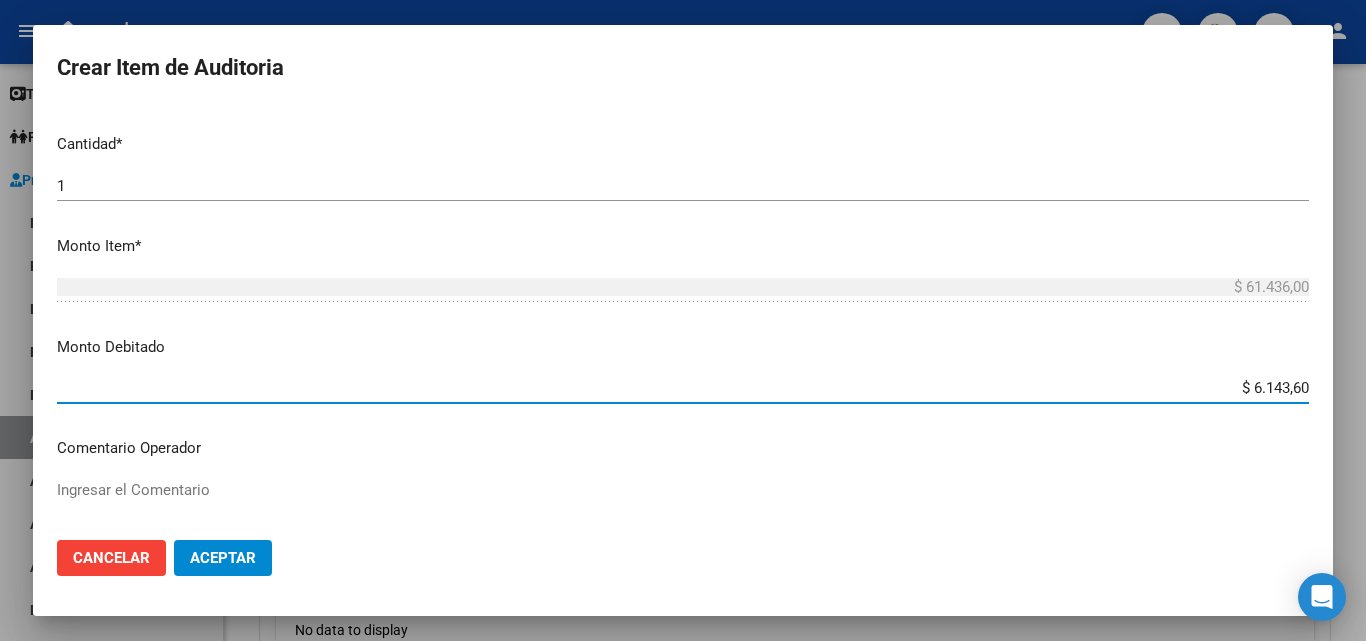 type on "$ 61.436,00" 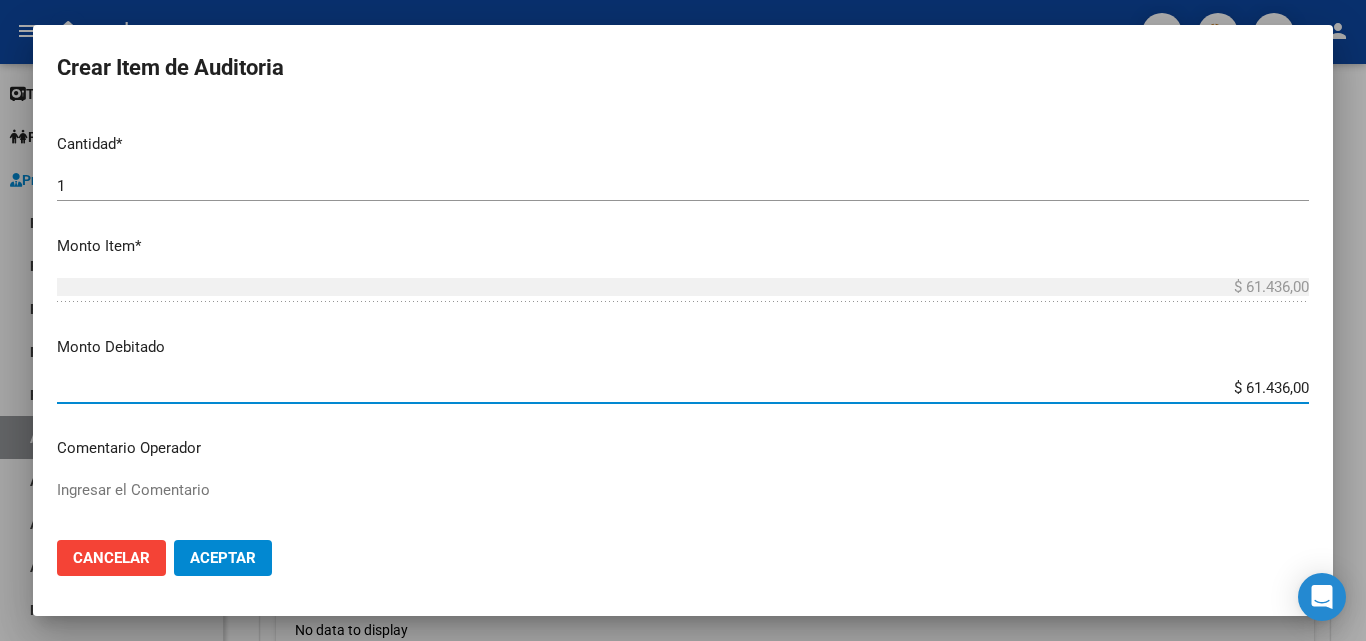 click on "Nro Documento    CUIL    TODOS Nombre Completo  Fec. Prestación    Ingresar la fecha  Seleccionar gerenciador Seleccionar gerenciador Código Prestación (no obligatorio)    Ingresar el código  Precio  *   $ 61.436,00 Ingresar el precio  Cantidad  *   1 Ingresar la cantidad  Monto Item  *   $ 61.436,00 Ingresar el monto  Monto Debitado    $ 61.436,00 Ingresar el monto  Comentario Operador    Ingresar el Comentario  Comentario Gerenciador    Ingresar el Comentario  Descripción    Ingresar el Descripción   Atencion Tipo  Seleccionar tipo Seleccionar tipo  Nomenclador  Seleccionar Nomenclador Seleccionar Nomenclador" at bounding box center [683, 315] 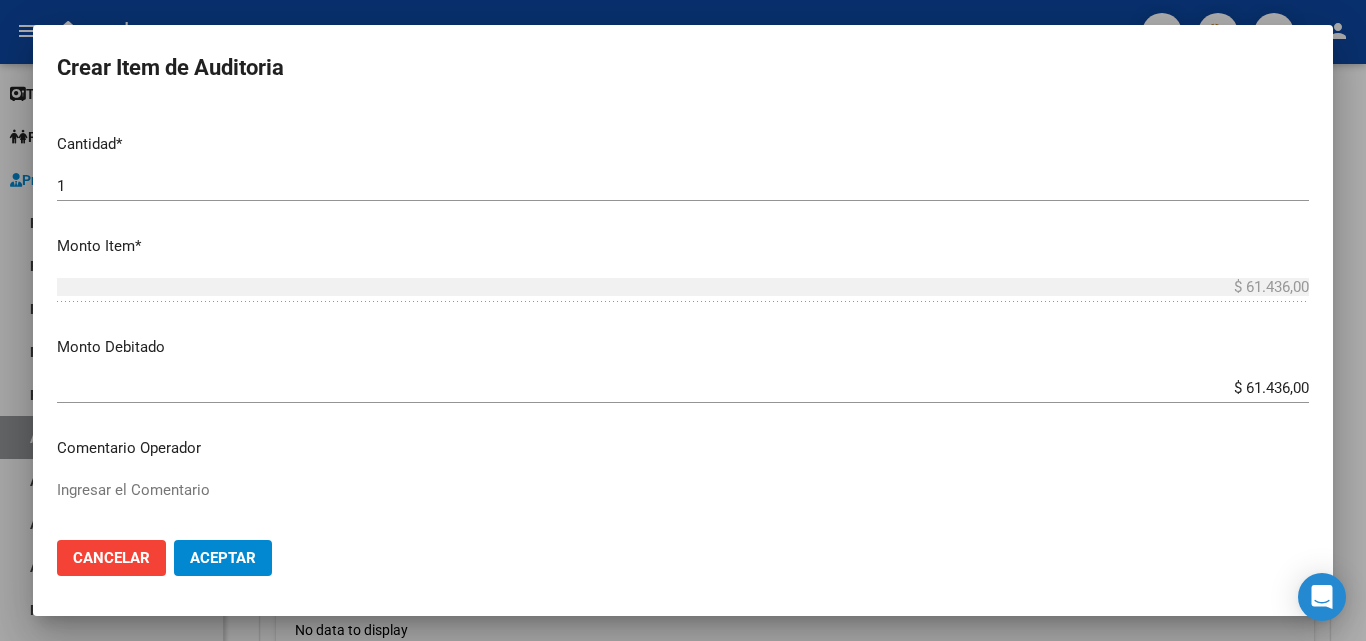 scroll, scrollTop: 600, scrollLeft: 0, axis: vertical 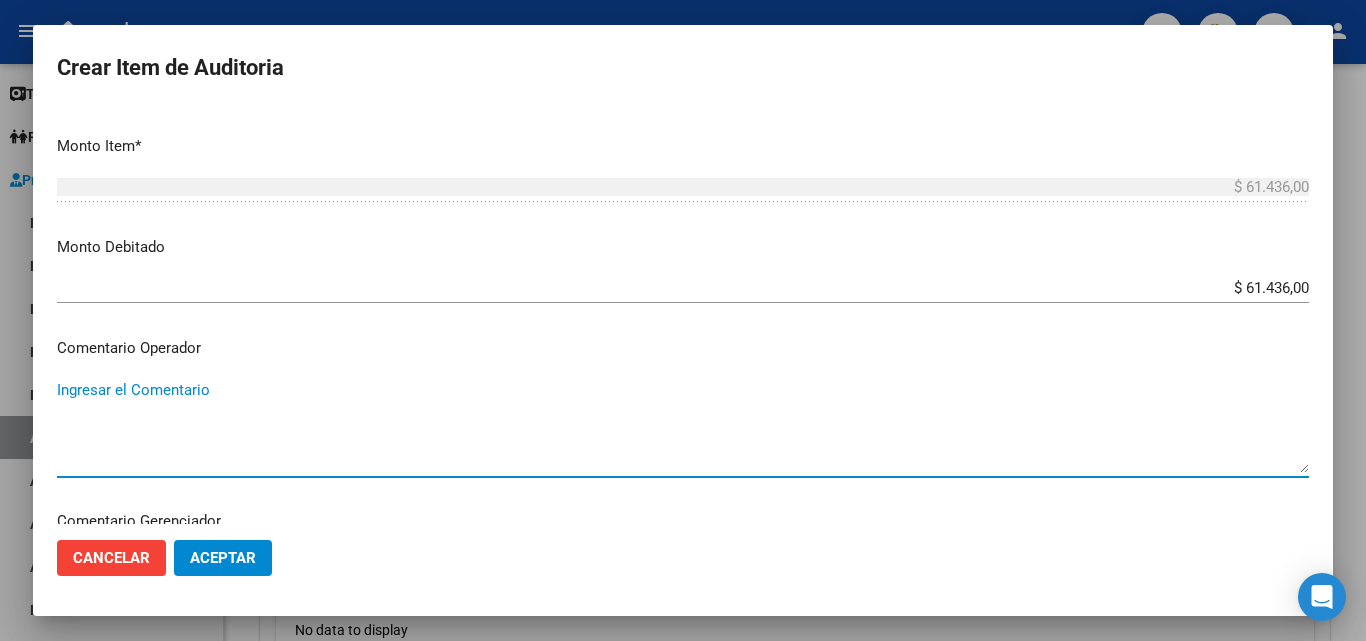 paste on "RECHAZADA POR ILEGITIMA; FALTA COPIA DE DNI QUE ACREDITE IDENTIDAD" 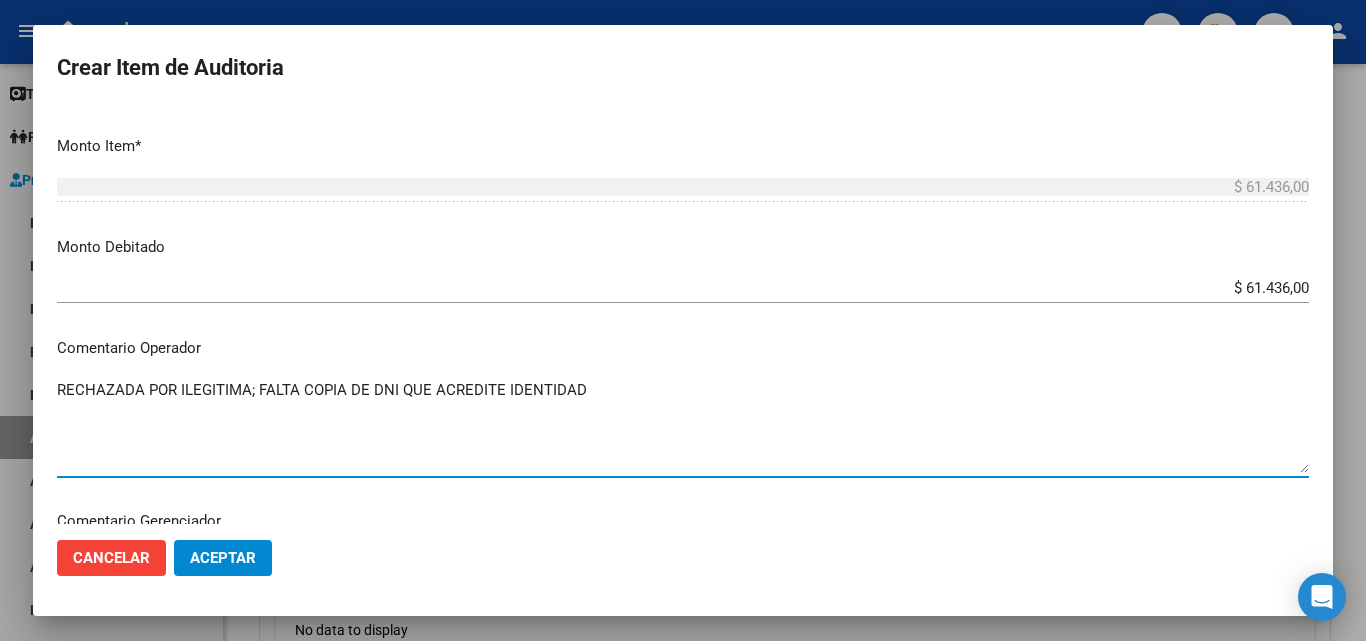 type on "RECHAZADA POR ILEGITIMA; FALTA COPIA DE DNI QUE ACREDITE IDENTIDAD" 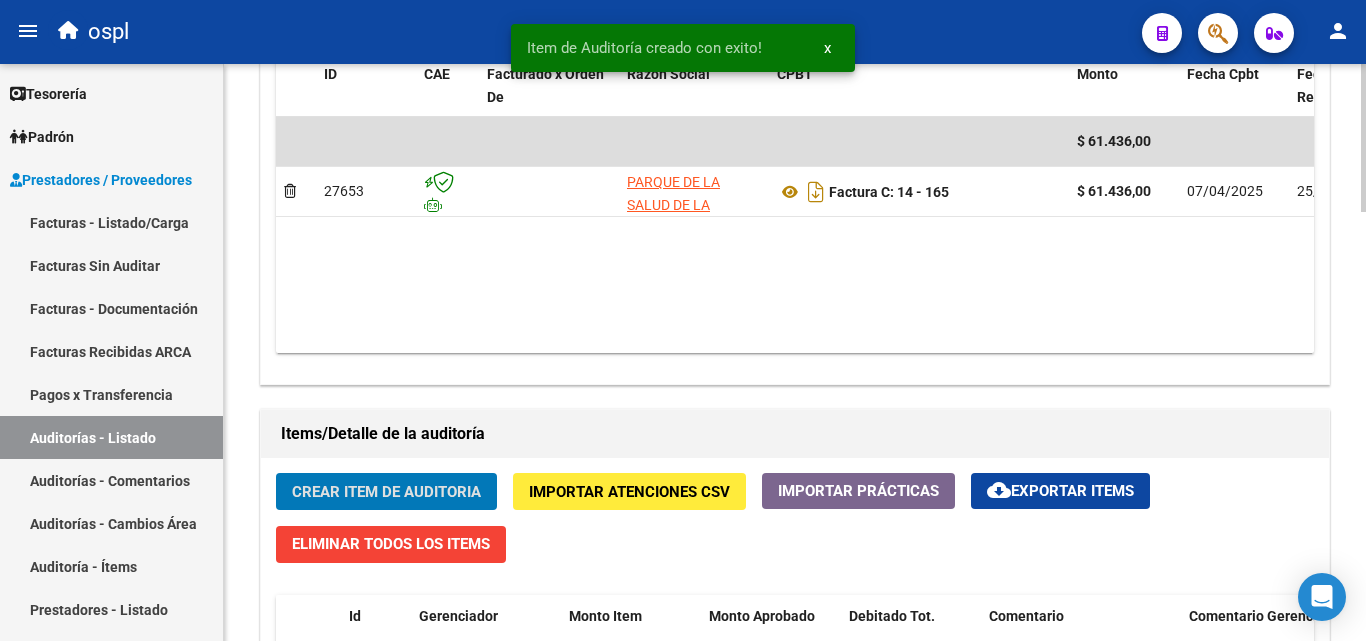 scroll, scrollTop: 1101, scrollLeft: 0, axis: vertical 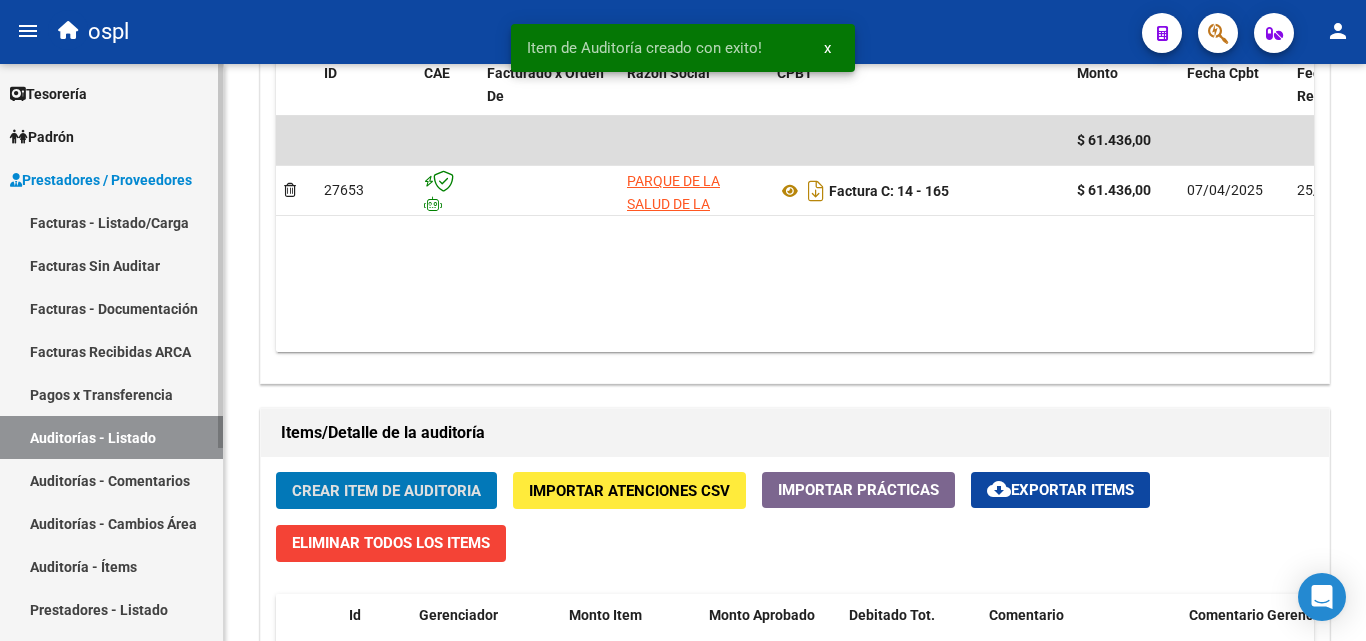 click on "Facturas Sin Auditar" at bounding box center (111, 265) 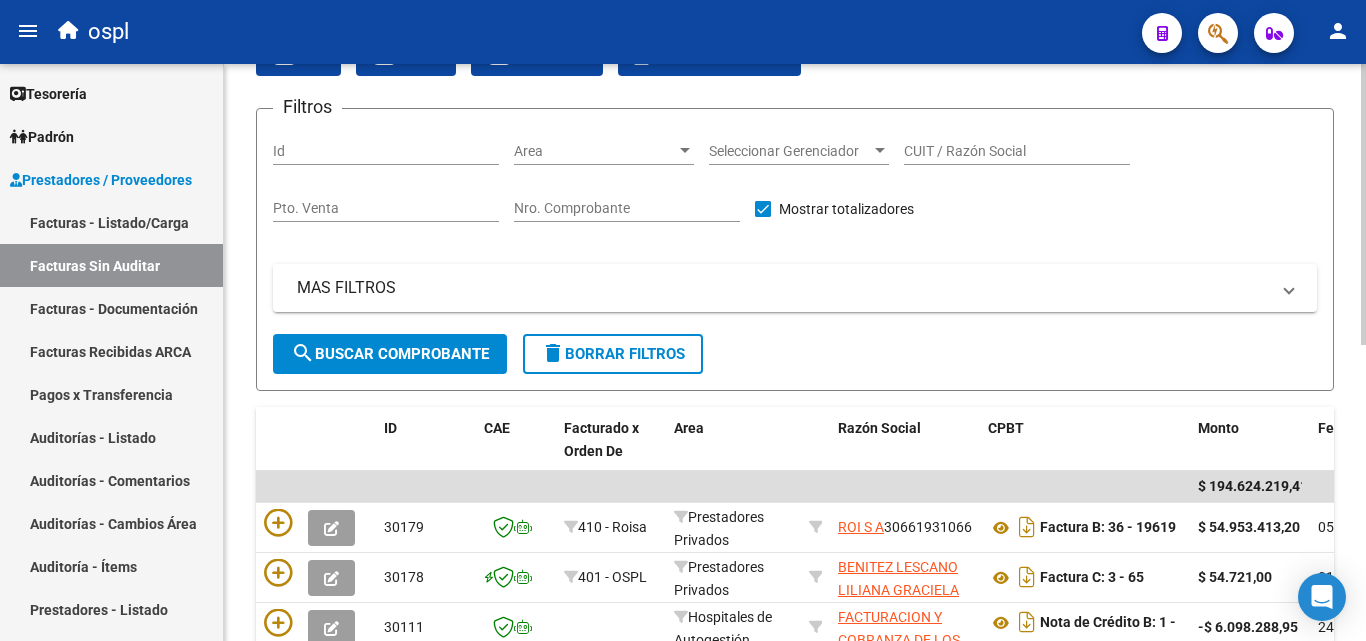 scroll, scrollTop: 106, scrollLeft: 0, axis: vertical 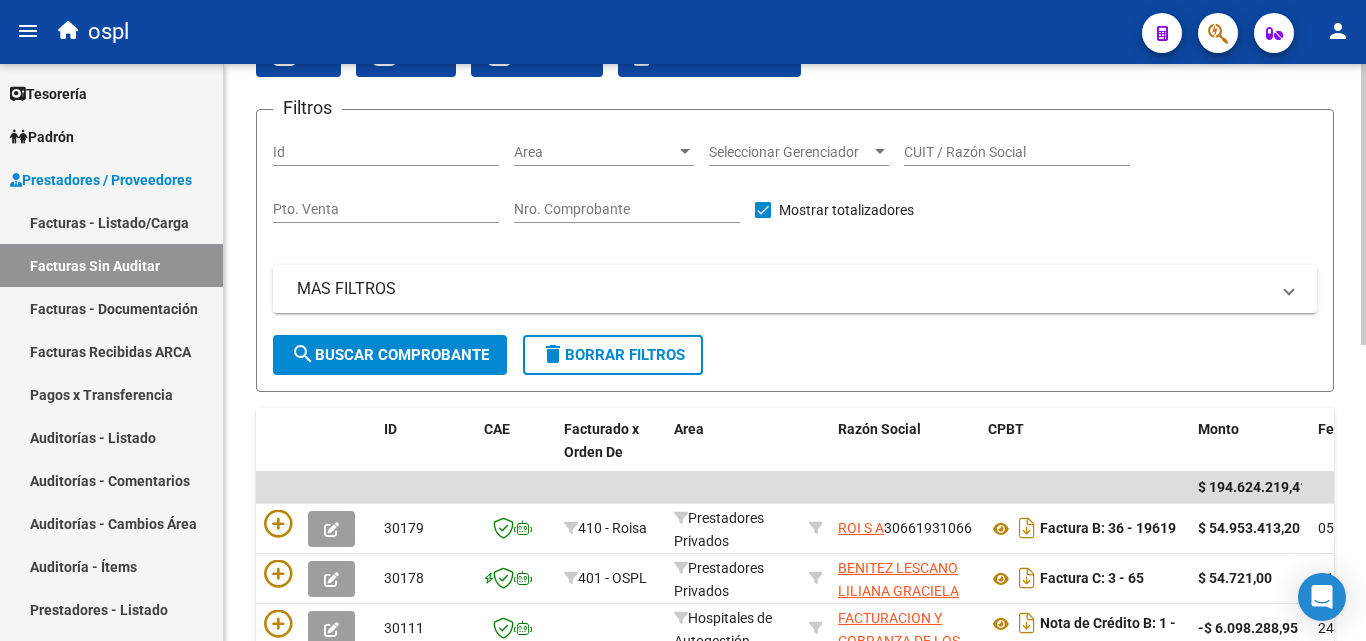 click on "Nro. Comprobante" 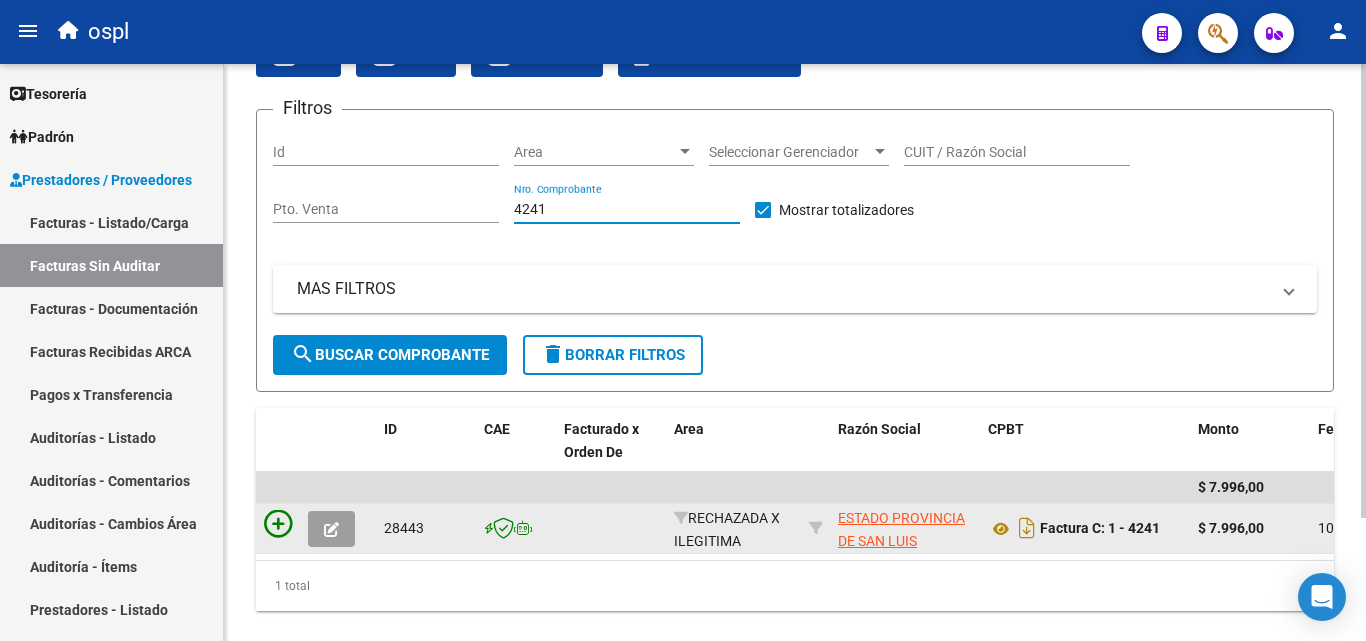 type on "4241" 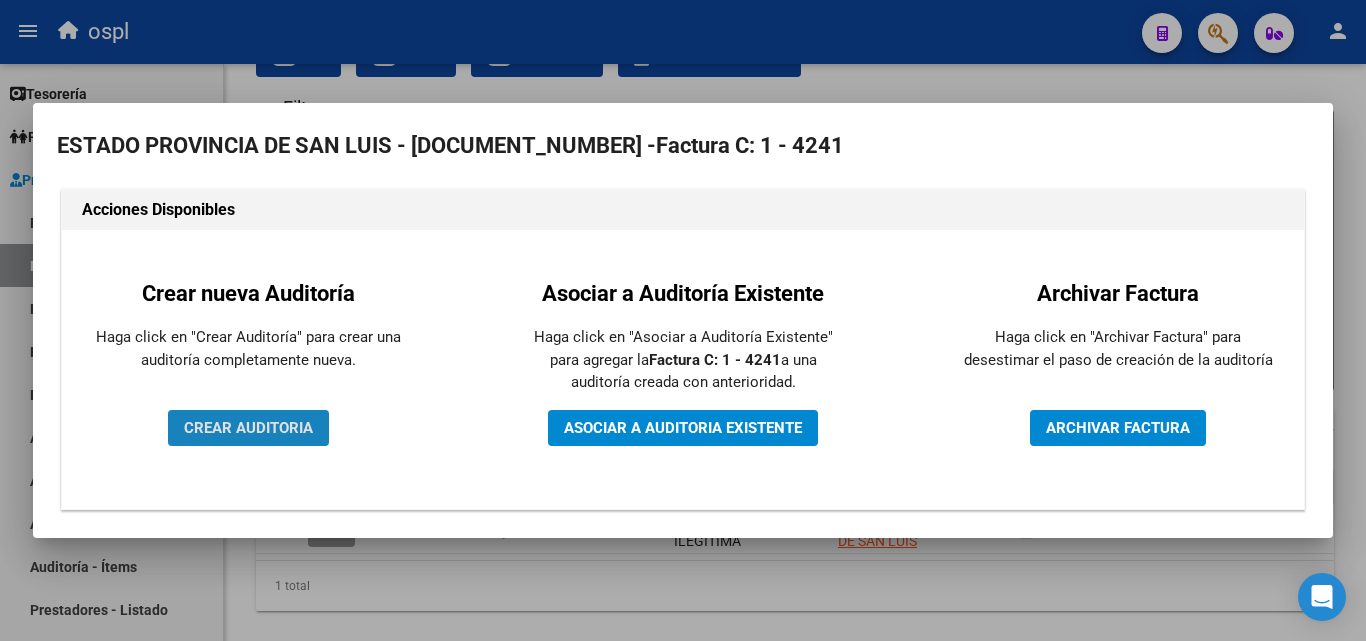 click on "CREAR AUDITORIA" at bounding box center (248, 428) 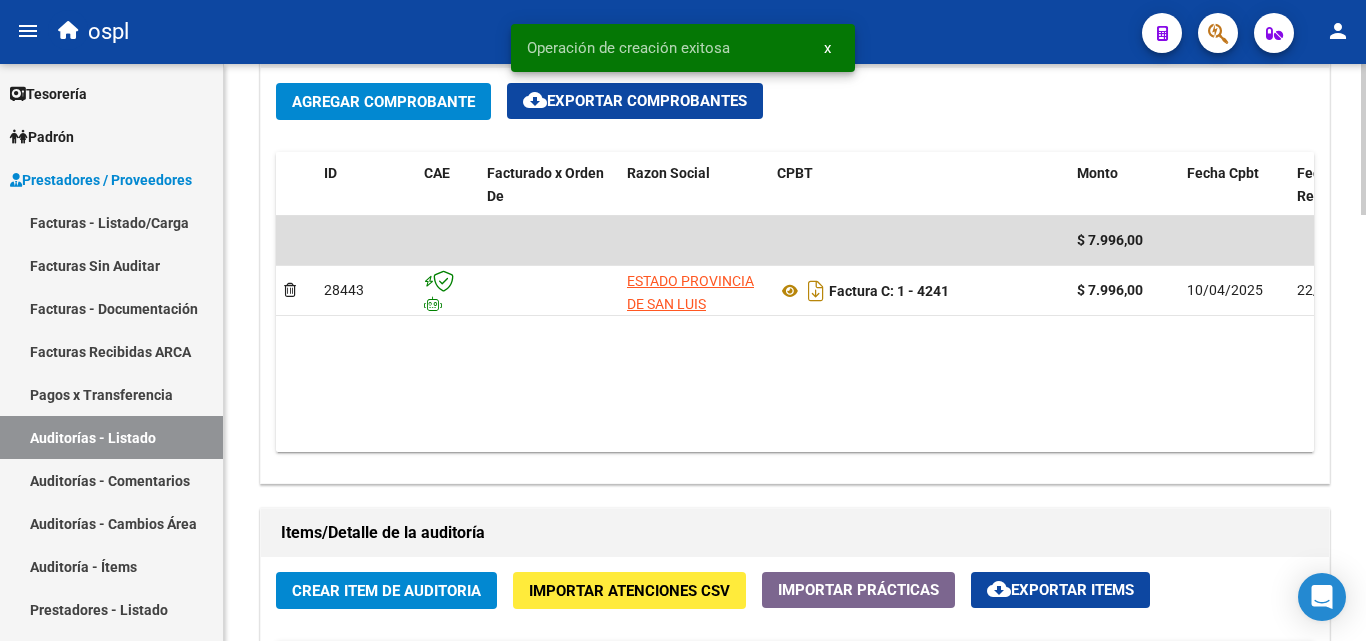scroll, scrollTop: 1200, scrollLeft: 0, axis: vertical 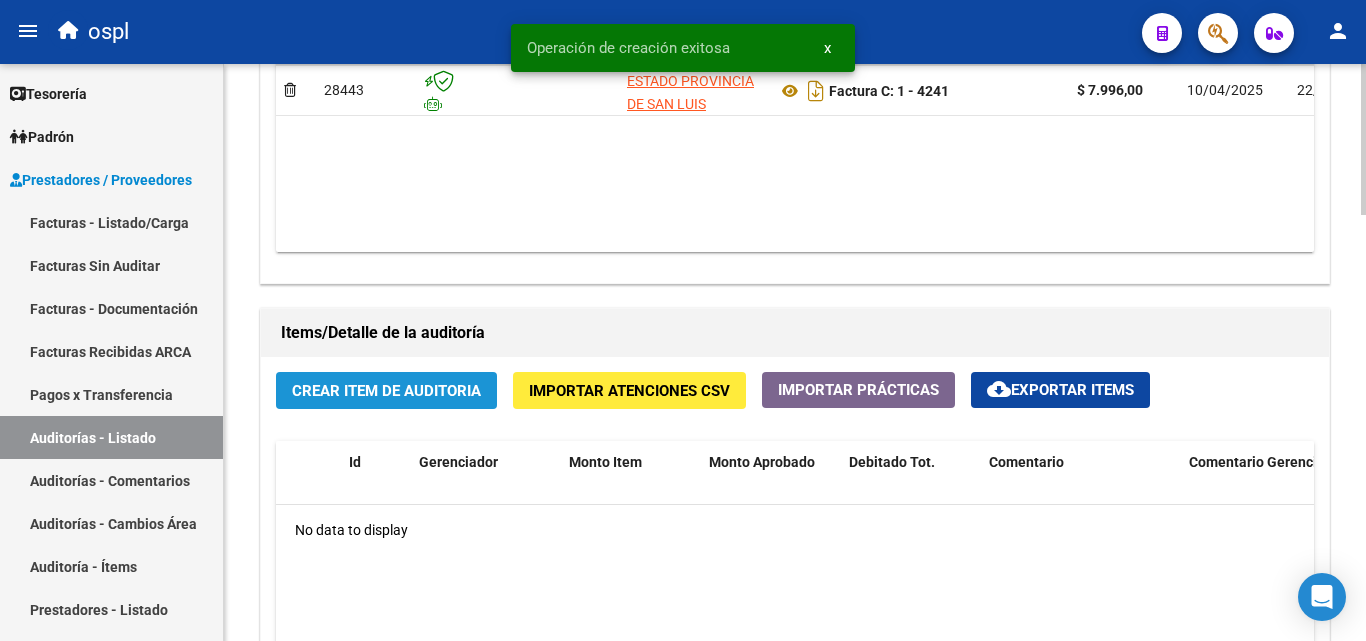 click on "Crear Item de Auditoria" 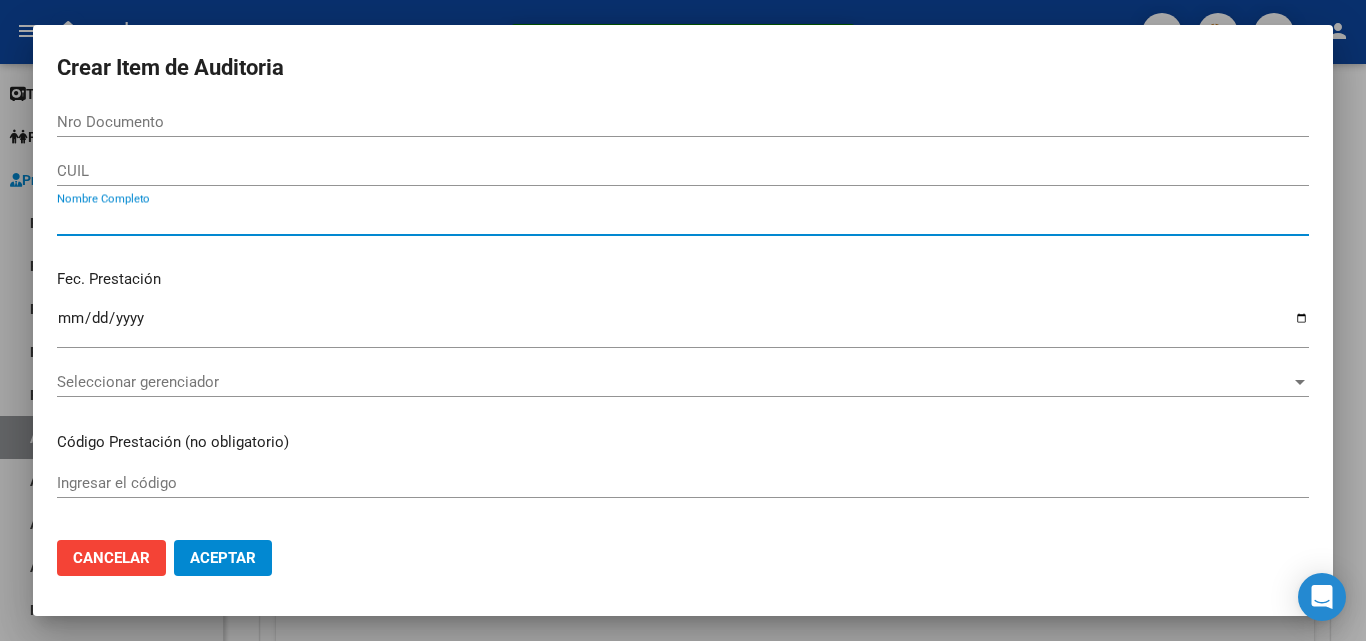 click on "Nombre Completo" at bounding box center [683, 220] 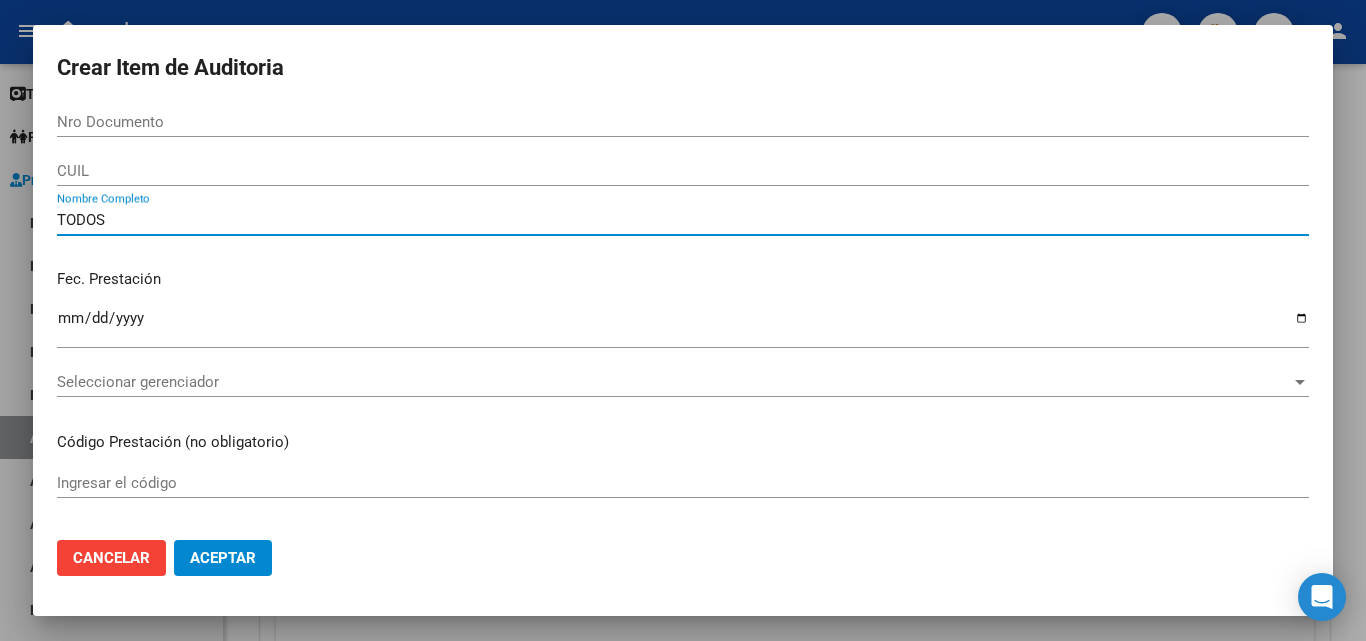 type on "TODOS" 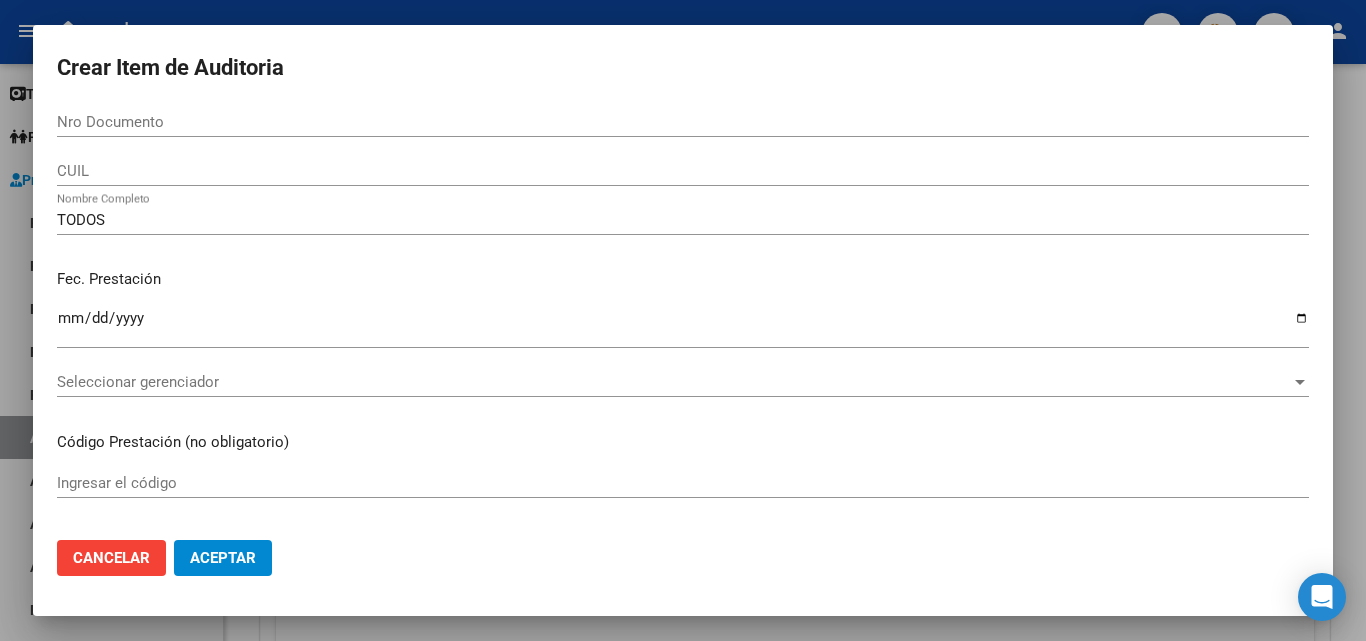 click on "Fec. Prestación    Ingresar la fecha" at bounding box center [683, 310] 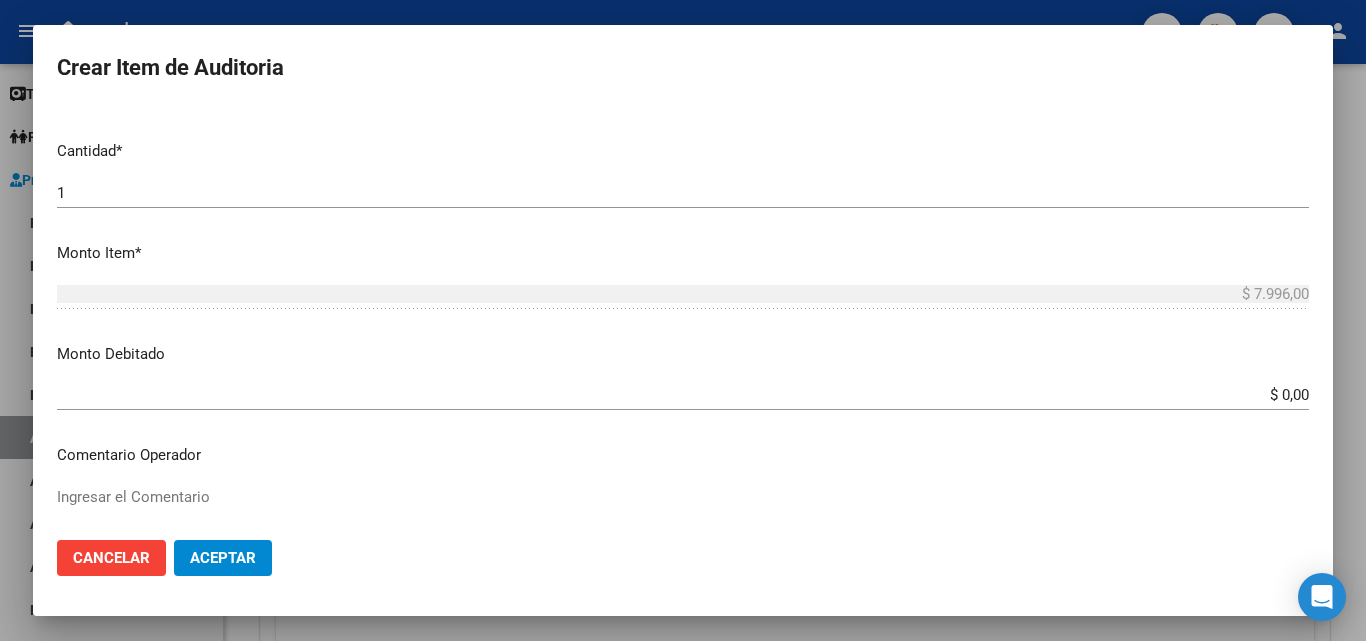 scroll, scrollTop: 500, scrollLeft: 0, axis: vertical 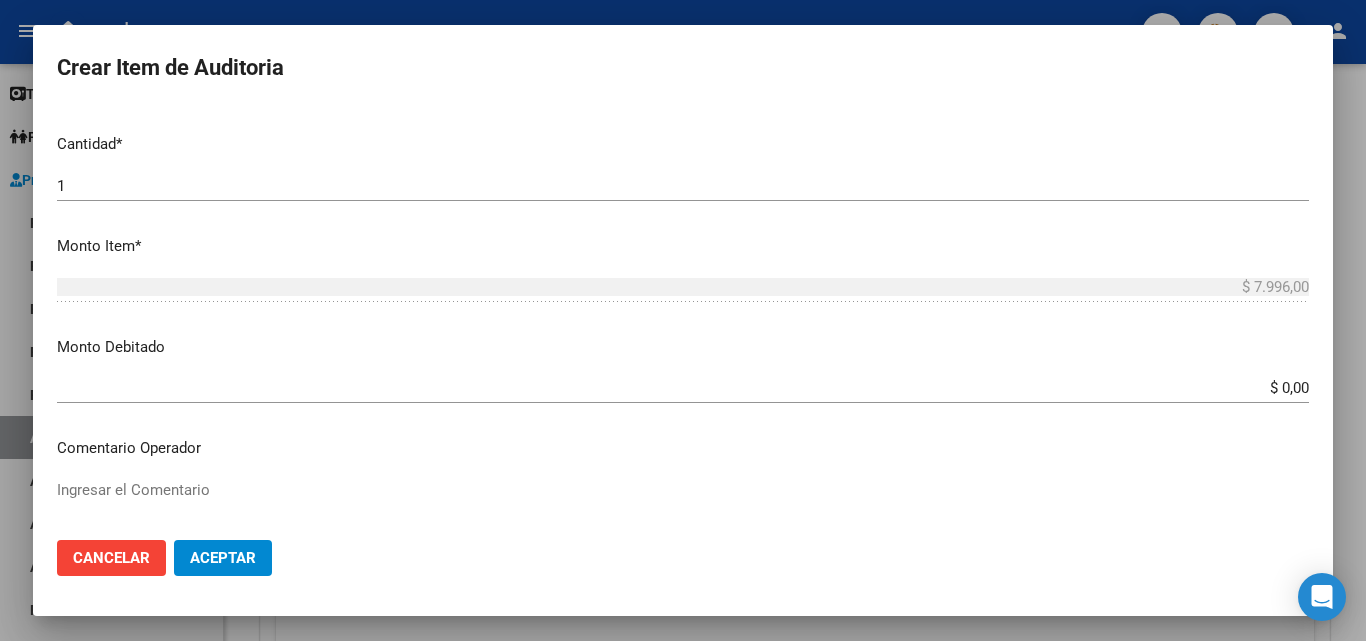 click on "$ 0,00" at bounding box center (683, 388) 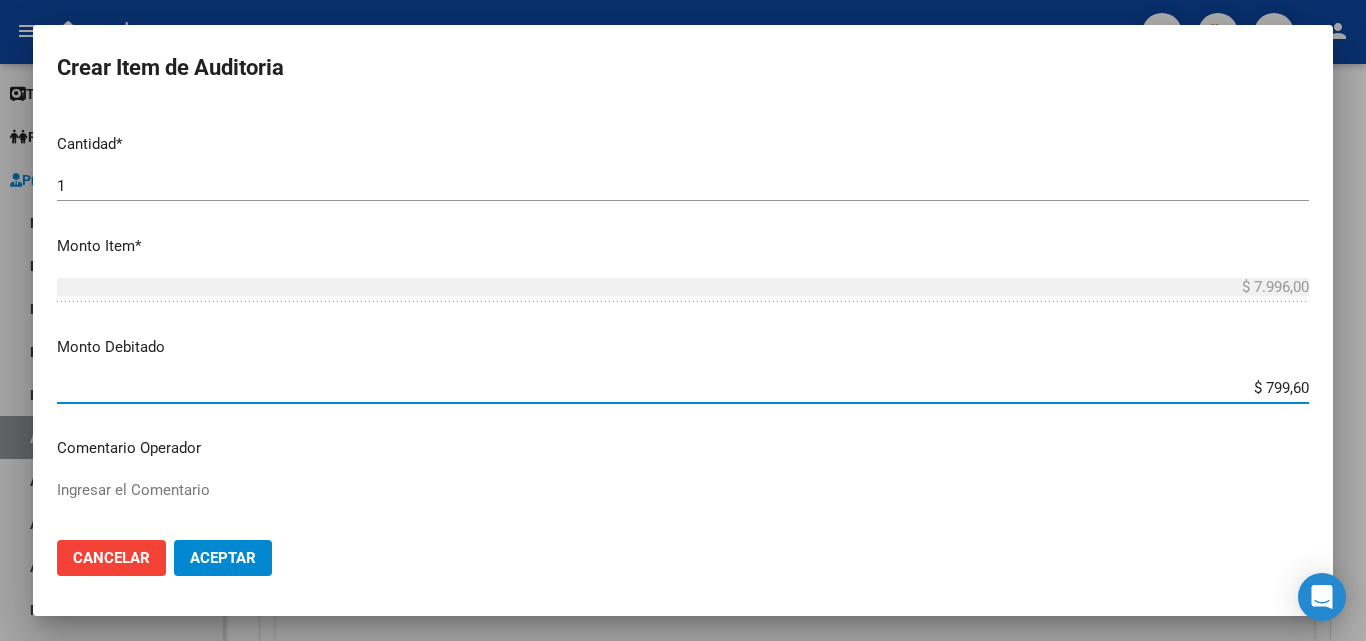 type on "$ 7.996,00" 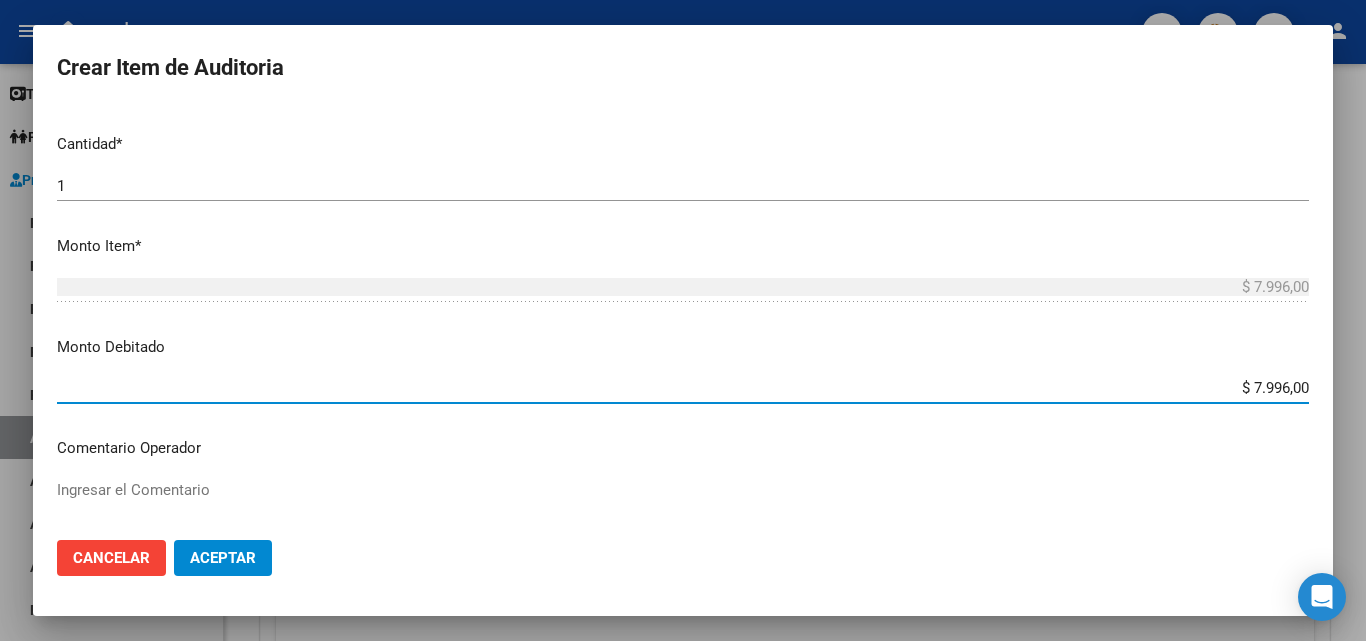 click on "Monto Debitado" at bounding box center (683, 347) 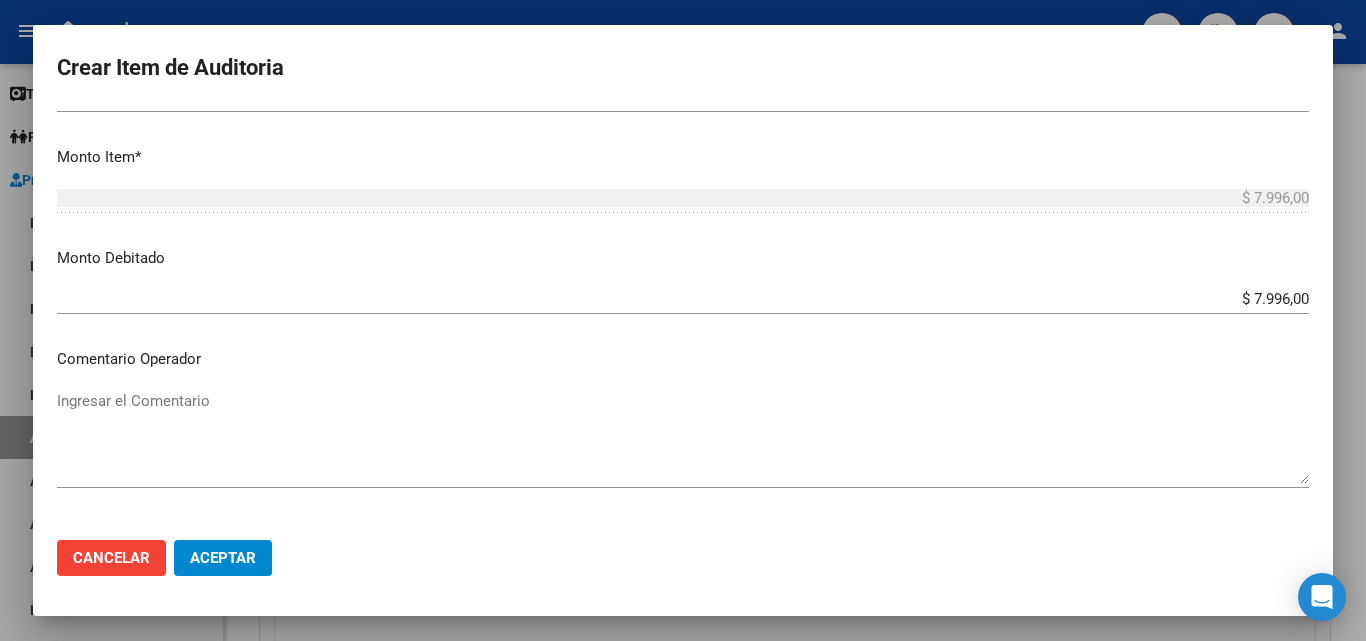 scroll, scrollTop: 700, scrollLeft: 0, axis: vertical 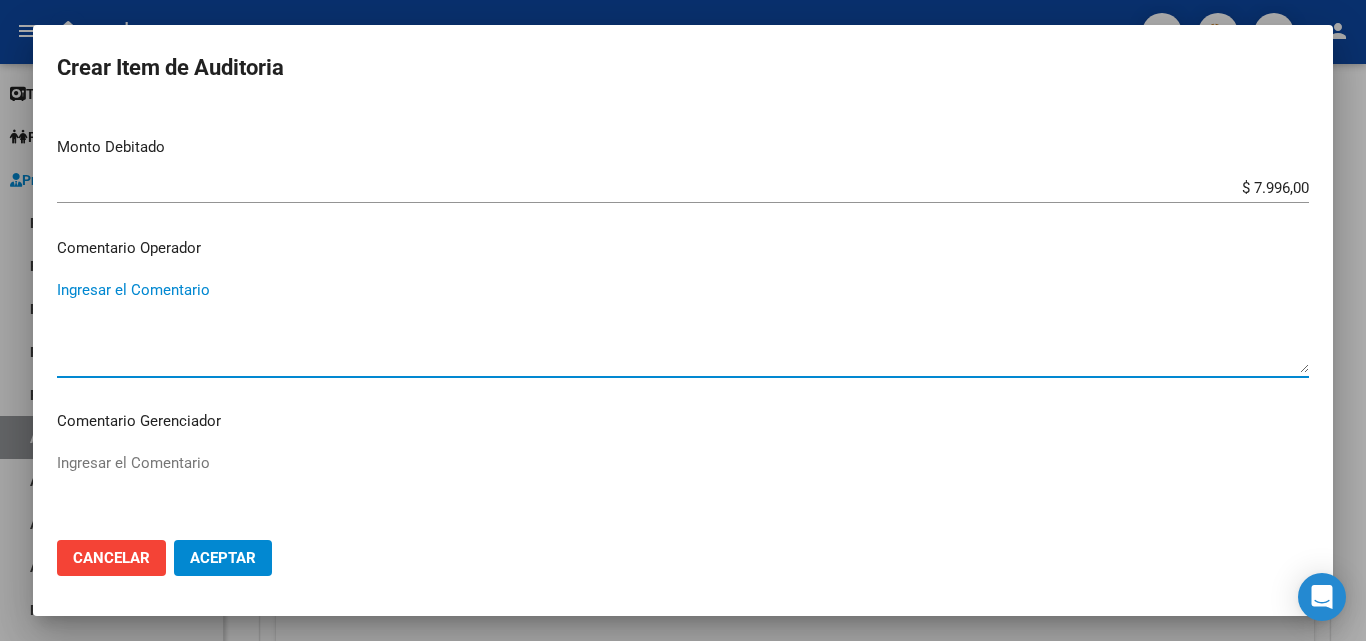paste on "RECHAZADA POR ILEGITIMA; FALTA COPIA DE DNI QUE ACREDITE IDENTIDAD" 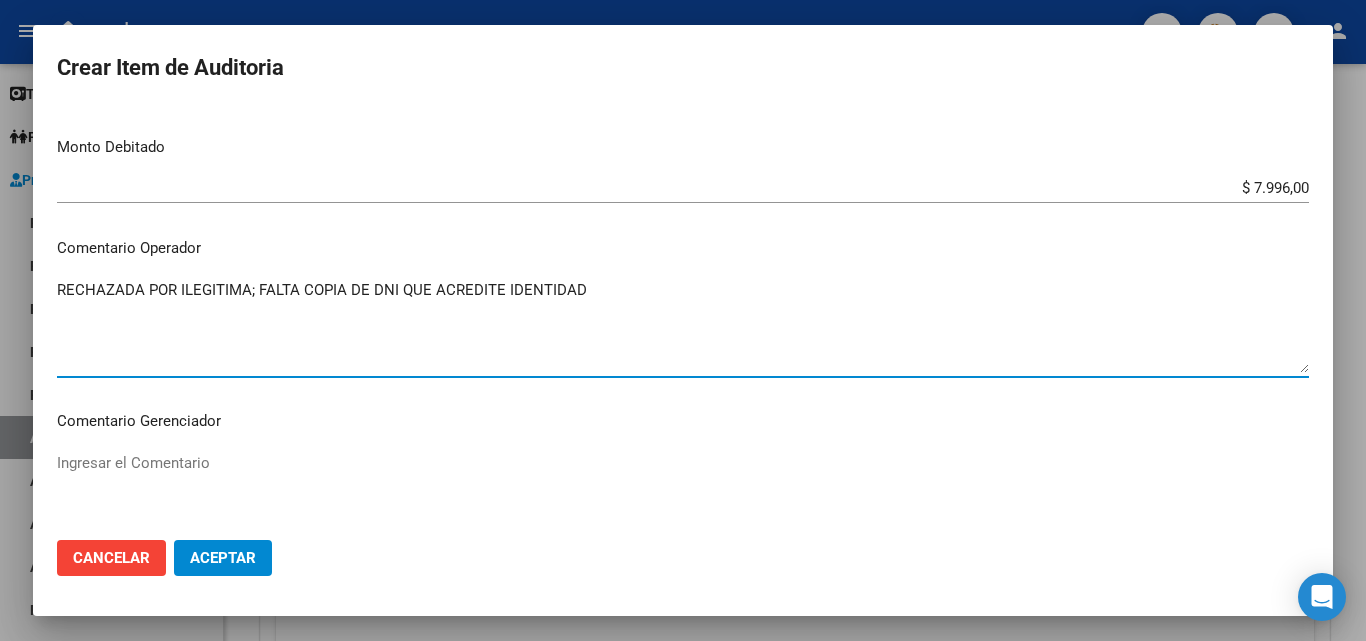 type on "RECHAZADA POR ILEGITIMA; FALTA COPIA DE DNI QUE ACREDITE IDENTIDAD" 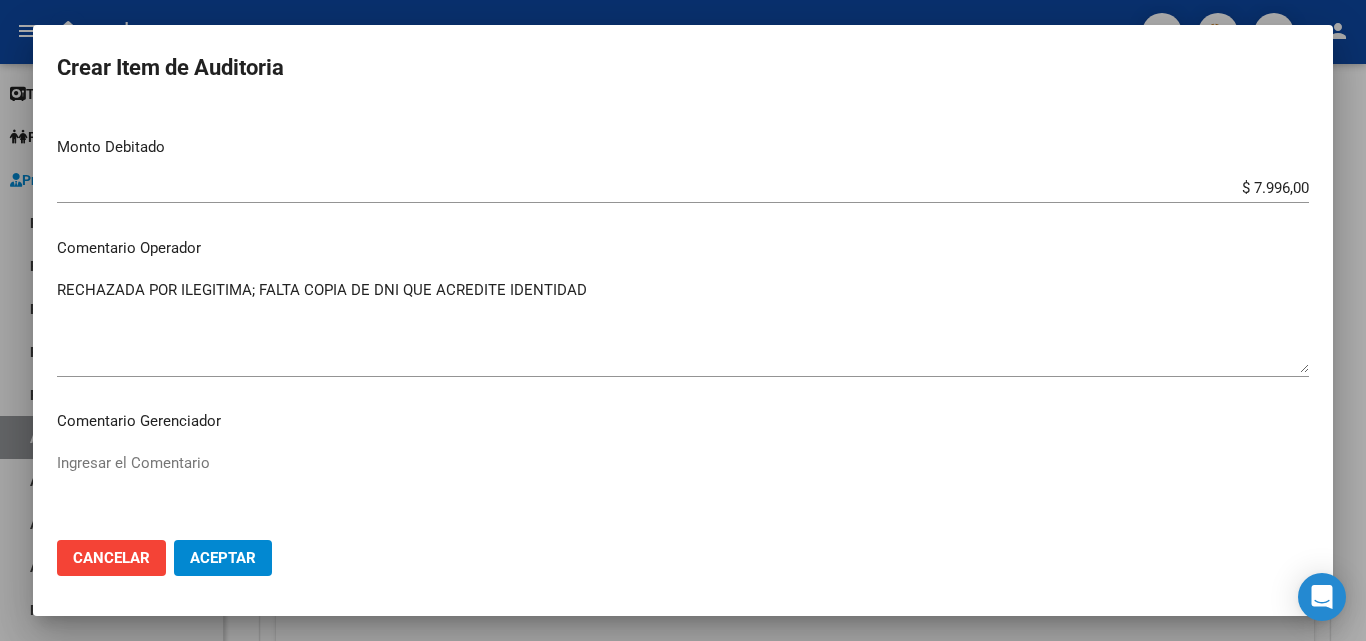 click on "Aceptar" 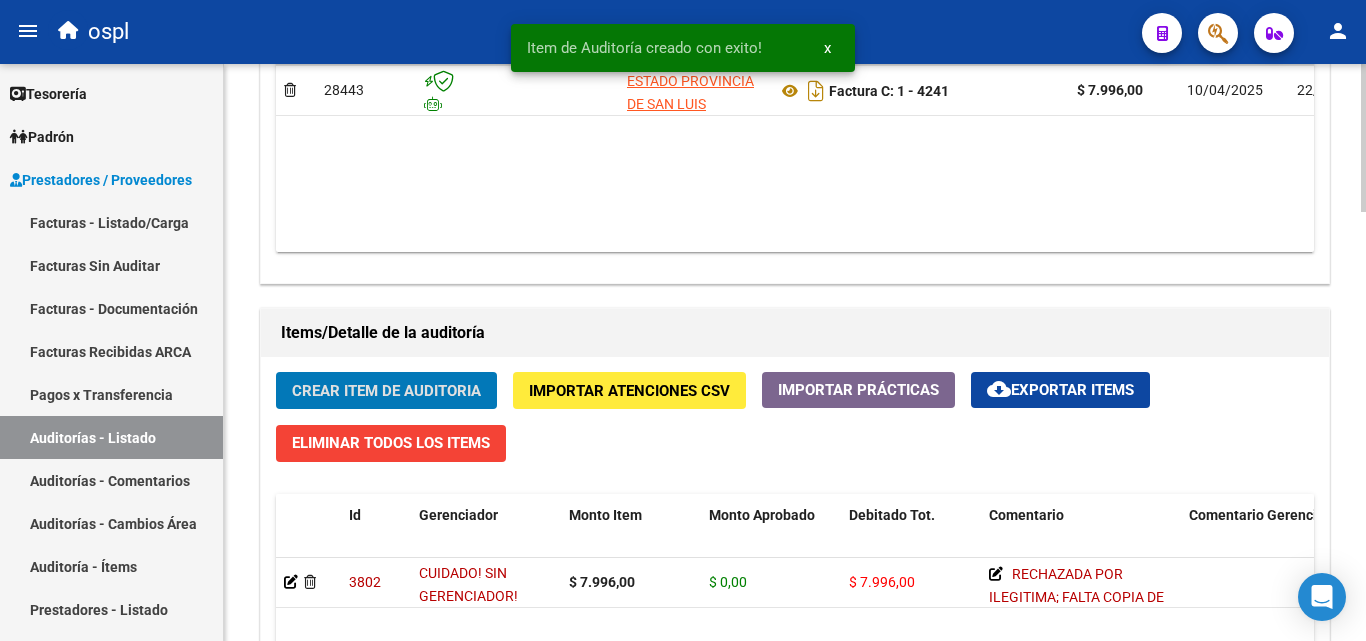 scroll, scrollTop: 1201, scrollLeft: 0, axis: vertical 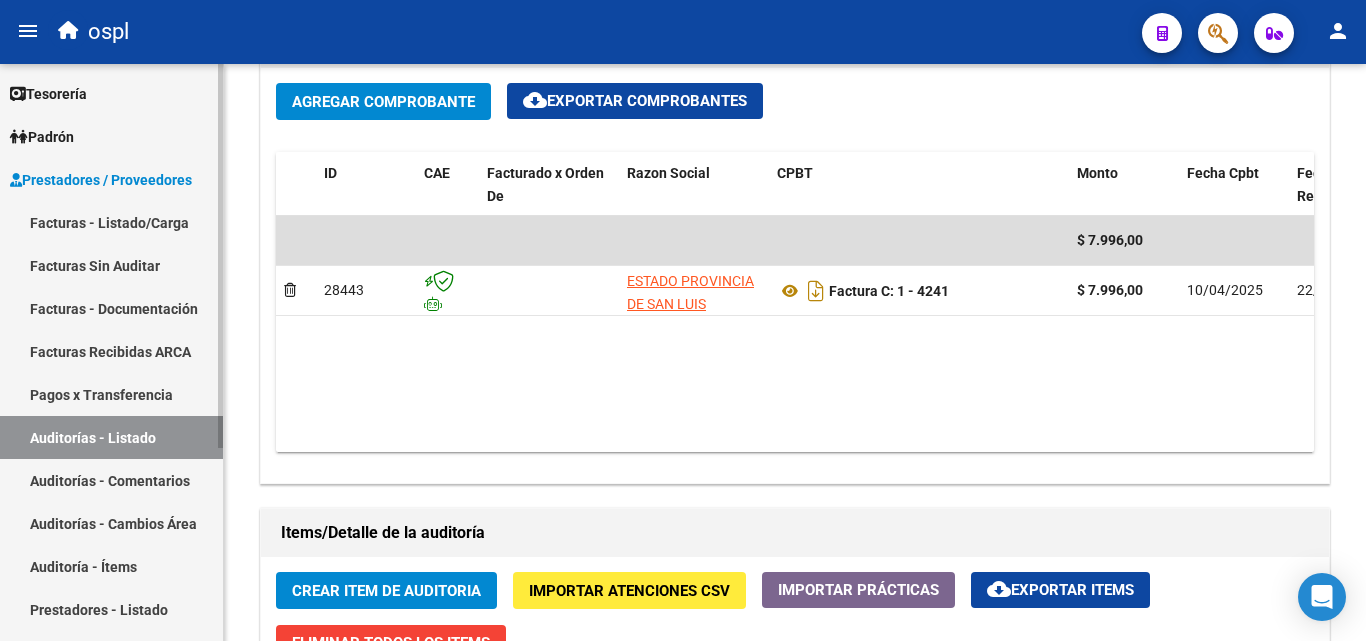 click on "Facturas Sin Auditar" at bounding box center (111, 265) 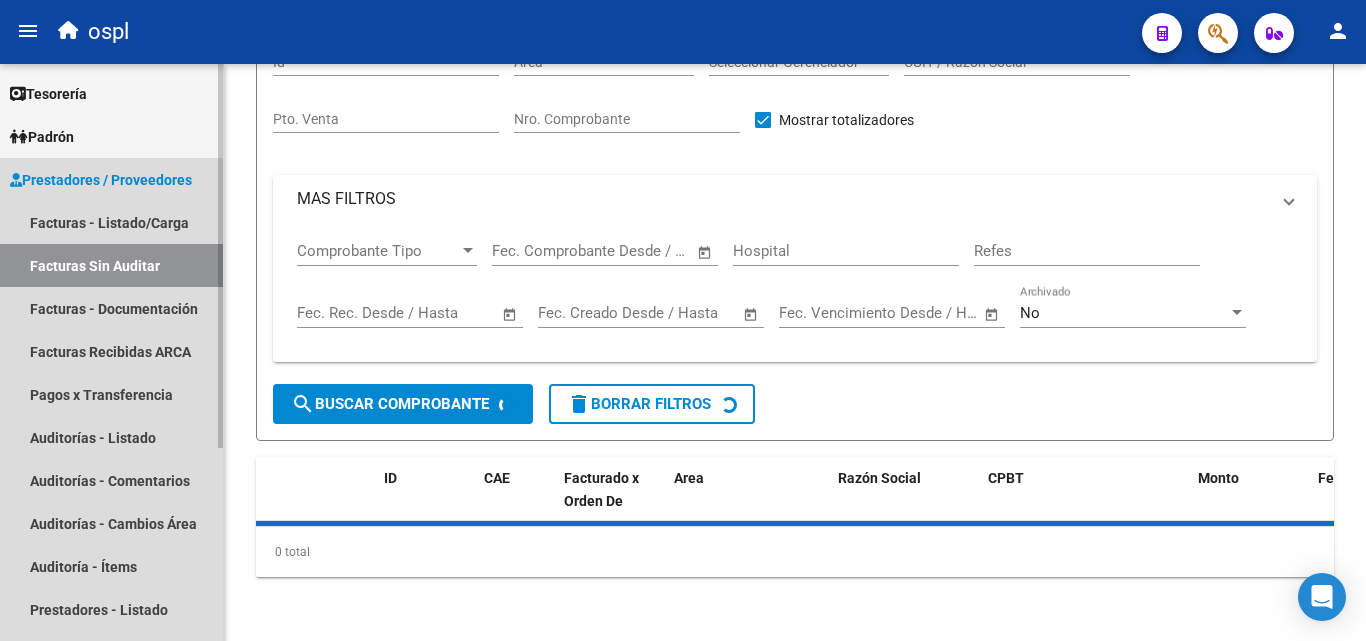 scroll, scrollTop: 57, scrollLeft: 0, axis: vertical 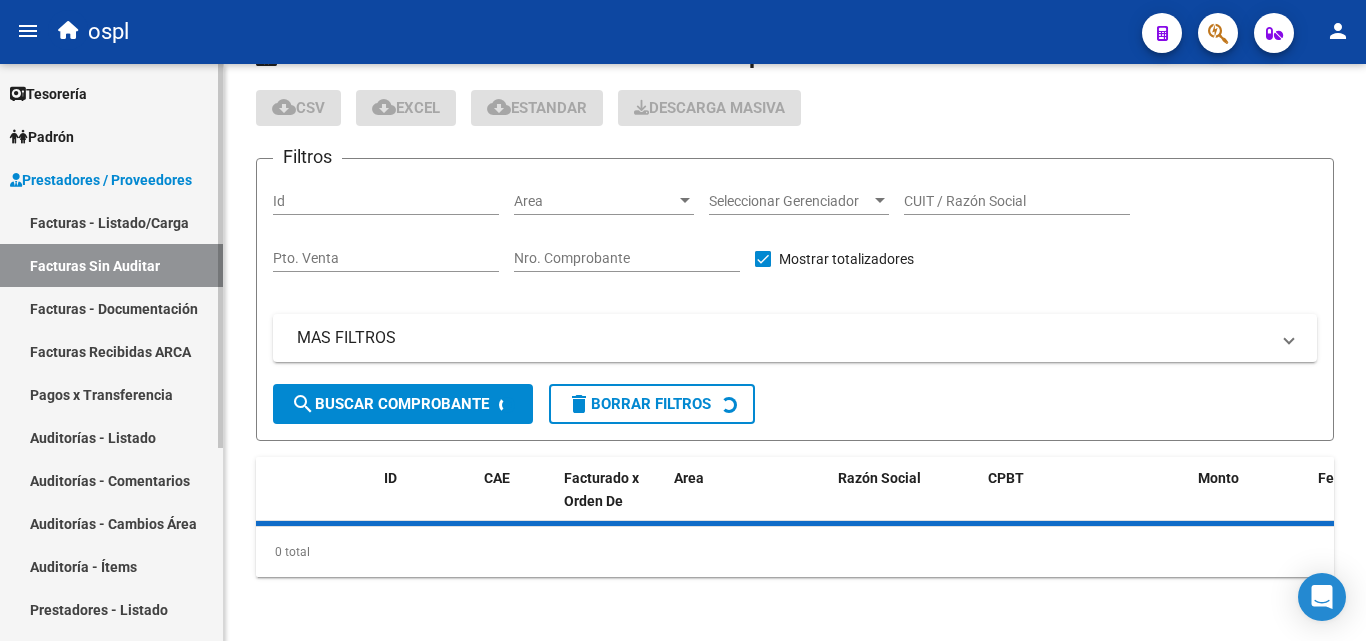 click on "Facturas - Listado/Carga" at bounding box center [111, 222] 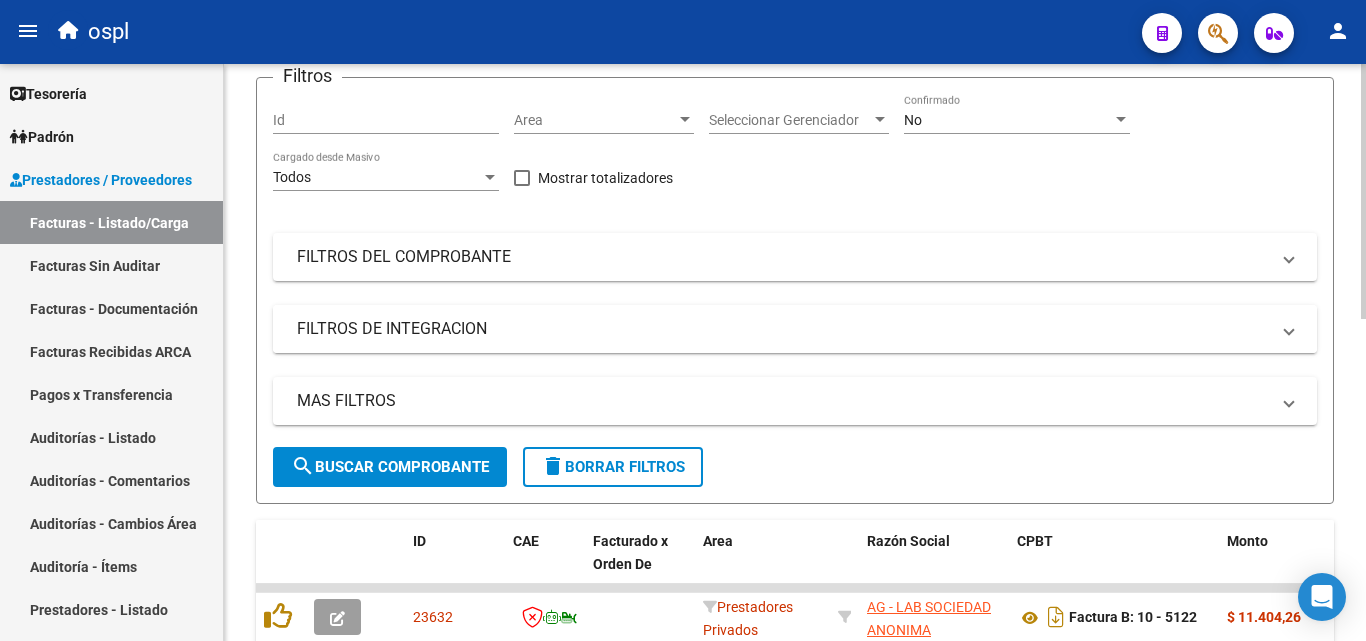 scroll, scrollTop: 127, scrollLeft: 0, axis: vertical 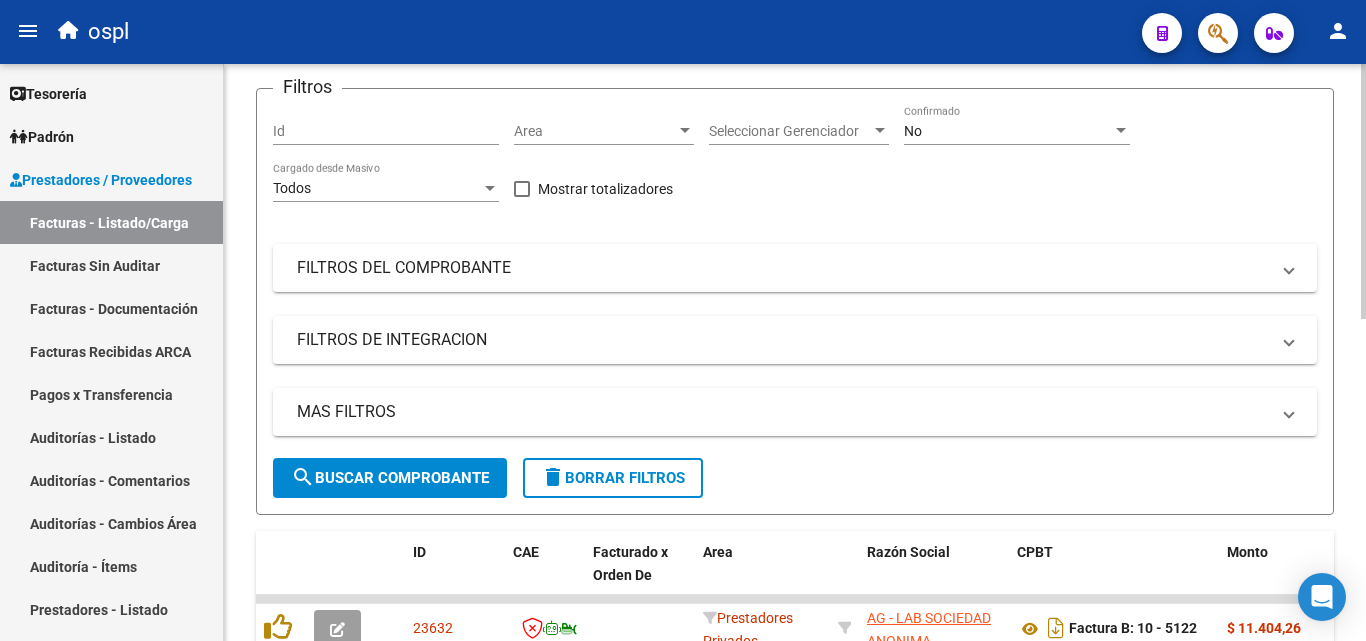 click on "Area Area" 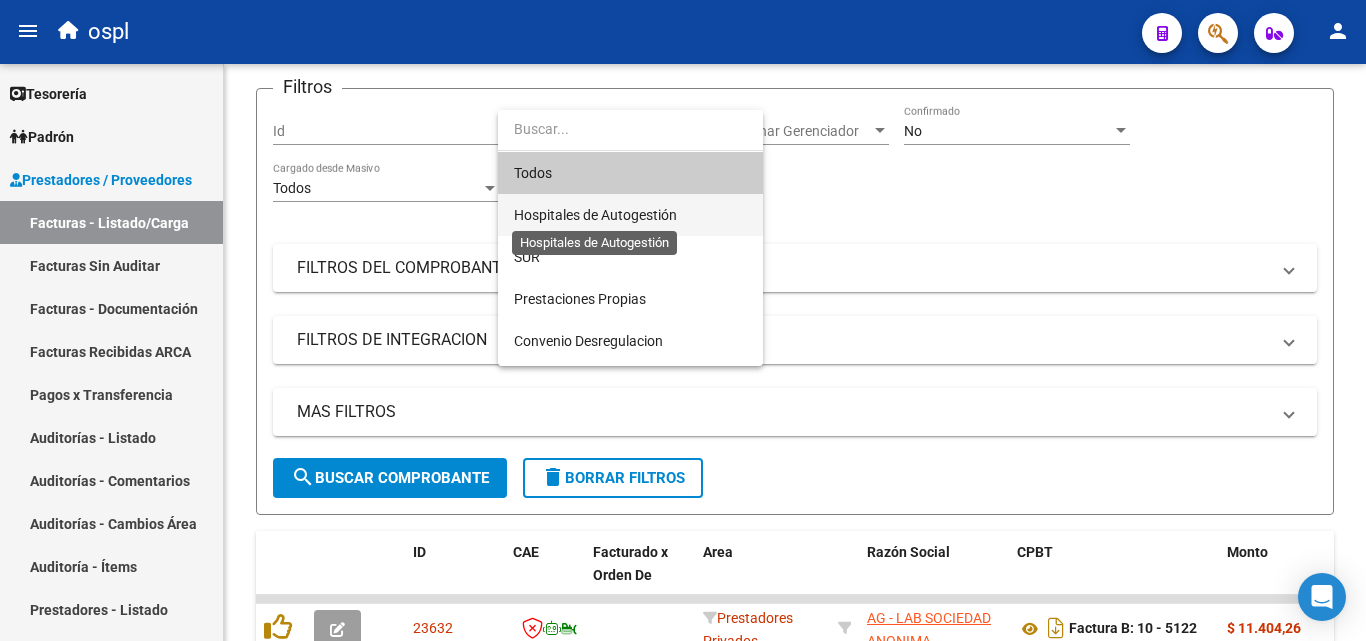 click on "Hospitales de Autogestión" at bounding box center (595, 215) 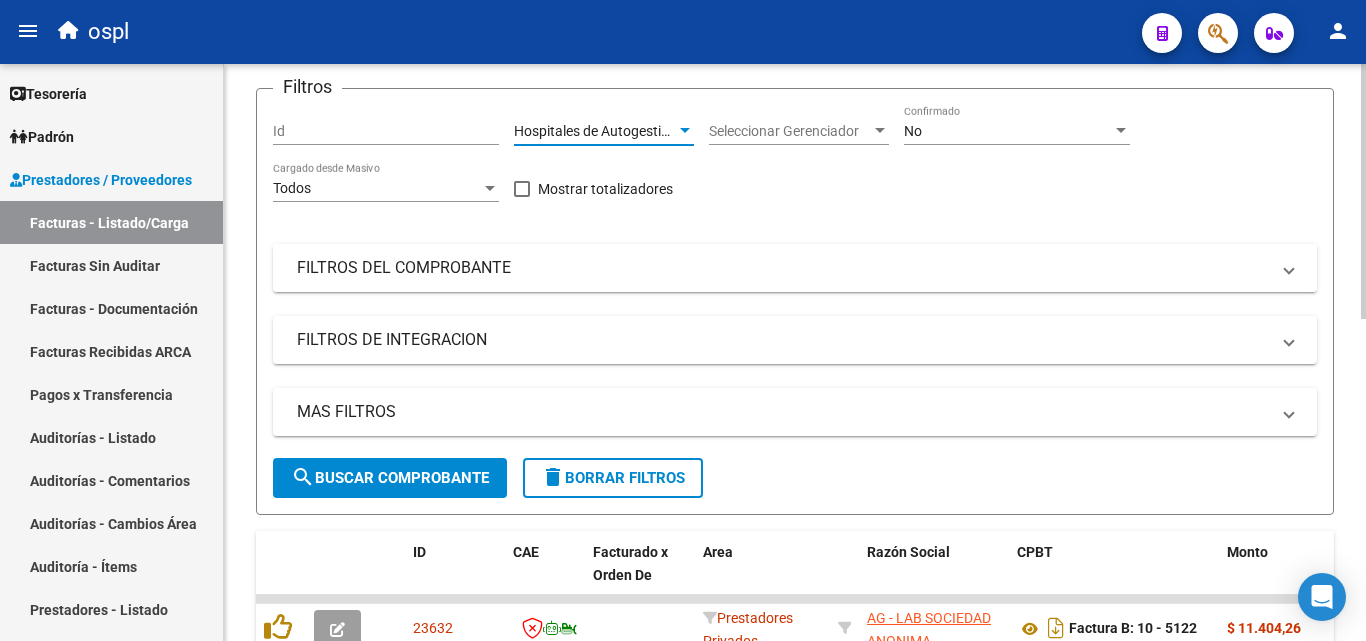 click on "FILTROS DEL COMPROBANTE" at bounding box center [795, 268] 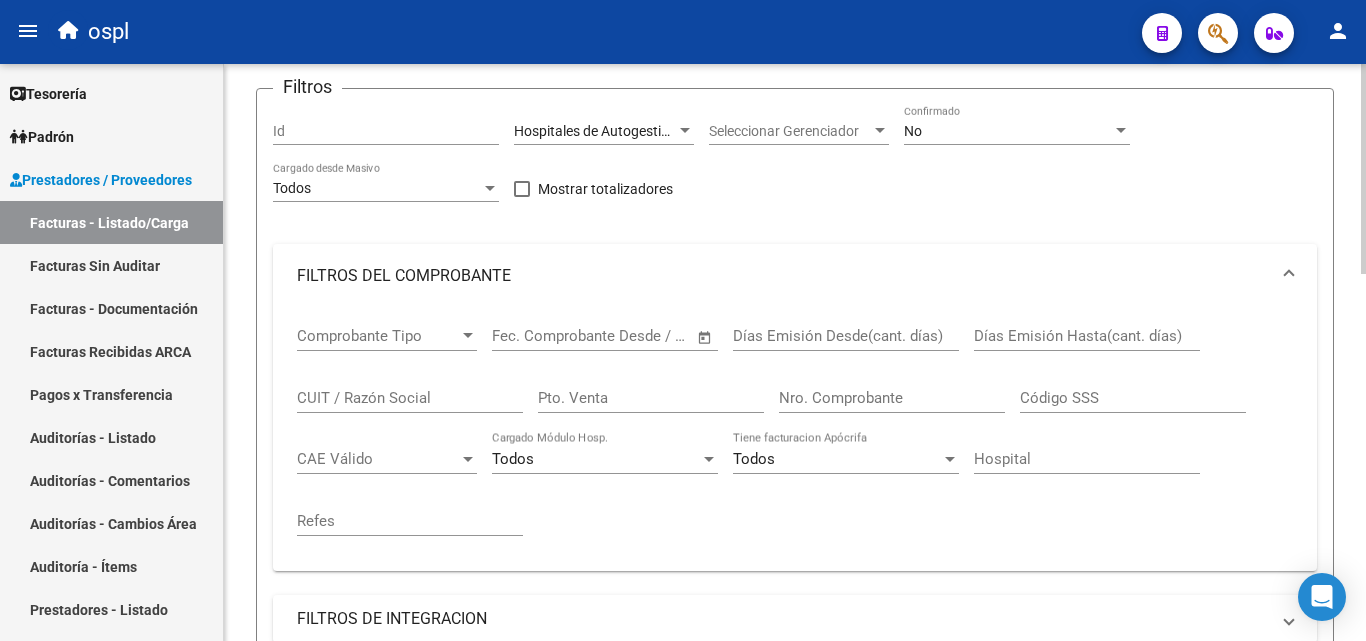 click 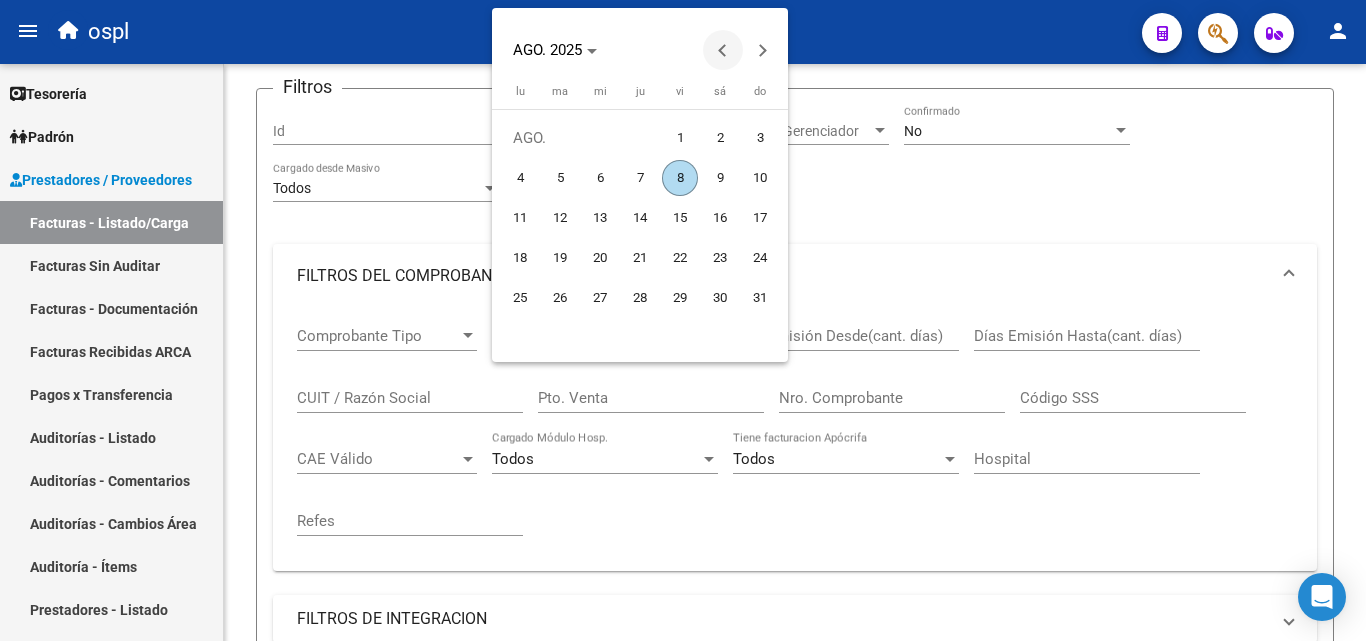click at bounding box center (723, 50) 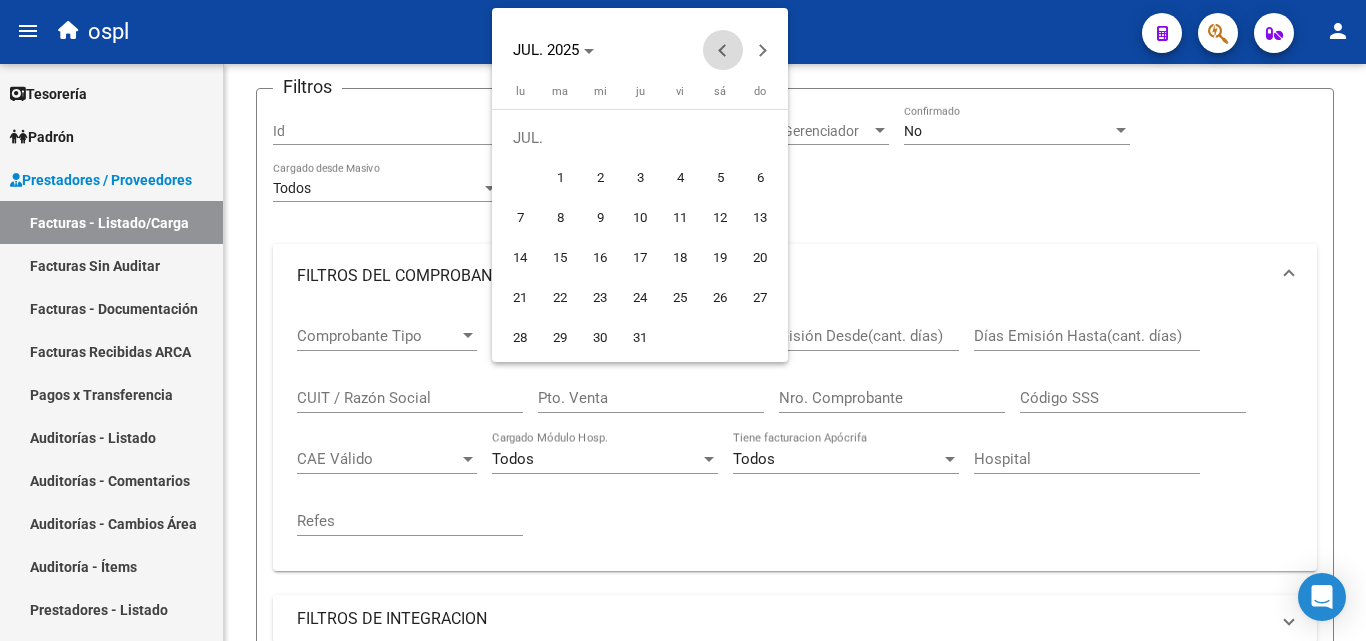 click at bounding box center [723, 50] 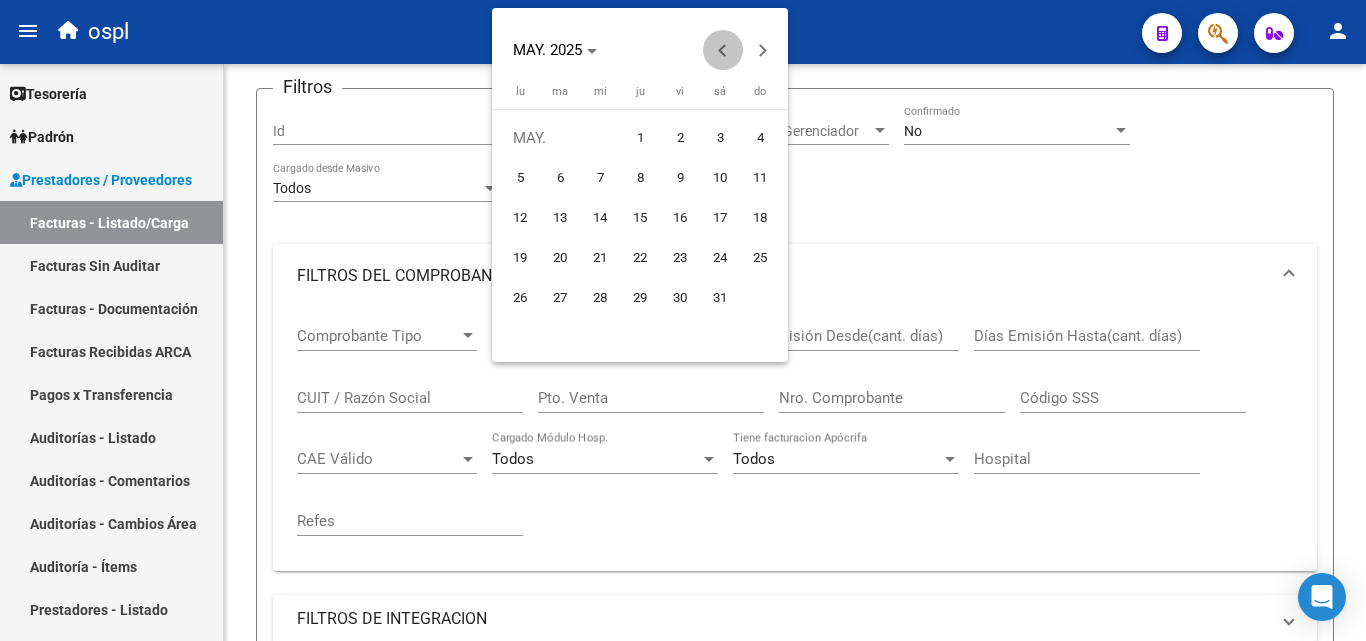 click at bounding box center (723, 50) 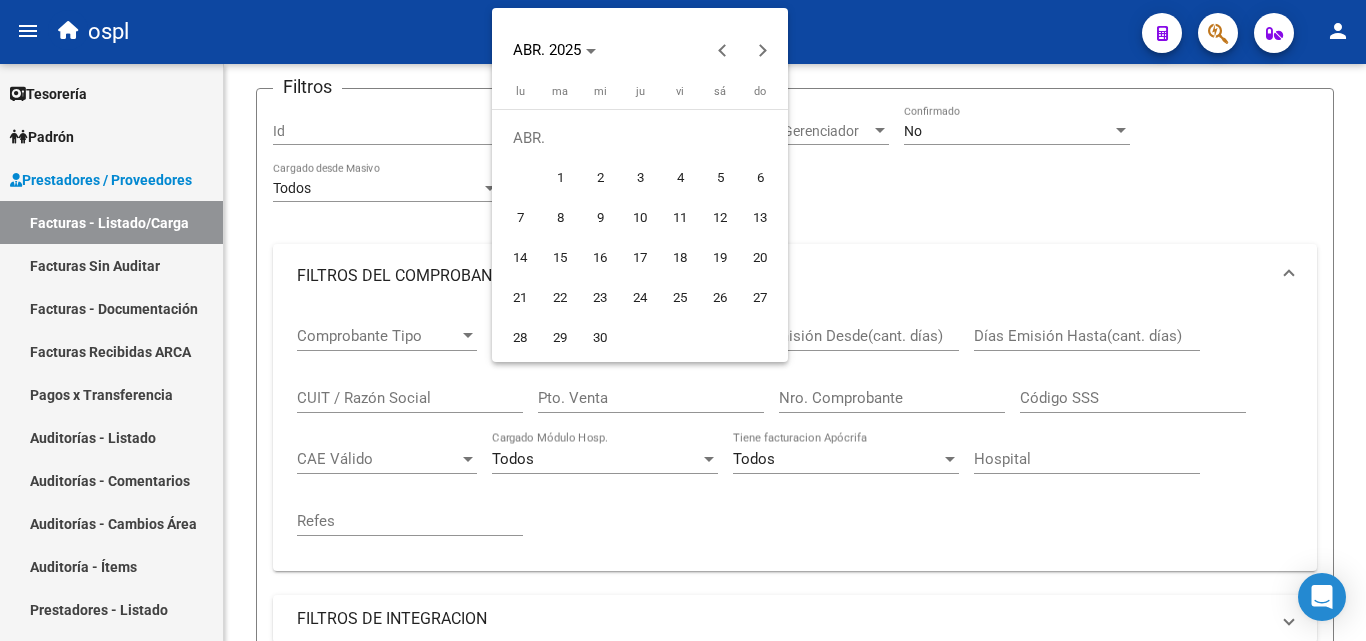click on "1" at bounding box center [560, 178] 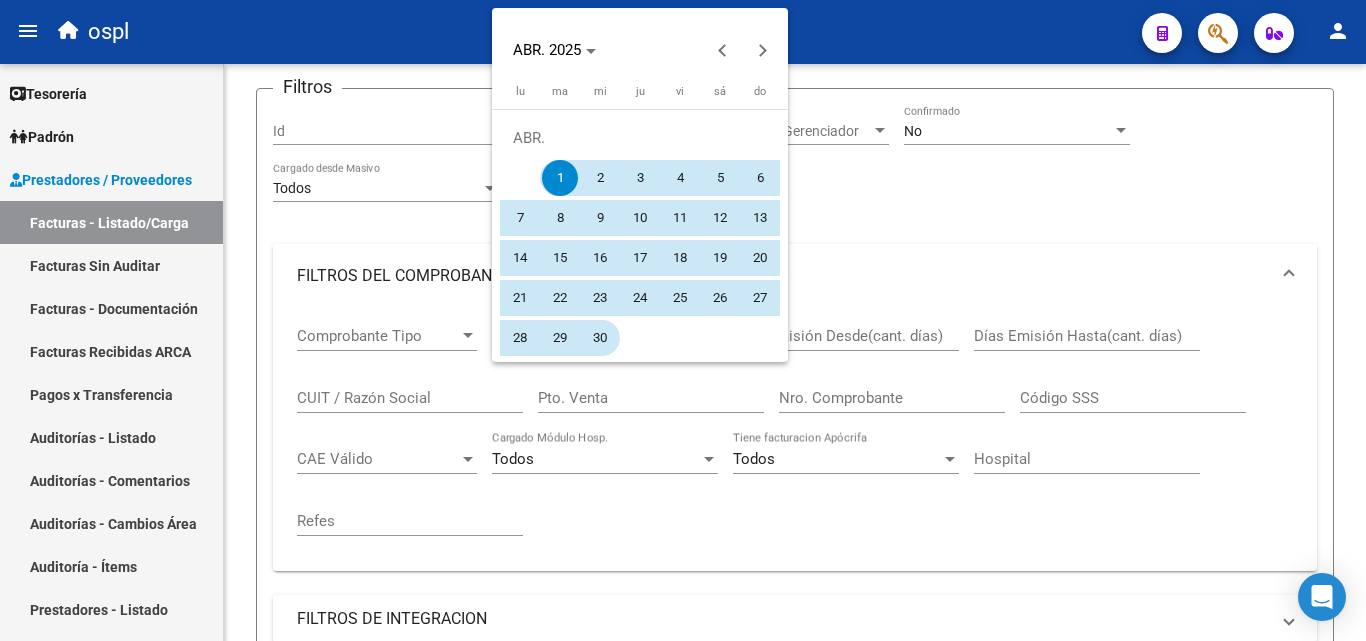 click on "30" at bounding box center (600, 338) 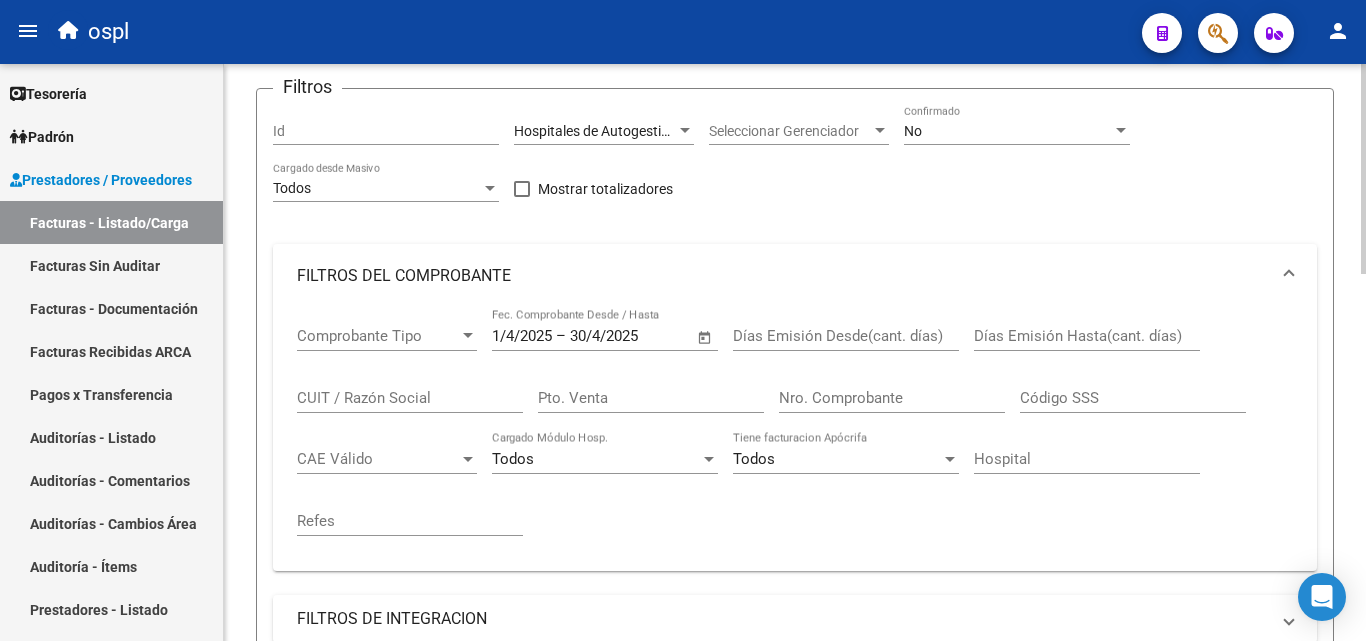 scroll, scrollTop: 427, scrollLeft: 0, axis: vertical 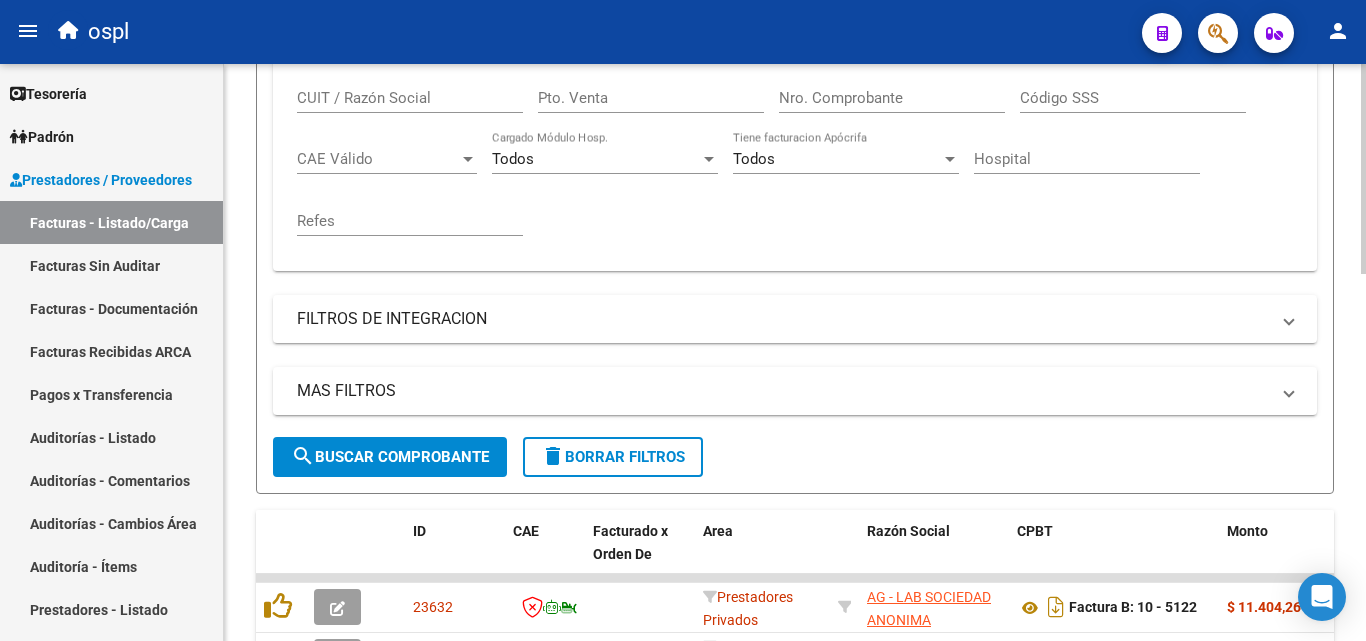 click on "search  Buscar Comprobante" 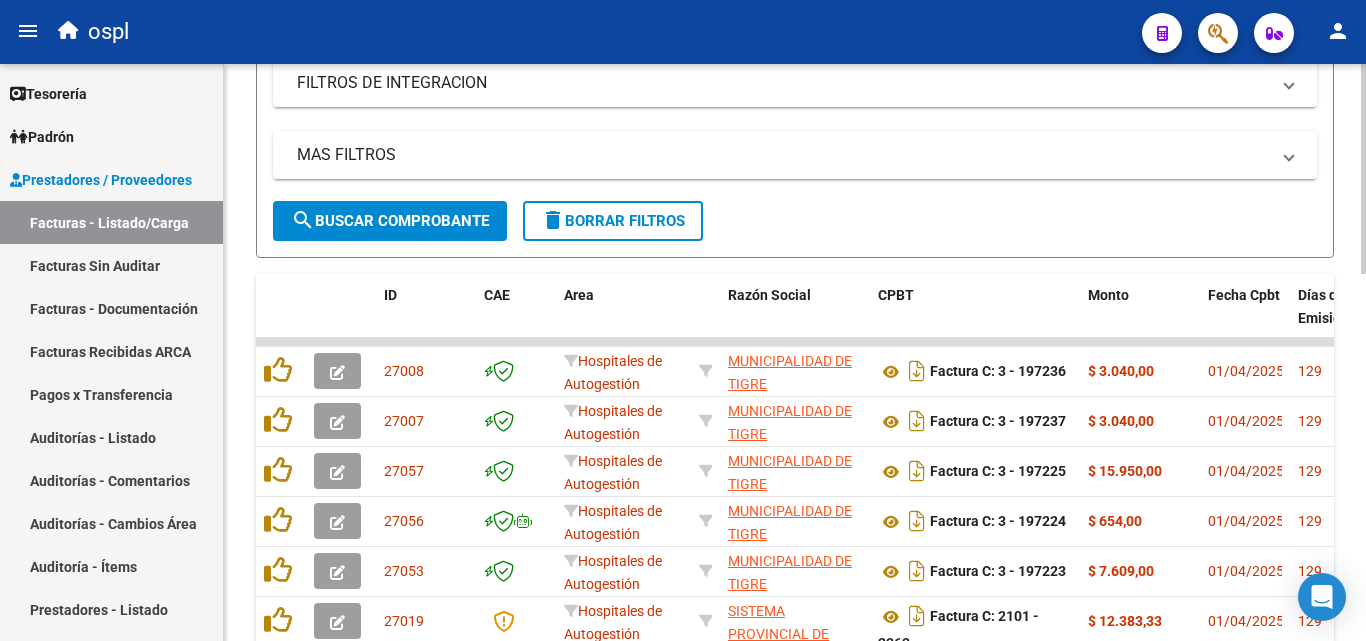 scroll, scrollTop: 927, scrollLeft: 0, axis: vertical 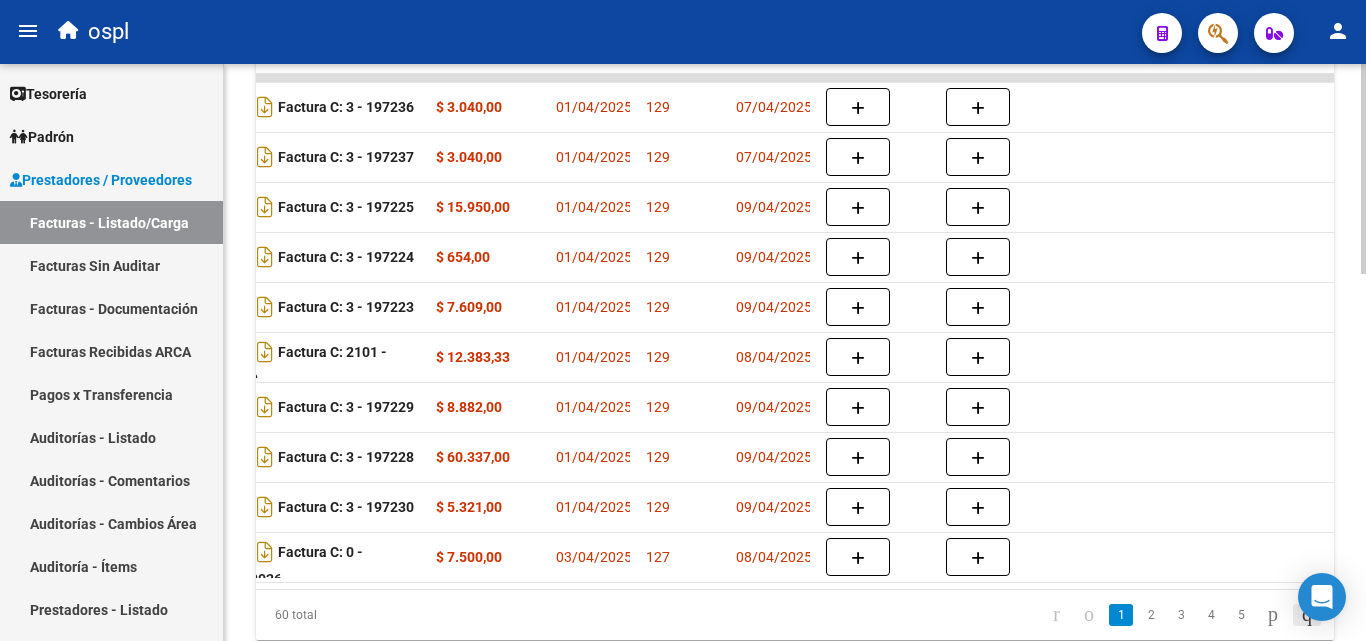 click 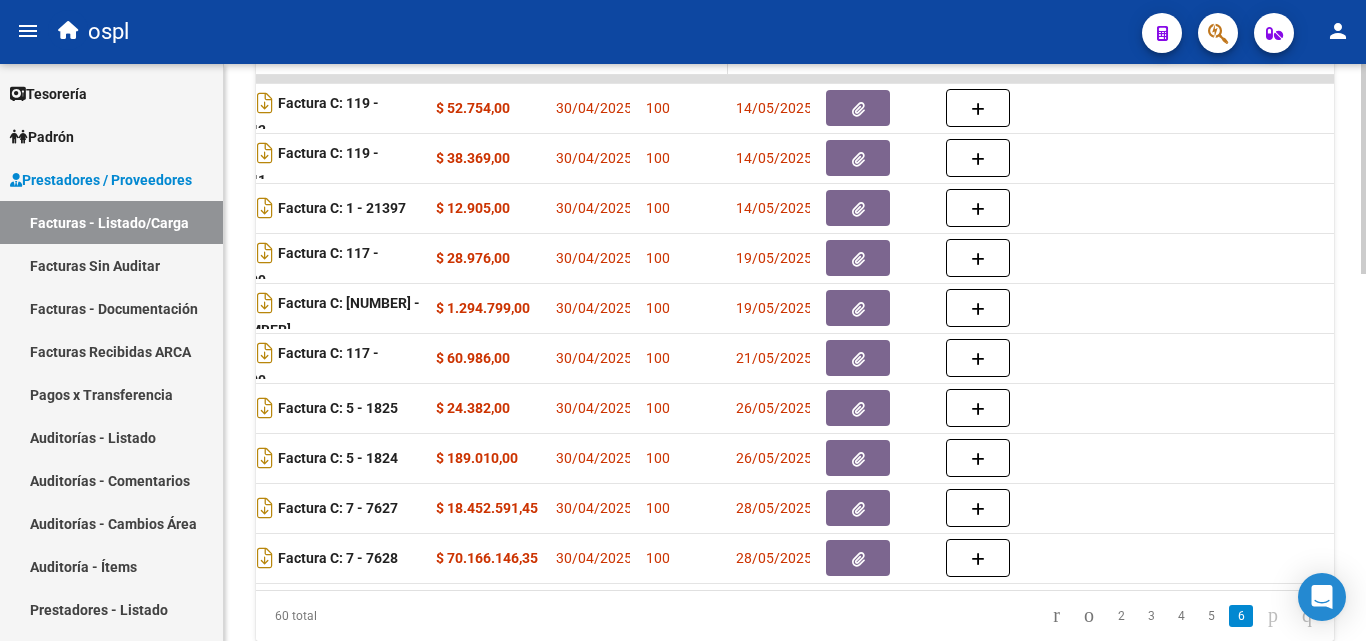 scroll, scrollTop: 927, scrollLeft: 0, axis: vertical 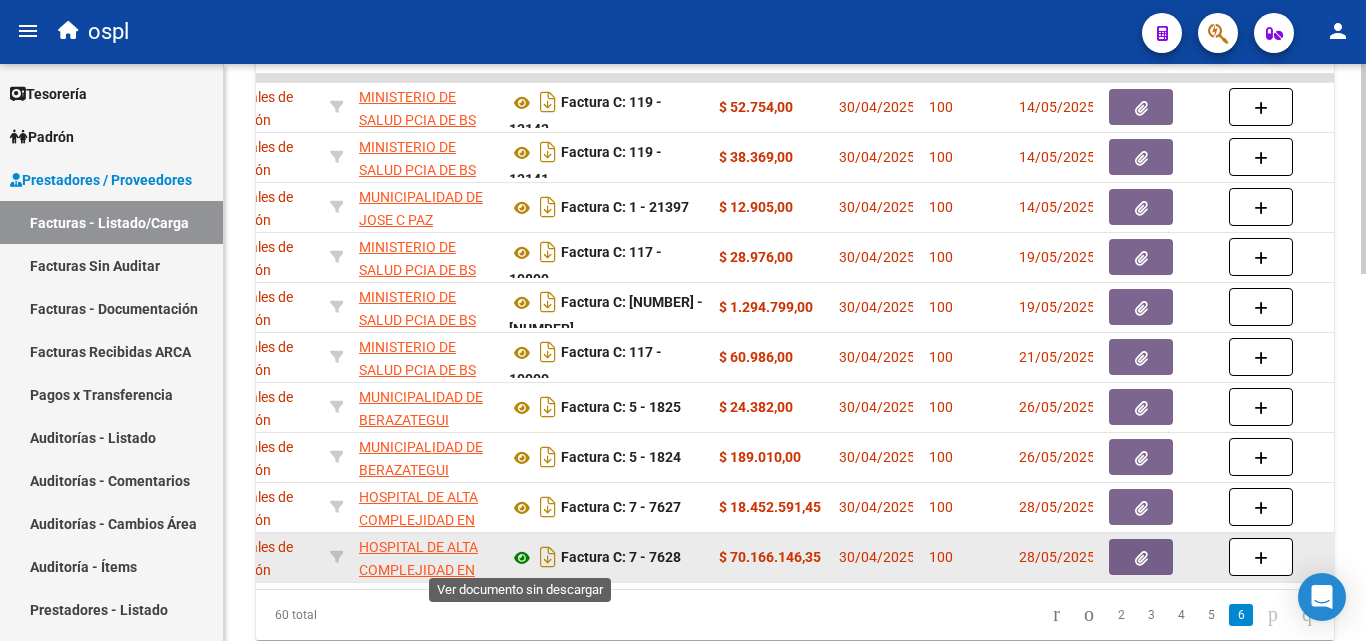 click 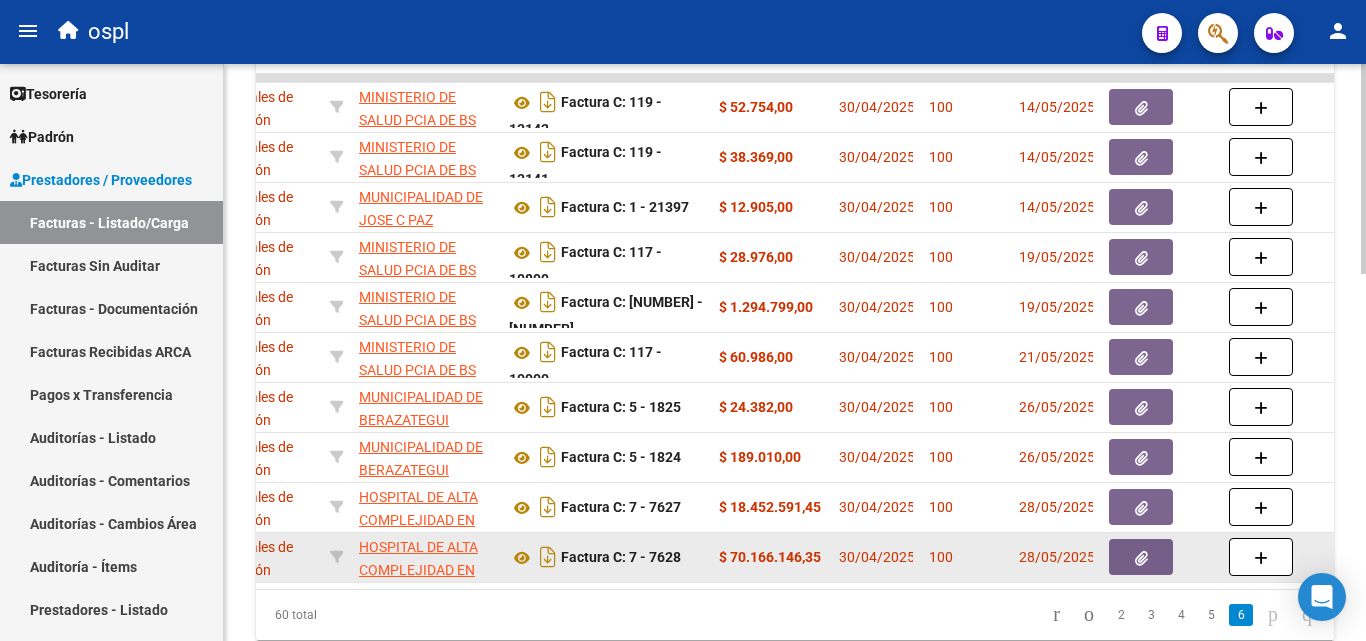 click 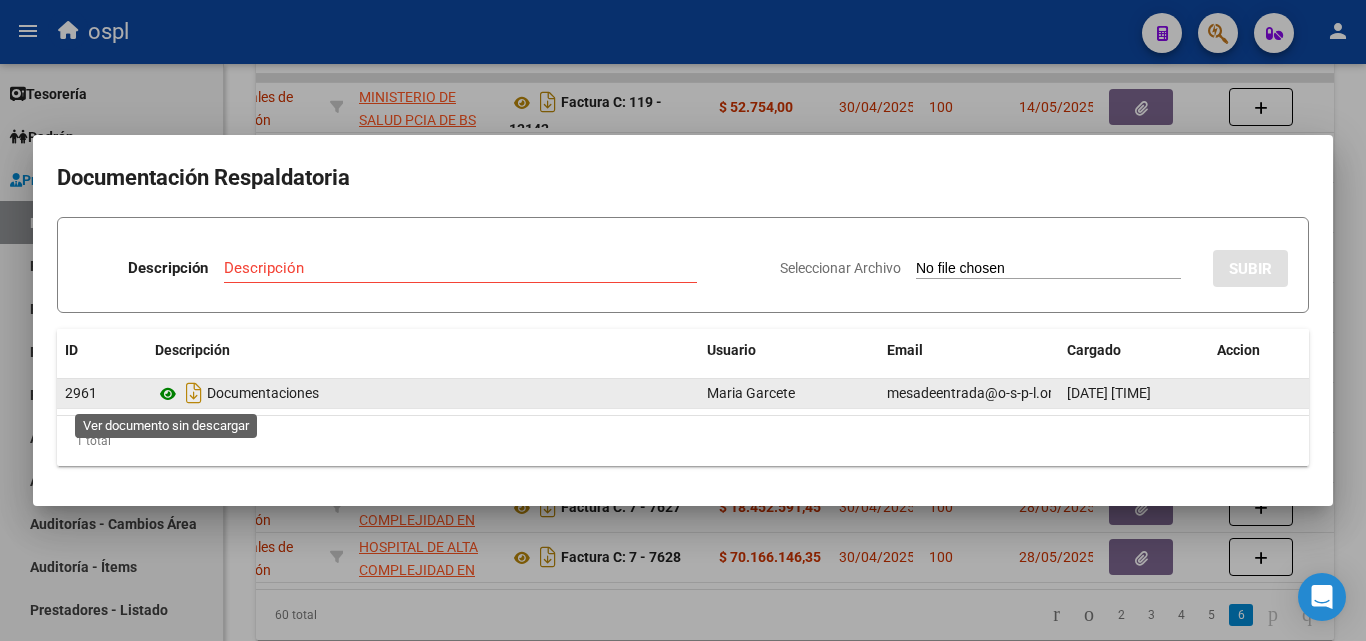 click 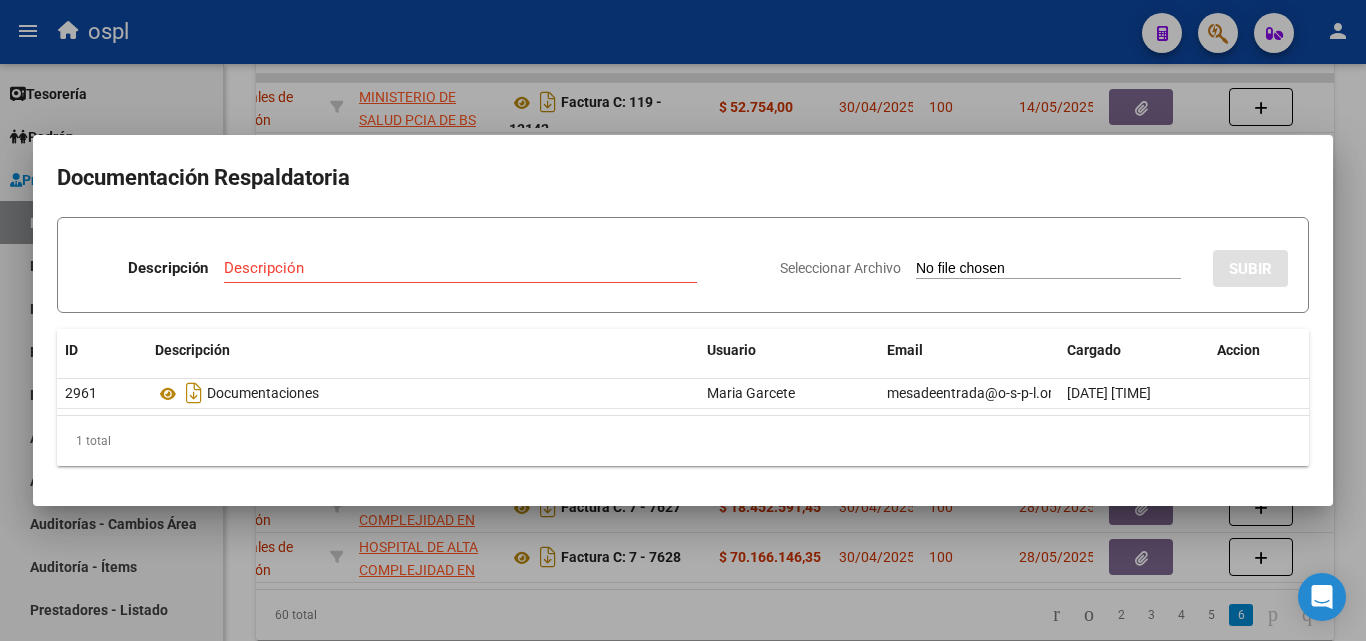 click at bounding box center [683, 320] 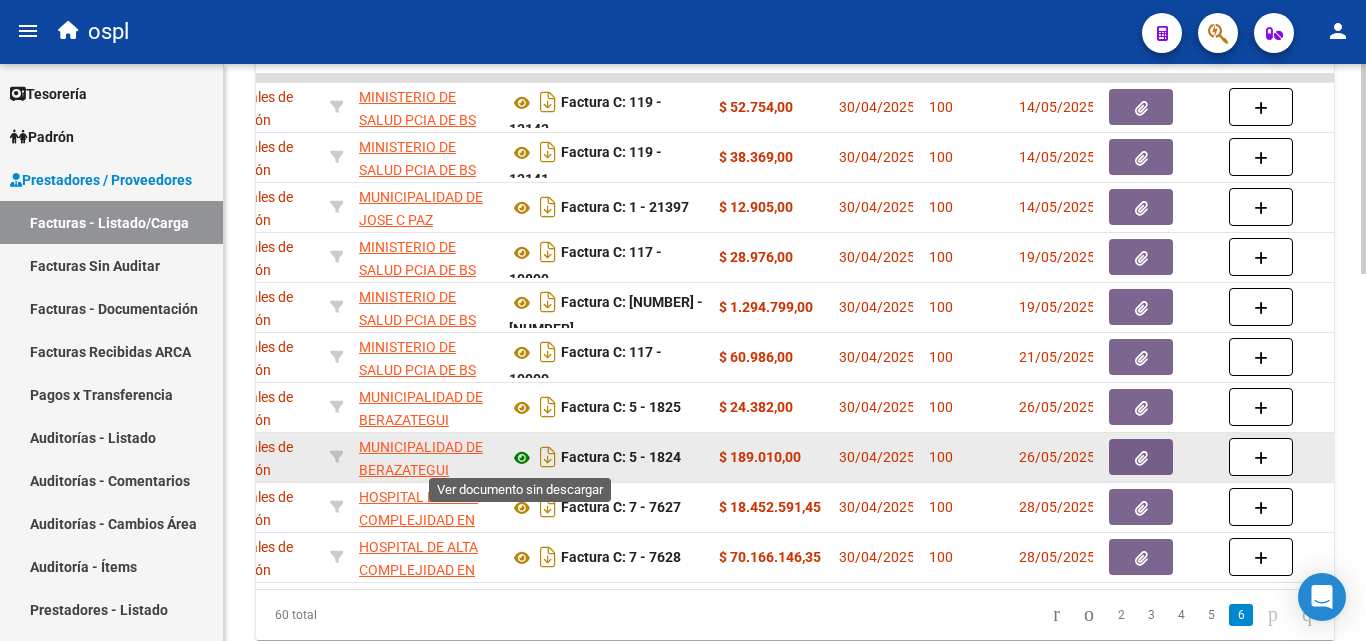 click 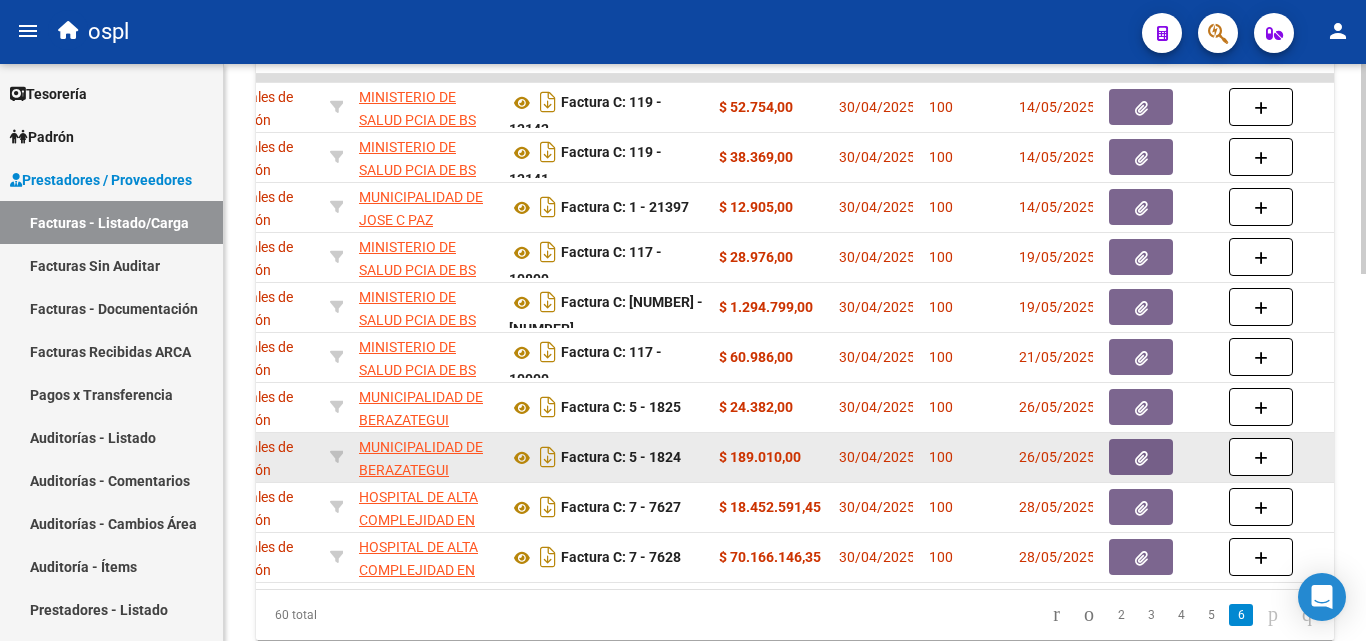 click 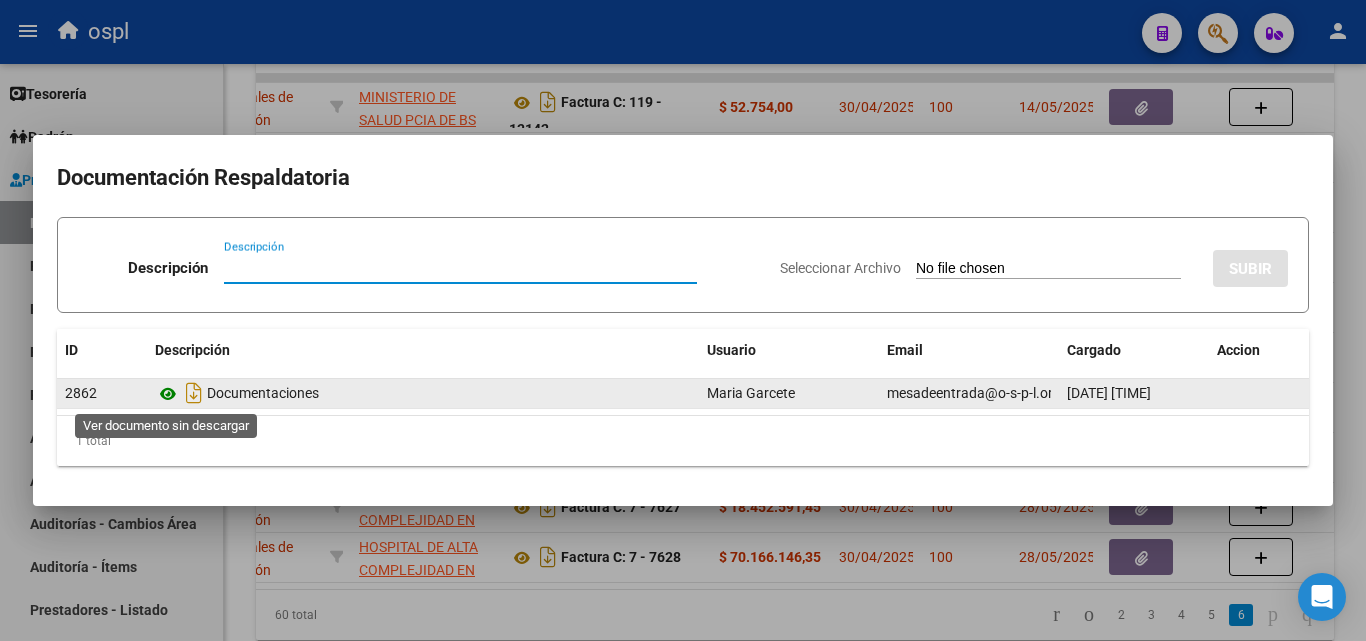 click 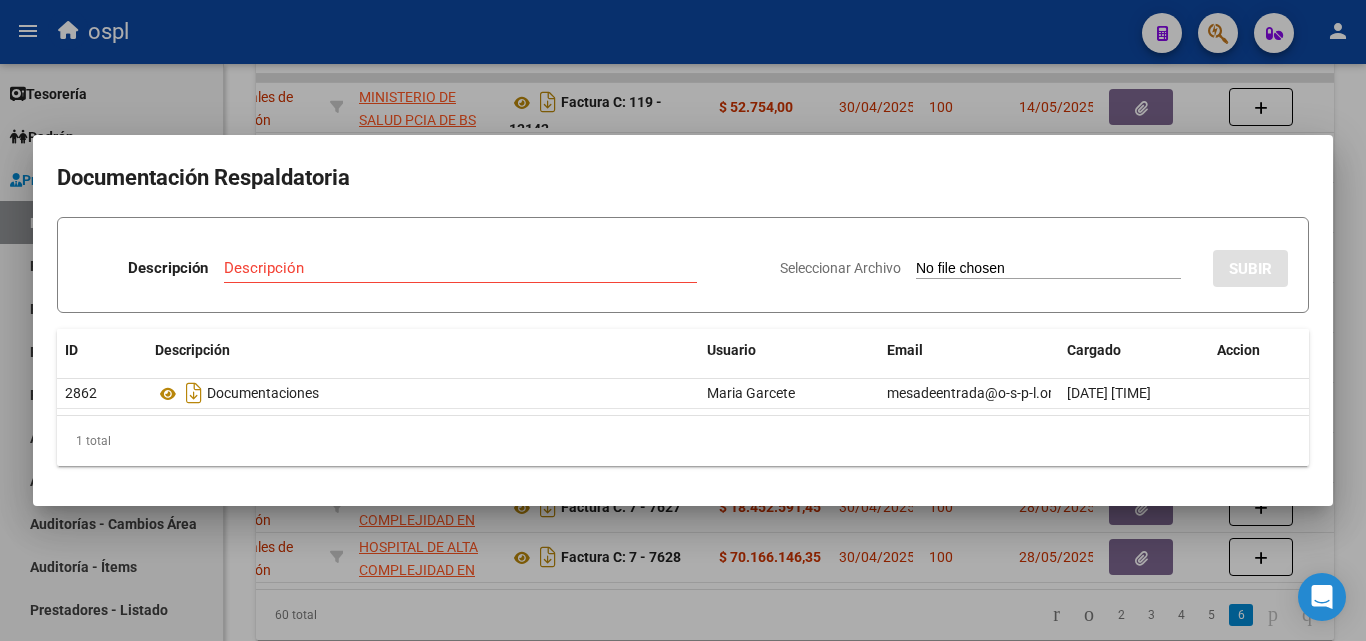 click at bounding box center [683, 320] 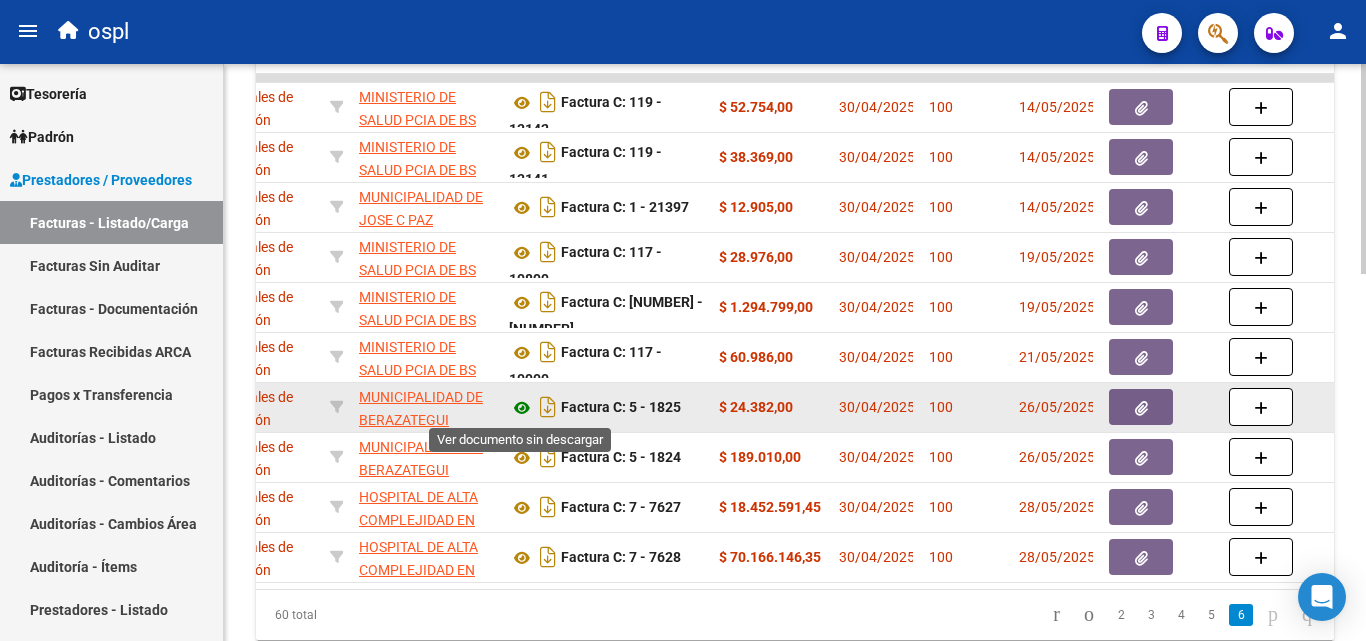 click 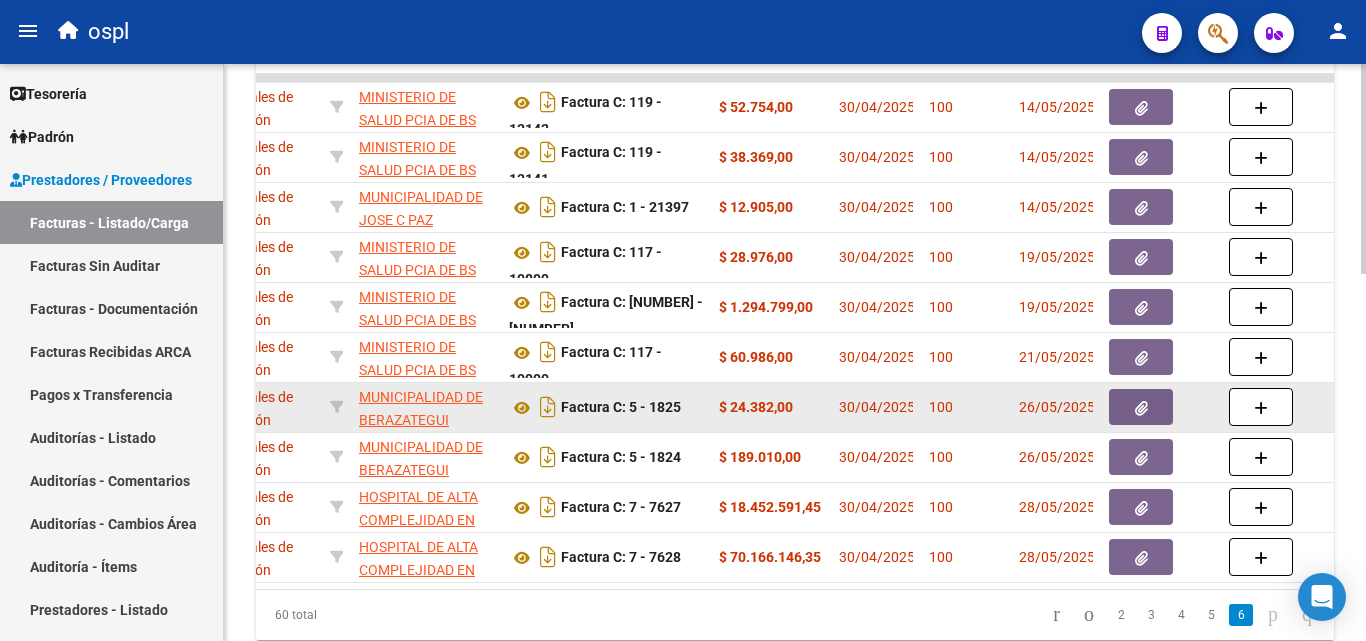 click 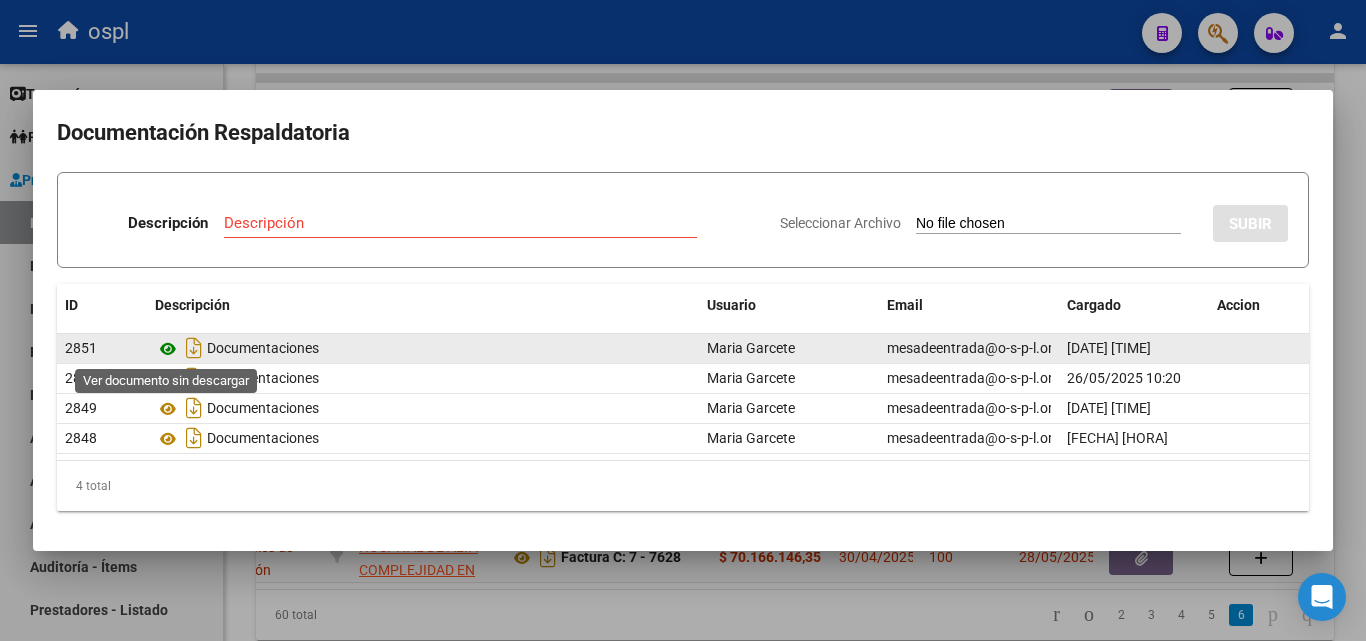 click 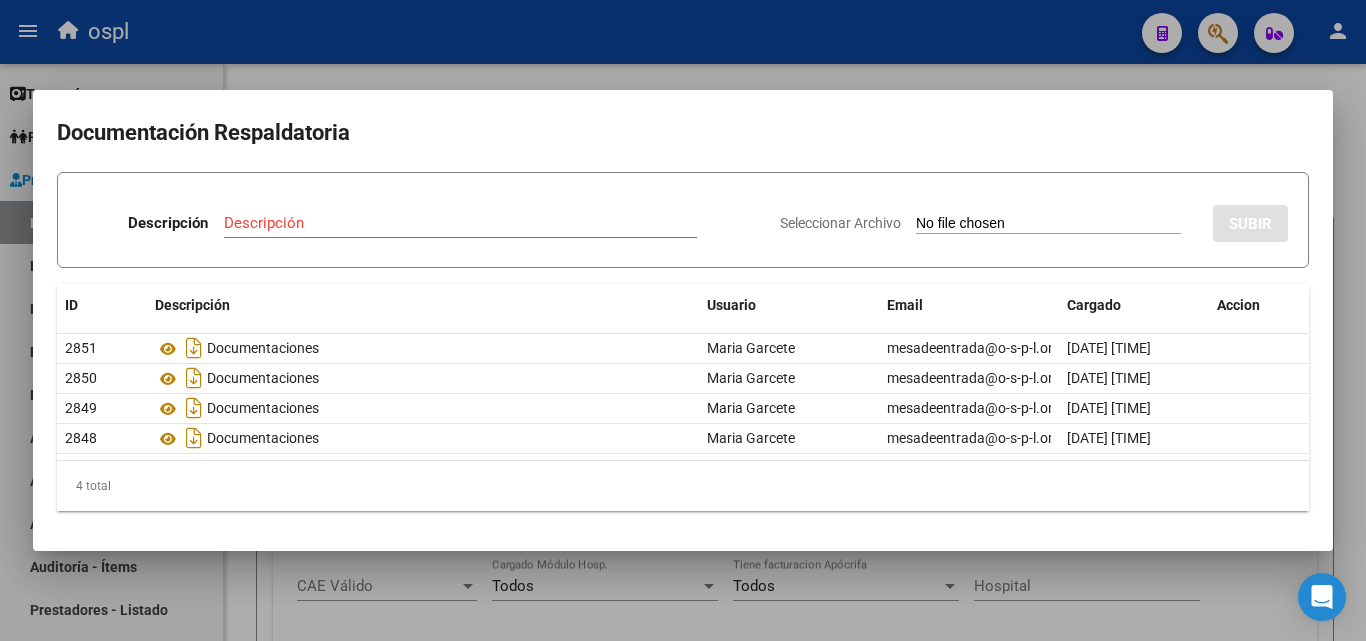 scroll, scrollTop: 0, scrollLeft: 0, axis: both 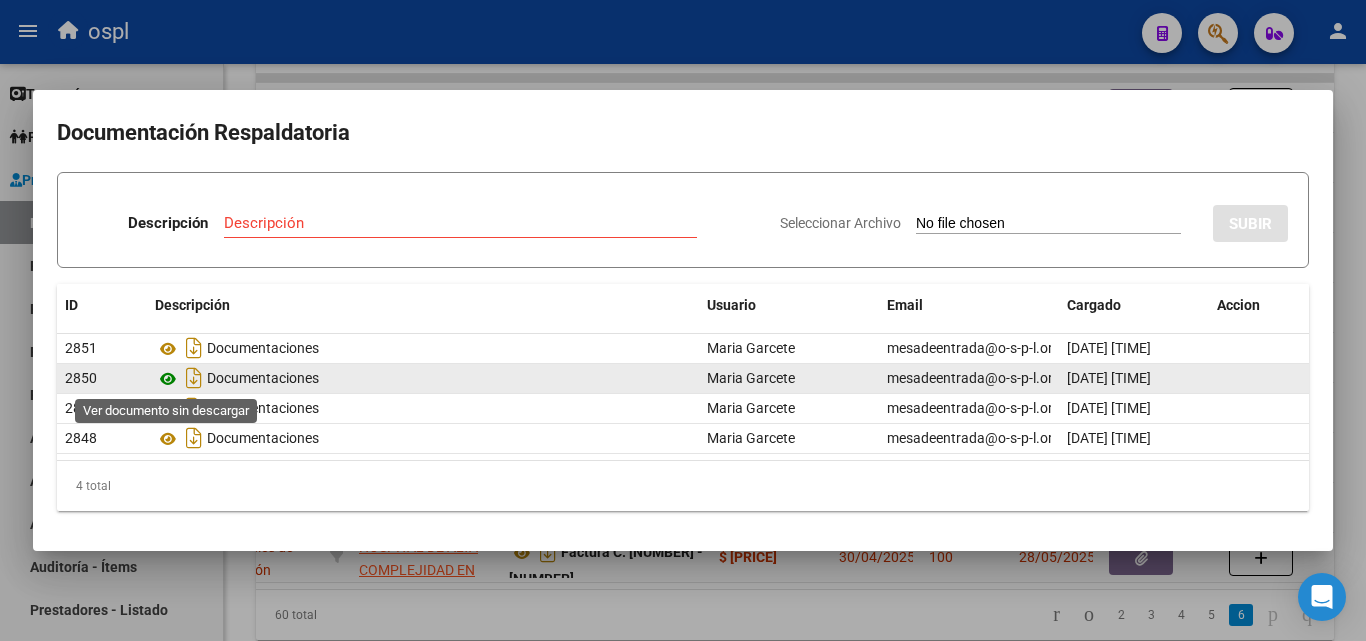 click 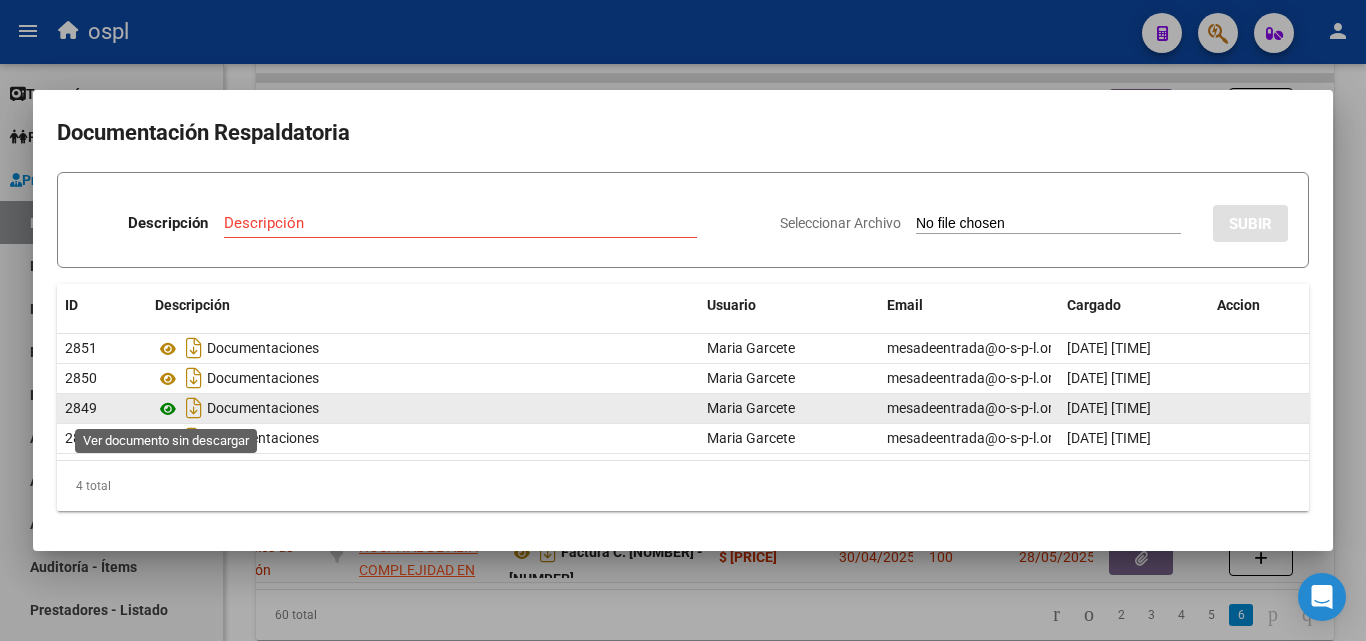 click 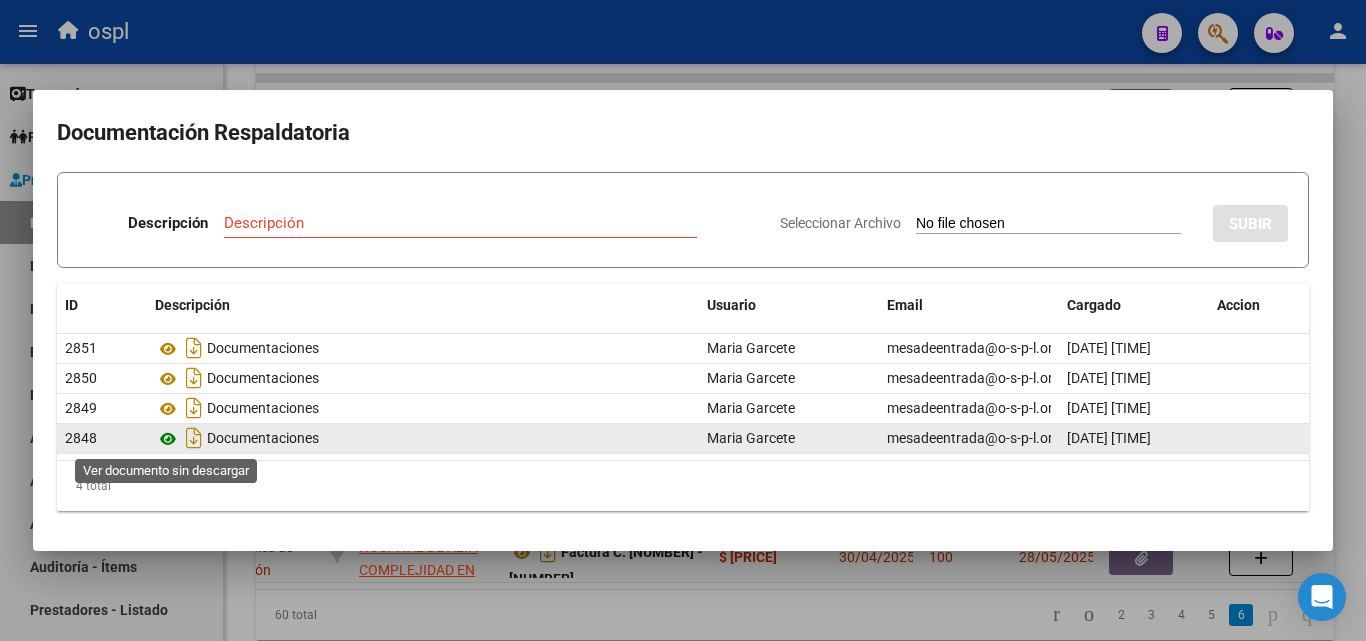 click 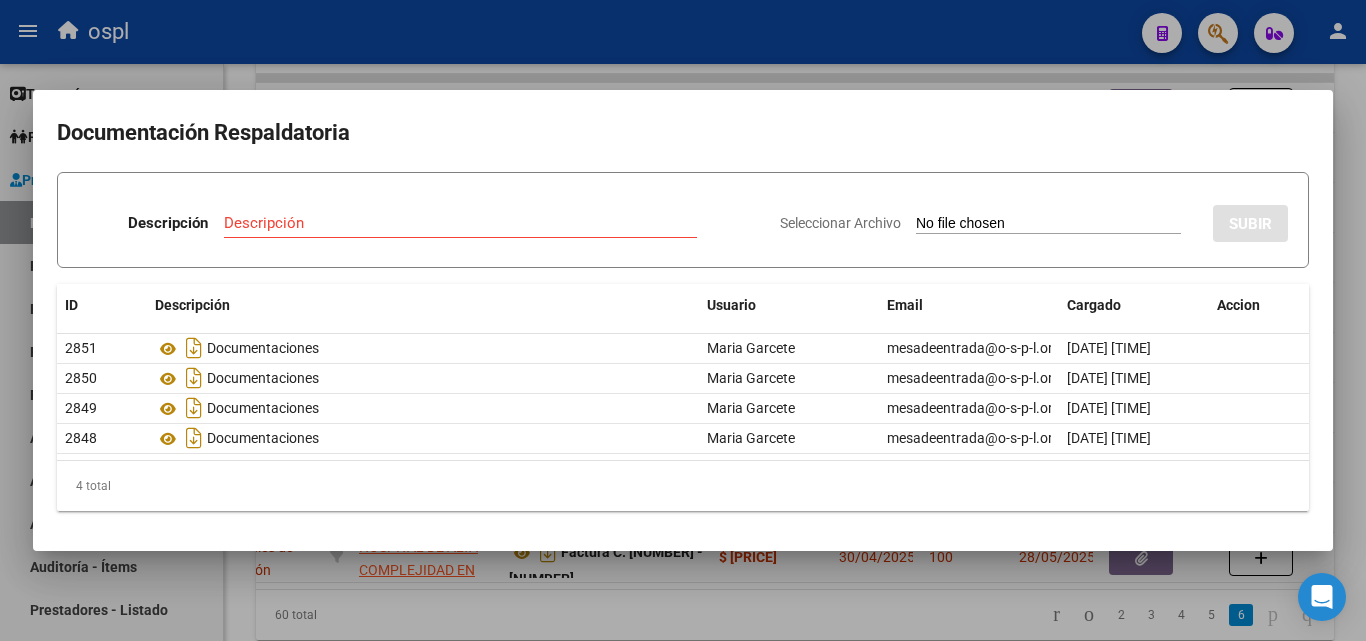 click at bounding box center (683, 320) 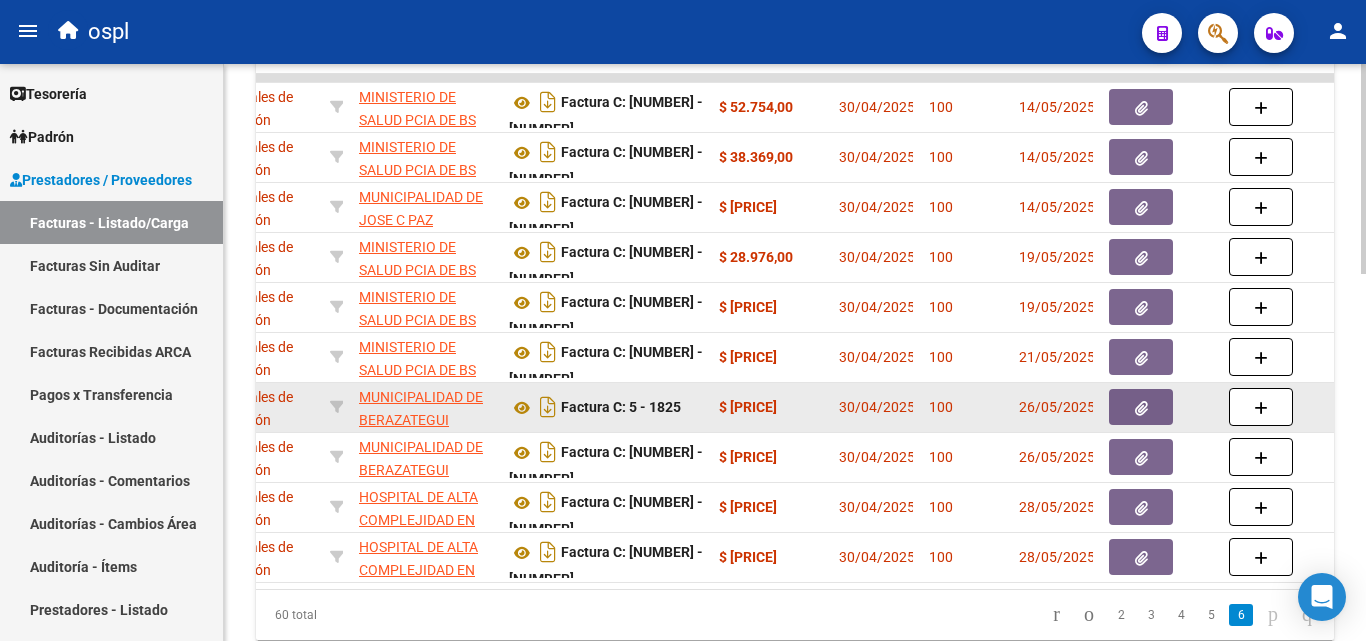 click 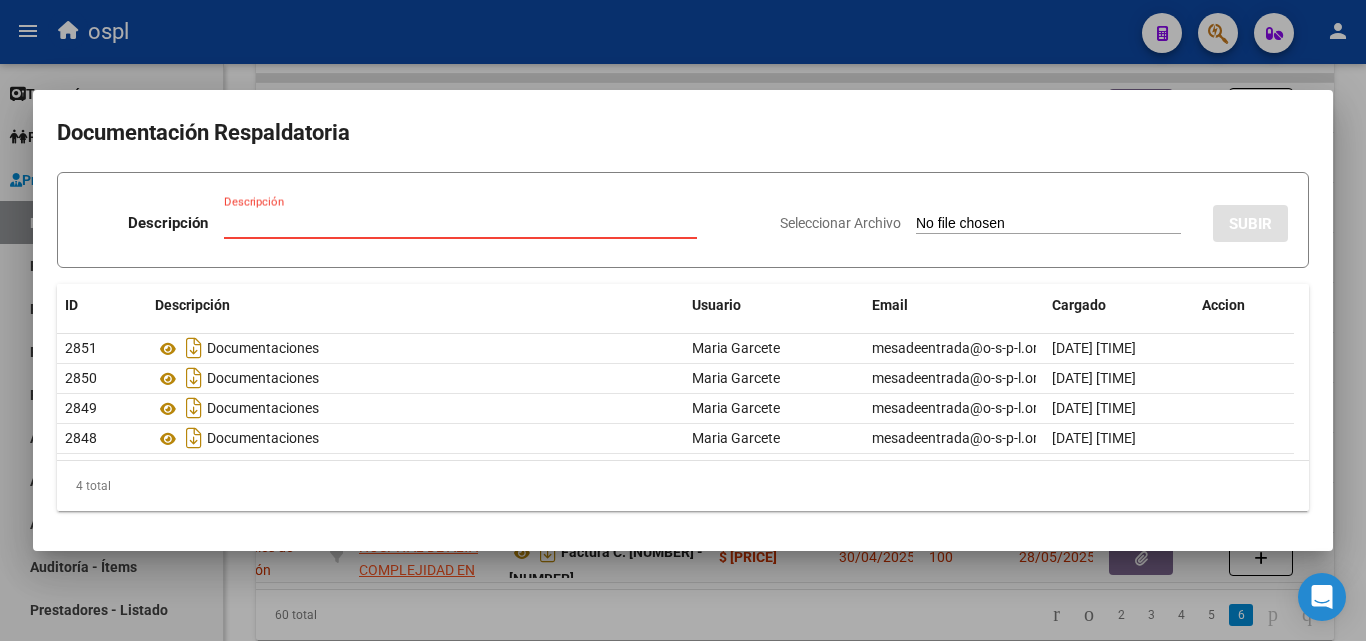 click at bounding box center (683, 320) 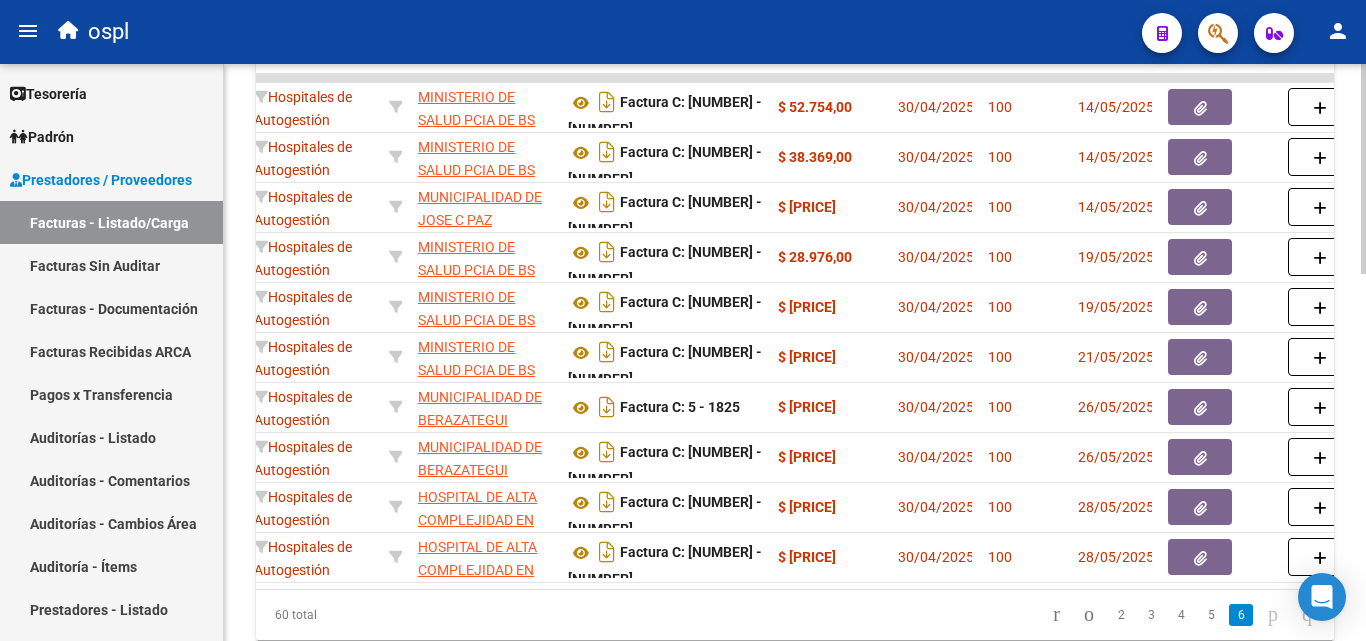 scroll, scrollTop: 0, scrollLeft: 0, axis: both 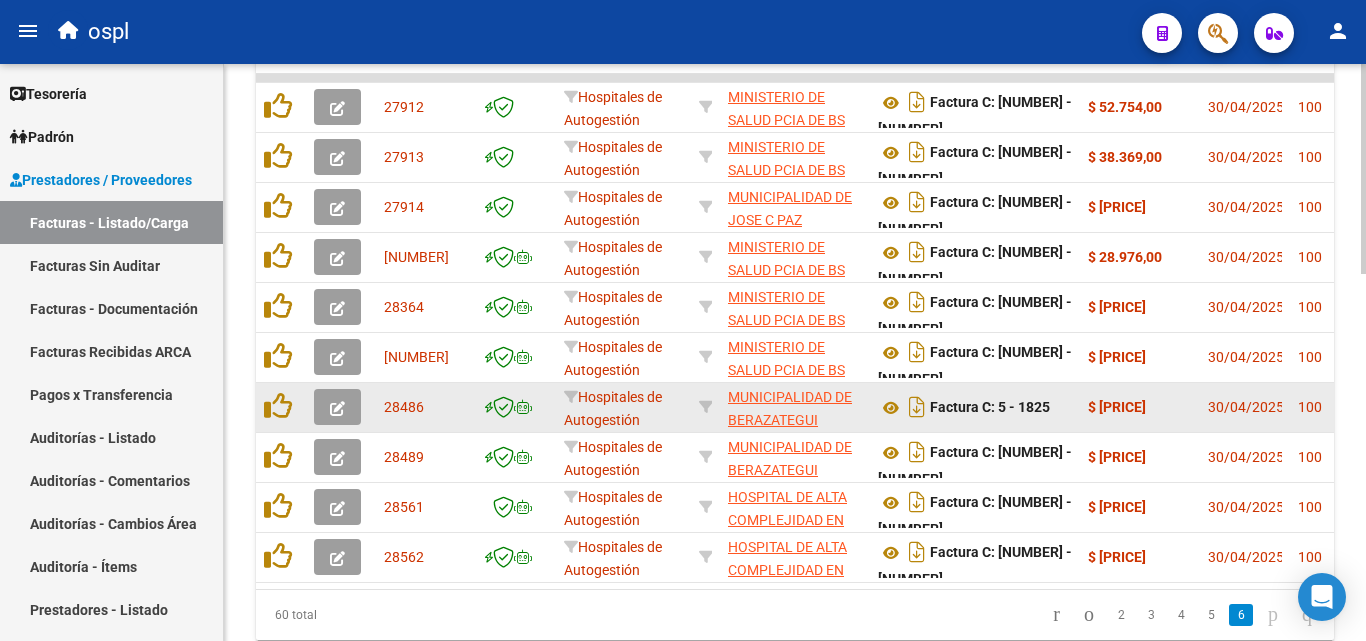 click 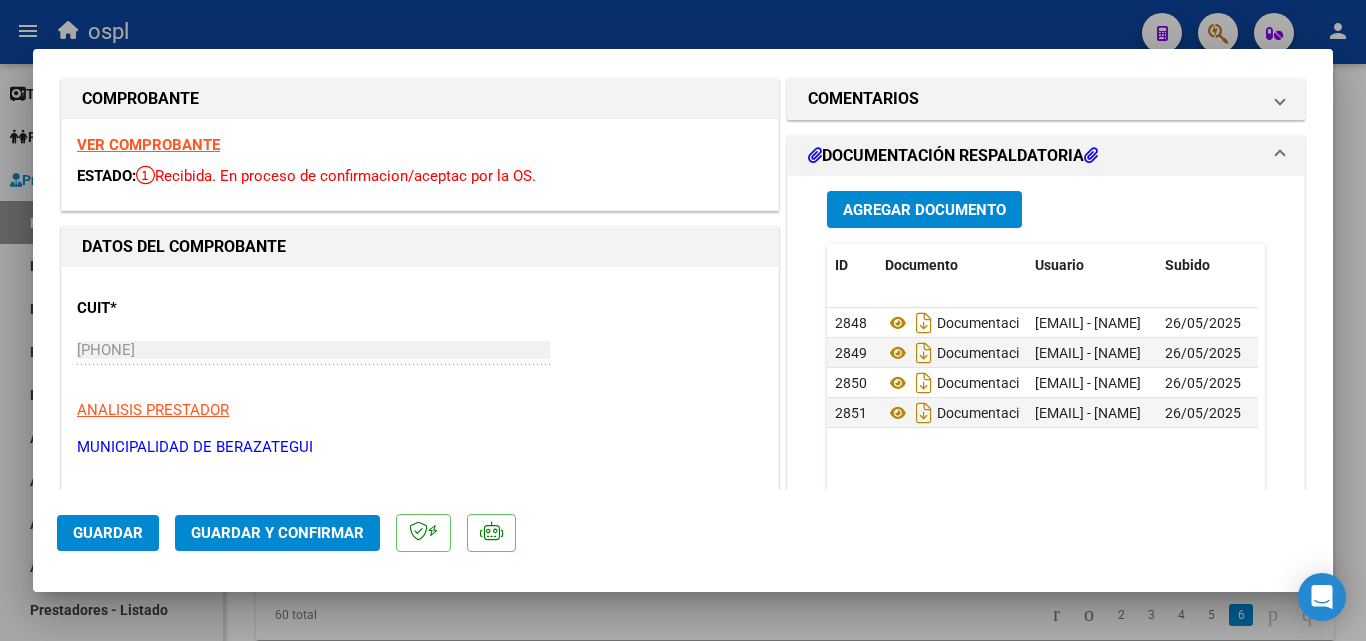 scroll, scrollTop: 0, scrollLeft: 0, axis: both 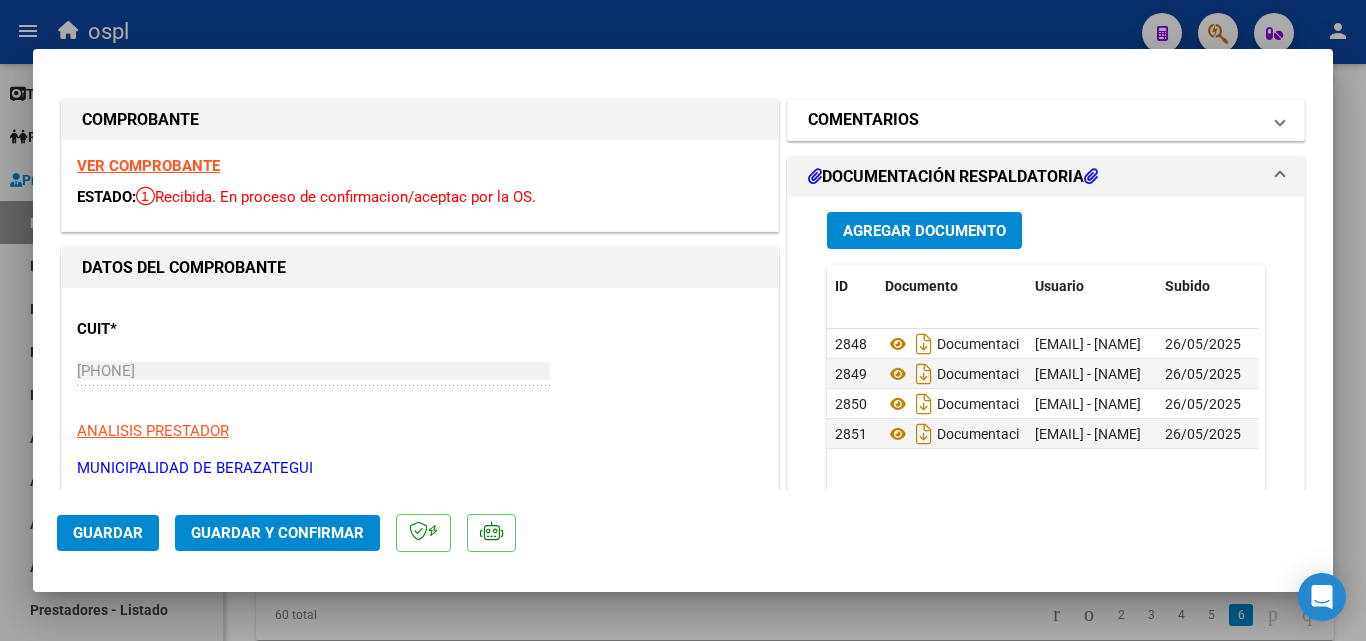 click on "COMENTARIOS" at bounding box center (863, 120) 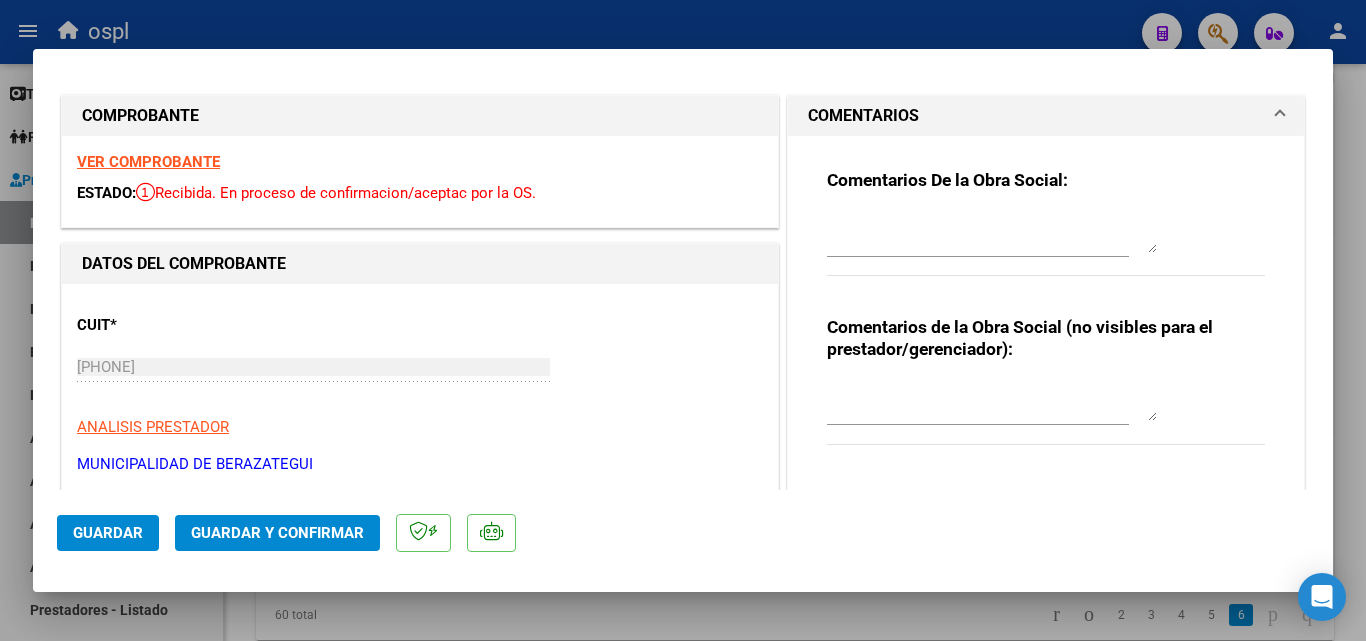 scroll, scrollTop: 0, scrollLeft: 0, axis: both 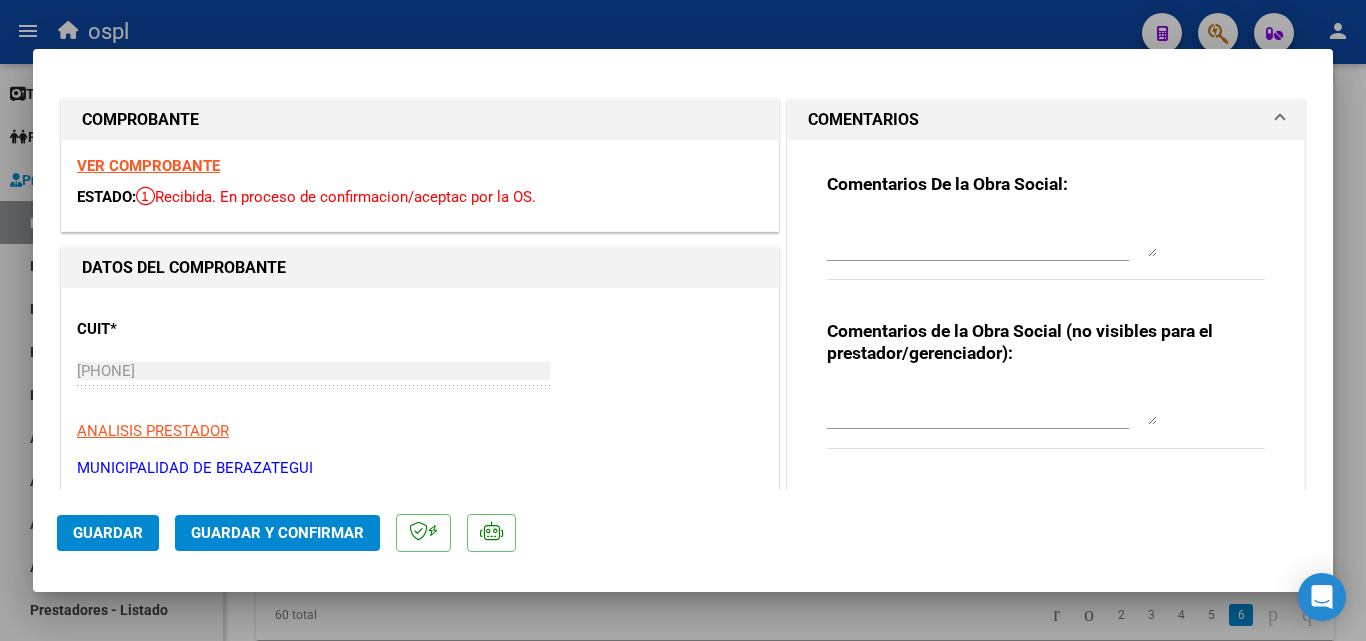 click at bounding box center [992, 237] 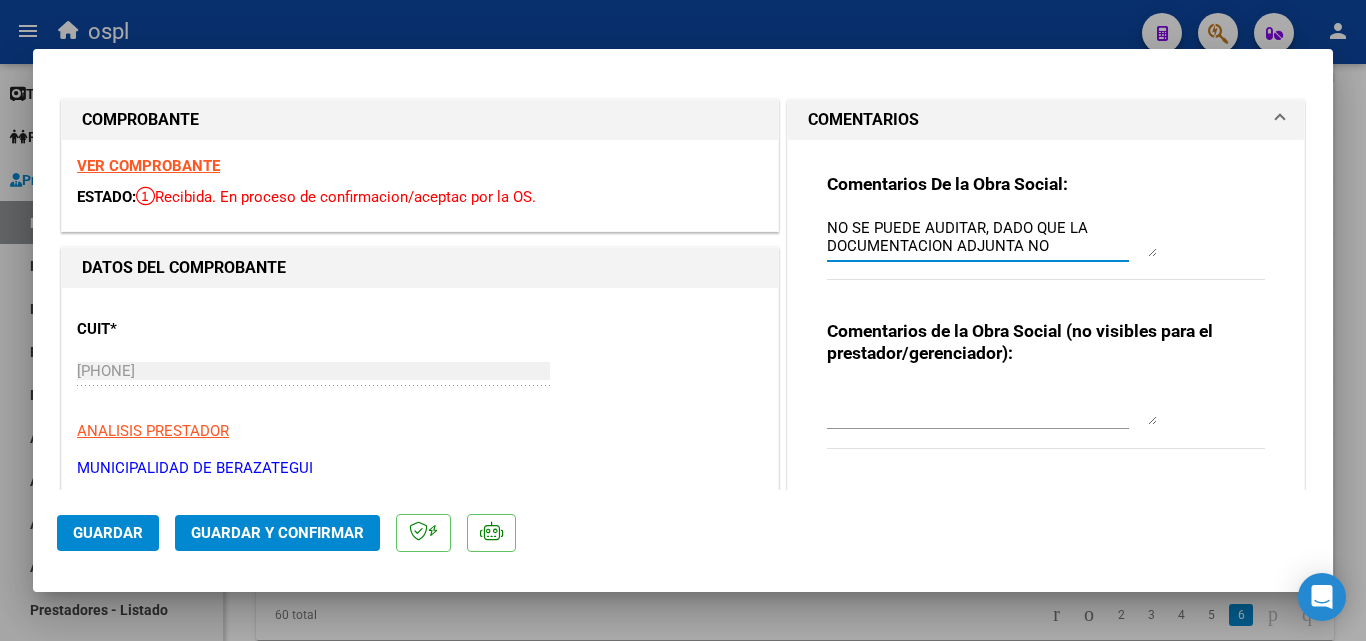scroll, scrollTop: 16, scrollLeft: 0, axis: vertical 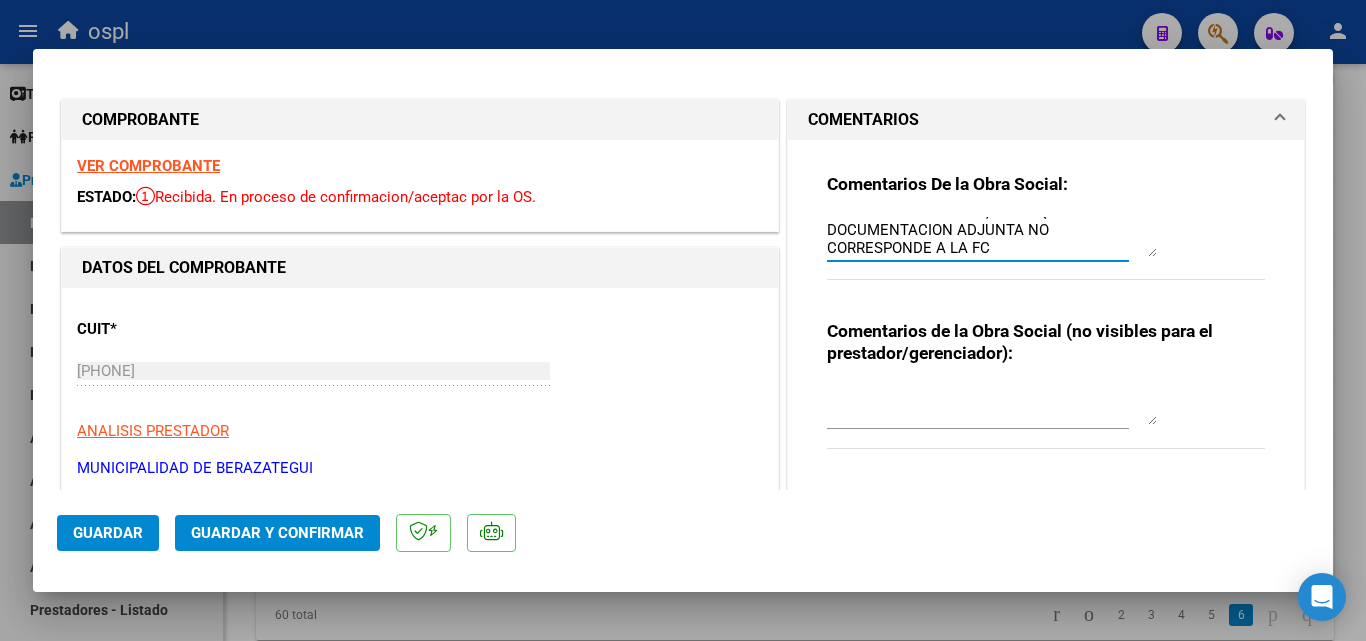 type on "NO SE PUEDE AUDITAR, DADO QUE LA DOCUMENTACION ADJUNTA NO CORRESPONDE A LA FC" 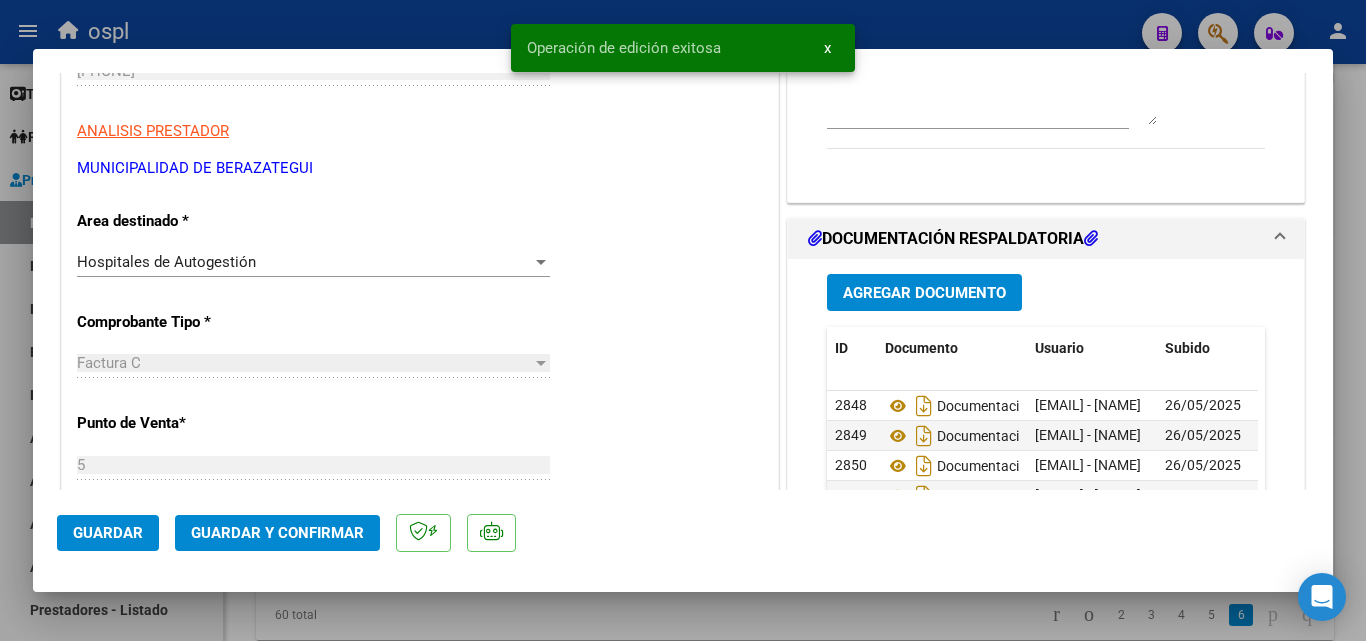 scroll, scrollTop: 0, scrollLeft: 0, axis: both 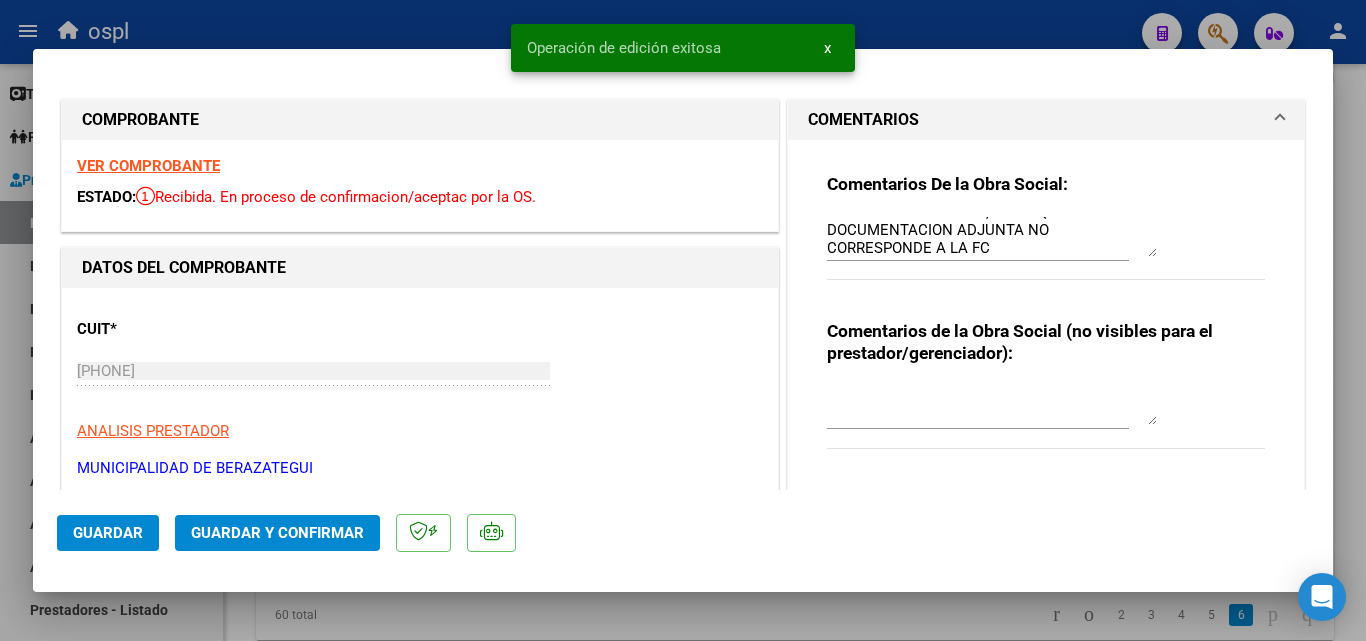 click at bounding box center [683, 320] 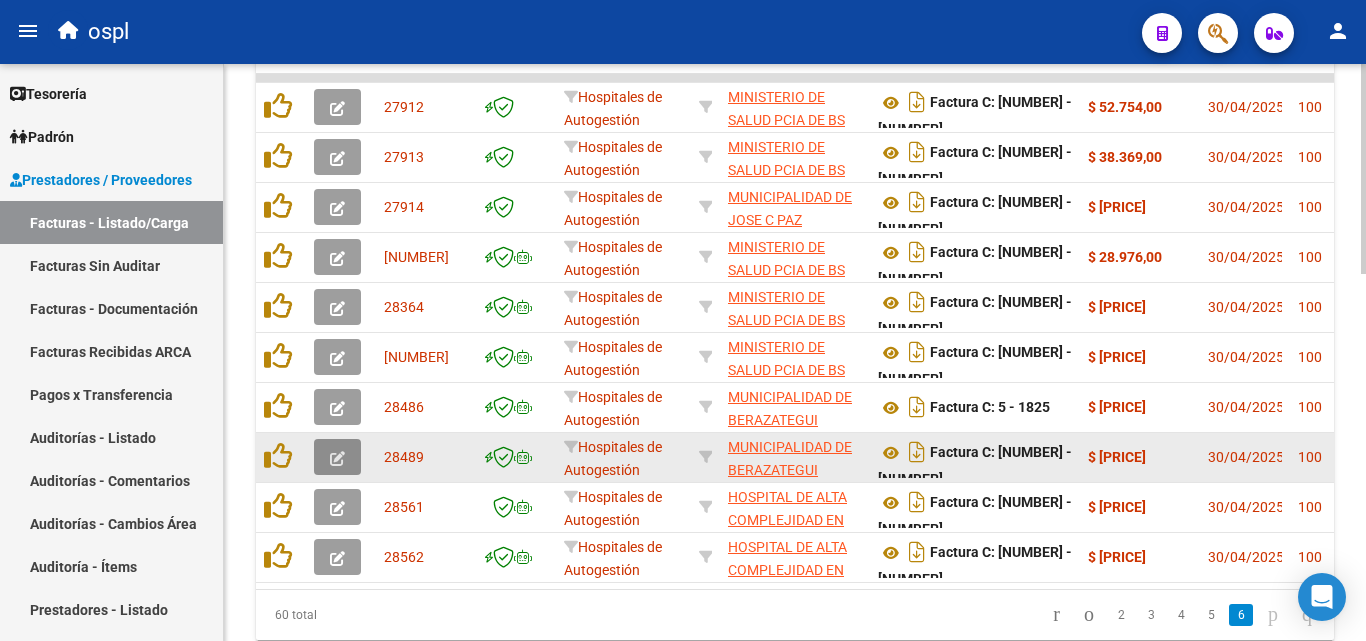 click 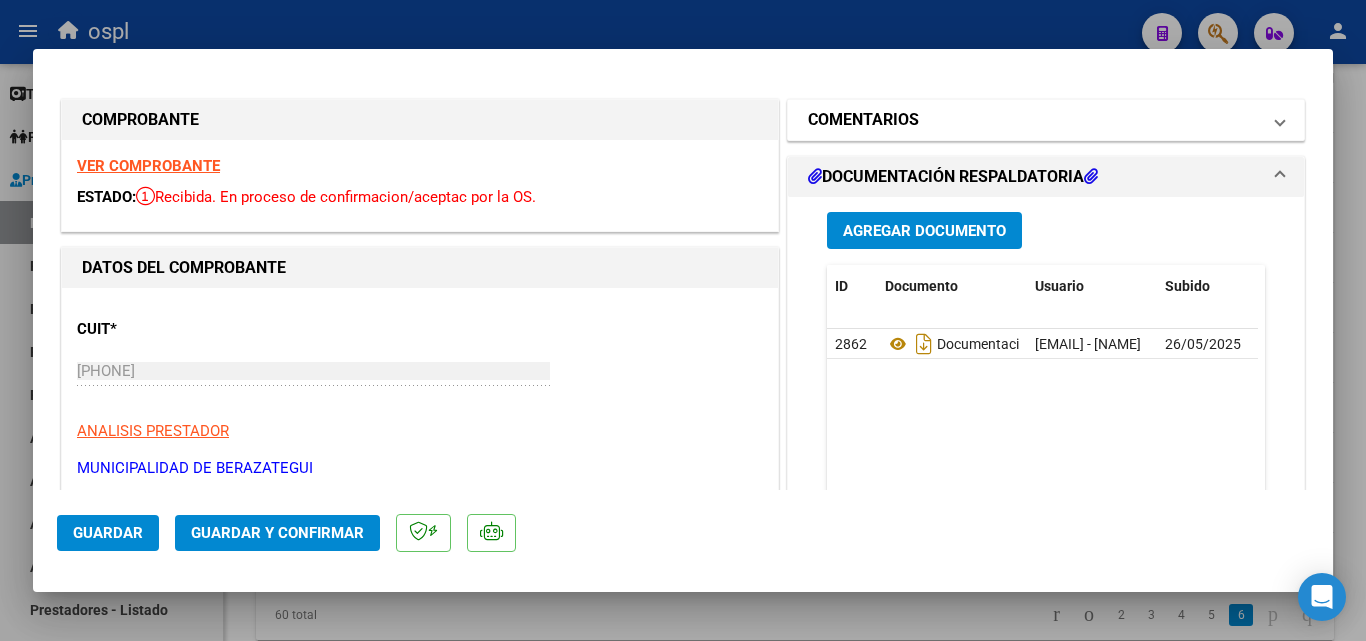click on "COMENTARIOS" at bounding box center [1034, 120] 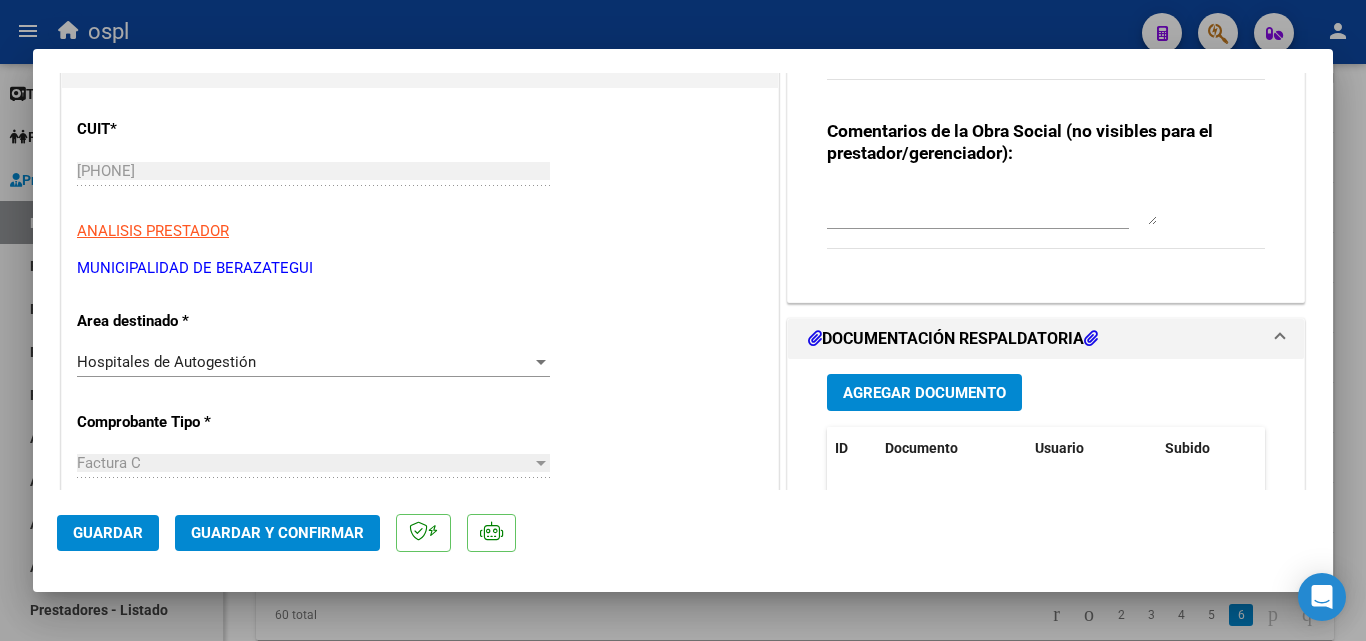 scroll, scrollTop: 0, scrollLeft: 0, axis: both 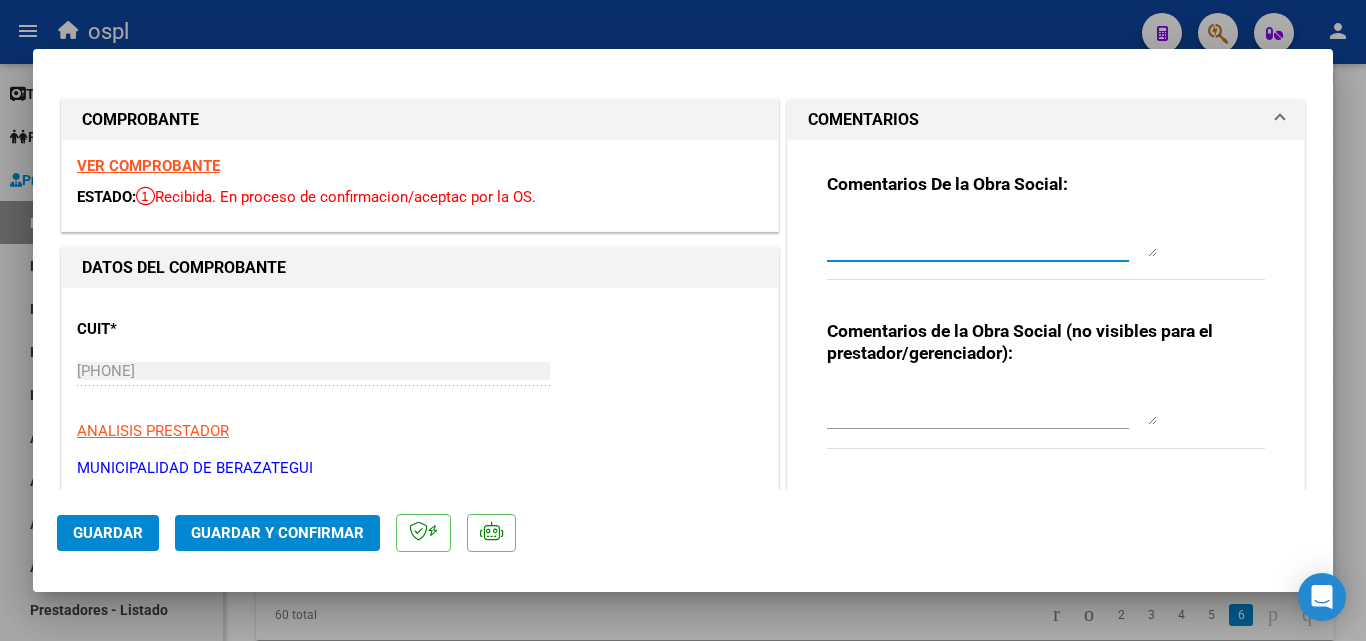 click at bounding box center [992, 237] 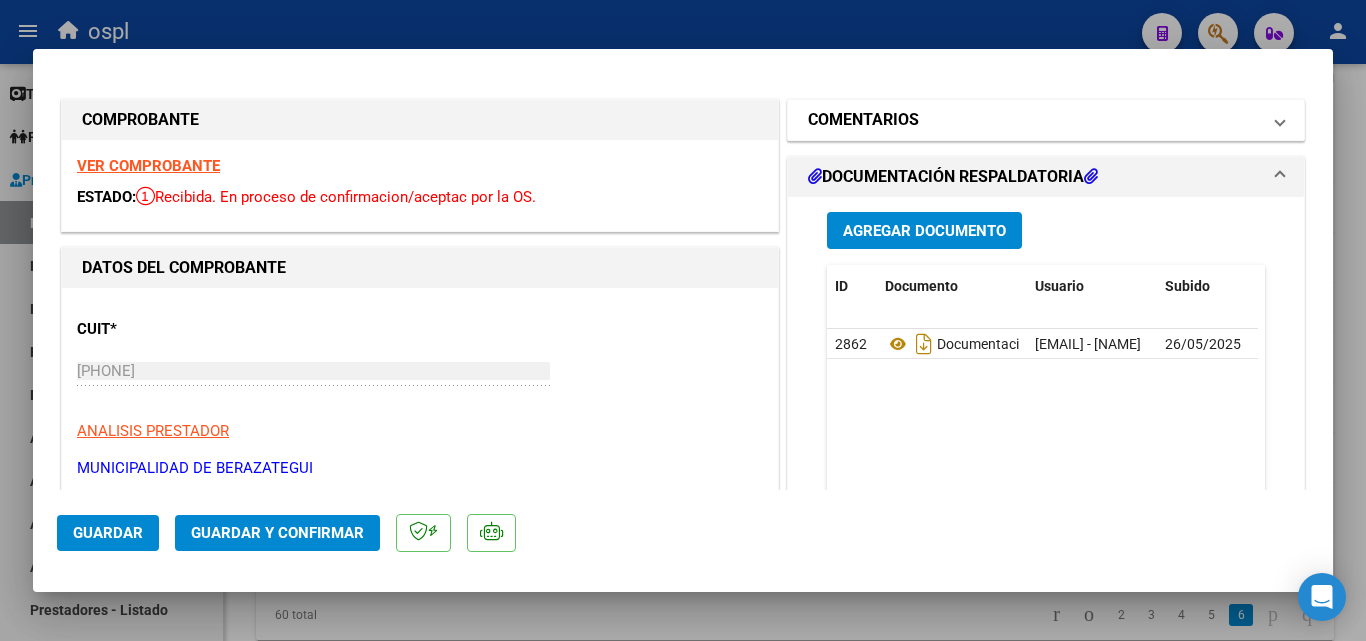 click on "COMENTARIOS" at bounding box center (1034, 120) 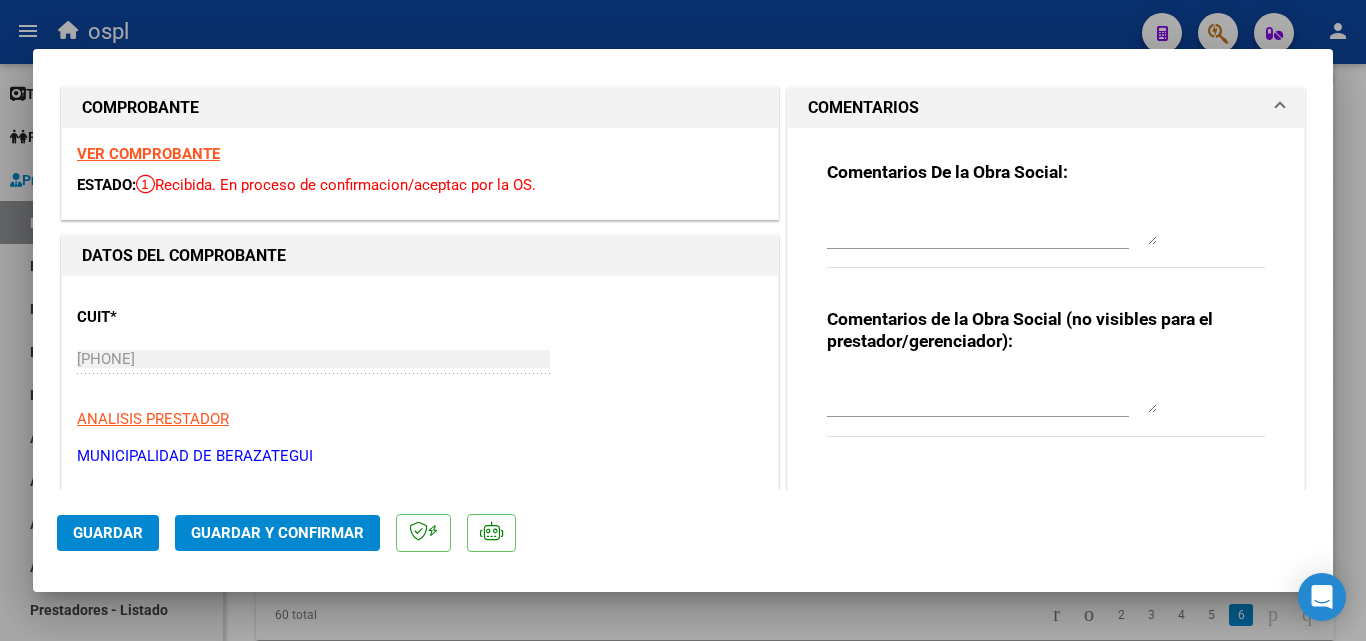 scroll, scrollTop: 0, scrollLeft: 0, axis: both 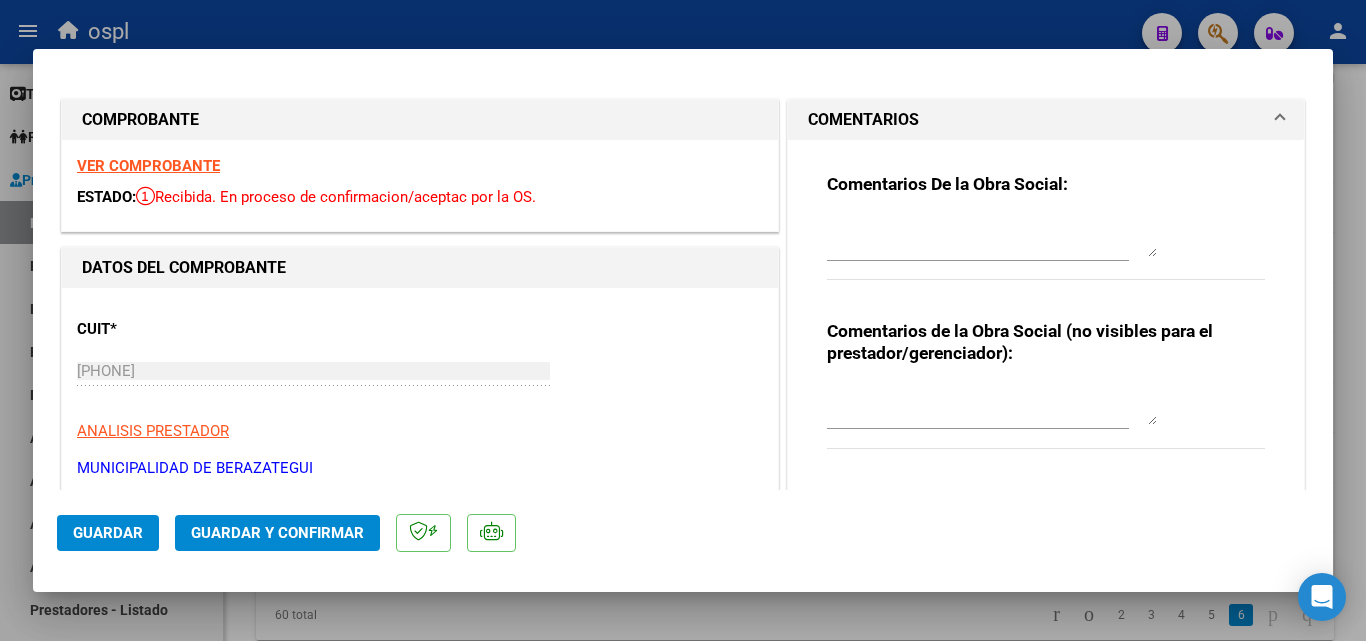 click at bounding box center (683, 320) 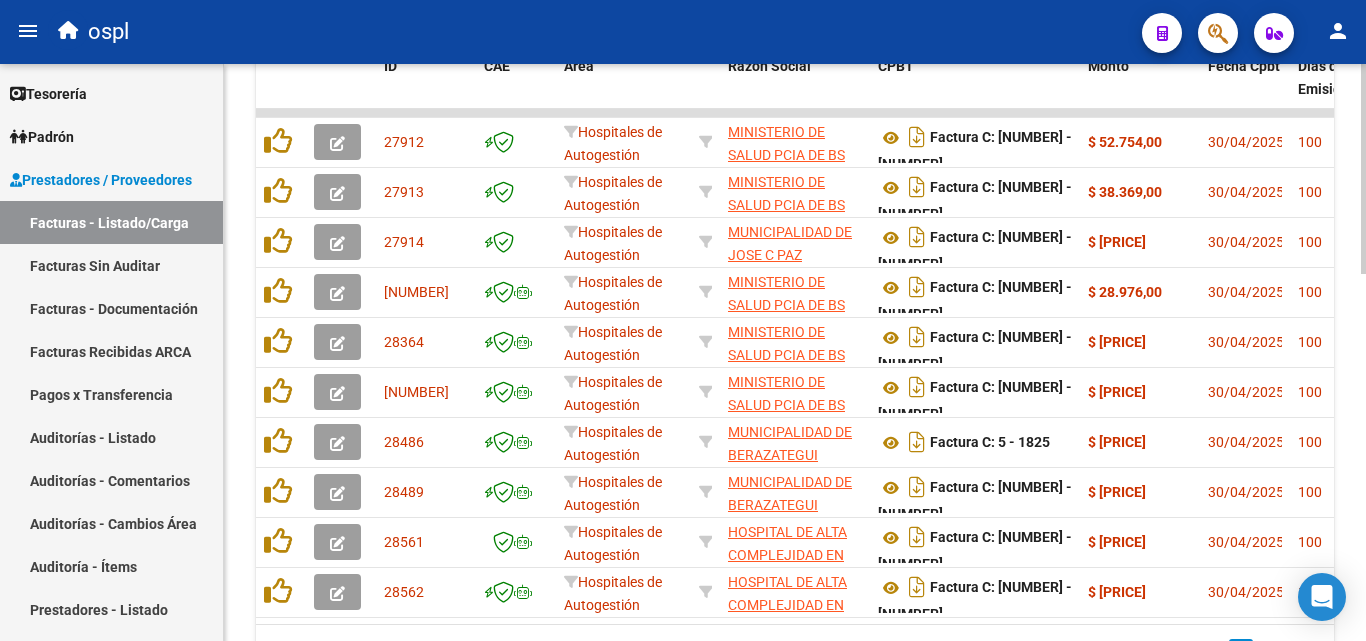 scroll, scrollTop: 900, scrollLeft: 0, axis: vertical 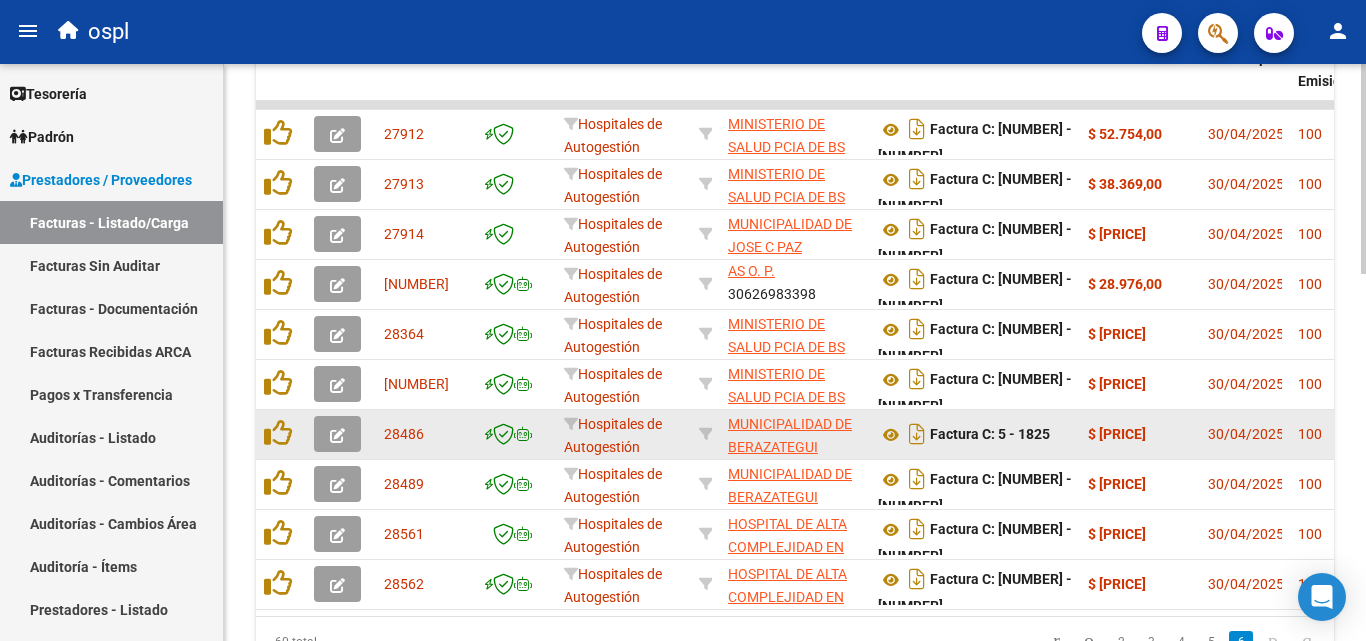 click 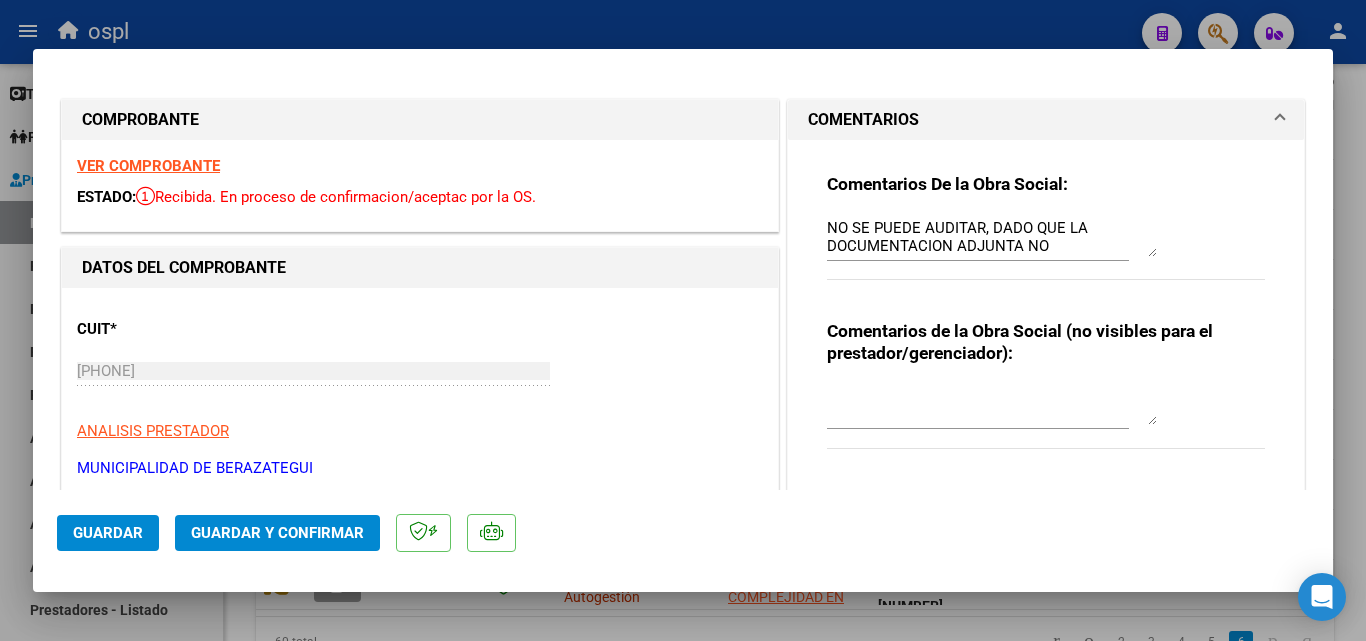 click at bounding box center (683, 320) 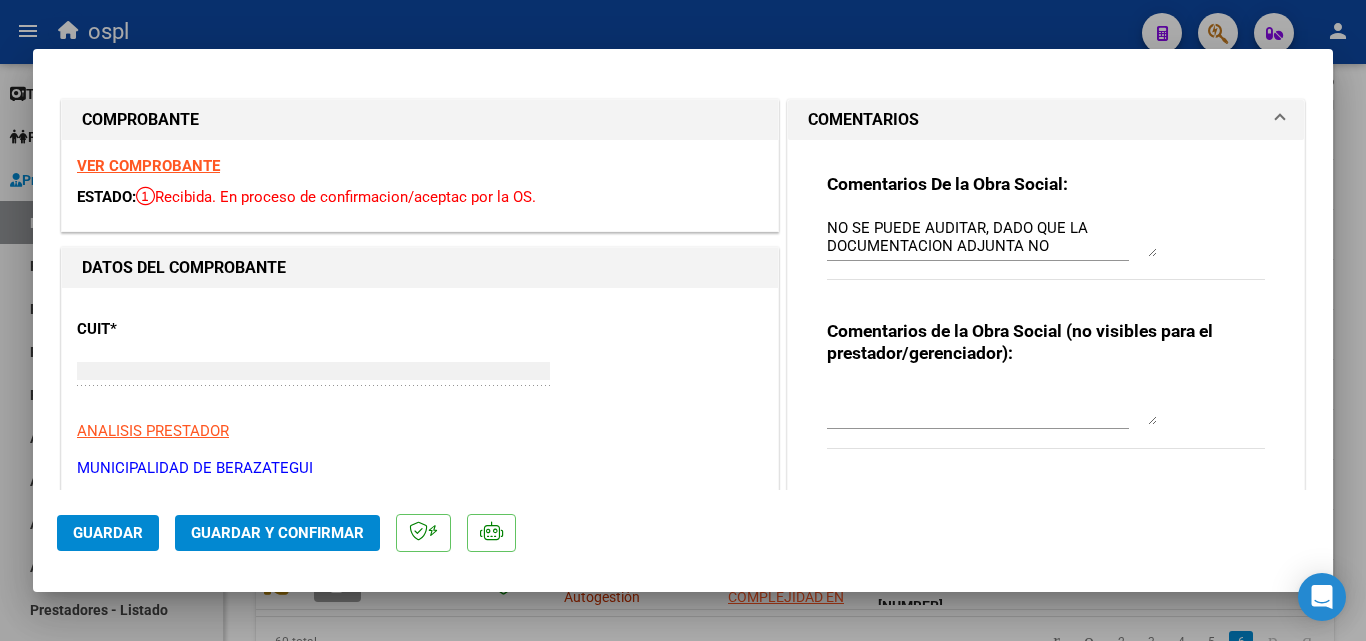 type 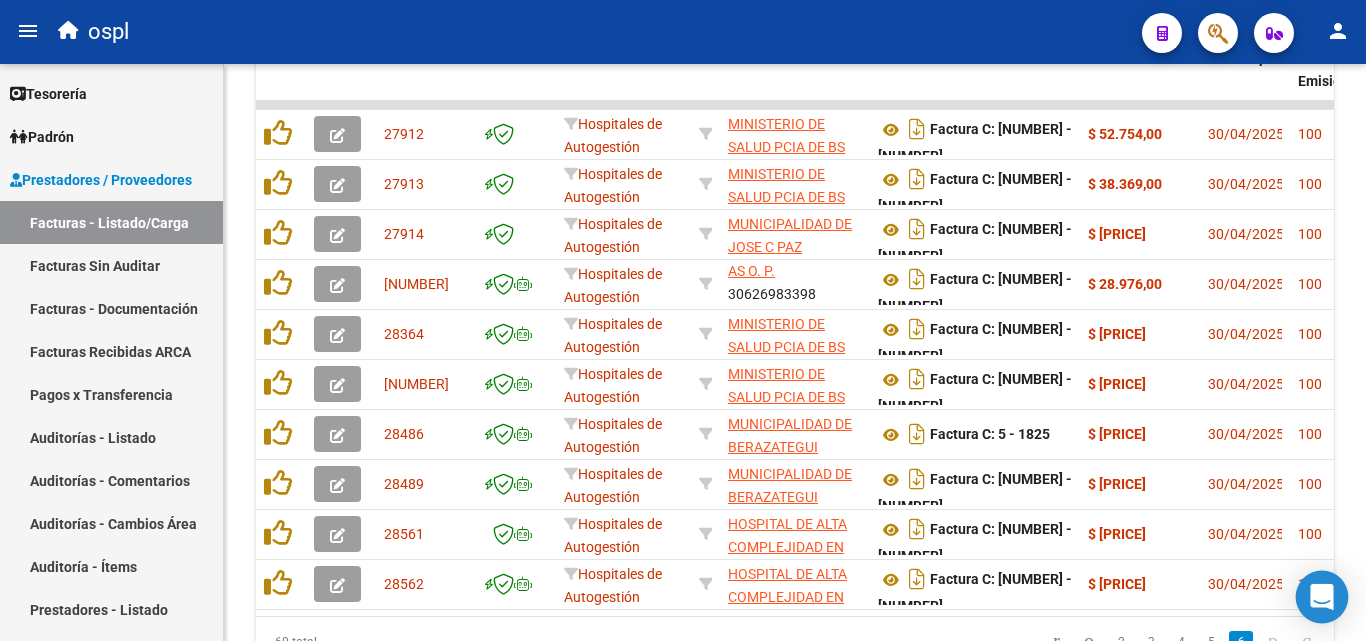 click 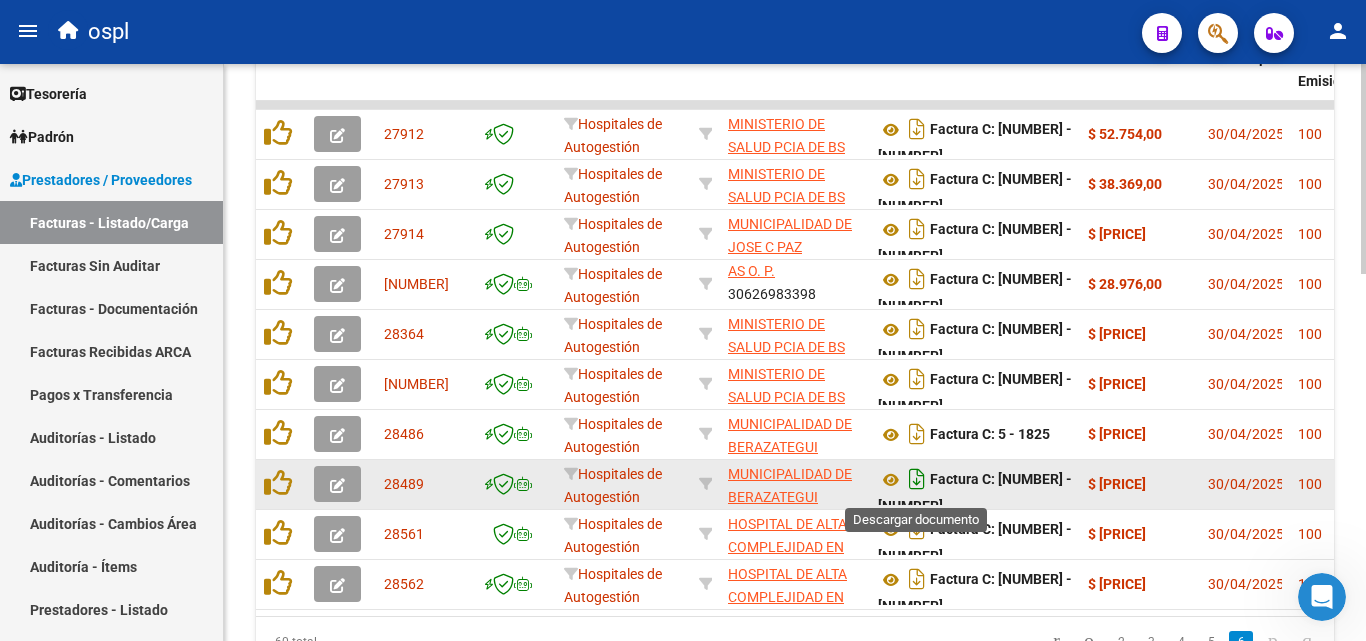 scroll, scrollTop: 0, scrollLeft: 0, axis: both 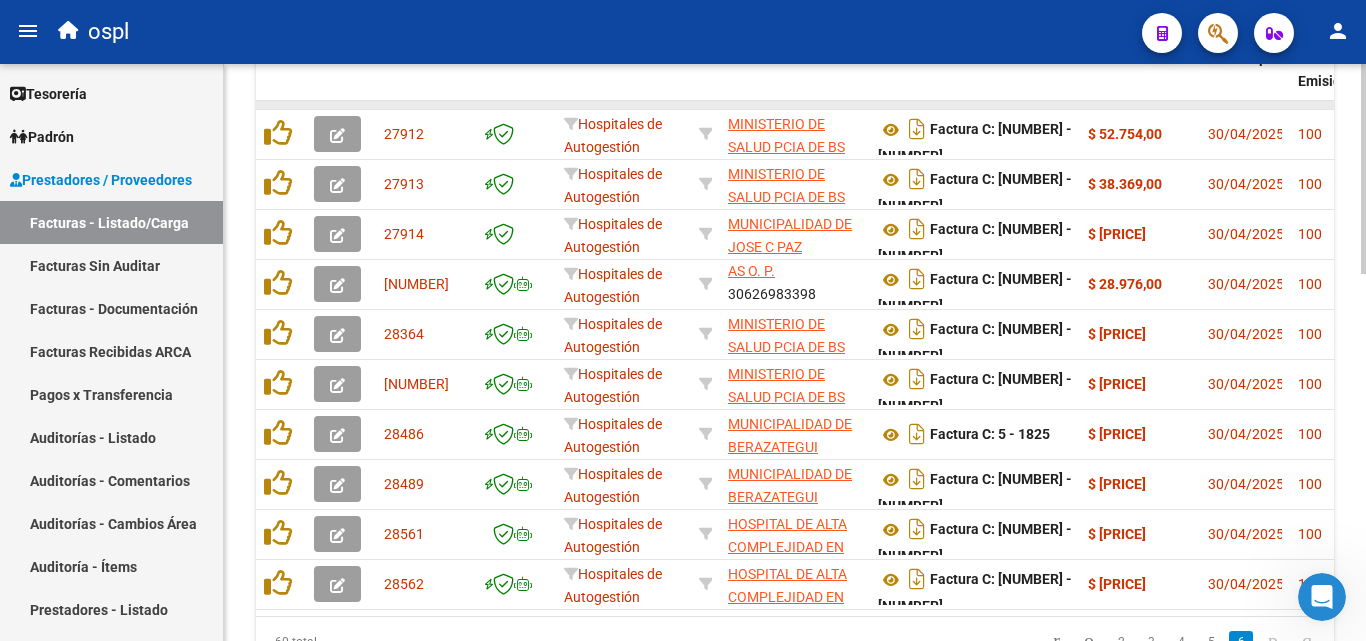 click 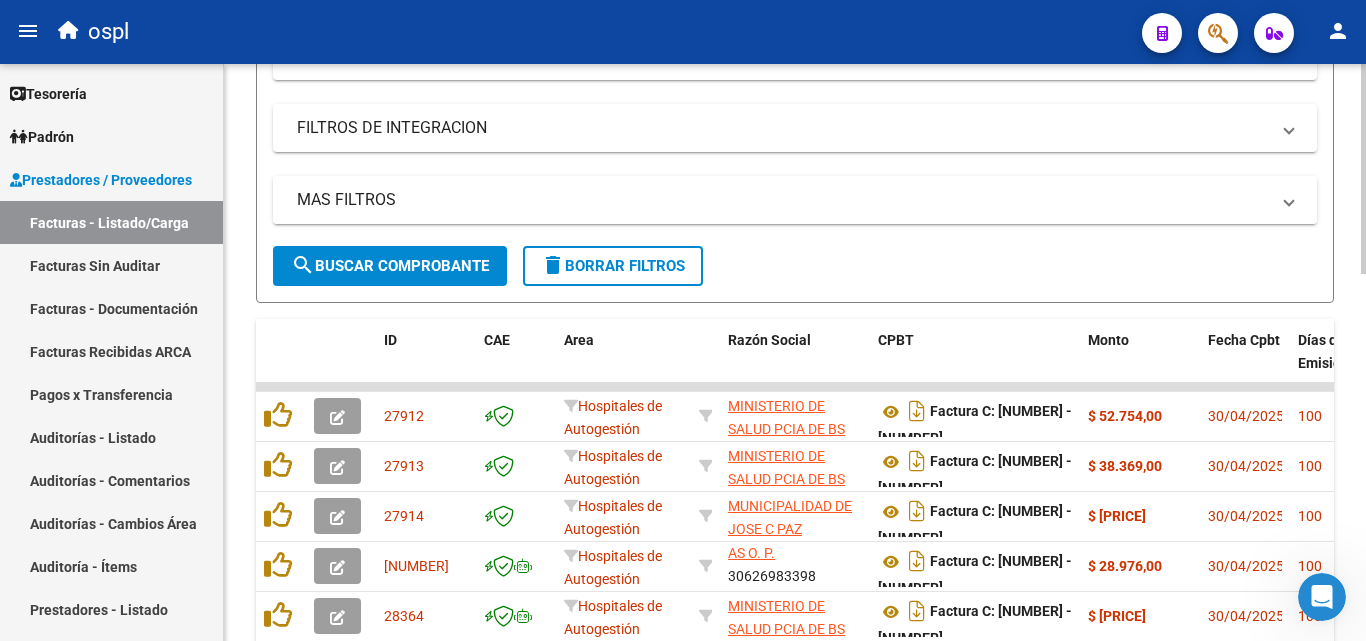 scroll, scrollTop: 600, scrollLeft: 0, axis: vertical 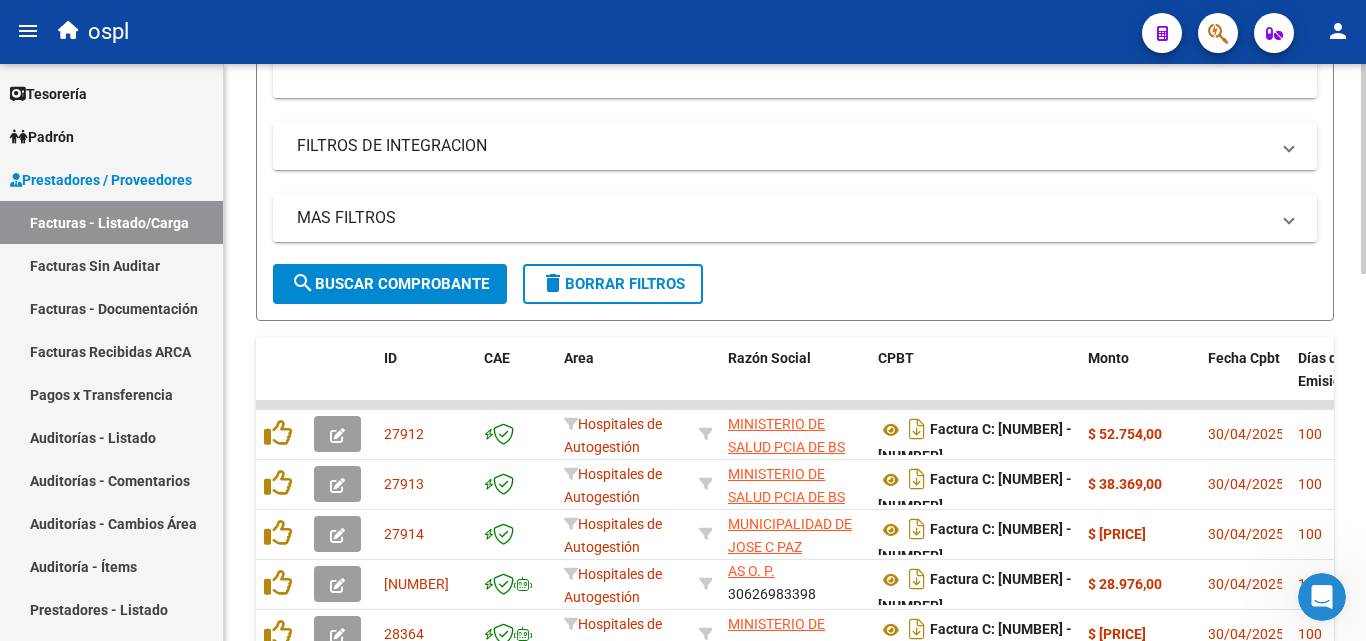click on "Filtros Id Hospitales de Autogestión Area Seleccionar Gerenciador Seleccionar Gerenciador No Confirmado Todos Cargado desde Masivo   Mostrar totalizadores   FILTROS DEL COMPROBANTE  Comprobante Tipo Comprobante Tipo 1/4/2025 1/4/2025 – 30/4/2025 End date Fec. Comprobante Desde / Hasta Días Emisión Desde(cant. días) Días Emisión Hasta(cant. días) CUIT / Razón Social Pto. Venta Nro. Comprobante Código SSS CAE Válido CAE Válido Todos Cargado Módulo Hosp. Todos Tiene facturacion Apócrifa Hospital Refes  FILTROS DE INTEGRACION  Período De Prestación Campos del Archivo de Rendición Devuelto x SSS (dr_envio) Todos Rendido x SSS (dr_envio) Tipo de Registro Tipo de Registro Período Presentación Período Presentación Campos del Legajo Asociado (preaprobación) Afiliado Legajo (cuil/nombre) Todos Solo facturas preaprobadas  MAS FILTROS  Todos Con Doc. Respaldatoria Todos Con Trazabilidad Todos Asociado a Expediente Sur Auditoría Auditoría Auditoría Id Start date – End date Start date – –" 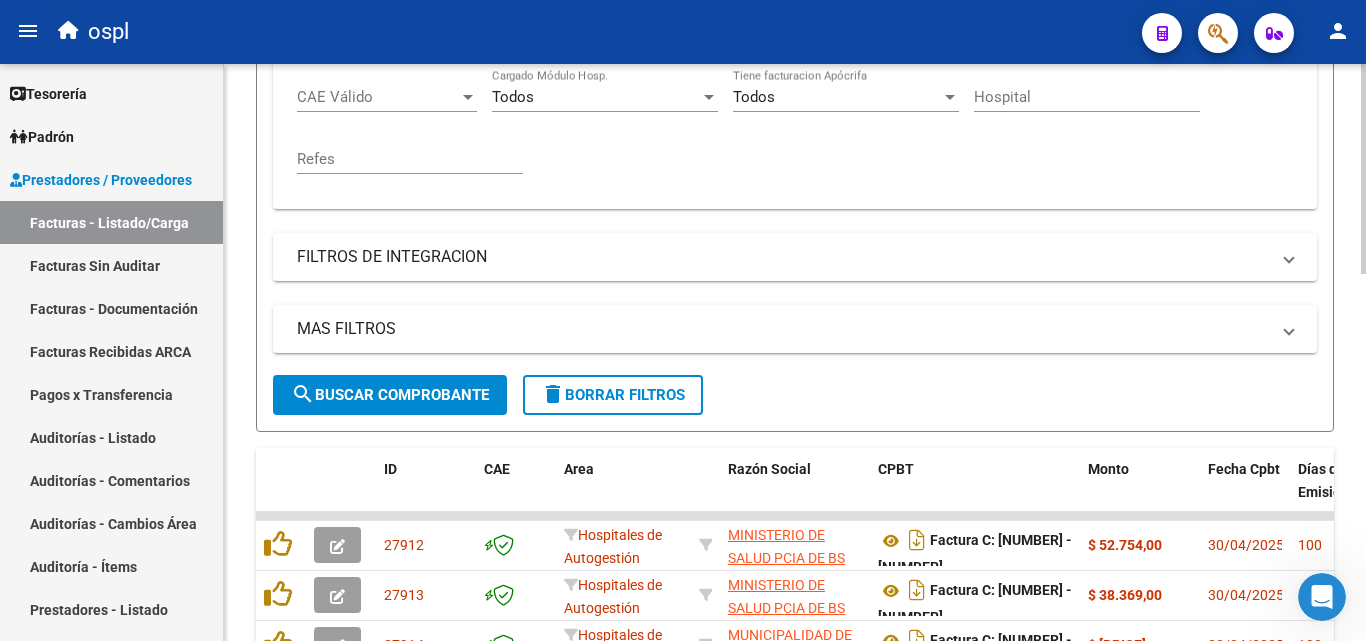 scroll, scrollTop: 400, scrollLeft: 0, axis: vertical 